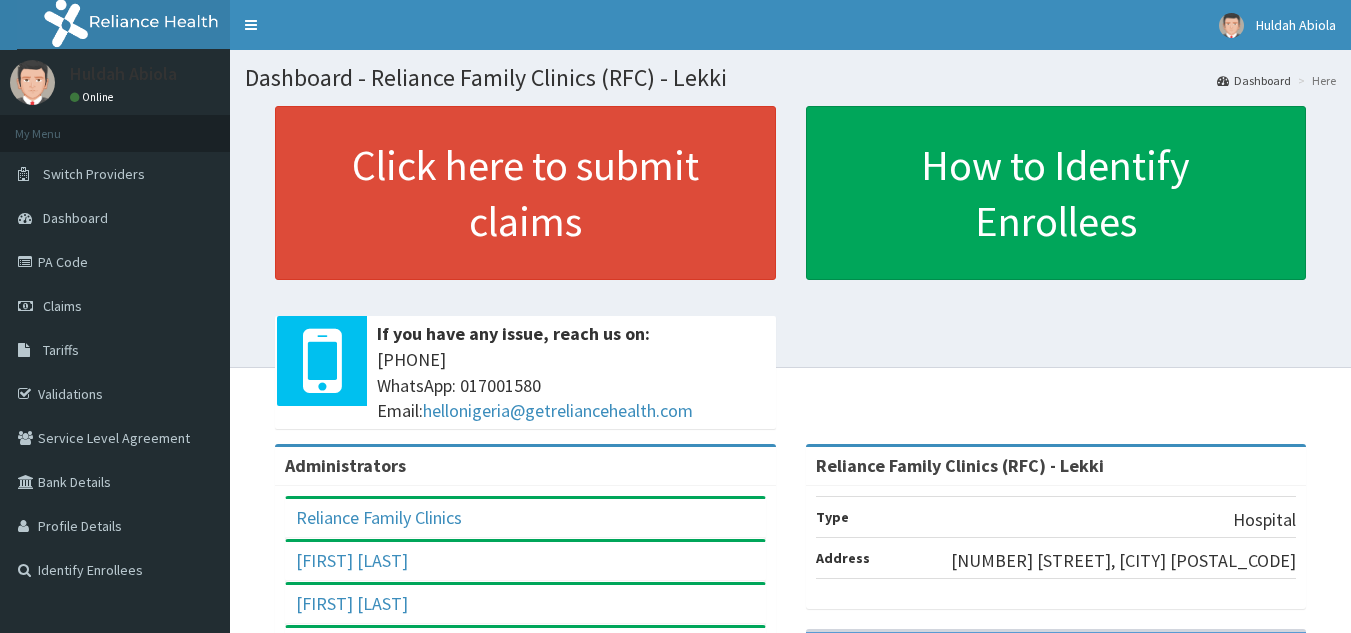scroll, scrollTop: 0, scrollLeft: 0, axis: both 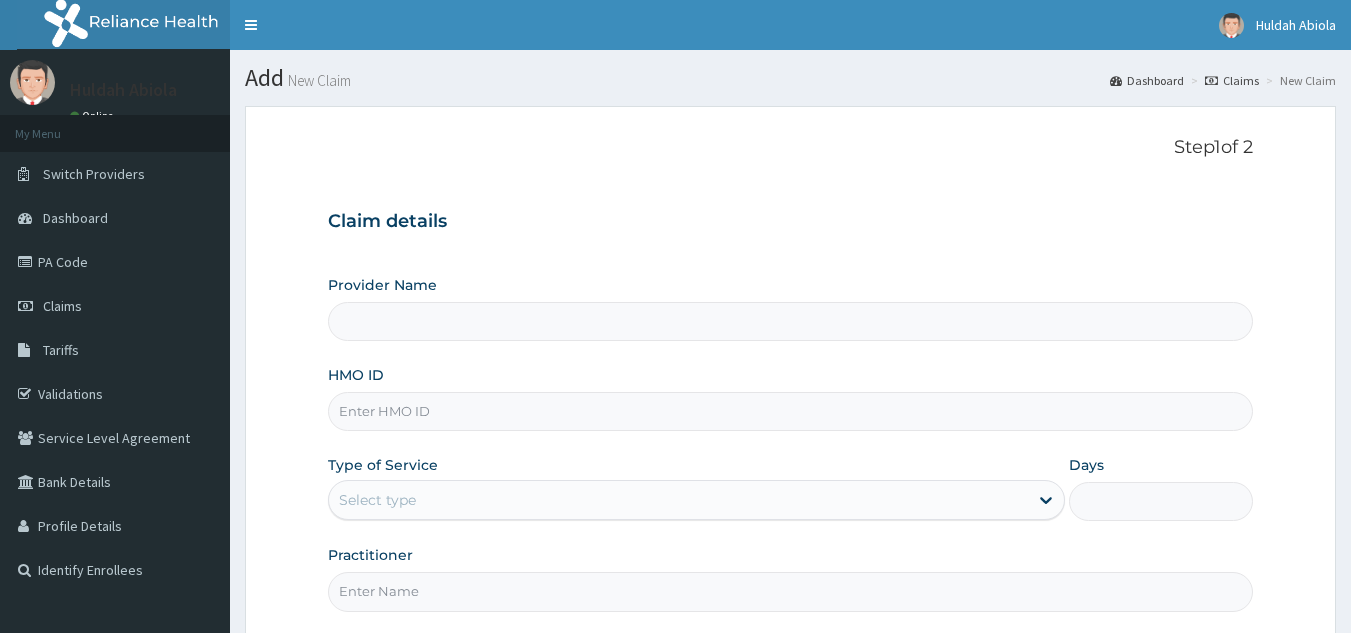 type on "Reliance Family Clinics (RFC) - Lekki" 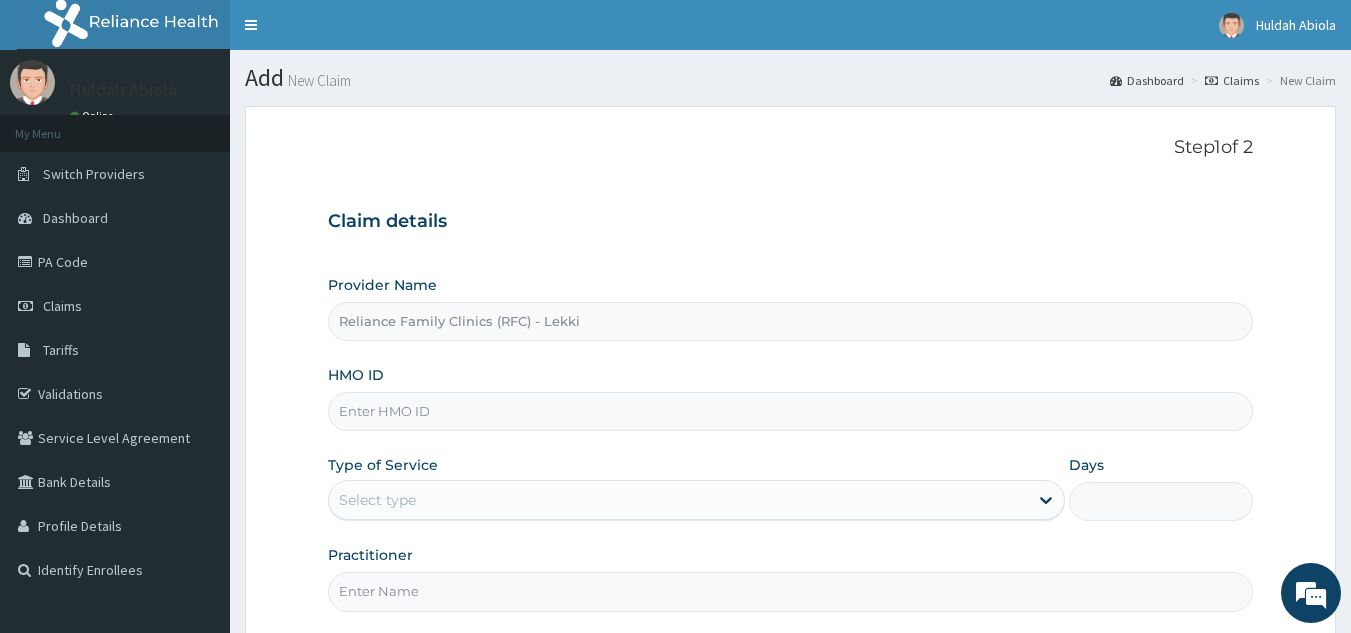 click on "HMO ID" at bounding box center (791, 411) 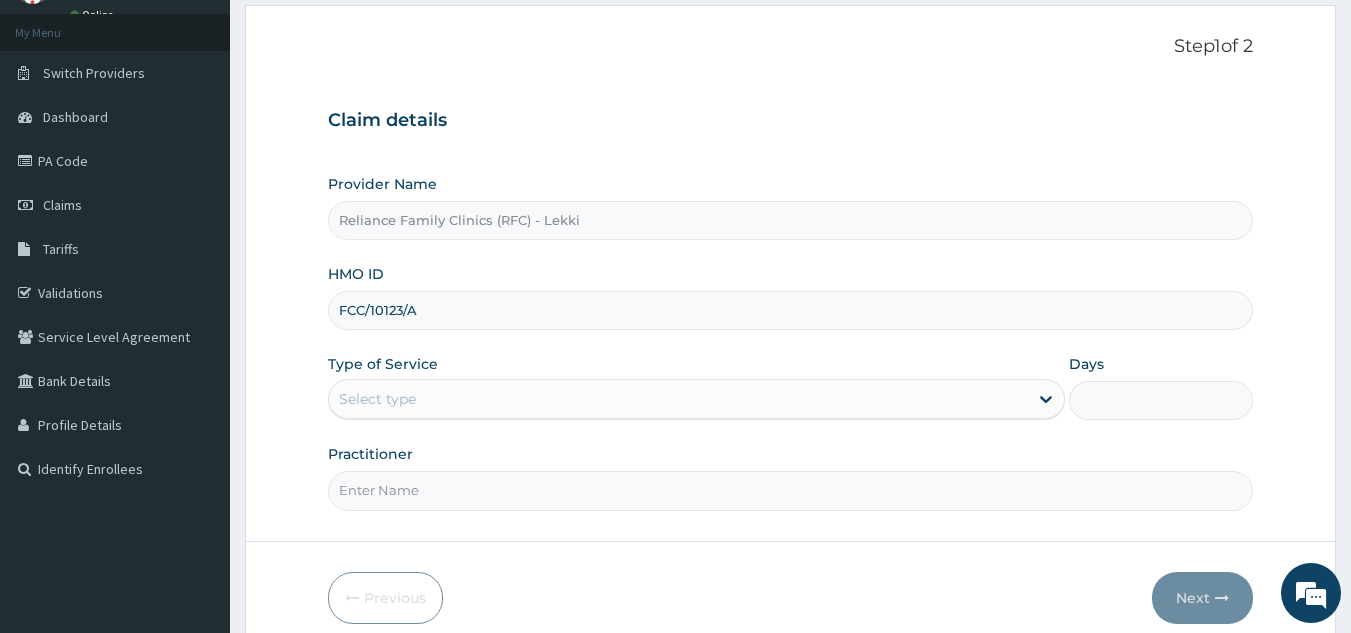 scroll, scrollTop: 102, scrollLeft: 0, axis: vertical 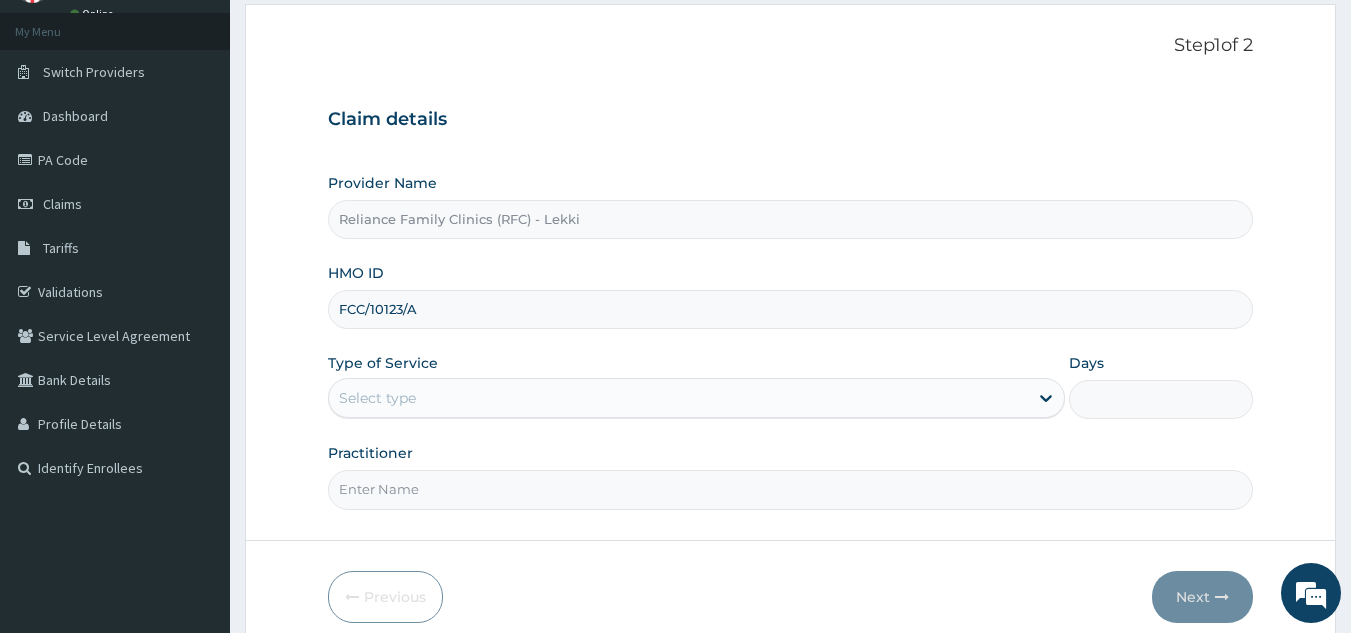 type on "FCC/10123/A" 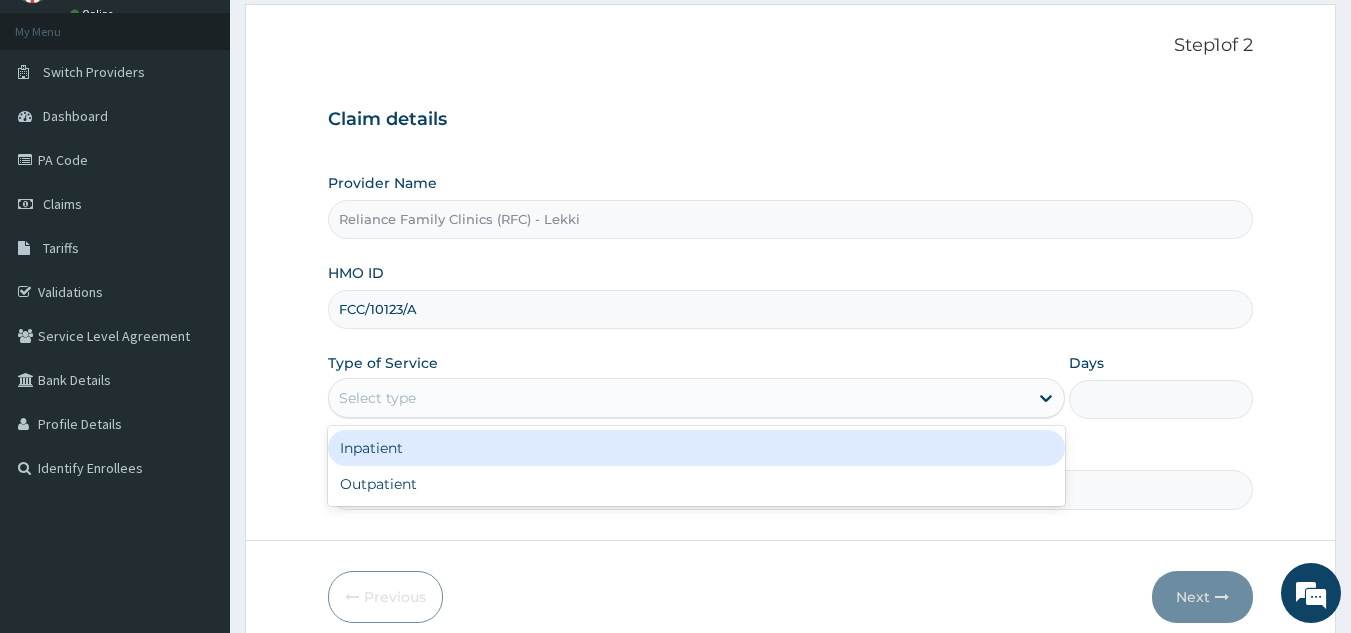 click on "Select type" at bounding box center [678, 398] 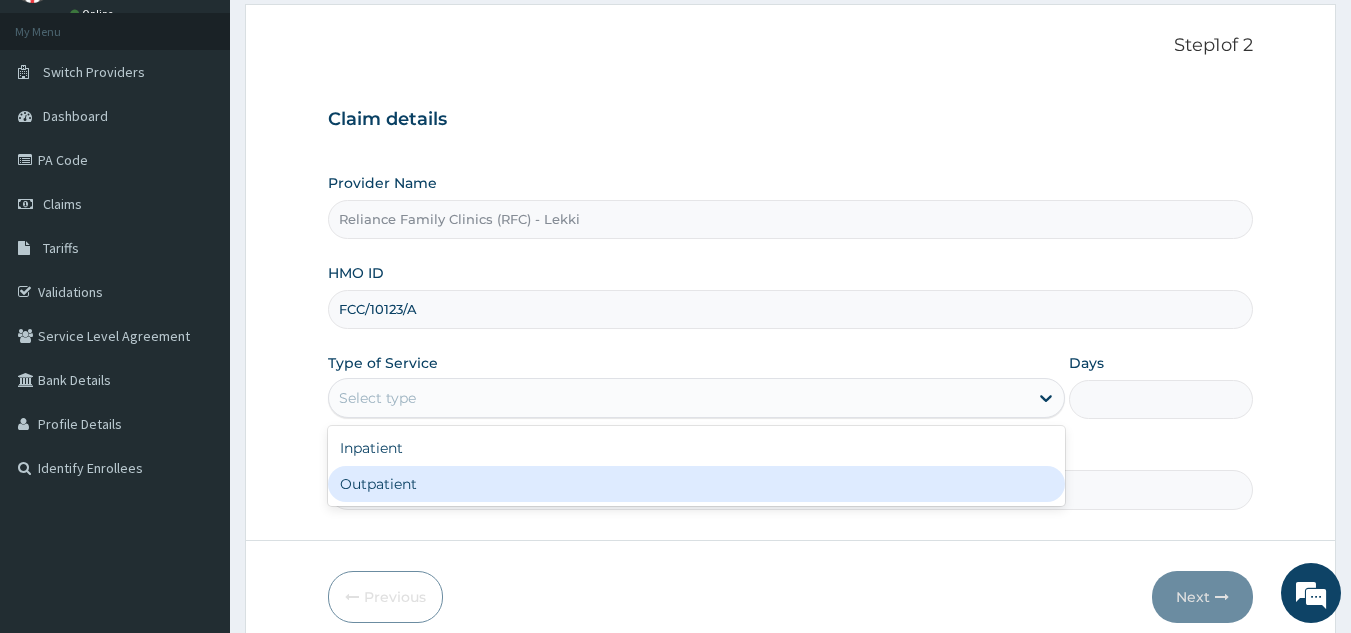 click on "Outpatient" at bounding box center (696, 484) 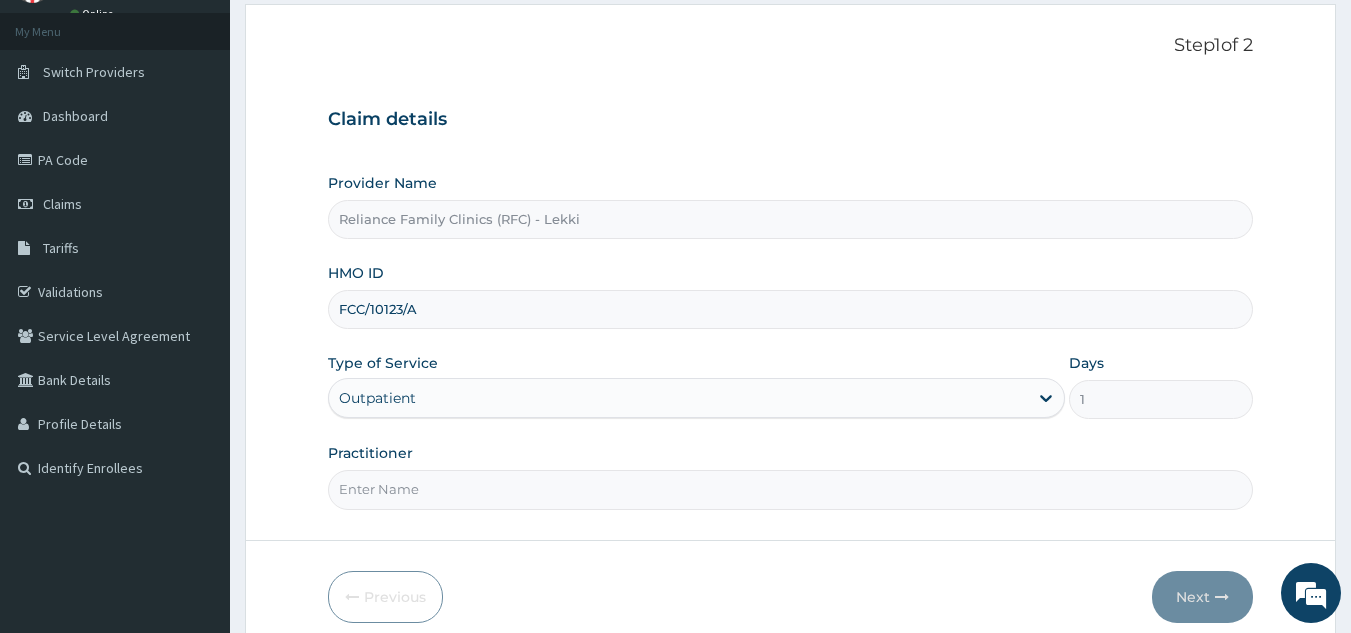 click on "Practitioner" at bounding box center (791, 489) 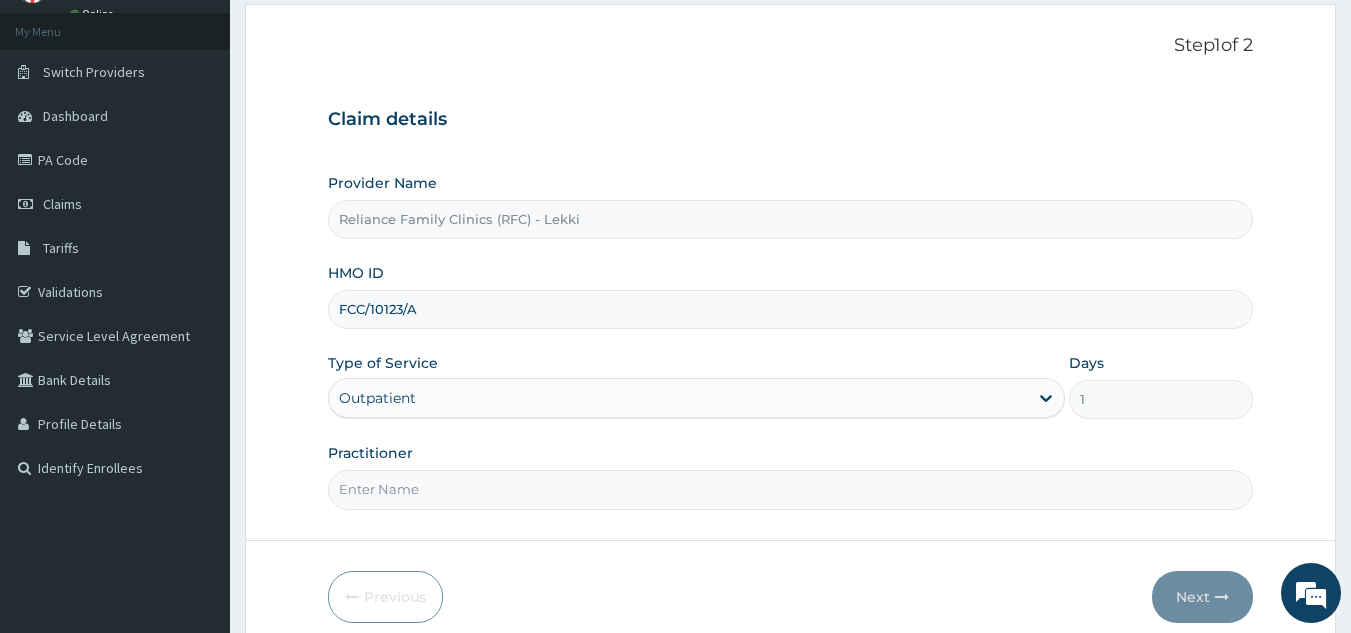 type on "Locum" 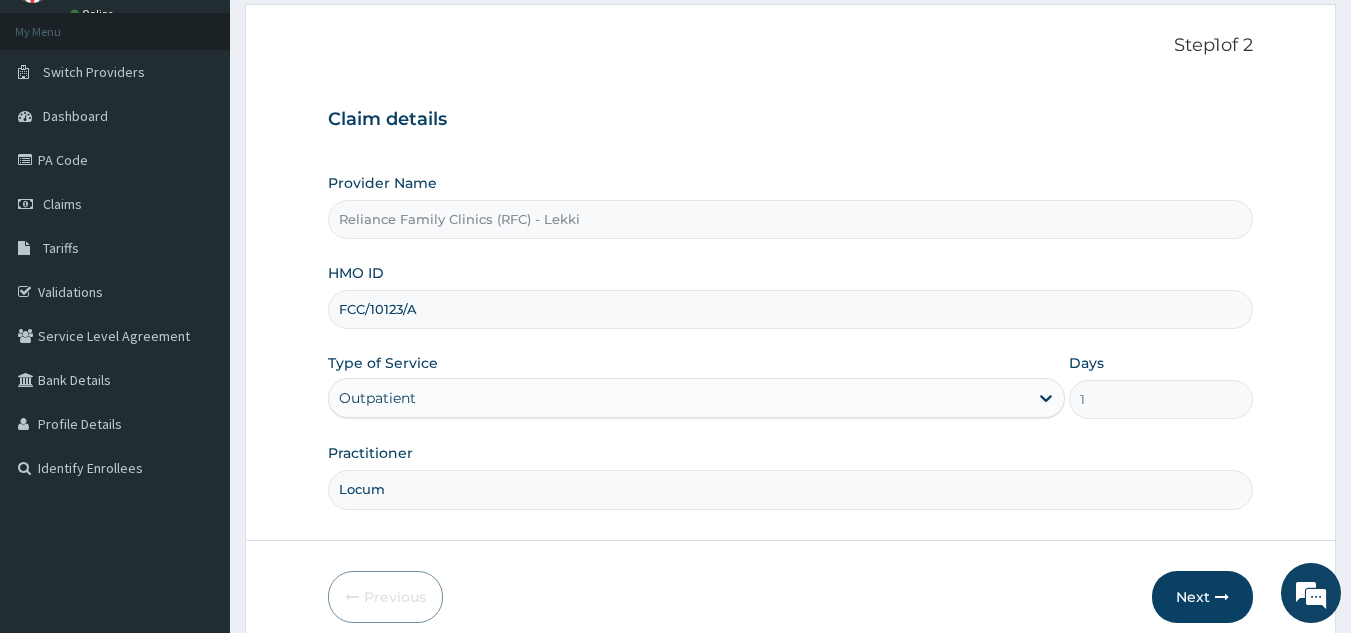 scroll, scrollTop: 189, scrollLeft: 0, axis: vertical 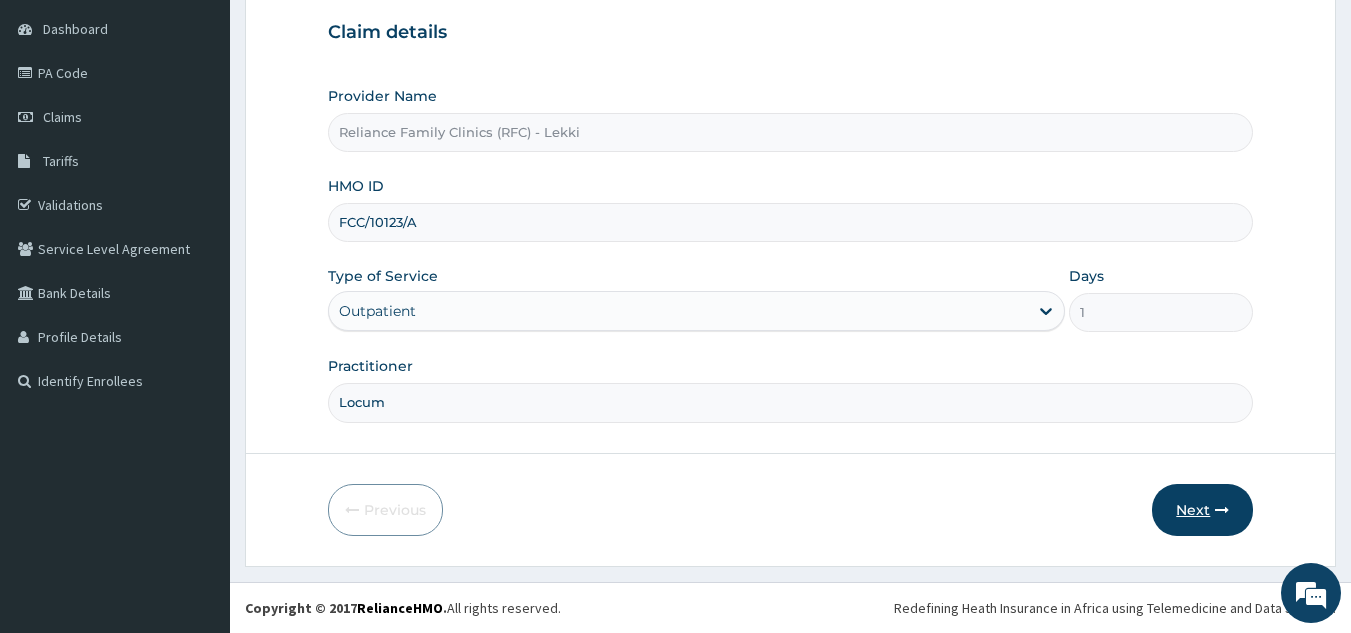 click on "Next" at bounding box center (1202, 510) 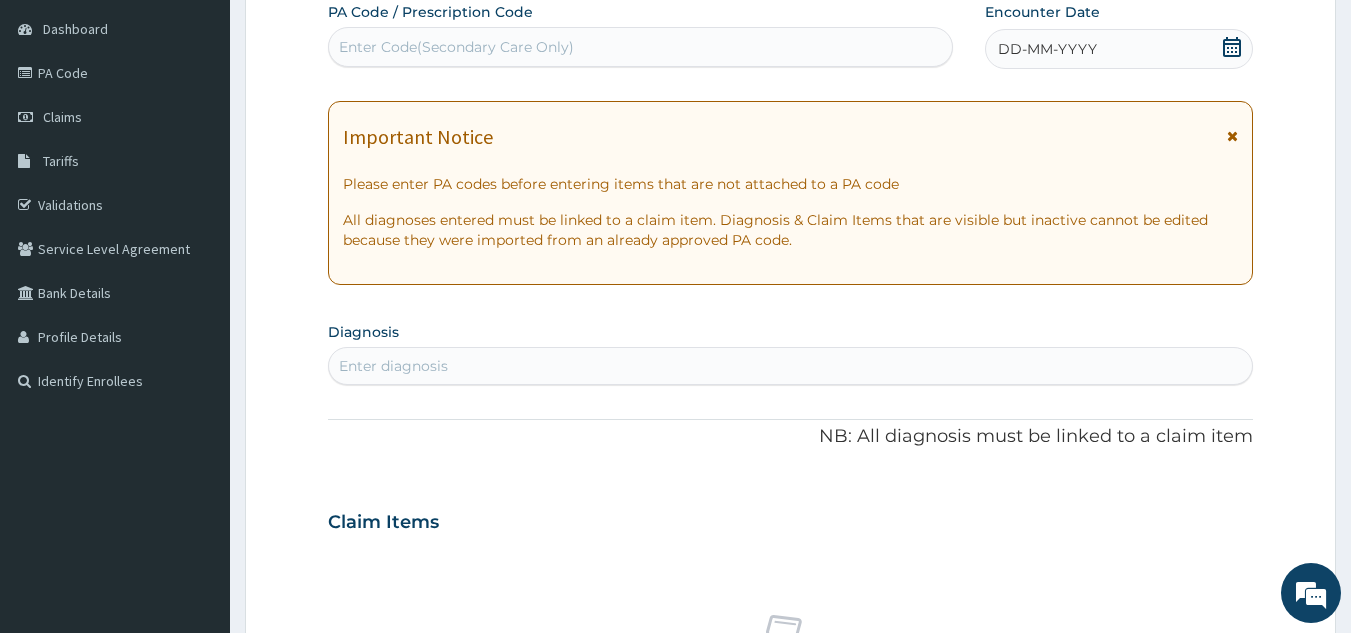 scroll, scrollTop: 0, scrollLeft: 0, axis: both 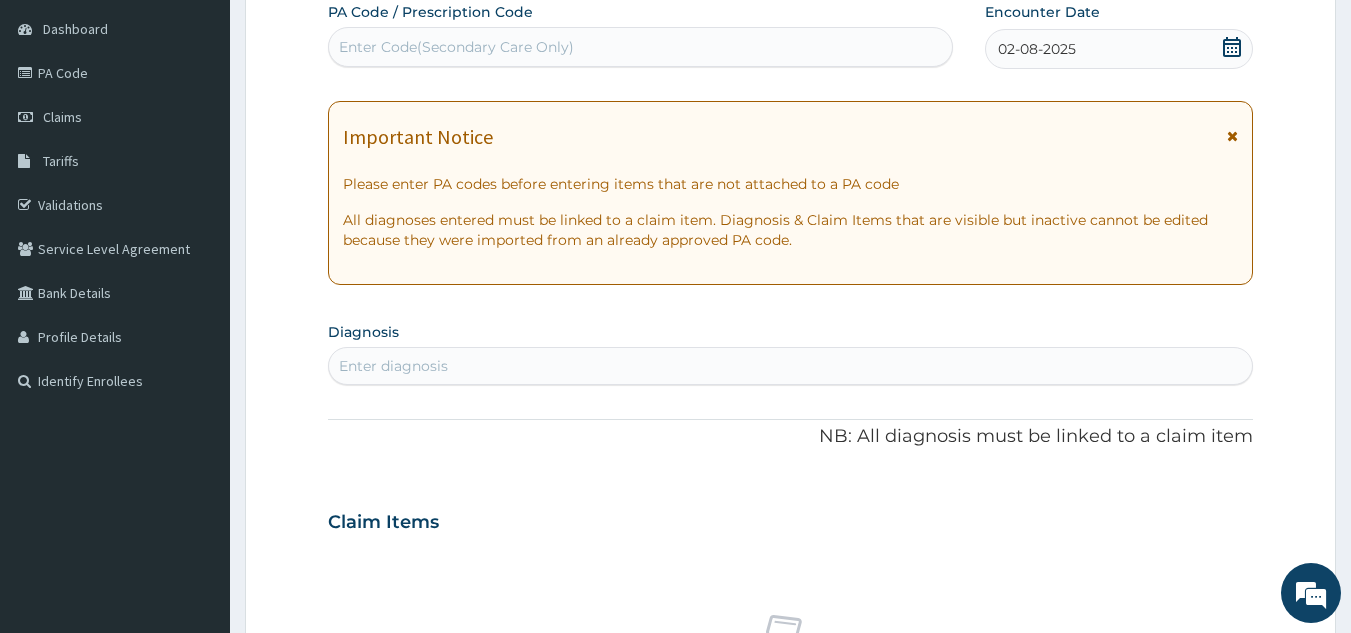 click on "Diagnosis Enter diagnosis" at bounding box center [791, 351] 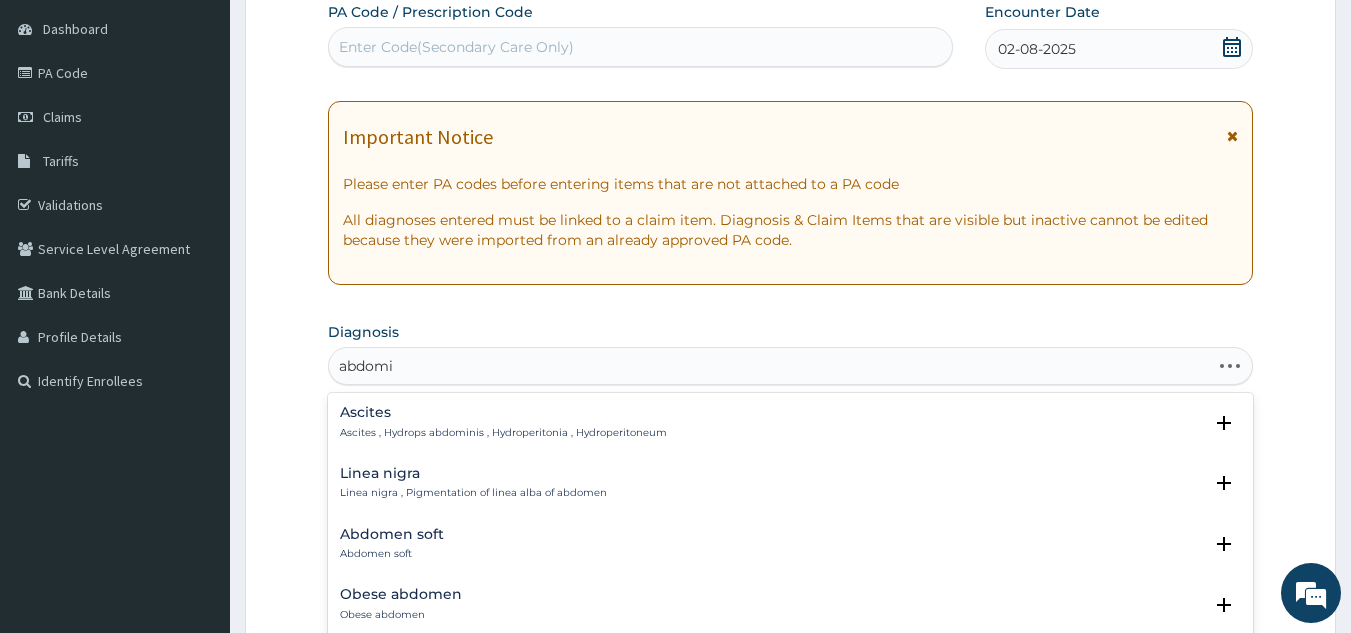 type on "abdomin" 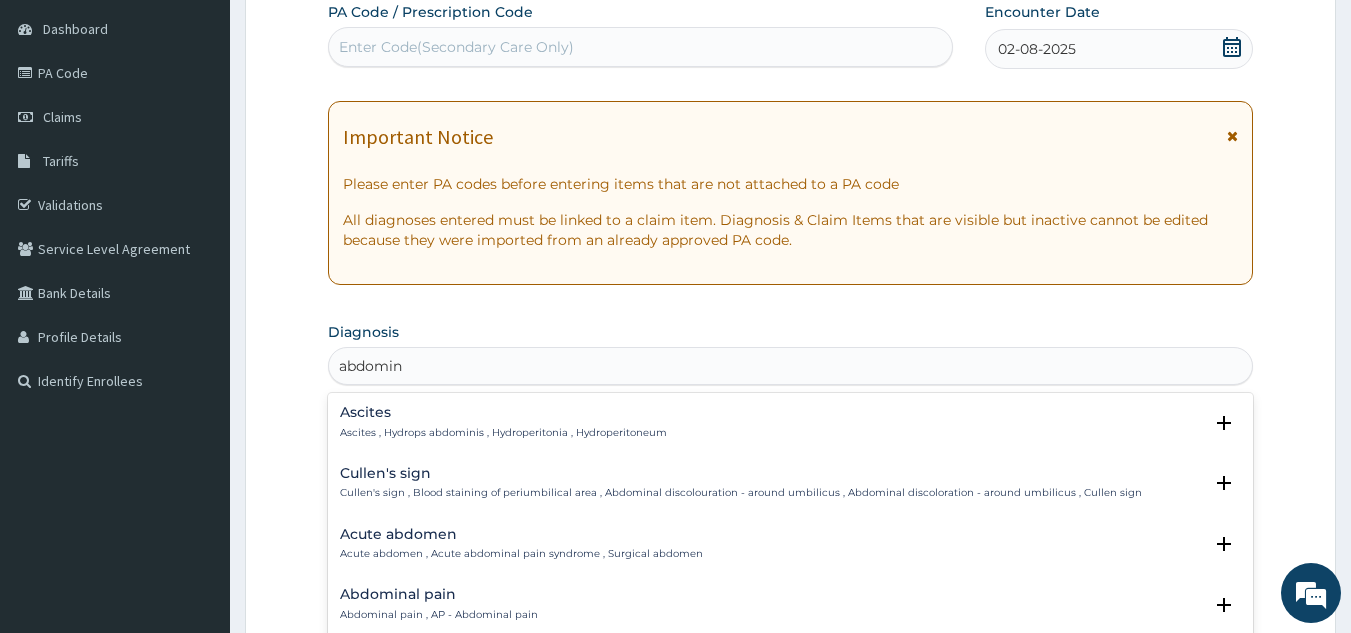 click on "Abdominal pain Abdominal pain , AP - Abdominal pain" at bounding box center [439, 604] 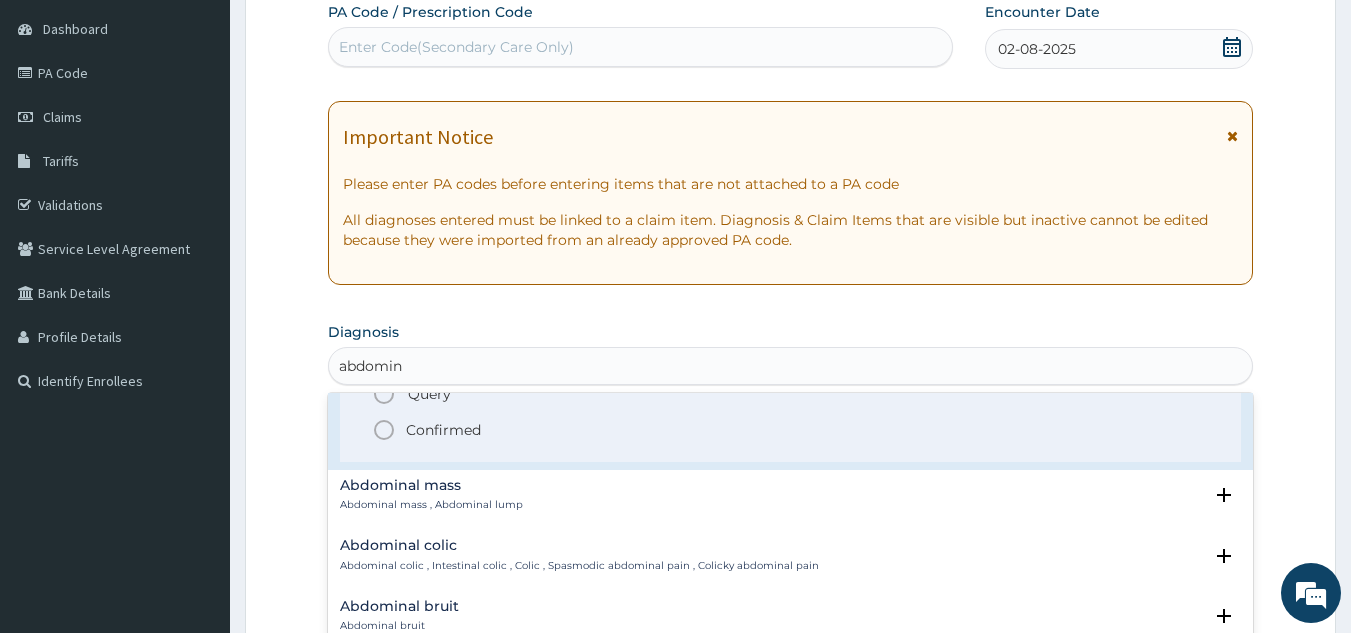 scroll, scrollTop: 298, scrollLeft: 0, axis: vertical 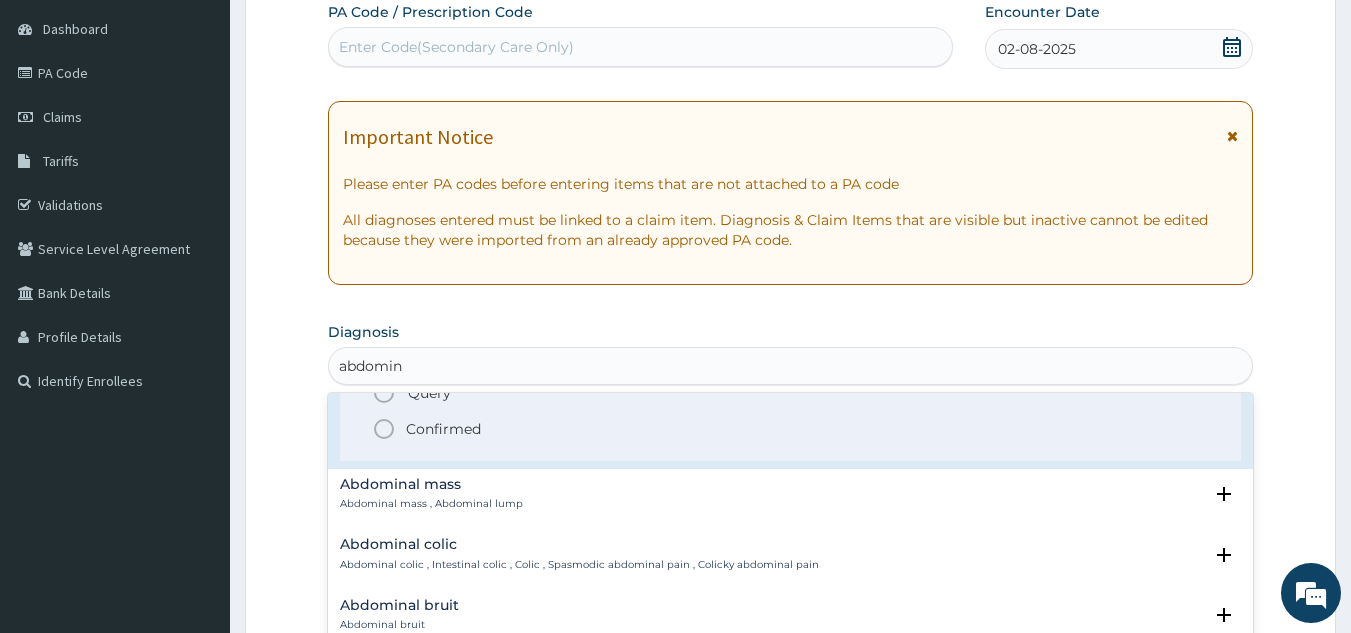 click 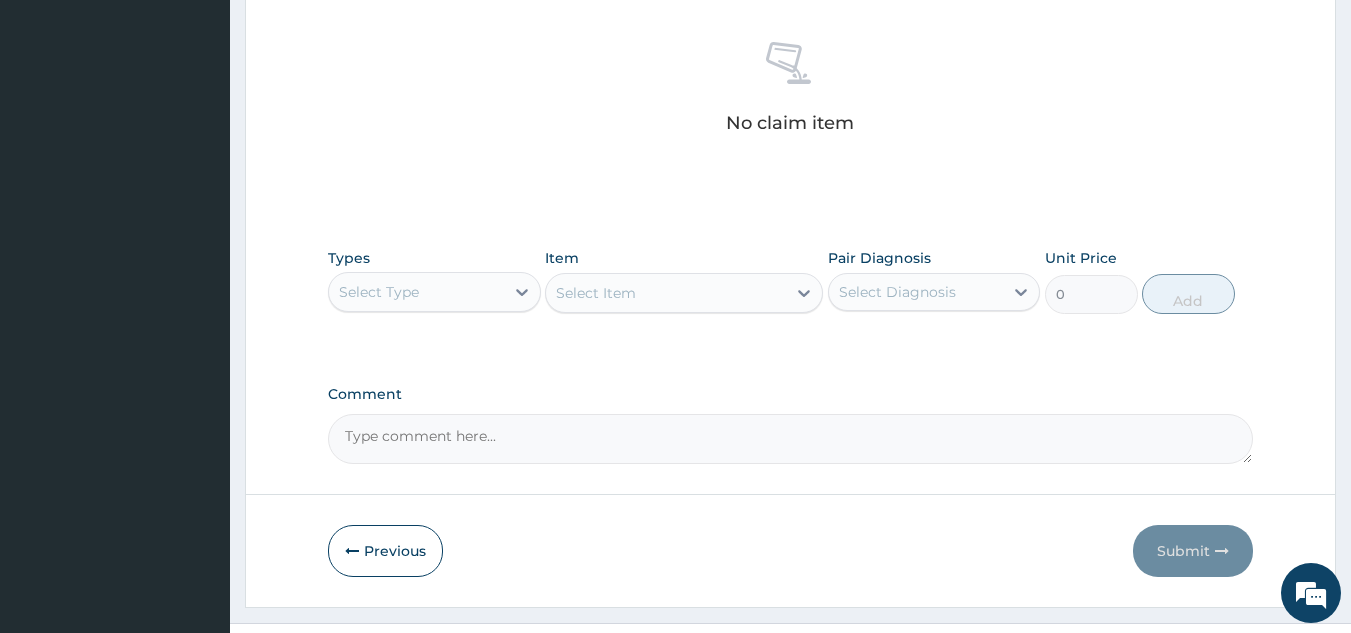 scroll, scrollTop: 769, scrollLeft: 0, axis: vertical 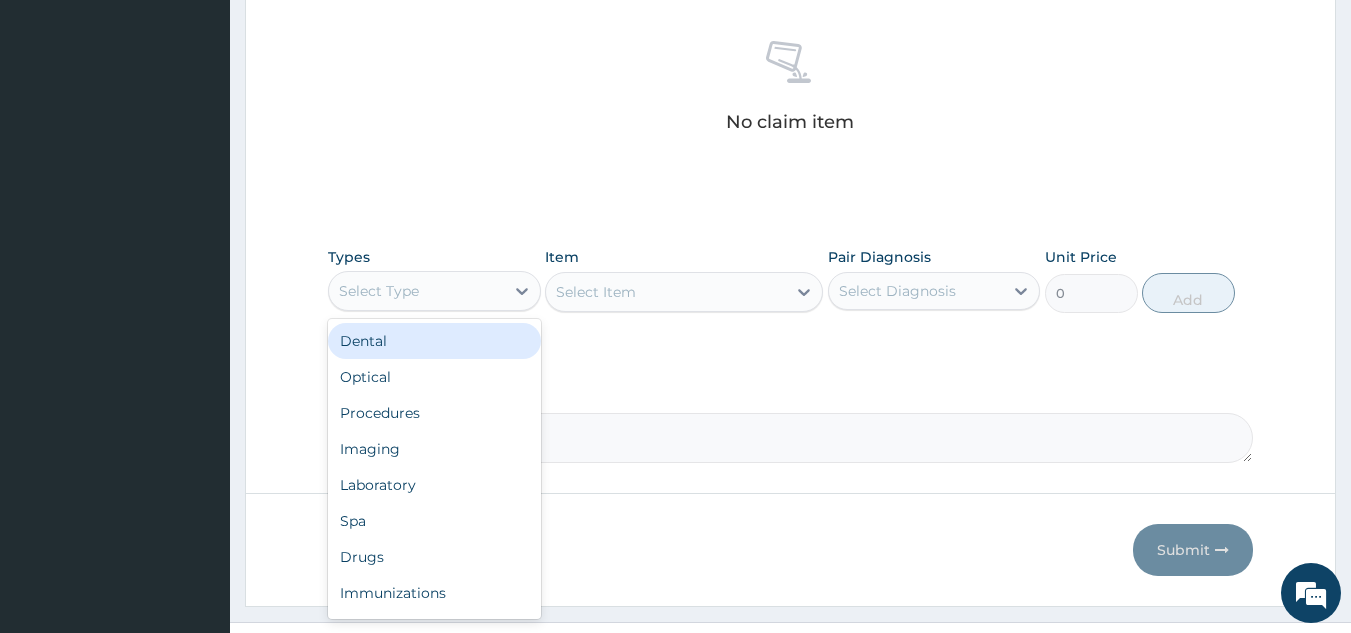 click on "Select Type" at bounding box center [379, 291] 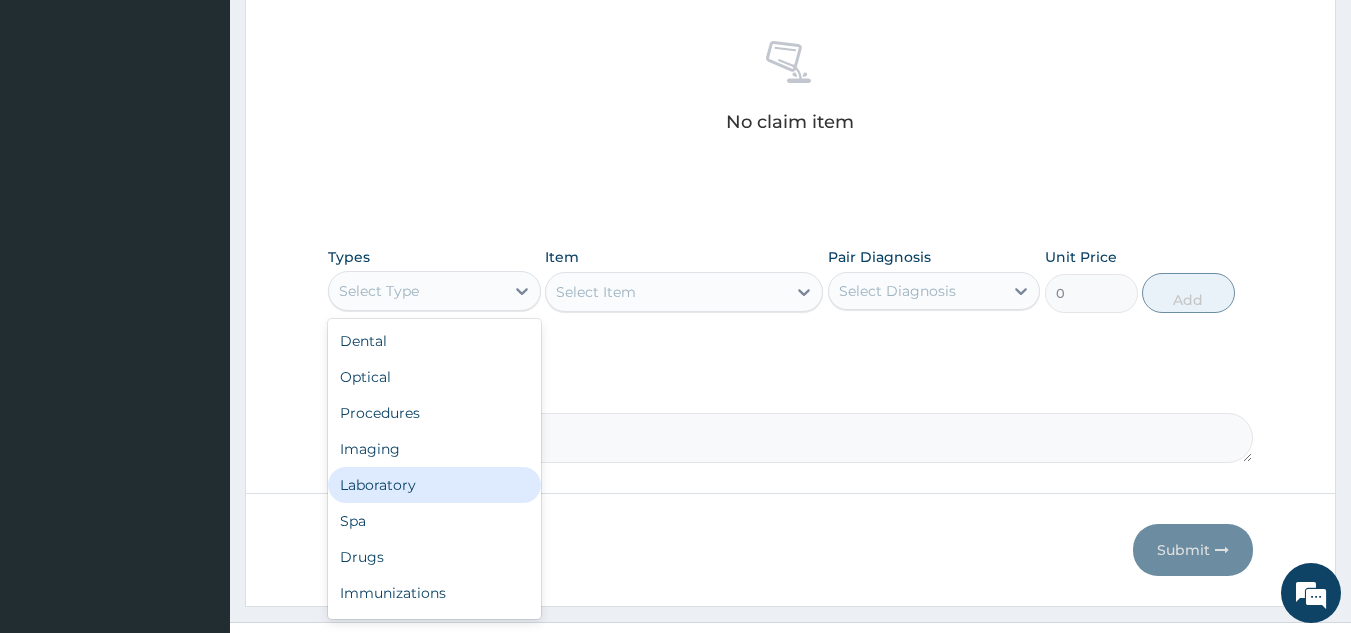 click on "Laboratory" at bounding box center [434, 485] 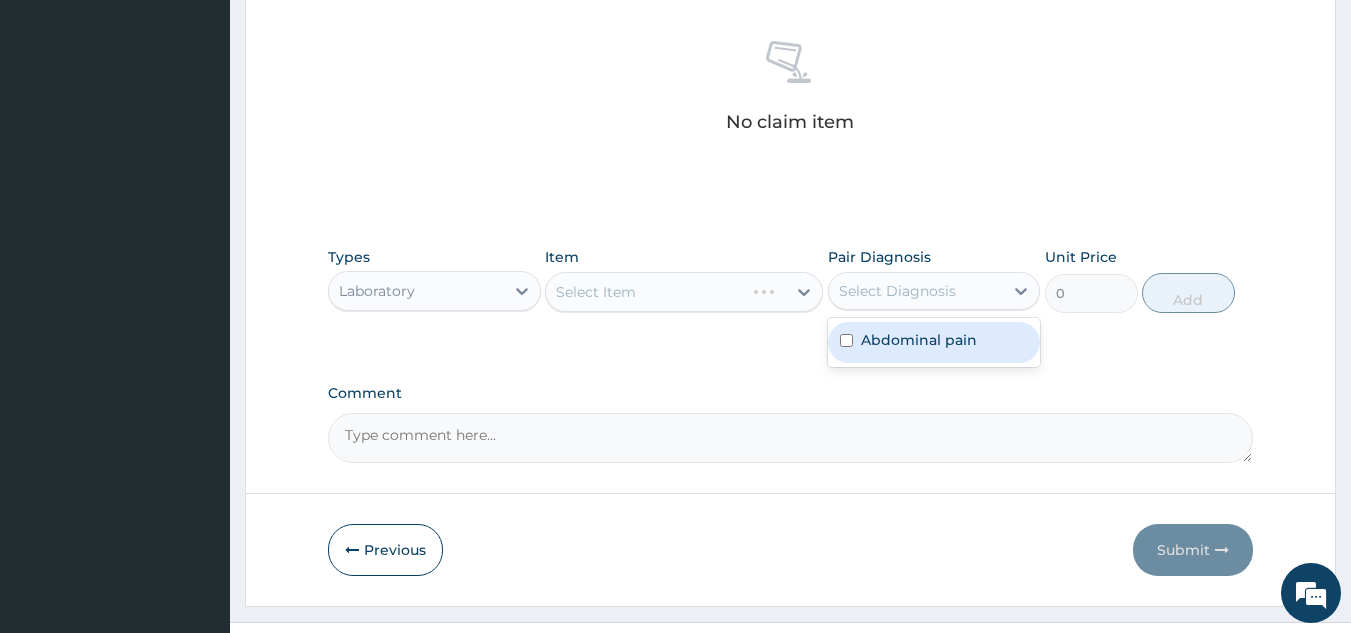 click on "Select Diagnosis" at bounding box center [916, 291] 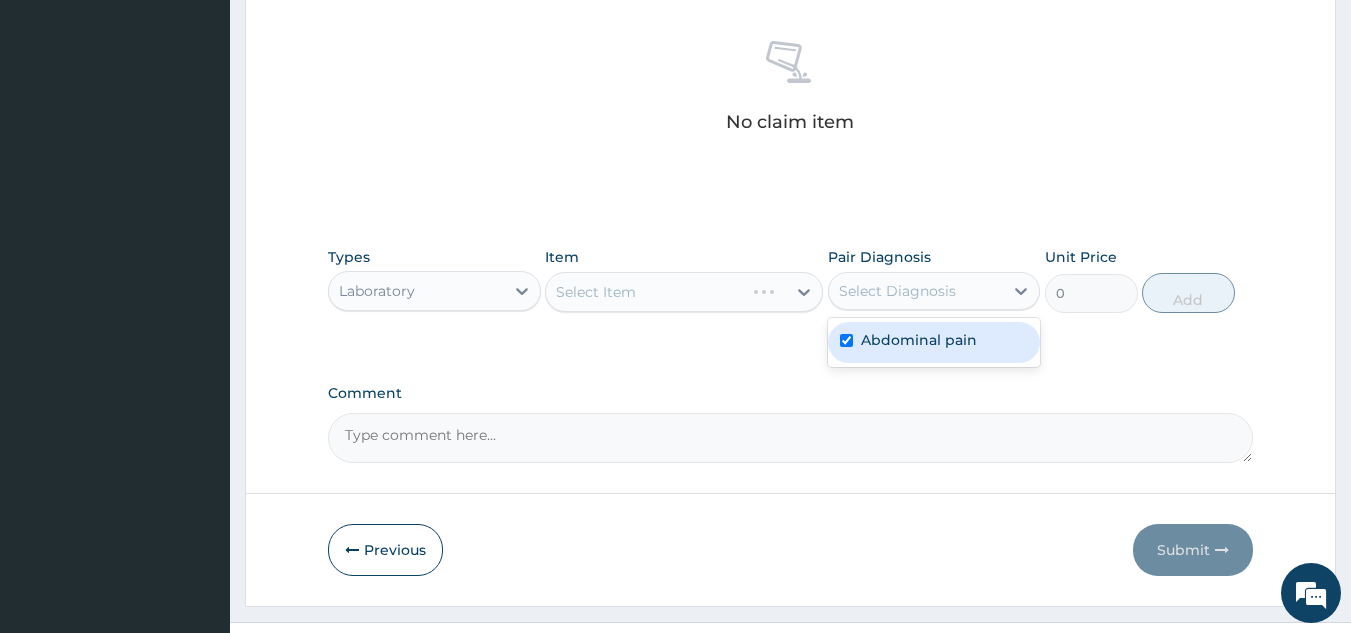 checkbox on "true" 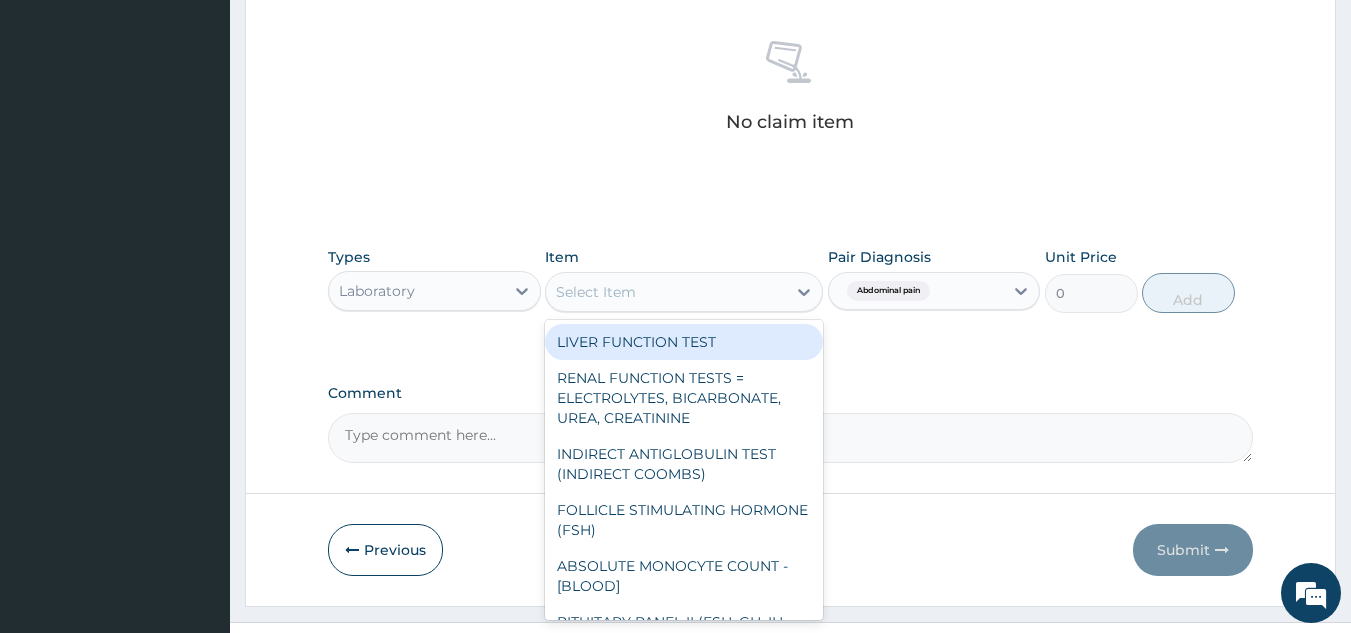click on "Select Item" at bounding box center [666, 292] 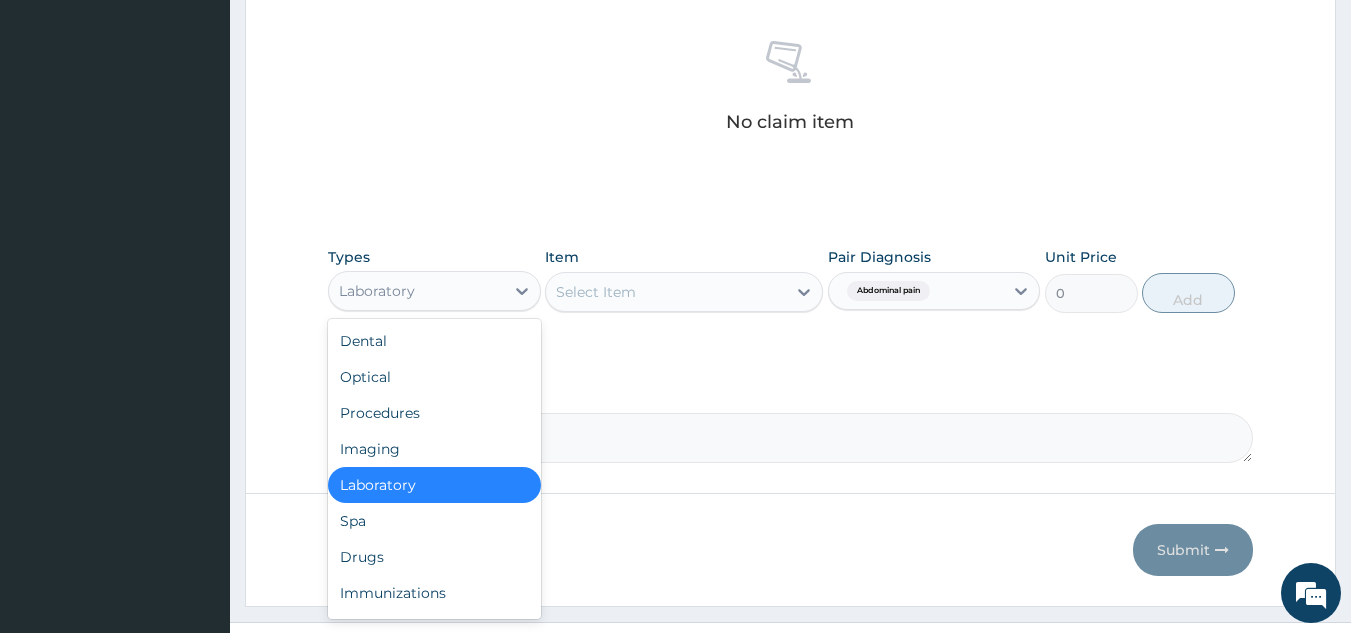 click on "Laboratory" at bounding box center (416, 291) 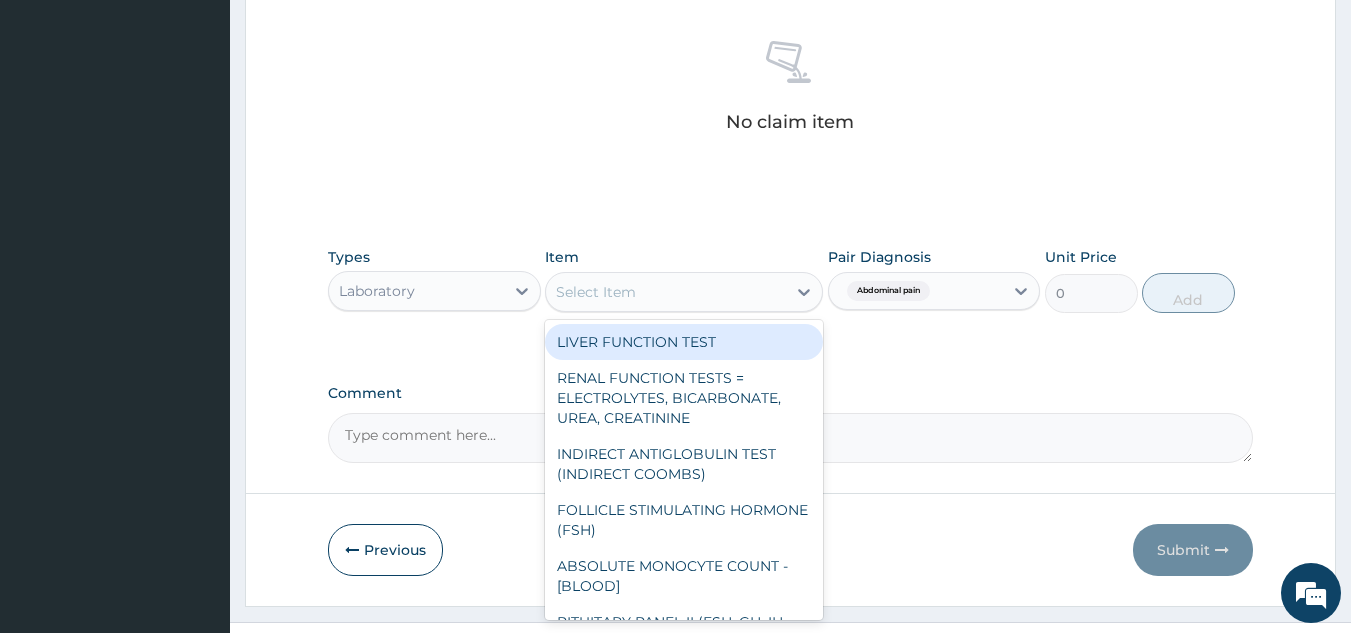 click on "Select Item" at bounding box center [596, 292] 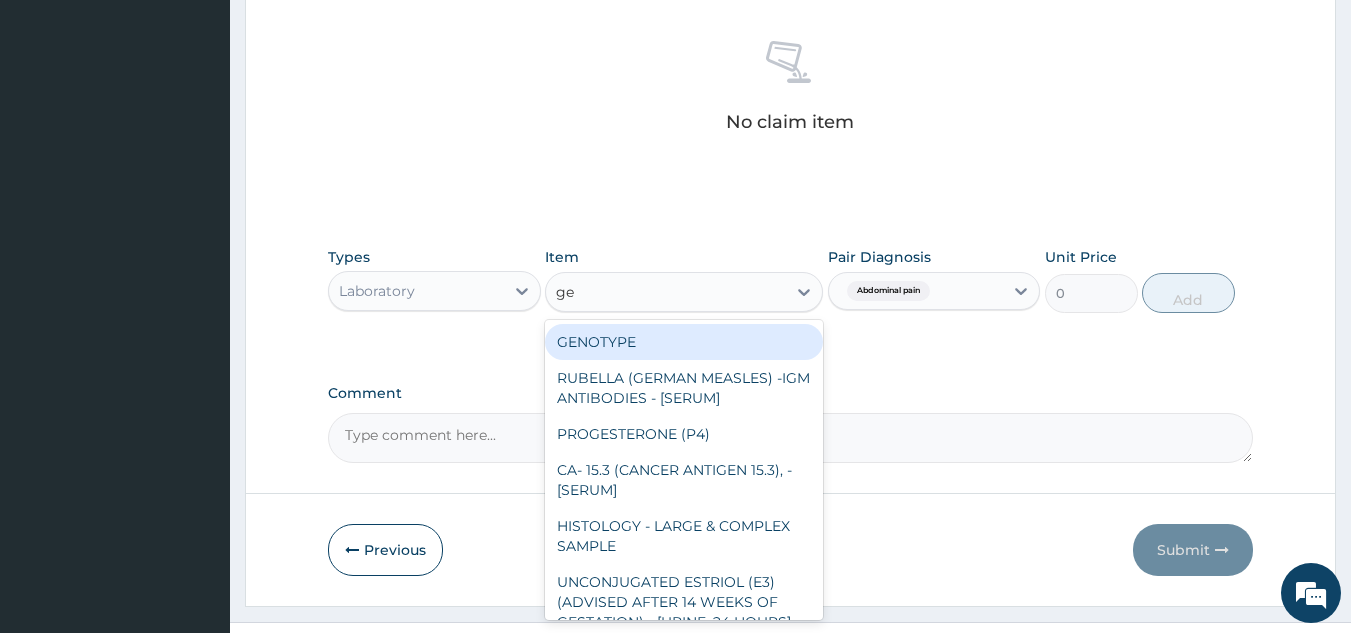 type on "g" 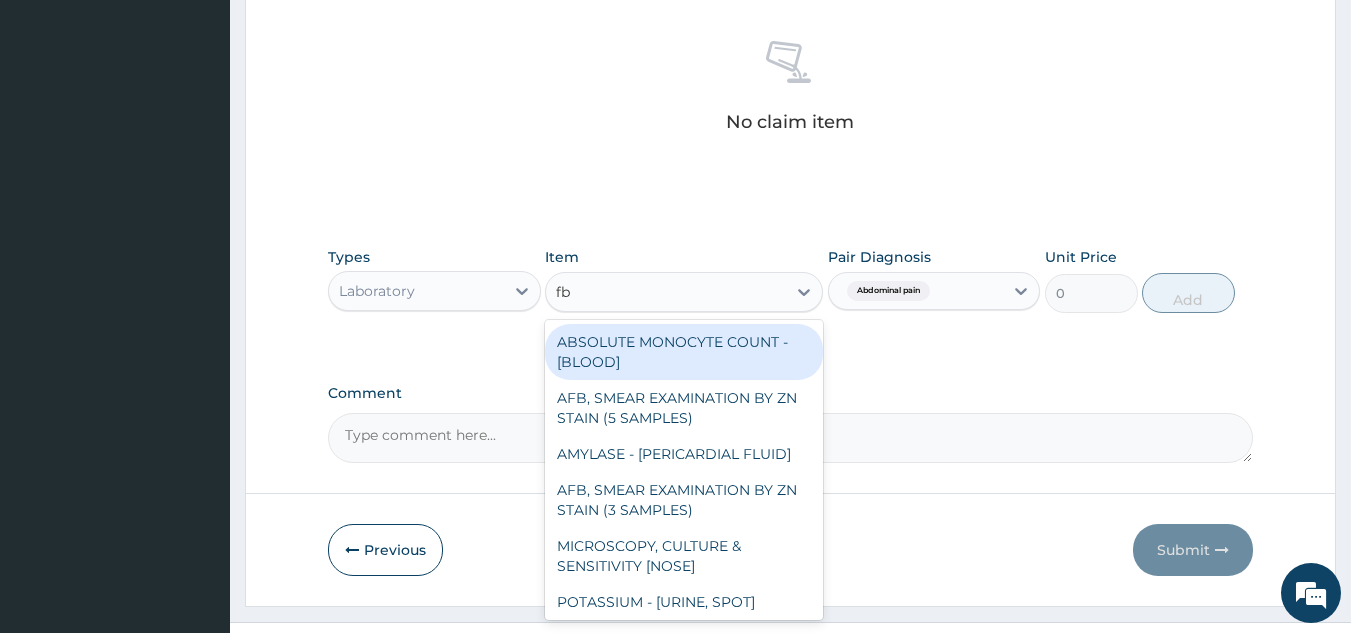 type on "fbc" 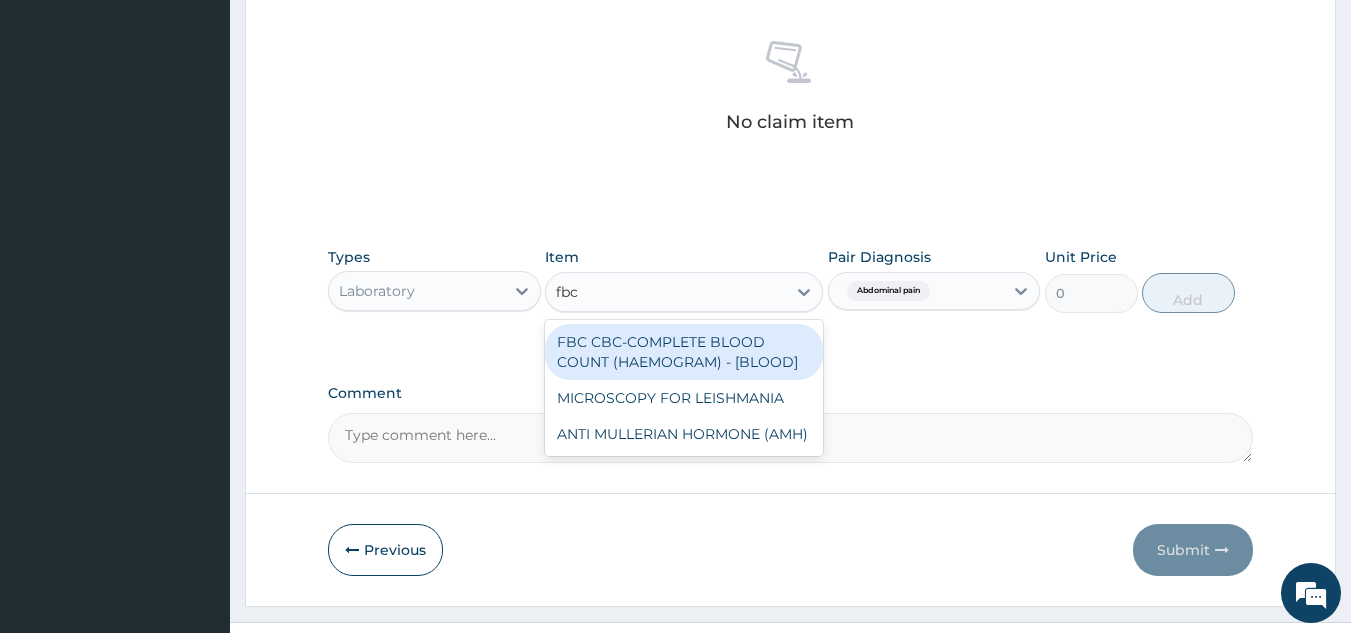 type 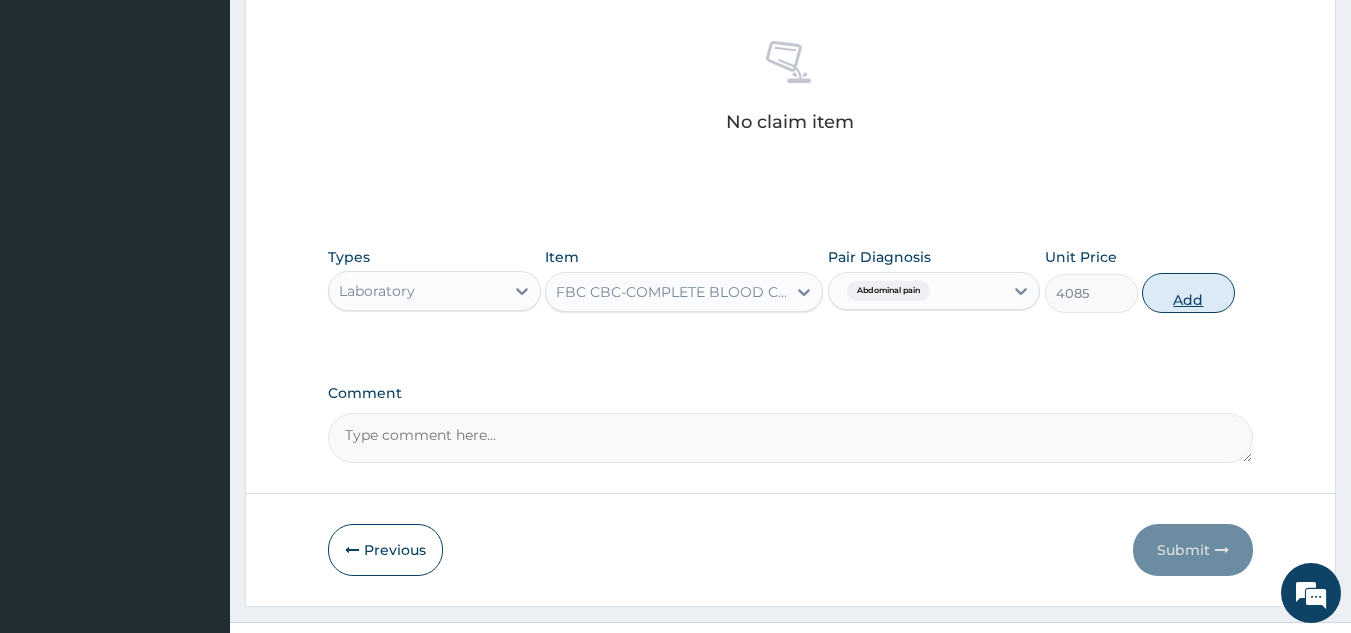 click on "Add" at bounding box center (1188, 293) 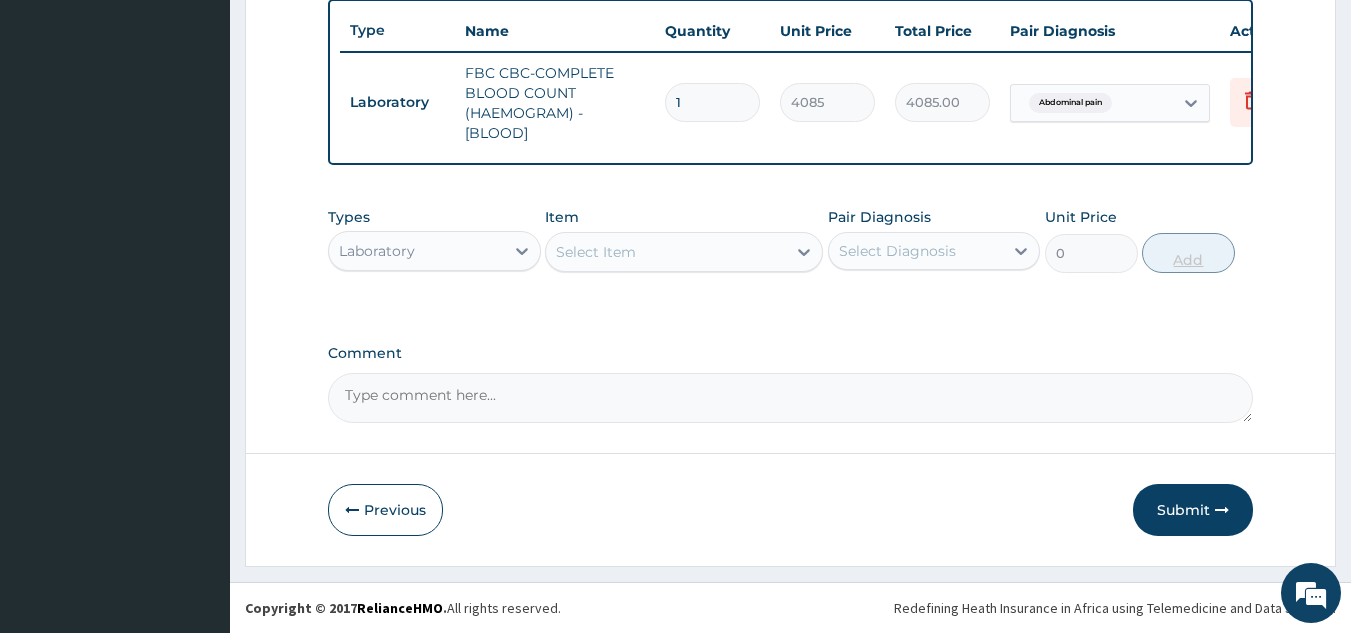 scroll, scrollTop: 760, scrollLeft: 0, axis: vertical 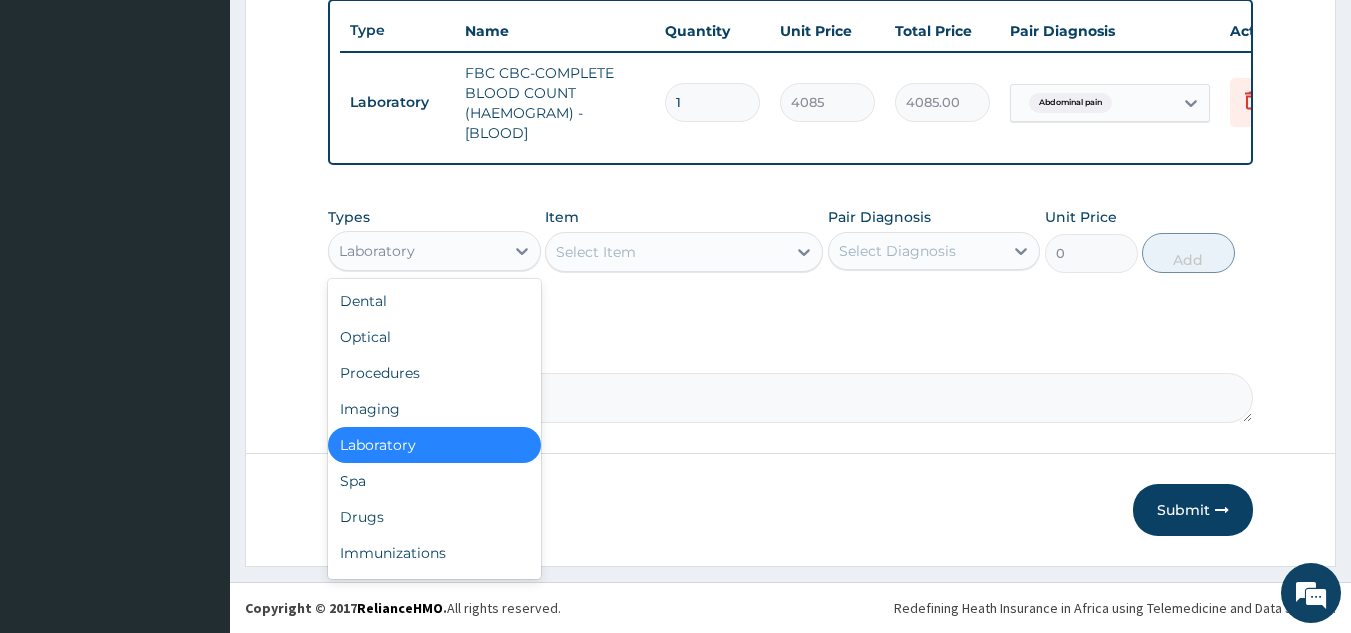 click on "Laboratory" at bounding box center (416, 251) 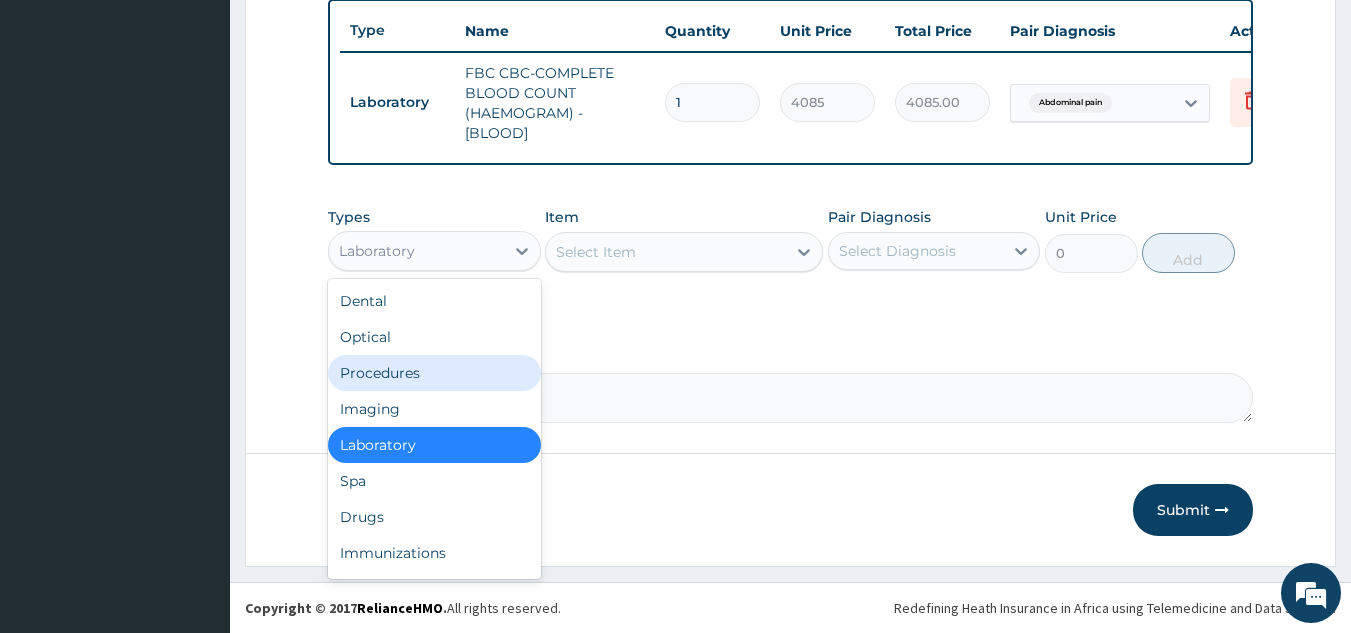 click on "Procedures" at bounding box center (434, 373) 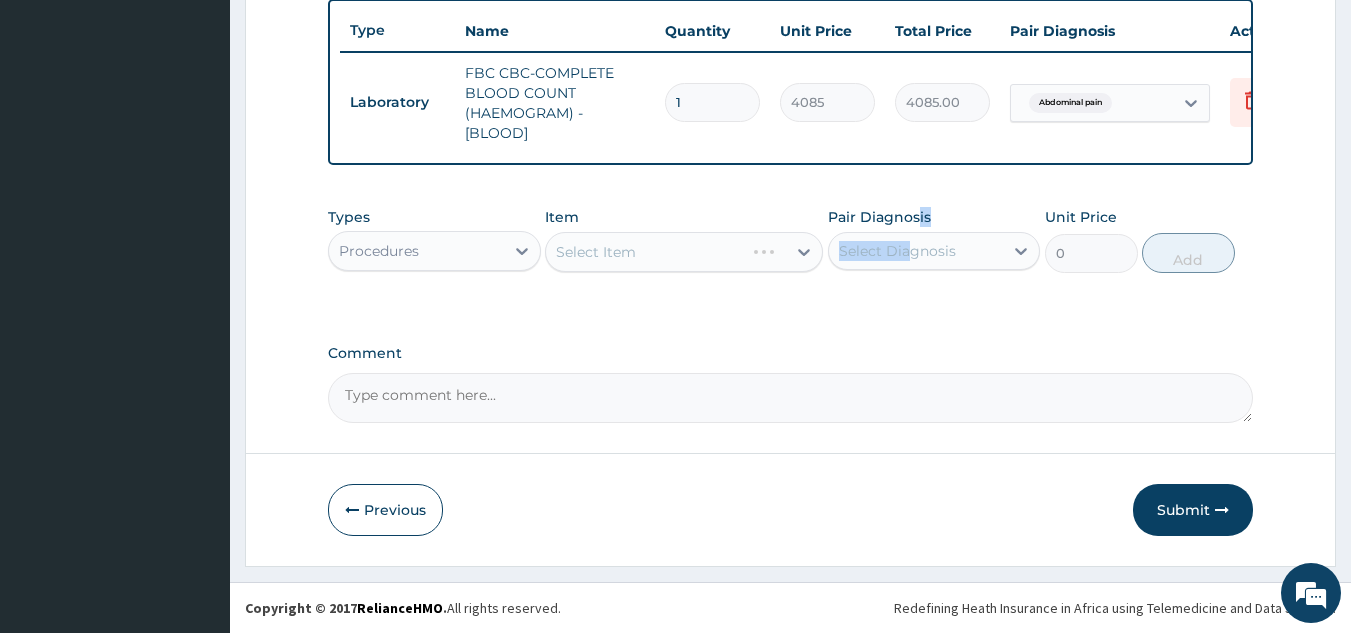 drag, startPoint x: 915, startPoint y: 219, endPoint x: 905, endPoint y: 241, distance: 24.166092 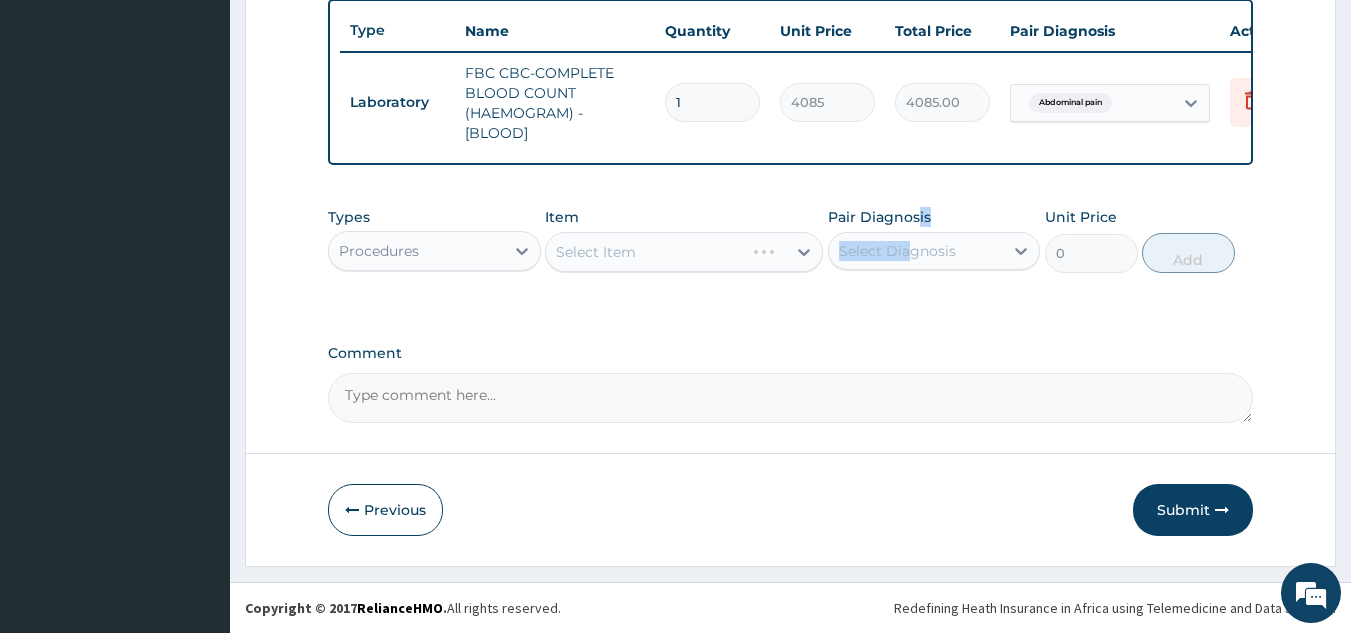 click on "Pair Diagnosis Select Diagnosis" at bounding box center [934, 240] 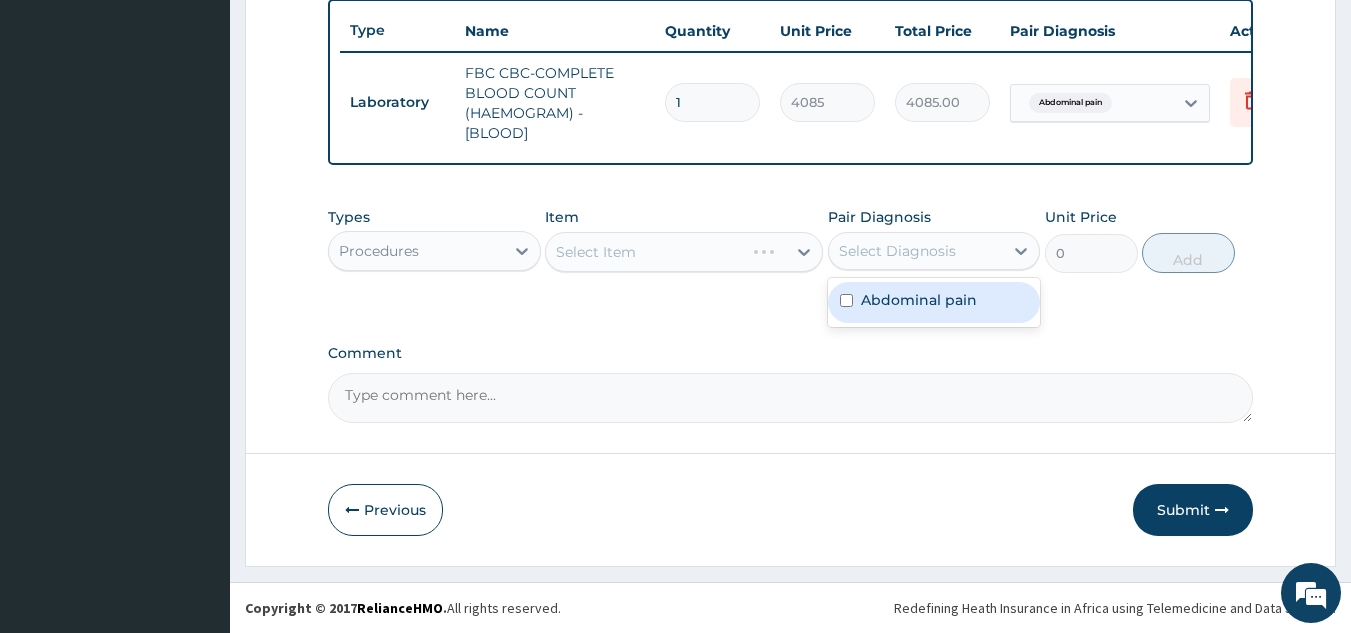 click on "Select Diagnosis" at bounding box center (897, 251) 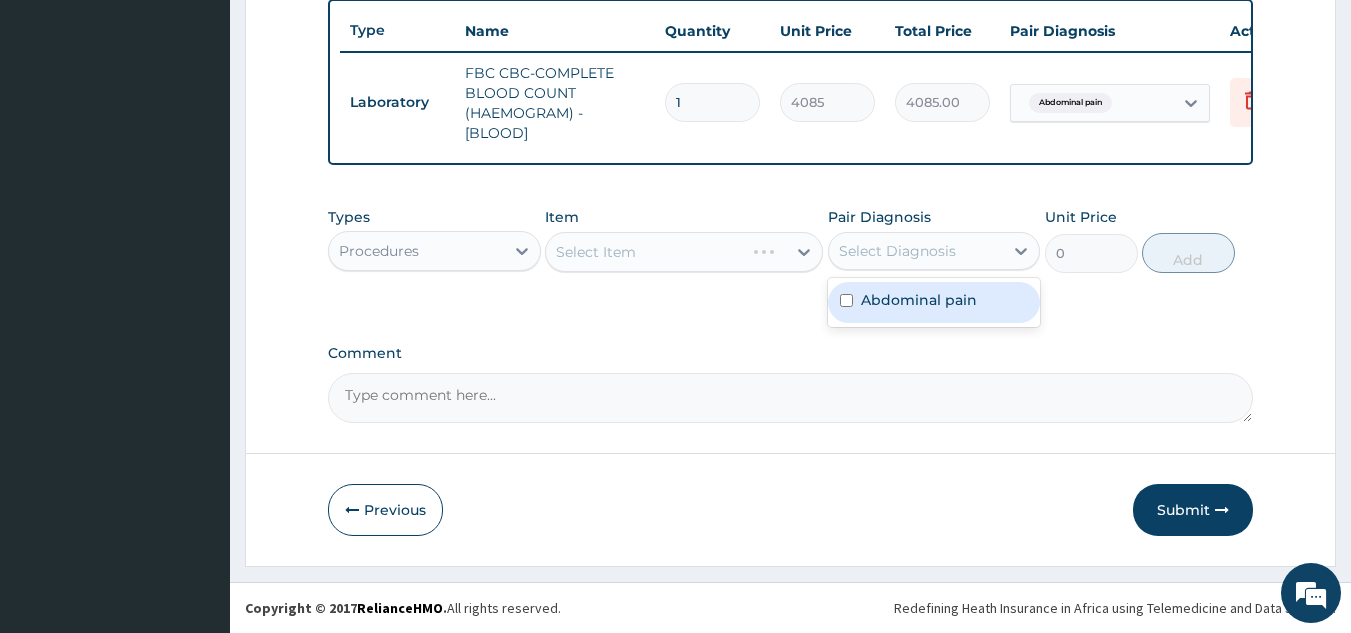 click on "Abdominal pain" at bounding box center [934, 302] 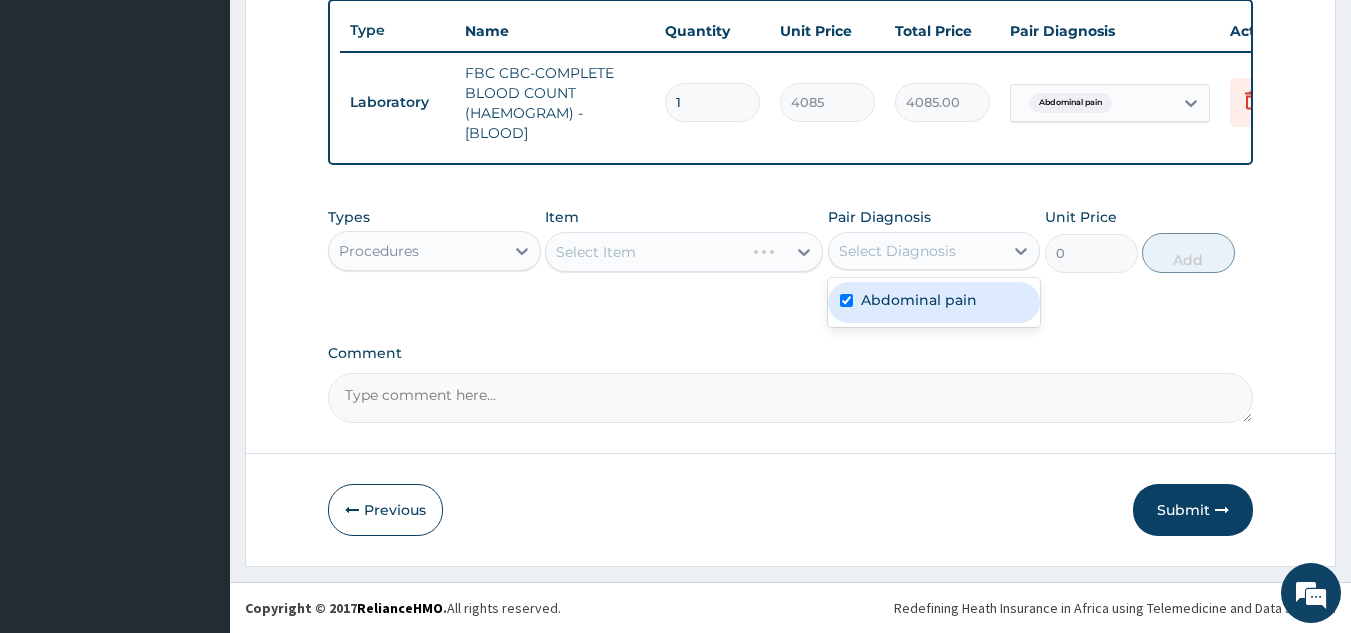 checkbox on "true" 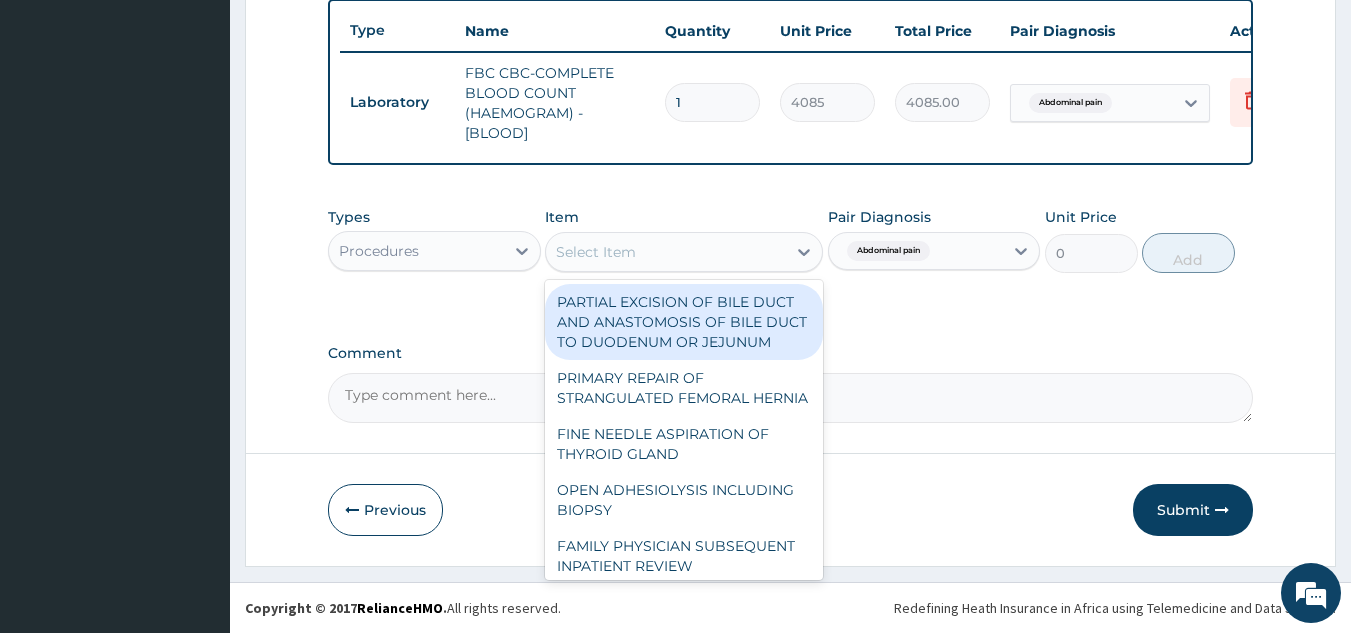 click on "Select Item" at bounding box center (666, 252) 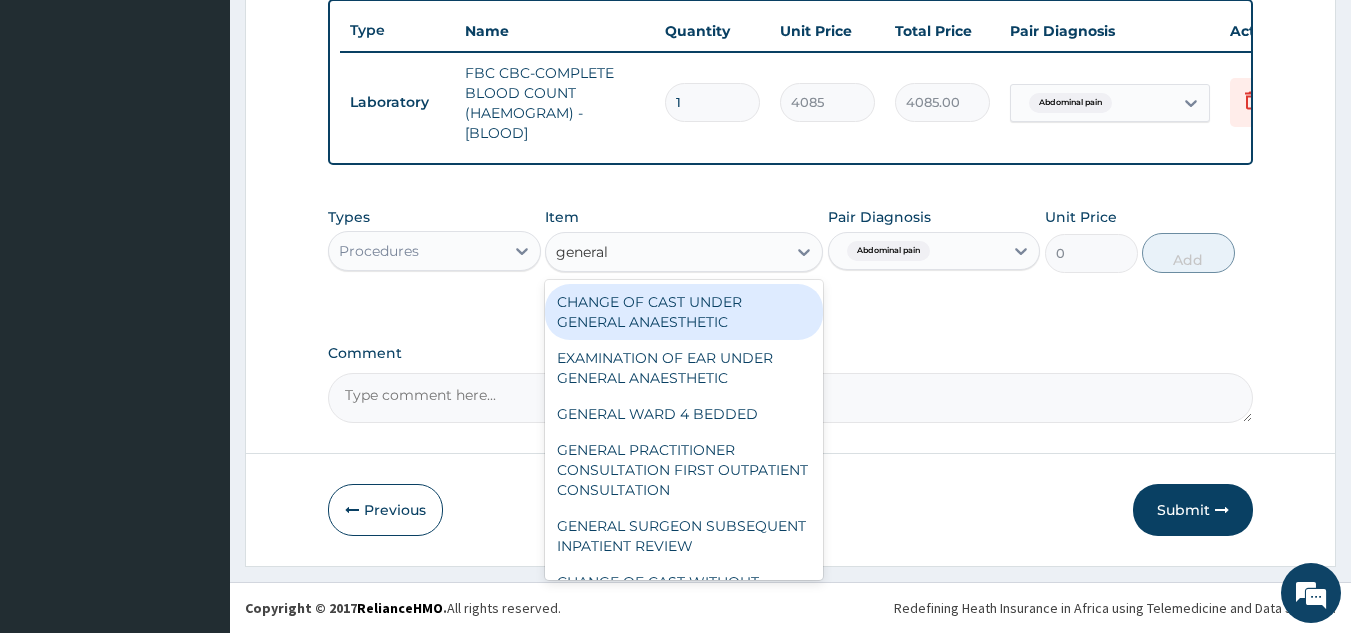 type on "general p" 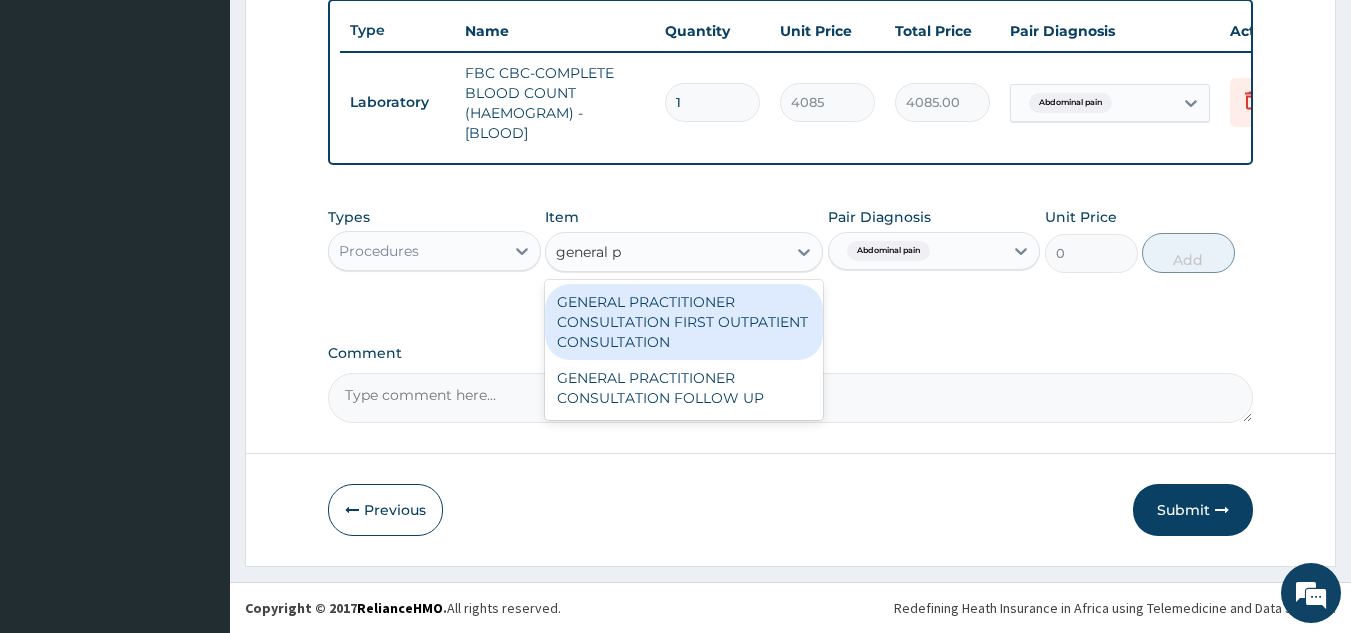 type 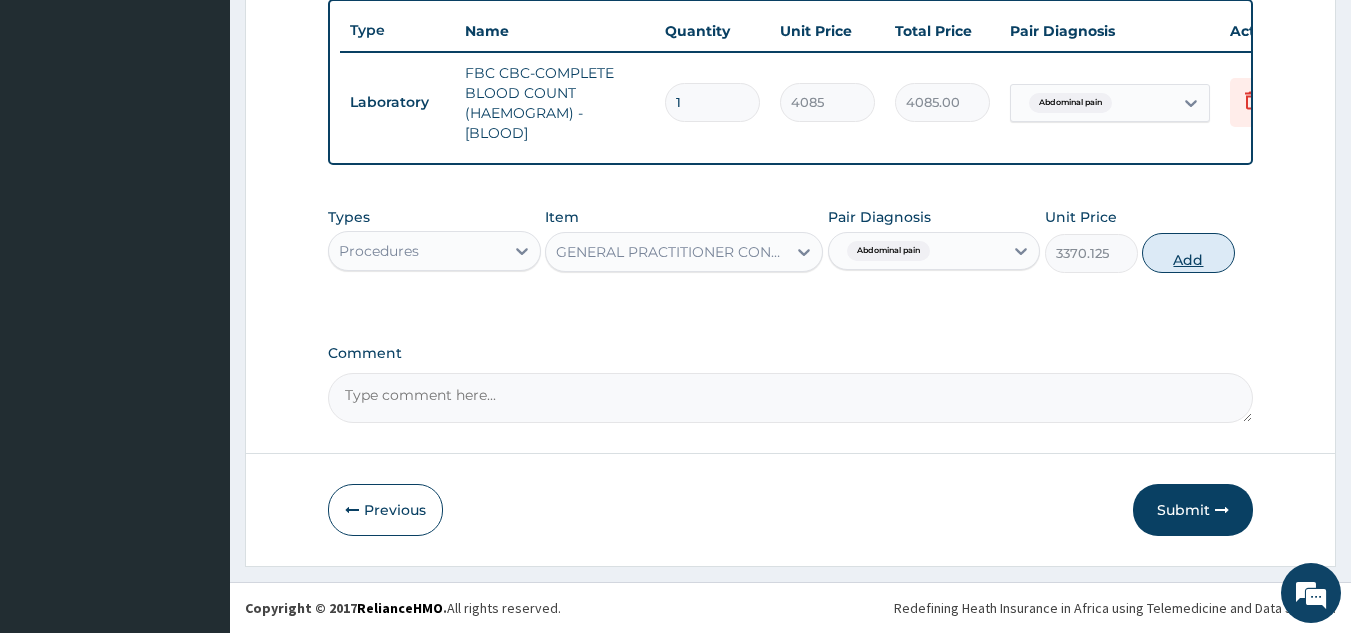 click on "Add" at bounding box center [1188, 253] 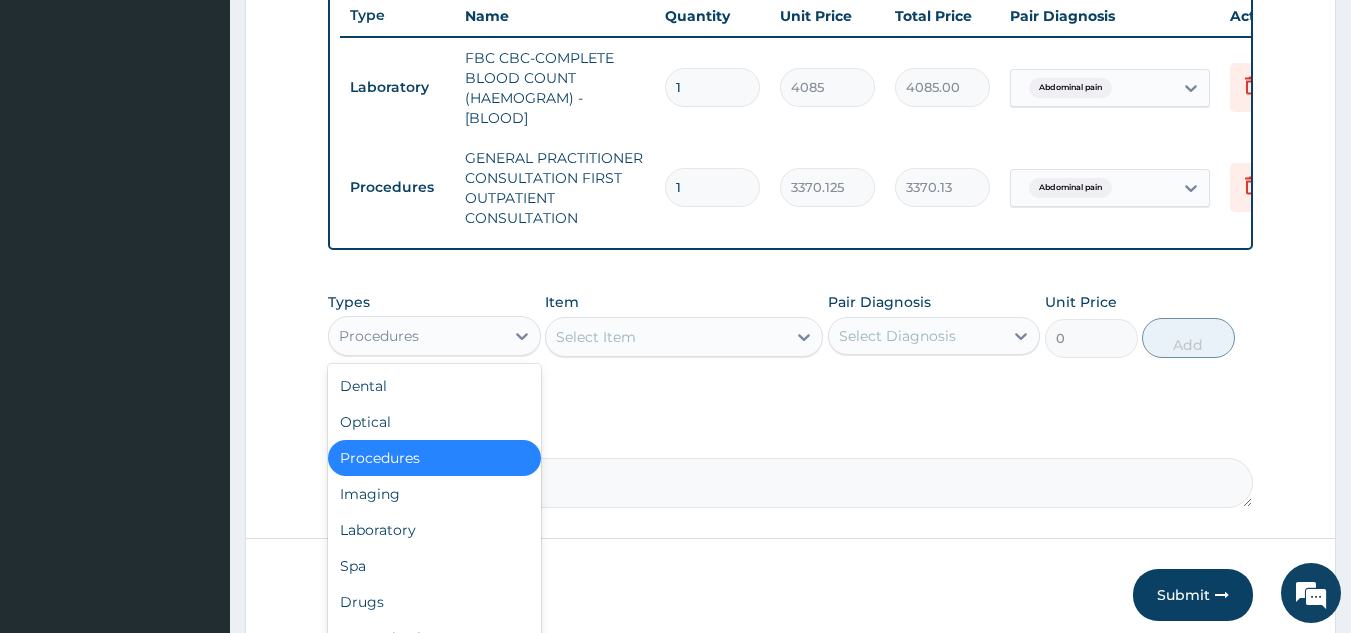 click on "Procedures" at bounding box center [379, 336] 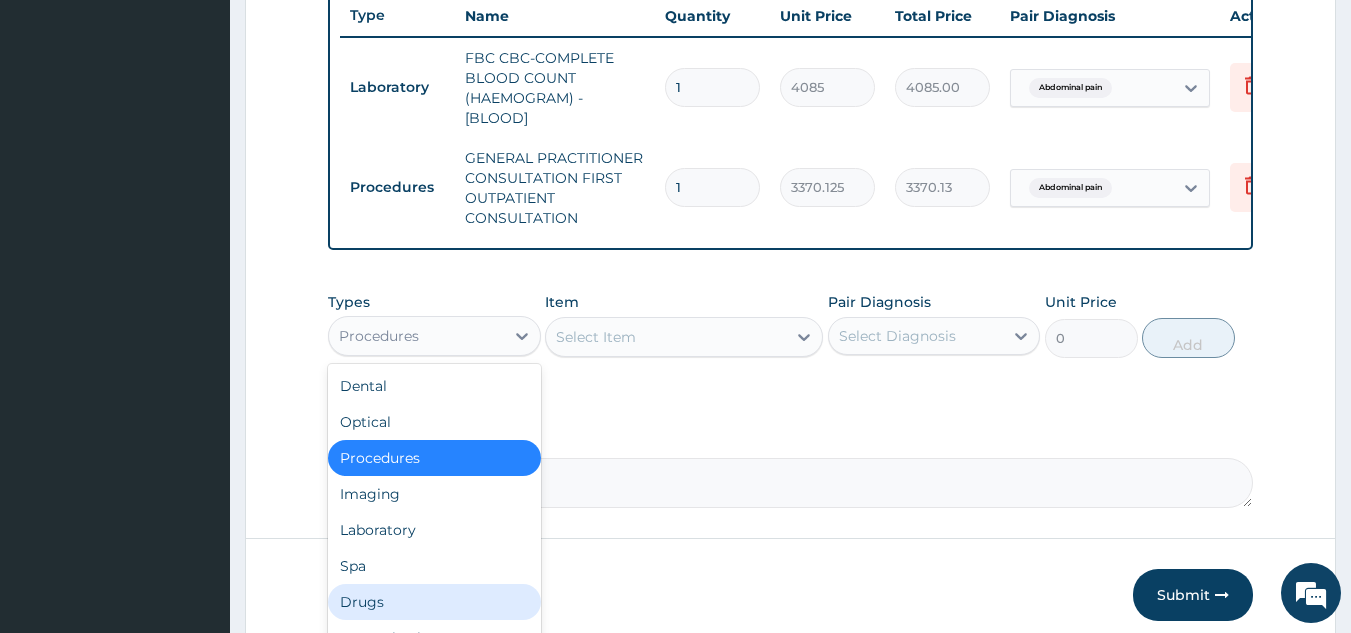 click on "Drugs" at bounding box center (434, 602) 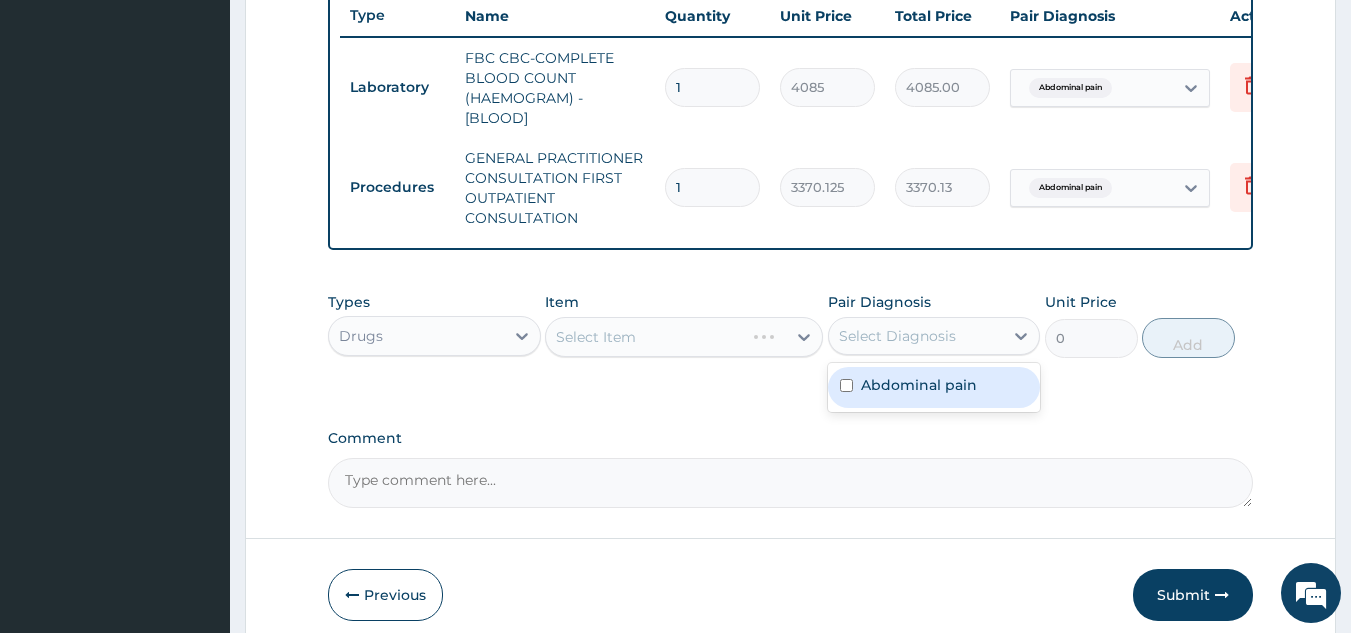 click on "Select Diagnosis" at bounding box center [897, 336] 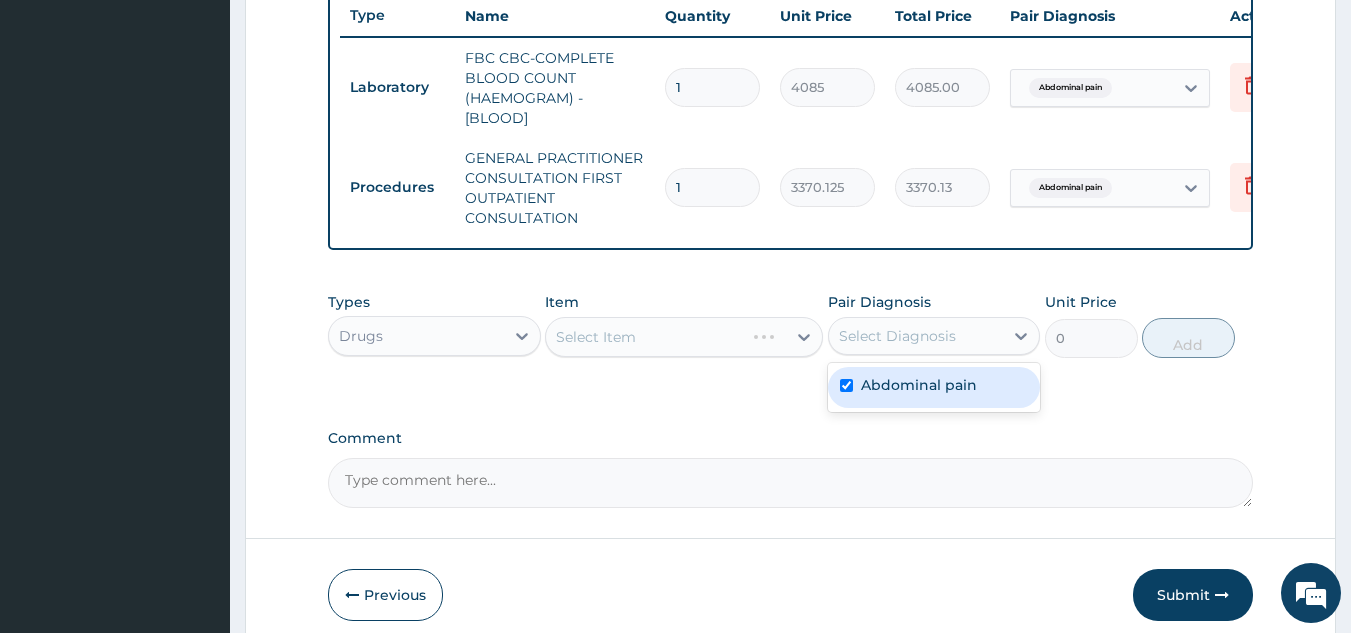 checkbox on "true" 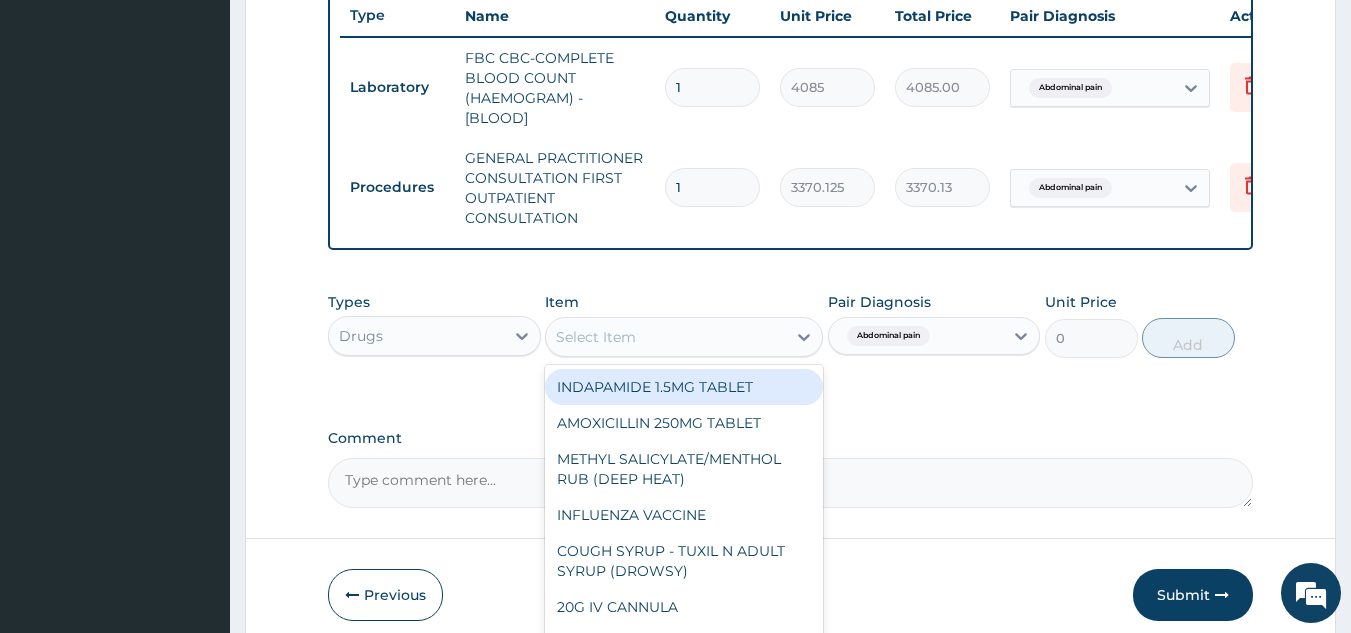 click on "Select Item" at bounding box center (666, 337) 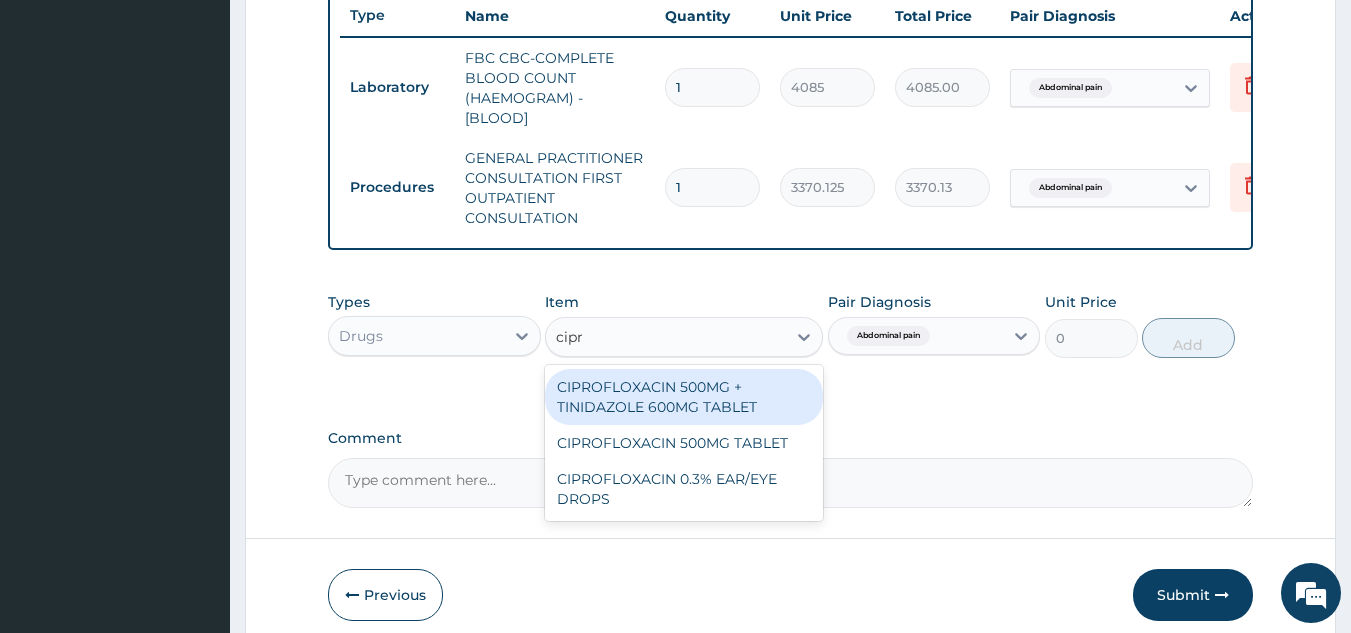 type on "cipr" 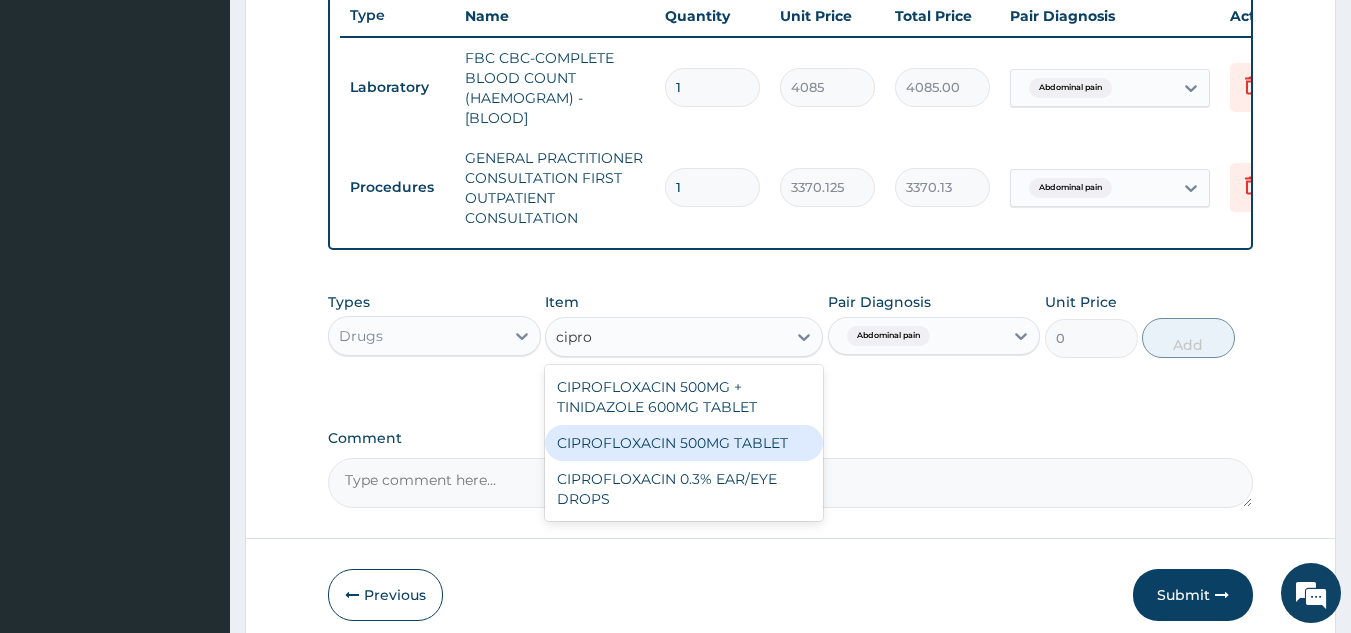 type 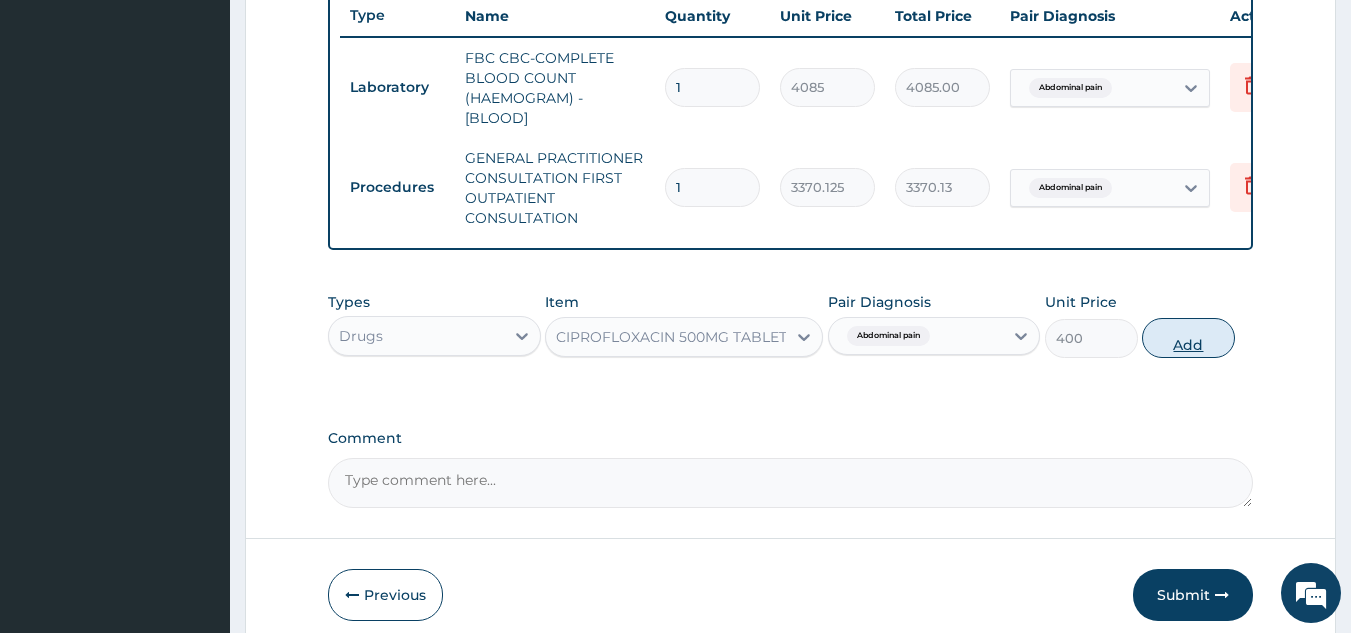 click on "Add" at bounding box center [1188, 338] 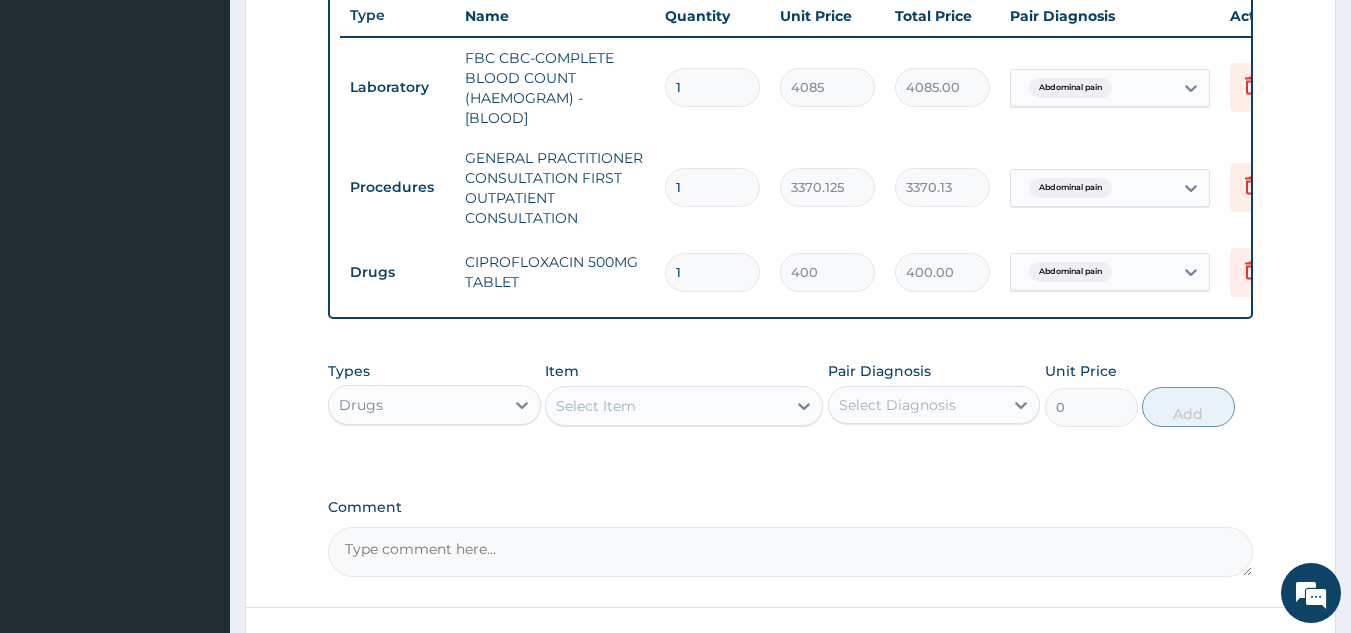 scroll, scrollTop: 929, scrollLeft: 0, axis: vertical 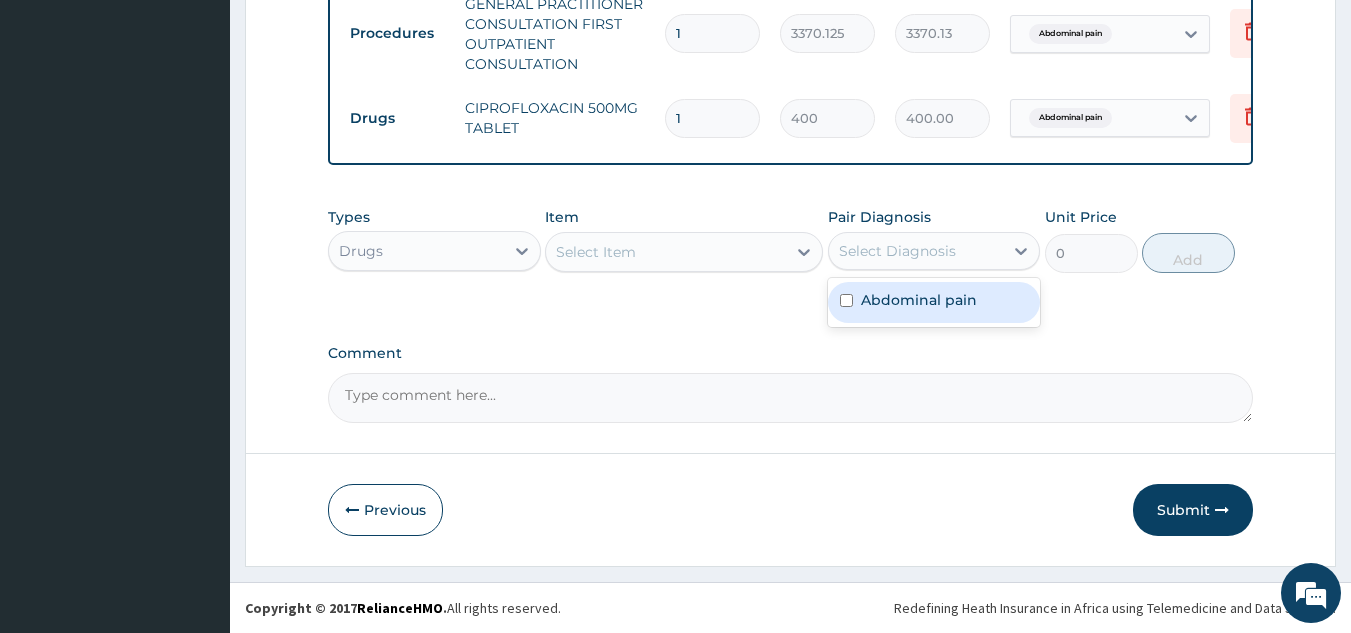 click on "Select Diagnosis" at bounding box center (897, 251) 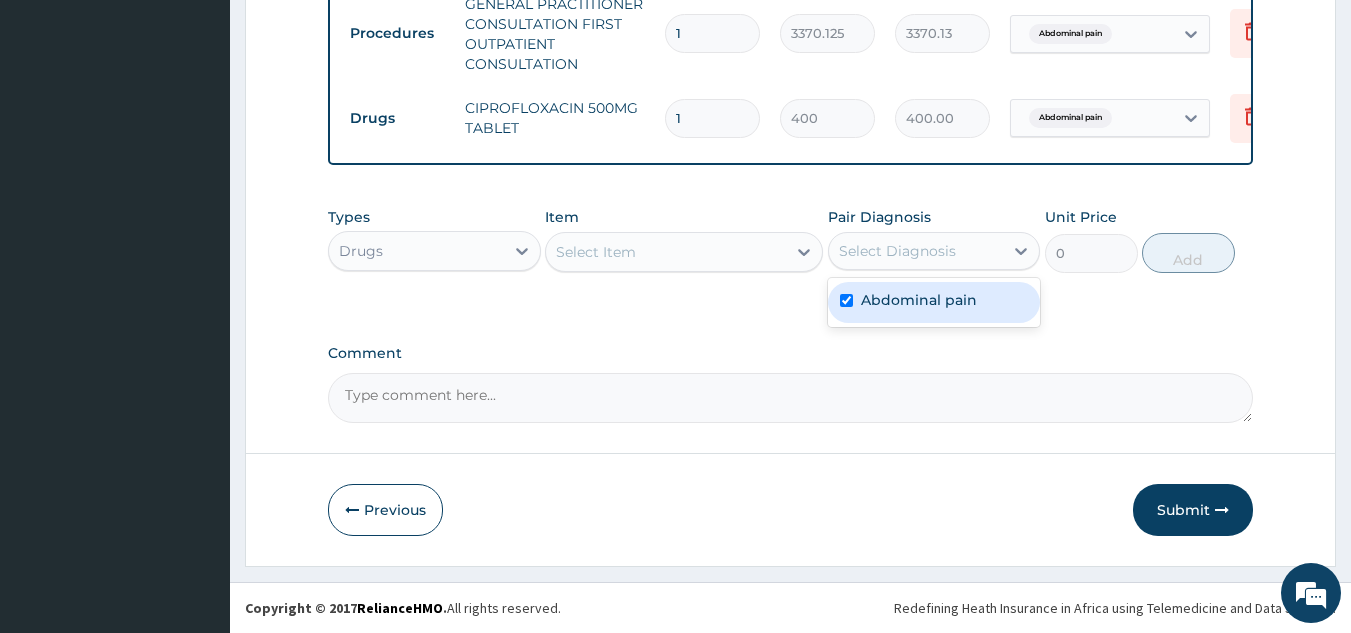 checkbox on "true" 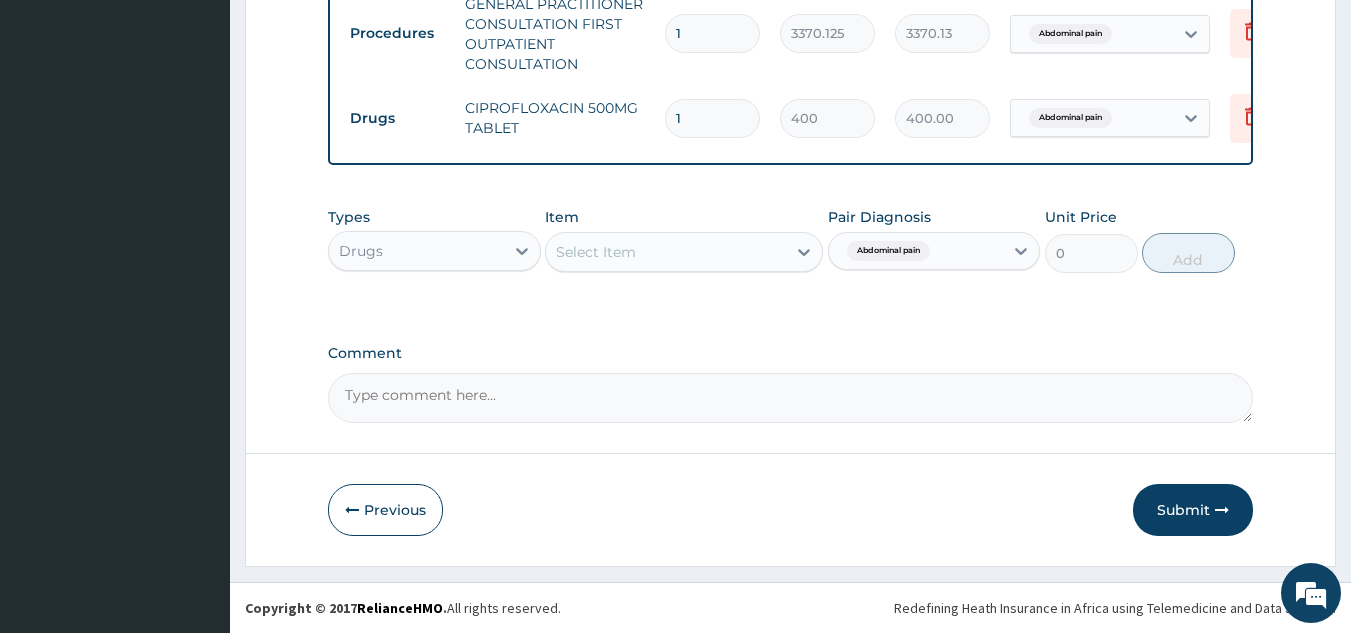 click on "PA Code / Prescription Code Enter Code(Secondary Care Only) Encounter Date 02-08-2025 Important Notice Please enter PA codes before entering items that are not attached to a PA code   All diagnoses entered must be linked to a claim item. Diagnosis & Claim Items that are visible but inactive cannot be edited because they were imported from an already approved PA code. Diagnosis Abdominal pain Confirmed NB: All diagnosis must be linked to a claim item Claim Items Type Name Quantity Unit Price Total Price Pair Diagnosis Actions Laboratory FBC CBC-COMPLETE BLOOD COUNT (HAEMOGRAM) - [BLOOD] 1 4085 4085.00 Abdominal pain Delete Procedures GENERAL PRACTITIONER CONSULTATION FIRST OUTPATIENT CONSULTATION 1 3370.125 3370.13 Abdominal pain Delete Drugs CIPROFLOXACIN 500MG TABLET 1 400 400.00 Abdominal pain Delete Types Drugs Item Select Item Pair Diagnosis Abdominal pain Unit Price 0 Add Comment" at bounding box center [791, -150] 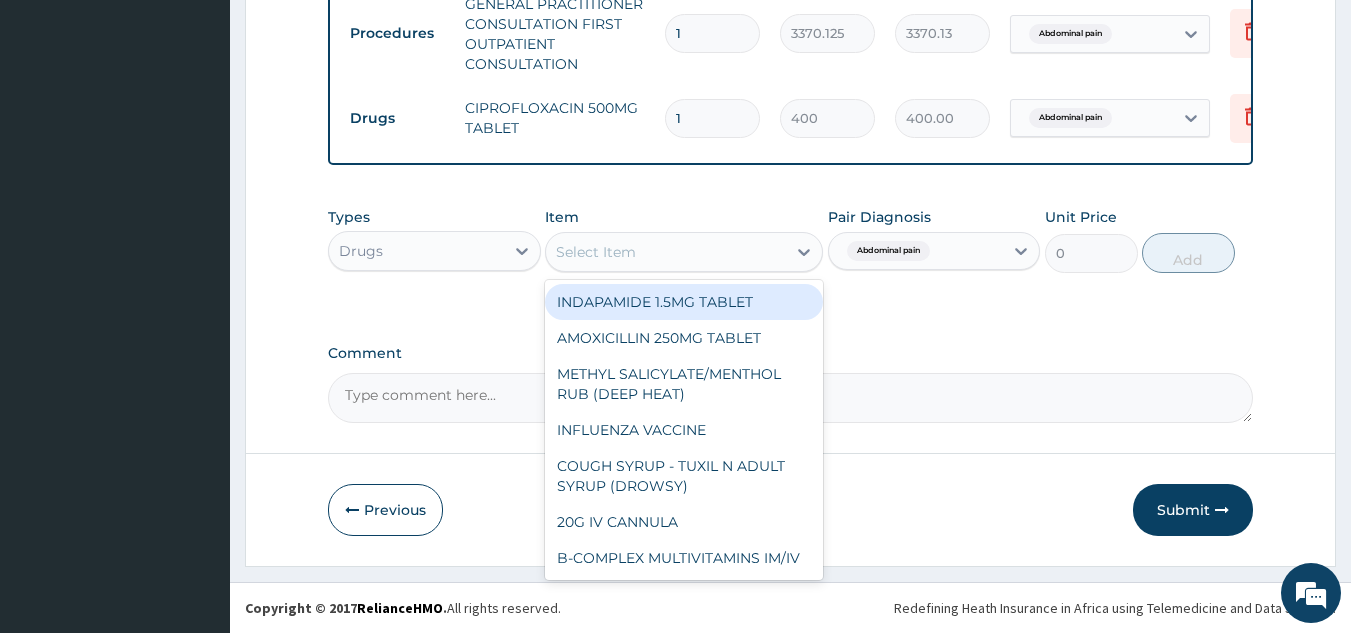 click on "Select Item" at bounding box center (596, 252) 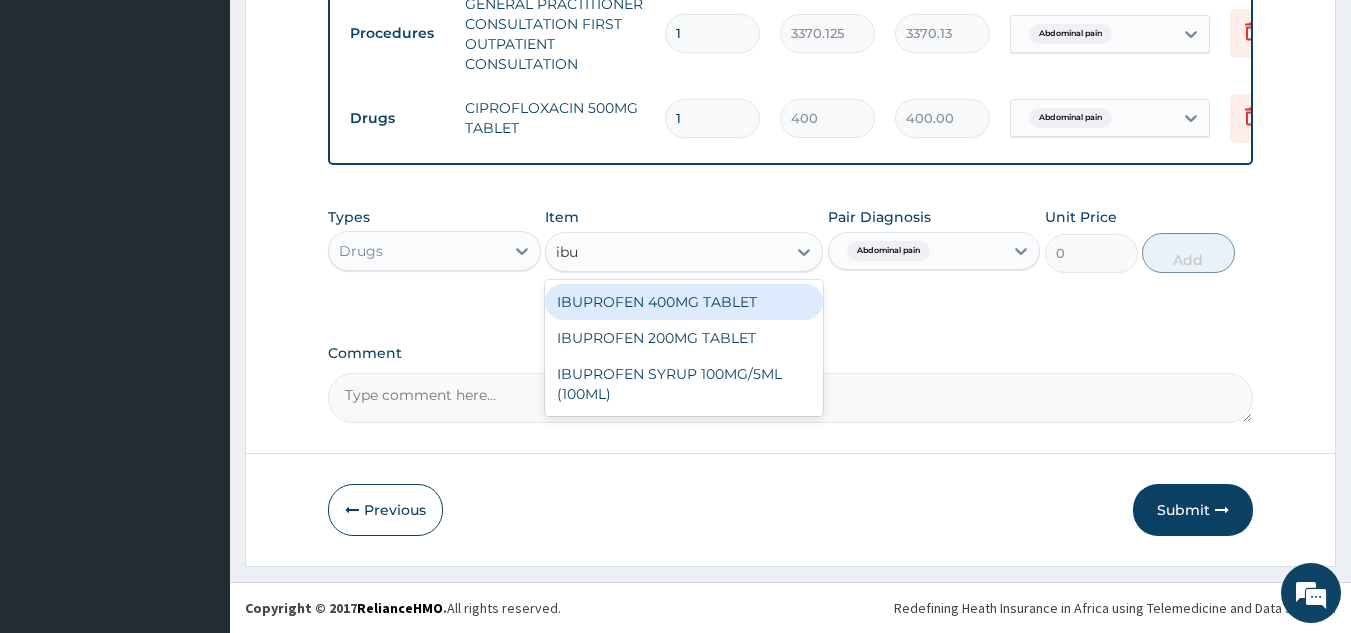 type on "ibup" 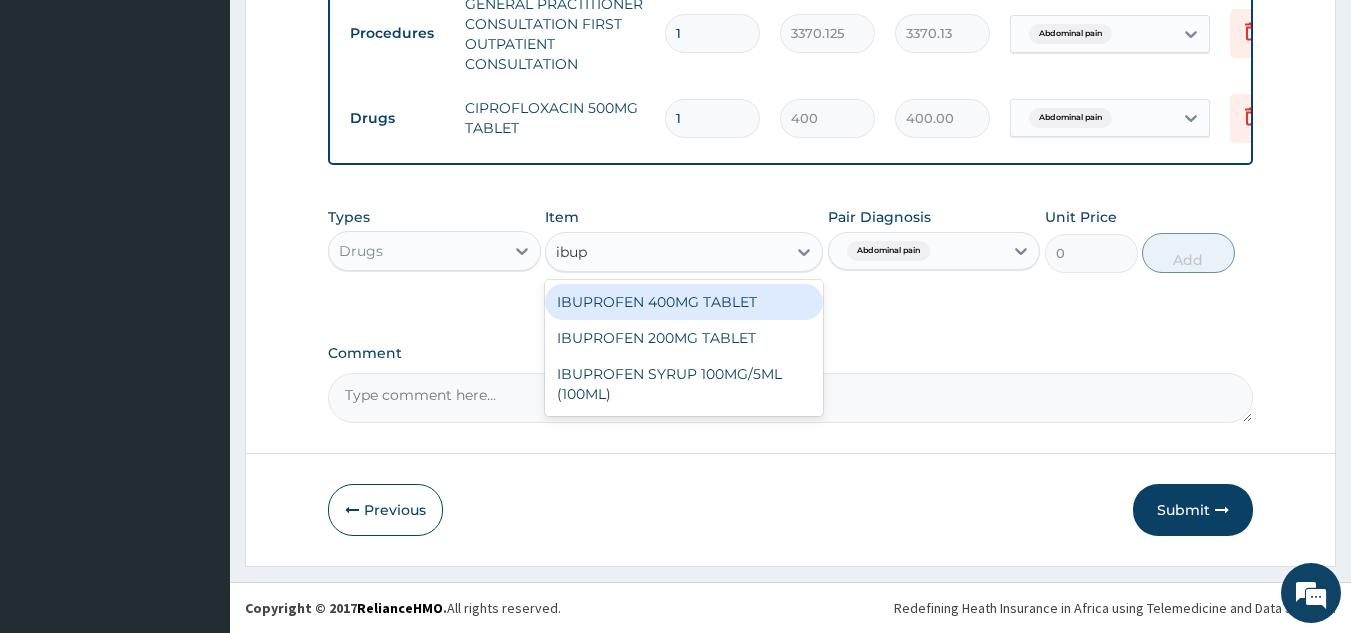 type 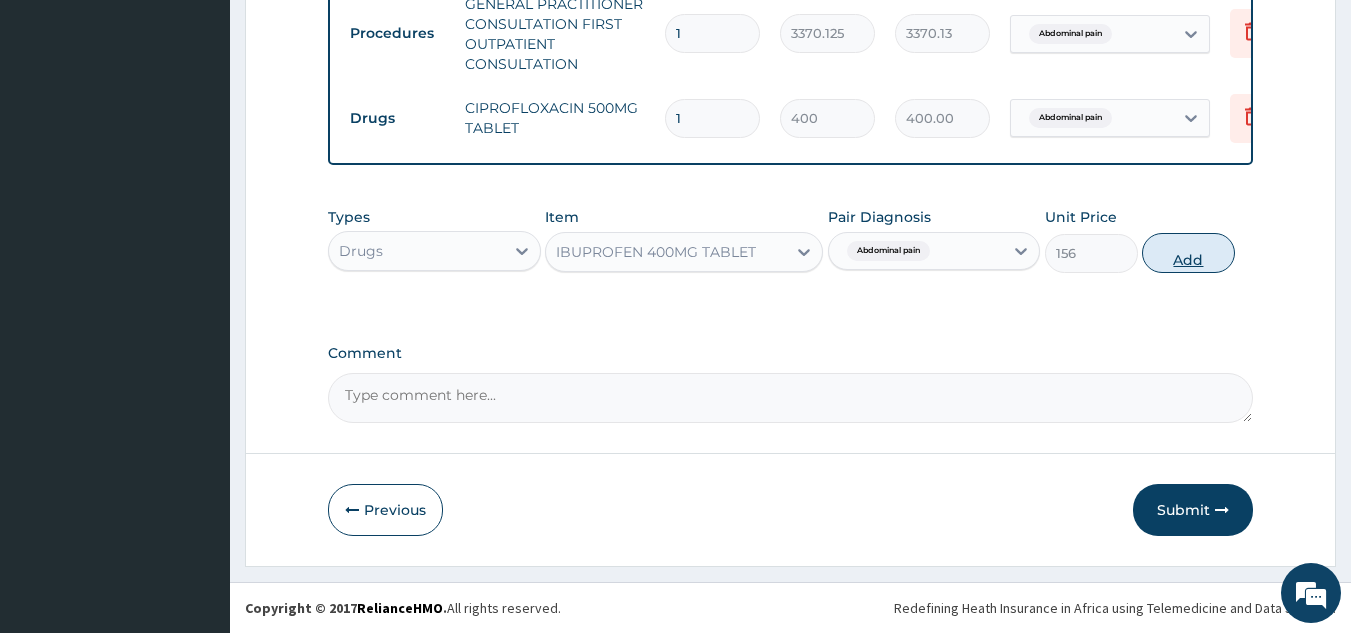 click on "Add" at bounding box center [1188, 253] 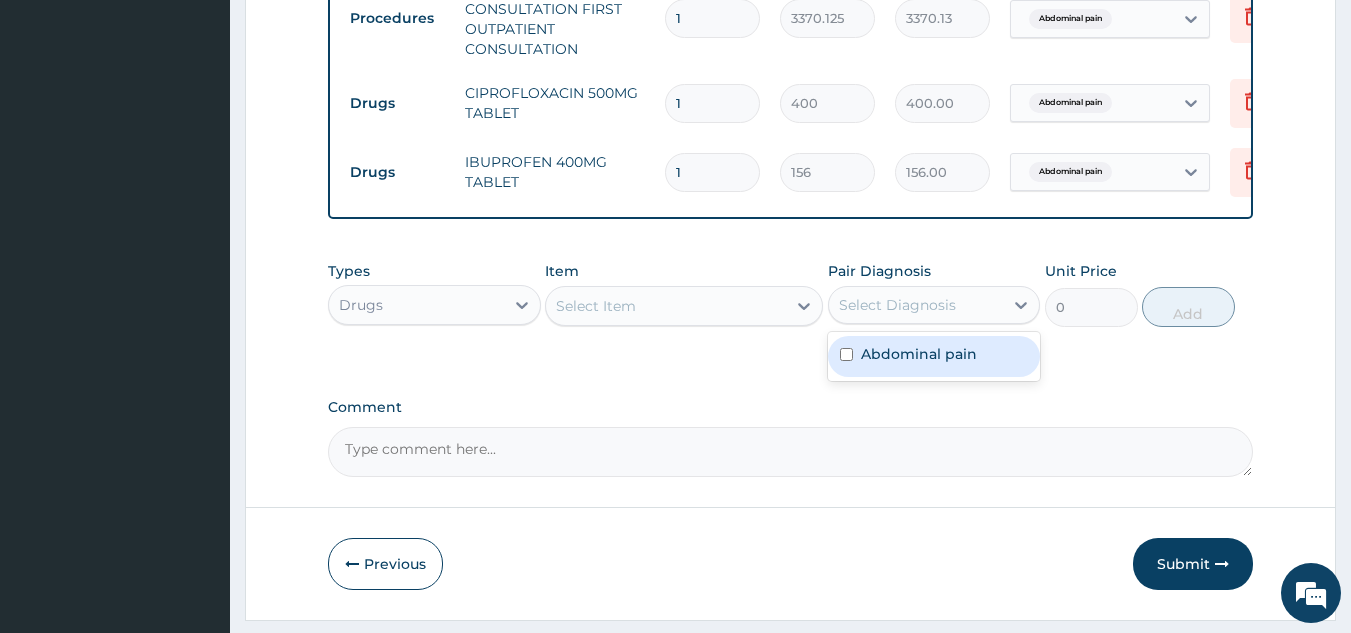 click on "Select Diagnosis" at bounding box center [897, 305] 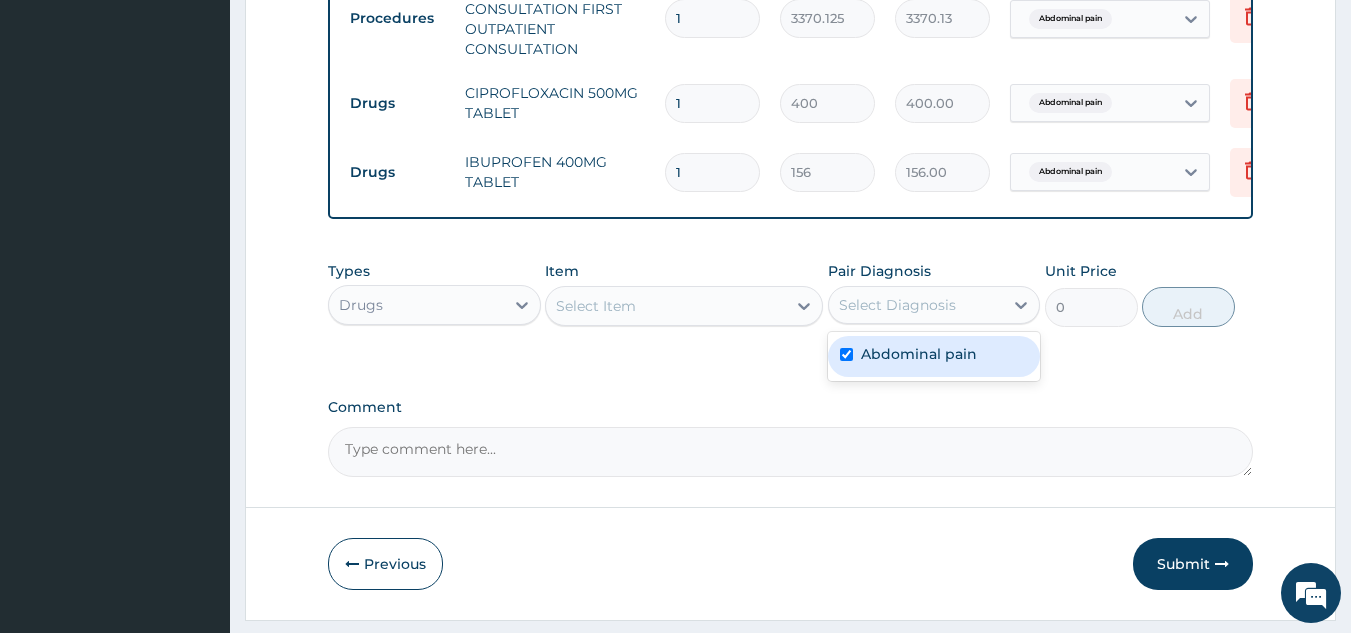 checkbox on "true" 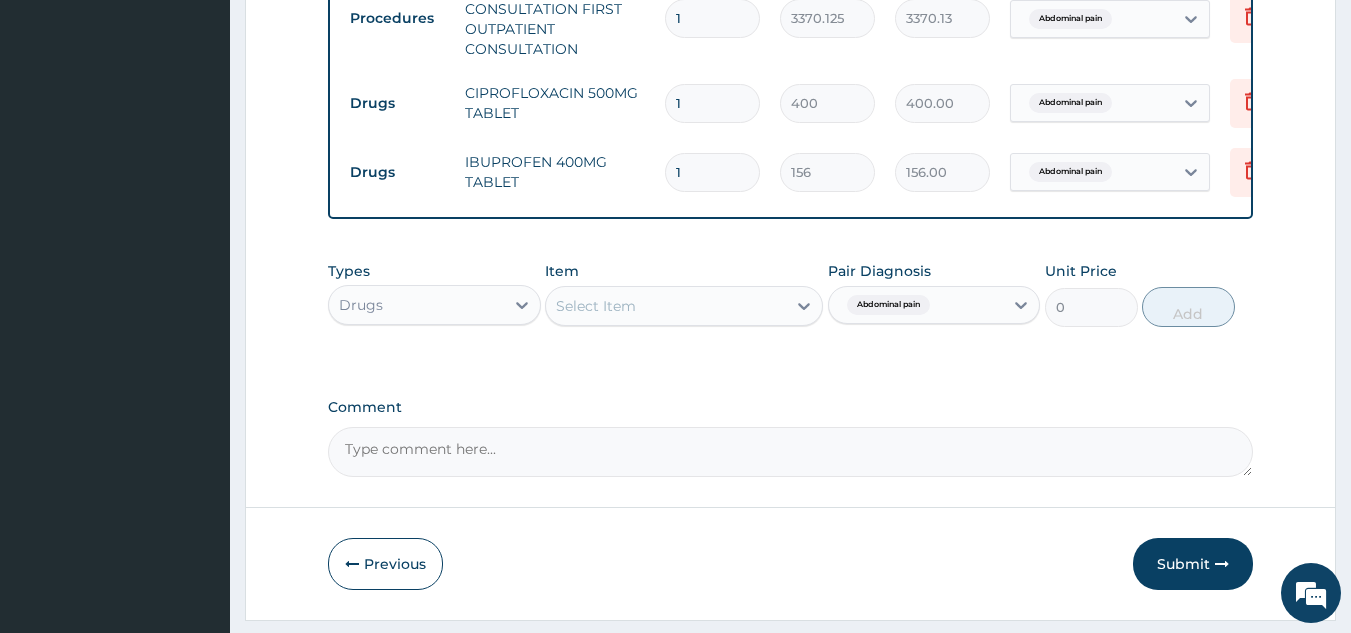 click on "Item Select Item" at bounding box center [684, 294] 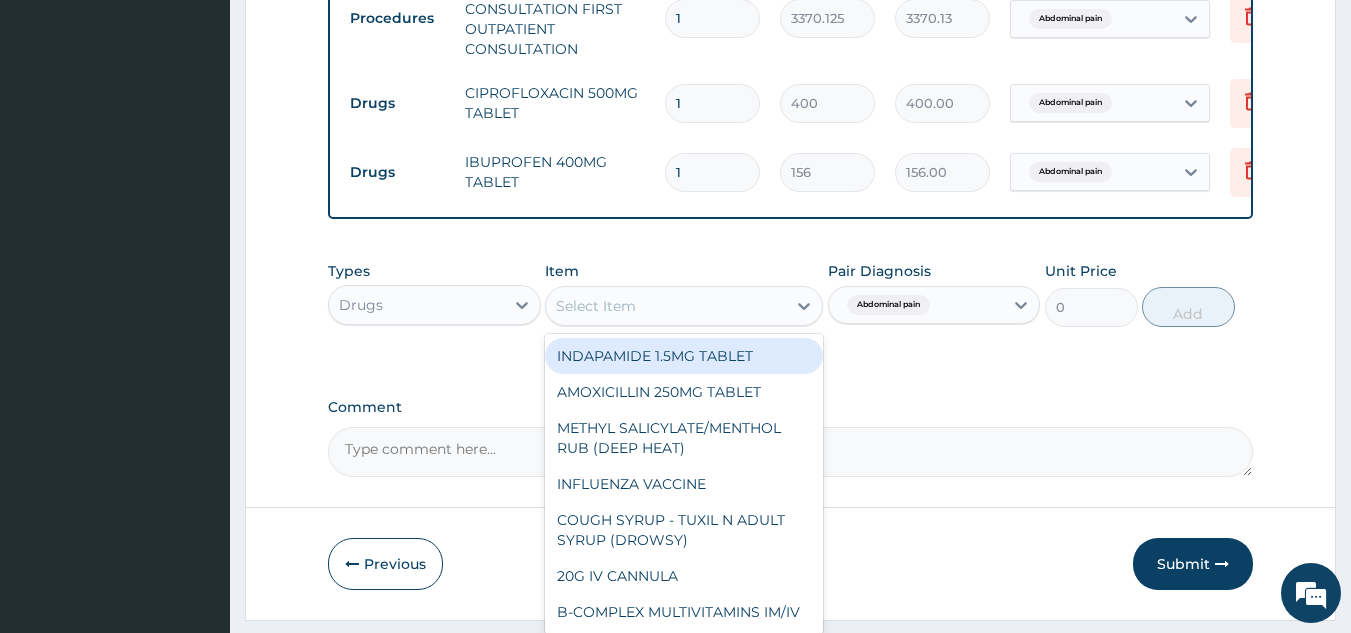 click on "Select Item" at bounding box center (666, 306) 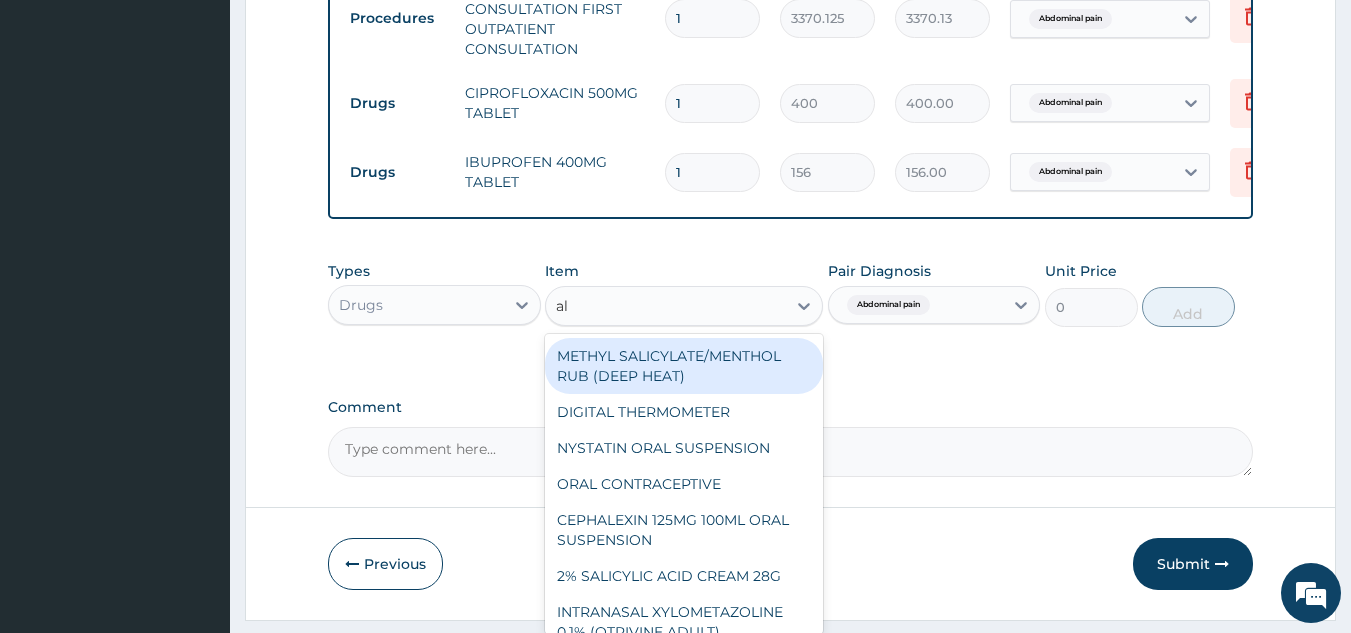 type on "alb" 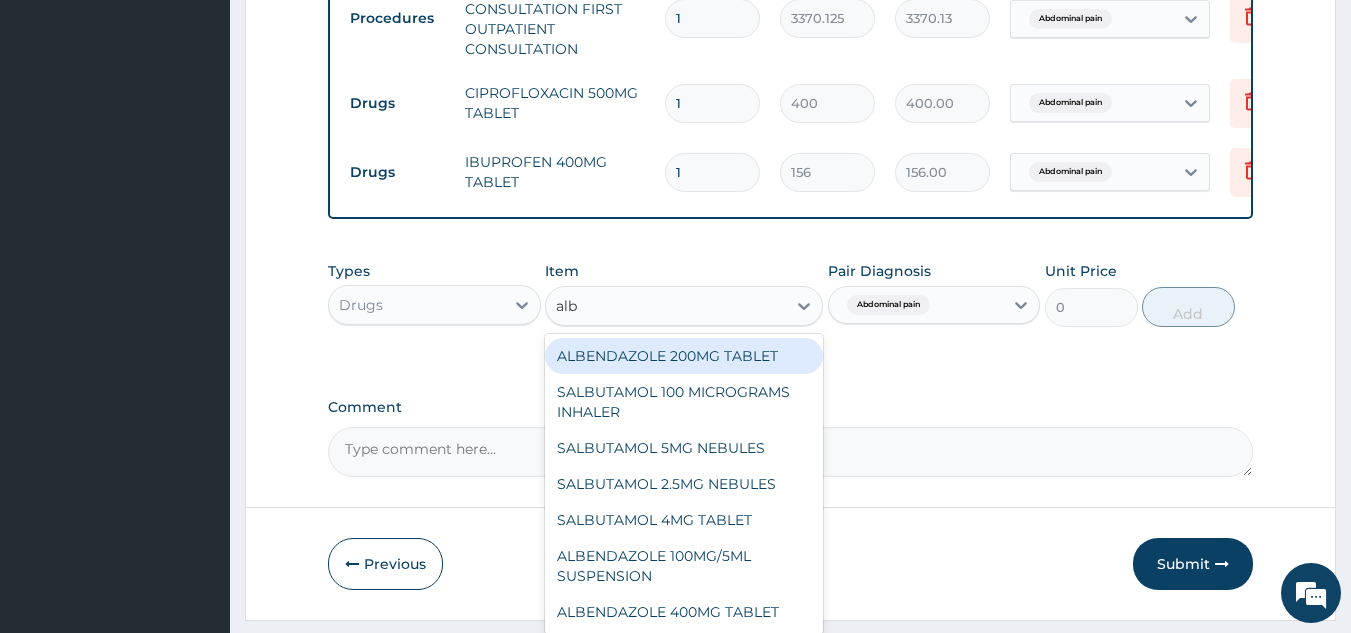 type 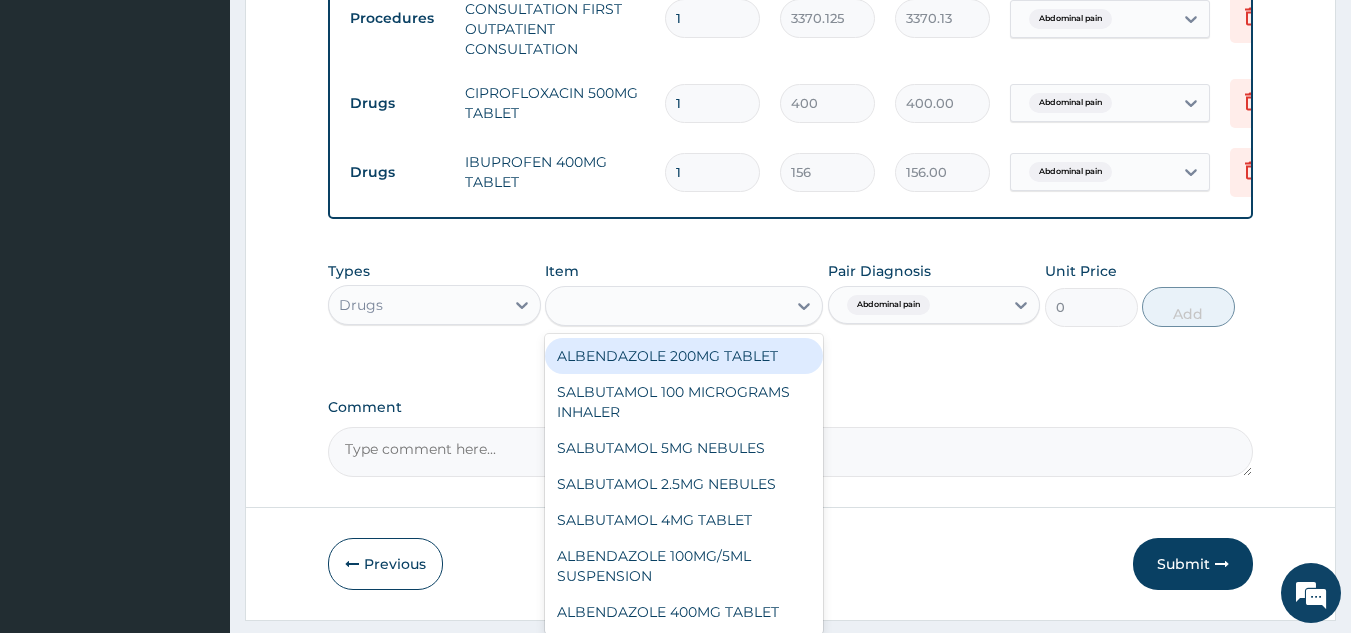 type on "391" 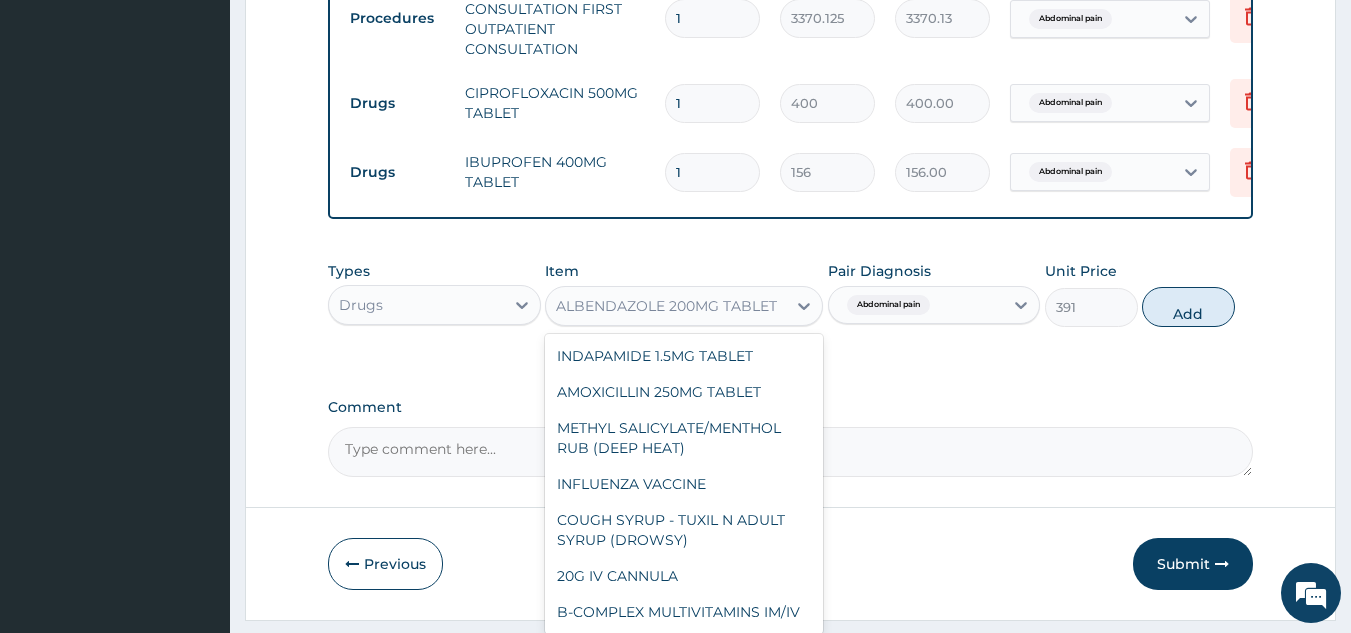 click on "ALBENDAZOLE 200MG TABLET" at bounding box center [666, 306] 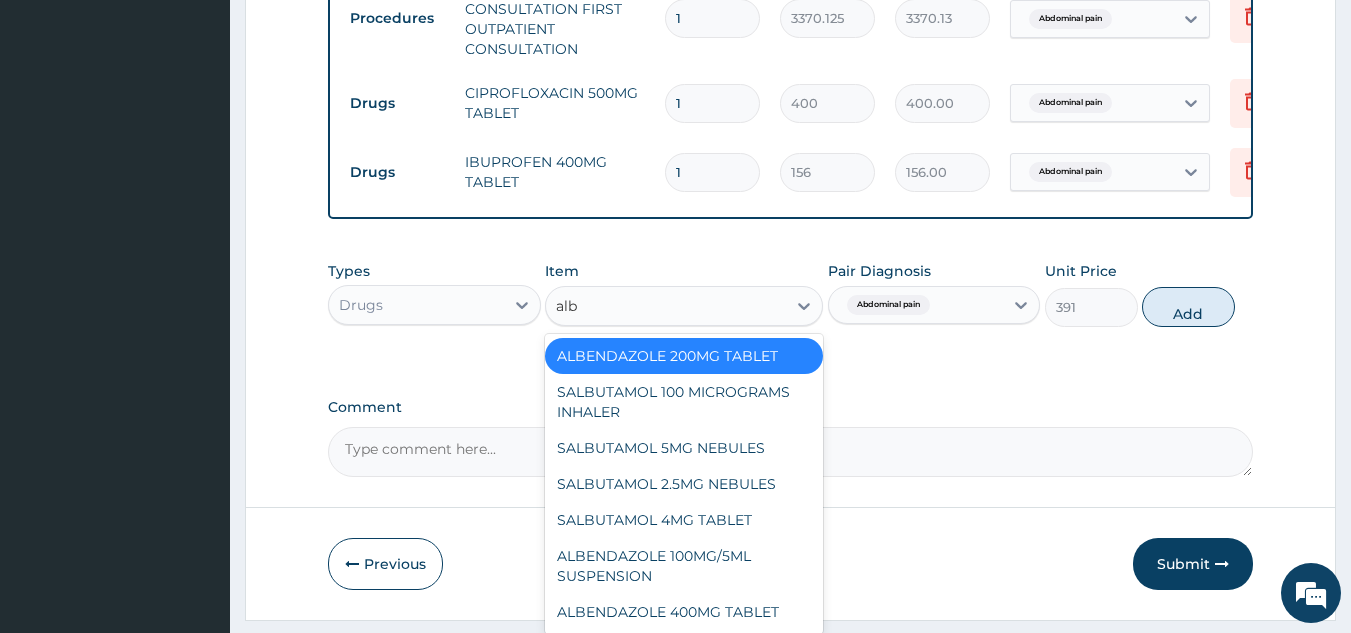 scroll, scrollTop: 0, scrollLeft: 0, axis: both 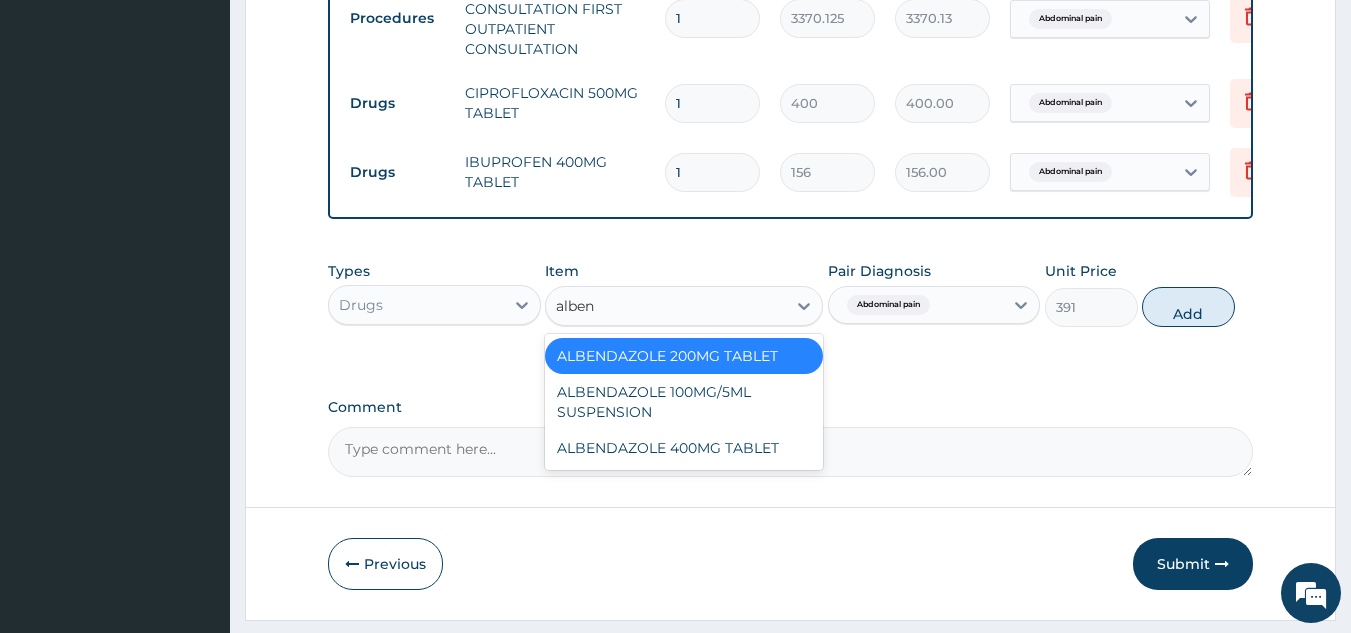 type on "albend" 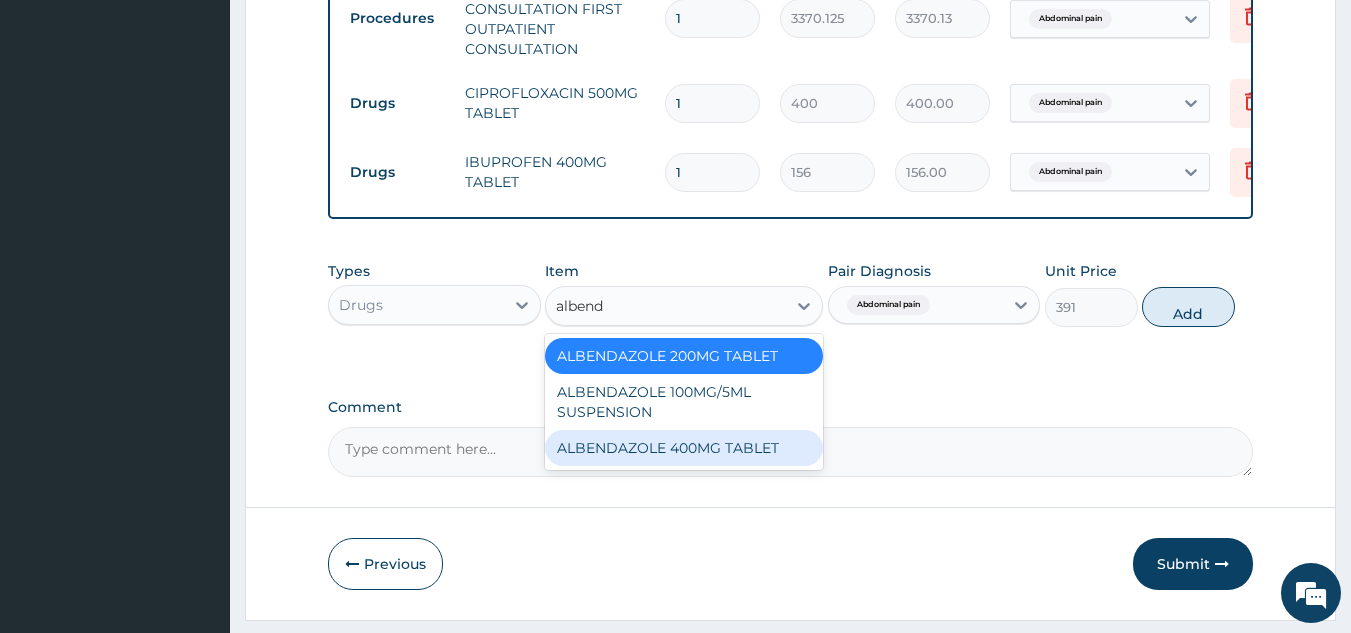 click on "ALBENDAZOLE 400MG TABLET" at bounding box center (684, 448) 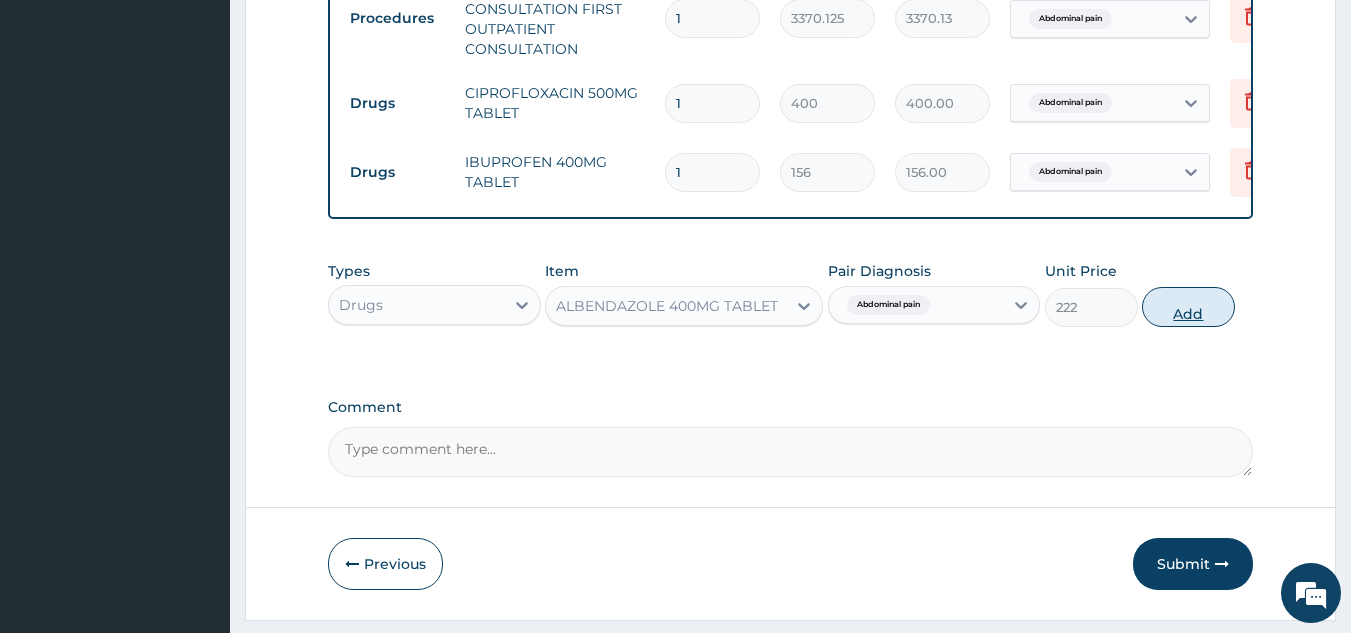 click on "Add" at bounding box center [1188, 307] 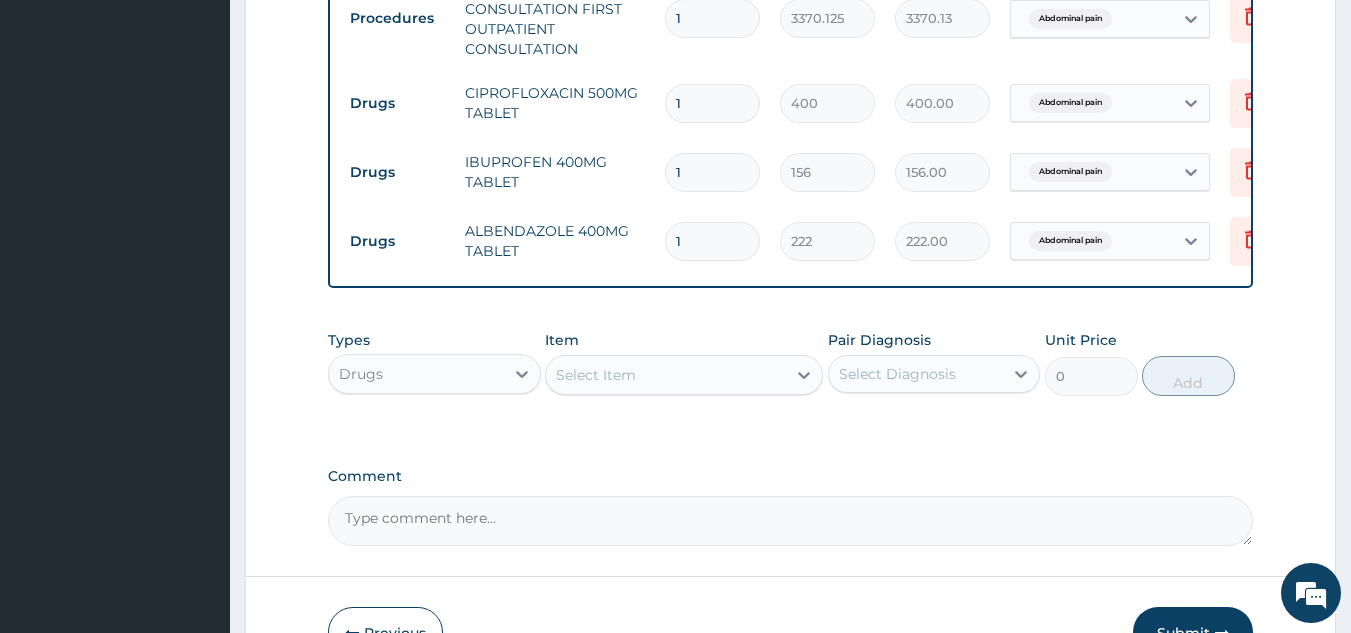 click on "1" at bounding box center (712, 103) 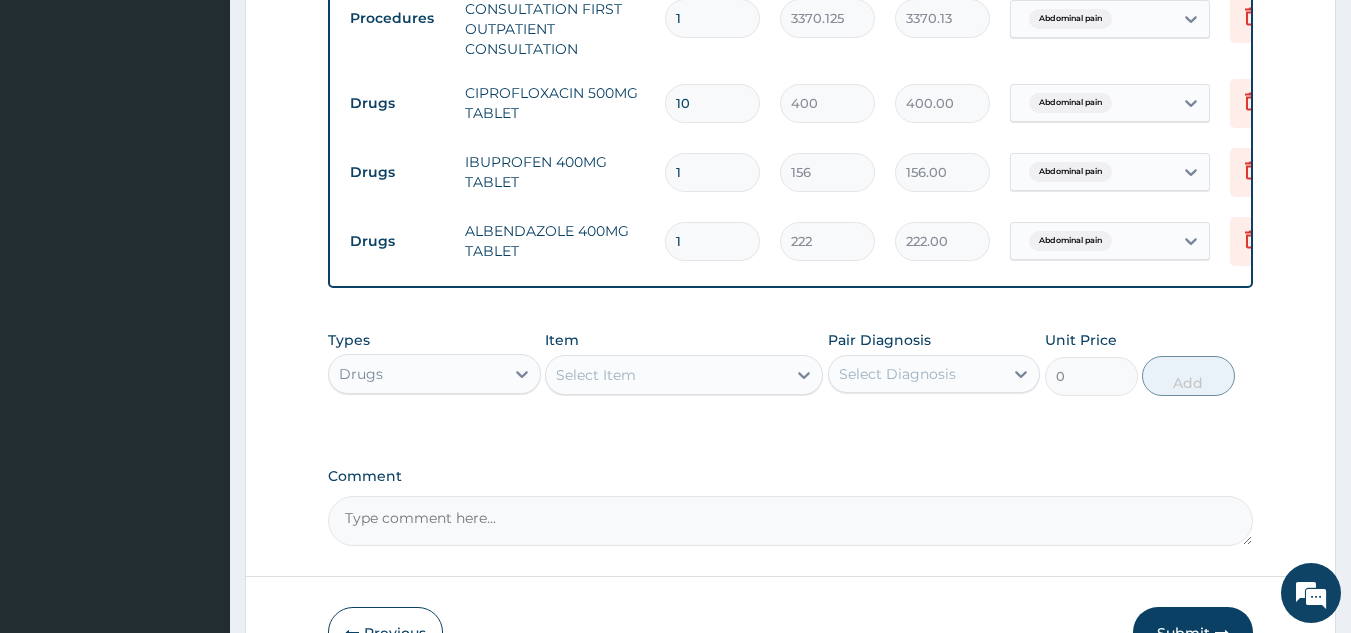 type on "4000.00" 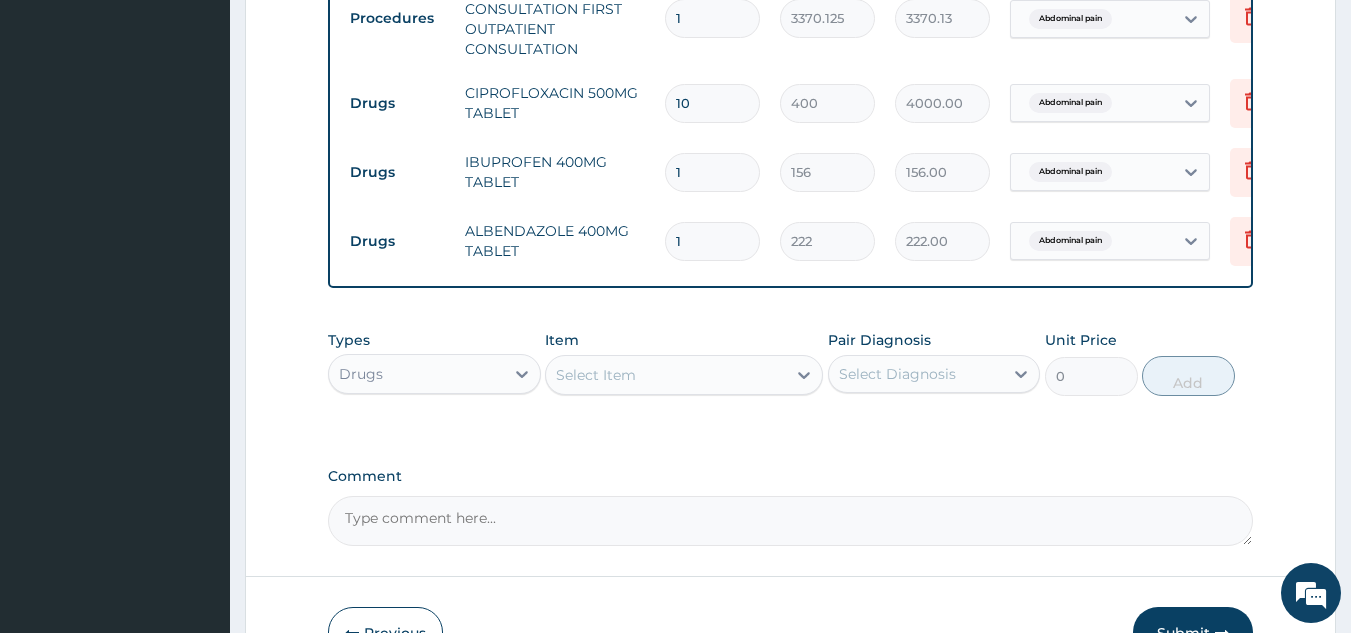 type on "10" 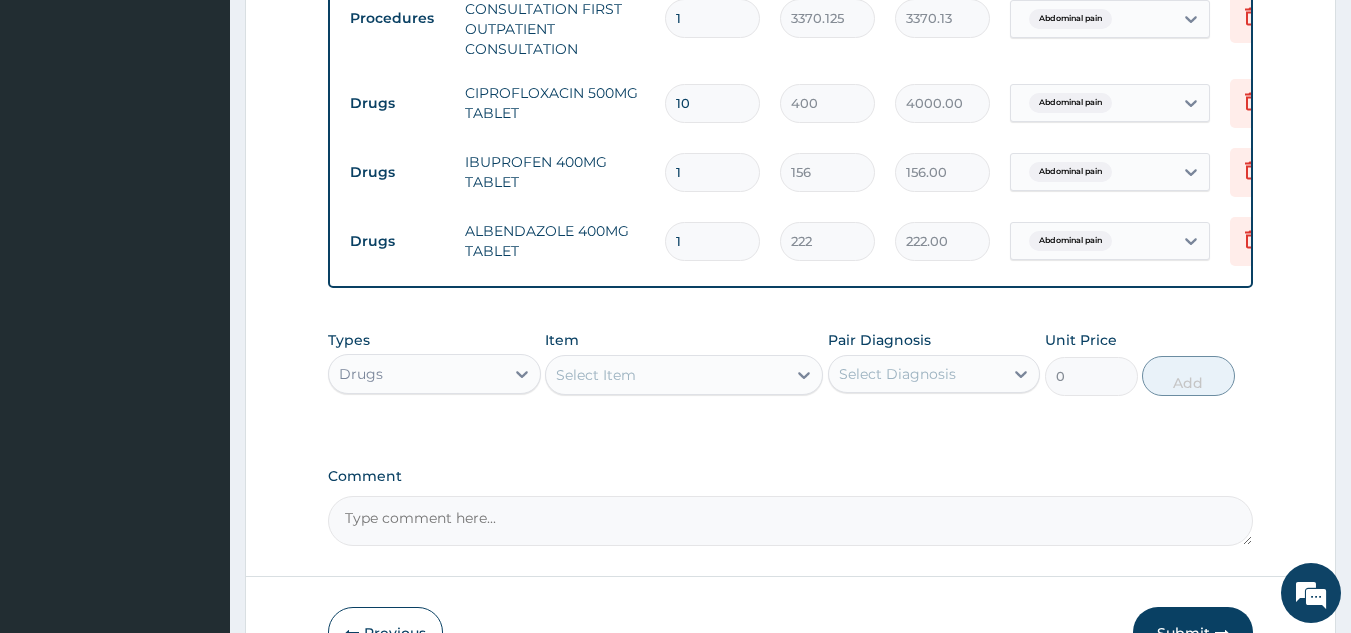 type 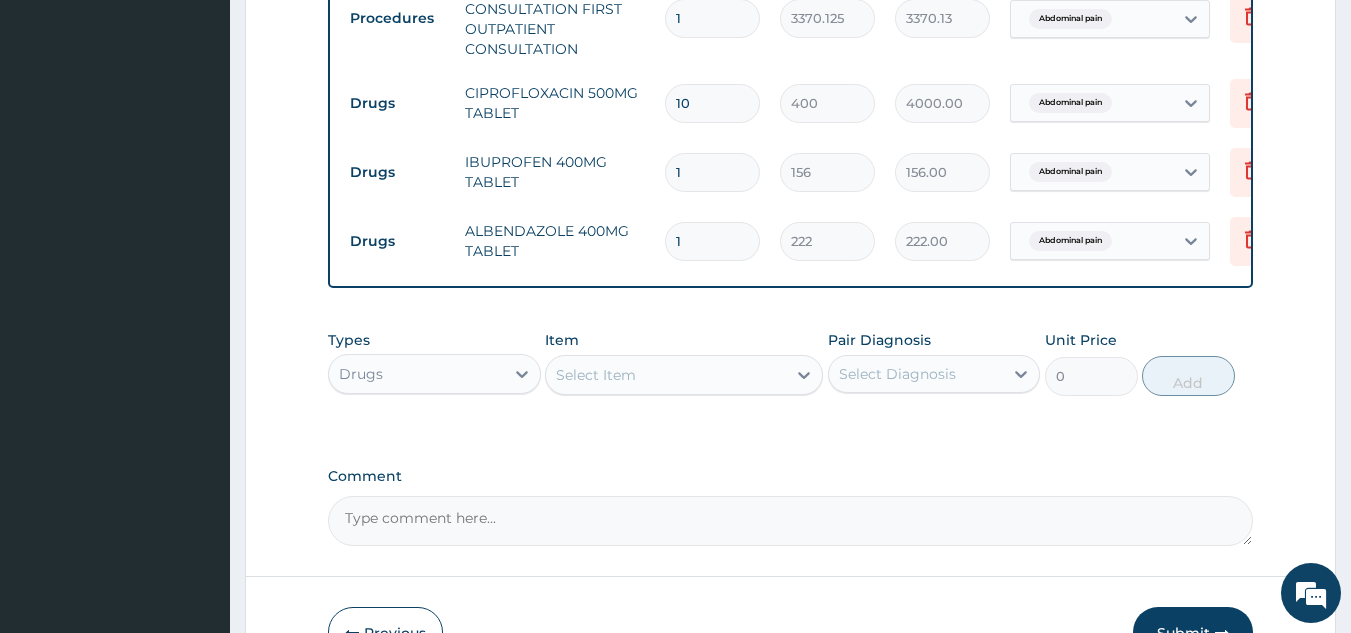 type on "0.00" 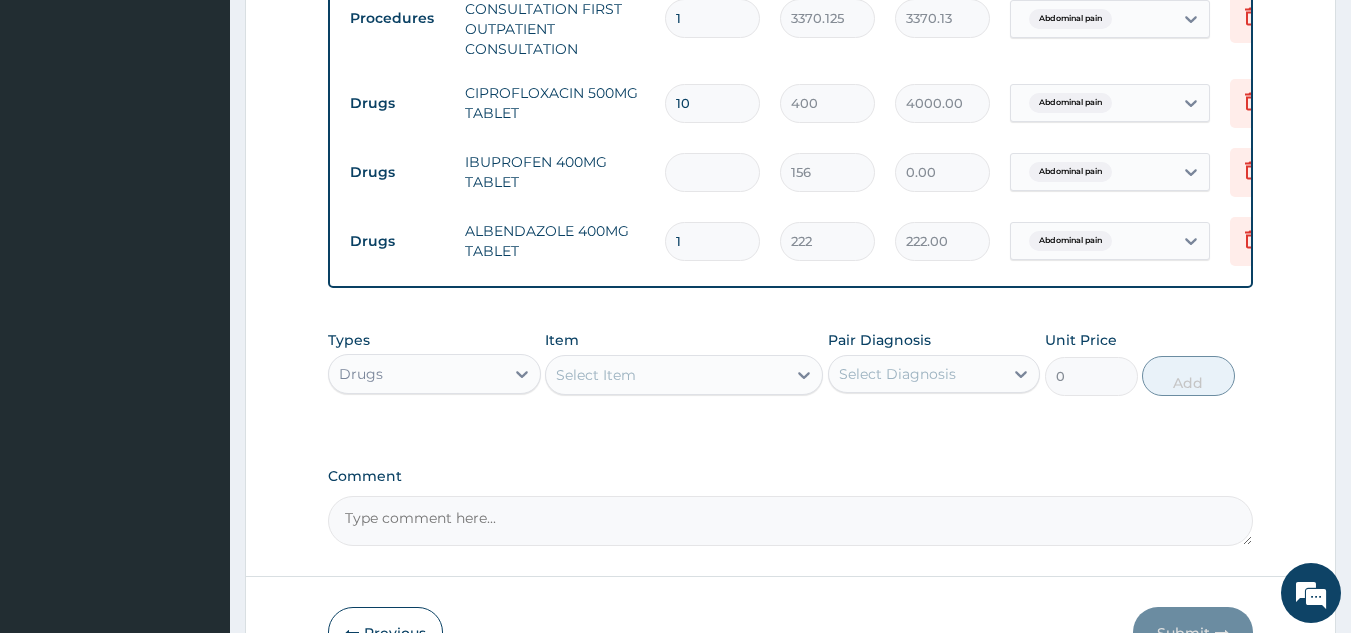 type on "9" 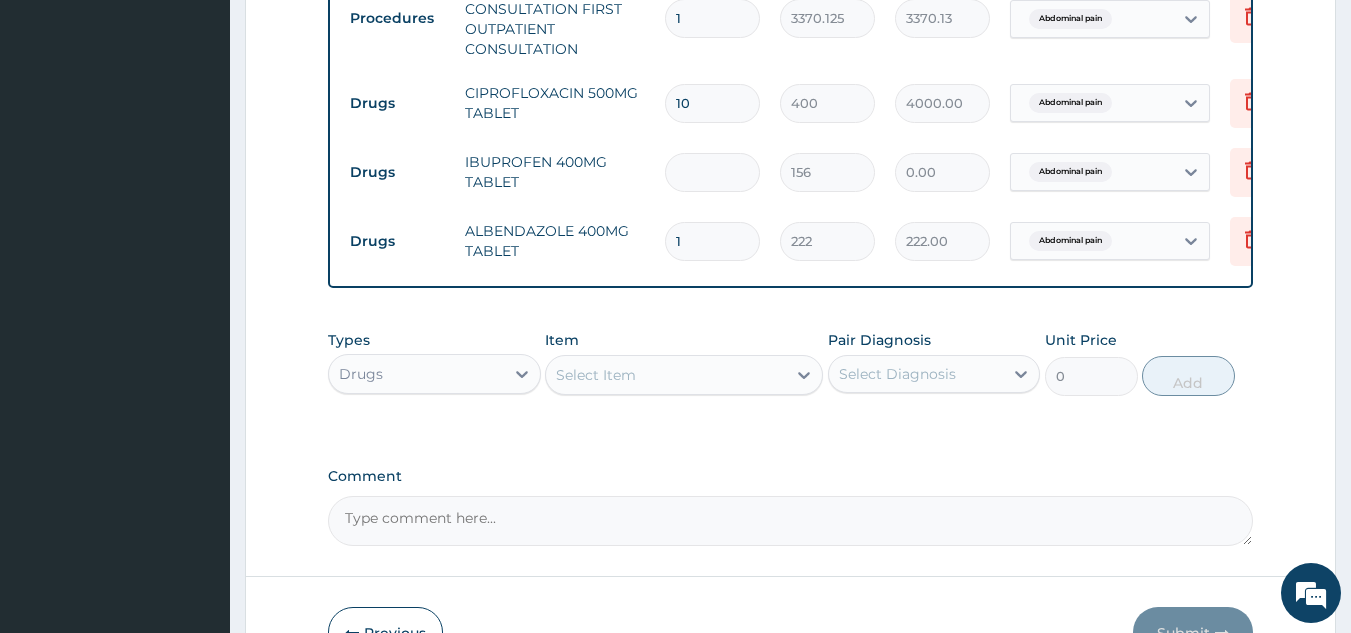 type on "1404.00" 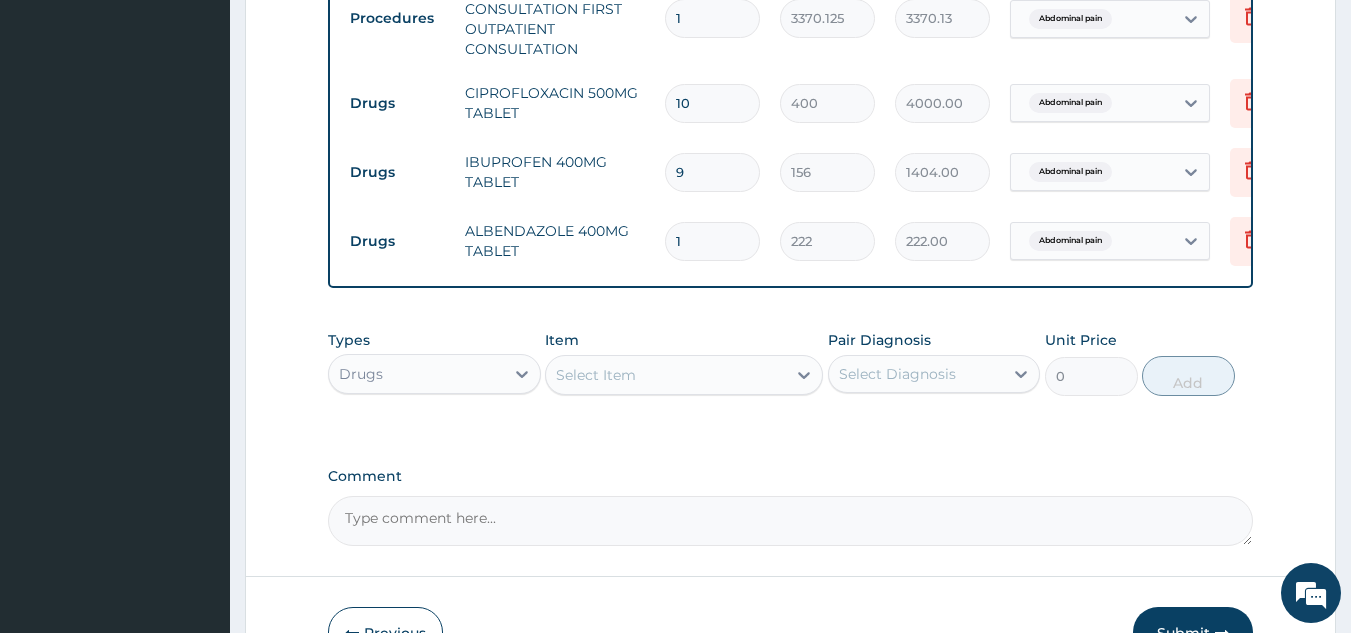 type on "9" 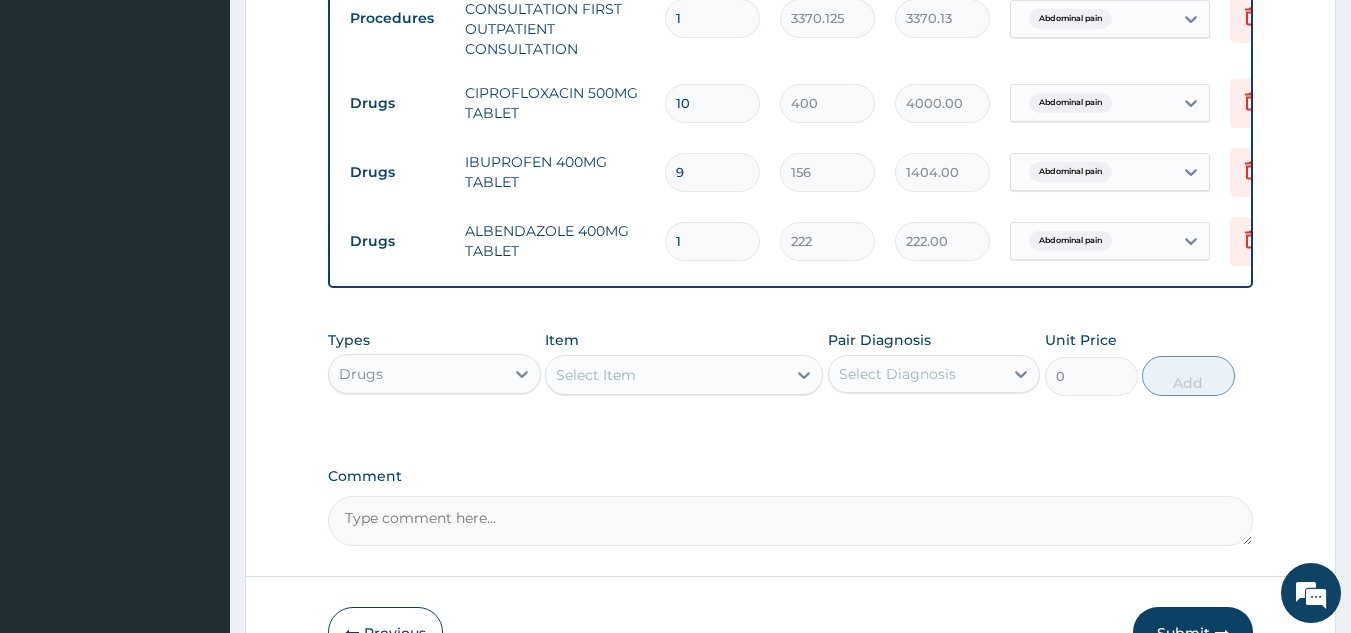 type 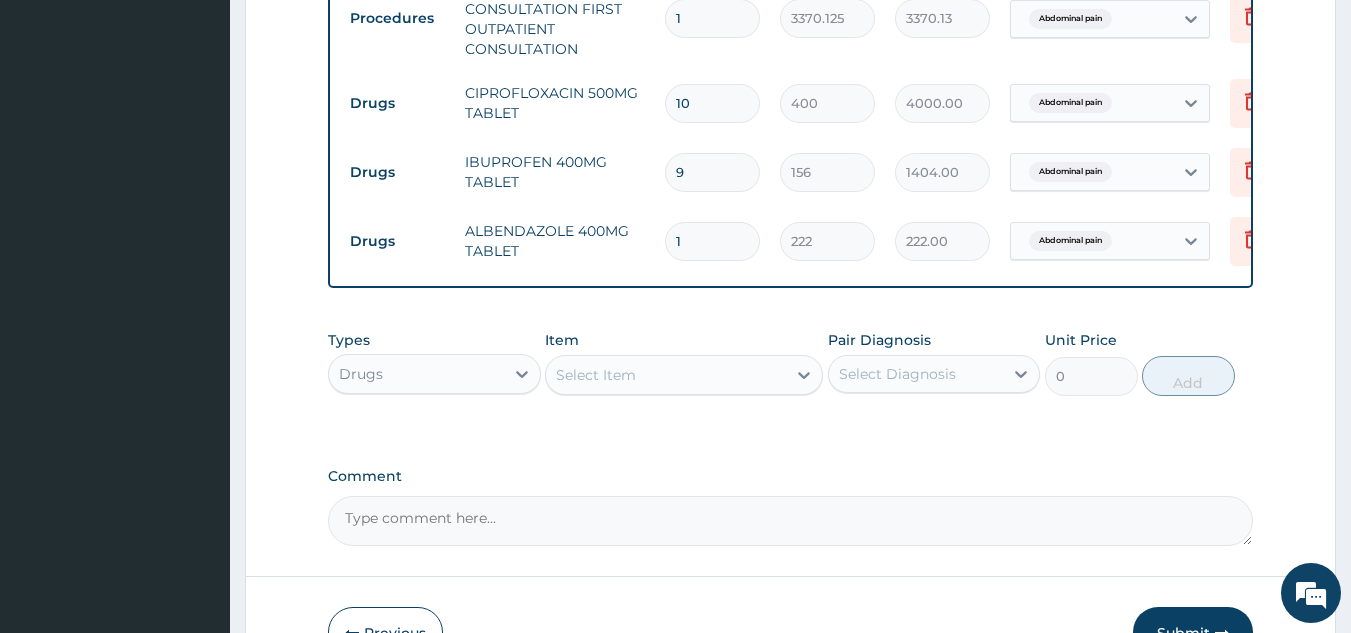 type on "0.00" 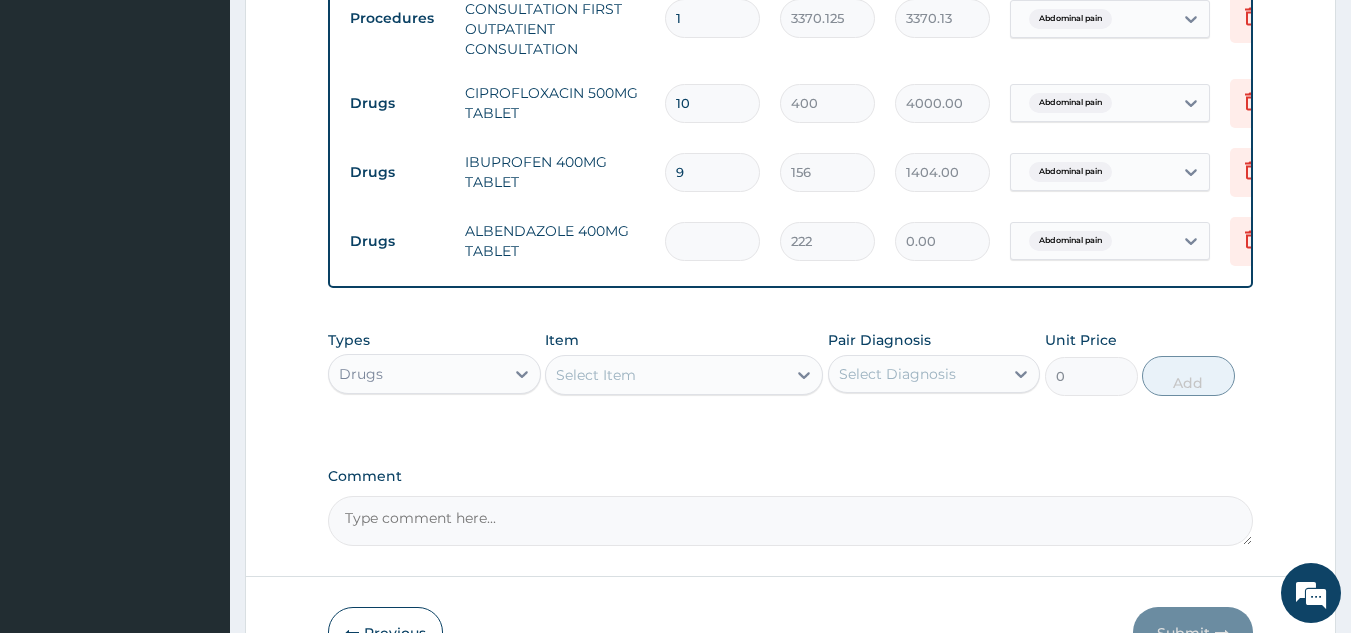 type on "3" 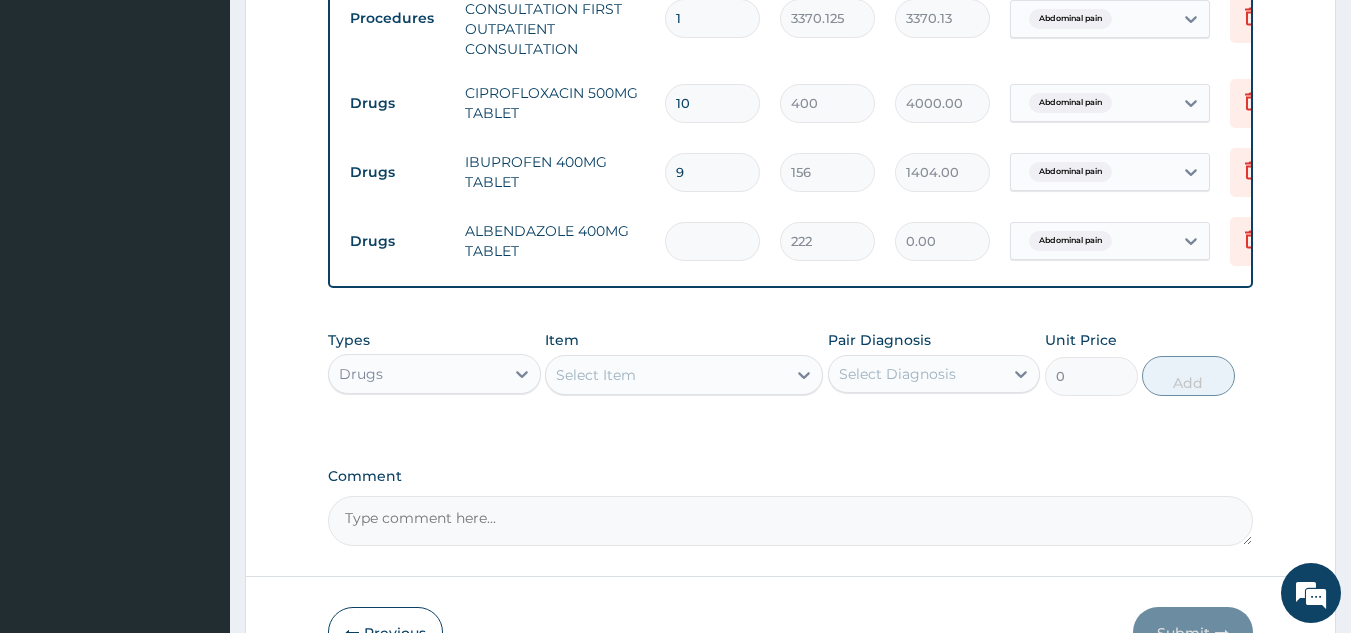 type on "666.00" 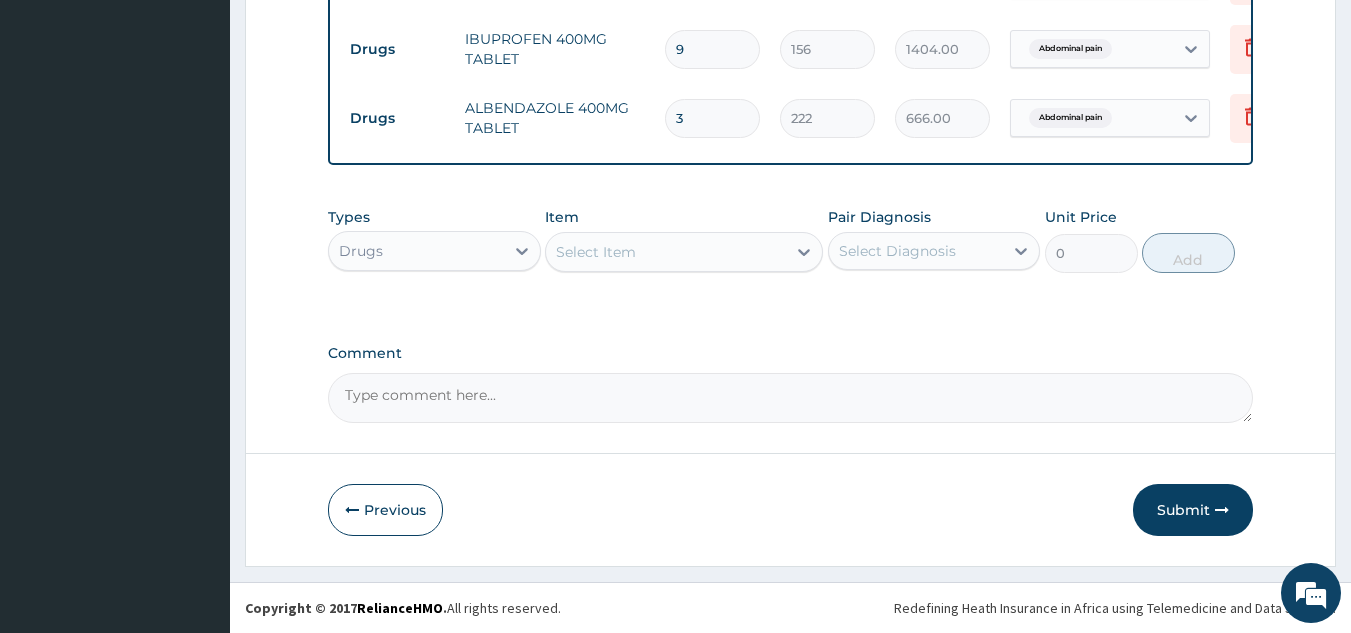 scroll, scrollTop: 1067, scrollLeft: 0, axis: vertical 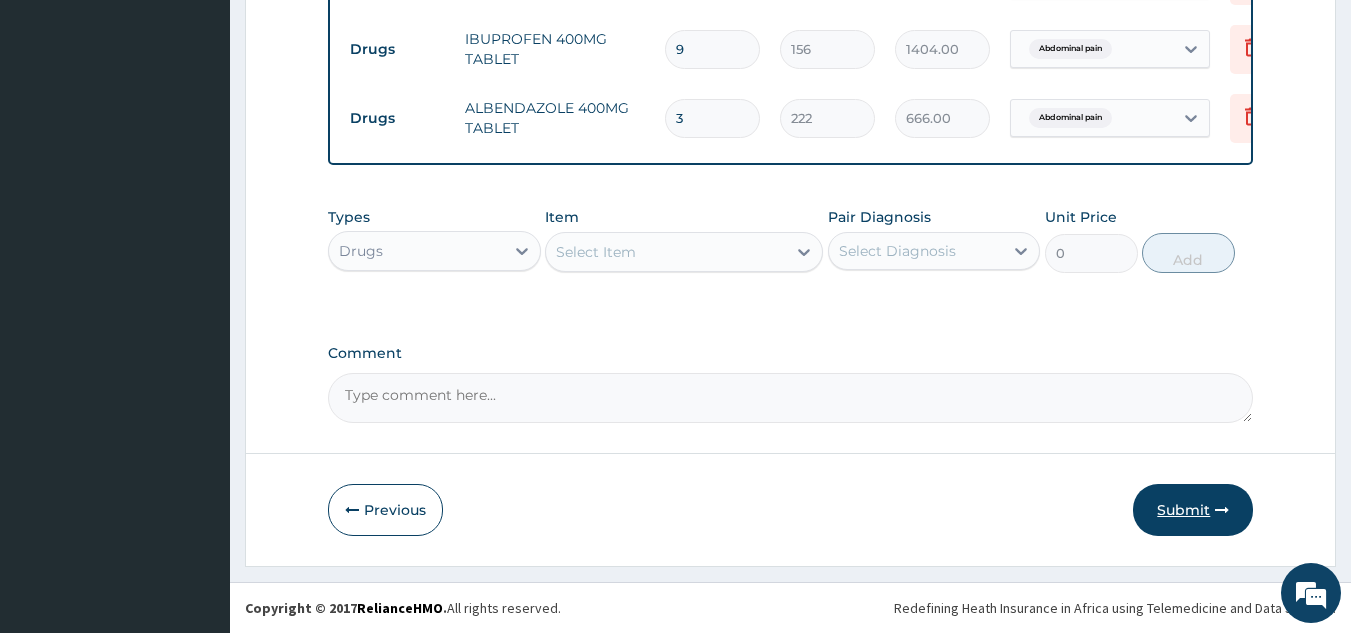 type on "3" 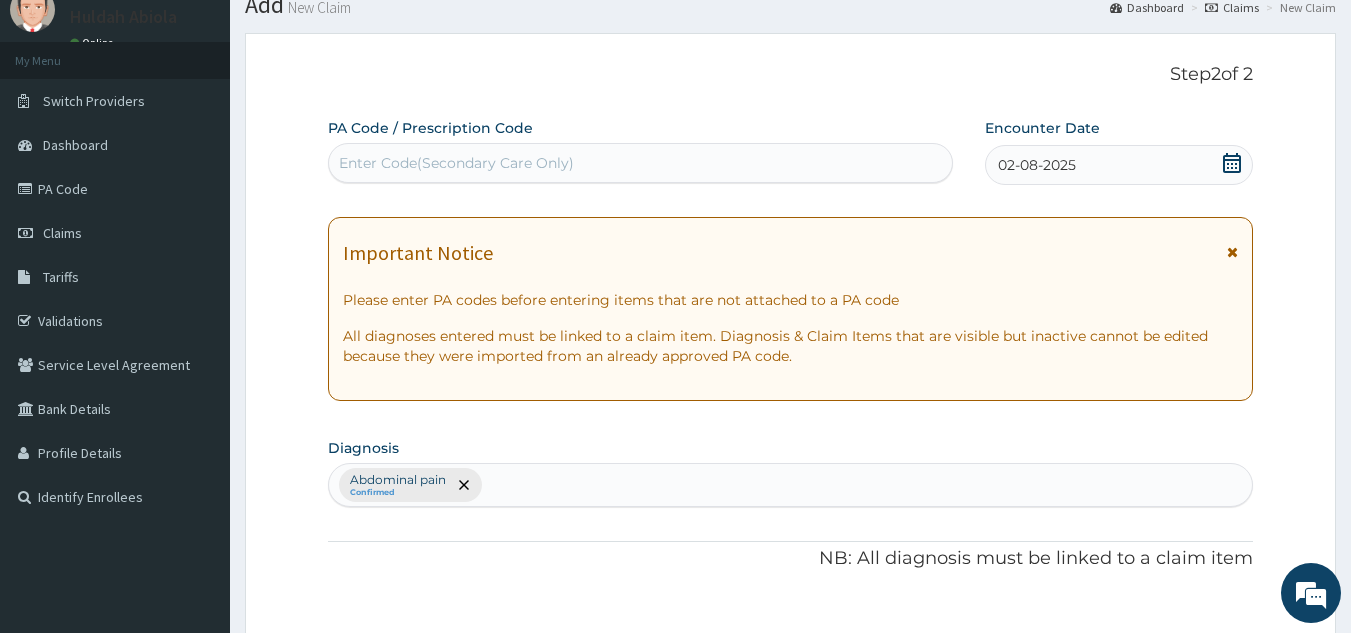 scroll, scrollTop: 72, scrollLeft: 0, axis: vertical 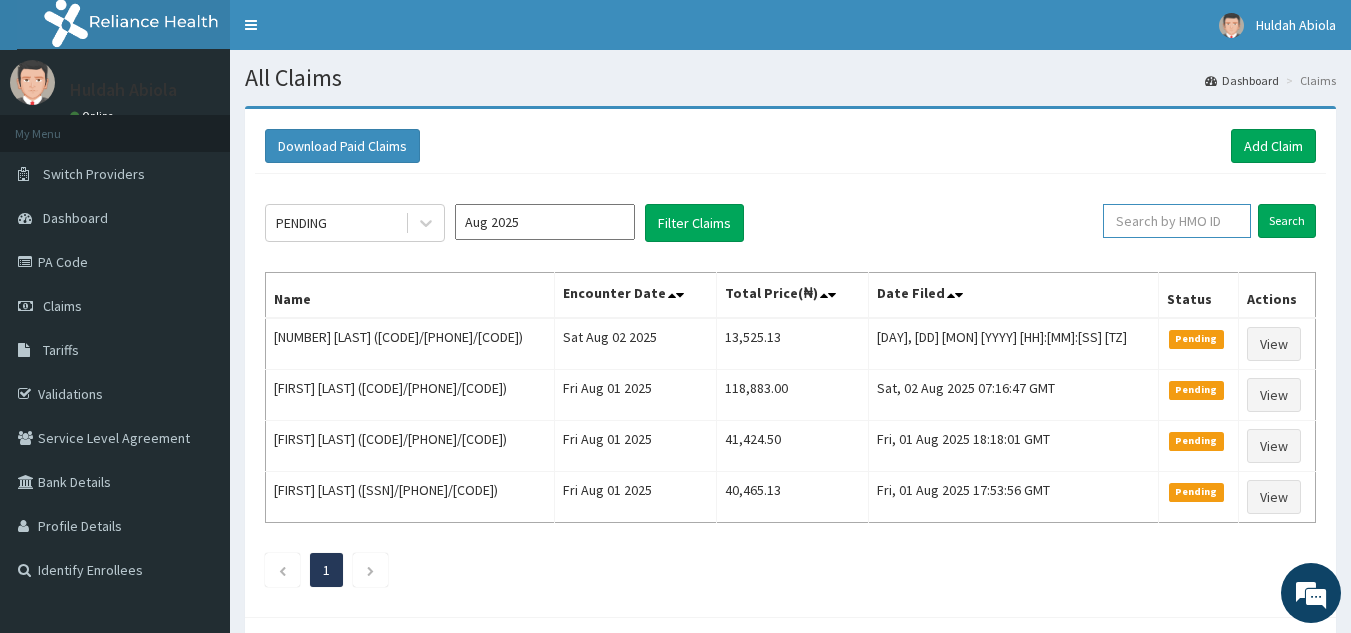 click at bounding box center (1177, 221) 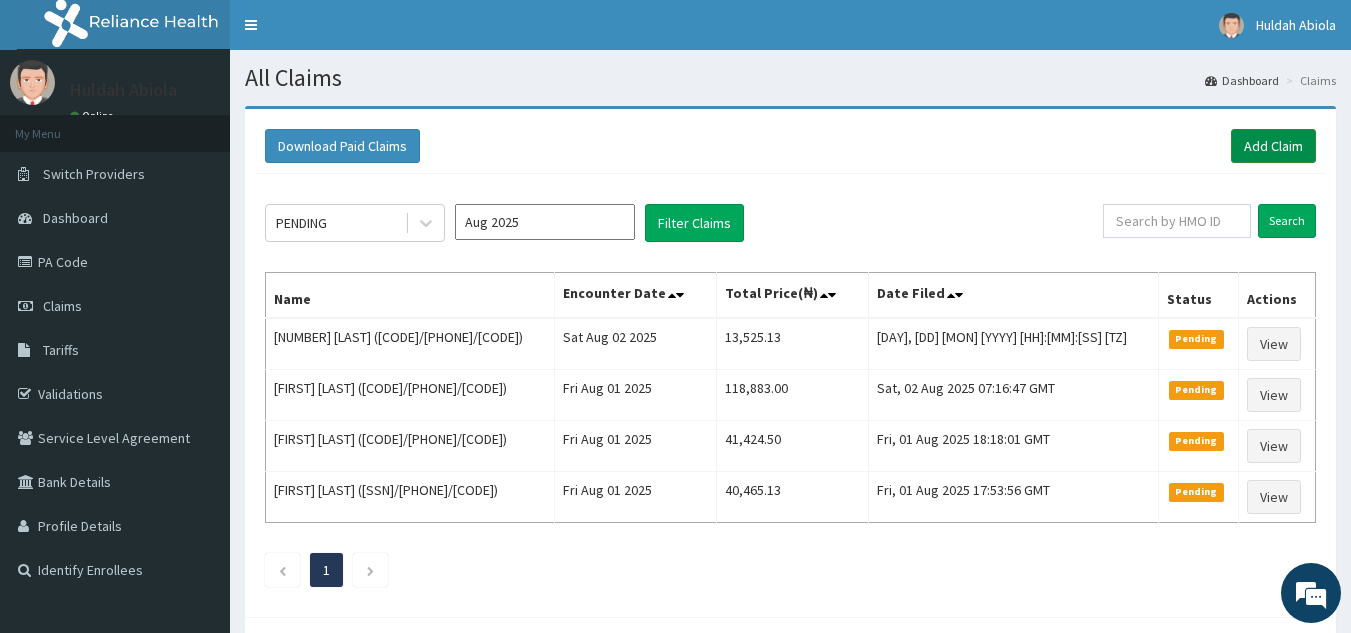 click on "Add Claim" at bounding box center (1273, 146) 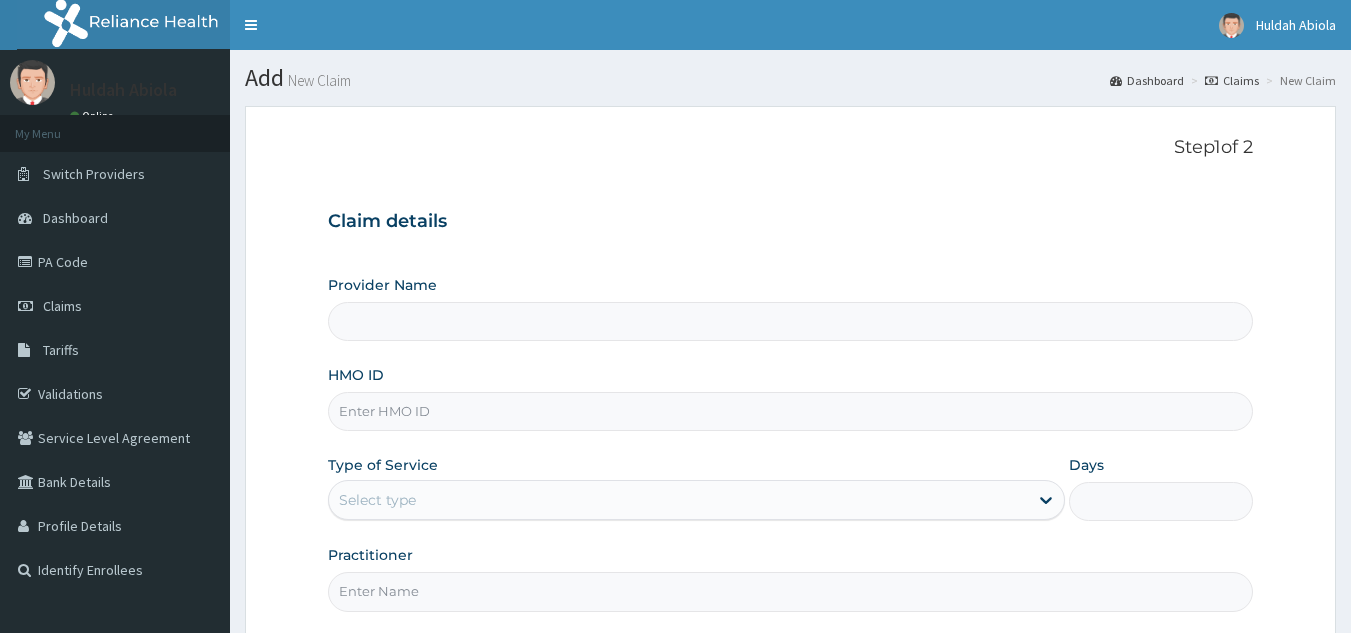 scroll, scrollTop: 0, scrollLeft: 0, axis: both 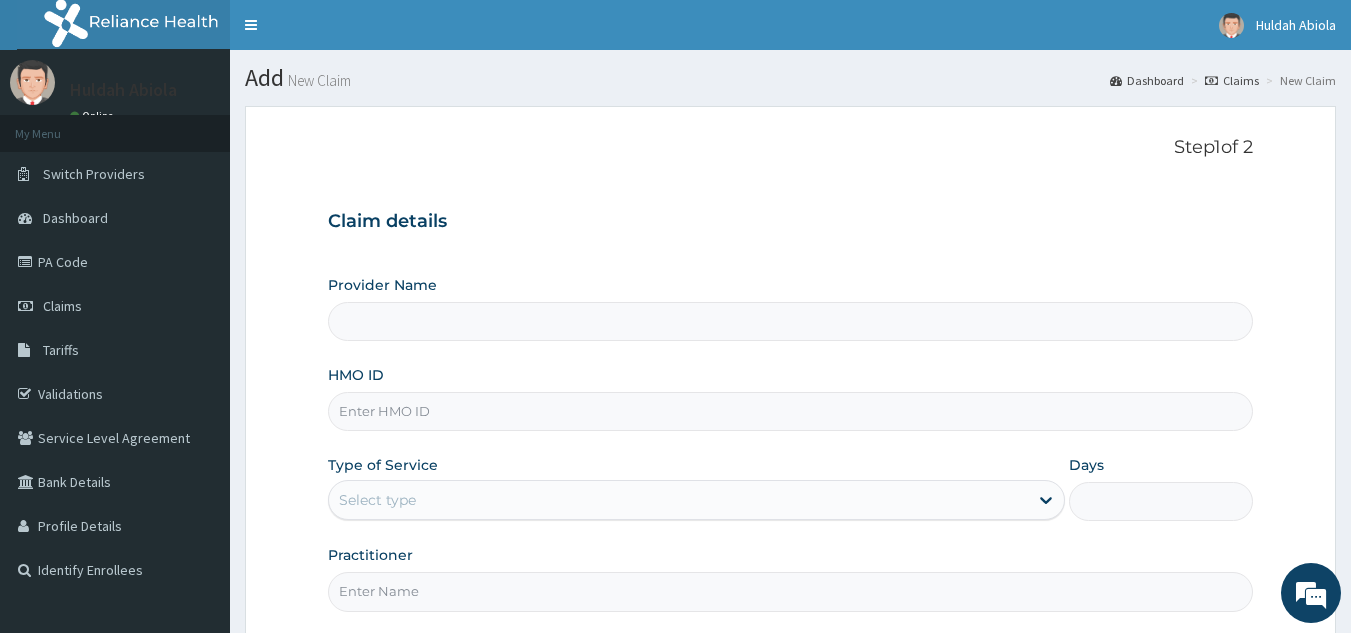 type on "Reliance Family Clinics (RFC) - Lekki" 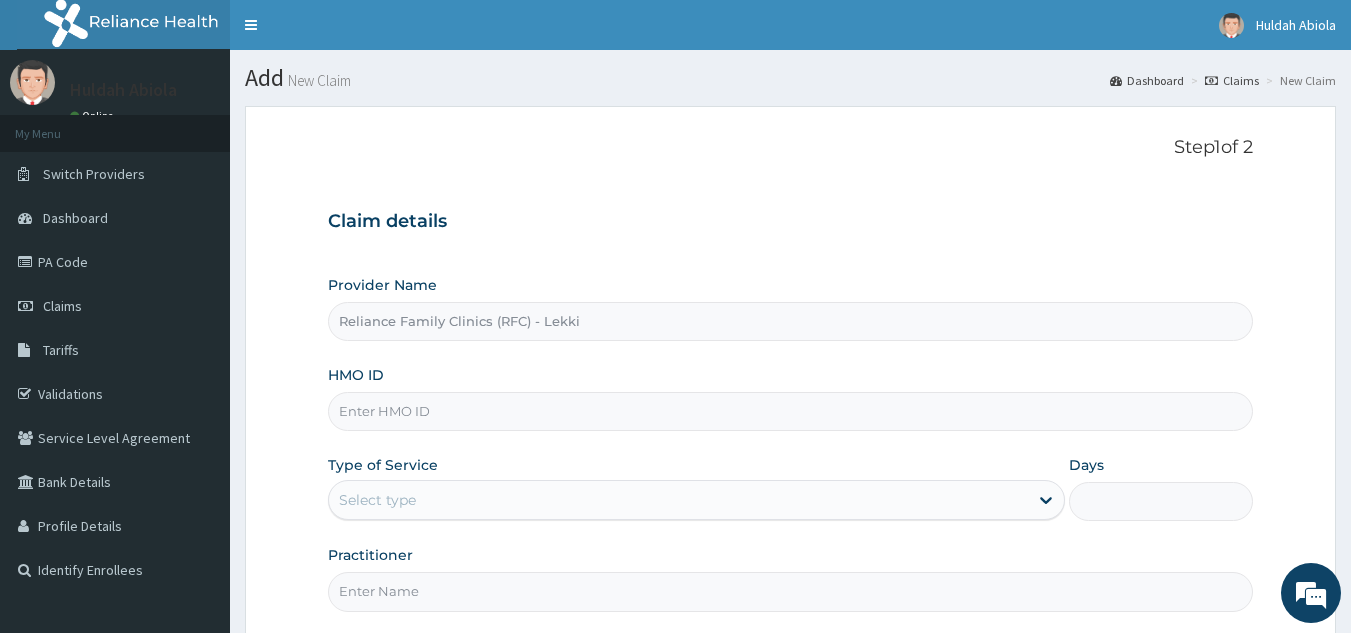 click on "HMO ID" at bounding box center (791, 411) 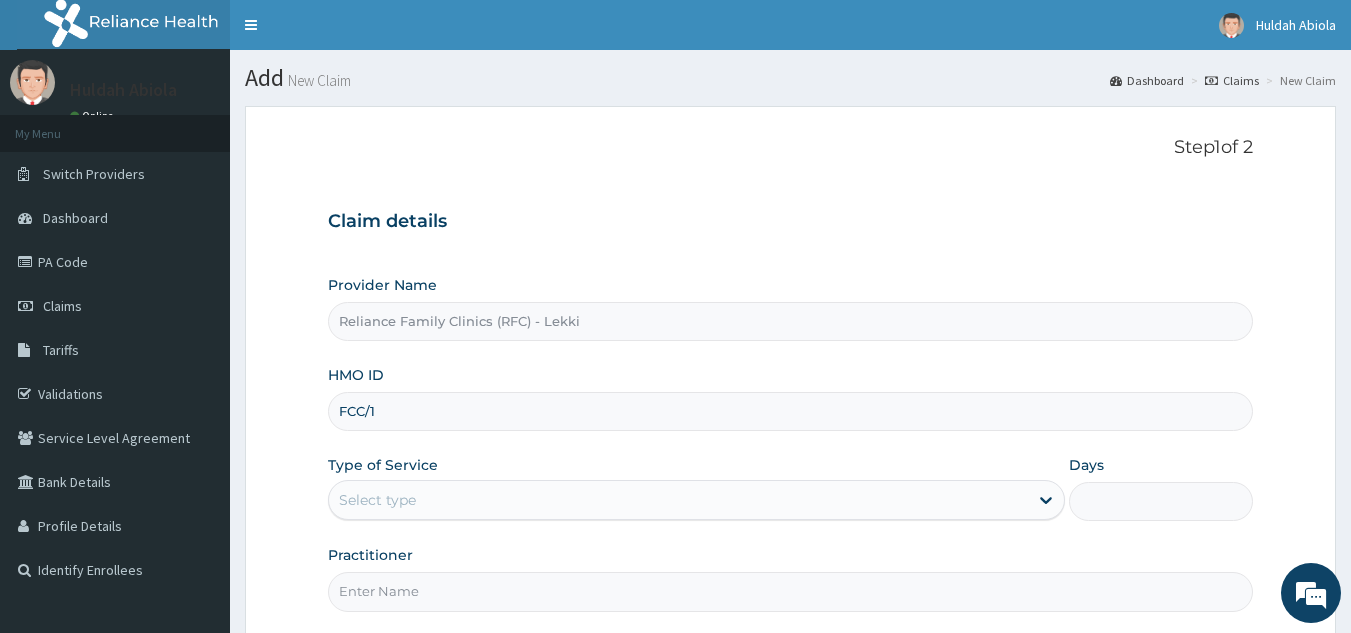 scroll, scrollTop: 0, scrollLeft: 0, axis: both 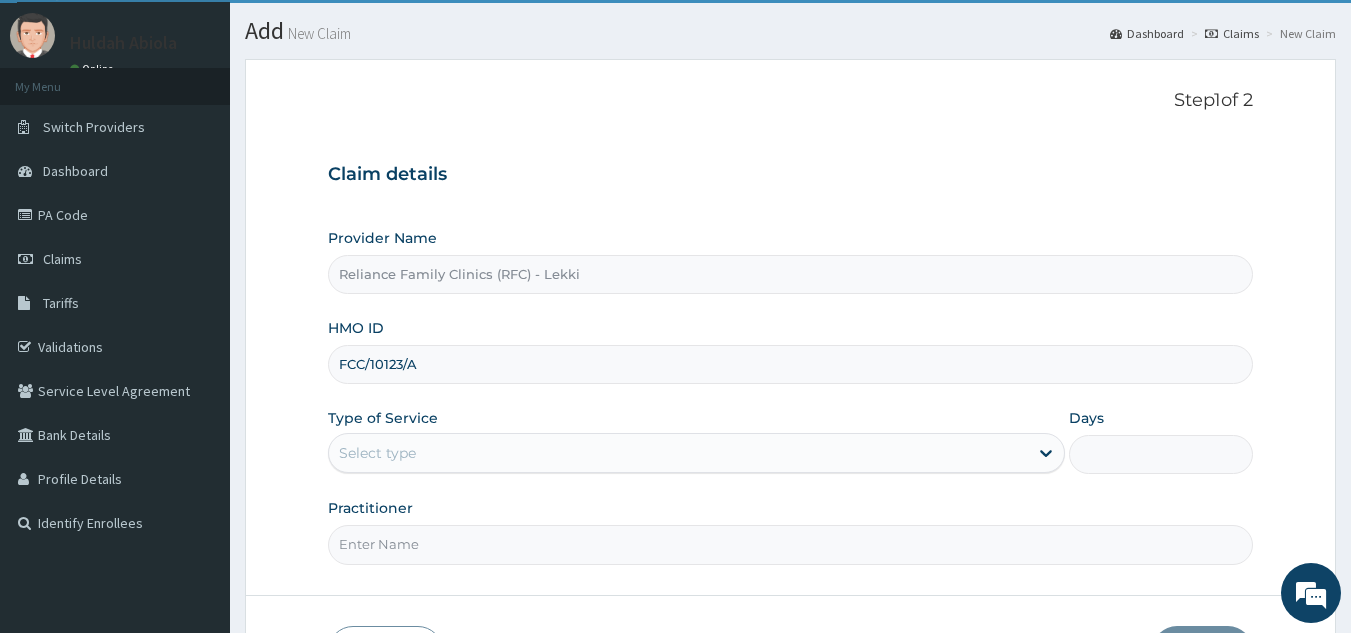 type on "FCC/10123/A" 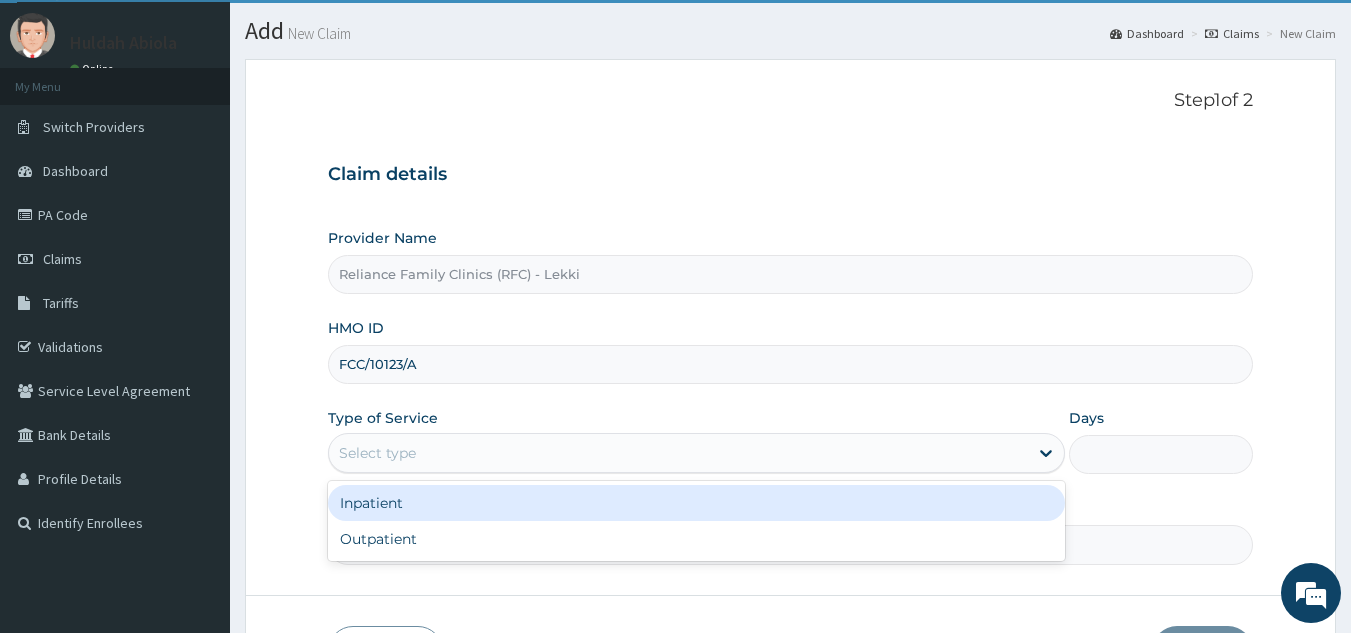 click on "Select type" at bounding box center (678, 453) 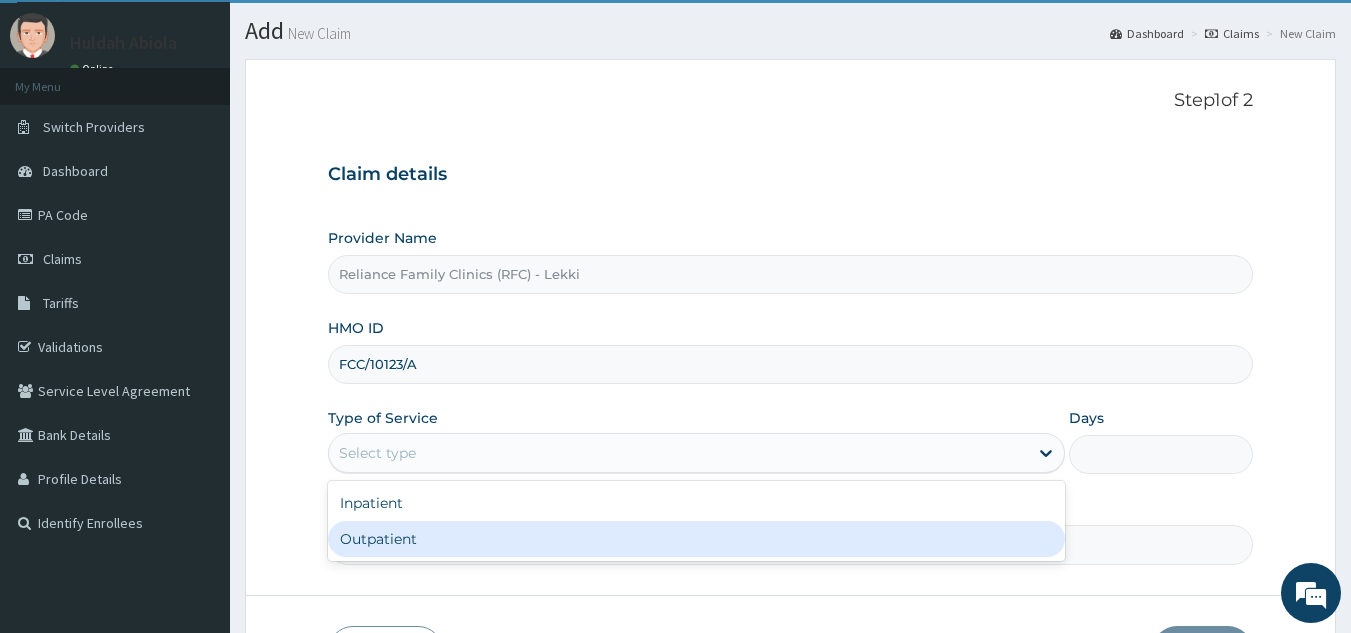 click on "Outpatient" at bounding box center [696, 539] 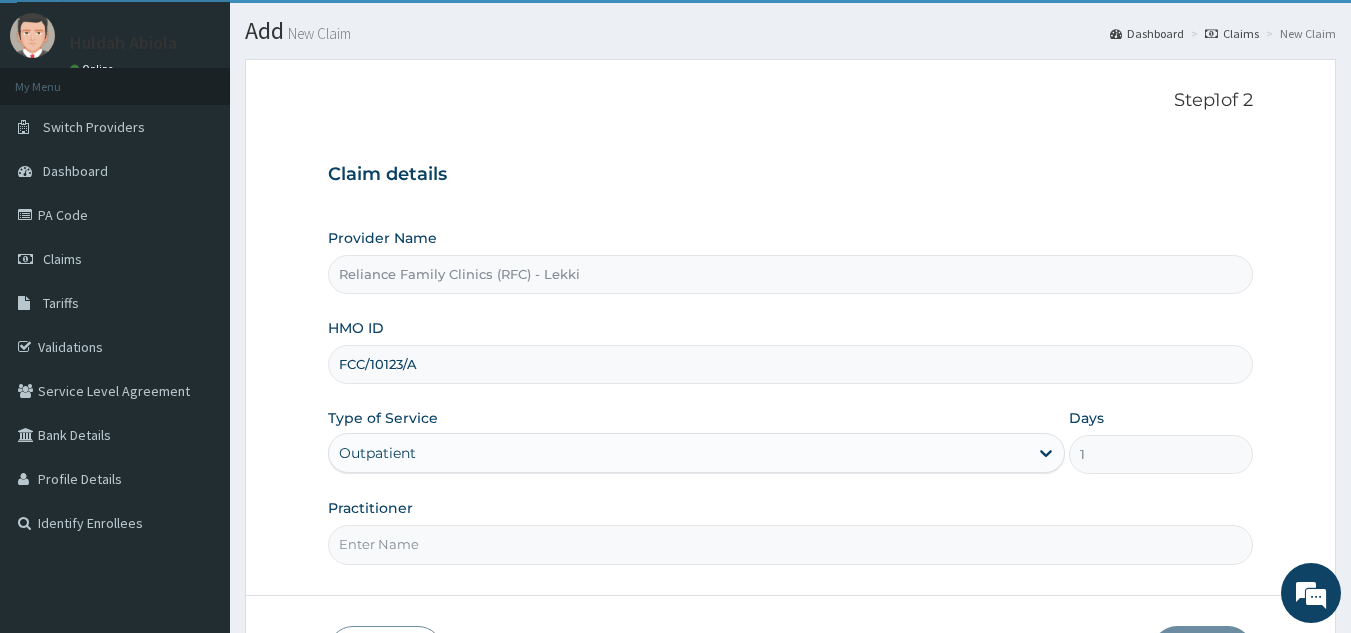 scroll, scrollTop: 189, scrollLeft: 0, axis: vertical 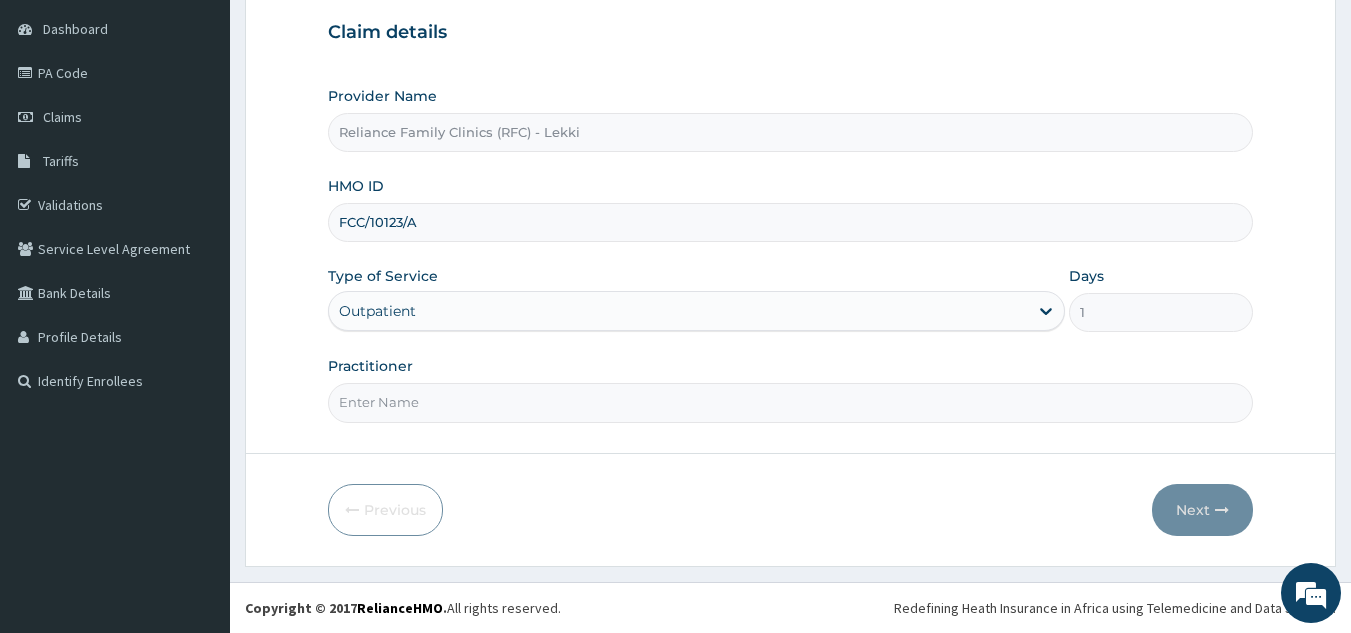click on "Practitioner" at bounding box center (791, 402) 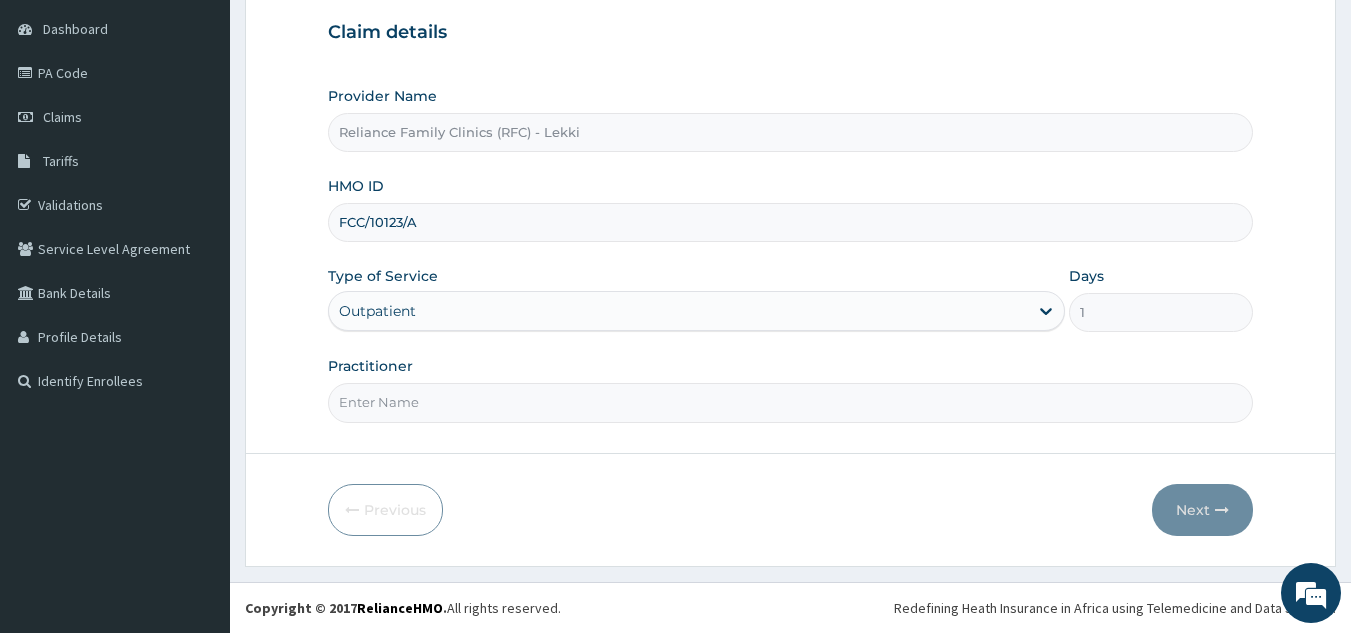 type on "Locum" 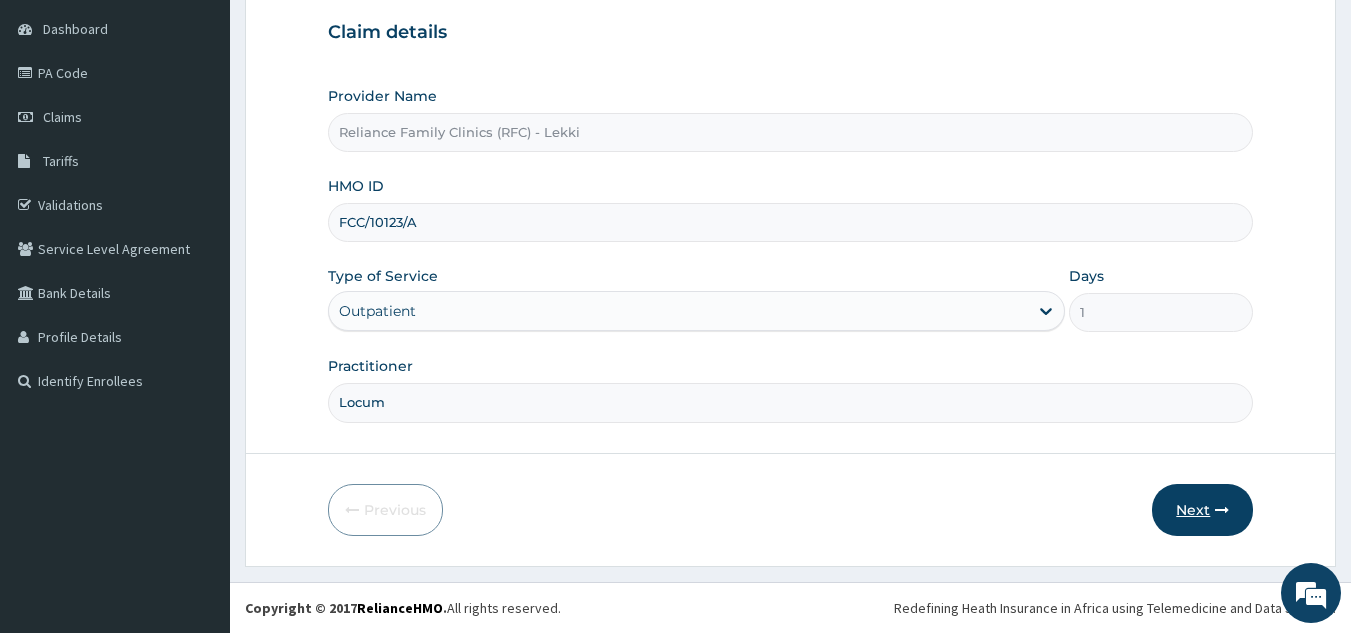 click on "Next" at bounding box center (1202, 510) 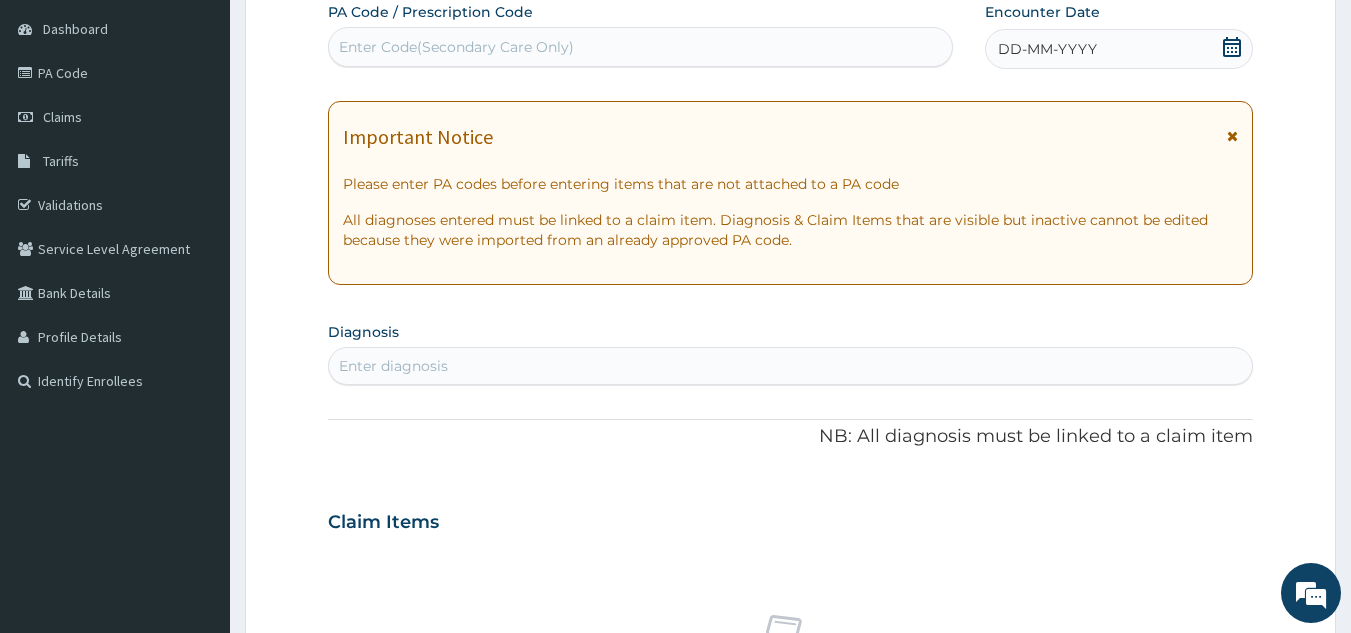 click on "DD-MM-YYYY" at bounding box center [1119, 49] 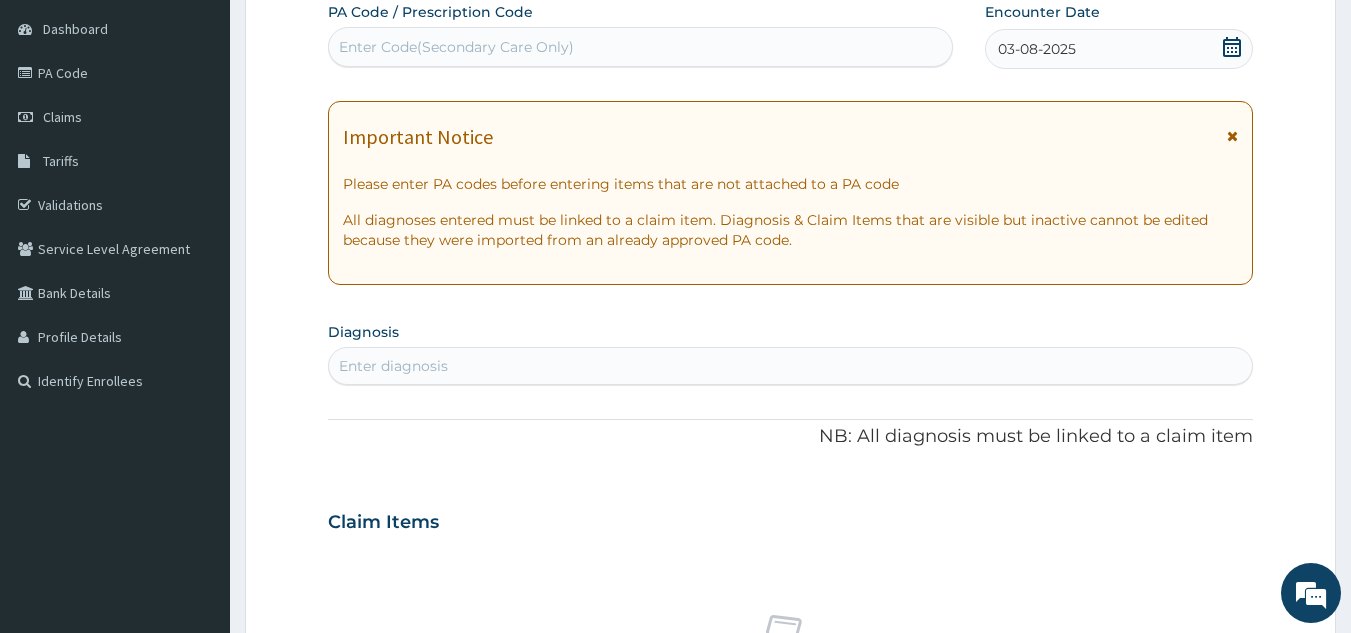 click on "Enter diagnosis" at bounding box center (791, 366) 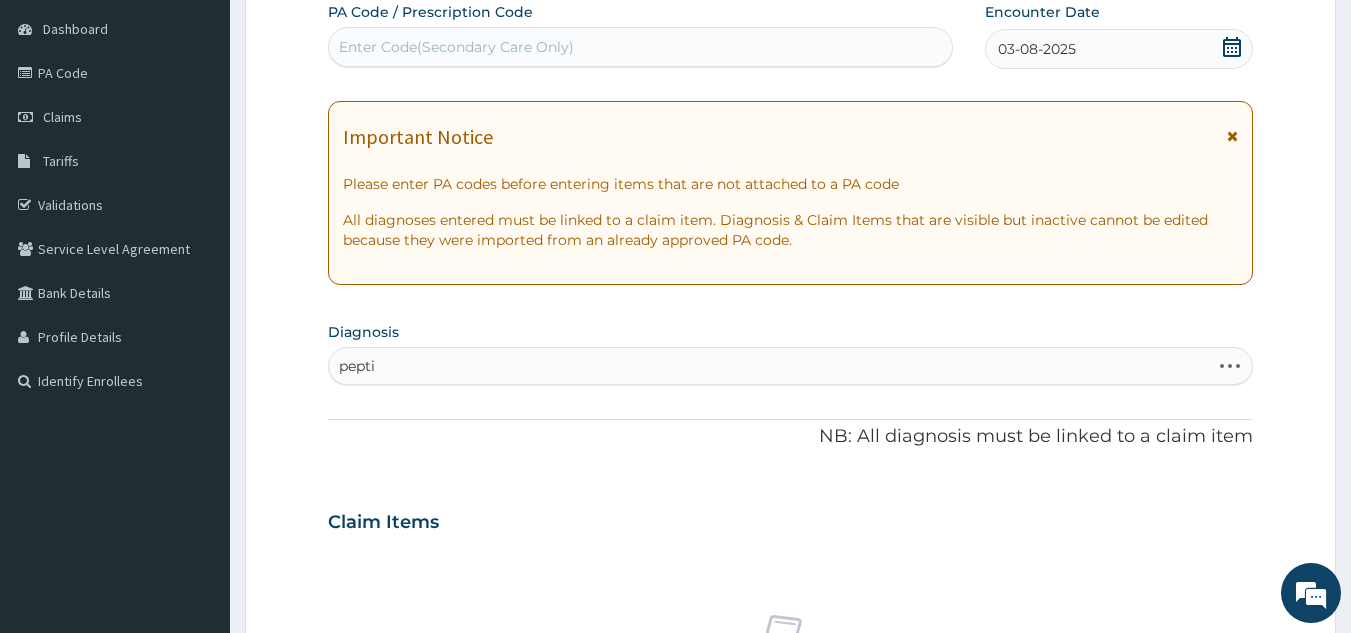 type on "peptic" 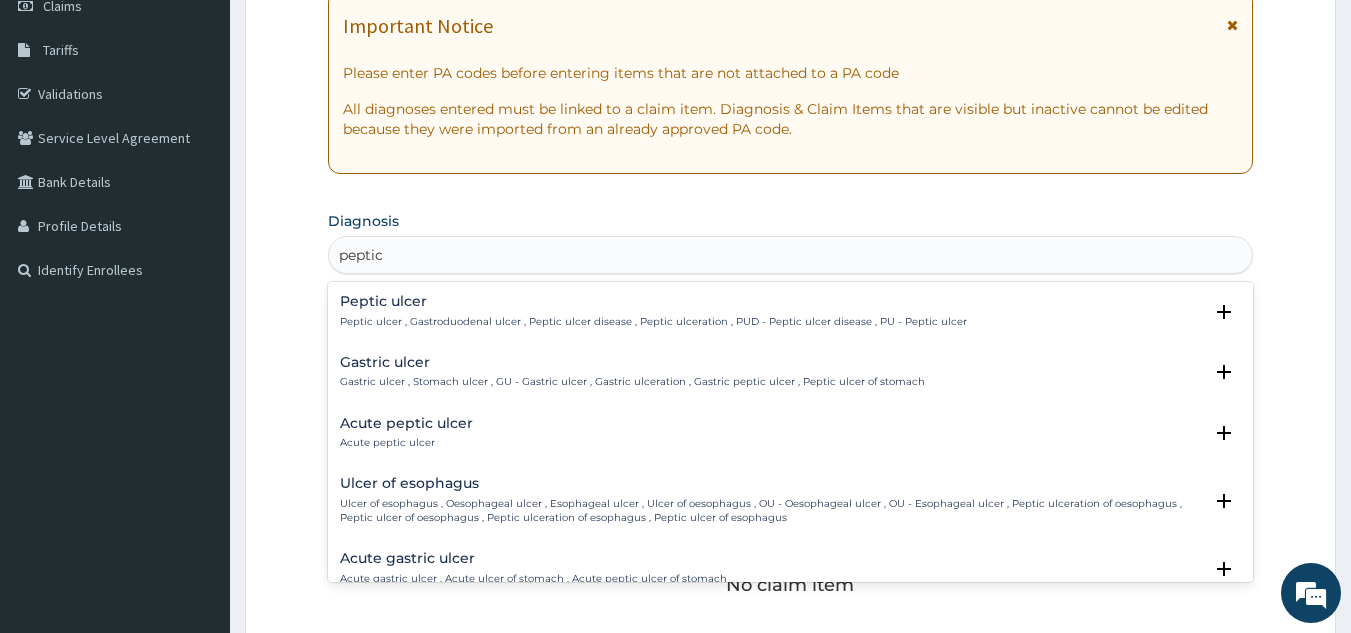 scroll, scrollTop: 309, scrollLeft: 0, axis: vertical 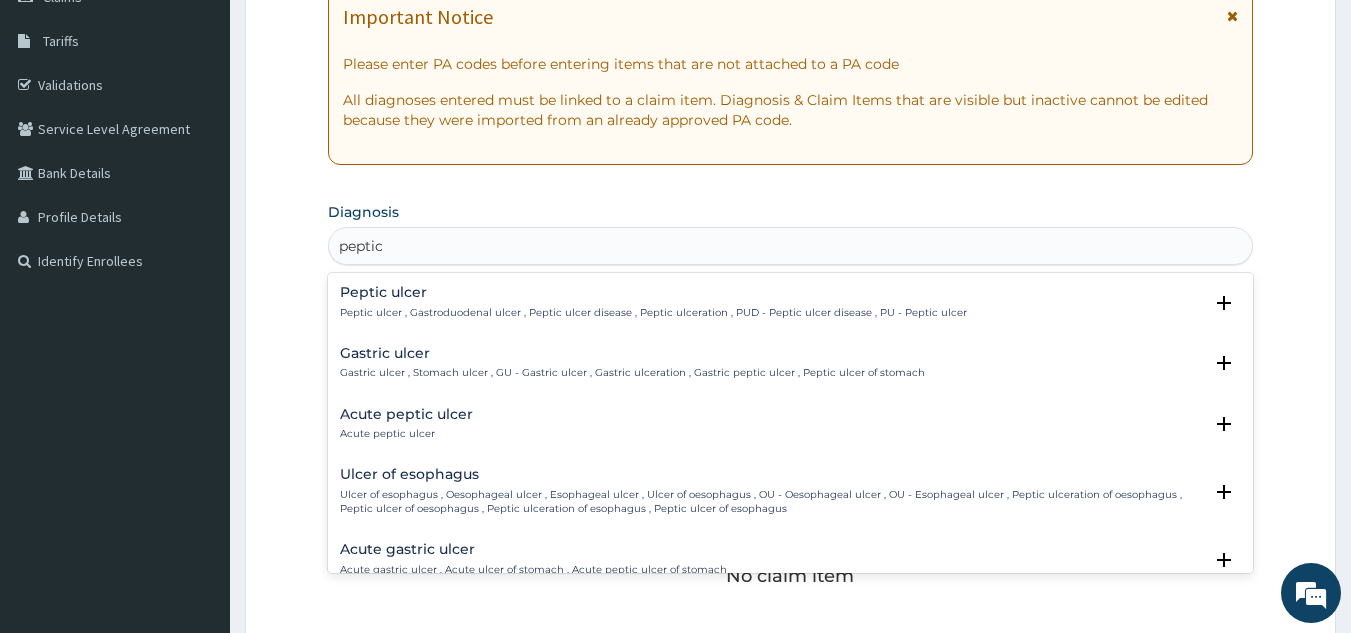 click on "Peptic ulcer , Gastroduodenal ulcer , Peptic ulcer disease , Peptic ulceration , PUD - Peptic ulcer disease , PU - Peptic ulcer" at bounding box center [653, 313] 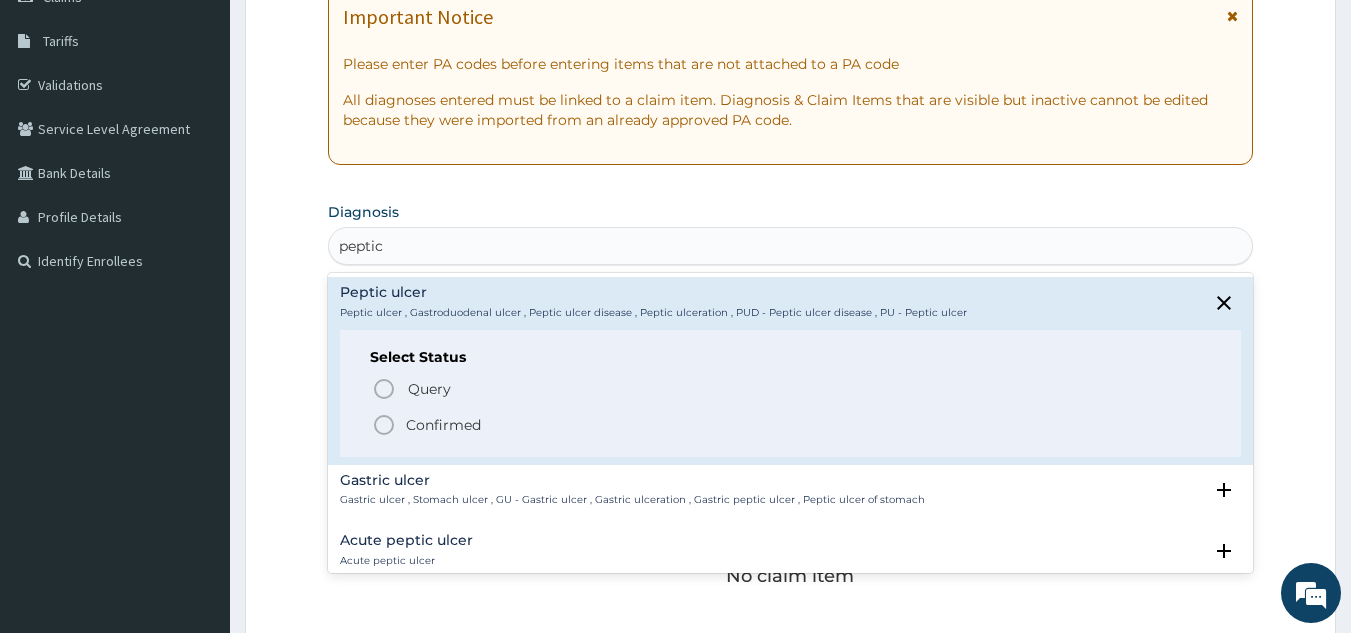 click on "Confirmed" at bounding box center [792, 425] 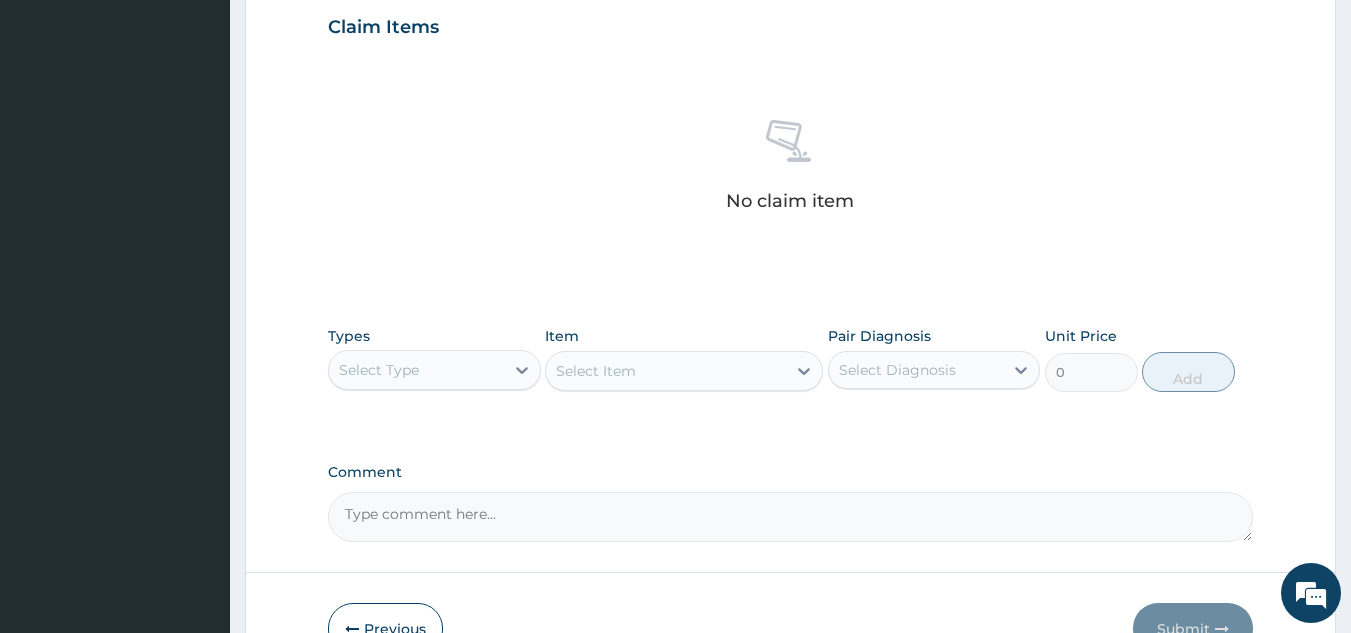 scroll, scrollTop: 691, scrollLeft: 0, axis: vertical 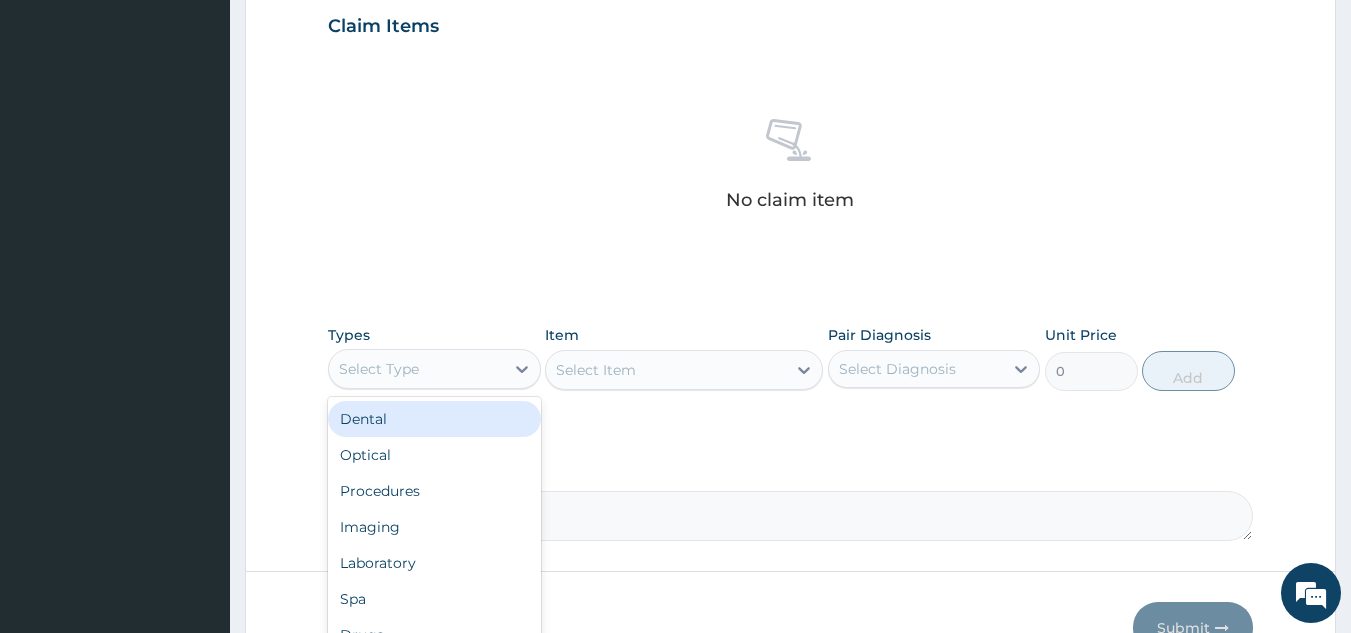 click on "Select Type" at bounding box center [416, 369] 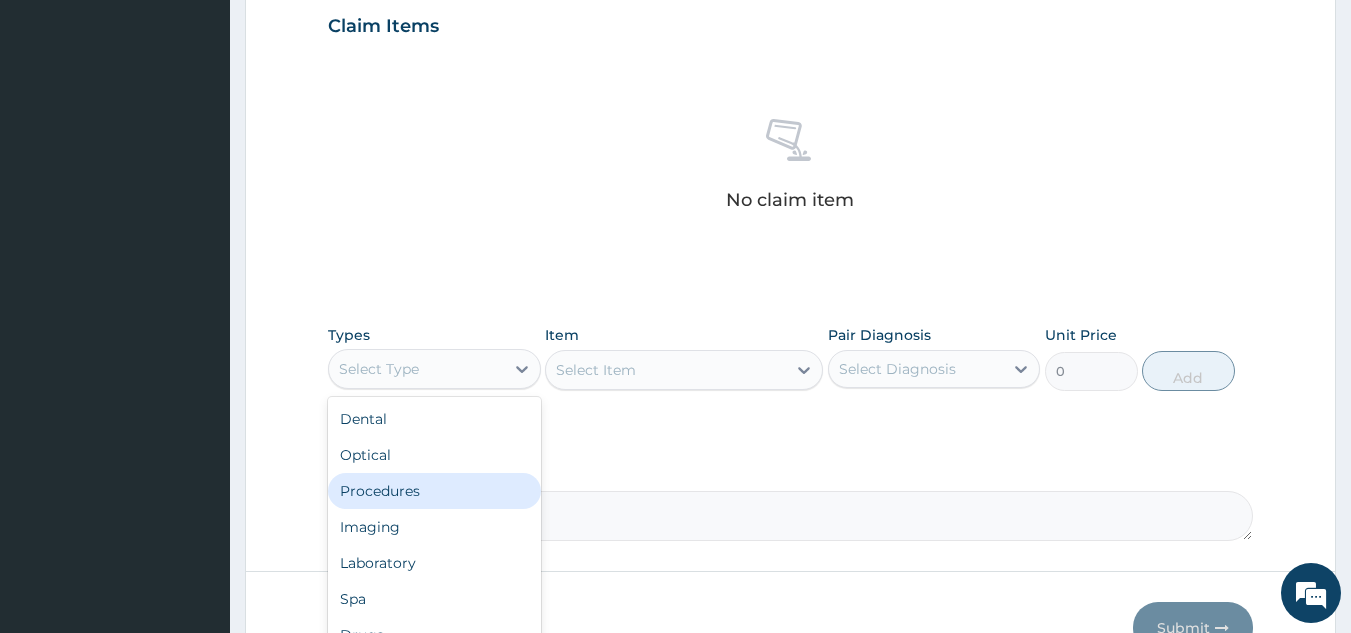 click on "Procedures" at bounding box center (434, 491) 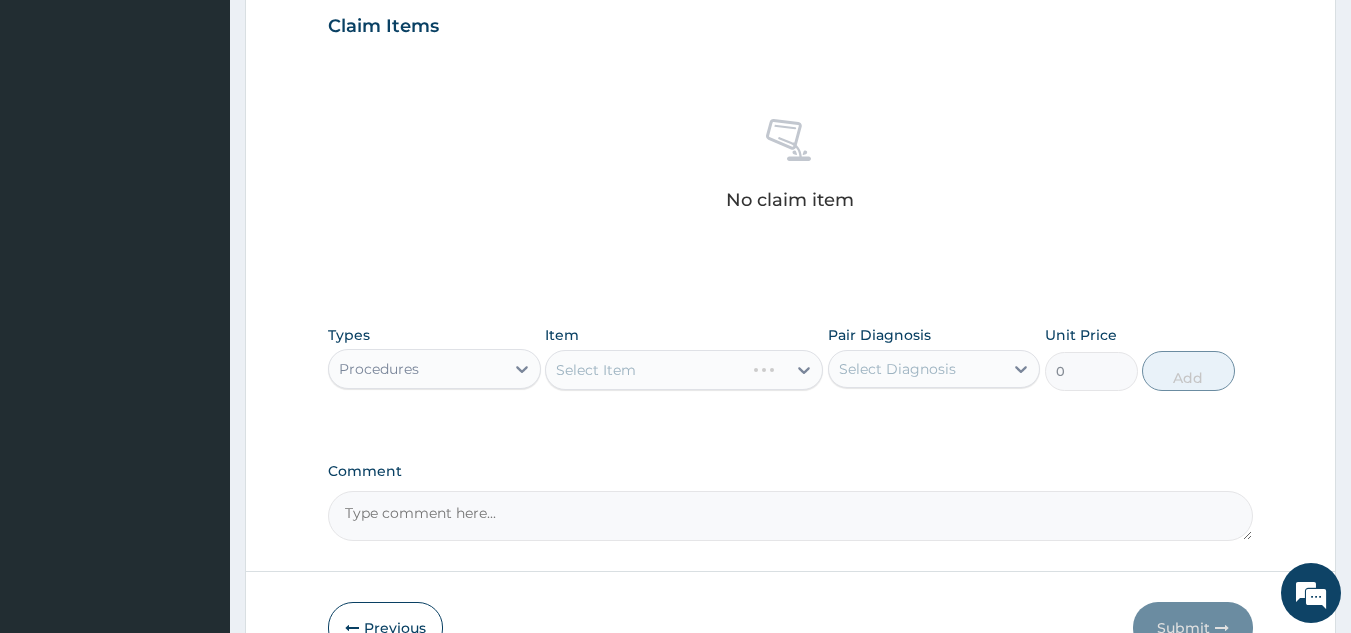 click on "Select Diagnosis" at bounding box center (897, 369) 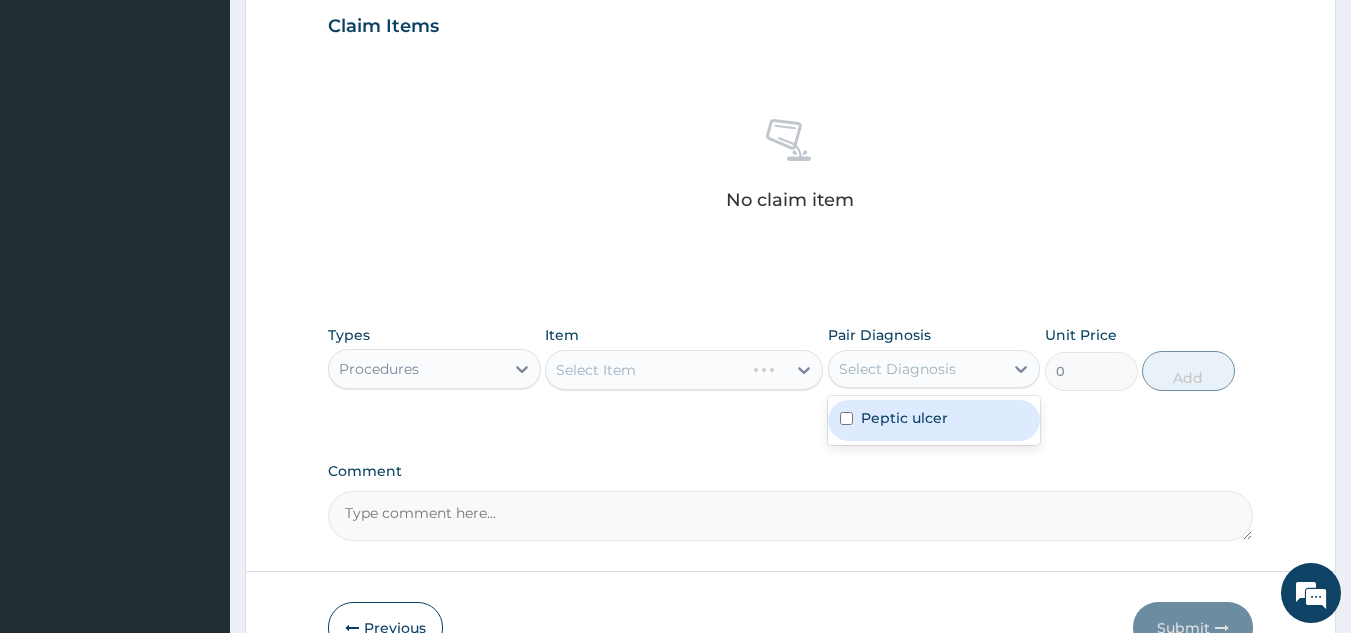 click on "Peptic ulcer" at bounding box center (934, 420) 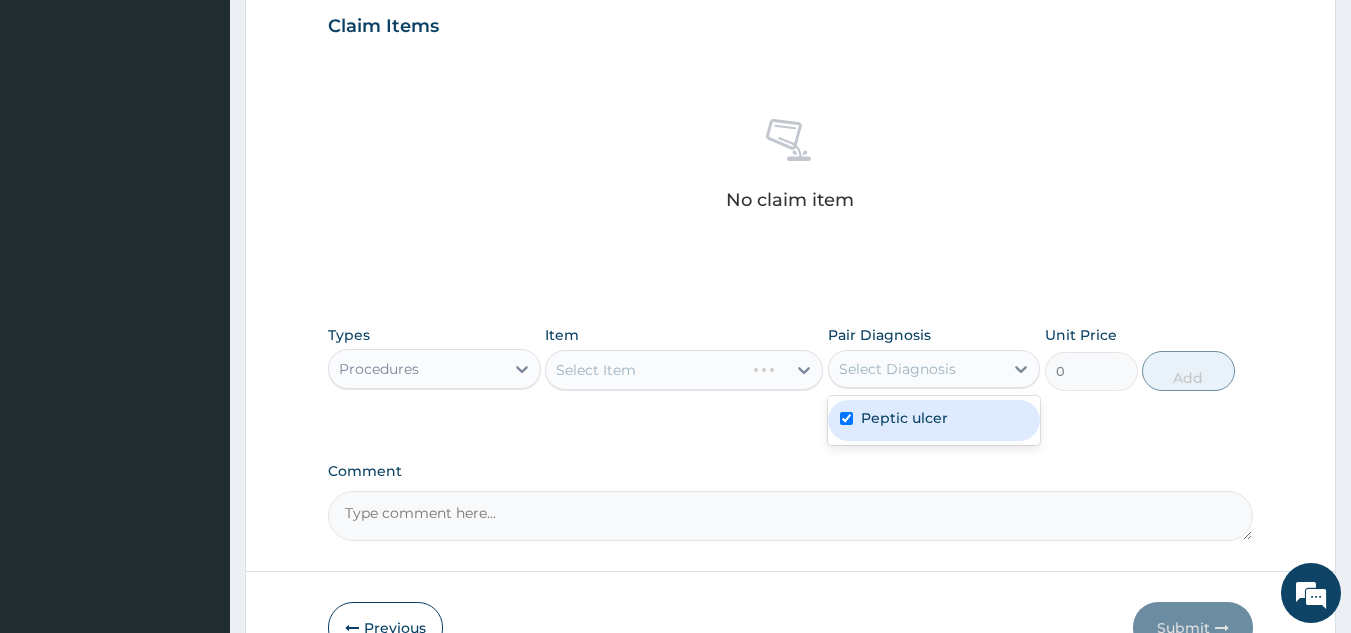 checkbox on "true" 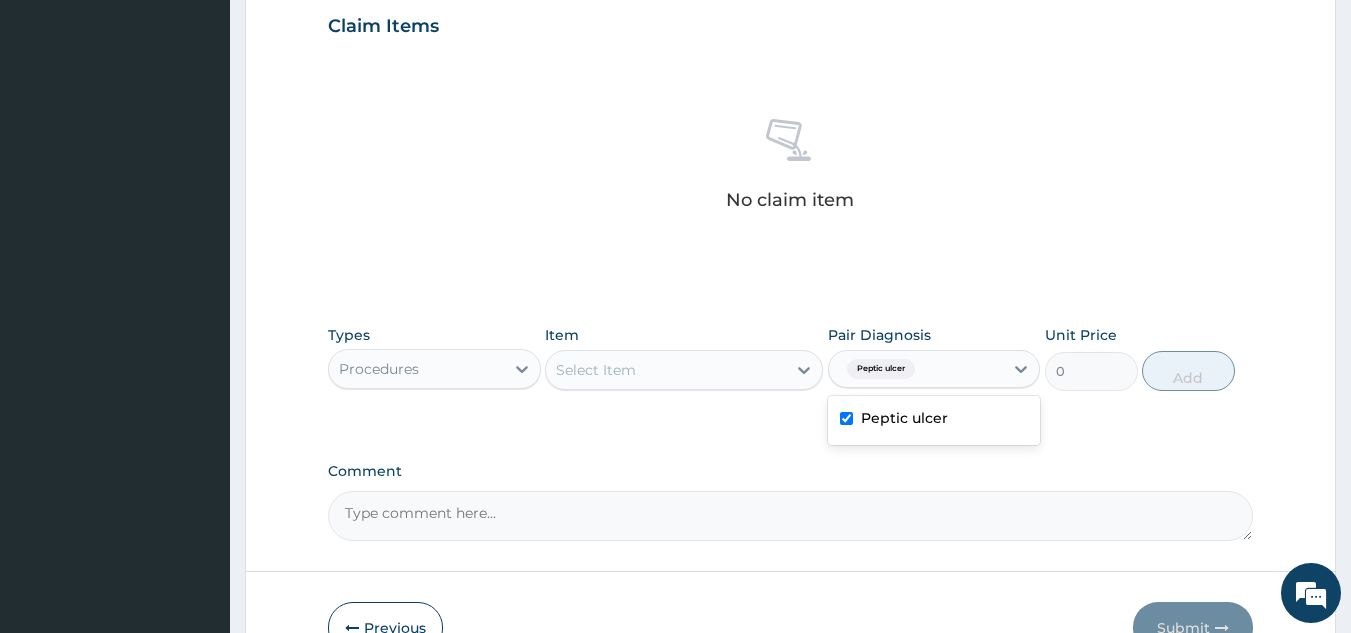 click on "Select Item" at bounding box center (666, 370) 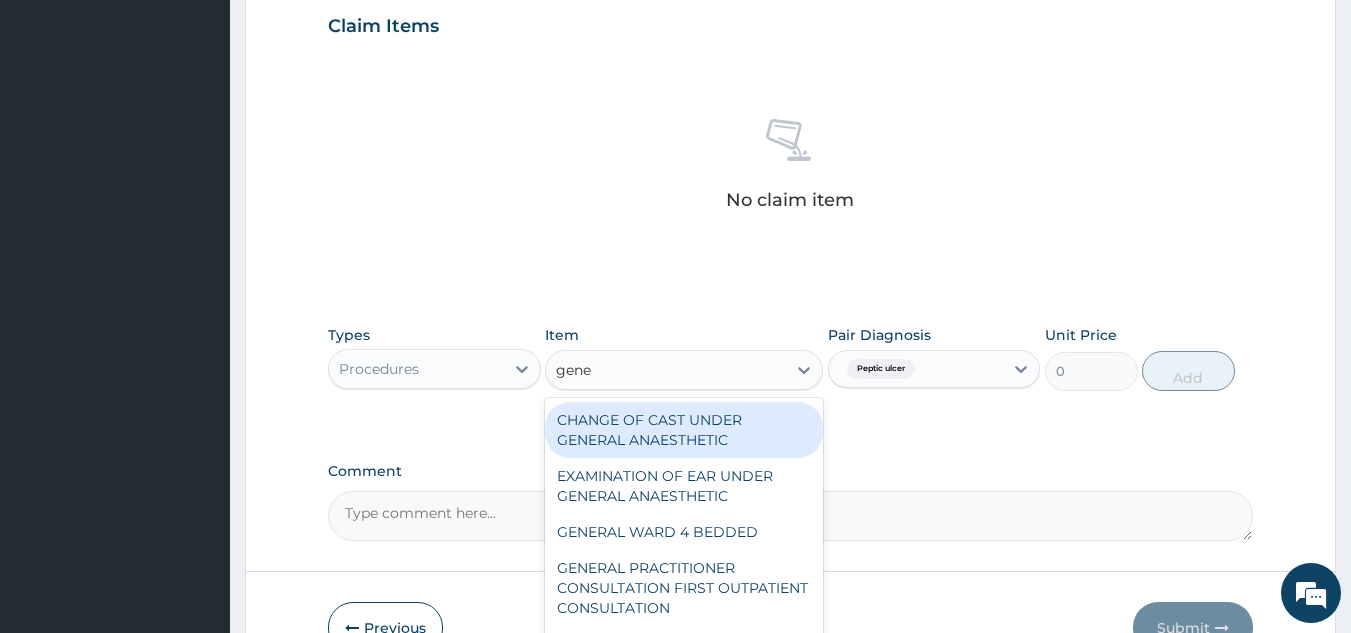type on "gener" 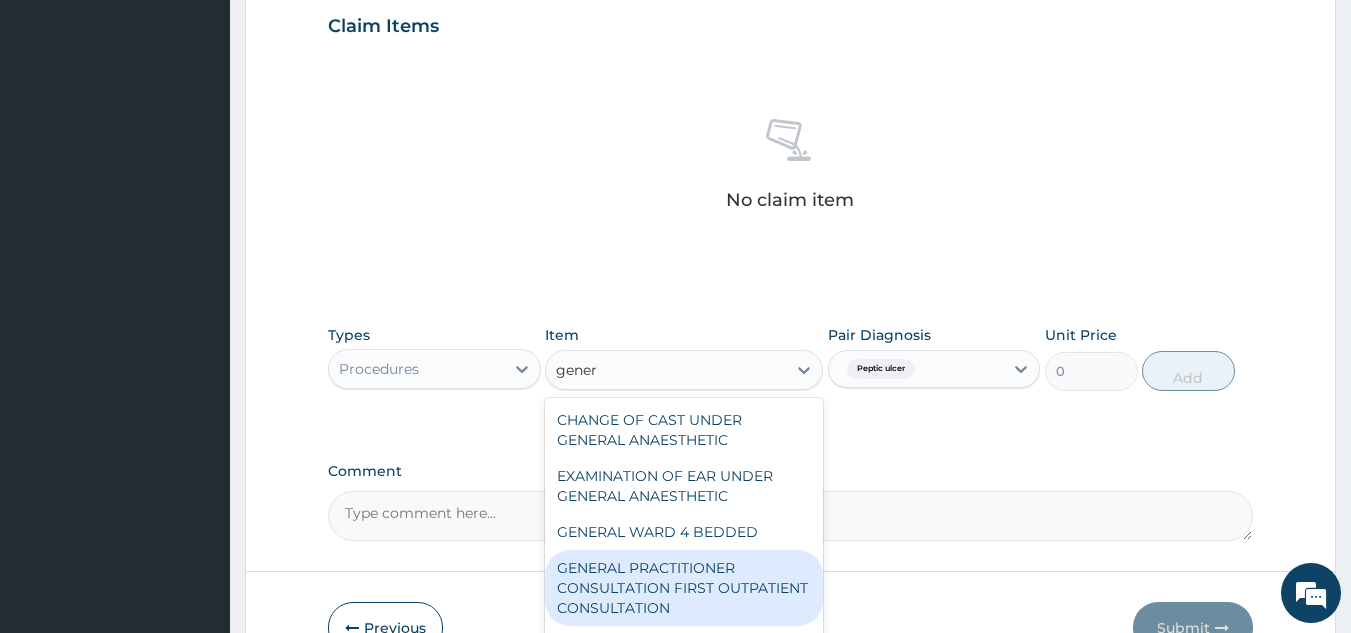 type 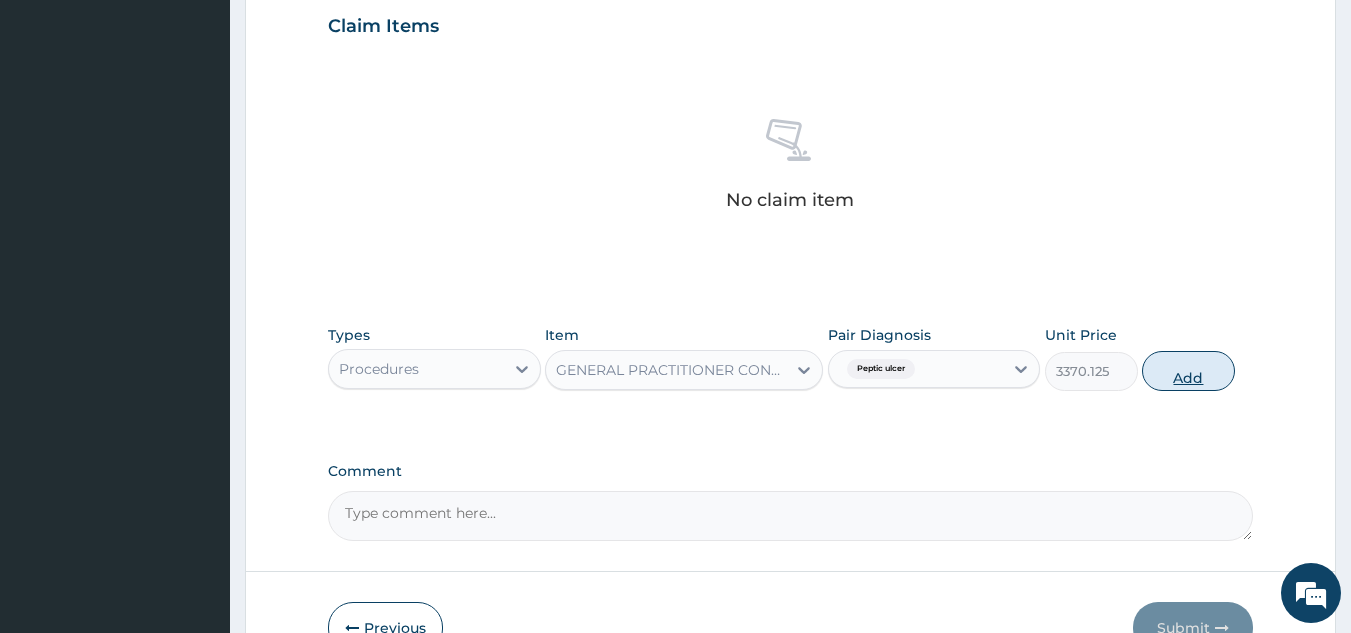click on "Add" at bounding box center [1188, 371] 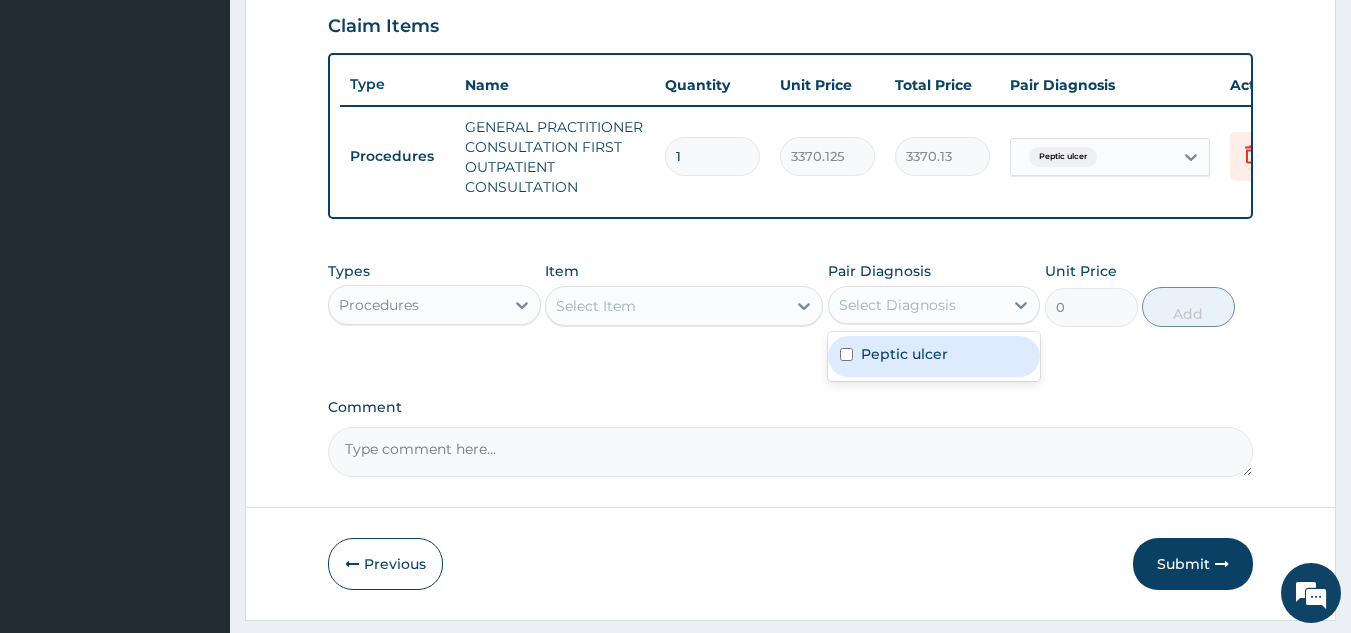 click on "Select Diagnosis" at bounding box center (916, 305) 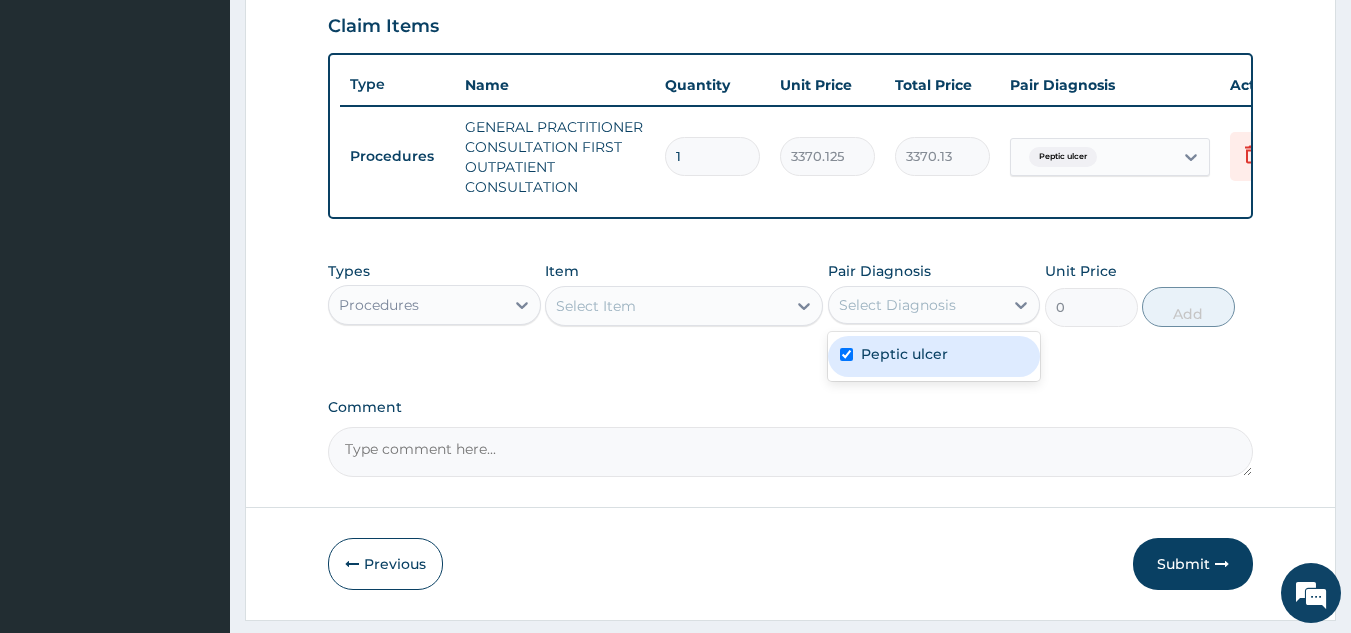 checkbox on "true" 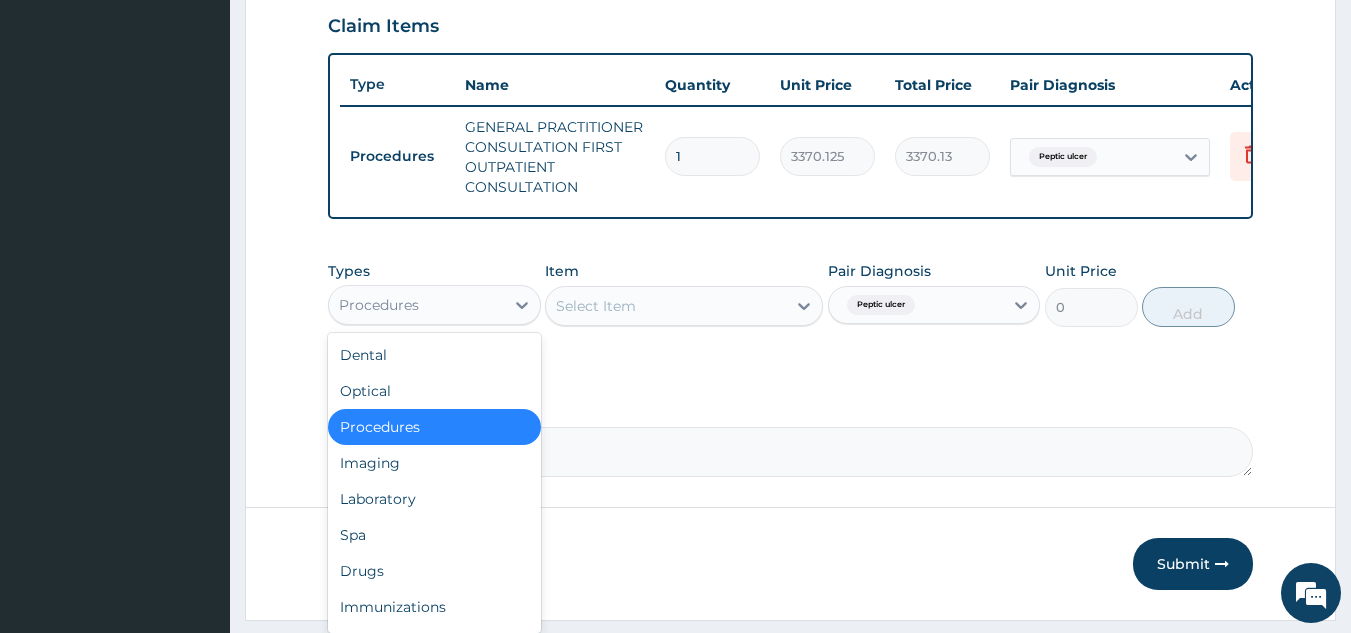 click on "Procedures" at bounding box center (379, 305) 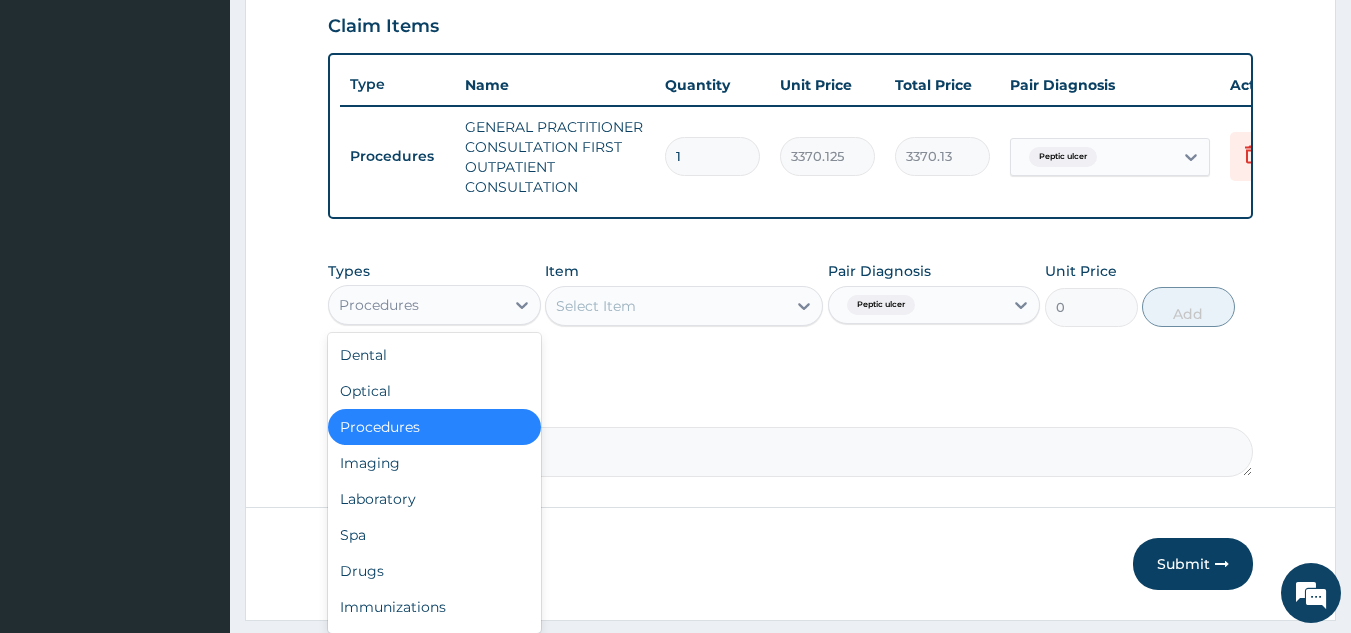 scroll, scrollTop: 760, scrollLeft: 0, axis: vertical 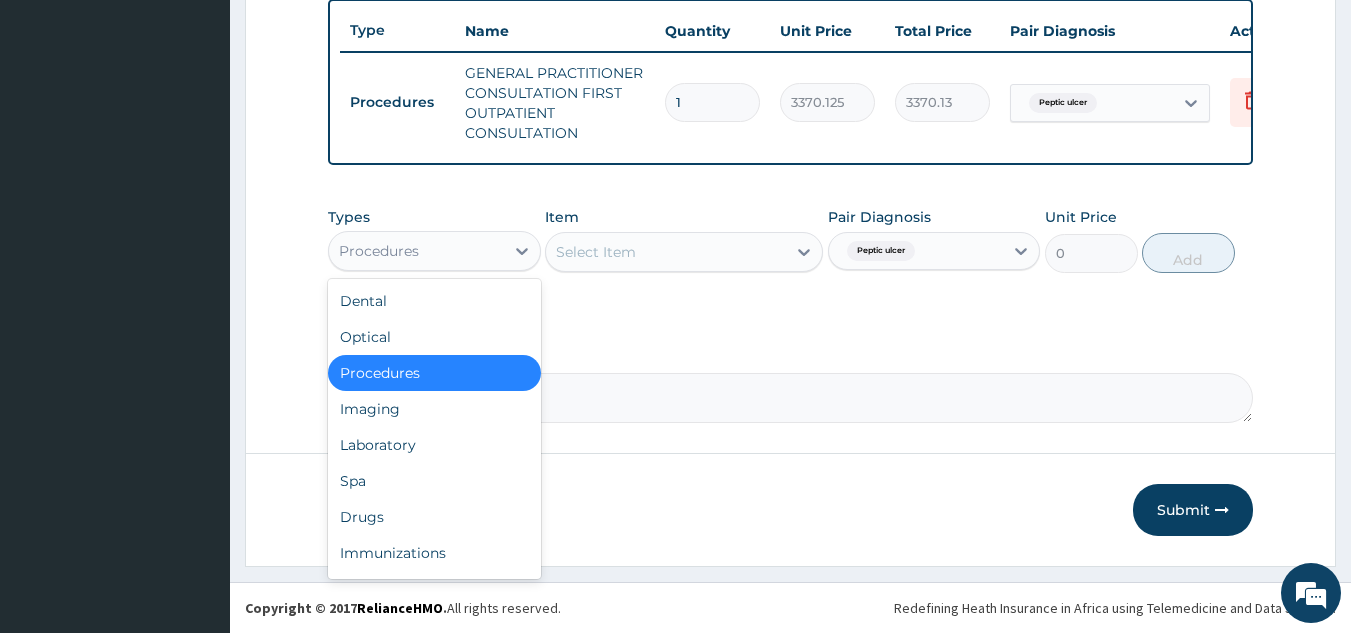 click on "Procedures" at bounding box center (379, 251) 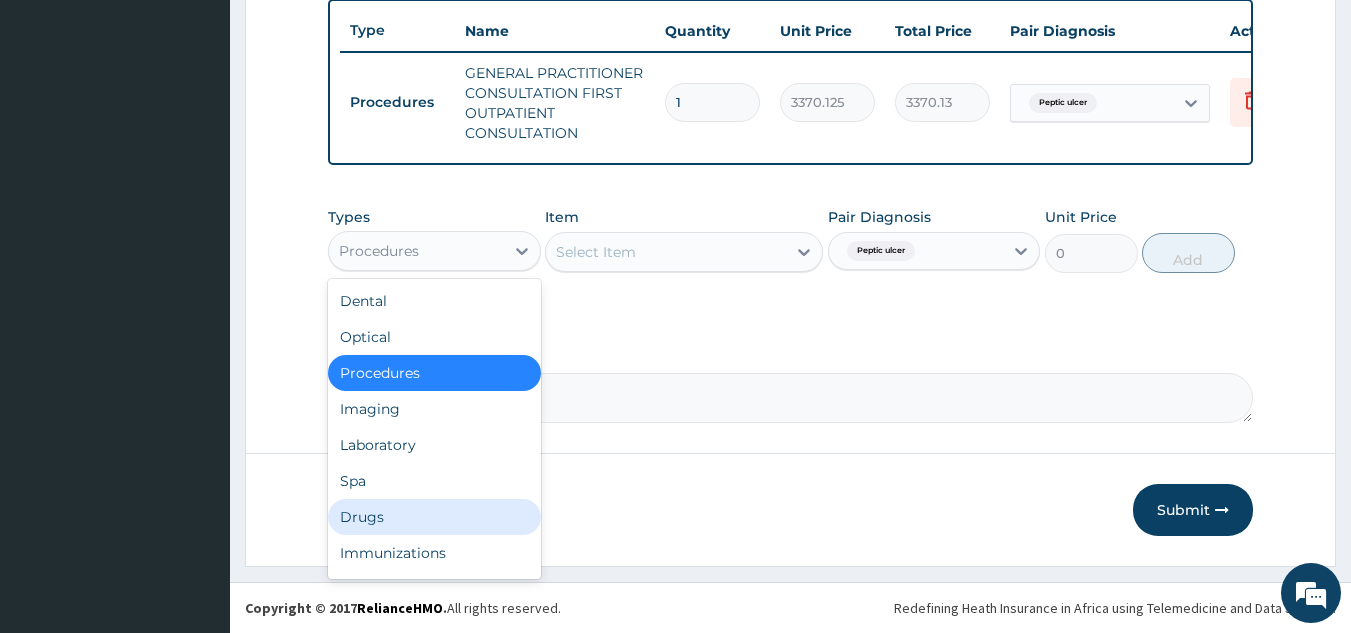 click on "Drugs" at bounding box center (434, 517) 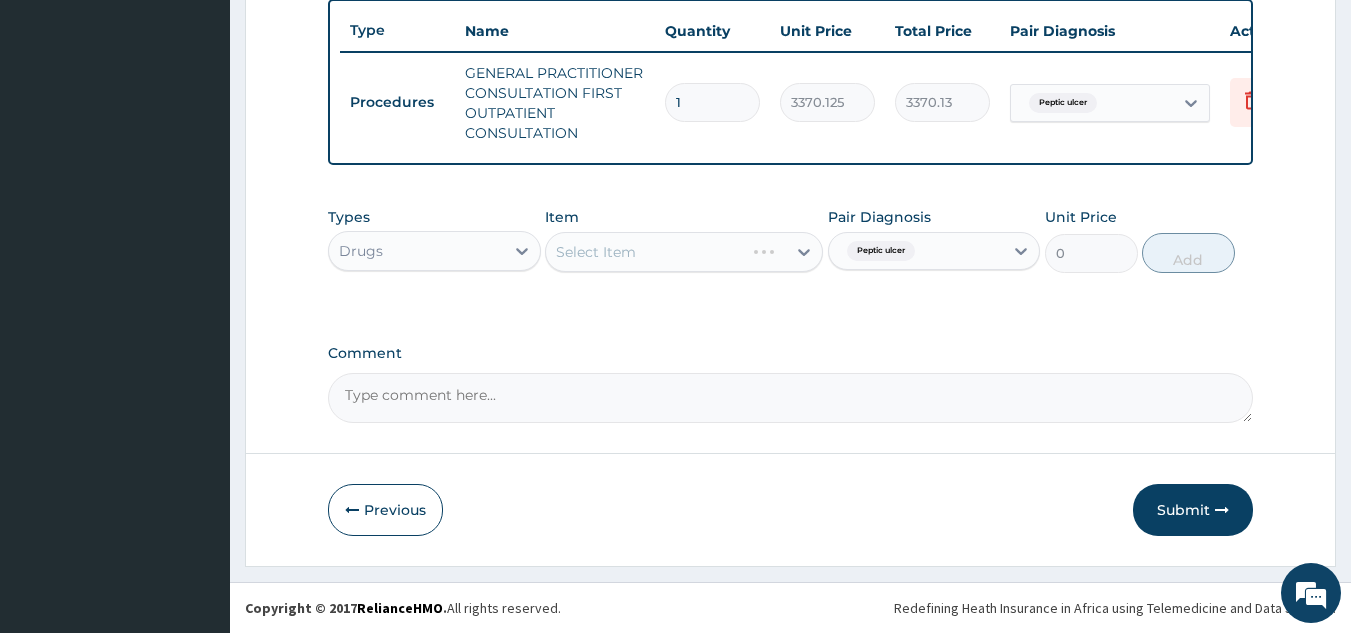 click on "Select Item" at bounding box center [684, 252] 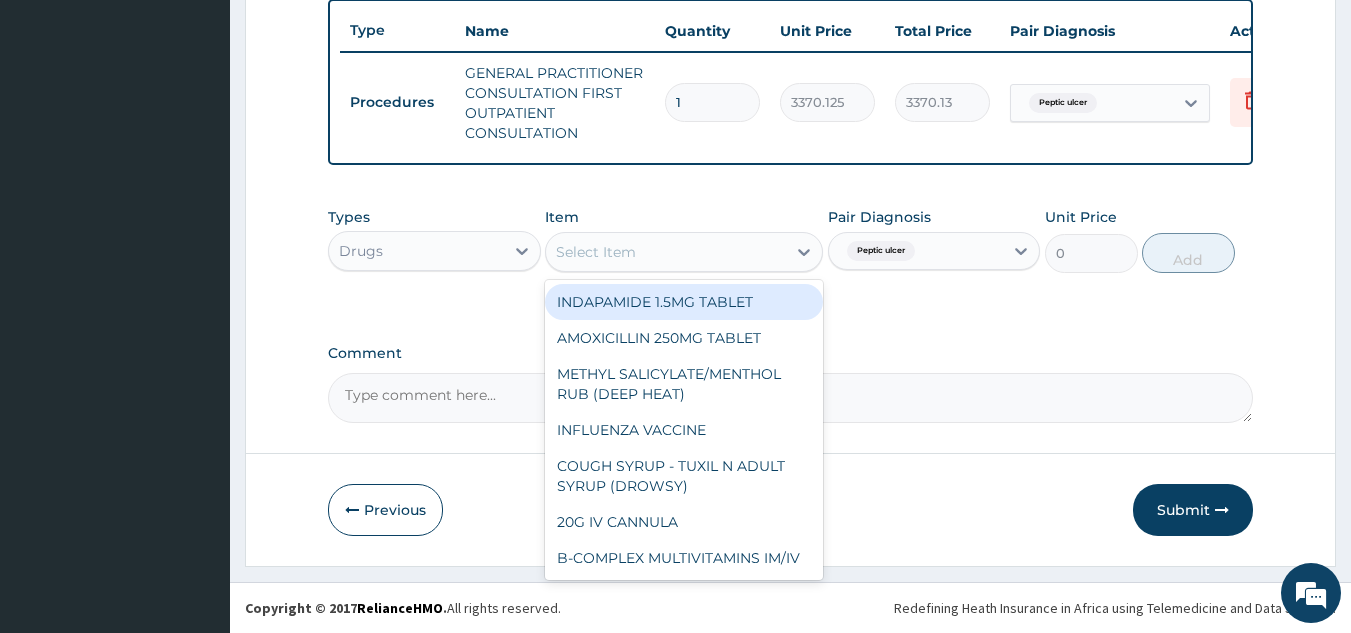 click on "Select Item" at bounding box center (666, 252) 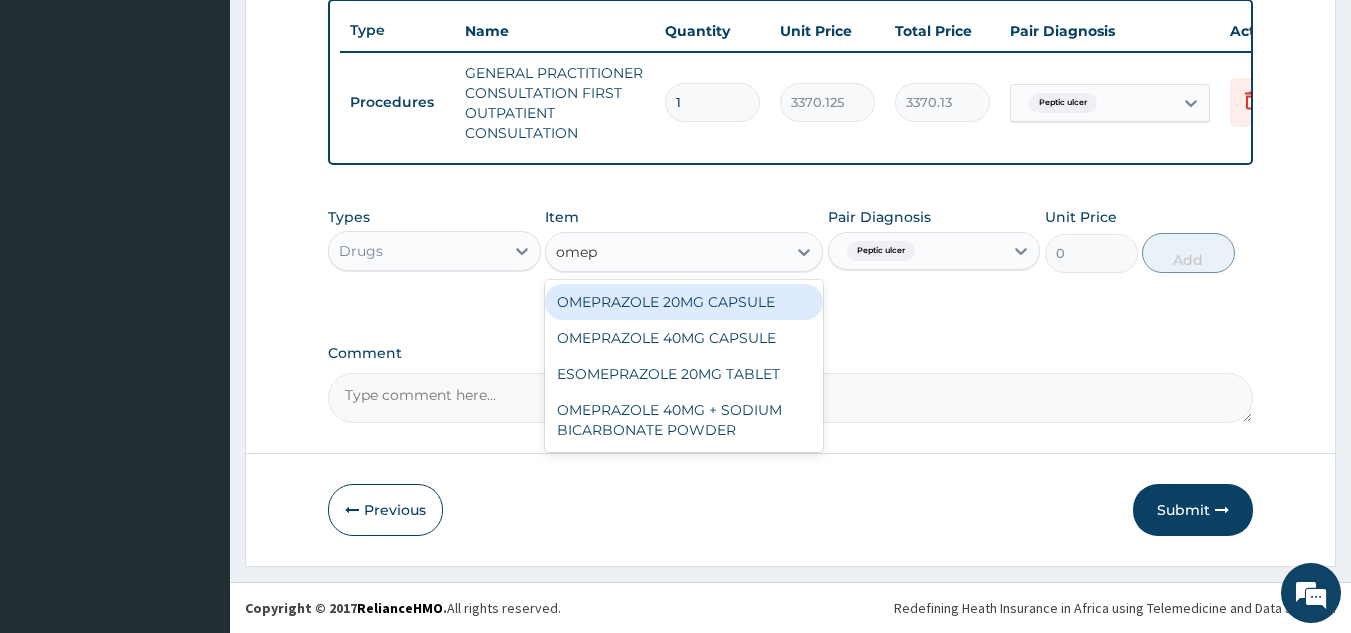 type on "omepr" 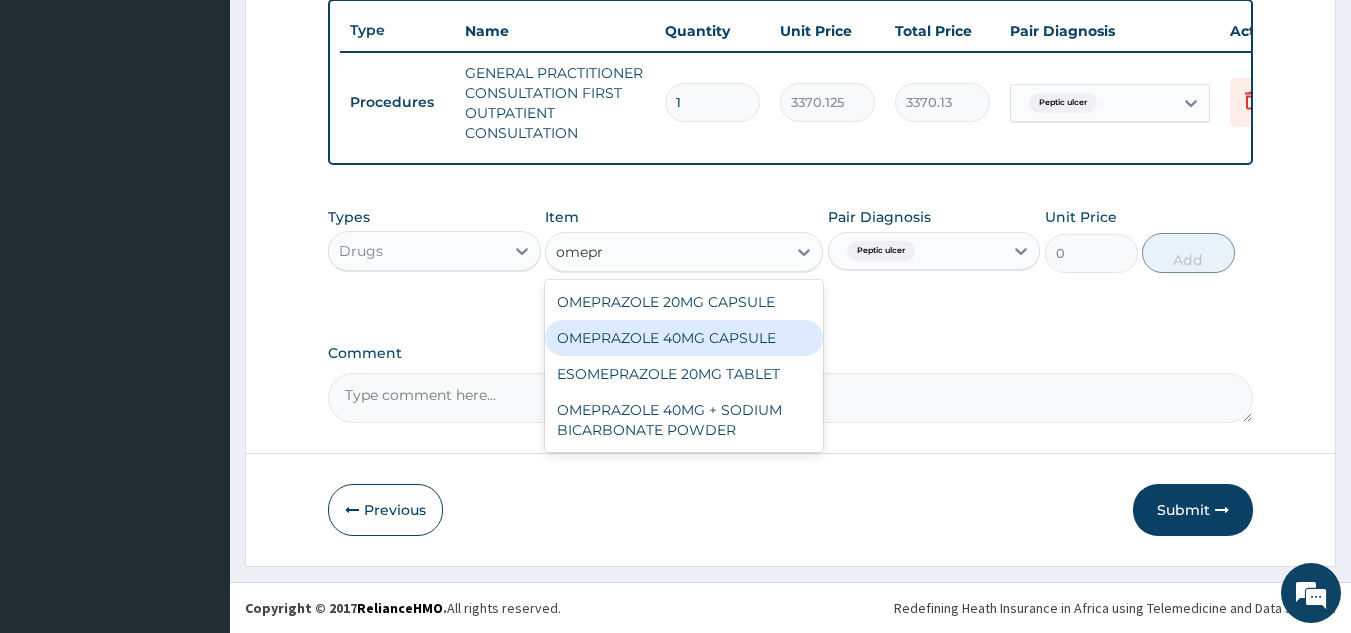 type 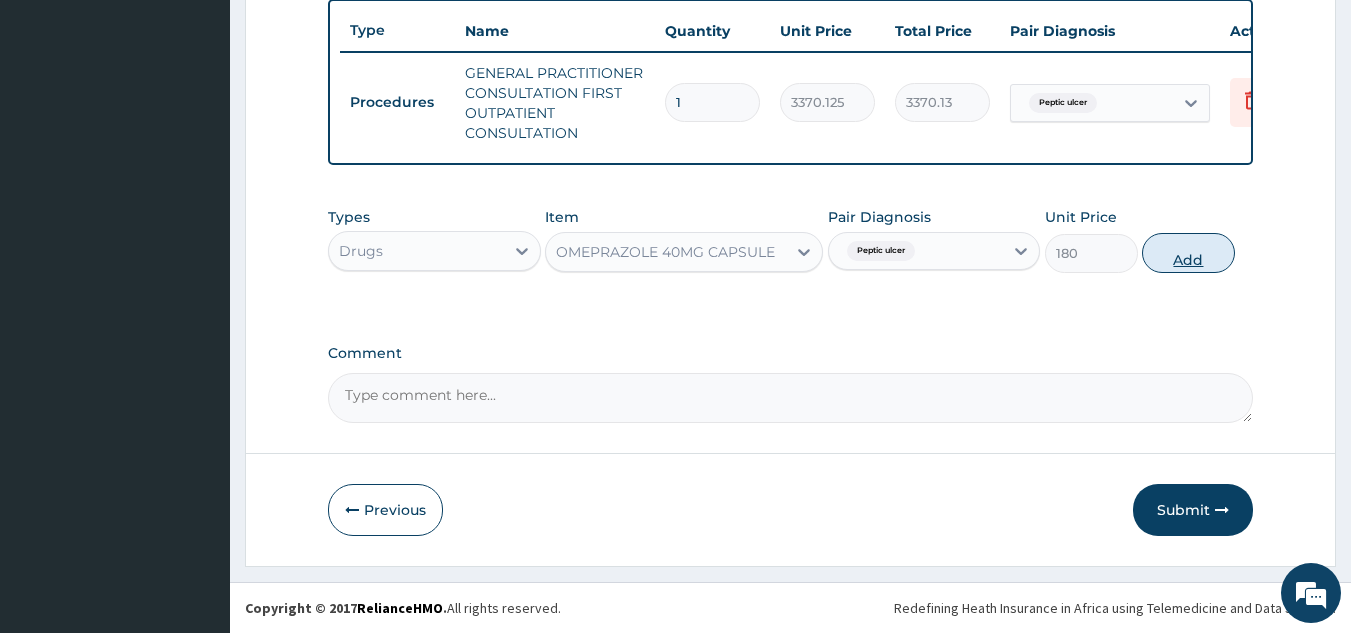 click on "Add" at bounding box center [1188, 253] 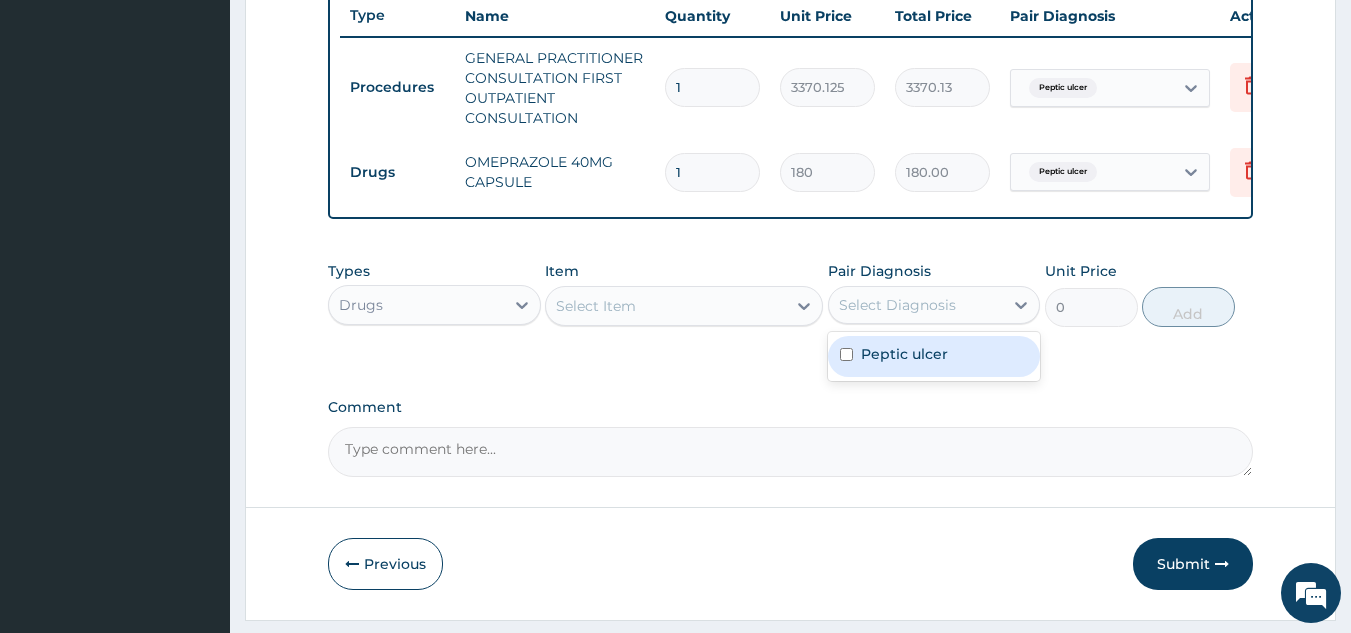 click on "Select Diagnosis" at bounding box center [897, 305] 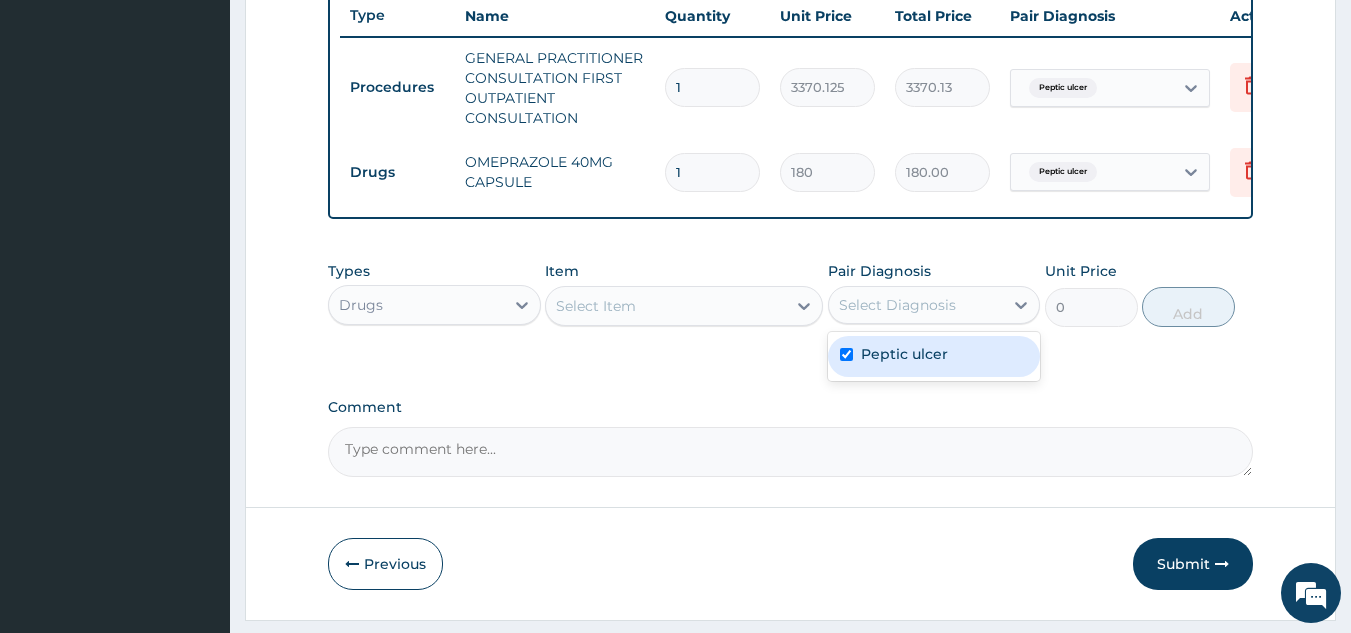 checkbox on "true" 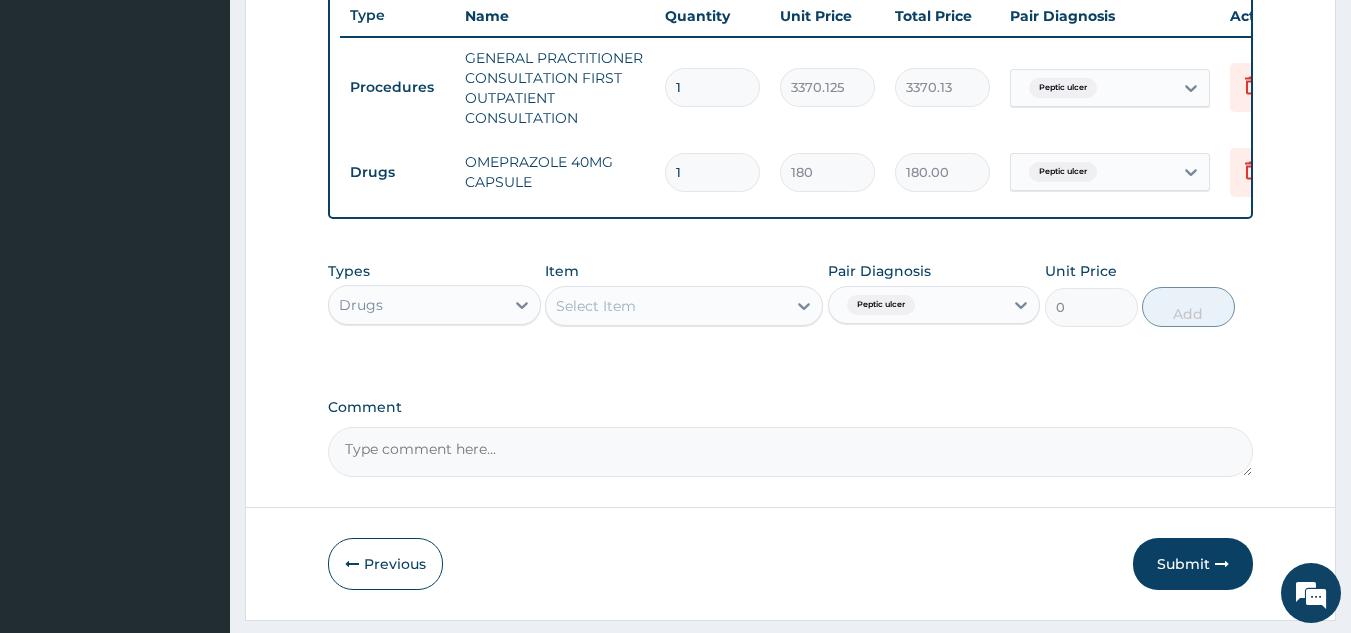 click on "Select Item" at bounding box center [684, 306] 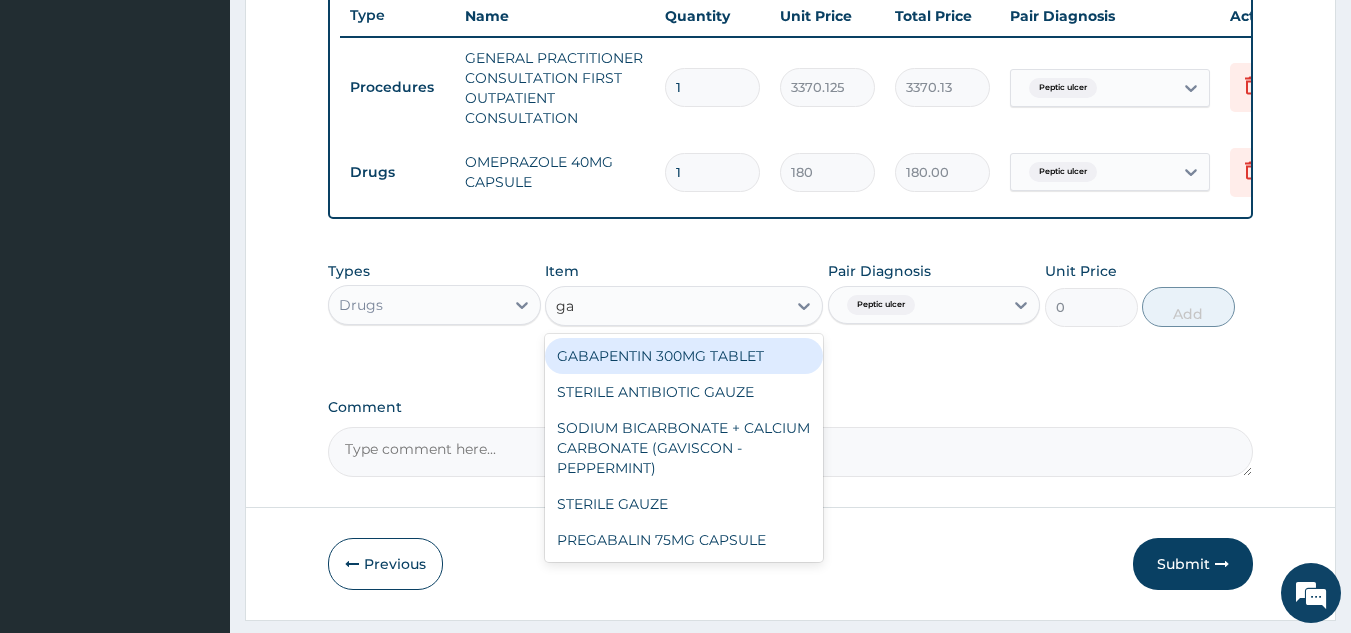 type on "g" 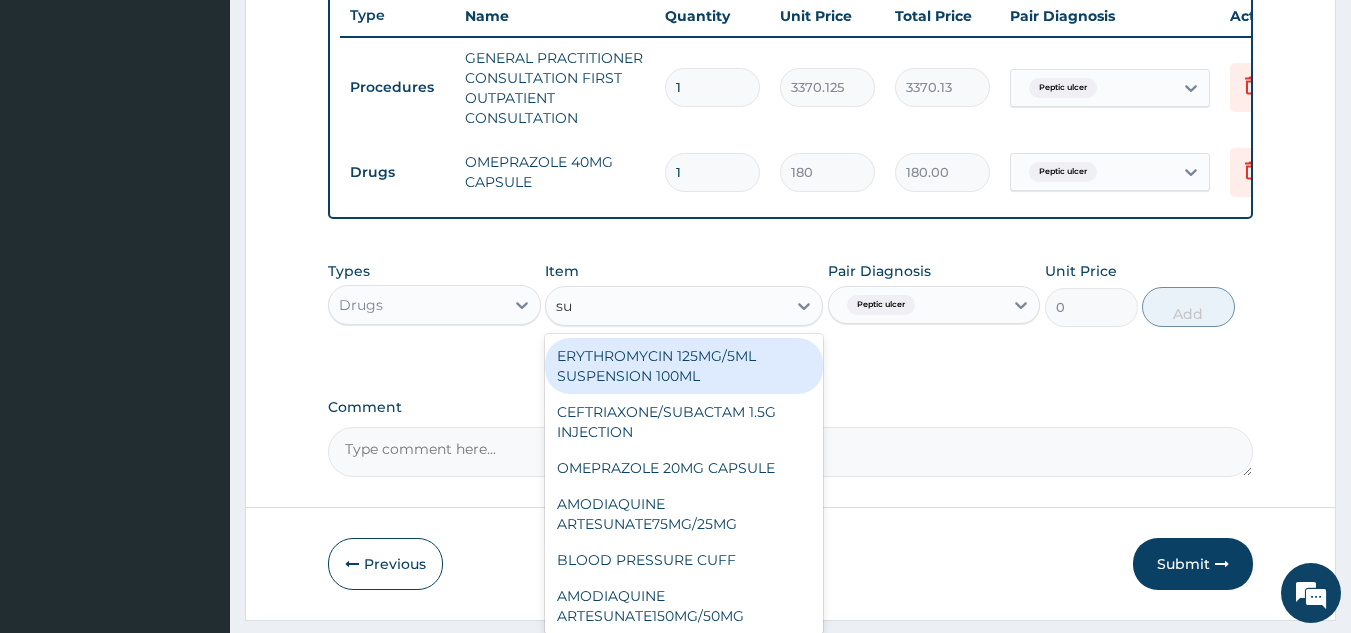 type on "sus" 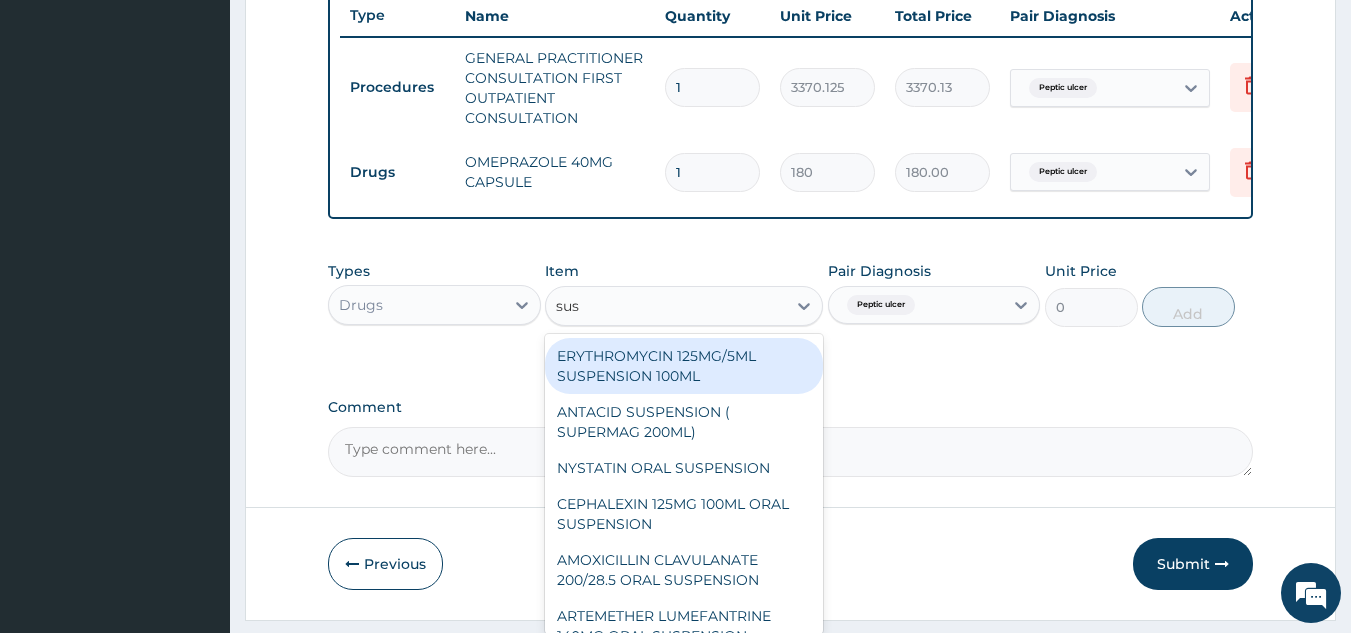 scroll, scrollTop: 829, scrollLeft: 0, axis: vertical 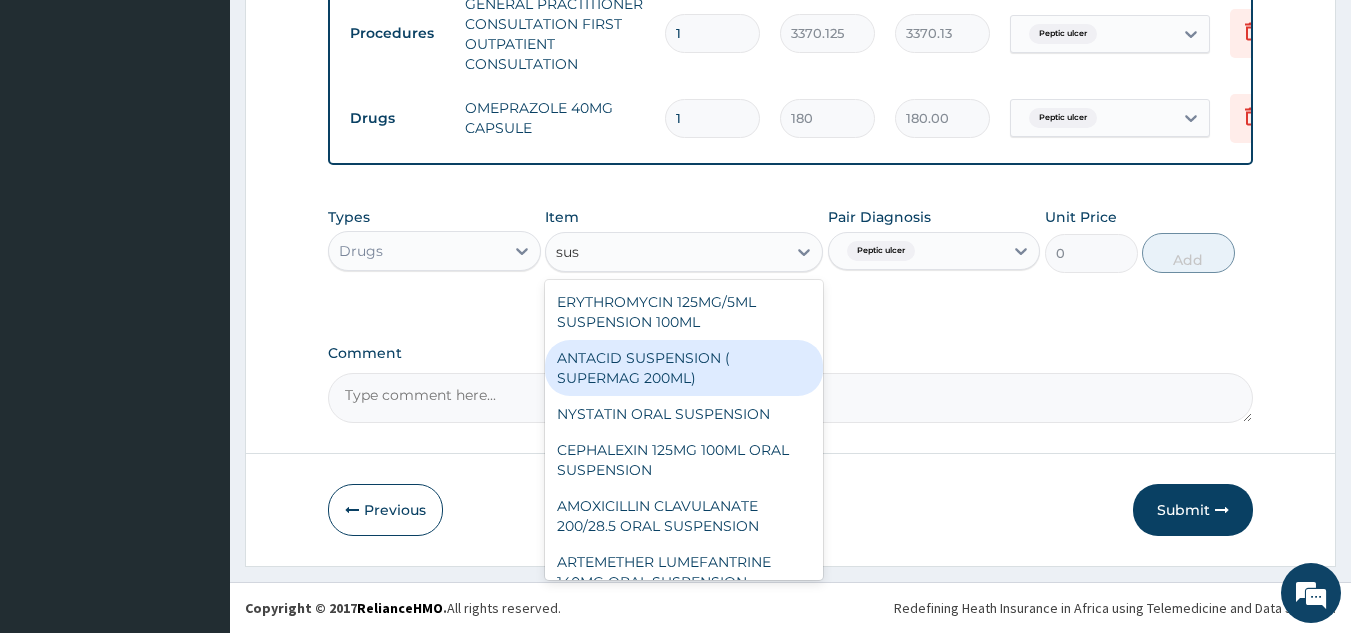 click on "ANTACID SUSPENSION ( SUPERMAG 200ML)" at bounding box center (684, 368) 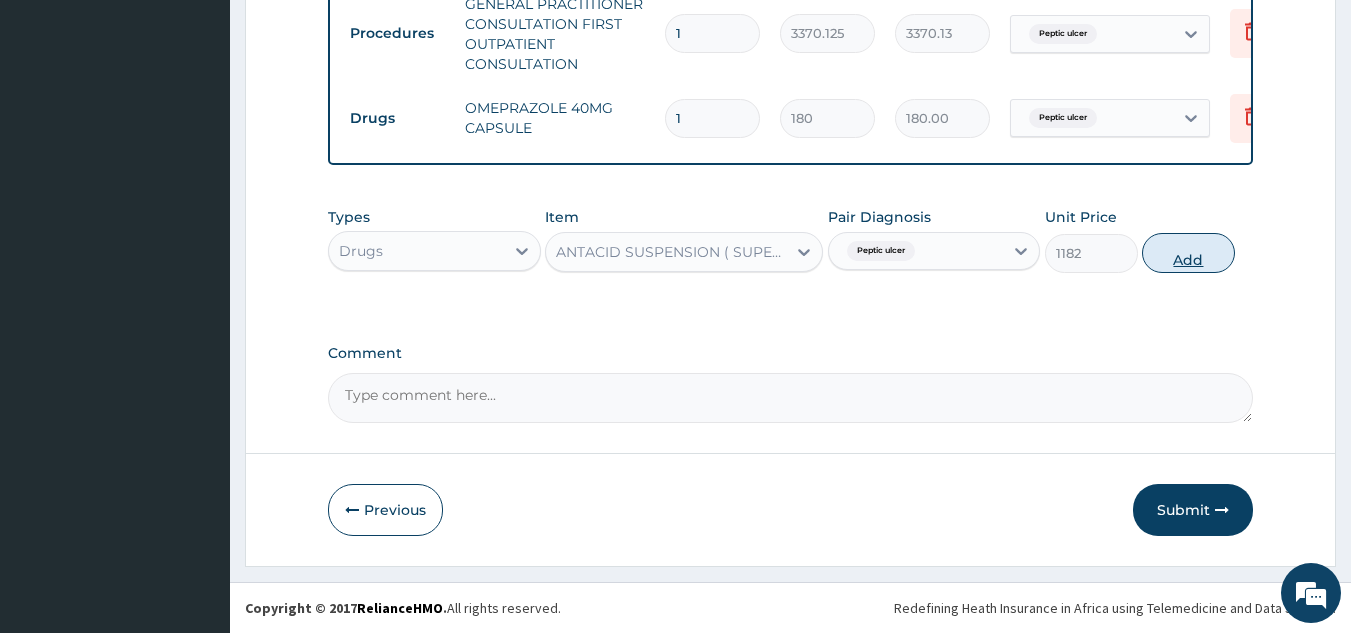click on "Add" at bounding box center (1188, 253) 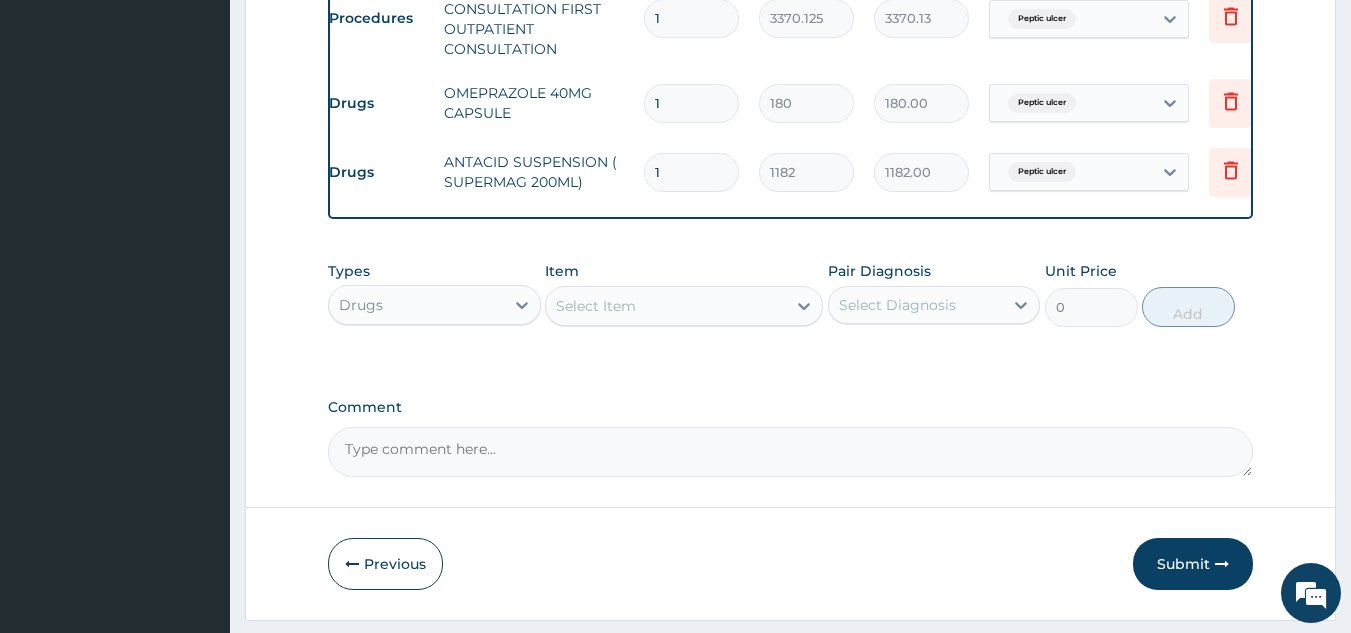 scroll, scrollTop: 0, scrollLeft: 24, axis: horizontal 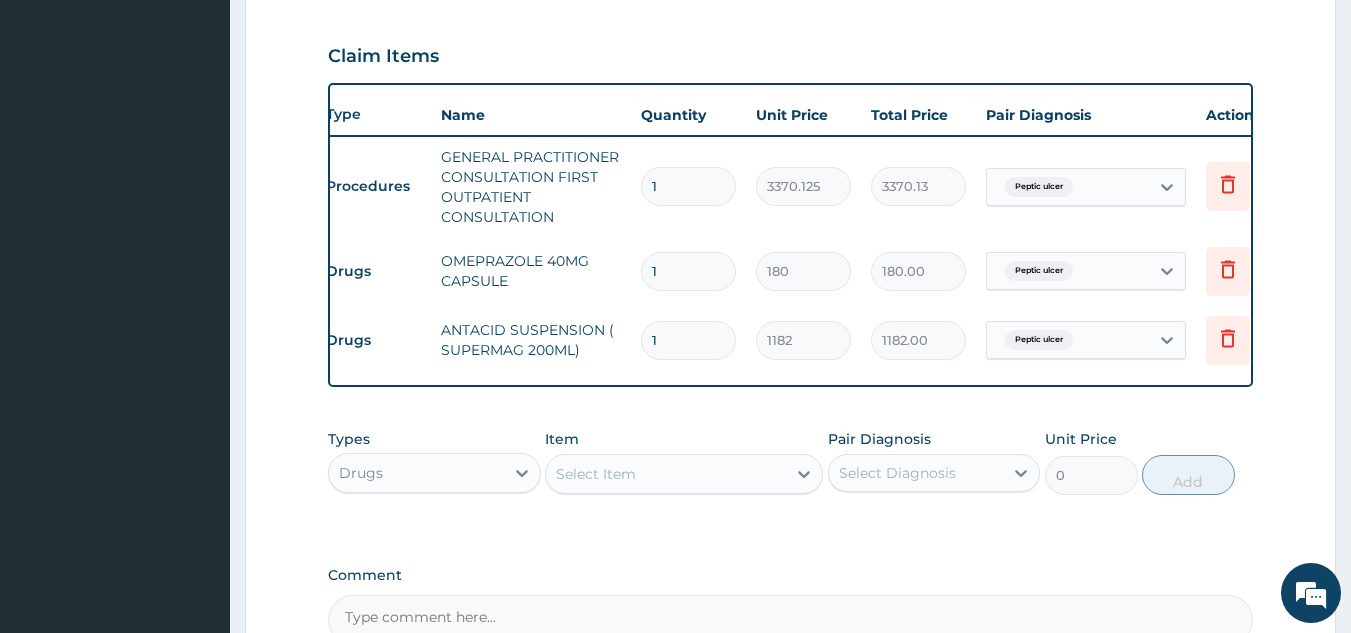 click on "1" at bounding box center (688, 271) 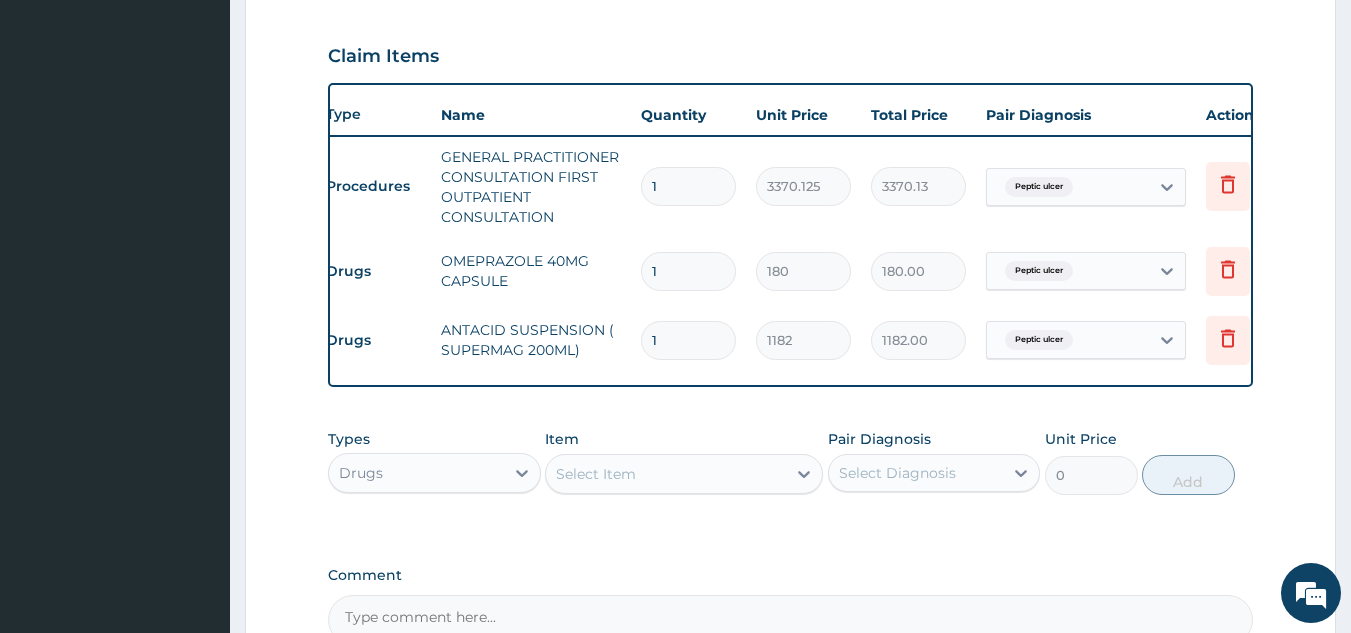 type 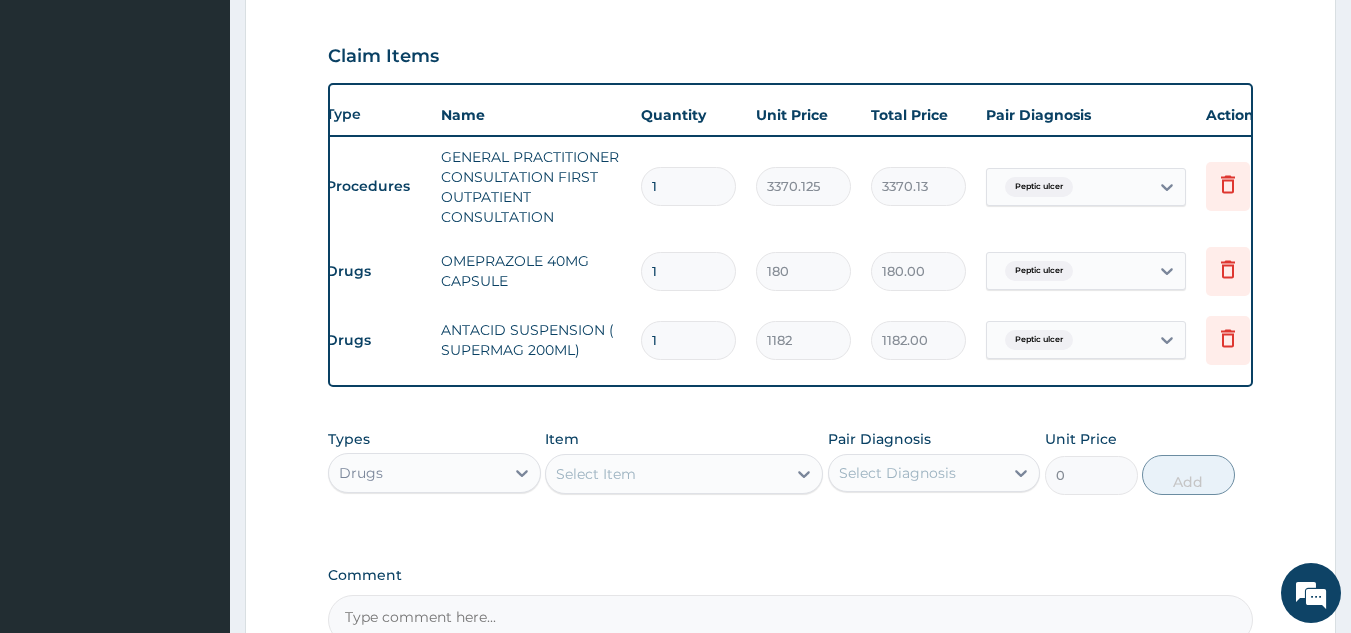 type on "0.00" 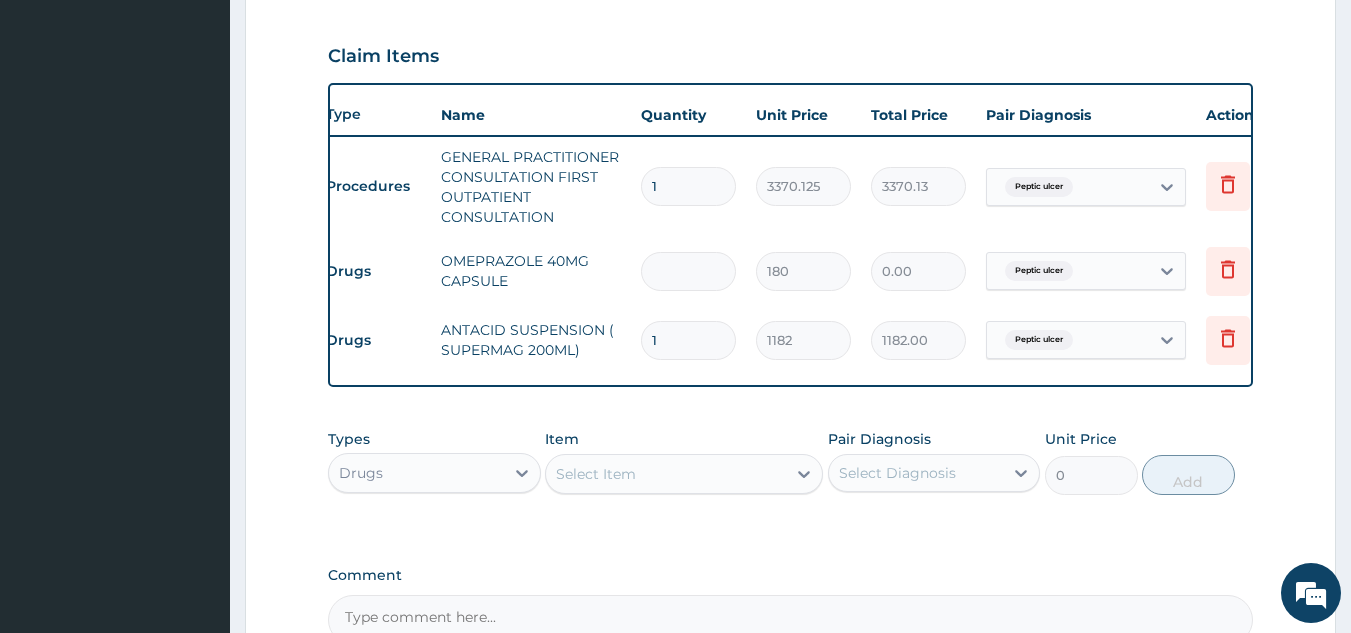 type on "3" 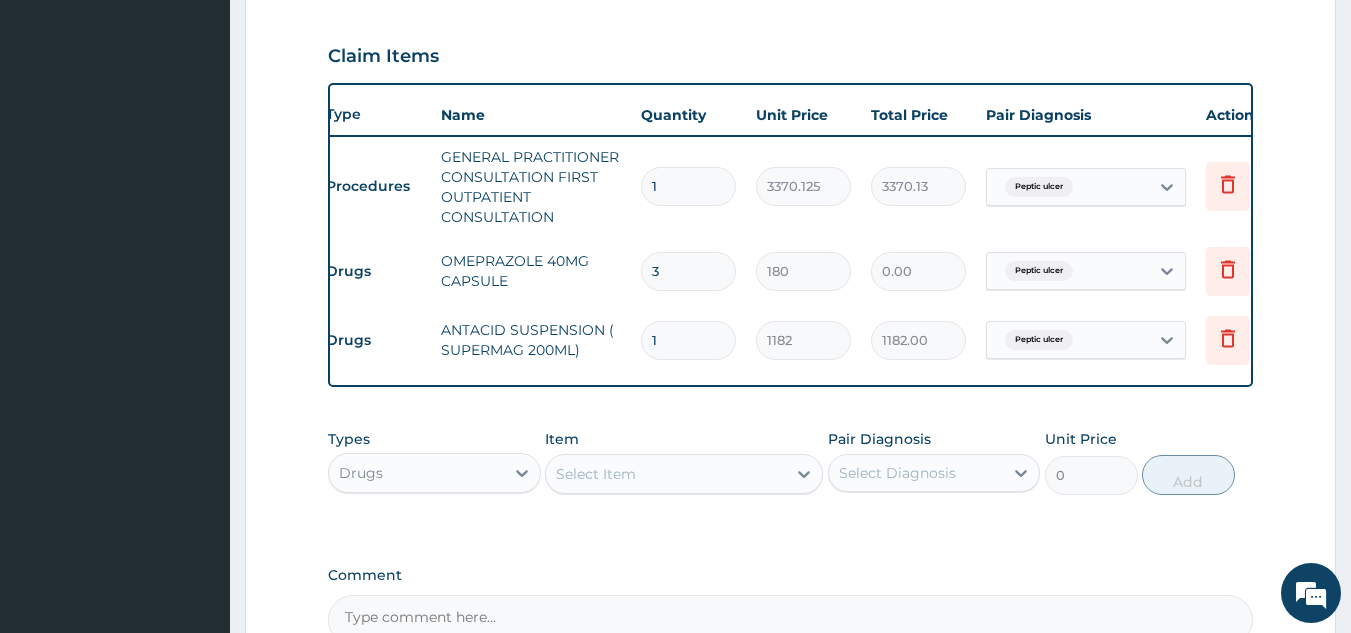 type on "540.00" 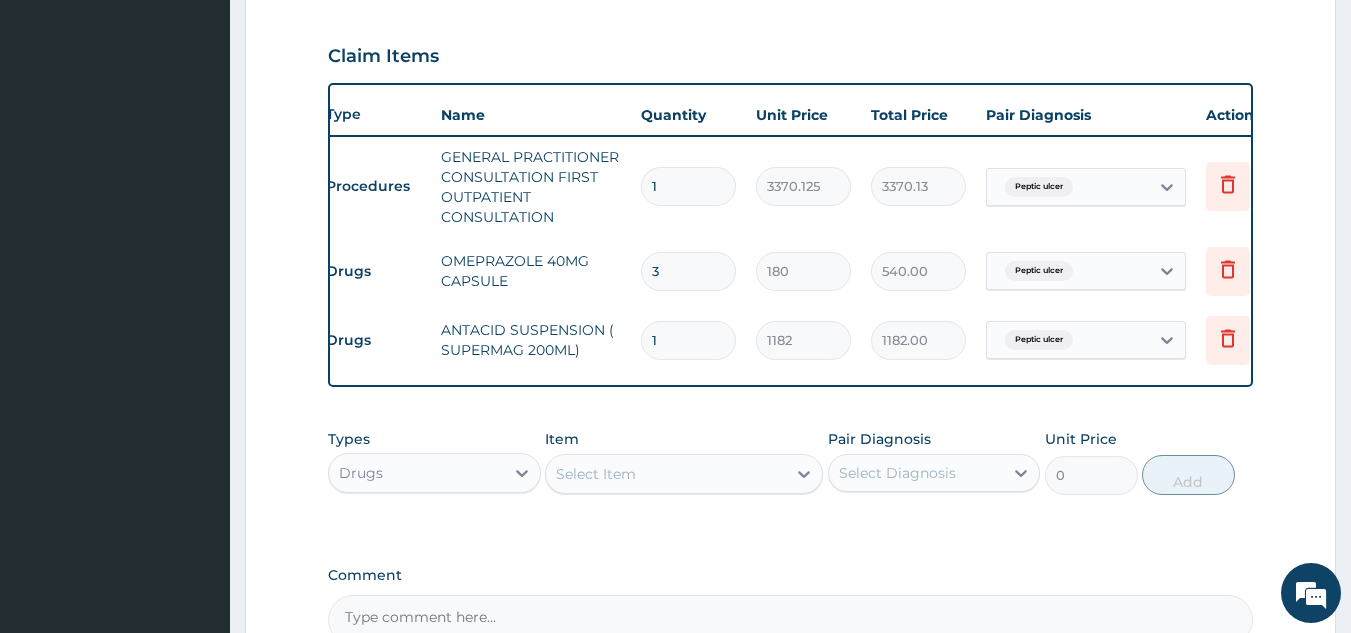 type on "30" 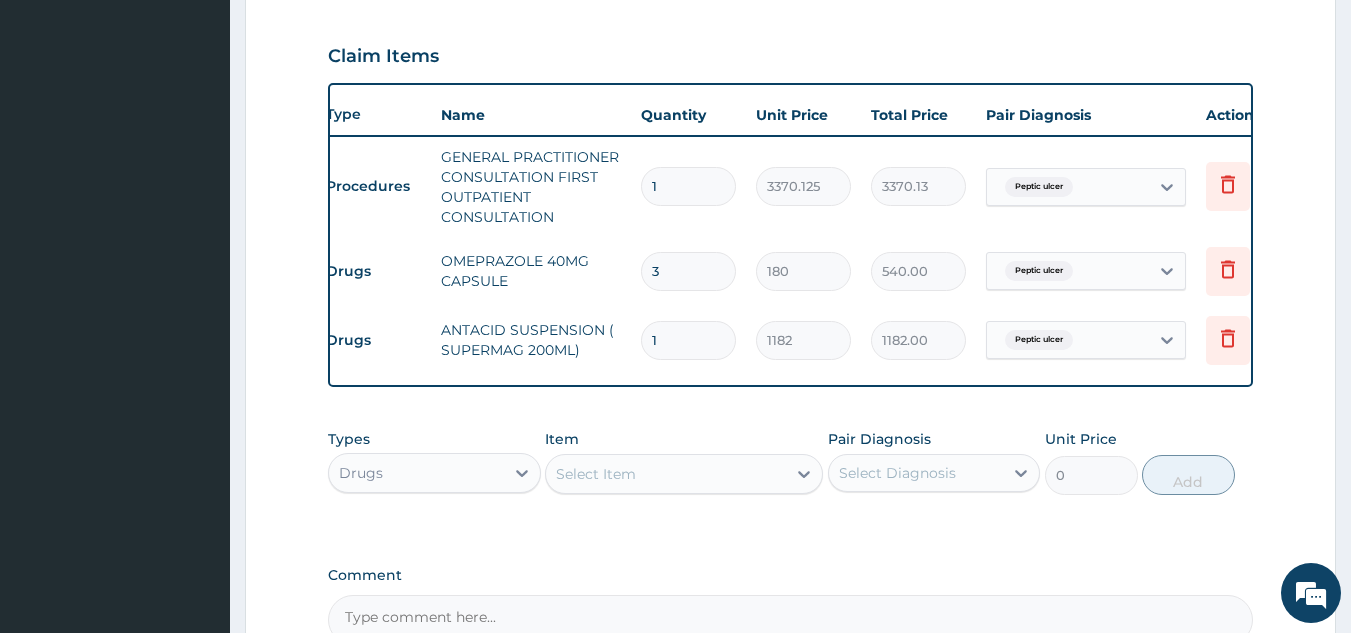 type on "5400.00" 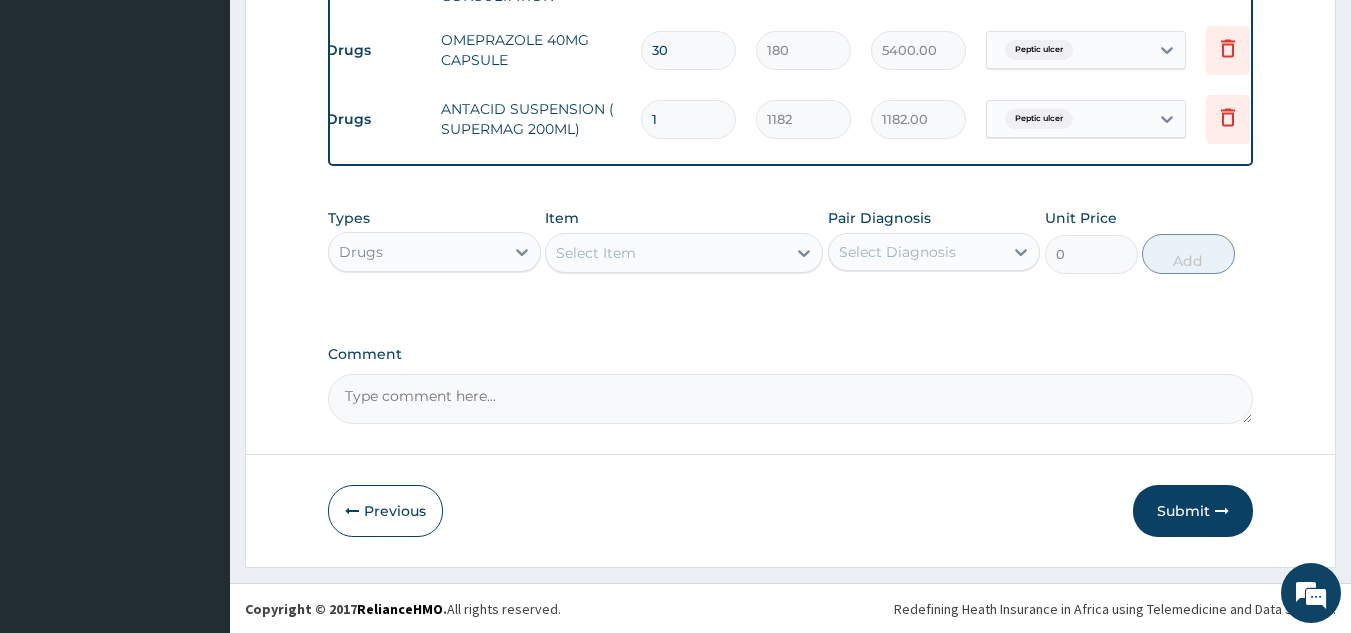 scroll, scrollTop: 883, scrollLeft: 0, axis: vertical 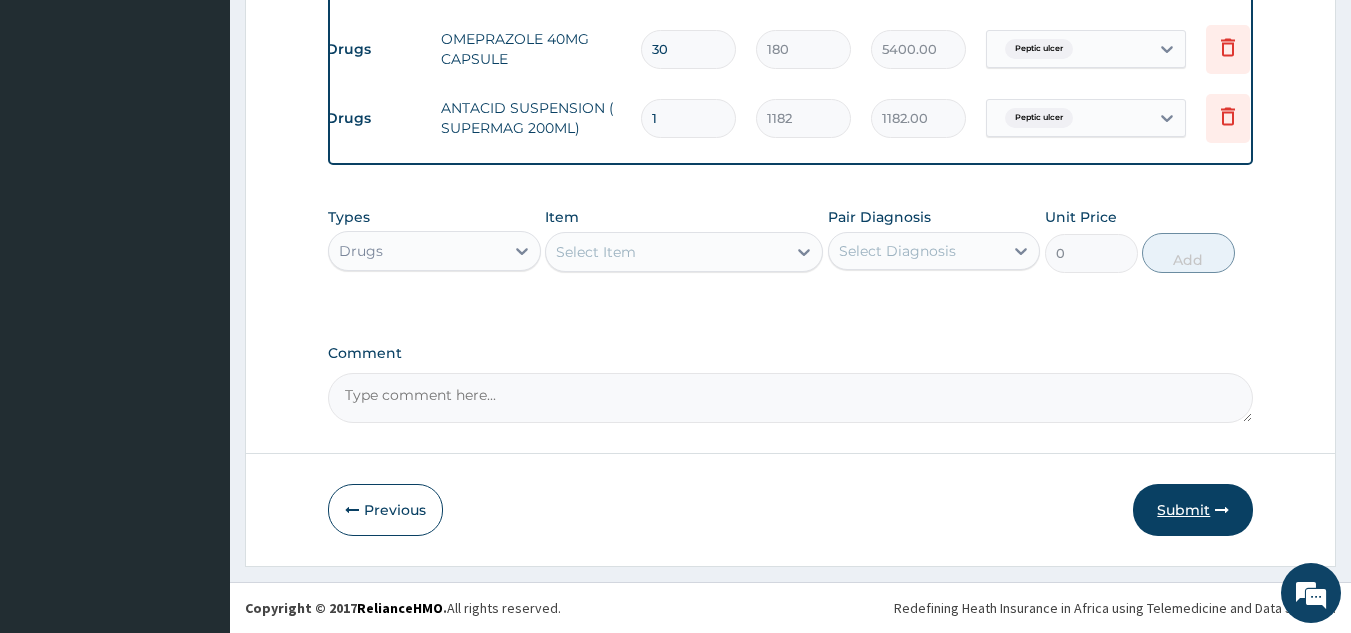 type on "30" 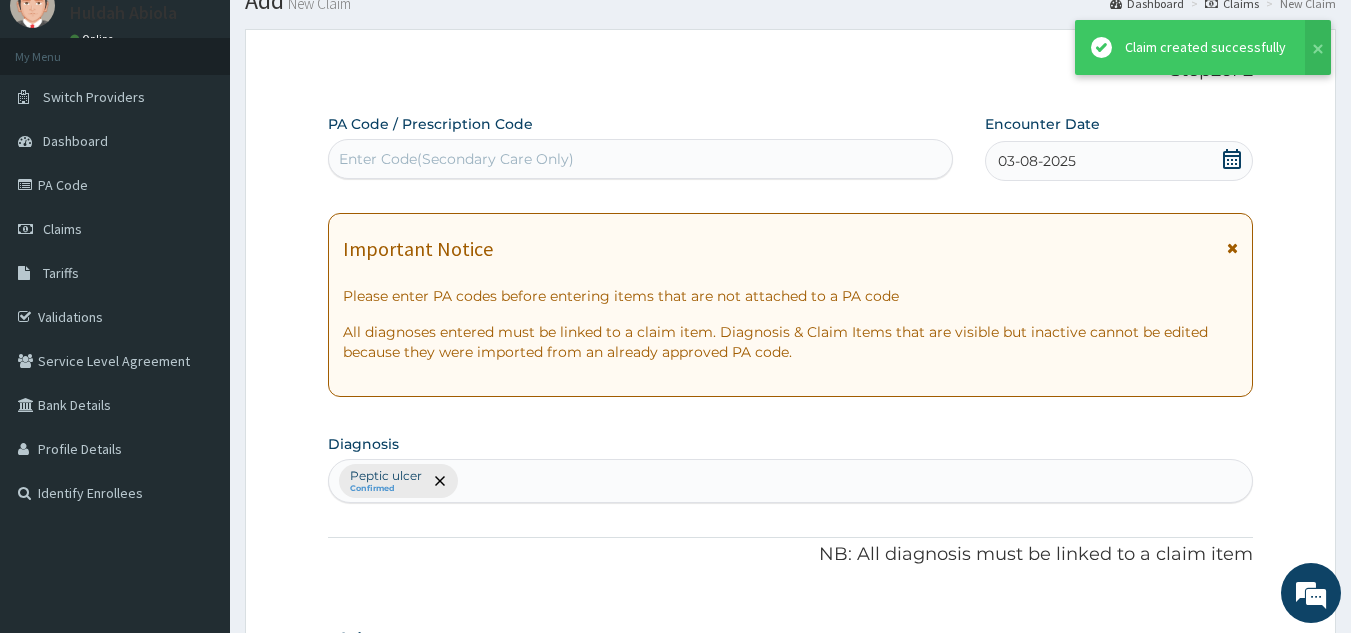 scroll, scrollTop: 883, scrollLeft: 0, axis: vertical 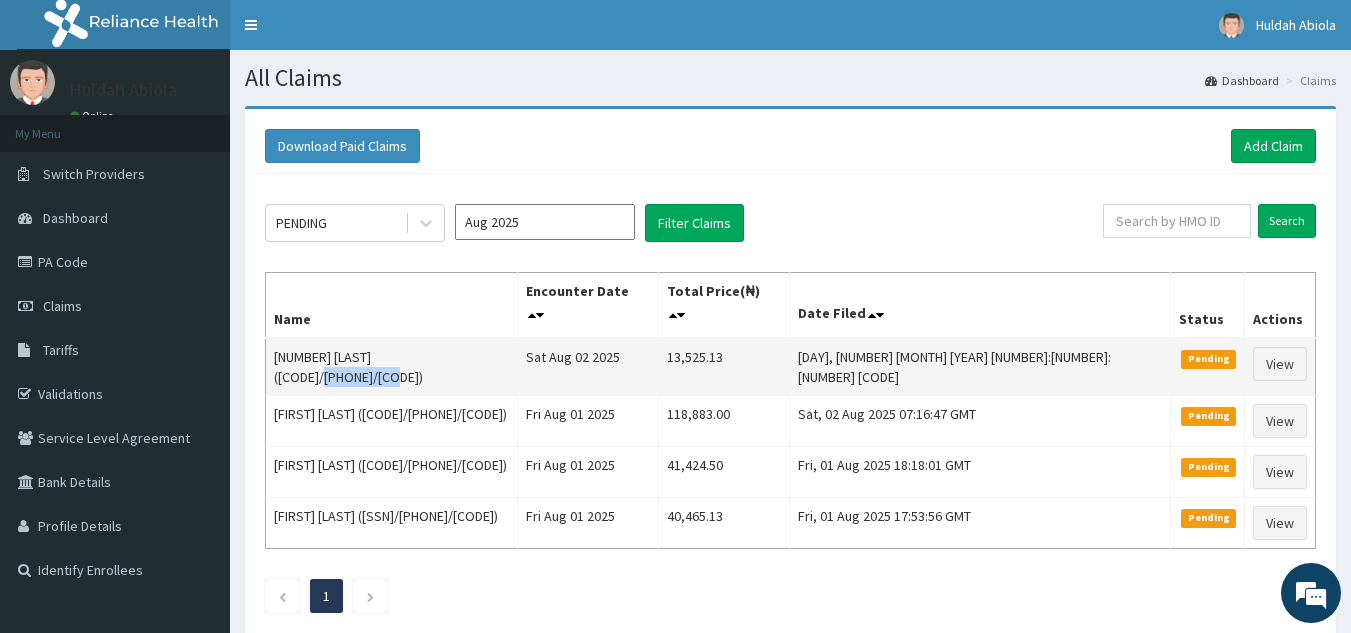 drag, startPoint x: 497, startPoint y: 335, endPoint x: 423, endPoint y: 346, distance: 74.8131 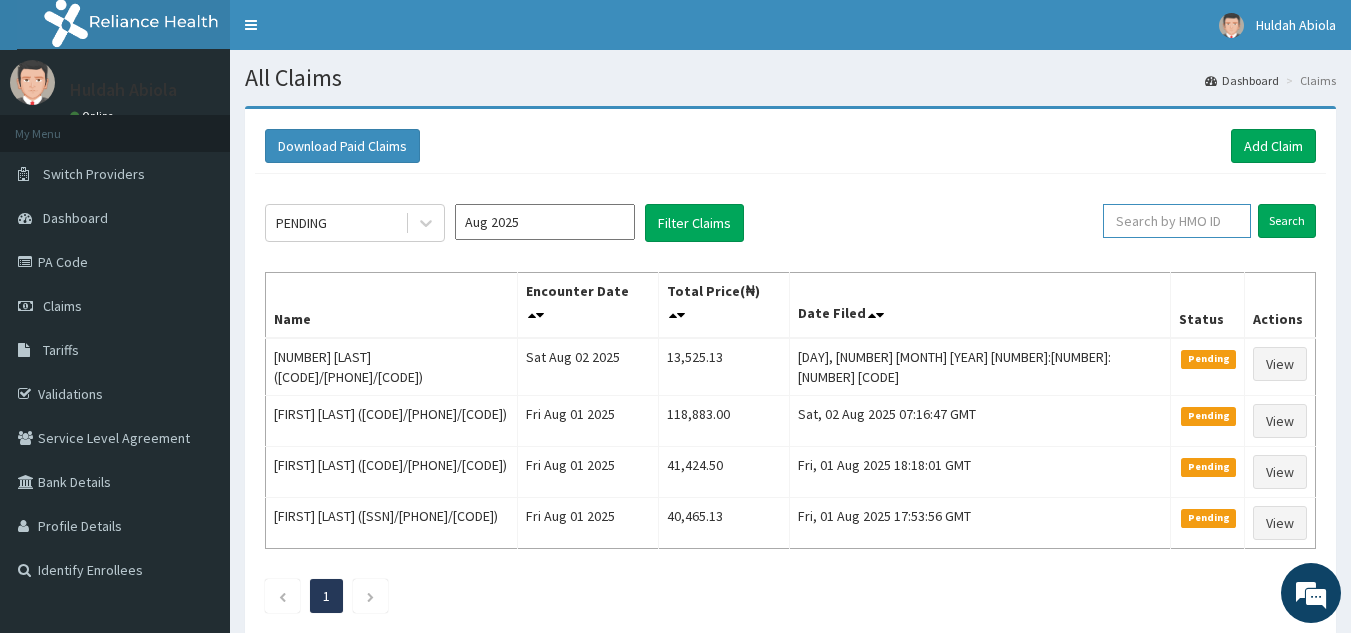 click at bounding box center (1177, 221) 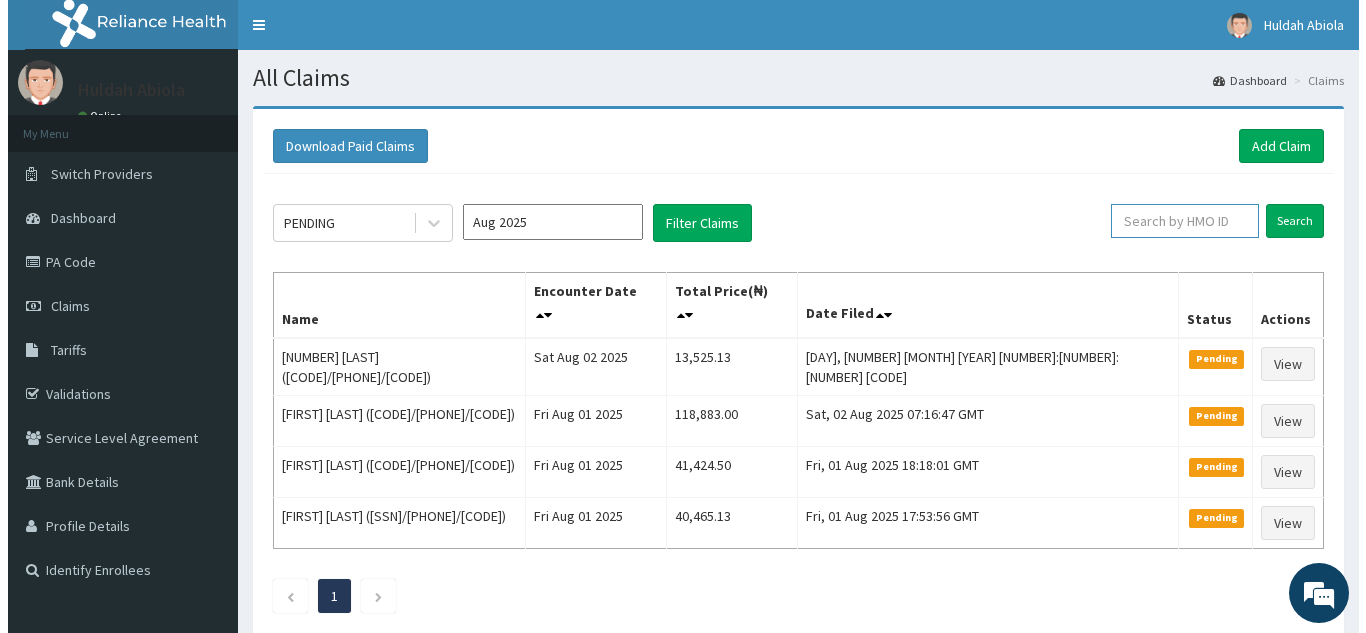 scroll, scrollTop: 0, scrollLeft: 0, axis: both 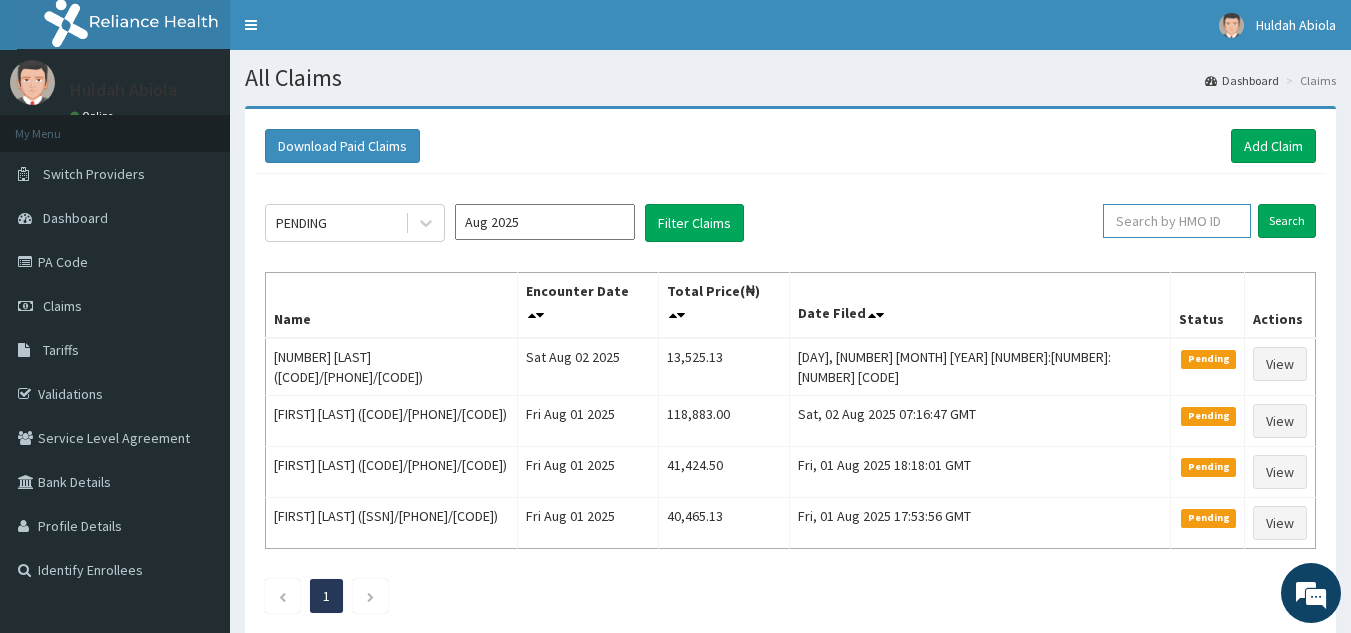 paste on "FCC/10123/A" 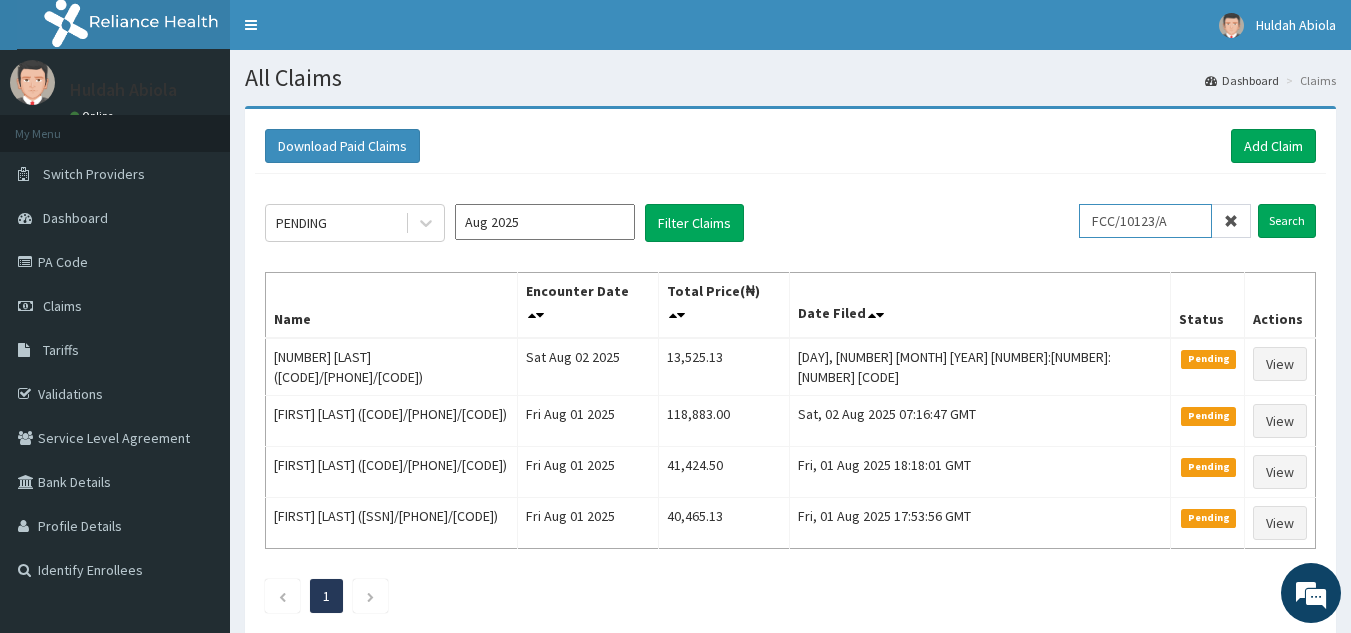 type on "FCC/10123/A" 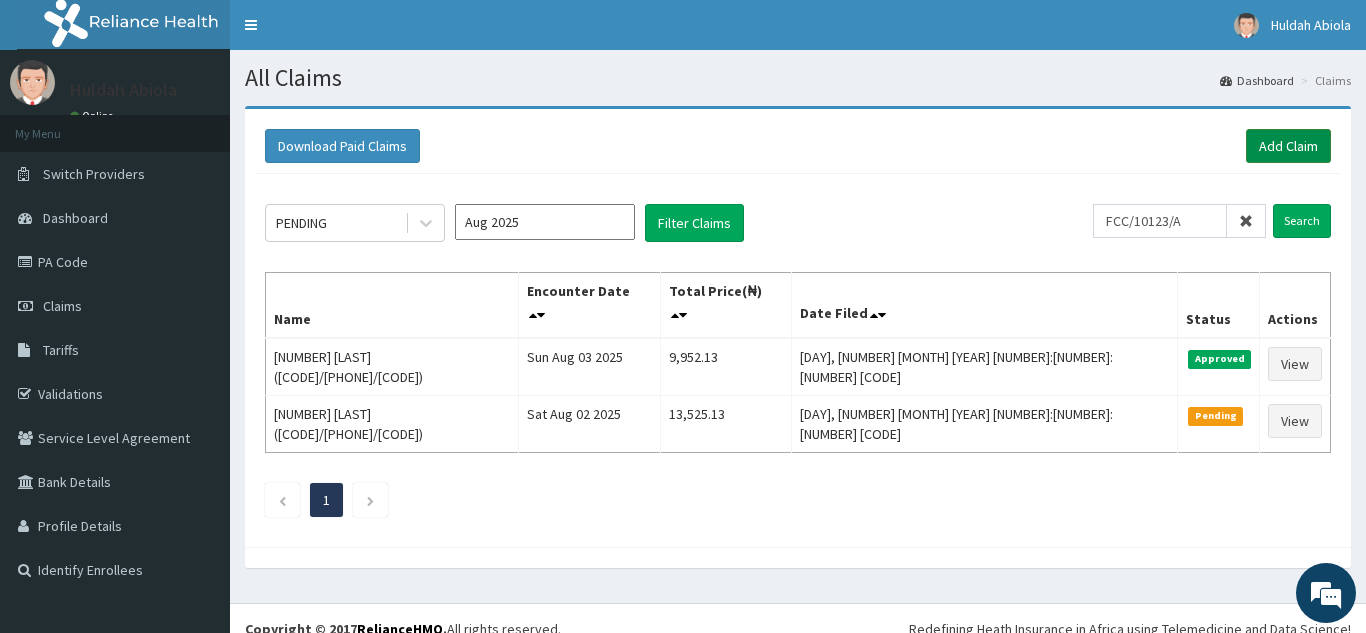 click on "Add Claim" at bounding box center [1288, 146] 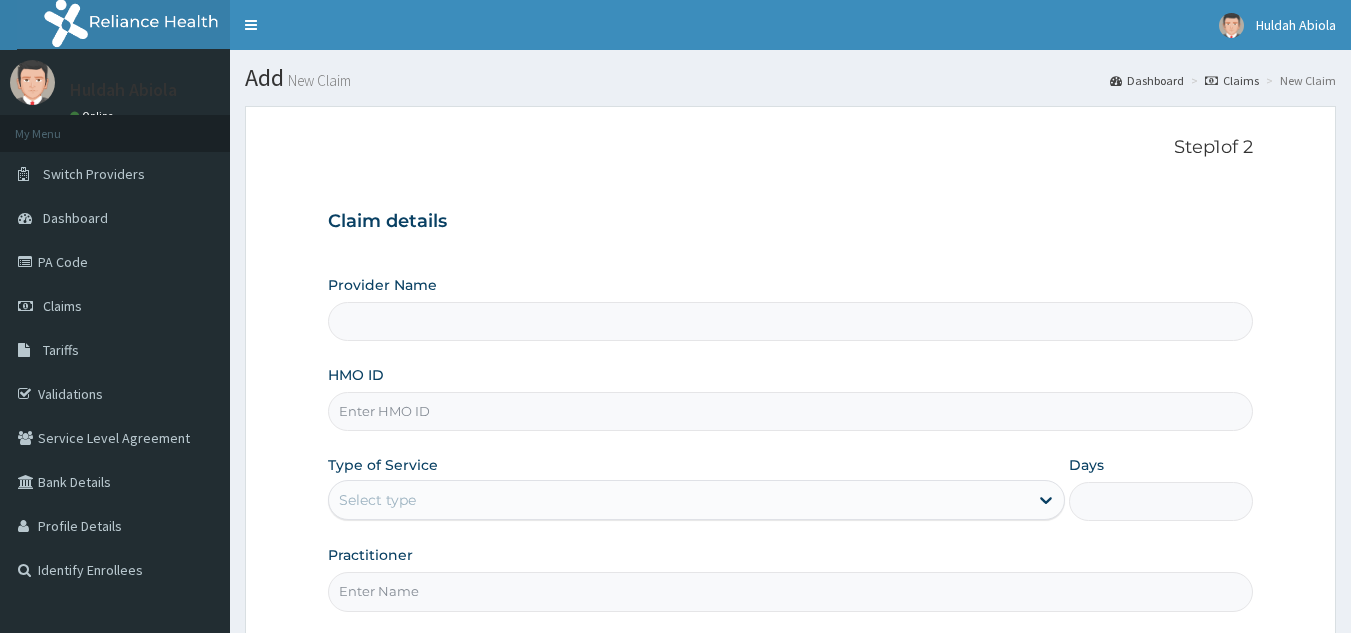 scroll, scrollTop: 0, scrollLeft: 0, axis: both 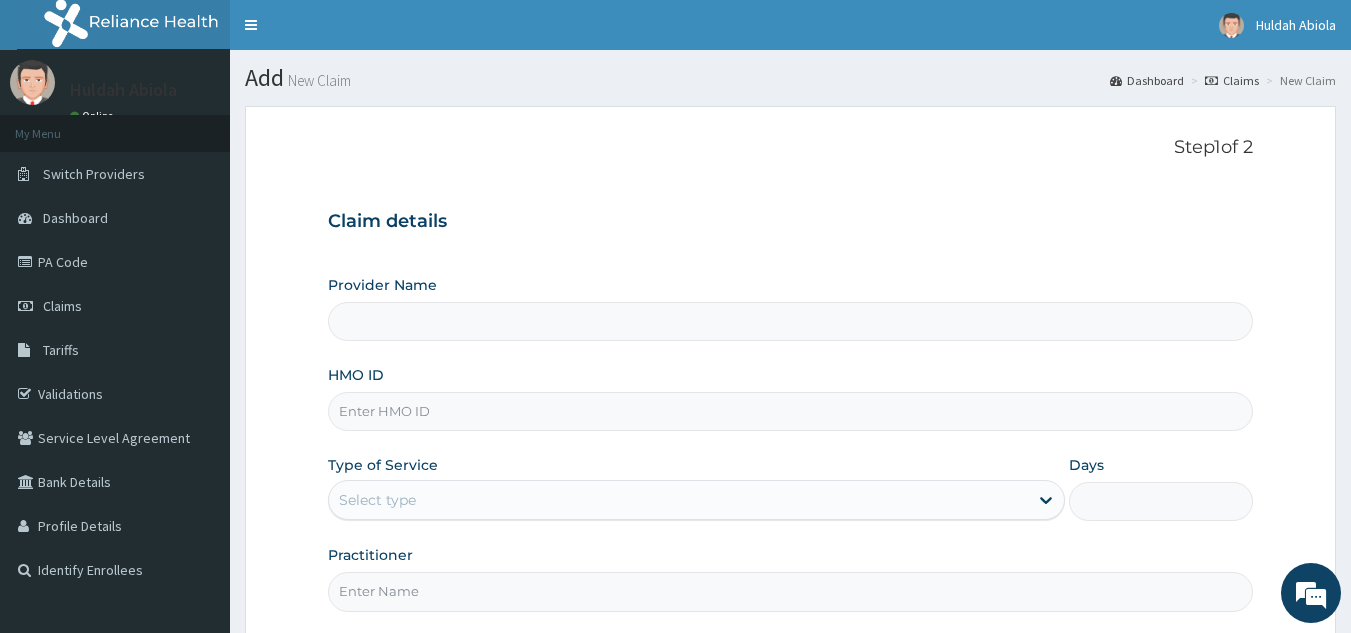 type on "Reliance Family Clinics (RFC) - Lekki" 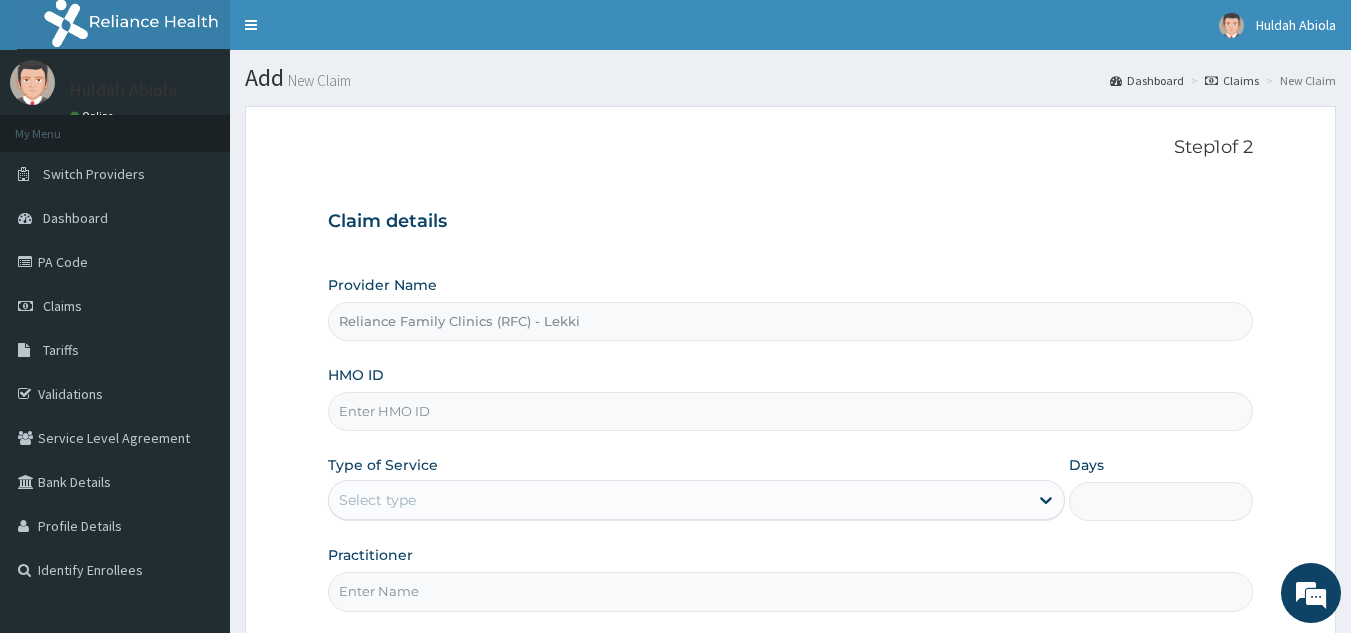 click on "HMO ID" at bounding box center [791, 411] 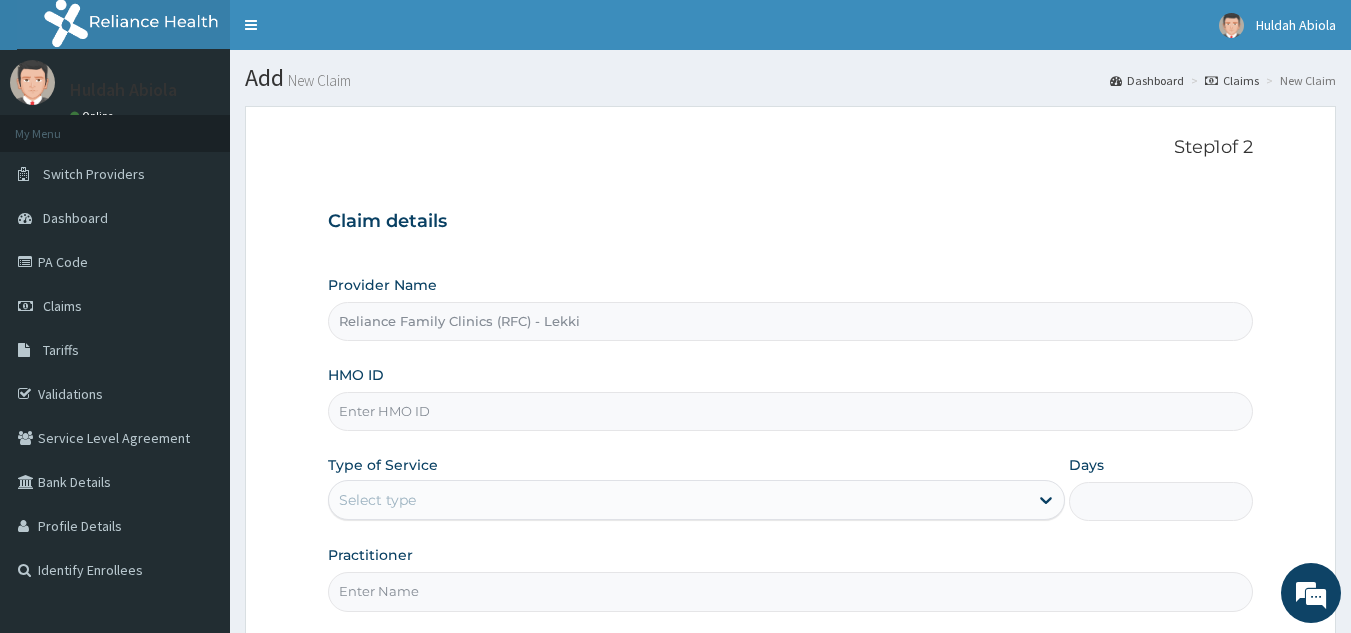 paste on "TBL/10048/A" 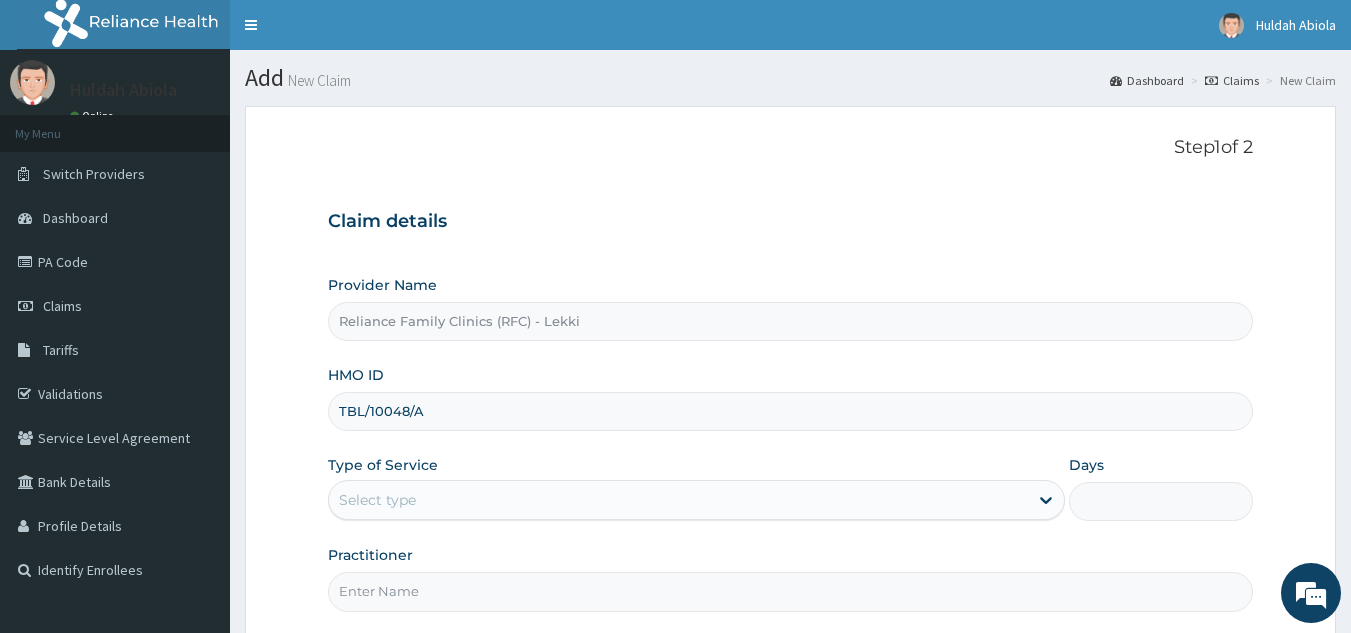 scroll, scrollTop: 189, scrollLeft: 0, axis: vertical 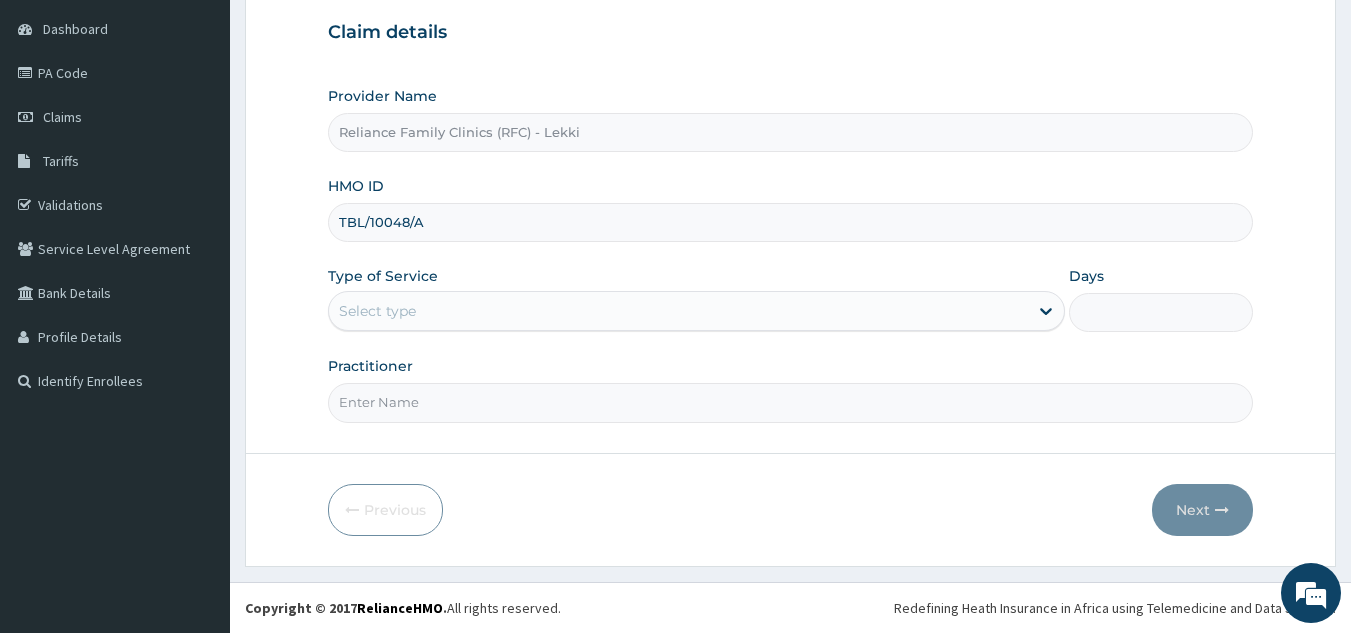 type on "TBL/10048/A" 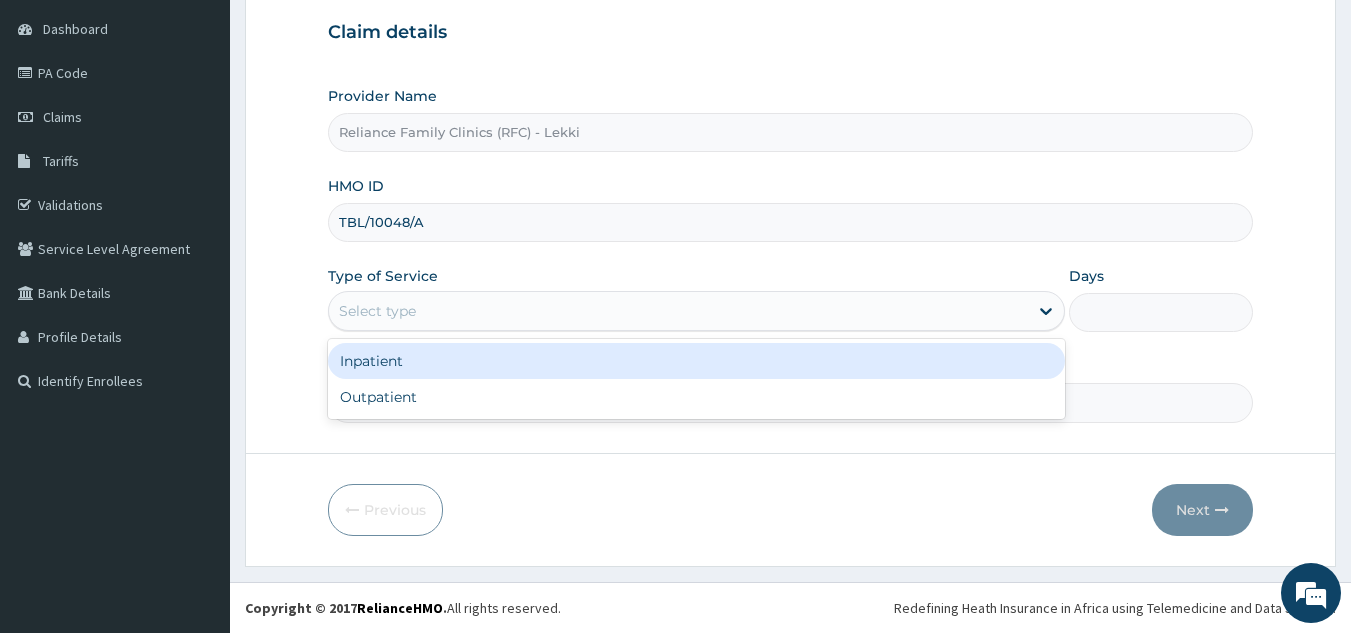 click on "Select type" at bounding box center (678, 311) 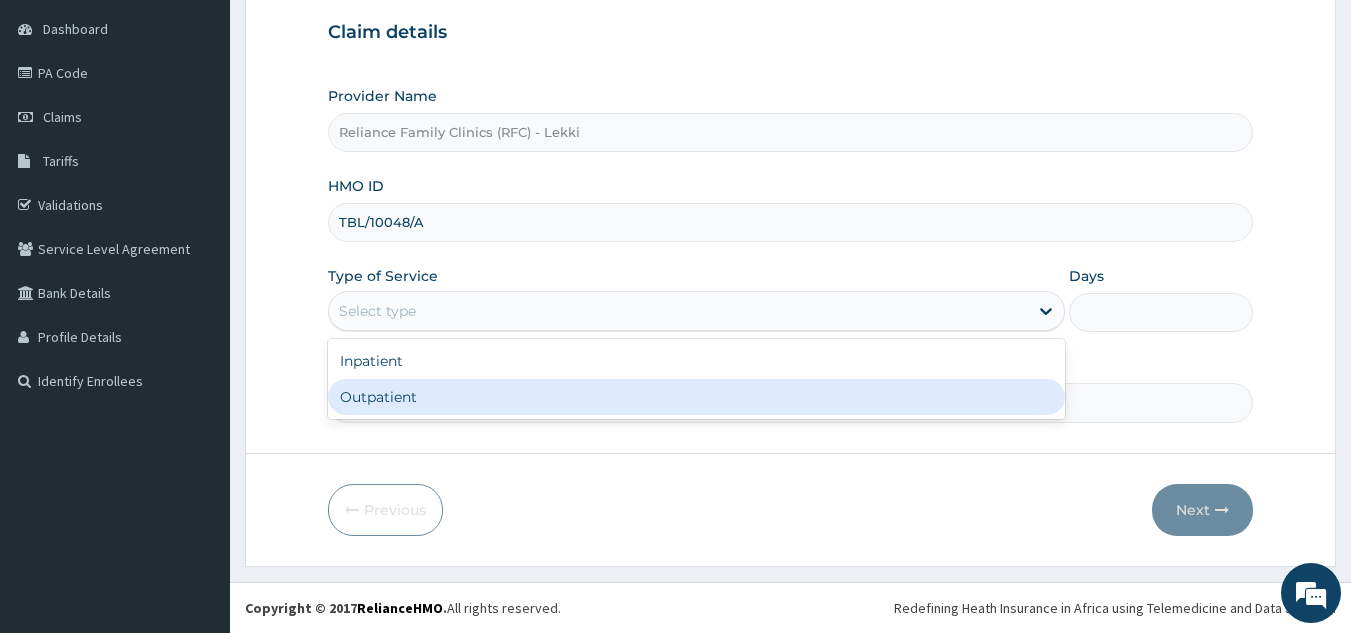 click on "Outpatient" at bounding box center (696, 397) 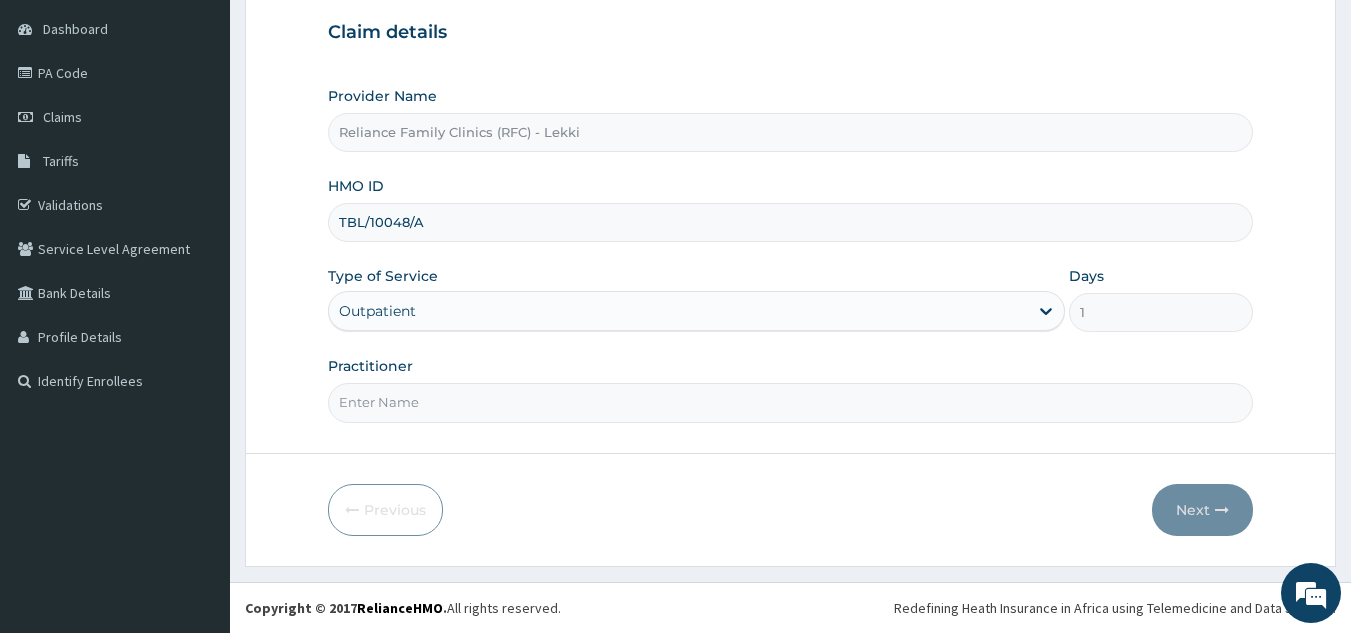 click on "Practitioner" at bounding box center (791, 402) 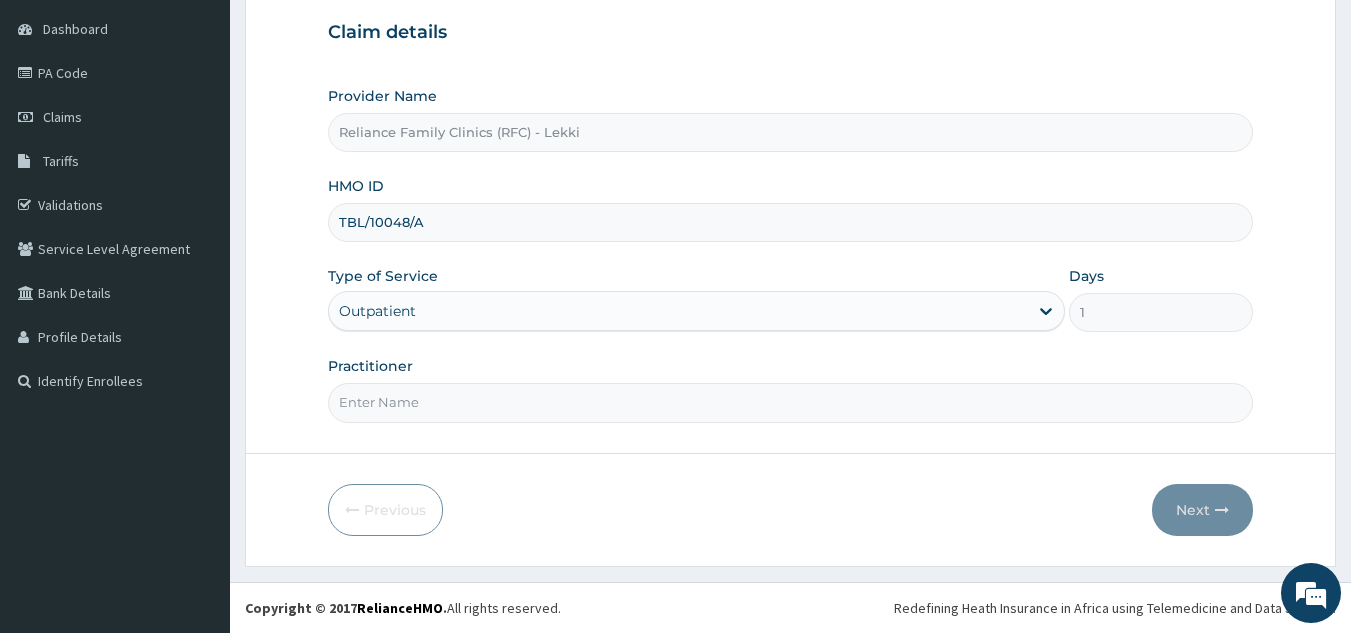 type on "Locum" 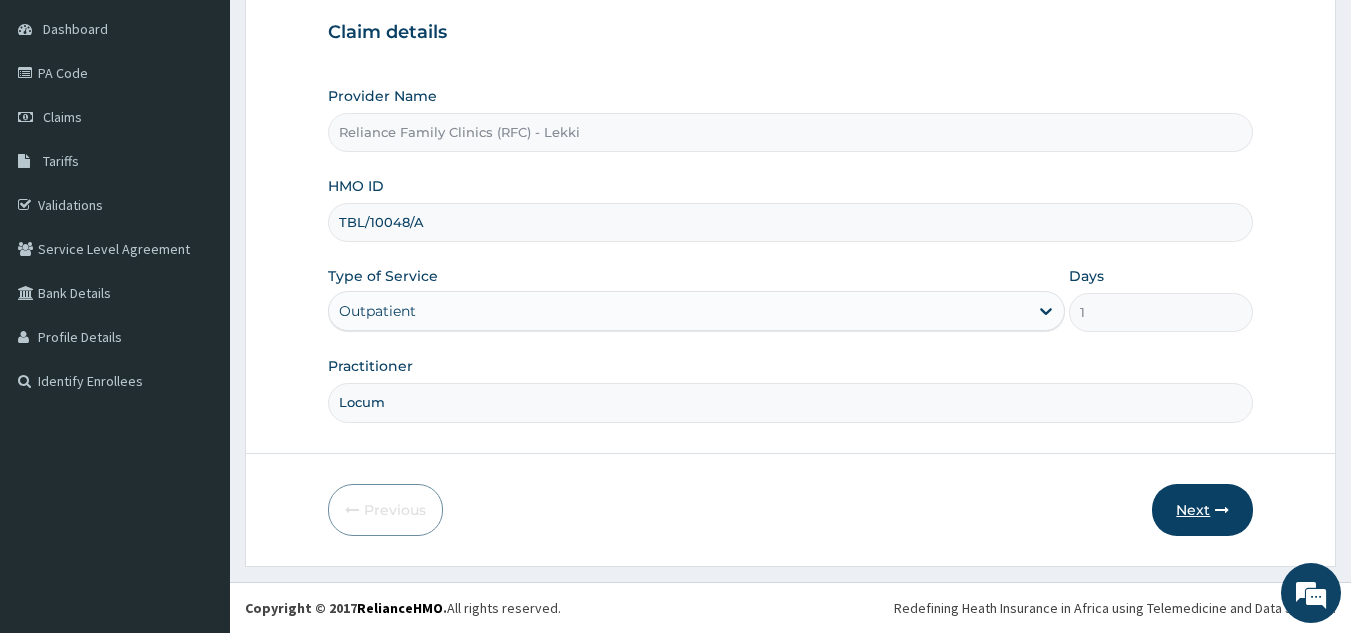 scroll, scrollTop: 0, scrollLeft: 0, axis: both 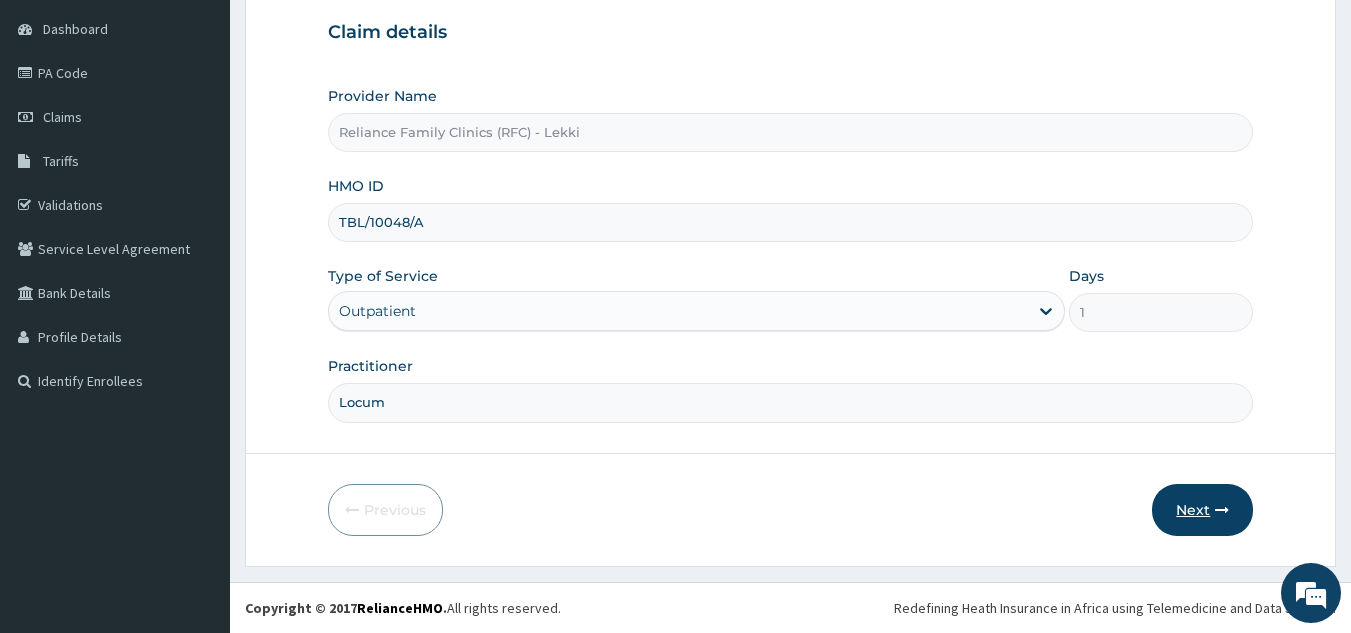 click on "Next" at bounding box center (1202, 510) 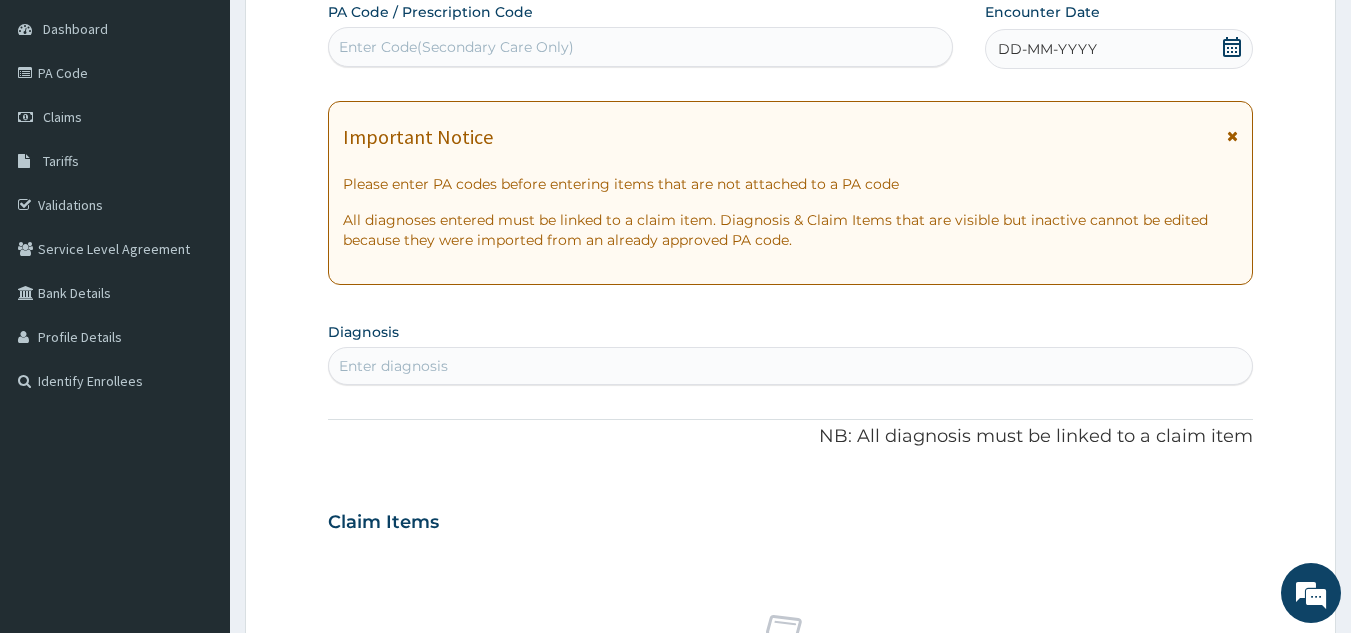 click on "DD-MM-YYYY" at bounding box center (1119, 49) 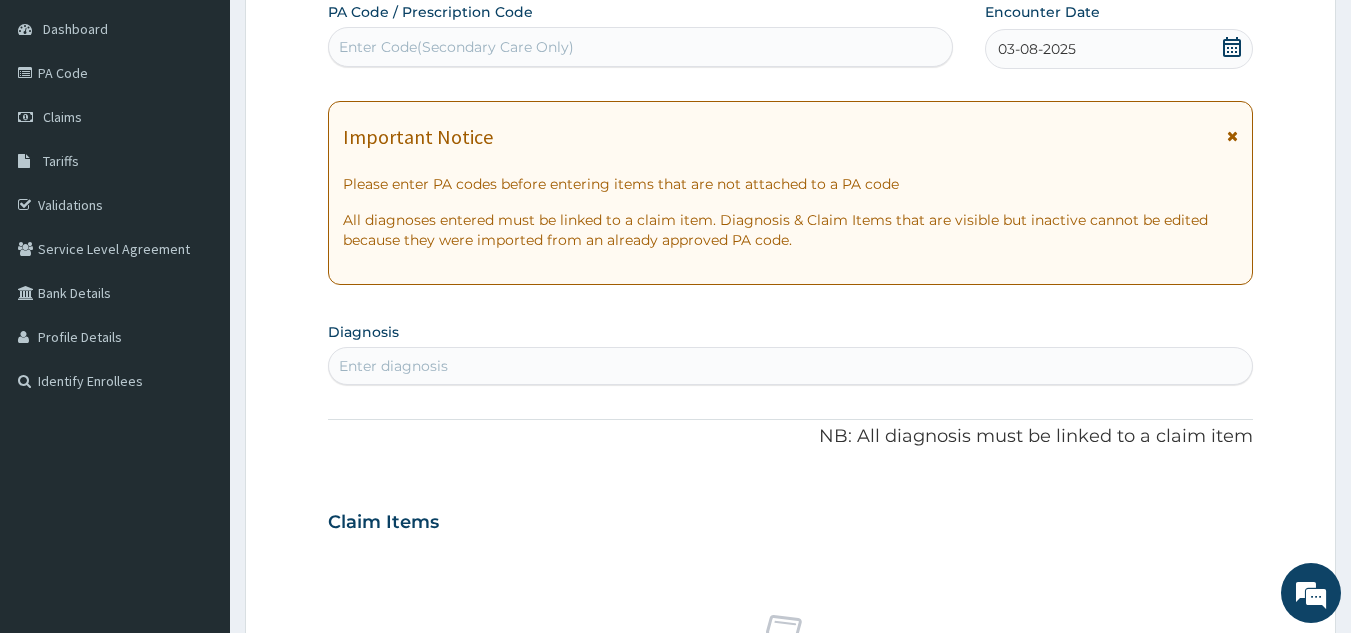 click on "Enter diagnosis" at bounding box center [791, 366] 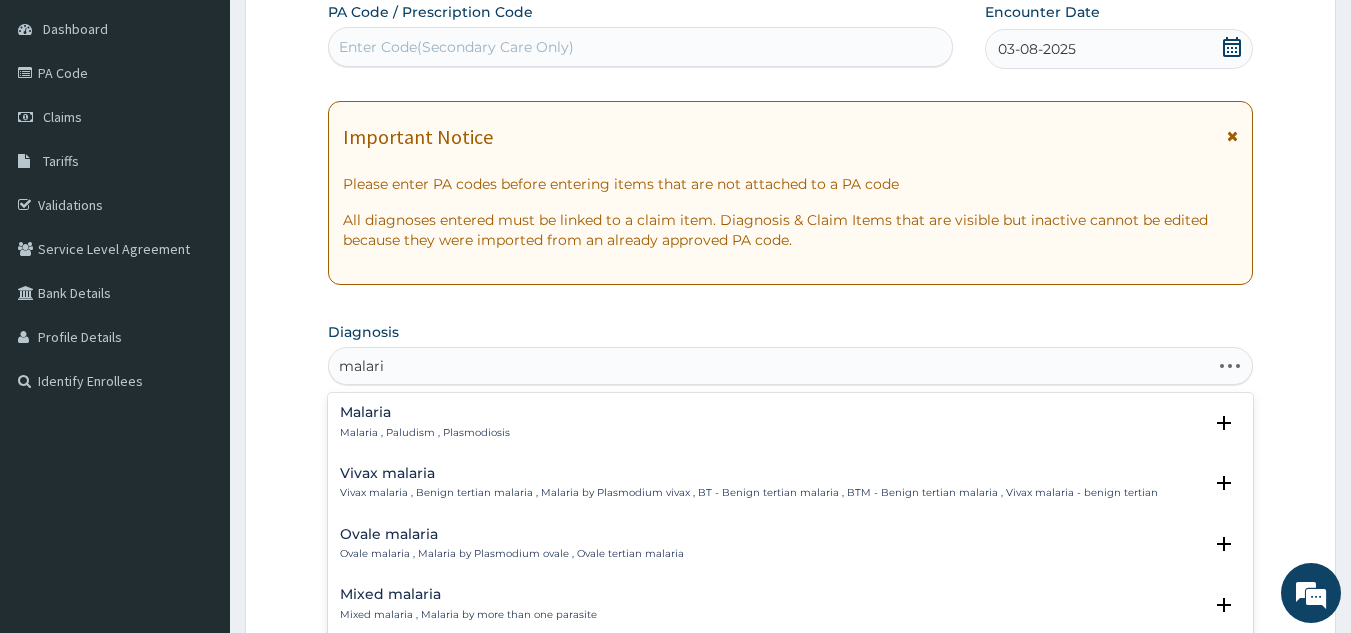 type on "malaria" 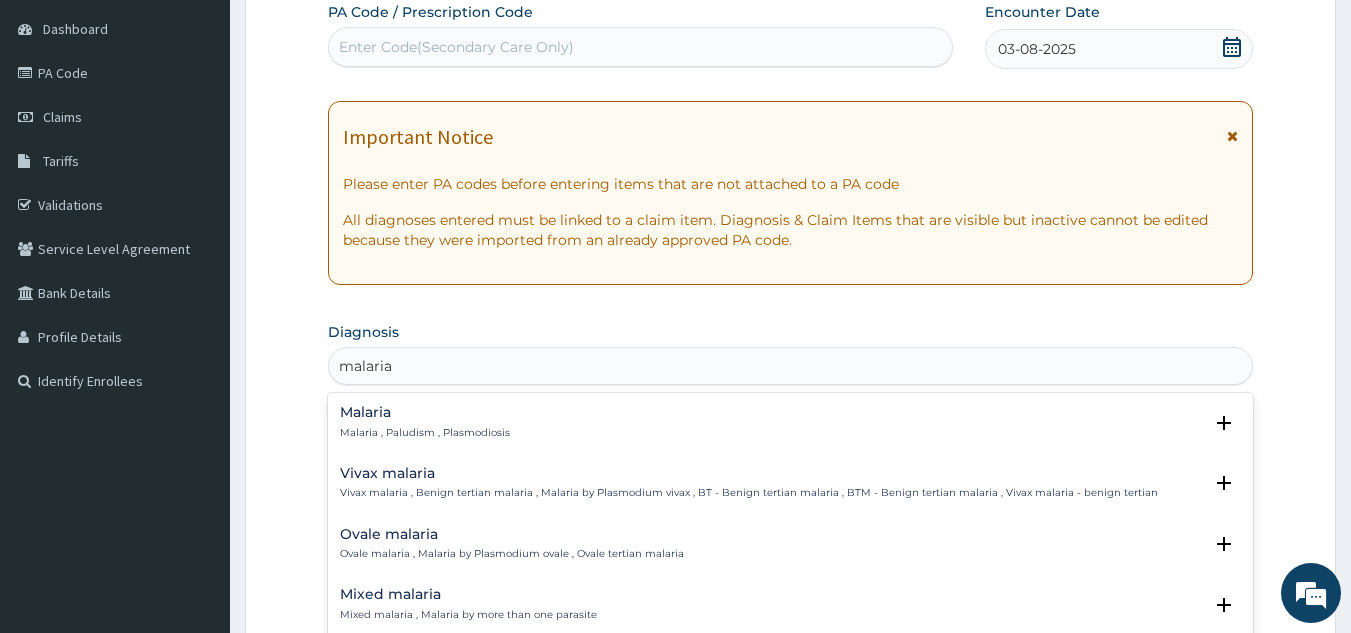 click on "Malaria Malaria , Paludism , Plasmodiosis" at bounding box center [425, 422] 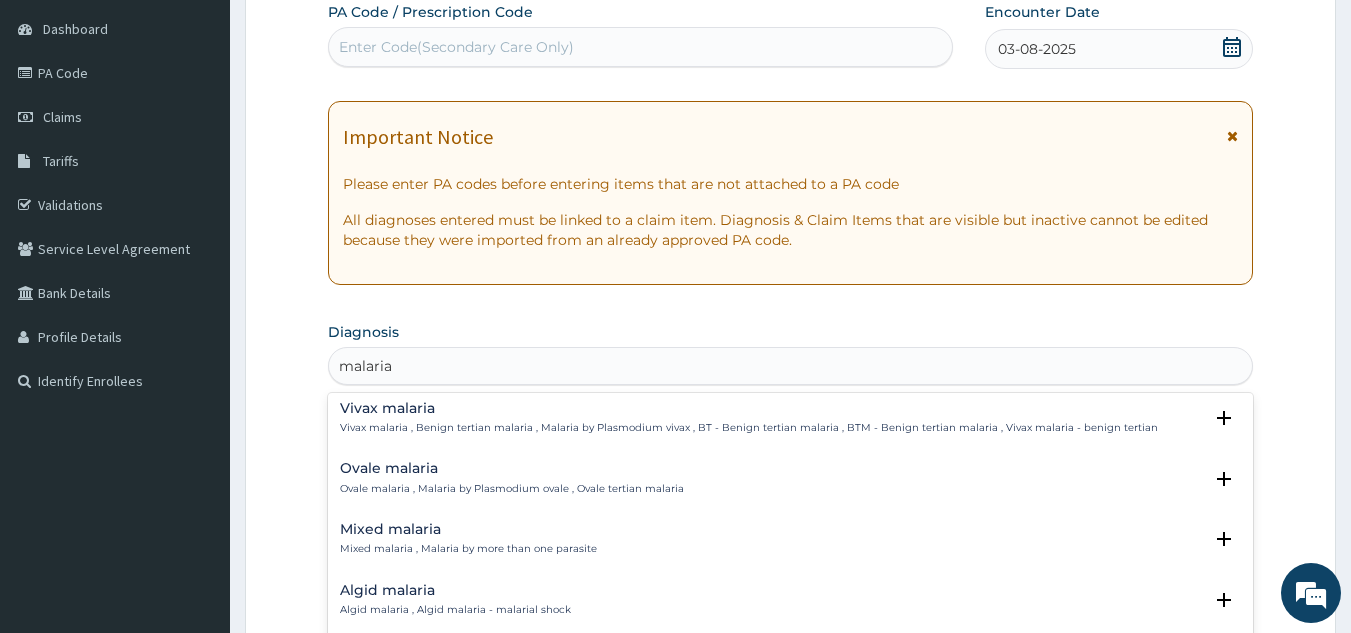 scroll, scrollTop: 112, scrollLeft: 0, axis: vertical 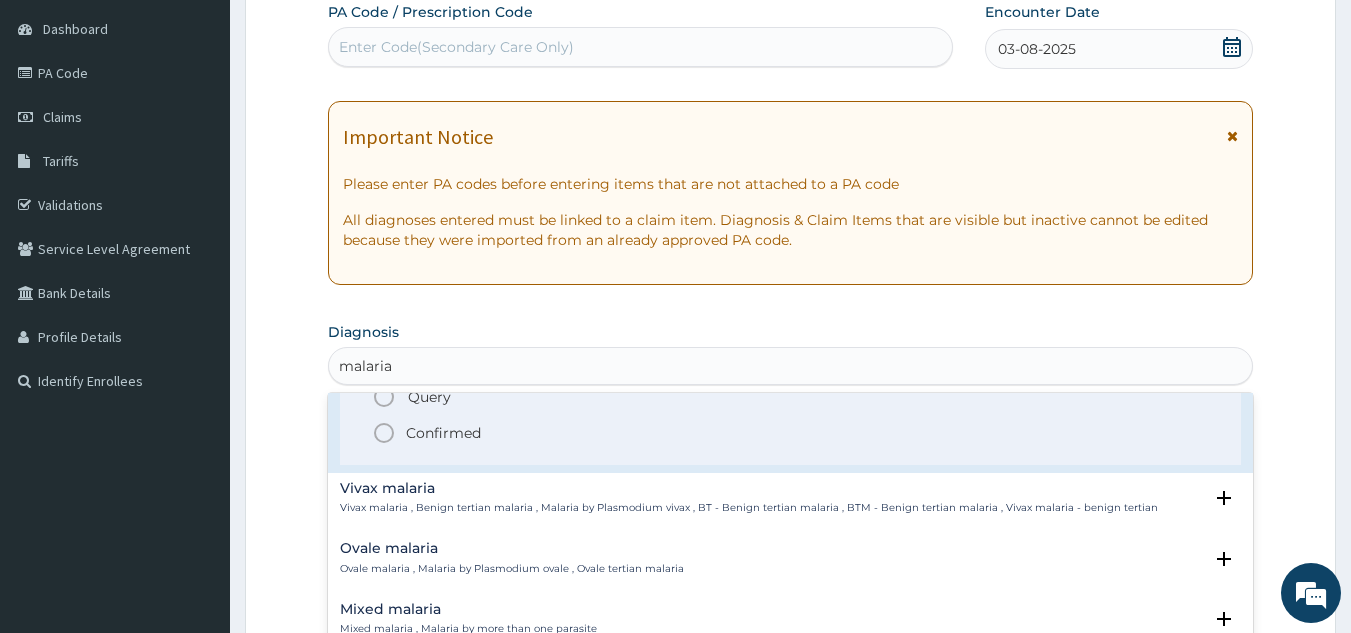 click 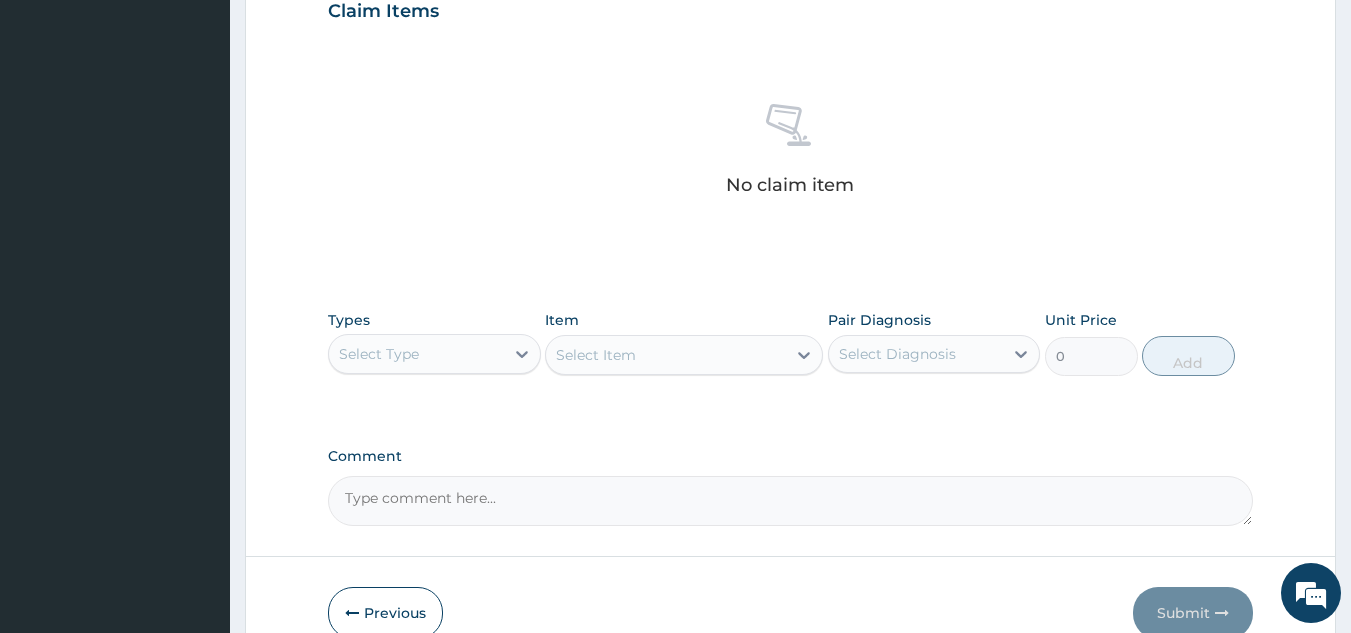 scroll, scrollTop: 809, scrollLeft: 0, axis: vertical 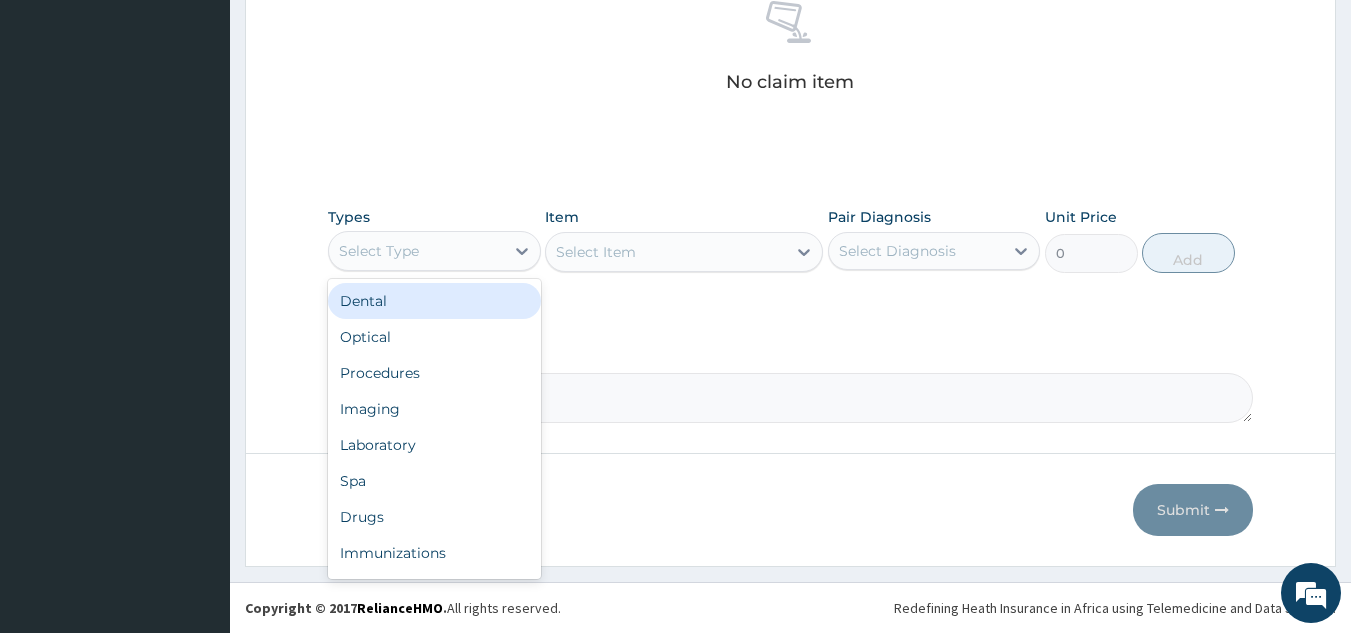 click on "Select Type" at bounding box center (434, 251) 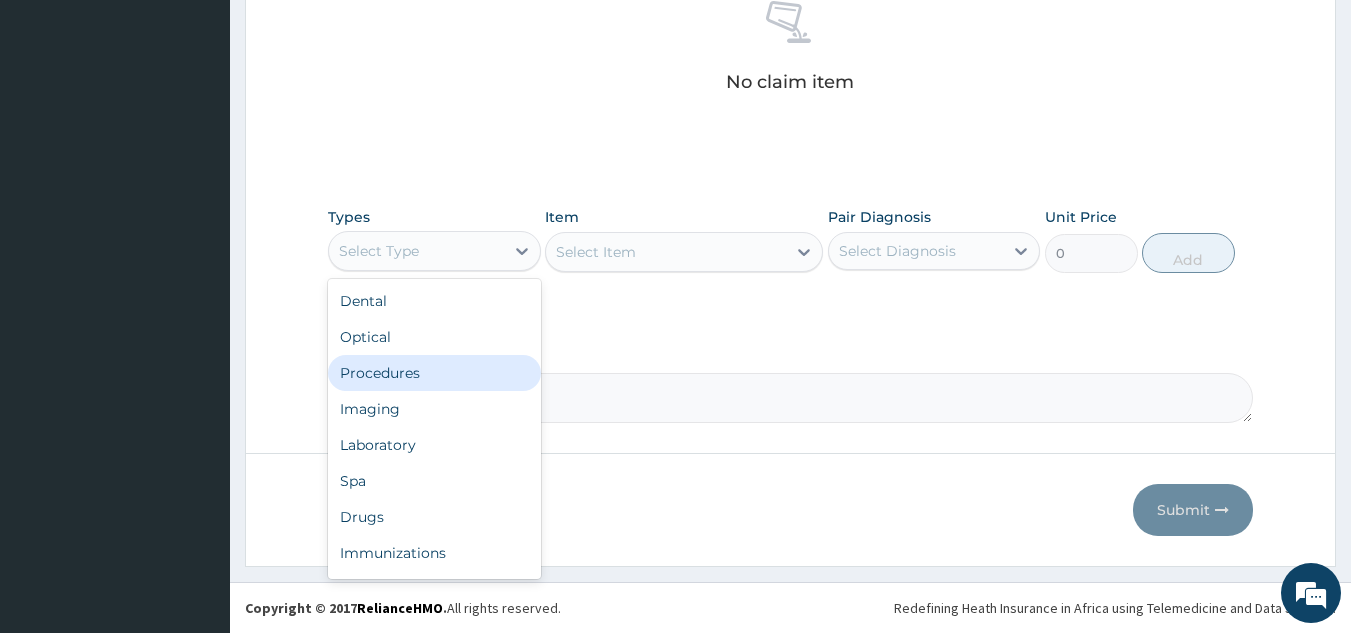 click on "Procedures" at bounding box center (434, 373) 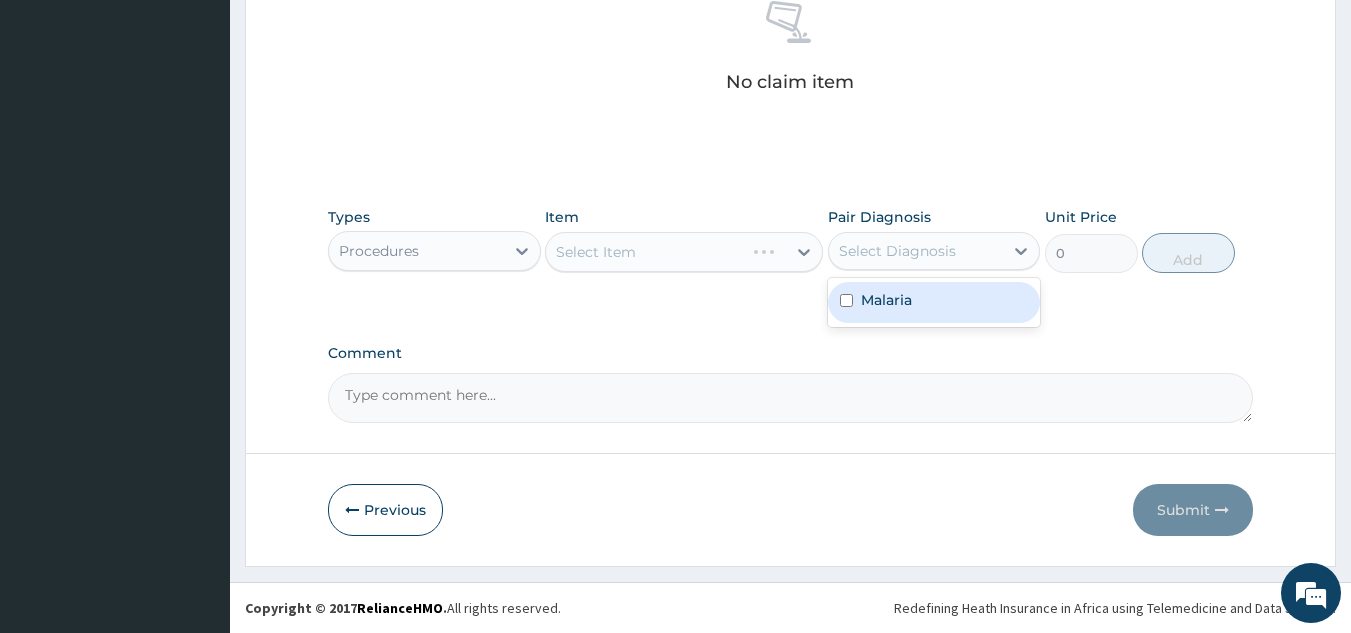 click on "Select Diagnosis" at bounding box center [897, 251] 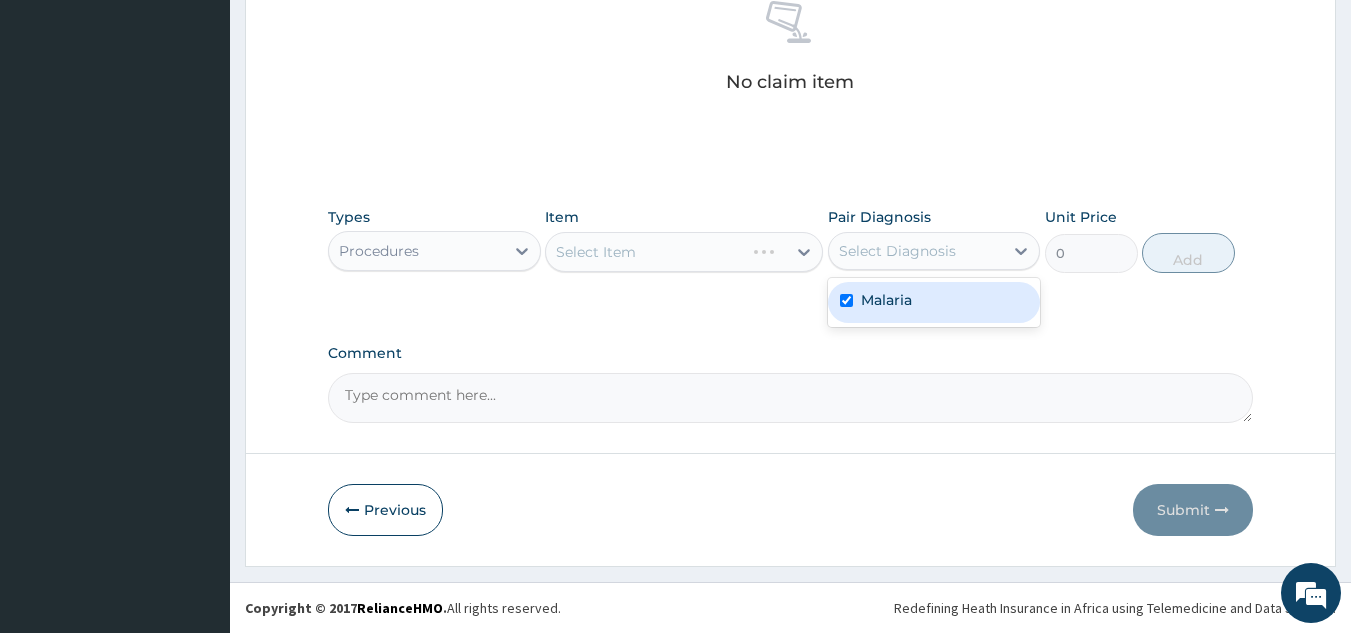 checkbox on "true" 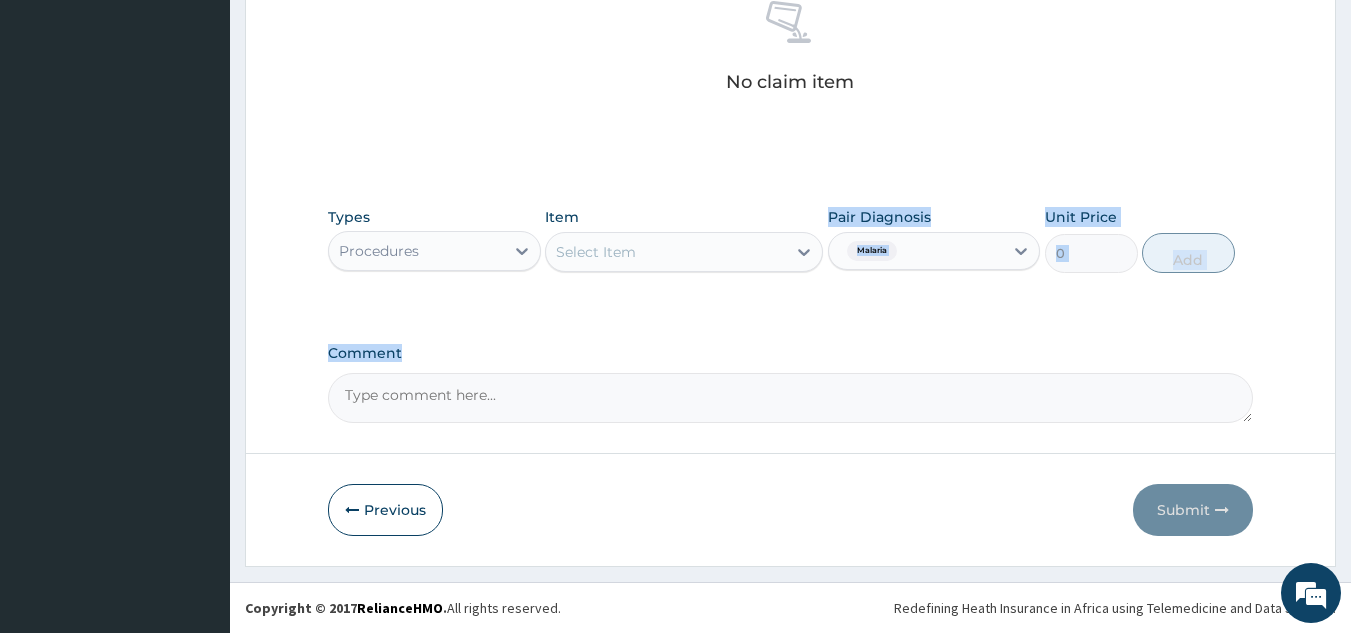 drag, startPoint x: 720, startPoint y: 331, endPoint x: 699, endPoint y: 250, distance: 83.677956 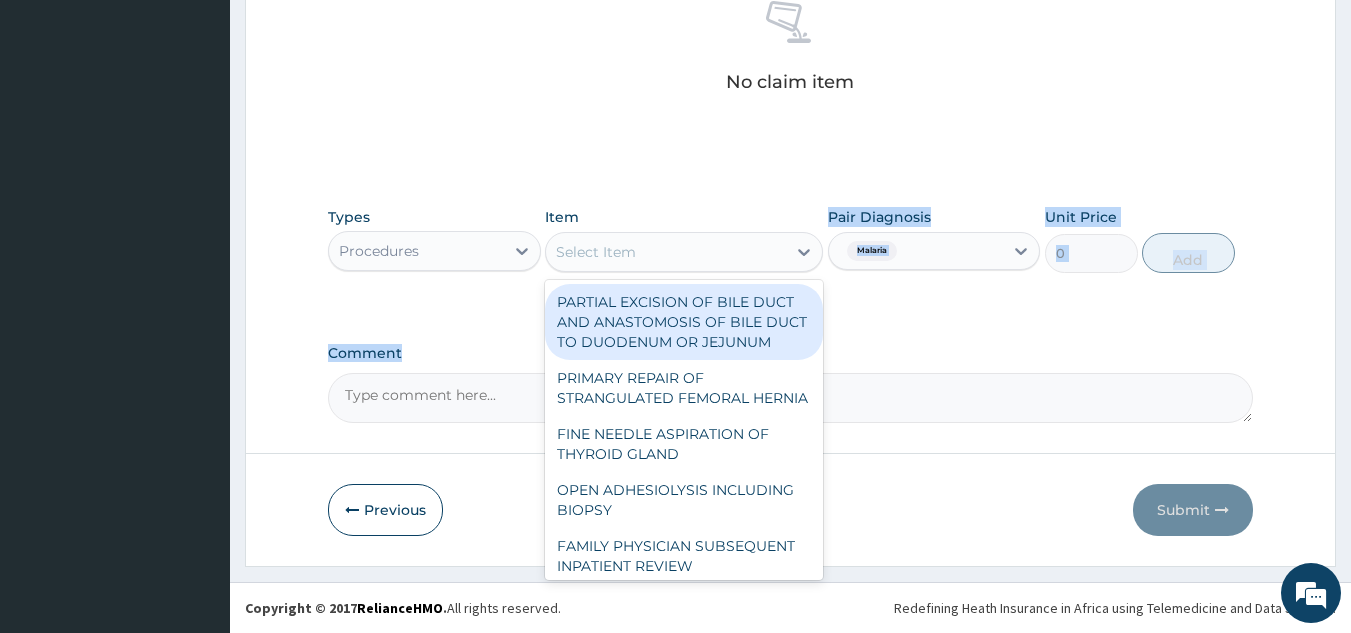 click on "Select Item" at bounding box center (666, 252) 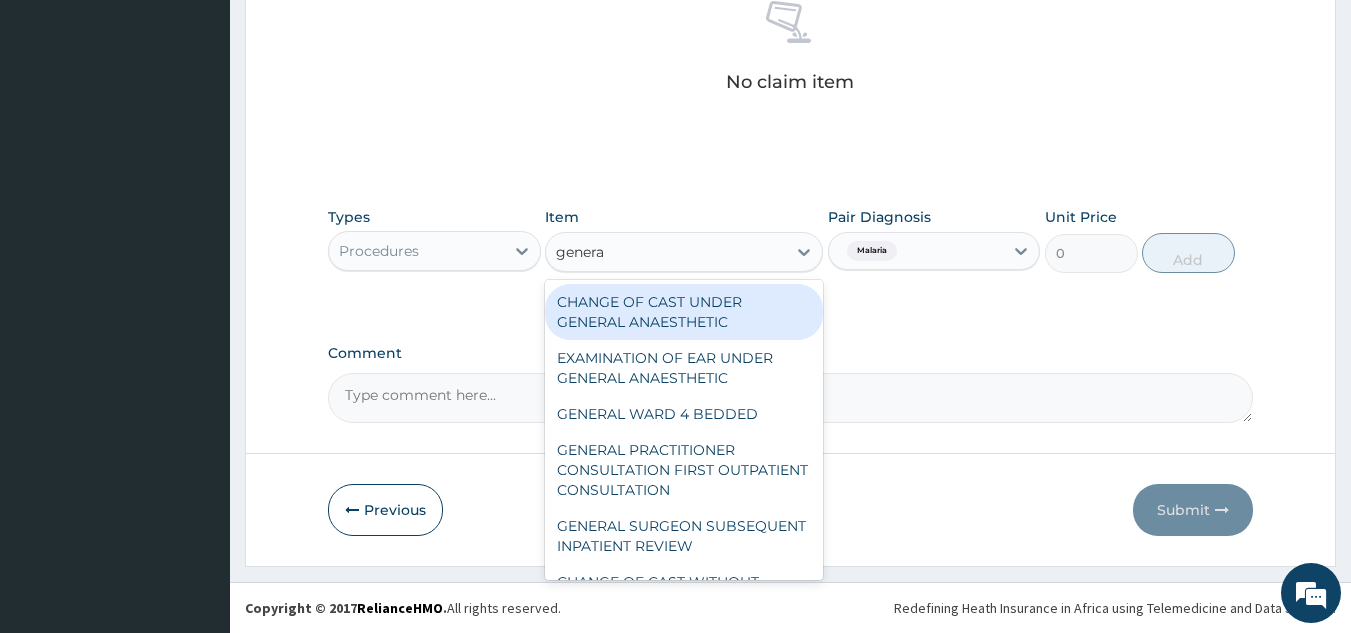 type on "general" 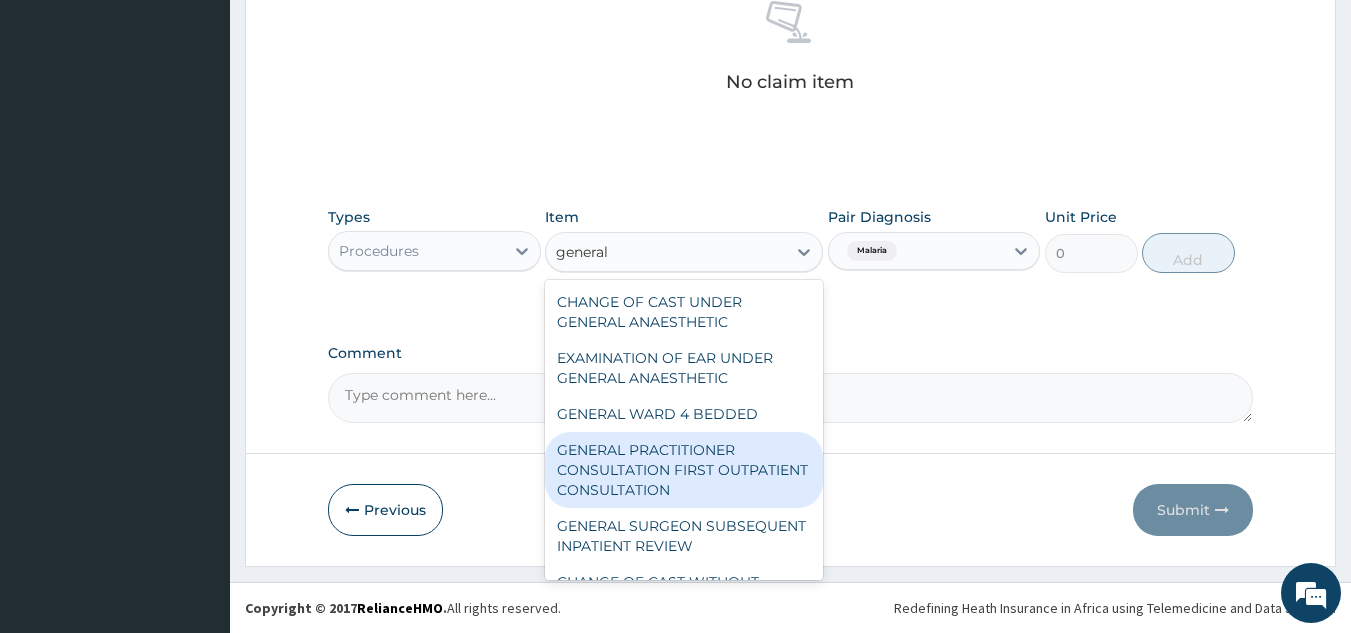type 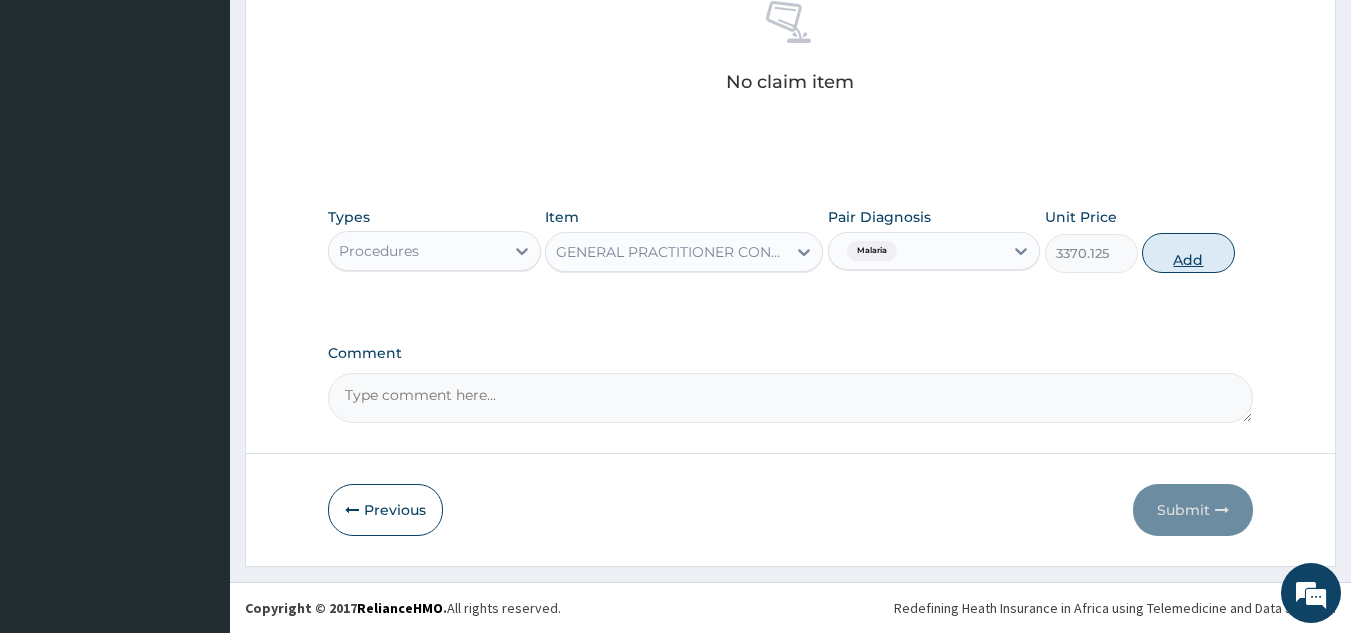 click on "Add" at bounding box center [1188, 253] 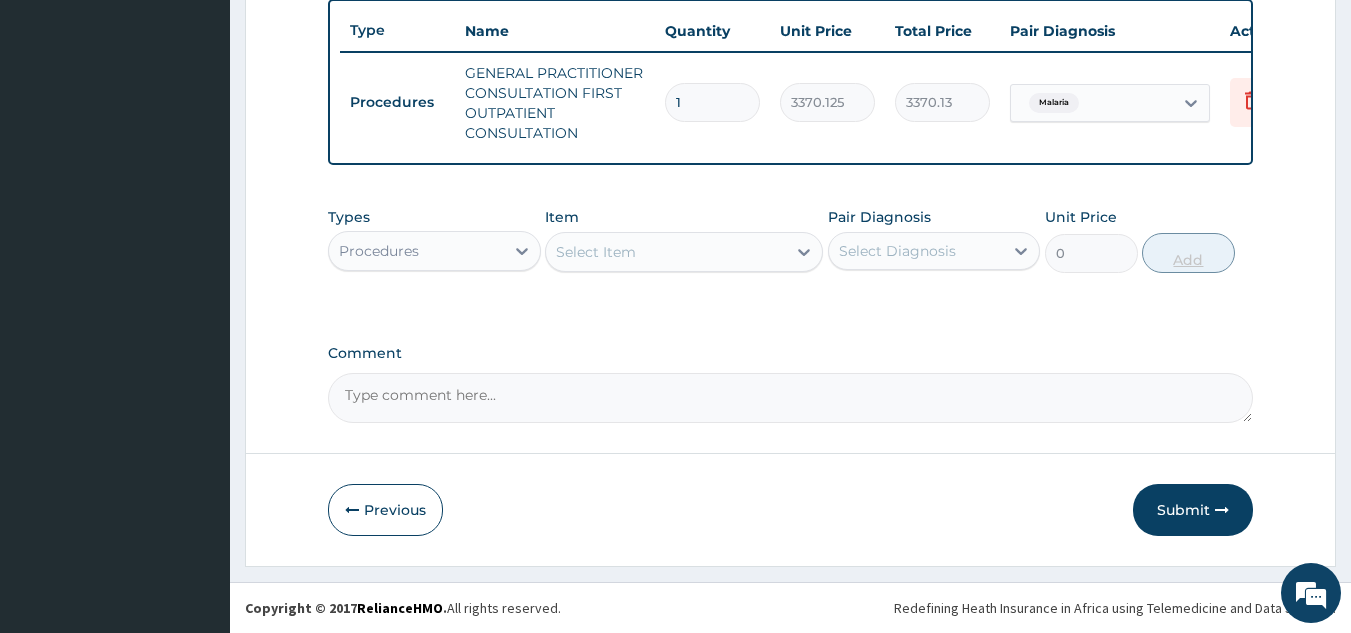 scroll, scrollTop: 760, scrollLeft: 0, axis: vertical 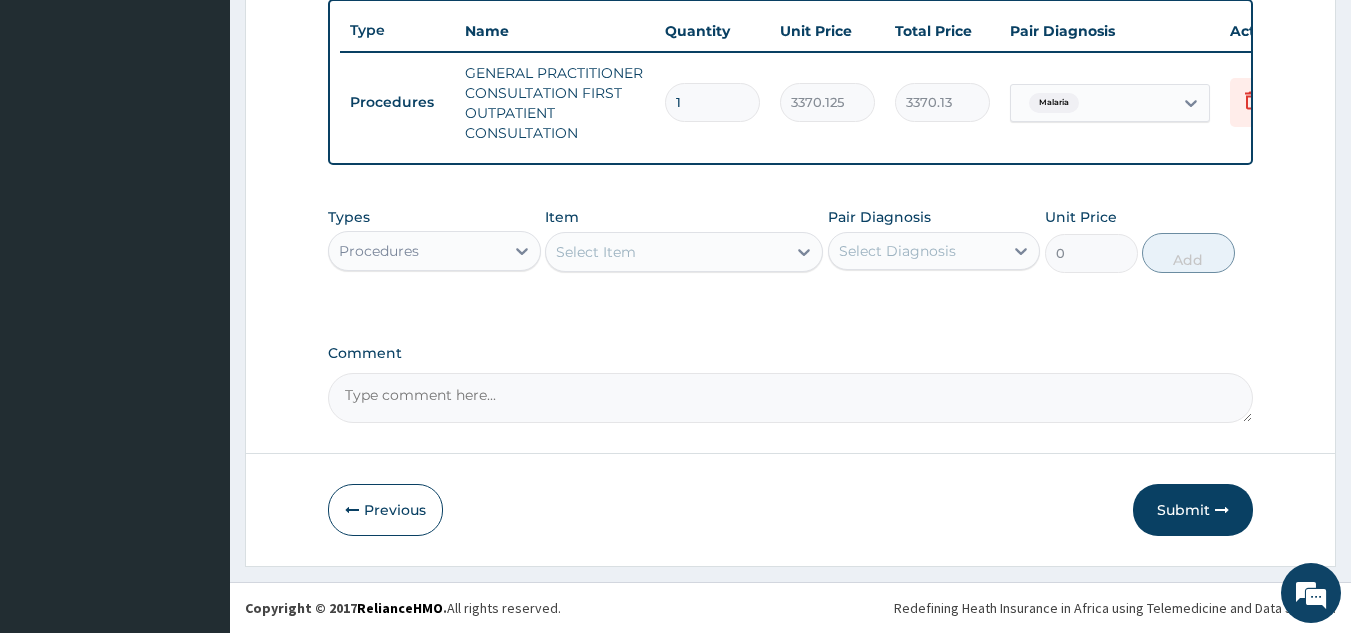 click on "Select Diagnosis" at bounding box center (897, 251) 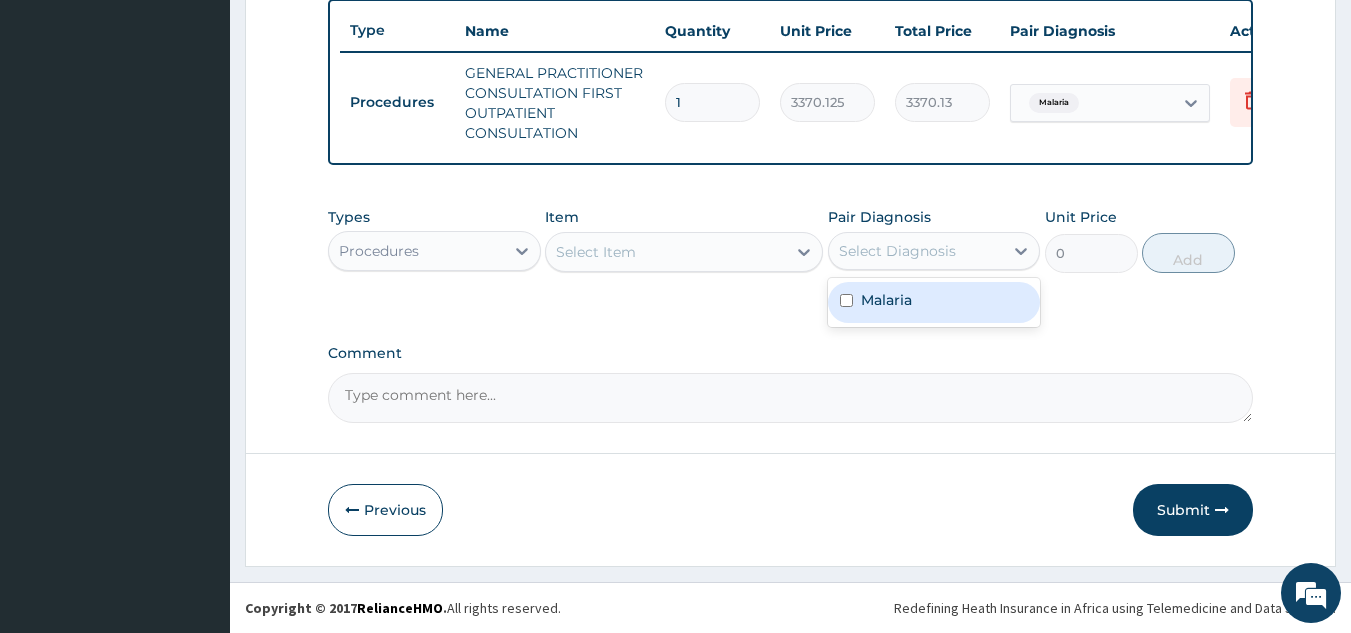 click on "Malaria" at bounding box center (886, 300) 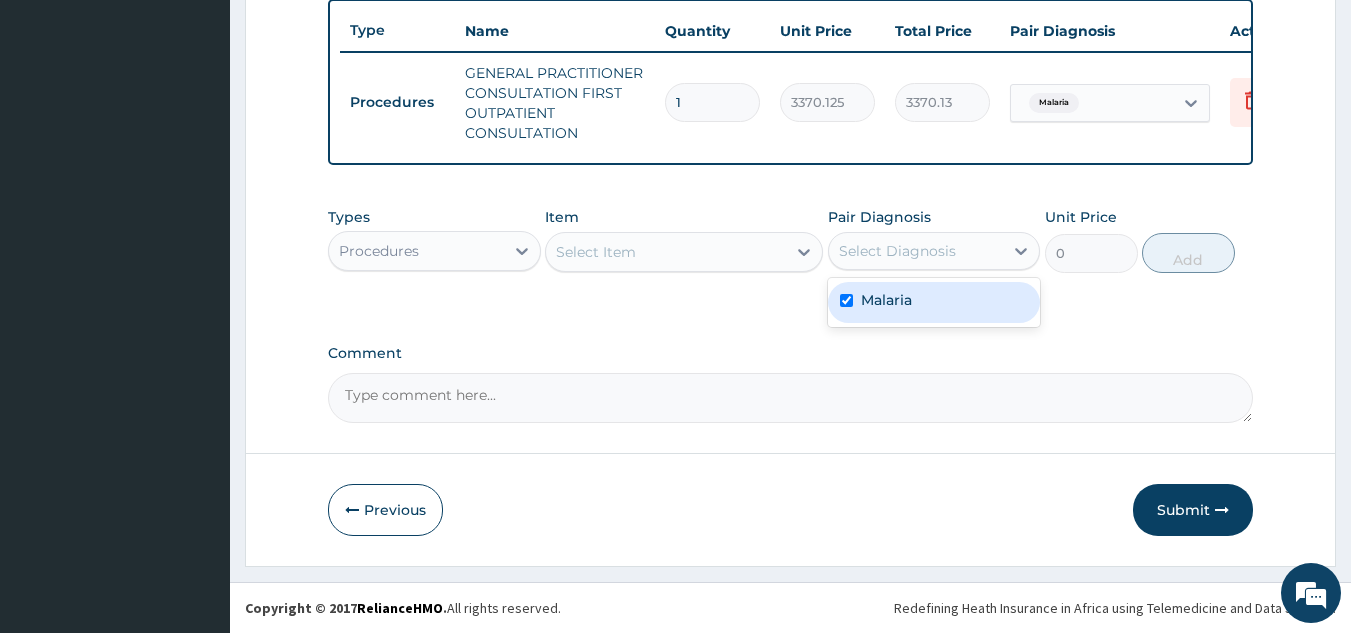 checkbox on "true" 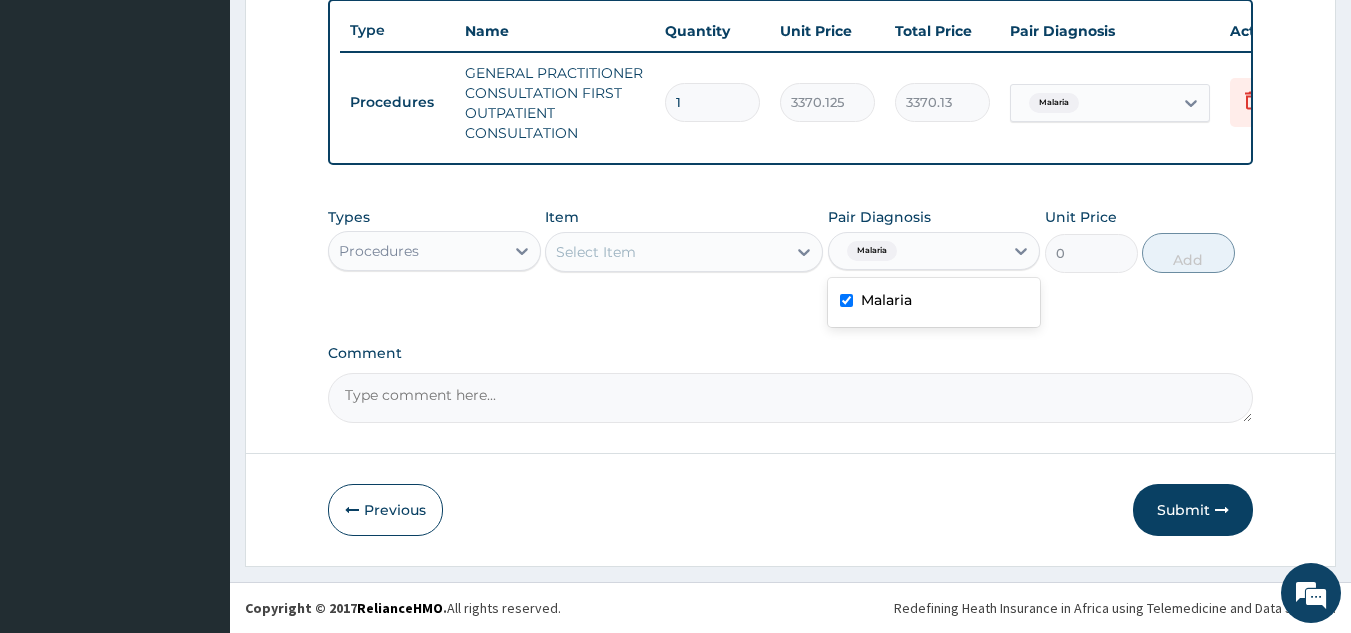 click on "Procedures" at bounding box center (416, 251) 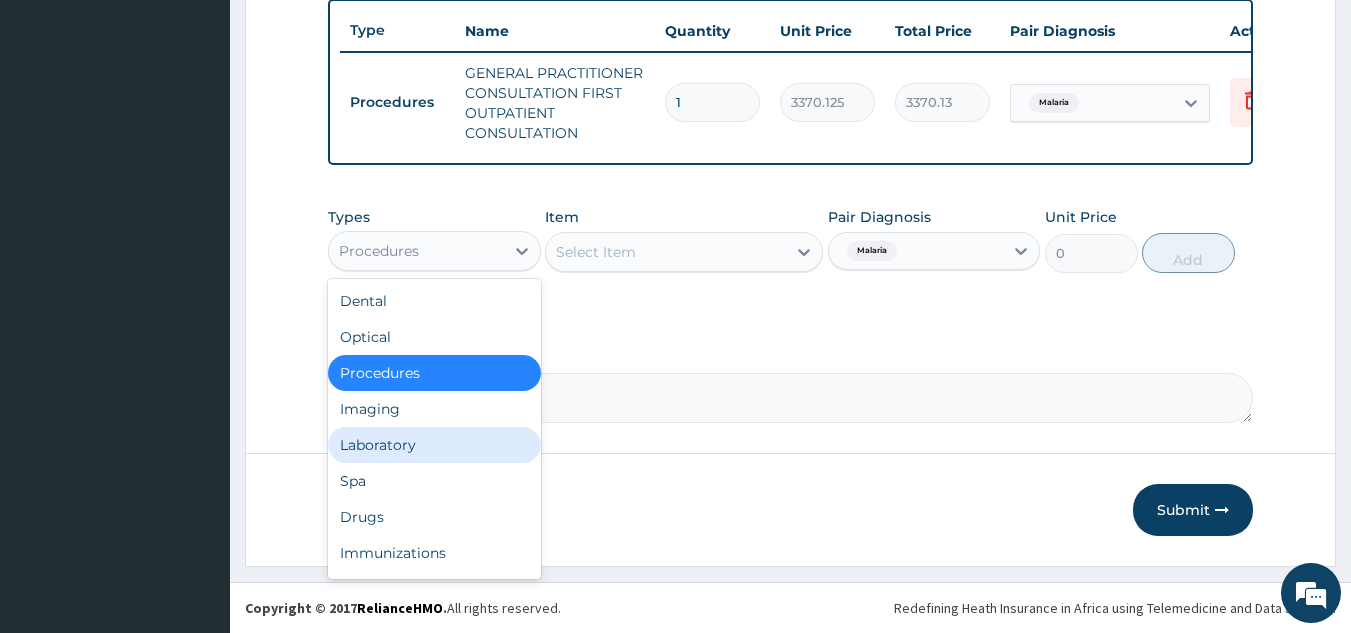 click on "Laboratory" at bounding box center (434, 445) 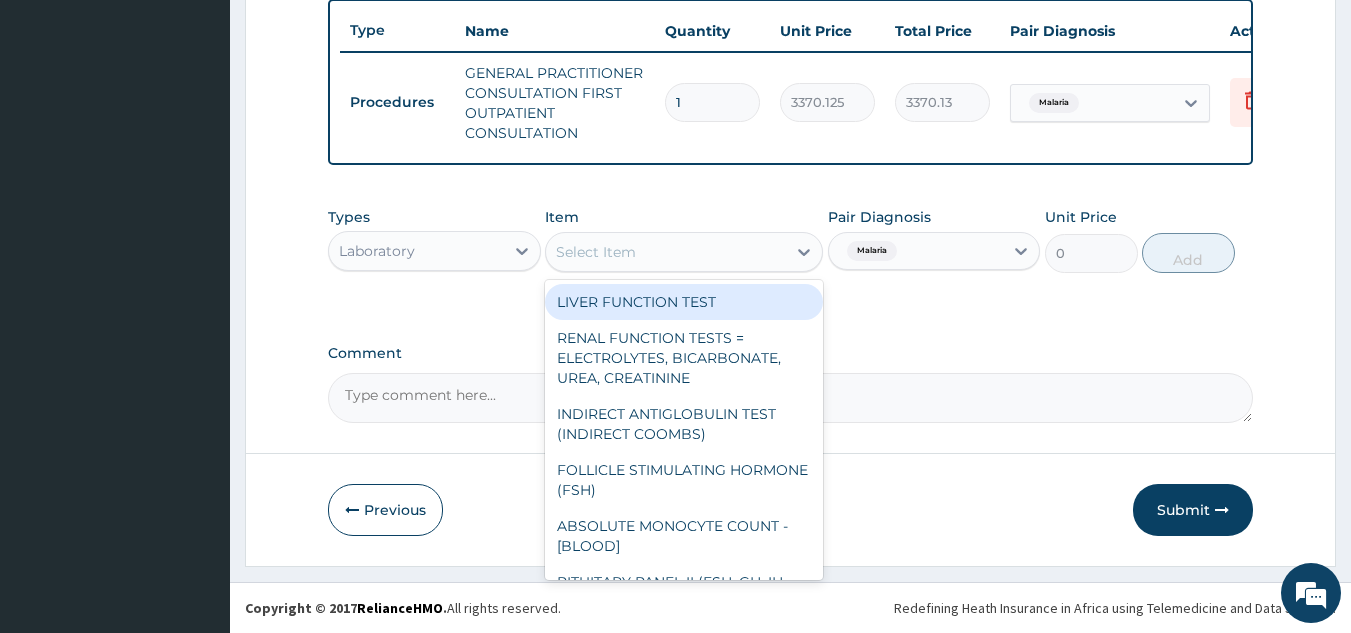click on "Select Item" at bounding box center (666, 252) 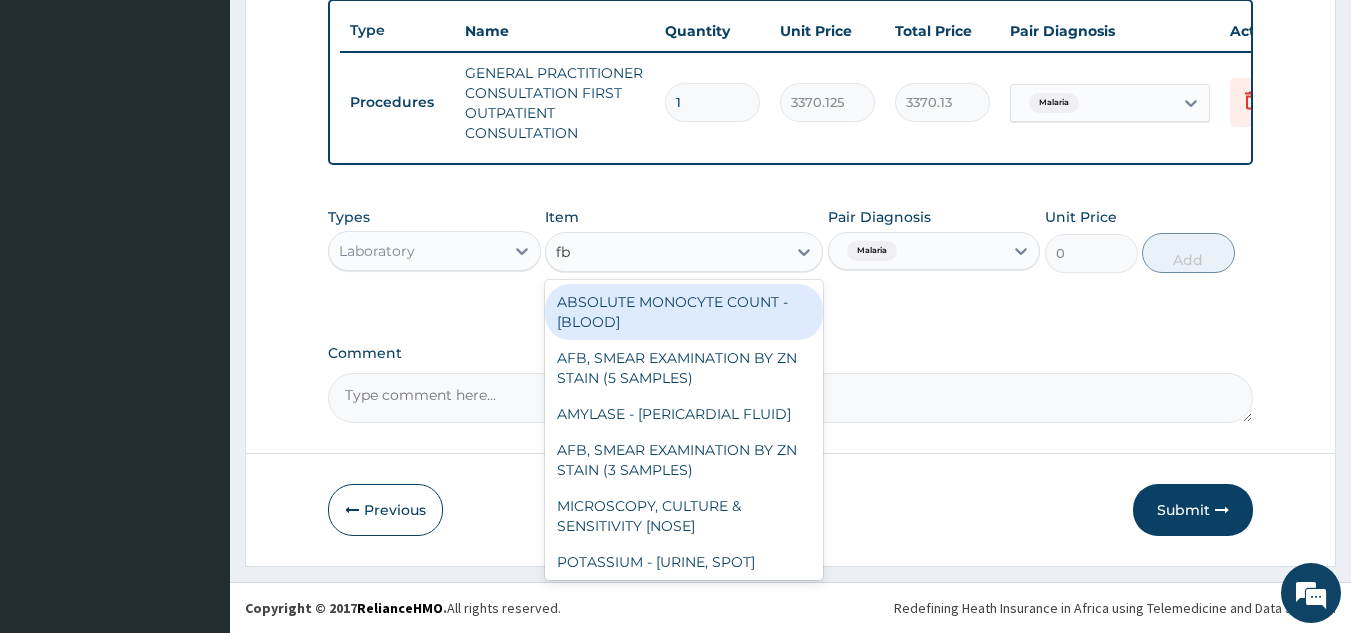 type on "fbc" 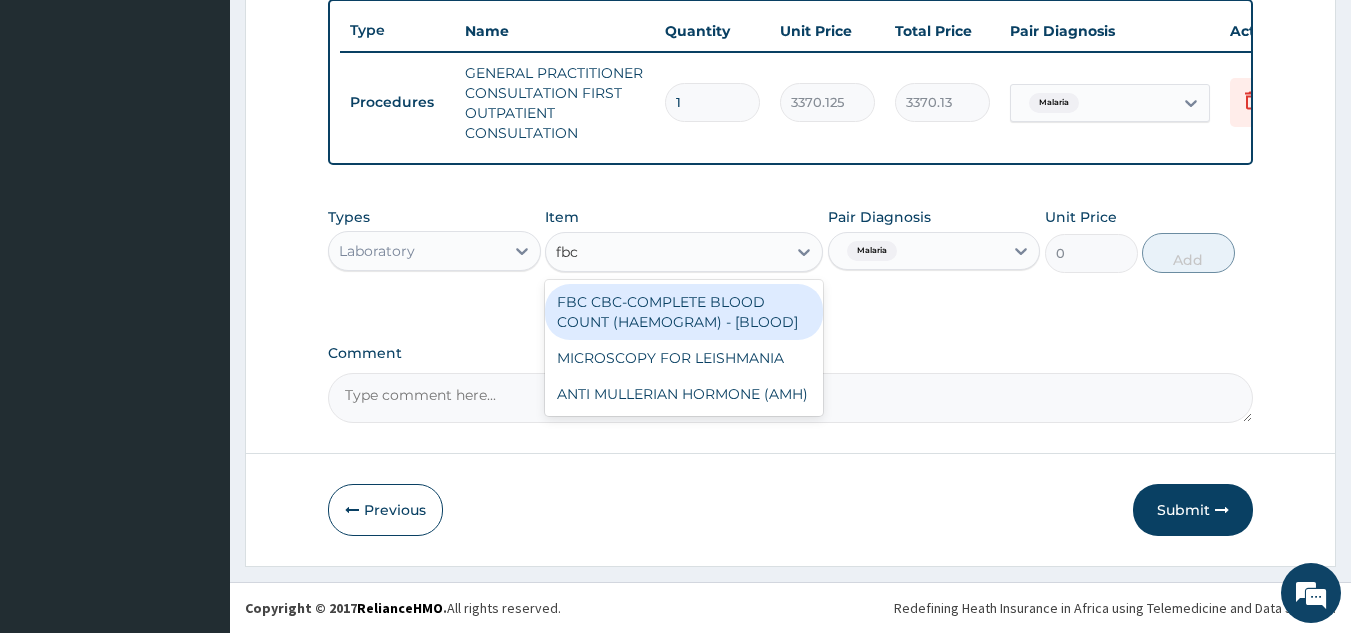 type 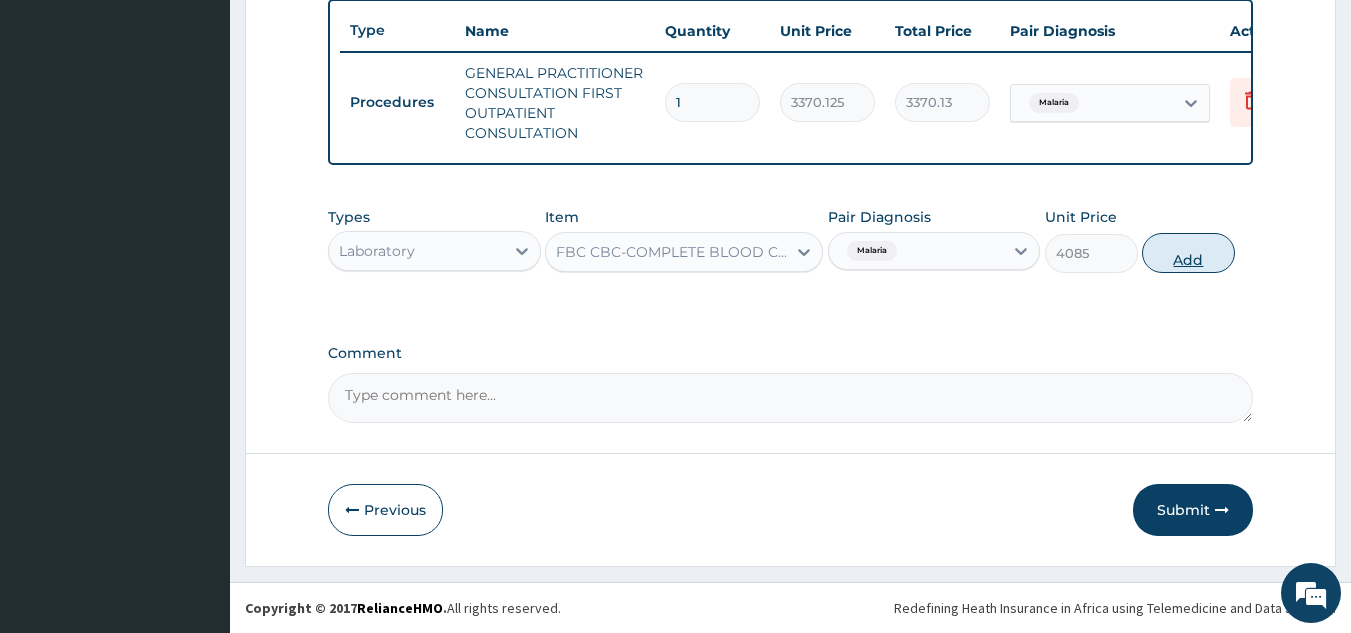 click on "Add" at bounding box center [1188, 253] 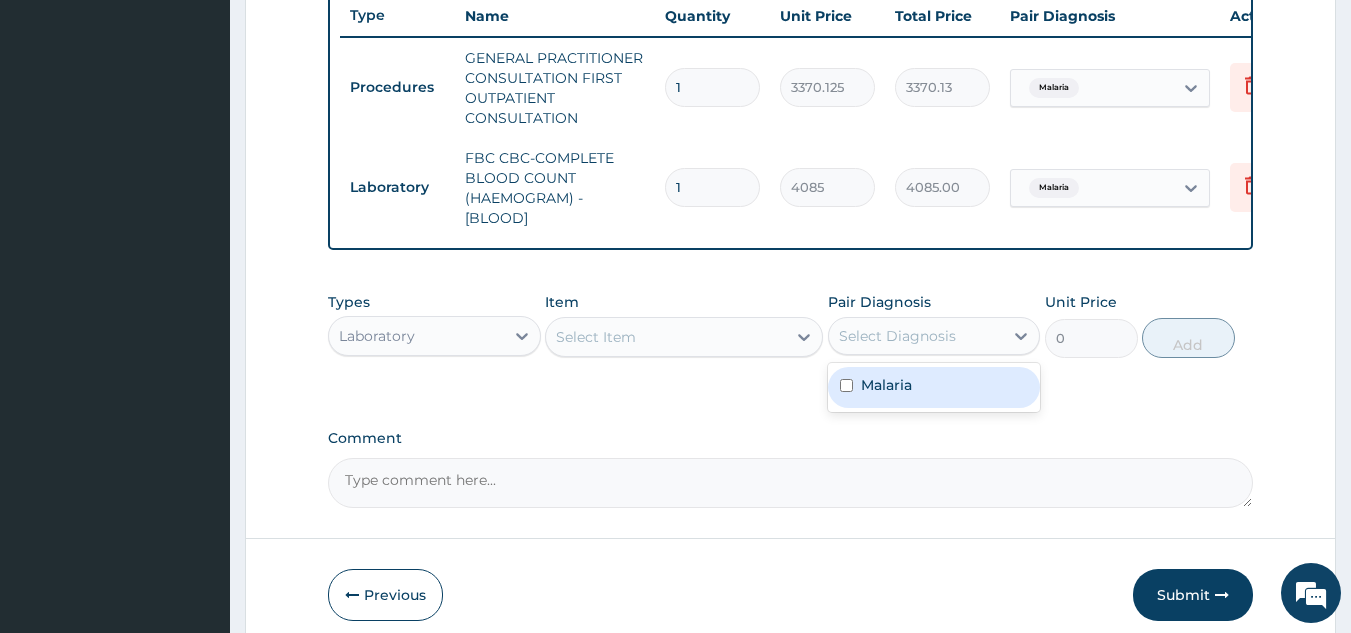 drag, startPoint x: 883, startPoint y: 349, endPoint x: 857, endPoint y: 421, distance: 76.55064 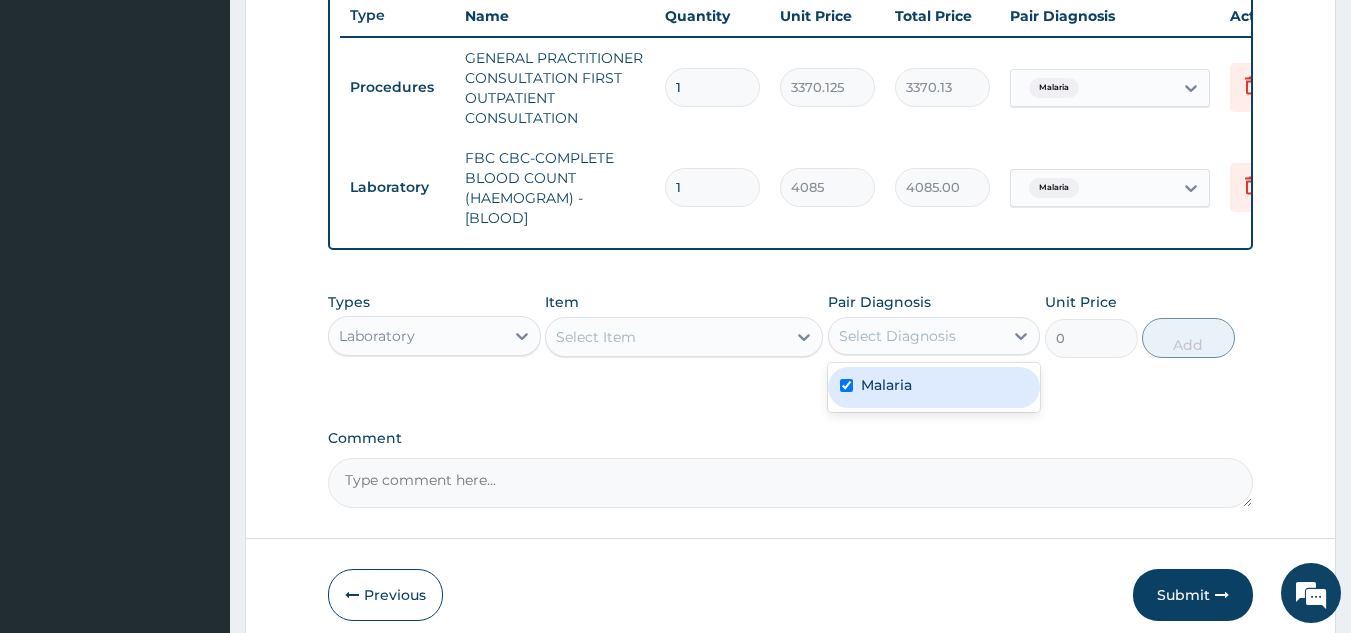 checkbox on "true" 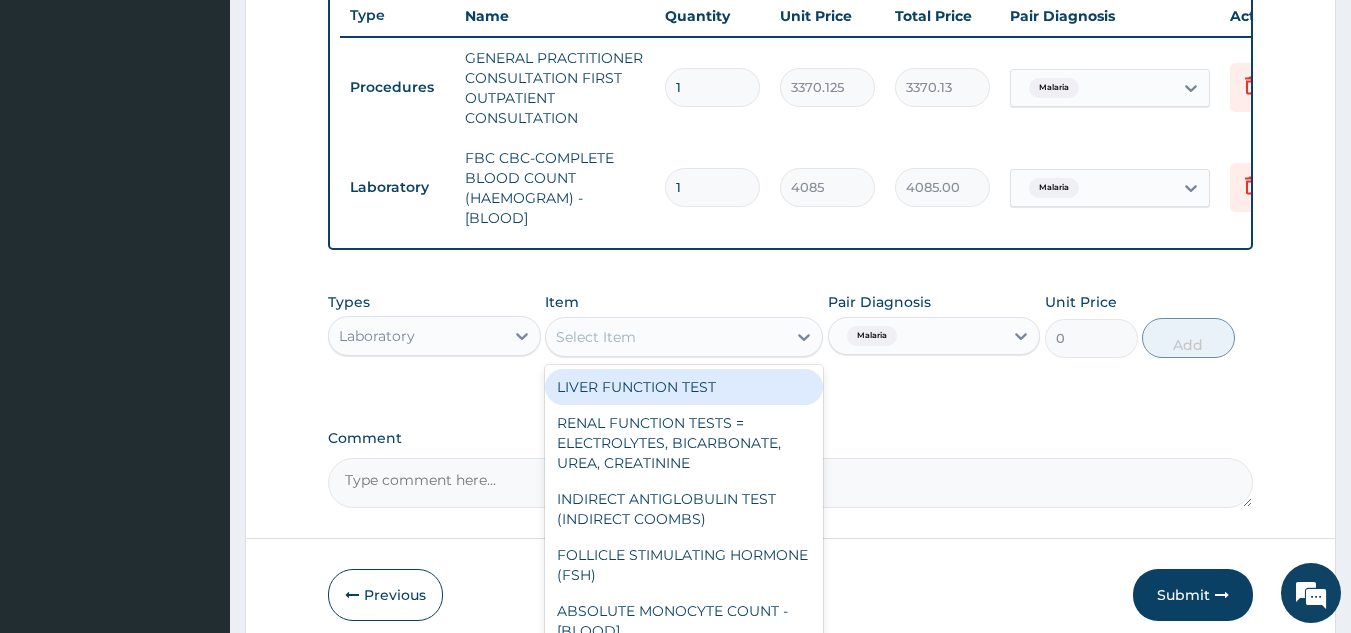 click on "Select Item" at bounding box center (666, 337) 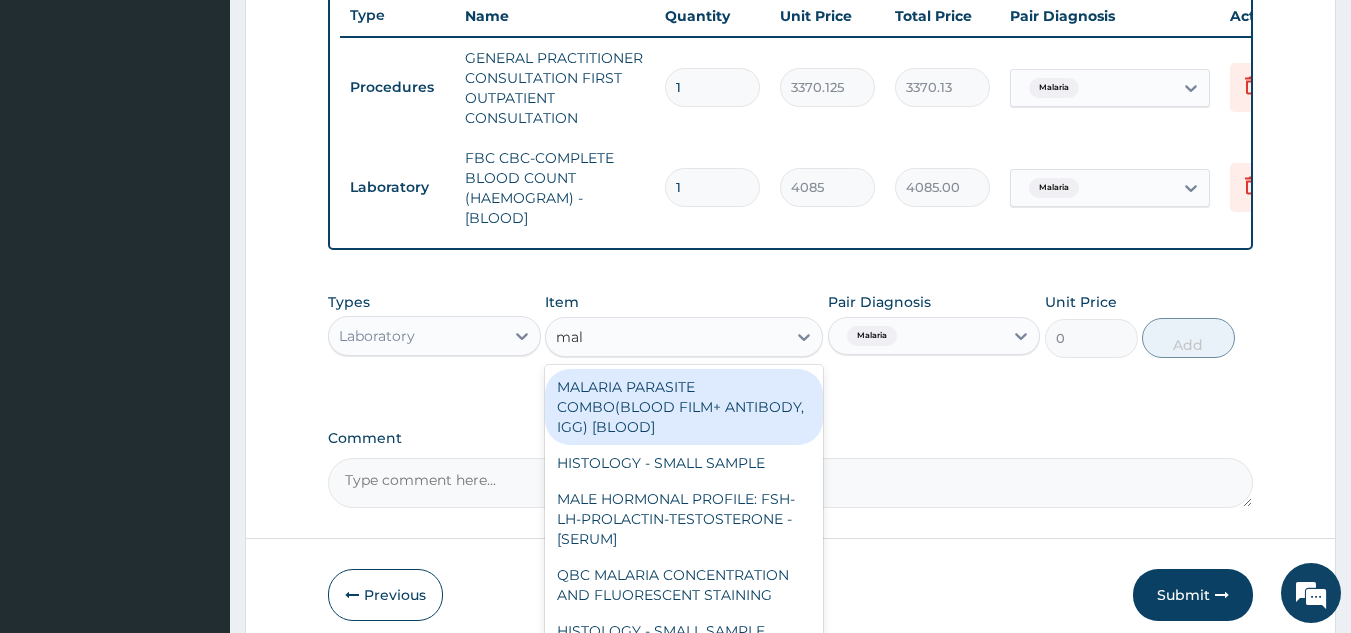 type on "mala" 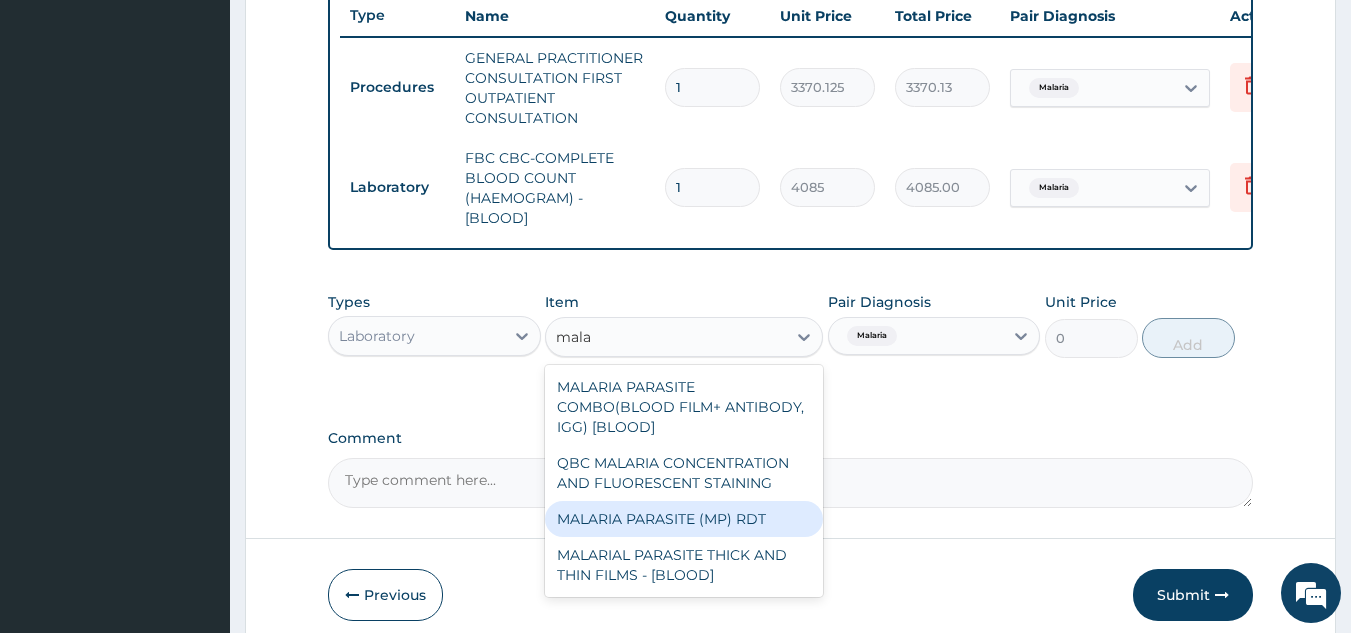 type 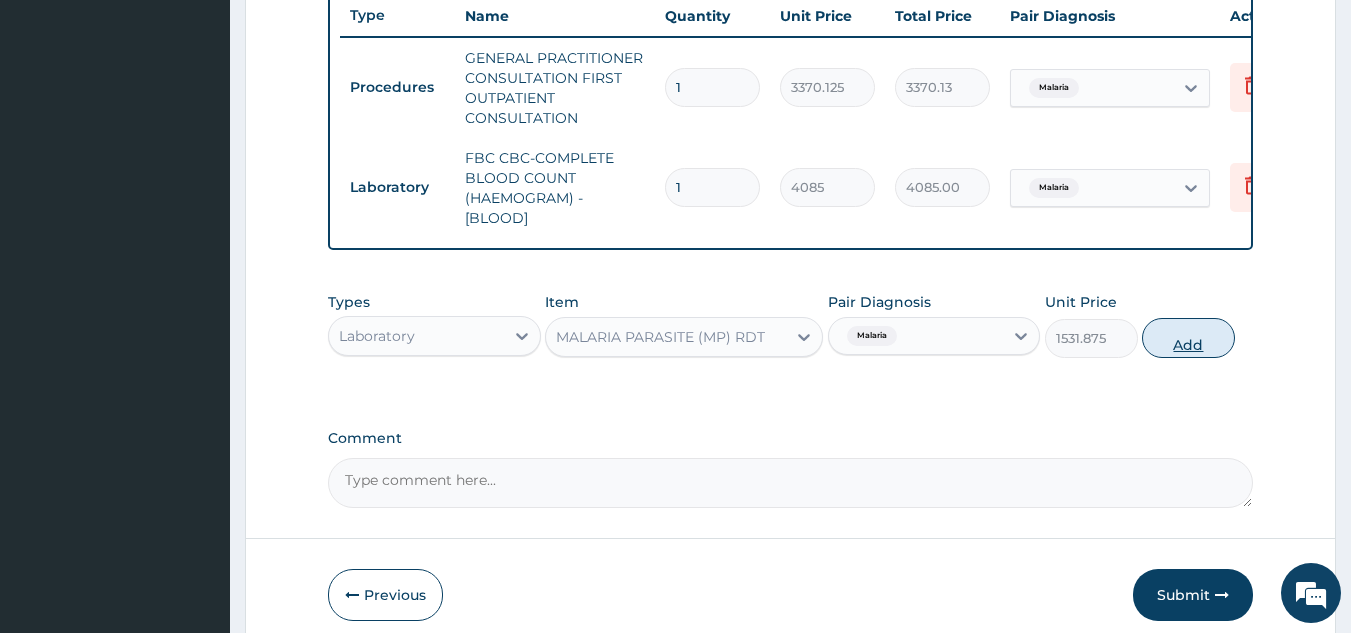 click on "Add" at bounding box center [1188, 338] 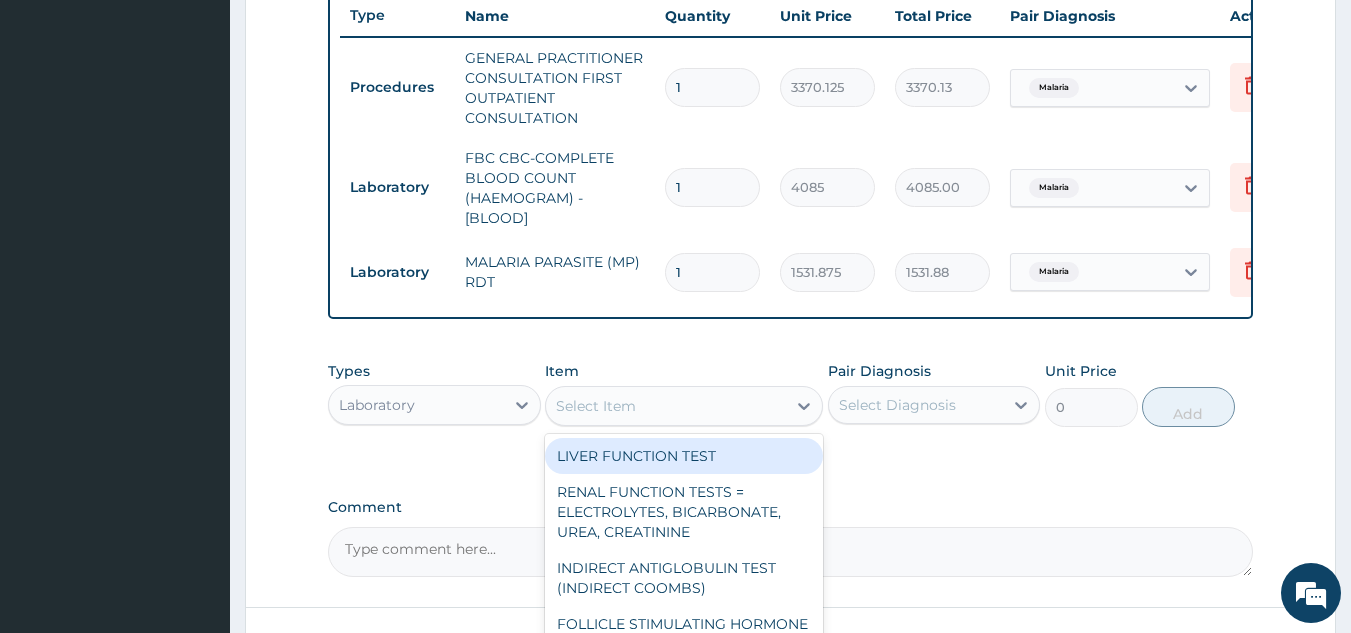 click on "Select Item" at bounding box center (684, 406) 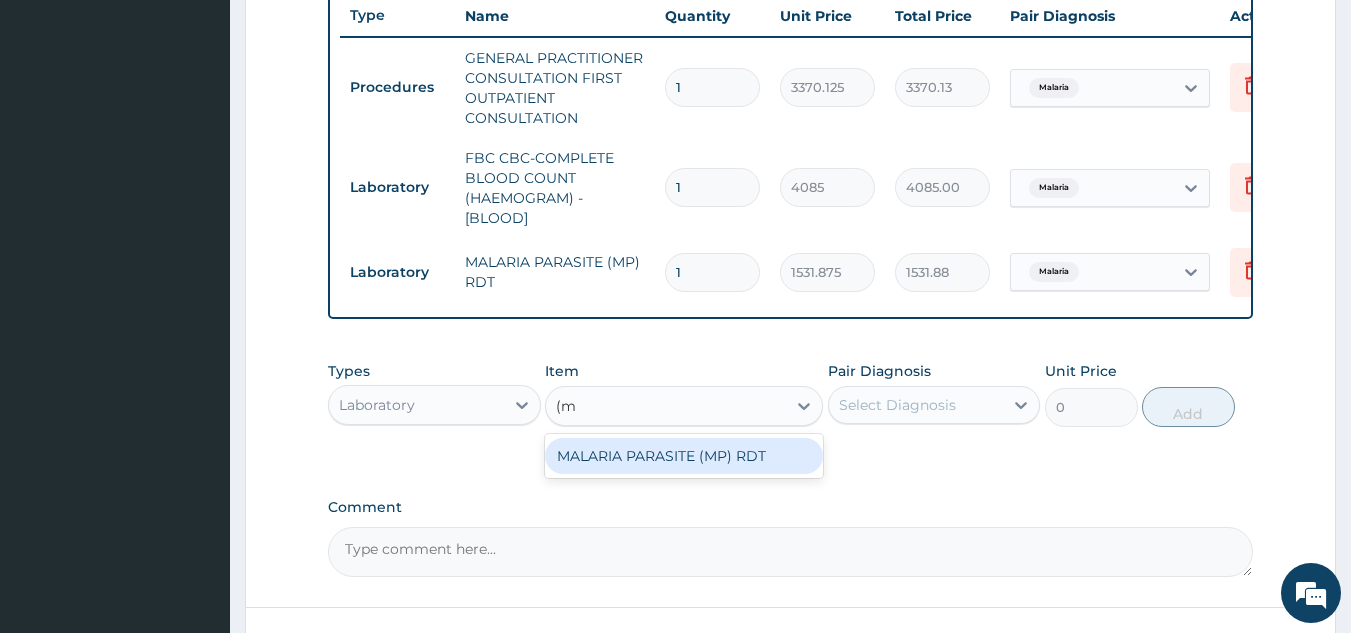 type on "(" 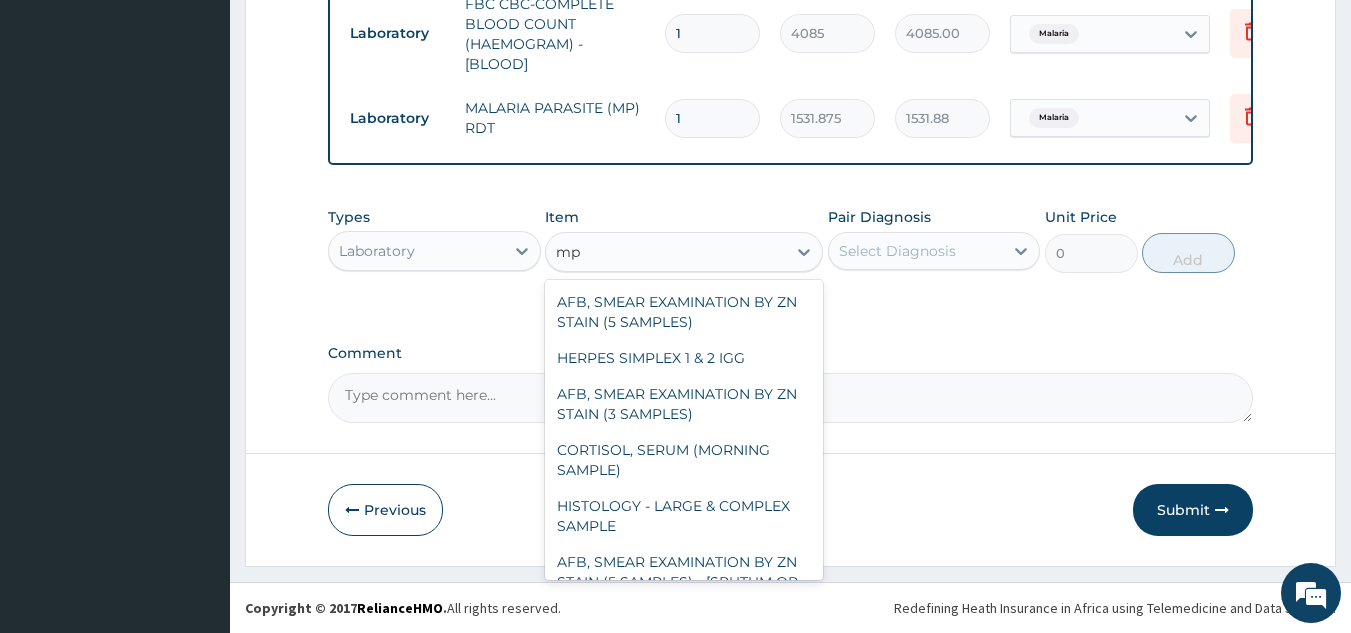 scroll, scrollTop: 928, scrollLeft: 0, axis: vertical 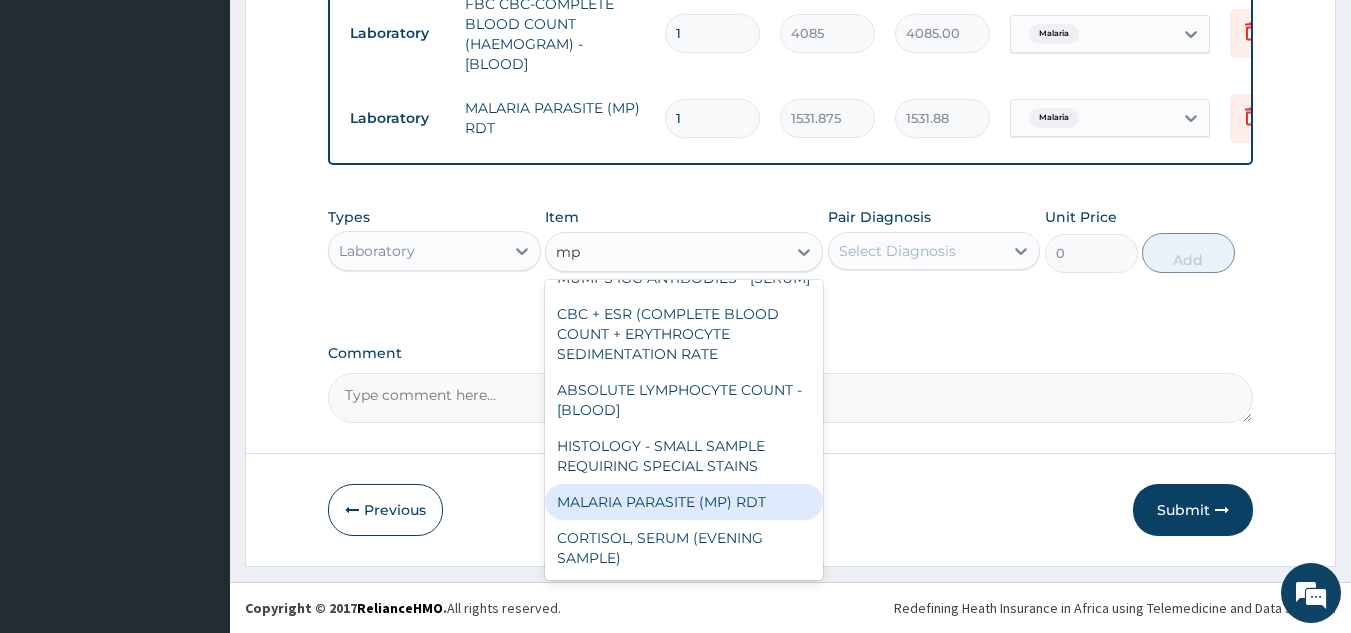 type on "mp" 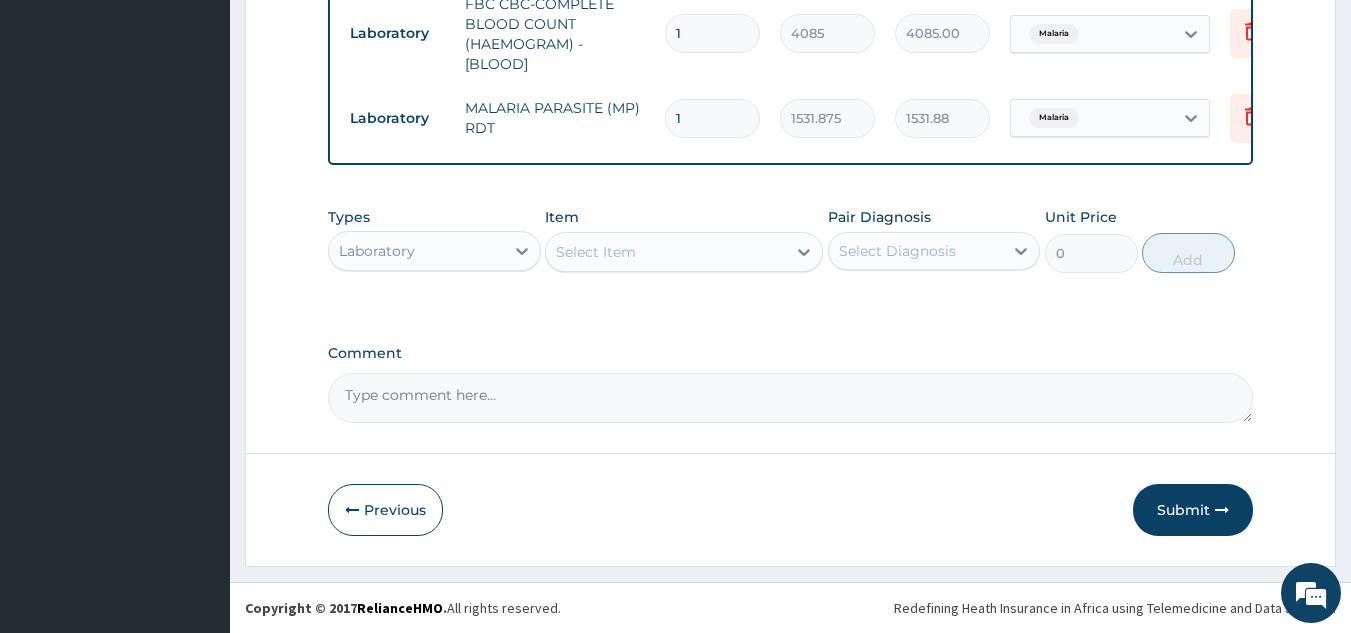 click on "Types Laboratory Item Select Item Pair Diagnosis Select Diagnosis Unit Price 0 Add" at bounding box center (791, 255) 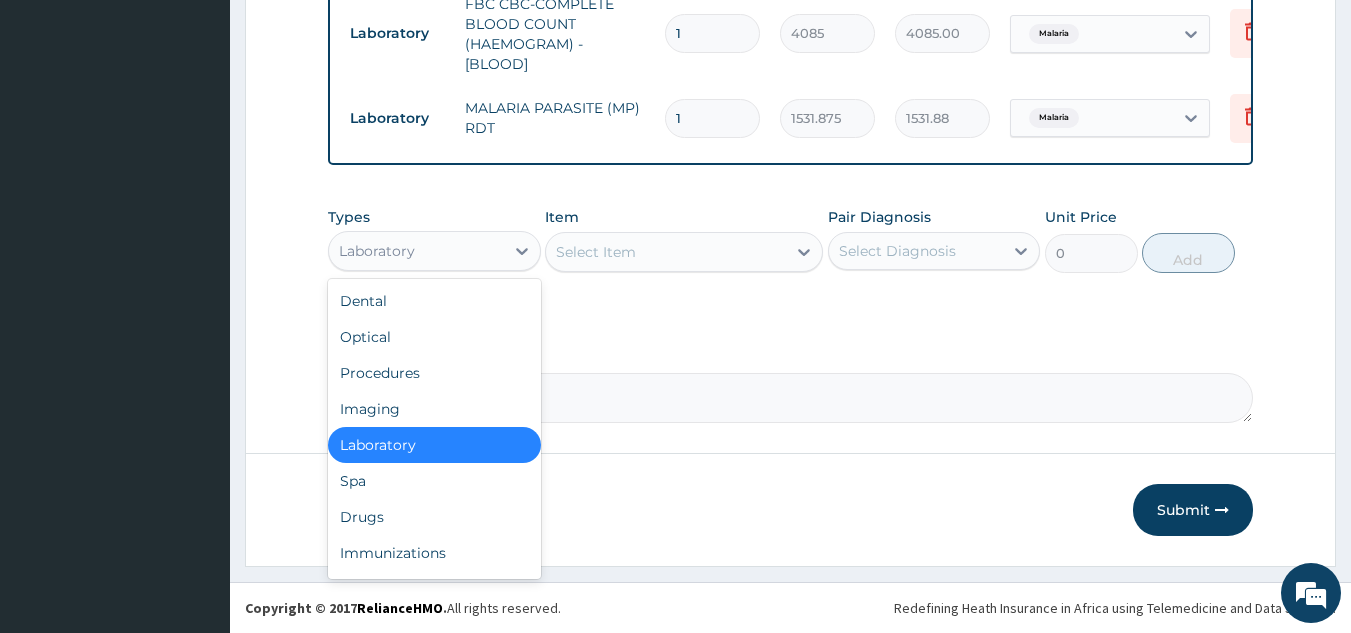 click on "Laboratory" at bounding box center [416, 251] 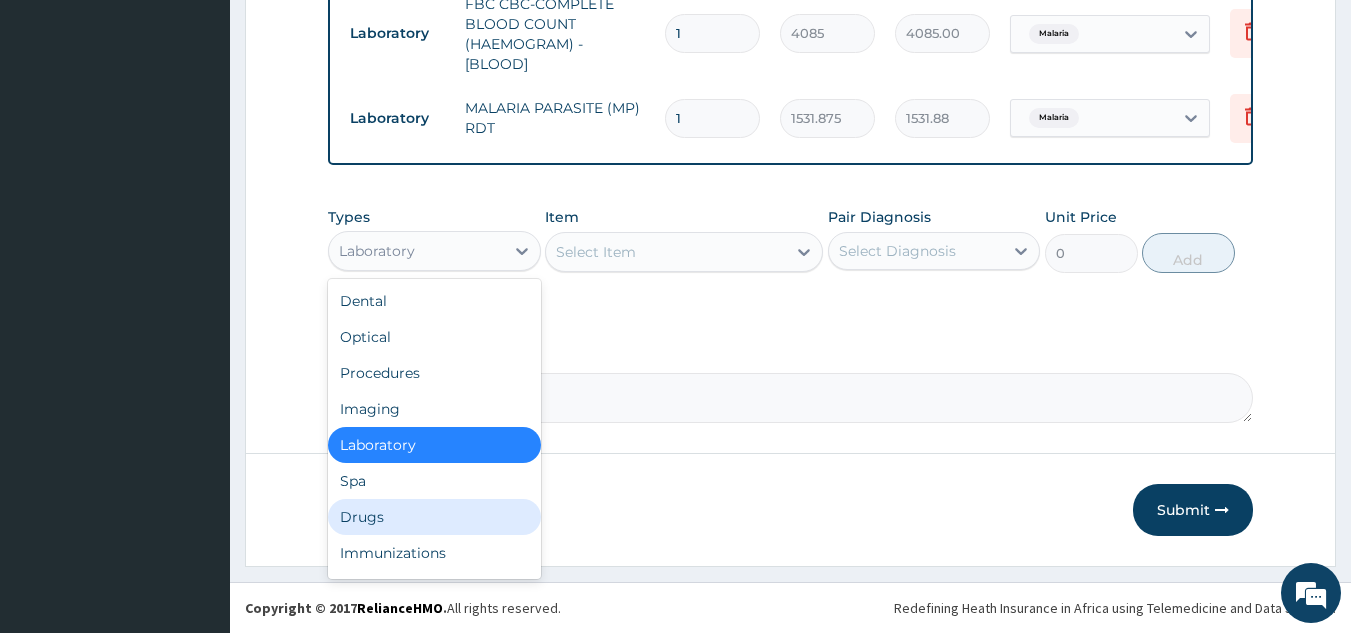 click on "Drugs" at bounding box center [434, 517] 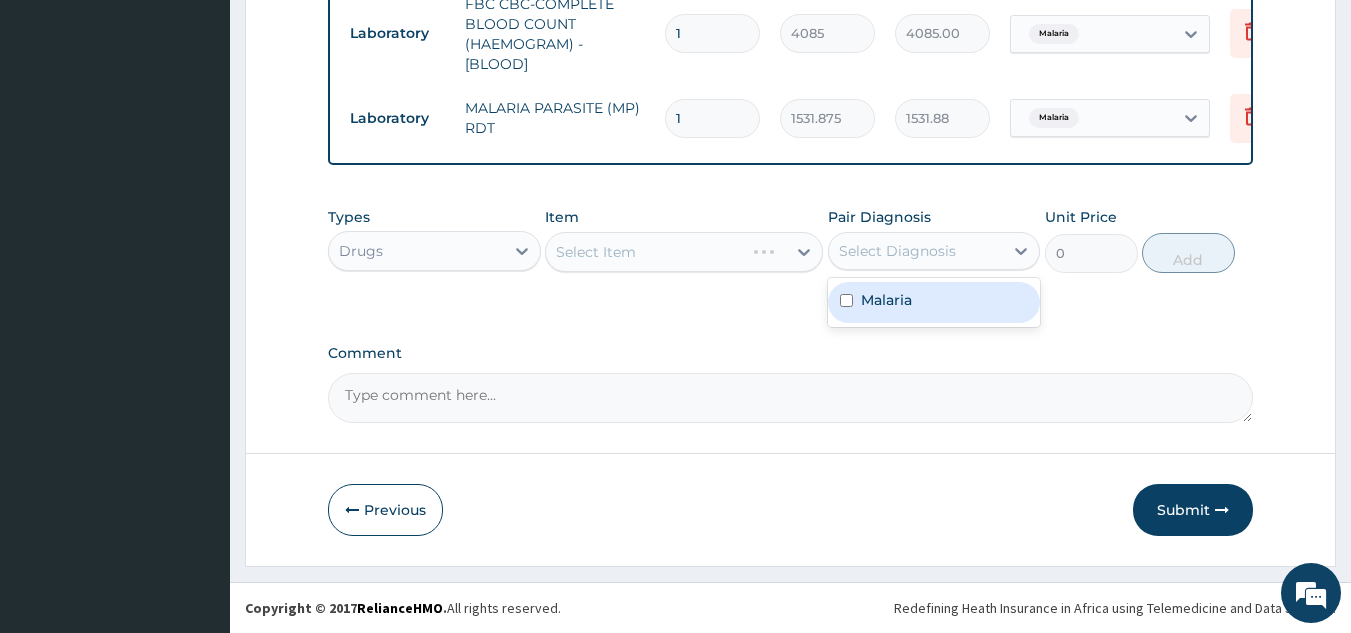 click on "Select Diagnosis" at bounding box center (897, 251) 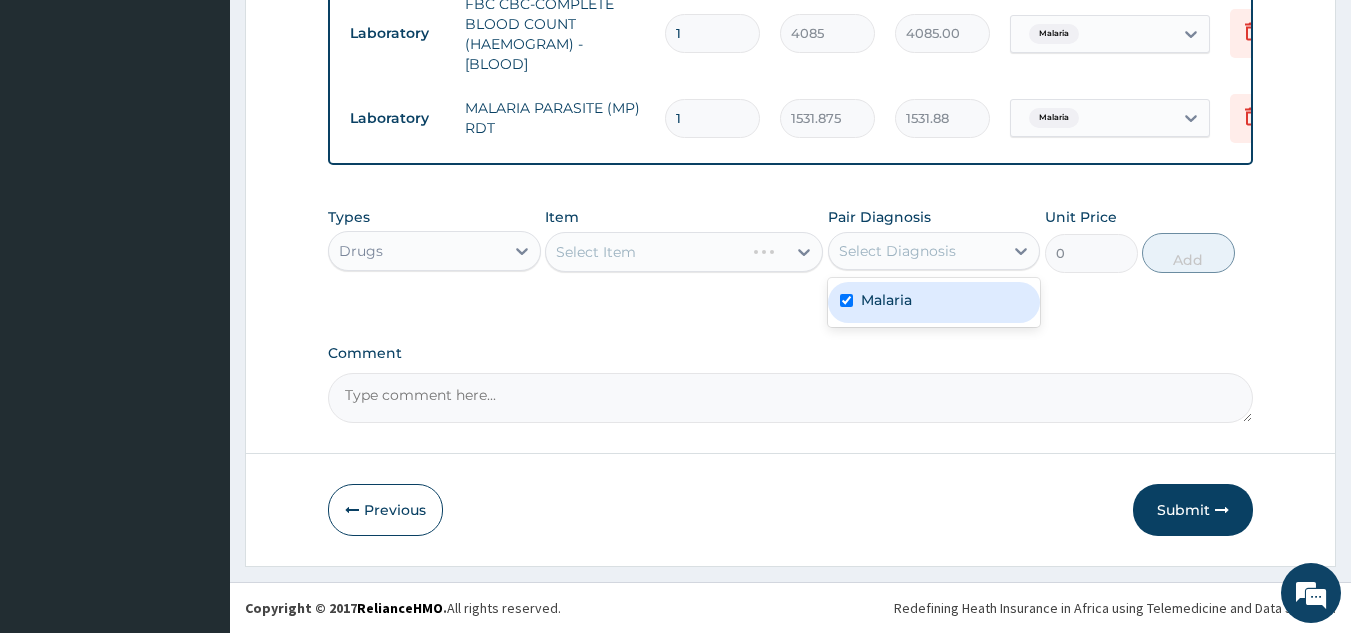 checkbox on "true" 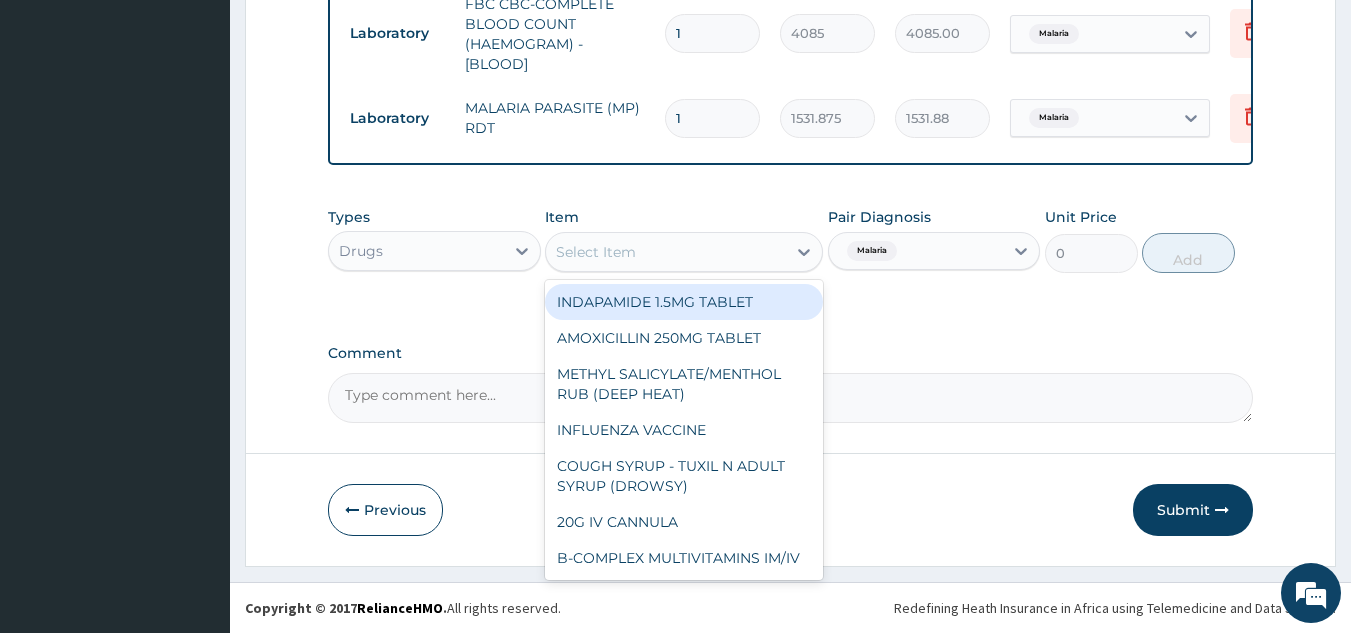 click on "Select Item" at bounding box center (666, 252) 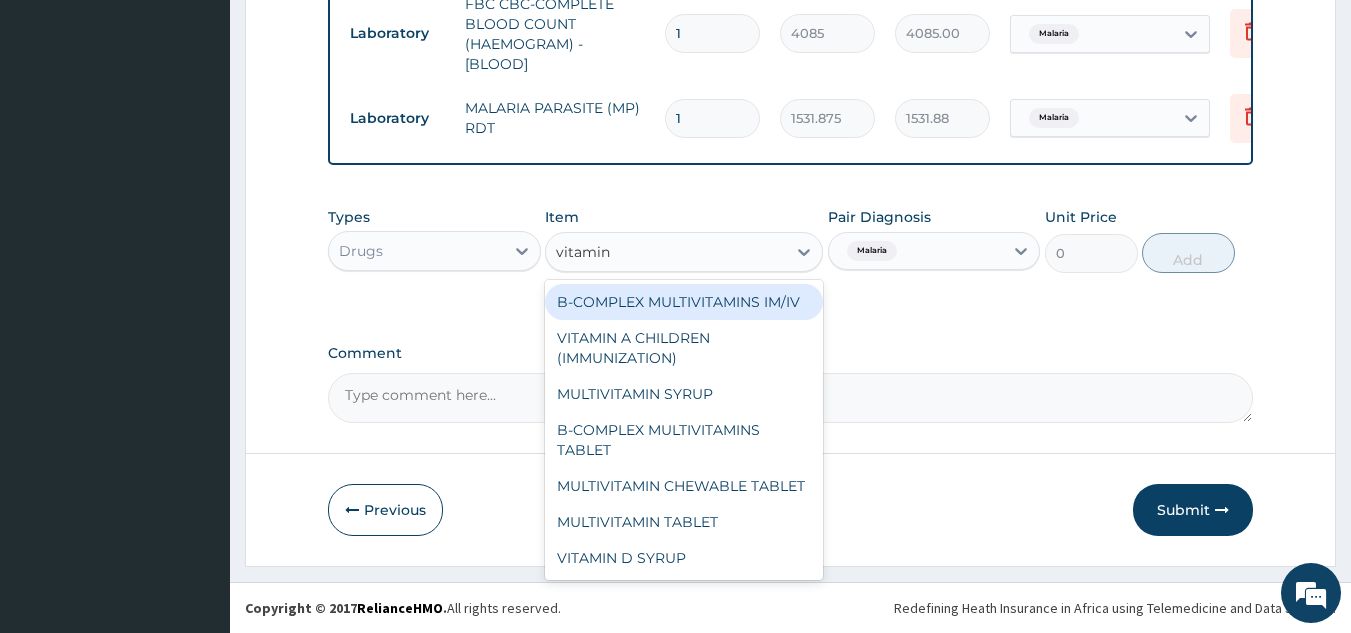 type on "vitamin c" 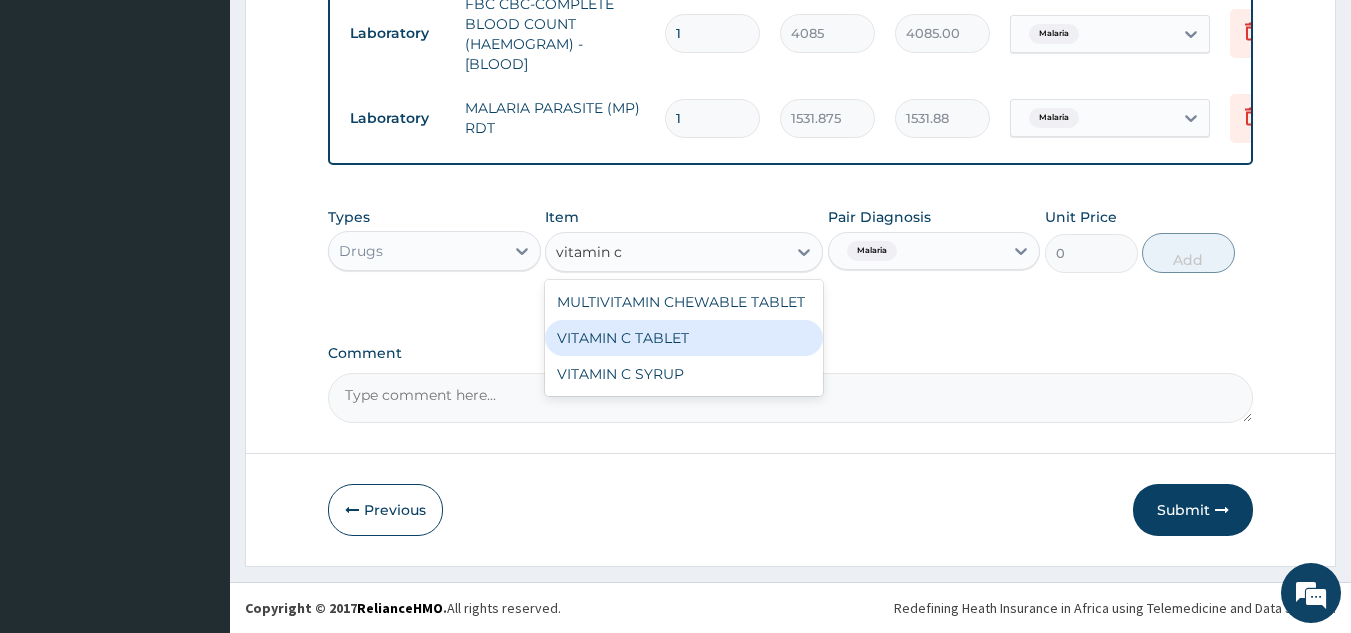 type 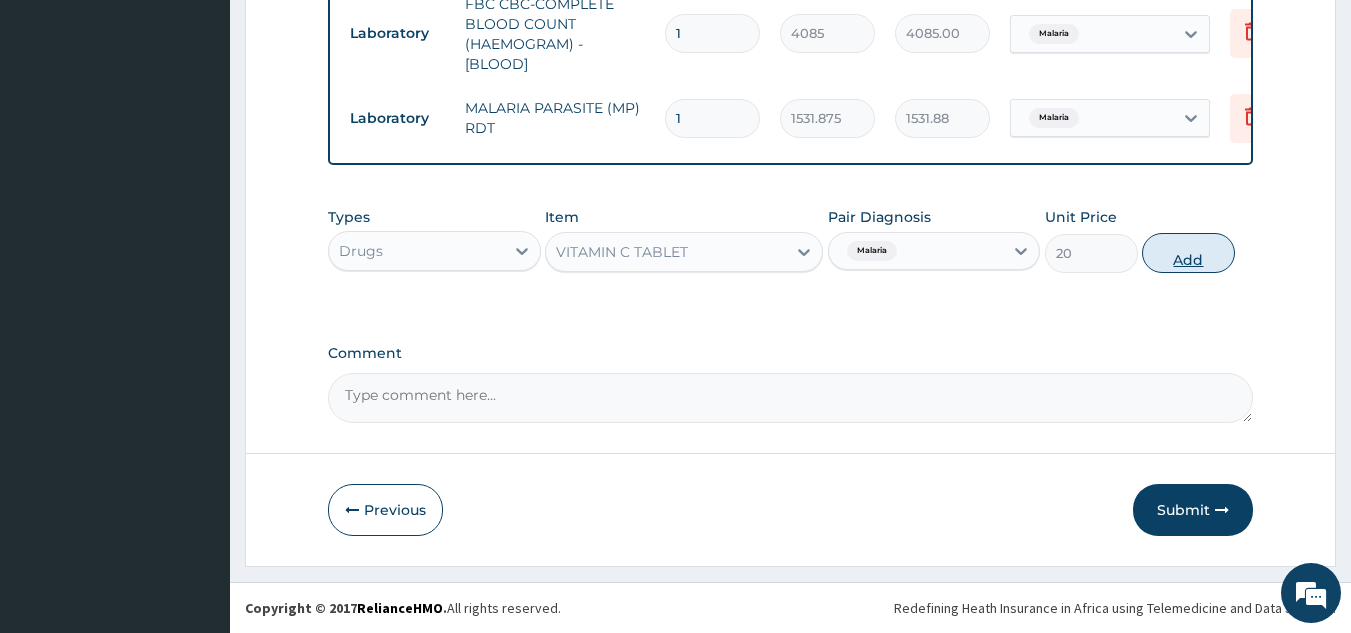 click on "Add" at bounding box center (1188, 253) 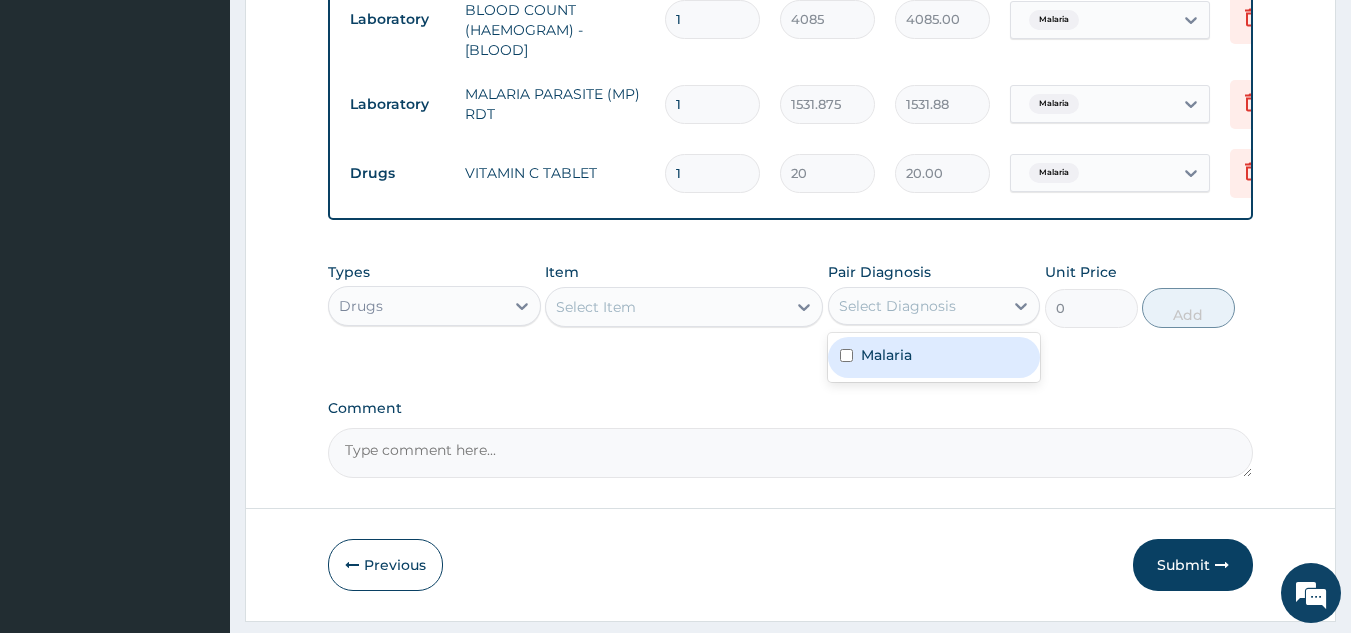 click on "Select Diagnosis" at bounding box center [897, 306] 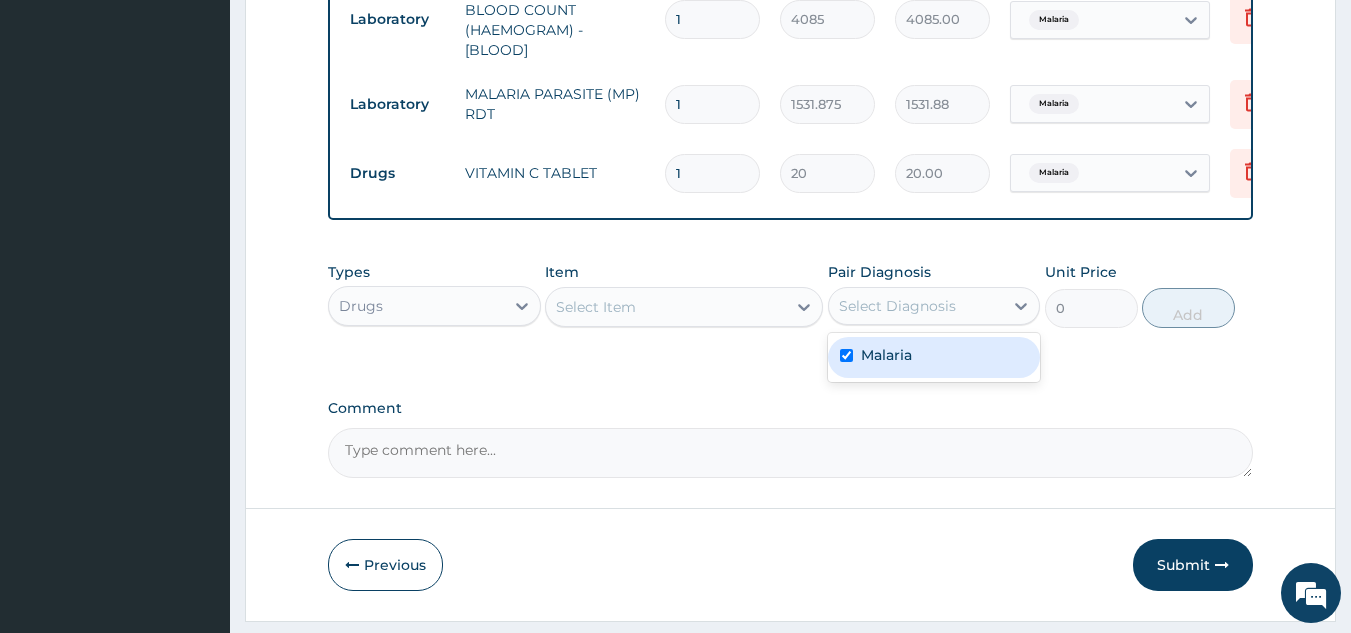 checkbox on "true" 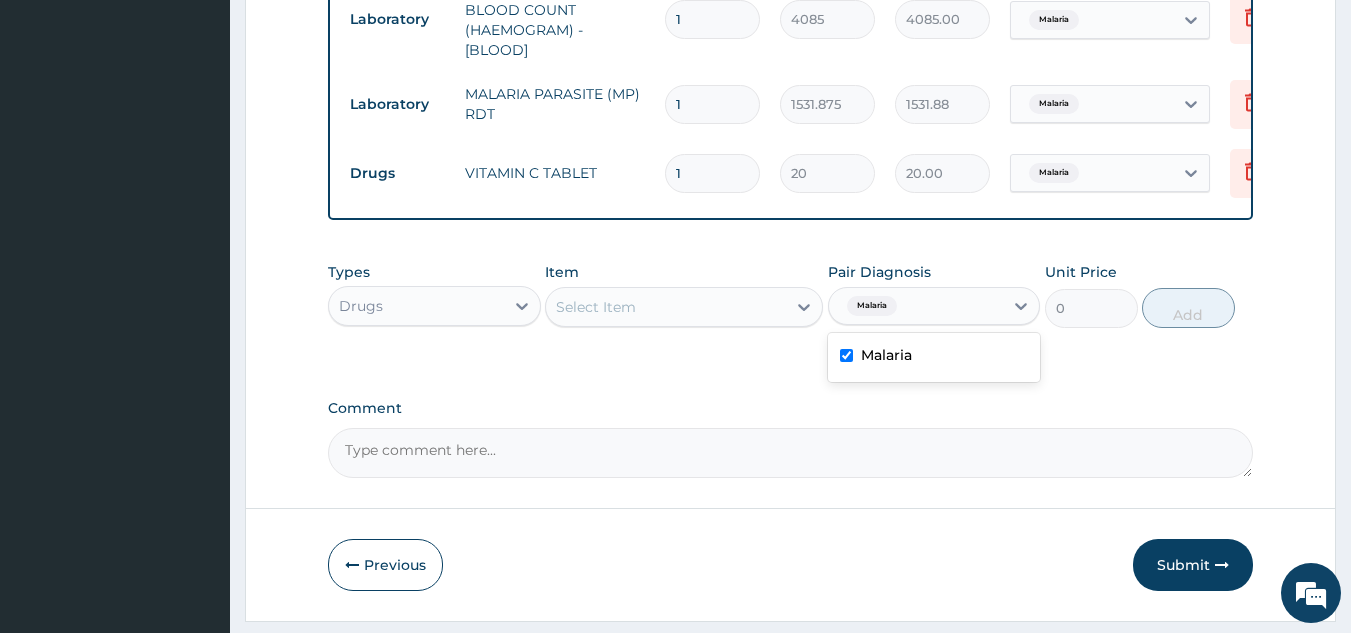 click on "Select Item" at bounding box center (666, 307) 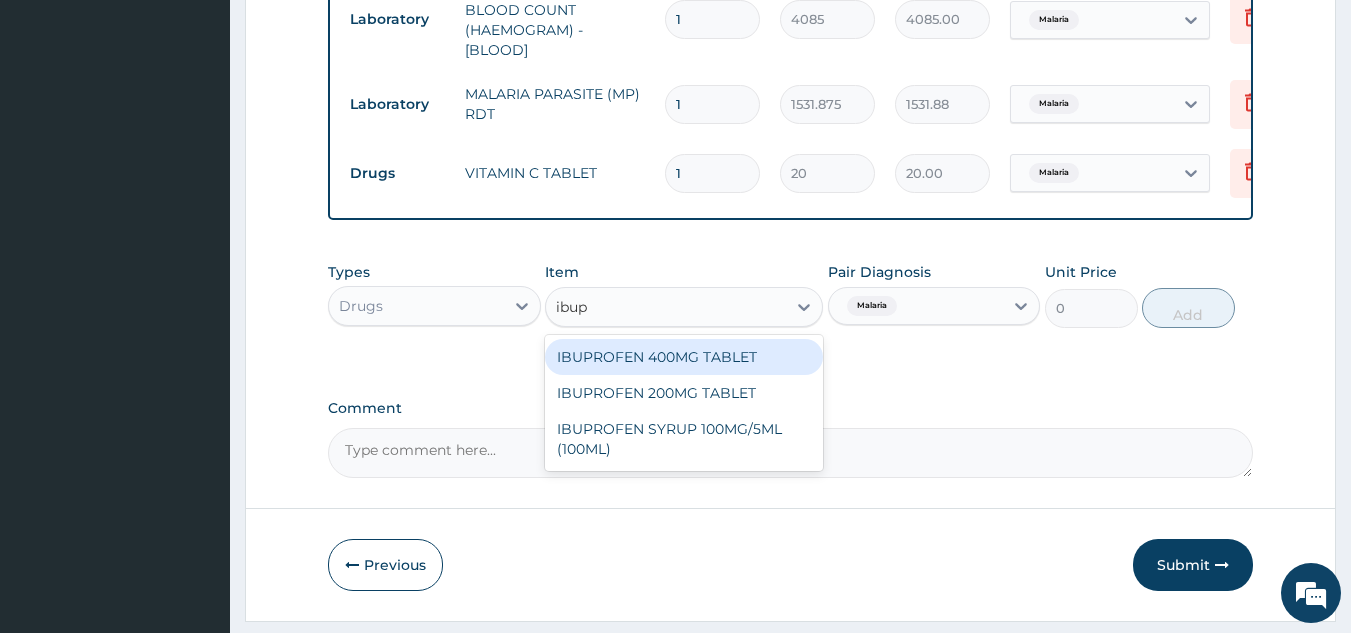 type on "ibup" 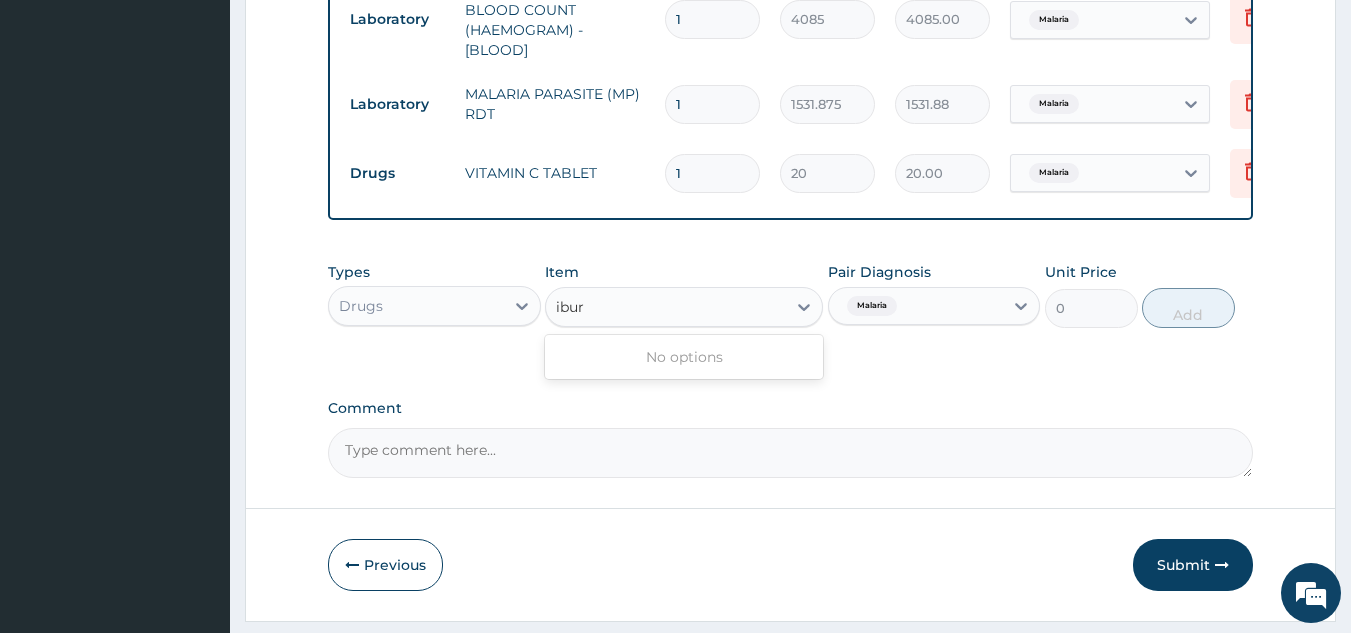 type on "ibu" 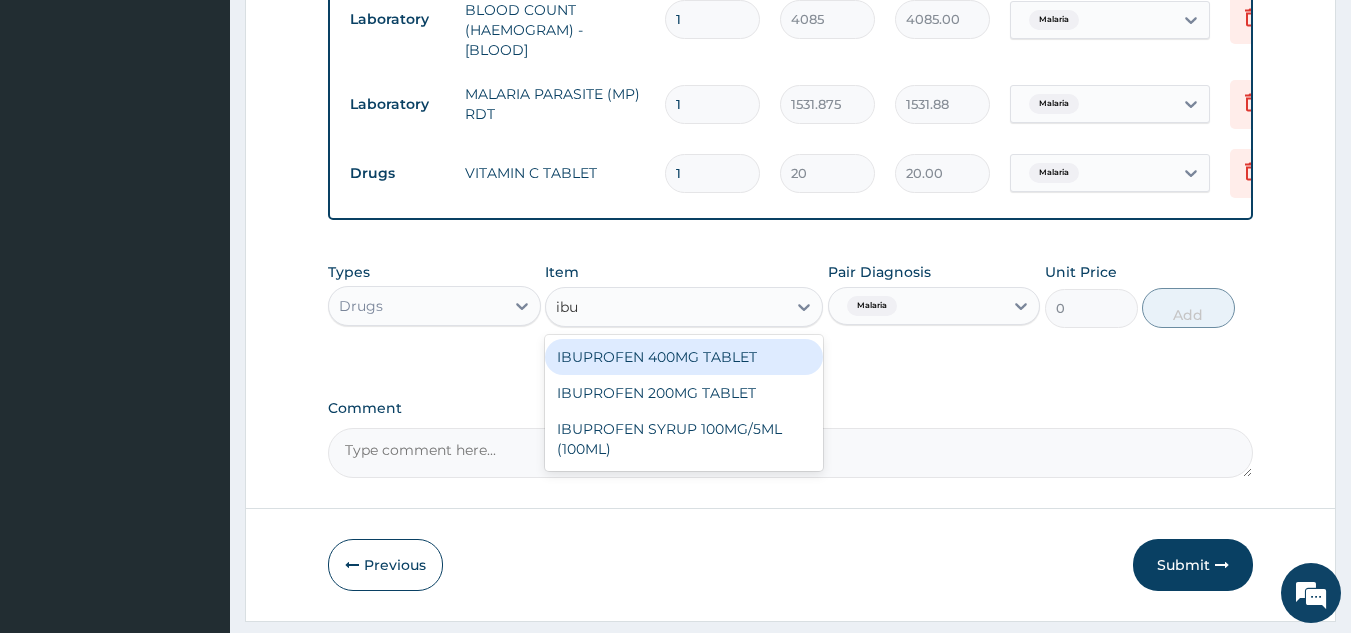 click on "IBUPROFEN 400MG TABLET" at bounding box center [684, 357] 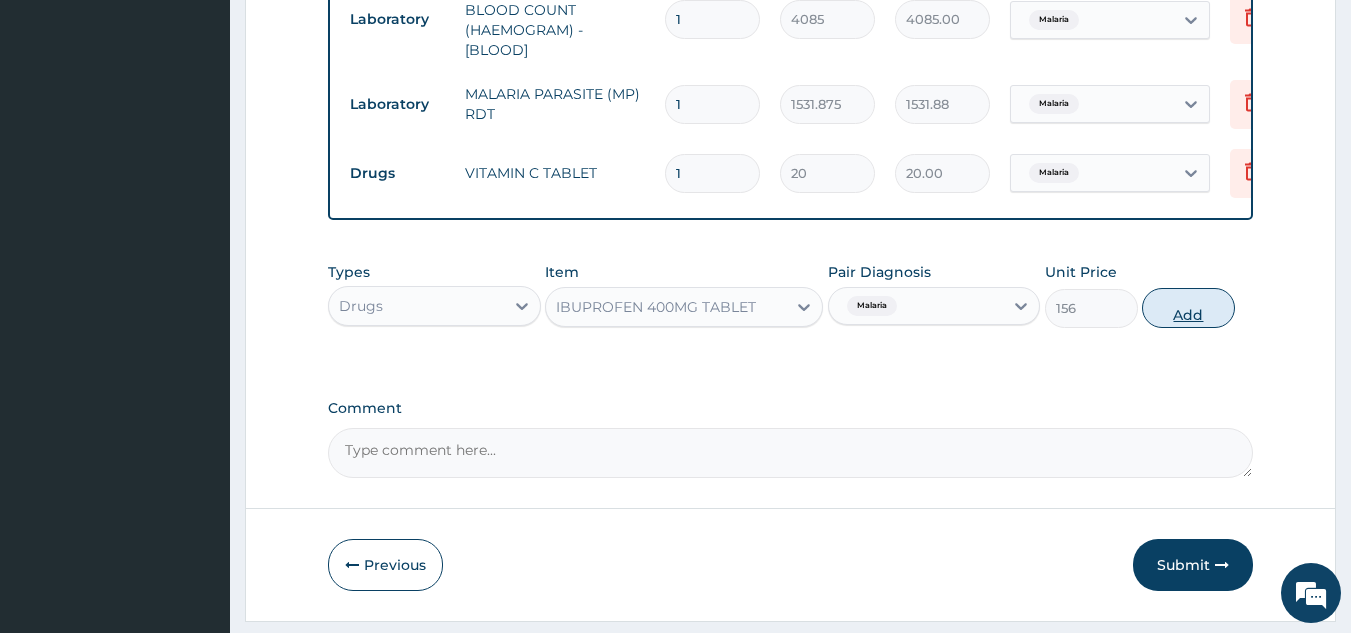click on "Add" at bounding box center [1188, 308] 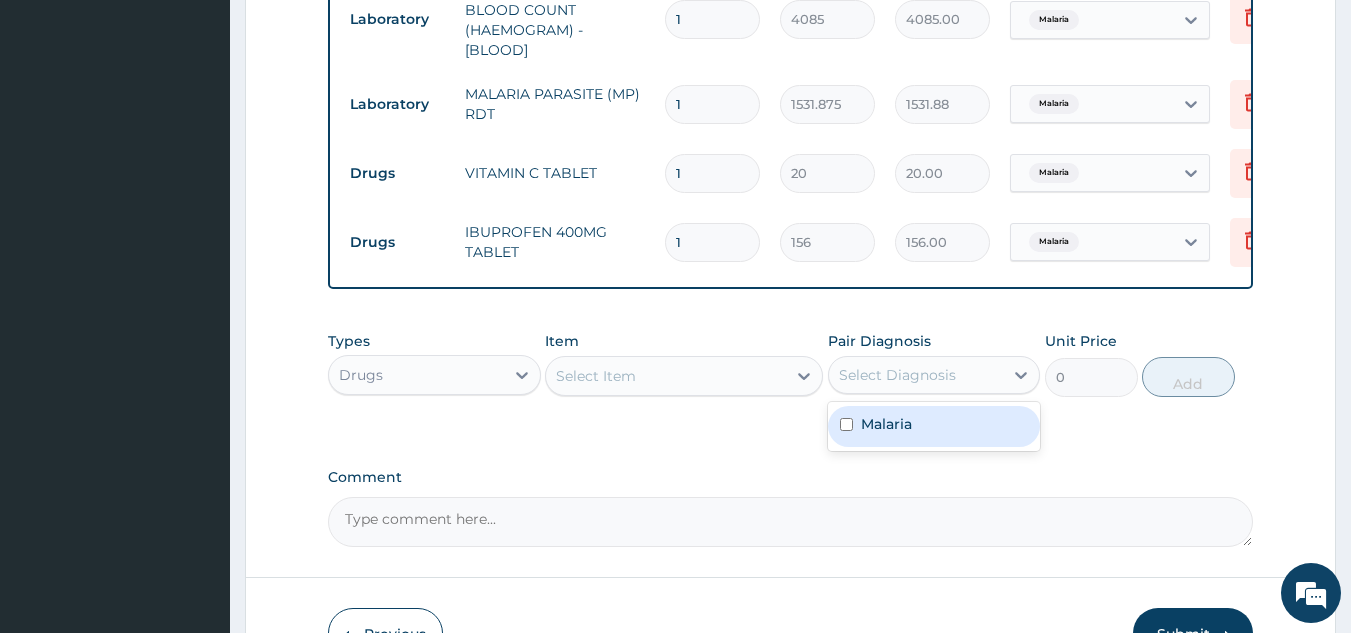 drag, startPoint x: 966, startPoint y: 390, endPoint x: 933, endPoint y: 464, distance: 81.02469 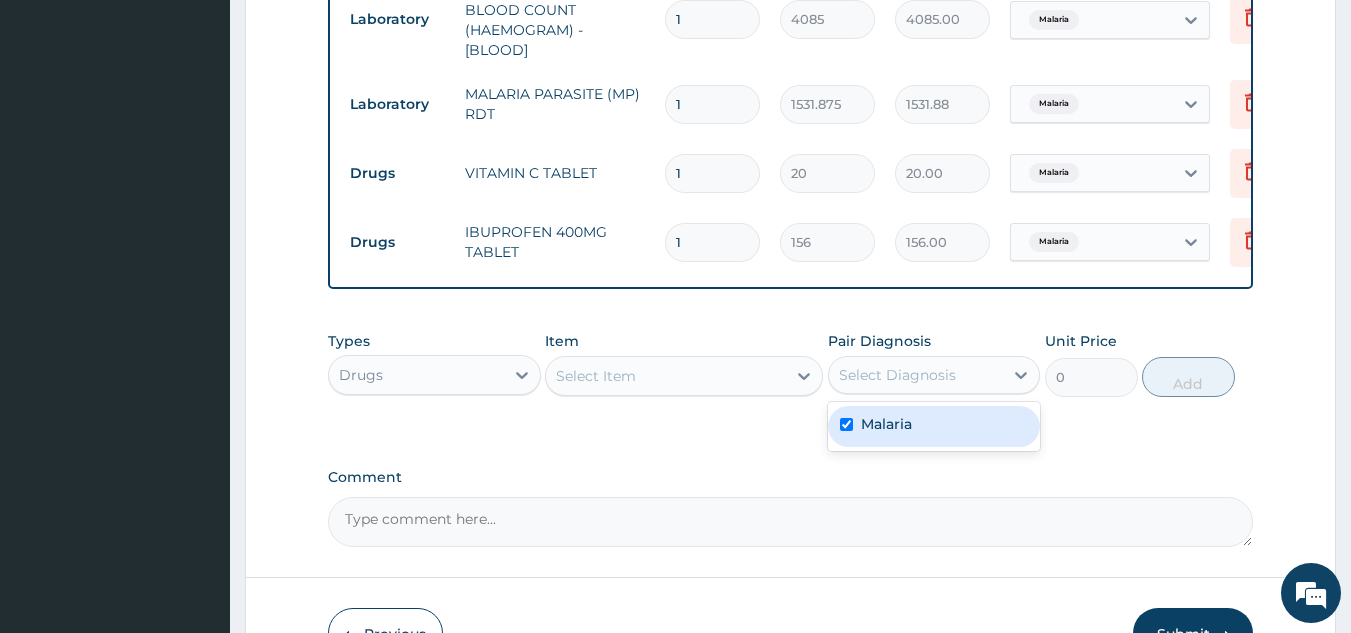 checkbox on "true" 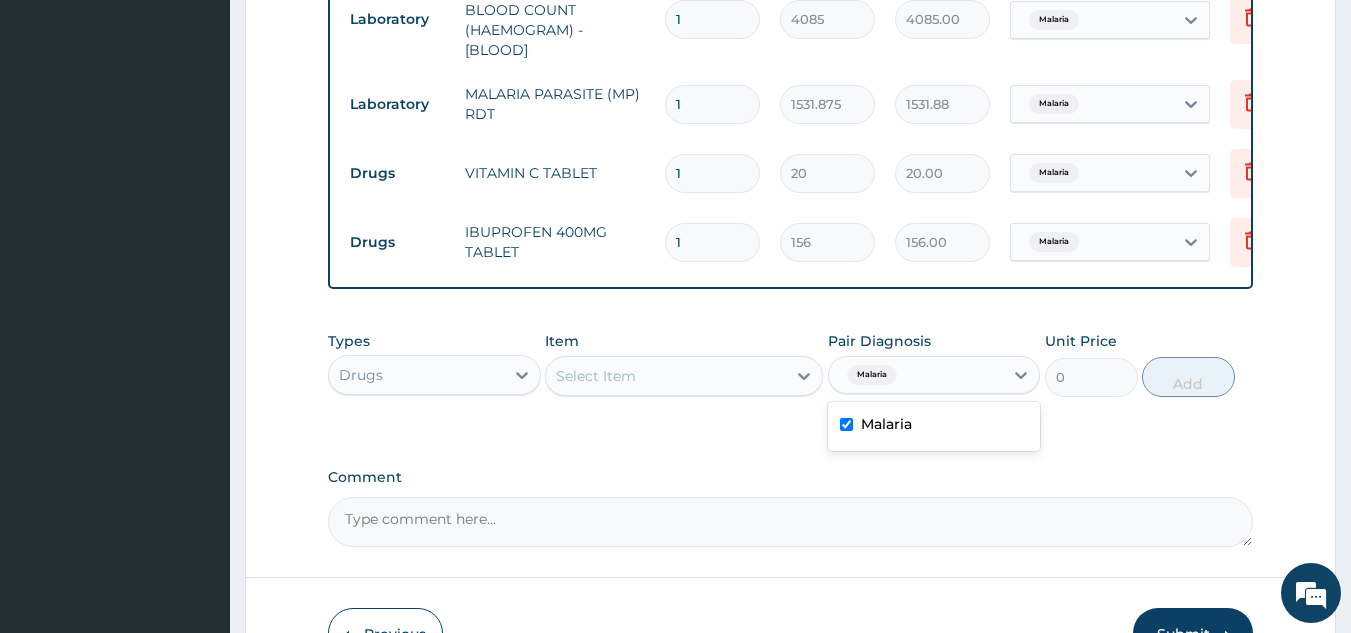 click on "Select Item" at bounding box center (666, 376) 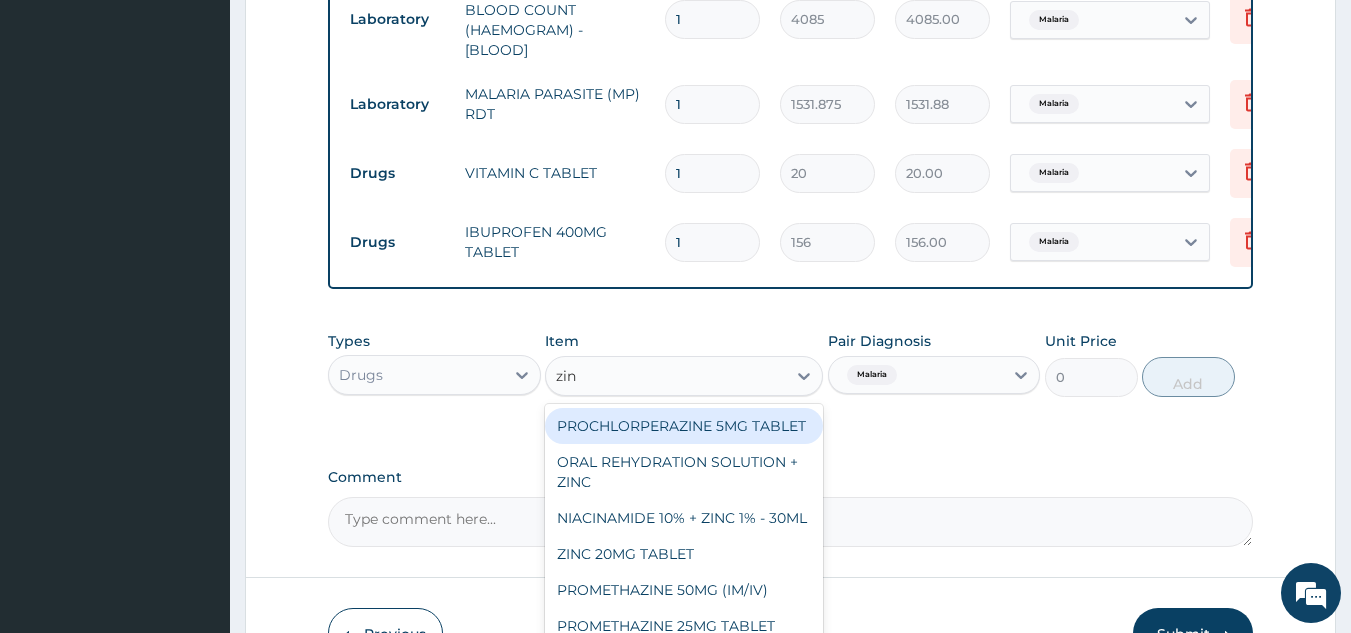 type on "zinc" 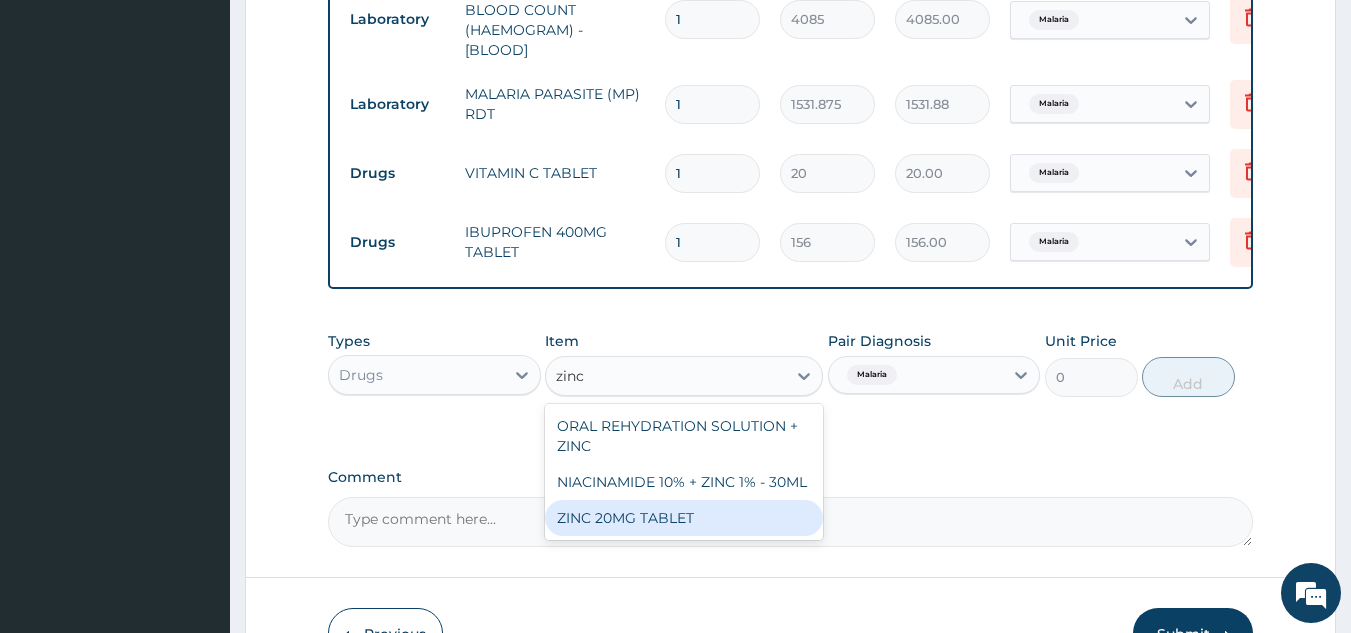type 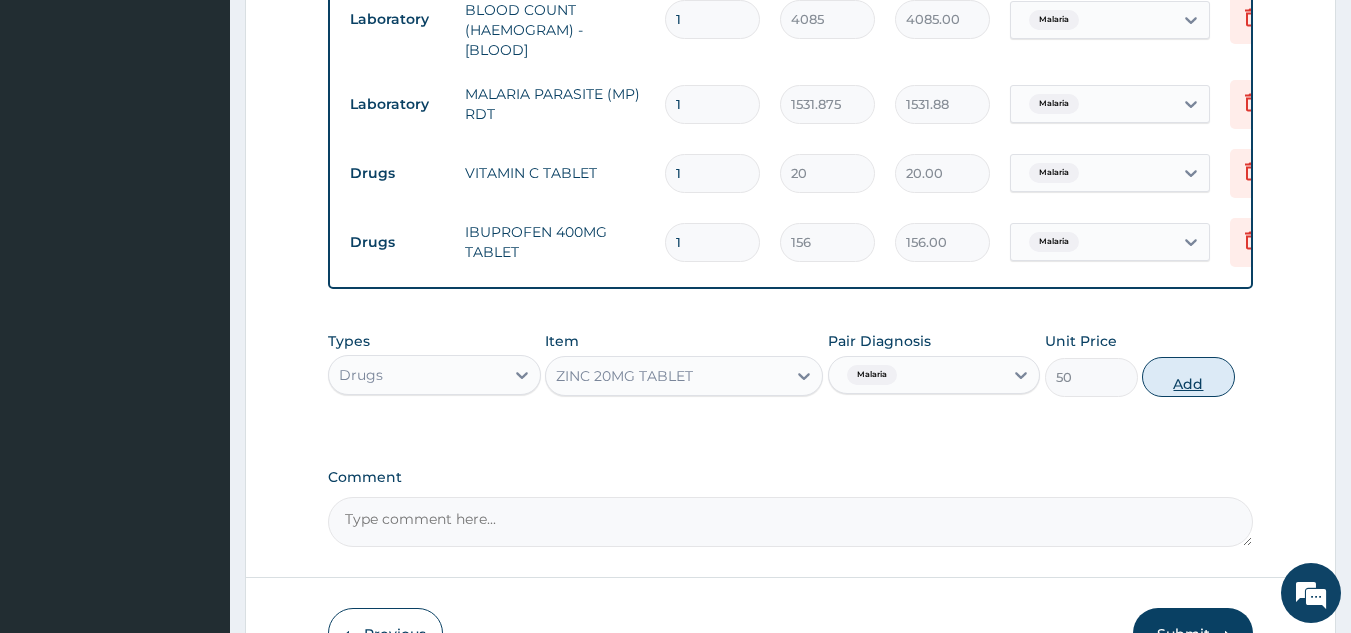 click on "Add" at bounding box center [1188, 377] 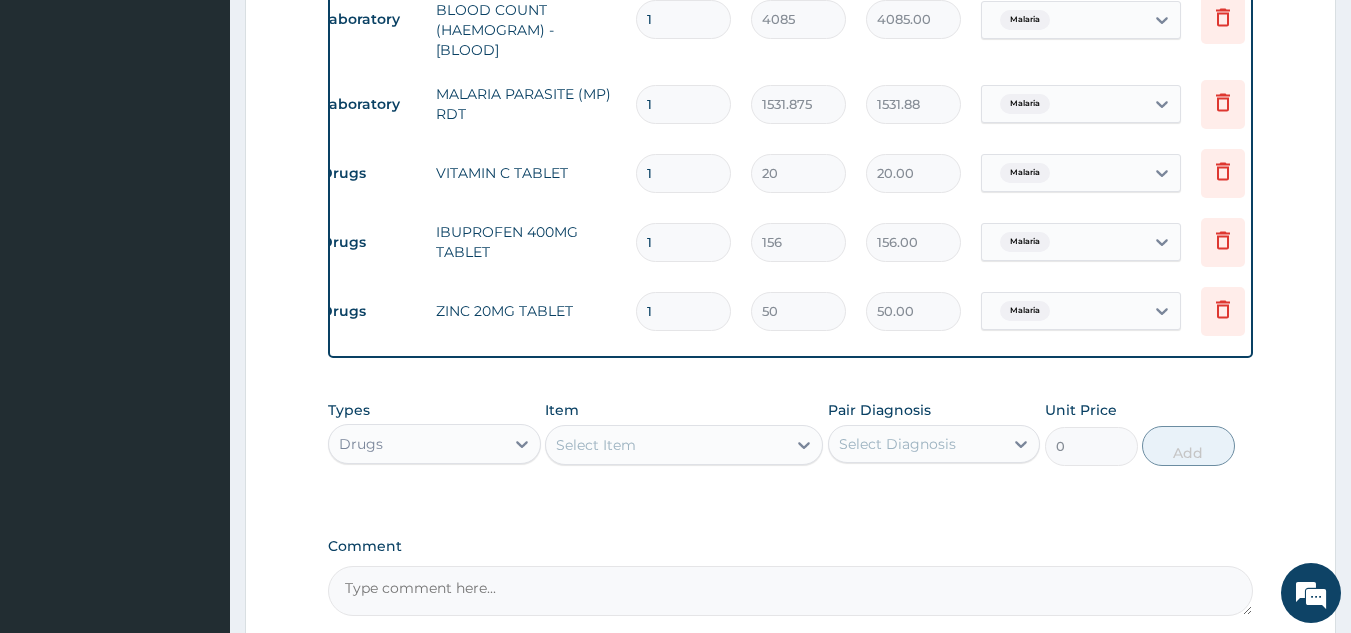 scroll, scrollTop: 0, scrollLeft: 35, axis: horizontal 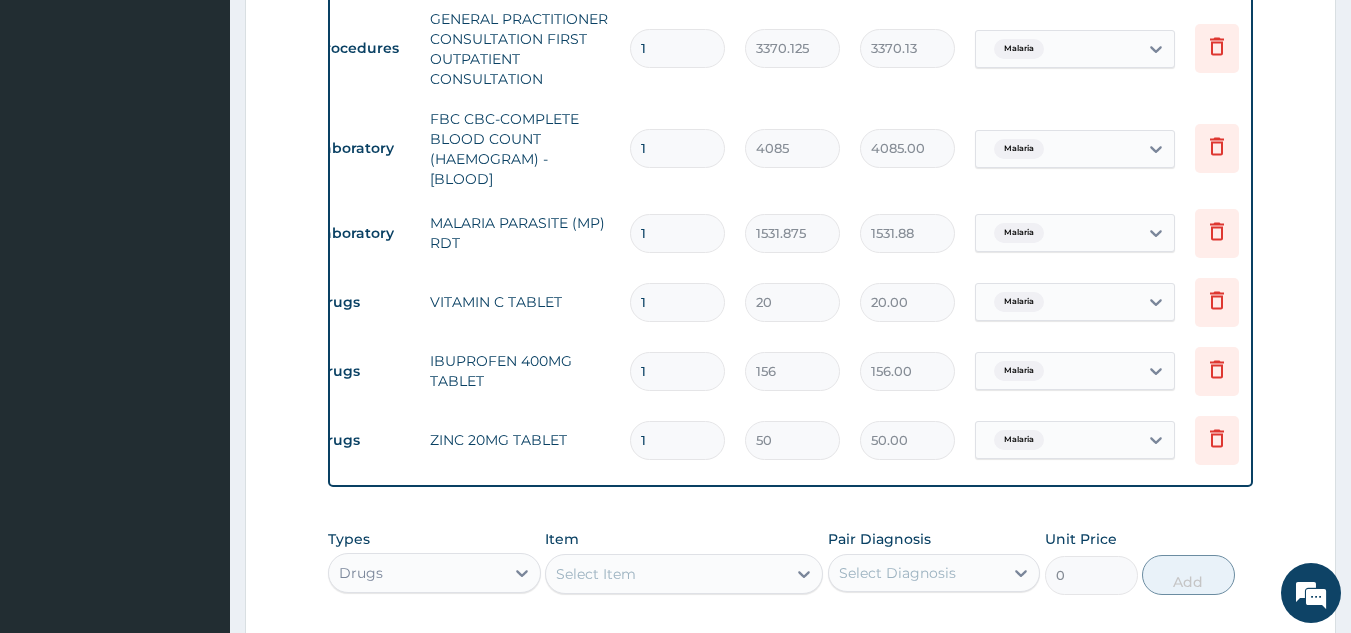 click on "1" at bounding box center (677, 302) 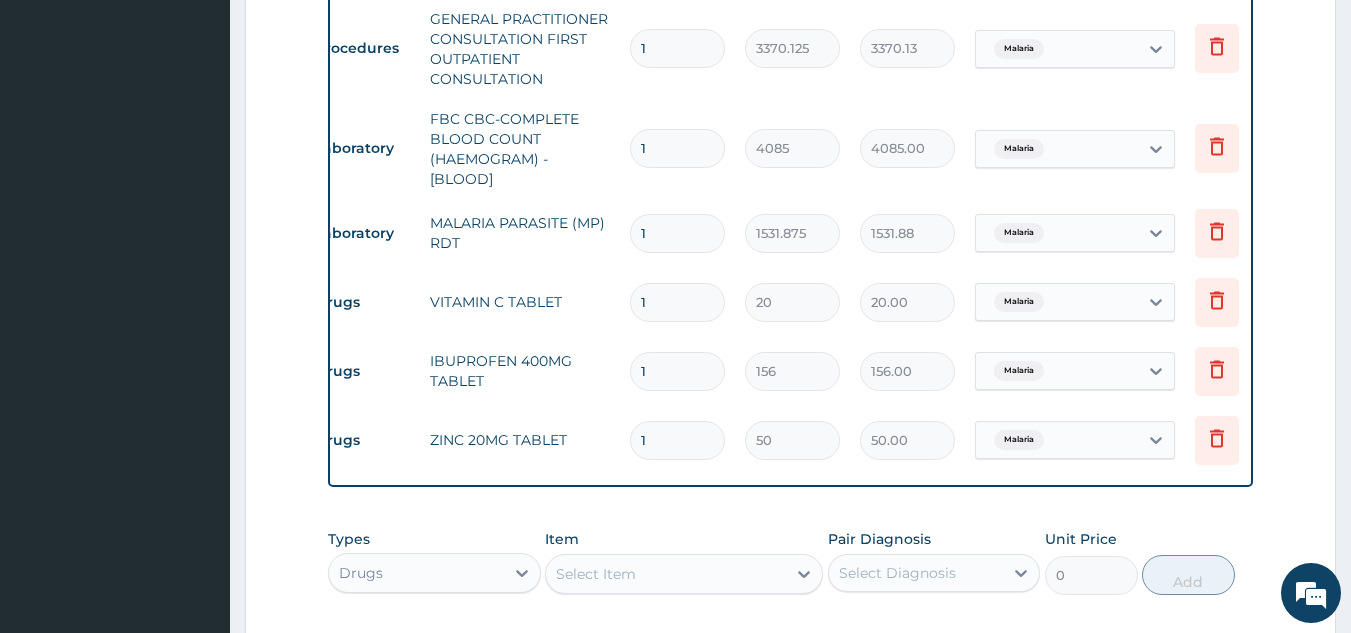 scroll, scrollTop: 0, scrollLeft: 18, axis: horizontal 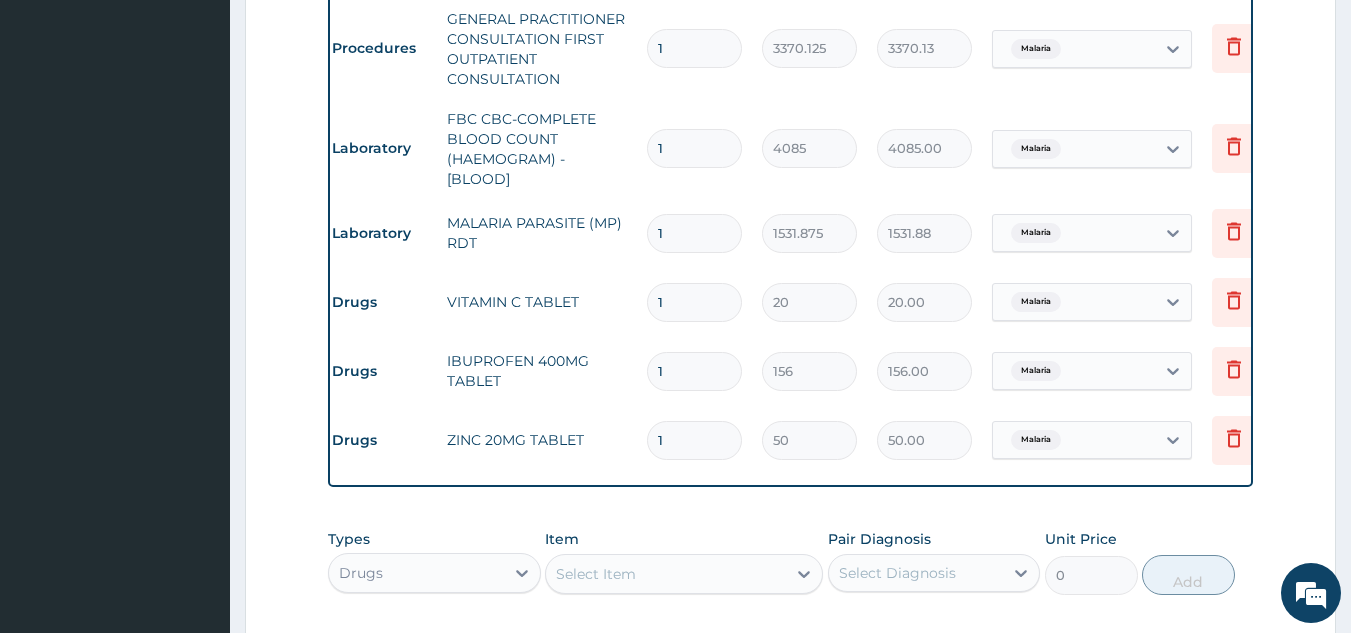 type 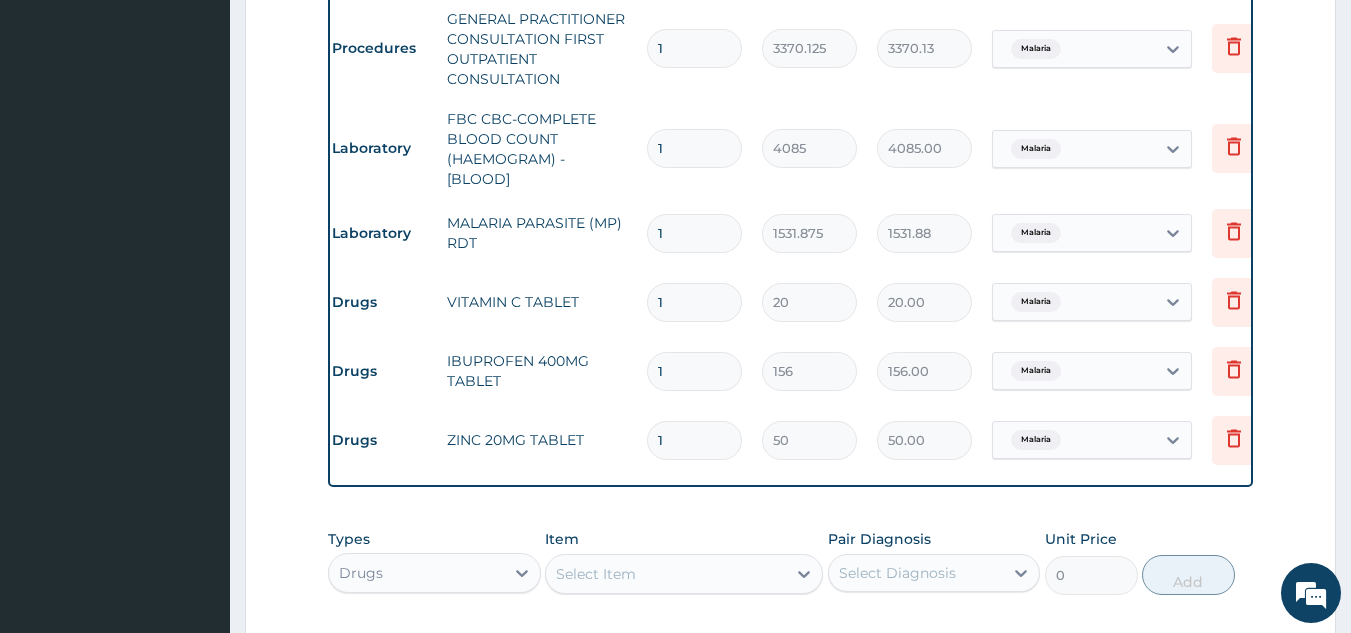 type on "0.00" 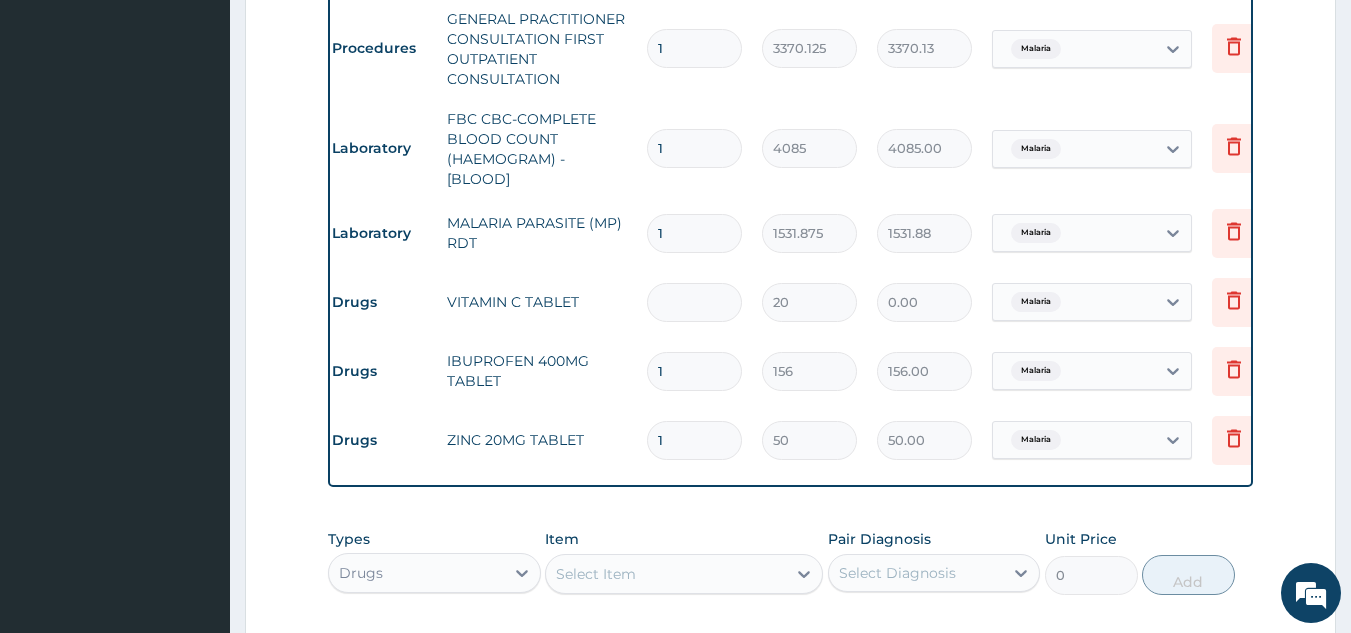 type on "3" 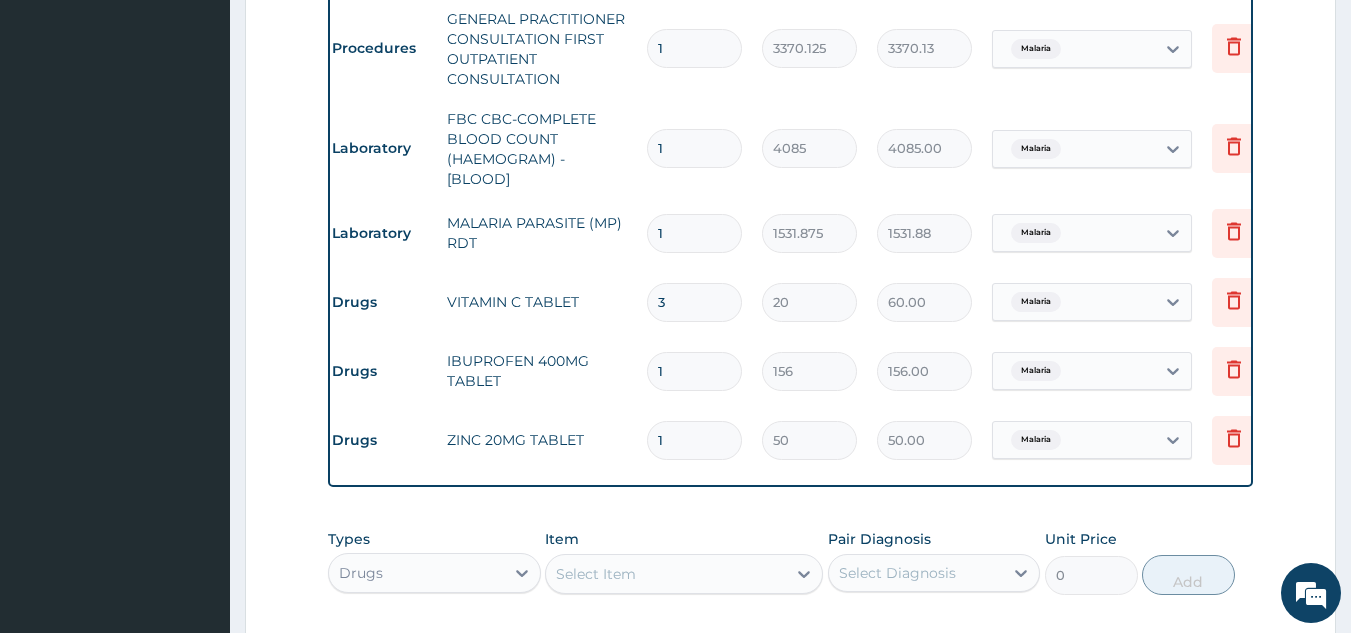 type on "30" 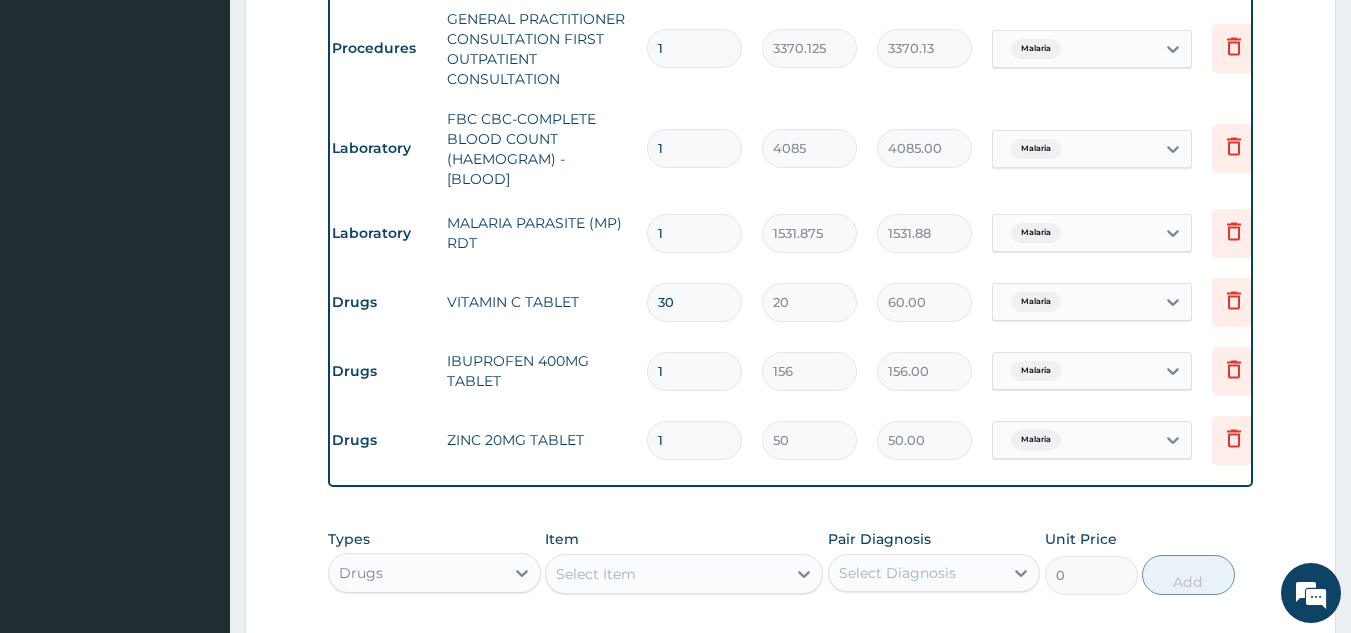 type on "600.00" 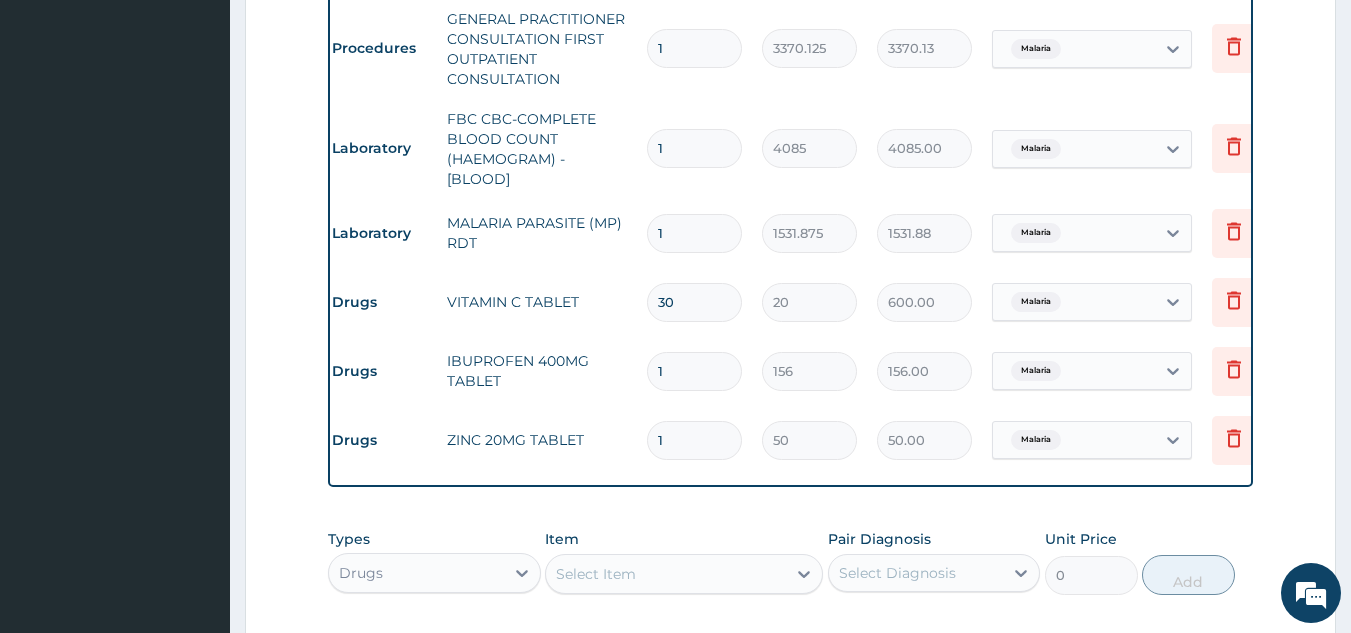 type on "30" 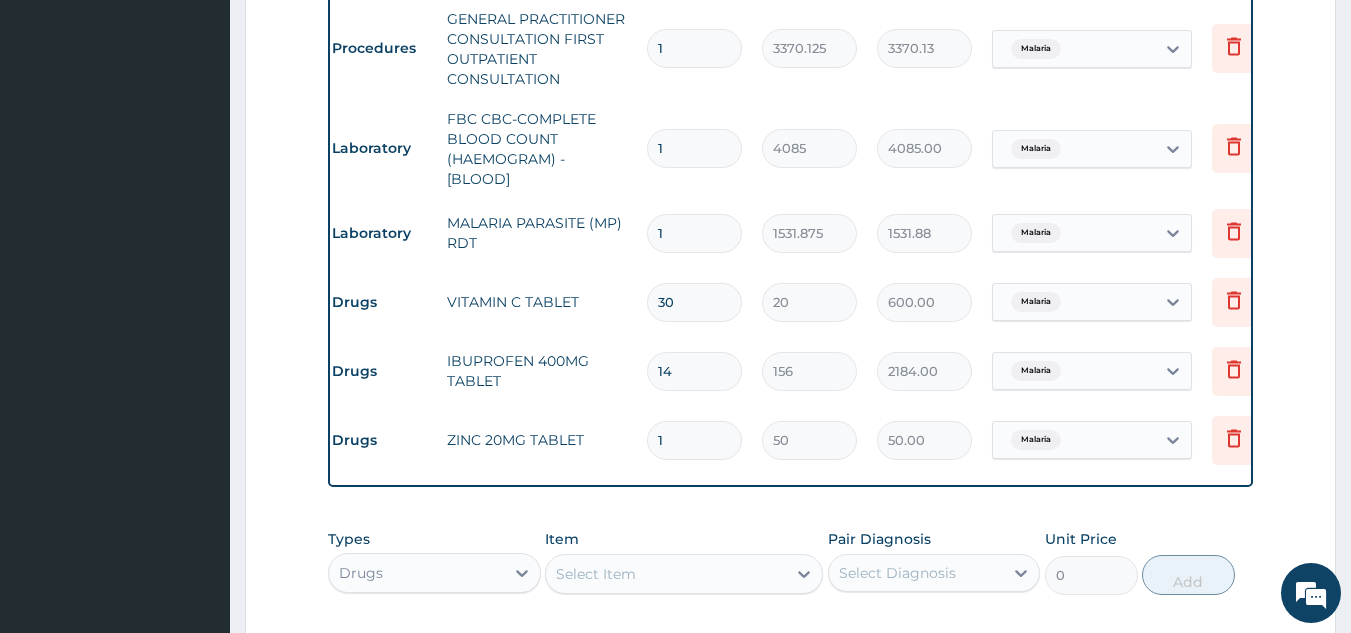 type on "1" 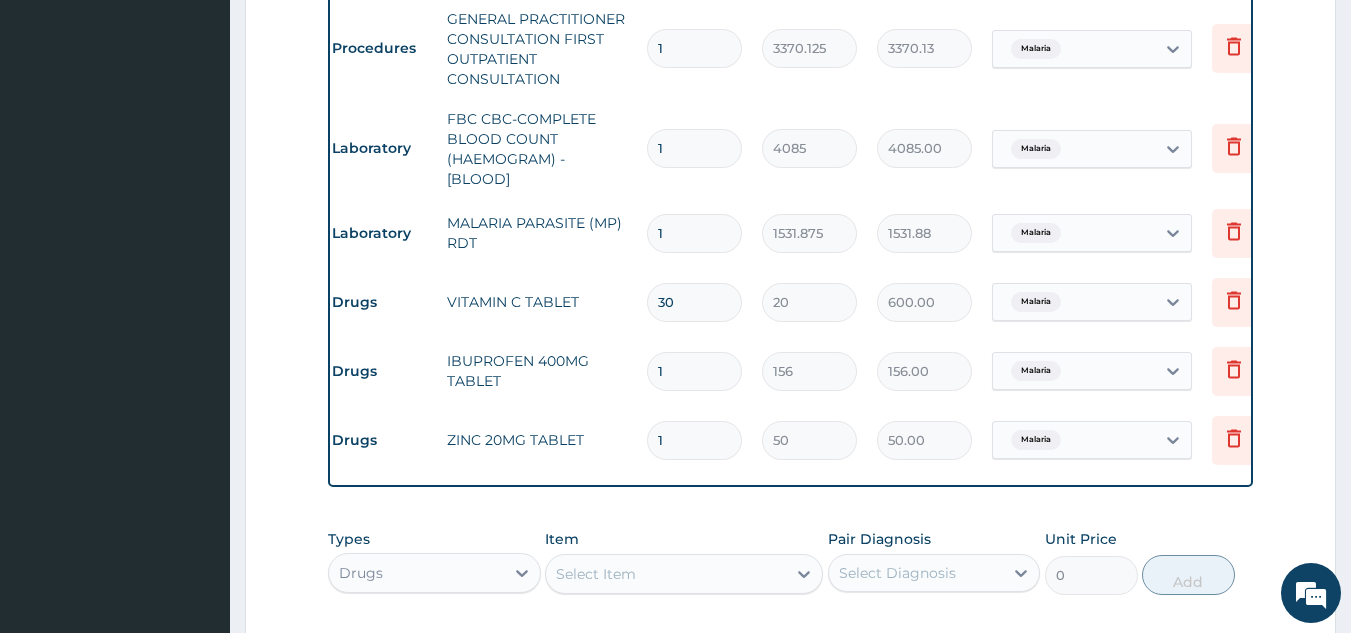 type 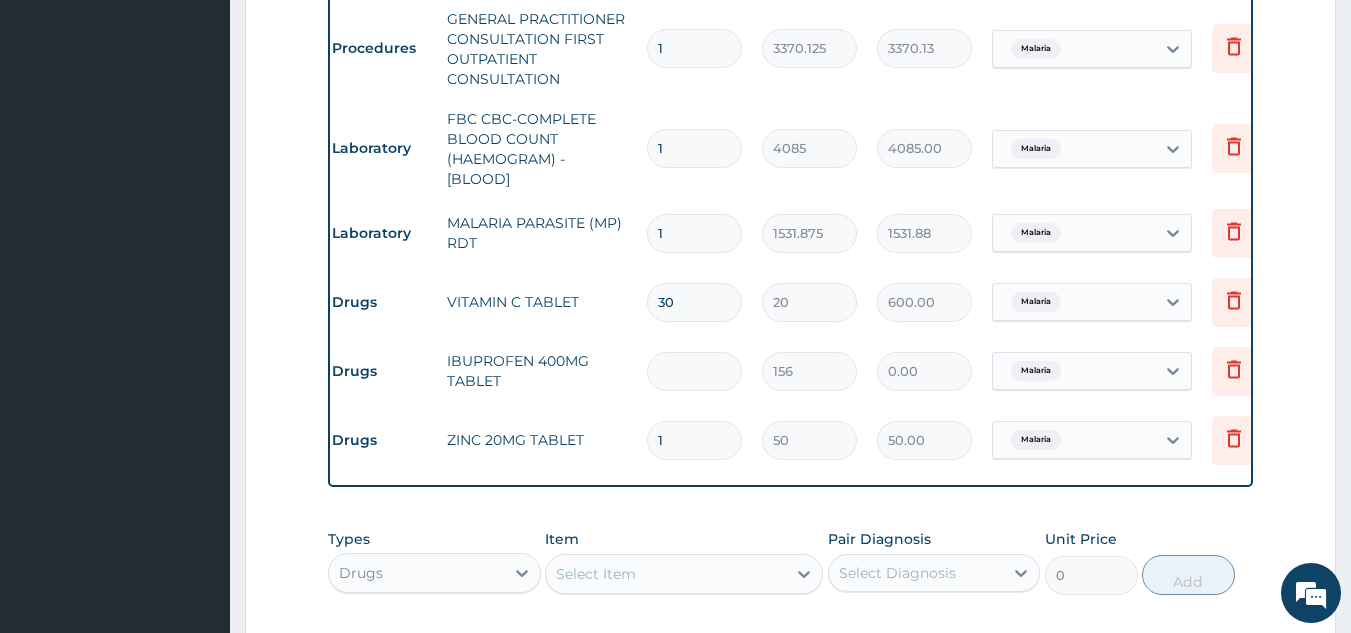 type on "2" 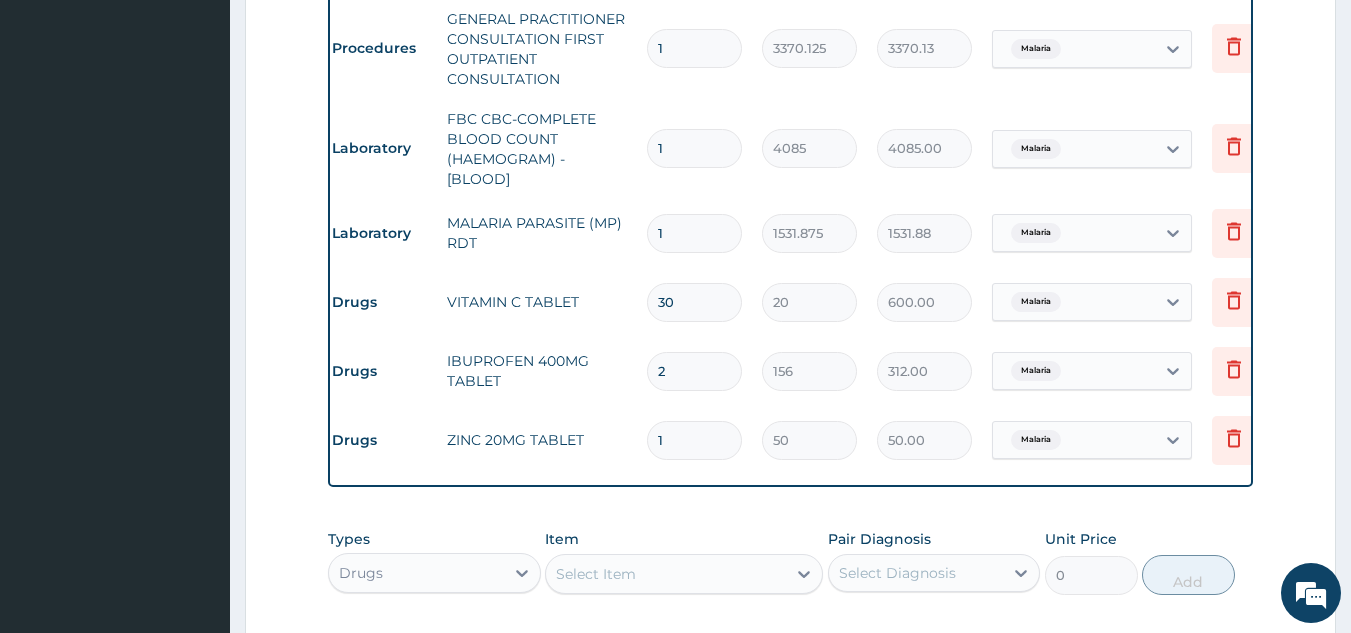 type on "28" 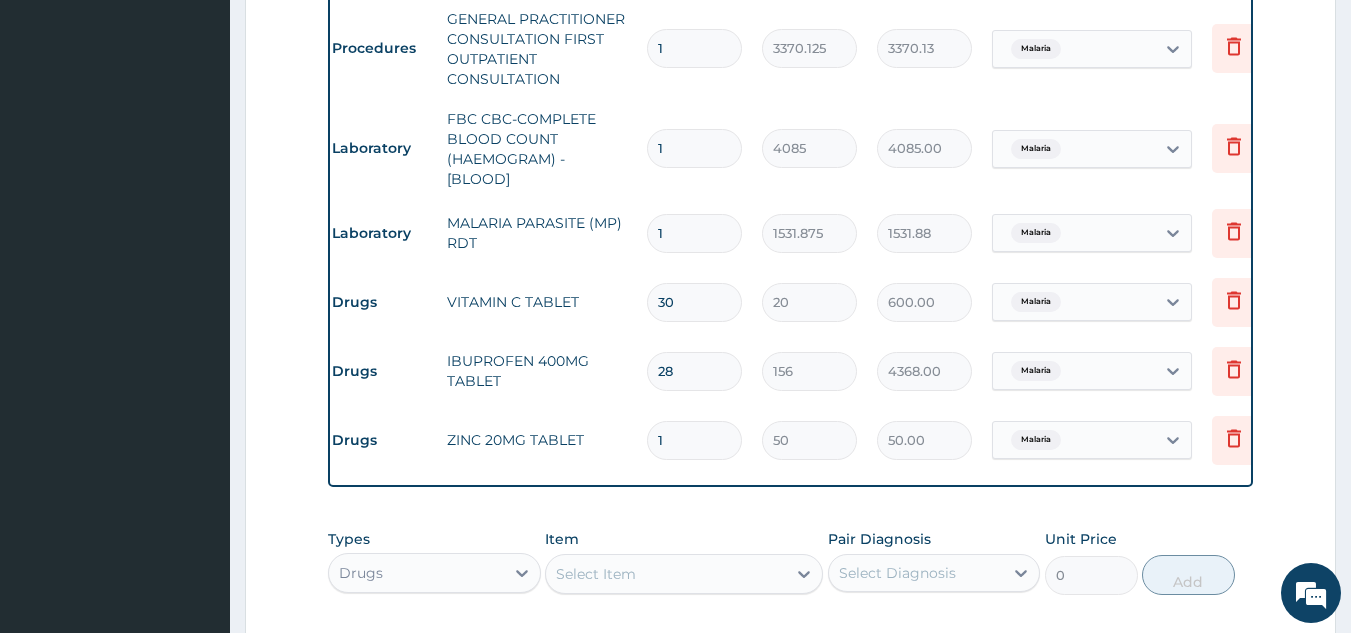 type on "28" 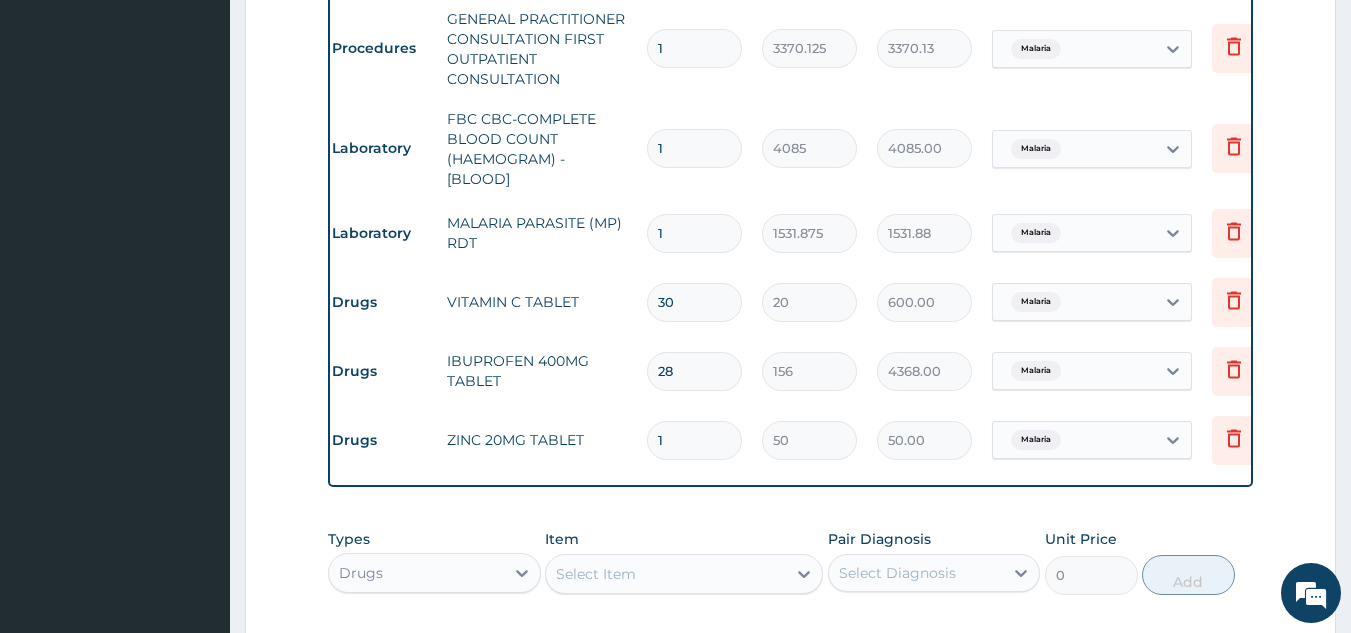 type 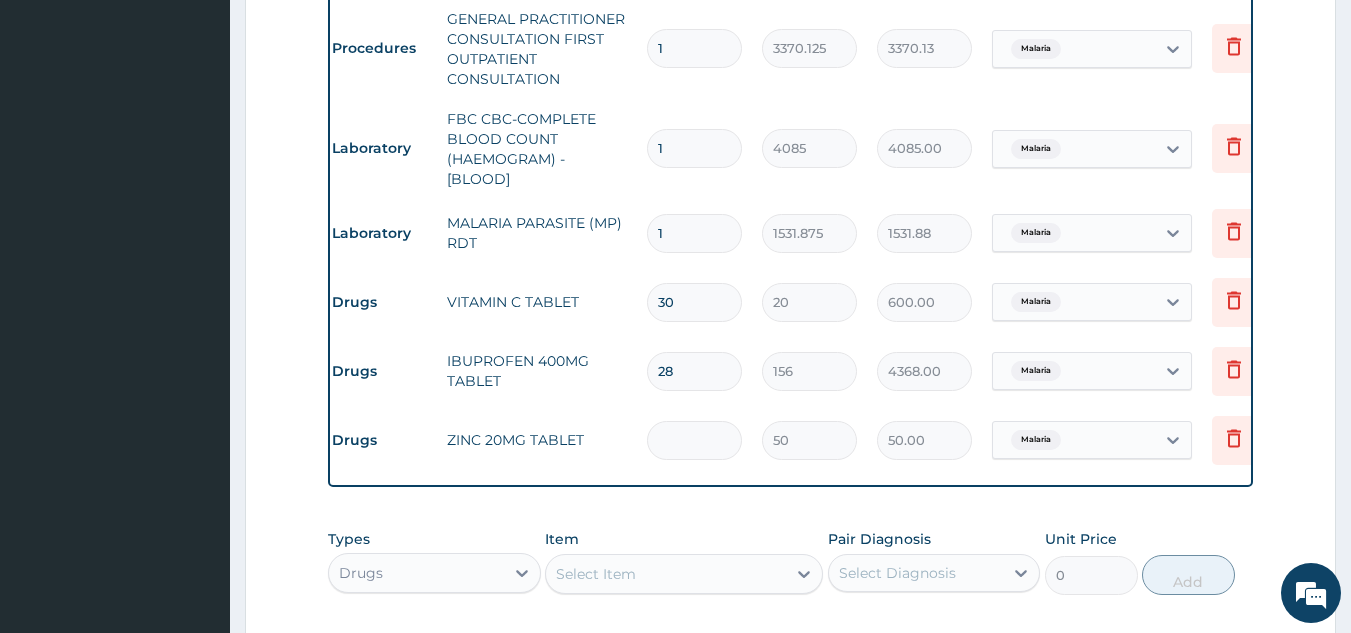 type on "0.00" 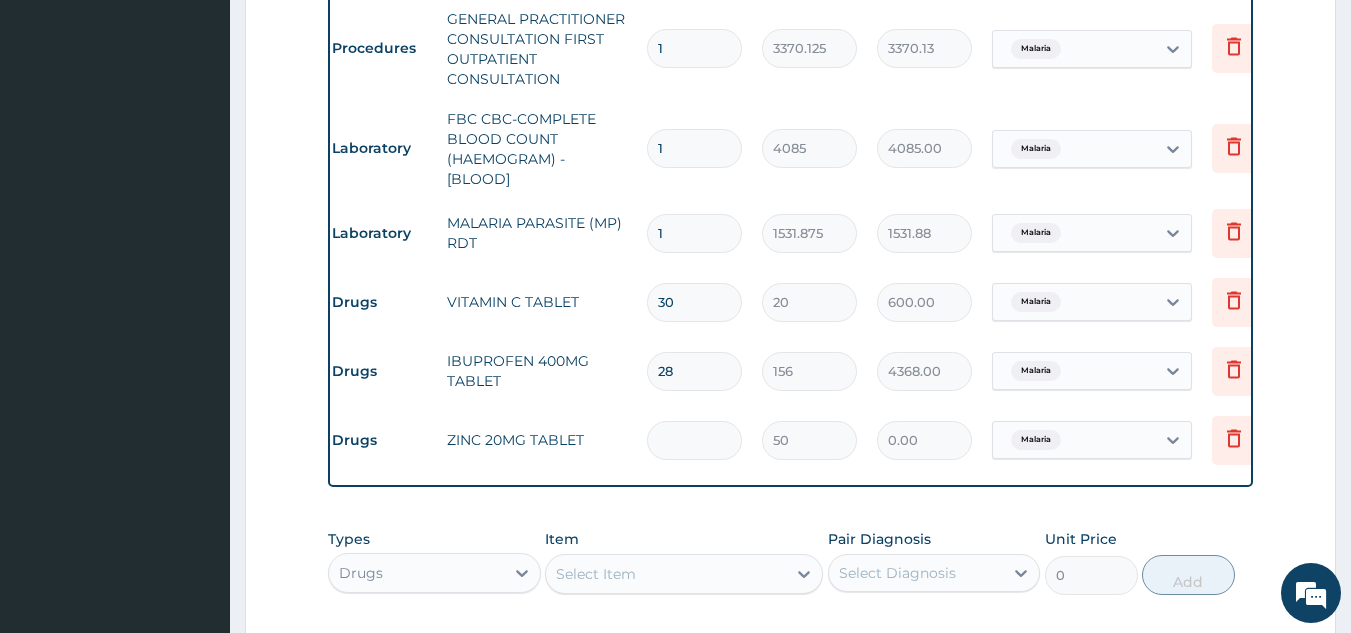 type on "7" 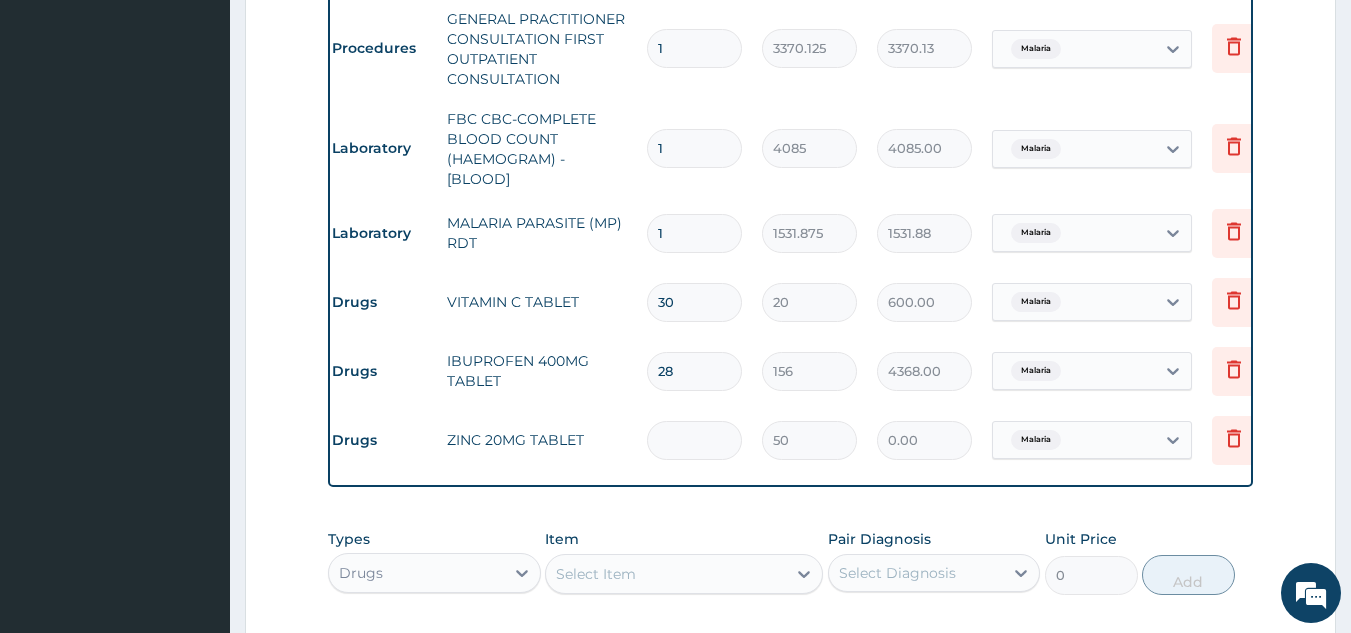 type on "350.00" 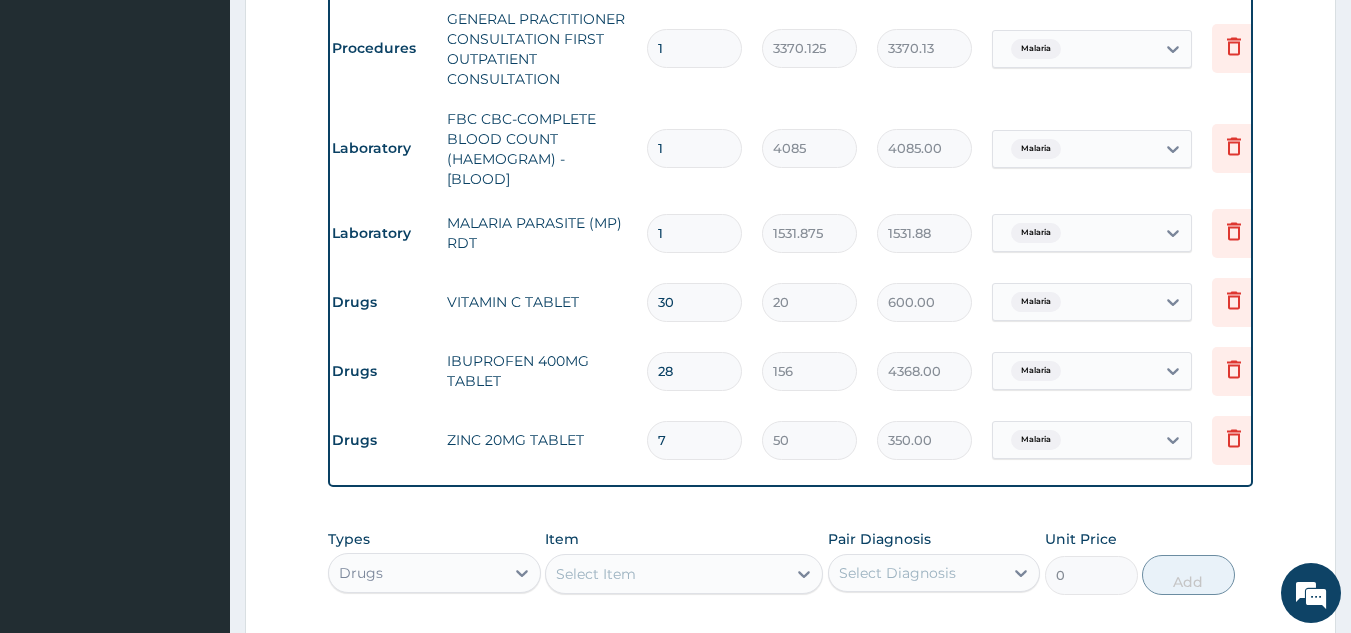 type on "75" 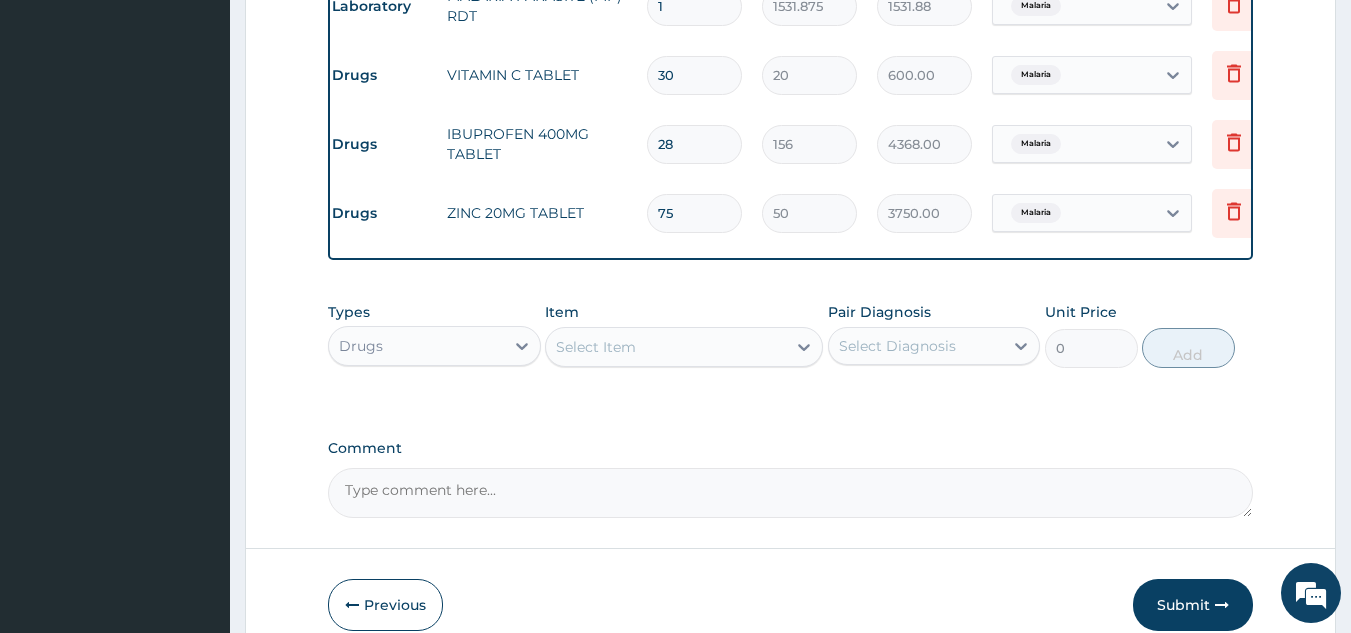 scroll, scrollTop: 1027, scrollLeft: 0, axis: vertical 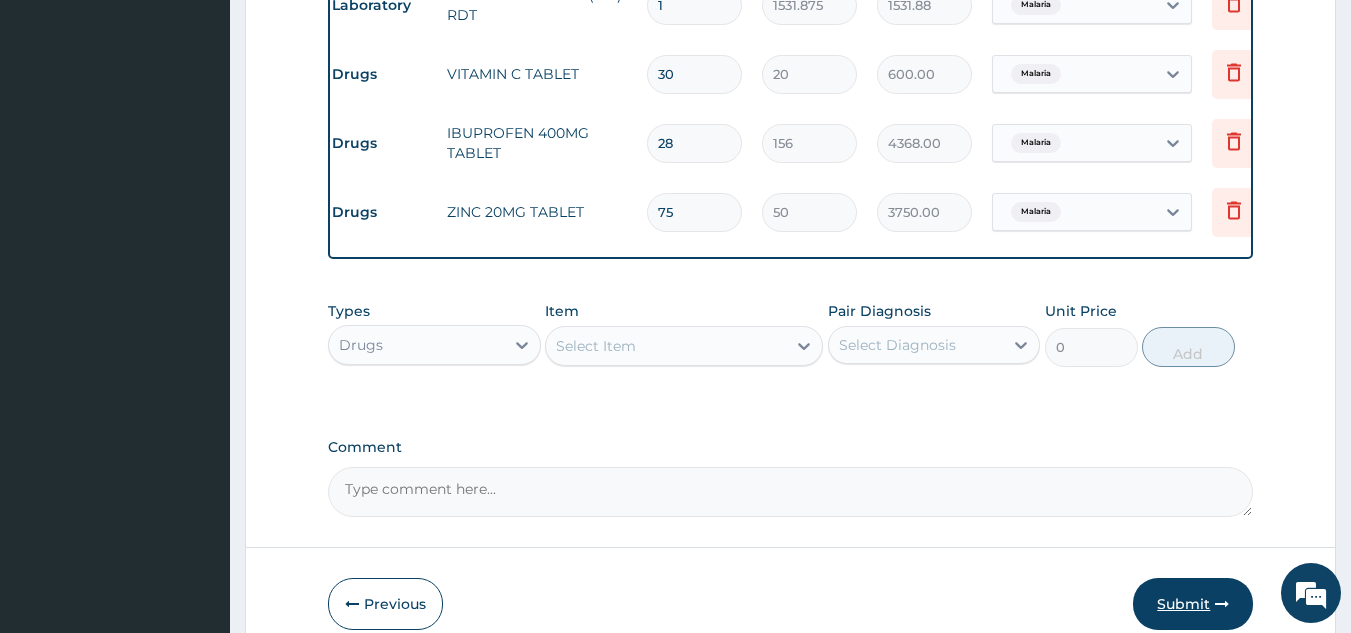 type on "75" 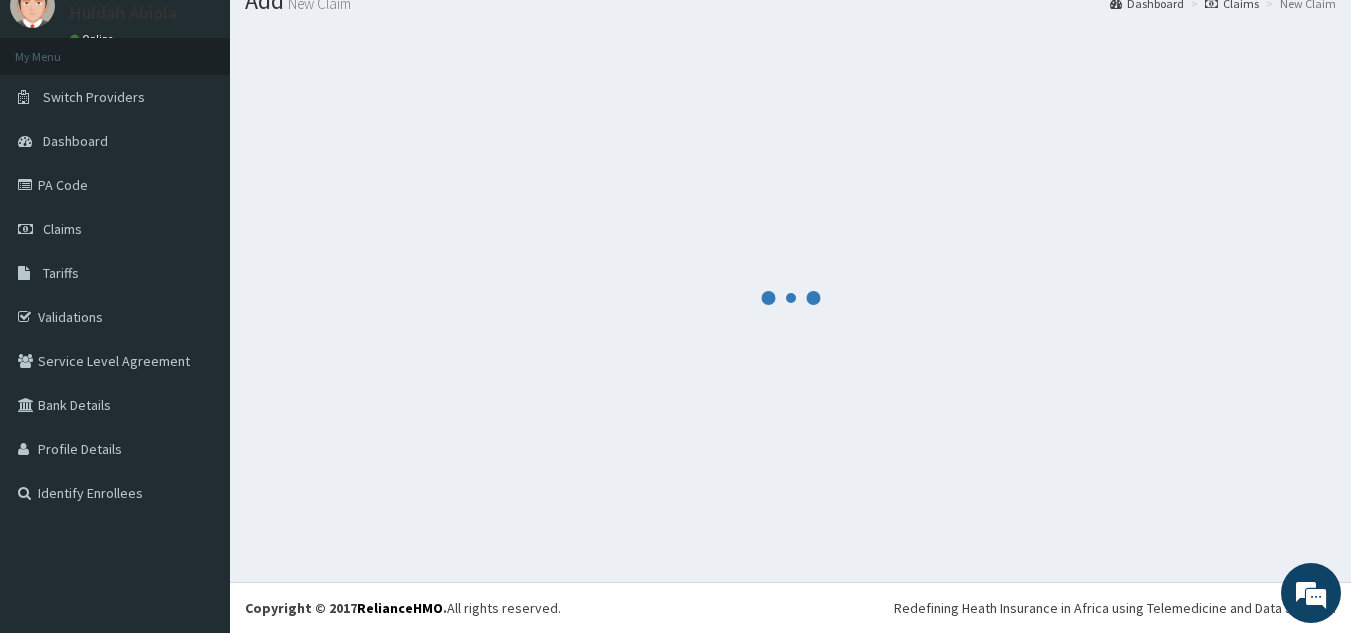 scroll, scrollTop: 1027, scrollLeft: 0, axis: vertical 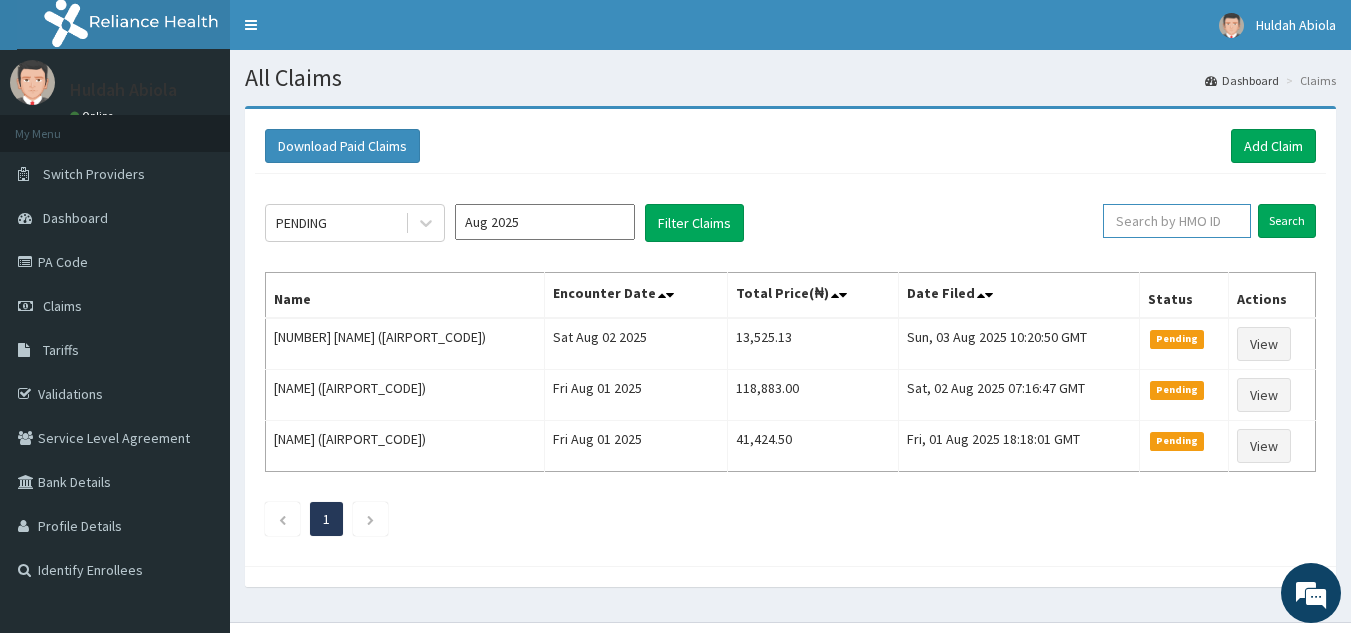 click at bounding box center [1177, 221] 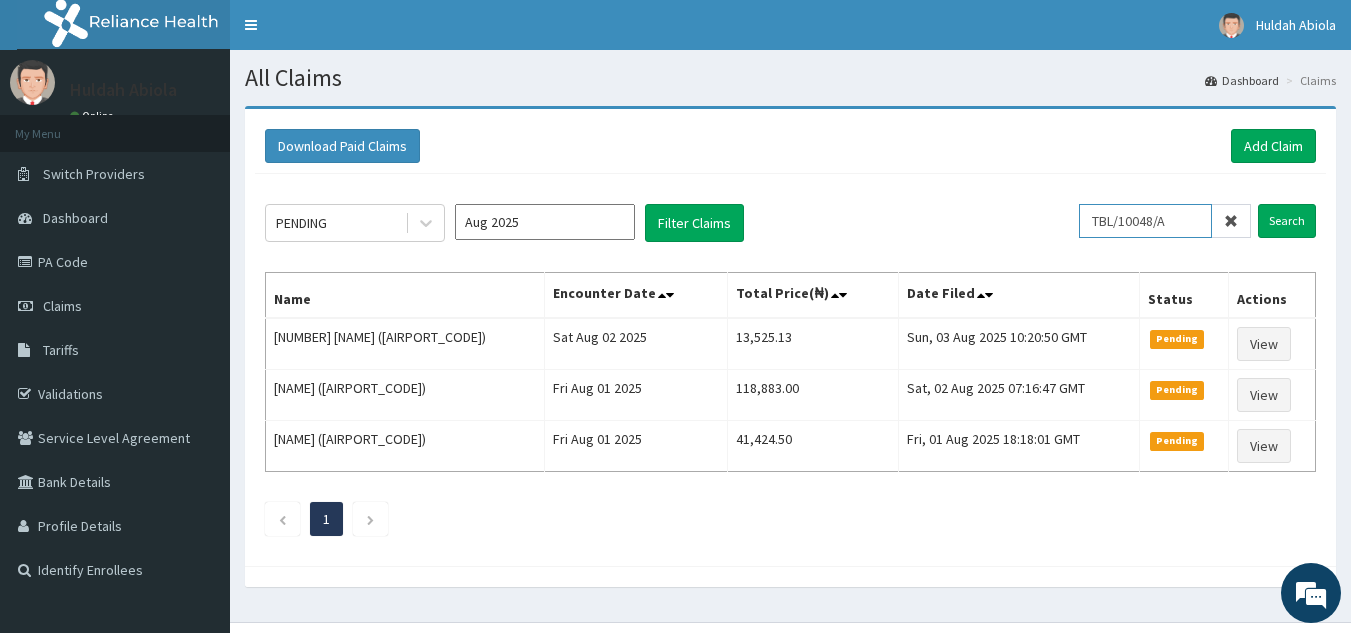 type on "TBL/10048/A" 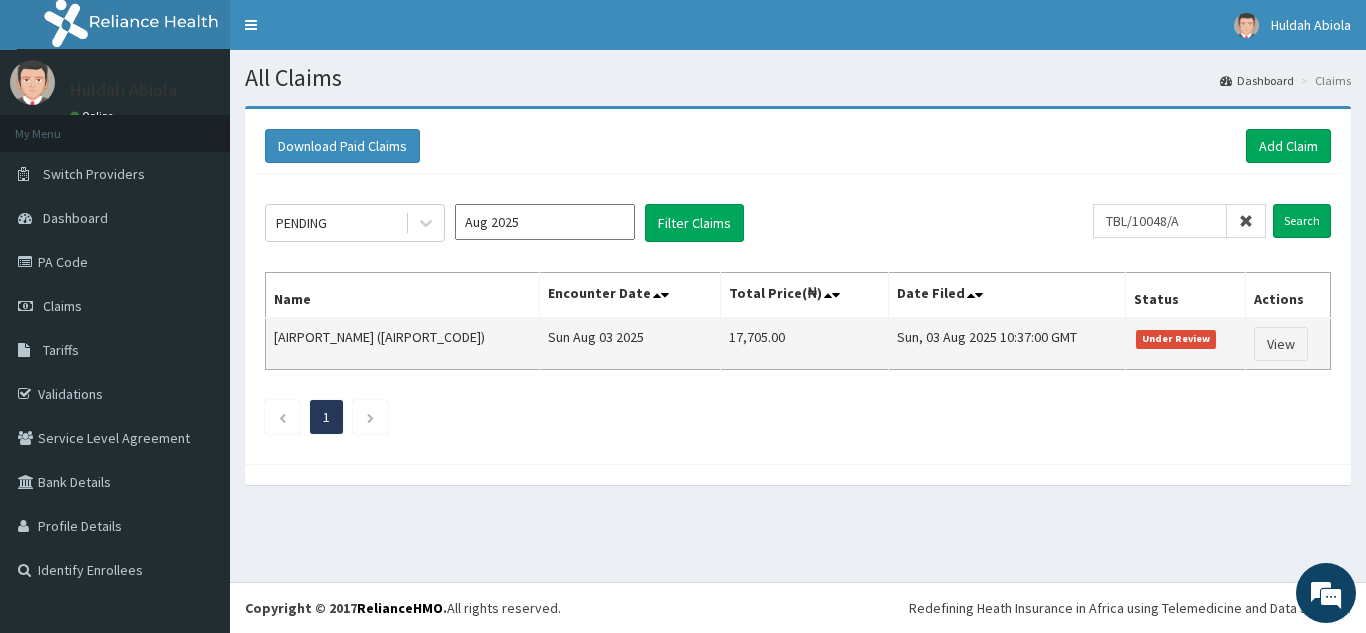 click on "[AIRPORT_NAME] ([AIRPORT_CODE])" at bounding box center (403, 344) 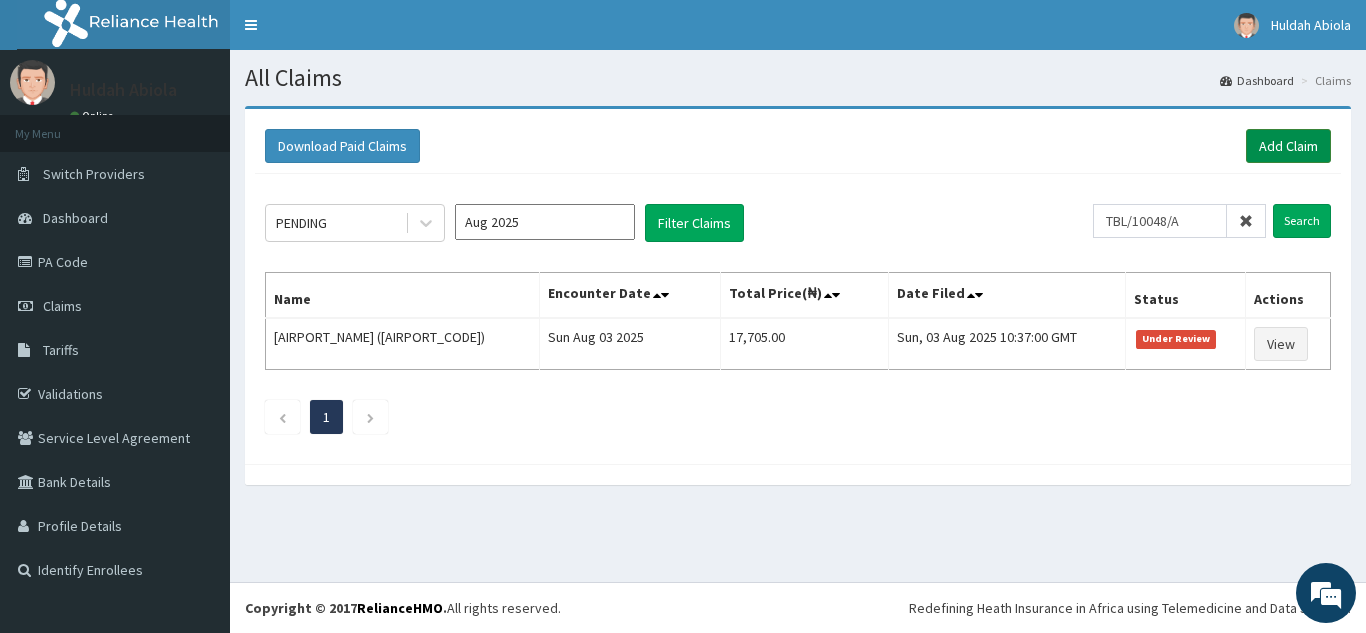 click on "Add Claim" at bounding box center [1288, 146] 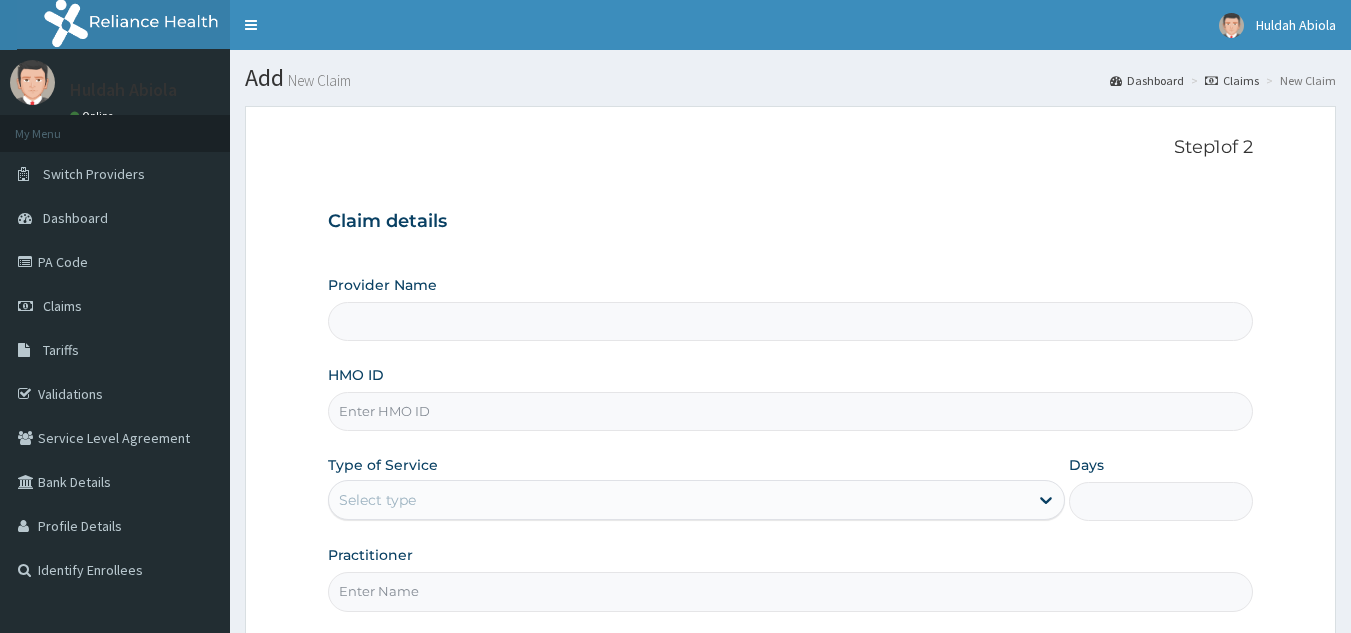 scroll, scrollTop: 0, scrollLeft: 0, axis: both 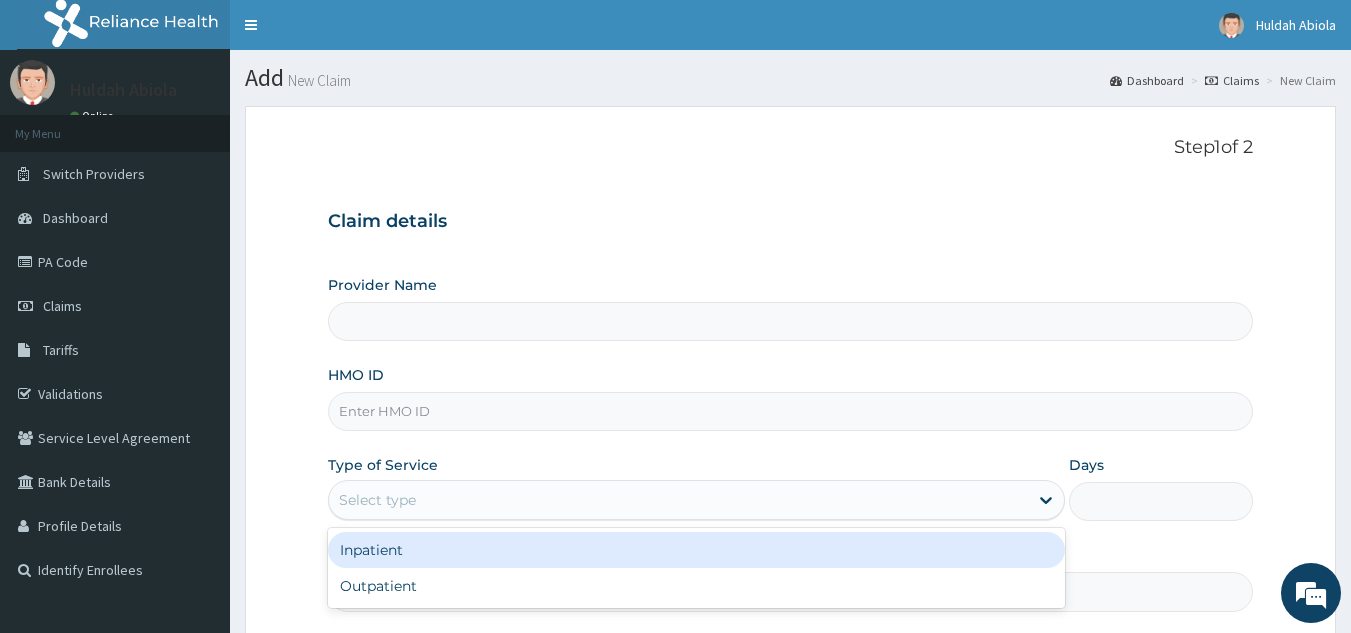 click on "Select type" at bounding box center (678, 500) 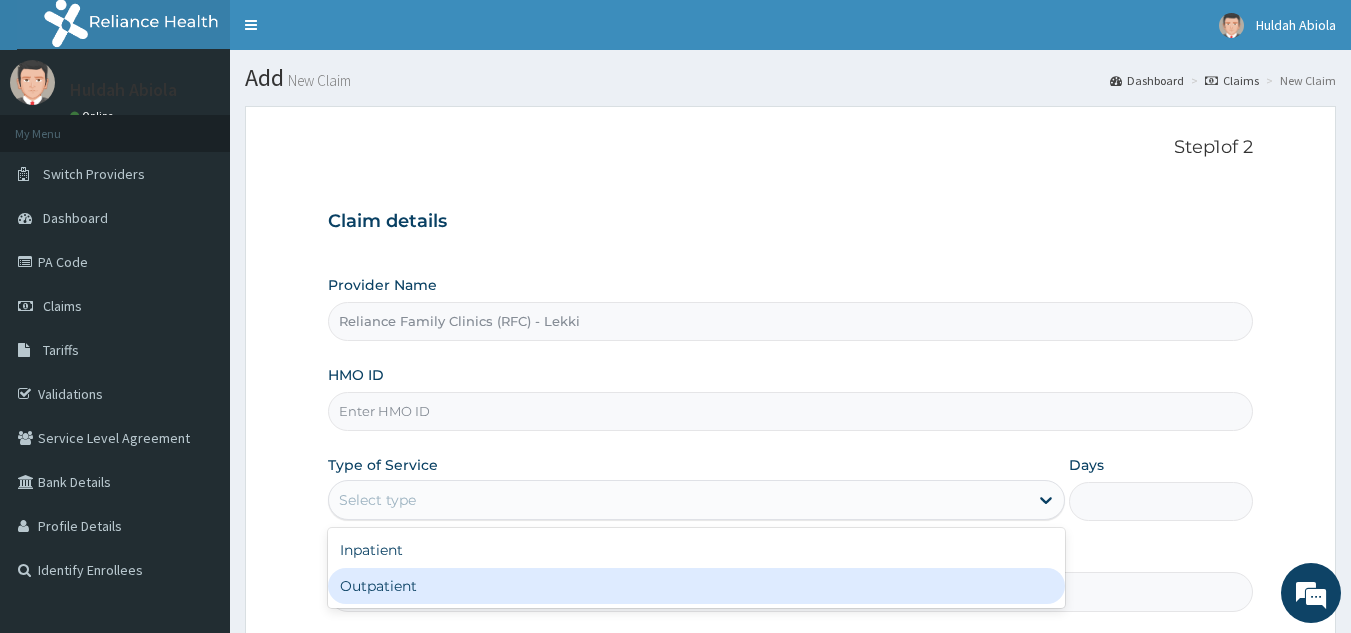 click on "Outpatient" at bounding box center (696, 586) 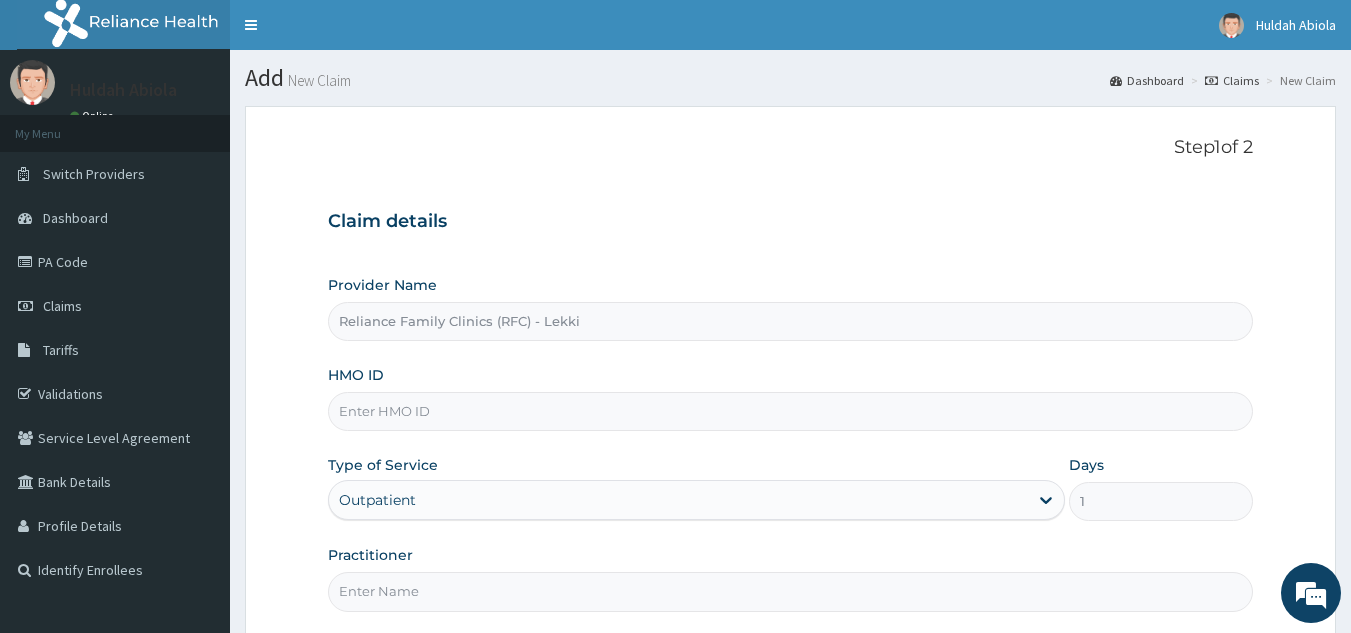click on "HMO ID" at bounding box center (791, 411) 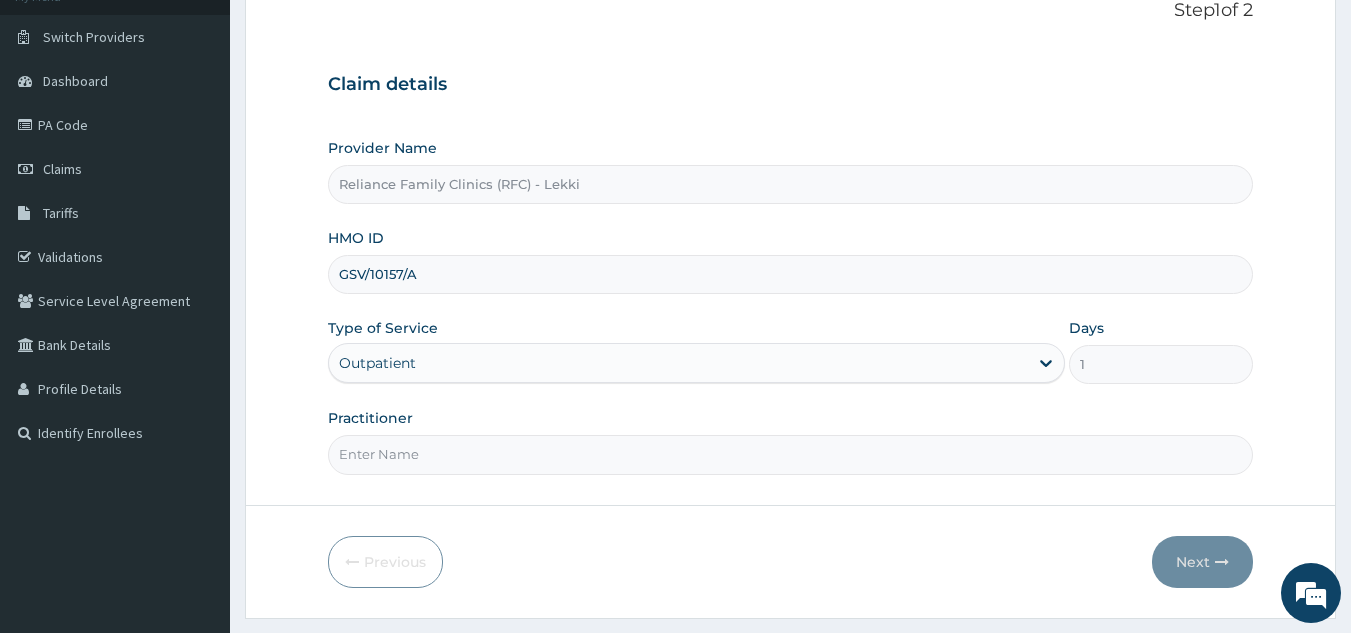 scroll, scrollTop: 138, scrollLeft: 0, axis: vertical 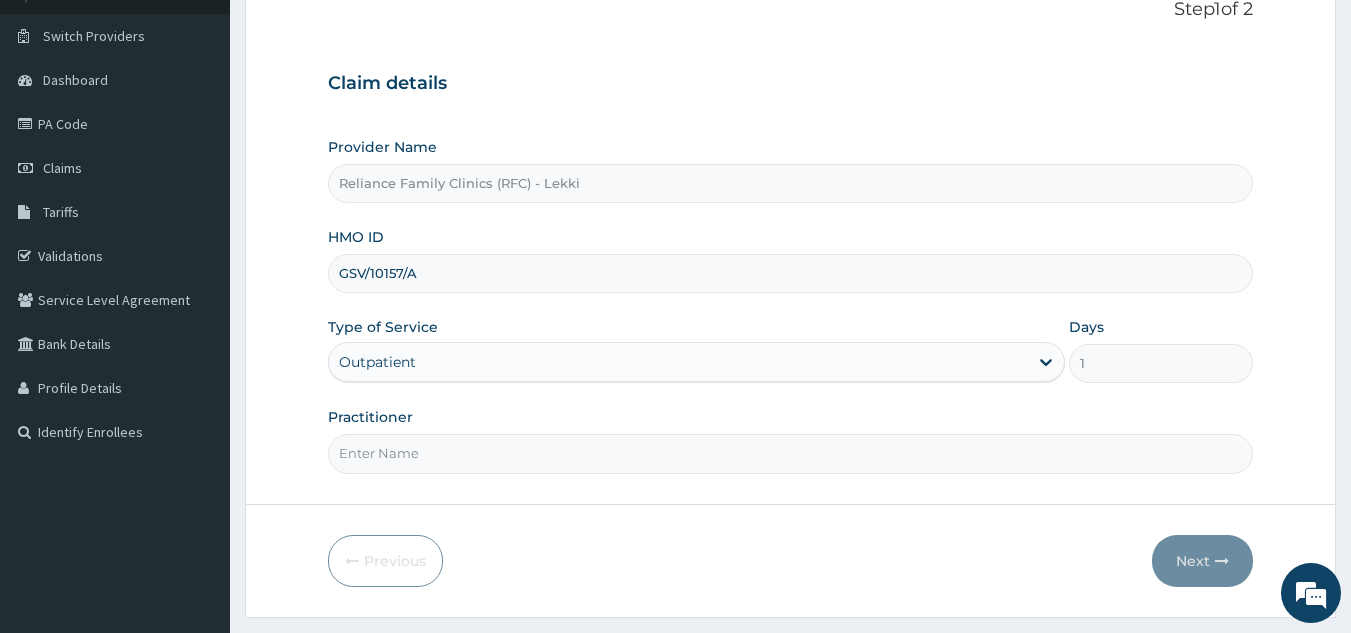 type on "GSV/10157/A" 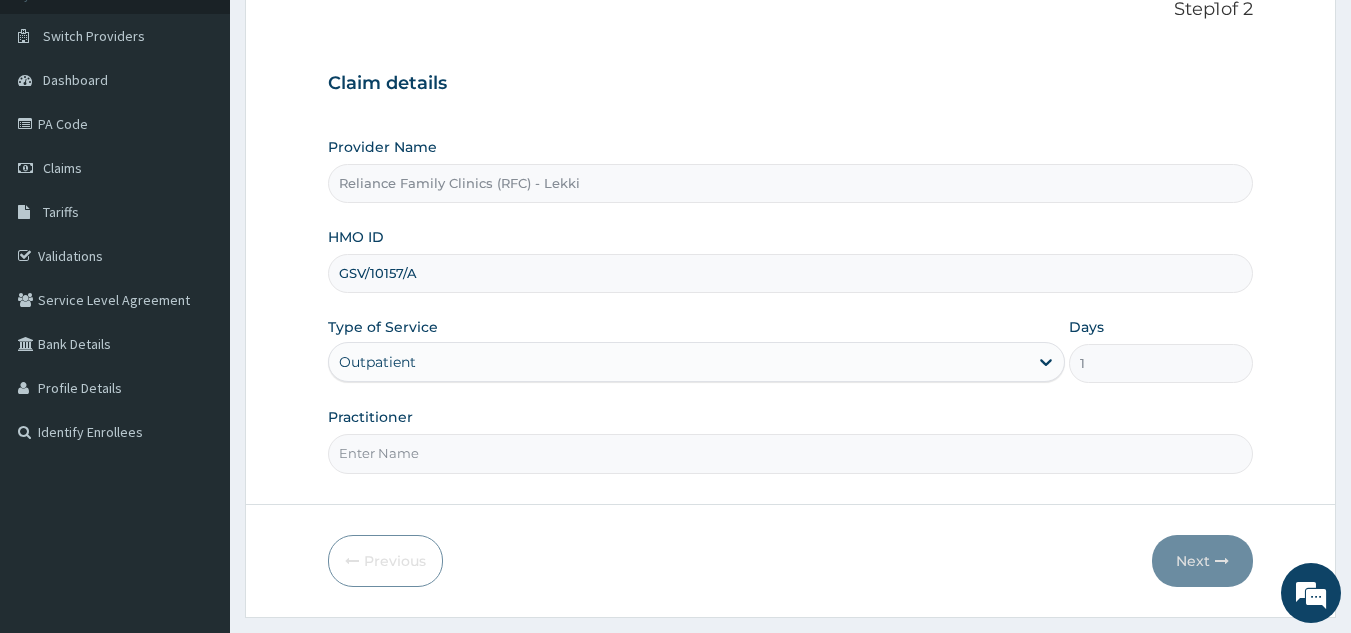 type on "Locum" 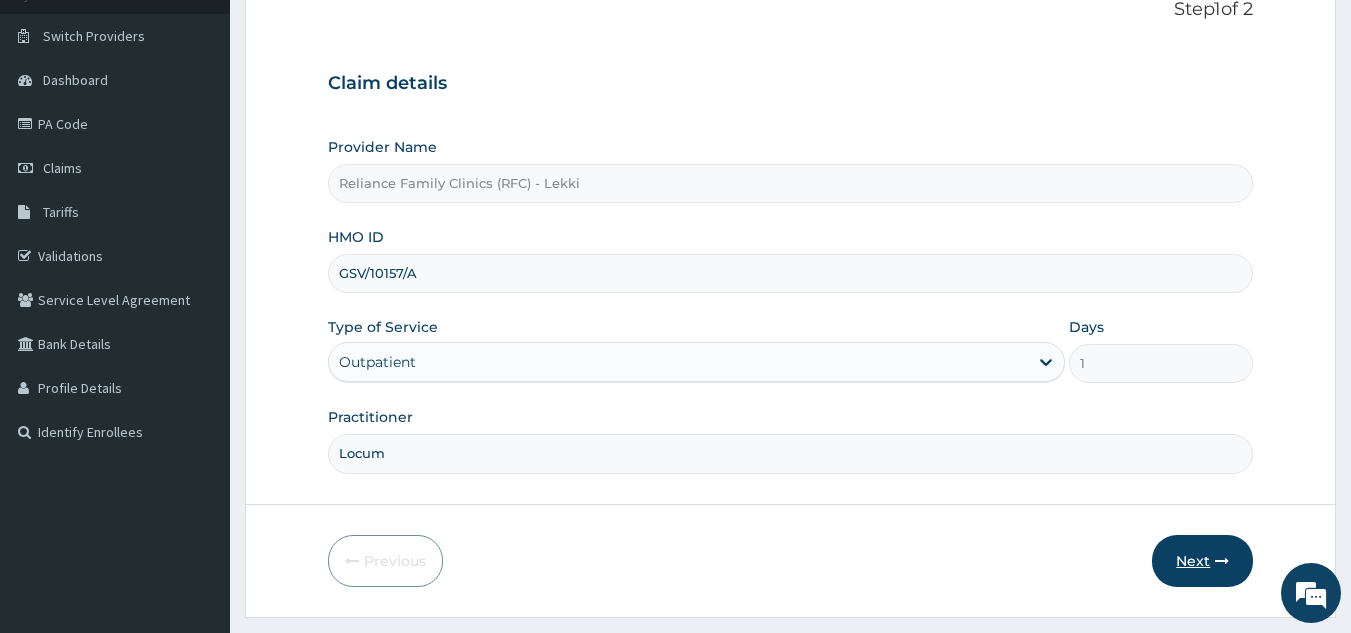click on "Next" at bounding box center (1202, 561) 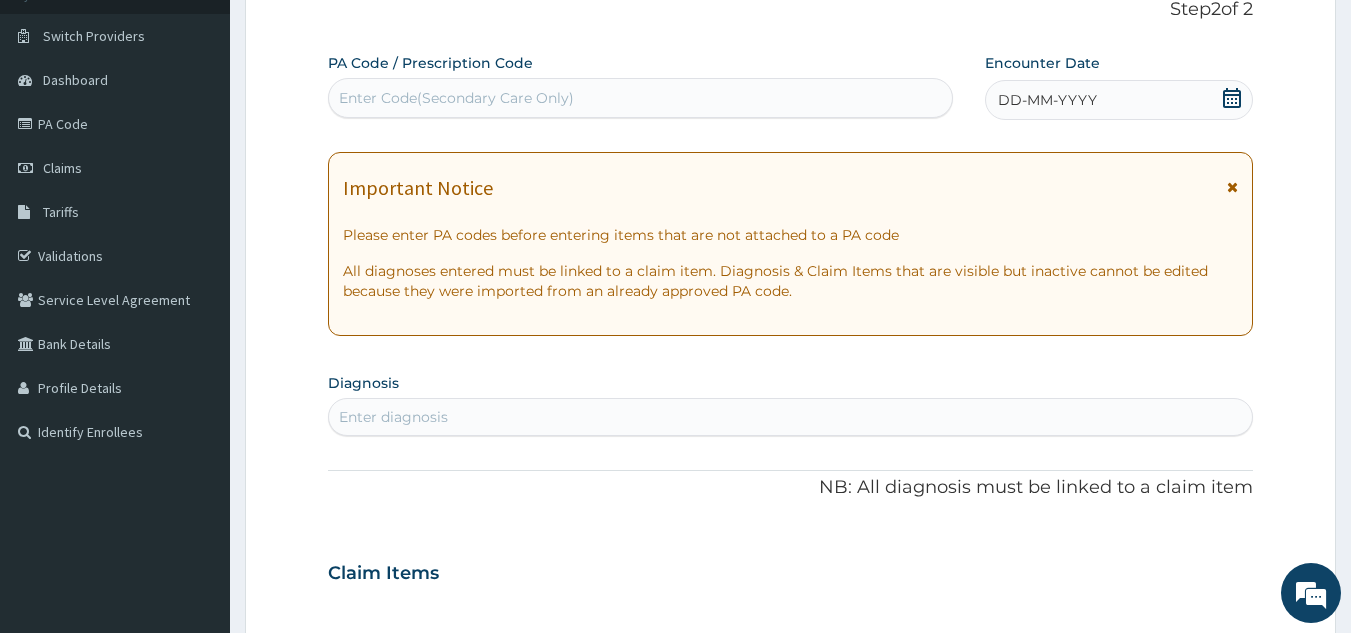 scroll, scrollTop: 0, scrollLeft: 0, axis: both 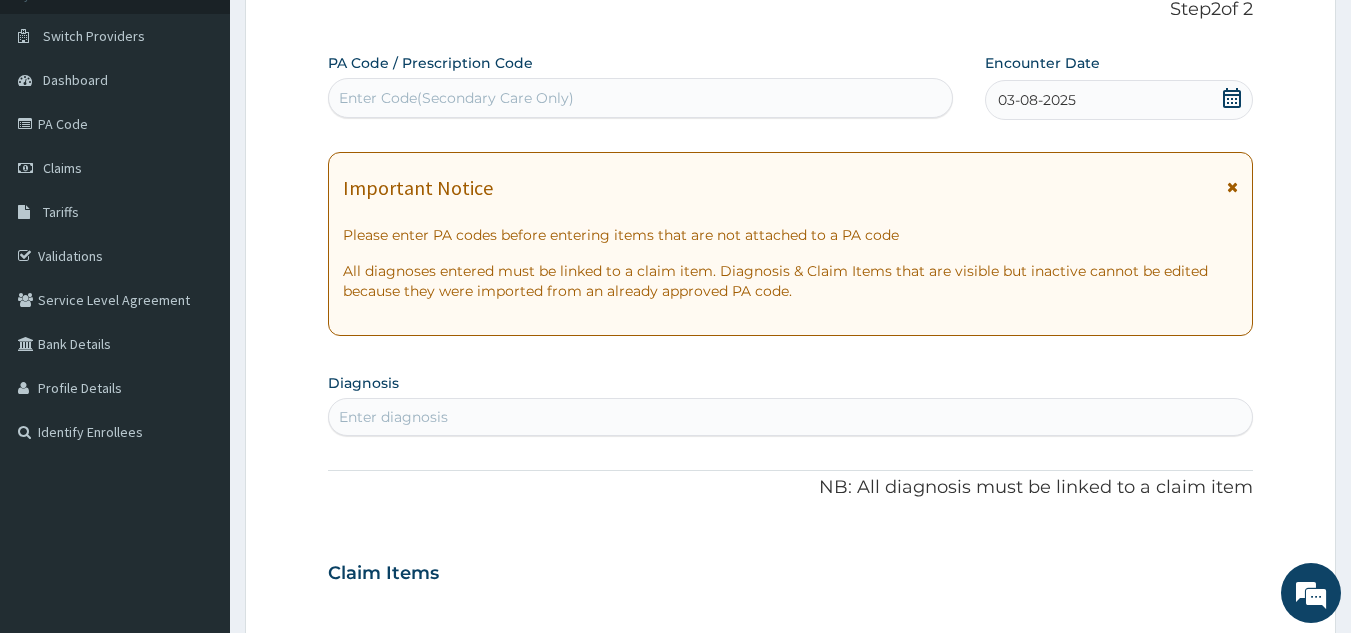 click on "Enter diagnosis" at bounding box center (791, 417) 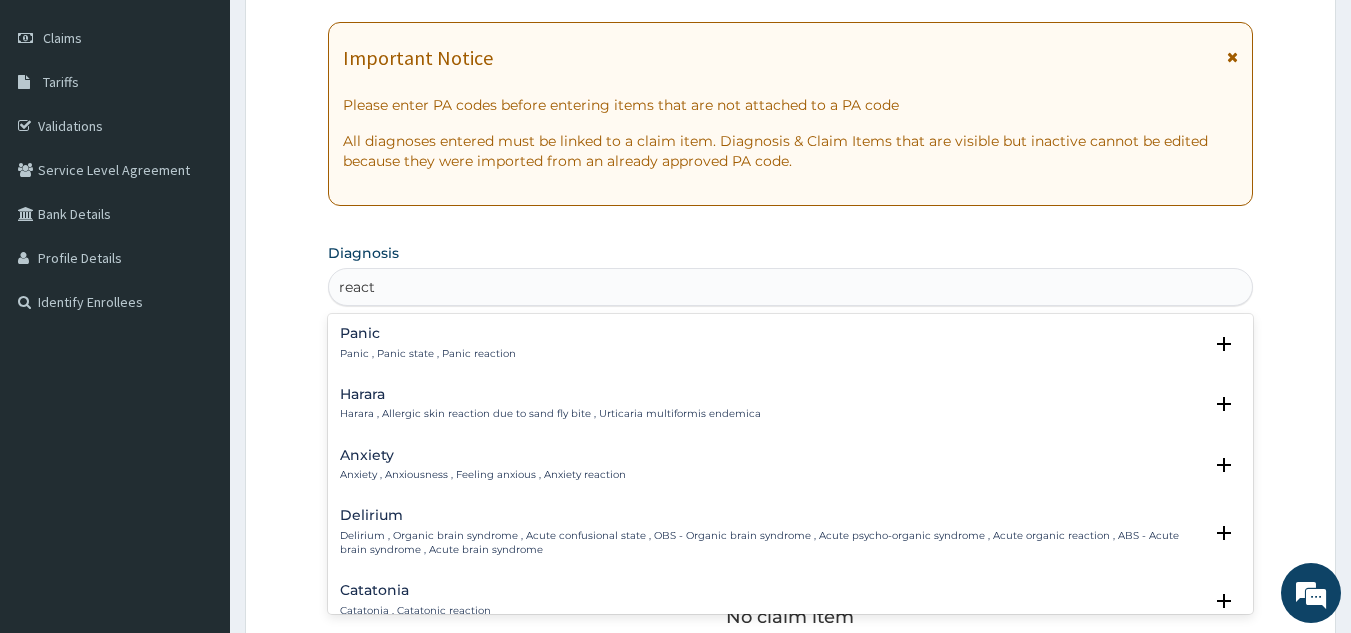 scroll, scrollTop: 280, scrollLeft: 0, axis: vertical 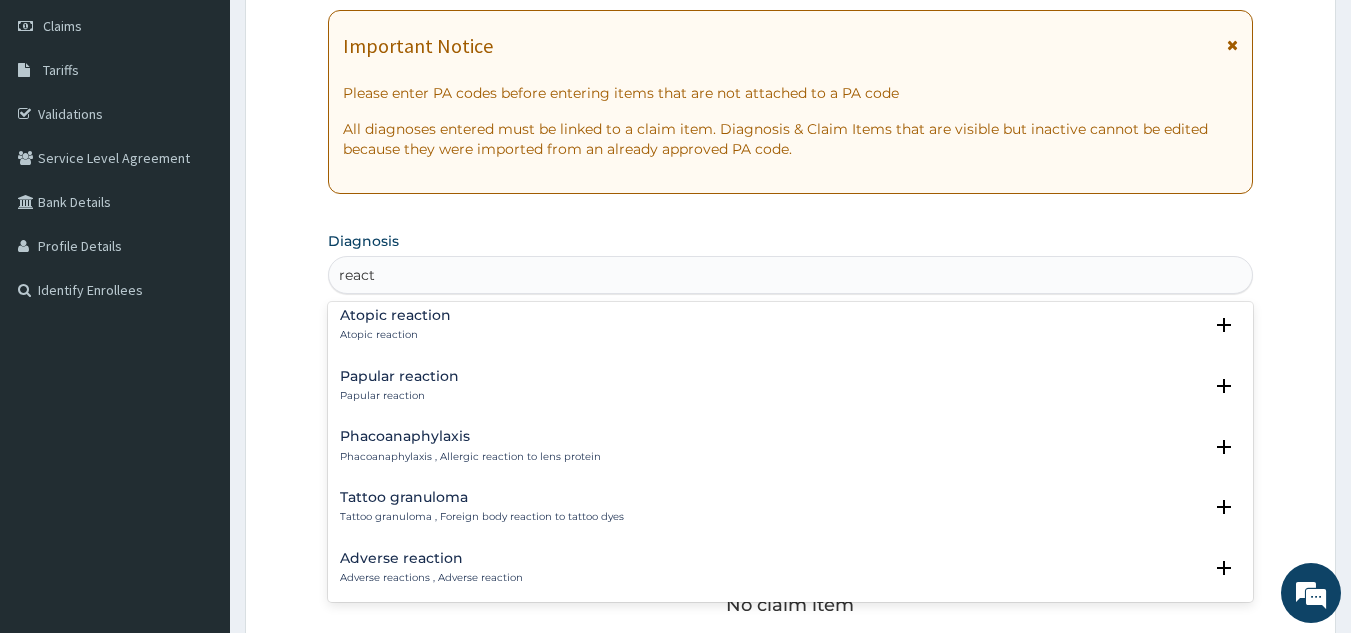 type on "react" 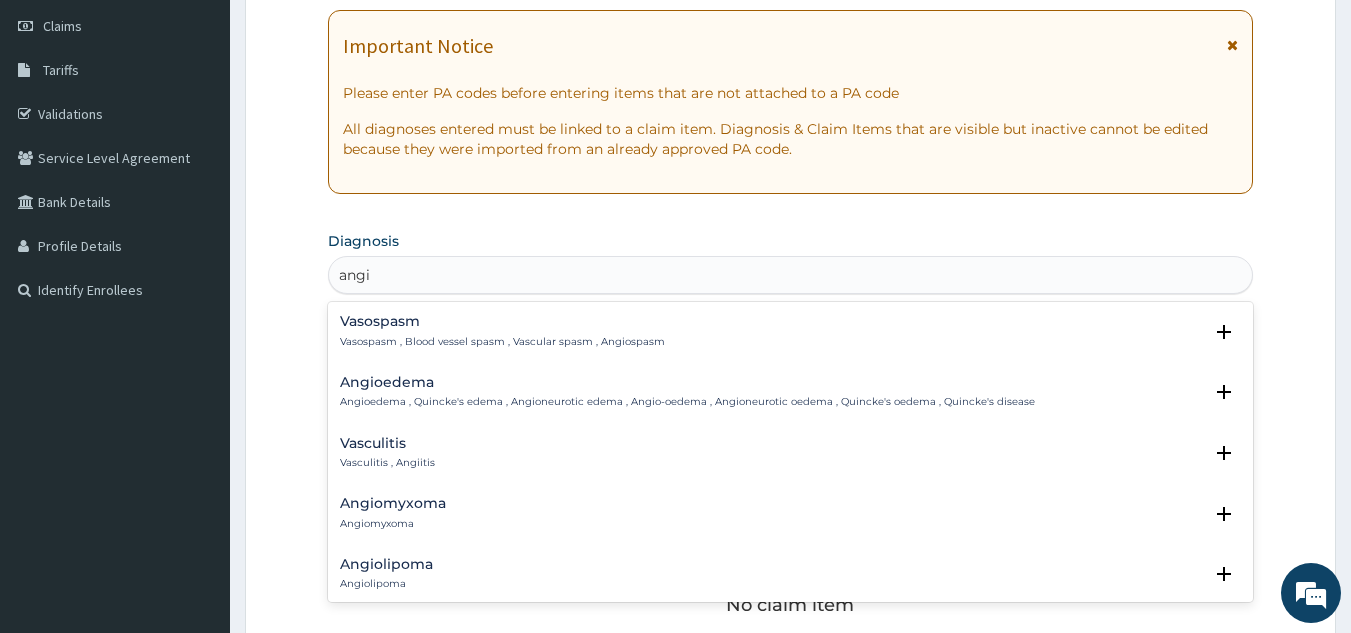 type on "angio" 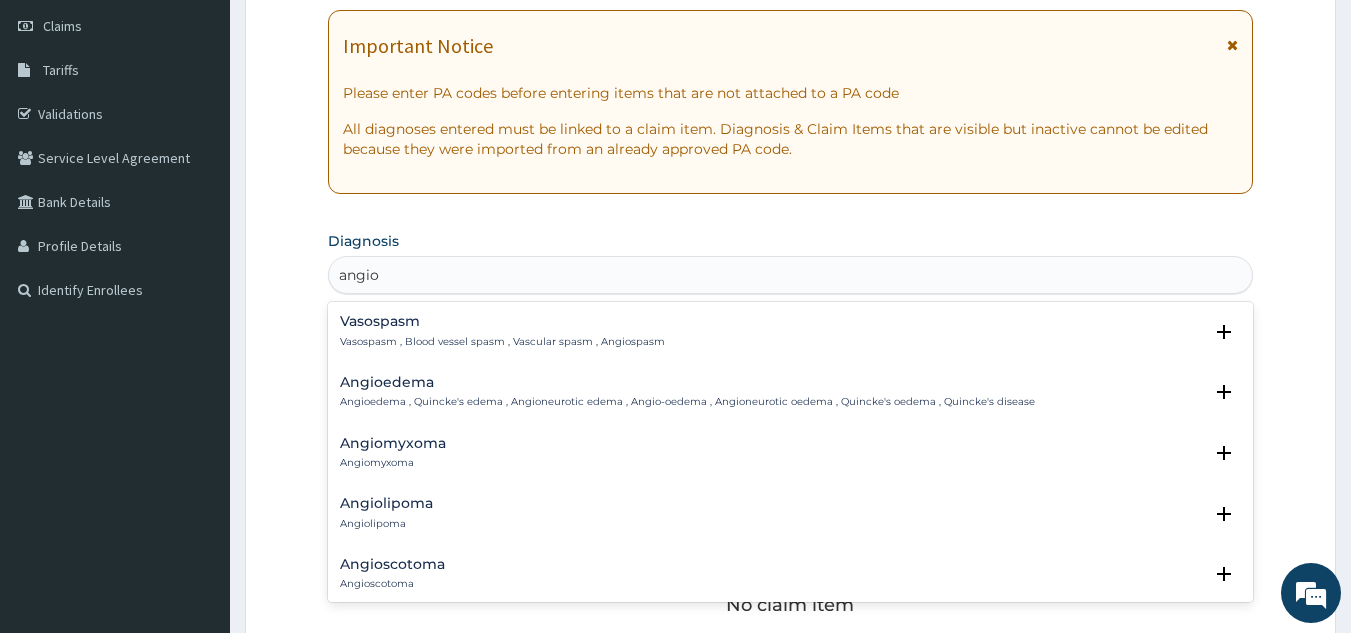 click on "Angioedema" at bounding box center (687, 382) 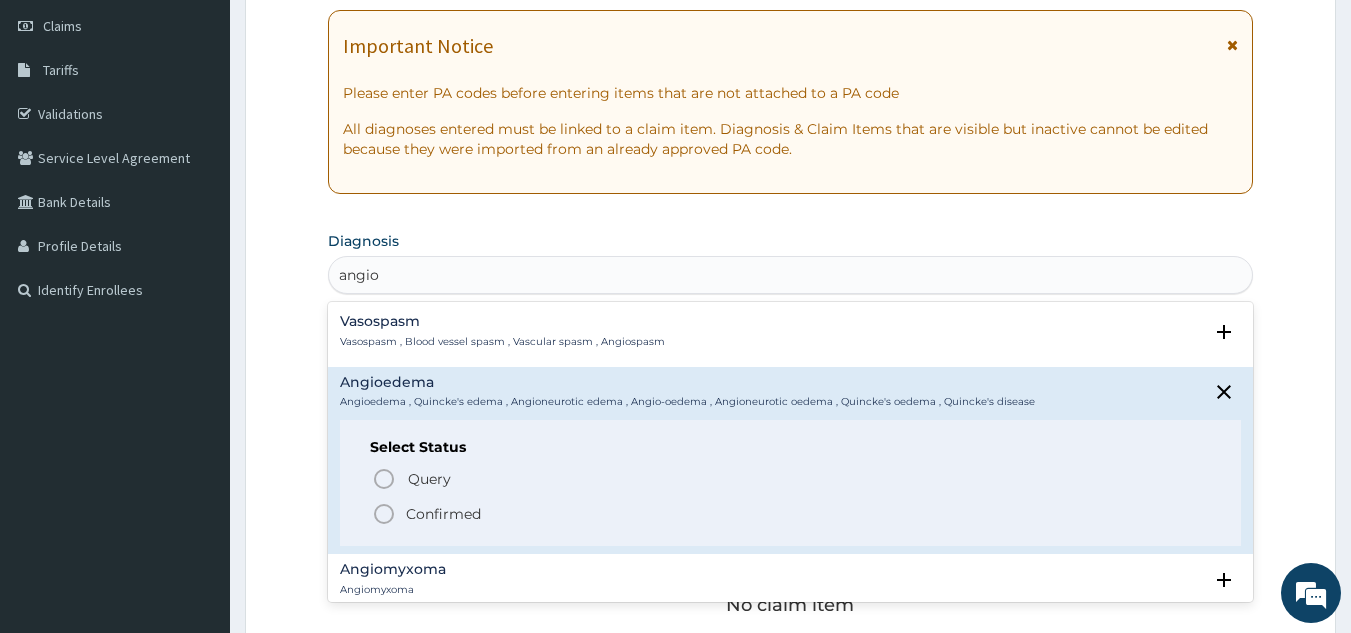 click 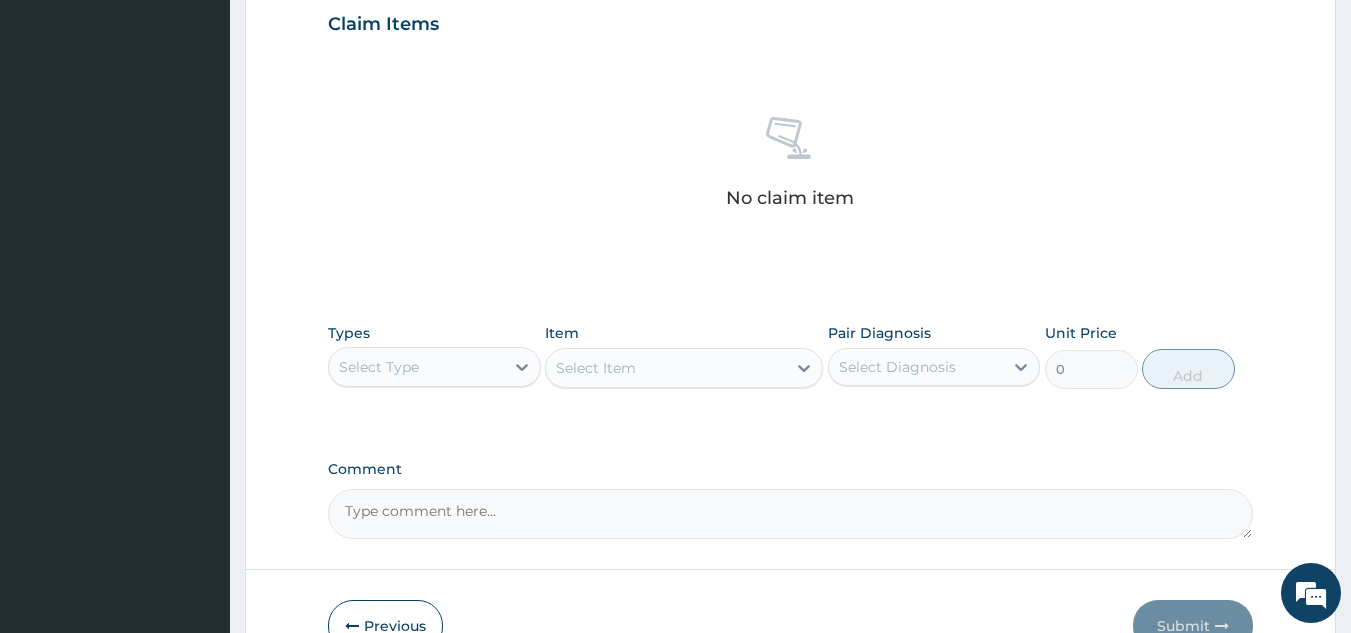 scroll, scrollTop: 749, scrollLeft: 0, axis: vertical 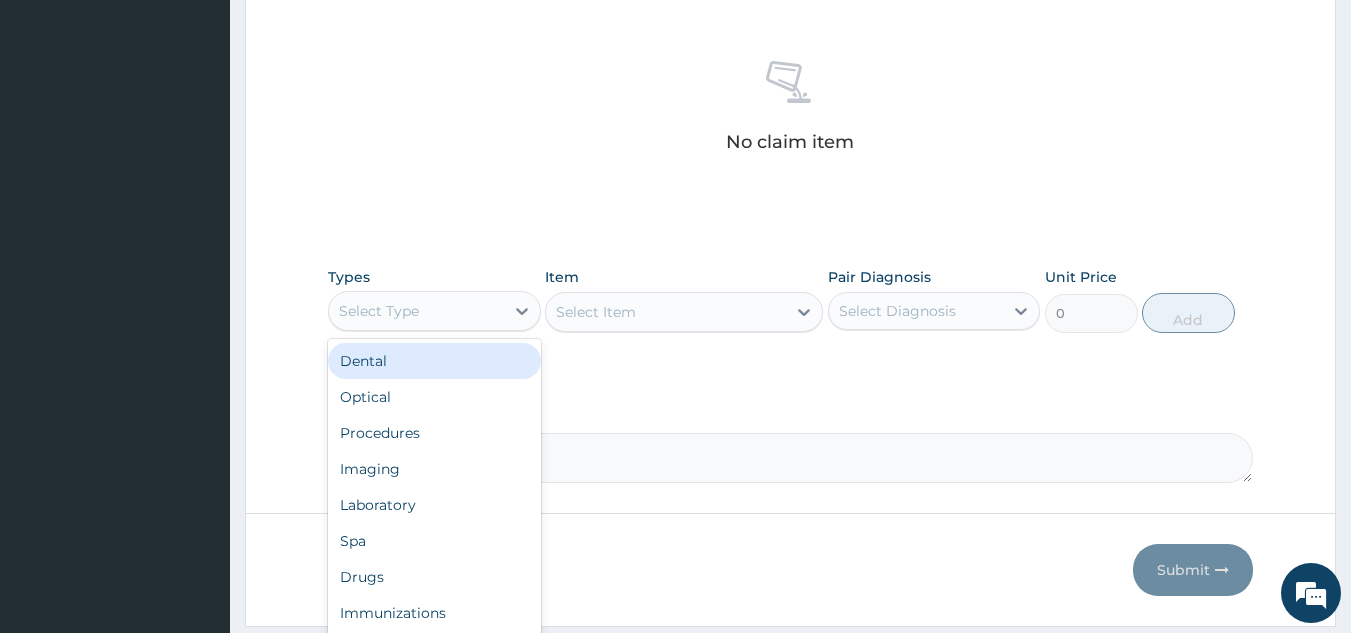 click on "Select Type" at bounding box center [434, 311] 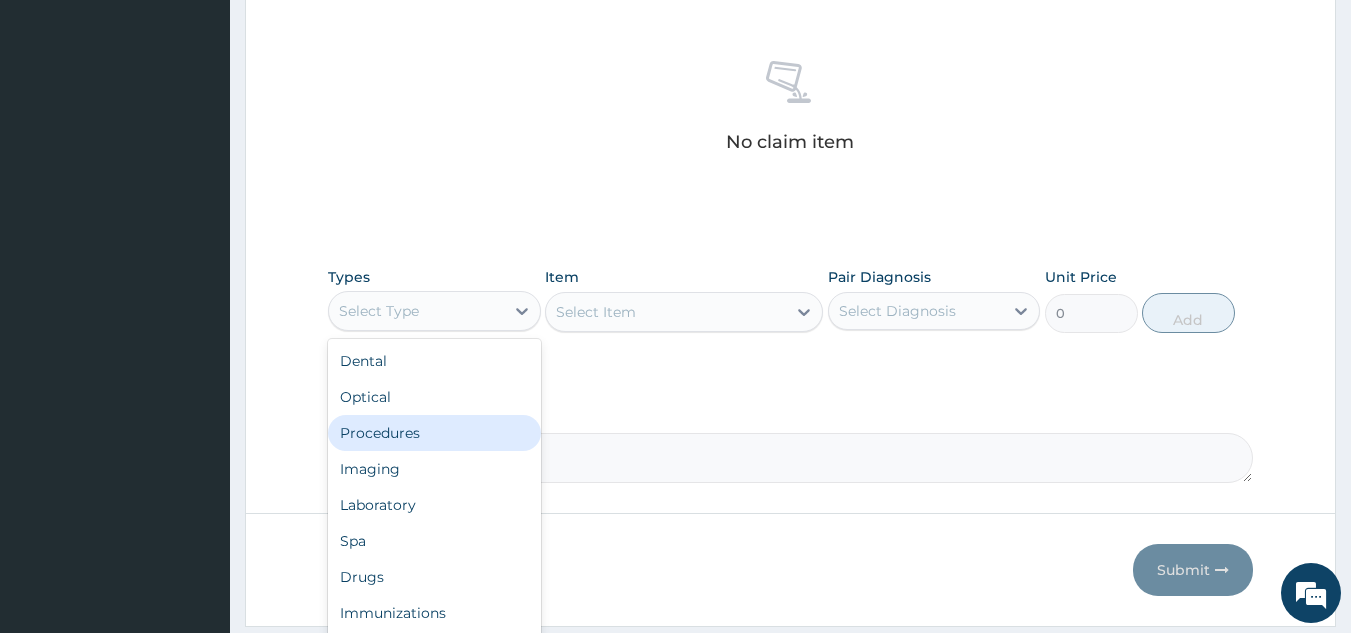 click on "Procedures" at bounding box center [434, 433] 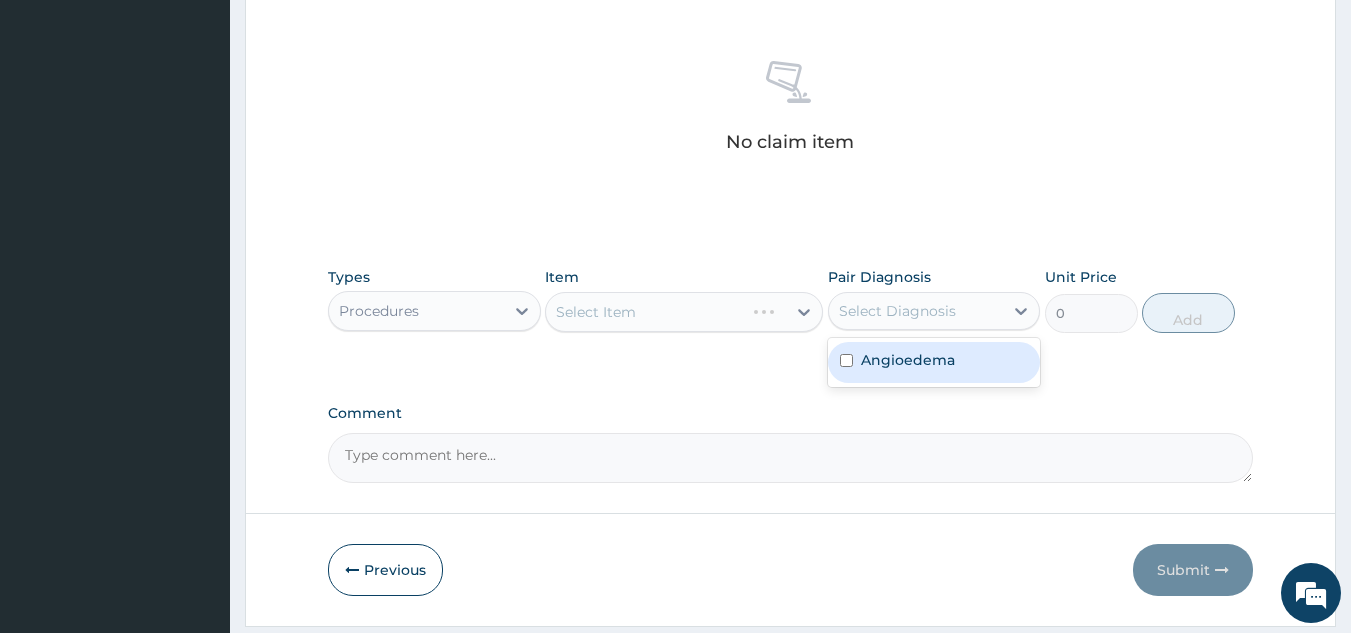 click on "Select Diagnosis" at bounding box center [897, 311] 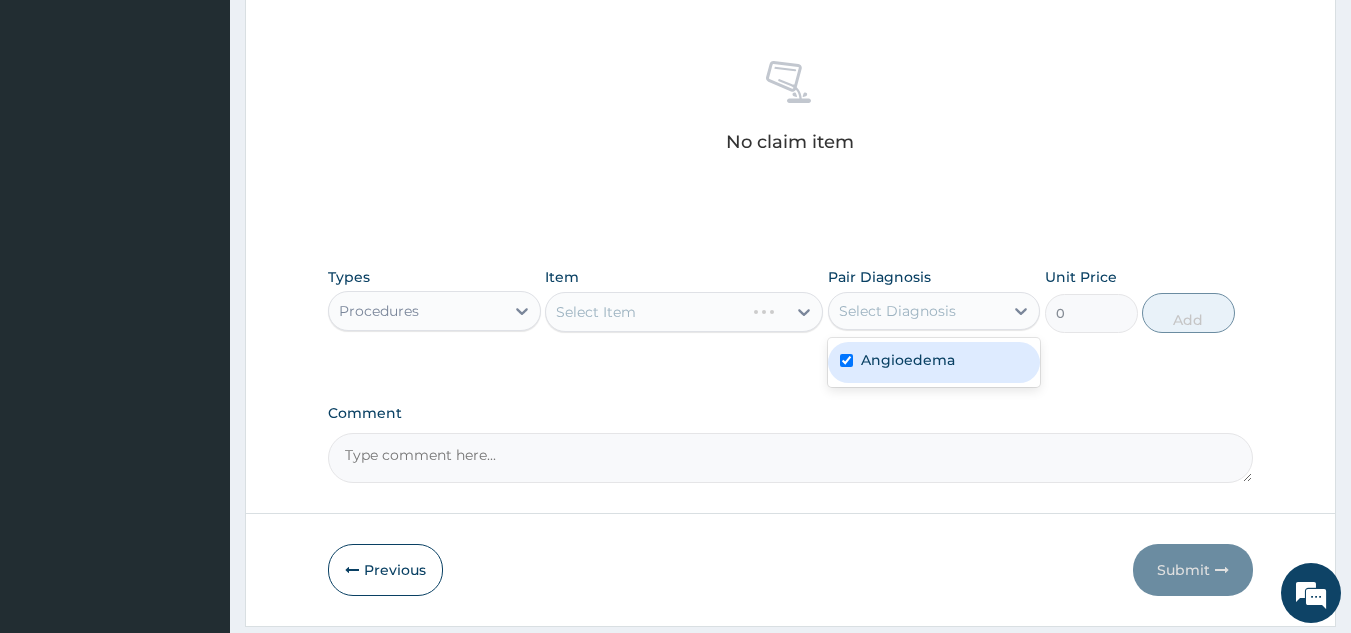 checkbox on "true" 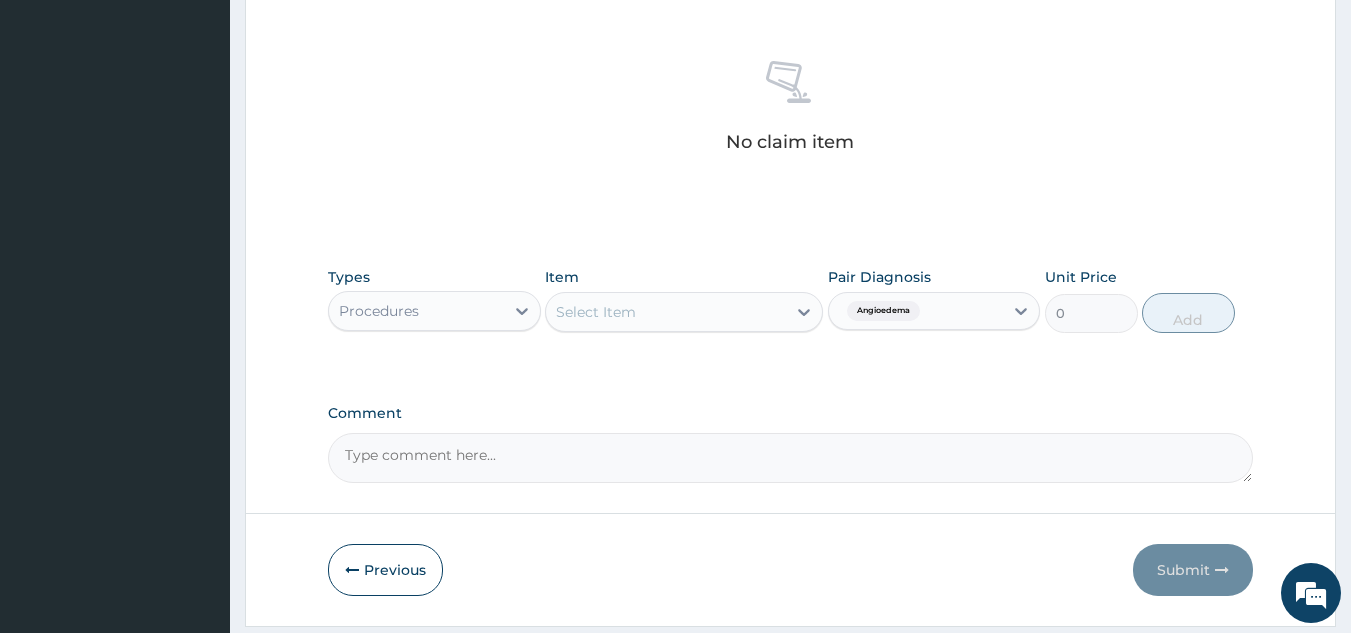 click on "Types Procedures Item Select Item Pair Diagnosis Angioedema Unit Price 0 Add" at bounding box center [791, 300] 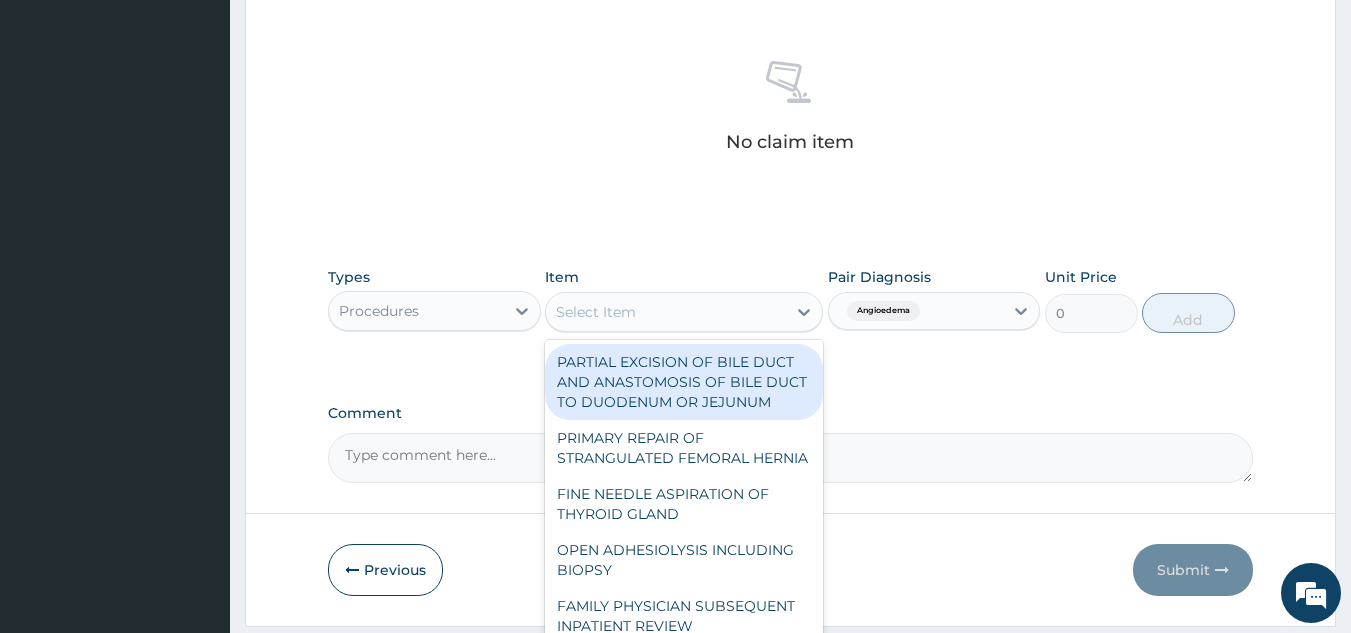 click on "Select Item" at bounding box center (666, 312) 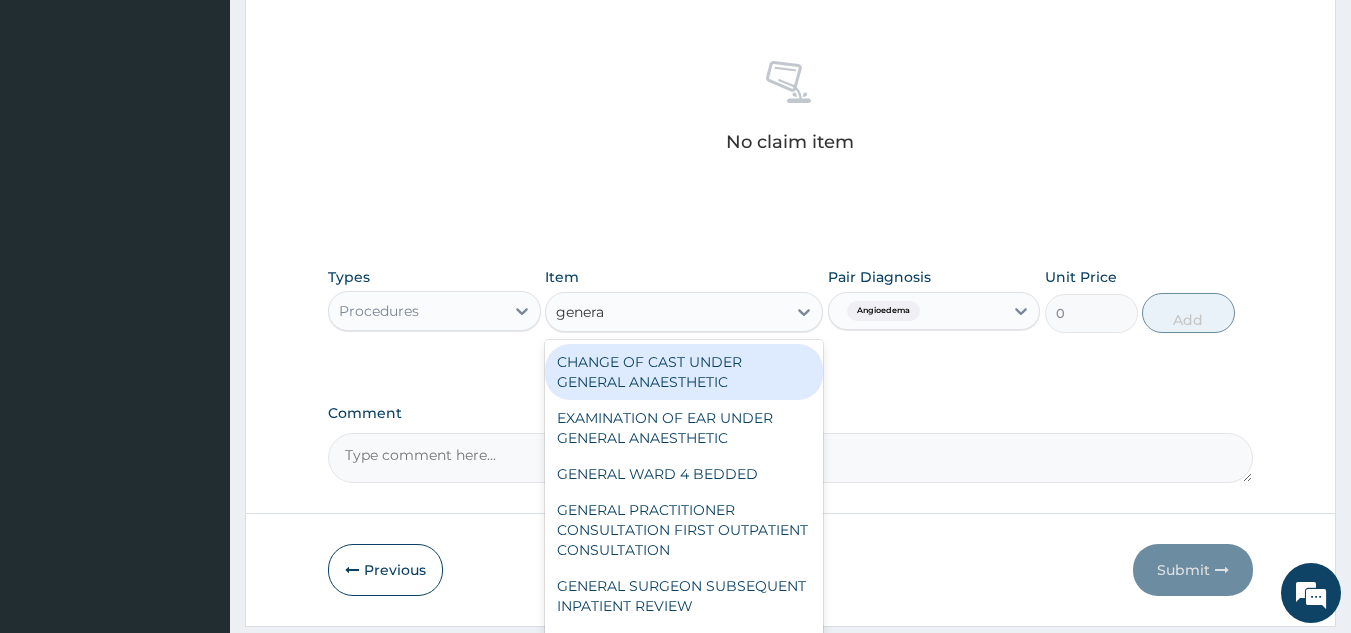 type on "general" 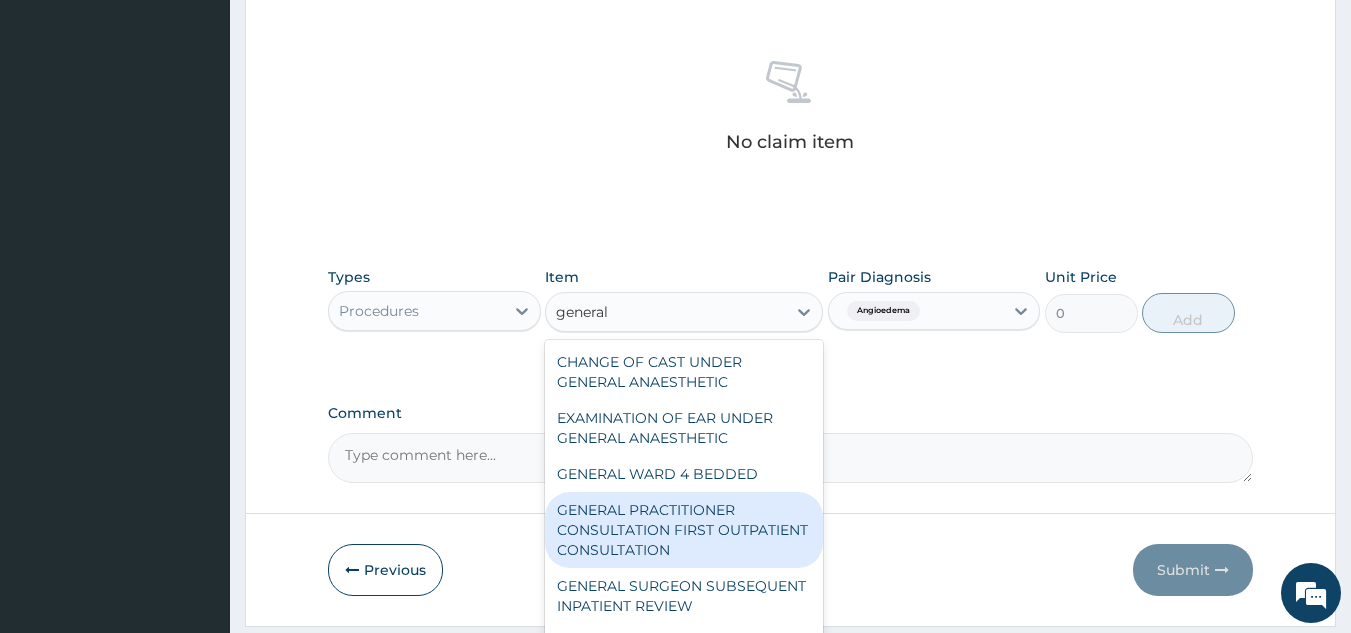 type 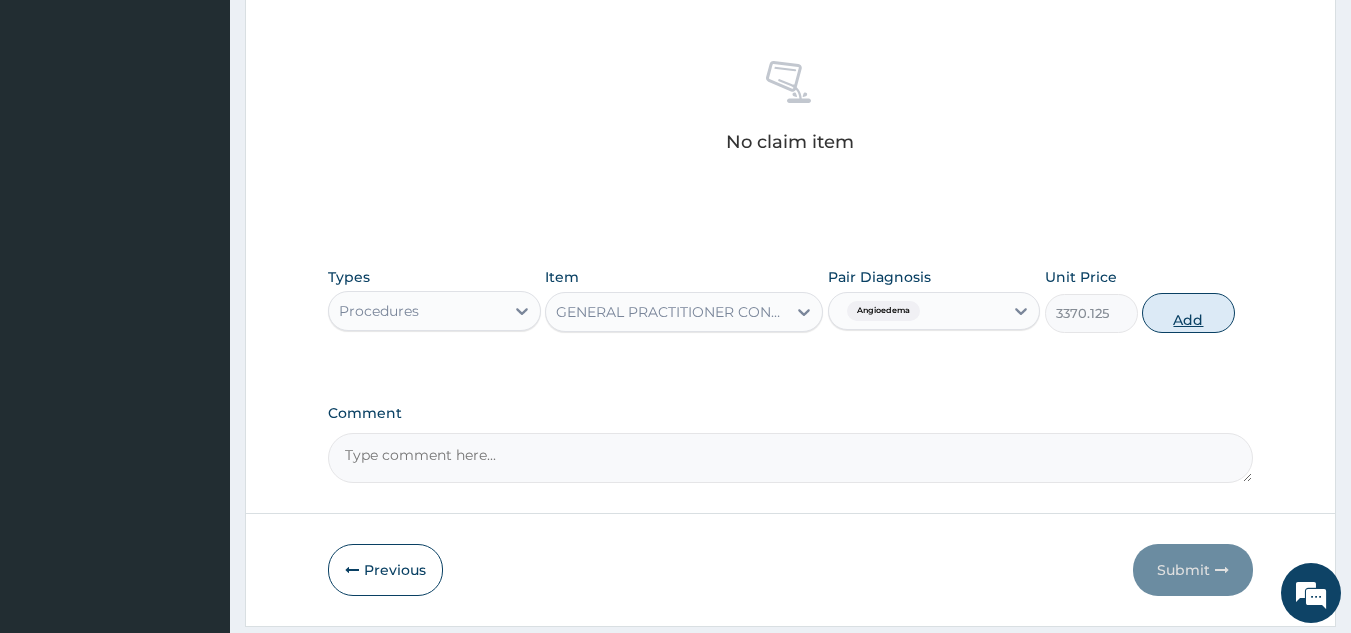 click on "Add" at bounding box center (1188, 313) 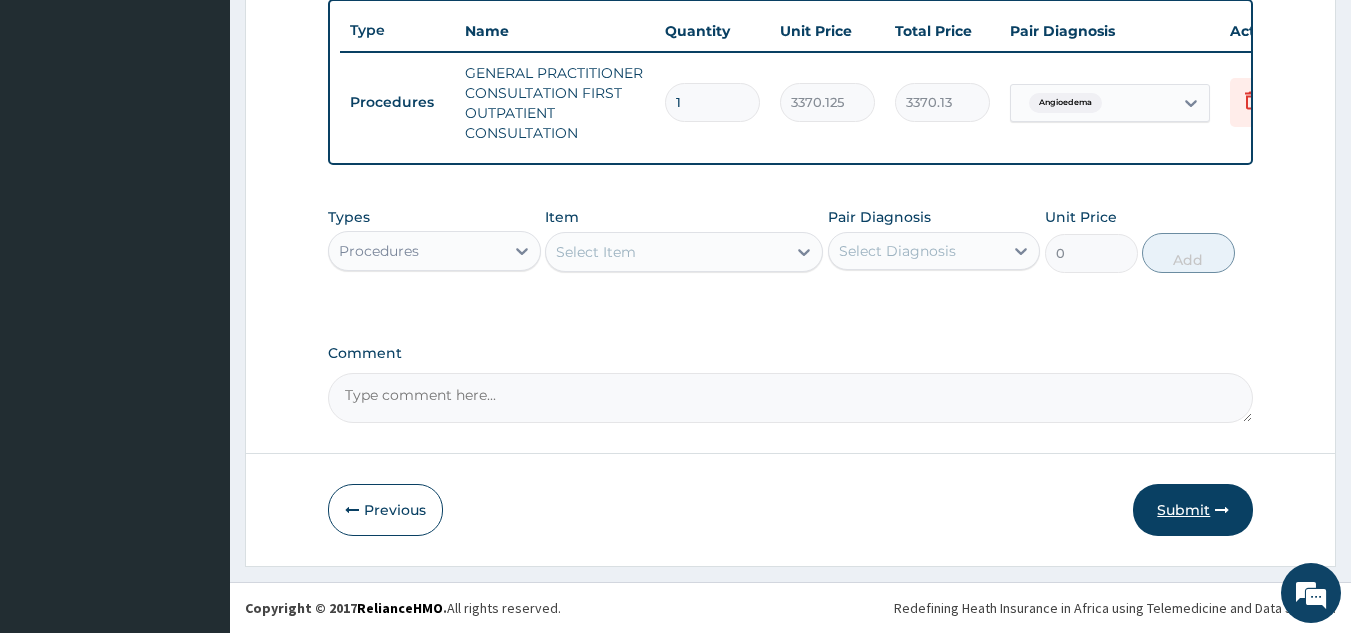 click on "Submit" at bounding box center (1193, 510) 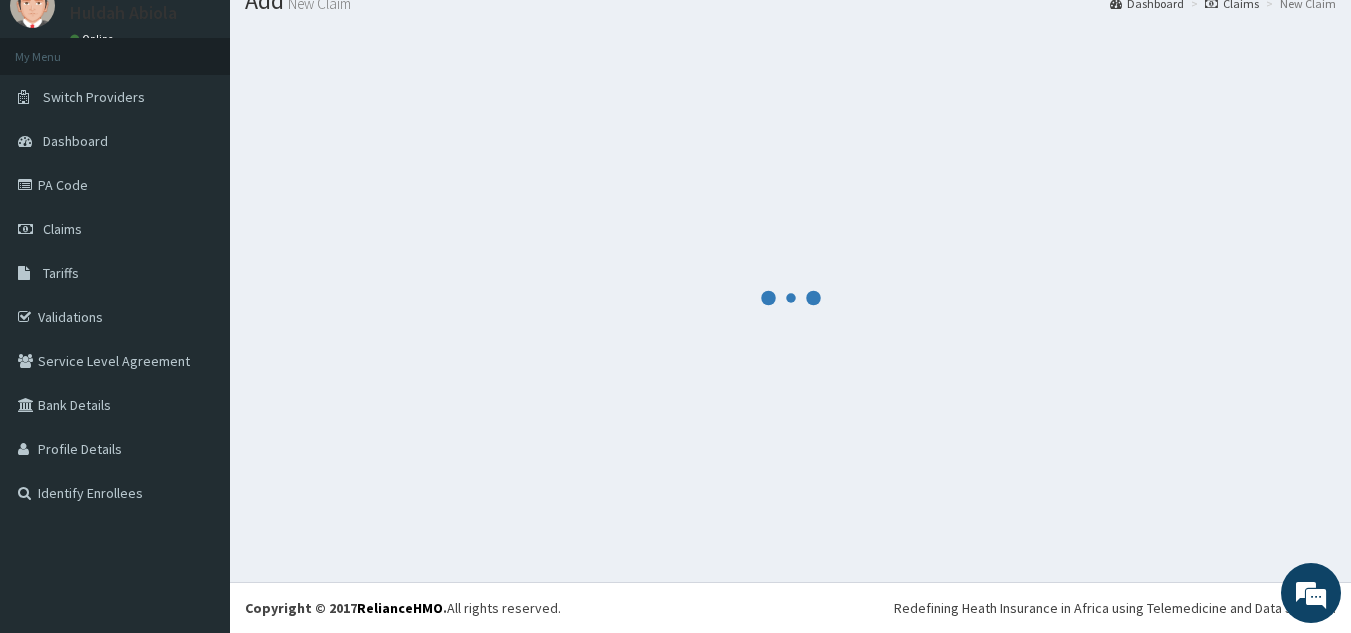 scroll, scrollTop: 77, scrollLeft: 0, axis: vertical 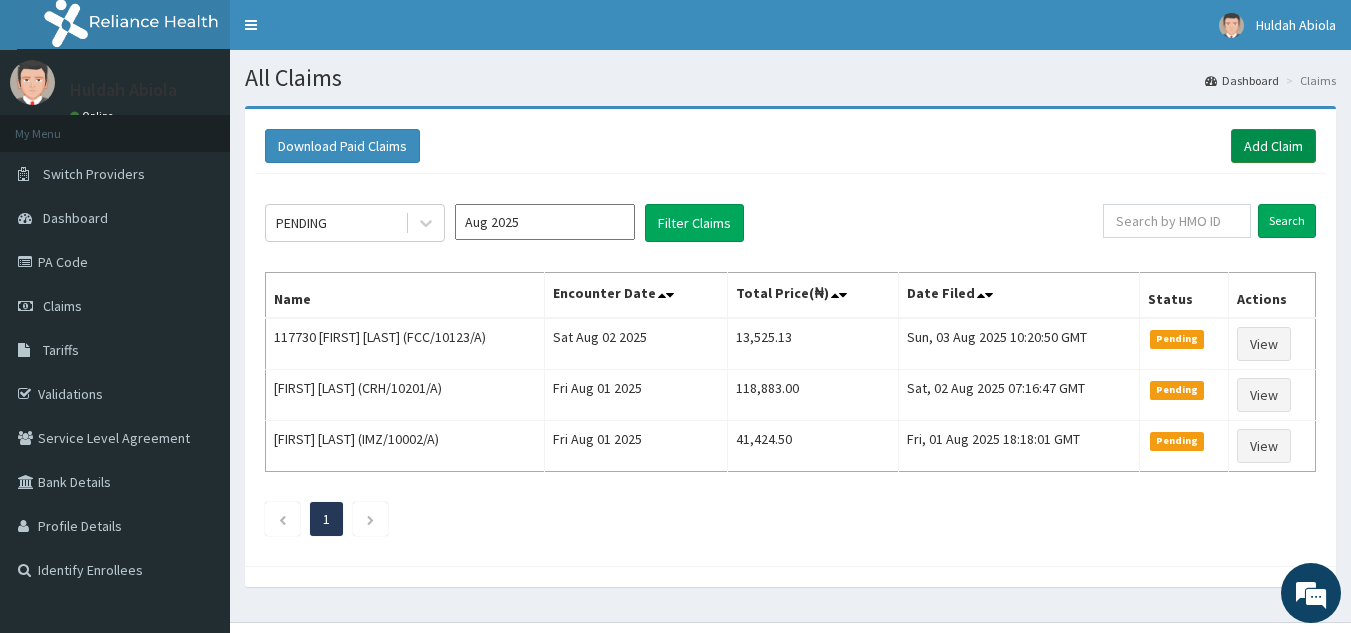 click on "Add Claim" at bounding box center [1273, 146] 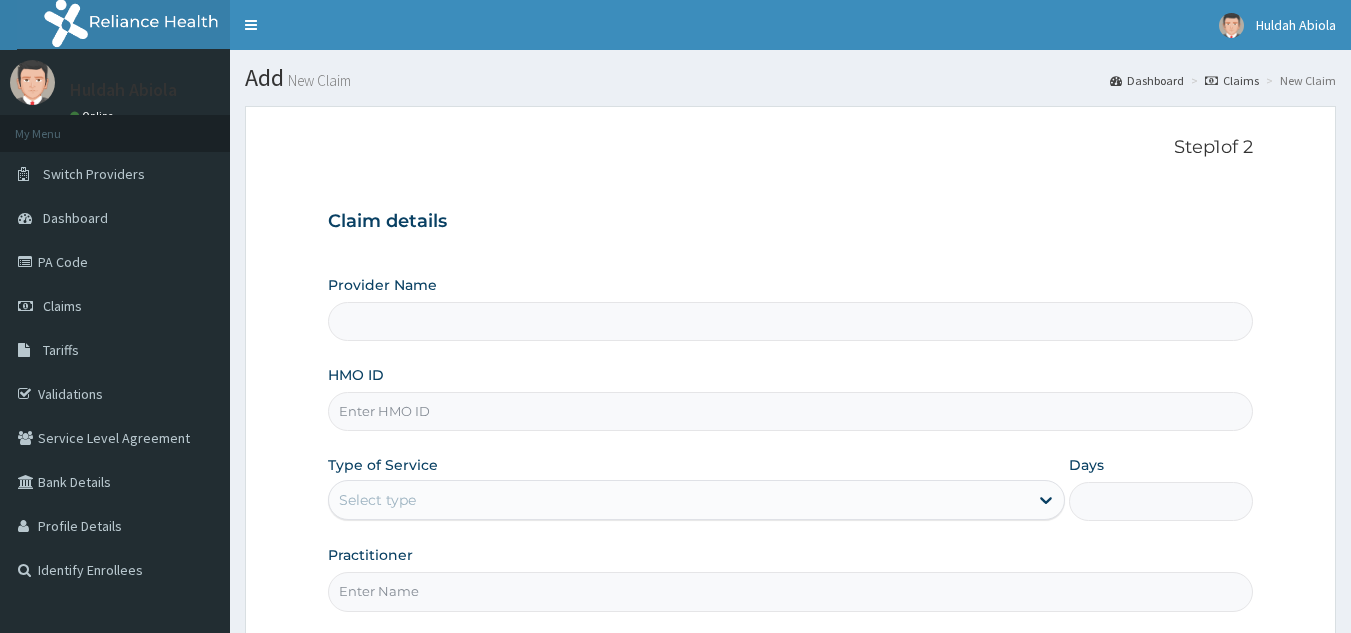scroll, scrollTop: 0, scrollLeft: 0, axis: both 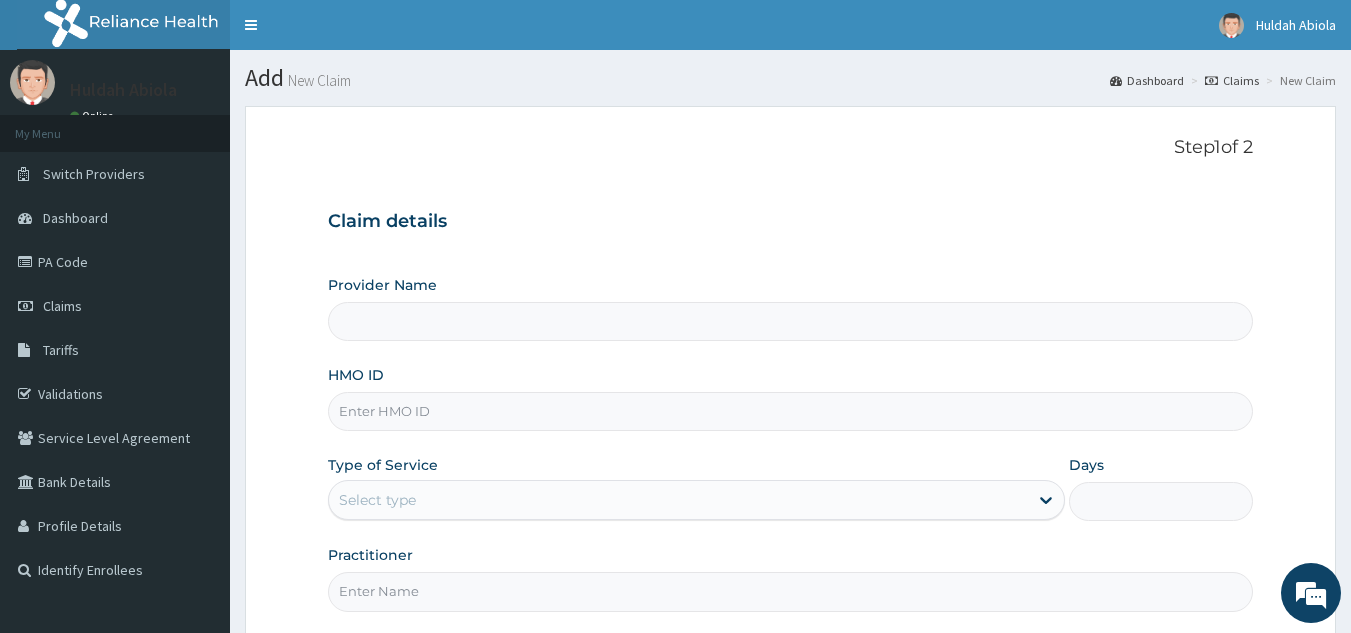 type on "Reliance Family Clinics (RFC) - Lekki" 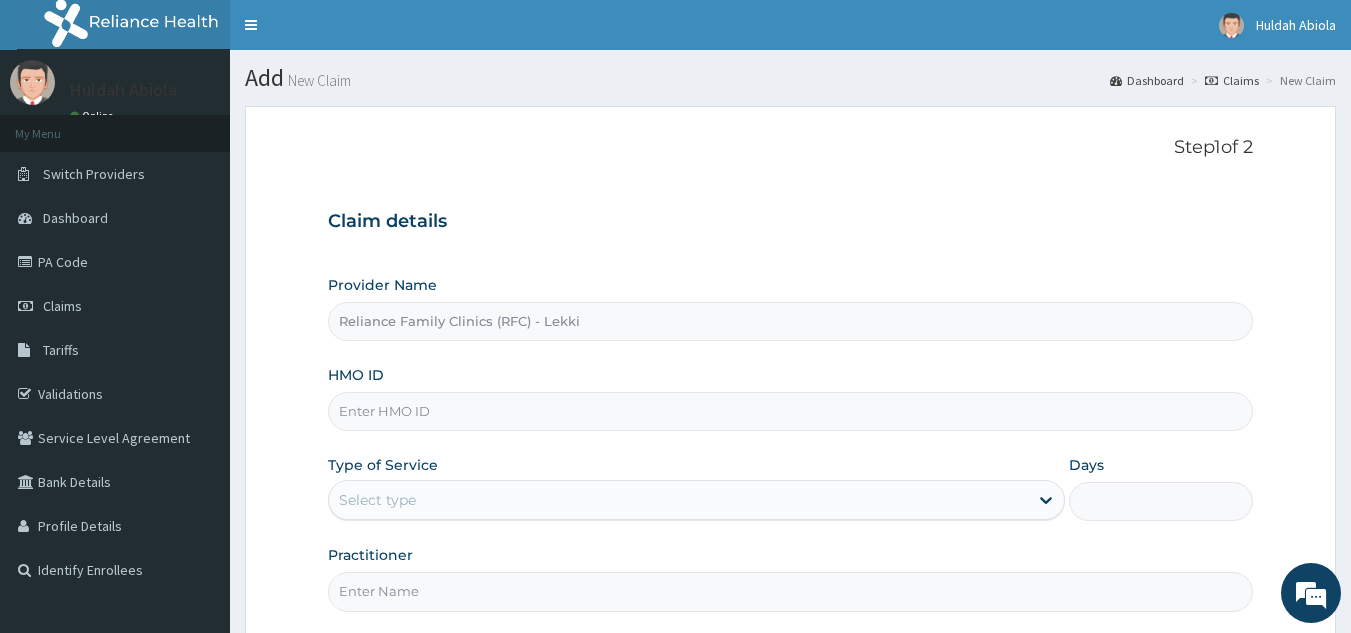 click on "HMO ID" at bounding box center (791, 411) 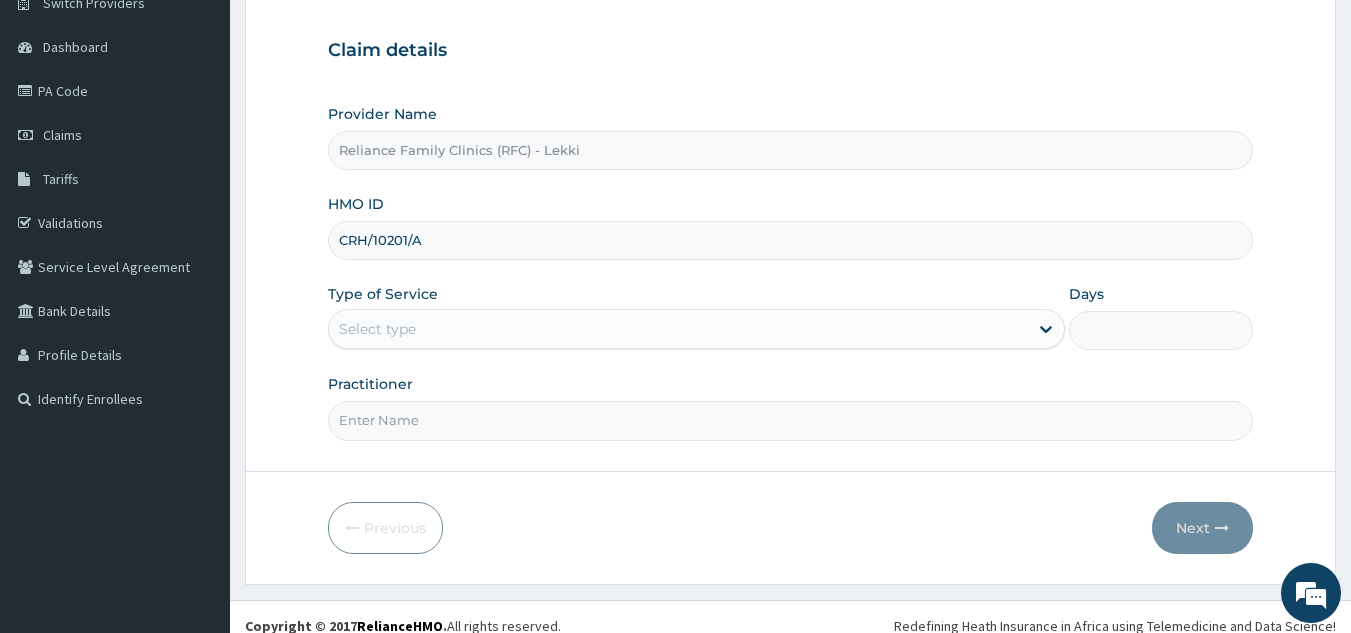 scroll, scrollTop: 189, scrollLeft: 0, axis: vertical 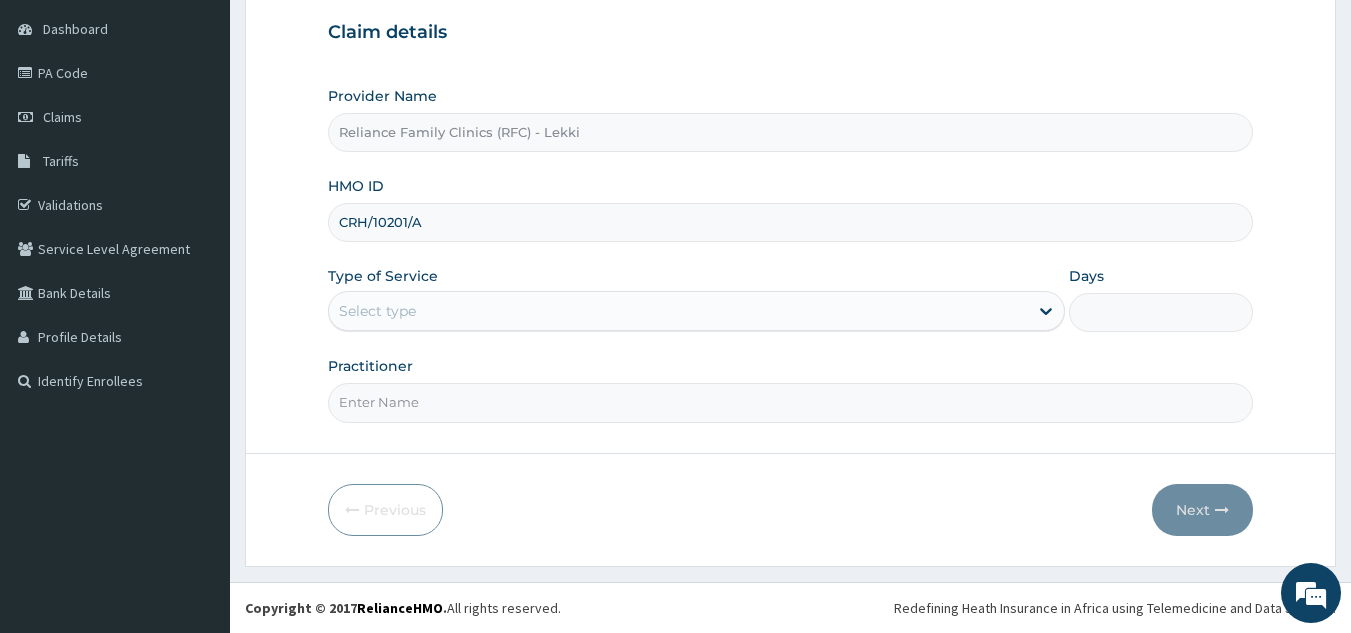 type on "CRH/10201/A" 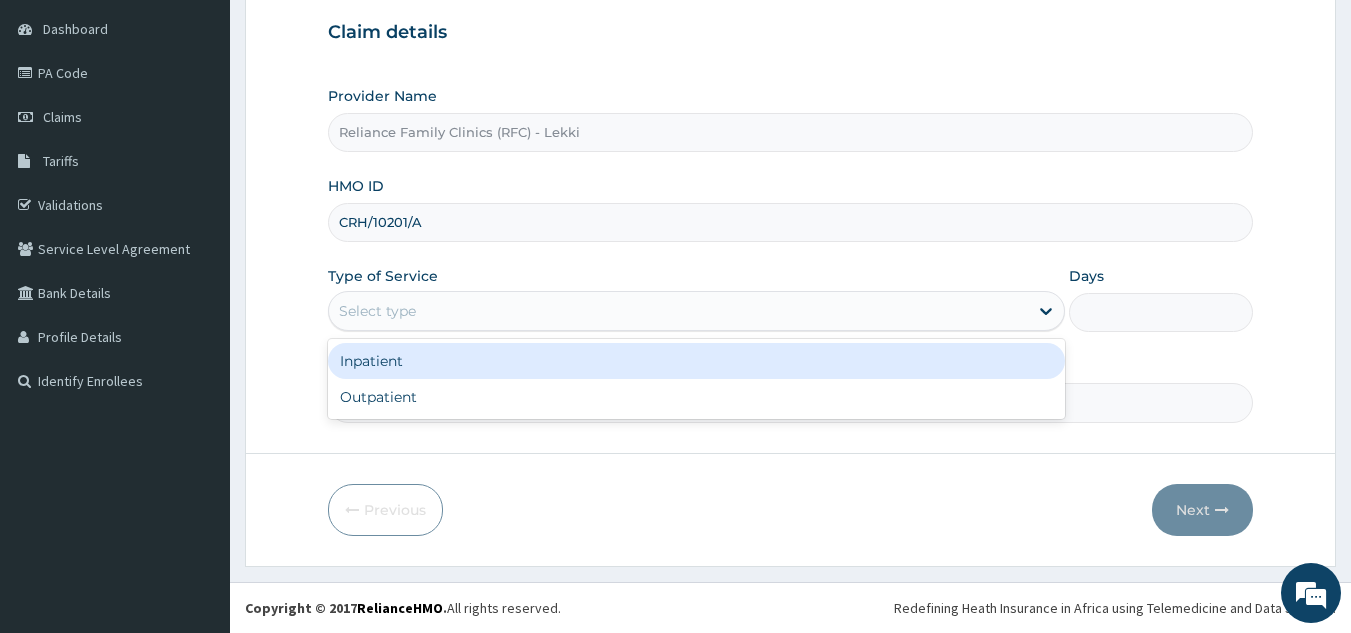 click on "Select type" at bounding box center [678, 311] 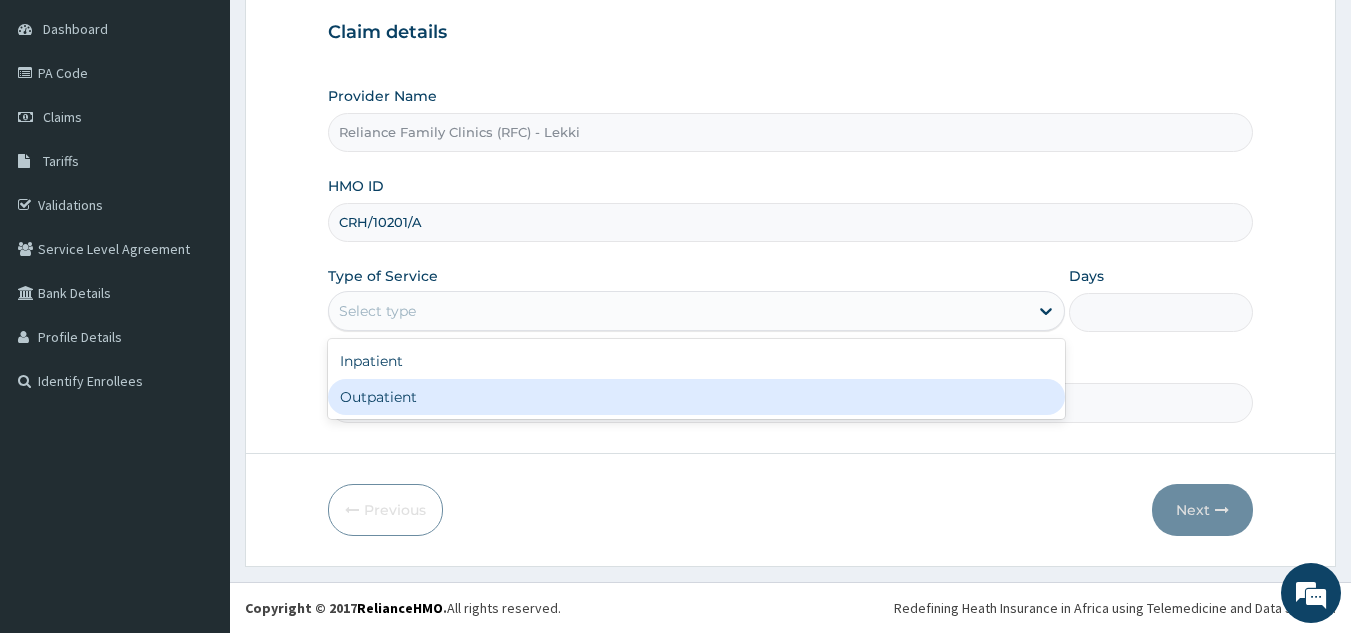 click on "Outpatient" at bounding box center [696, 397] 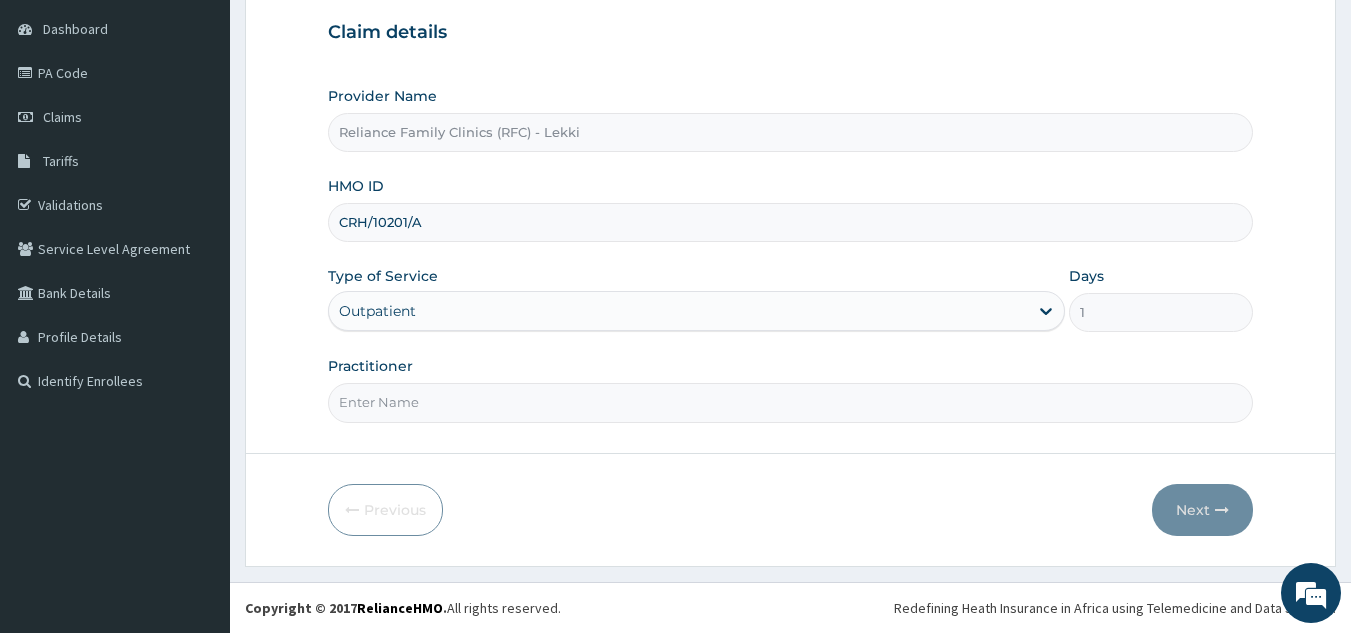 click on "Practitioner" at bounding box center (791, 402) 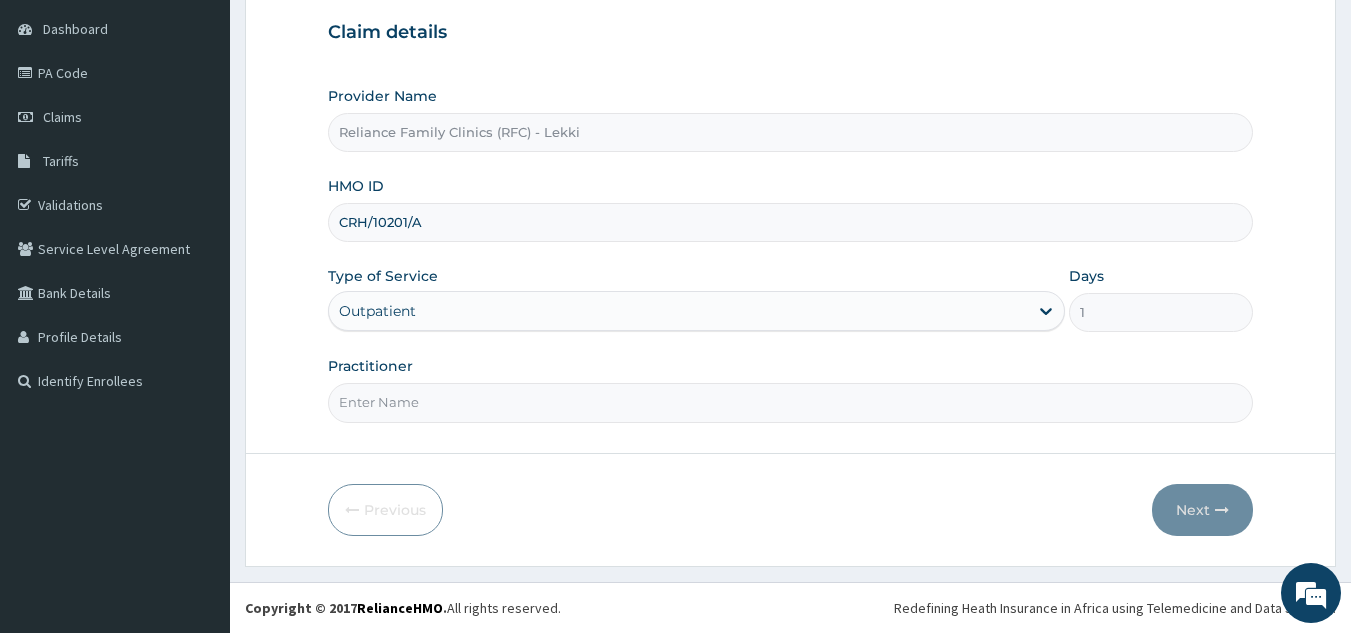 type on "Locum" 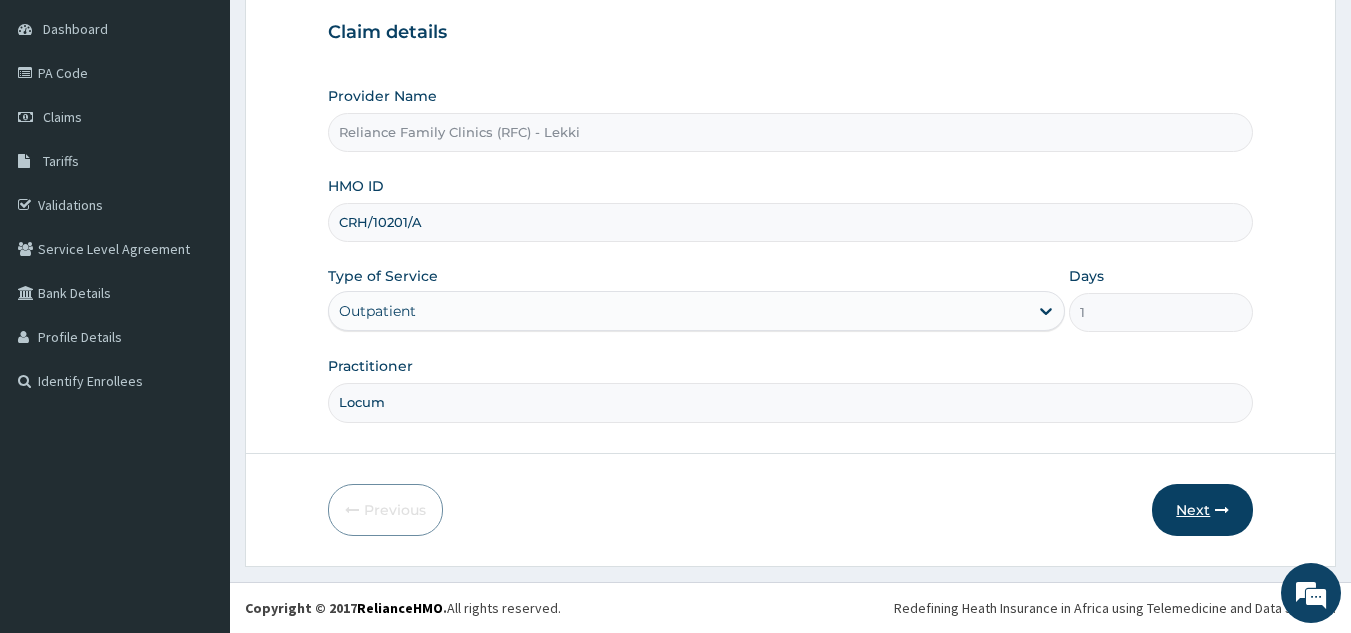 scroll, scrollTop: 0, scrollLeft: 0, axis: both 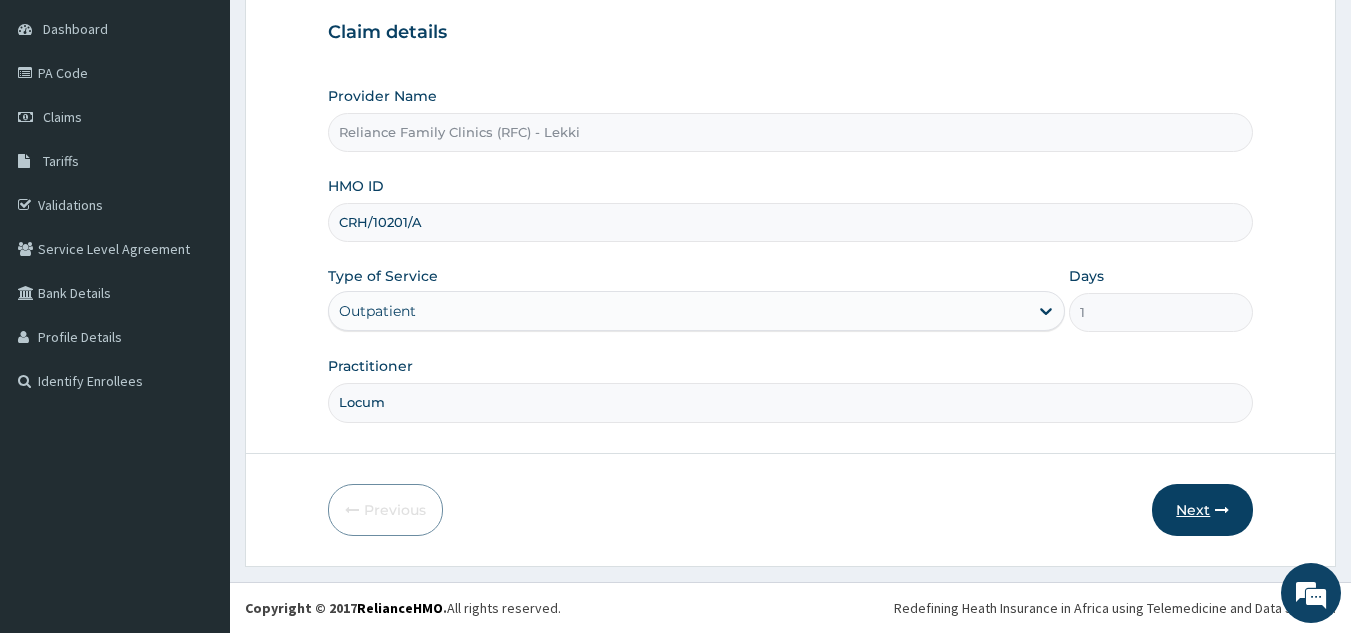 click on "Next" at bounding box center (1202, 510) 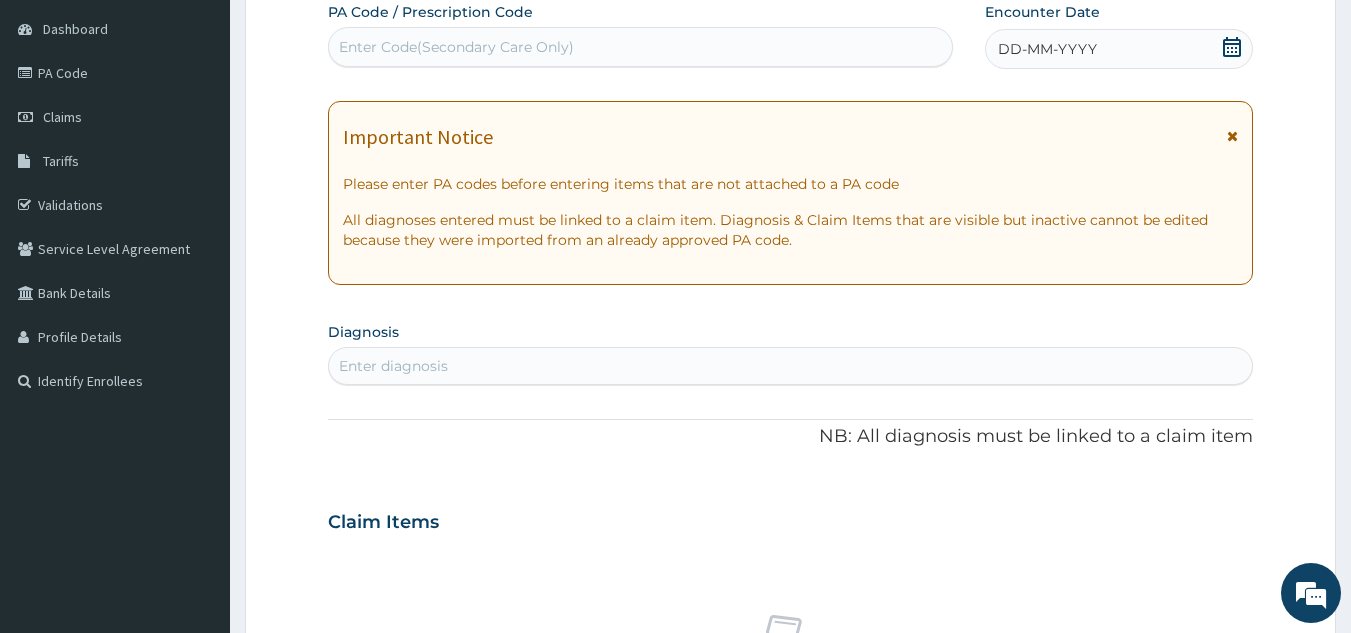 click on "DD-MM-YYYY" at bounding box center [1119, 49] 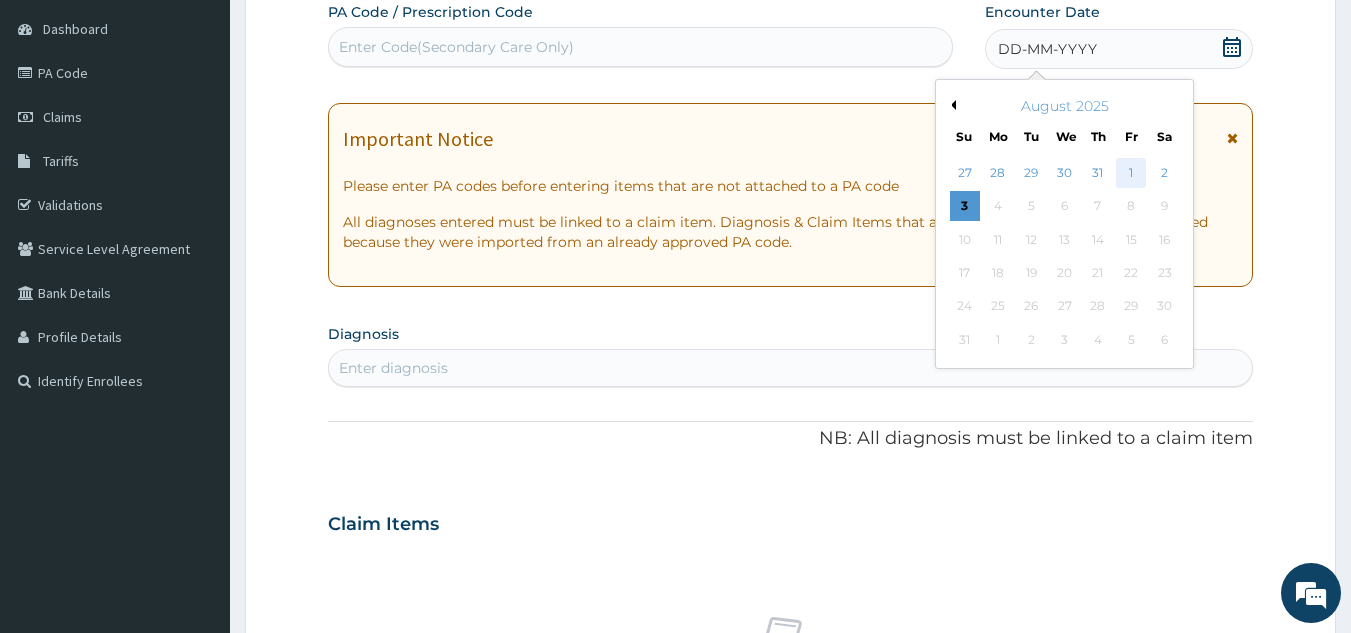 click on "1" at bounding box center [1131, 173] 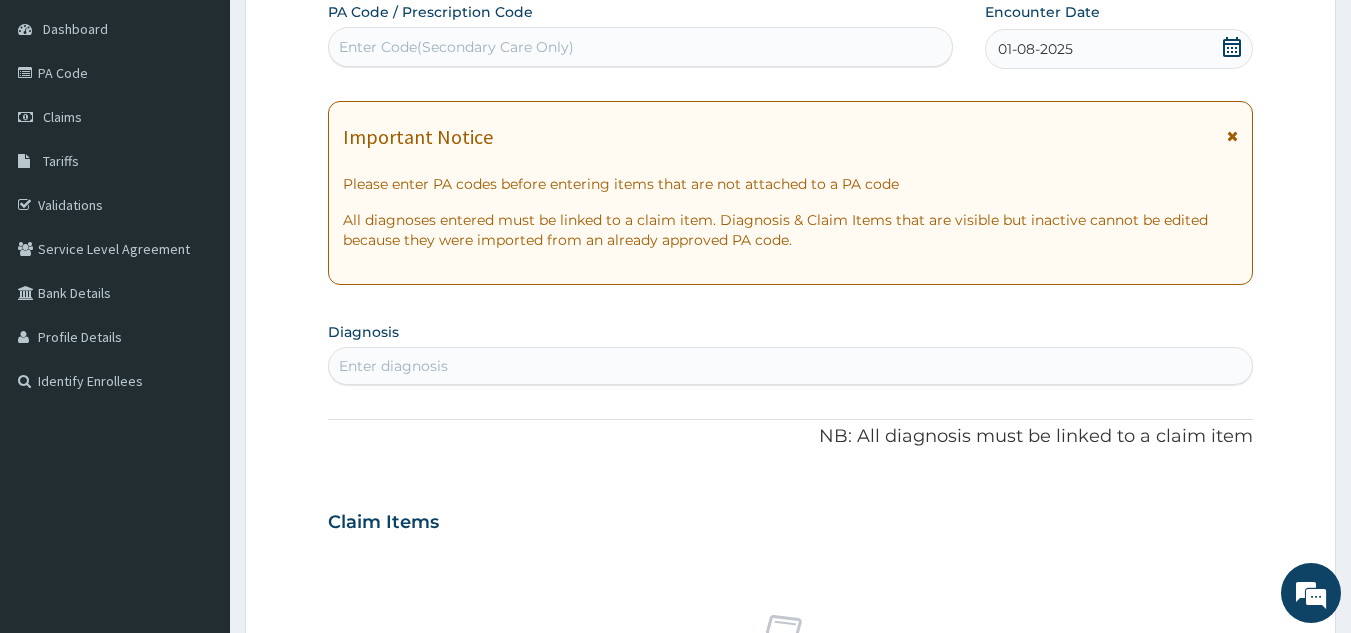 click on "Enter diagnosis" at bounding box center (393, 366) 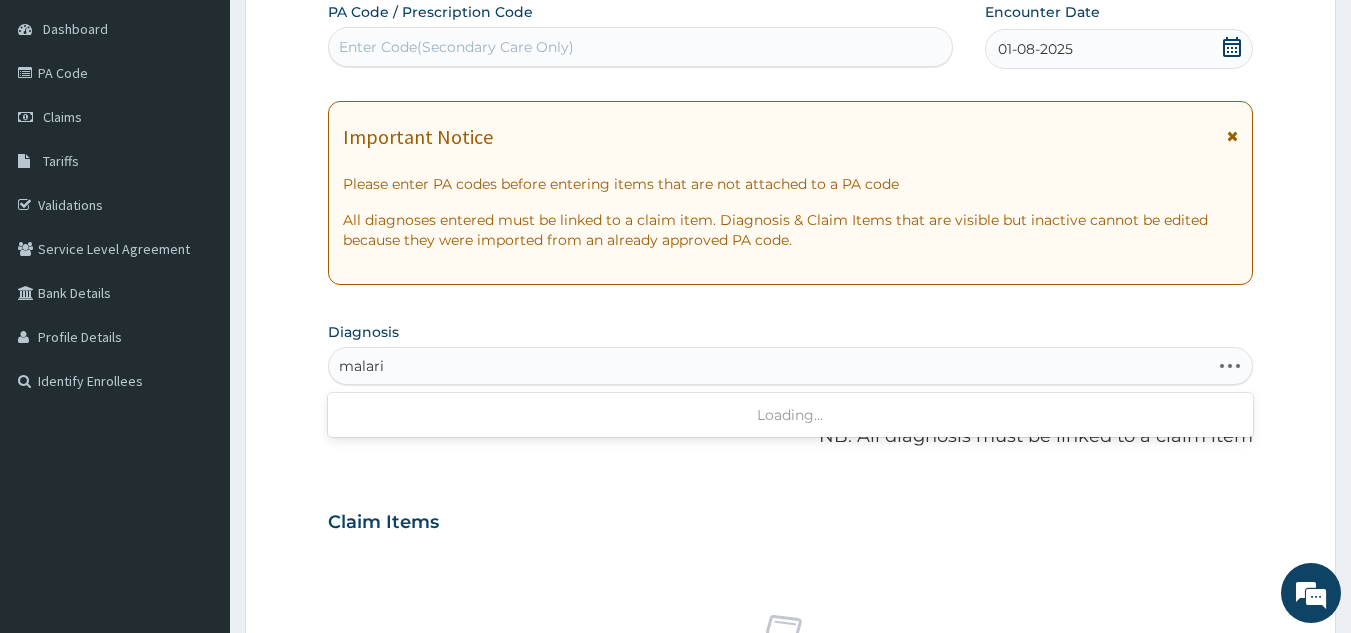 type on "malaria" 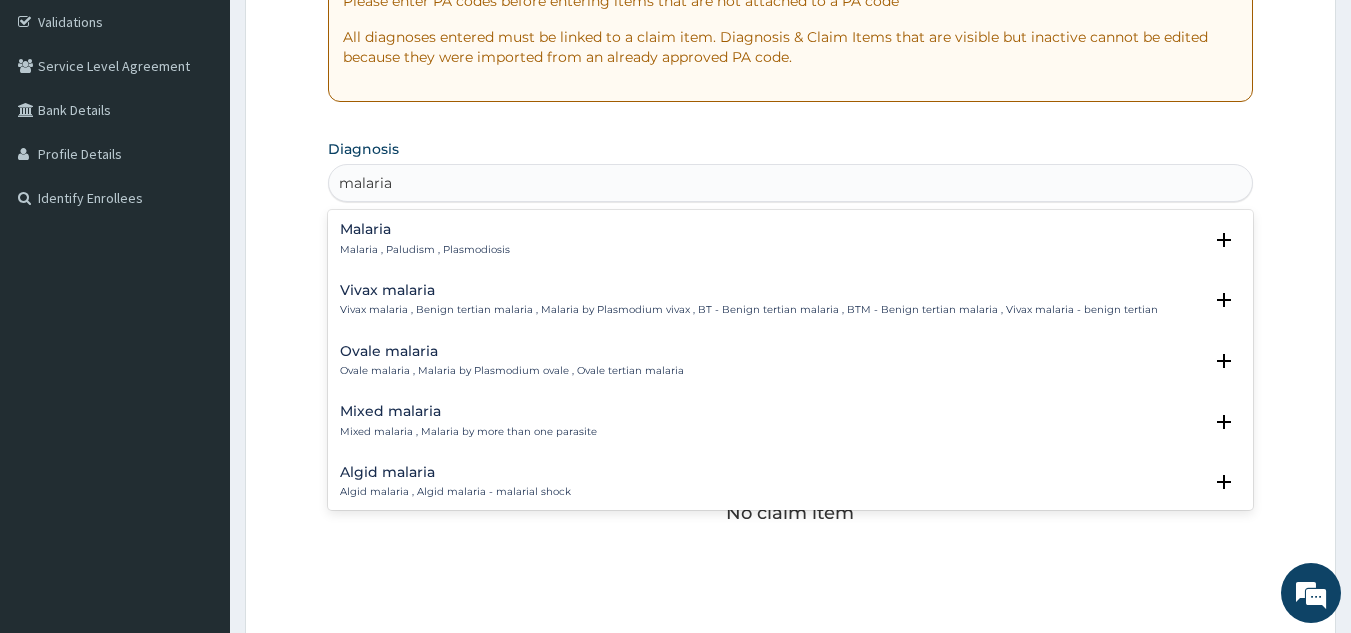 scroll, scrollTop: 374, scrollLeft: 0, axis: vertical 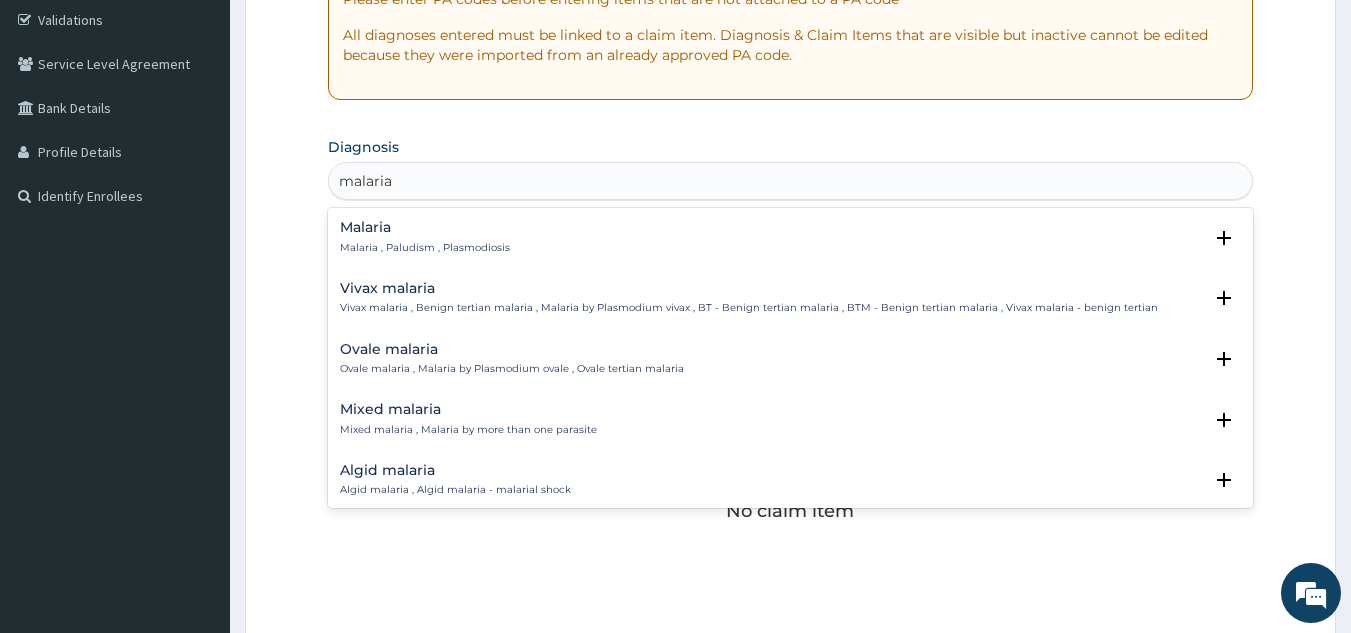 click on "Malaria , Paludism , Plasmodiosis" at bounding box center [425, 248] 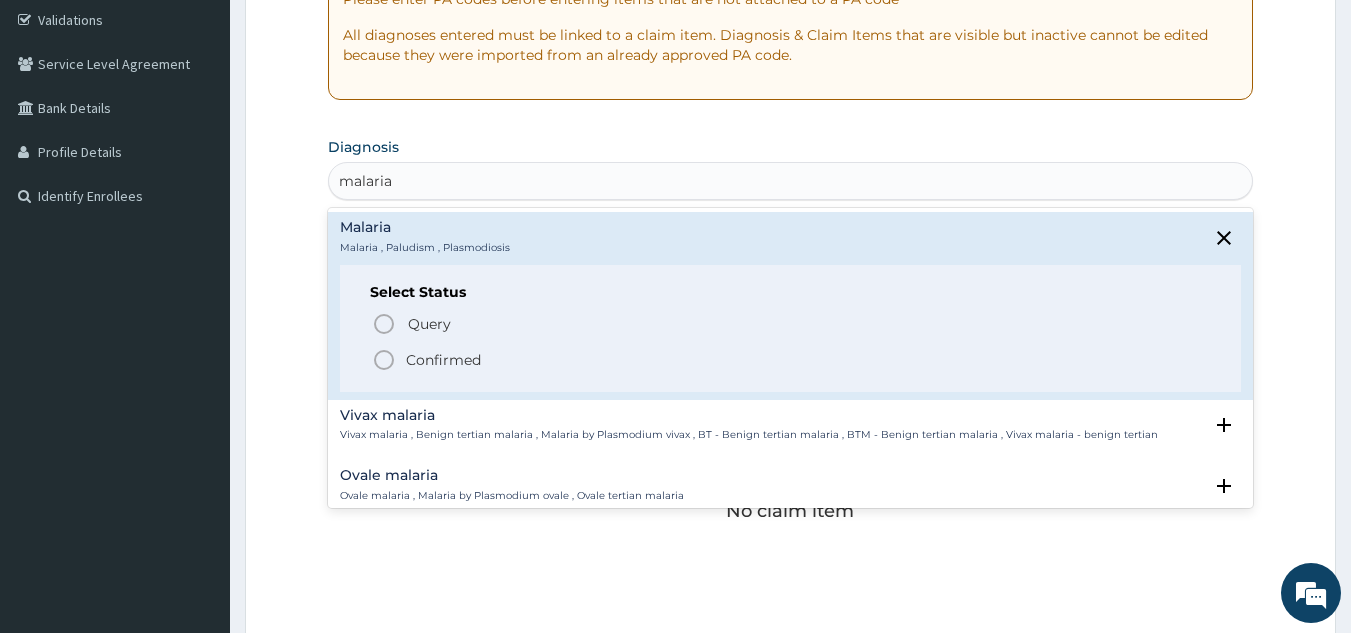 click 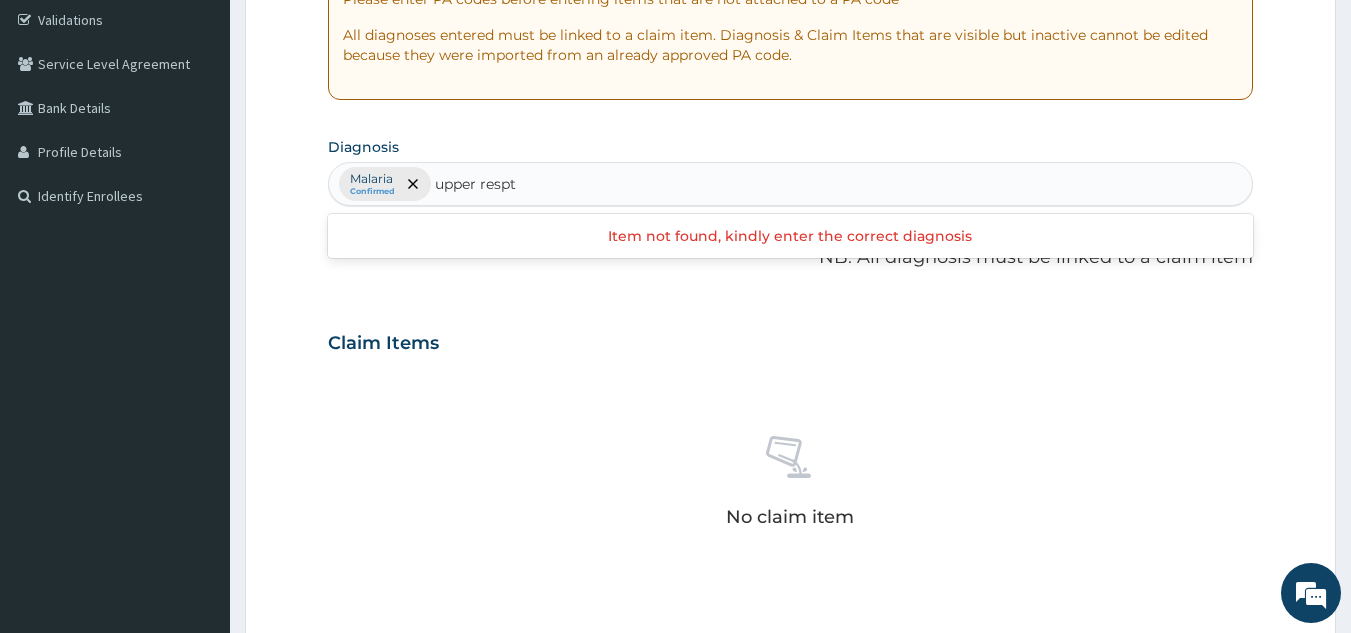 type on "upper resp" 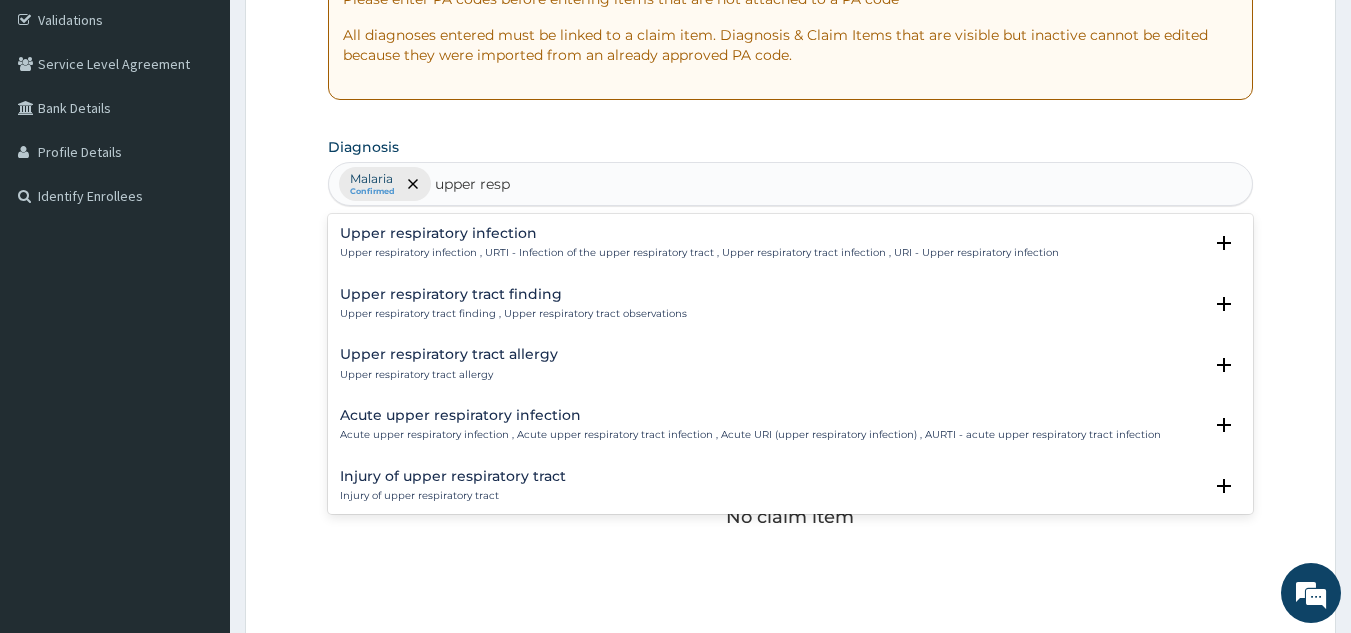 click on "Upper respiratory infection" at bounding box center (699, 233) 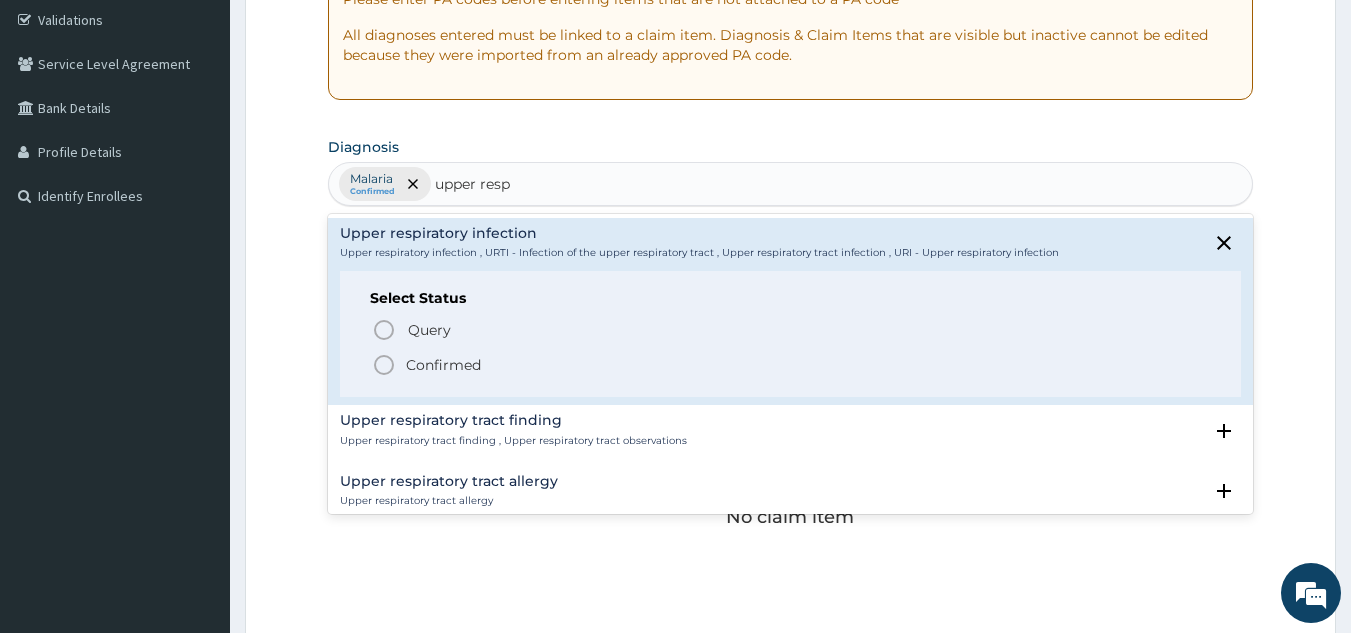 click 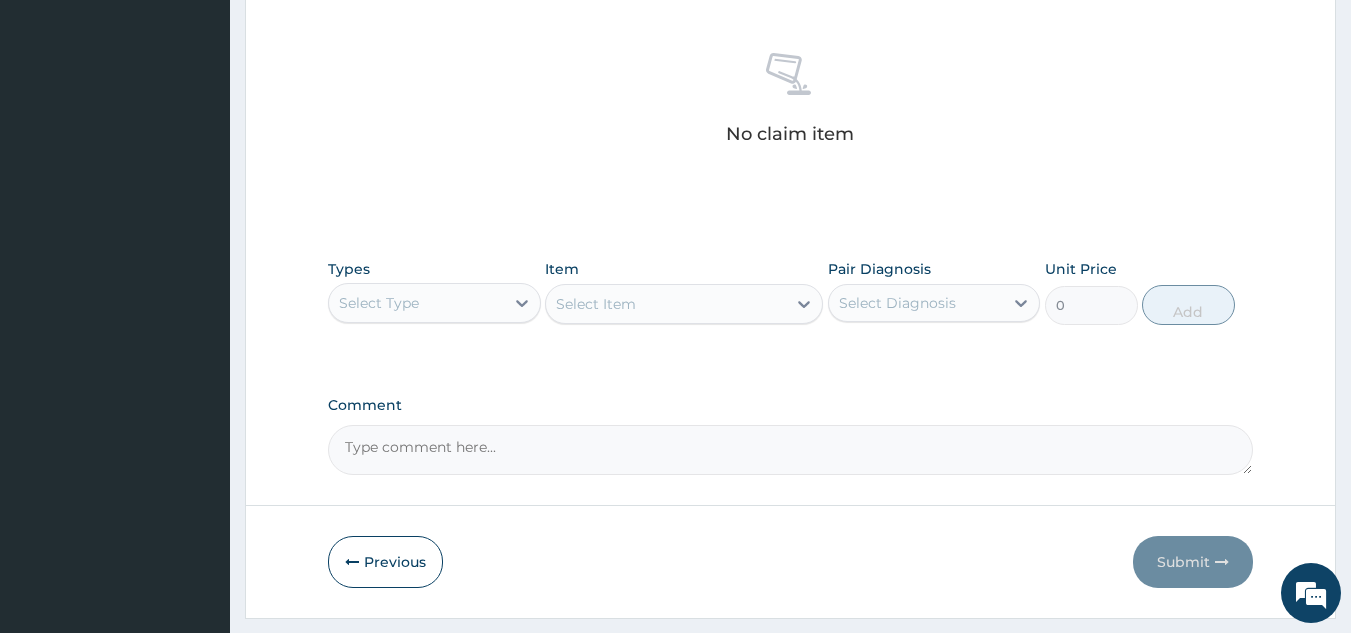 scroll, scrollTop: 758, scrollLeft: 0, axis: vertical 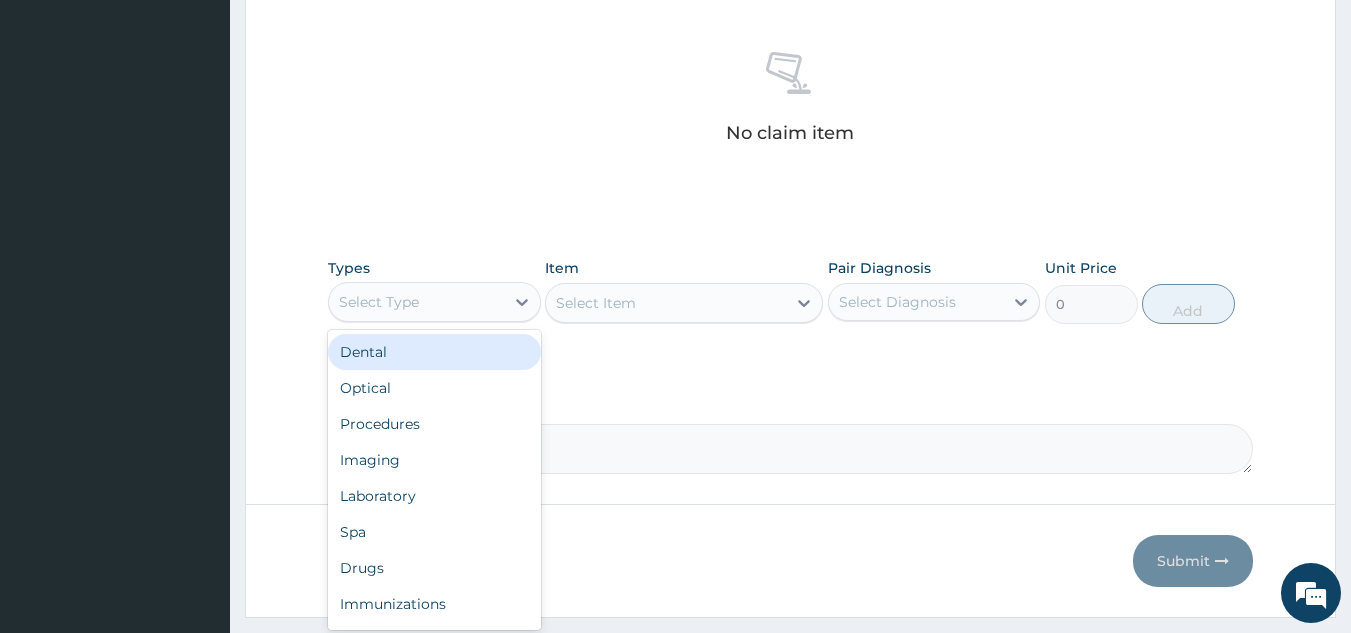 click on "Select Type" at bounding box center (416, 302) 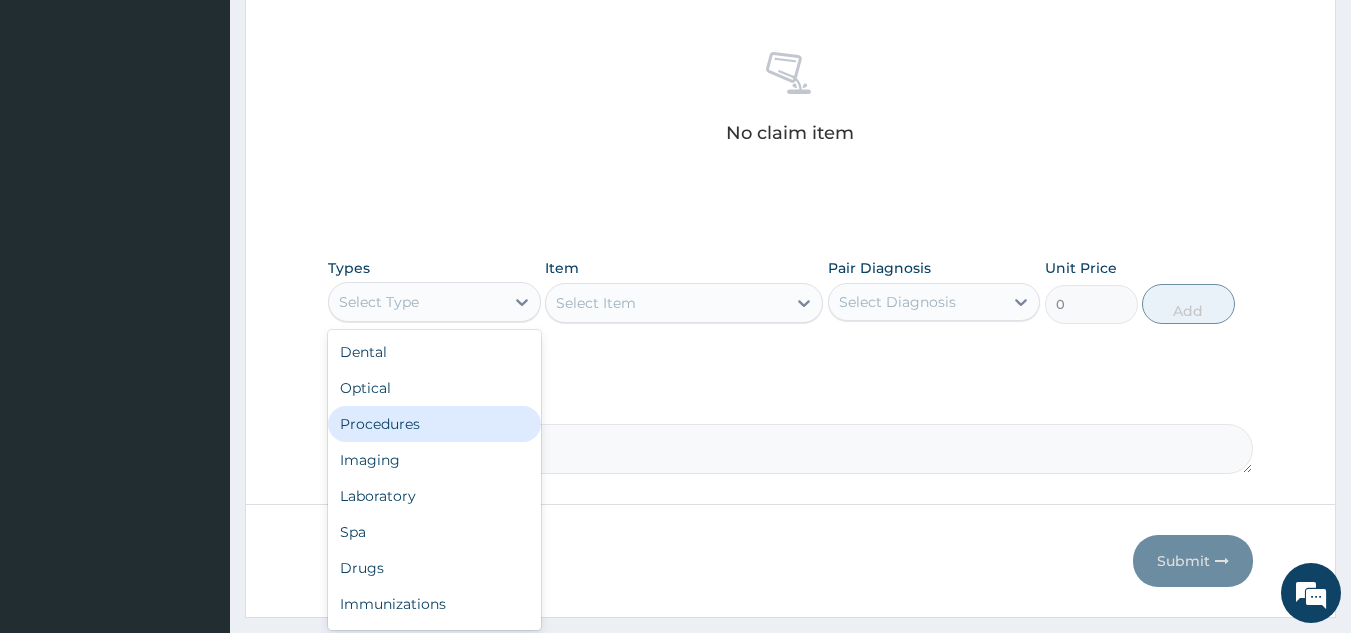 click on "Procedures" at bounding box center (434, 424) 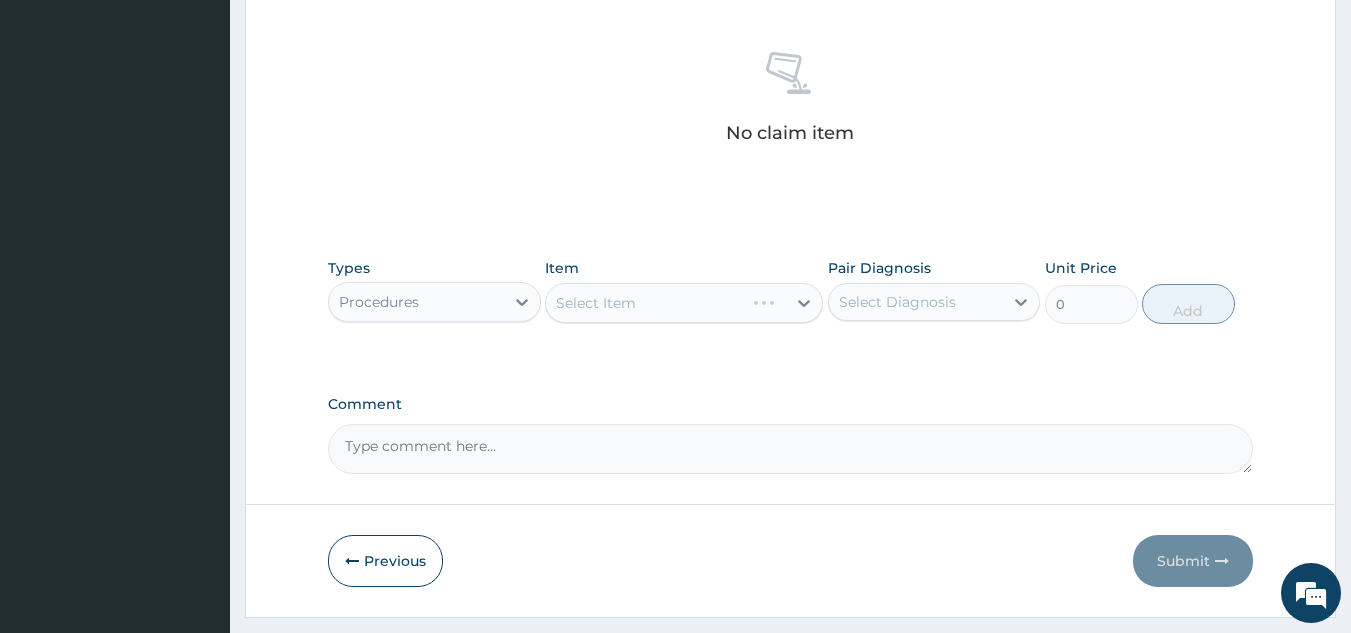 scroll, scrollTop: 809, scrollLeft: 0, axis: vertical 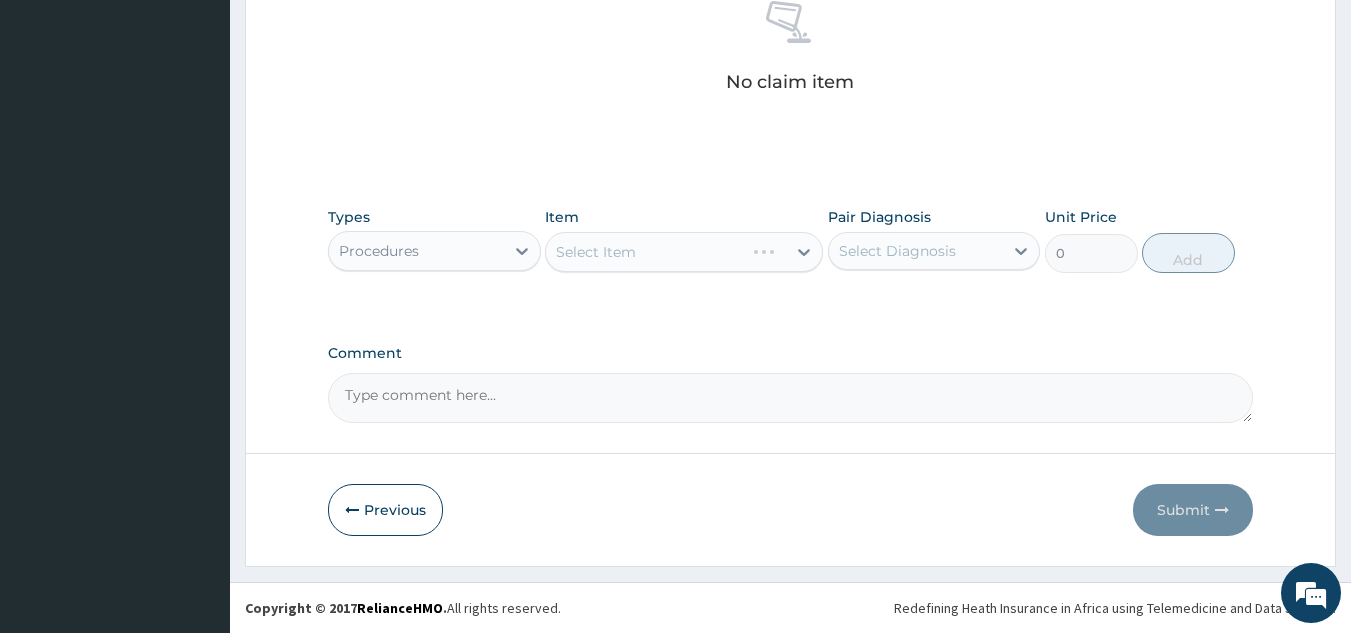 click on "Select Diagnosis" at bounding box center (897, 251) 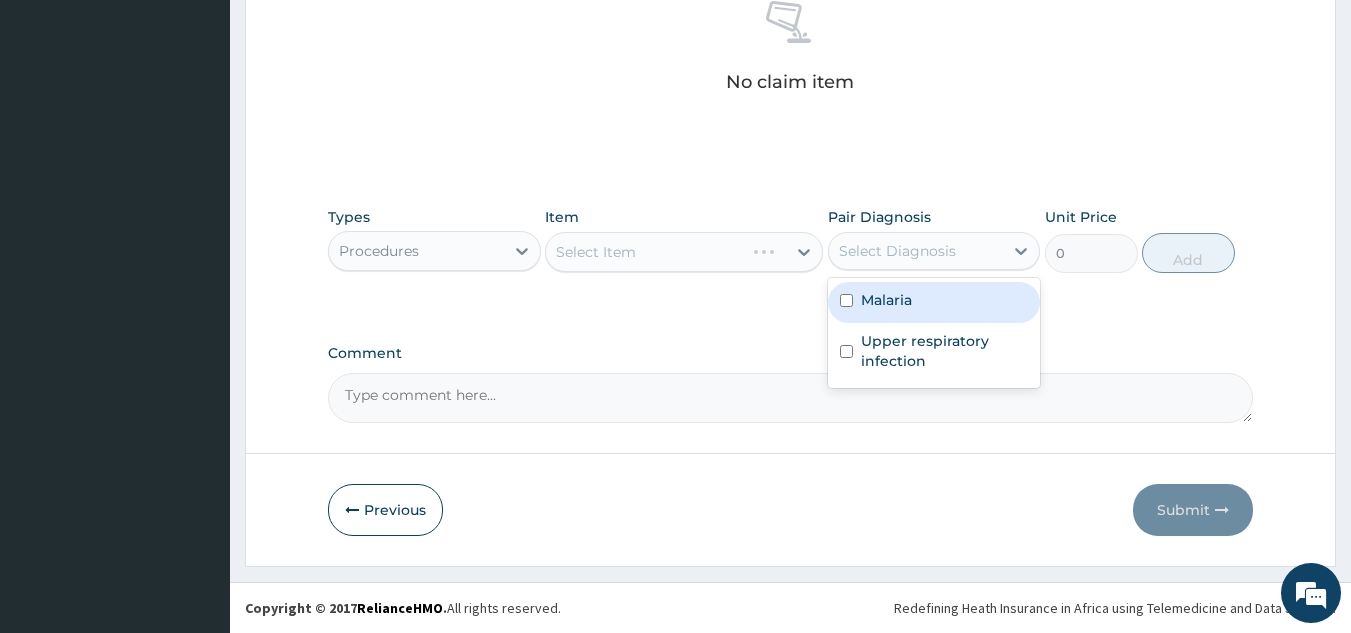 click on "Malaria" at bounding box center [886, 300] 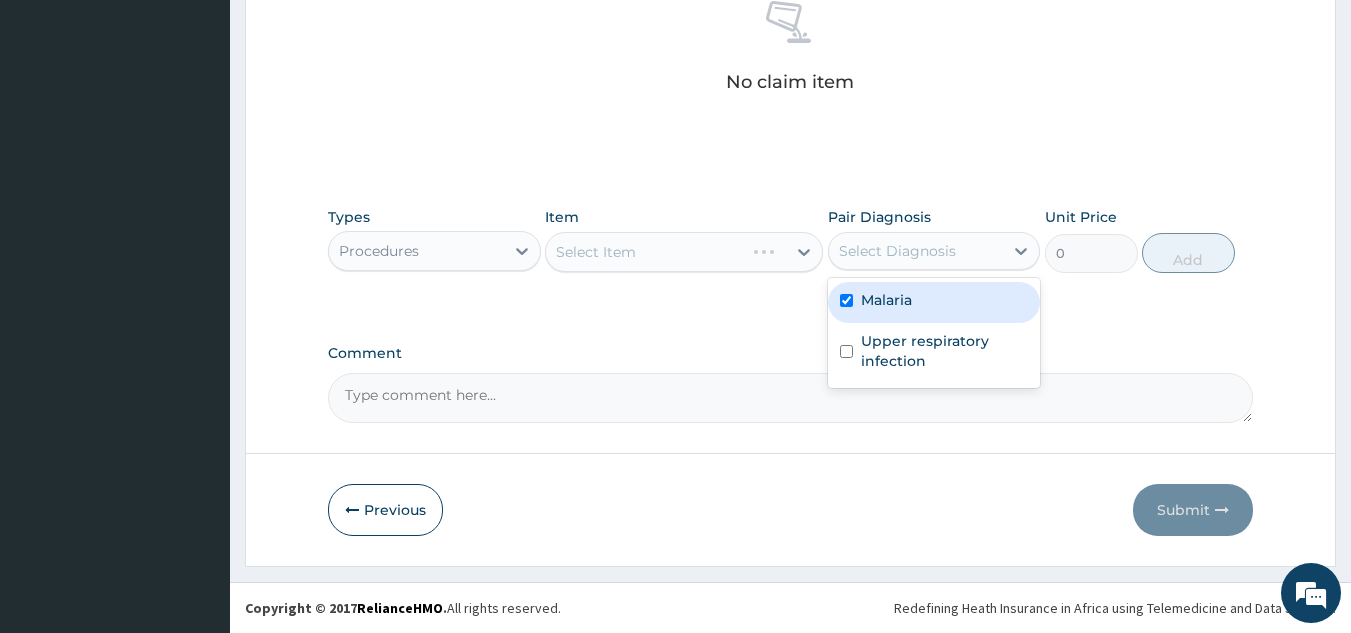 checkbox on "true" 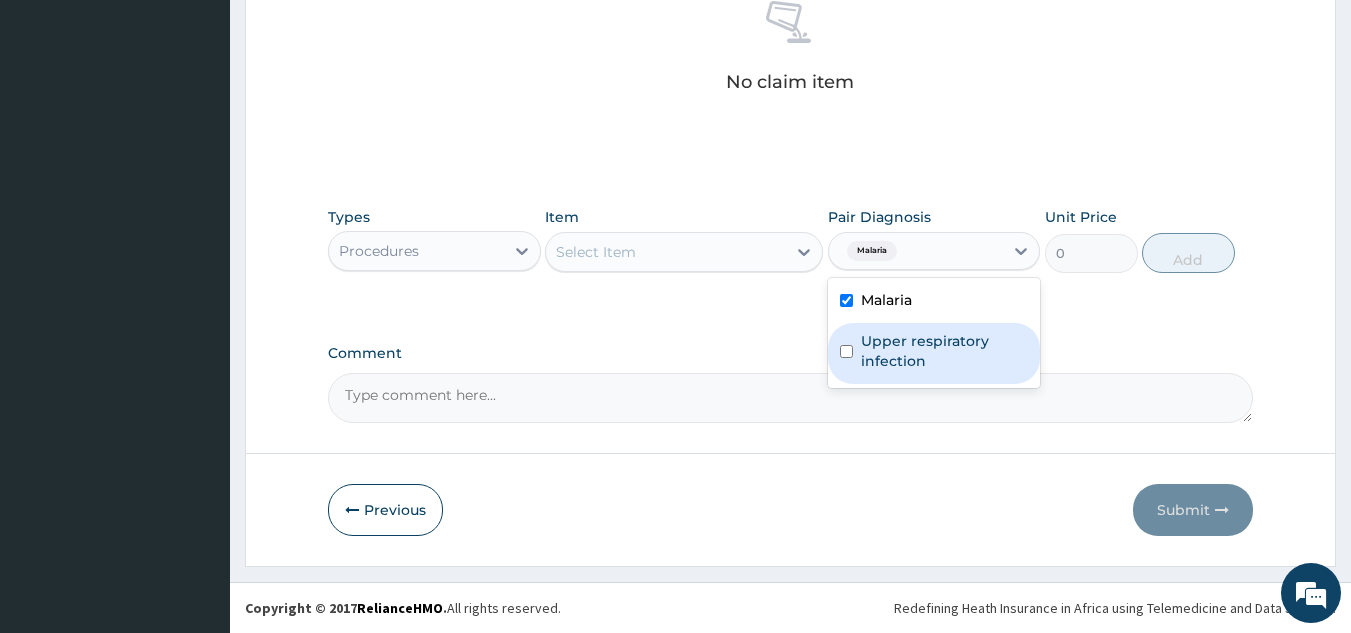 click on "Upper respiratory infection" at bounding box center [945, 351] 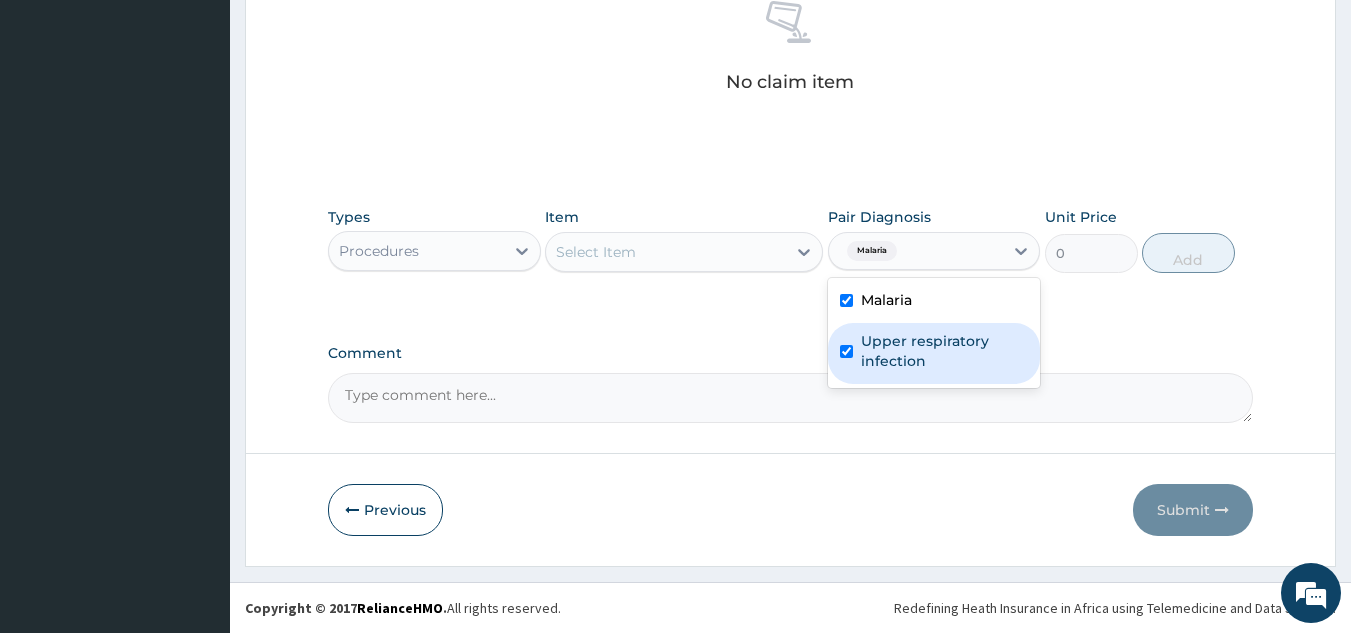 checkbox on "true" 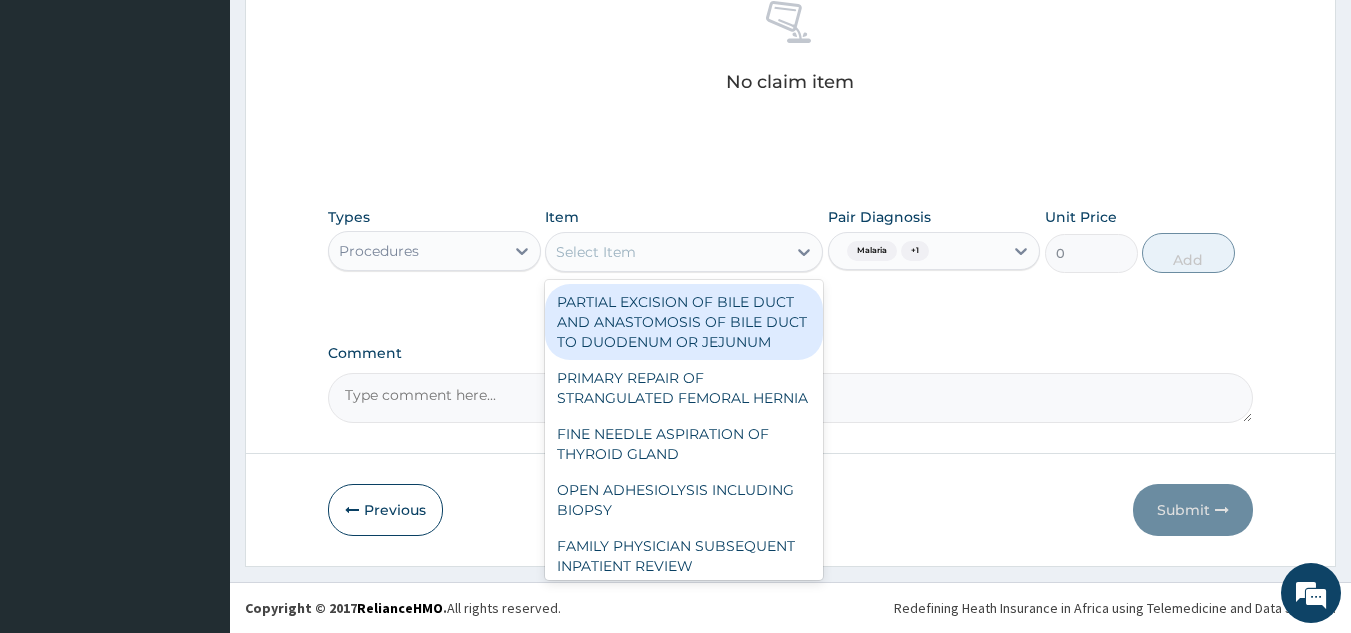 click on "Select Item" at bounding box center (666, 252) 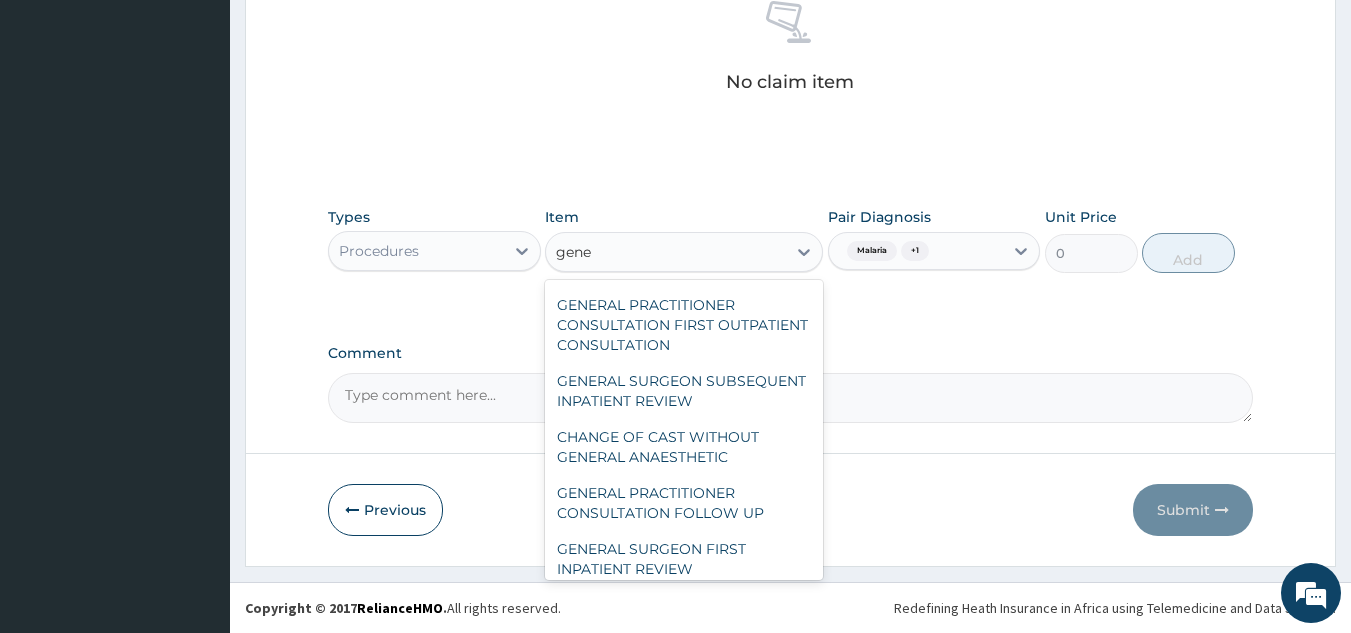 scroll, scrollTop: 53, scrollLeft: 0, axis: vertical 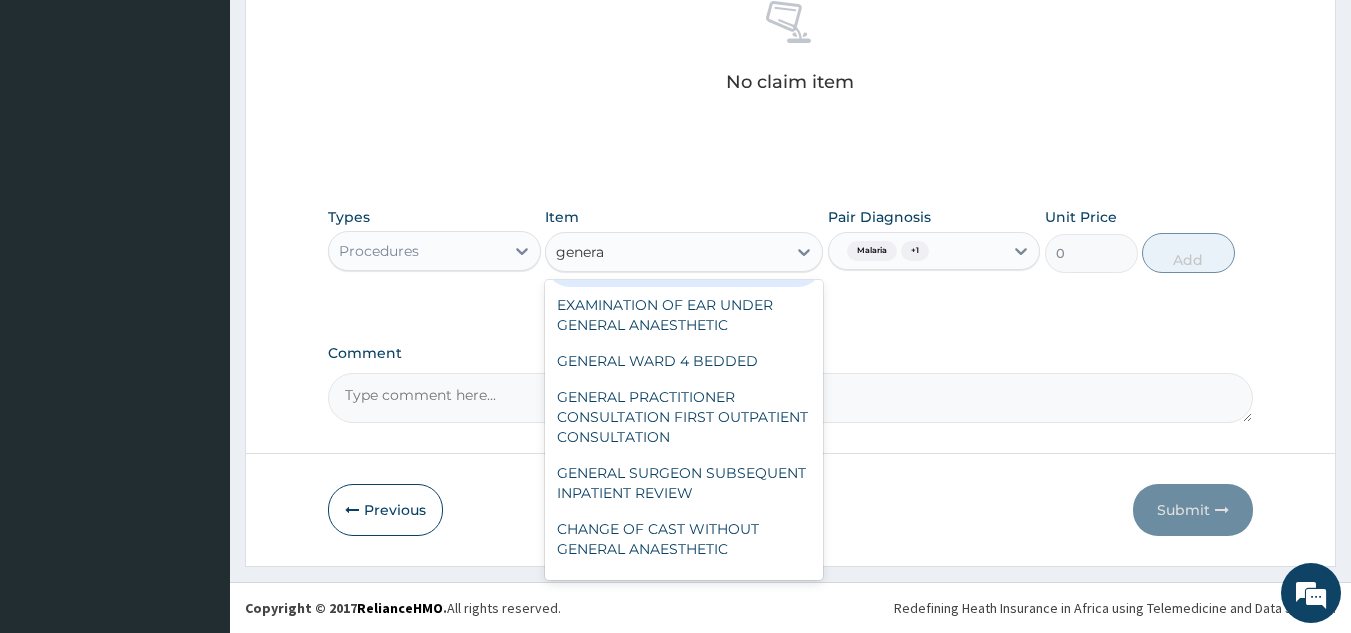 type on "general" 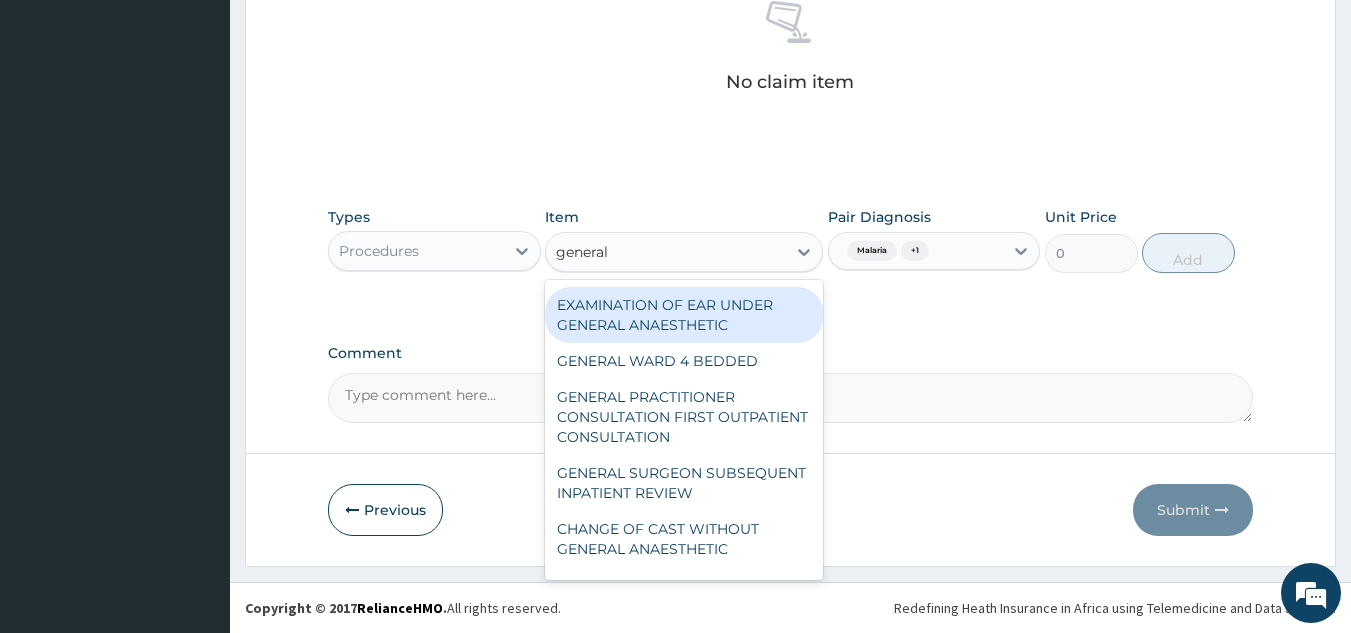 scroll, scrollTop: 41, scrollLeft: 0, axis: vertical 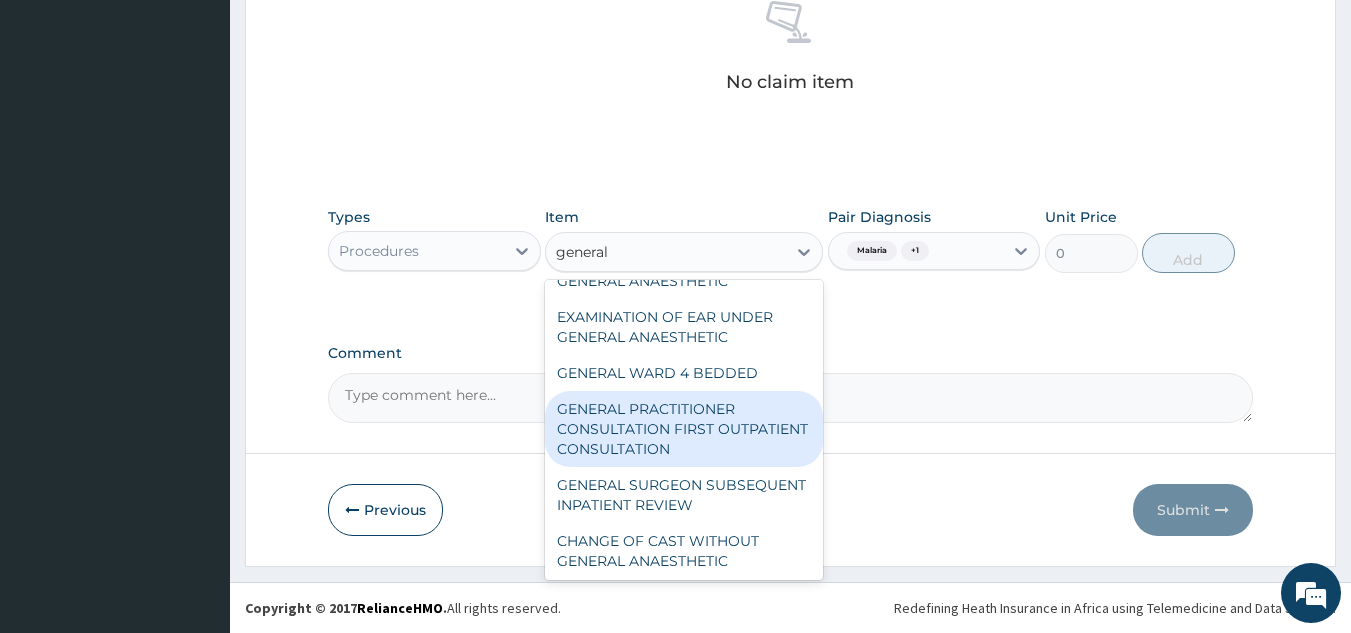 type 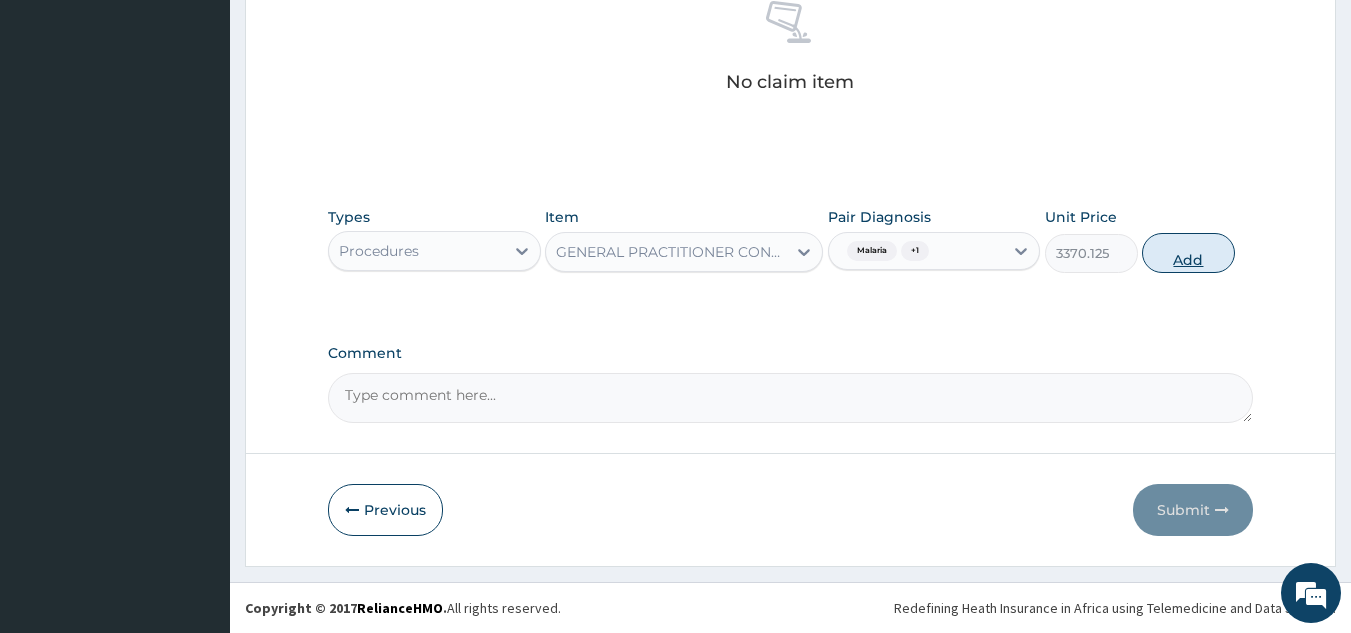 click on "Add" at bounding box center [1188, 253] 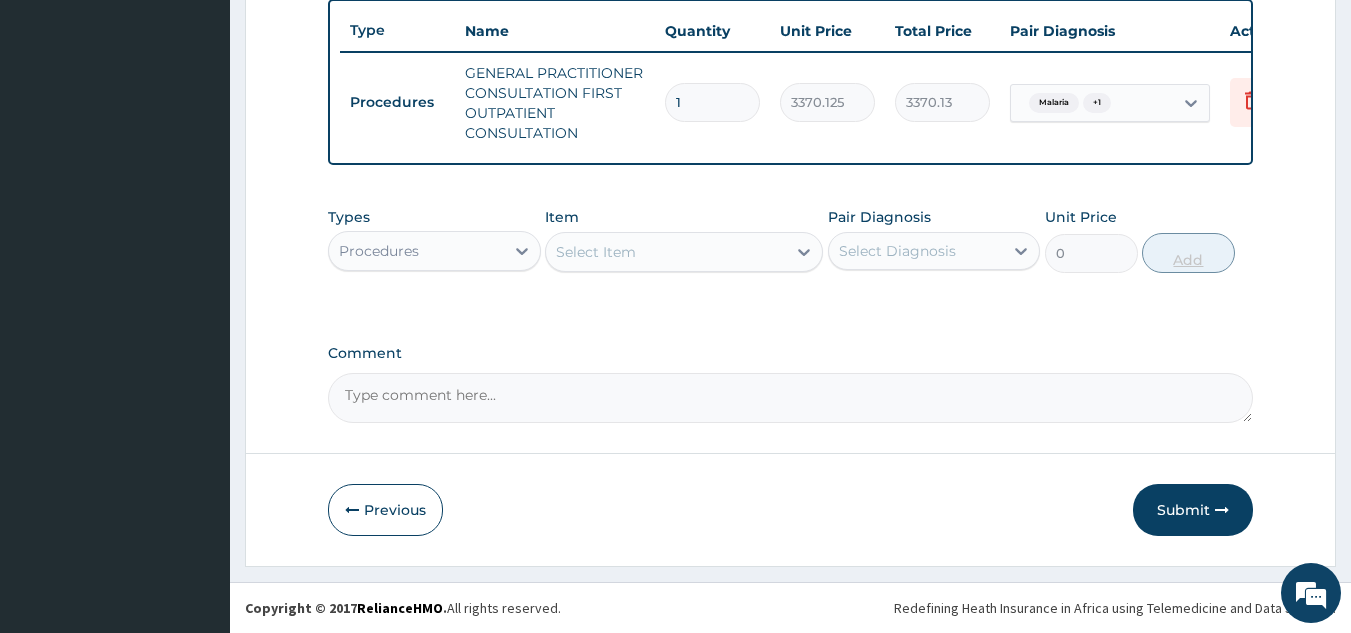 scroll, scrollTop: 760, scrollLeft: 0, axis: vertical 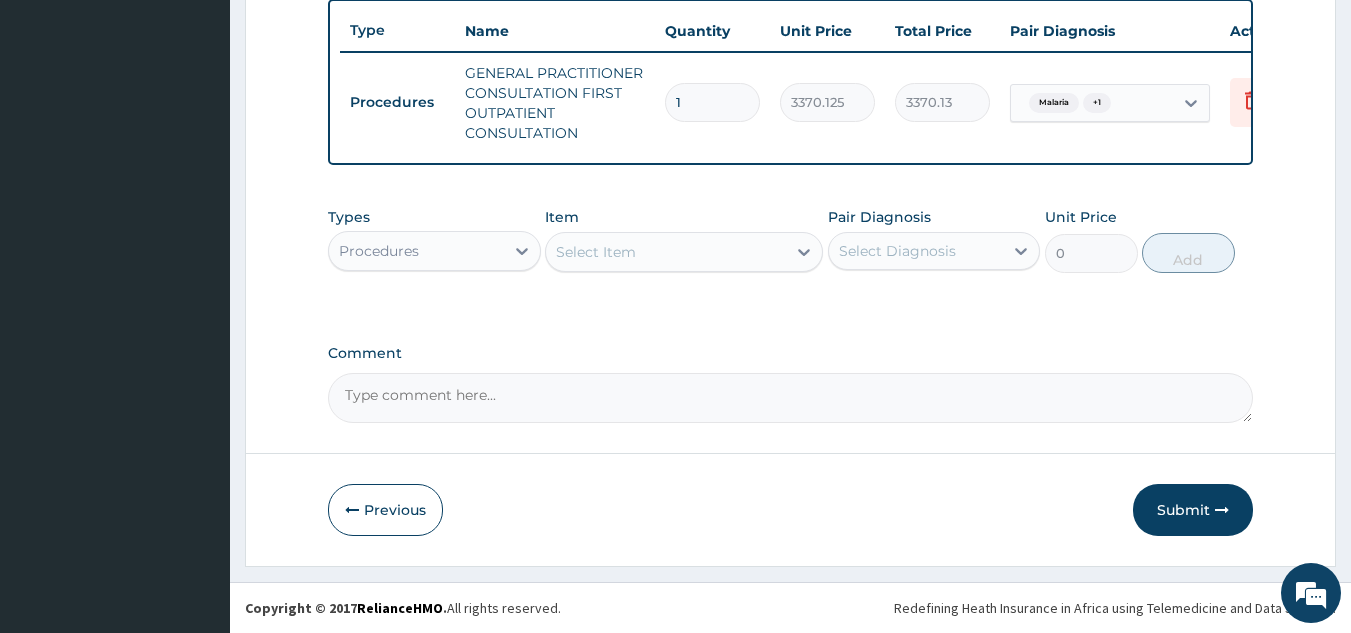click on "Select Diagnosis" at bounding box center [897, 251] 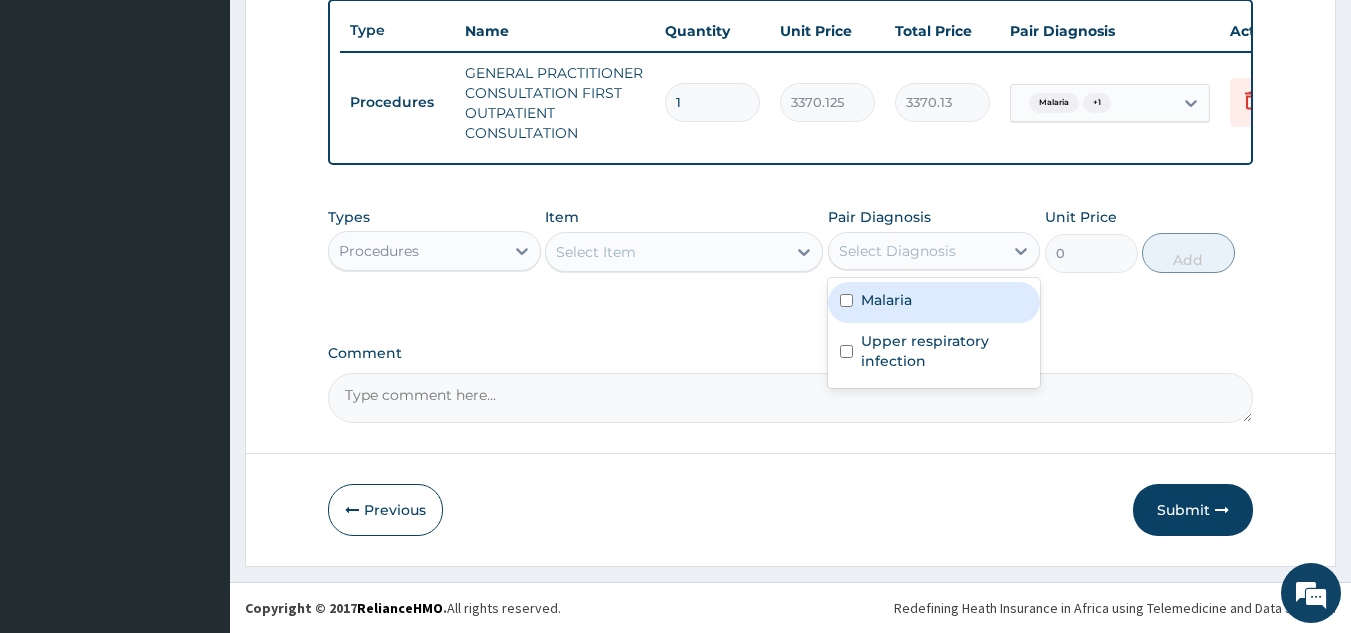 click on "Malaria" at bounding box center [886, 300] 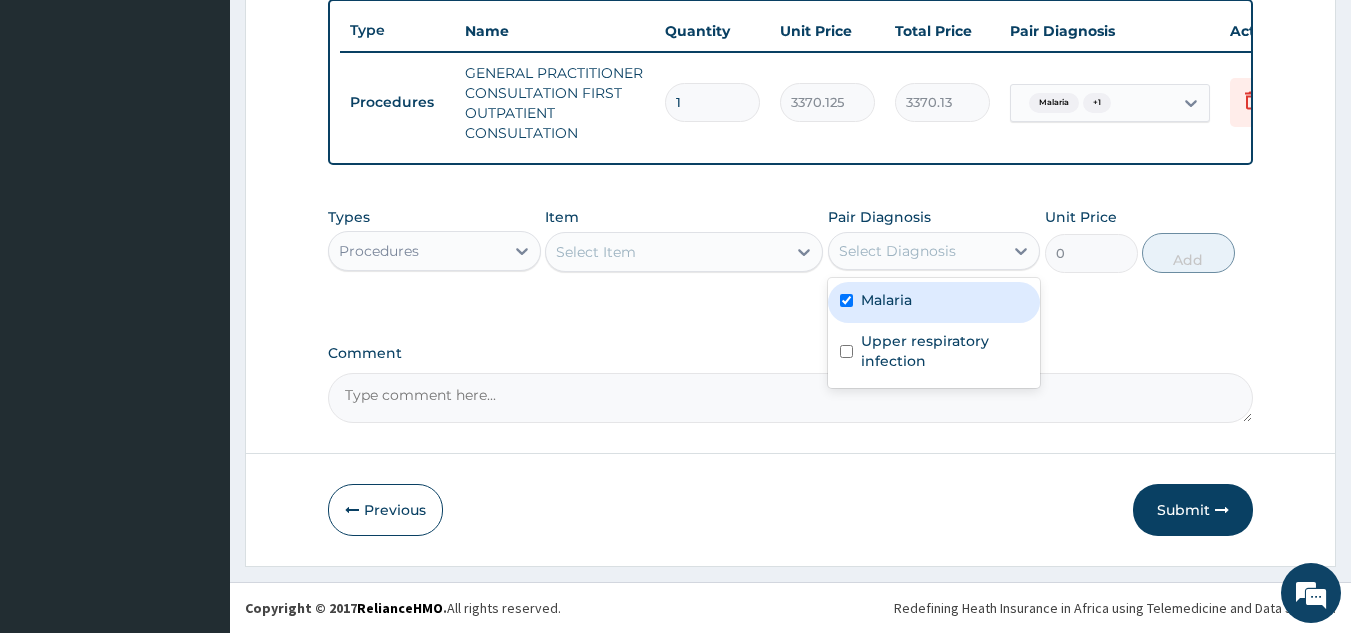 checkbox on "true" 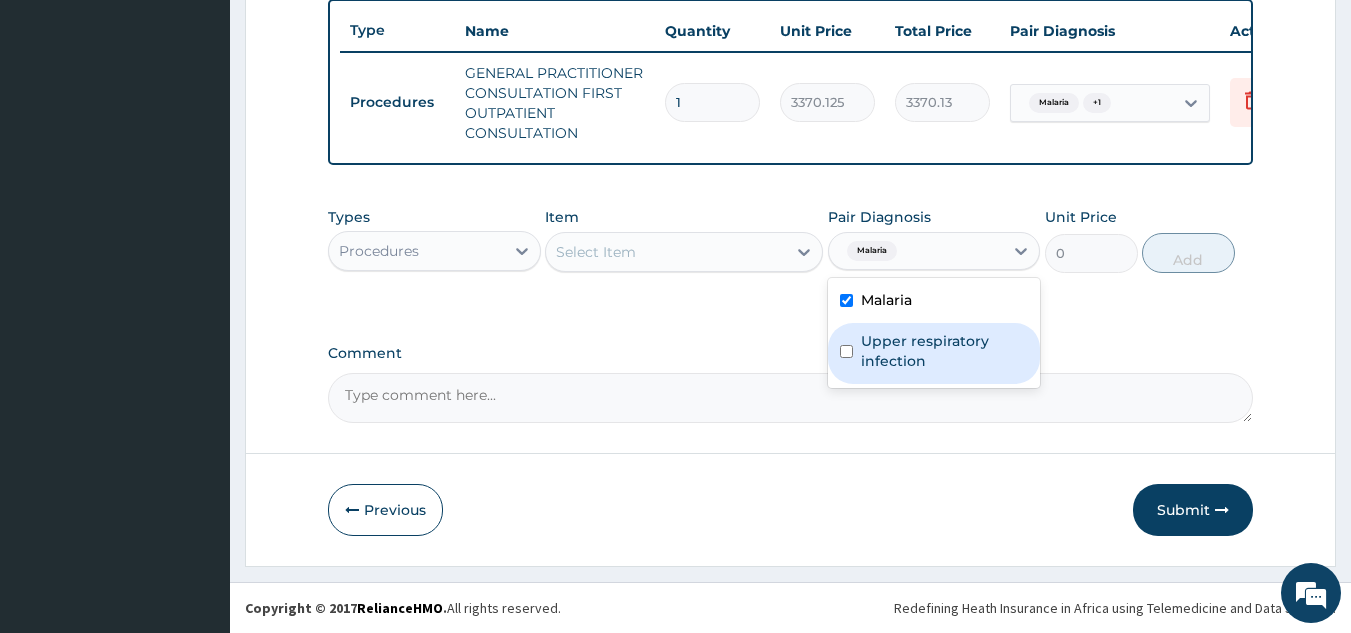click on "Upper respiratory infection" at bounding box center [945, 351] 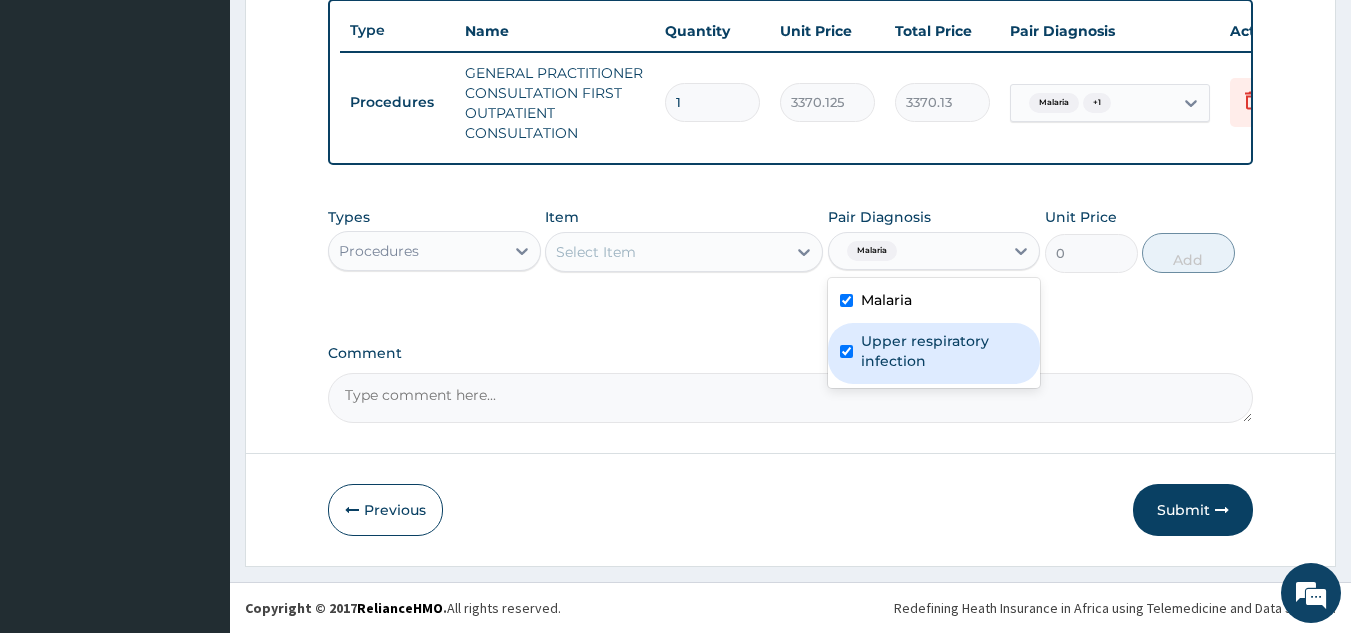 checkbox on "true" 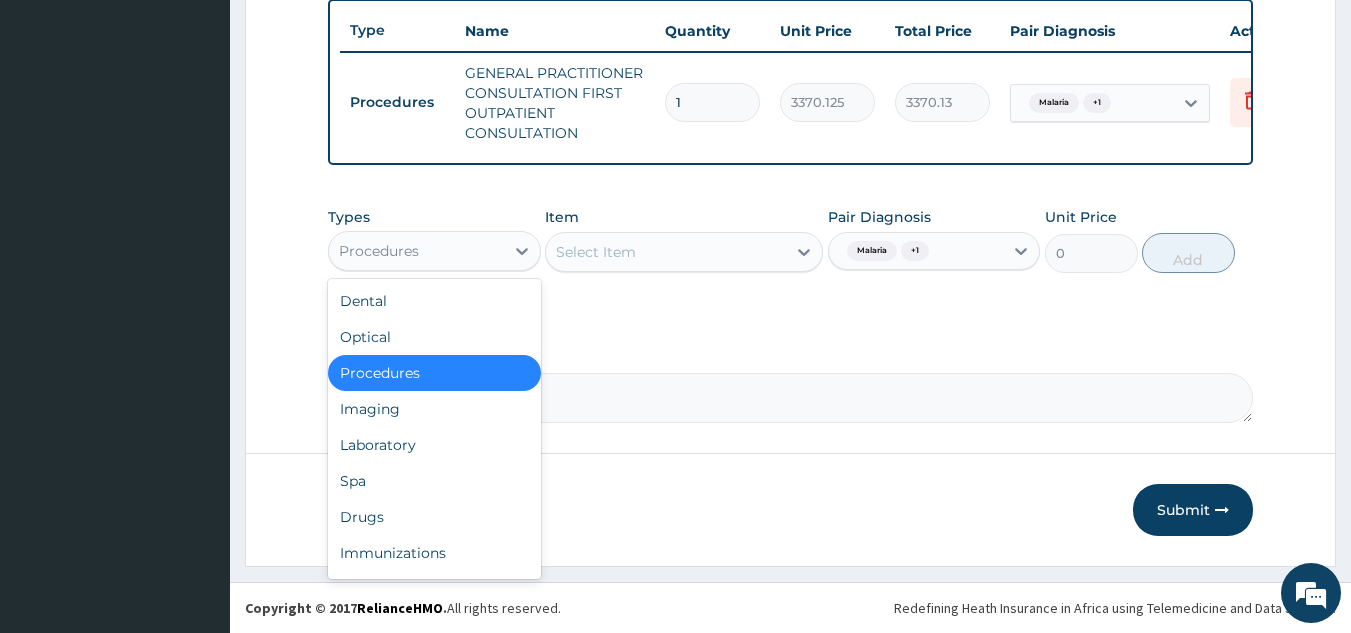 click on "Procedures" at bounding box center (416, 251) 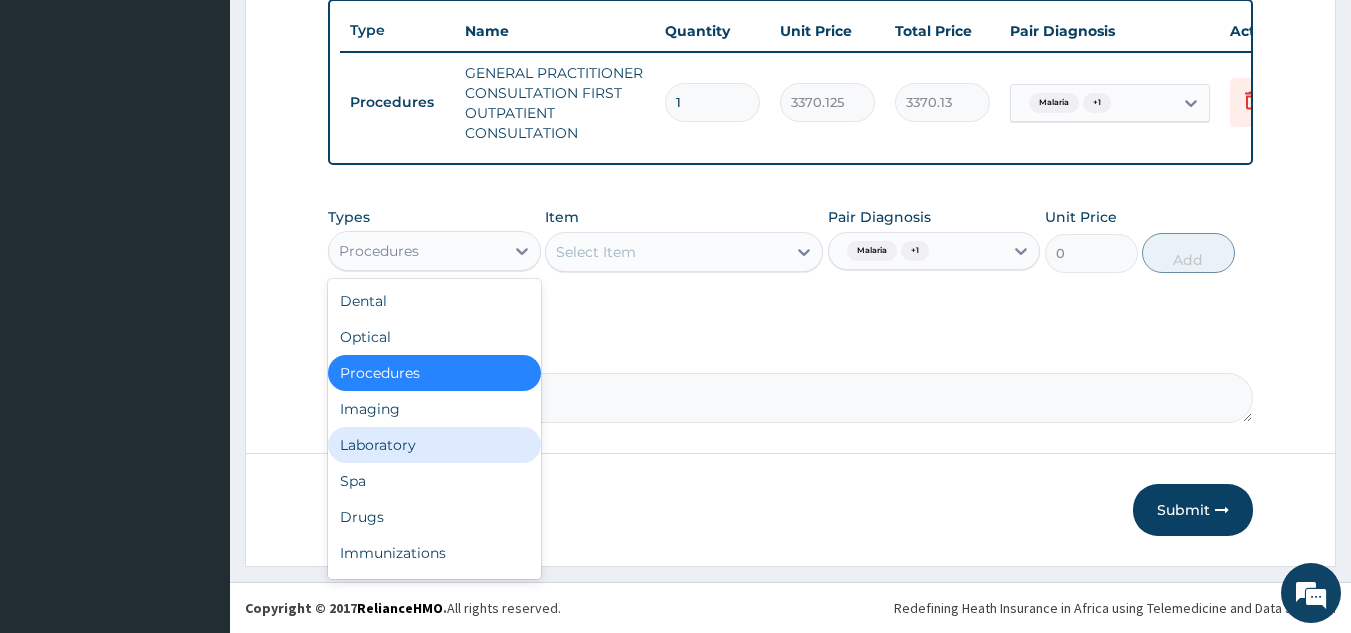 click on "Laboratory" at bounding box center [434, 445] 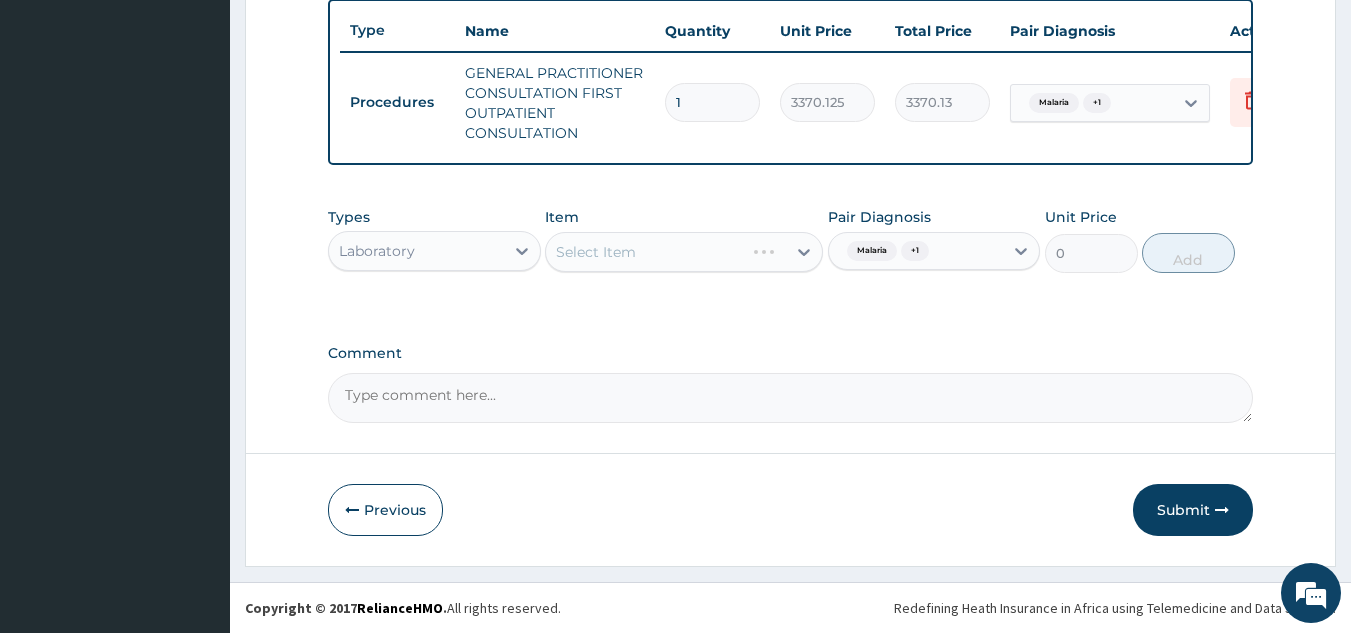 click on "Select Item" at bounding box center [684, 252] 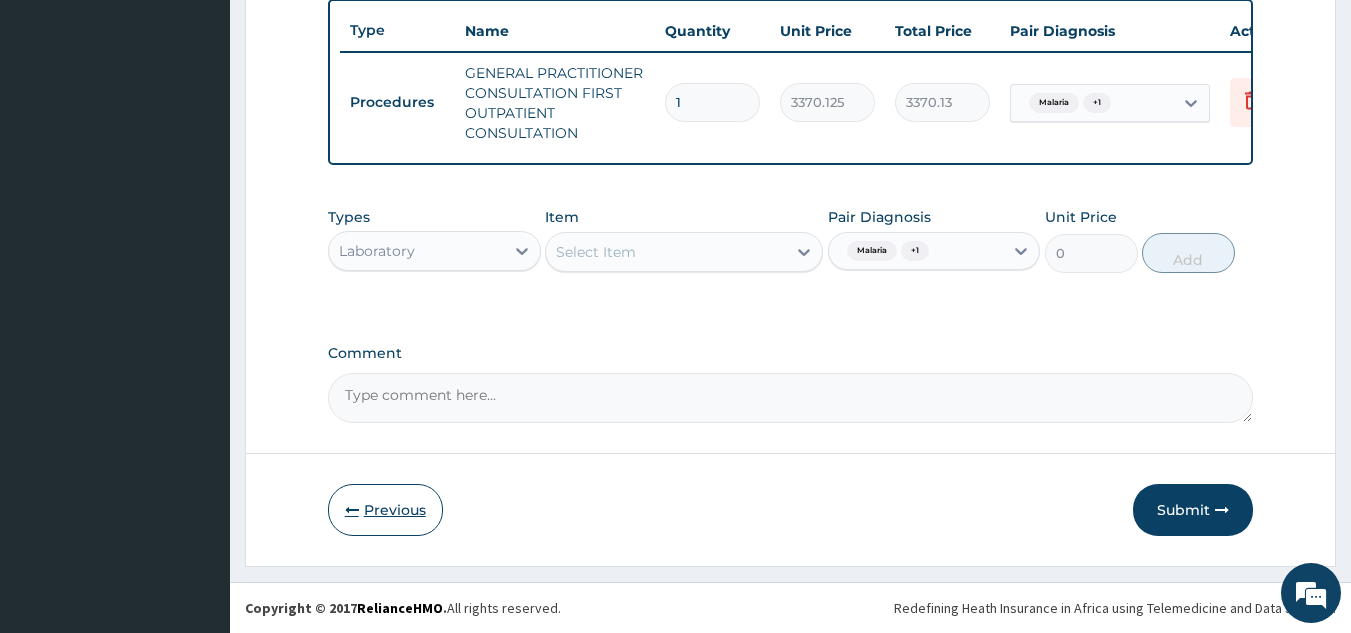 click on "Previous" at bounding box center (385, 510) 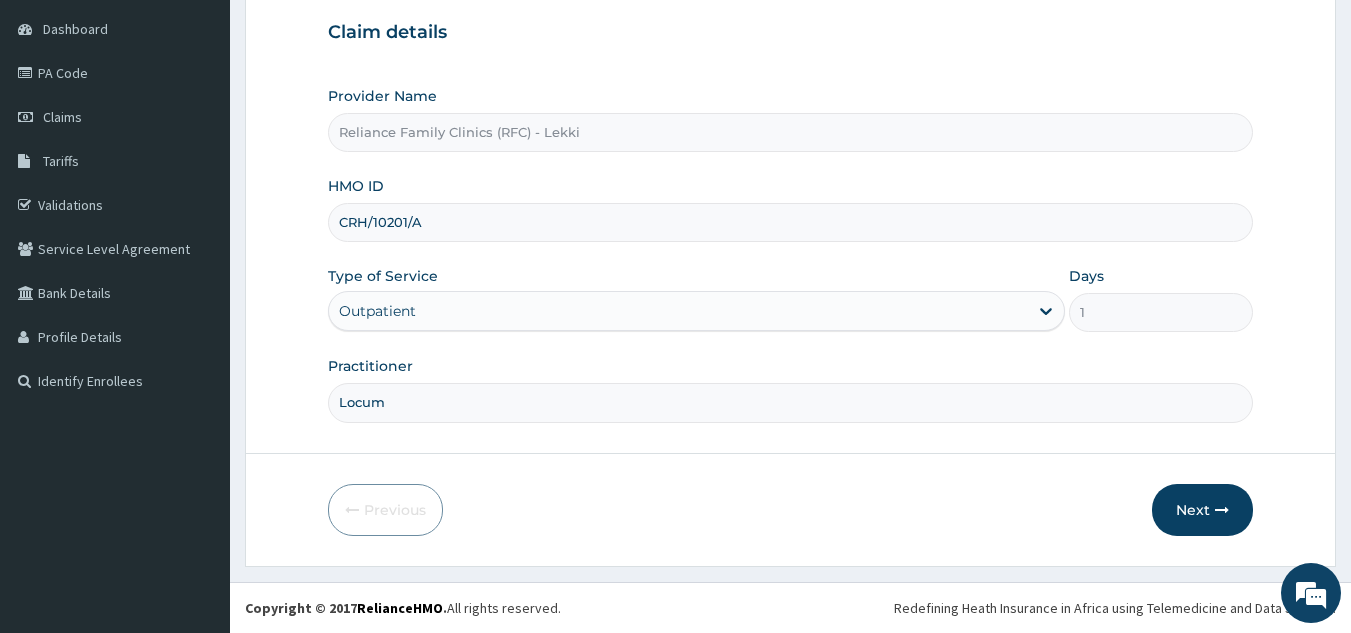 drag, startPoint x: 490, startPoint y: 214, endPoint x: 297, endPoint y: 271, distance: 201.24115 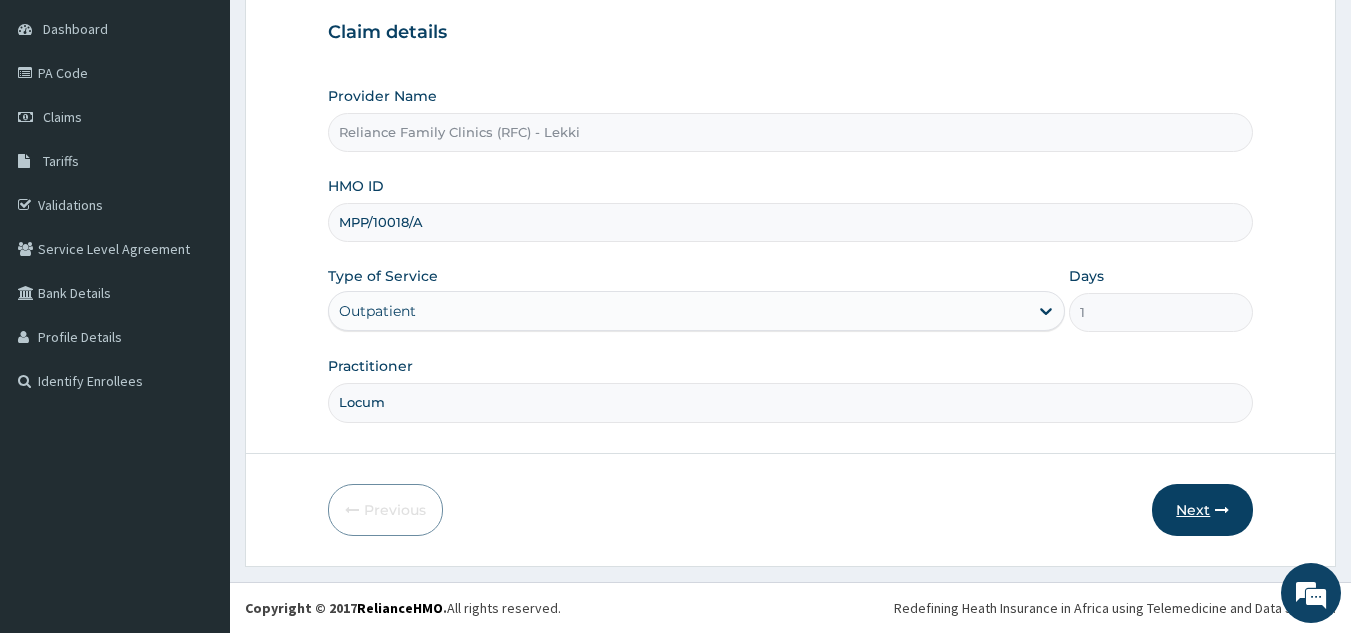 type on "MPP/10018/A" 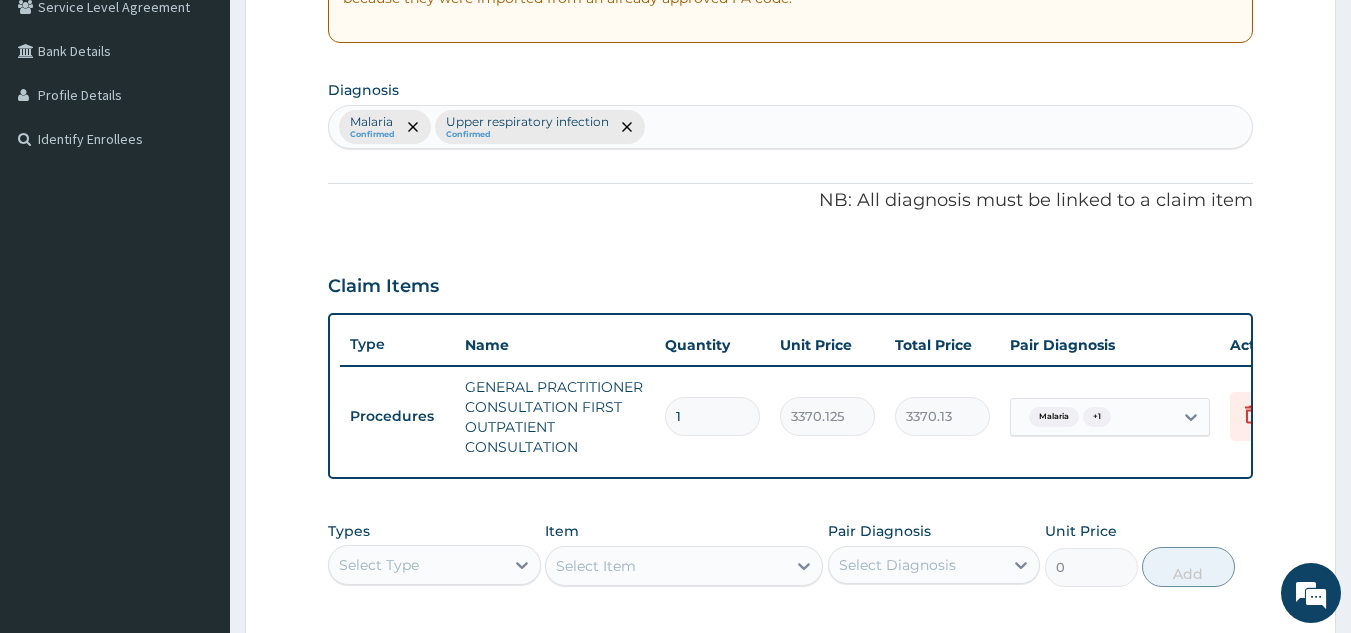 scroll, scrollTop: 432, scrollLeft: 0, axis: vertical 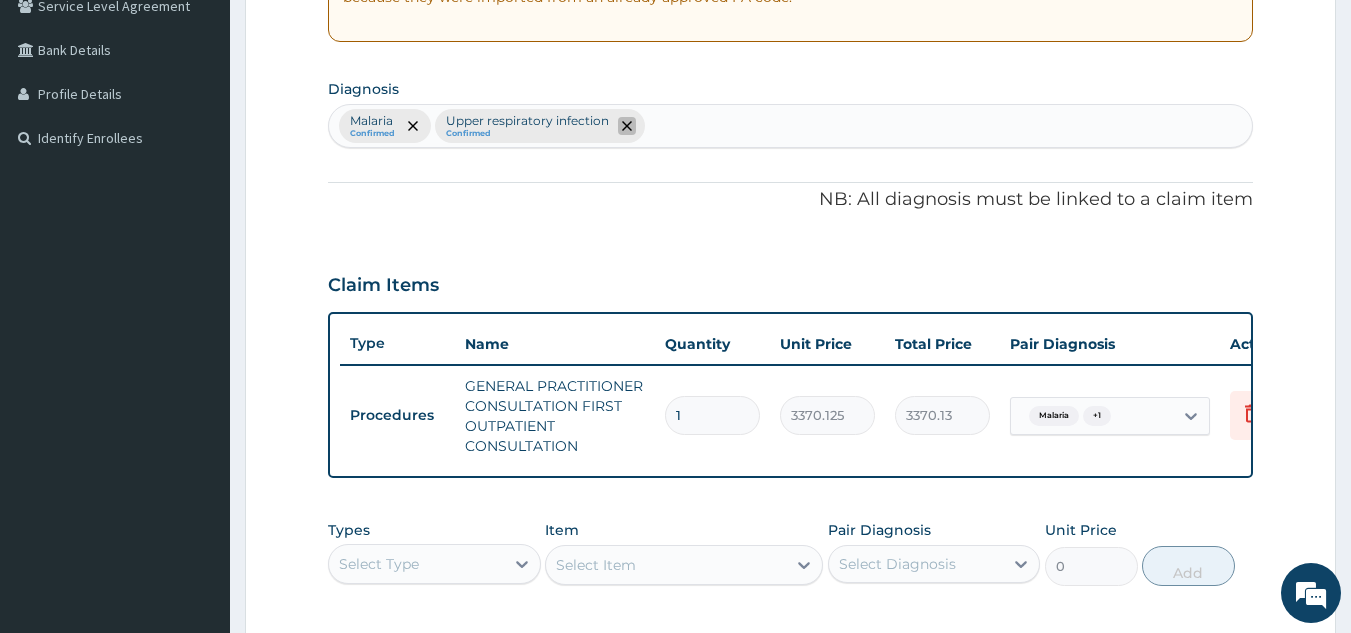 click 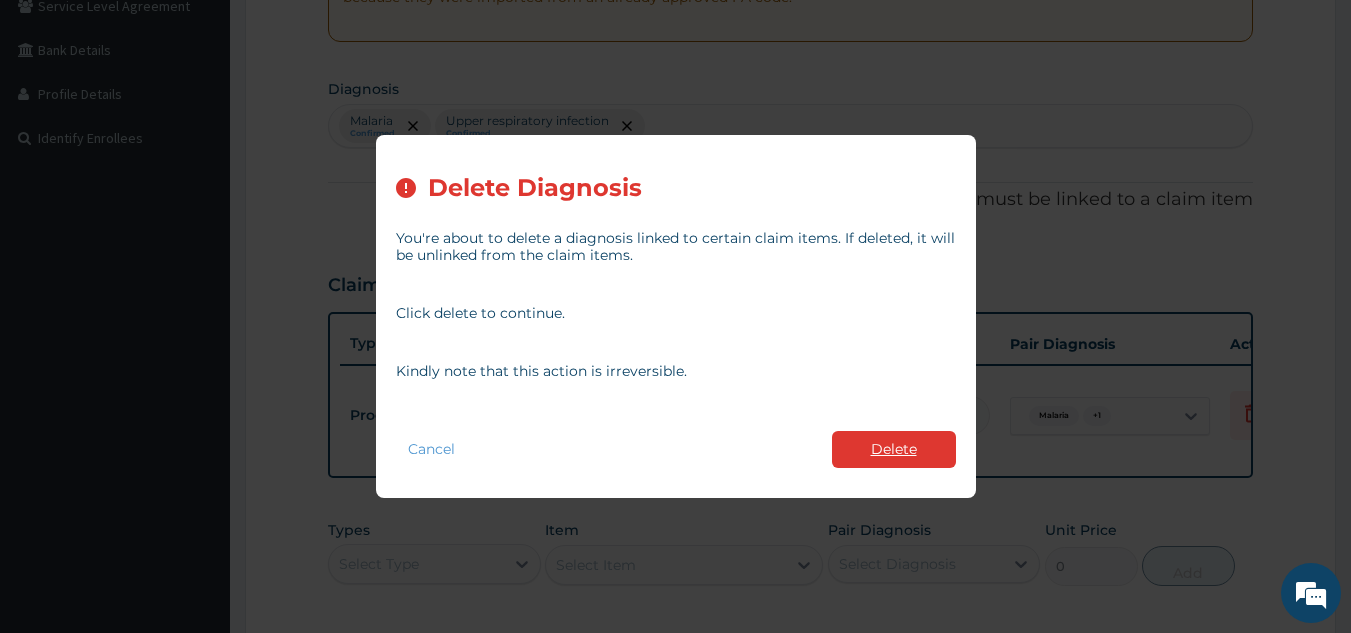 click on "Delete" at bounding box center [894, 449] 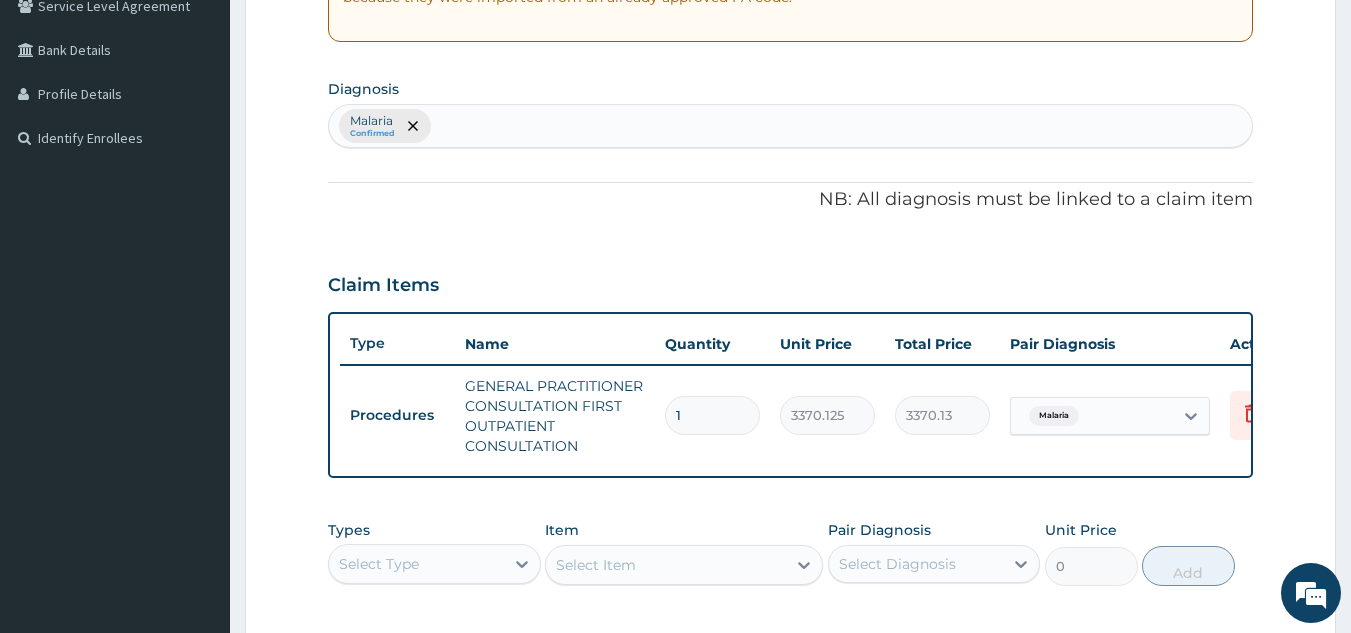 click on "Malaria Confirmed" at bounding box center (791, 126) 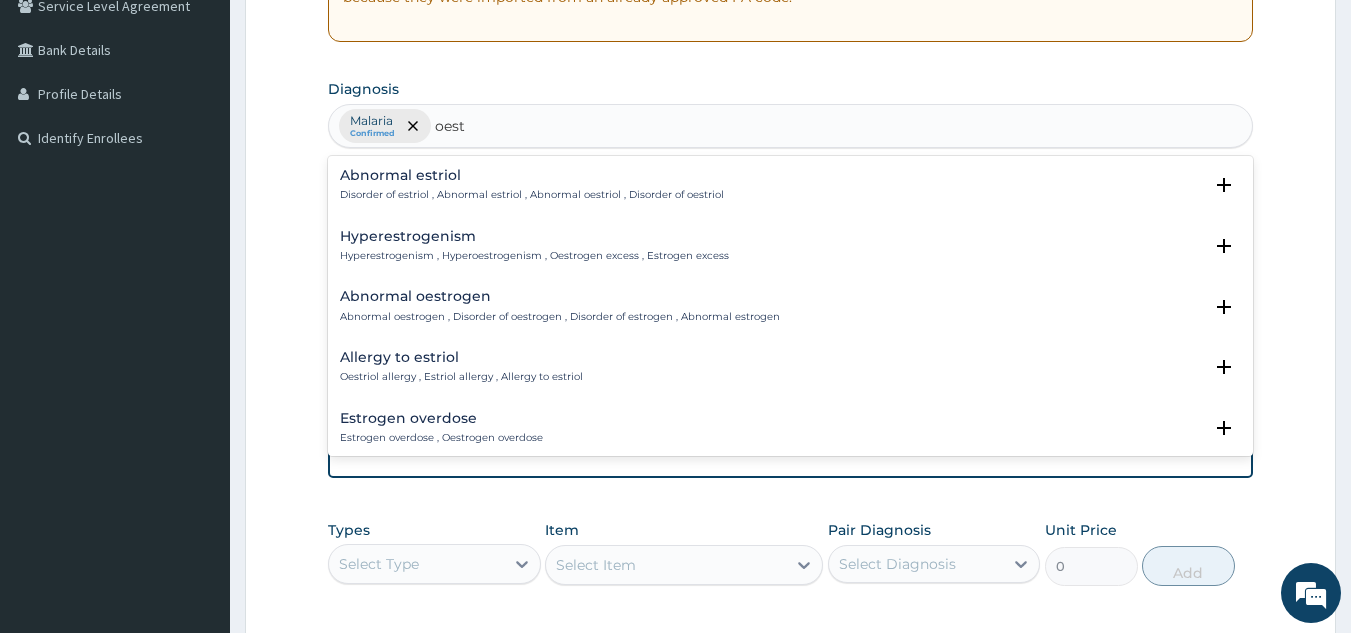 type on "oest" 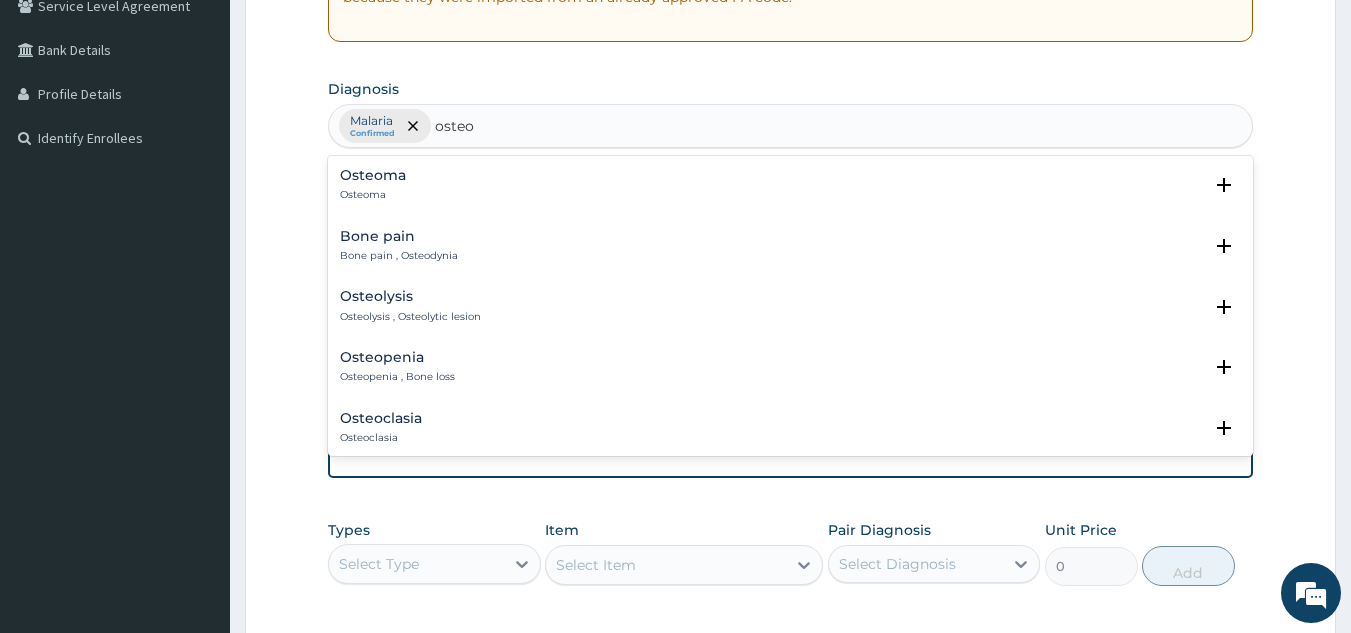 type on "osteoa" 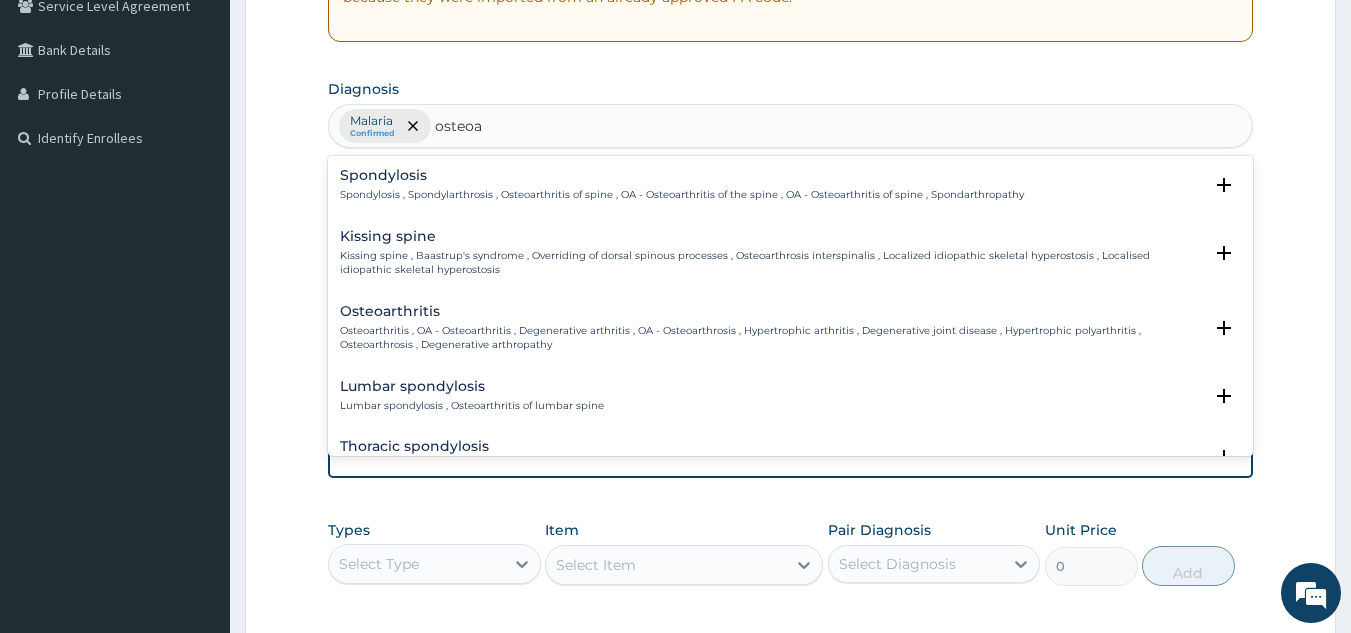 click on "Osteoarthritis" at bounding box center [771, 311] 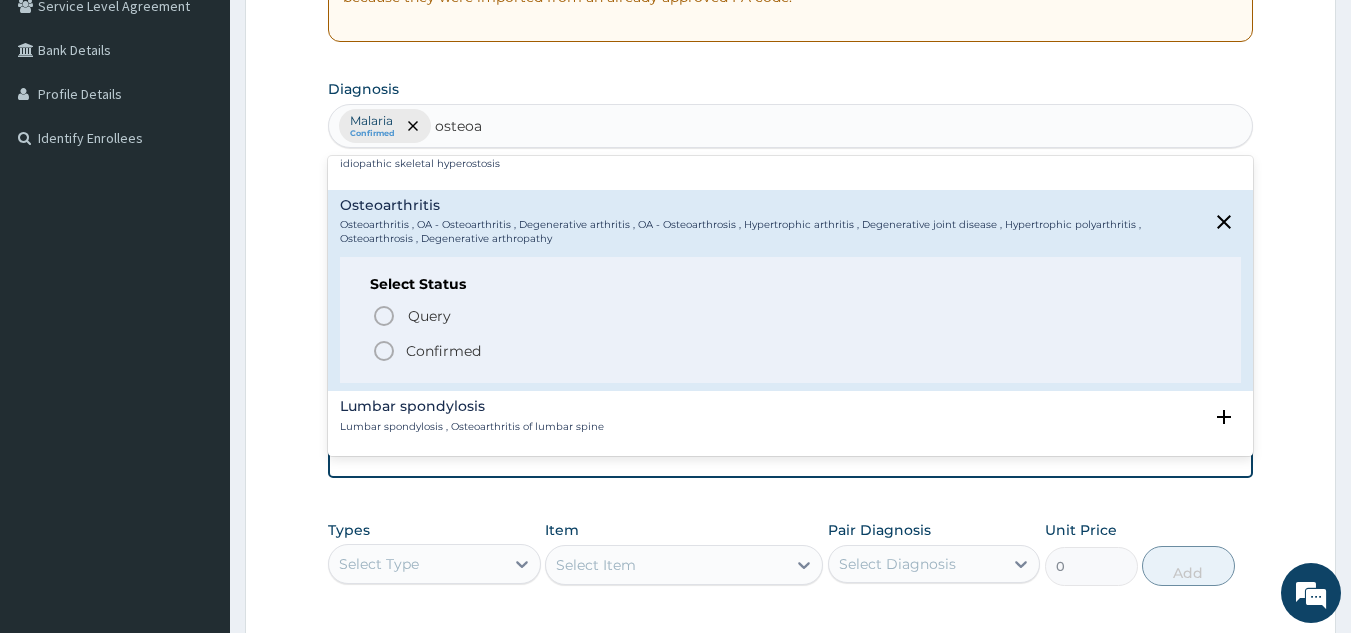 scroll, scrollTop: 108, scrollLeft: 0, axis: vertical 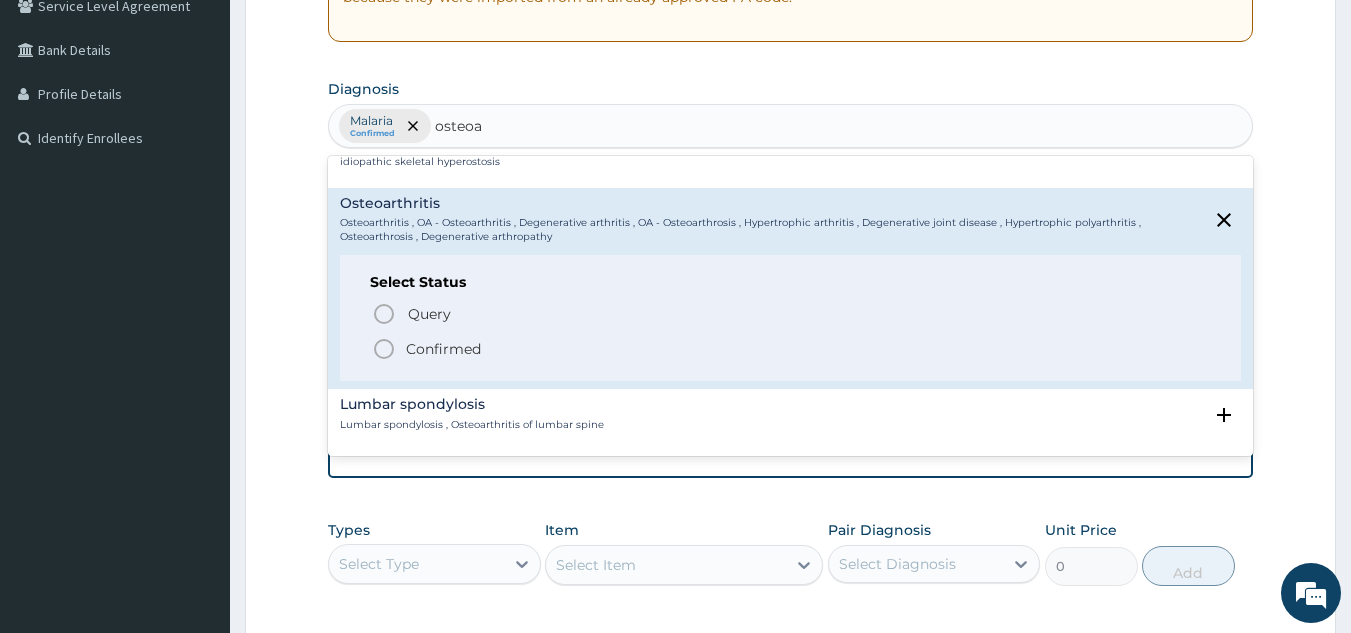 click 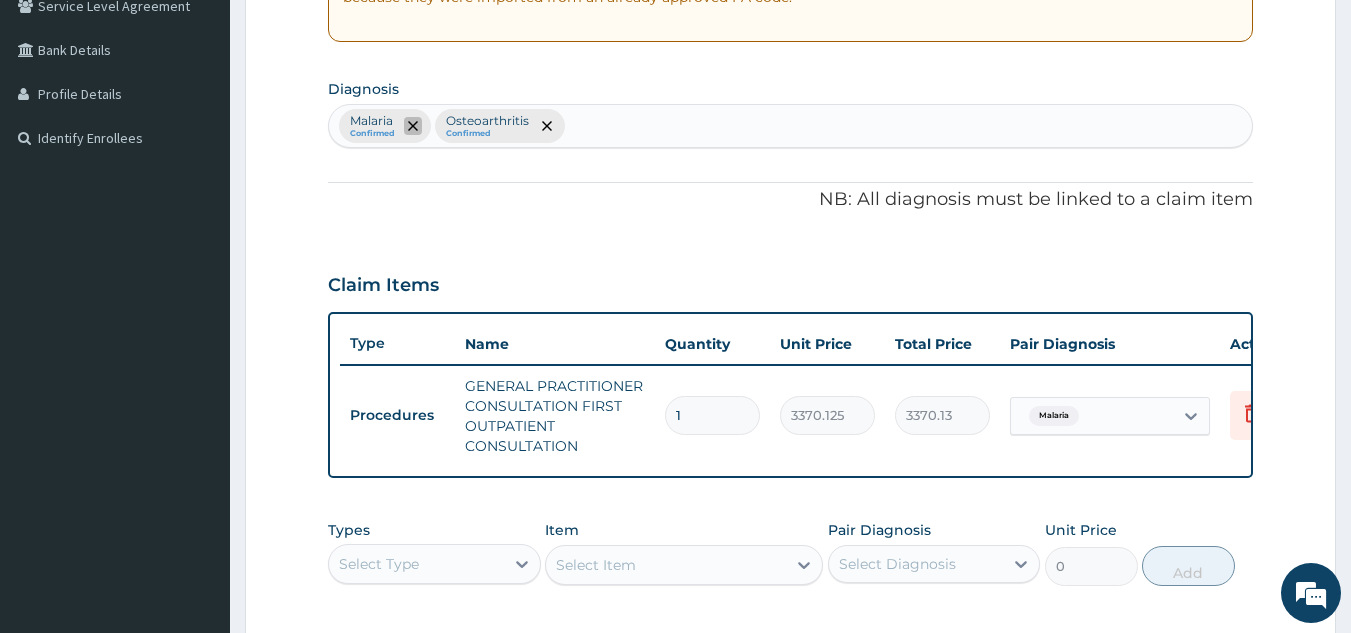 click at bounding box center (413, 126) 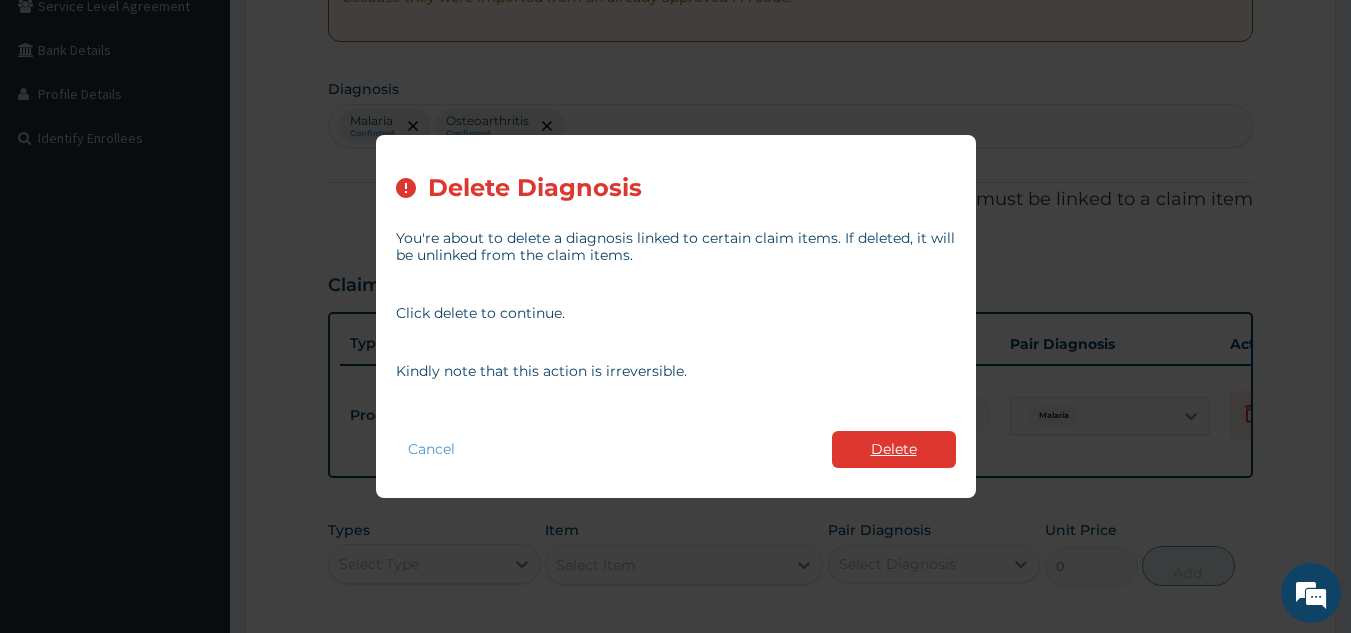 click on "Delete" at bounding box center (894, 449) 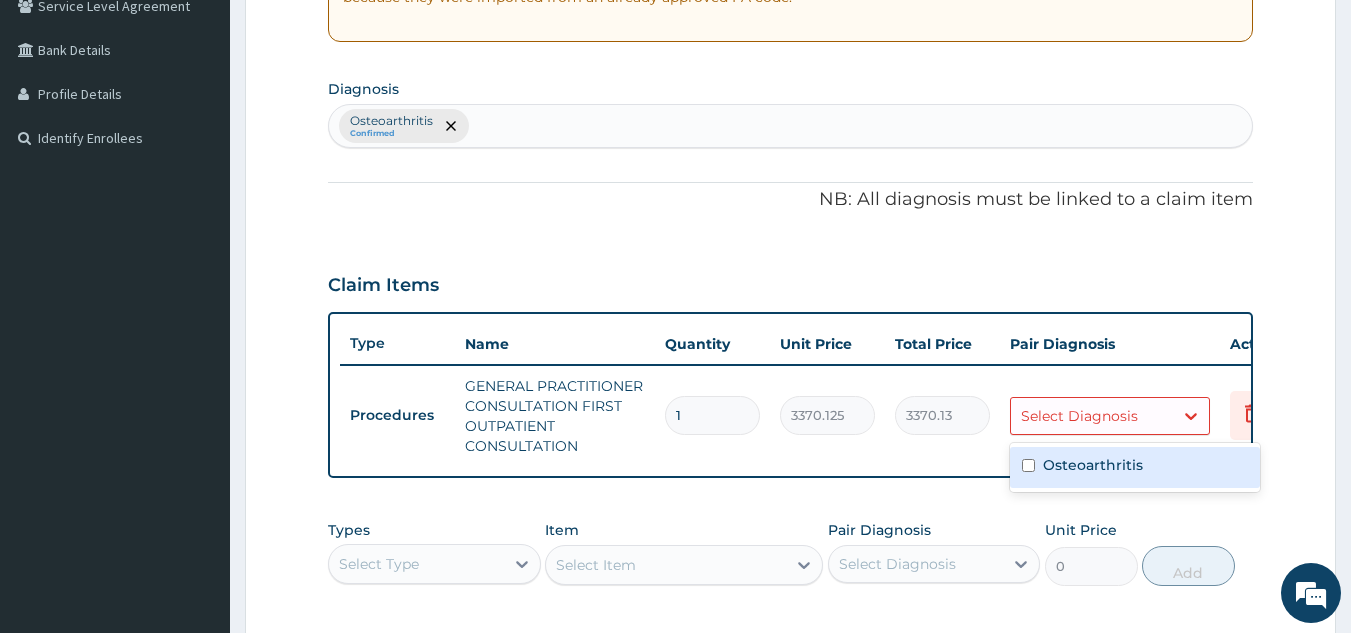 click on "Select Diagnosis" at bounding box center (1079, 416) 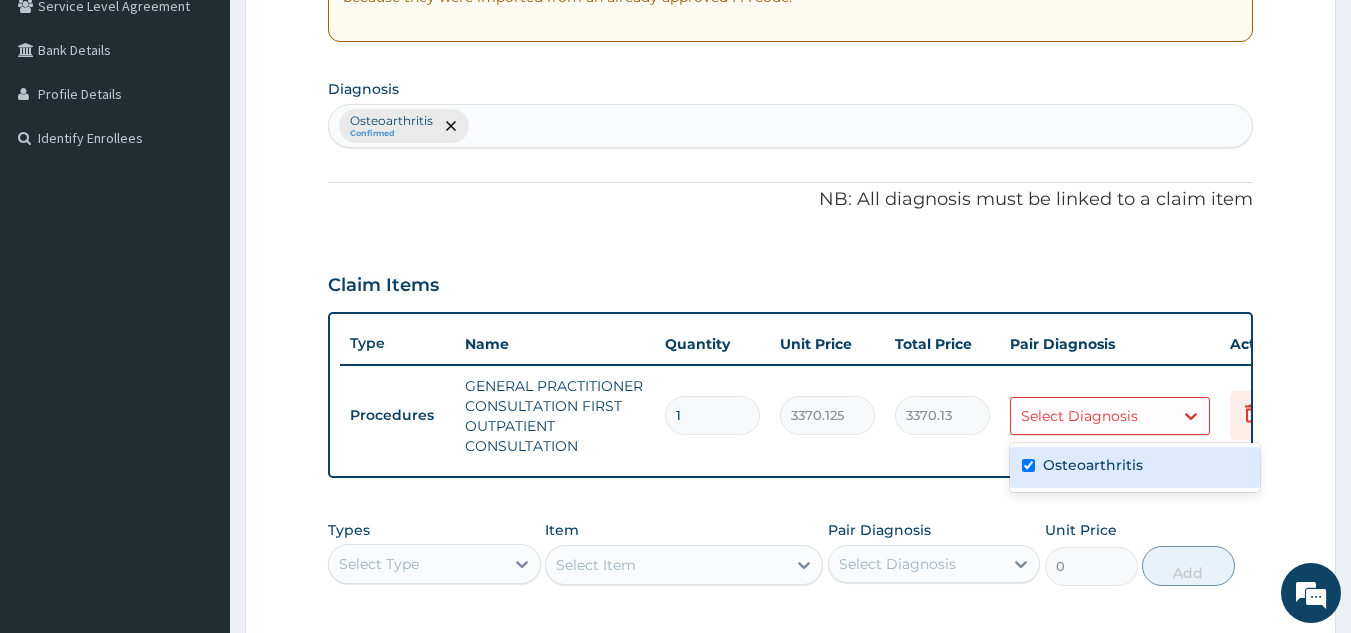 checkbox on "true" 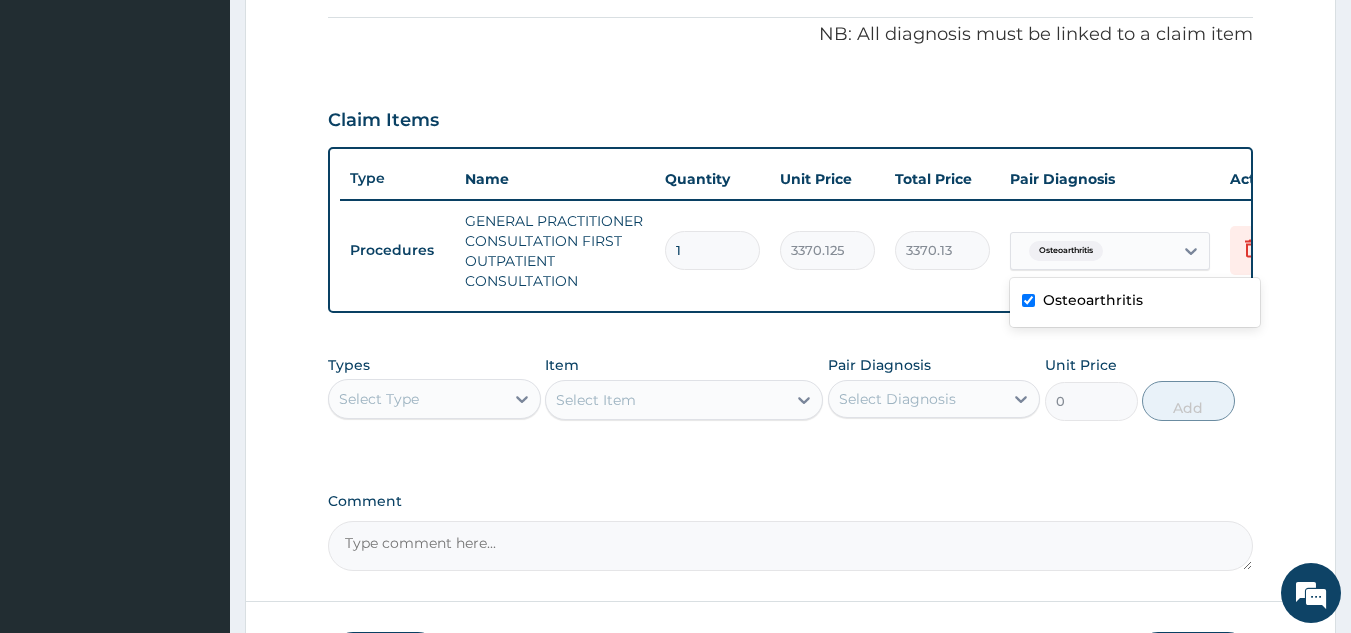 scroll, scrollTop: 598, scrollLeft: 0, axis: vertical 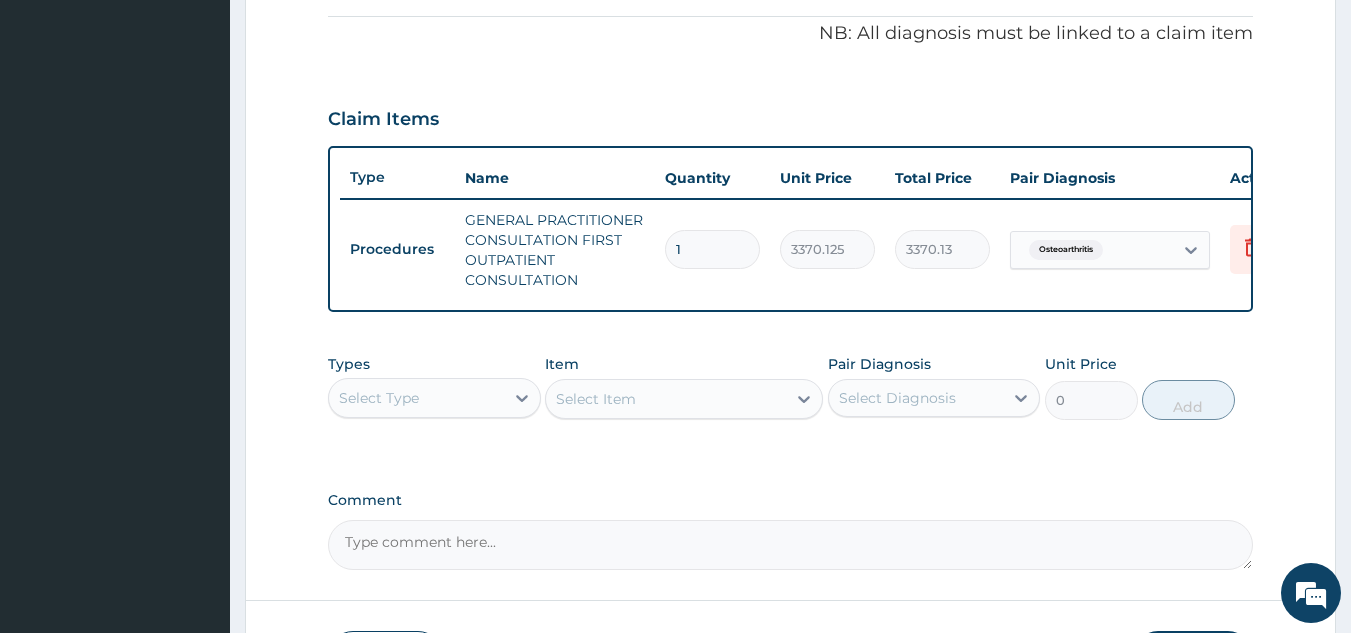 click on "Types Select Type Item Select Item Pair Diagnosis Select Diagnosis Unit Price 0 Add" at bounding box center (791, 387) 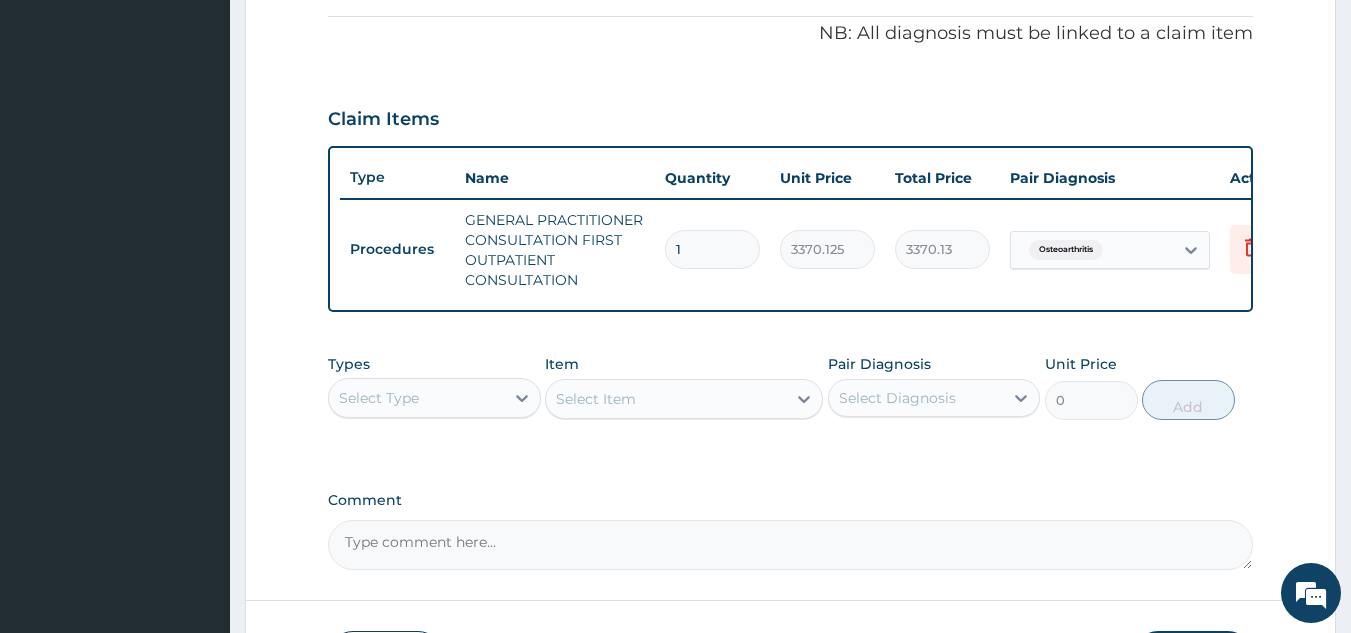 scroll, scrollTop: 760, scrollLeft: 0, axis: vertical 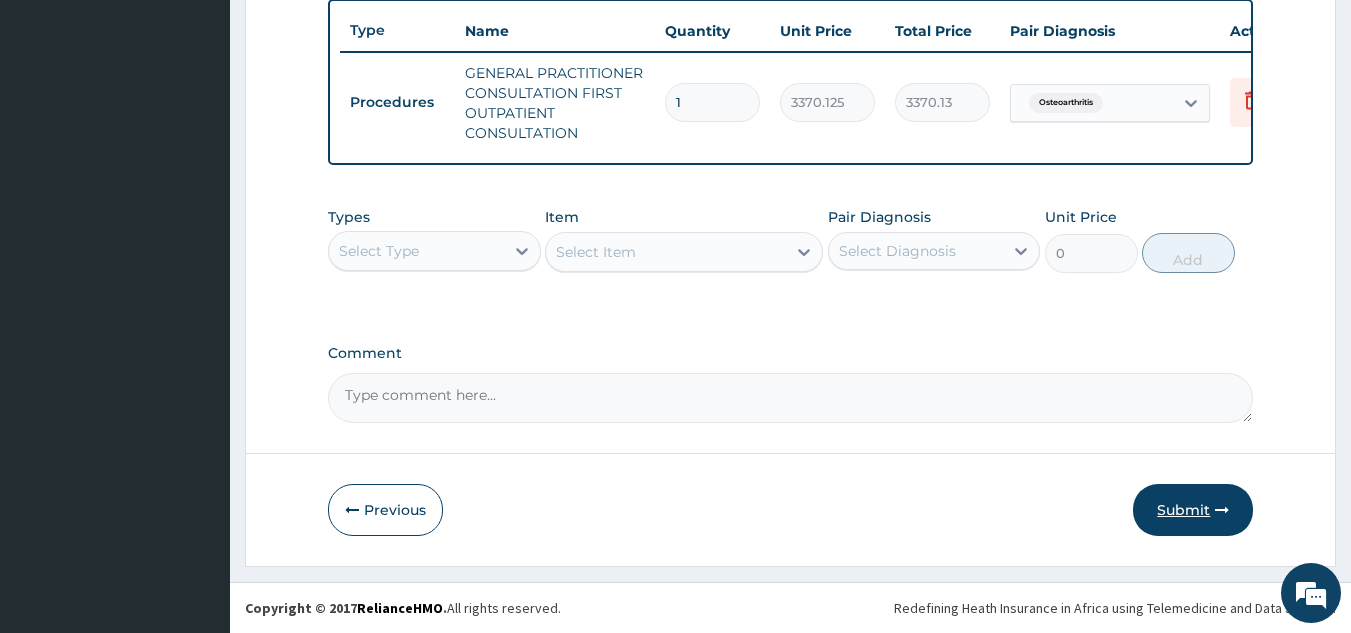 click on "Submit" at bounding box center [1193, 510] 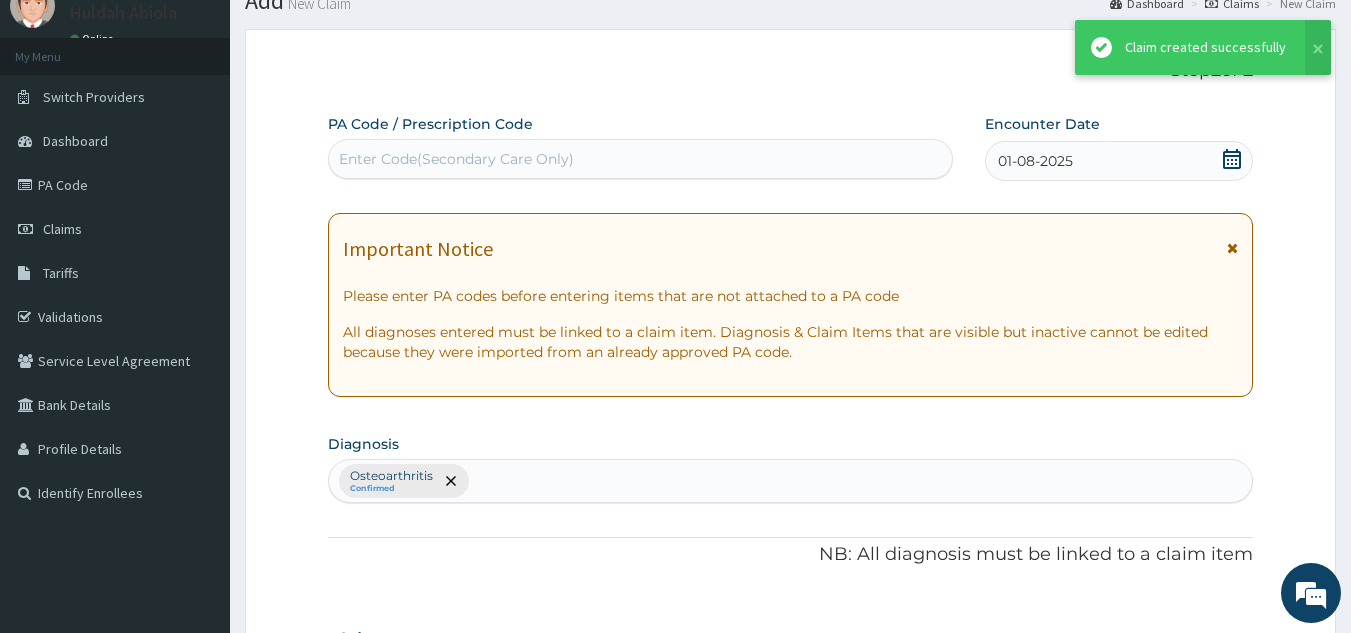 scroll, scrollTop: 760, scrollLeft: 0, axis: vertical 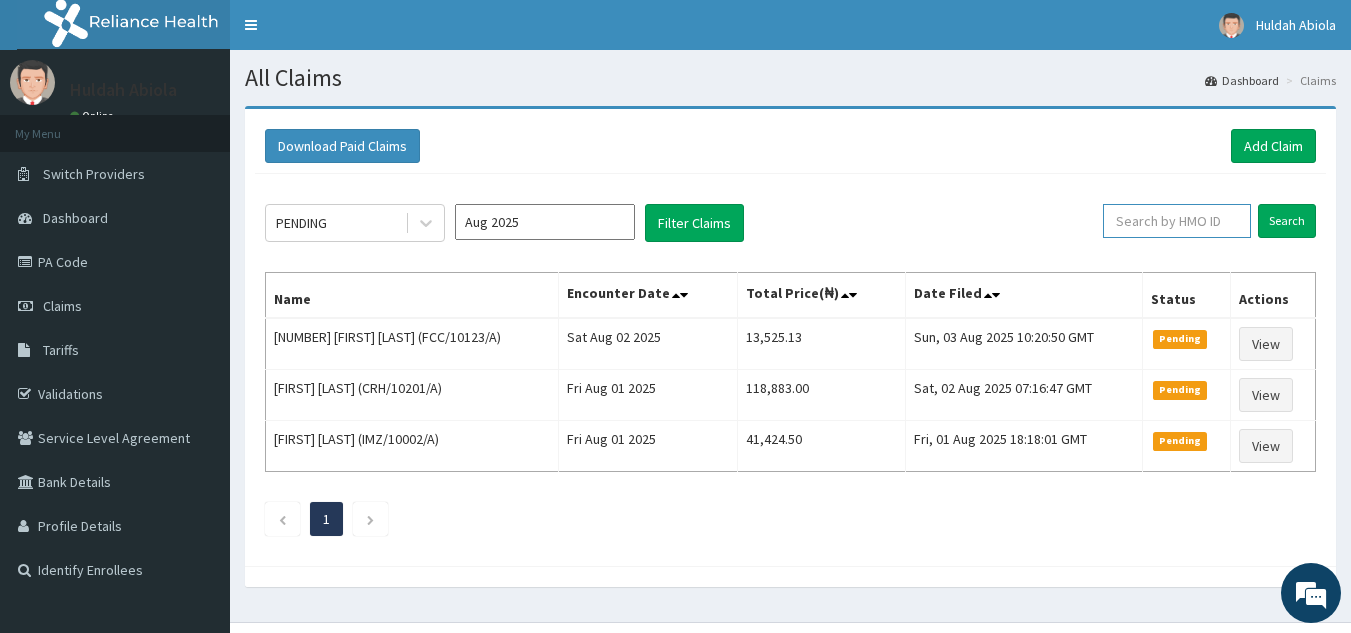 click at bounding box center (1177, 221) 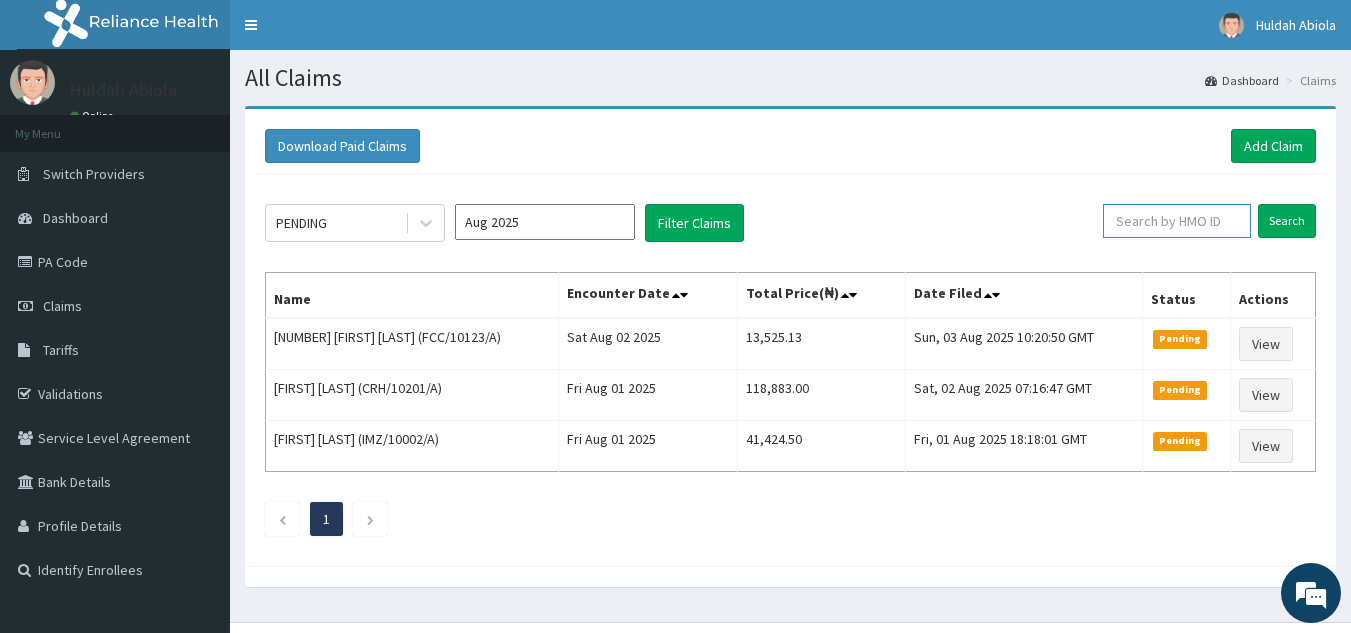 paste on "MPP/10018/A" 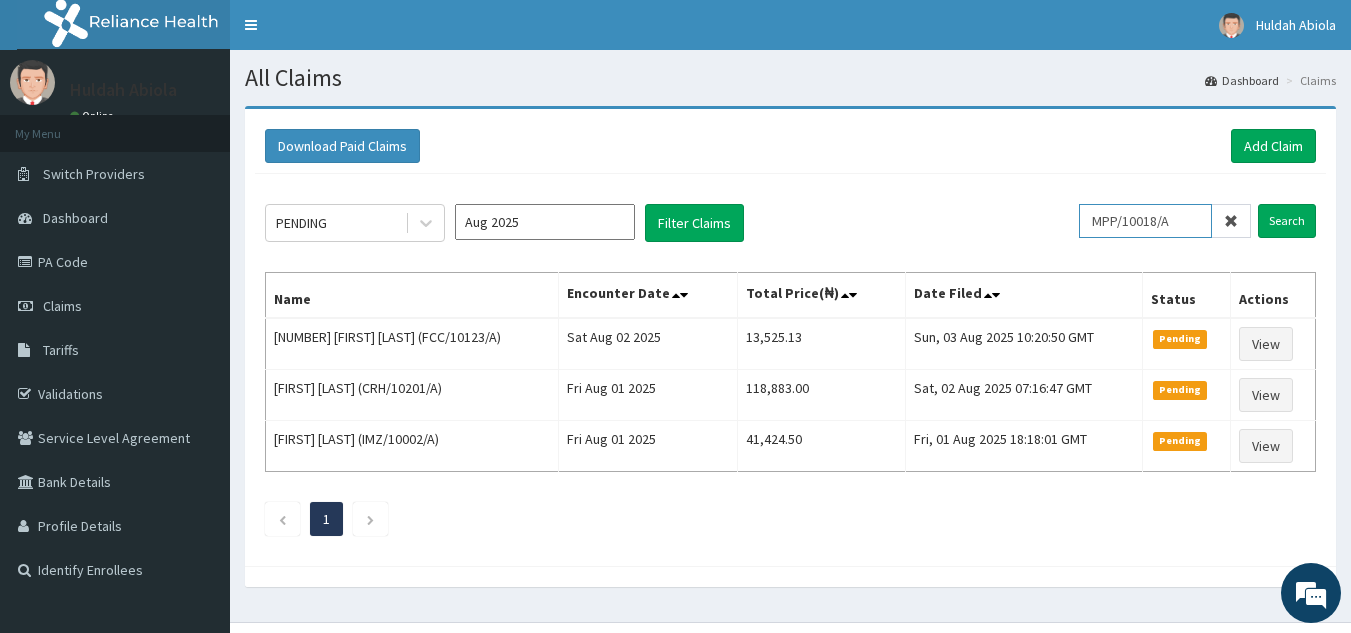 type on "MPP/10018/A" 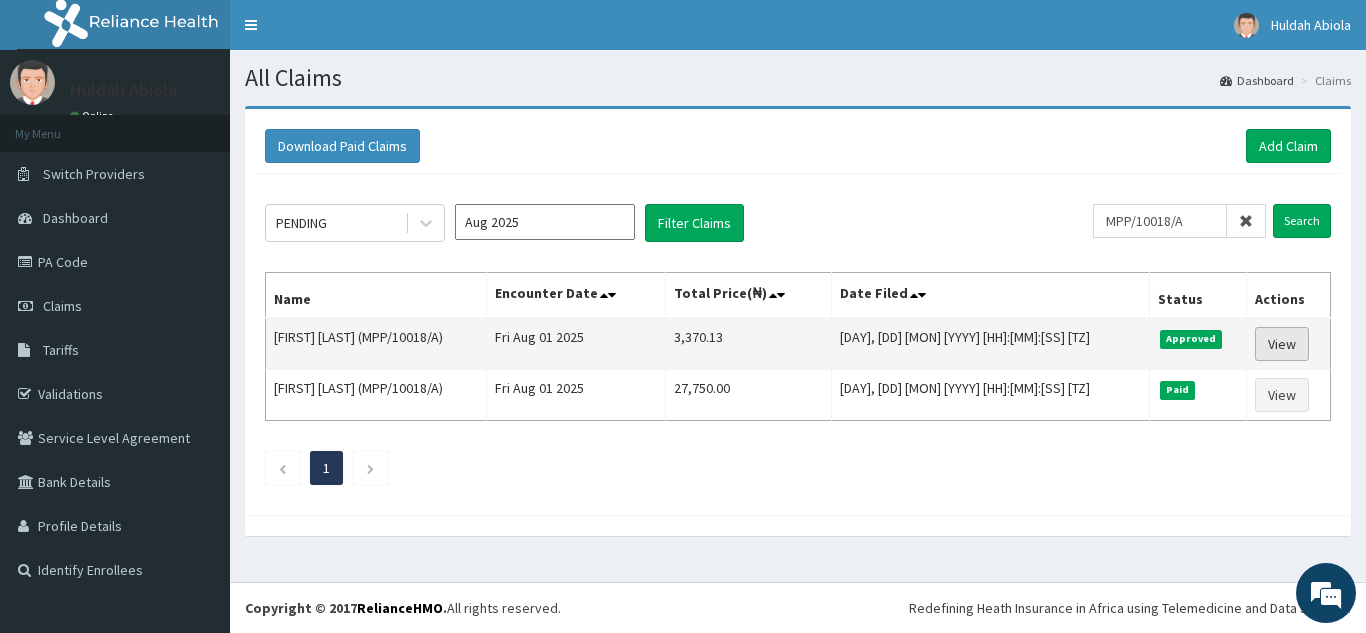 click on "View" at bounding box center (1282, 344) 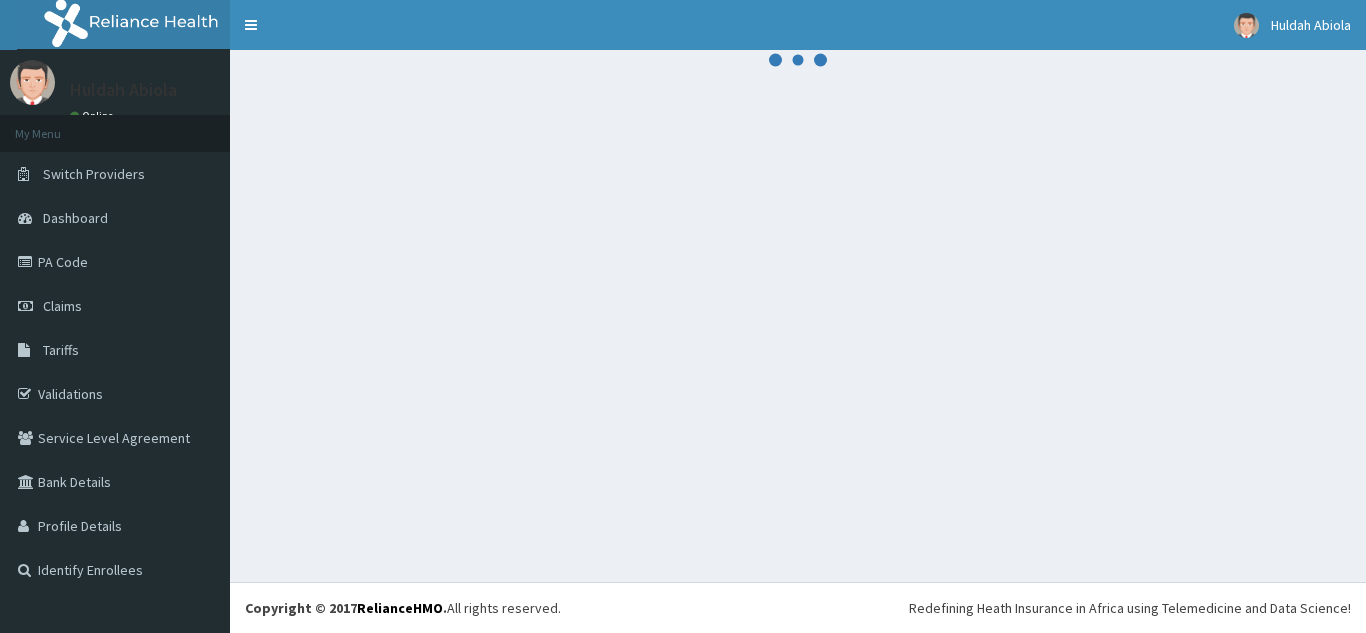 scroll, scrollTop: 0, scrollLeft: 0, axis: both 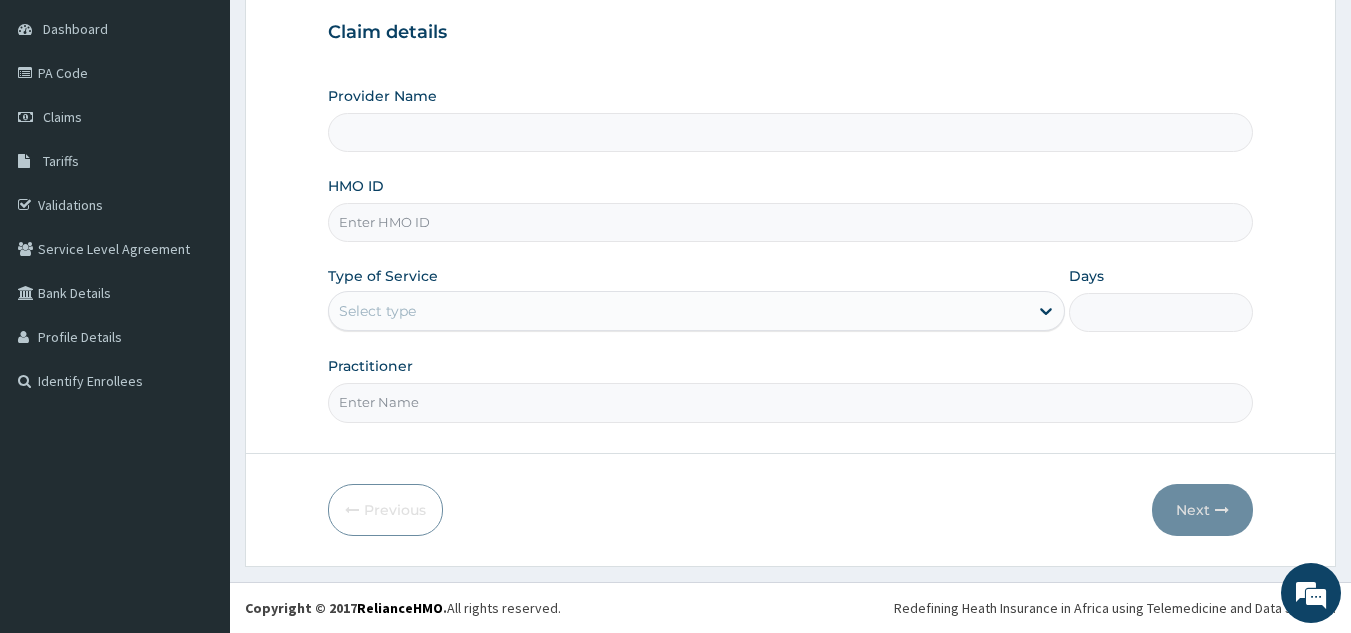 type on "Reliance Family Clinics (RFC) - Lekki" 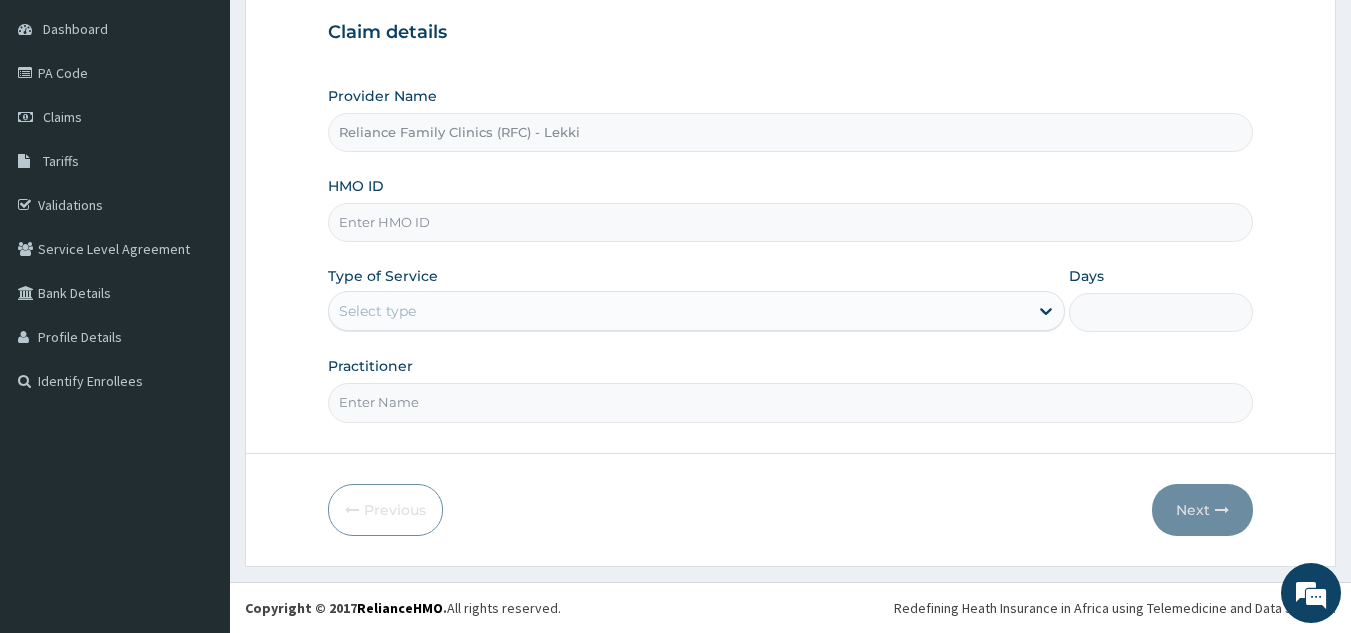click on "HMO ID" at bounding box center [791, 222] 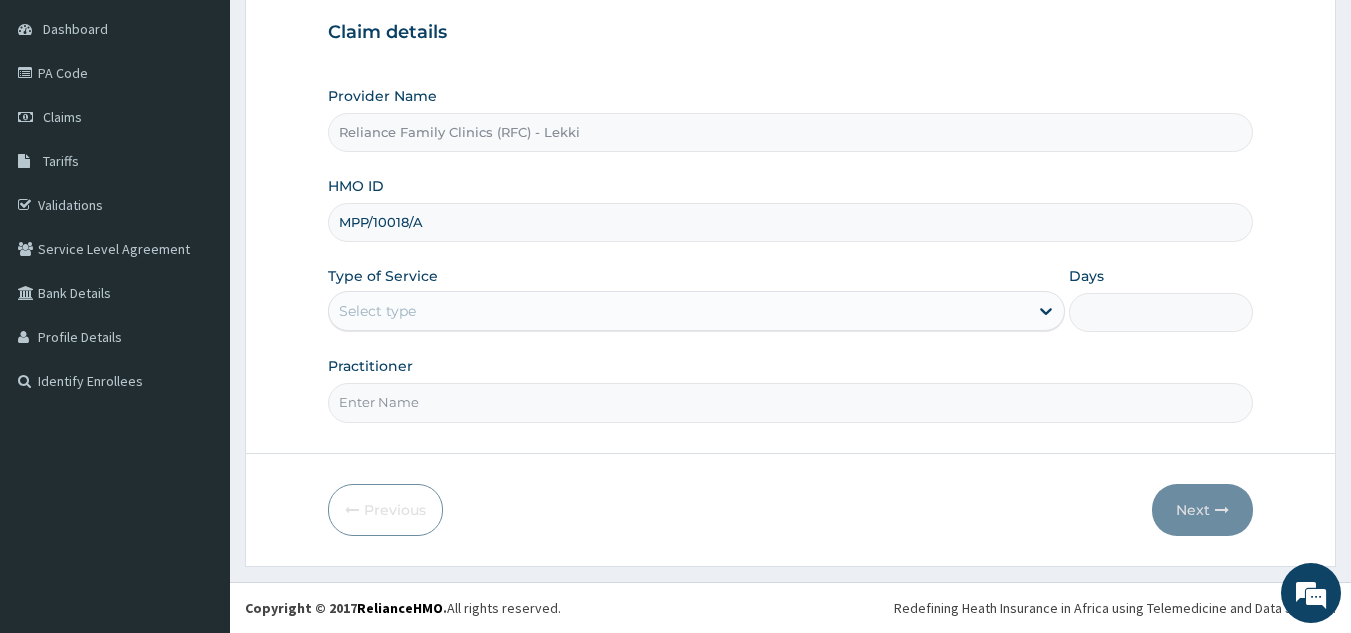 type on "MPP/10018/A" 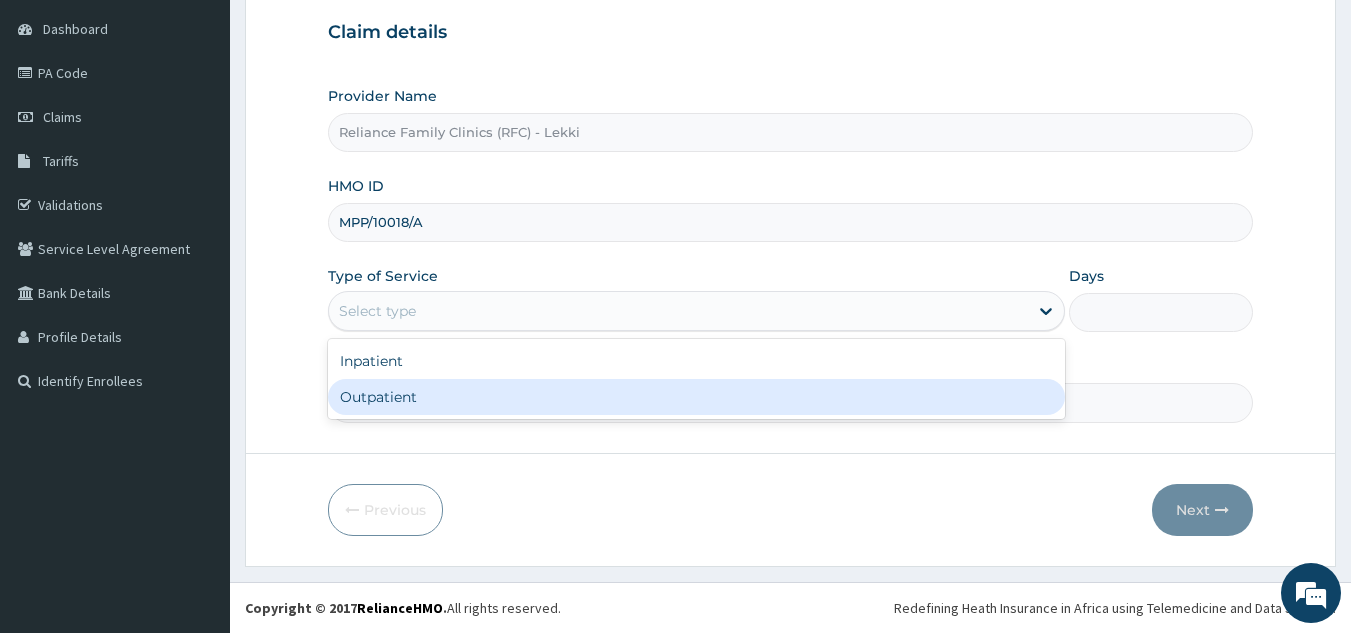 click on "Outpatient" at bounding box center [696, 397] 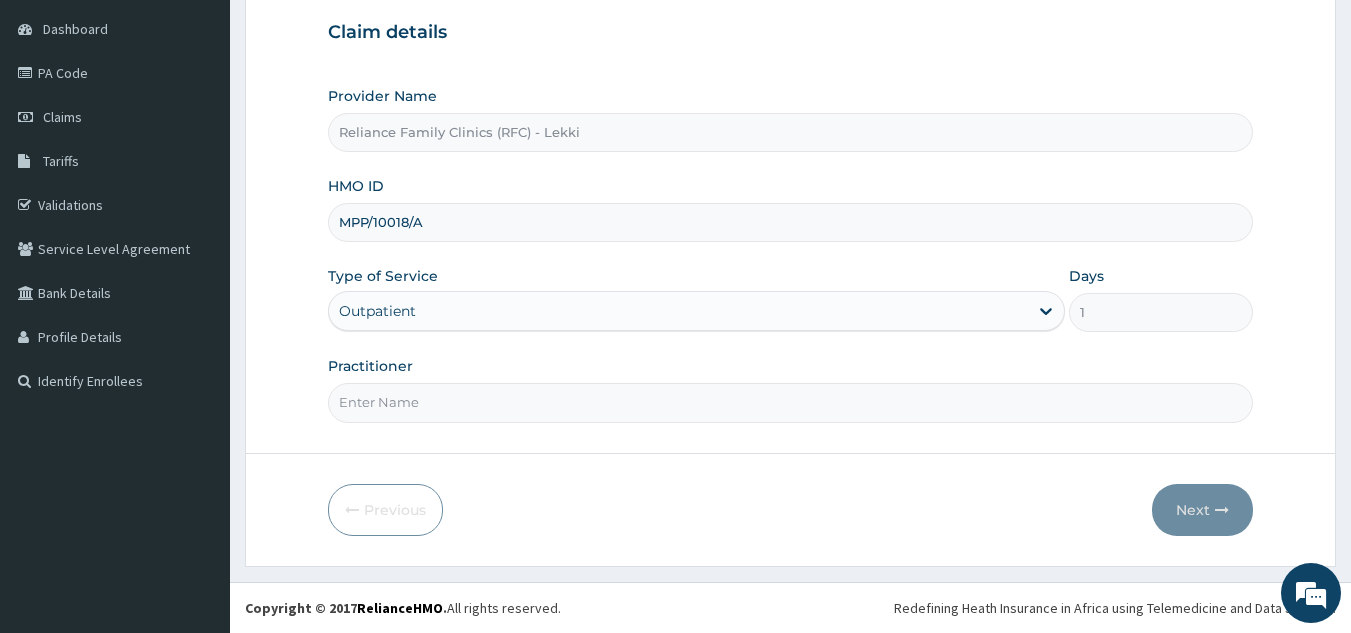 click on "Practitioner" at bounding box center (791, 402) 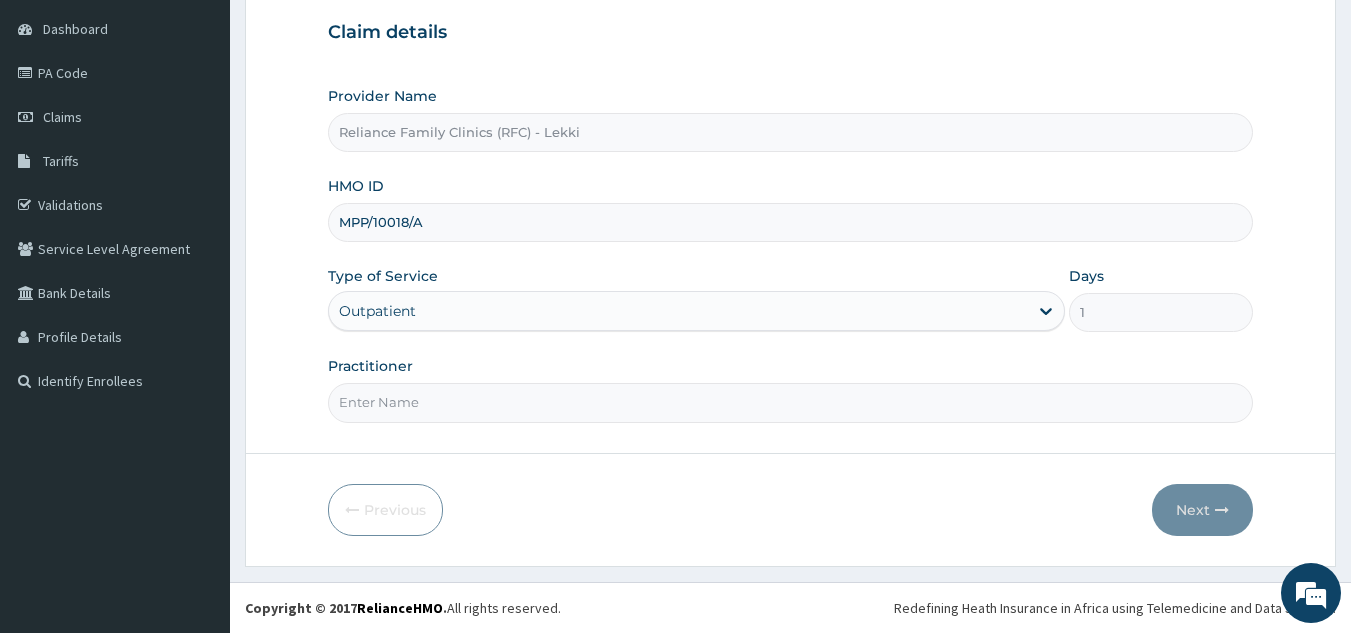 type on "Locum" 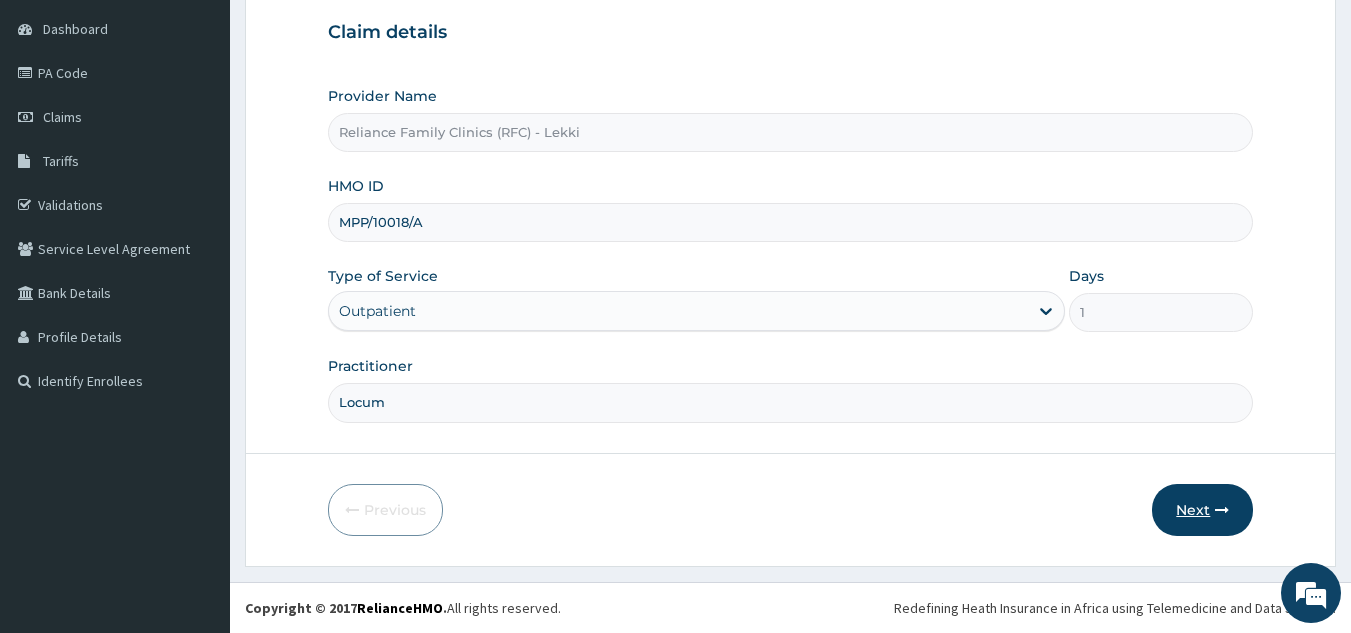 click on "Next" at bounding box center [1202, 510] 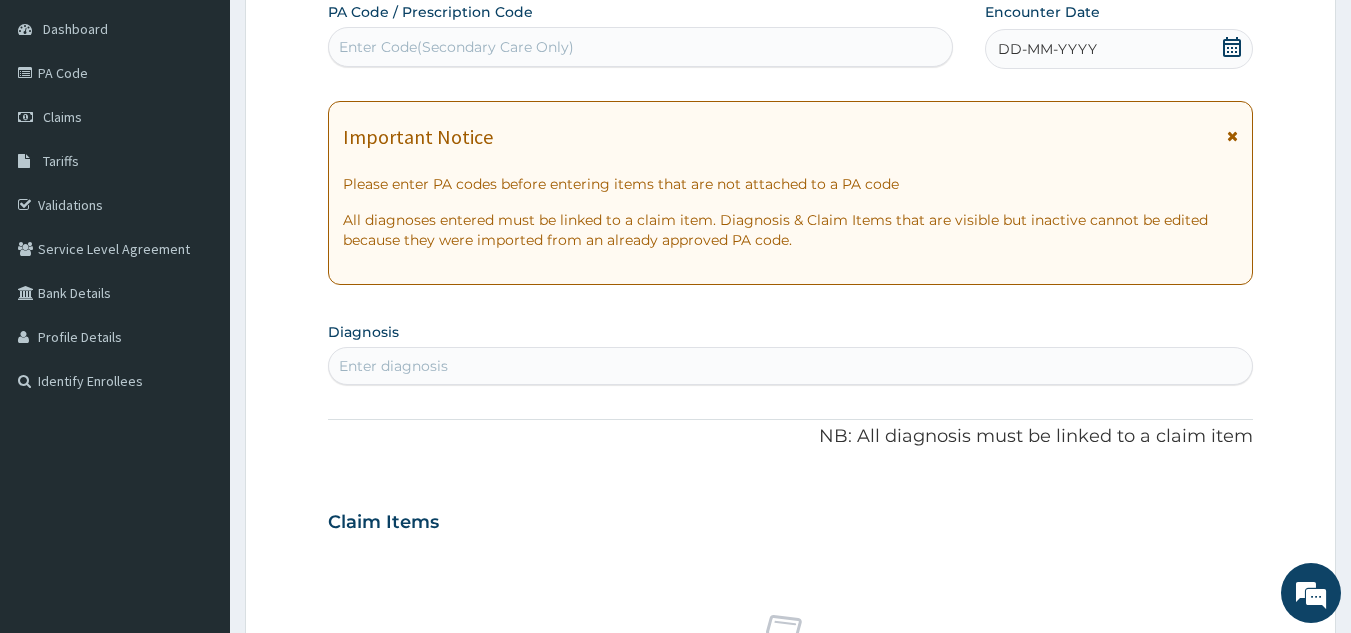 scroll, scrollTop: 0, scrollLeft: 0, axis: both 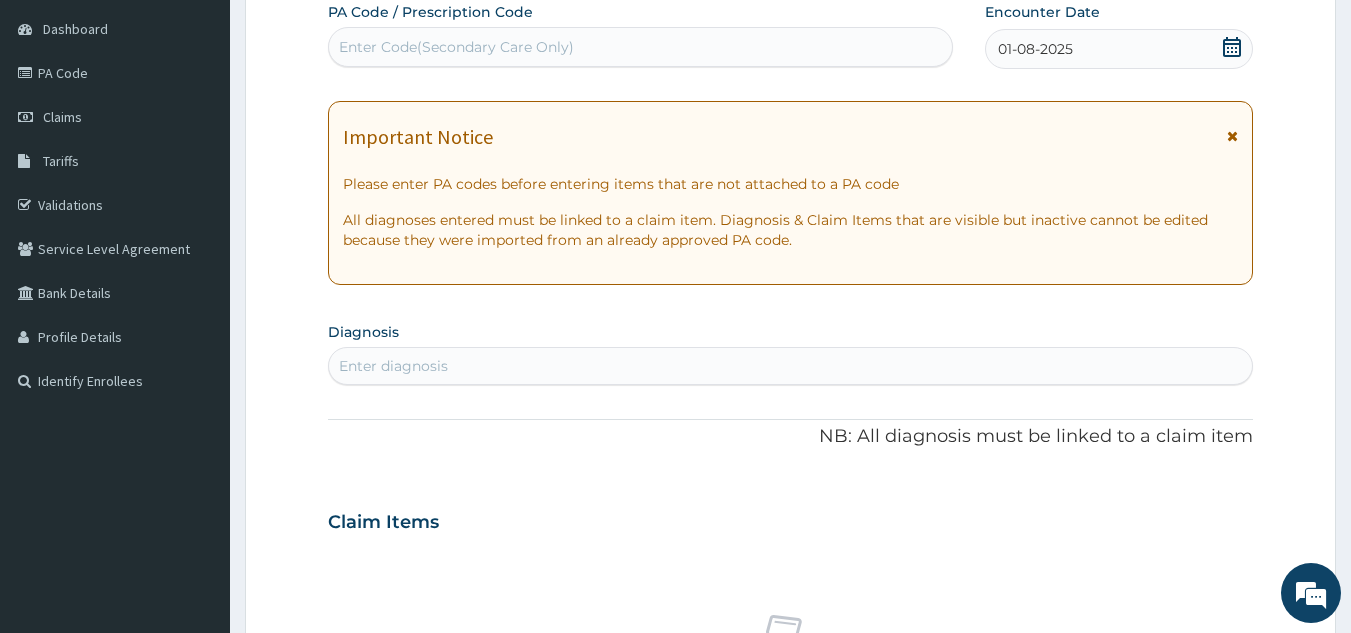 click on "Enter diagnosis" at bounding box center (393, 366) 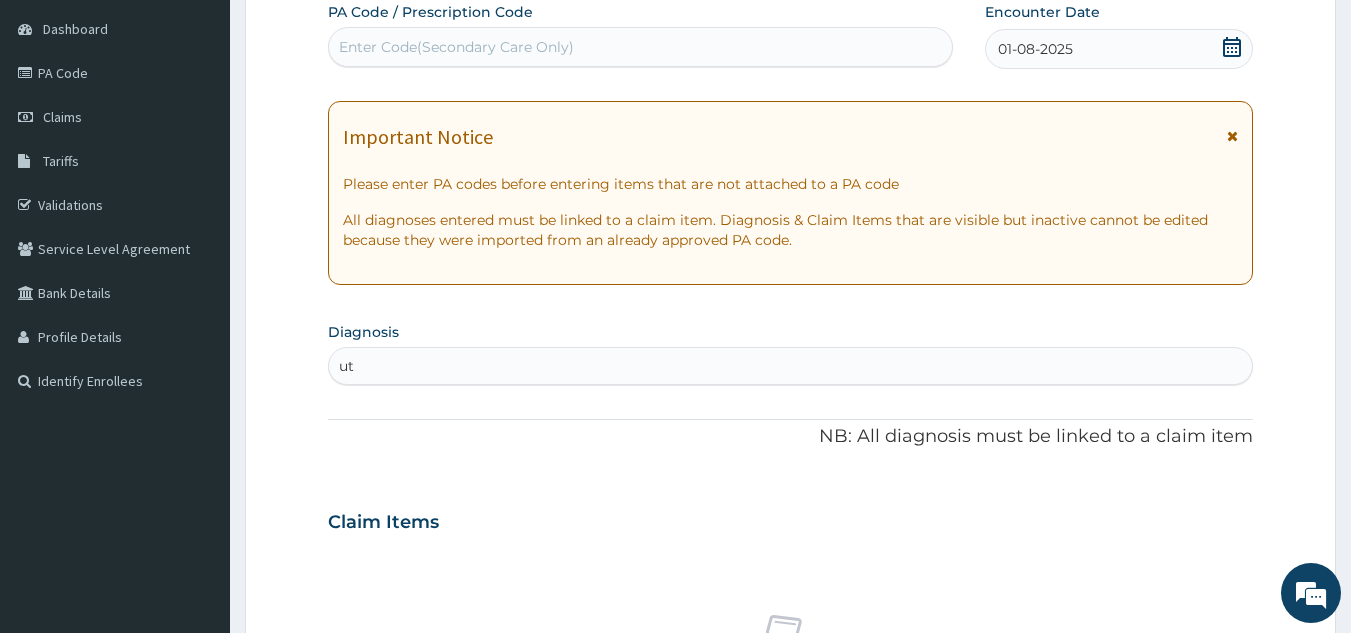 type on "uti" 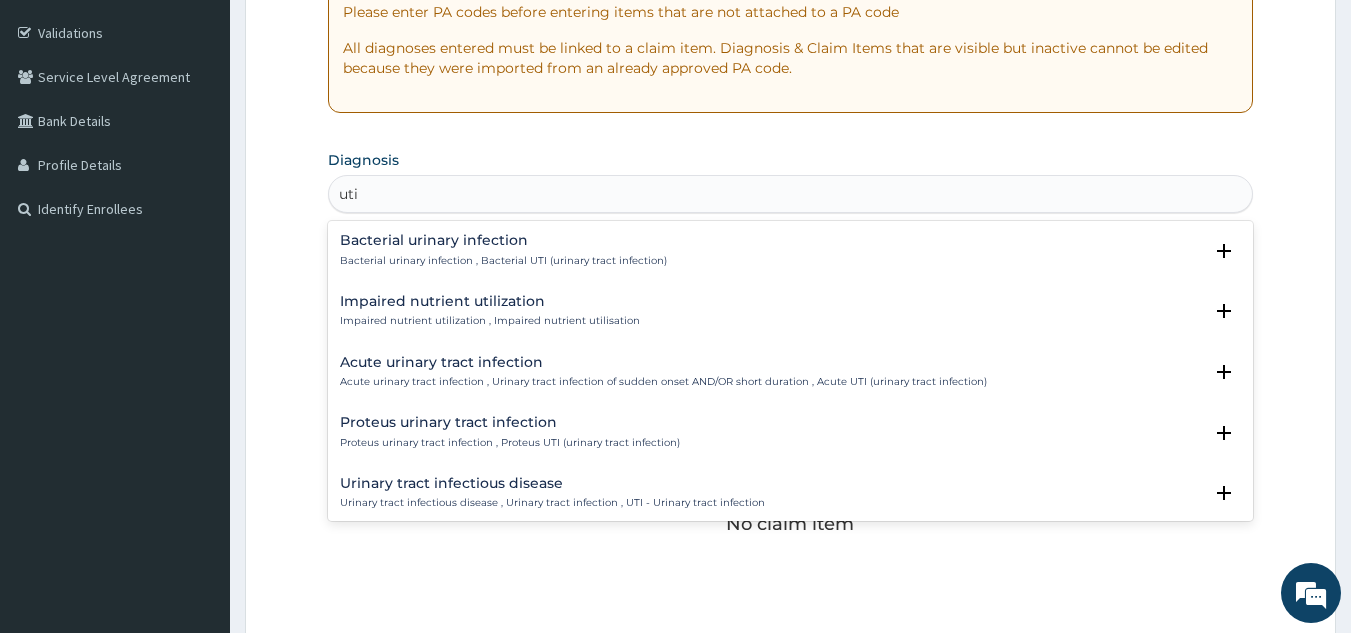 scroll, scrollTop: 366, scrollLeft: 0, axis: vertical 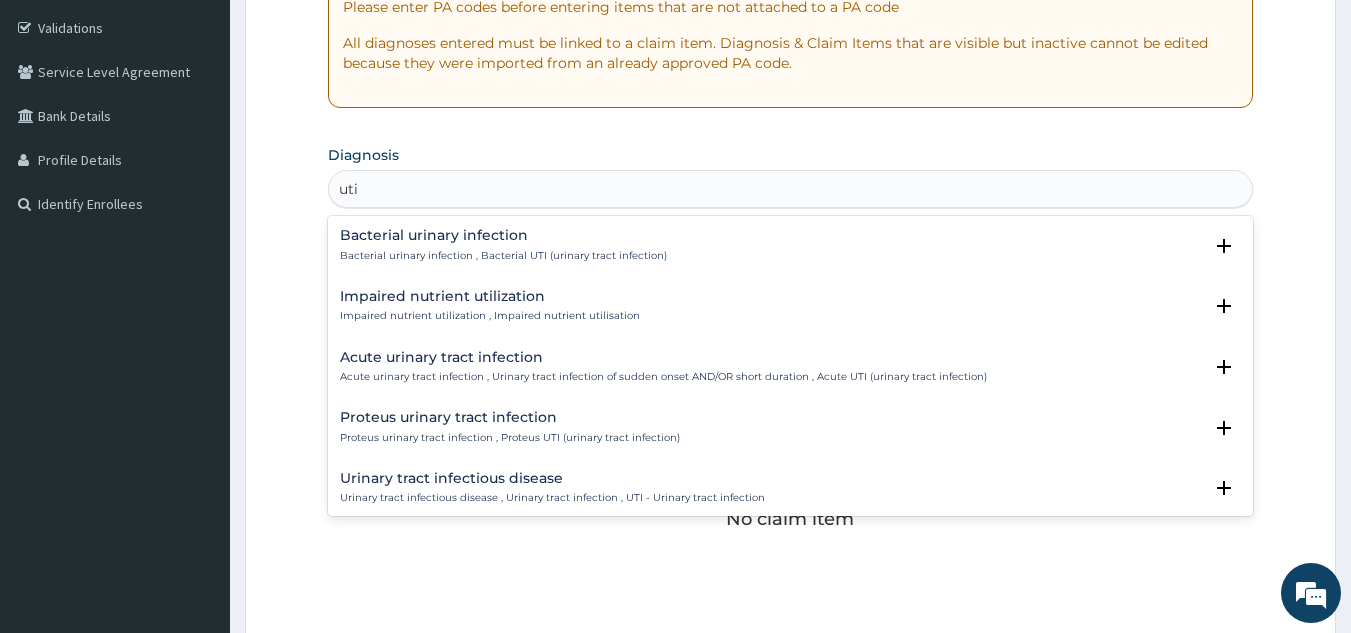 click on "Urinary tract infectious disease" at bounding box center (552, 478) 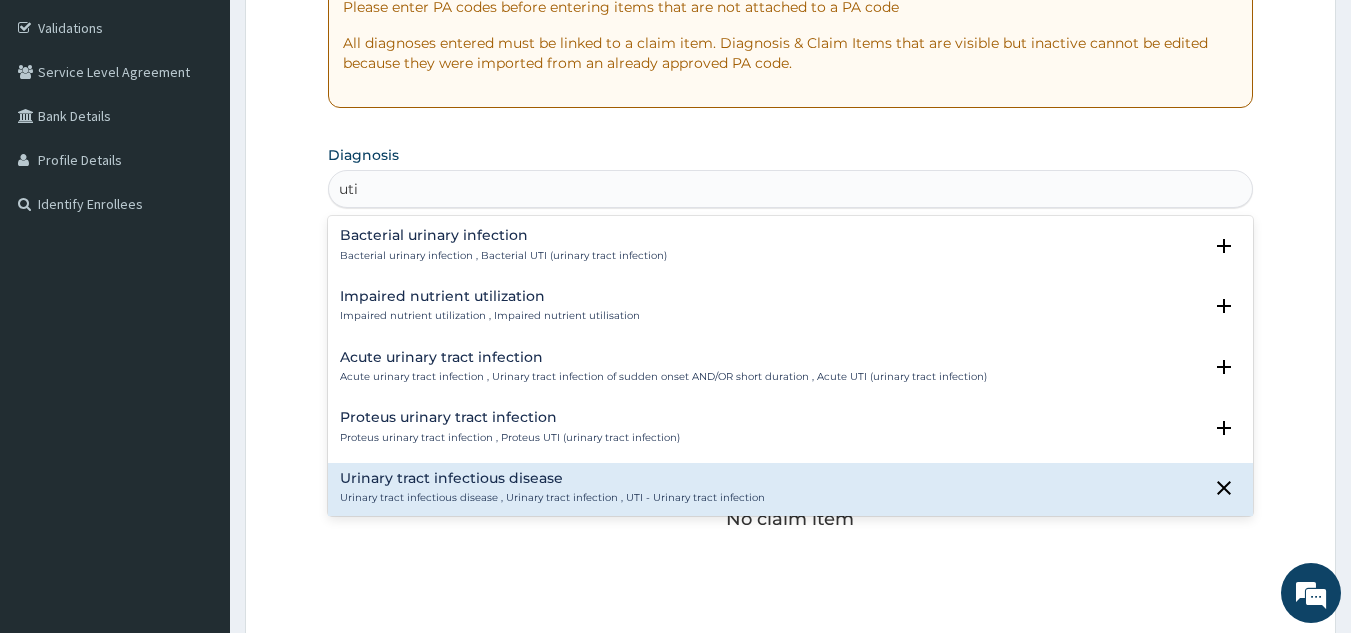 scroll, scrollTop: 167, scrollLeft: 0, axis: vertical 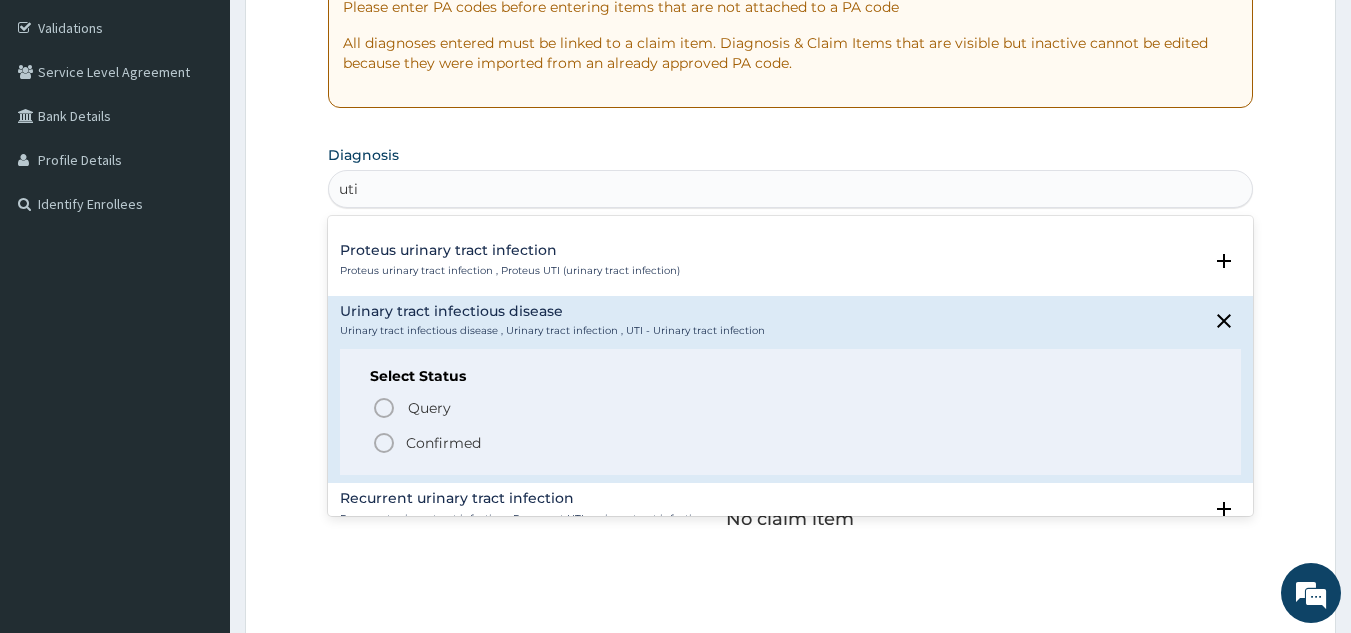 click 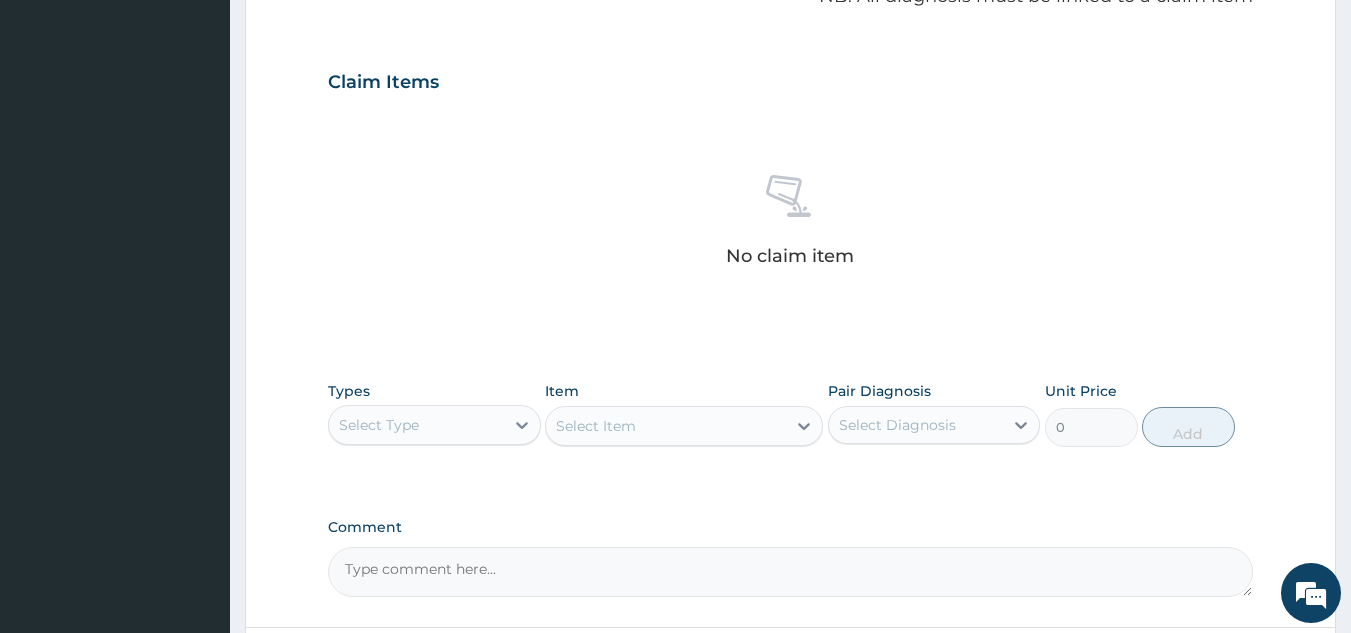 scroll, scrollTop: 641, scrollLeft: 0, axis: vertical 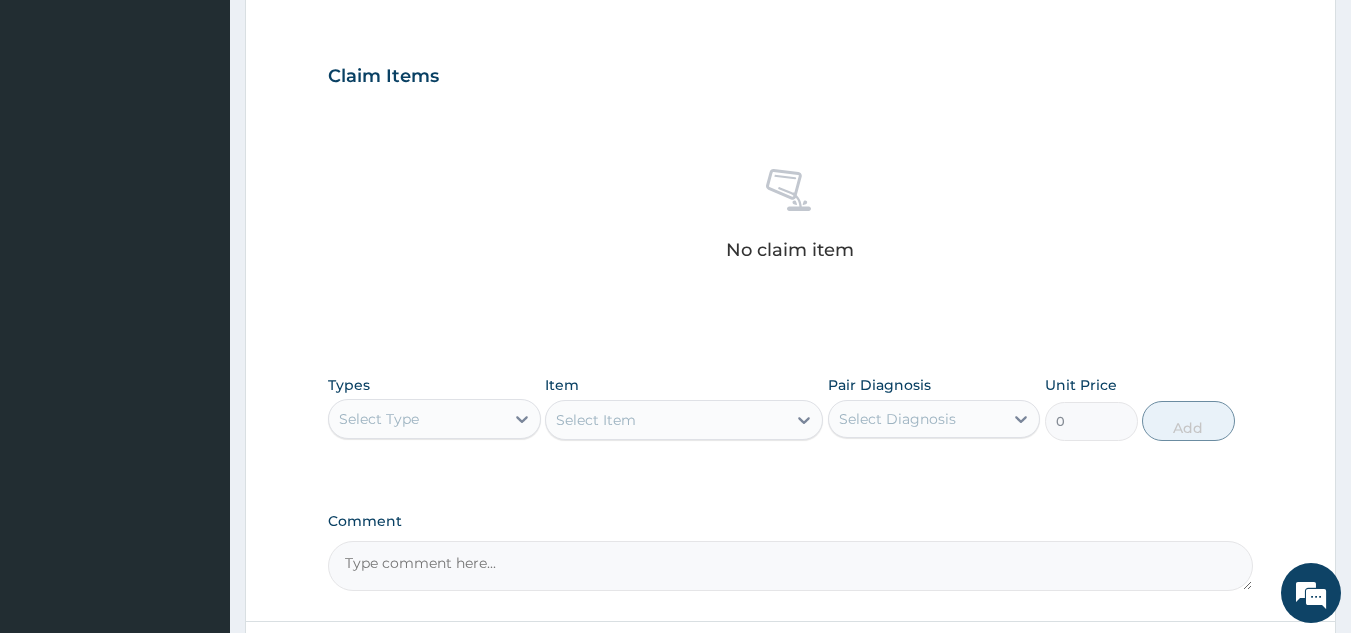 click on "Types Select Type Item Select Item Pair Diagnosis Select Diagnosis Unit Price 0 Add" at bounding box center [791, 408] 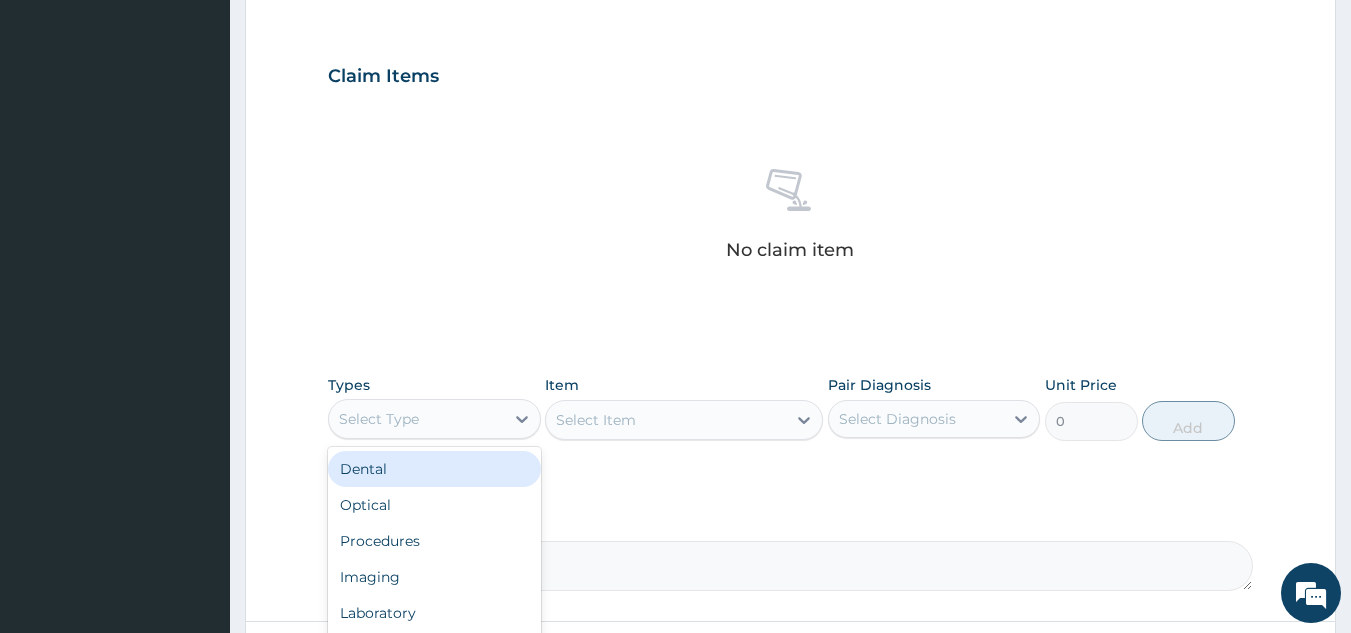 click on "Select Type" at bounding box center (379, 419) 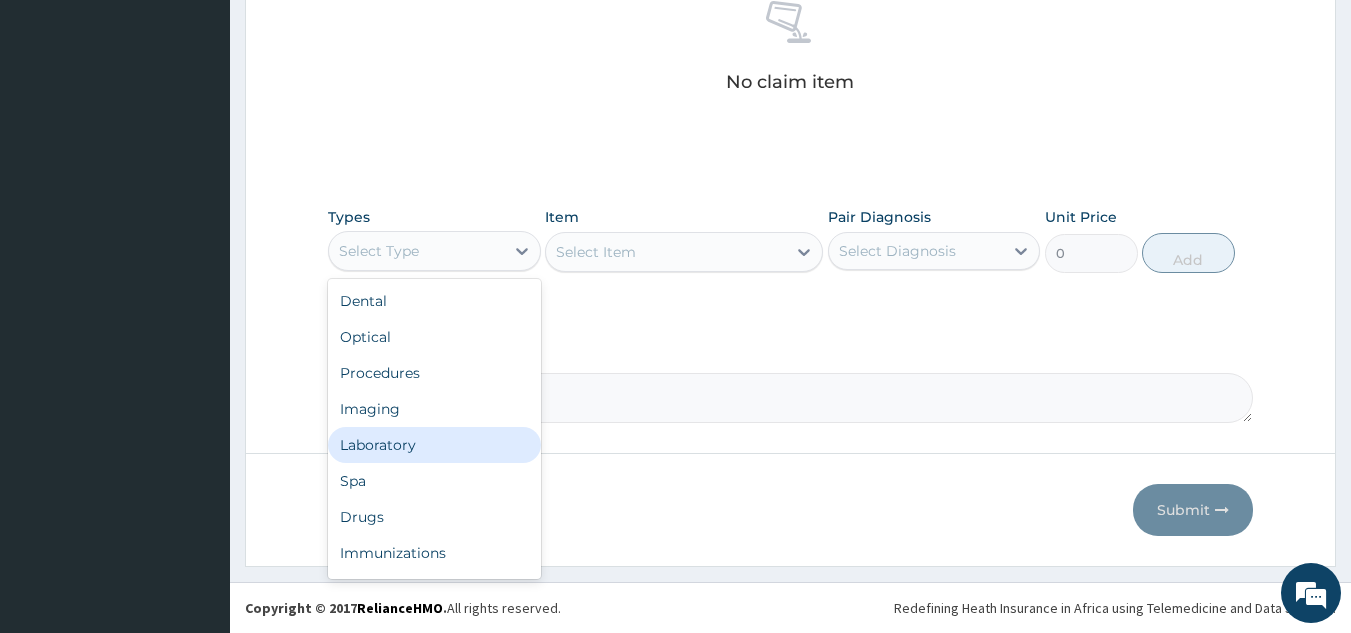 click on "Laboratory" at bounding box center (434, 445) 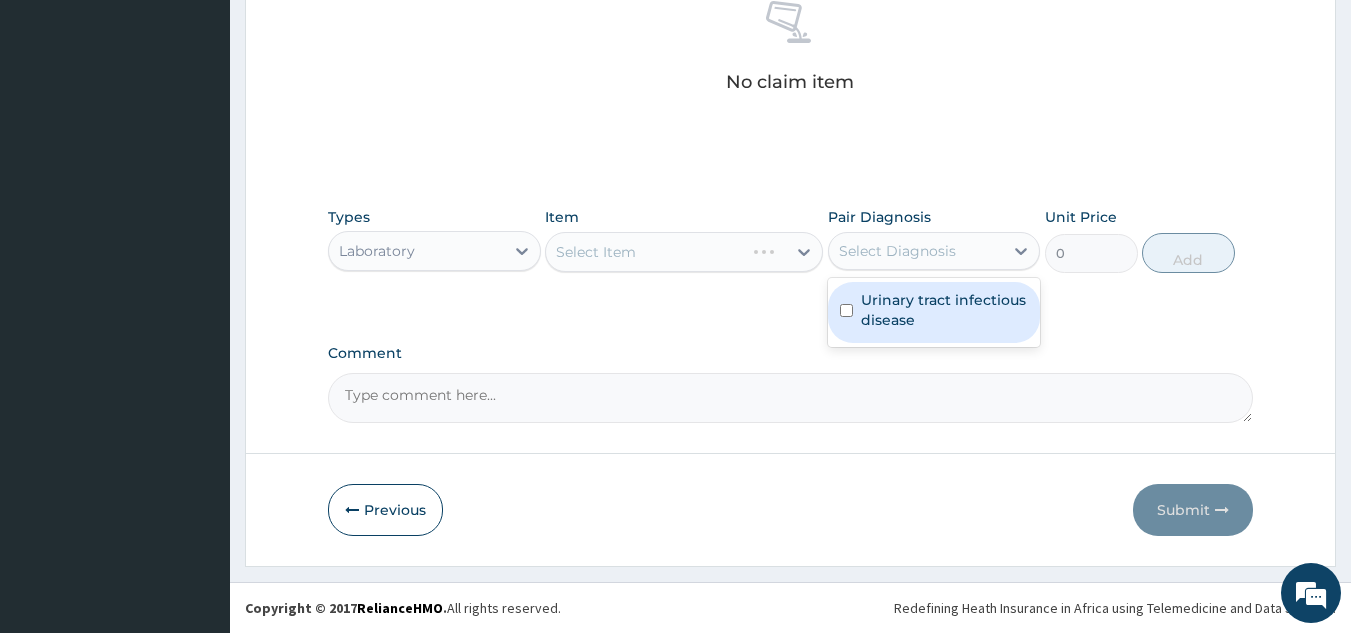 click on "Select Diagnosis" at bounding box center [897, 251] 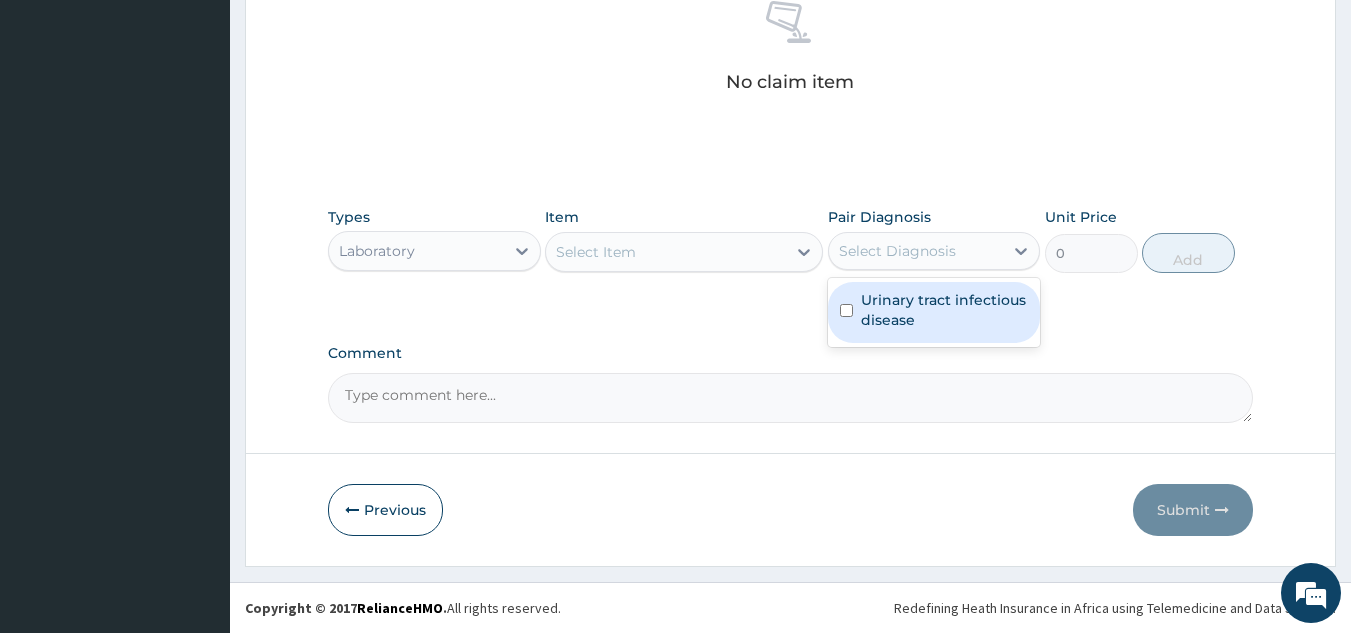 click on "Urinary tract infectious disease" at bounding box center (945, 310) 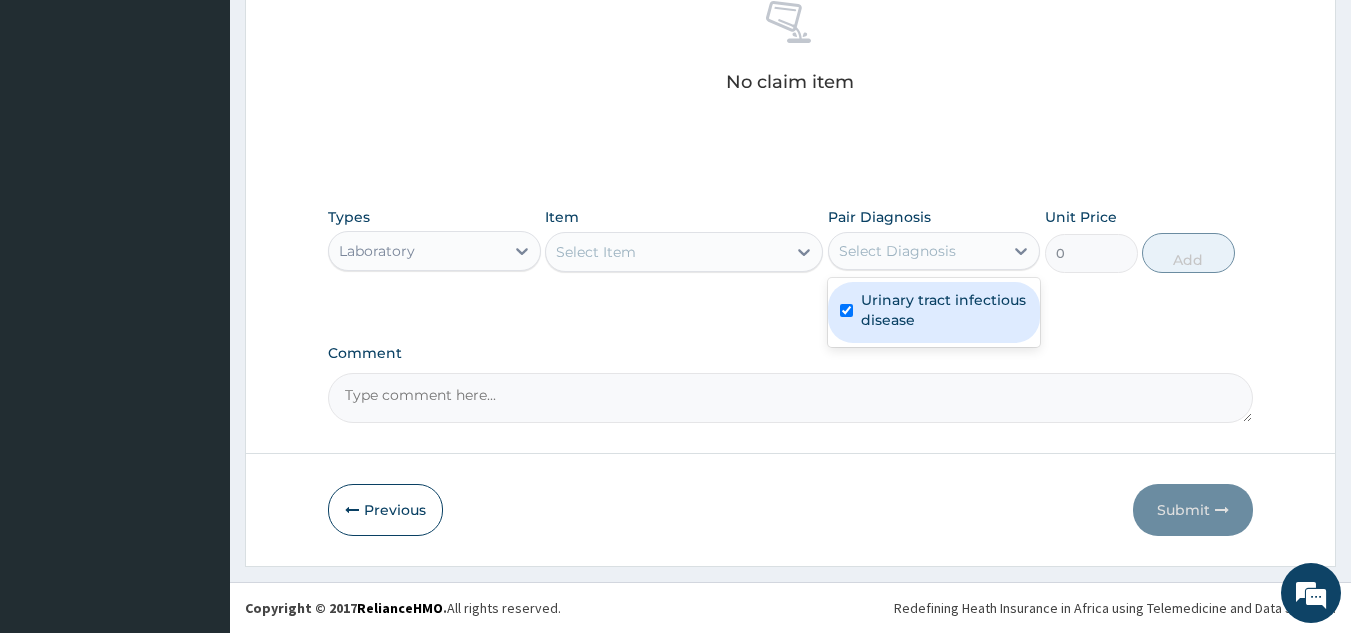 checkbox on "true" 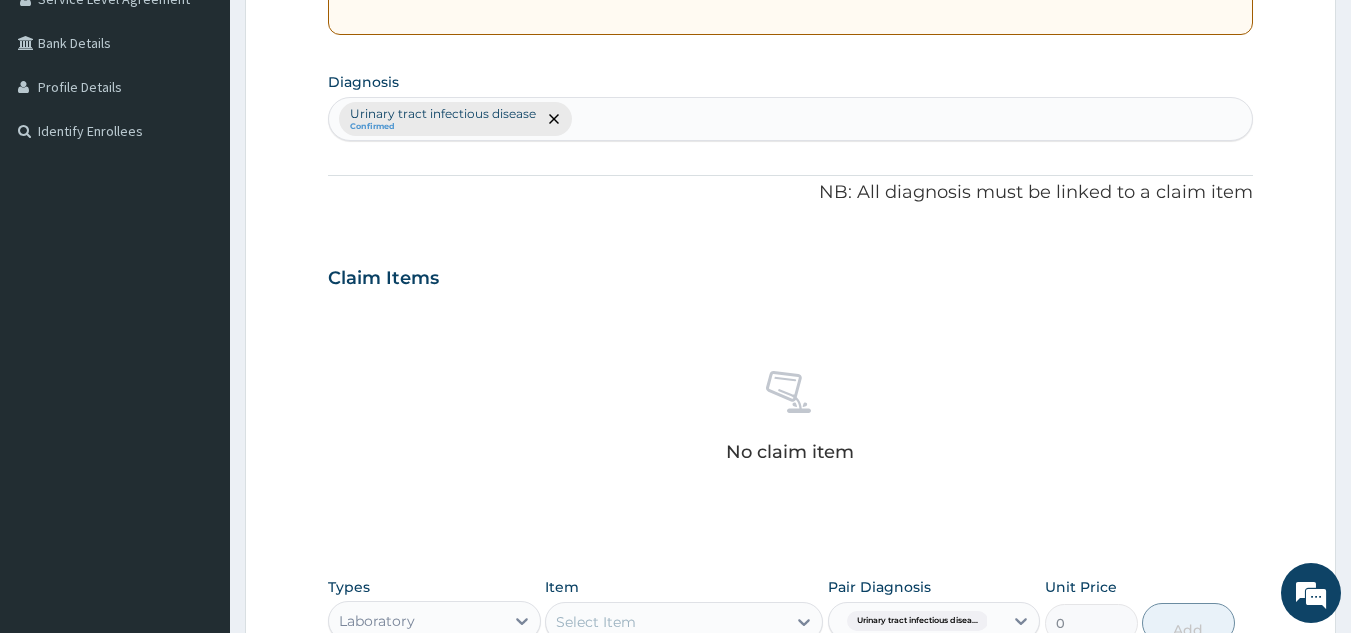 scroll, scrollTop: 438, scrollLeft: 0, axis: vertical 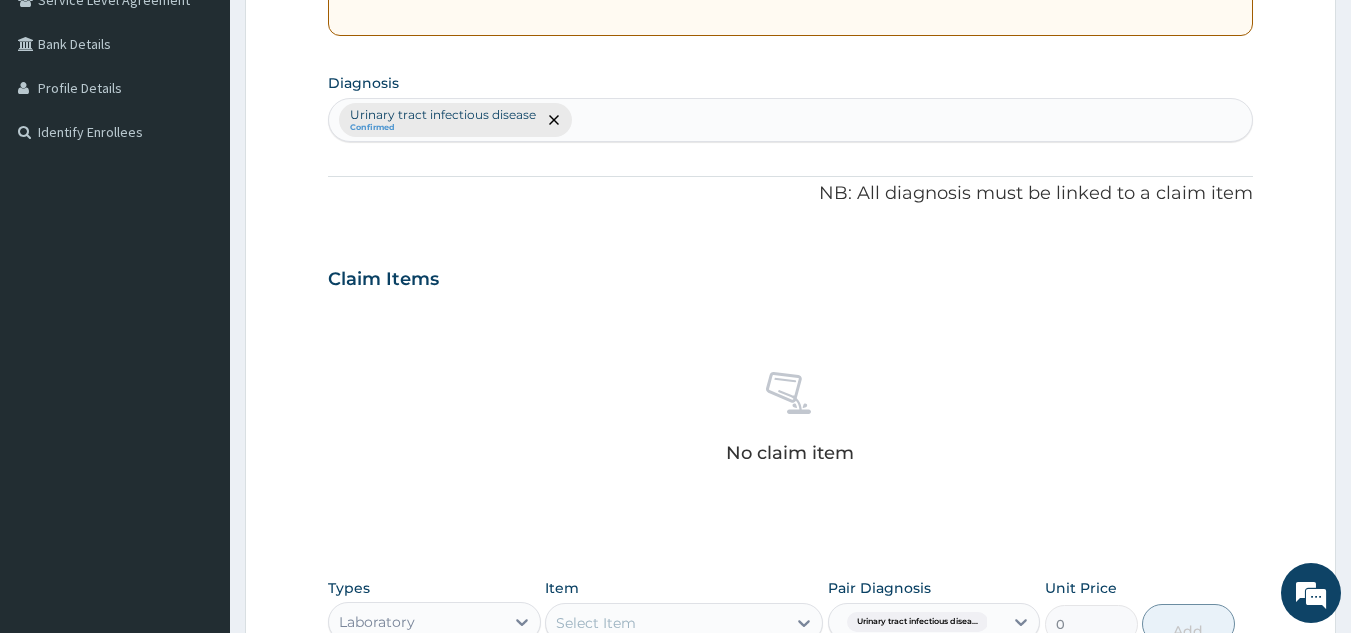 click on "Diagnosis Urinary tract infectious disease Confirmed" at bounding box center [791, 105] 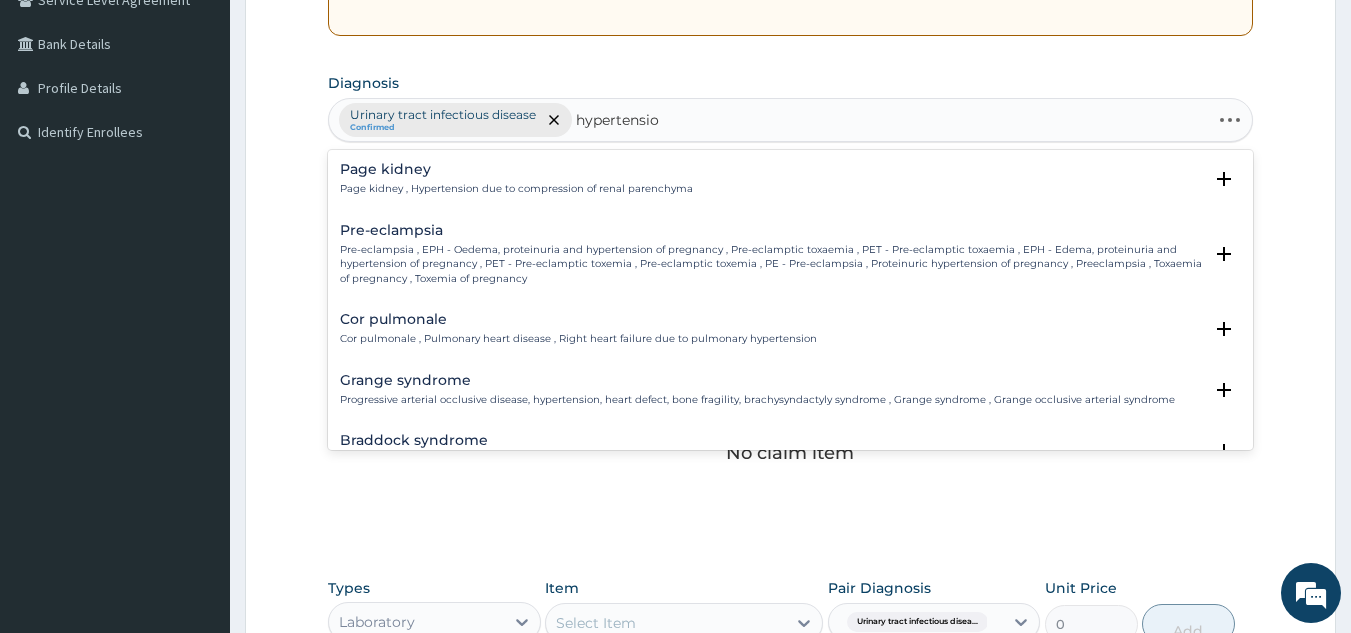 type on "hypertension" 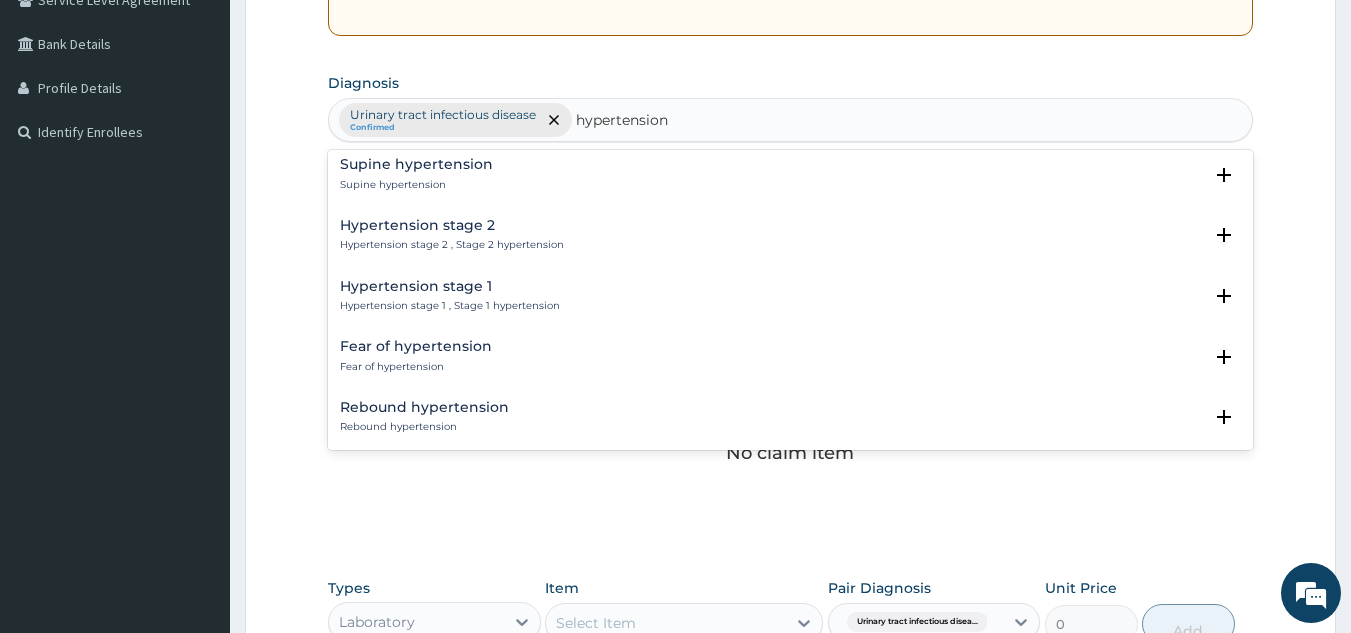 scroll, scrollTop: 714, scrollLeft: 0, axis: vertical 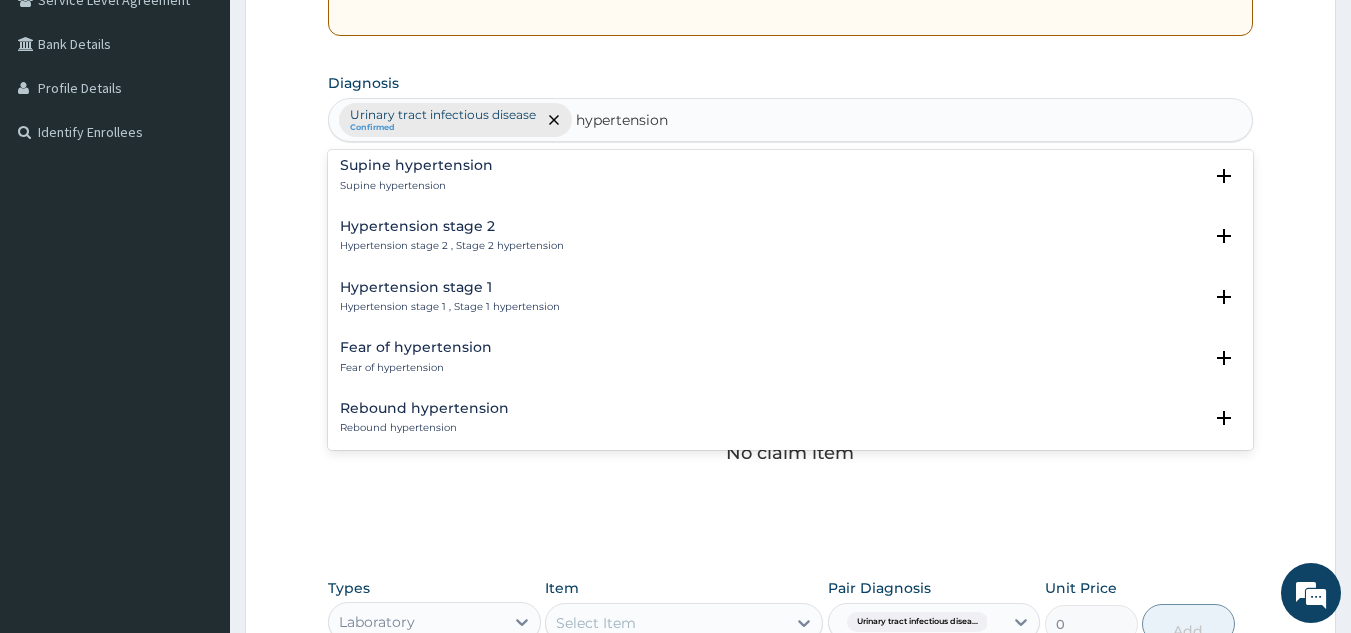 click on "Fear of hypertension" at bounding box center [416, 347] 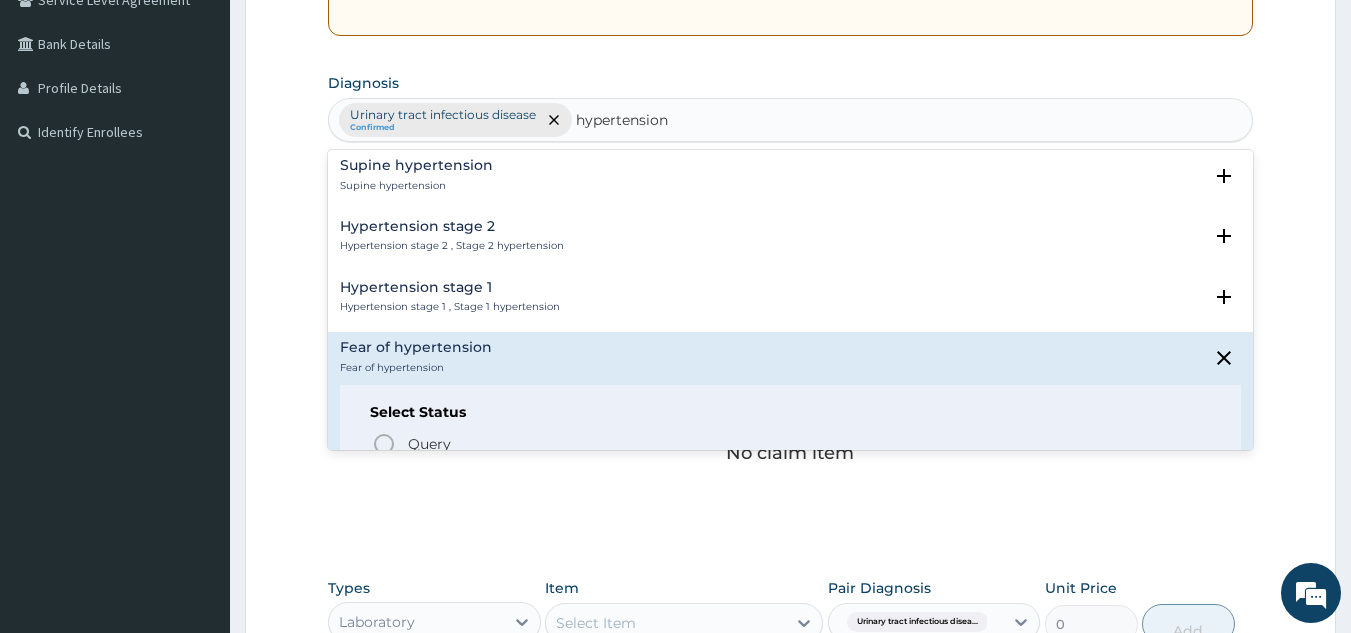 scroll, scrollTop: 813, scrollLeft: 0, axis: vertical 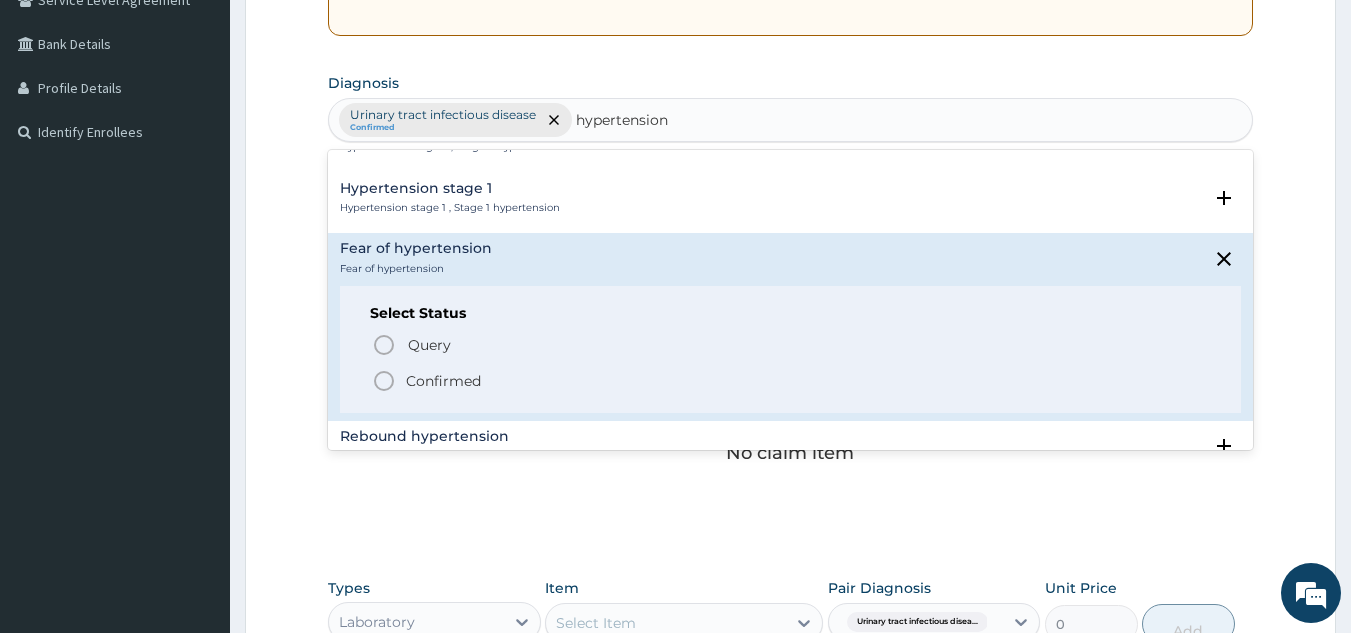click 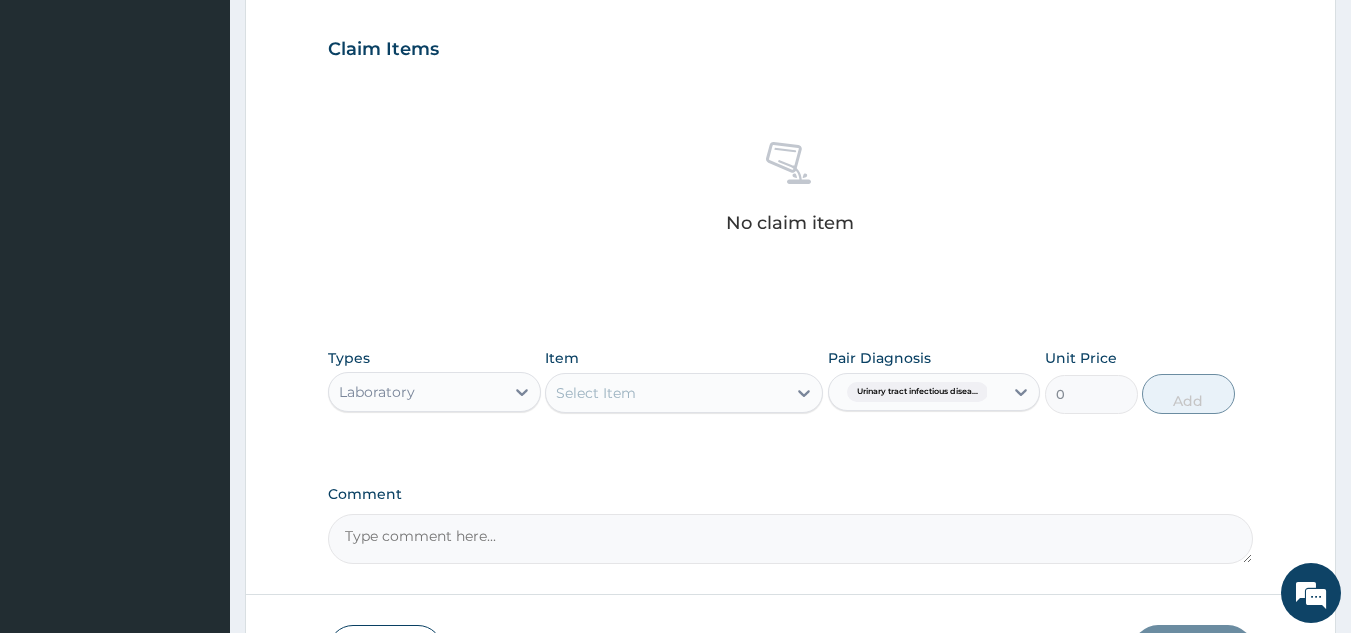 scroll, scrollTop: 667, scrollLeft: 0, axis: vertical 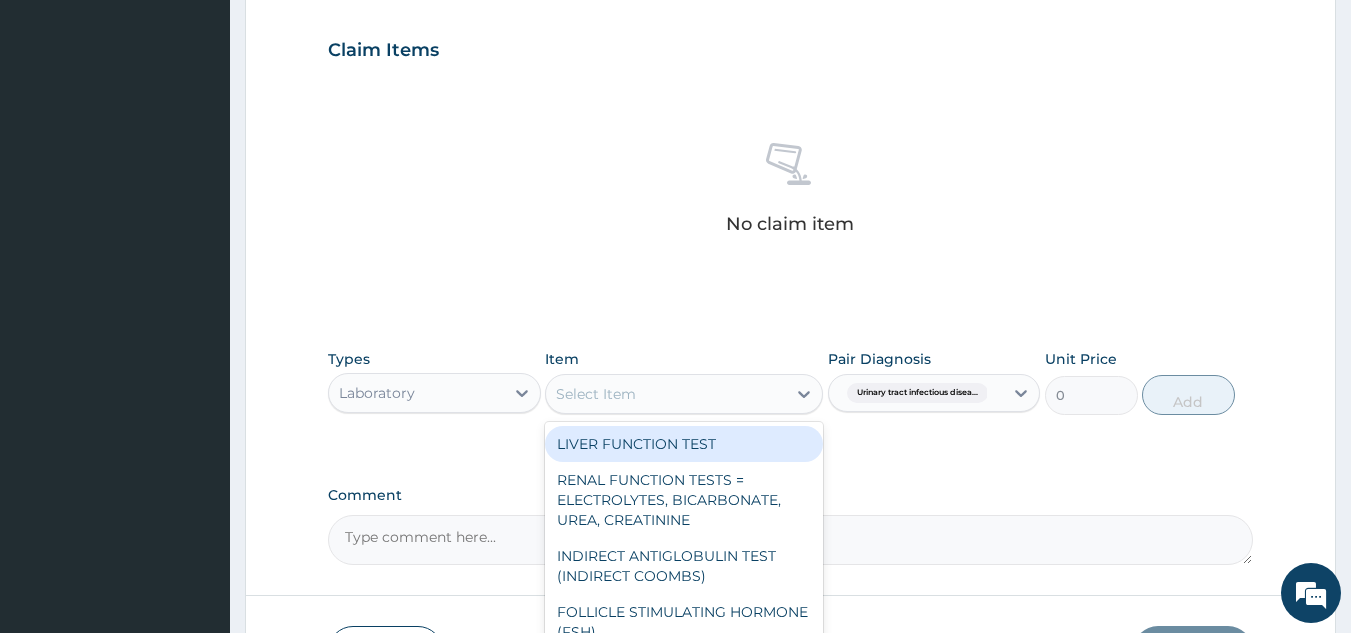 click on "Select Item" at bounding box center [666, 394] 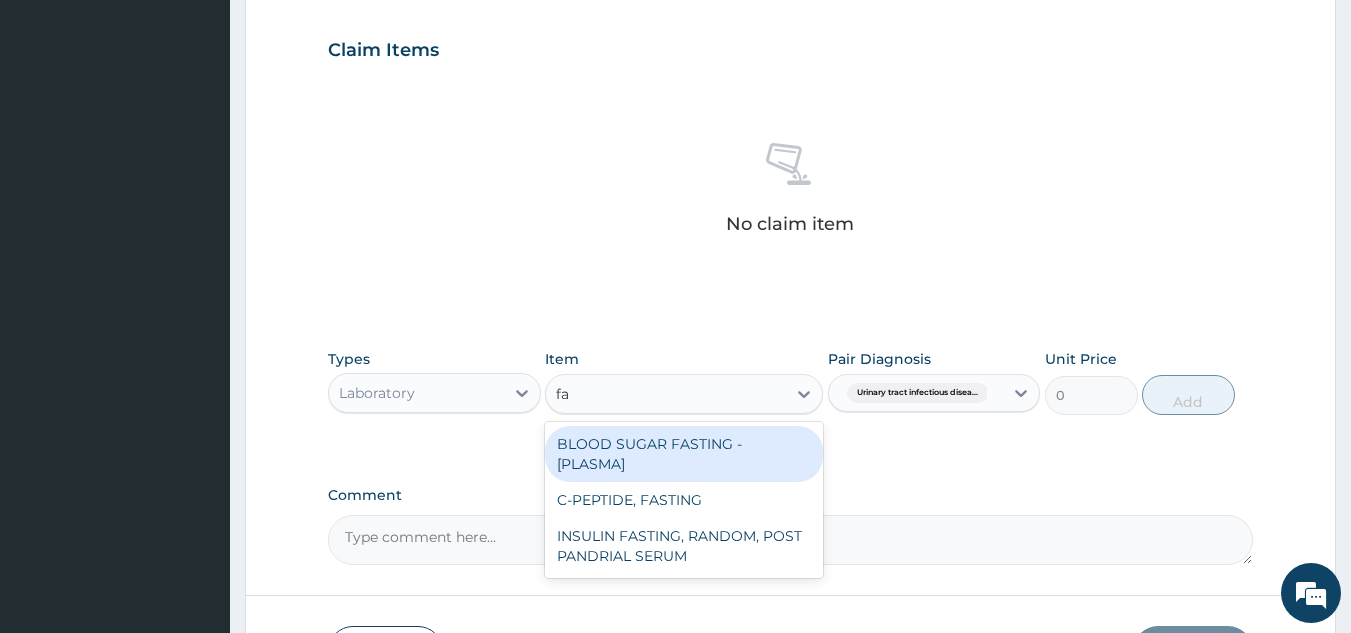 type on "f" 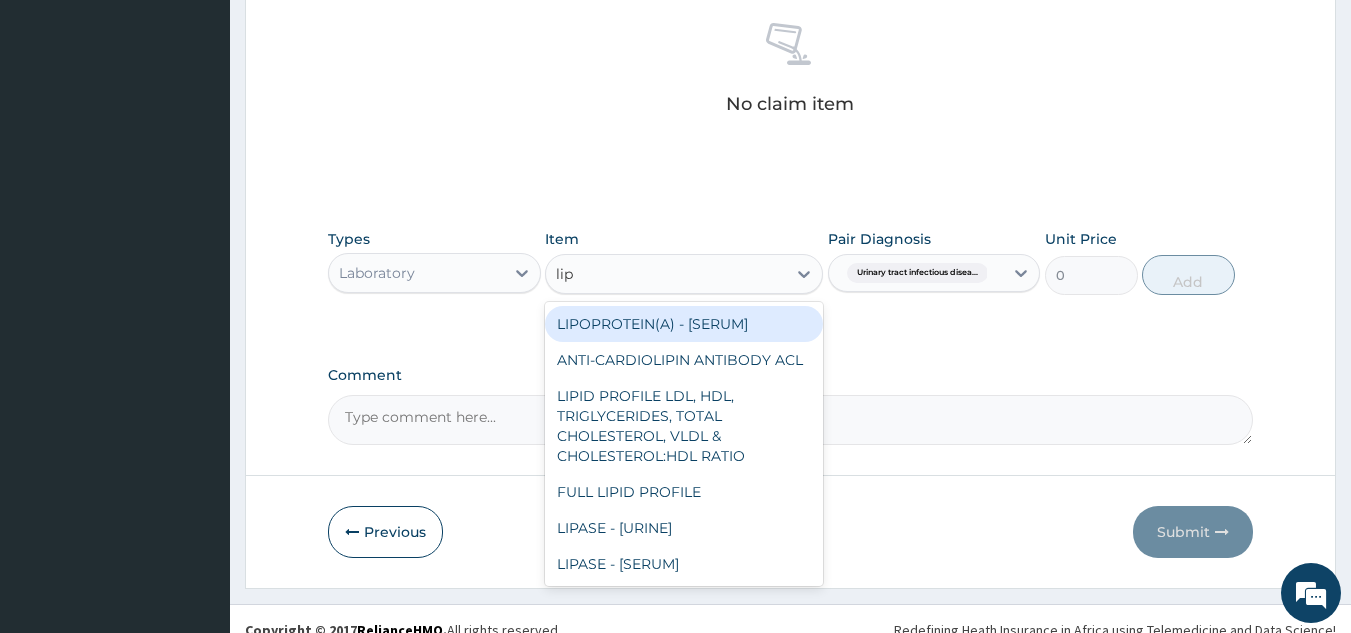 scroll, scrollTop: 809, scrollLeft: 0, axis: vertical 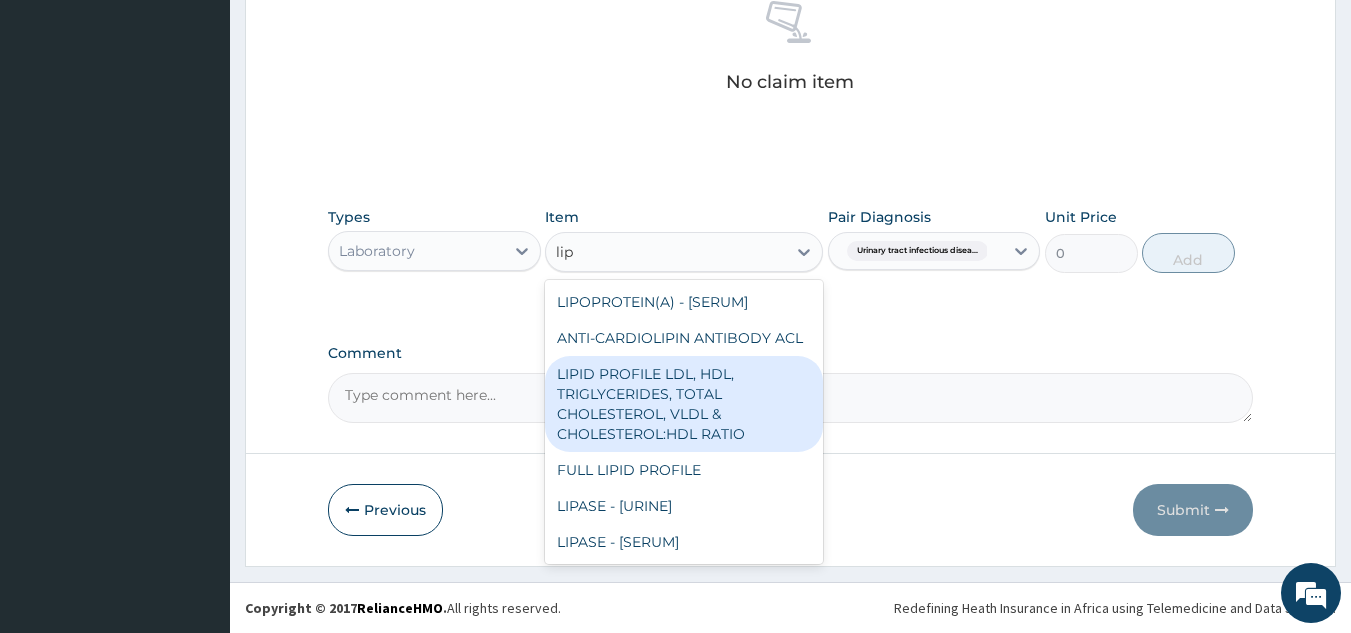 type on "lip" 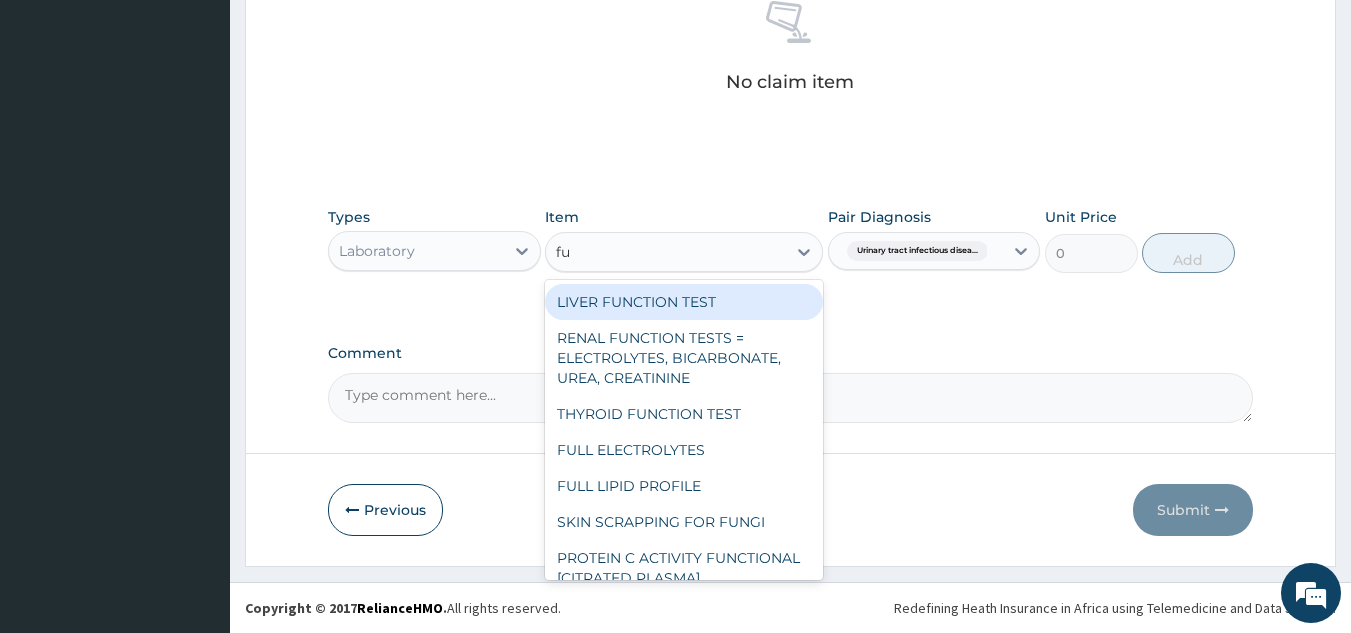 type on "ful" 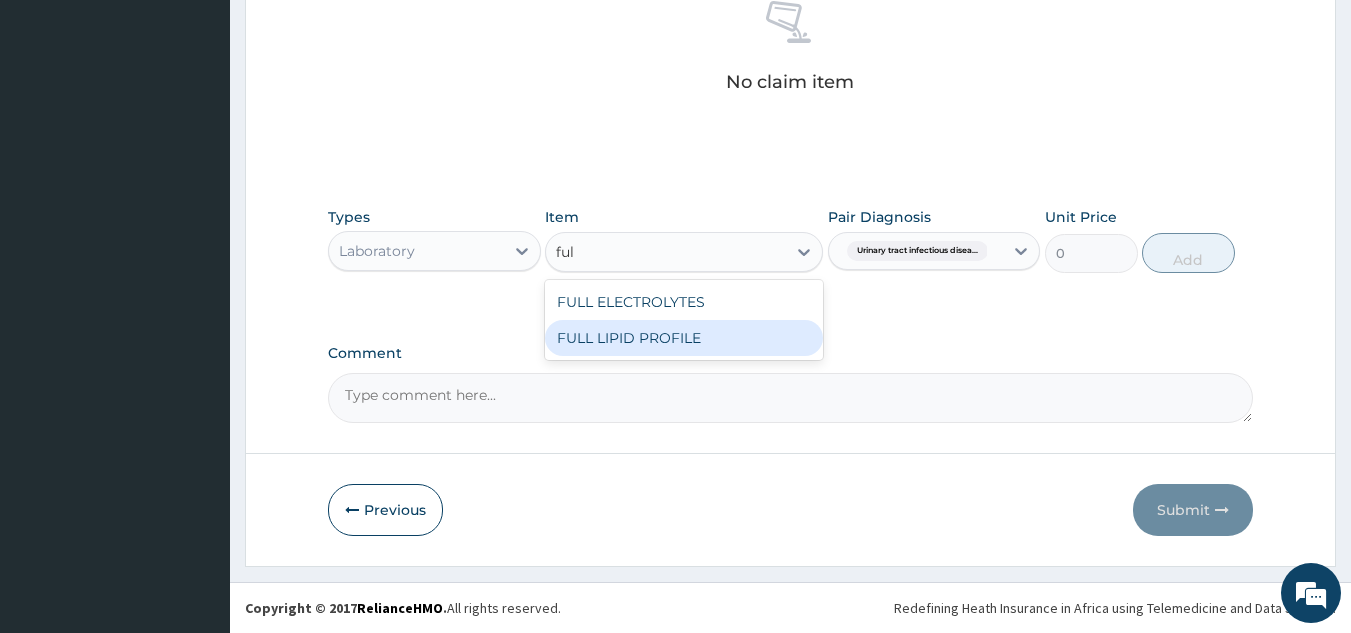type 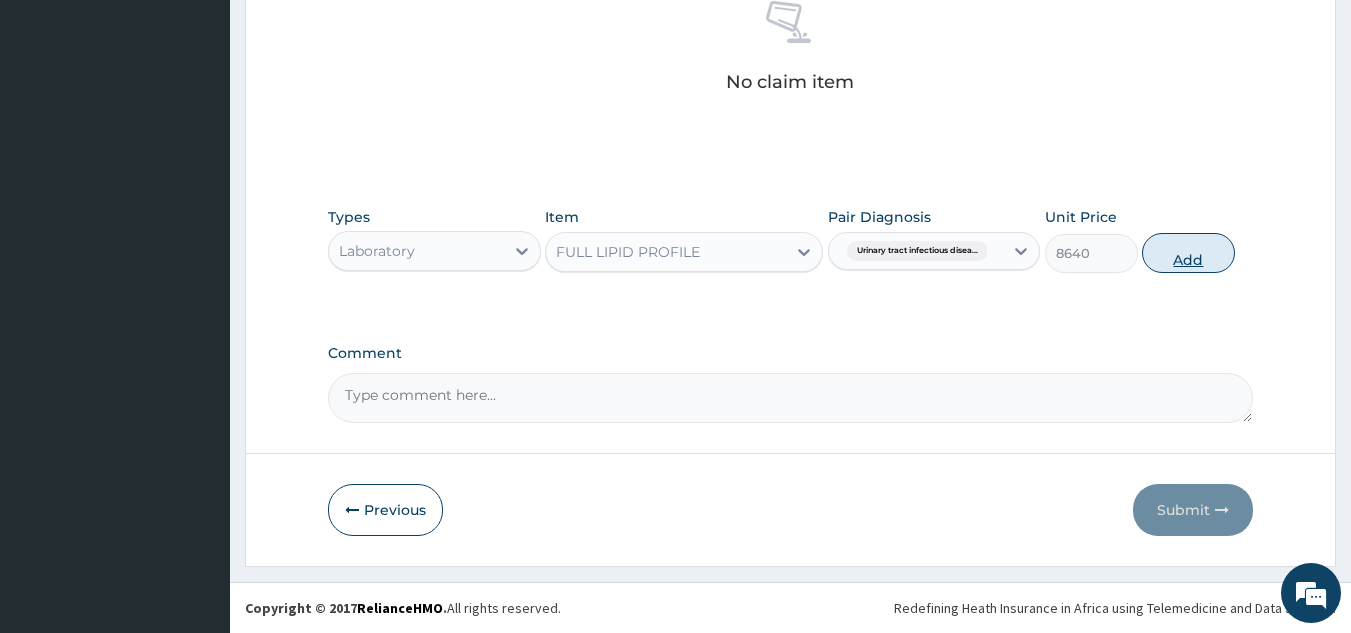 click on "Add" at bounding box center [1188, 253] 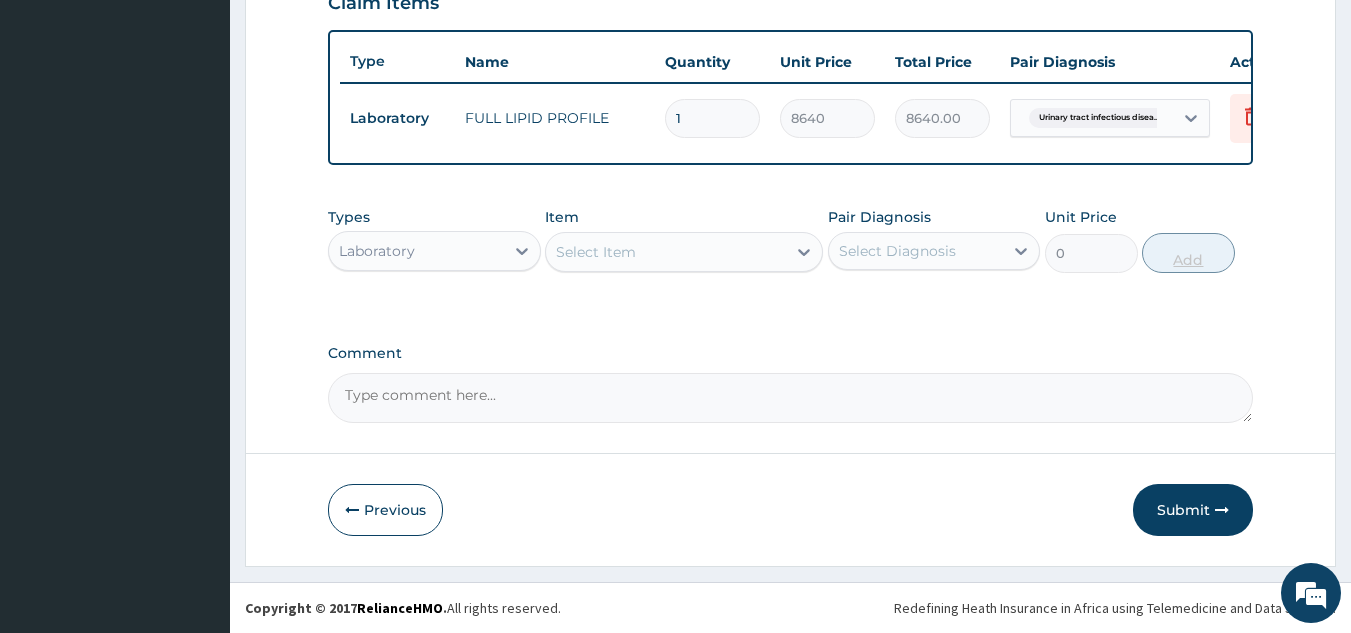 scroll, scrollTop: 729, scrollLeft: 0, axis: vertical 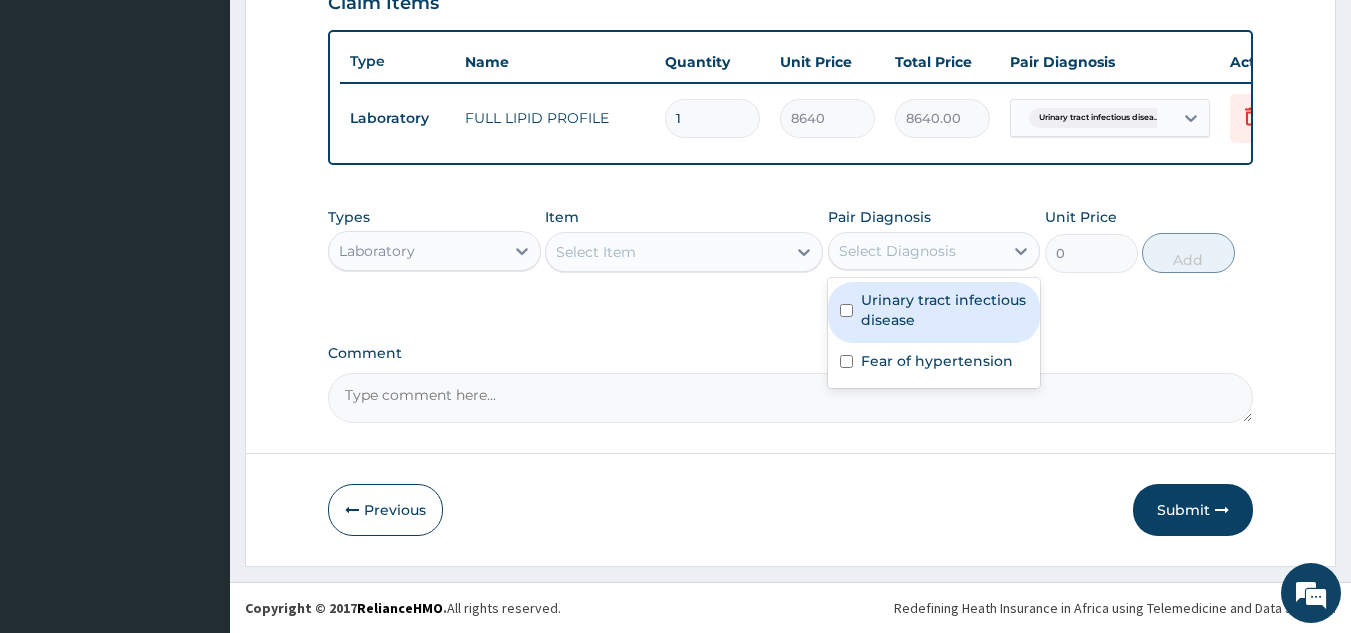 click on "Select Diagnosis" at bounding box center (897, 251) 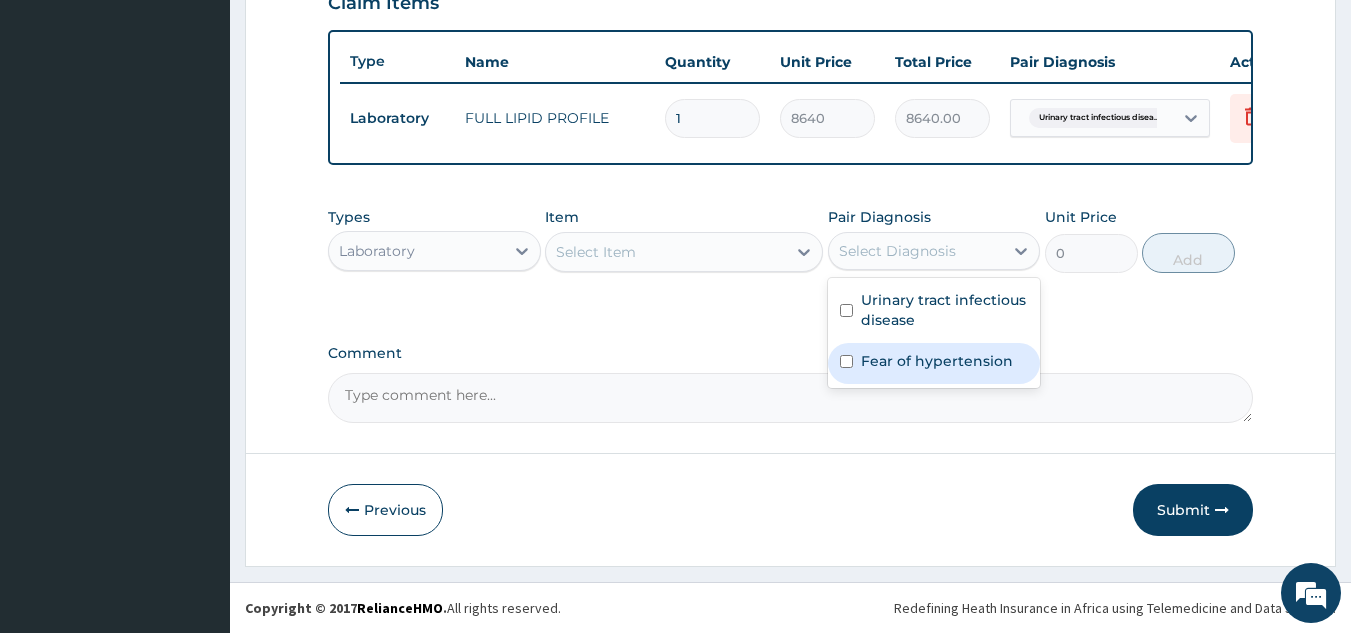 click on "Fear of hypertension" at bounding box center (937, 361) 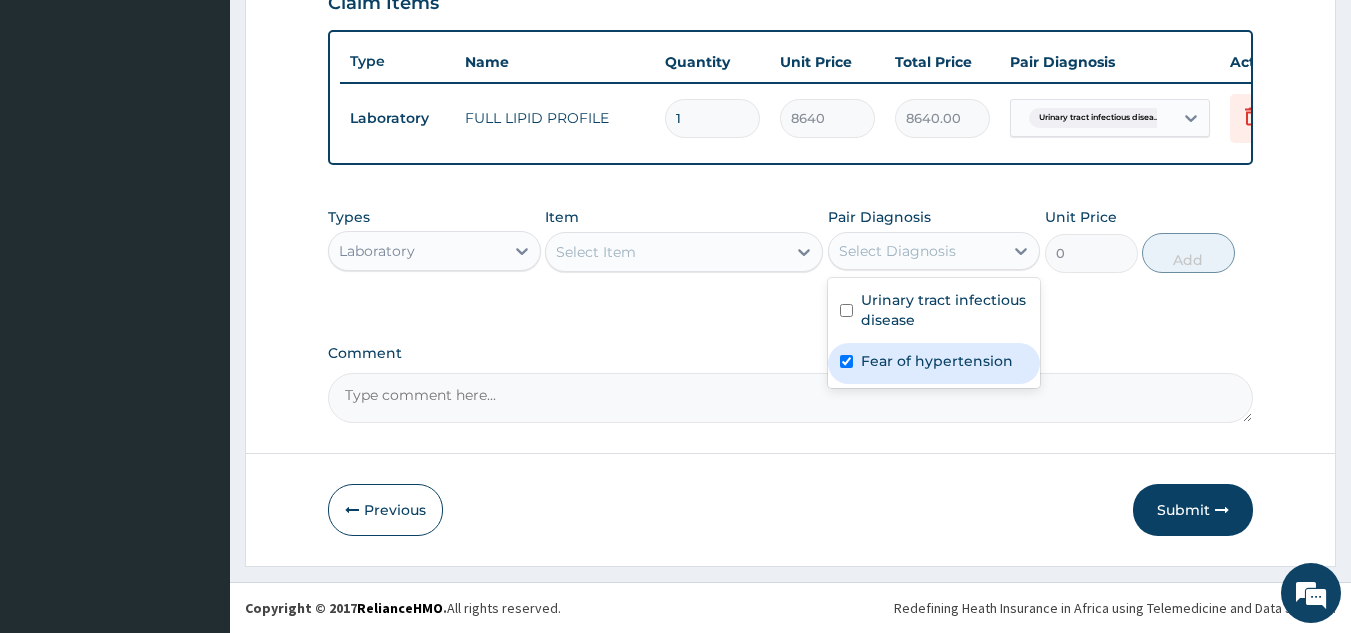 checkbox on "true" 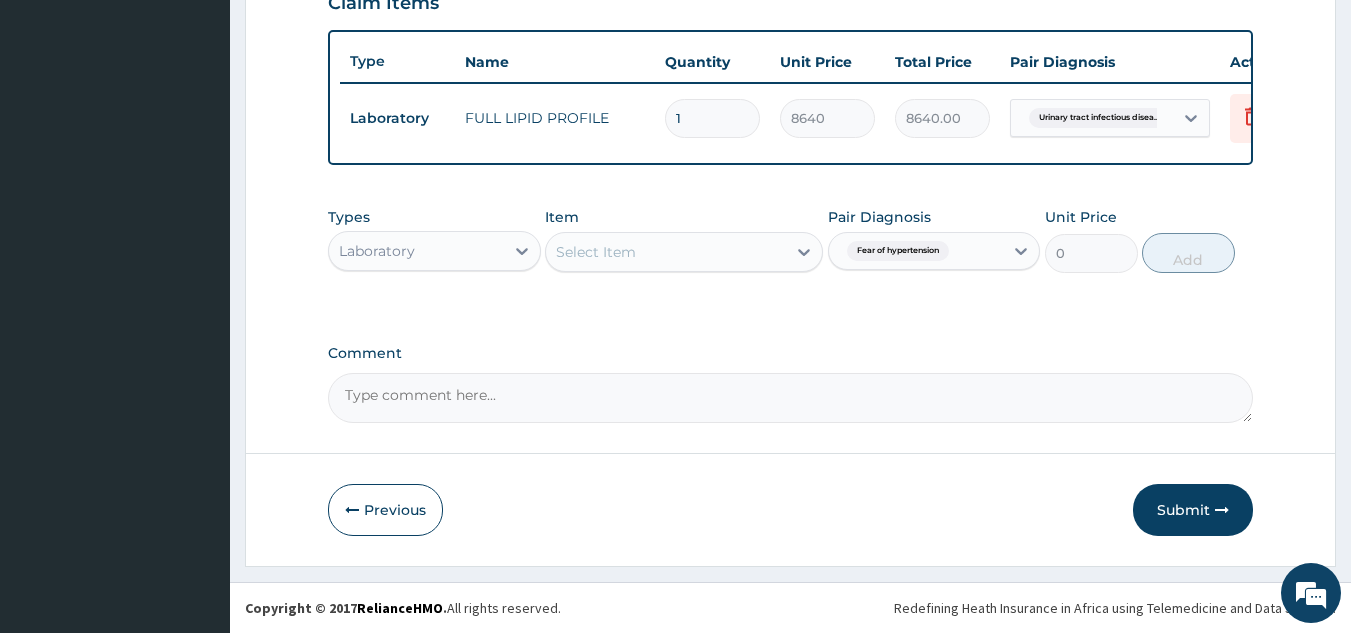click on "PA Code / Prescription Code Enter Code(Secondary Care Only) Encounter Date 01-08-2025 Important Notice Please enter PA codes before entering items that are not attached to a PA code   All diagnoses entered must be linked to a claim item. Diagnosis & Claim Items that are visible but inactive cannot be edited because they were imported from an already approved PA code. Diagnosis Urinary tract infectious disease Confirmed Fear of hypertension Confirmed NB: All diagnosis must be linked to a claim item Claim Items Type Name Quantity Unit Price Total Price Pair Diagnosis Actions Laboratory FULL LIPID PROFILE 1 8640 8640.00 Urinary tract infectious disea... Delete Types Laboratory Item Select Item Pair Diagnosis Fear of hypertension Unit Price 0 Add Comment" at bounding box center (791, -50) 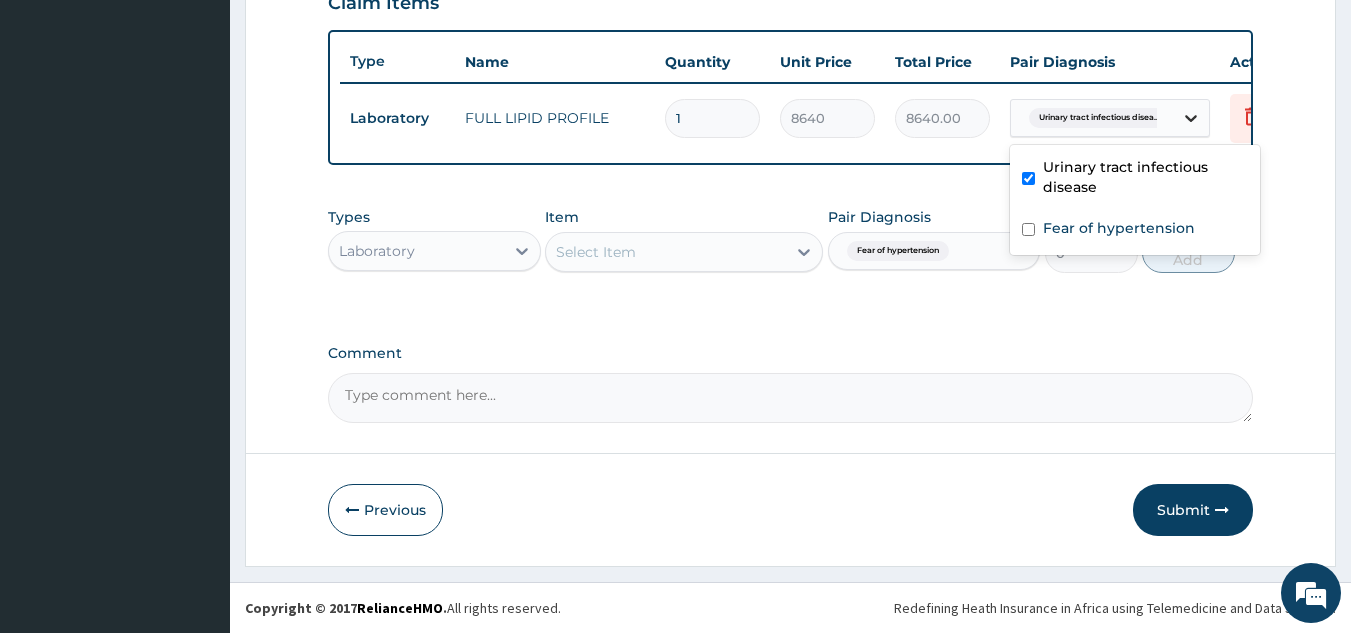 click 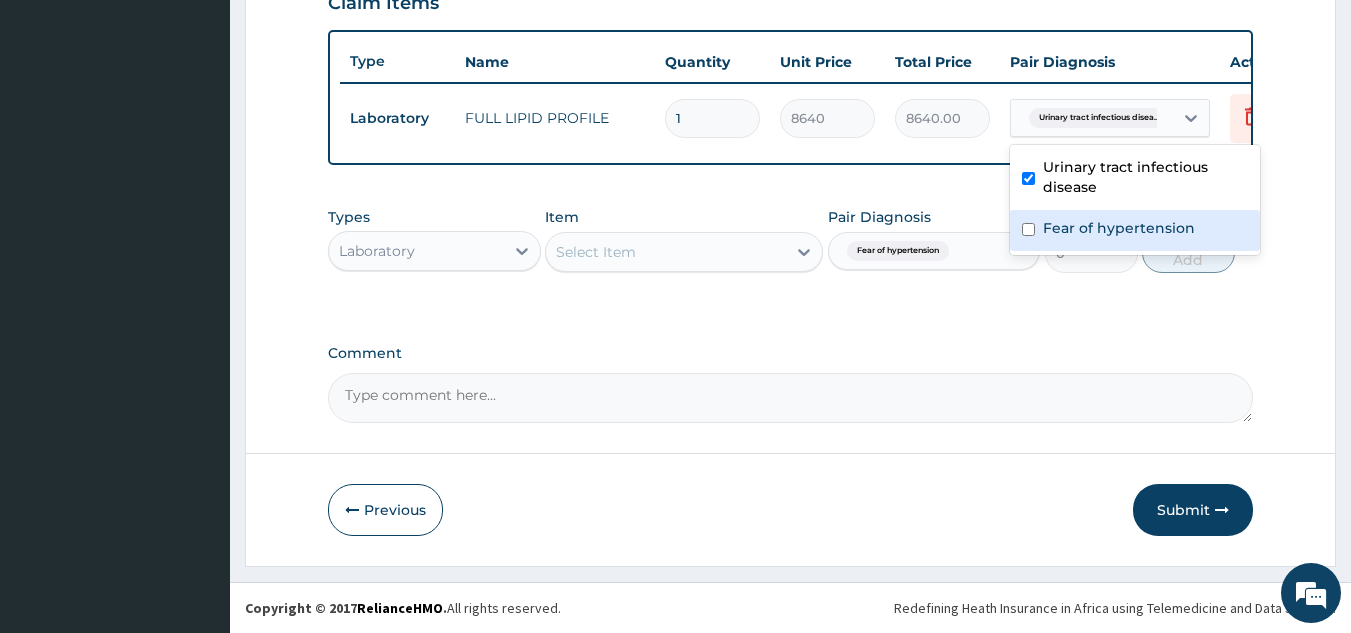 click on "Fear of hypertension" at bounding box center [1119, 228] 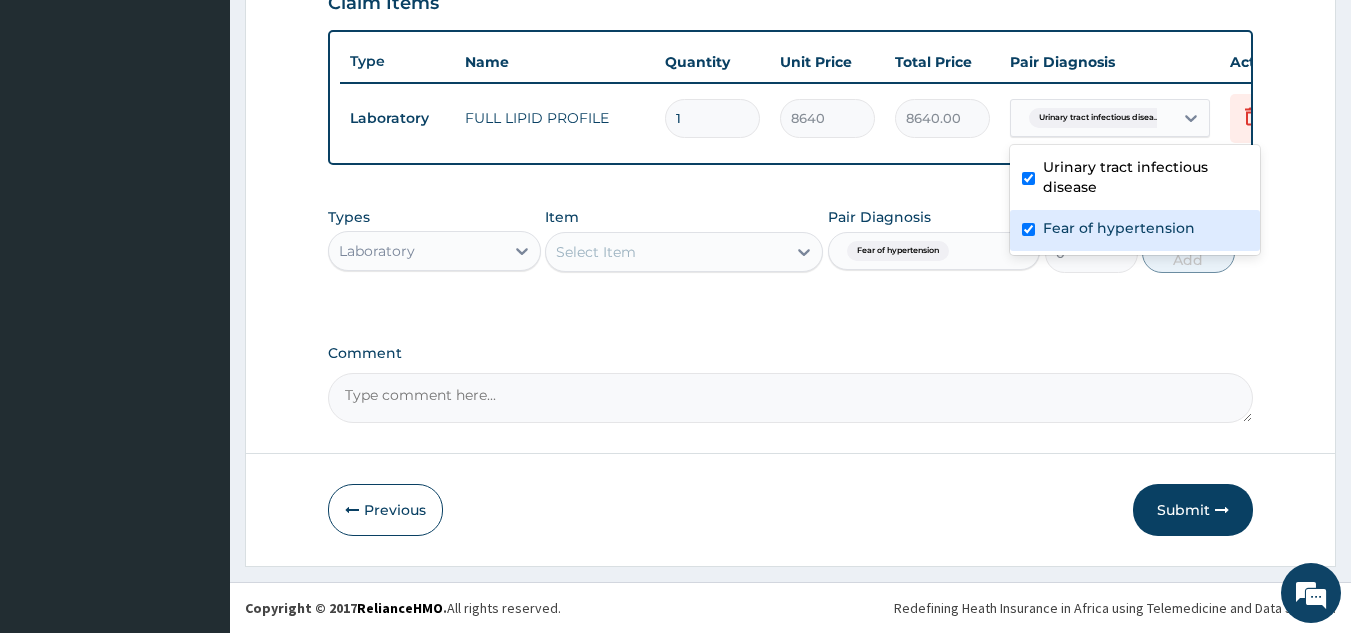 checkbox on "true" 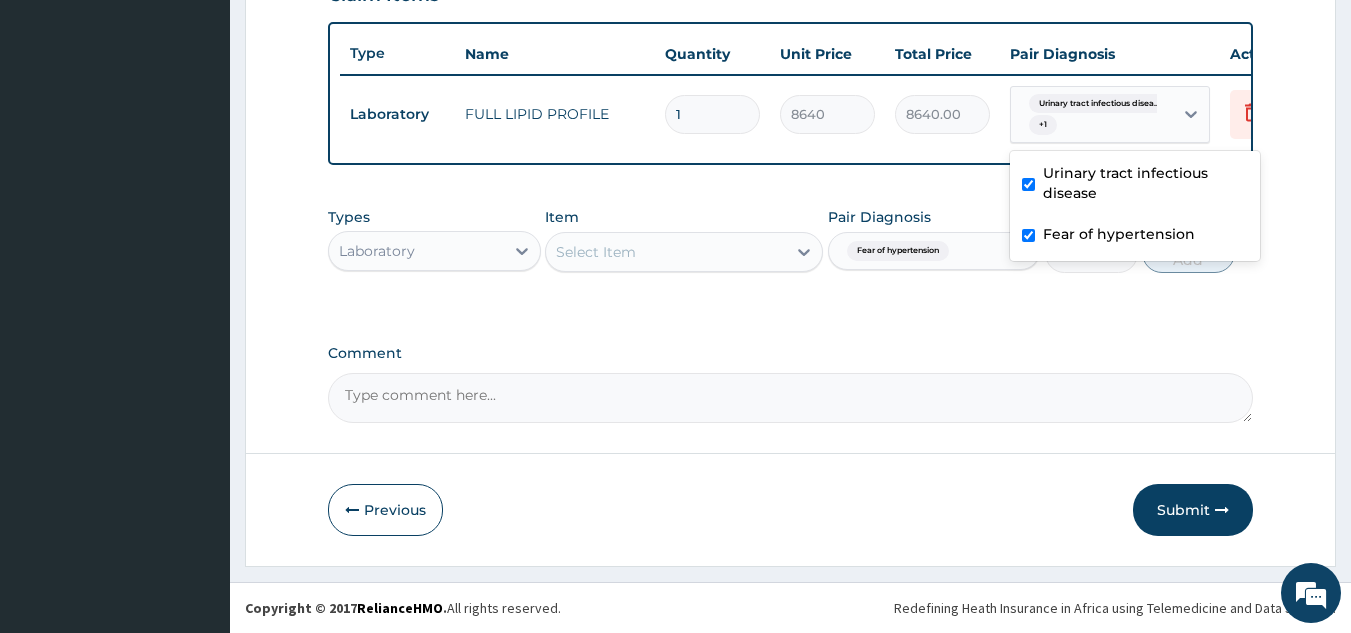 click on "Urinary tract infectious disease" at bounding box center [1145, 183] 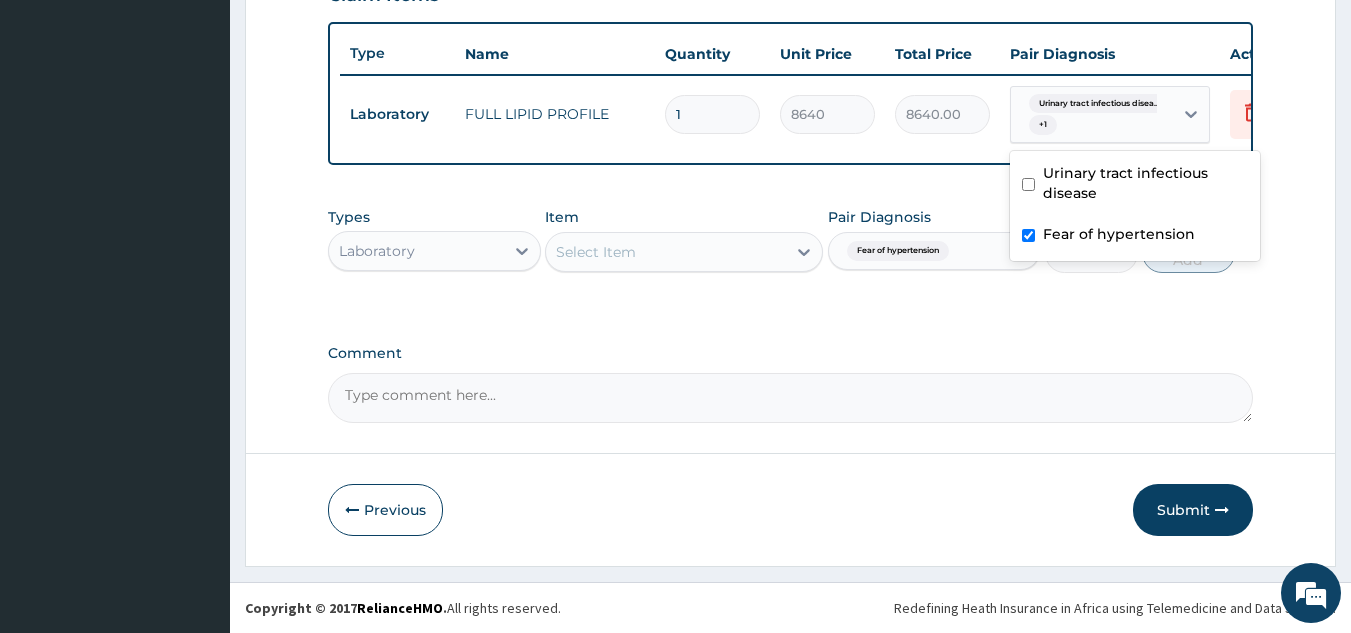 checkbox on "false" 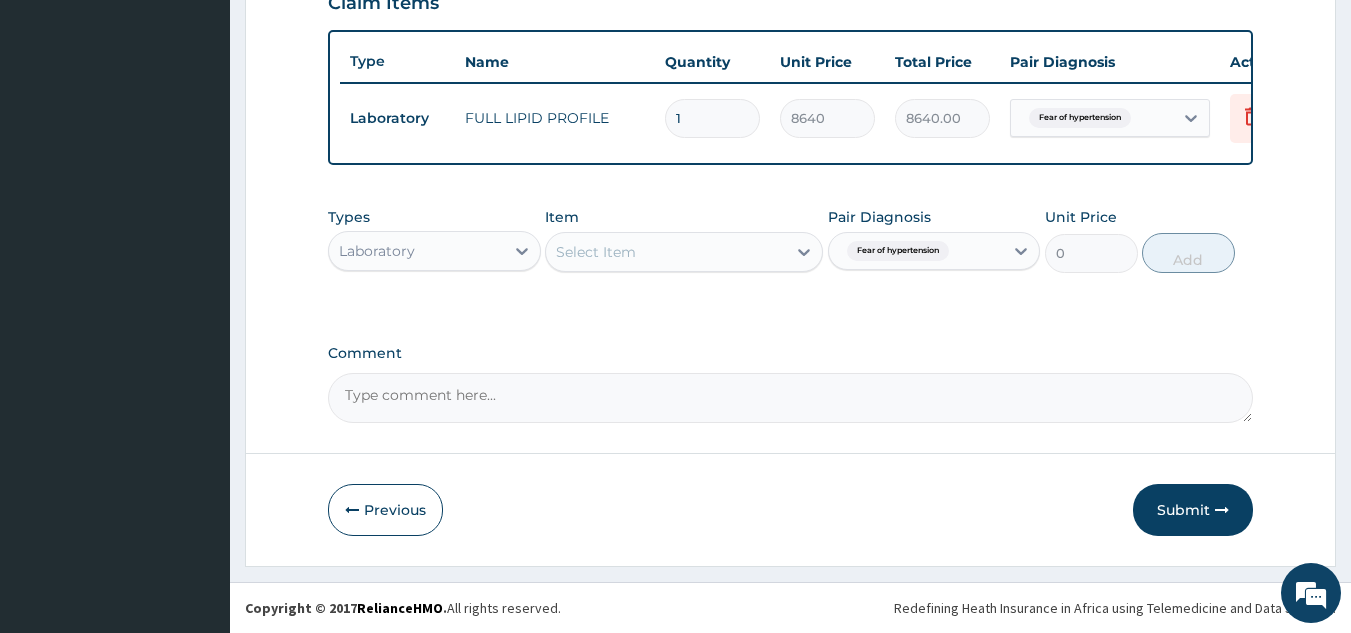 click on "PA Code / Prescription Code Enter Code(Secondary Care Only) Encounter Date 01-08-2025 Important Notice Please enter PA codes before entering items that are not attached to a PA code   All diagnoses entered must be linked to a claim item. Diagnosis & Claim Items that are visible but inactive cannot be edited because they were imported from an already approved PA code. Diagnosis Urinary tract infectious disease Confirmed Fear of hypertension Confirmed NB: All diagnosis must be linked to a claim item Claim Items Type Name Quantity Unit Price Total Price Pair Diagnosis Actions Laboratory FULL LIPID PROFILE 1 8640 8640.00 Fear of hypertension Delete Types Laboratory Item Select Item Pair Diagnosis Fear of hypertension Unit Price 0 Add Comment" at bounding box center [791, -50] 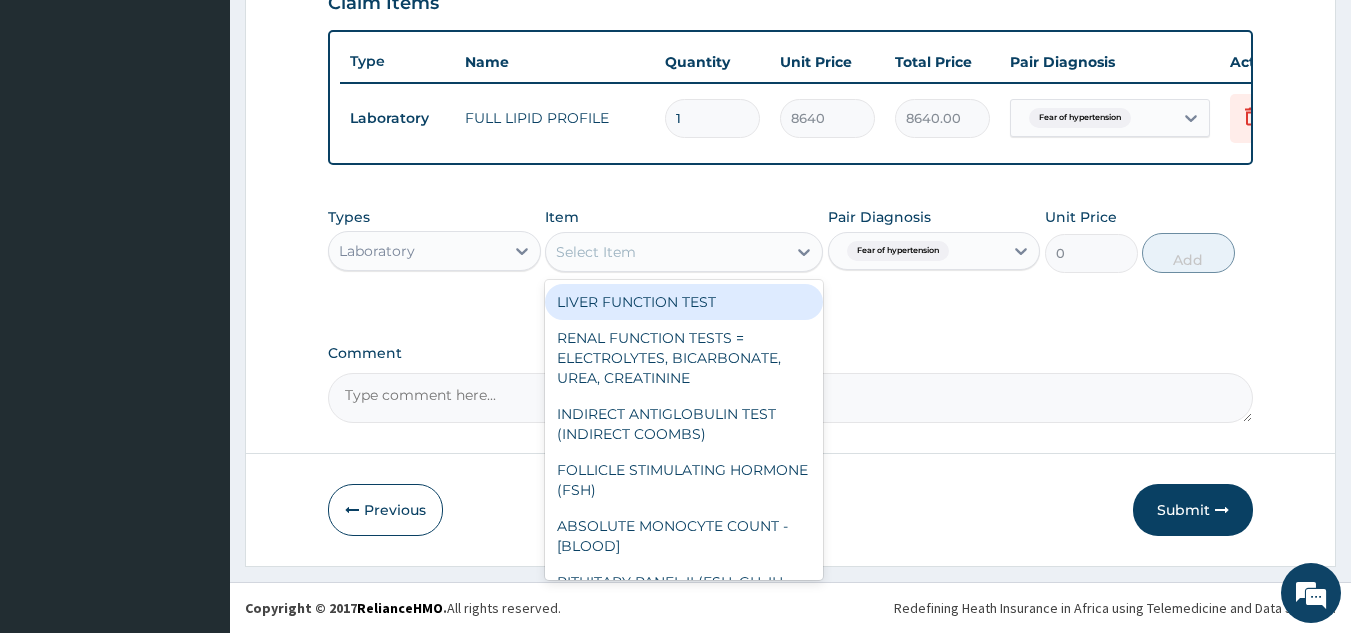 click on "Select Item" at bounding box center [666, 252] 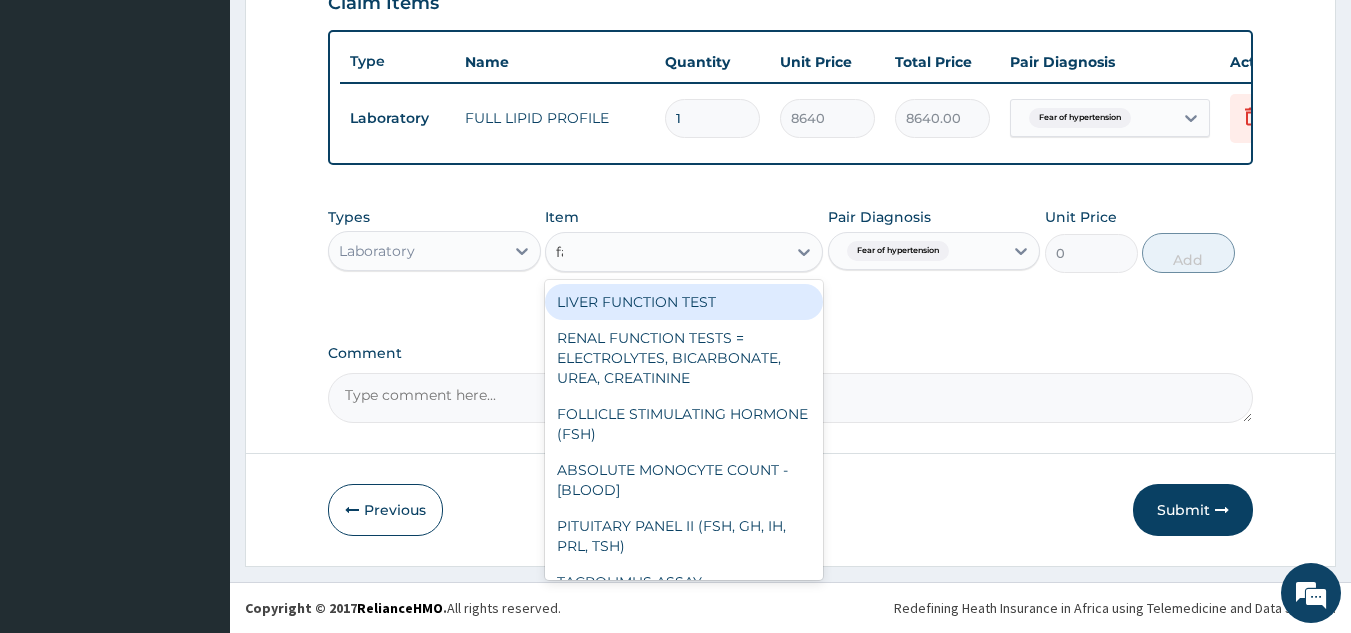 type on "fas" 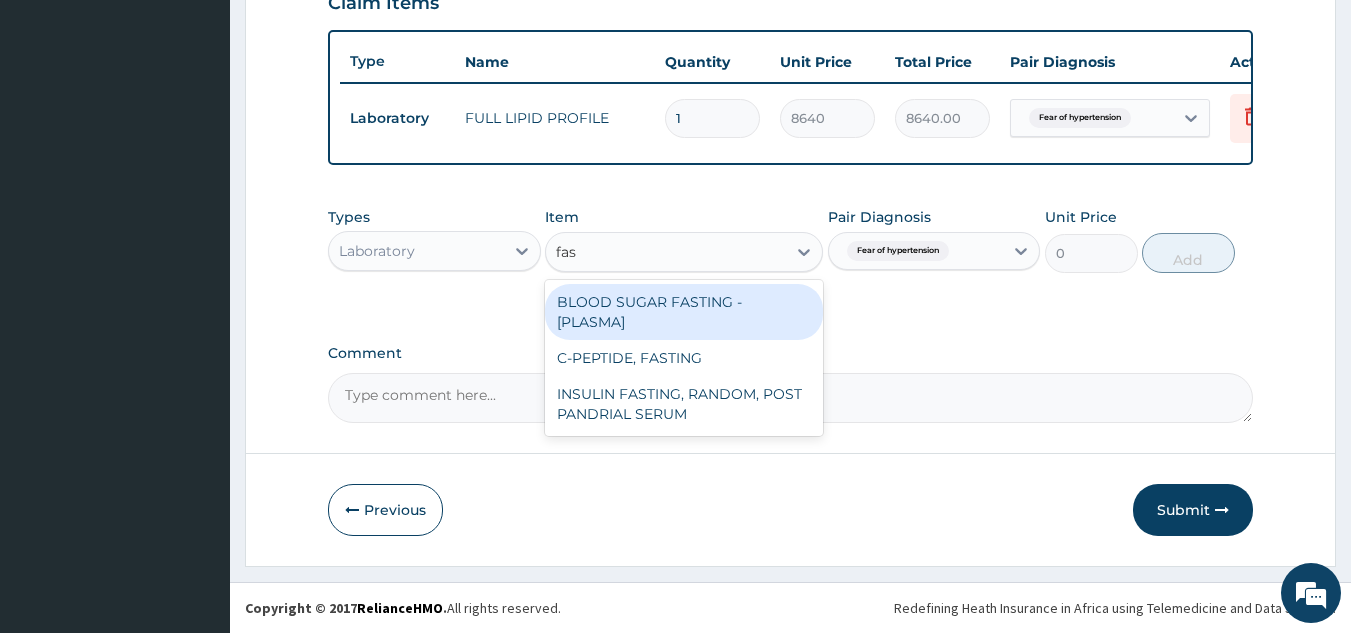 type 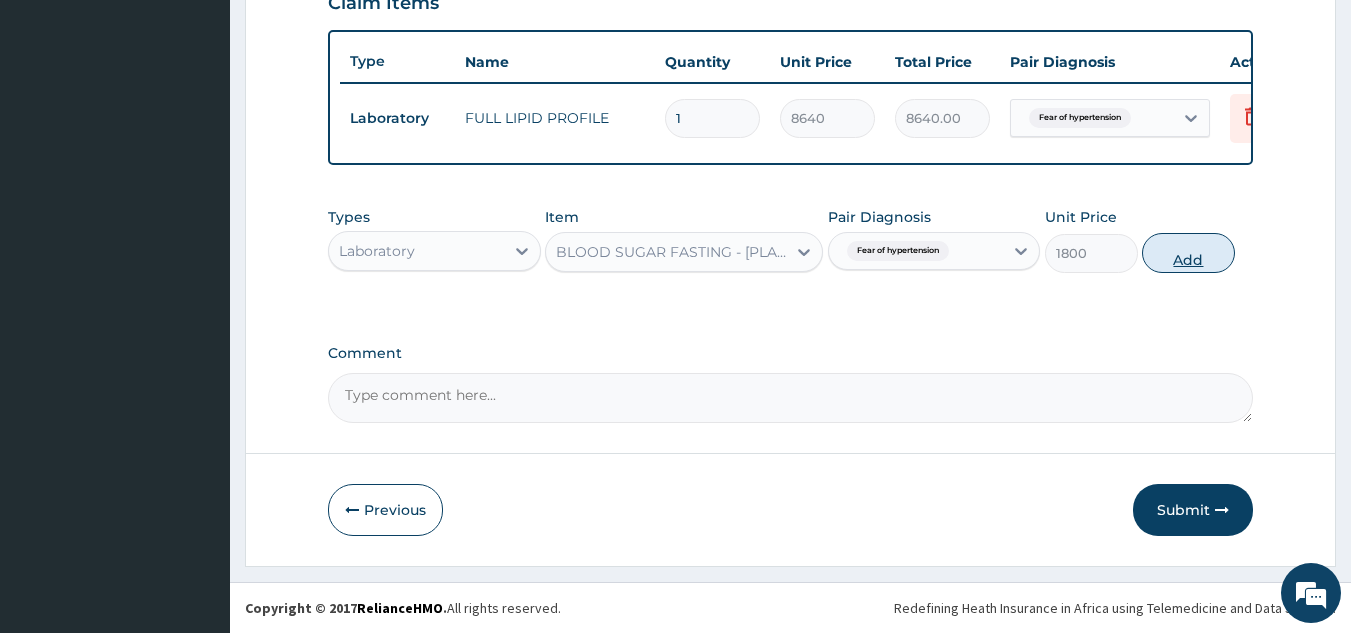 click on "Add" at bounding box center [1188, 253] 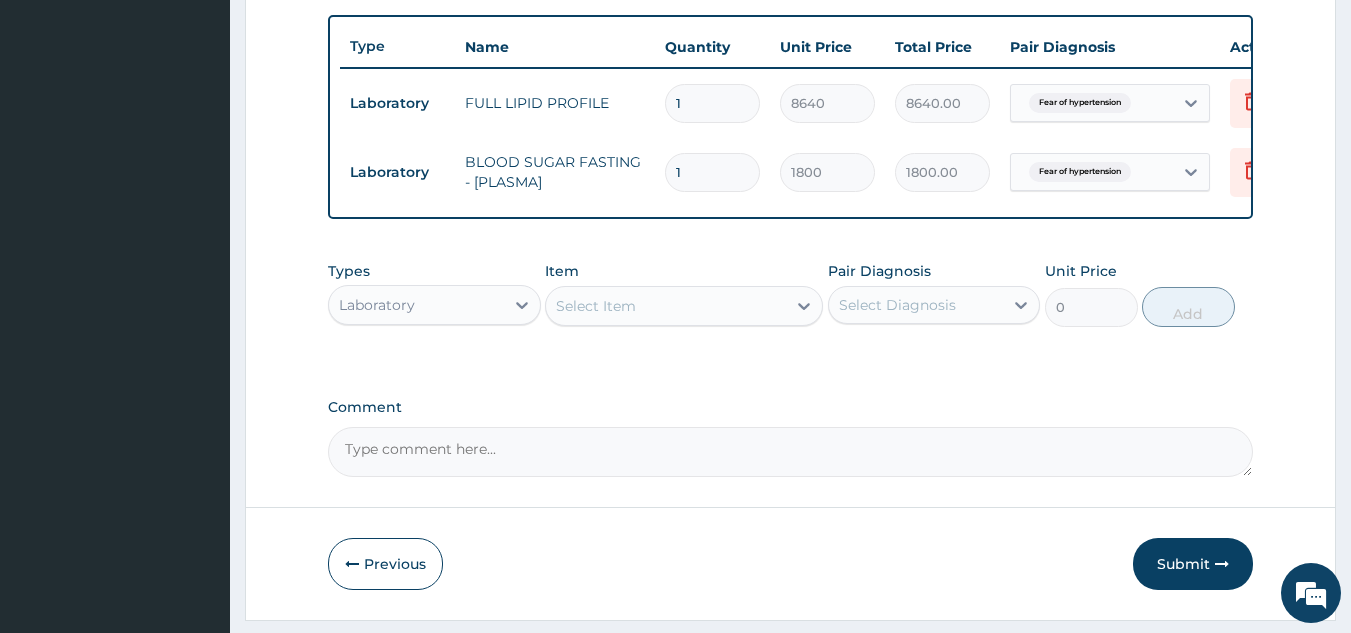 click on "Select Diagnosis" at bounding box center (916, 305) 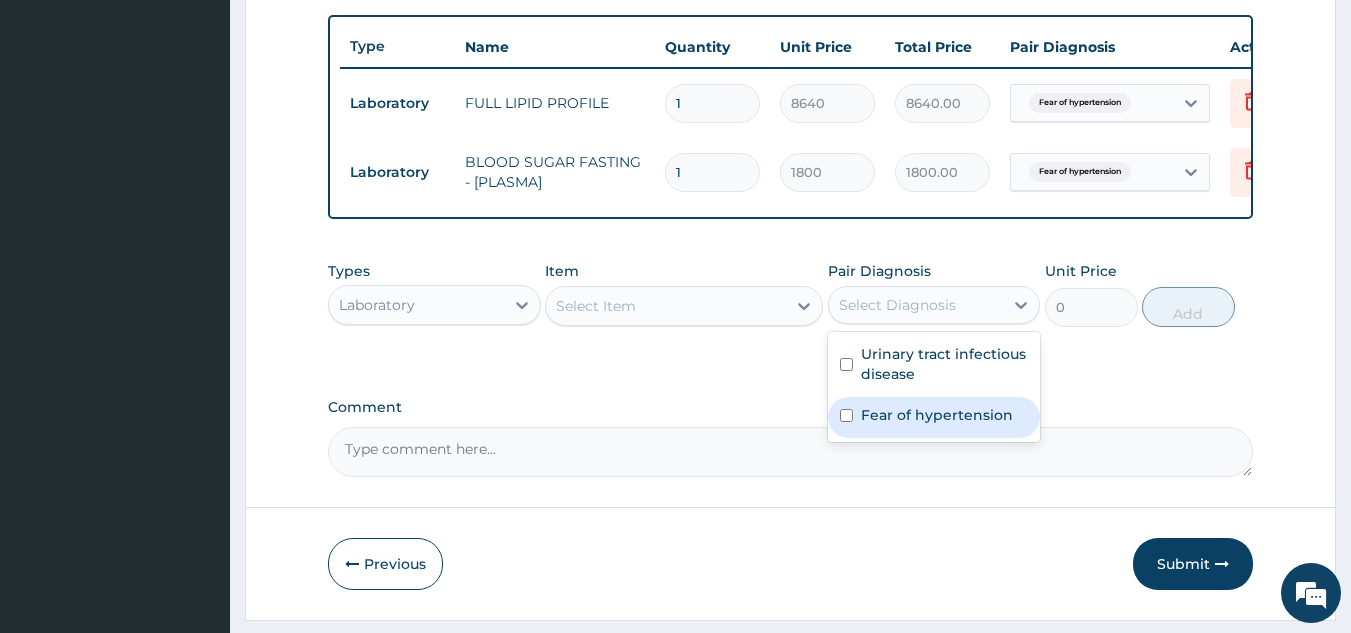 click on "Fear of hypertension" at bounding box center (934, 417) 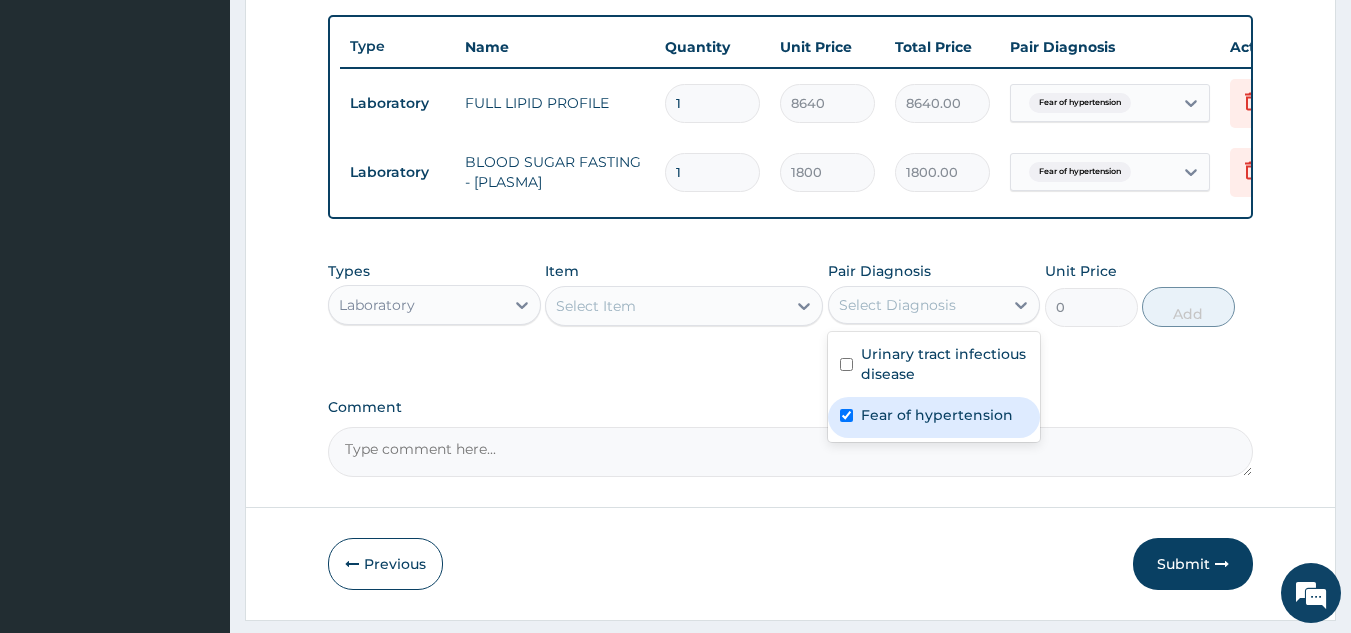 checkbox on "true" 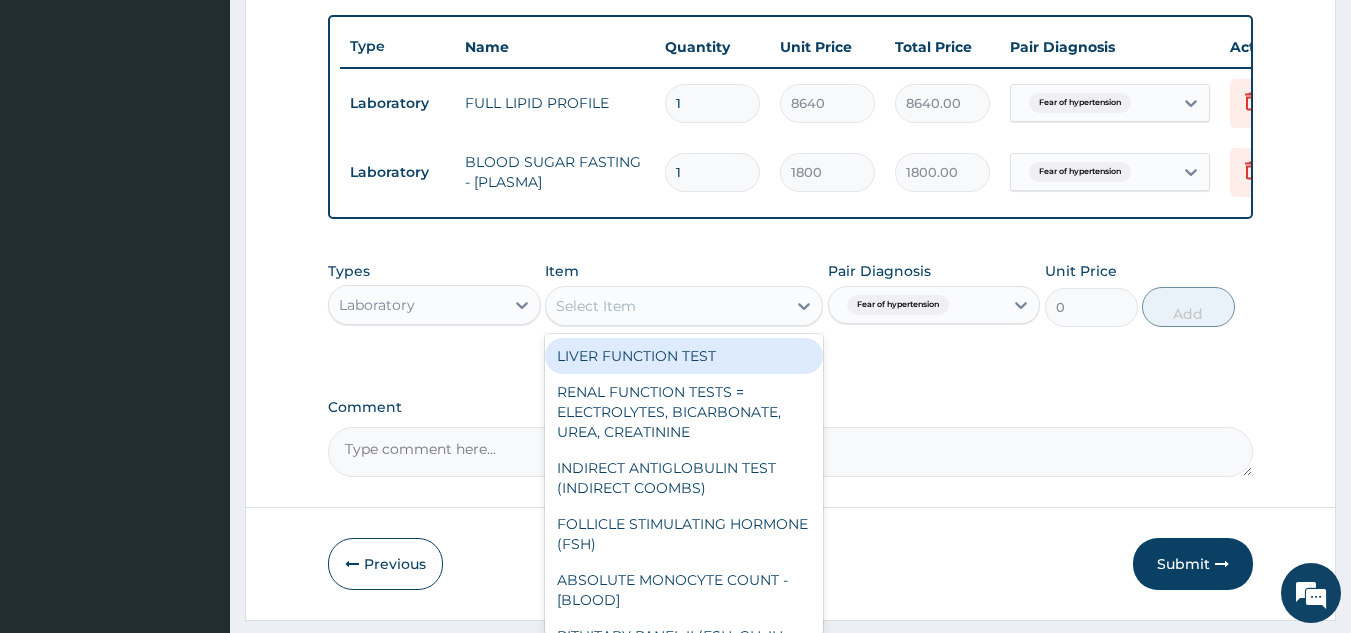 click on "Select Item" at bounding box center (596, 306) 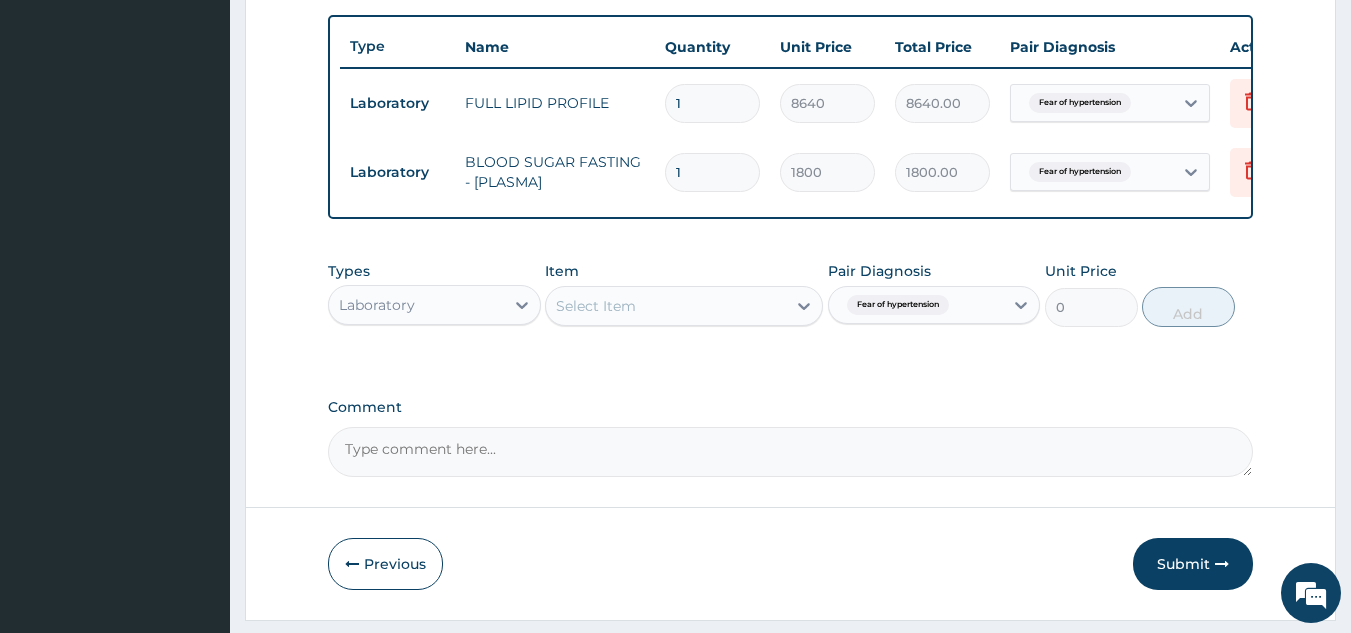 click on "Types Laboratory Item Select Item Pair Diagnosis Fear of hypertension Unit Price 0 Add" at bounding box center [791, 309] 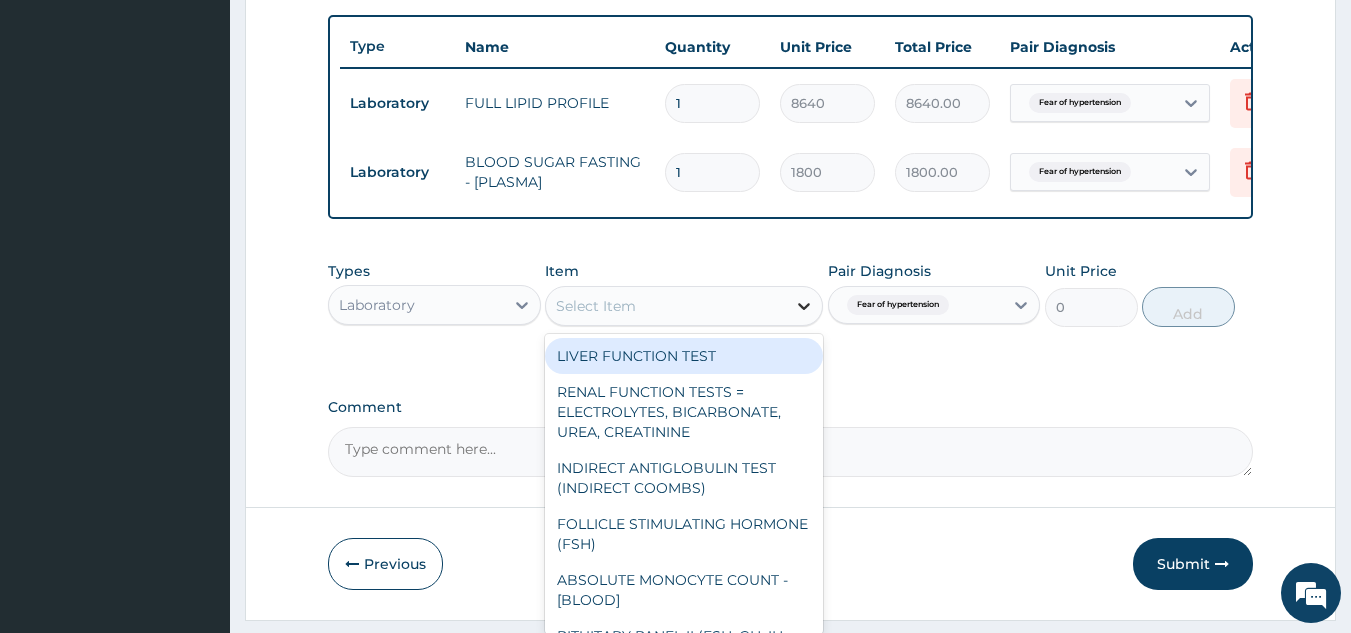 click at bounding box center [804, 306] 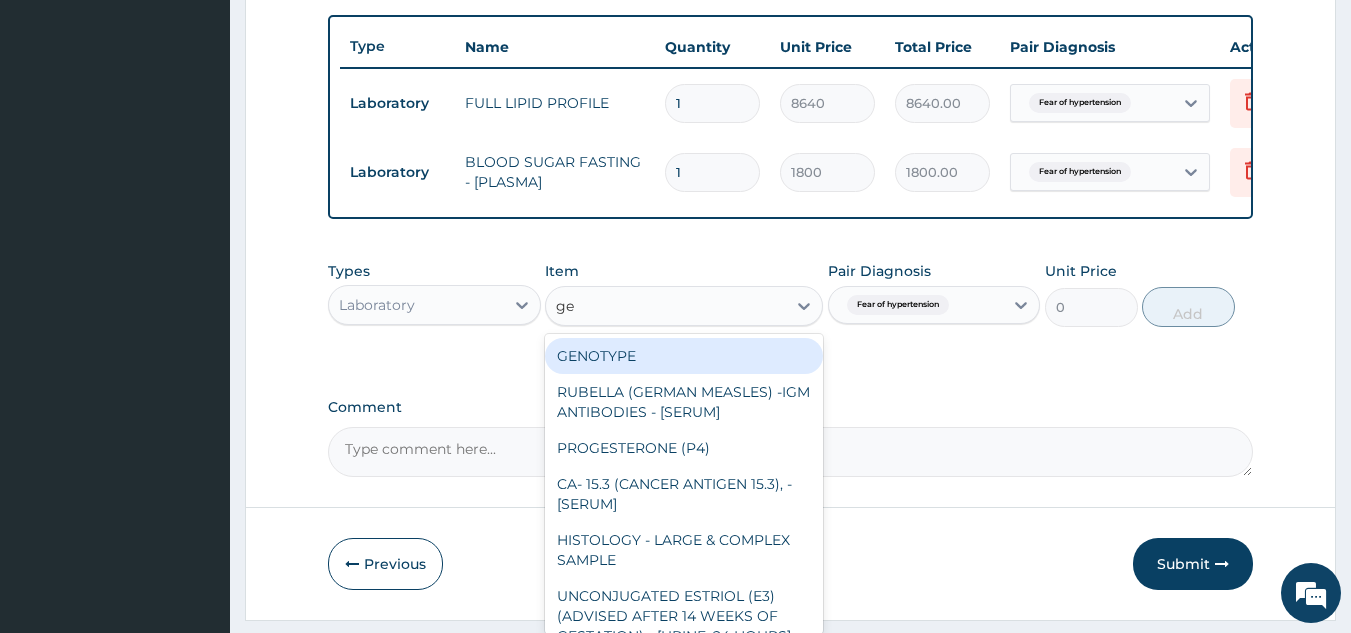 type on "g" 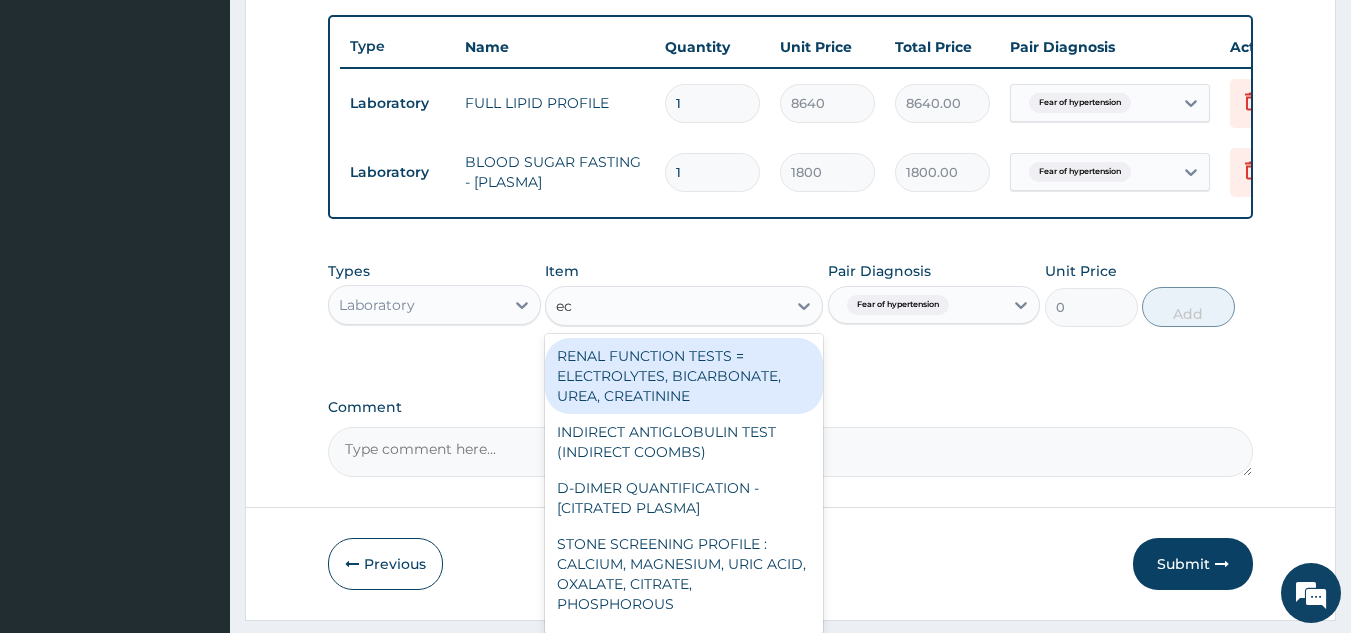 type on "e" 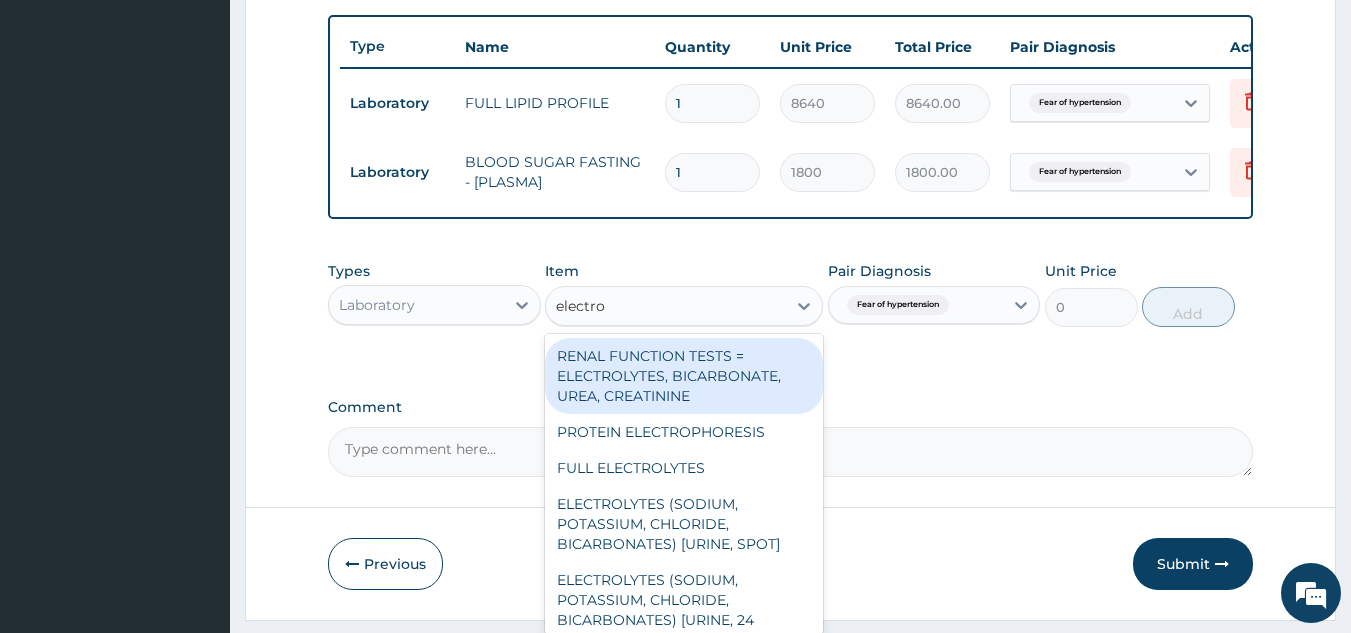 type on "electro" 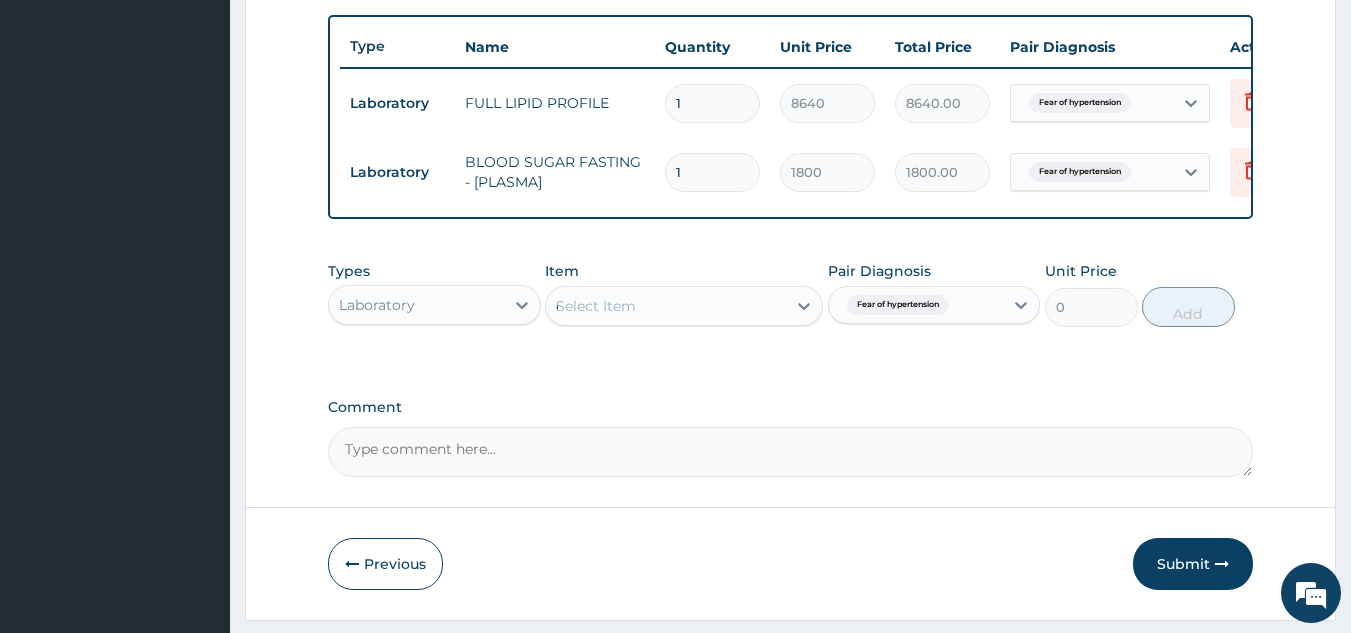 type 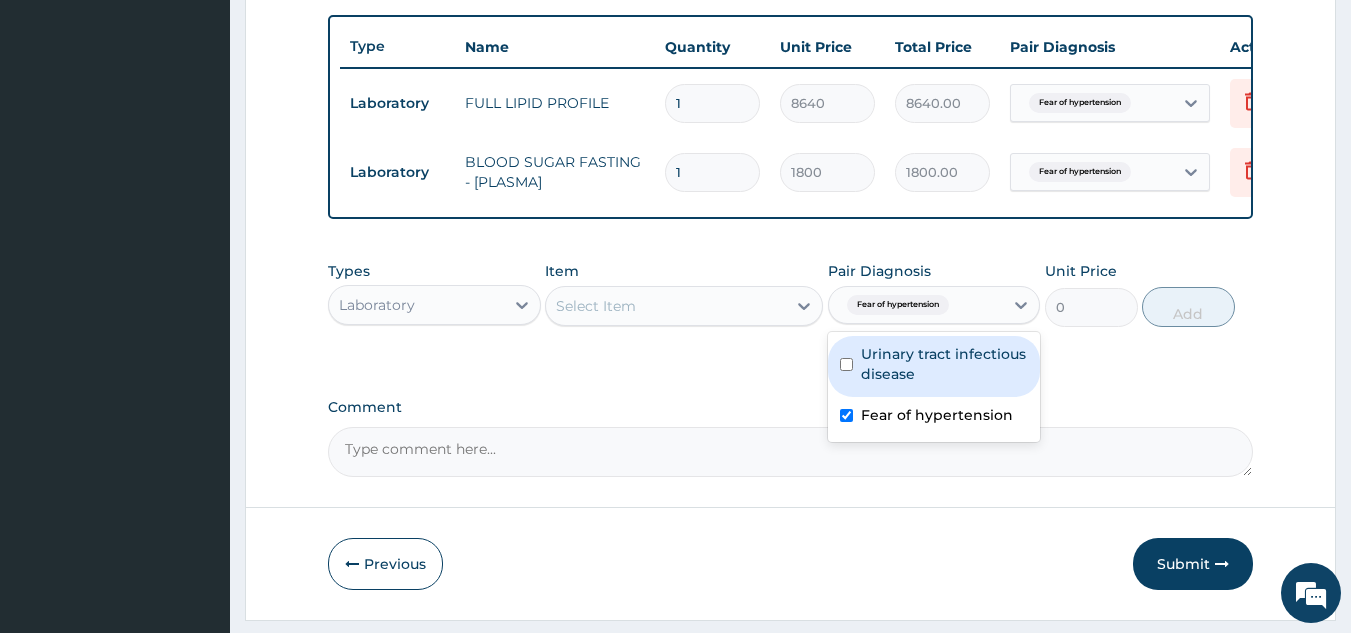 click on "Fear of hypertension" at bounding box center (898, 305) 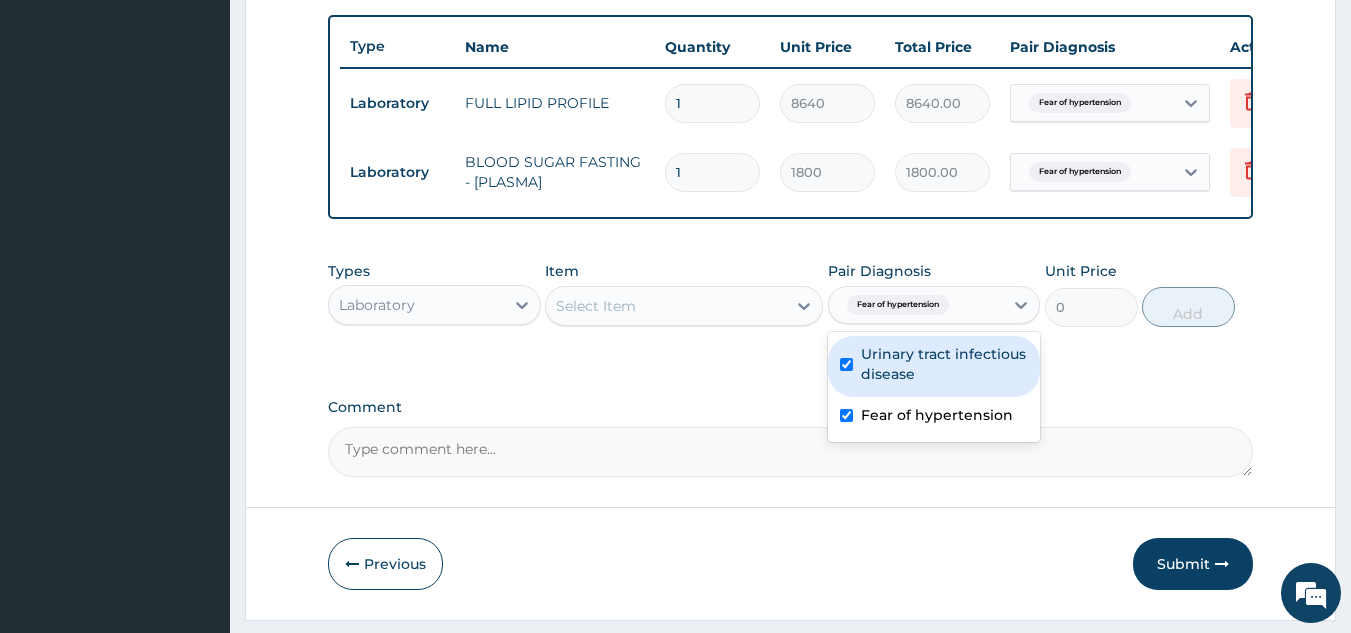 checkbox on "true" 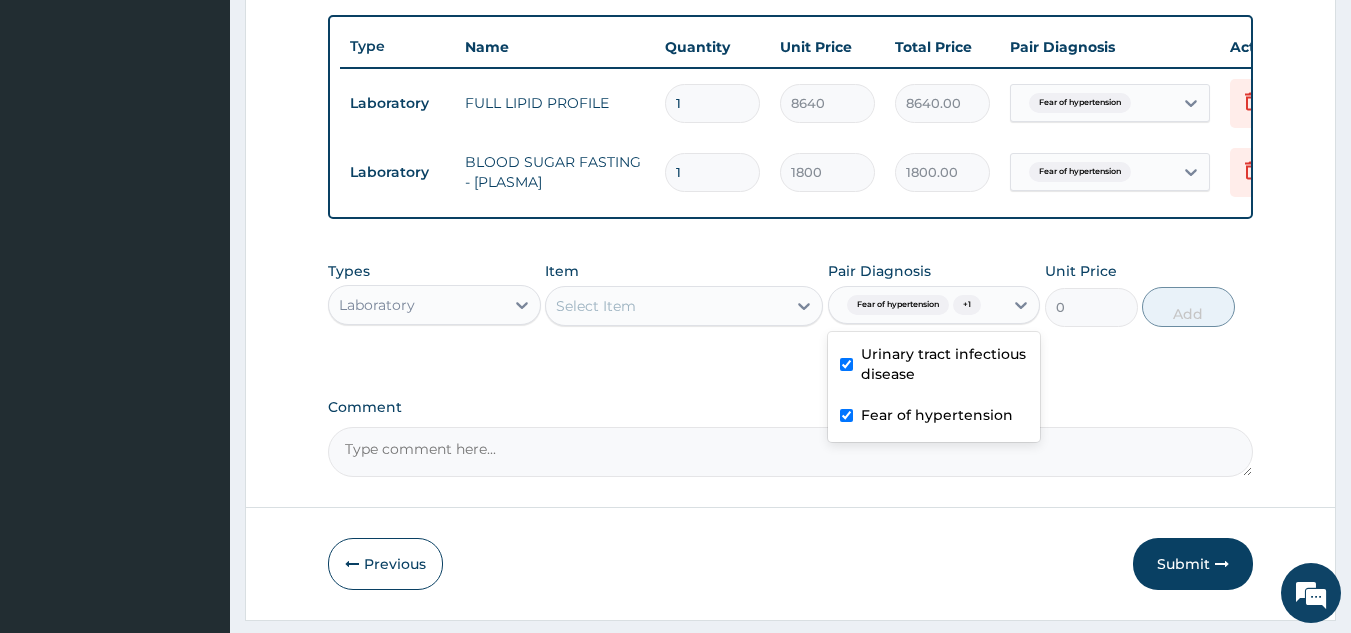 click on "Fear of hypertension" at bounding box center [934, 417] 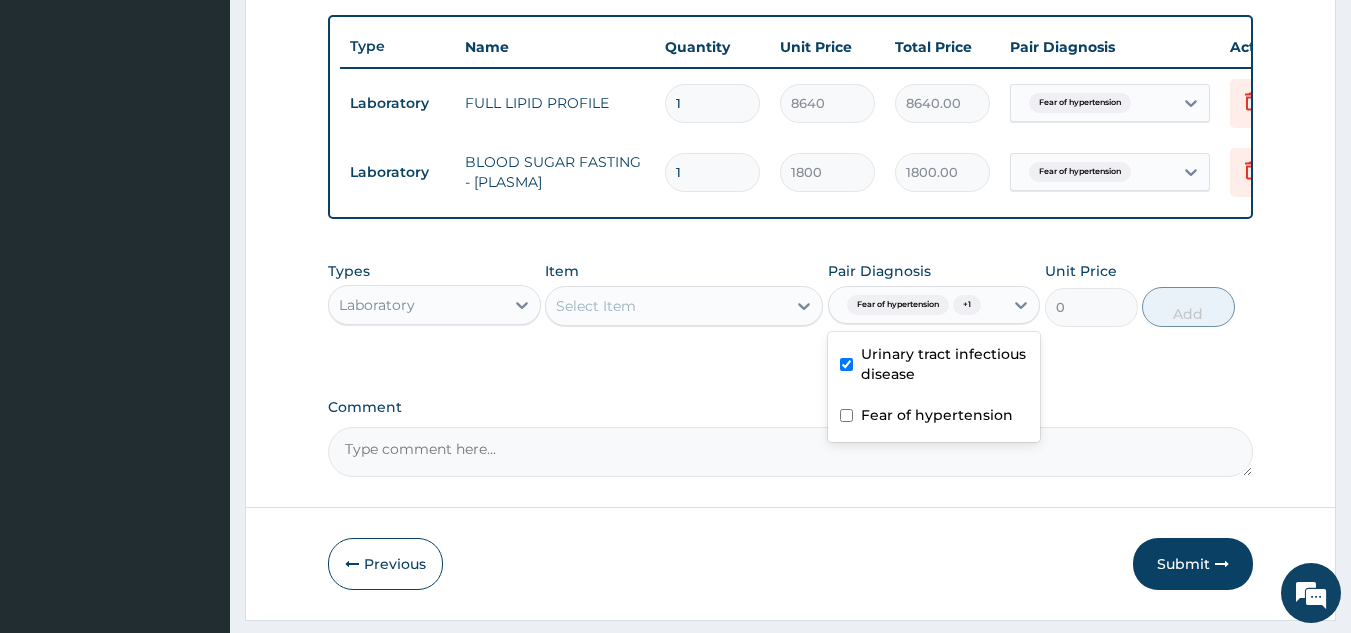 checkbox on "false" 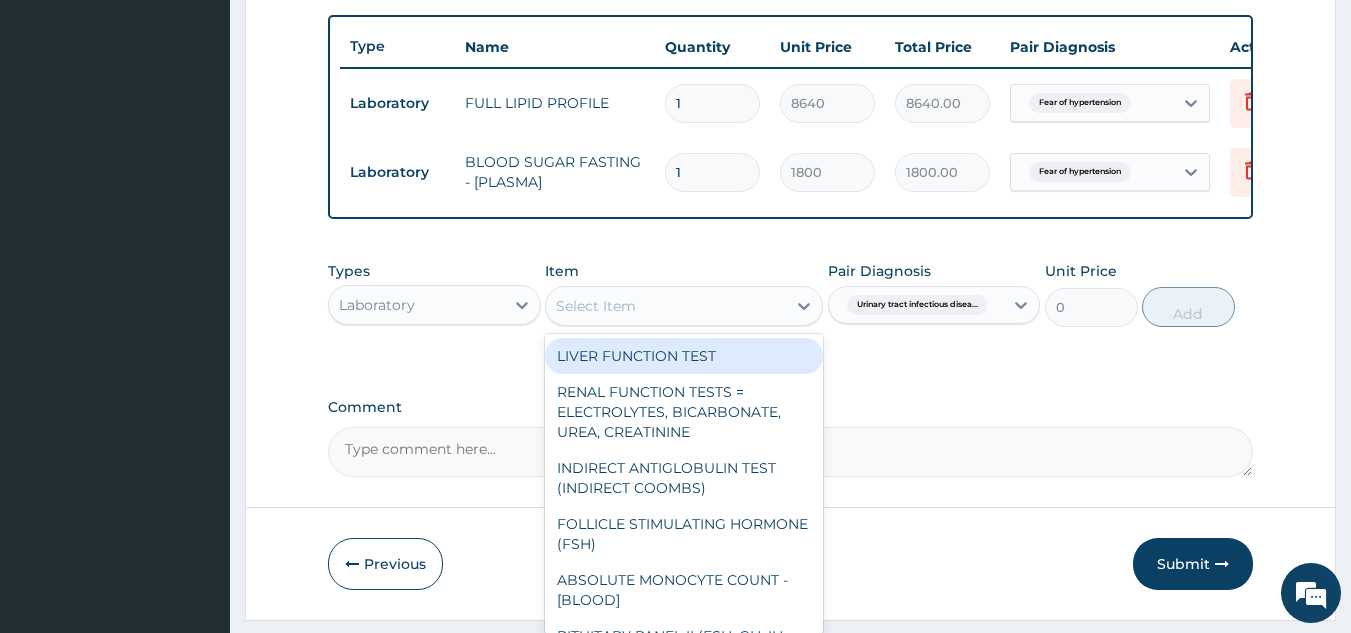 click on "Select Item" at bounding box center [666, 306] 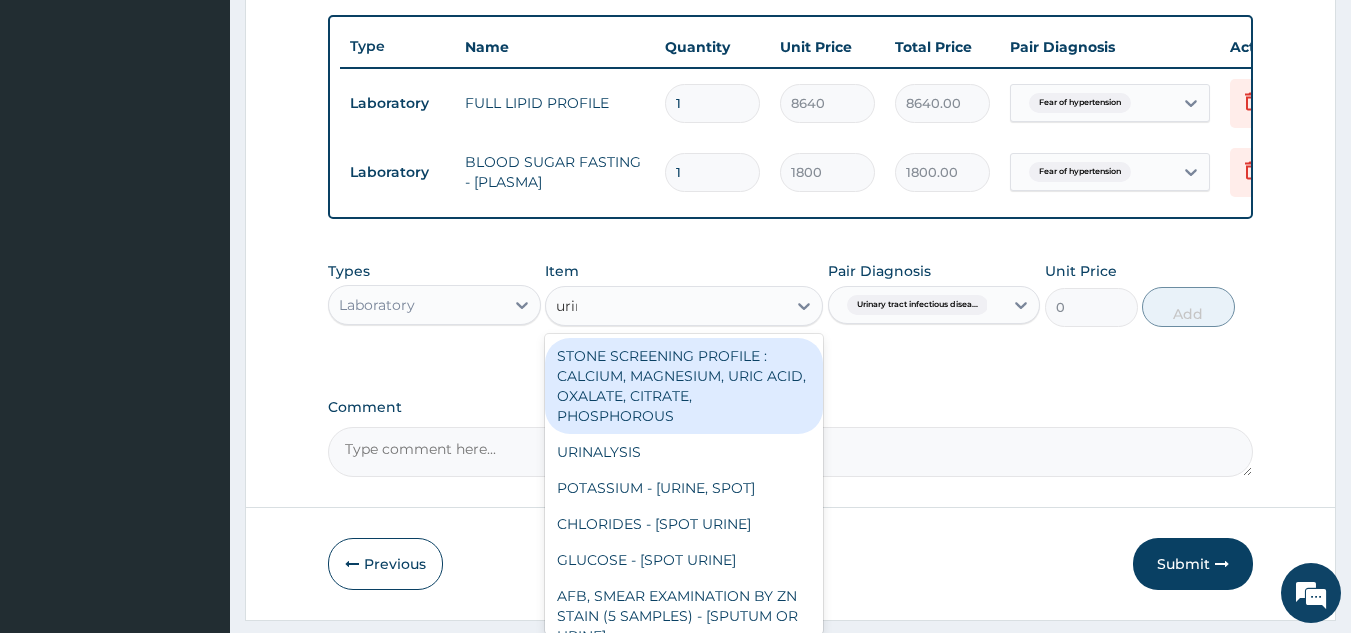 type on "urina" 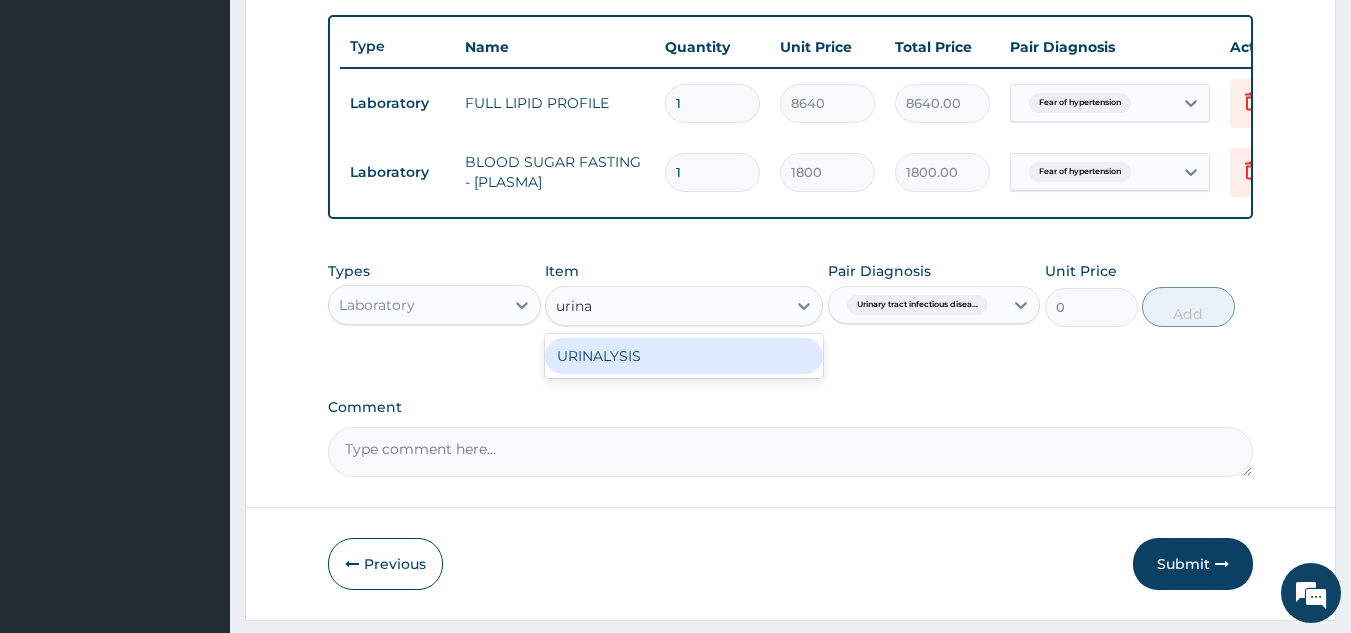 type 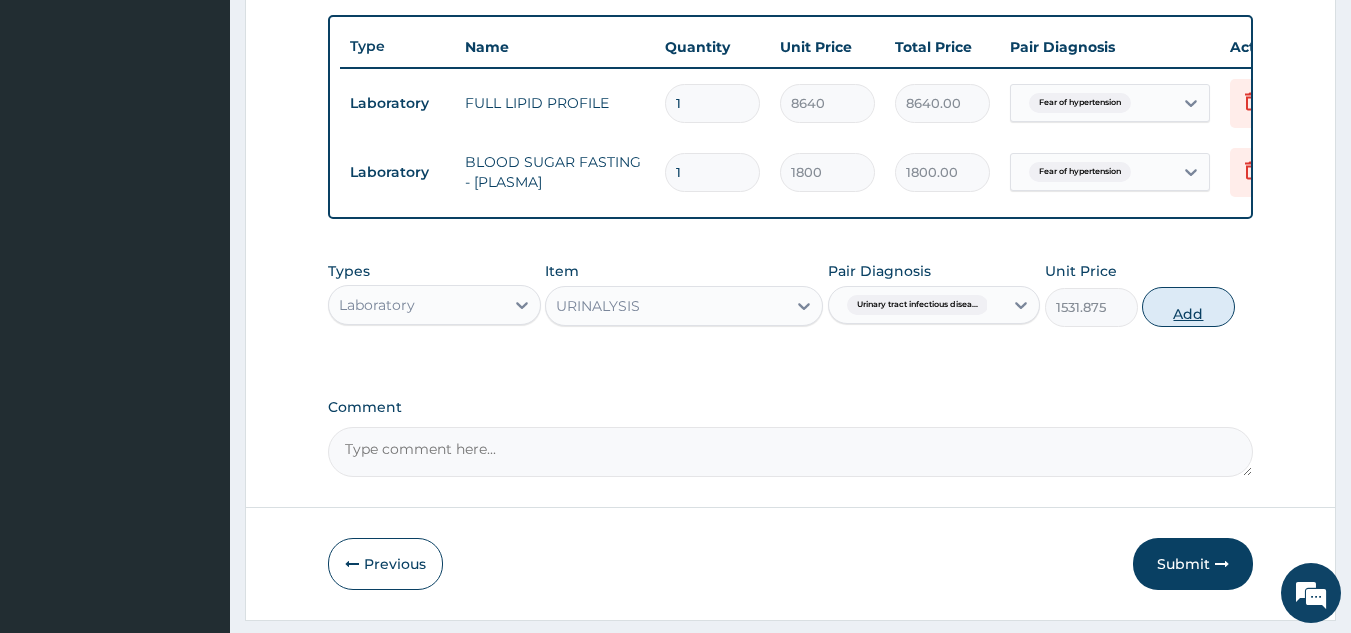 click on "Add" at bounding box center (1188, 307) 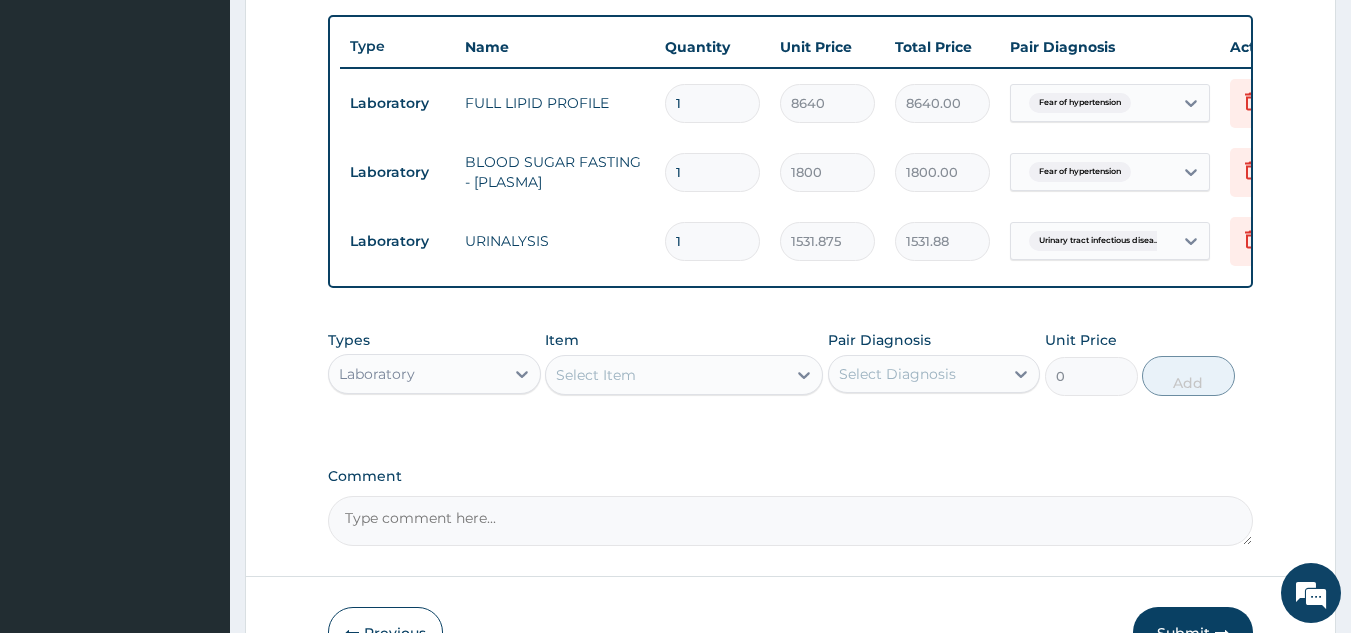 scroll, scrollTop: 867, scrollLeft: 0, axis: vertical 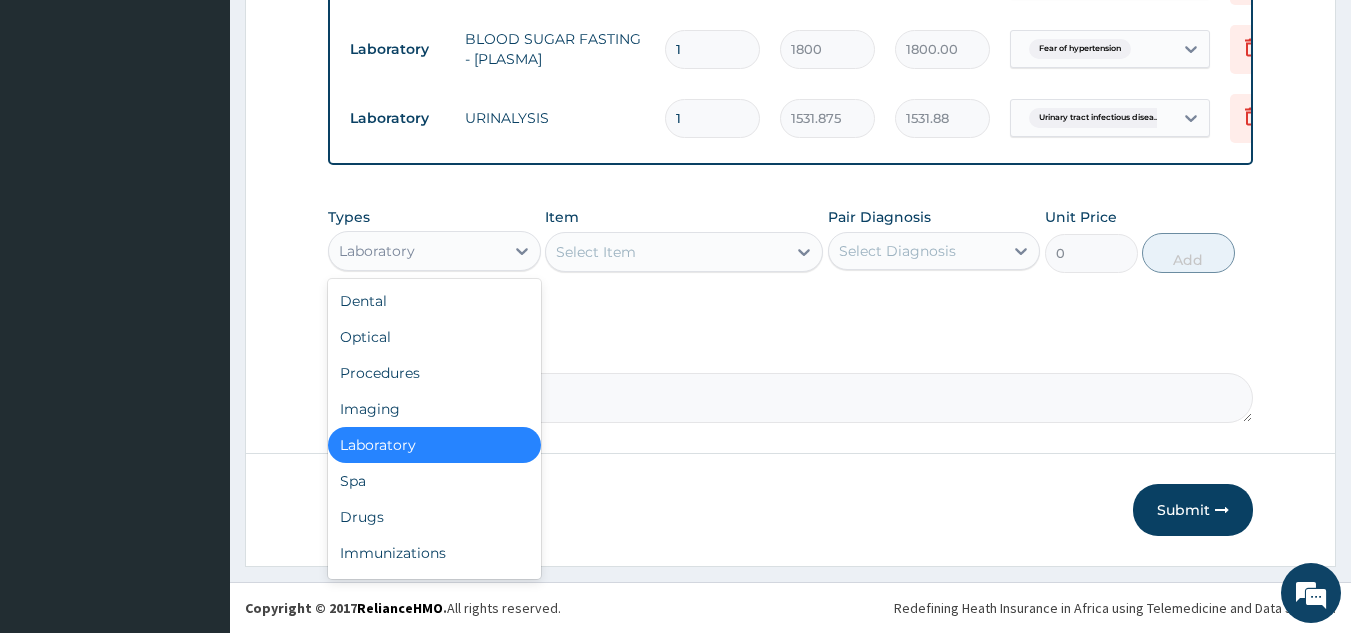 click on "Laboratory" at bounding box center (416, 251) 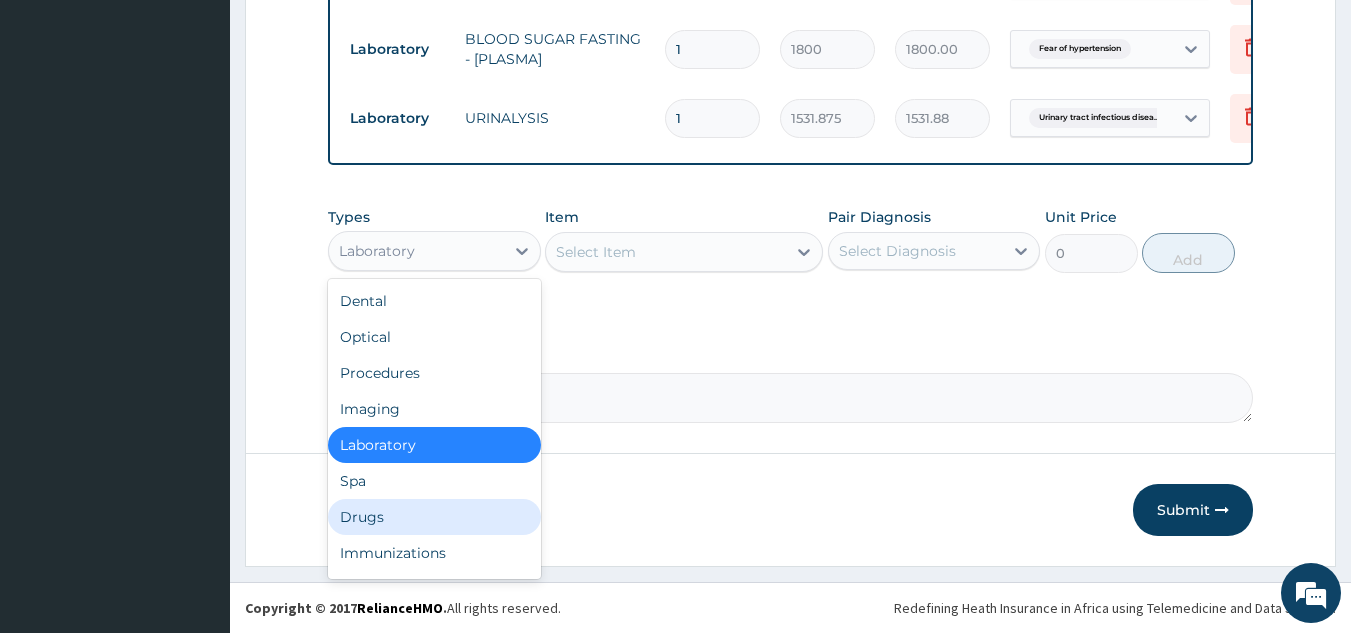 click on "Drugs" at bounding box center (434, 517) 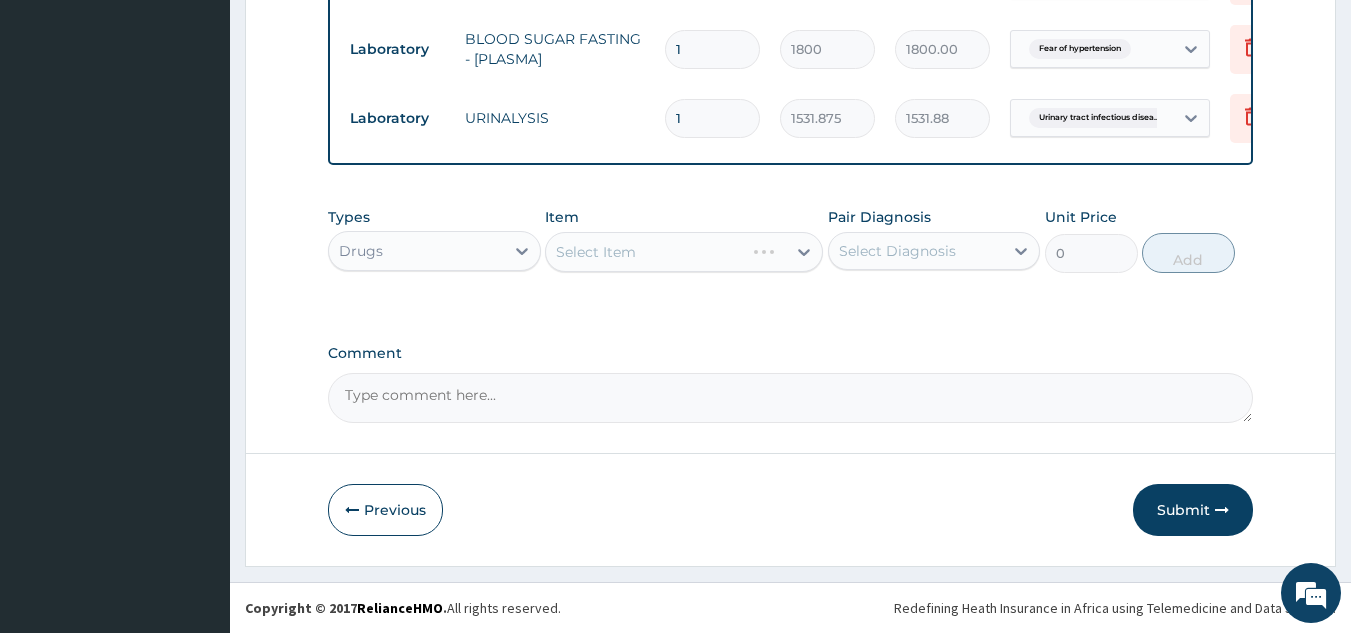 drag, startPoint x: 393, startPoint y: 519, endPoint x: 903, endPoint y: 274, distance: 565.7959 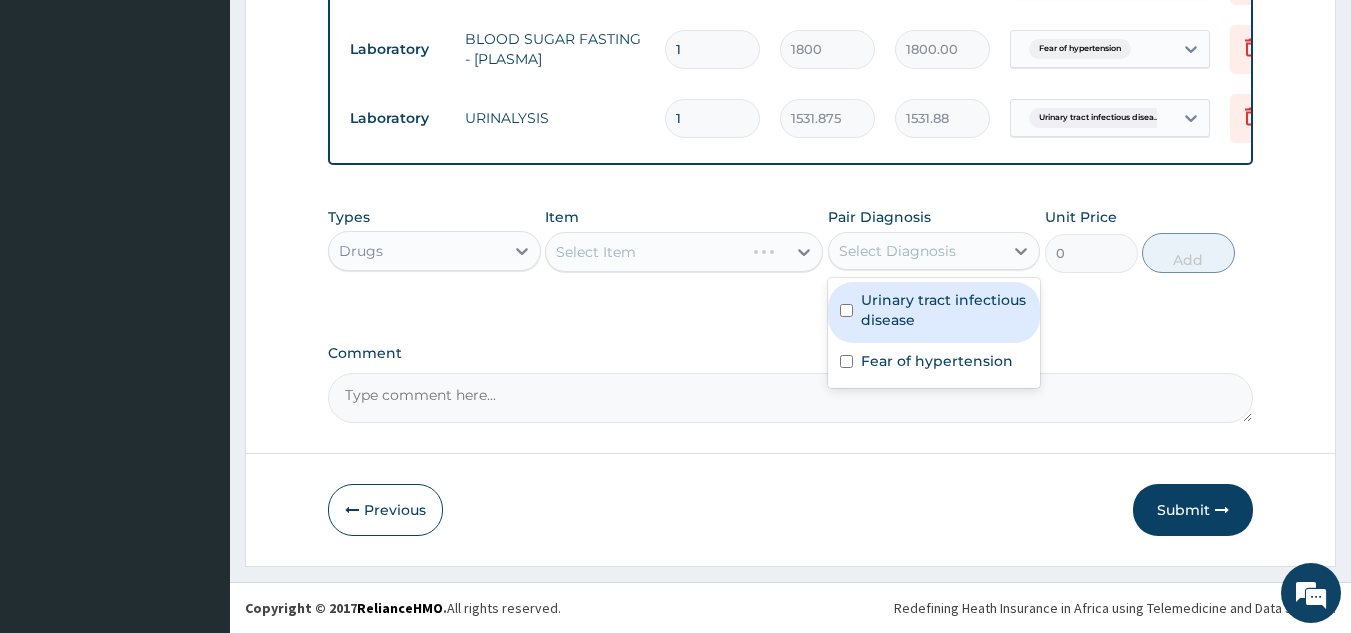 click on "Select Diagnosis" at bounding box center (897, 251) 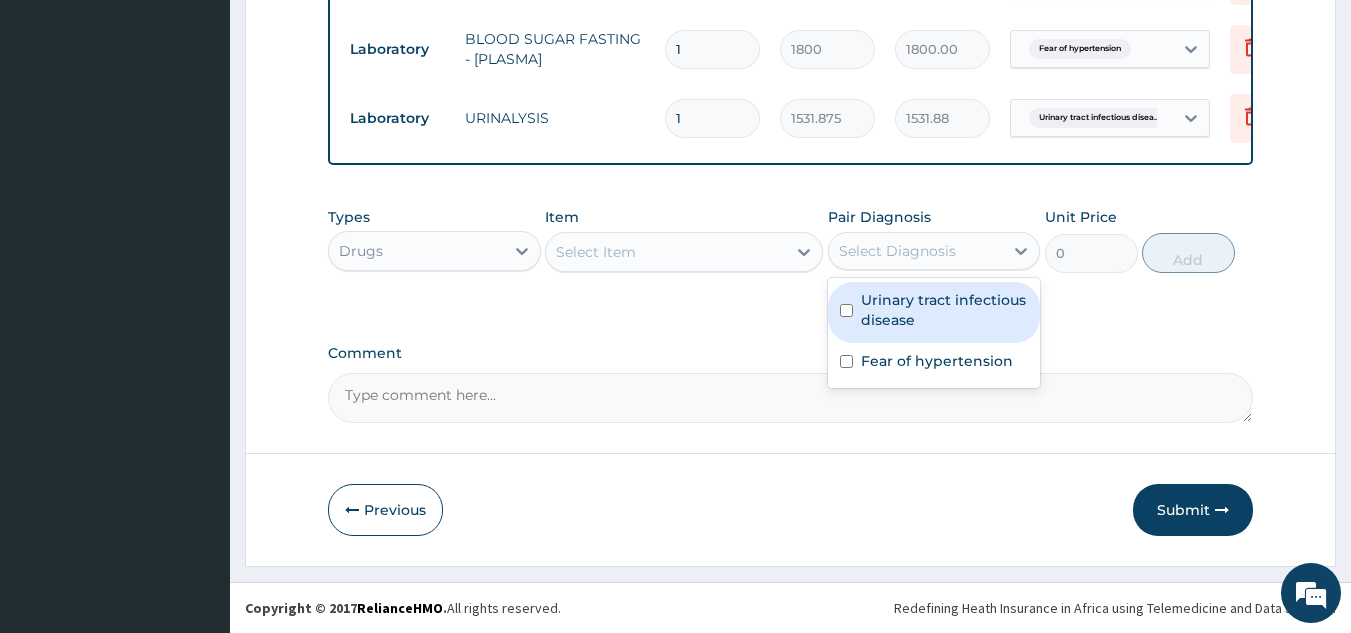 click on "Urinary tract infectious disease" at bounding box center [945, 310] 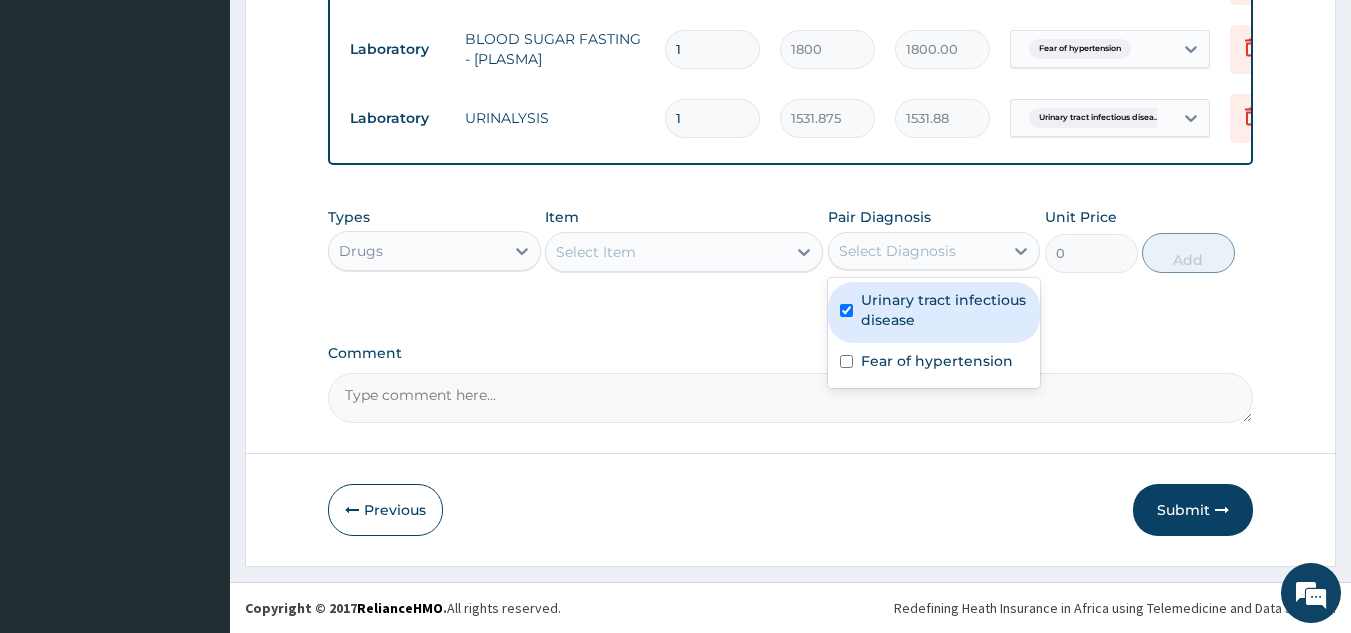 checkbox on "true" 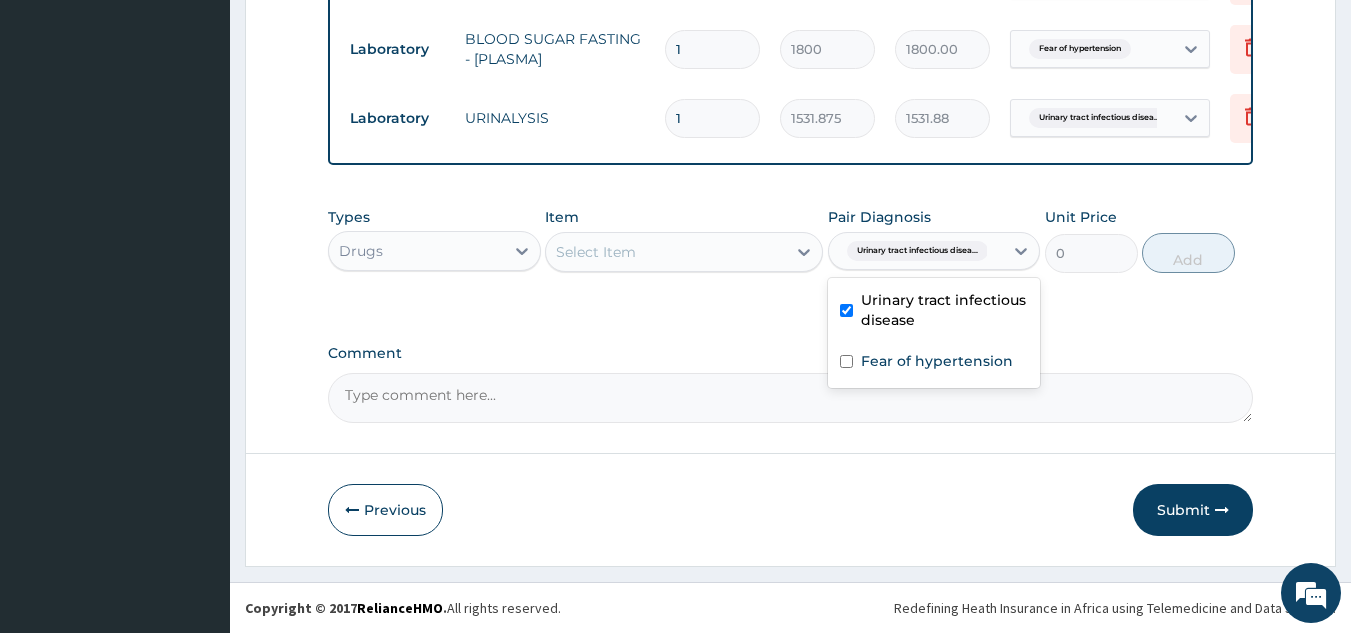click on "PA Code / Prescription Code Enter Code(Secondary Care Only) Encounter Date 01-08-2025 Important Notice Please enter PA codes before entering items that are not attached to a PA code   All diagnoses entered must be linked to a claim item. Diagnosis & Claim Items that are visible but inactive cannot be edited because they were imported from an already approved PA code. Diagnosis Urinary tract infectious disease Confirmed Fear of hypertension Confirmed NB: All diagnosis must be linked to a claim item Claim Items Type Name Quantity Unit Price Total Price Pair Diagnosis Actions Laboratory FULL LIPID PROFILE 1 8640 8640.00 Fear of hypertension Delete Laboratory BLOOD SUGAR FASTING - [PLASMA] 1 1800 1800.00 Fear of hypertension Delete Laboratory URINALYSIS 1 1531.875 1531.88 Urinary tract infectious disea... Delete Types Drugs Item Select Item Pair Diagnosis option Urinary tract infectious disease, selected. Urinary tract infectious disea... Urinary tract infectious disease Fear of hypertension Unit Price 0 Add" at bounding box center [791, -119] 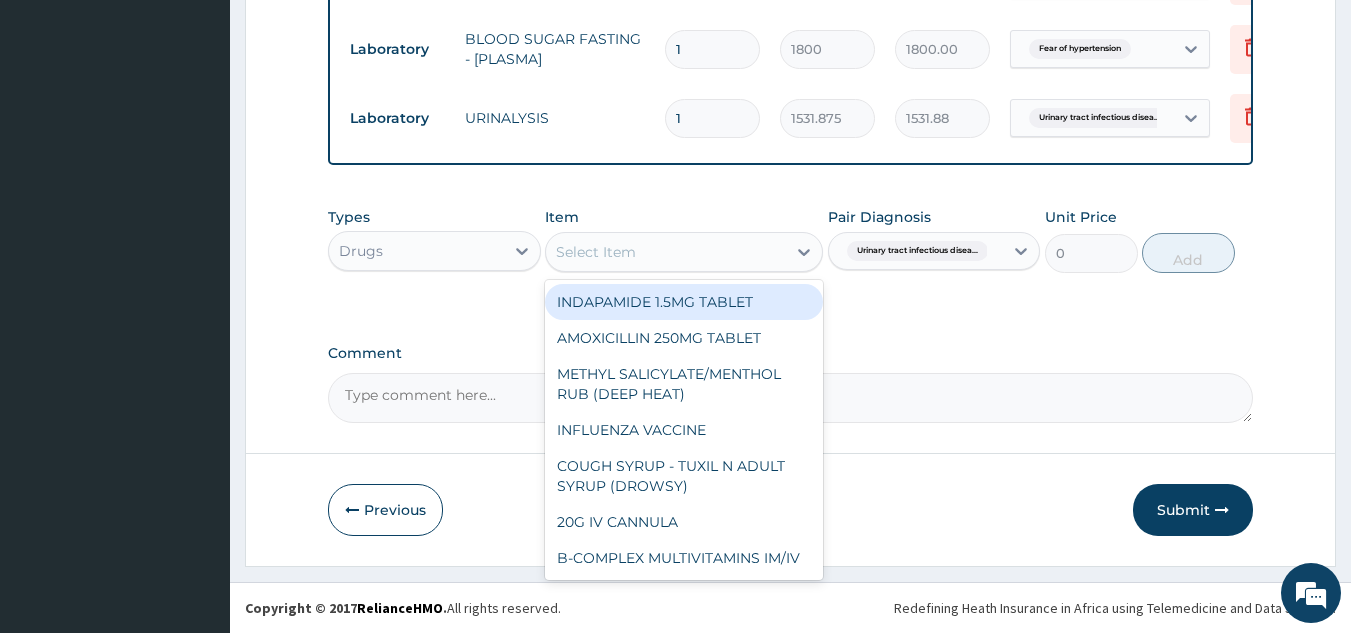 click on "Select Item" at bounding box center (666, 252) 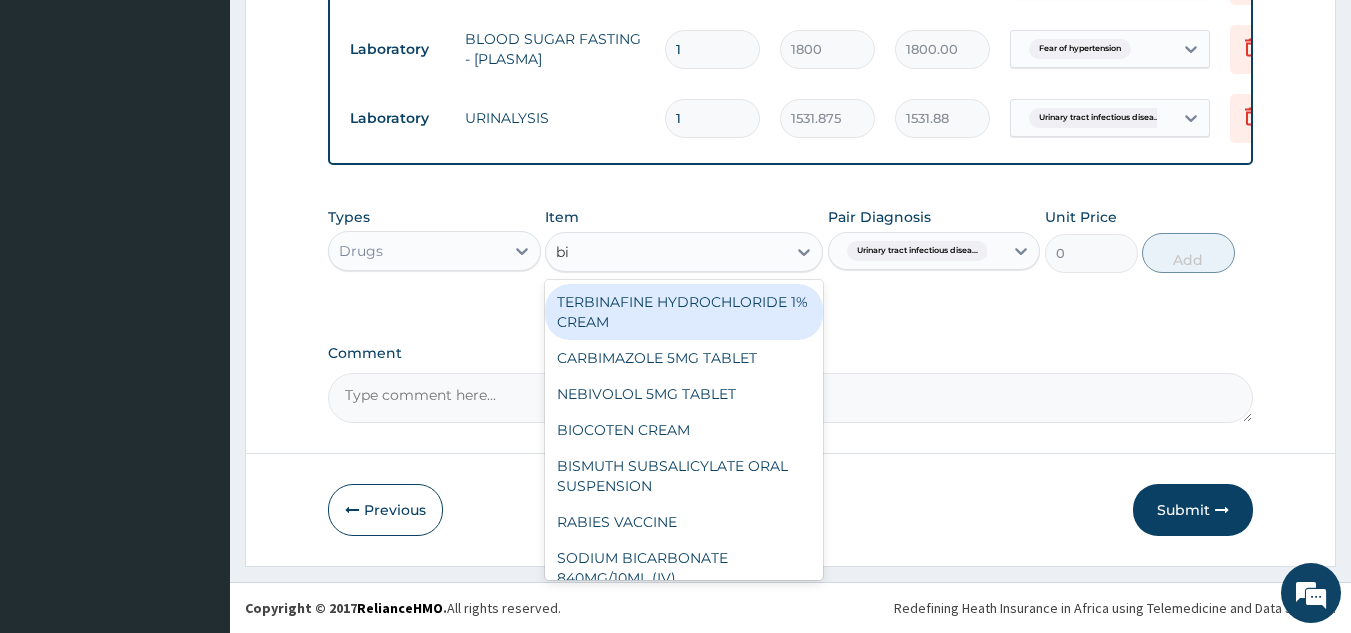 type on "bi" 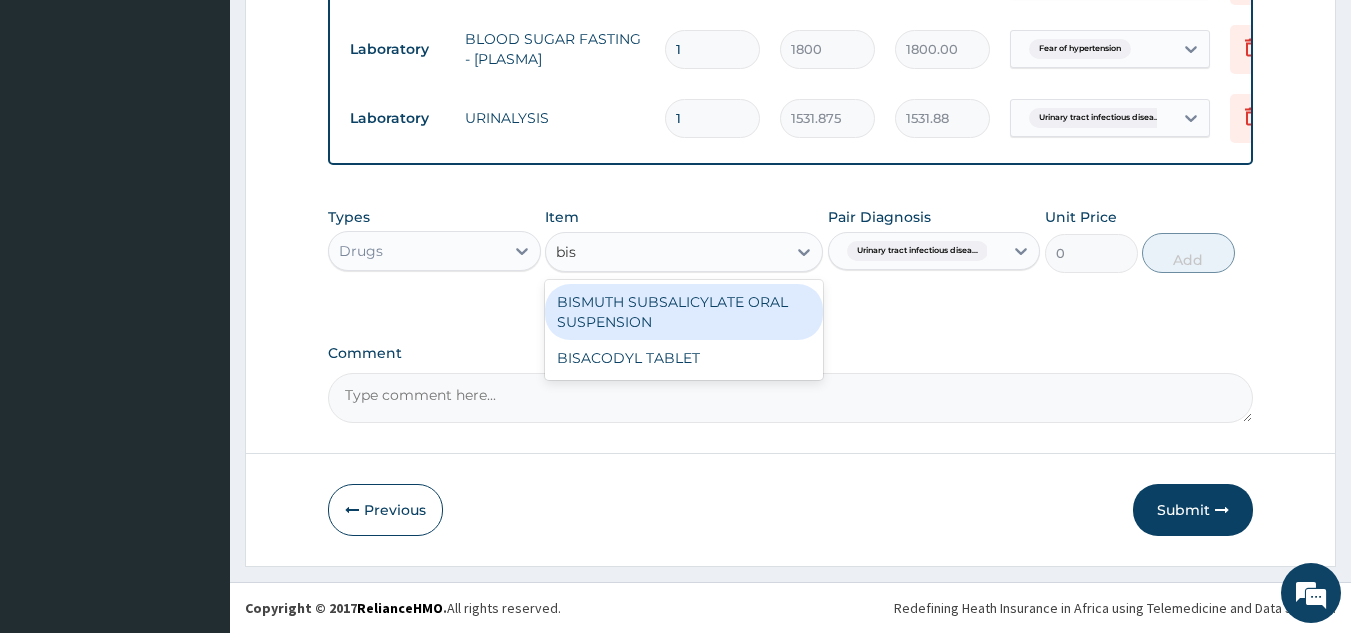 type on "bis" 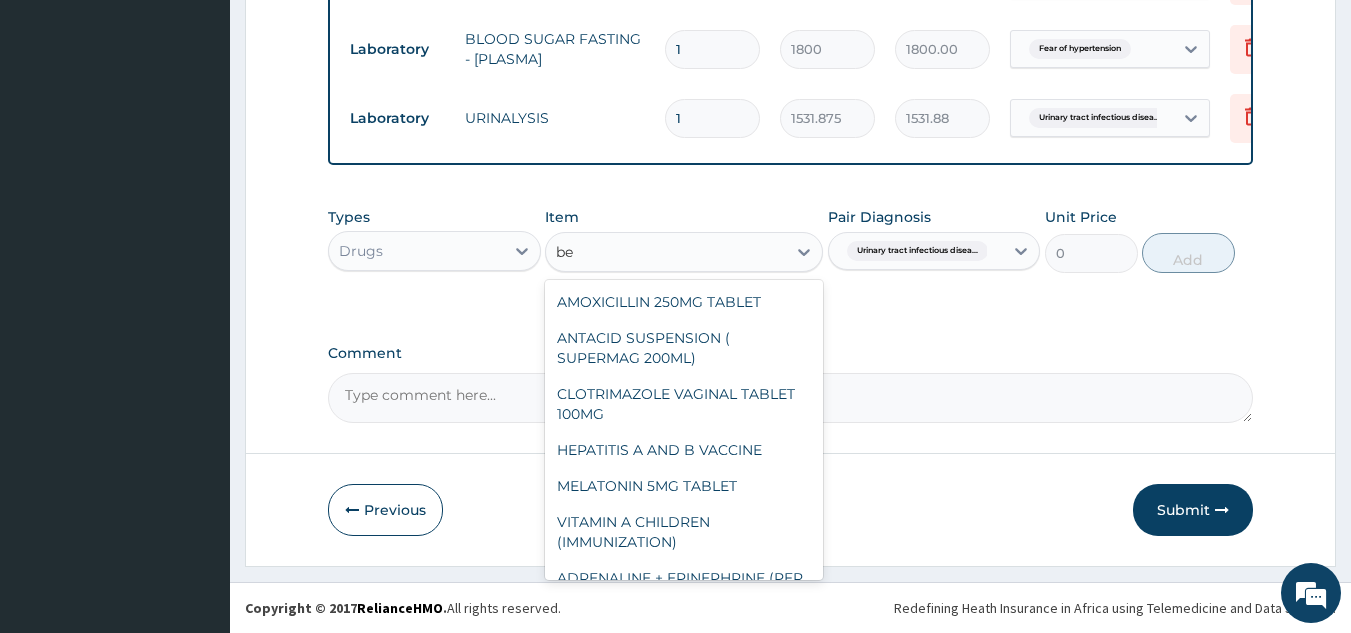 type on "b" 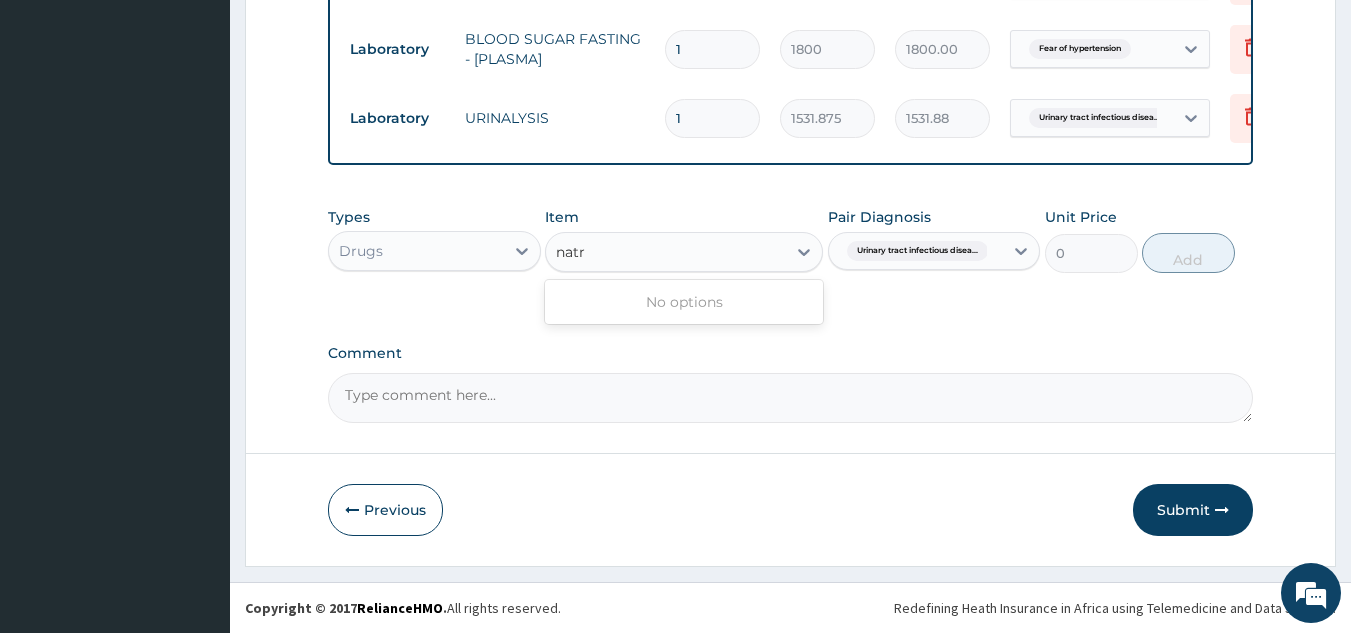 type on "natr" 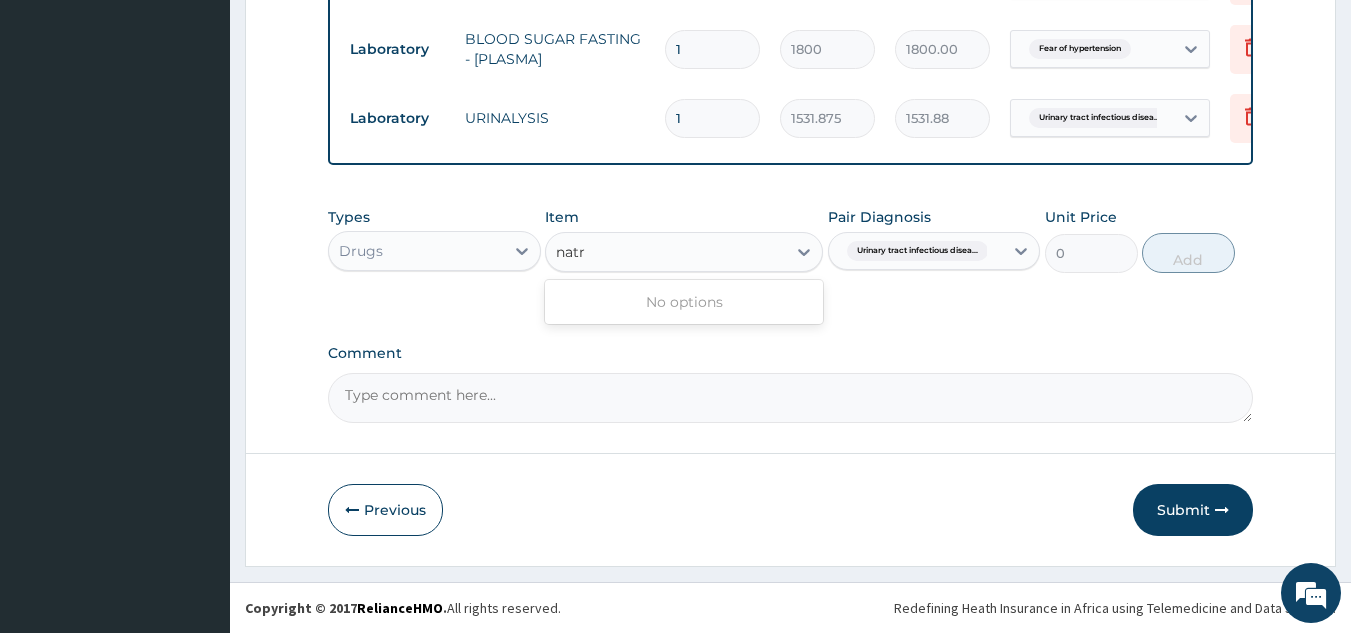 type 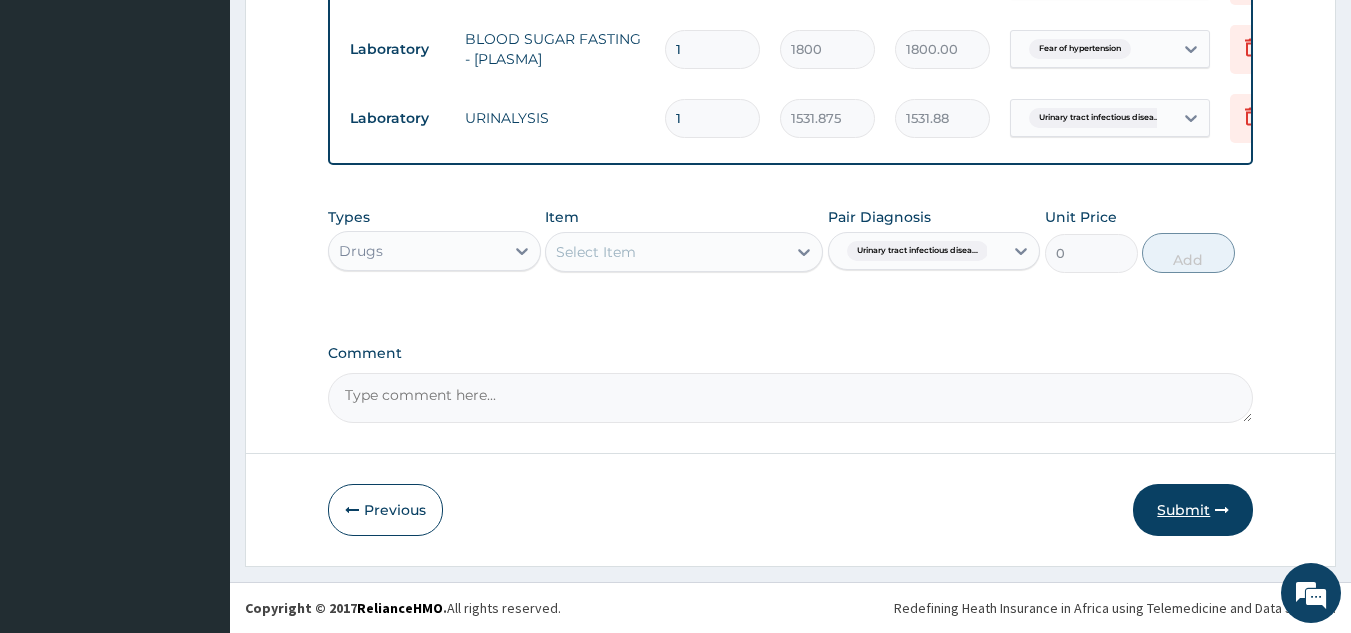click on "Submit" at bounding box center (1193, 510) 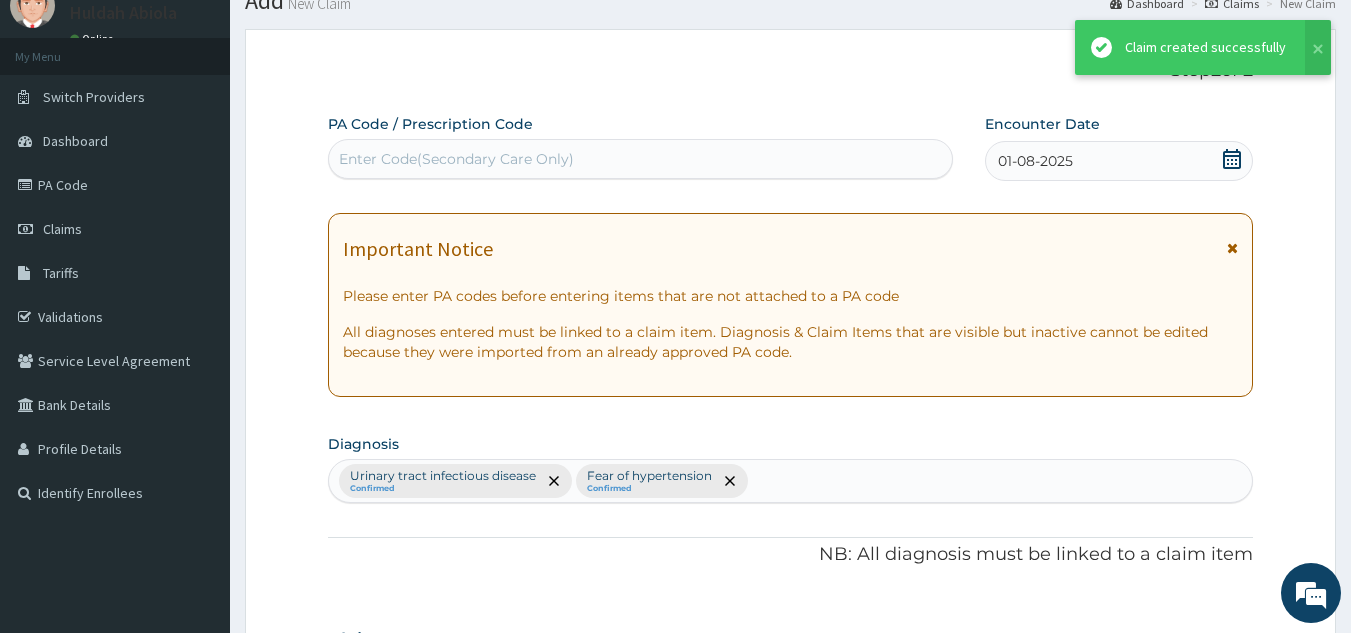 scroll, scrollTop: 867, scrollLeft: 0, axis: vertical 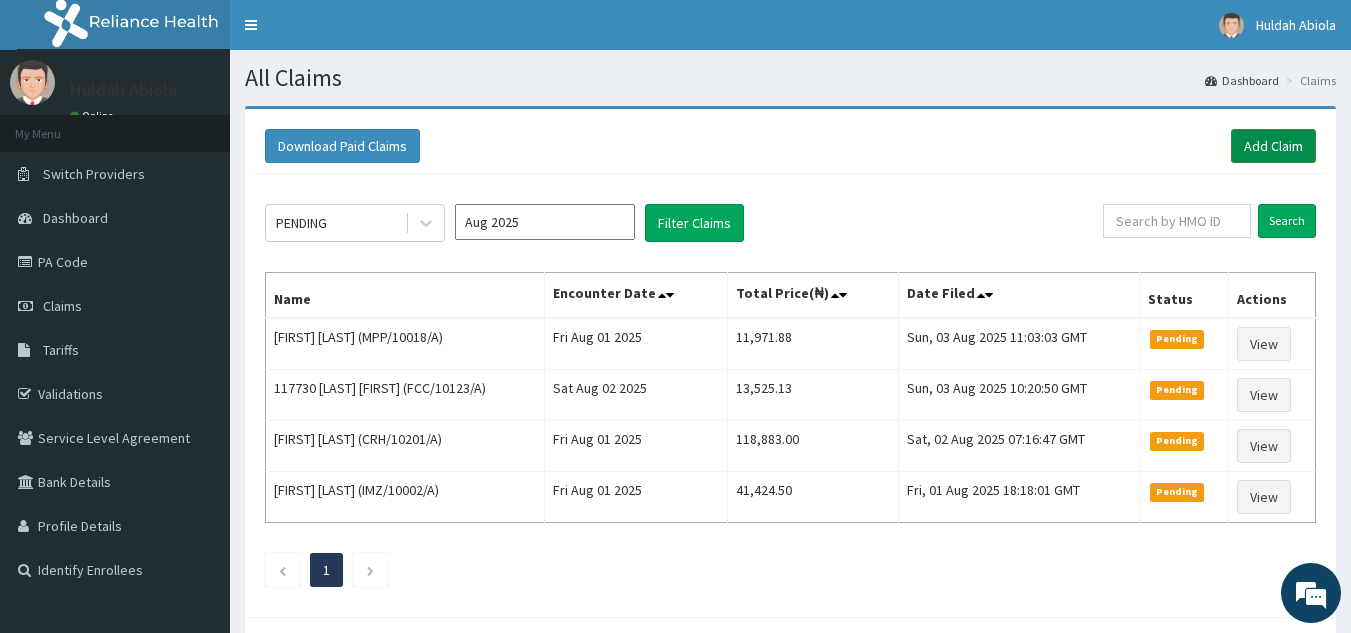 click on "Add Claim" at bounding box center (1273, 146) 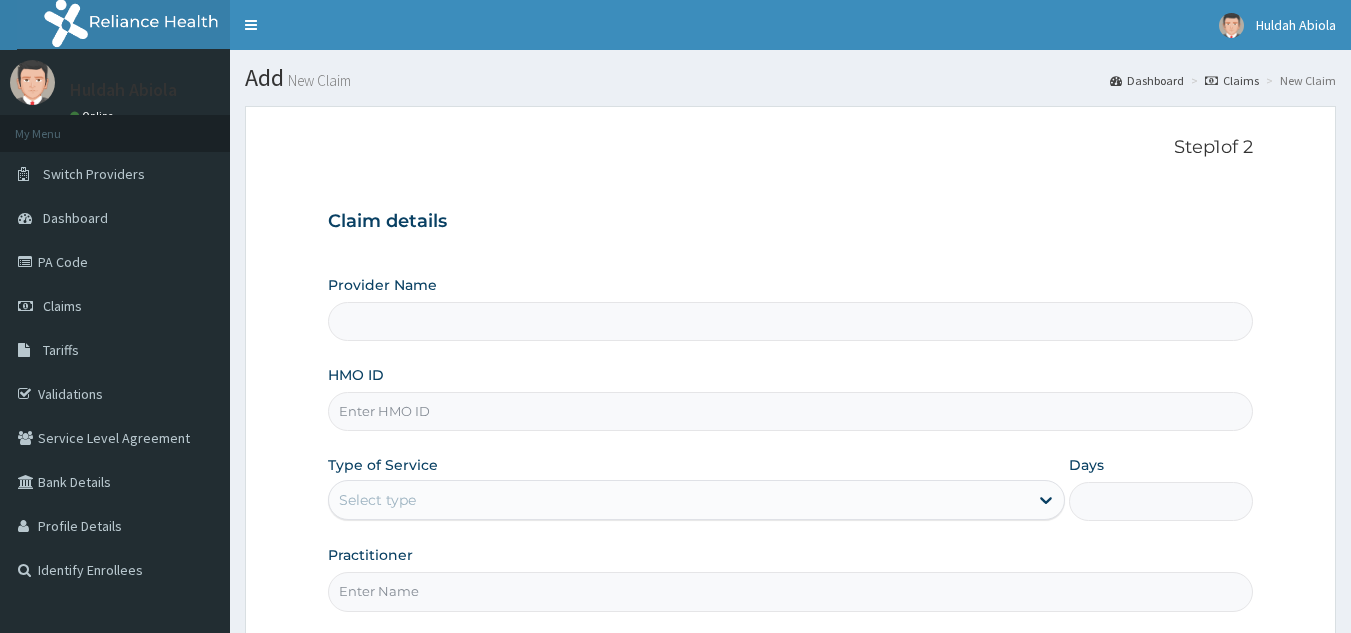 scroll, scrollTop: 0, scrollLeft: 0, axis: both 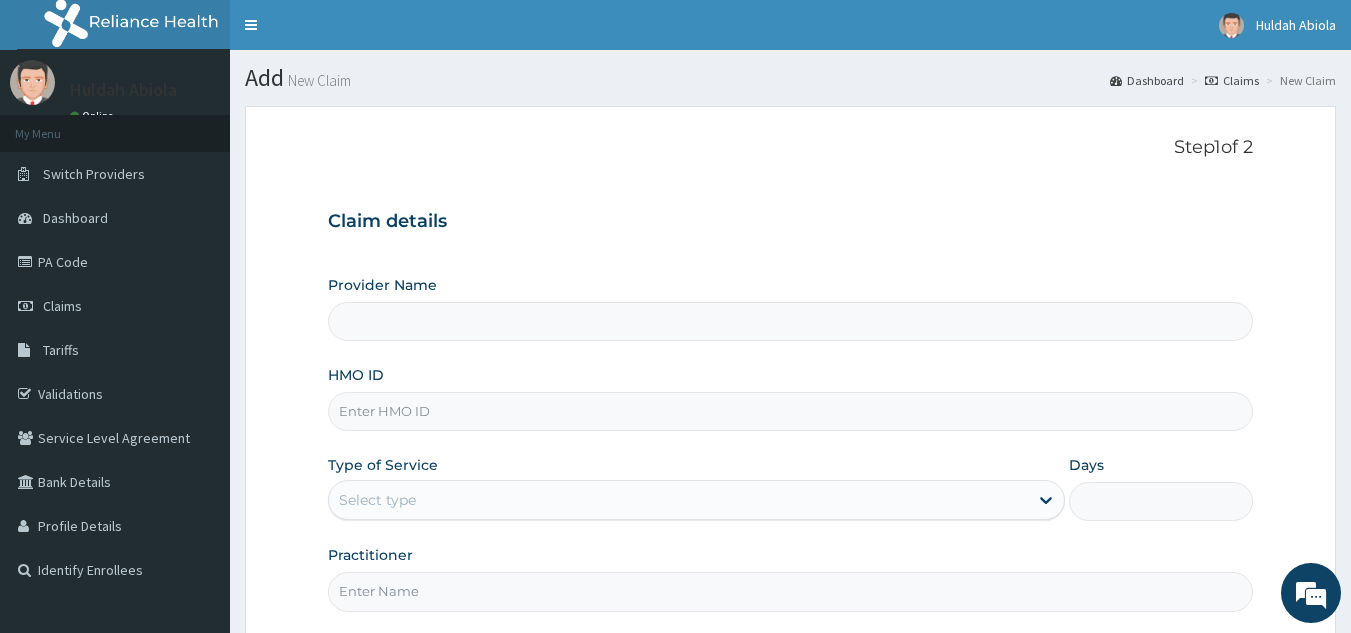 click on "HMO ID" at bounding box center (791, 411) 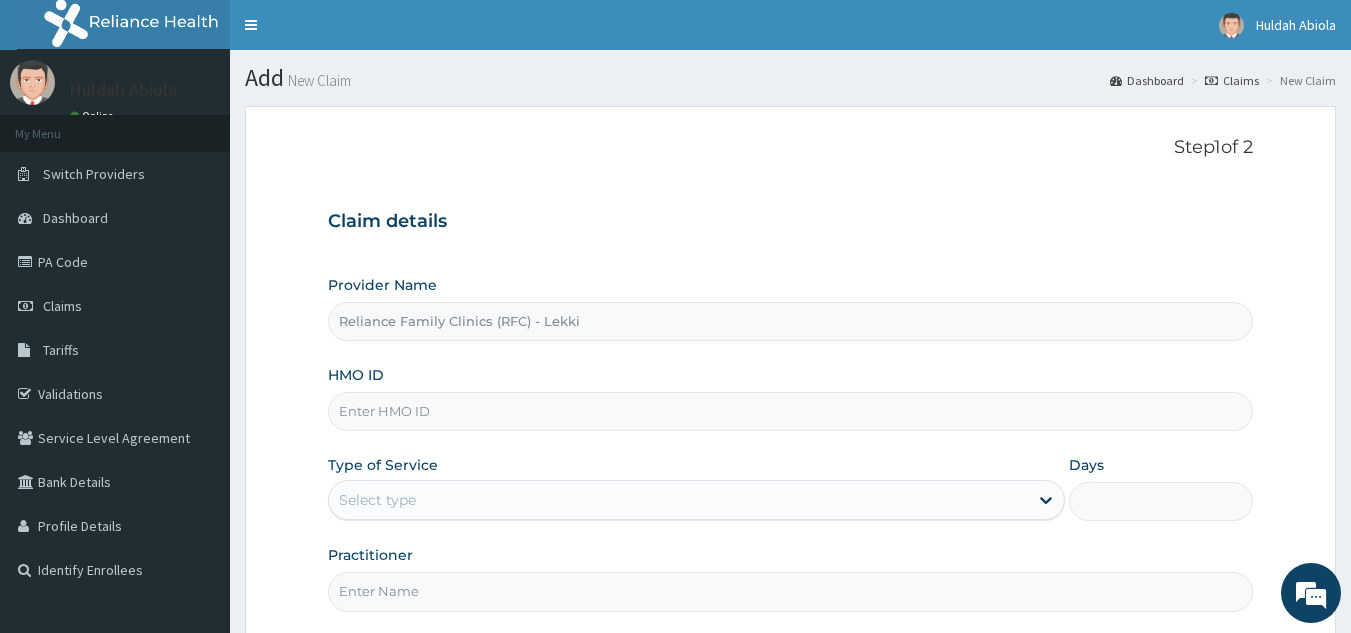 paste on "MPP/10018/A" 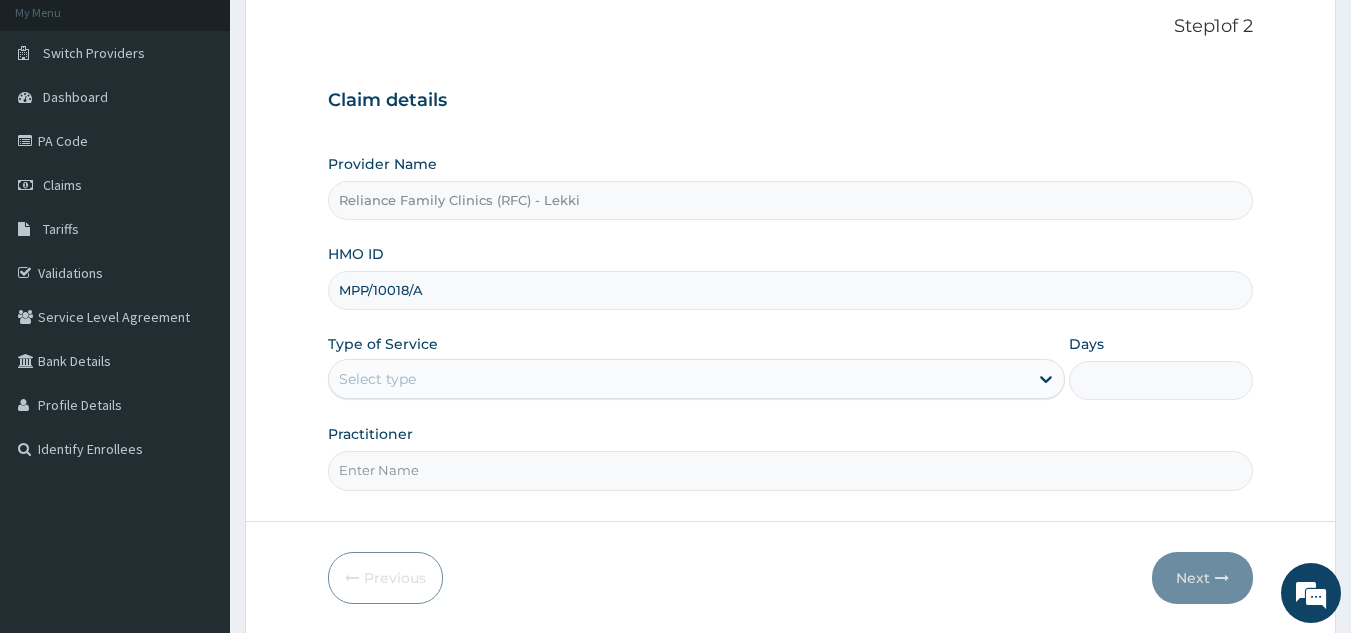 scroll, scrollTop: 126, scrollLeft: 0, axis: vertical 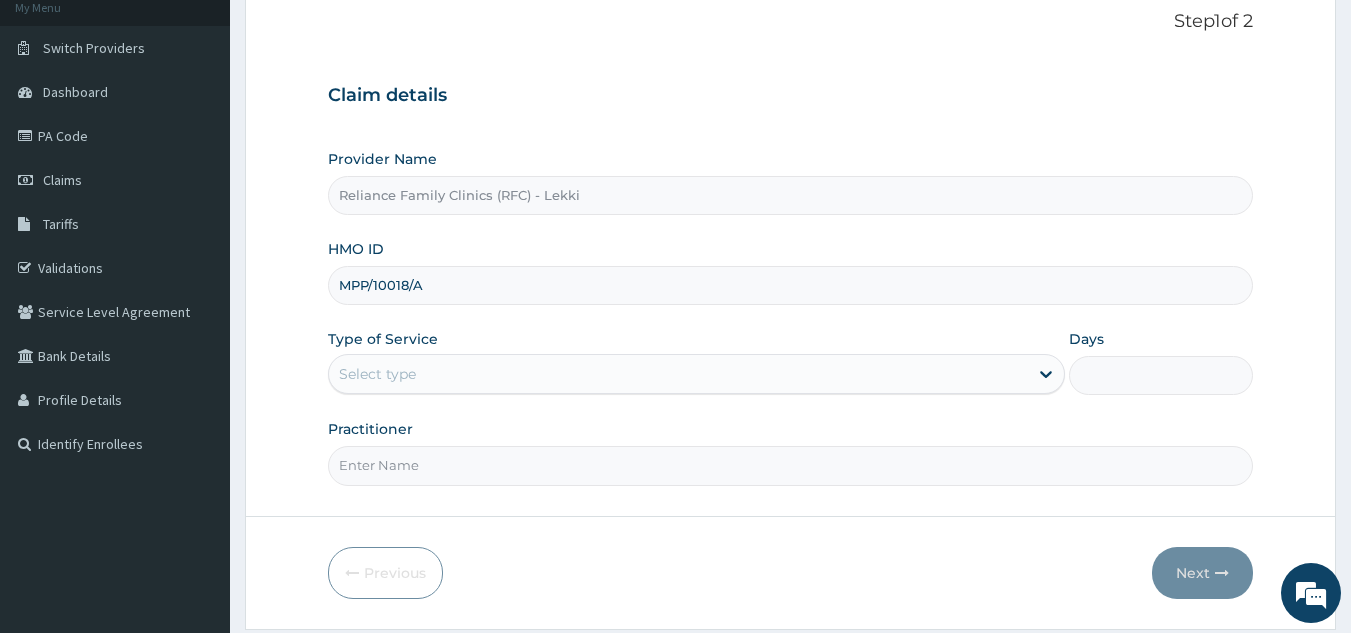 type on "MPP/10018/A" 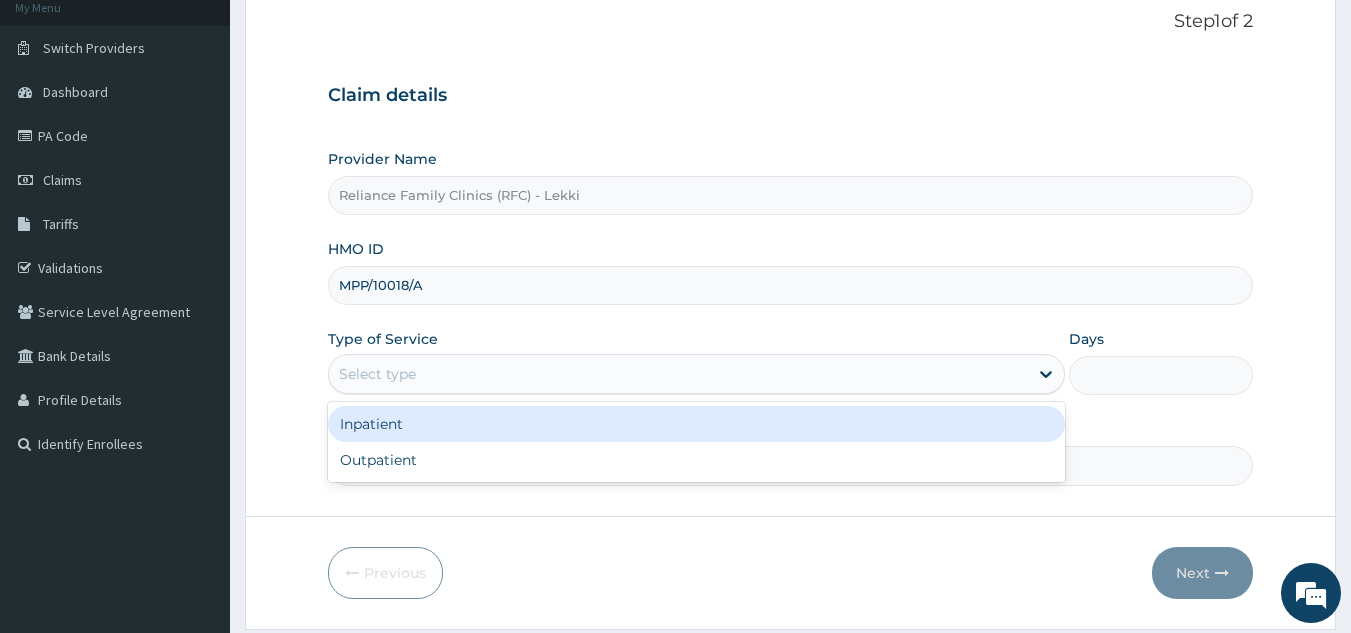 click on "Select type" at bounding box center [696, 374] 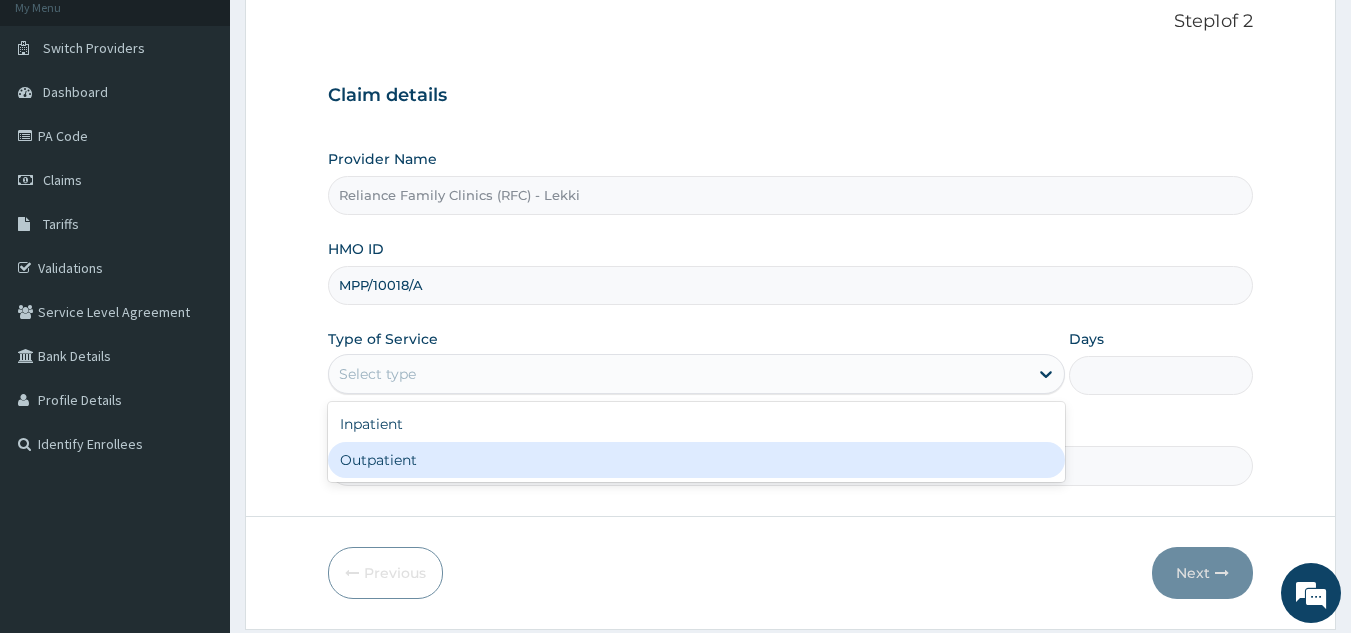 click on "Outpatient" at bounding box center [696, 460] 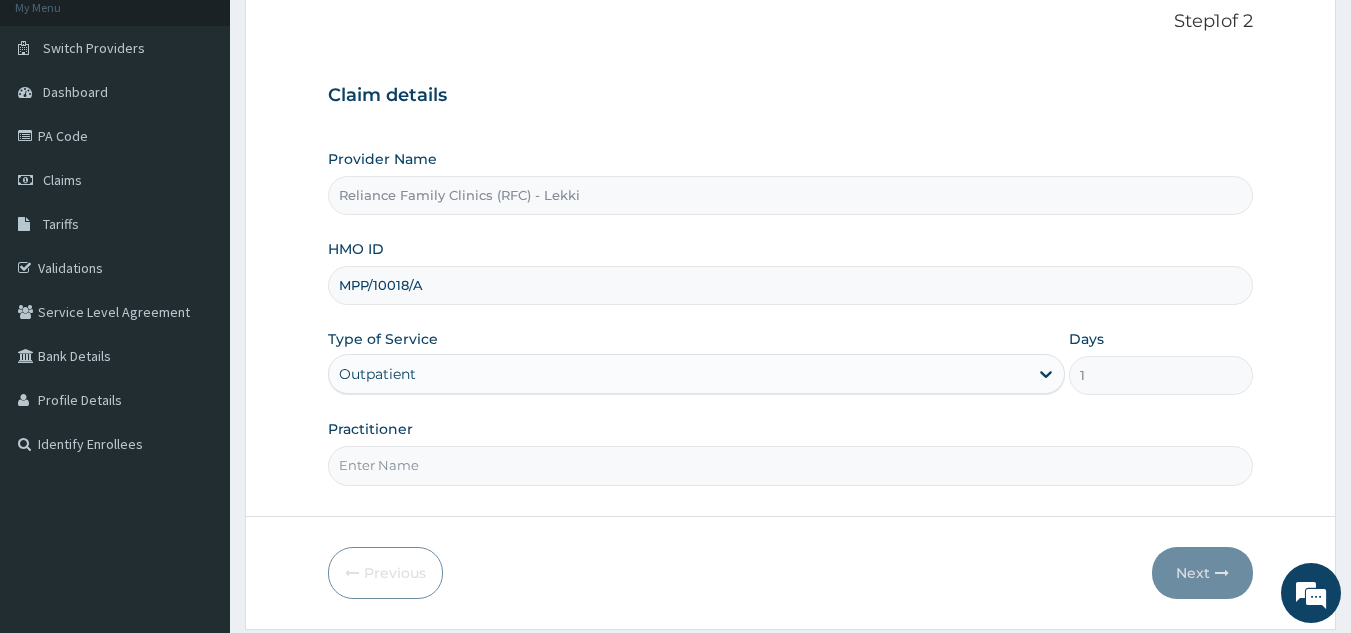 click on "Practitioner" at bounding box center [791, 452] 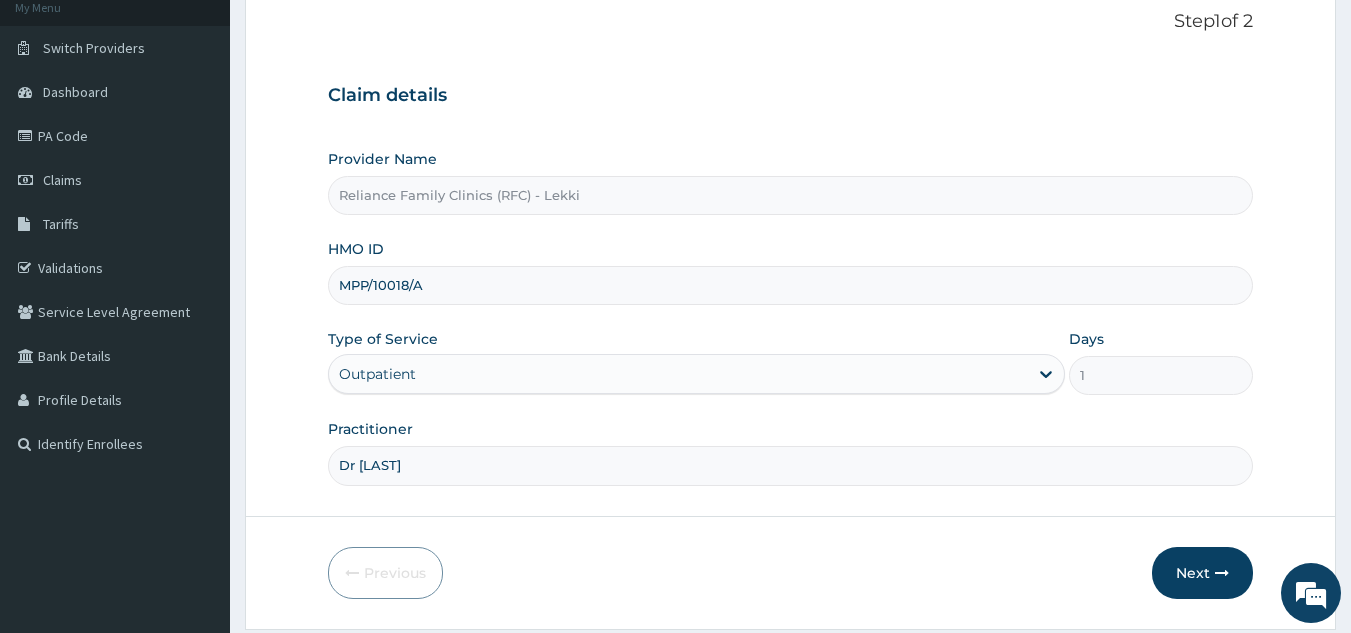 scroll, scrollTop: 0, scrollLeft: 0, axis: both 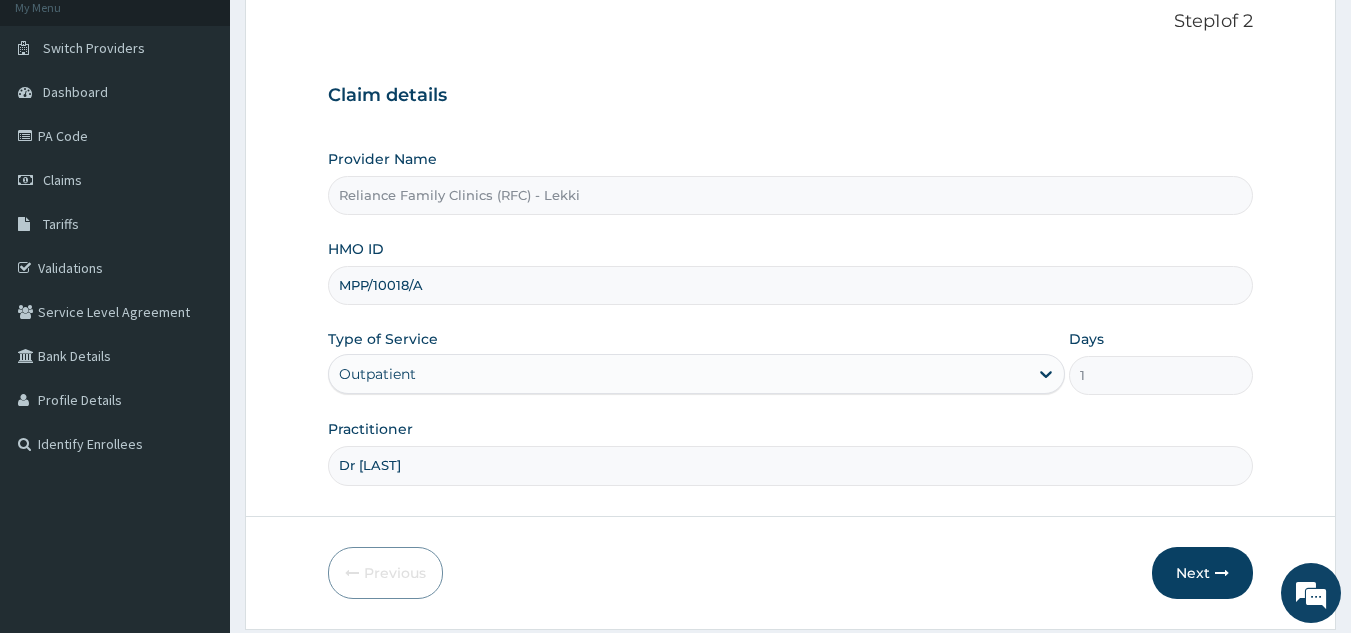 type on "dr [LAST]" 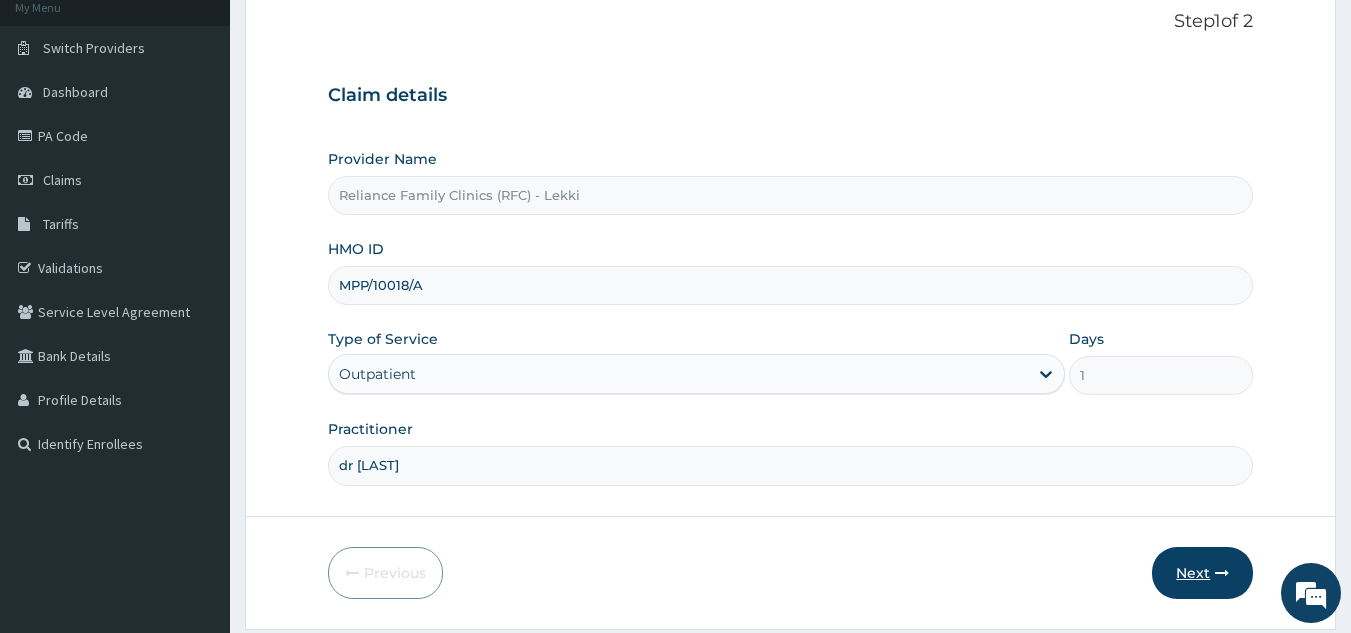 click on "Next" at bounding box center (1202, 573) 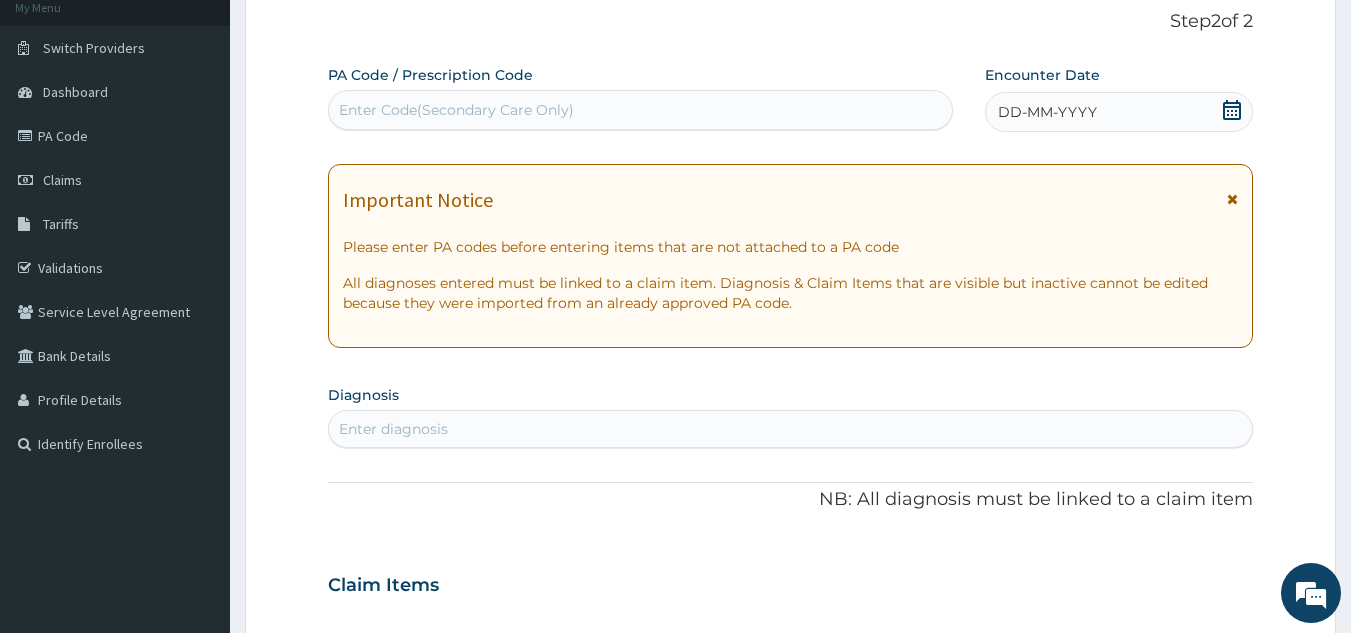 click on "Encounter Date DD-MM-YYYY" at bounding box center (1119, 98) 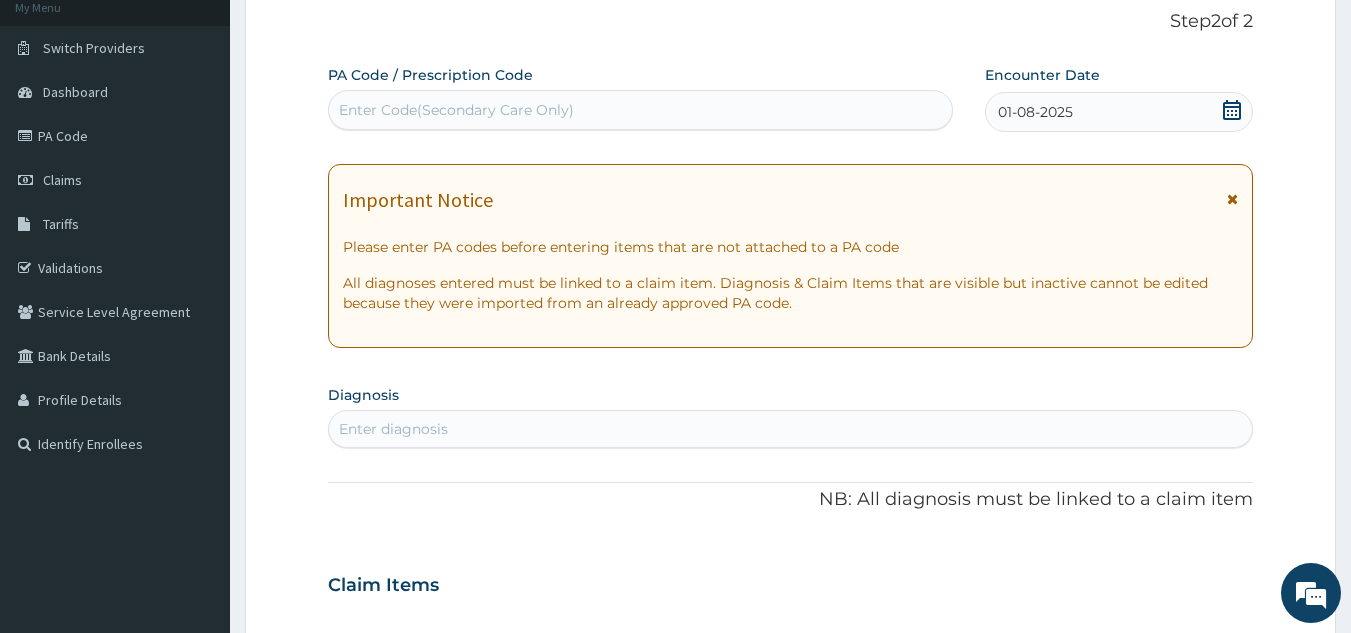 click on "Enter diagnosis" at bounding box center [791, 429] 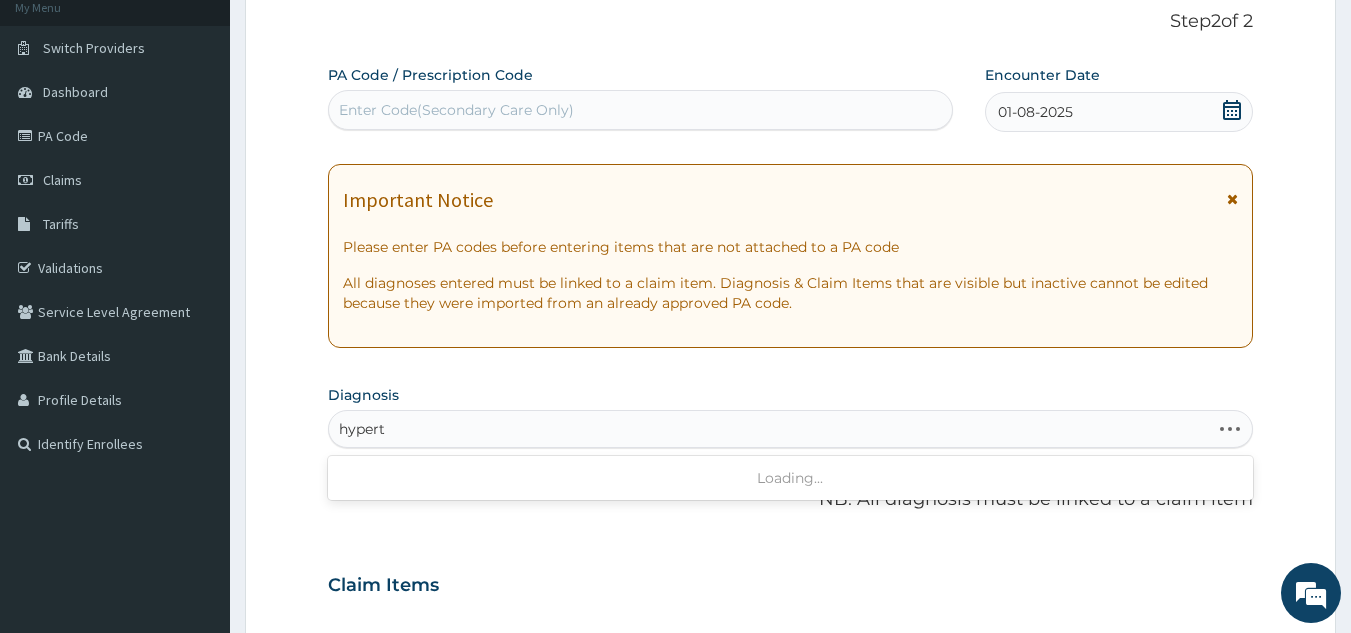 type on "hyperth" 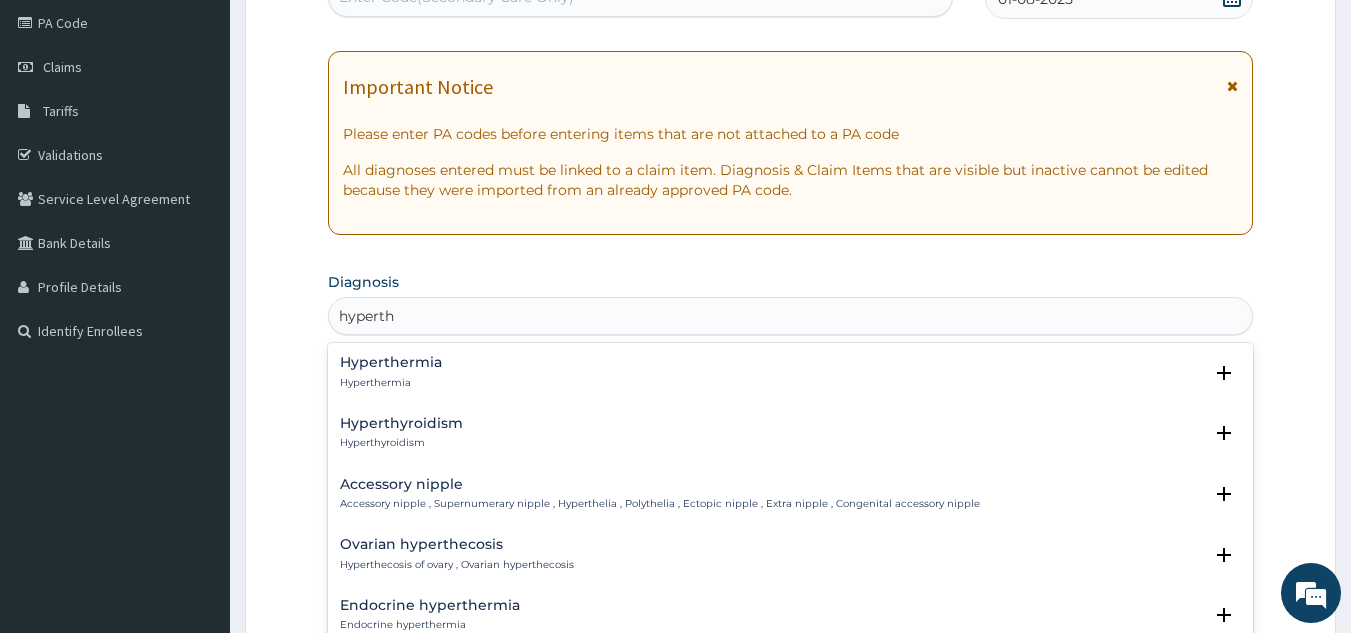 scroll, scrollTop: 240, scrollLeft: 0, axis: vertical 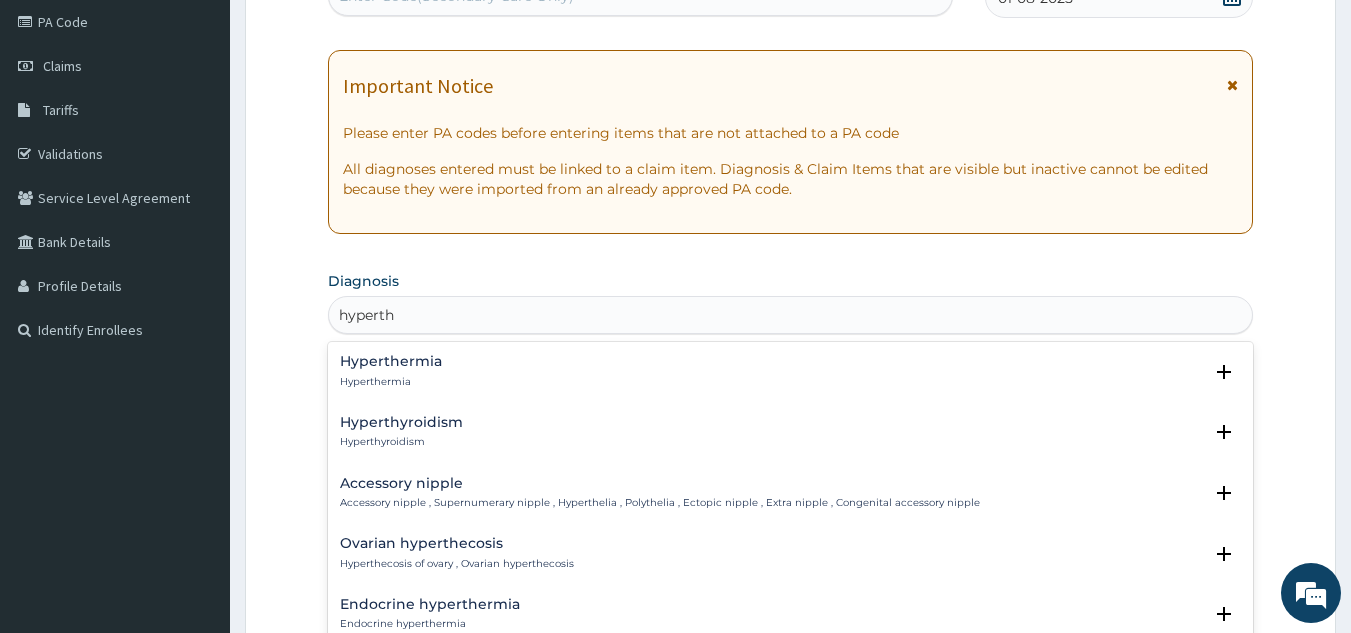 click on "Hyperthyroidism" at bounding box center (401, 422) 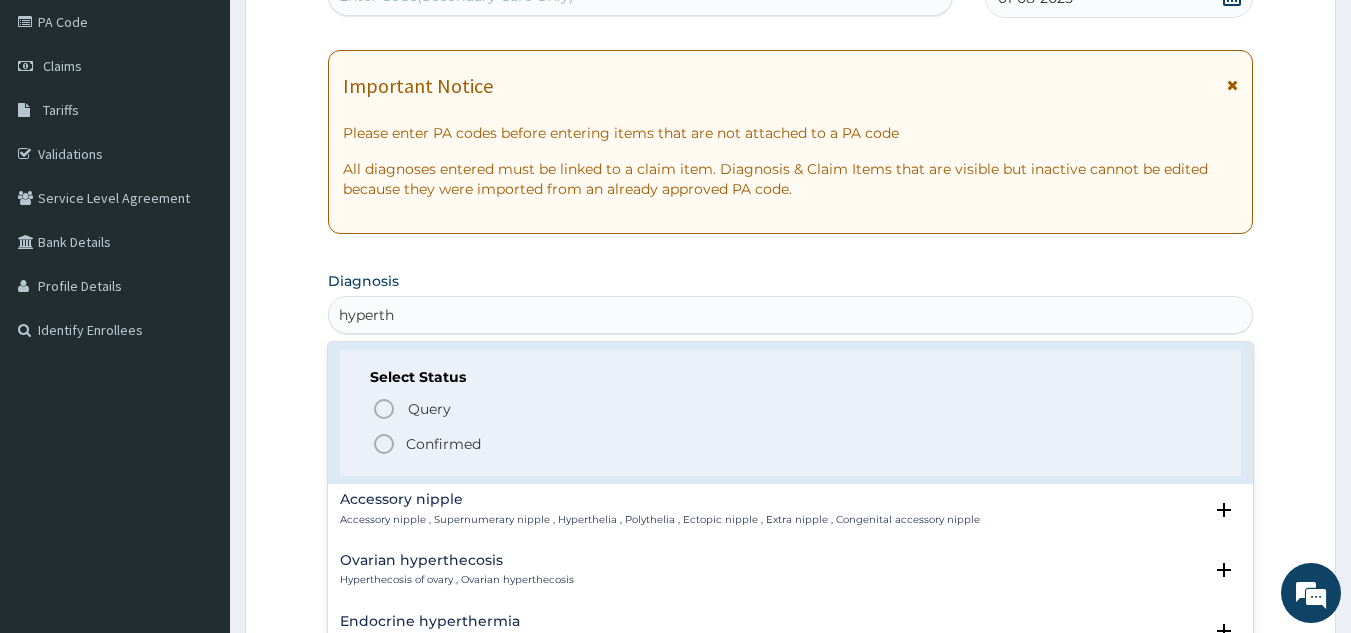 scroll, scrollTop: 112, scrollLeft: 0, axis: vertical 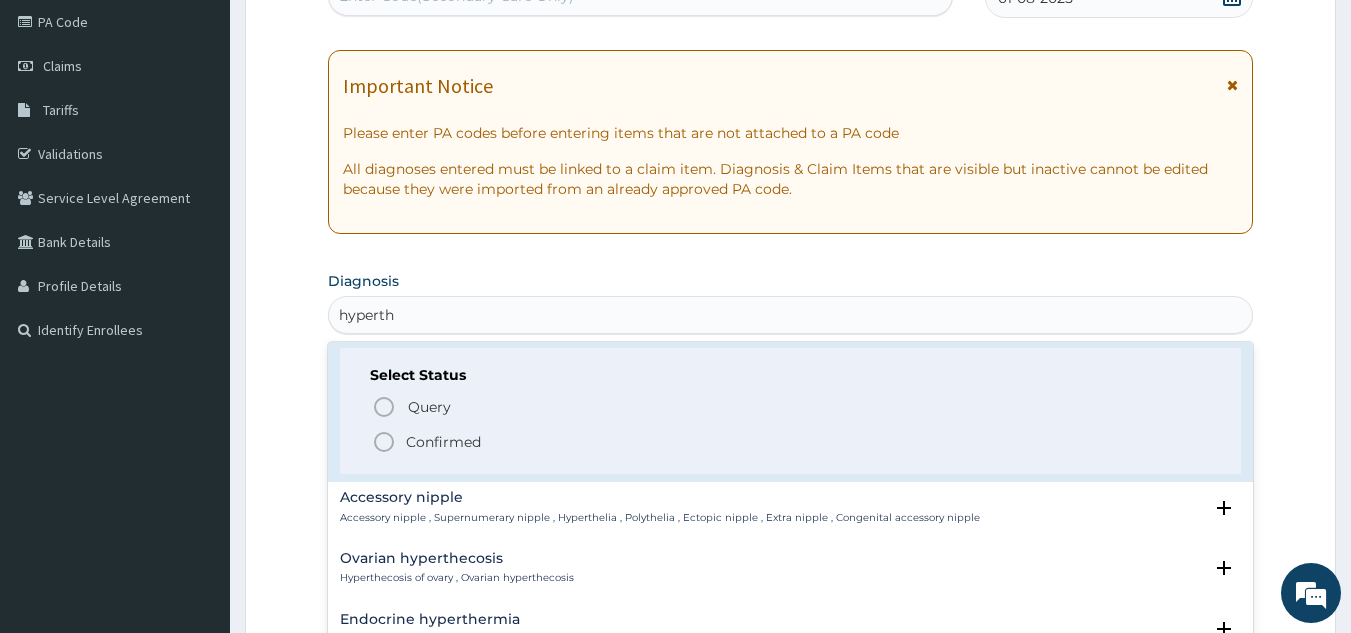 click 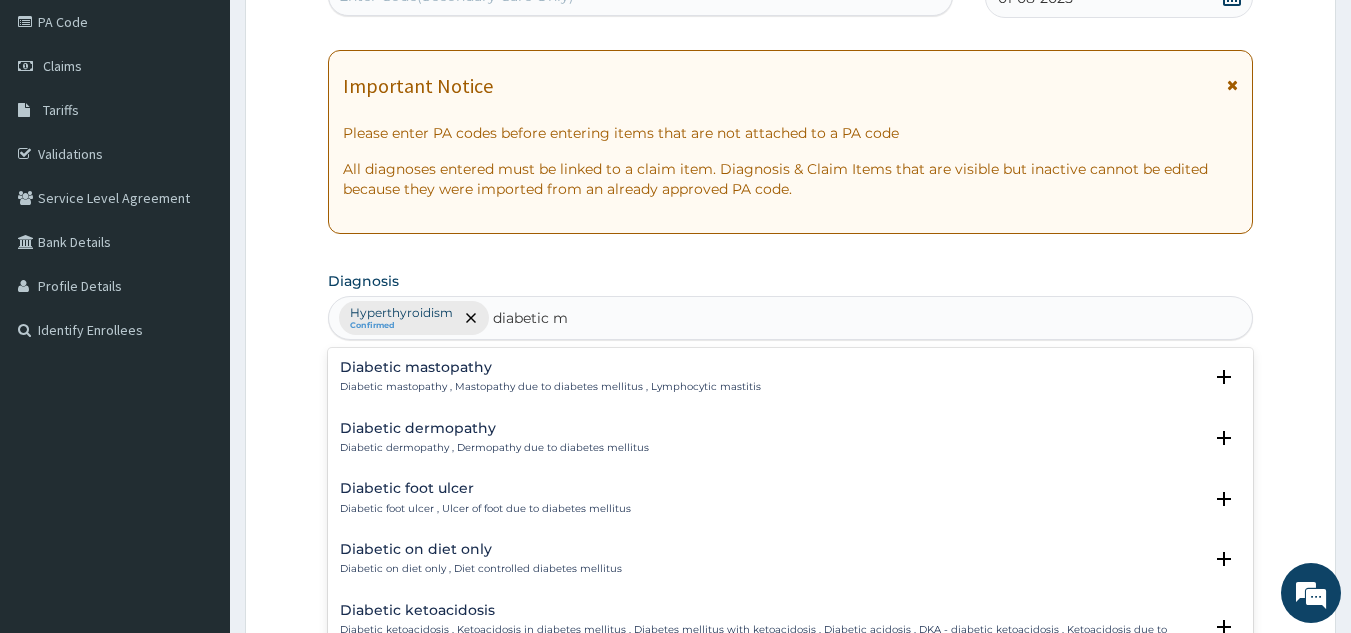 type on "diabetic m" 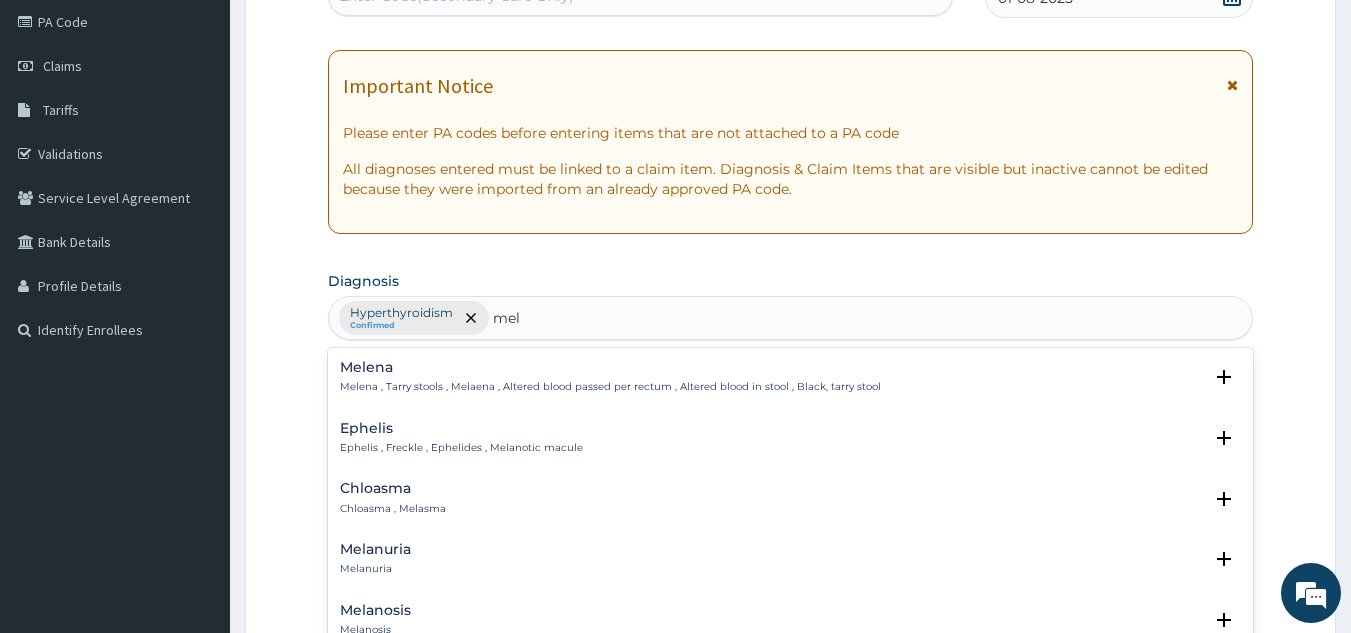 type on "mell" 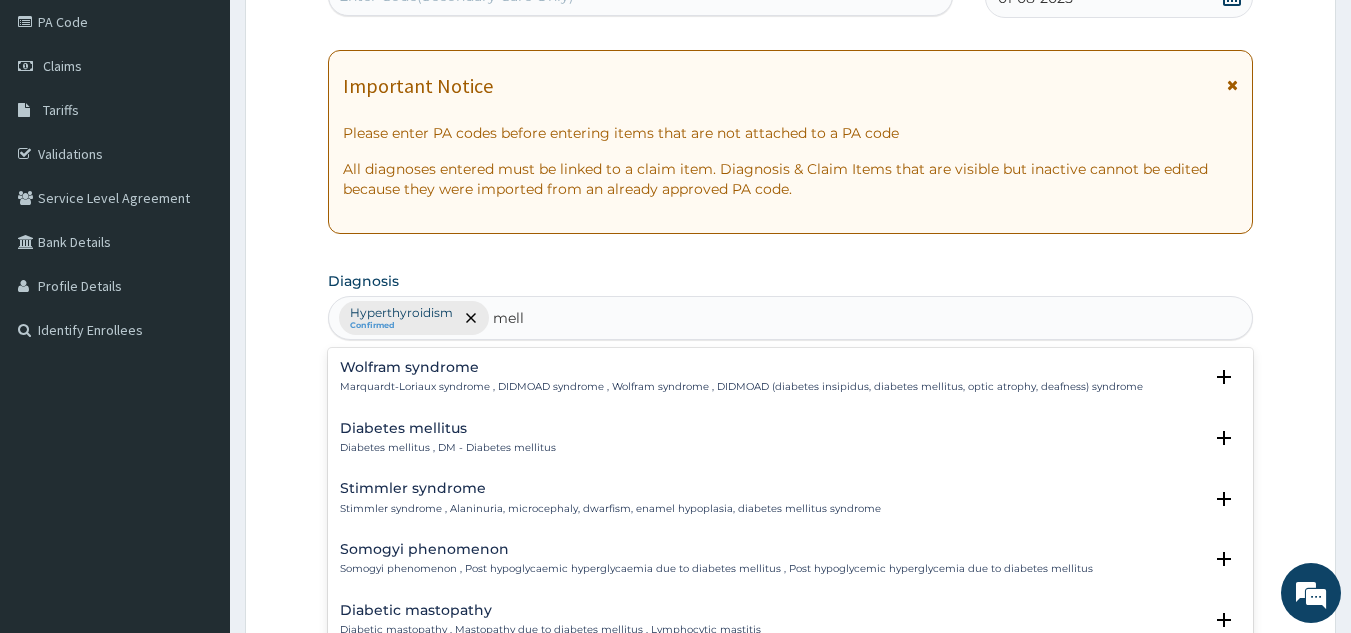 click on "Diabetes mellitus" at bounding box center [448, 428] 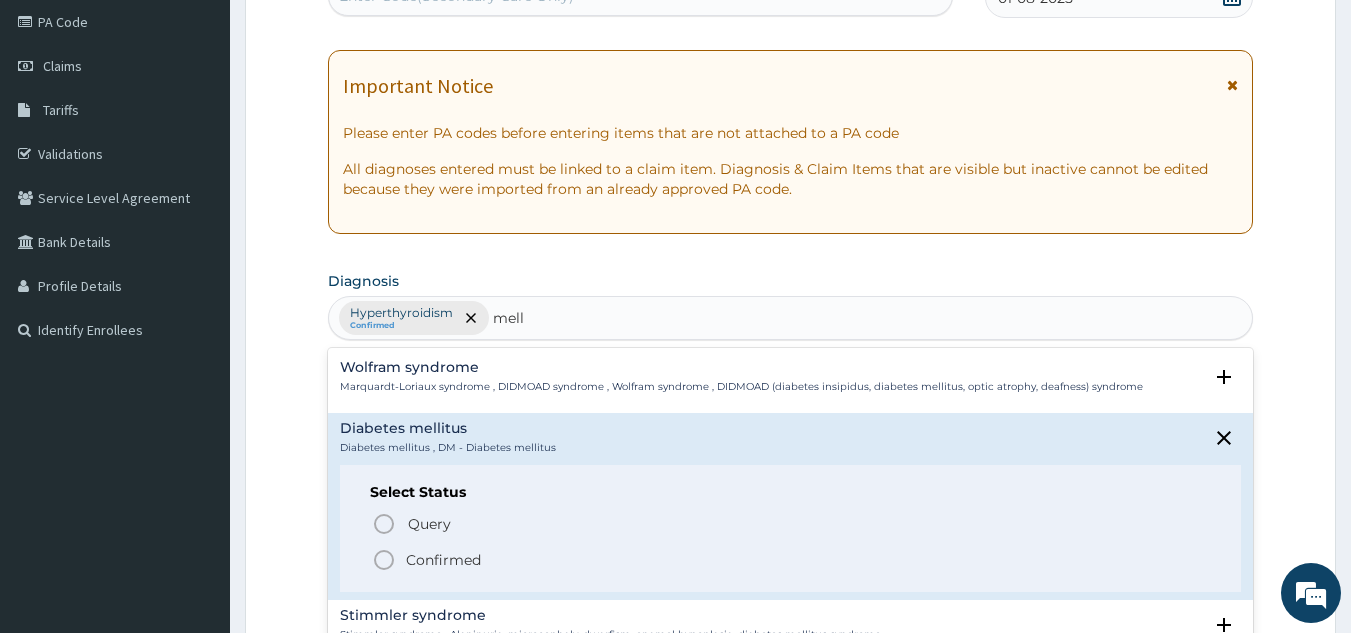 click 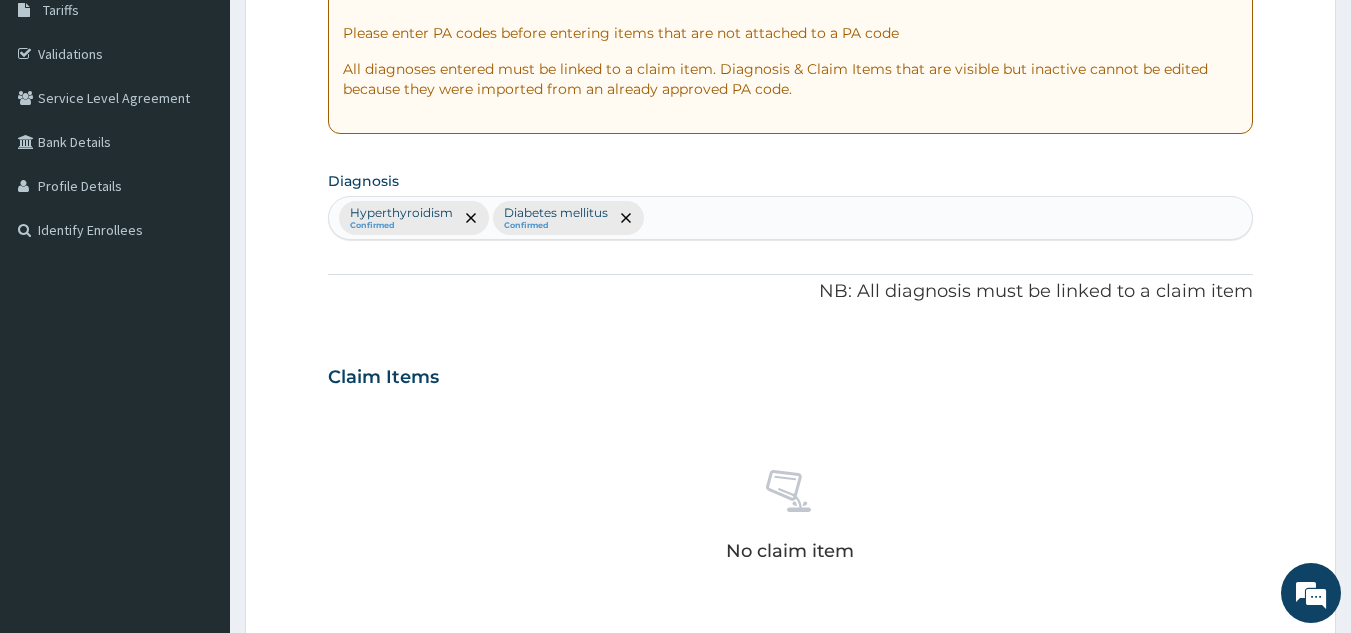 scroll, scrollTop: 345, scrollLeft: 0, axis: vertical 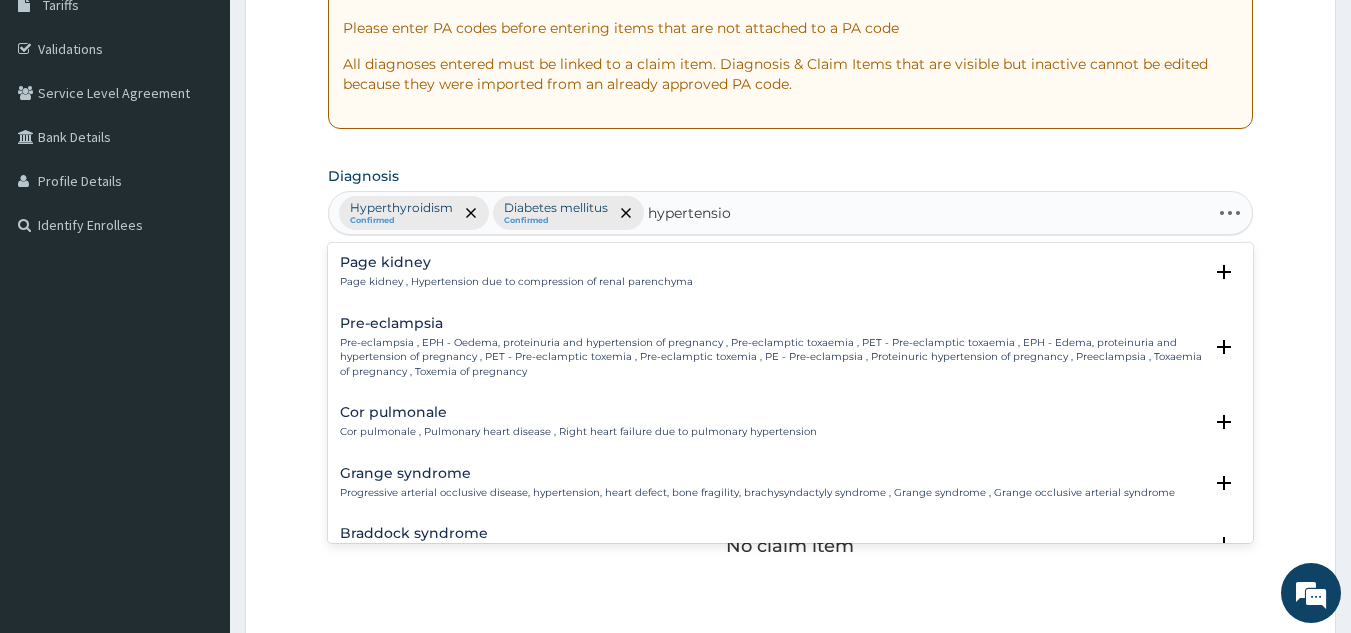type on "hypertension" 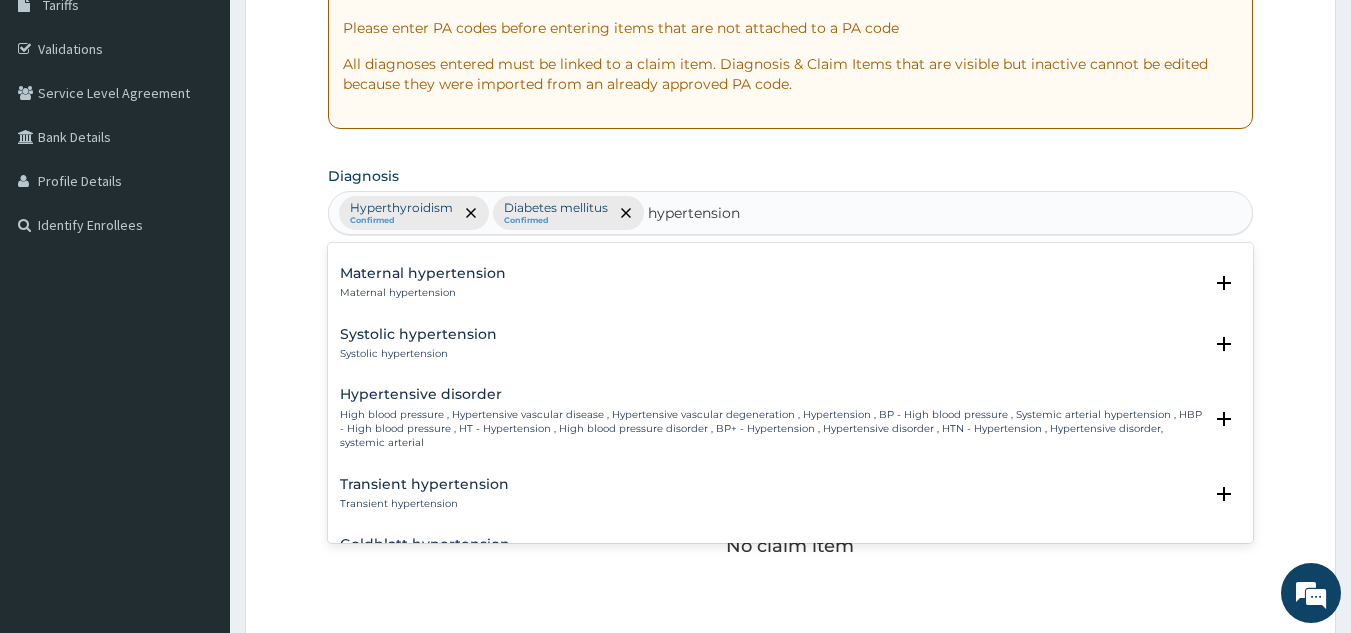 scroll, scrollTop: 1202, scrollLeft: 0, axis: vertical 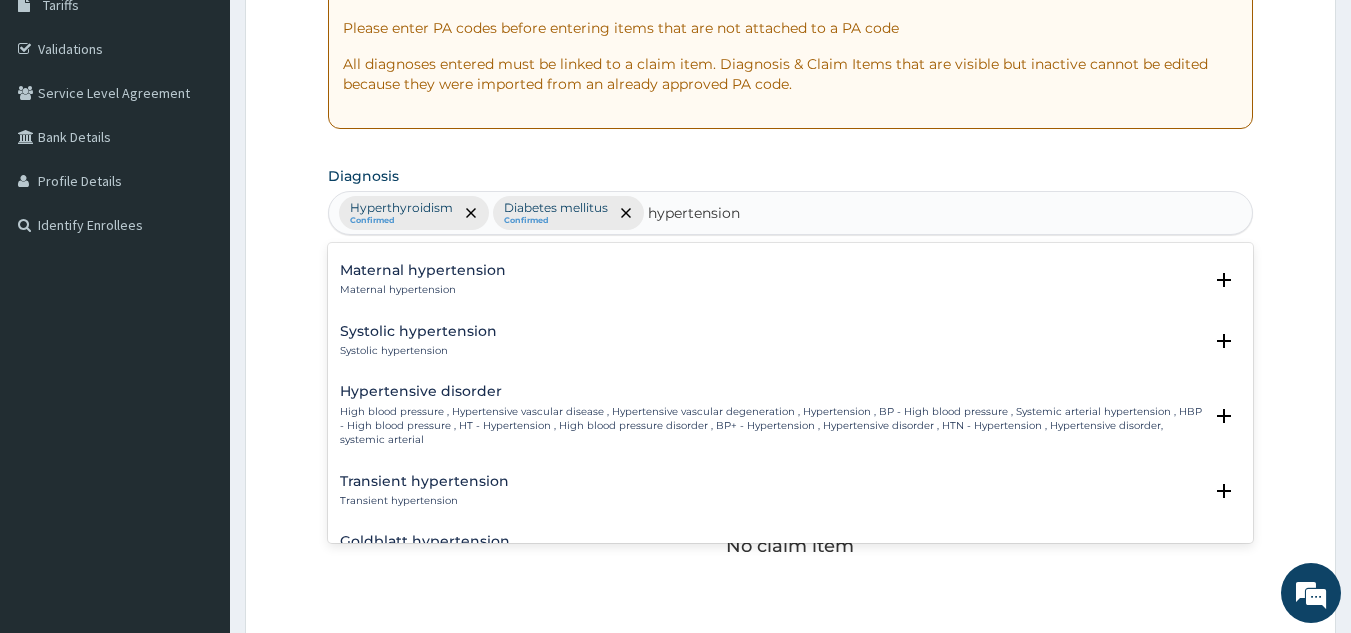 click on "High blood pressure , Hypertensive vascular disease , Hypertensive vascular degeneration , Hypertension , BP - High blood pressure , Systemic arterial hypertension , HBP - High blood pressure , HT - Hypertension , High blood pressure disorder , BP+ - Hypertension , Hypertensive disorder , HTN - Hypertension , Hypertensive disorder, systemic arterial" at bounding box center (771, 426) 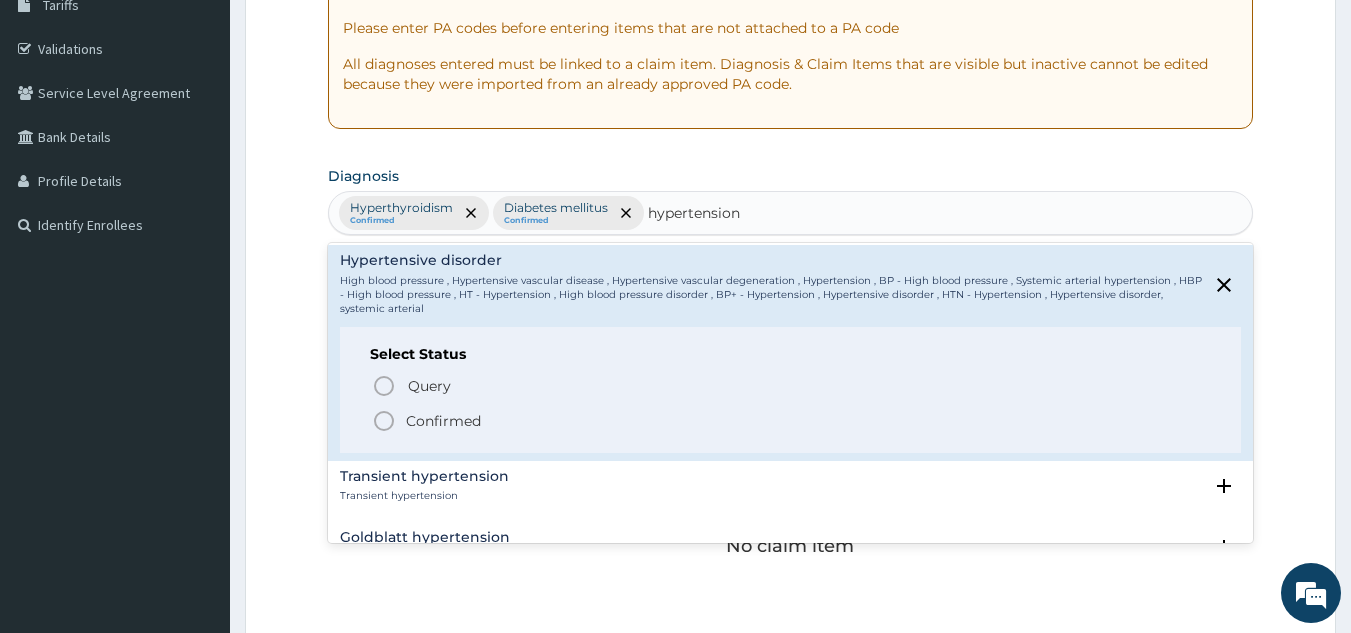 scroll, scrollTop: 1335, scrollLeft: 0, axis: vertical 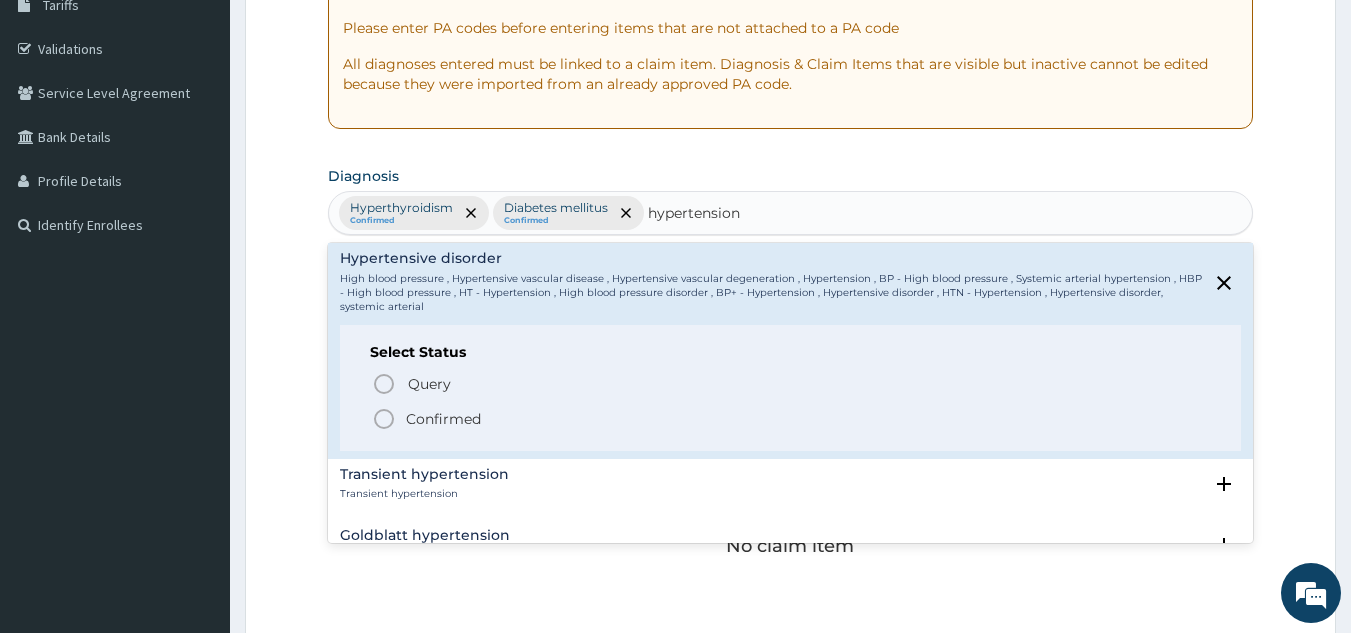 click on "Confirmed" at bounding box center [443, 419] 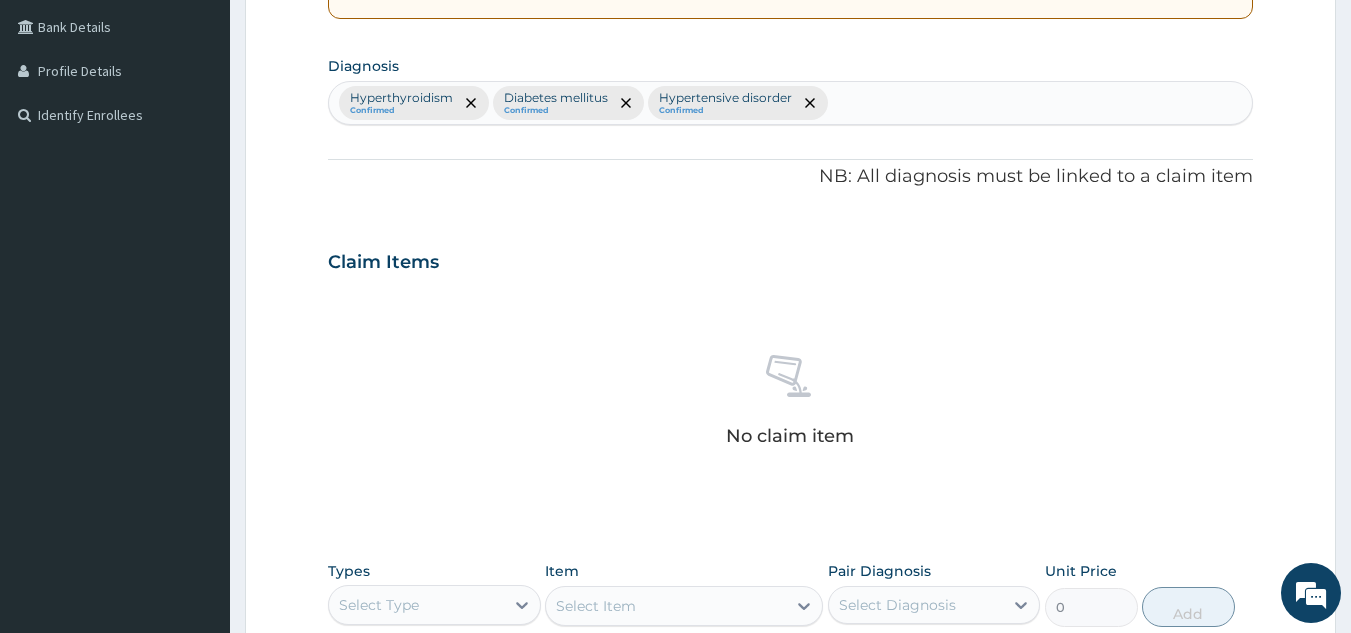 scroll, scrollTop: 456, scrollLeft: 0, axis: vertical 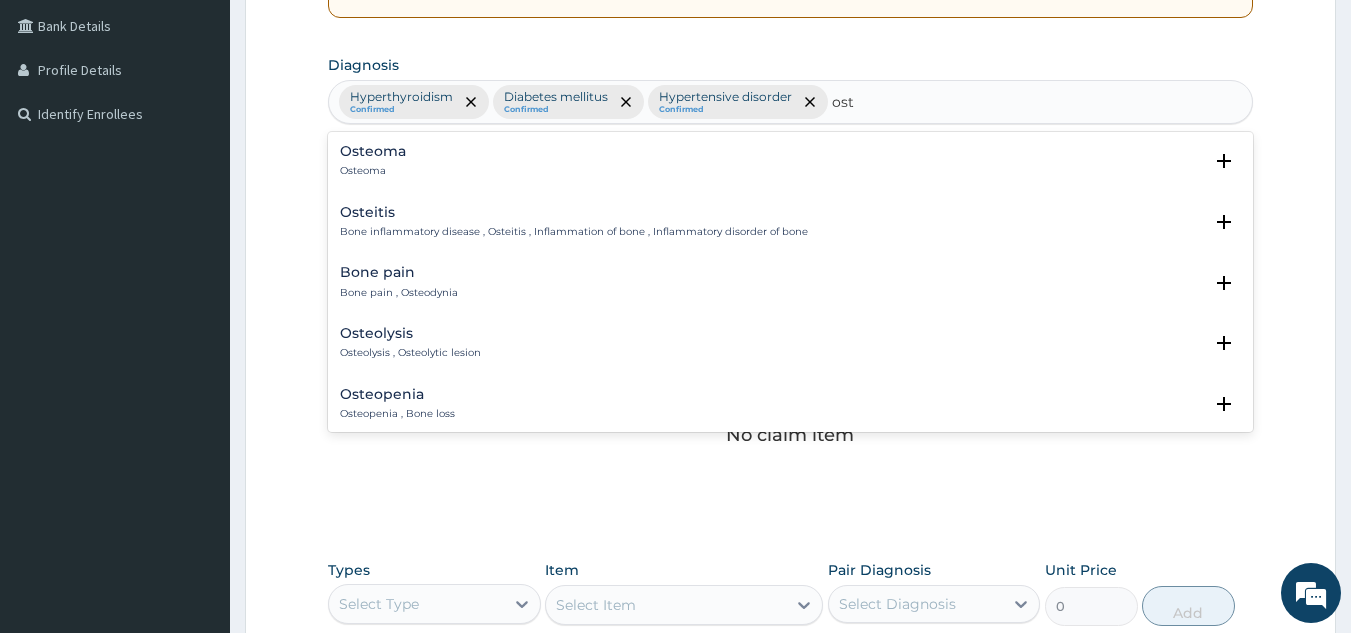 type on "ost" 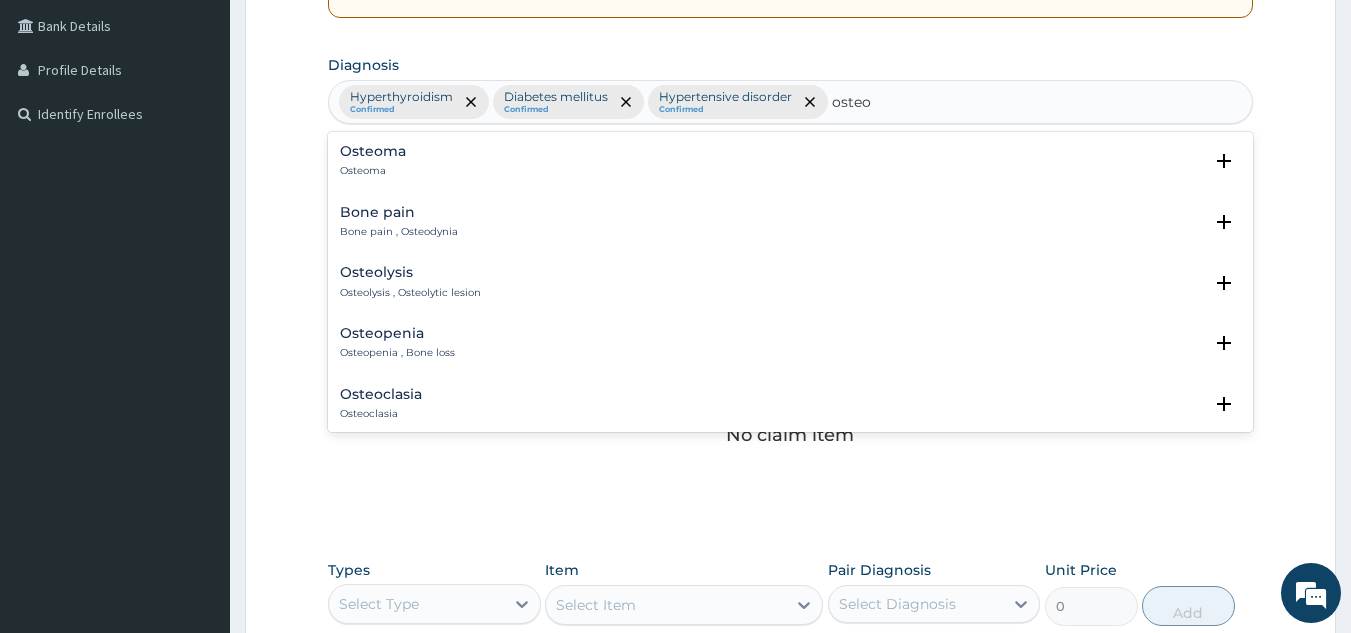 type on "osteoa" 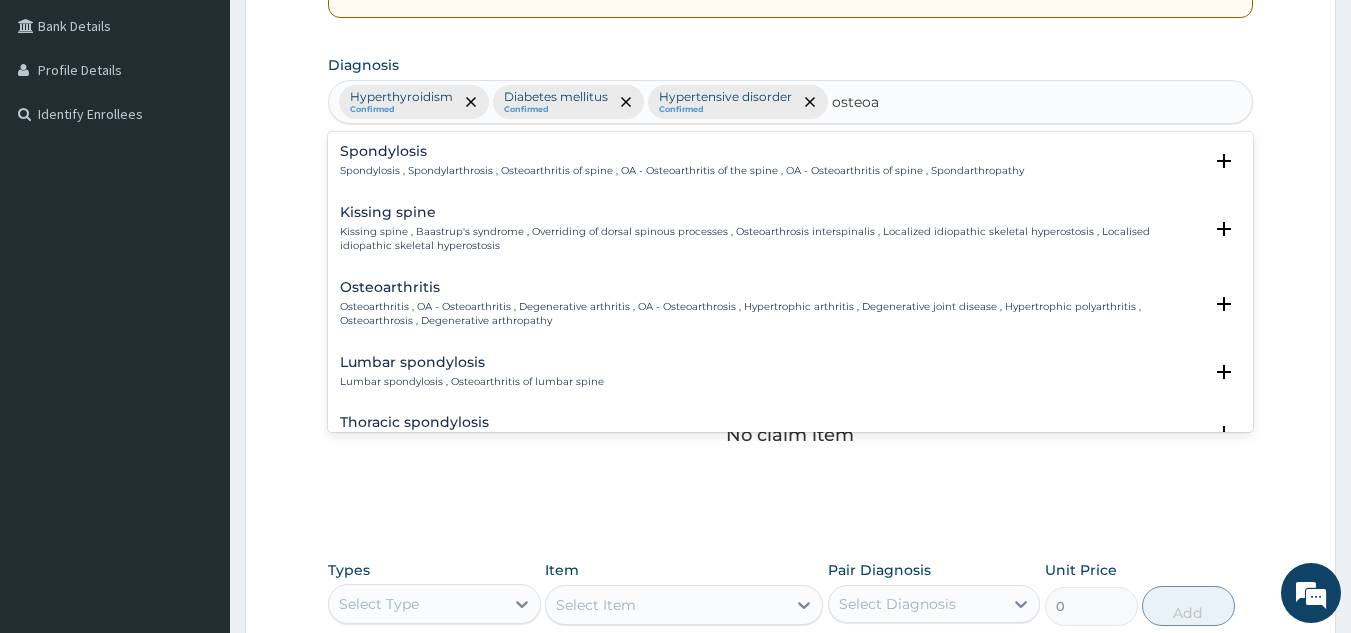 click on "Osteoarthritis" at bounding box center [771, 287] 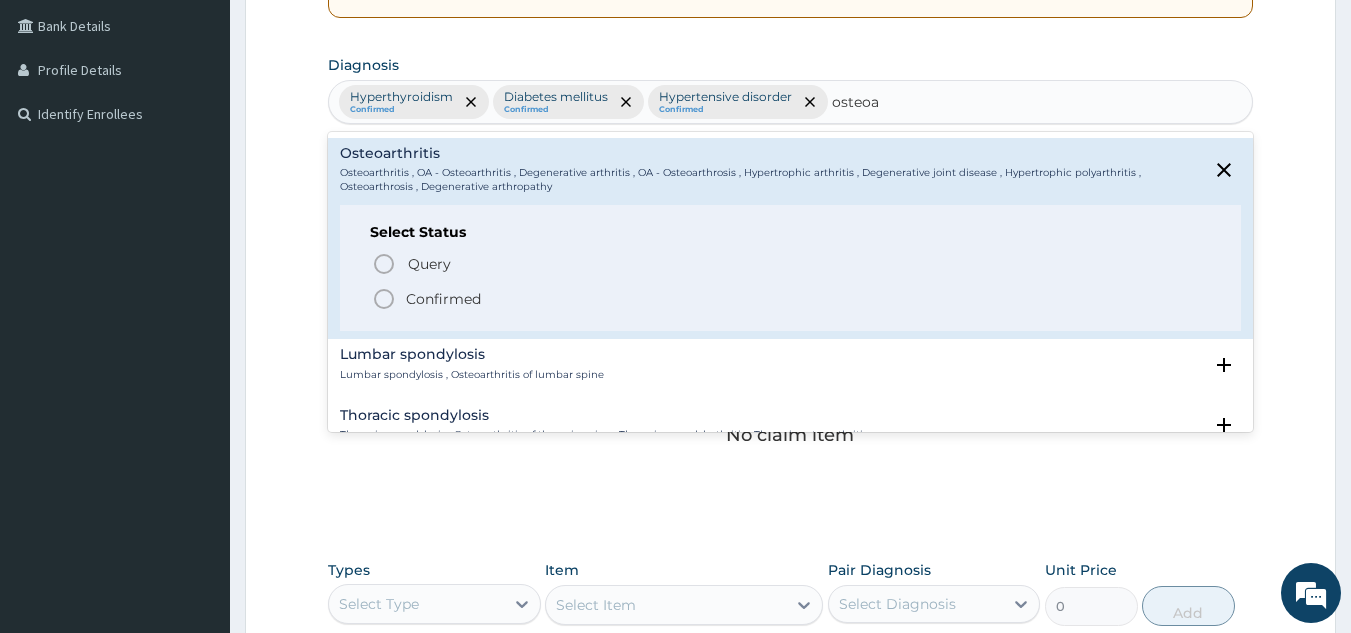 scroll, scrollTop: 135, scrollLeft: 0, axis: vertical 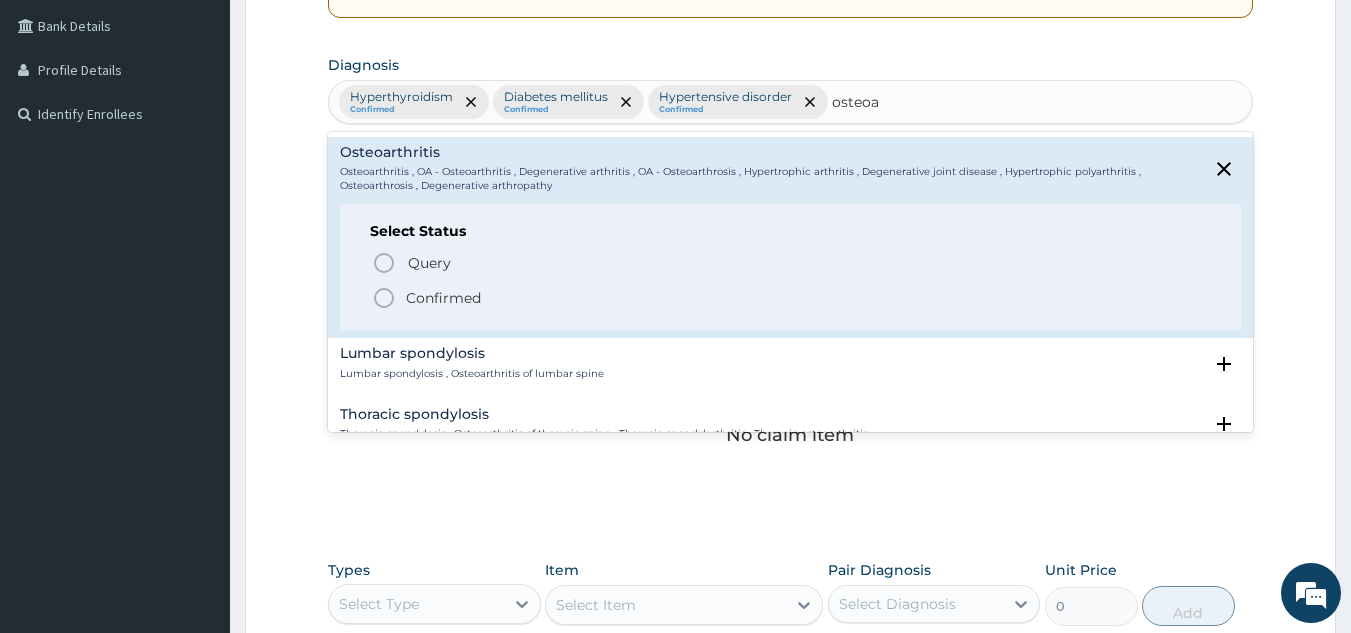 click 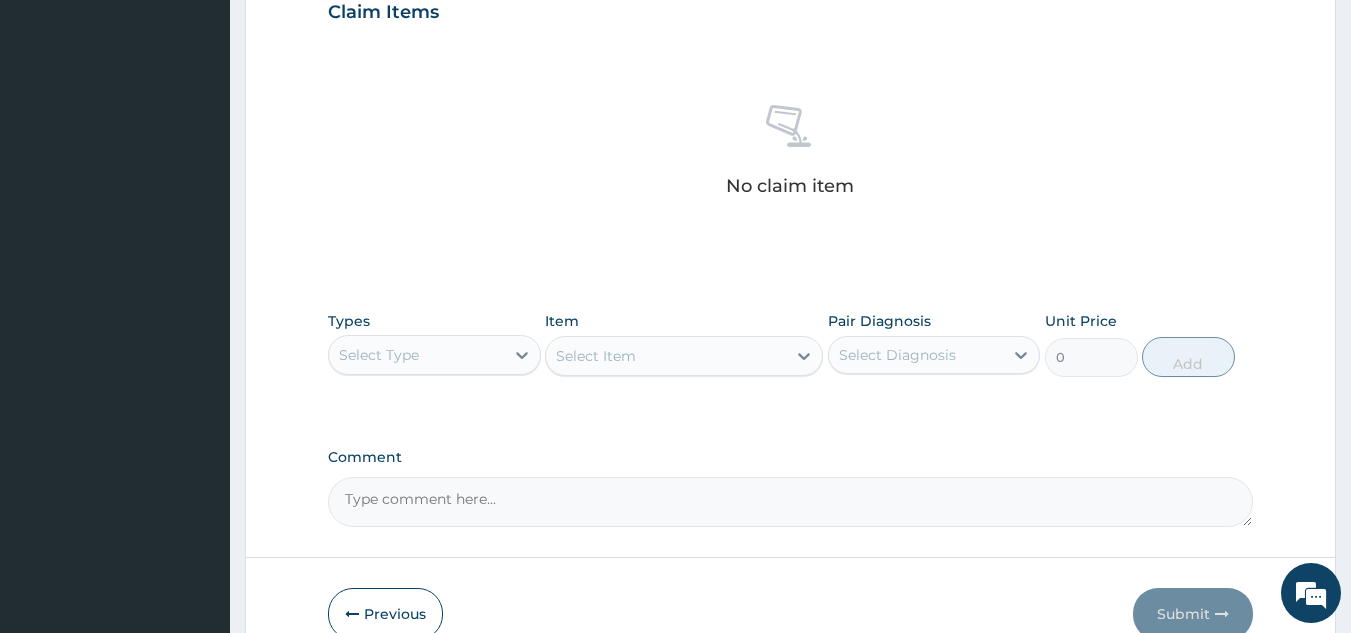 scroll, scrollTop: 708, scrollLeft: 0, axis: vertical 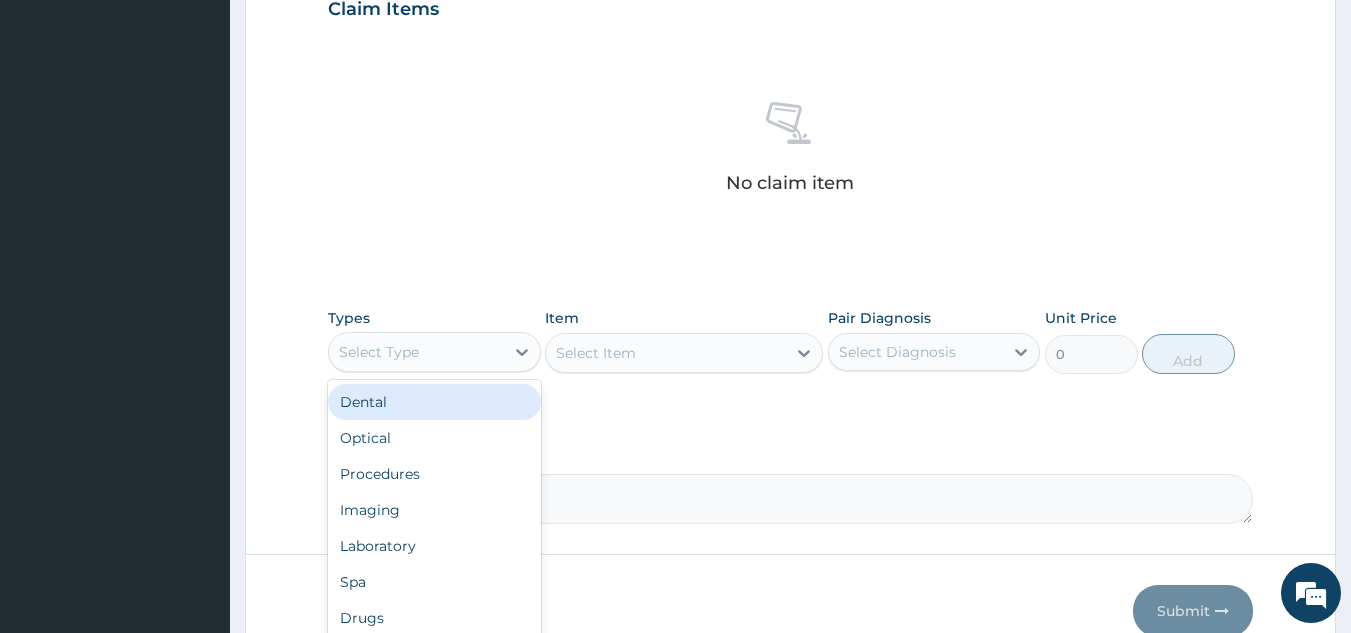 click on "Select Type" at bounding box center [379, 352] 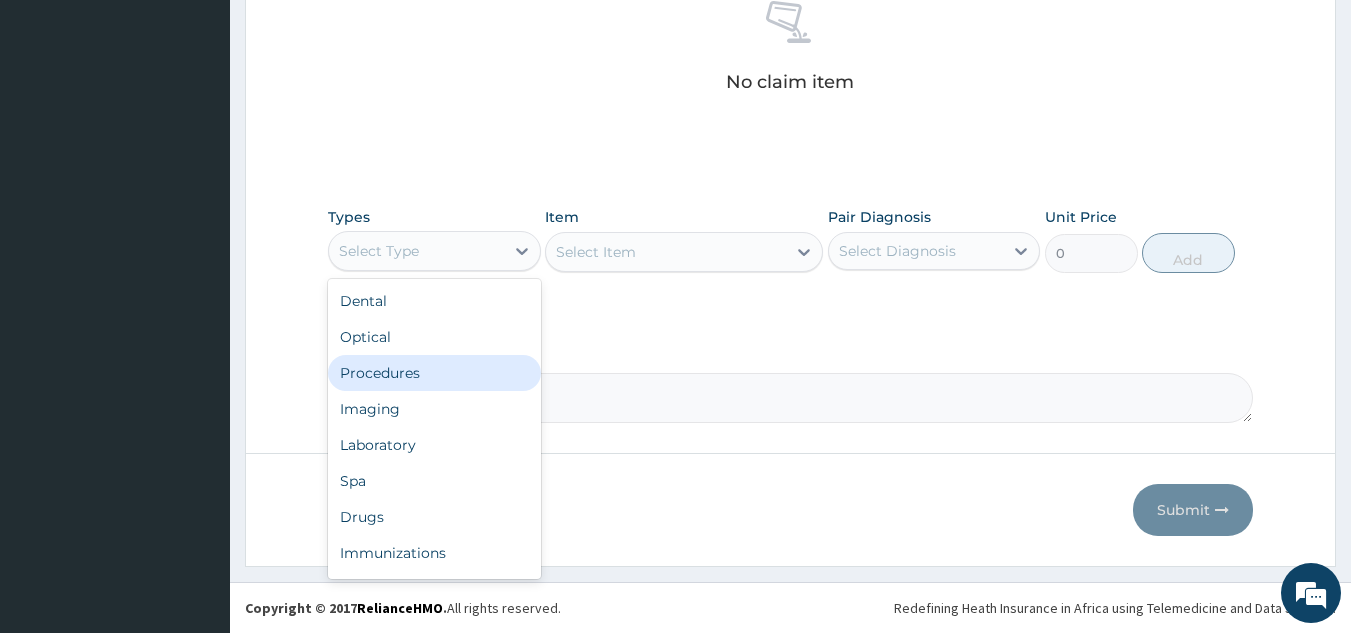 click on "Procedures" at bounding box center [434, 373] 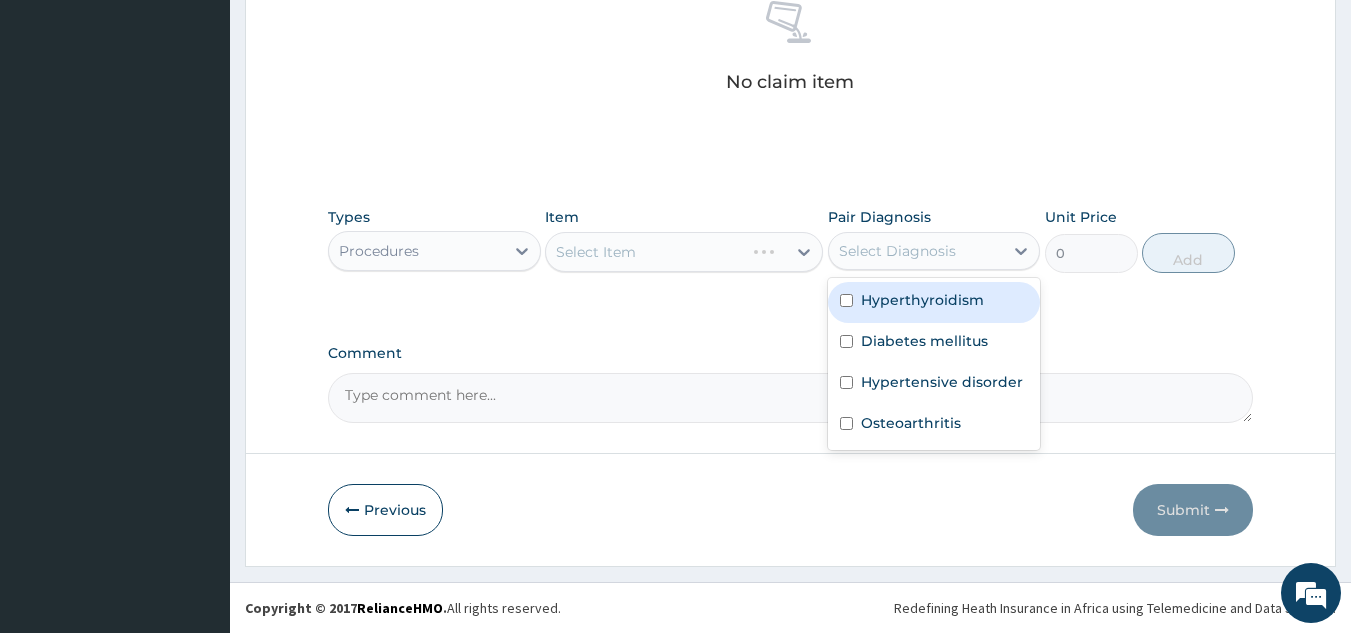 click on "Select Diagnosis" at bounding box center [897, 251] 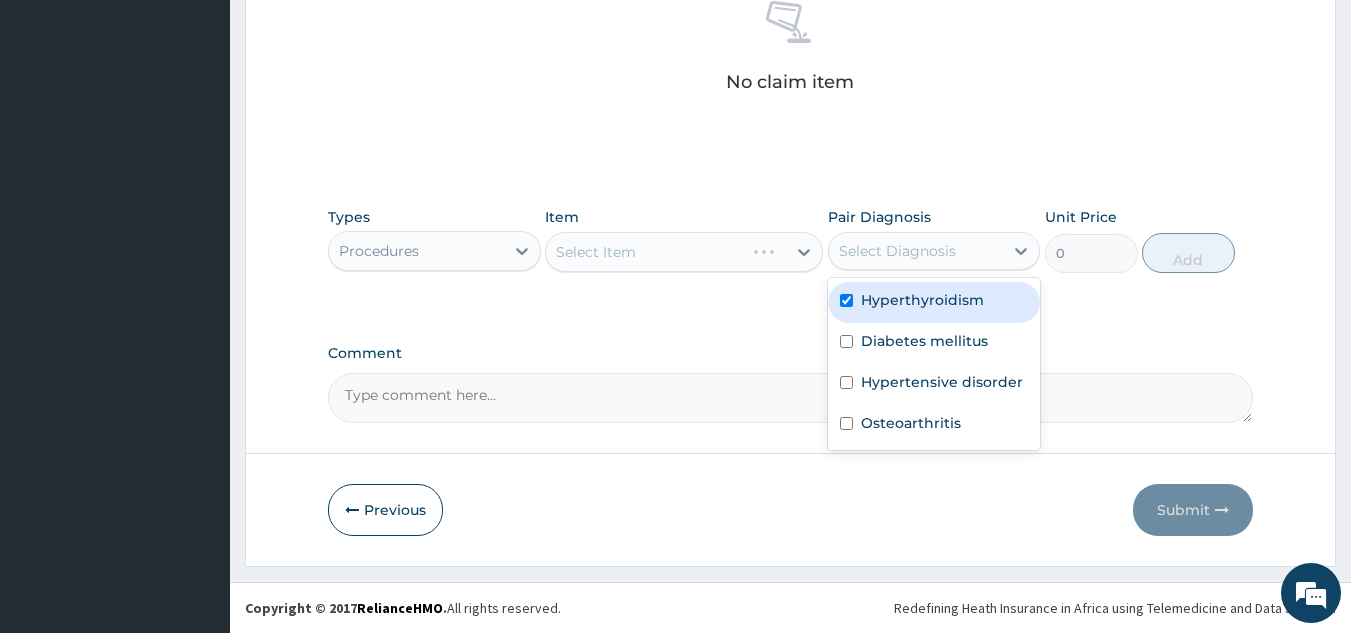 checkbox on "true" 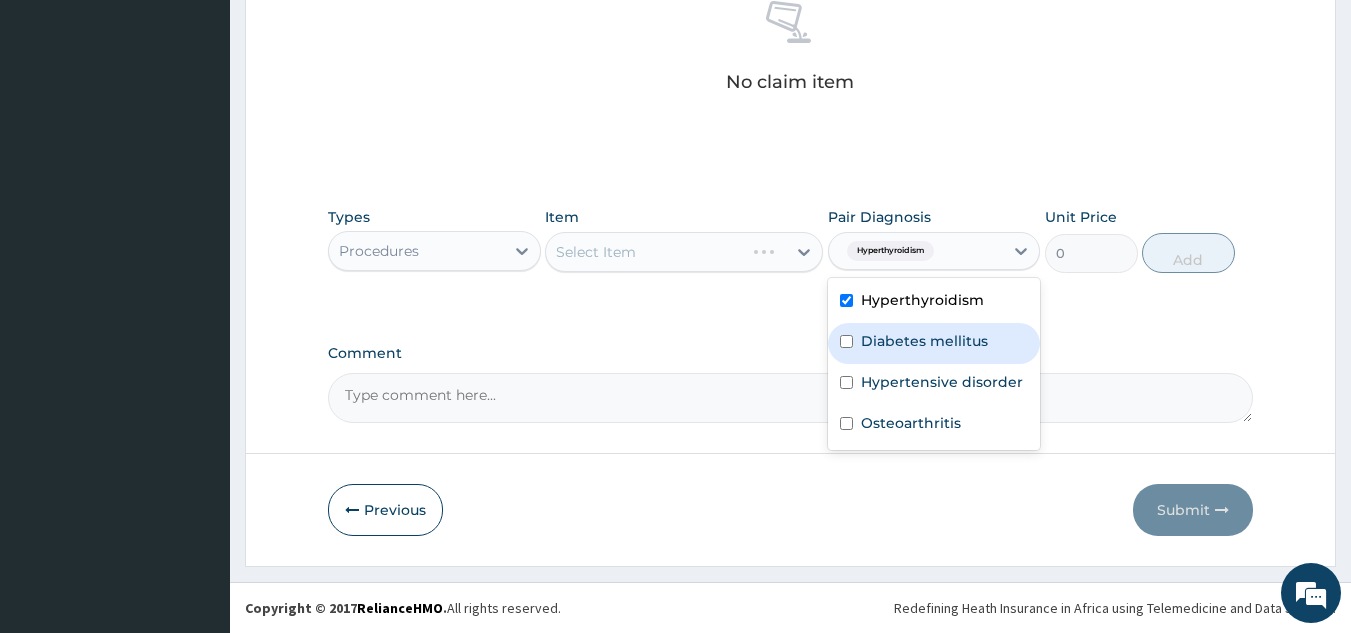 click on "Diabetes mellitus" at bounding box center (924, 341) 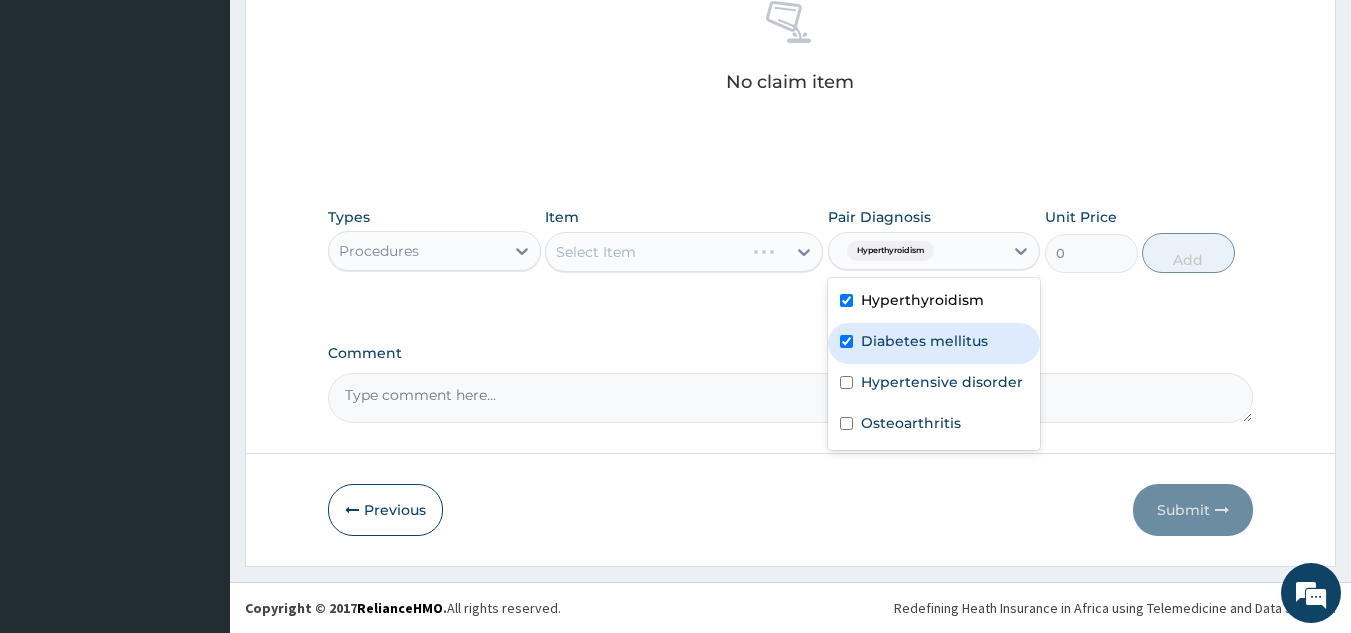 checkbox on "true" 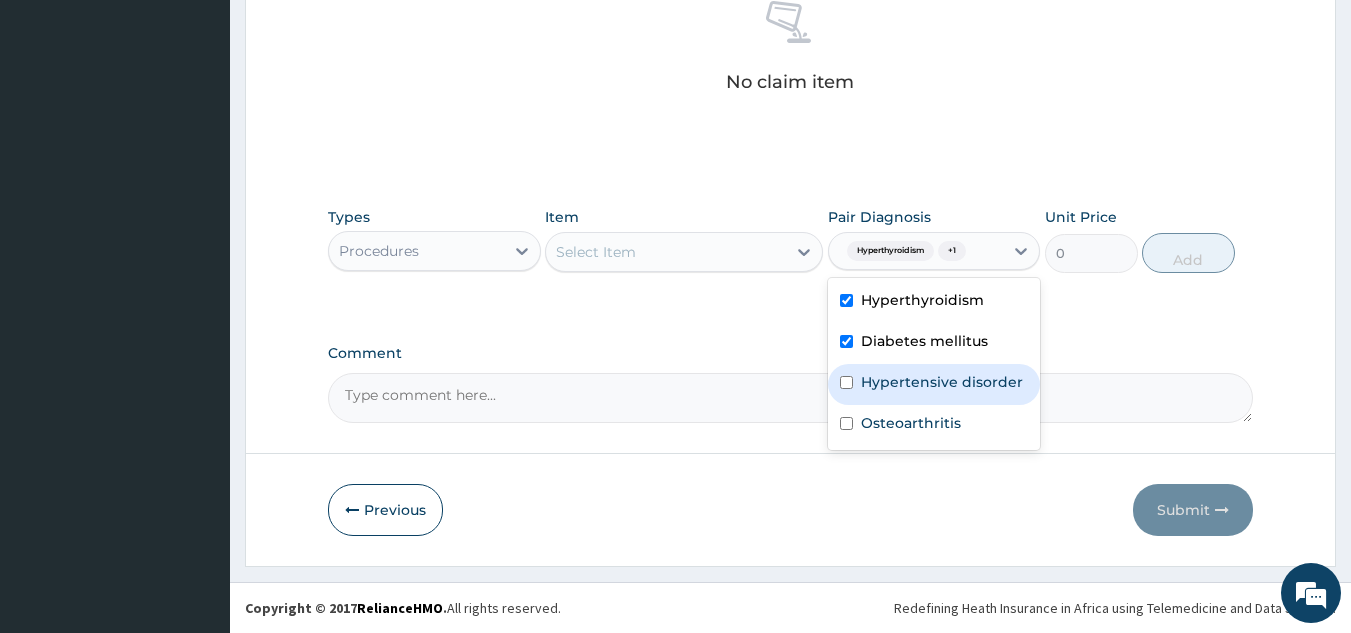 click on "Hypertensive disorder" at bounding box center (942, 382) 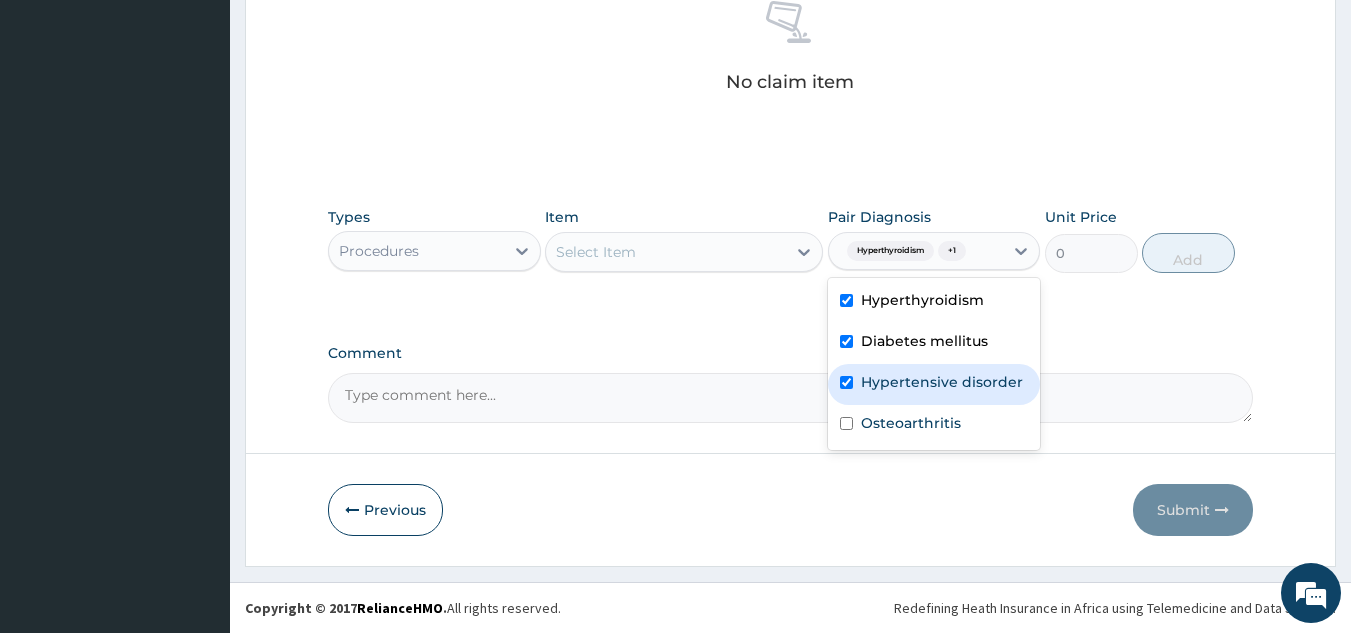 checkbox on "true" 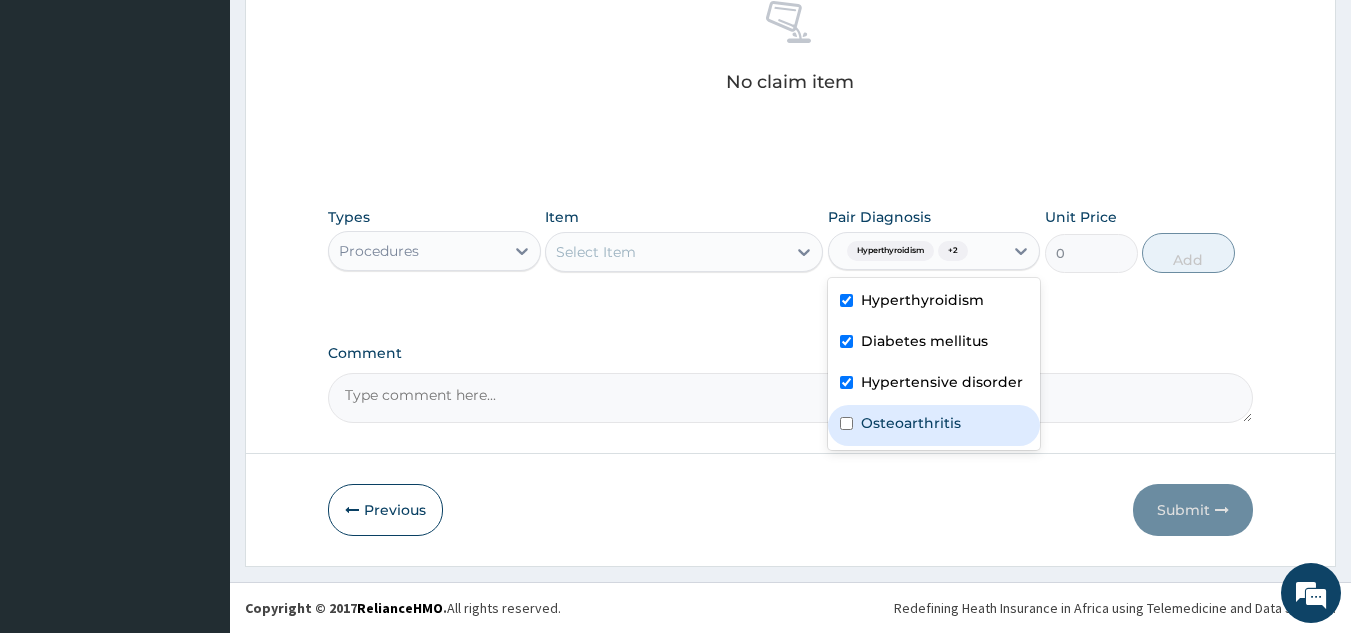 click on "Osteoarthritis" at bounding box center (934, 425) 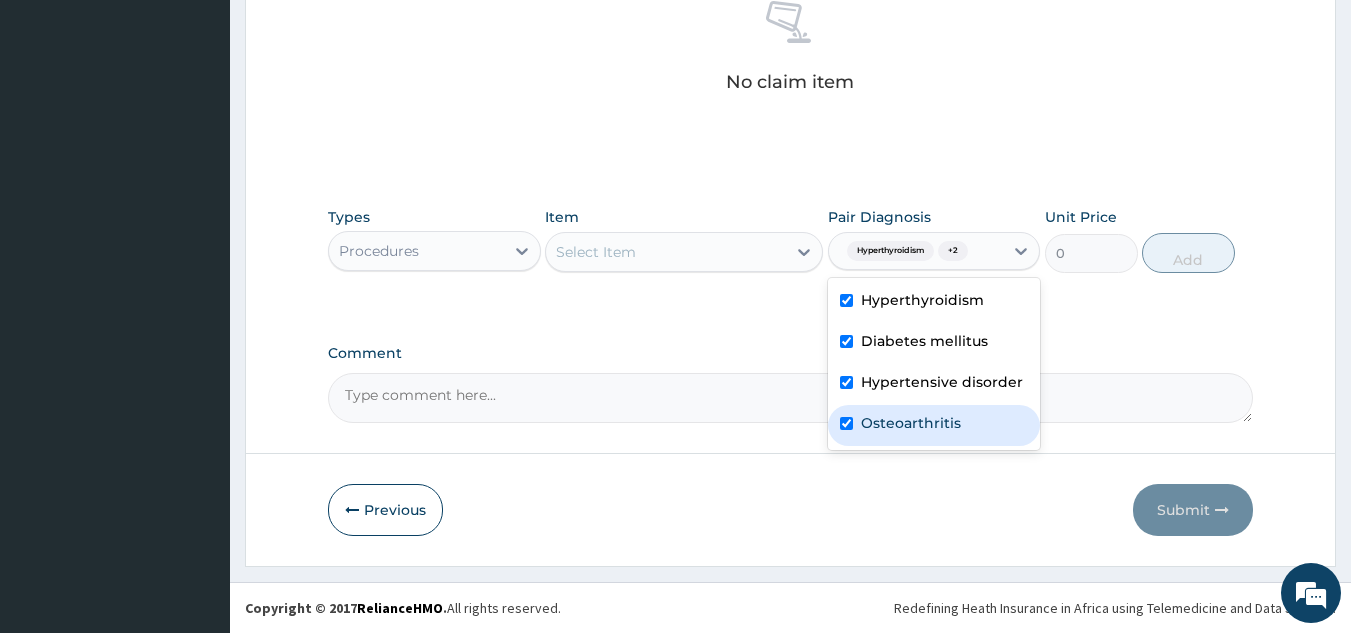 checkbox on "true" 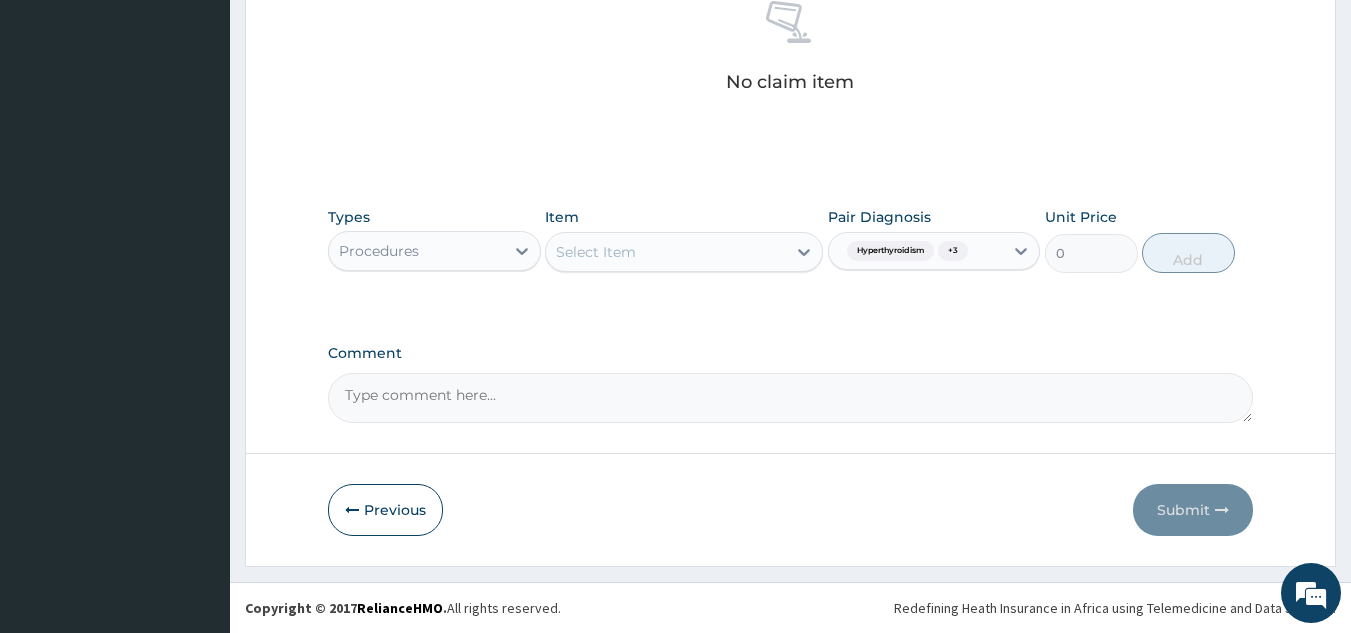 click on "PA Code / Prescription Code Enter Code(Secondary Care Only) Encounter Date 01-08-2025 Important Notice Please enter PA codes before entering items that are not attached to a PA code   All diagnoses entered must be linked to a claim item. Diagnosis & Claim Items that are visible but inactive cannot be edited because they were imported from an already approved PA code. Diagnosis Hyperthyroidism Confirmed Diabetes mellitus Confirmed Hypertensive disorder Confirmed Osteoarthritis Confirmed NB: All diagnosis must be linked to a claim item Claim Items No claim item Types Procedures Item Select Item Pair Diagnosis Hyperthyroidism  + 3 Unit Price 0 Add Comment" at bounding box center (791, -98) 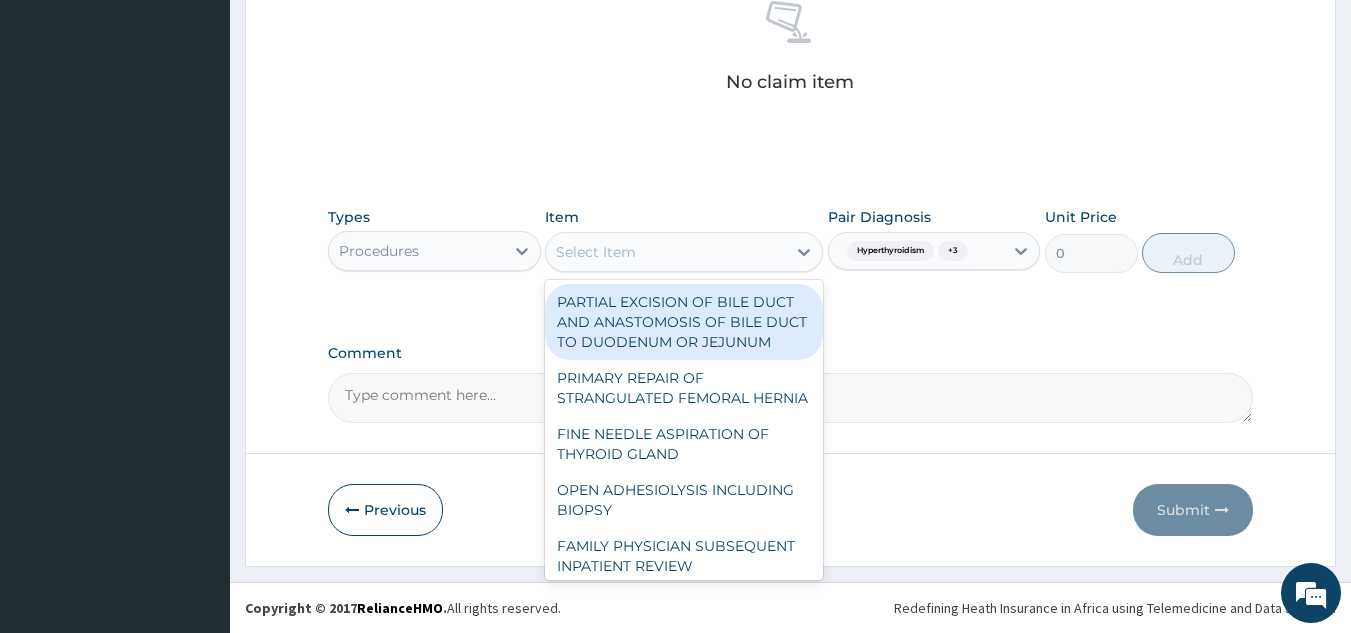 click on "Select Item" at bounding box center (666, 252) 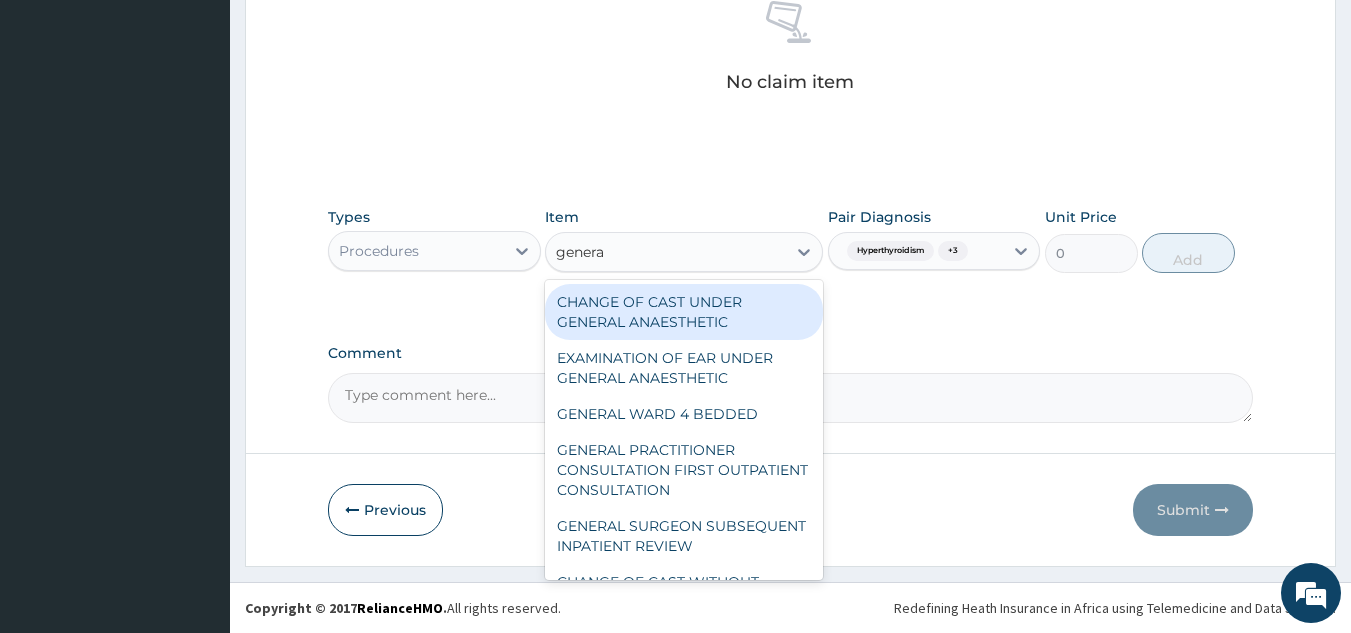 type on "general" 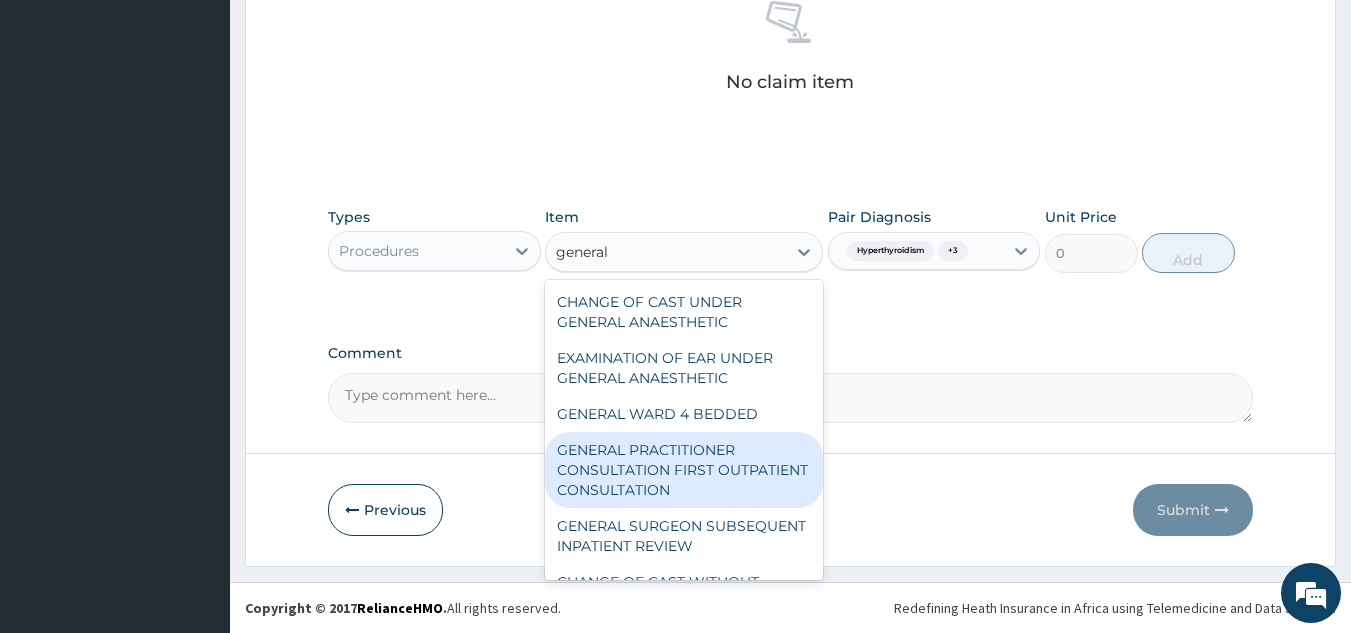 type 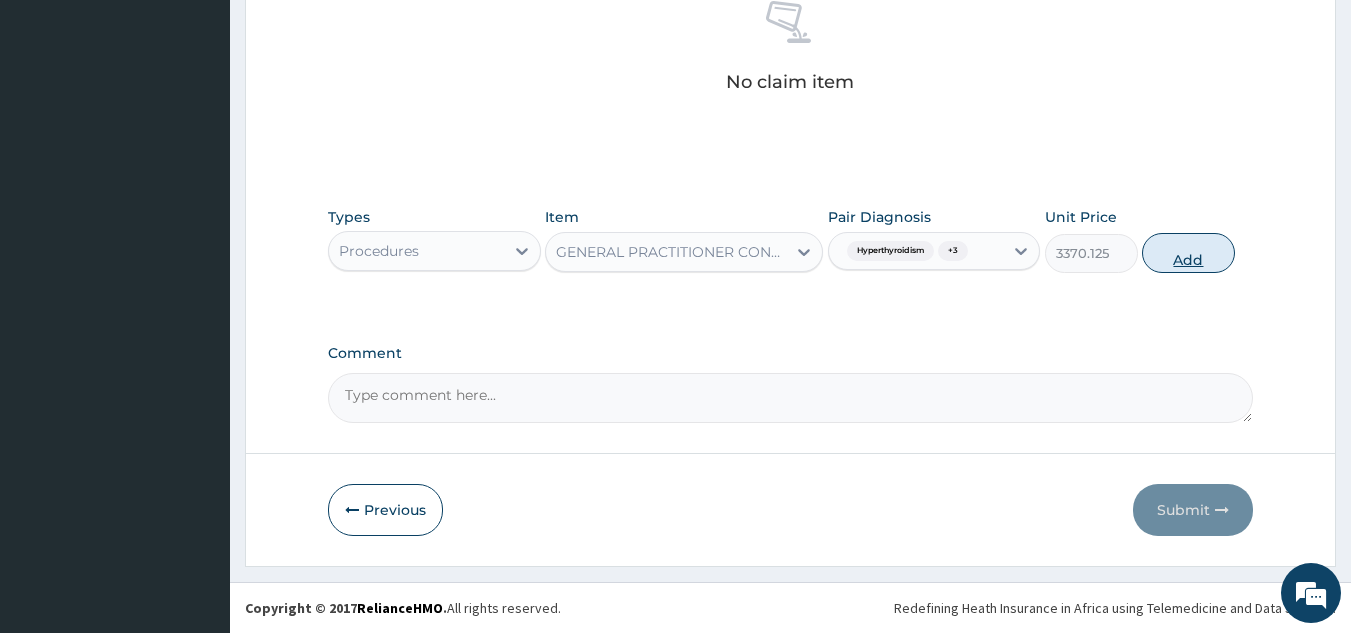 click on "Add" at bounding box center (1188, 253) 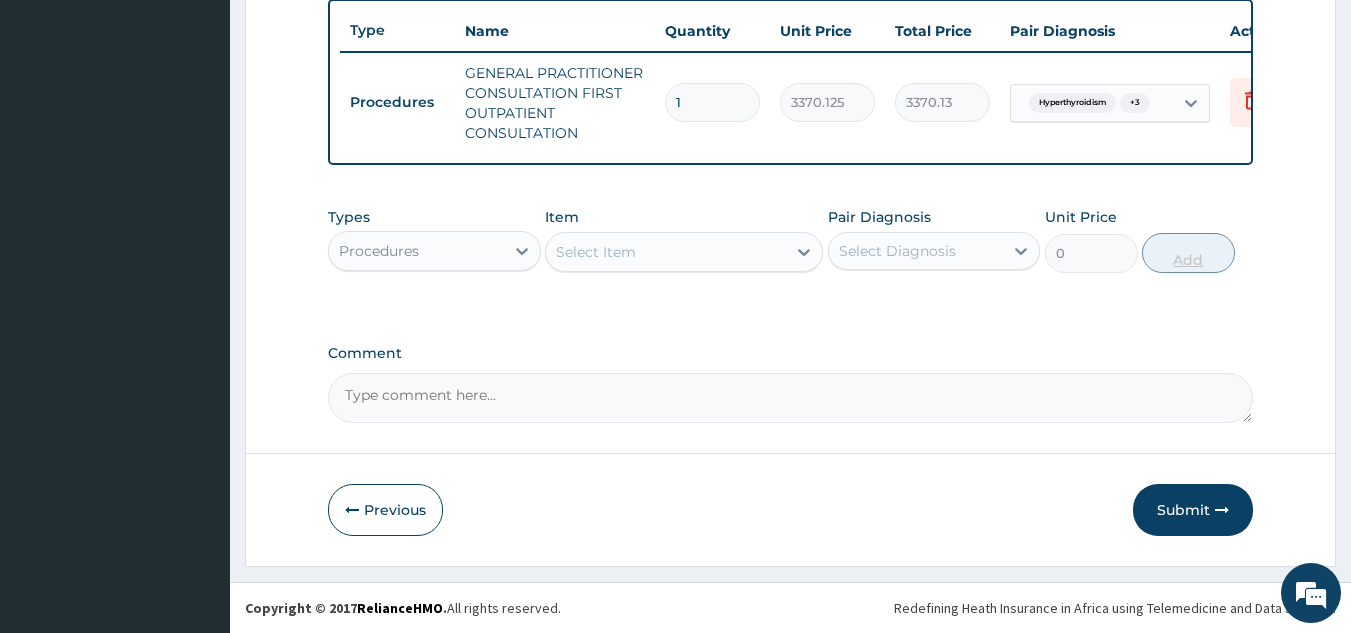 scroll, scrollTop: 760, scrollLeft: 0, axis: vertical 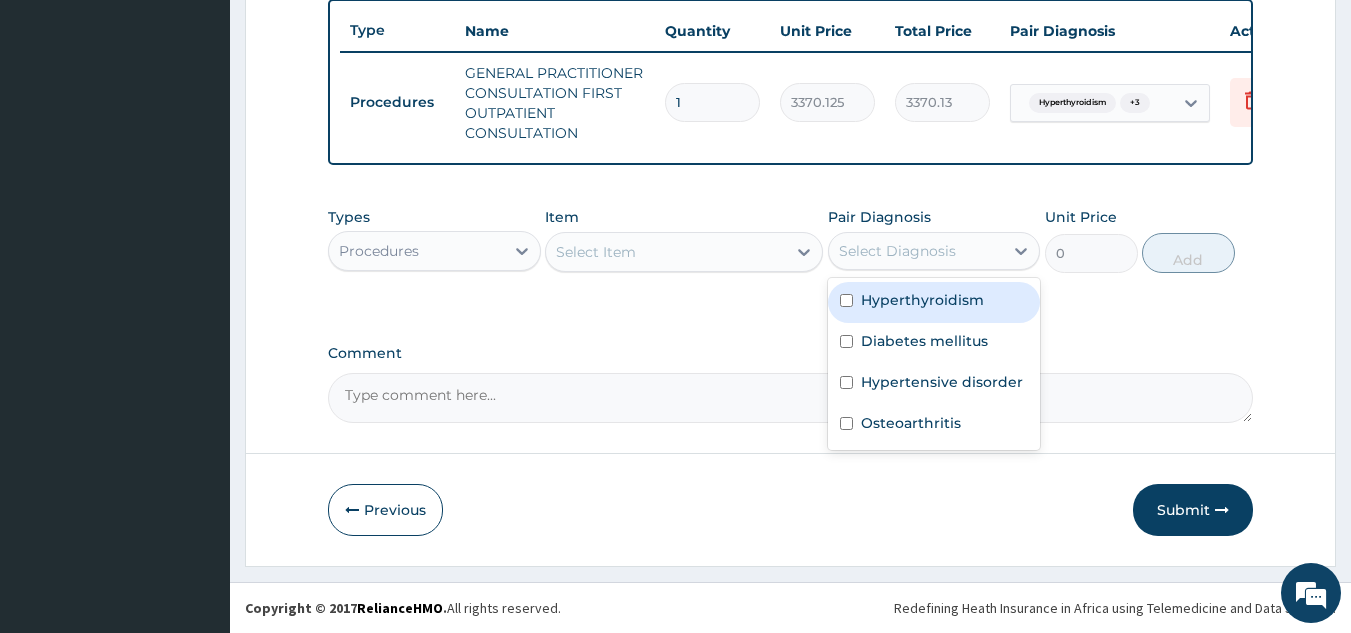 click on "Select Diagnosis" at bounding box center (897, 251) 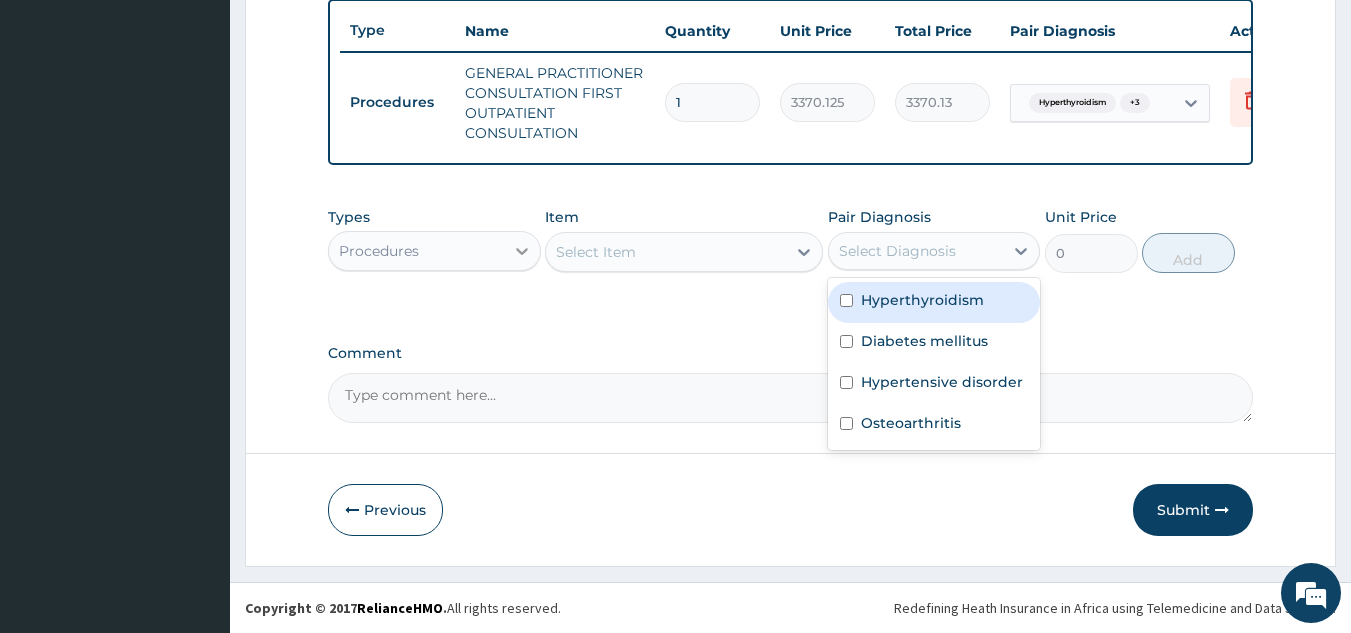 click 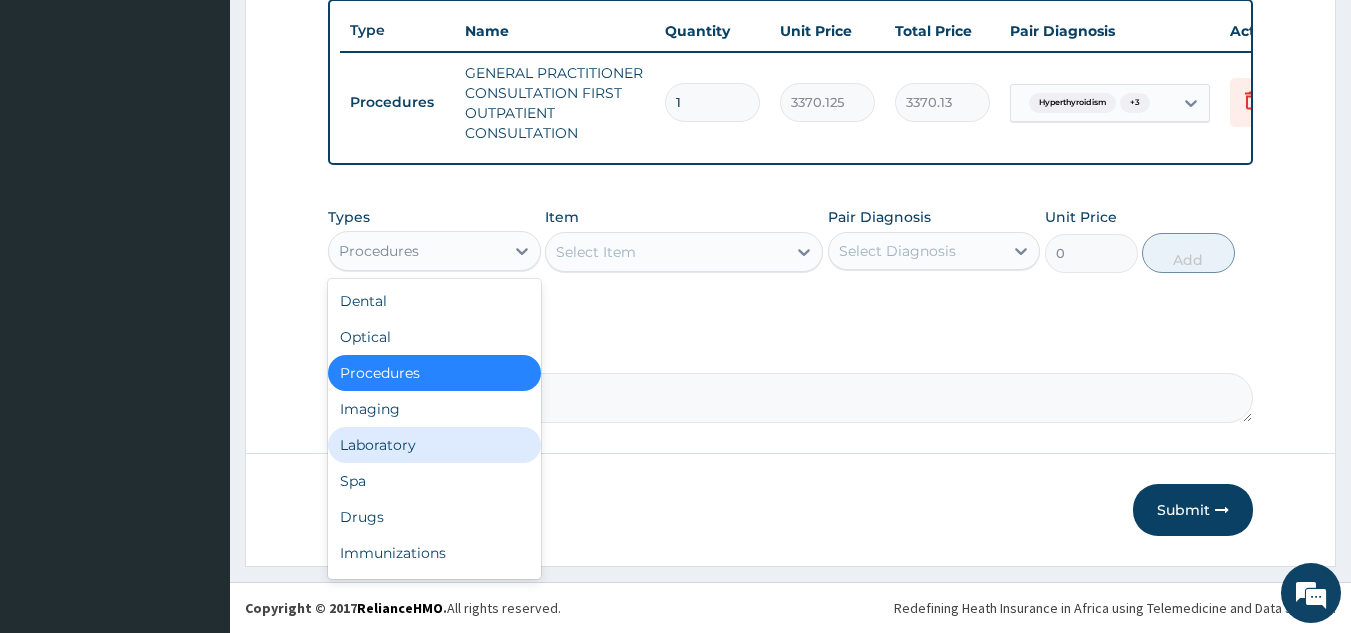 click on "Laboratory" at bounding box center (434, 445) 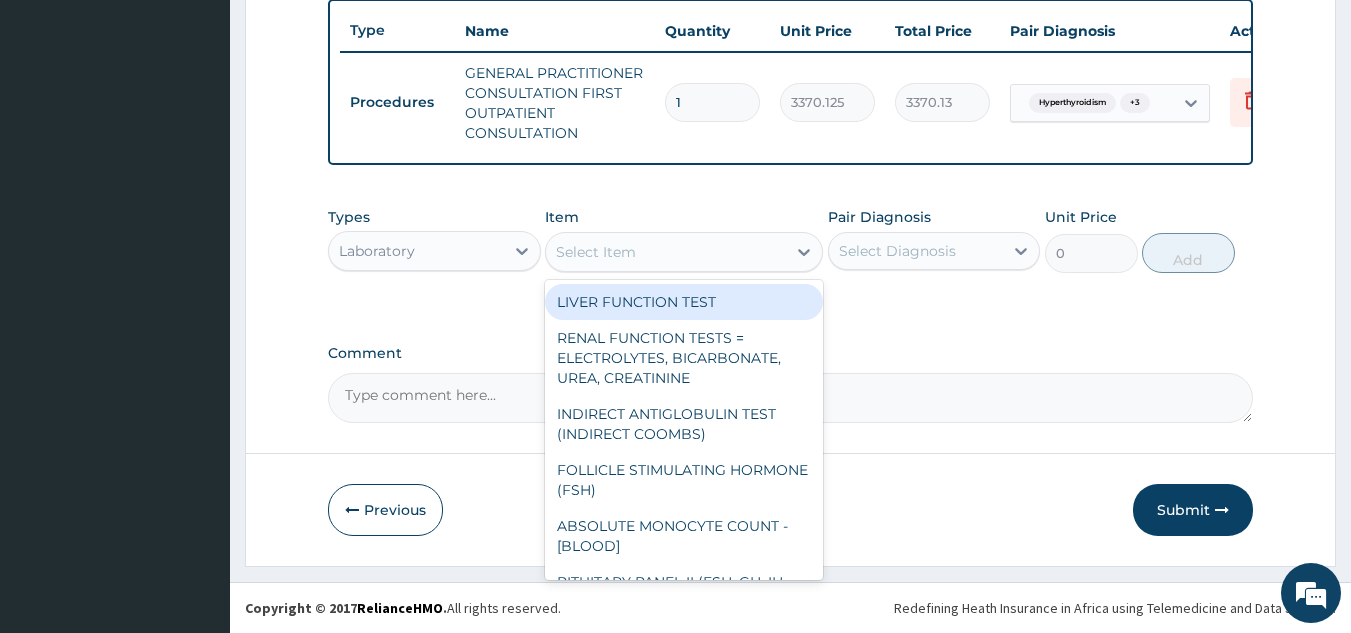 click on "Select Item" at bounding box center (684, 252) 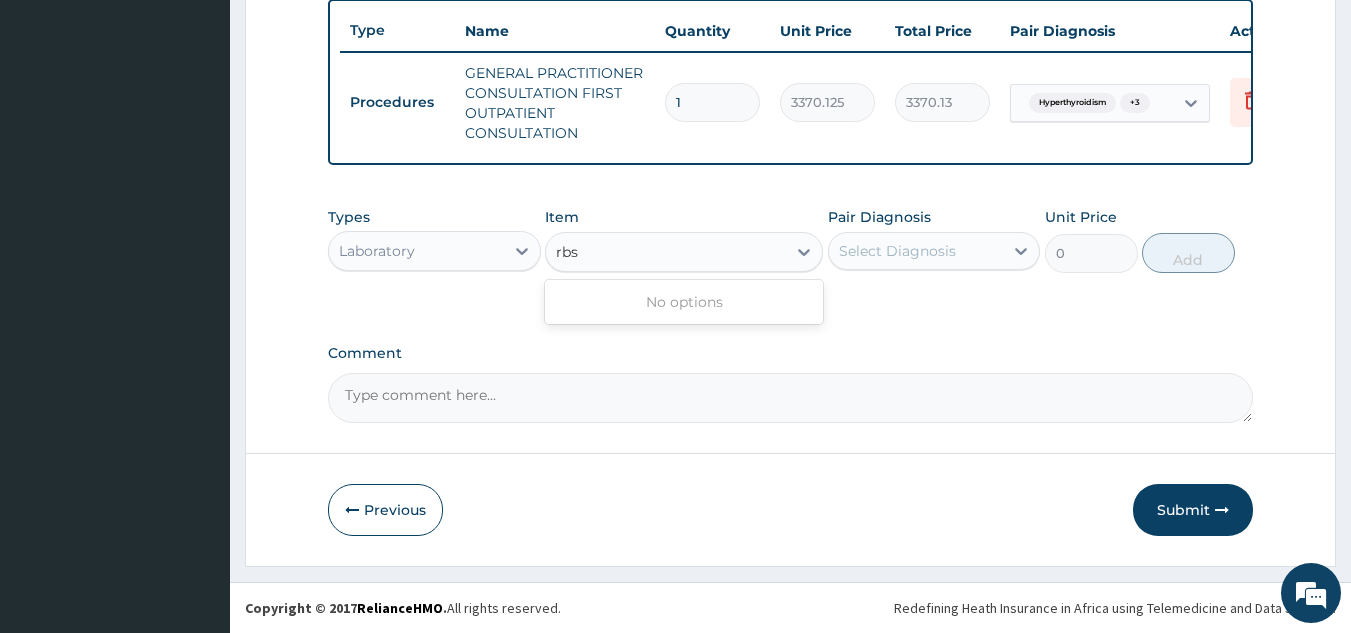 type on "rbs" 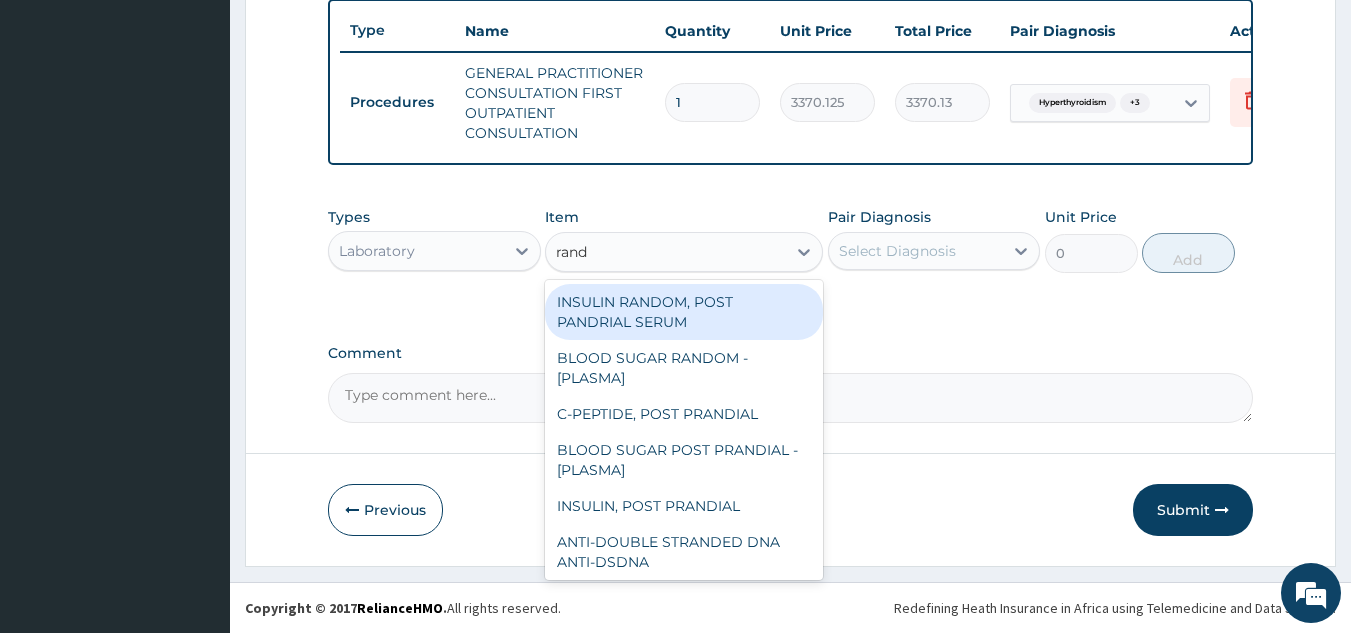 type on "rando" 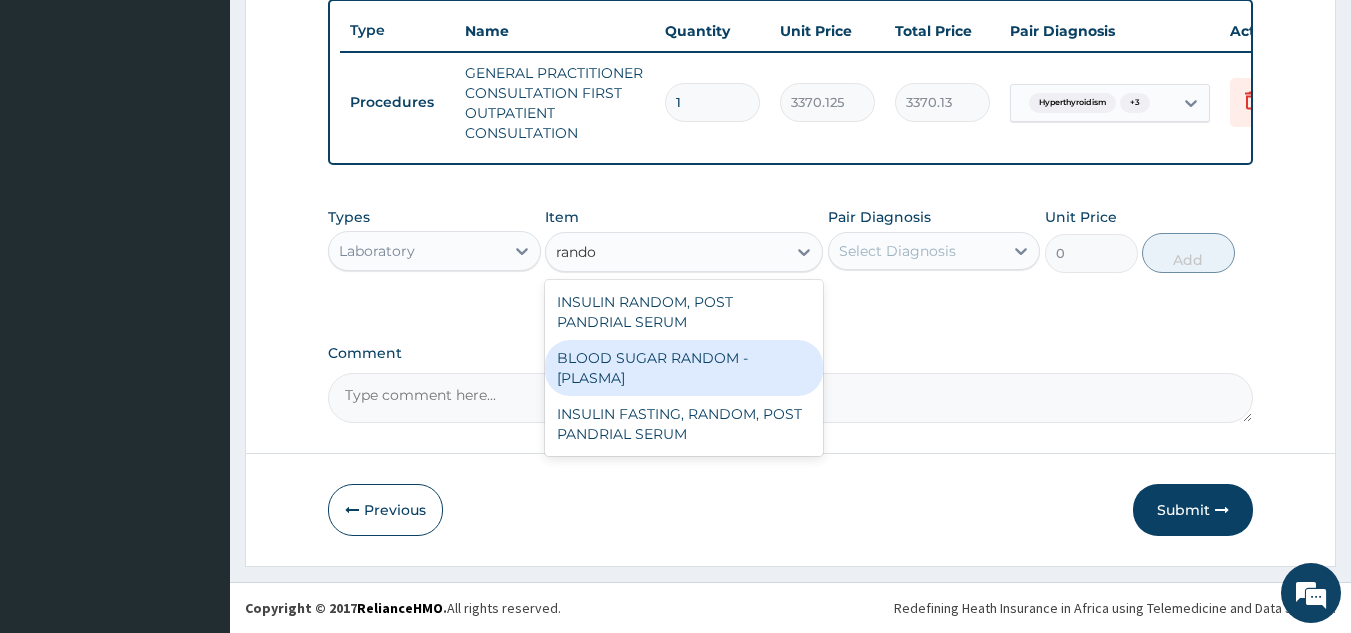 click on "BLOOD SUGAR RANDOM - [PLASMA]" at bounding box center [684, 368] 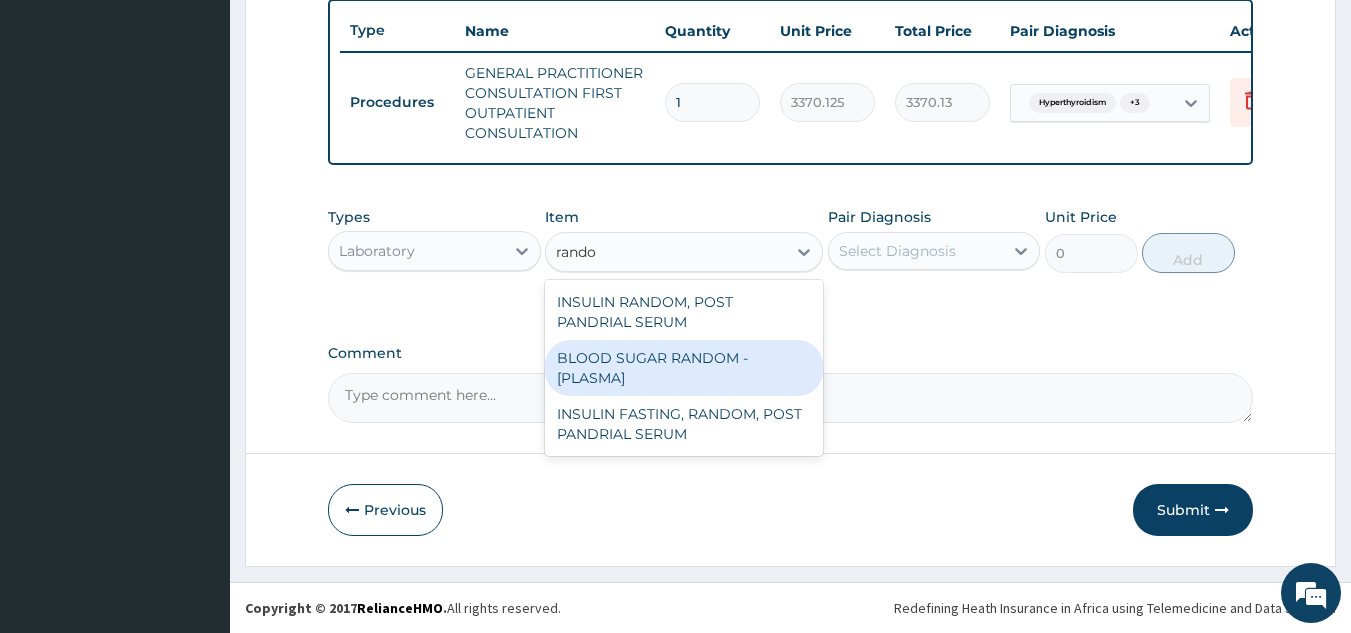 type 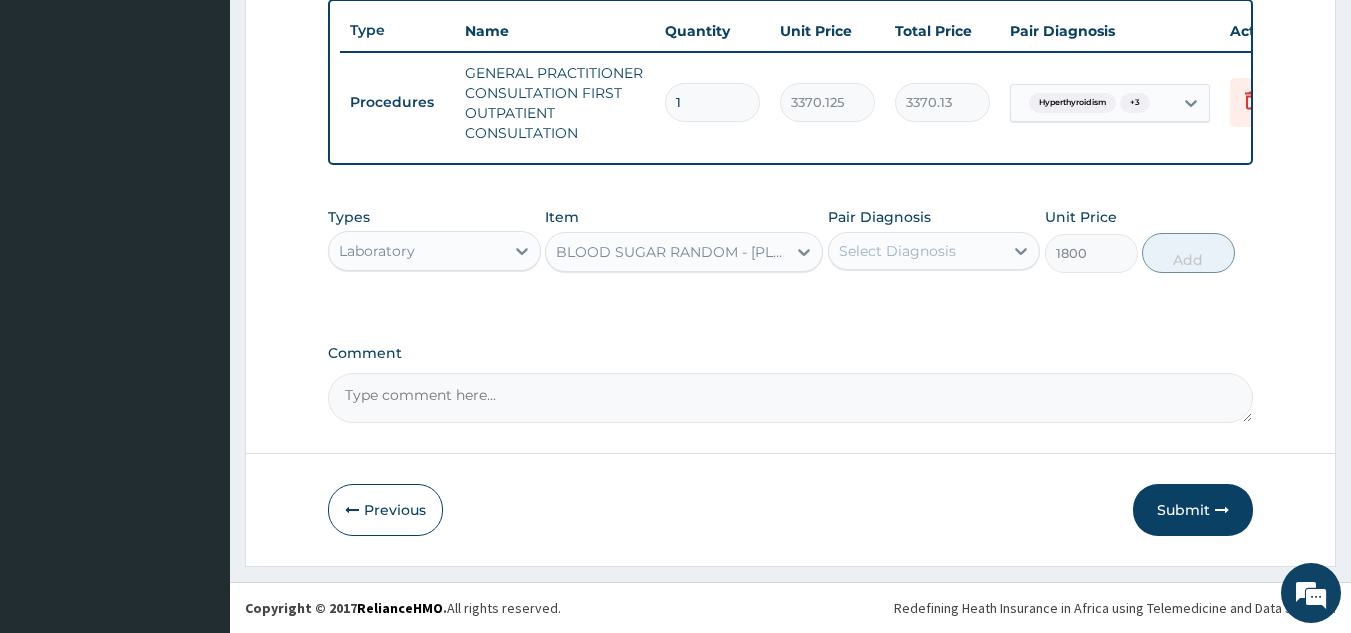 click on "Select Diagnosis" at bounding box center (916, 251) 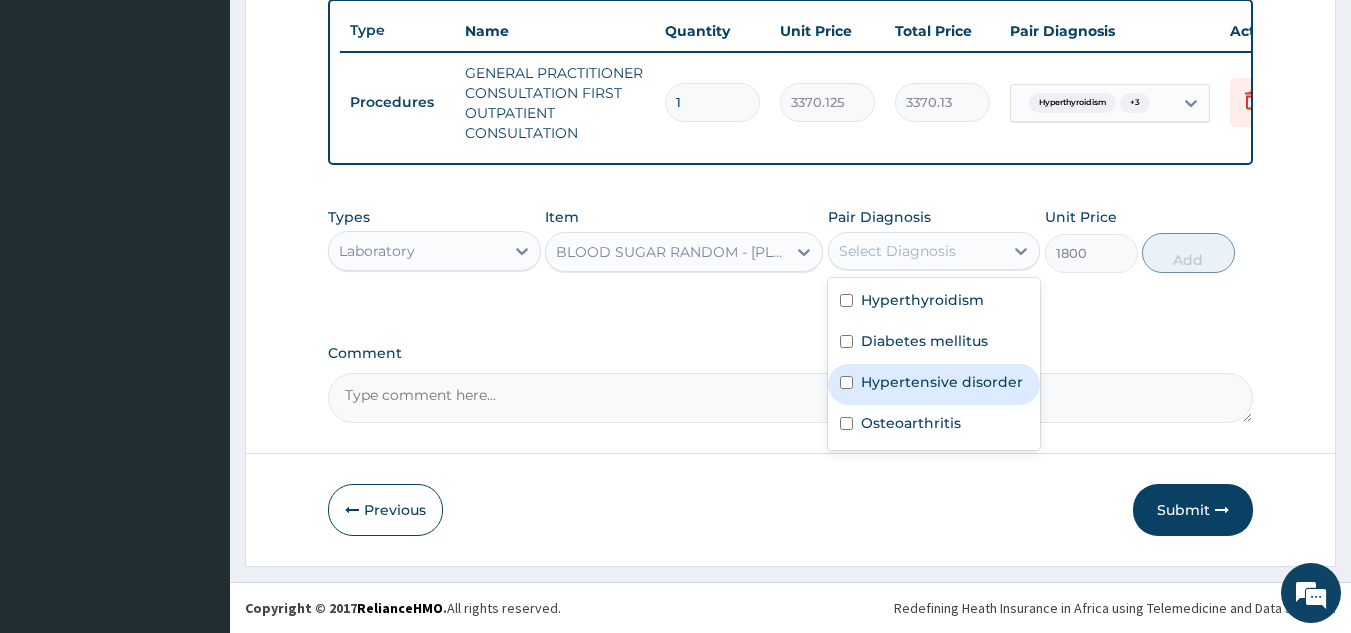 click on "Hypertensive disorder" at bounding box center [942, 382] 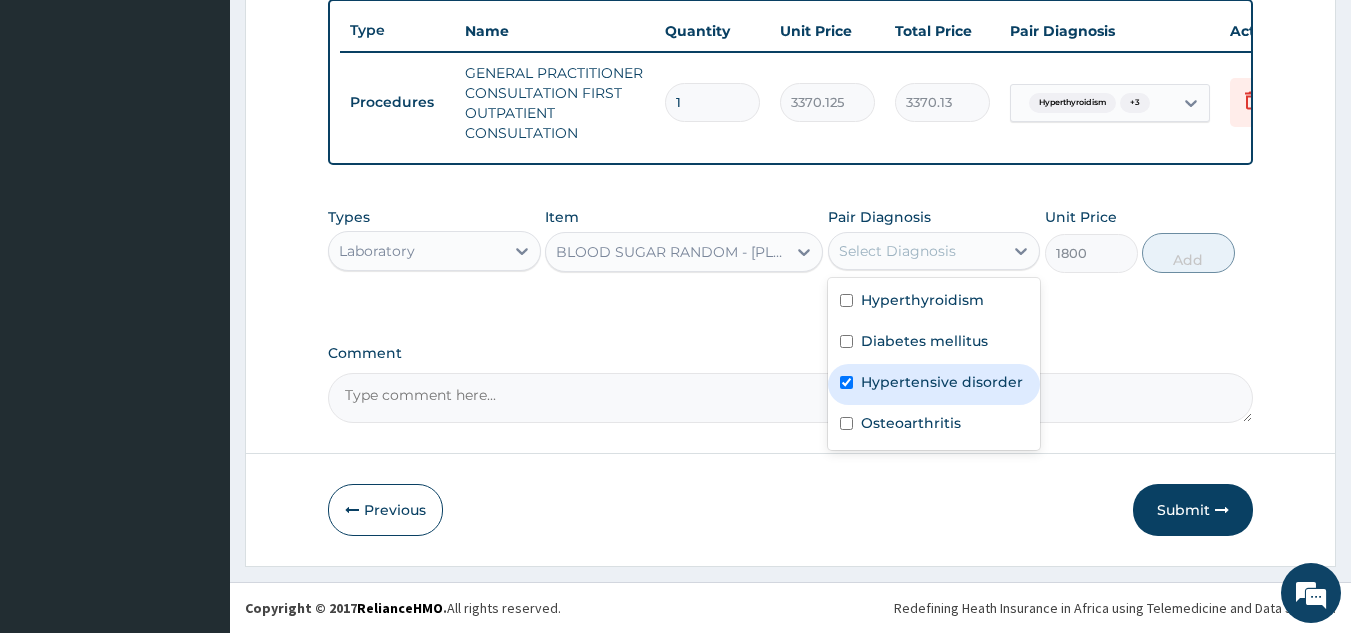 checkbox on "true" 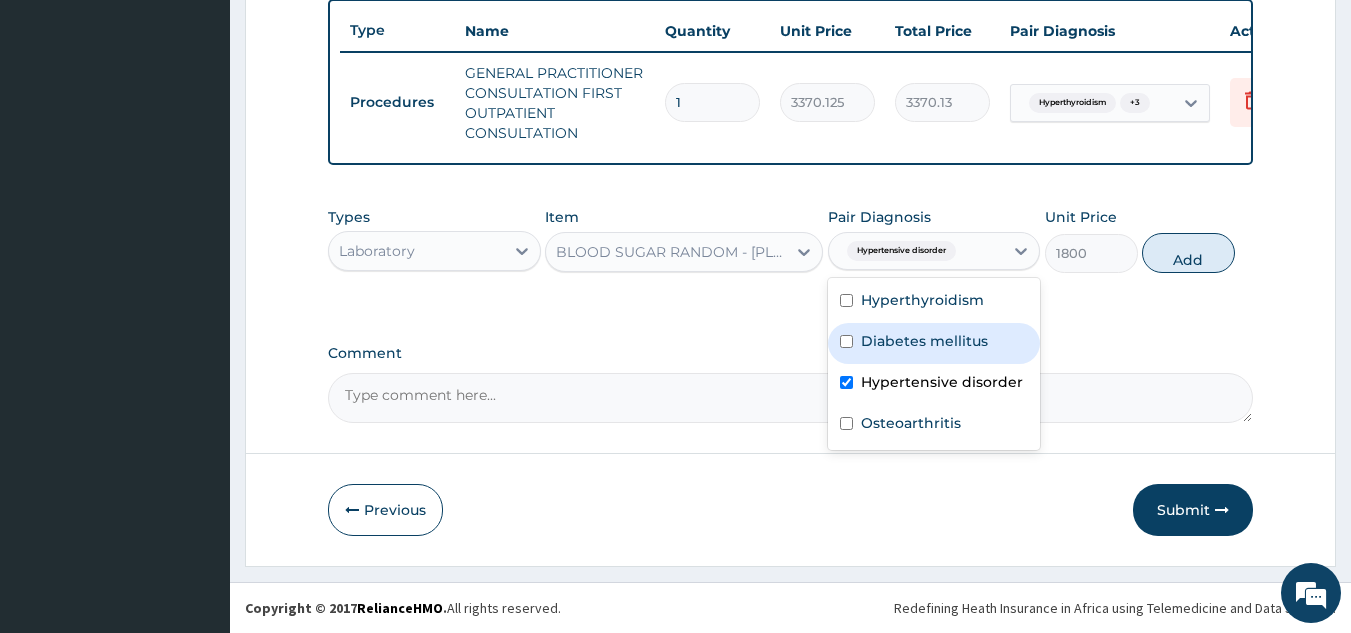 click on "Diabetes mellitus" at bounding box center (934, 343) 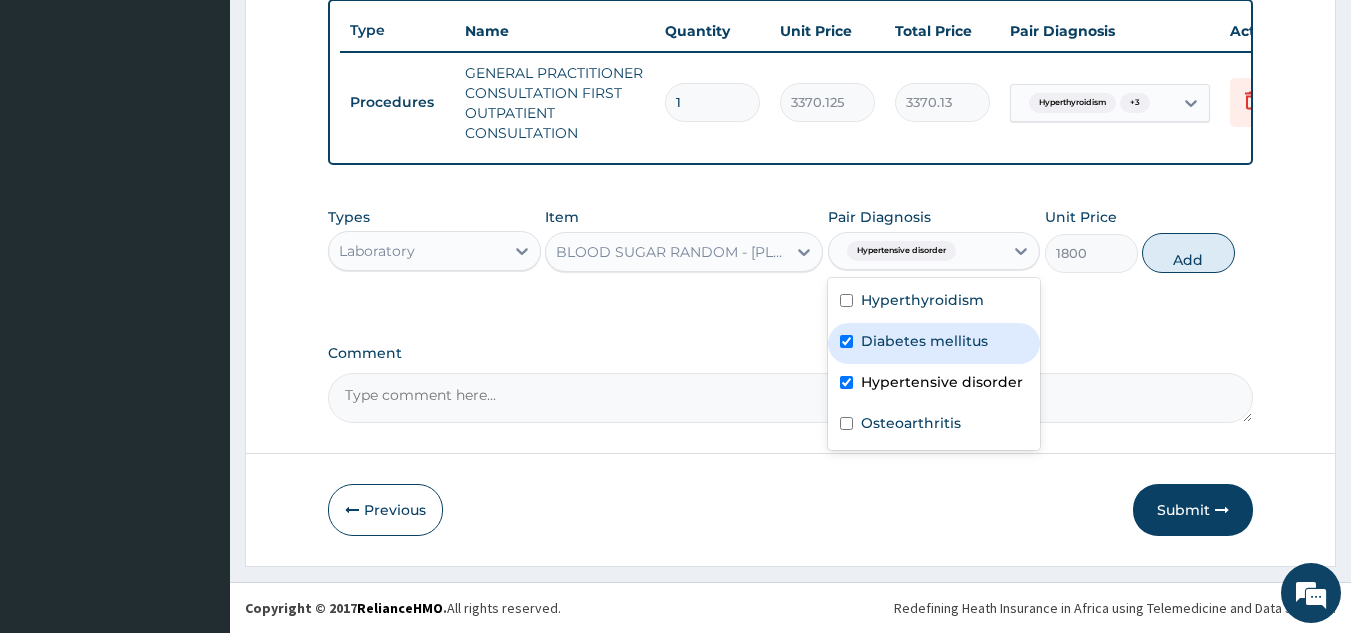 checkbox on "true" 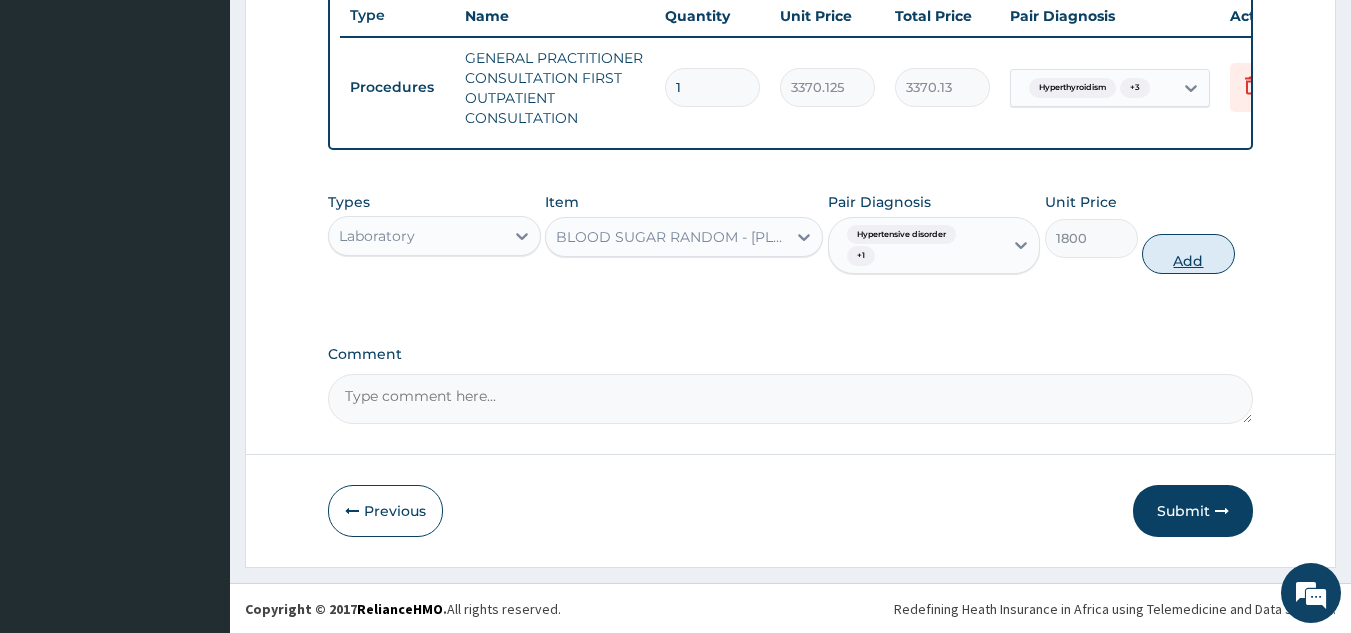 click on "Add" at bounding box center (1188, 254) 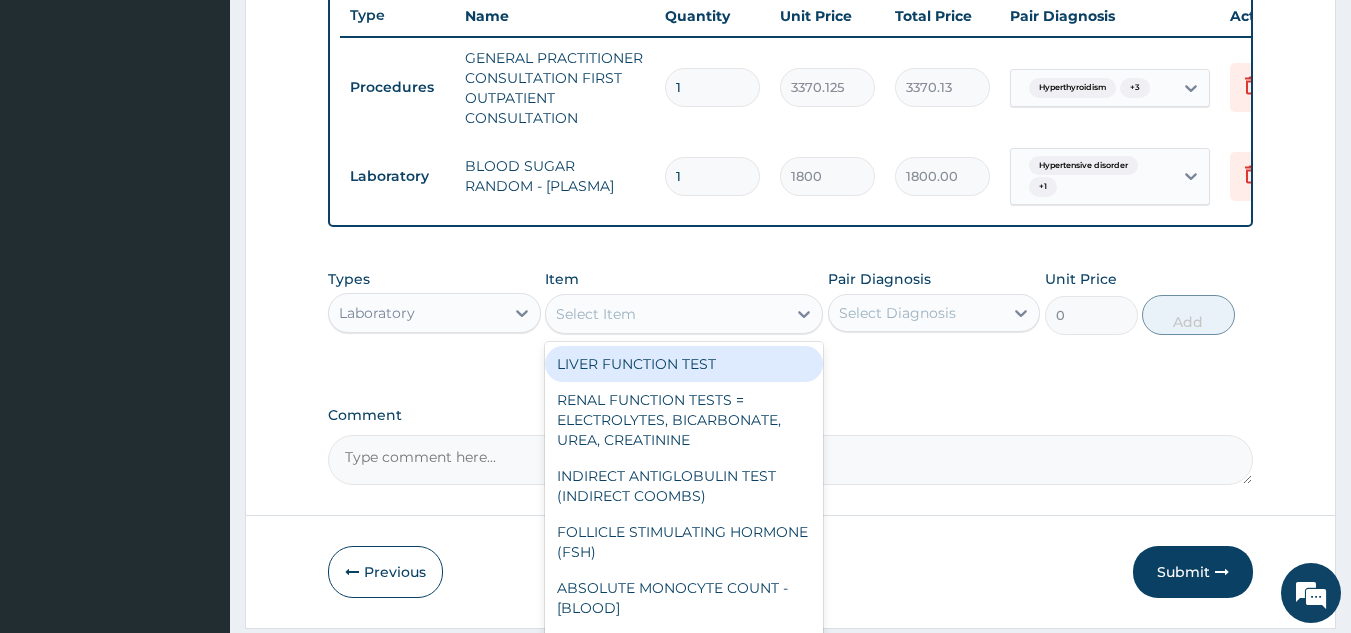 click on "Select Item" at bounding box center (666, 314) 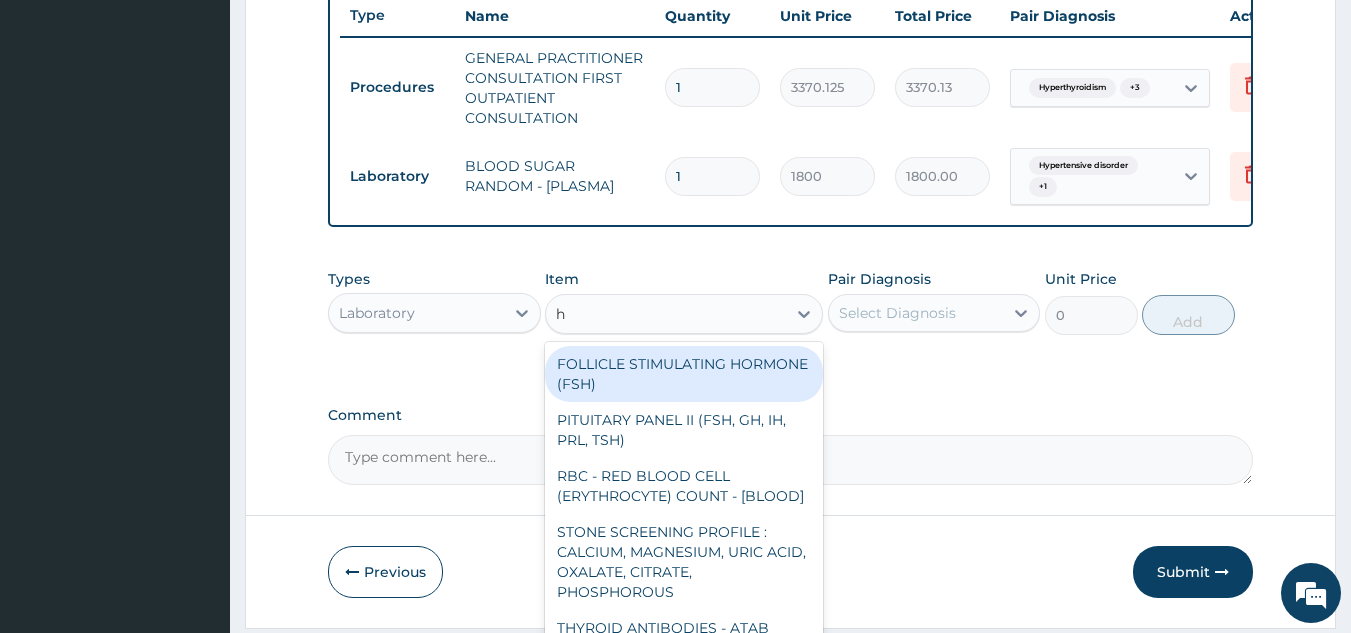 type on "h" 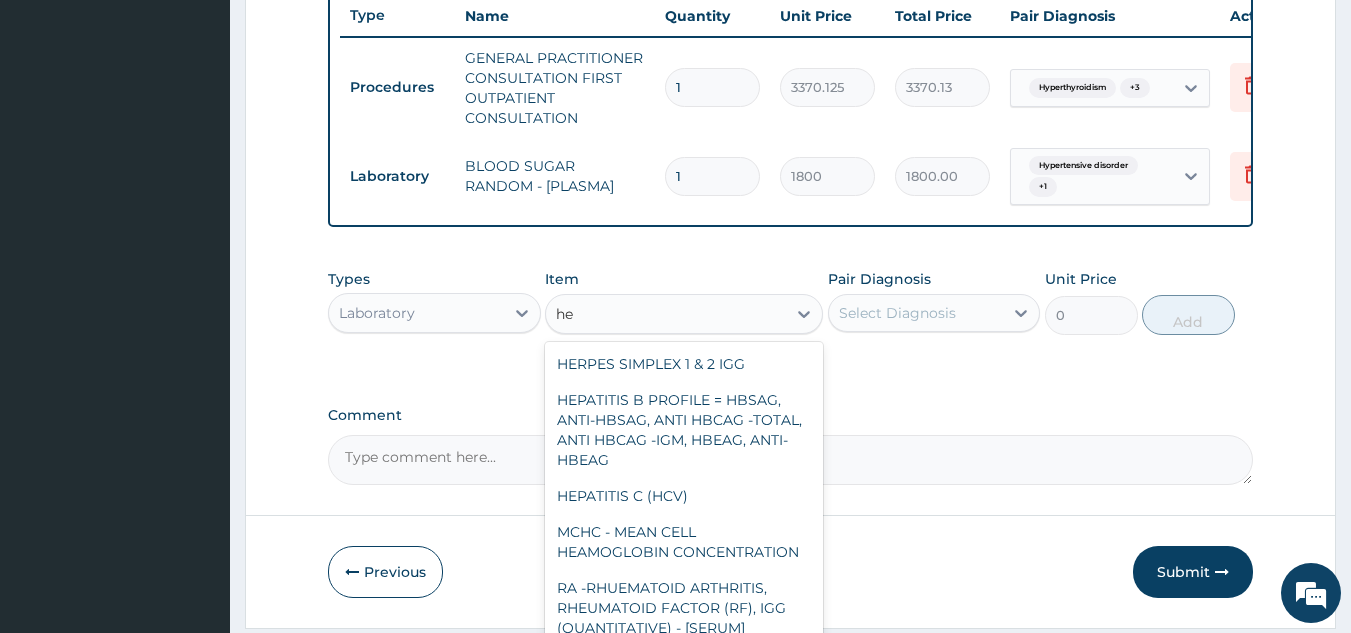 type on "h" 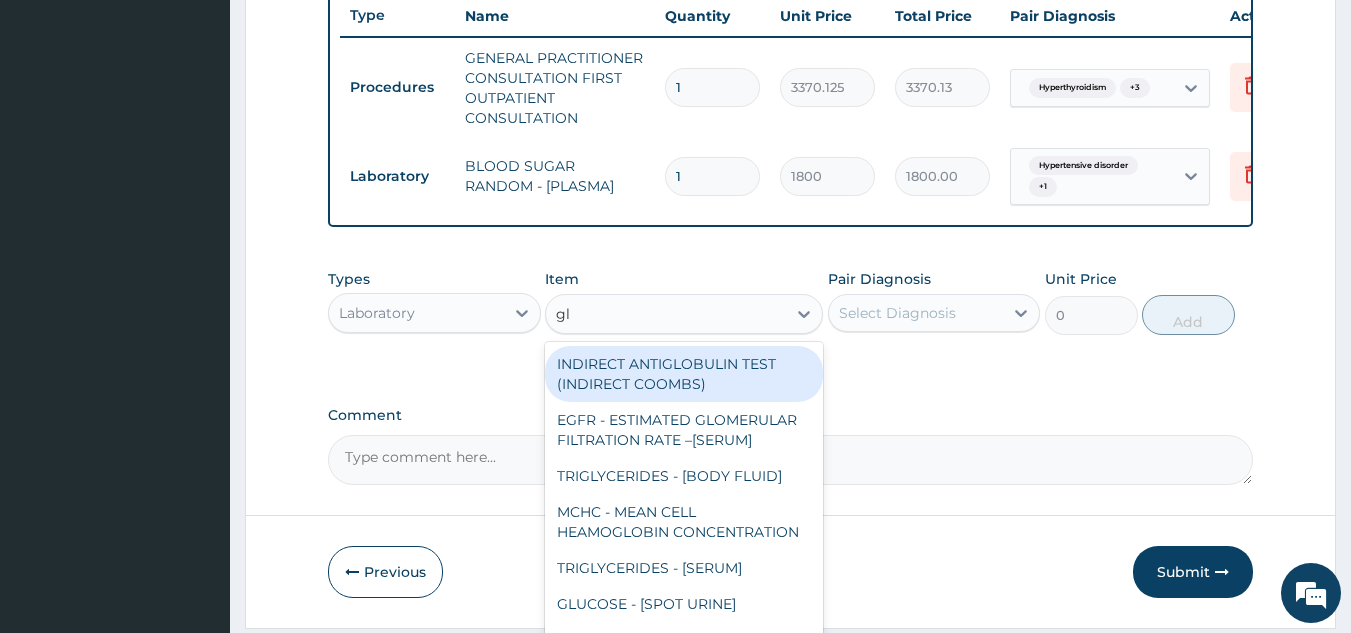 type on "gly" 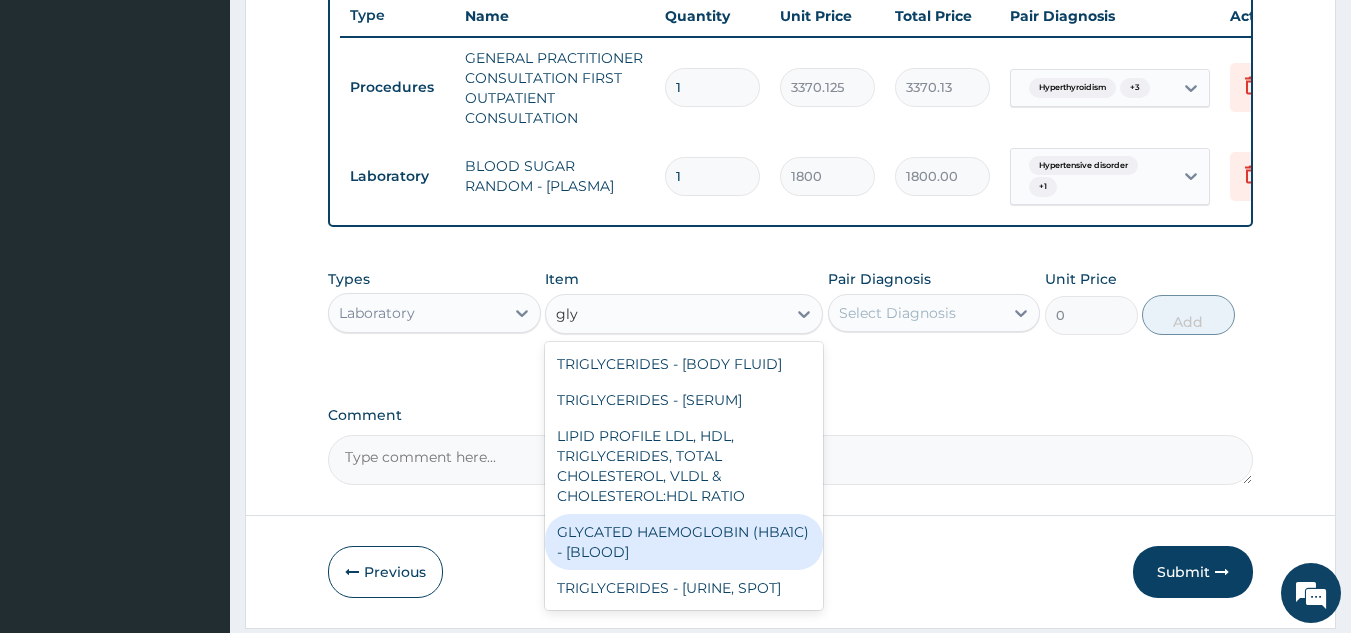 click on "GLYCATED HAEMOGLOBIN (HBA1C) - [BLOOD]" at bounding box center (684, 542) 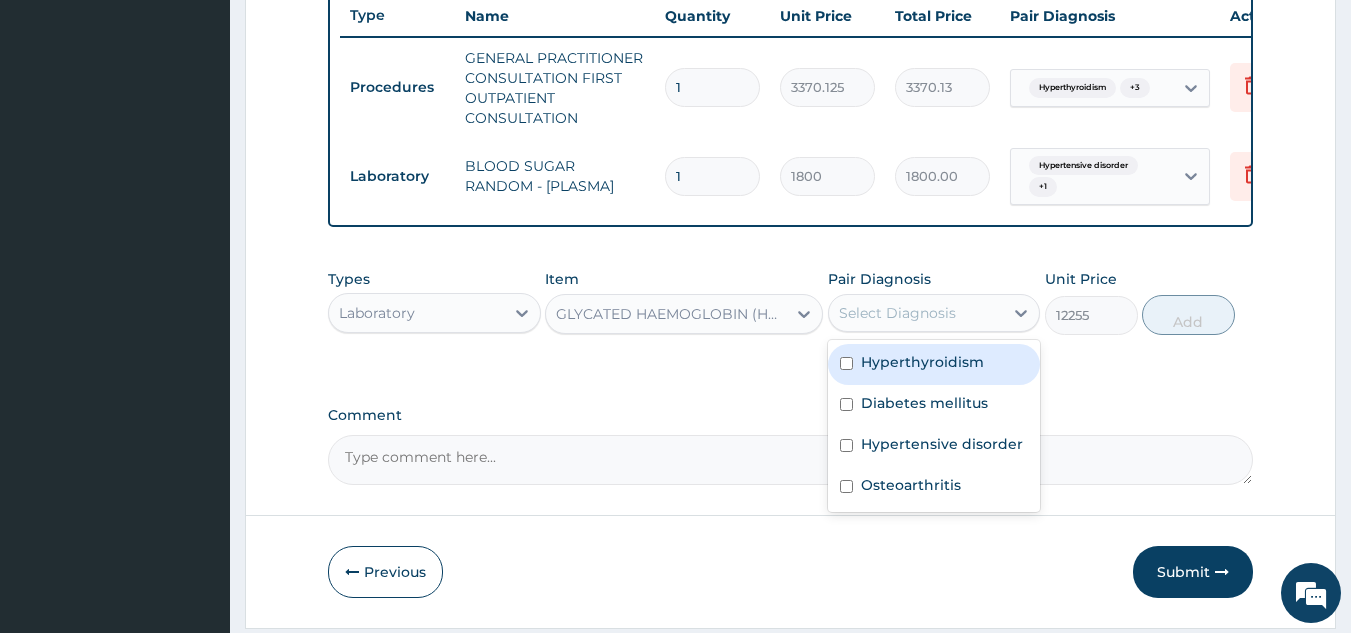 click on "Select Diagnosis" at bounding box center (916, 313) 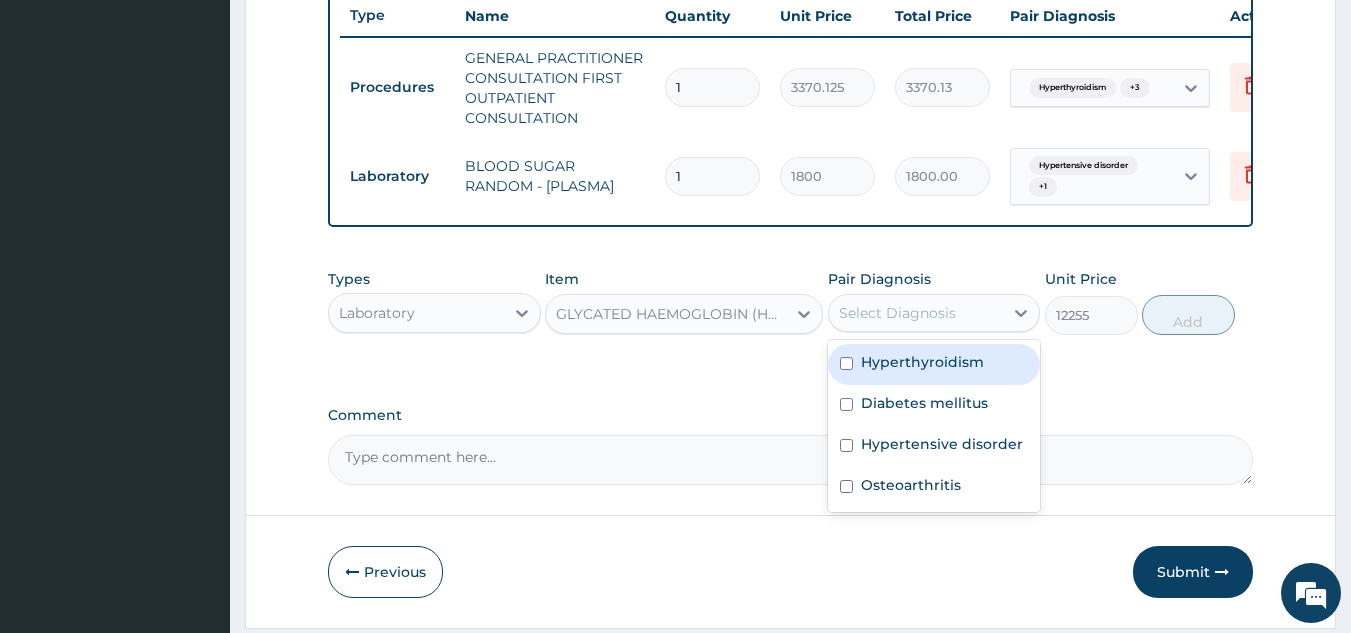 click on "Hyperthyroidism" at bounding box center (922, 362) 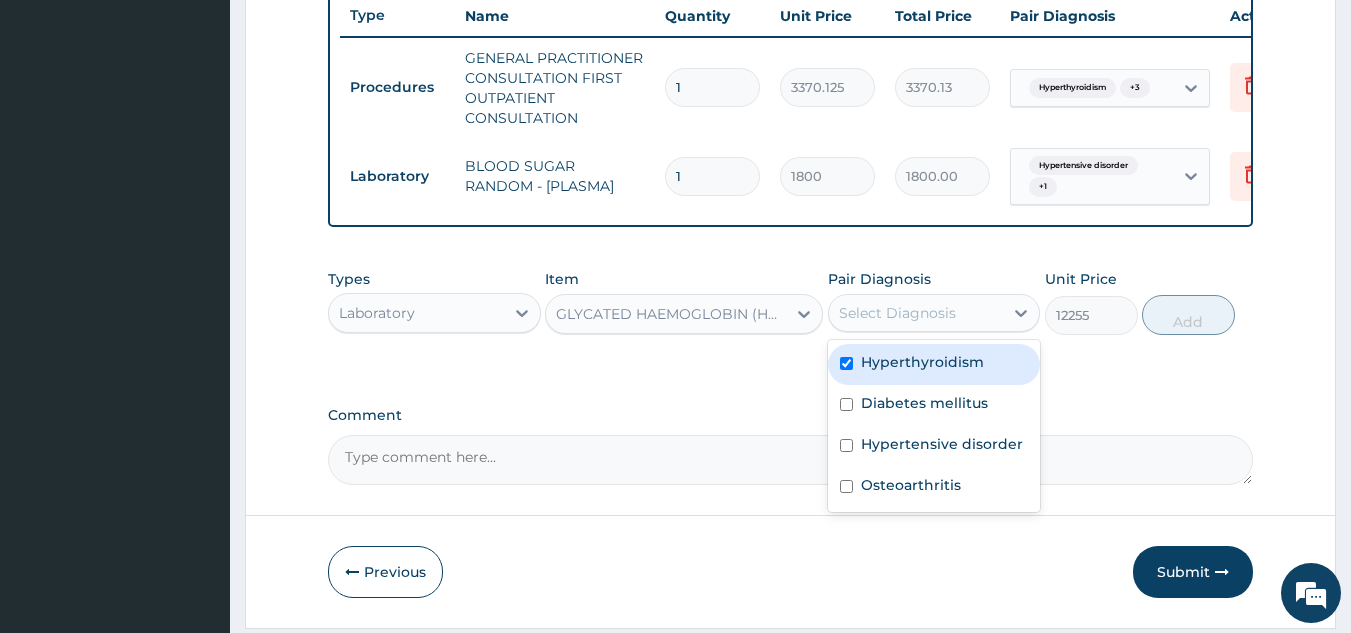 checkbox on "true" 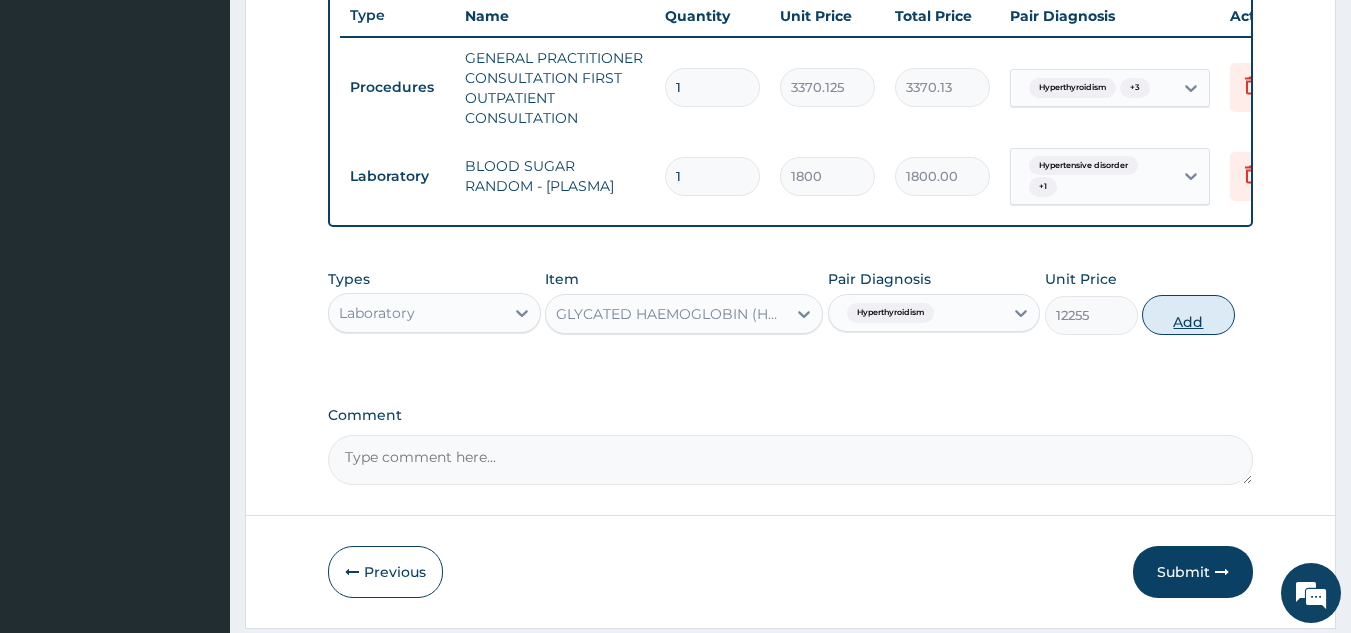click on "Add" at bounding box center [1188, 315] 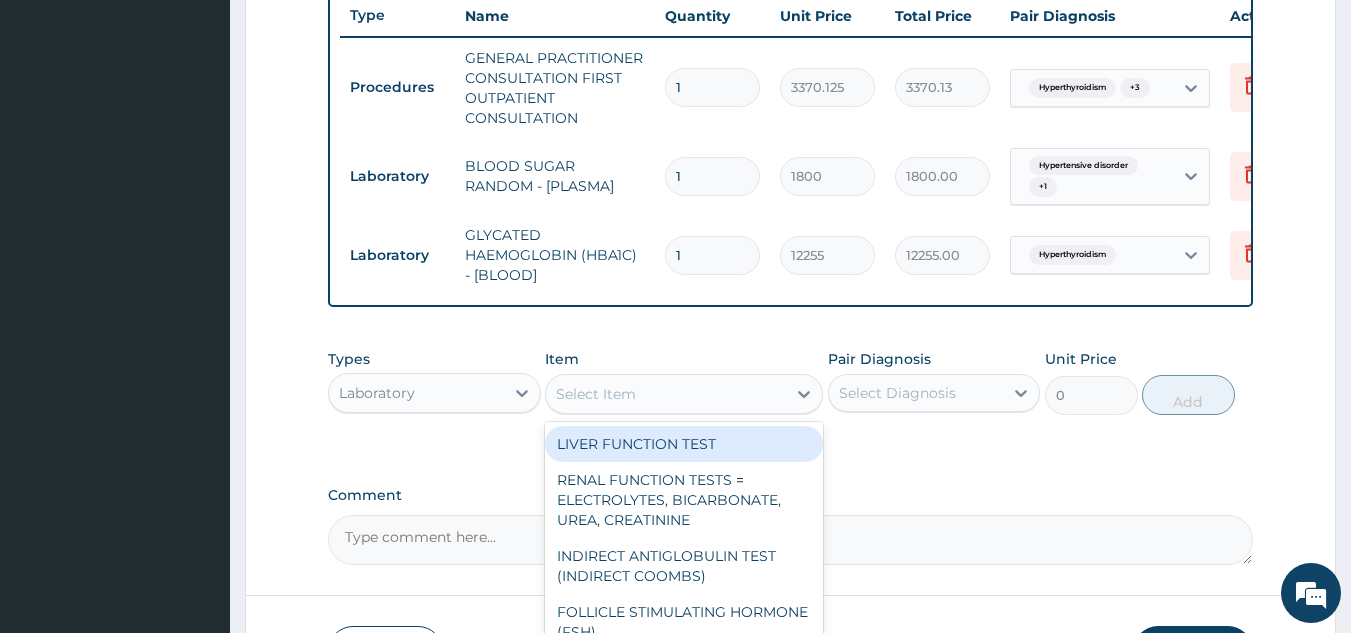 click on "Select Item" at bounding box center [666, 394] 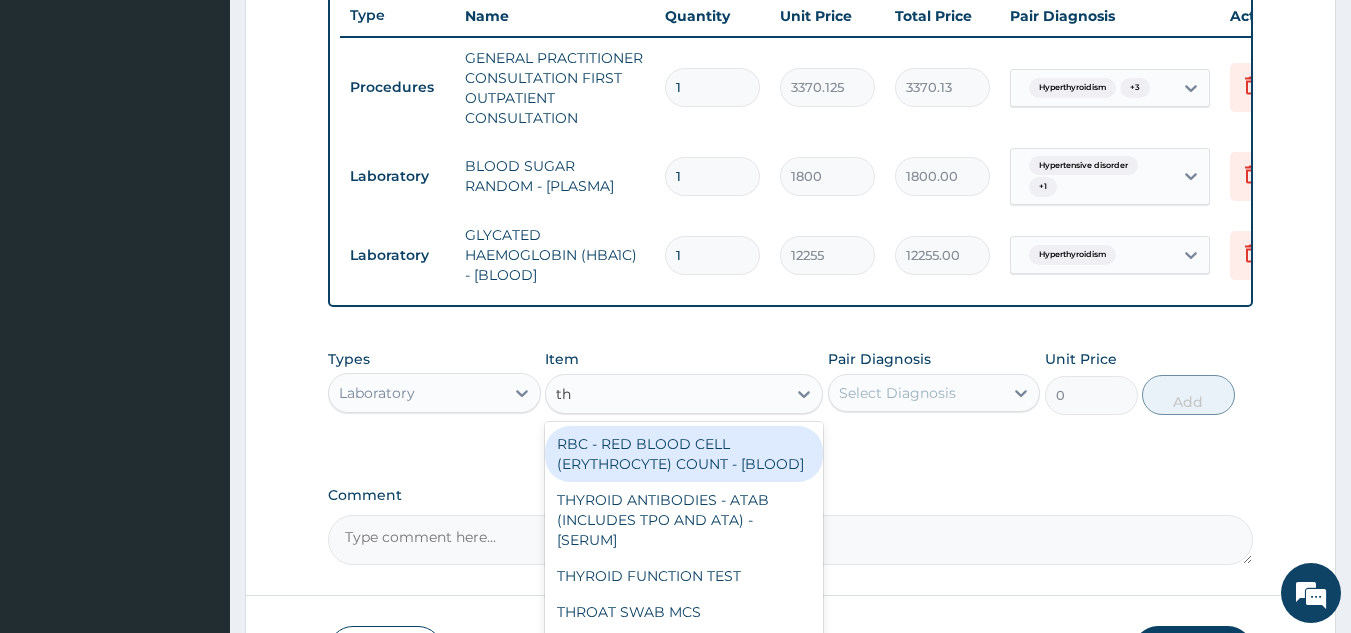 type on "thy" 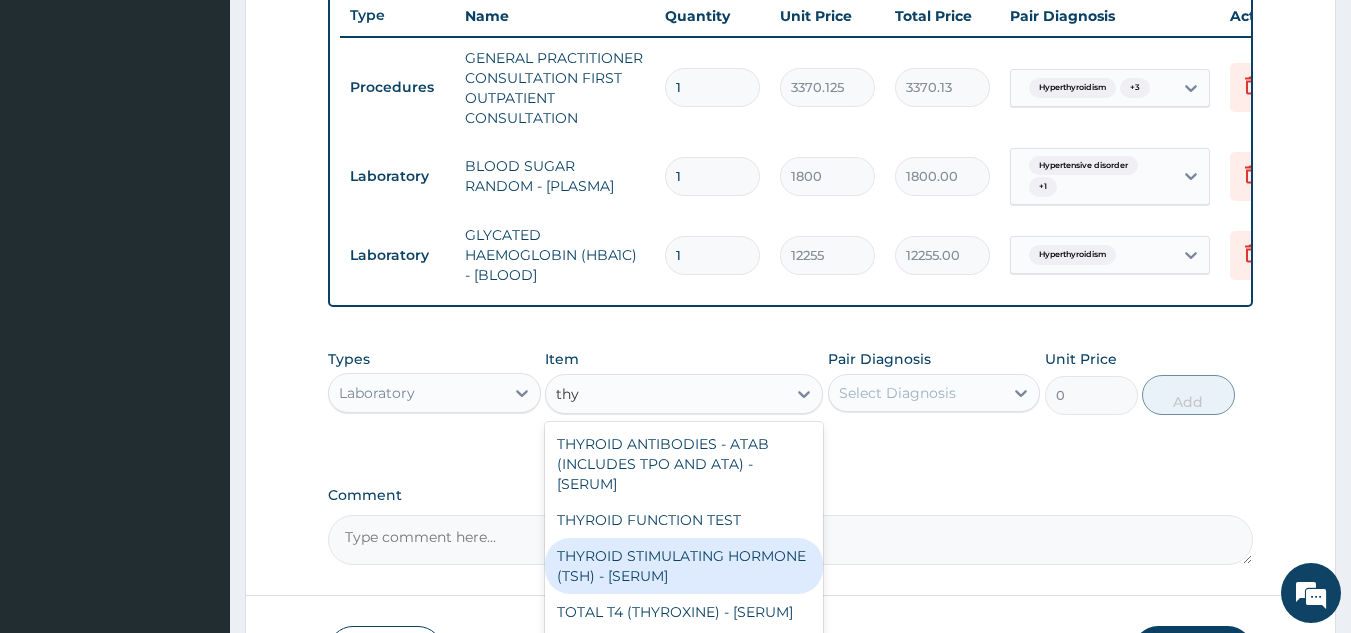 click on "THYROID STIMULATING HORMONE (TSH) - [SERUM]" at bounding box center (684, 566) 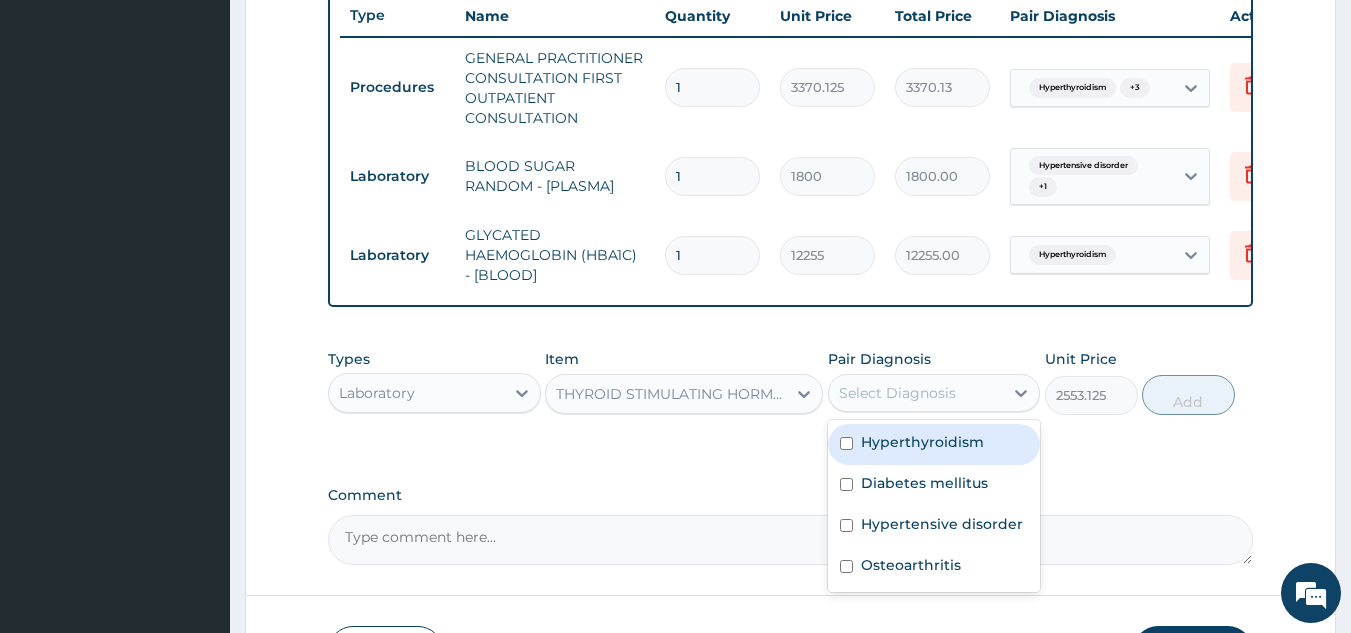click on "Select Diagnosis" at bounding box center [916, 393] 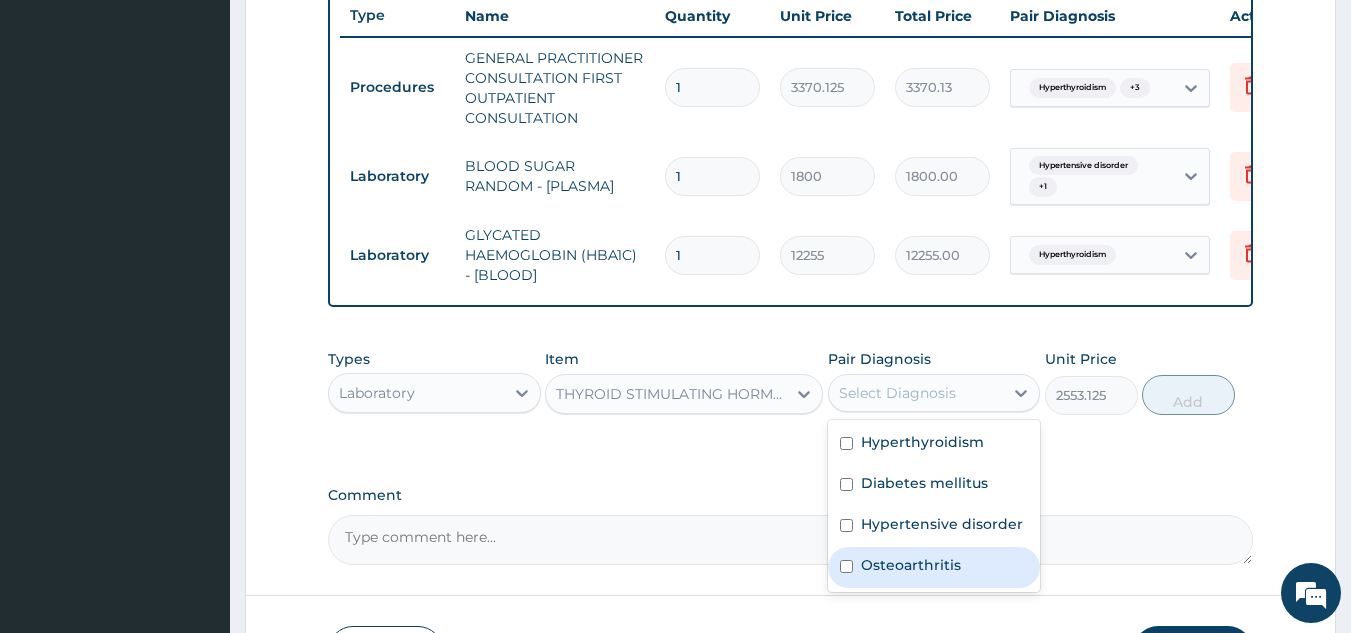 click on "Osteoarthritis" at bounding box center [911, 565] 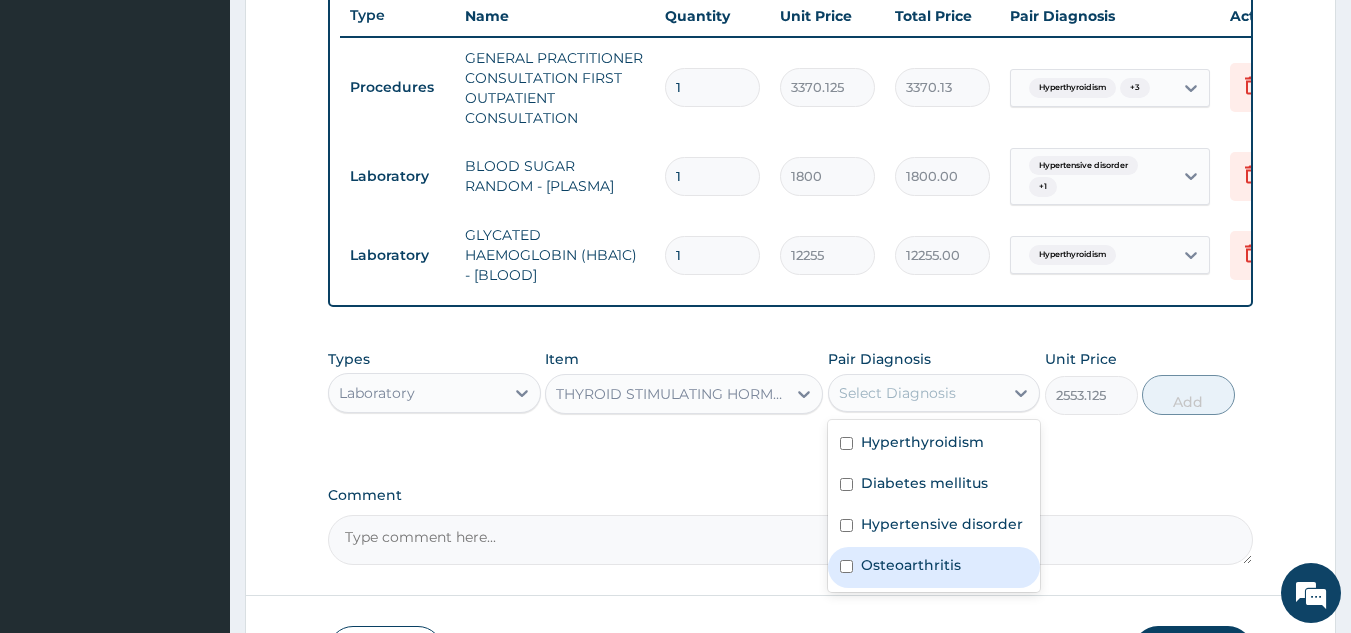 checkbox on "true" 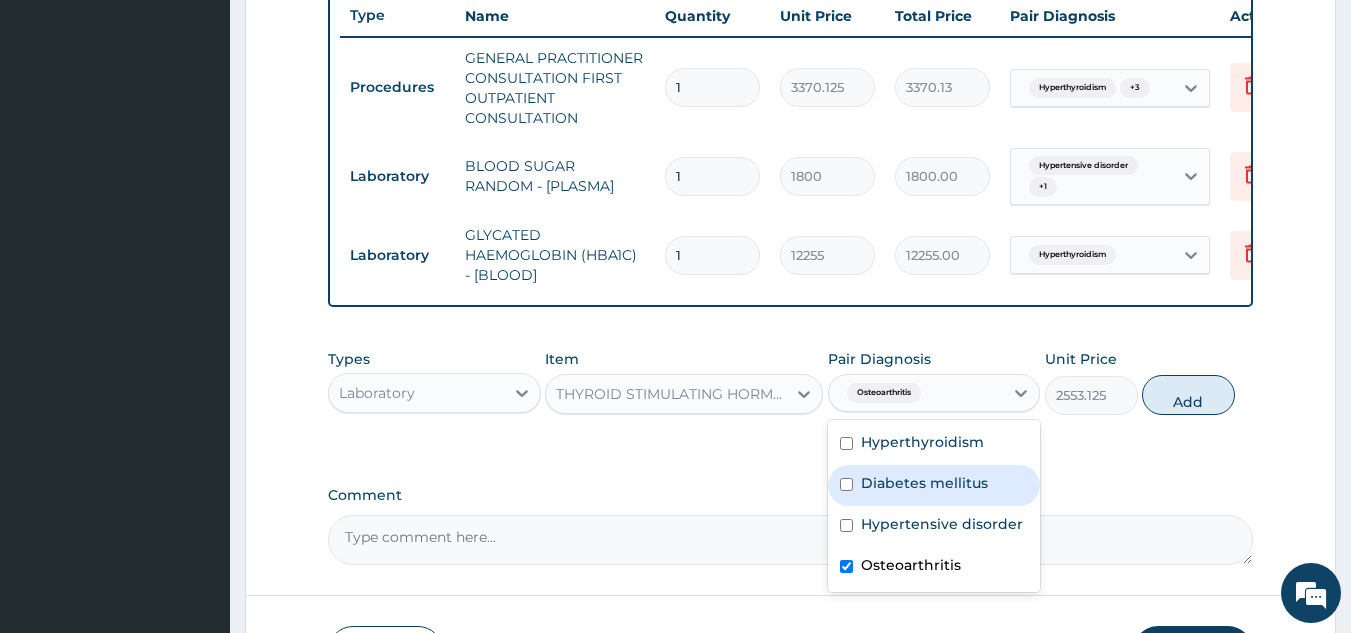 click on "Types Laboratory Item THYROID STIMULATING HORMONE (TSH) - [SERUM] Pair Diagnosis option Osteoarthritis, selected. option Diabetes mellitus focused, 2 of 4. 4 results available. Use Up and Down to choose options, press Enter to select the currently focused option, press Escape to exit the menu, press Tab to select the option and exit the menu. Osteoarthritis Hyperthyroidism Diabetes mellitus Hypertensive disorder Osteoarthritis Unit Price 2553.125 Add" at bounding box center [791, 397] 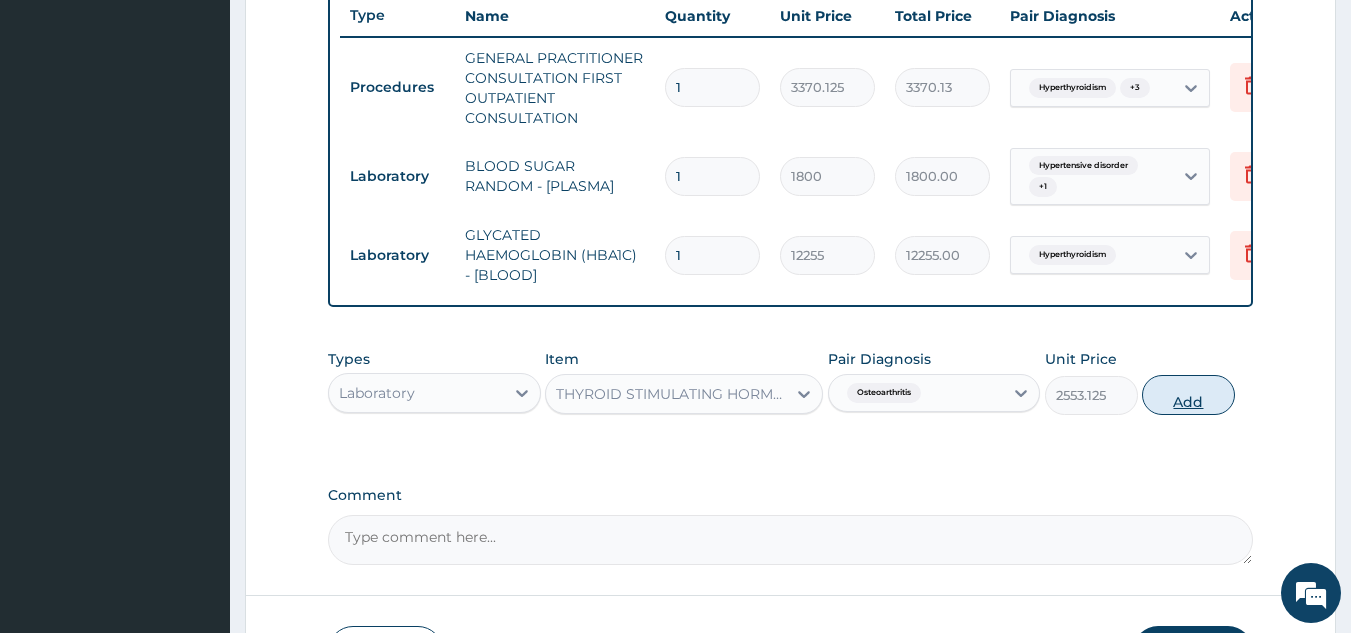 click on "Add" at bounding box center (1188, 395) 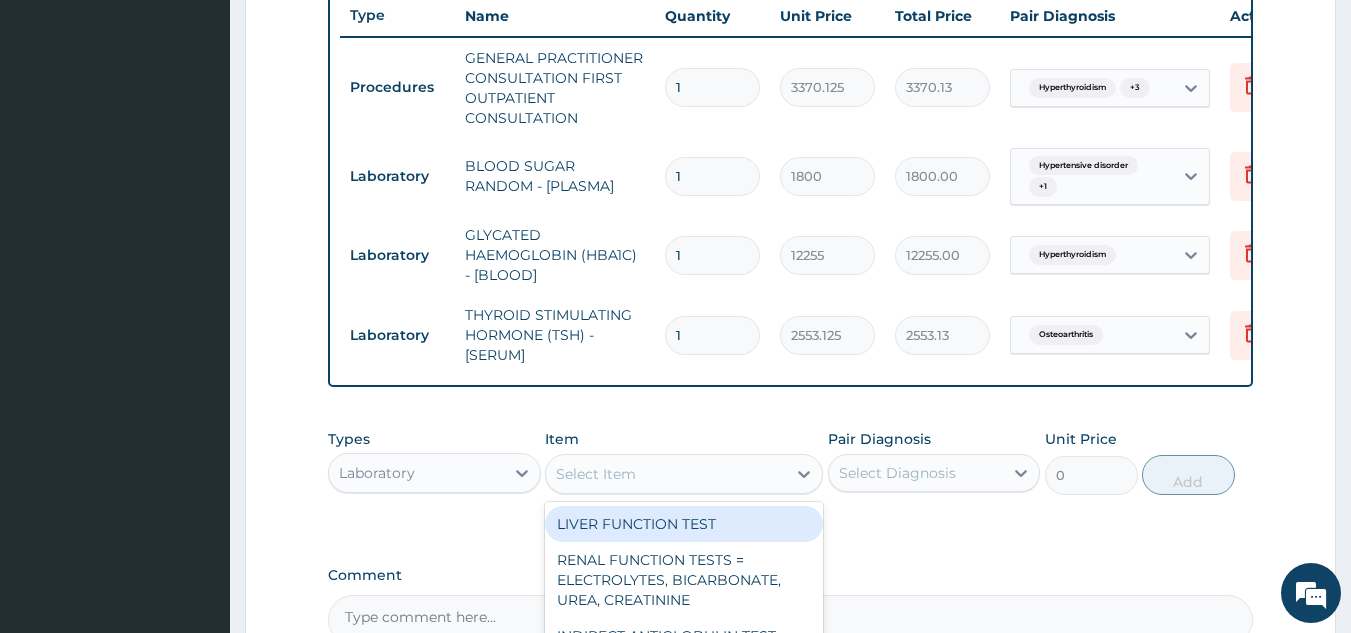 click on "Select Item" at bounding box center [666, 474] 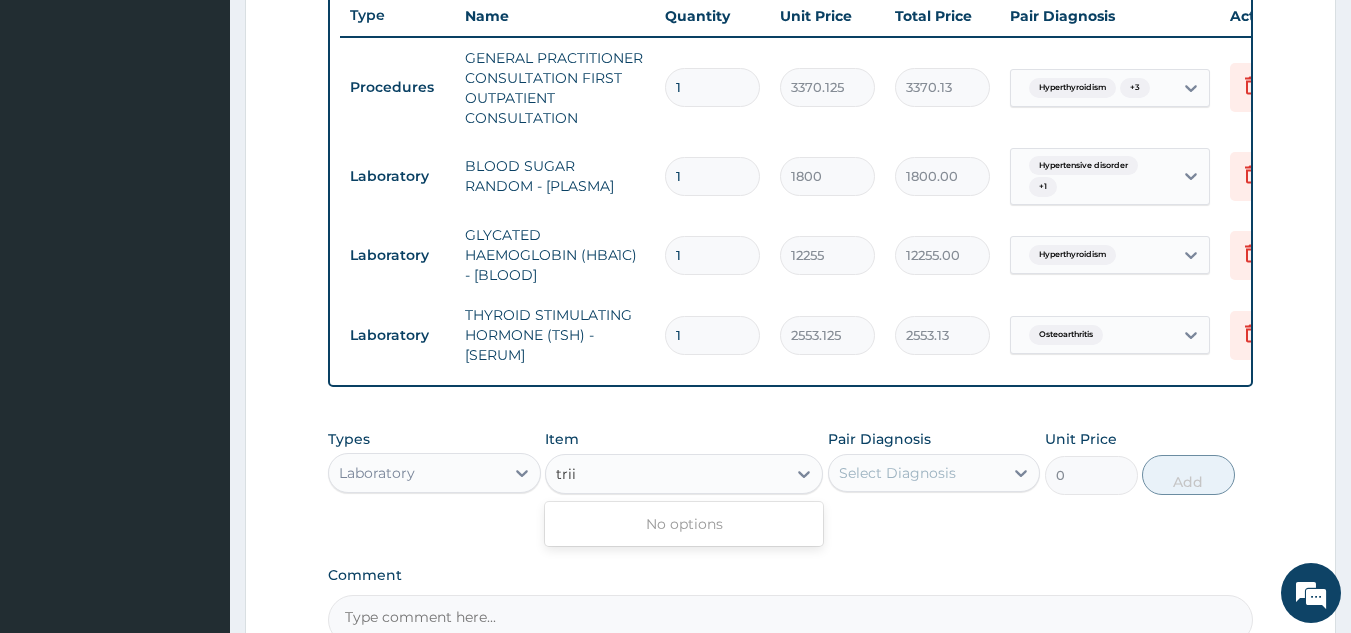 type on "tri" 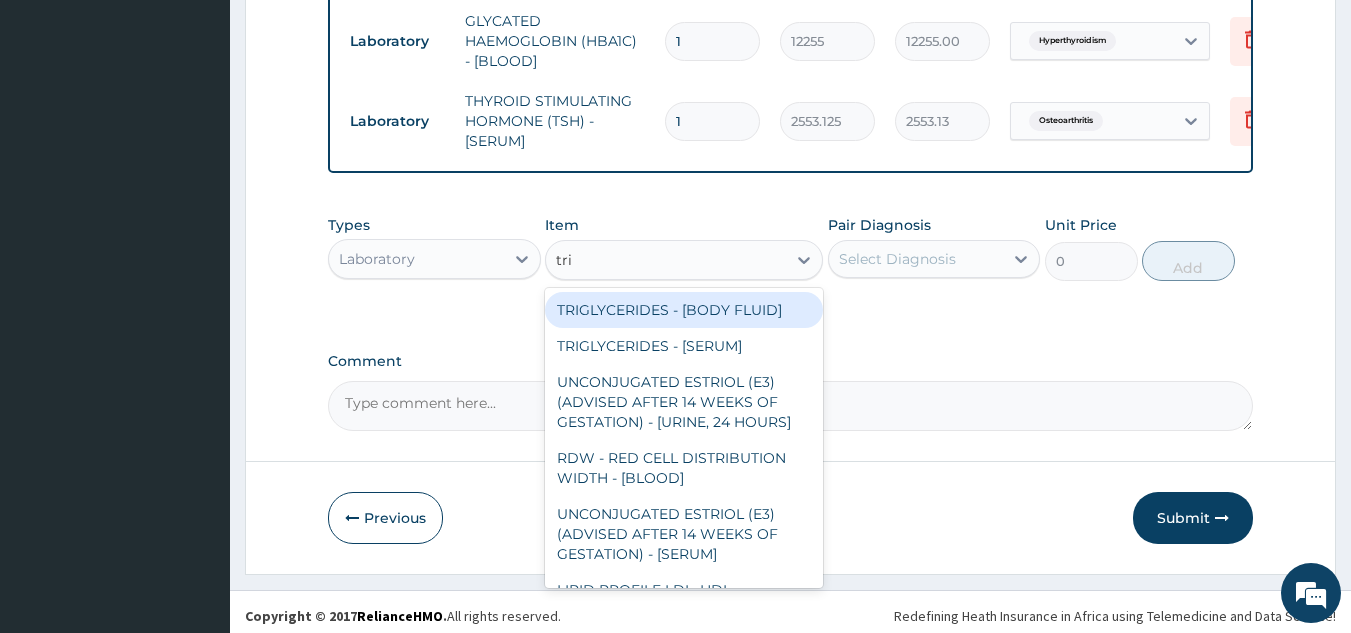 scroll, scrollTop: 997, scrollLeft: 0, axis: vertical 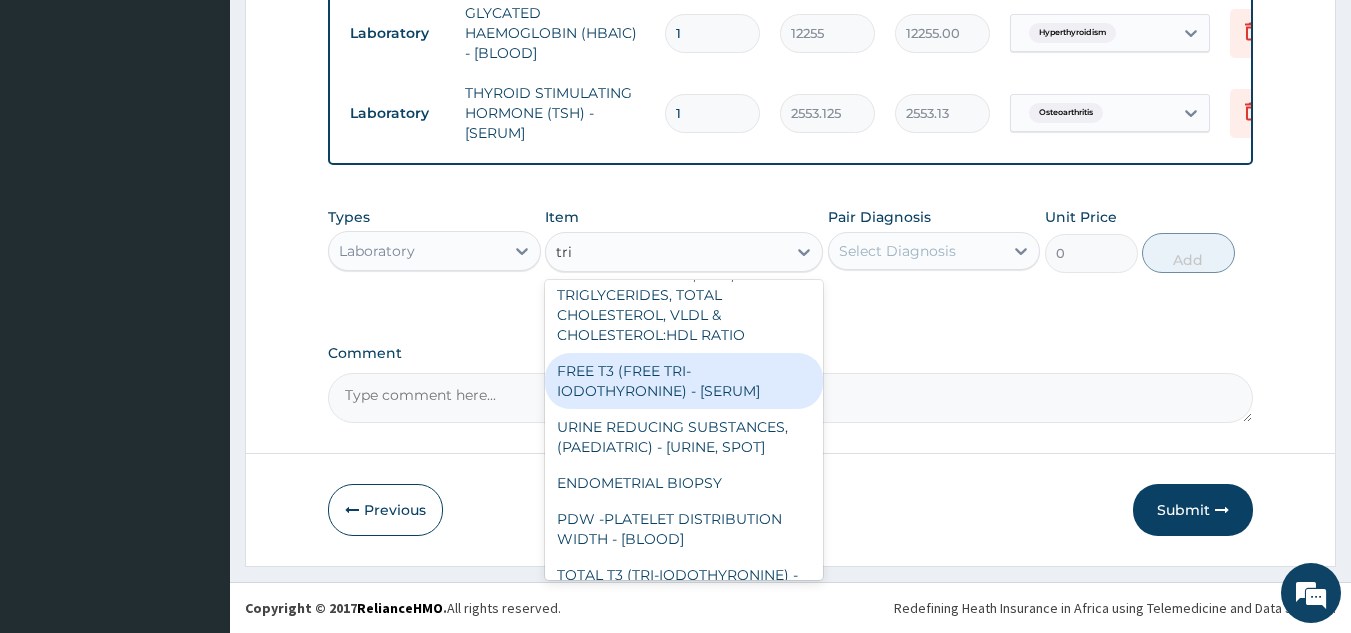 click on "FREE T3 (FREE TRI-IODOTHYRONINE) - [SERUM]" at bounding box center (684, 381) 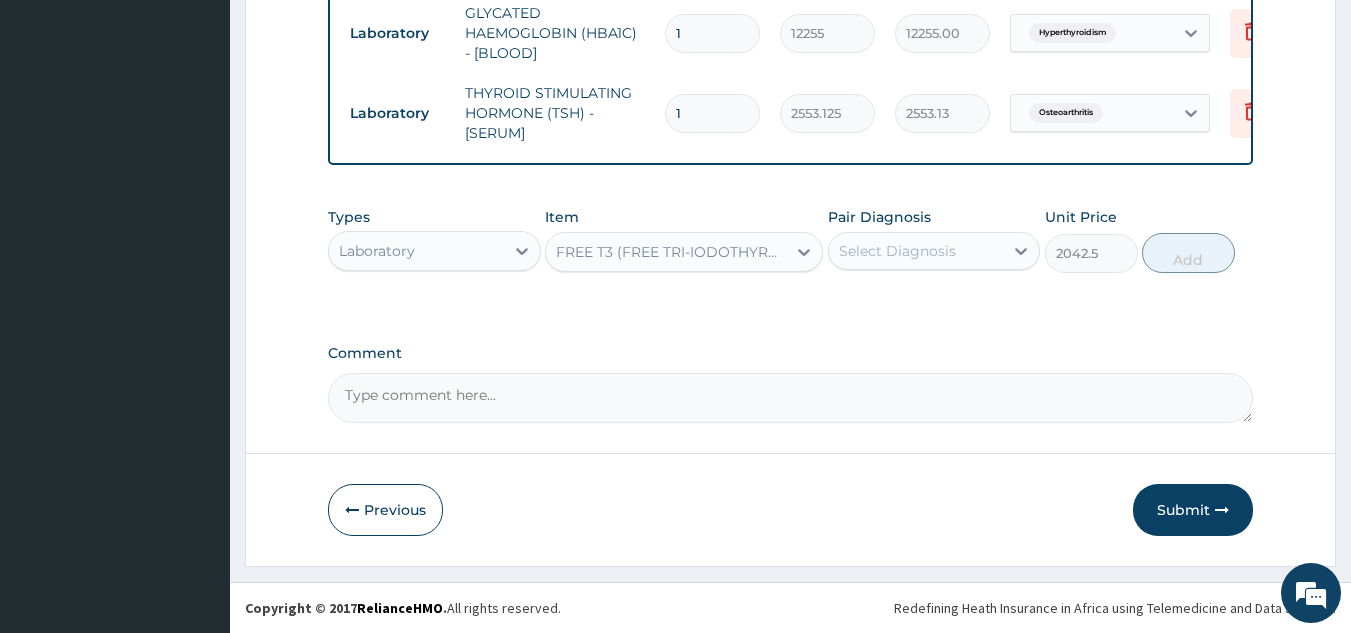 click on "Comment" at bounding box center (791, 353) 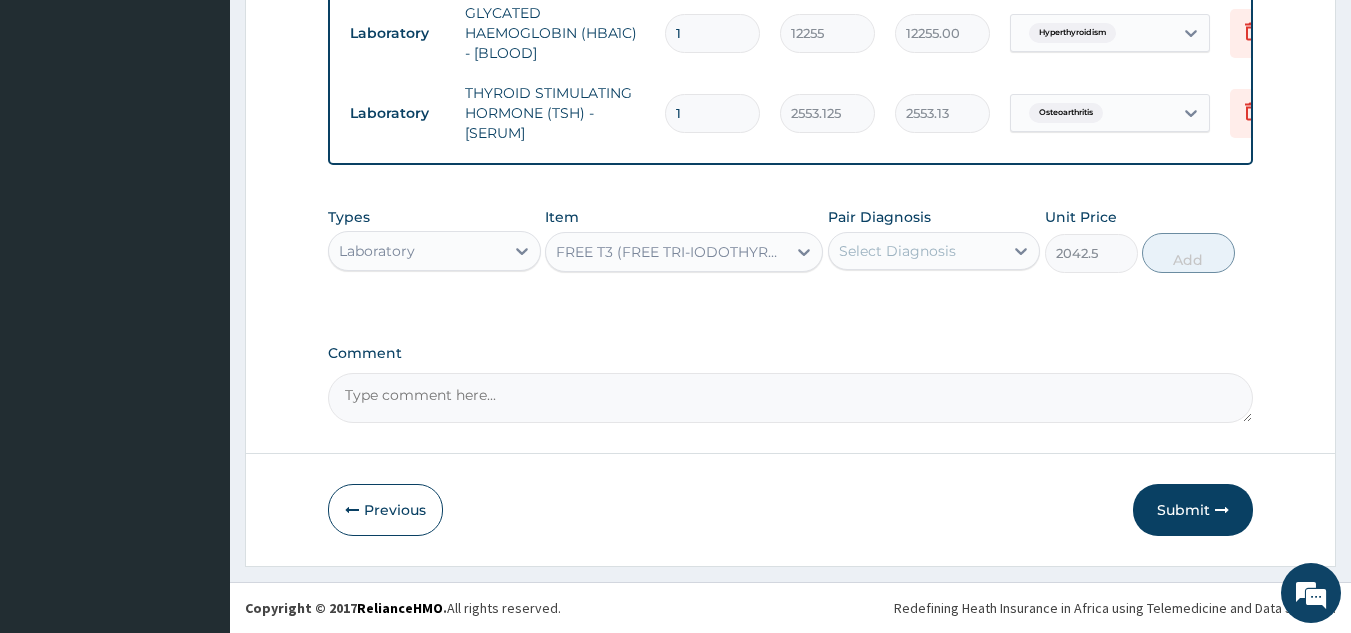 click on "Pair Diagnosis Select Diagnosis" at bounding box center [934, 240] 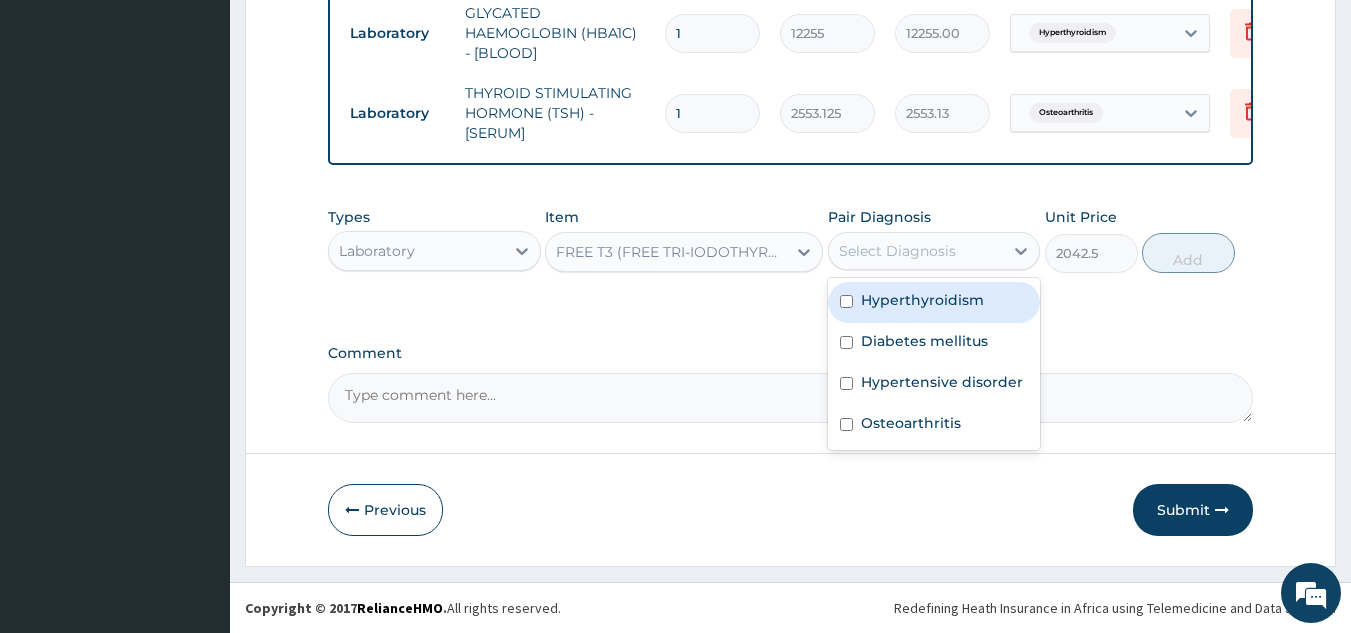 click on "Select Diagnosis" at bounding box center (916, 251) 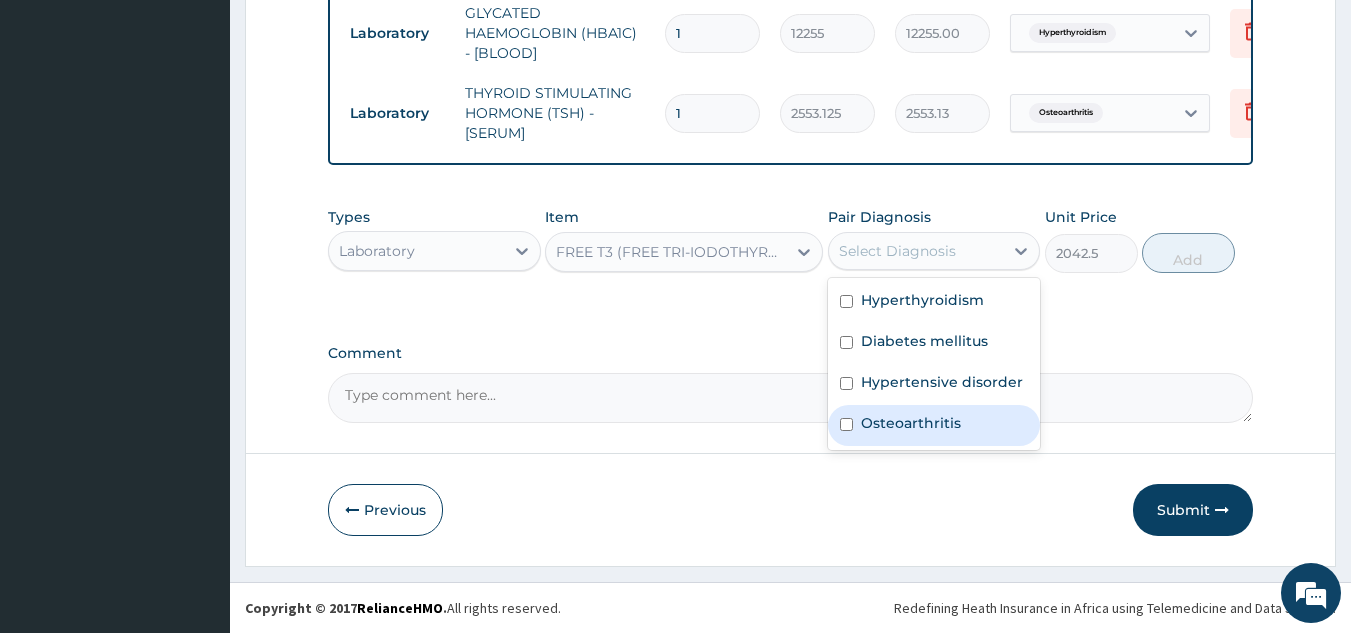 click on "Osteoarthritis" at bounding box center (911, 423) 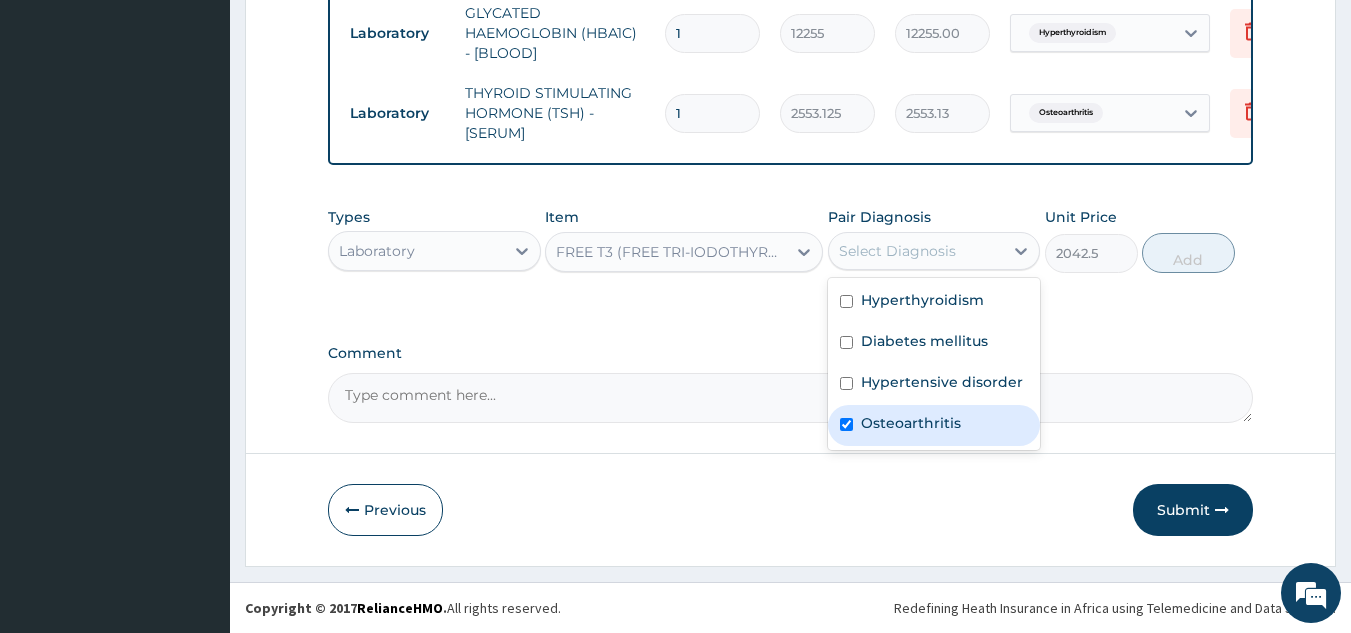 checkbox on "true" 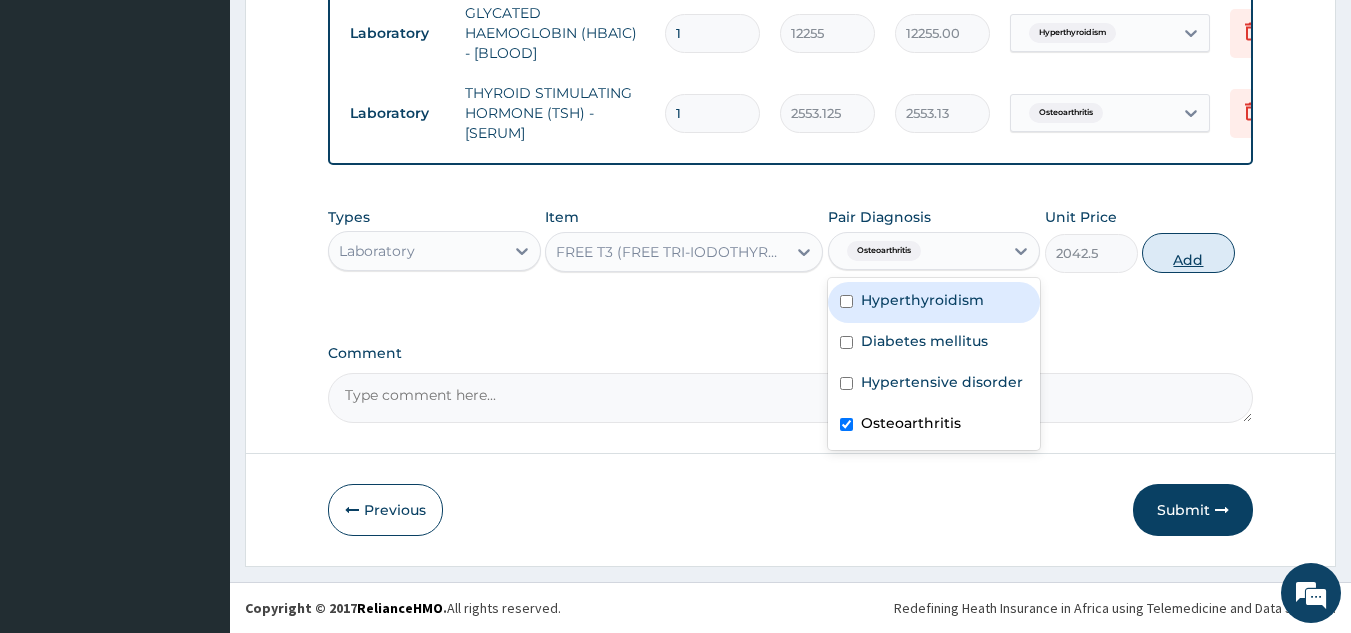 click on "Add" at bounding box center (1188, 253) 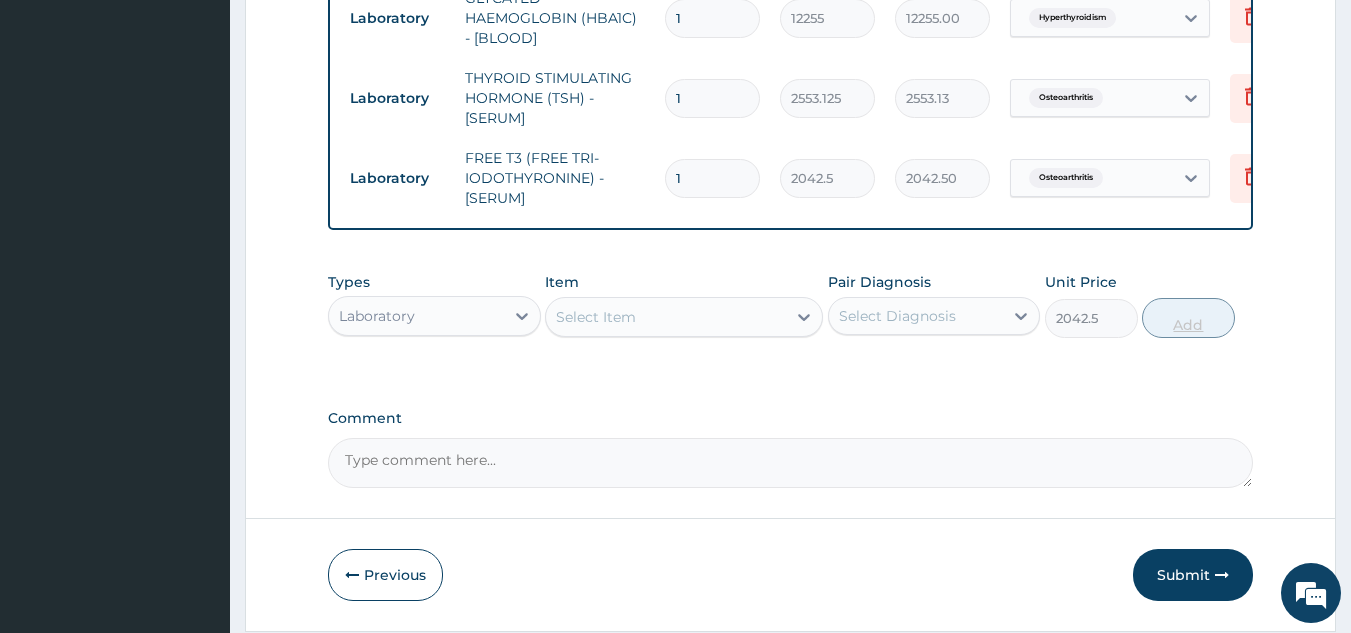 type on "0" 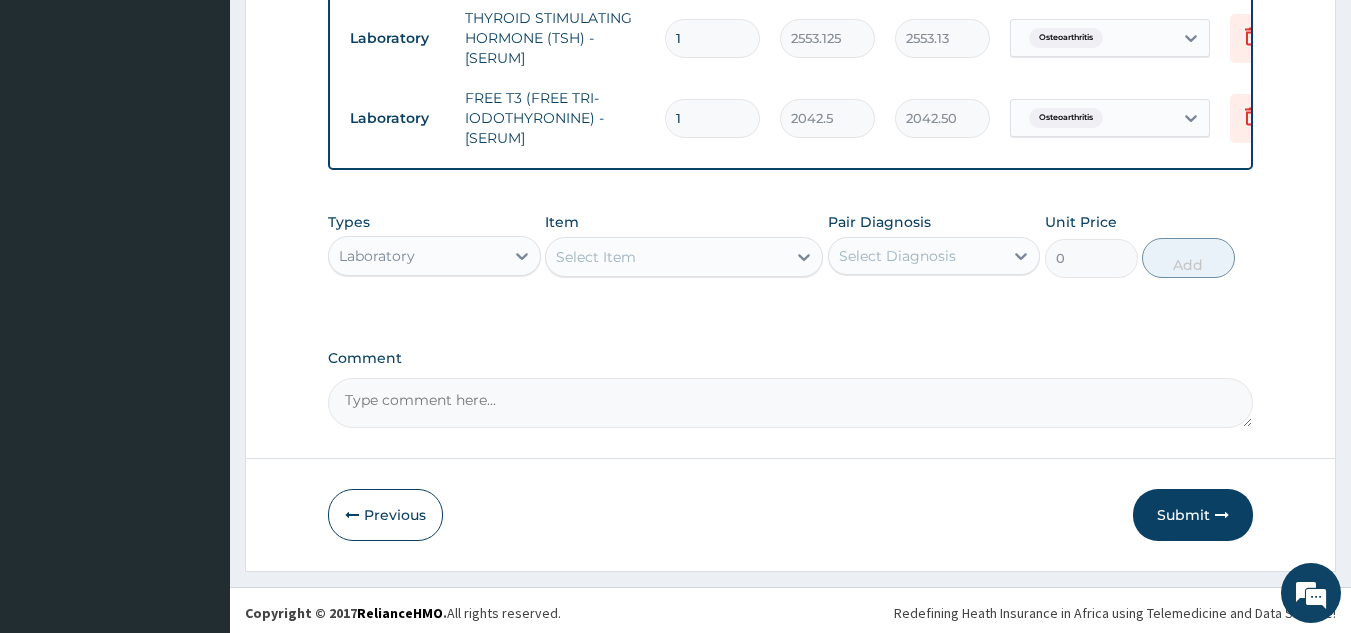 scroll, scrollTop: 1064, scrollLeft: 0, axis: vertical 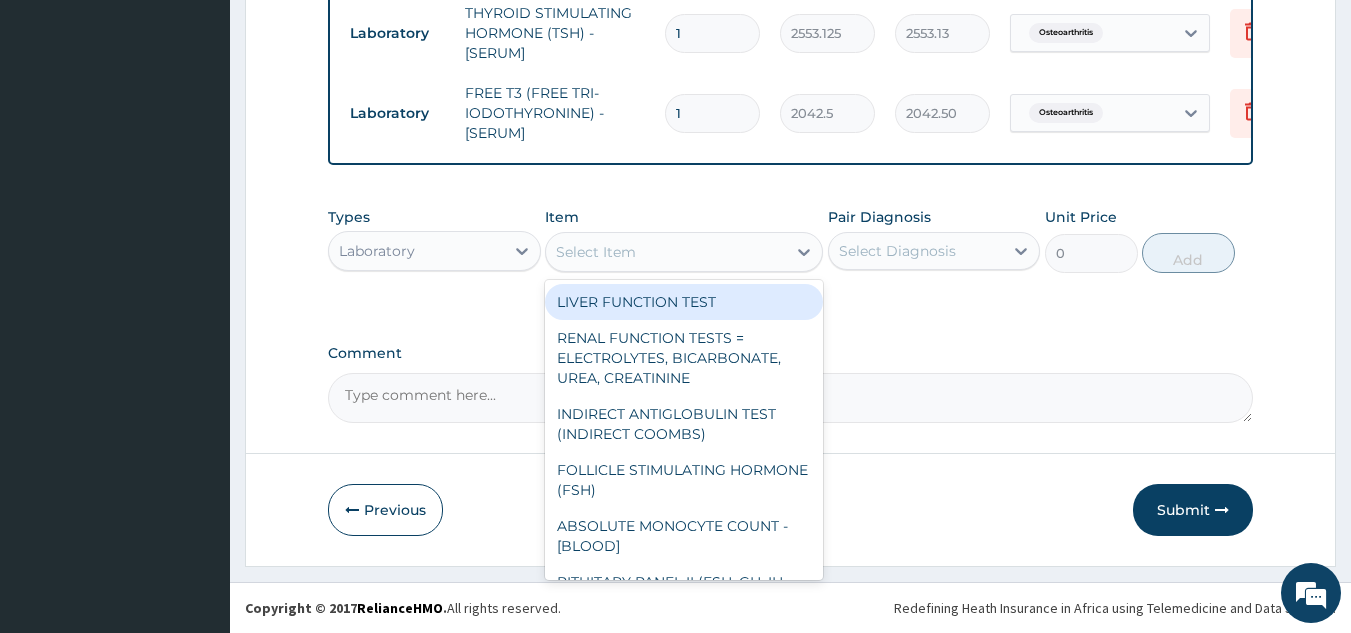 click on "Select Item" at bounding box center [666, 252] 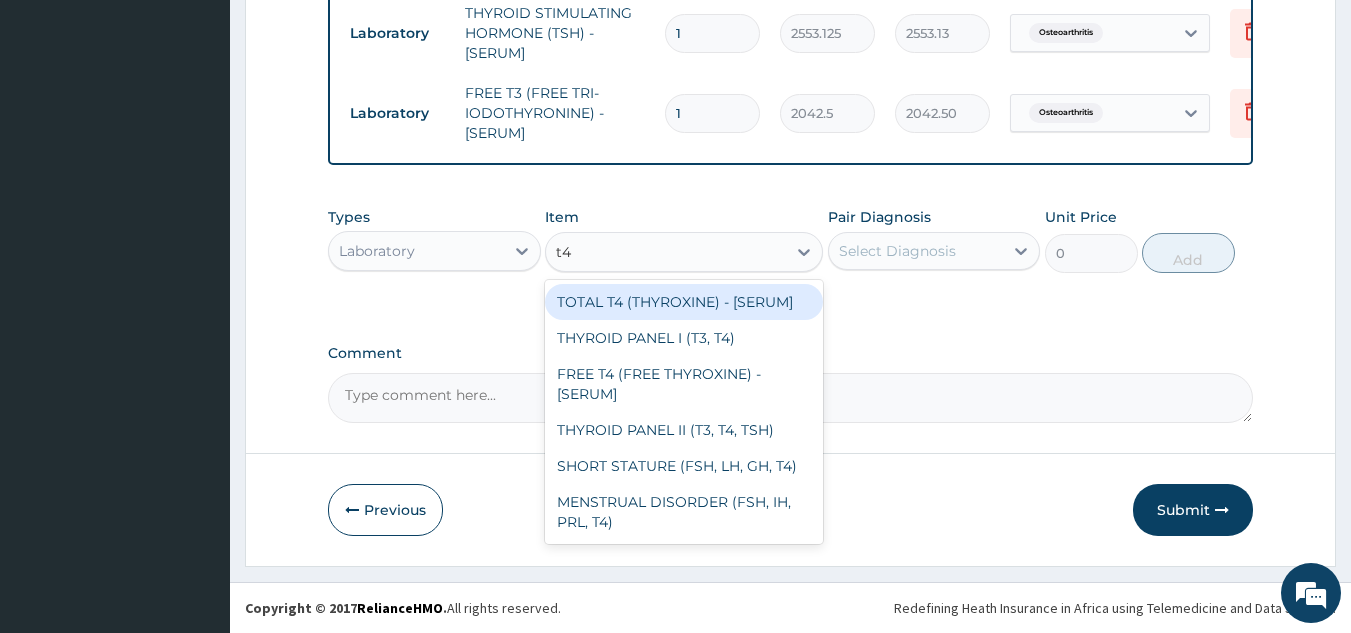 type on "t4" 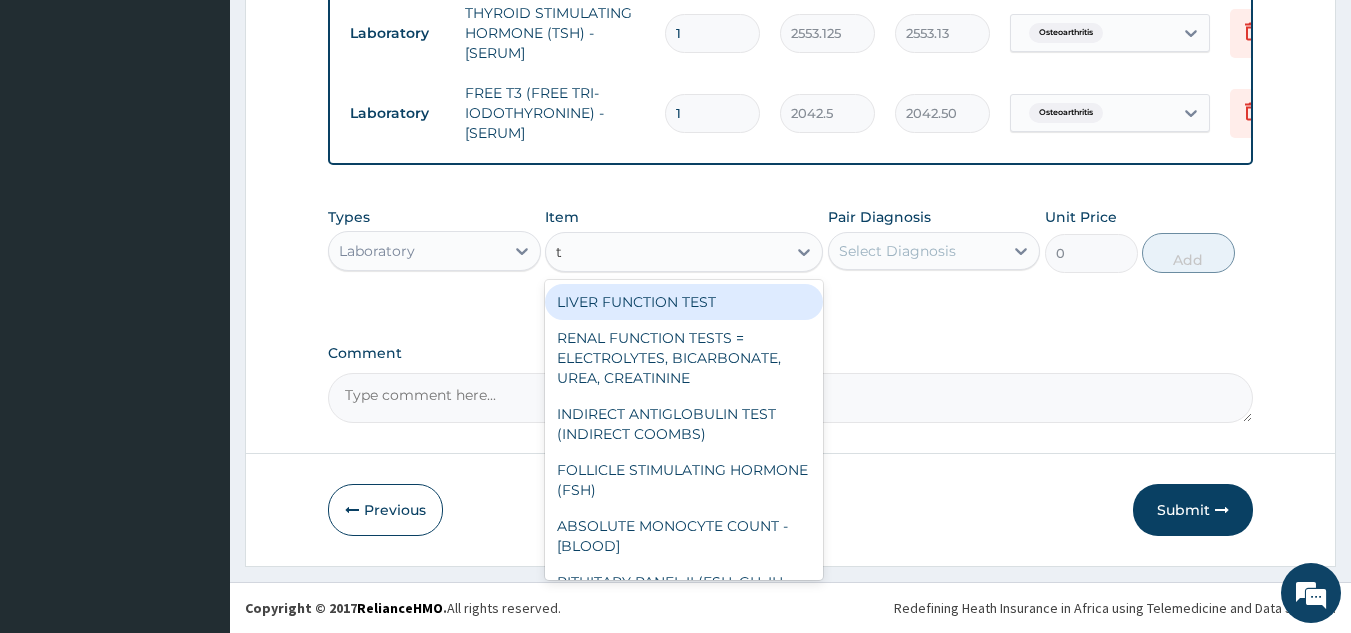 type on "t4" 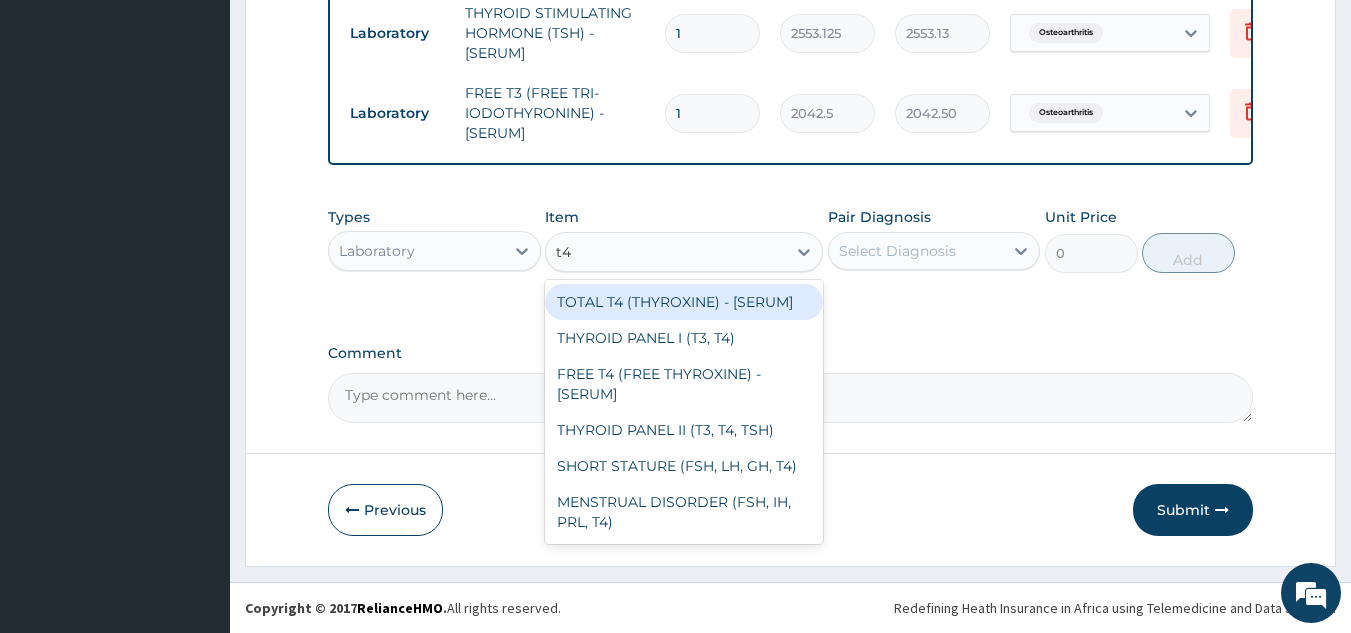 click on "TOTAL T4 (THYROXINE) - [SERUM]" at bounding box center (684, 302) 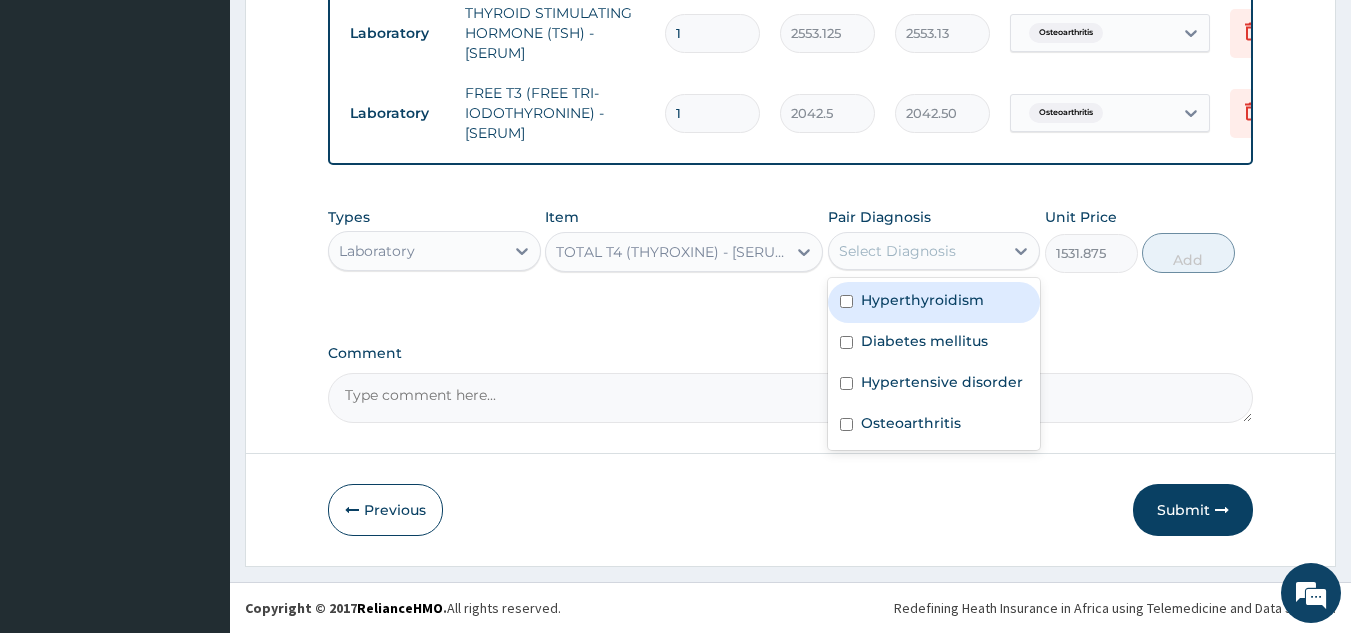 click on "Select Diagnosis" at bounding box center (916, 251) 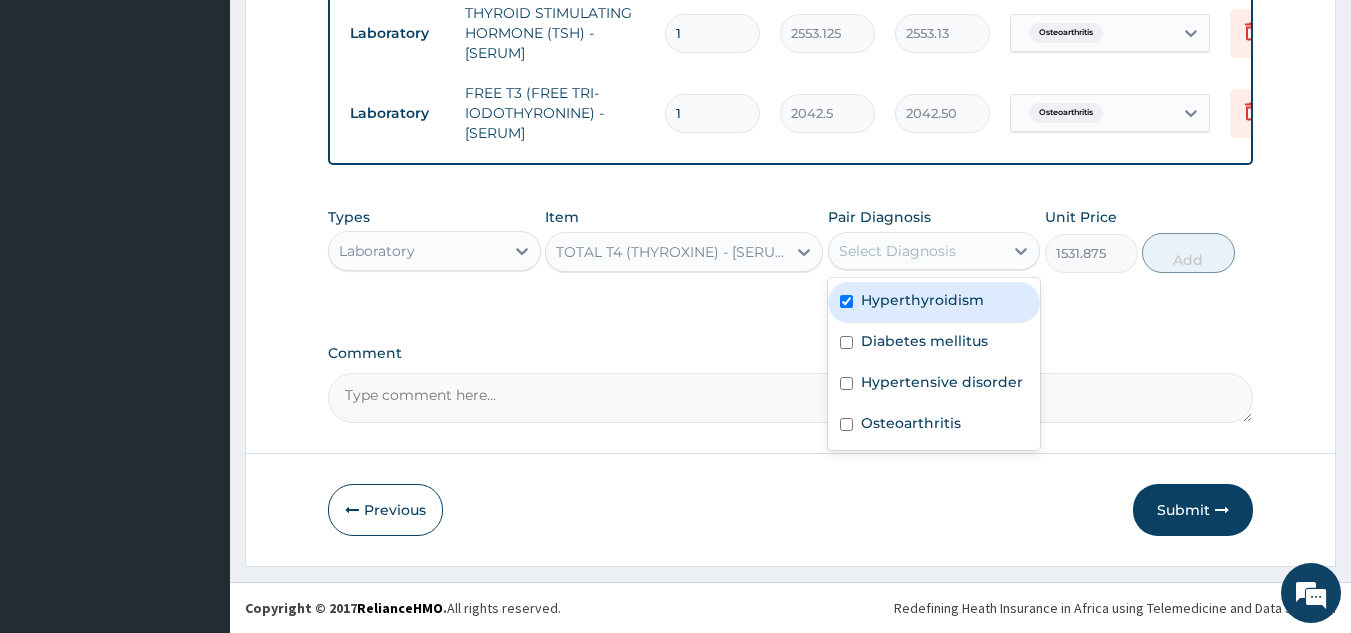 checkbox on "true" 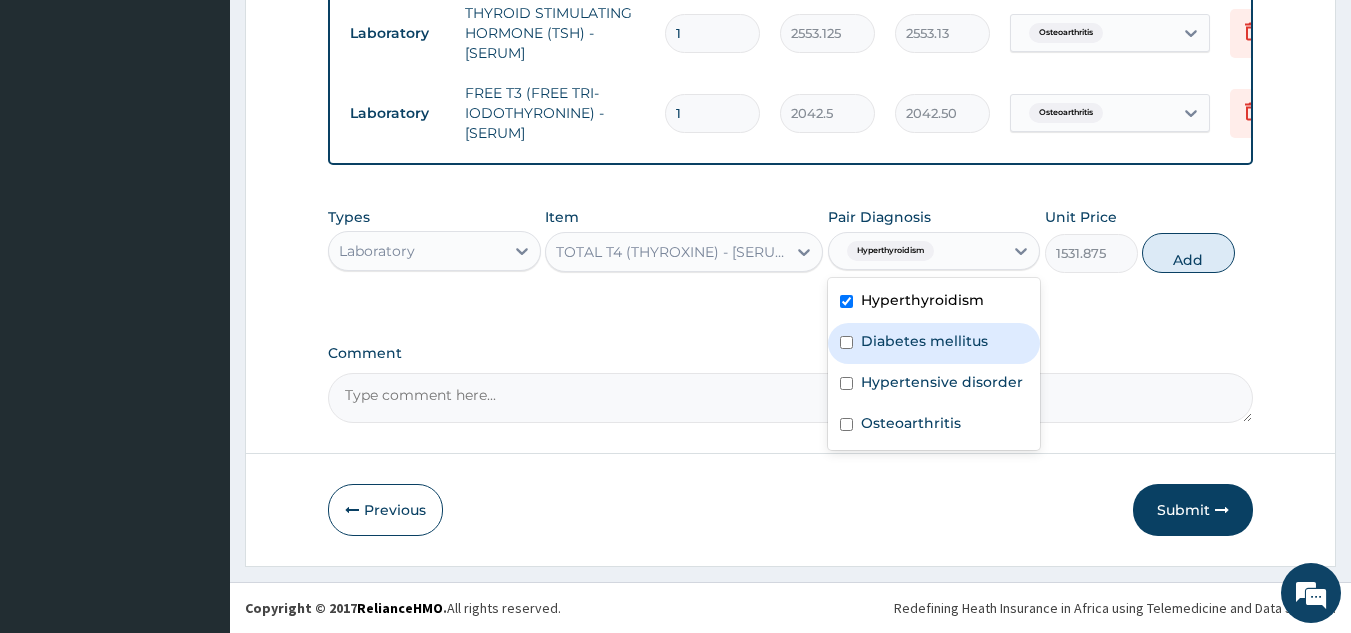click on "Diabetes mellitus" at bounding box center (924, 341) 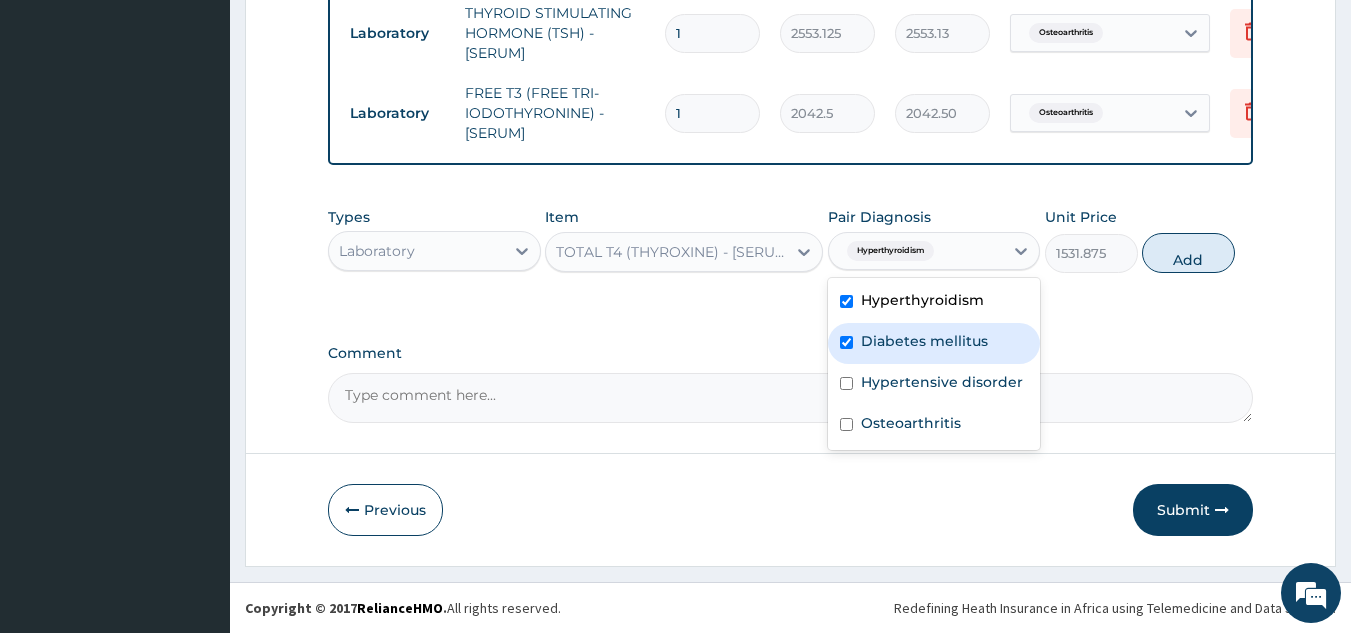 checkbox on "true" 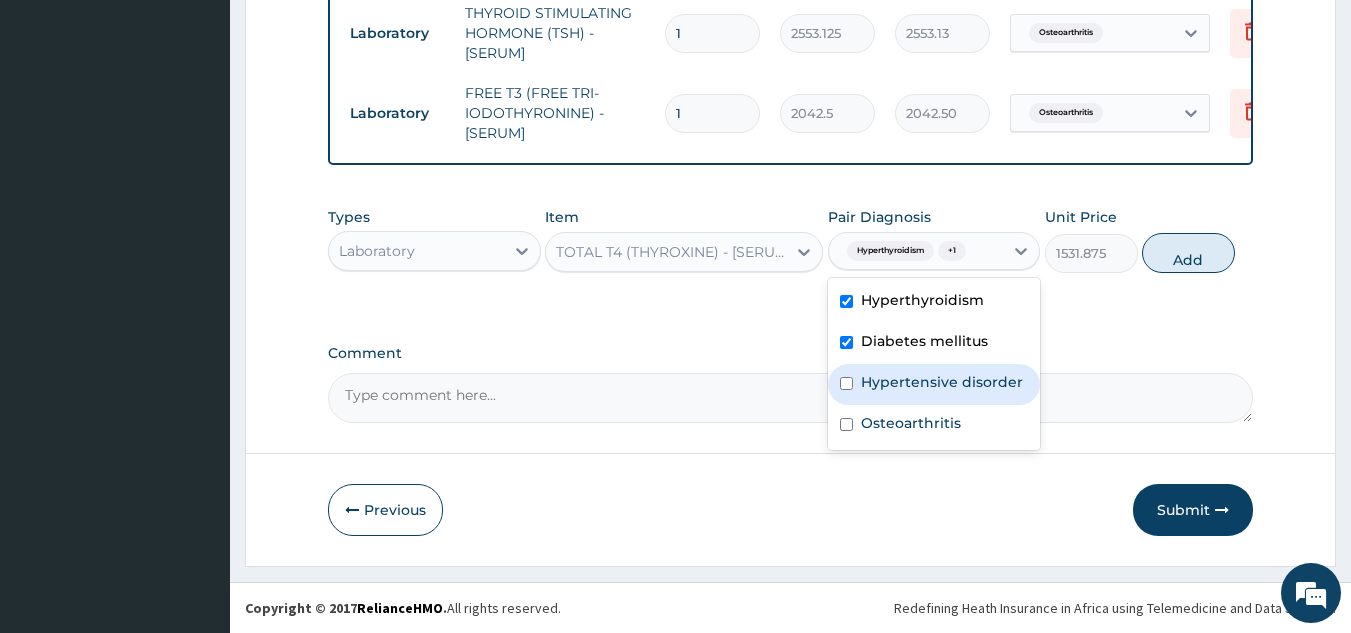 drag, startPoint x: 899, startPoint y: 386, endPoint x: 884, endPoint y: 422, distance: 39 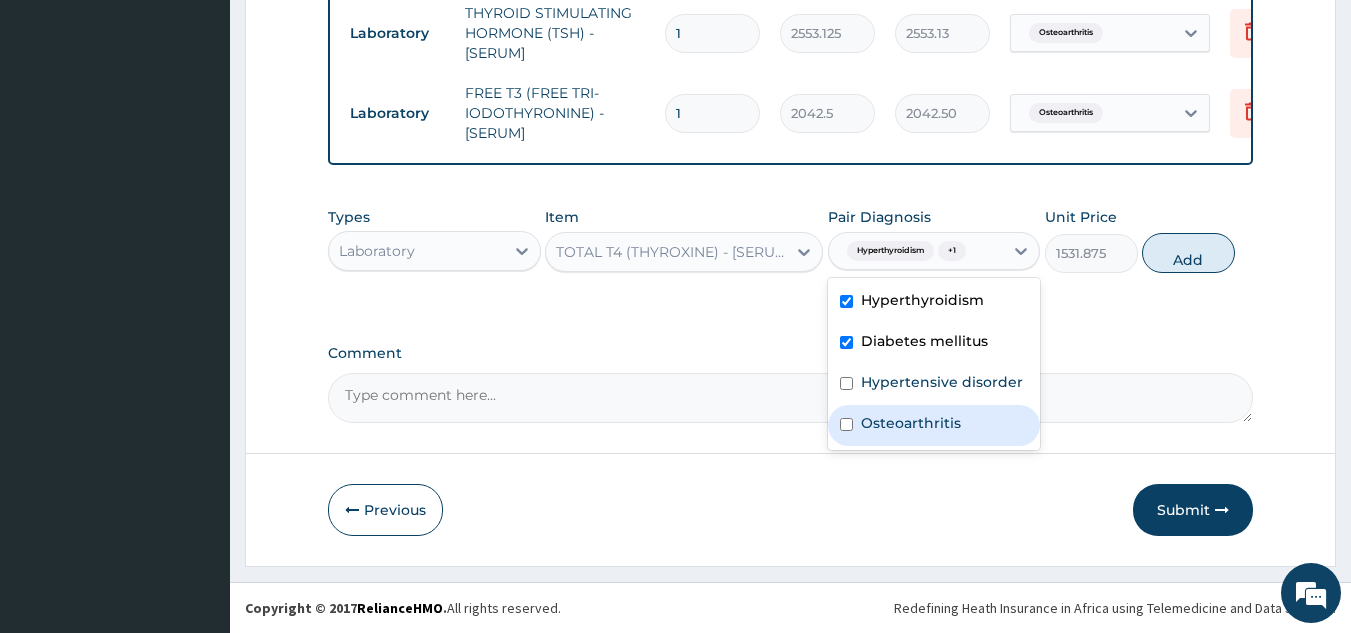 click on "Osteoarthritis" at bounding box center [934, 425] 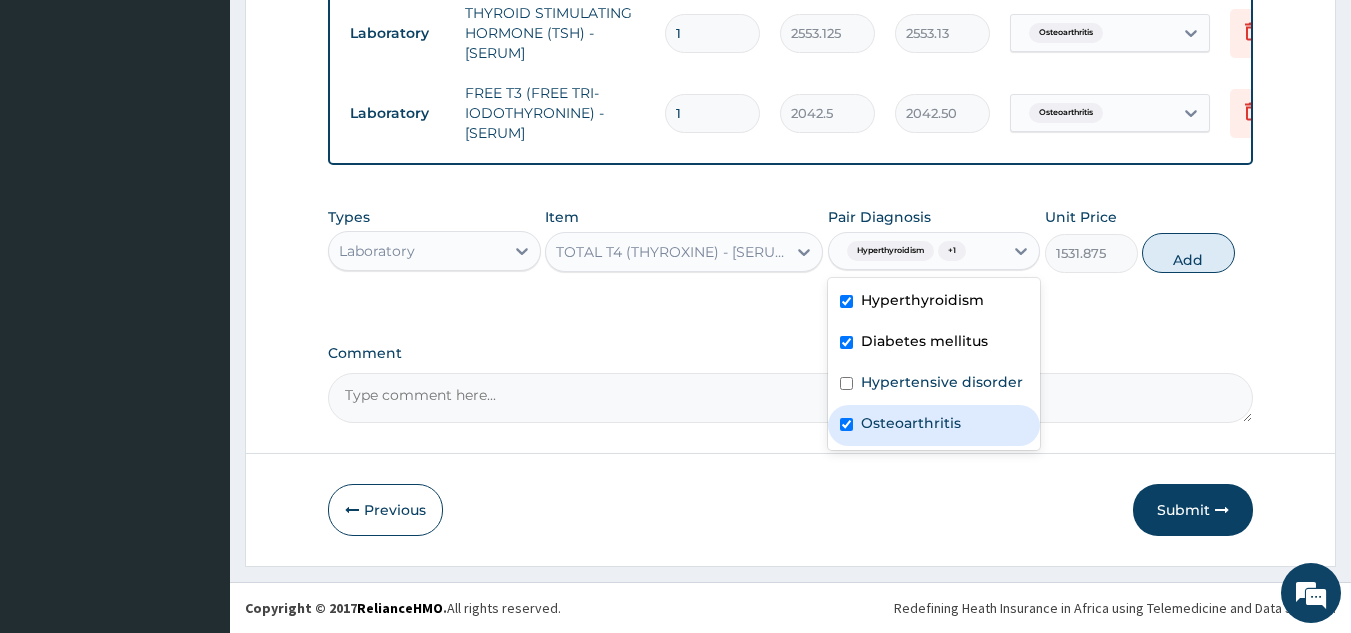 checkbox on "true" 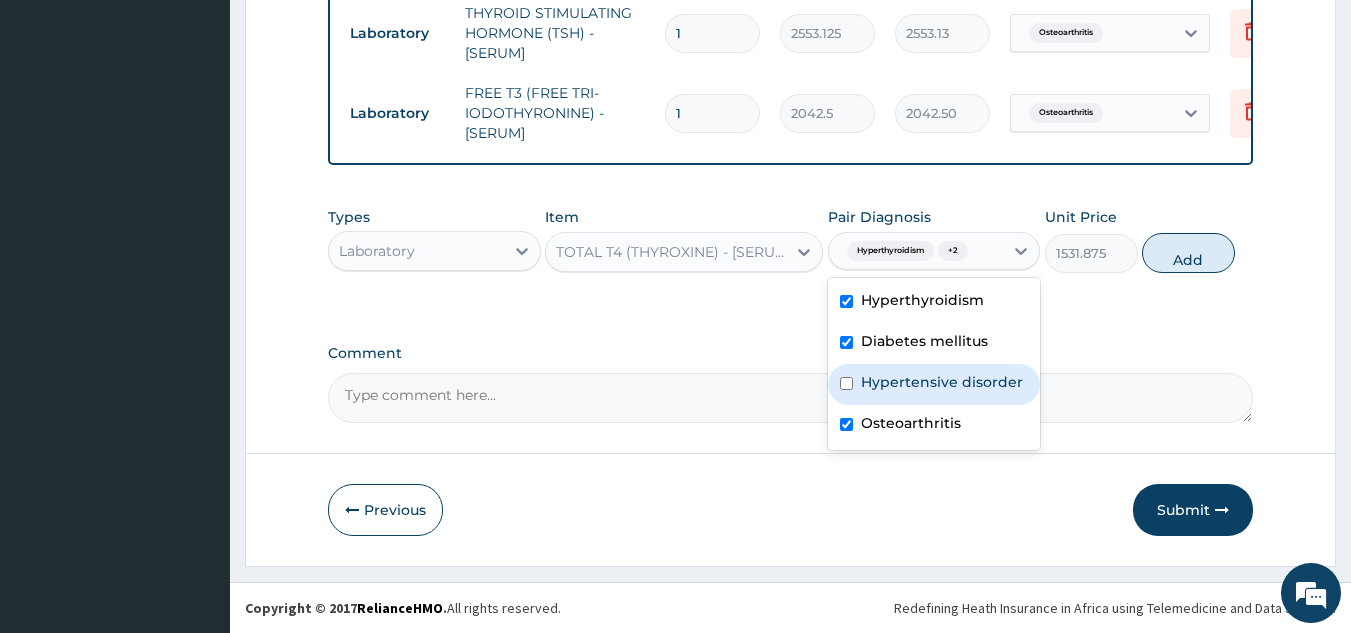 click on "Hypertensive disorder" at bounding box center [942, 382] 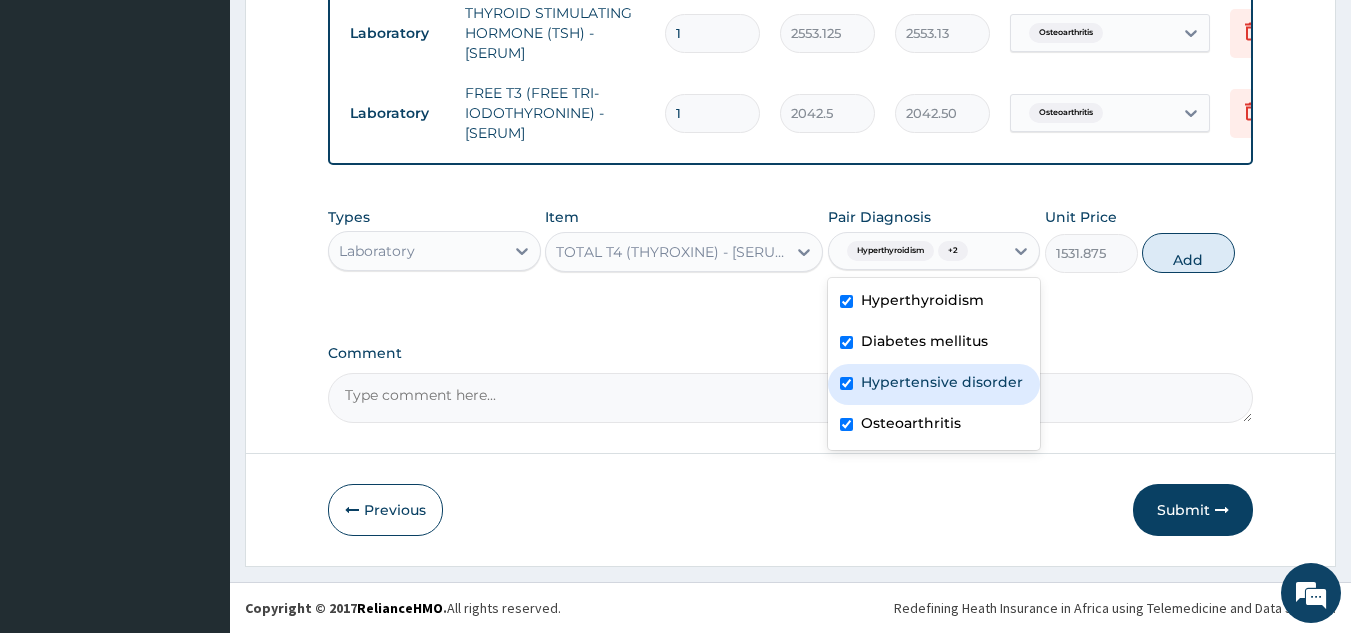 checkbox on "true" 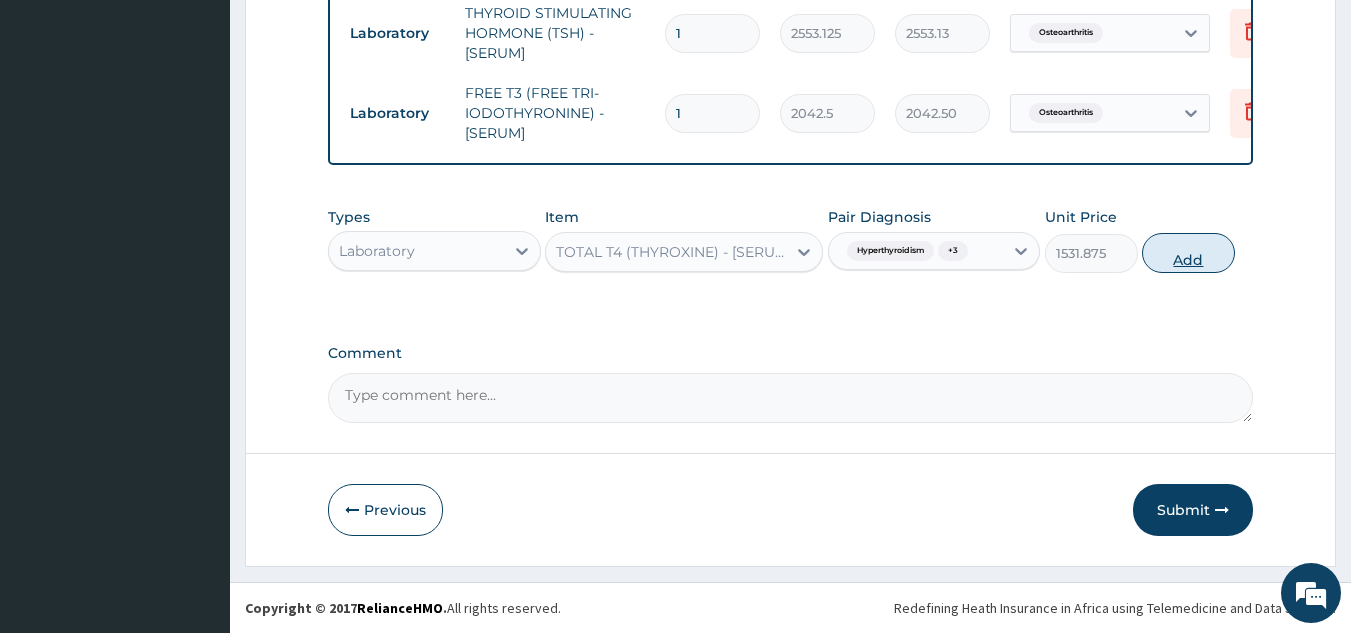 click on "Add" at bounding box center (1188, 253) 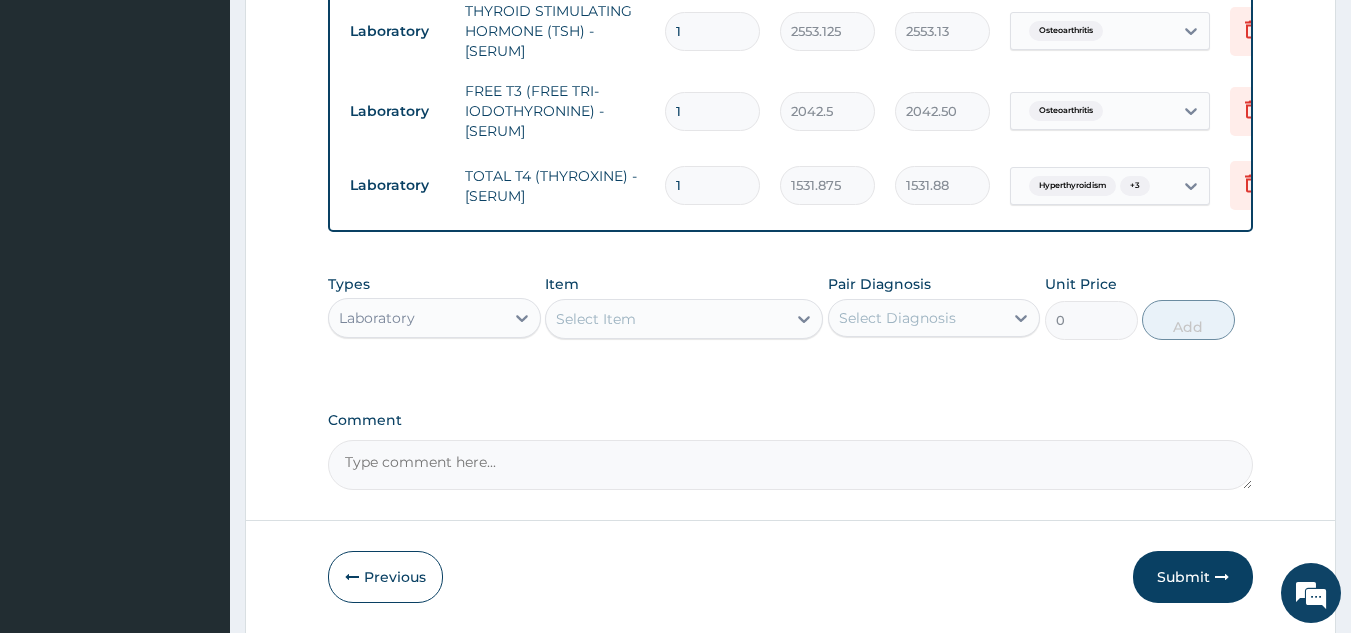 scroll, scrollTop: 0, scrollLeft: 0, axis: both 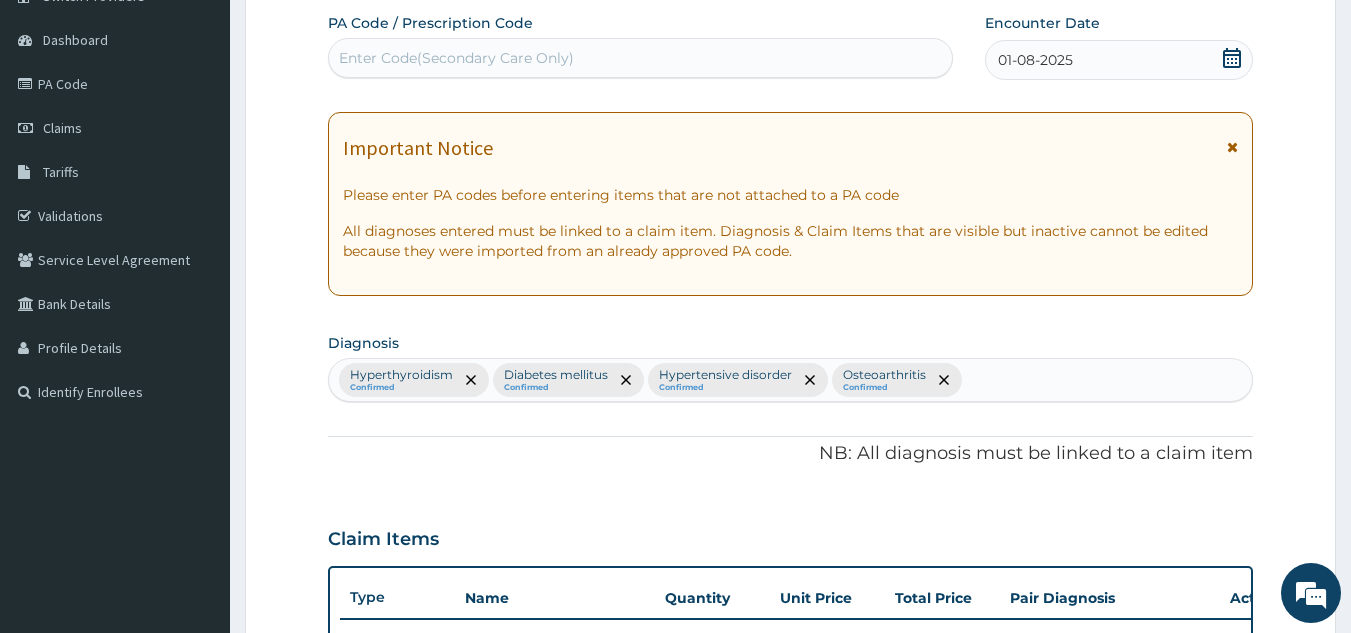 click on "Hyperthyroidism Confirmed Diabetes mellitus Confirmed Hypertensive disorder Confirmed Osteoarthritis Confirmed" at bounding box center (791, 380) 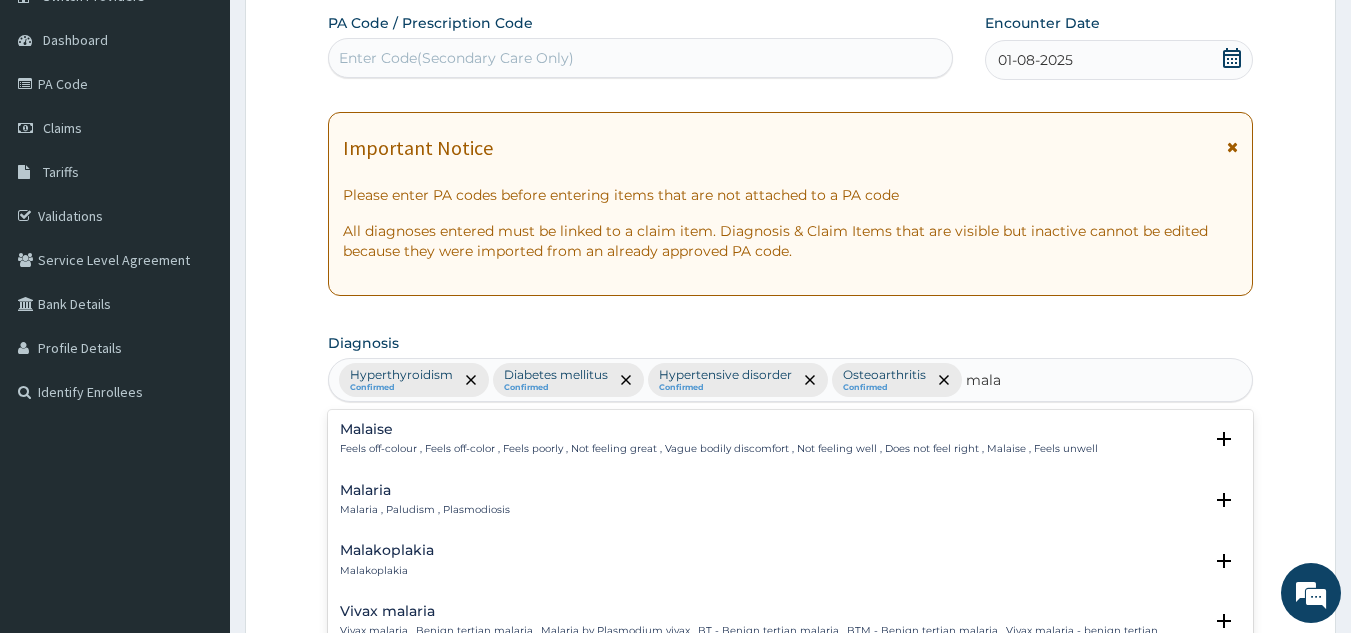type on "malar" 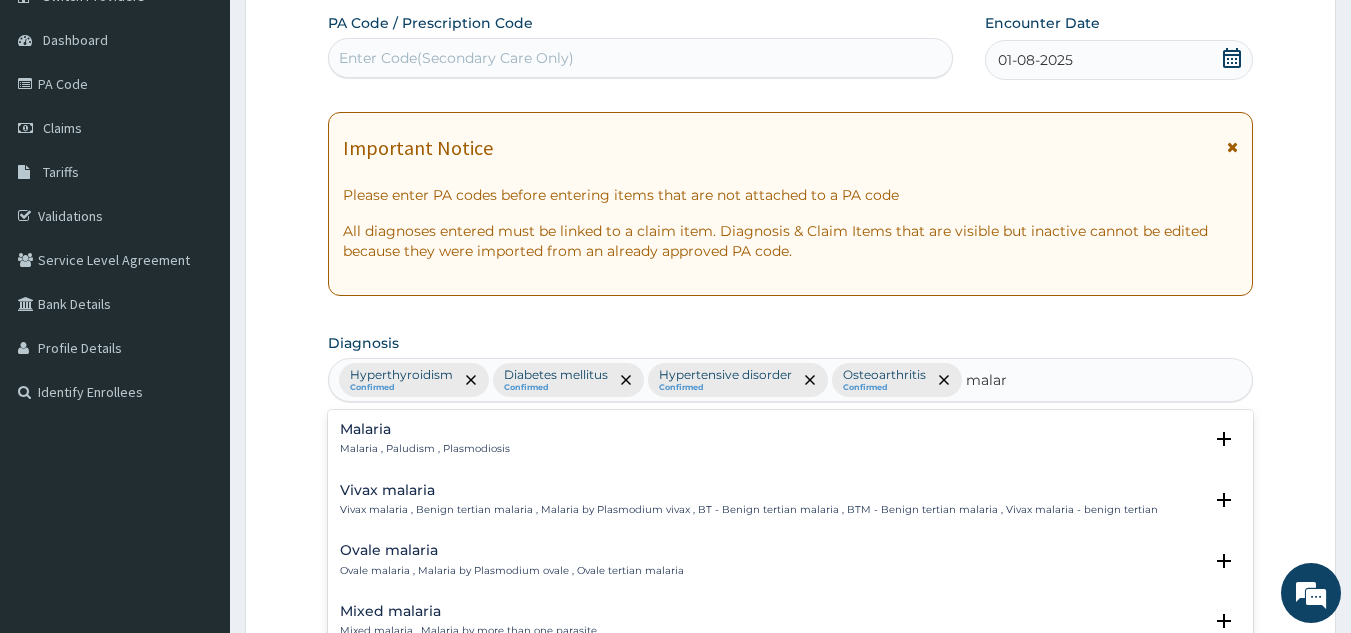 click on "Malaria Malaria , Paludism , Plasmodiosis" at bounding box center [791, 439] 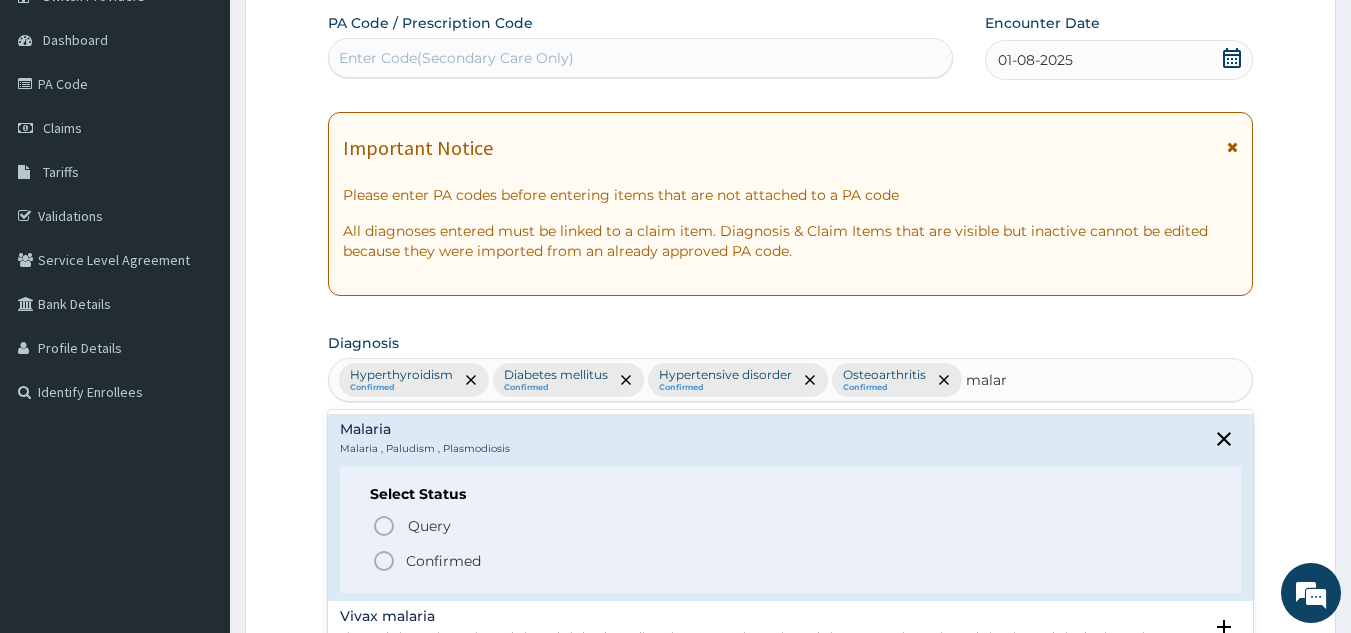 click 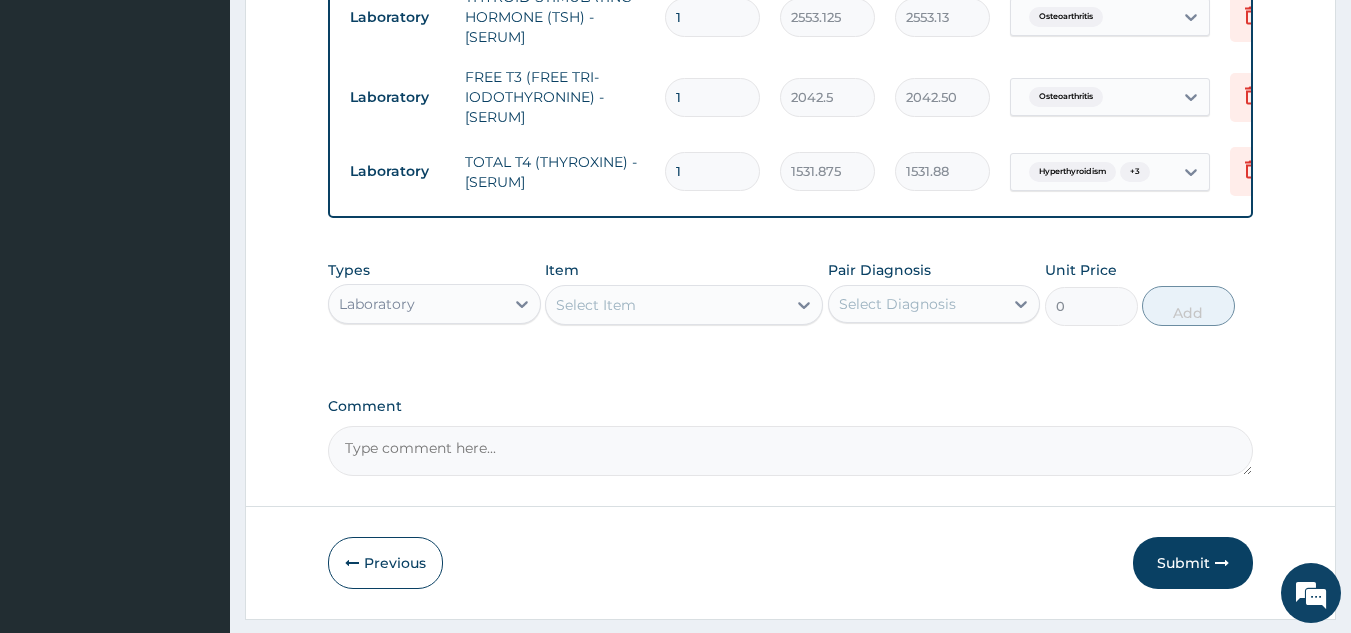 scroll, scrollTop: 1075, scrollLeft: 0, axis: vertical 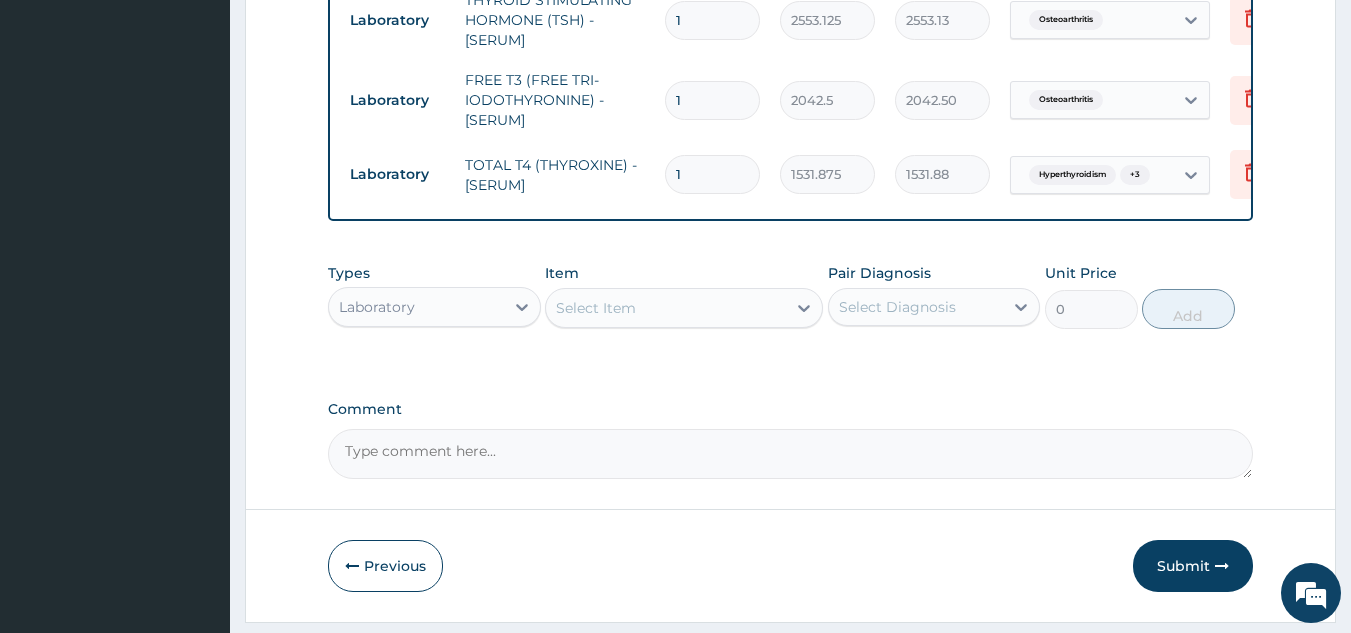 click on "Select Item" at bounding box center (666, 308) 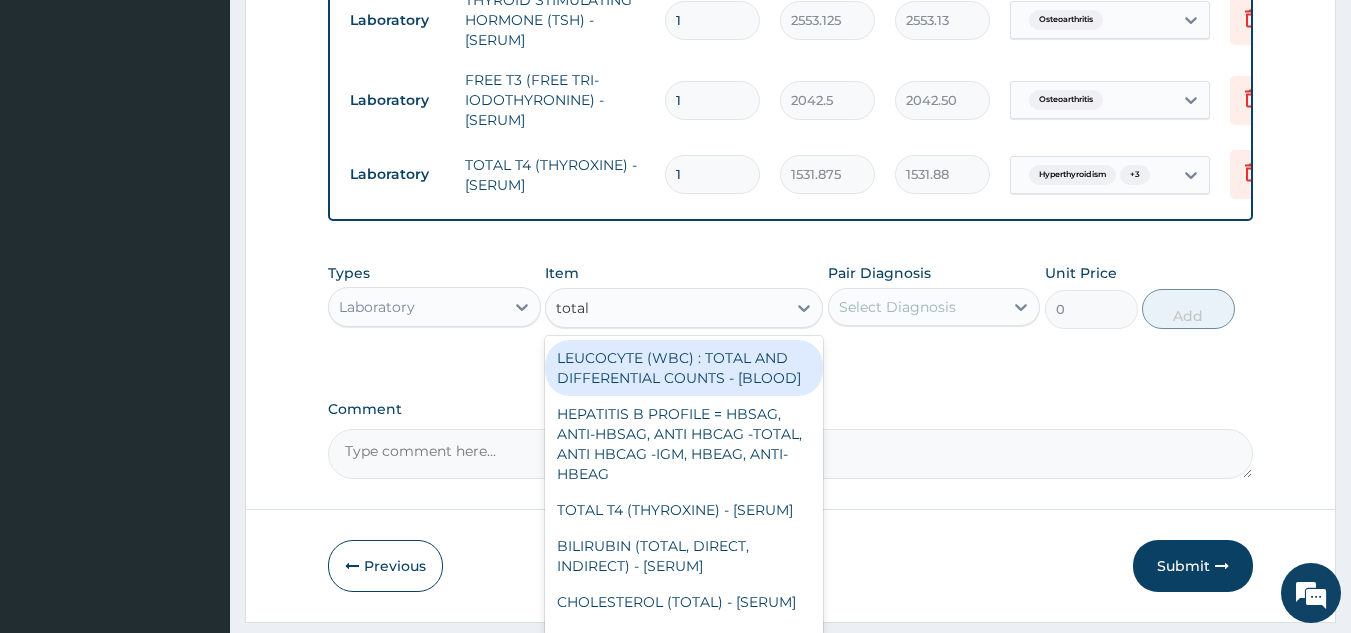 type on "total c" 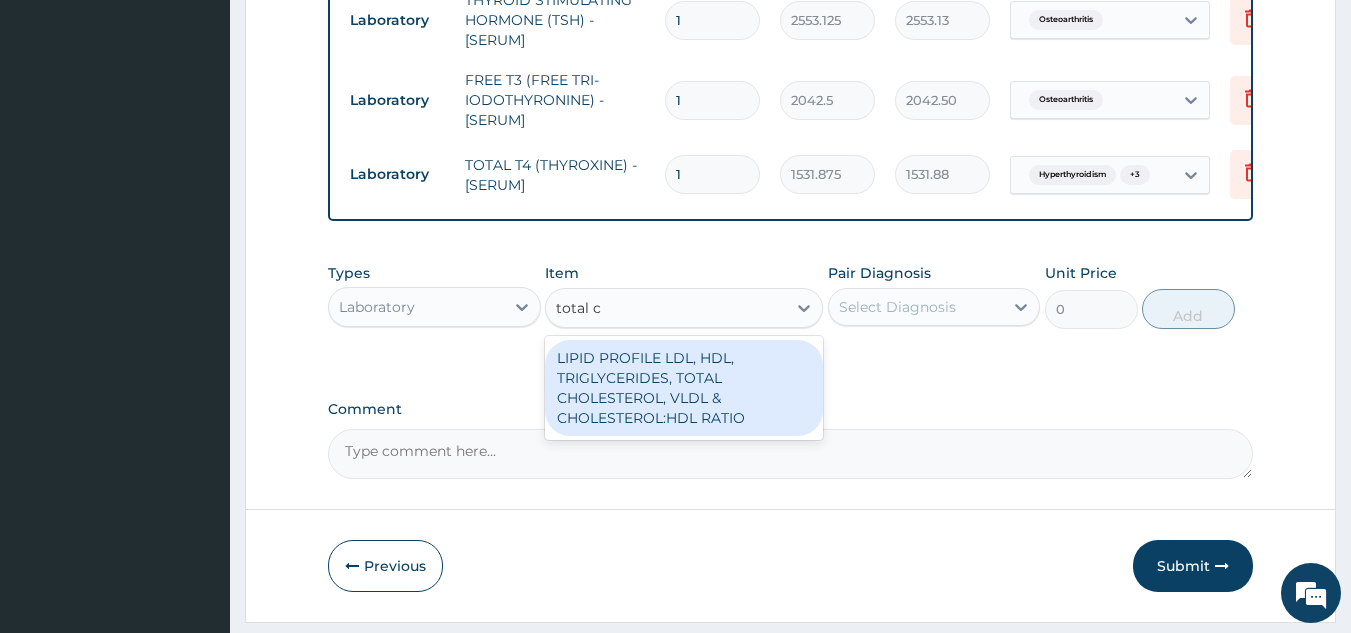 click on "LIPID PROFILE LDL, HDL, TRIGLYCERIDES, TOTAL CHOLESTEROL, VLDL & CHOLESTEROL:HDL RATIO" at bounding box center (684, 388) 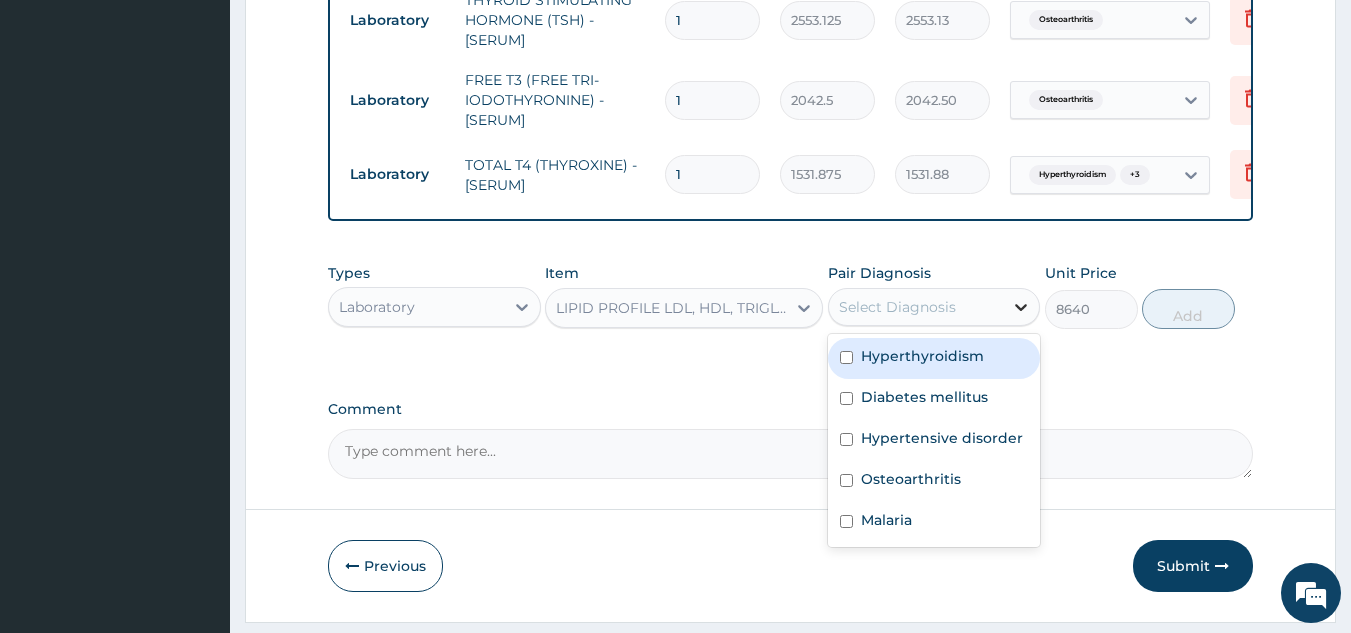 click at bounding box center (1021, 307) 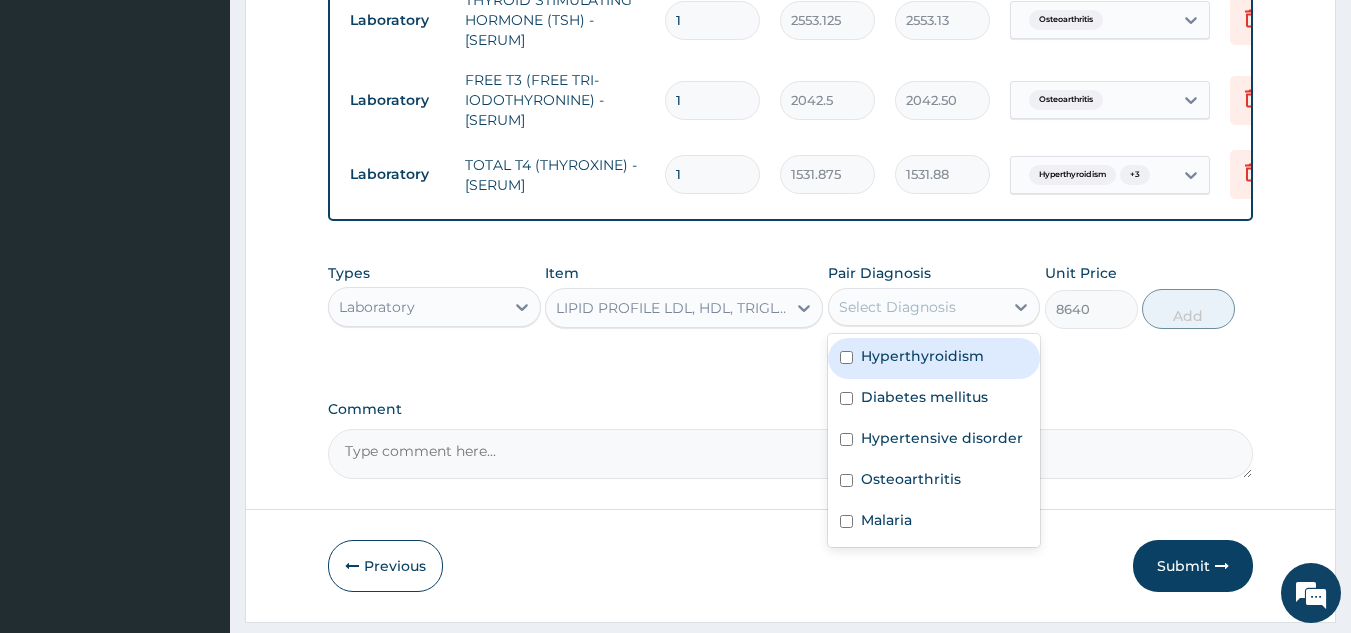 click on "Hyperthyroidism" at bounding box center [934, 358] 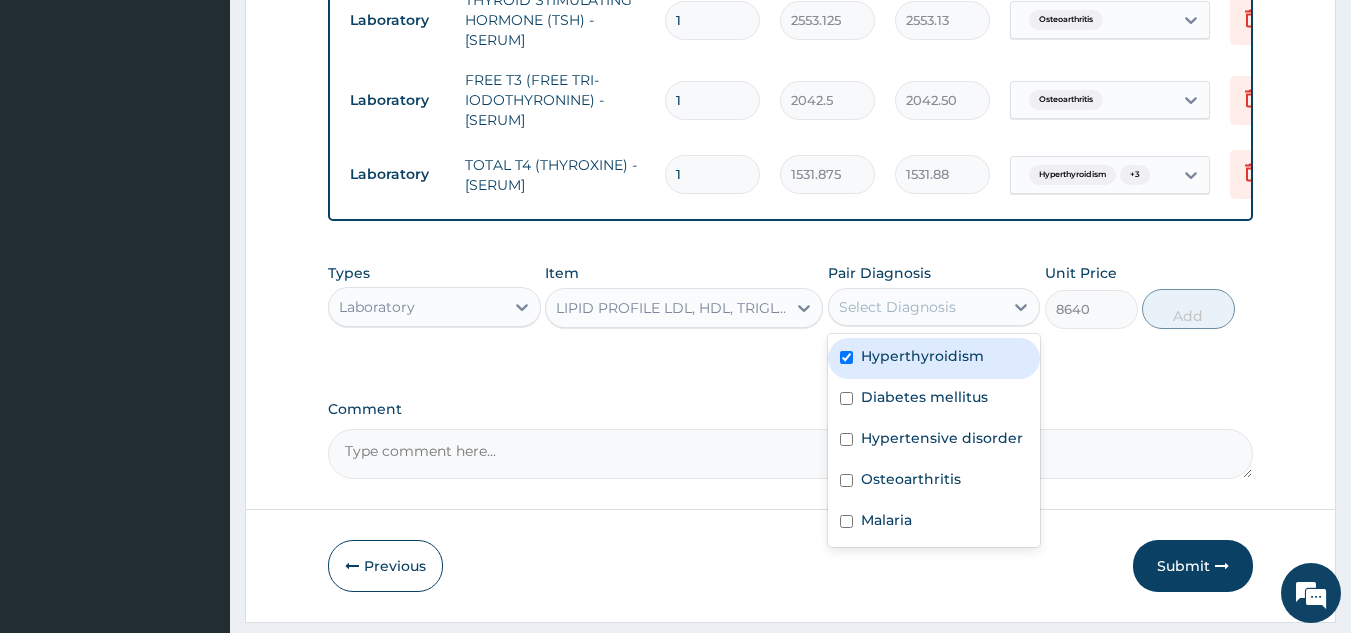 checkbox on "true" 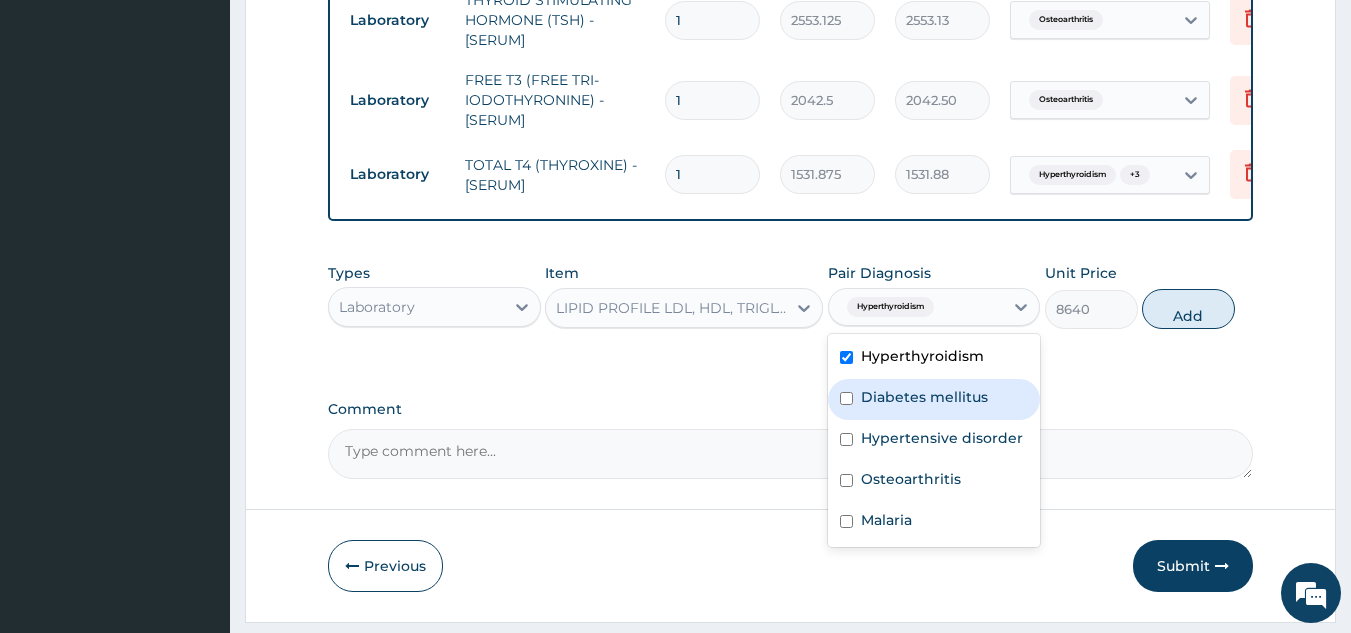 click on "Diabetes mellitus" at bounding box center (924, 397) 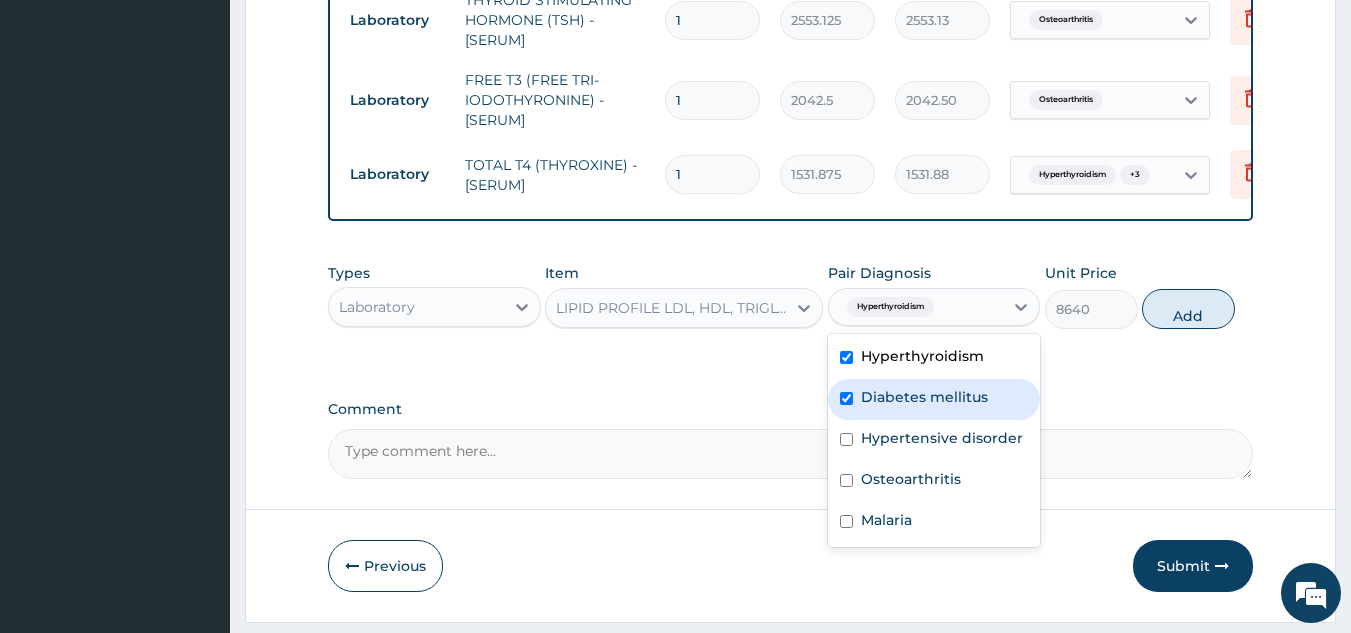 checkbox on "true" 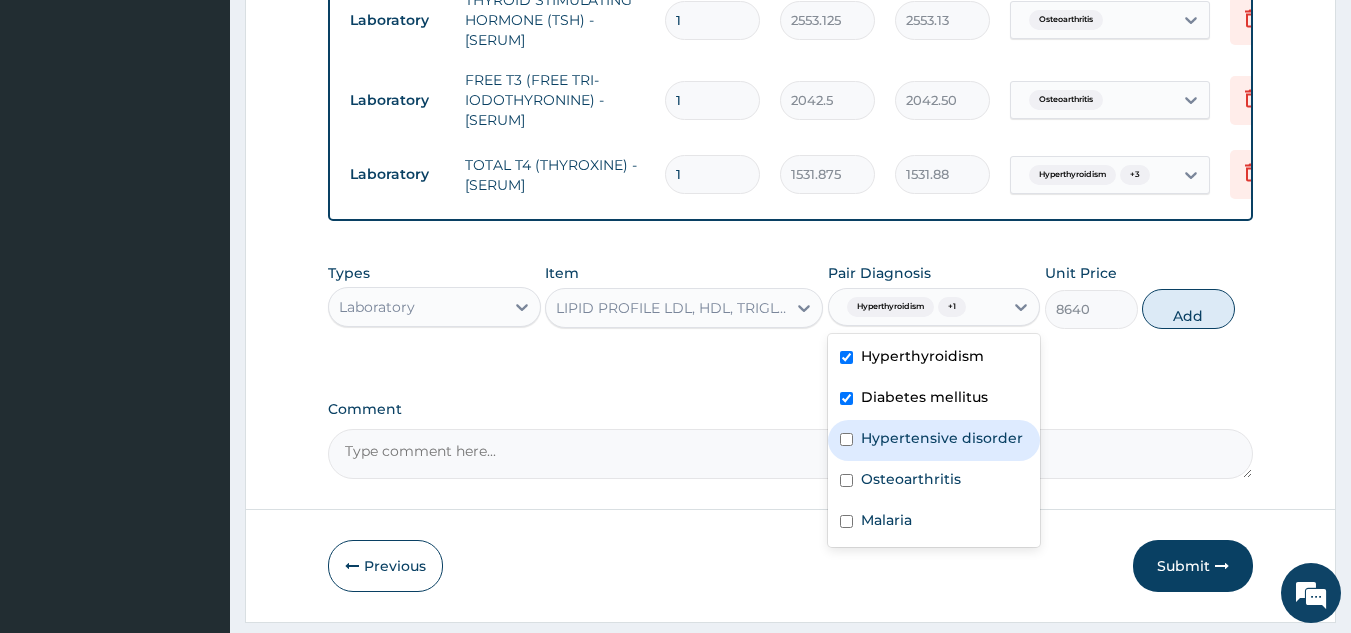 drag, startPoint x: 929, startPoint y: 438, endPoint x: 902, endPoint y: 486, distance: 55.072678 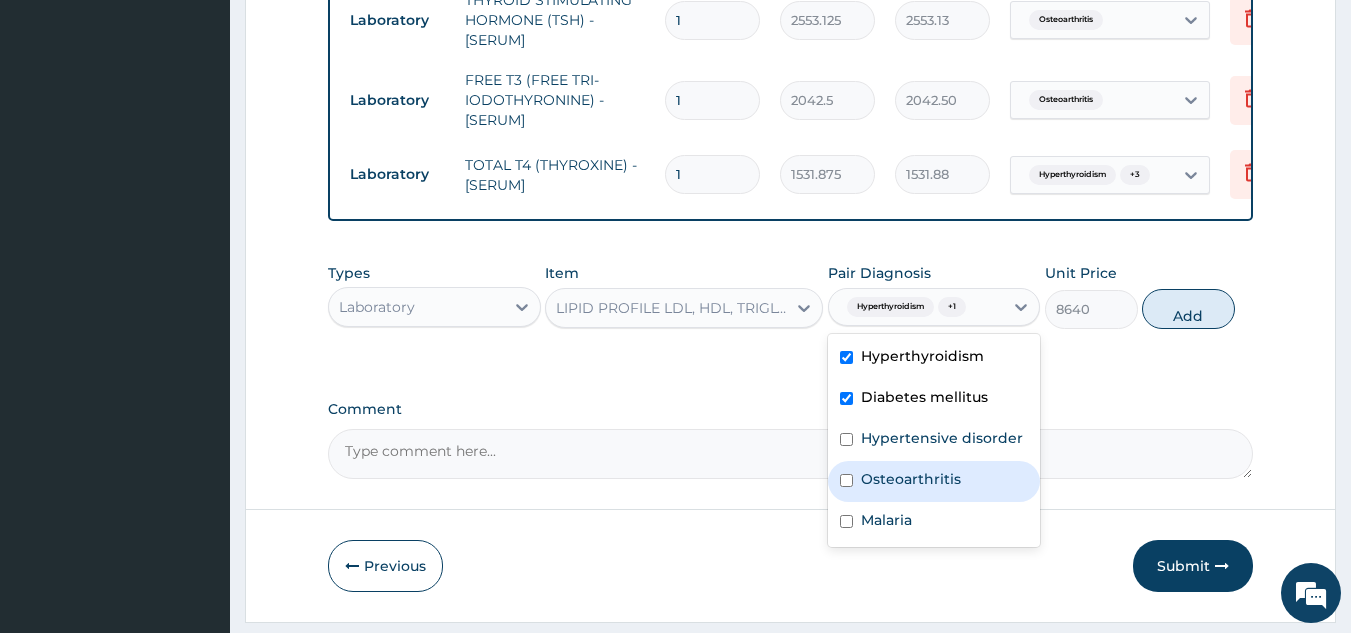 click on "Osteoarthritis" at bounding box center [911, 479] 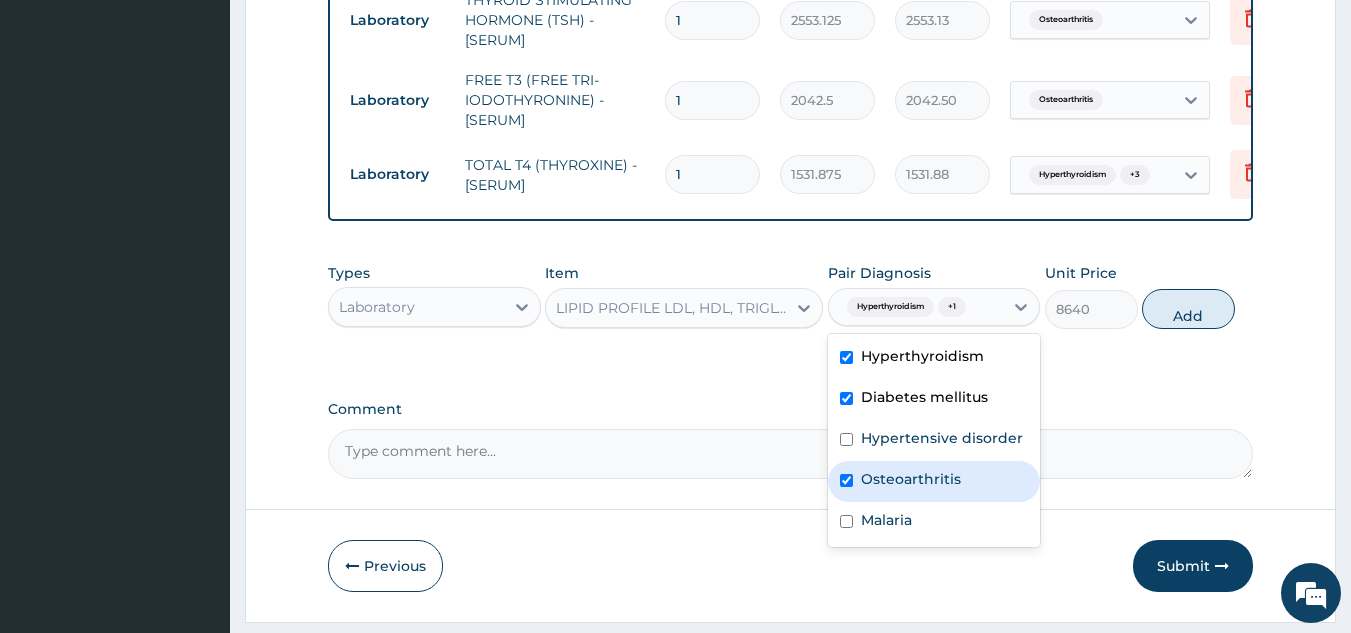checkbox on "true" 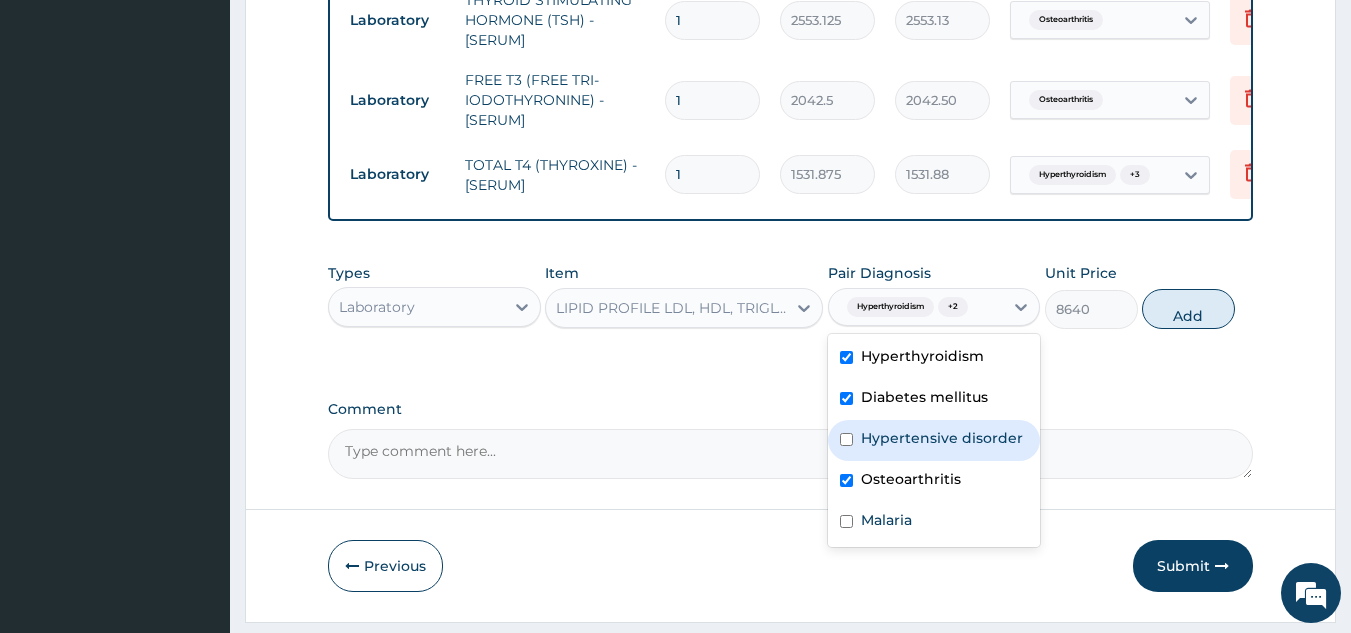 click on "Hypertensive disorder" at bounding box center (942, 438) 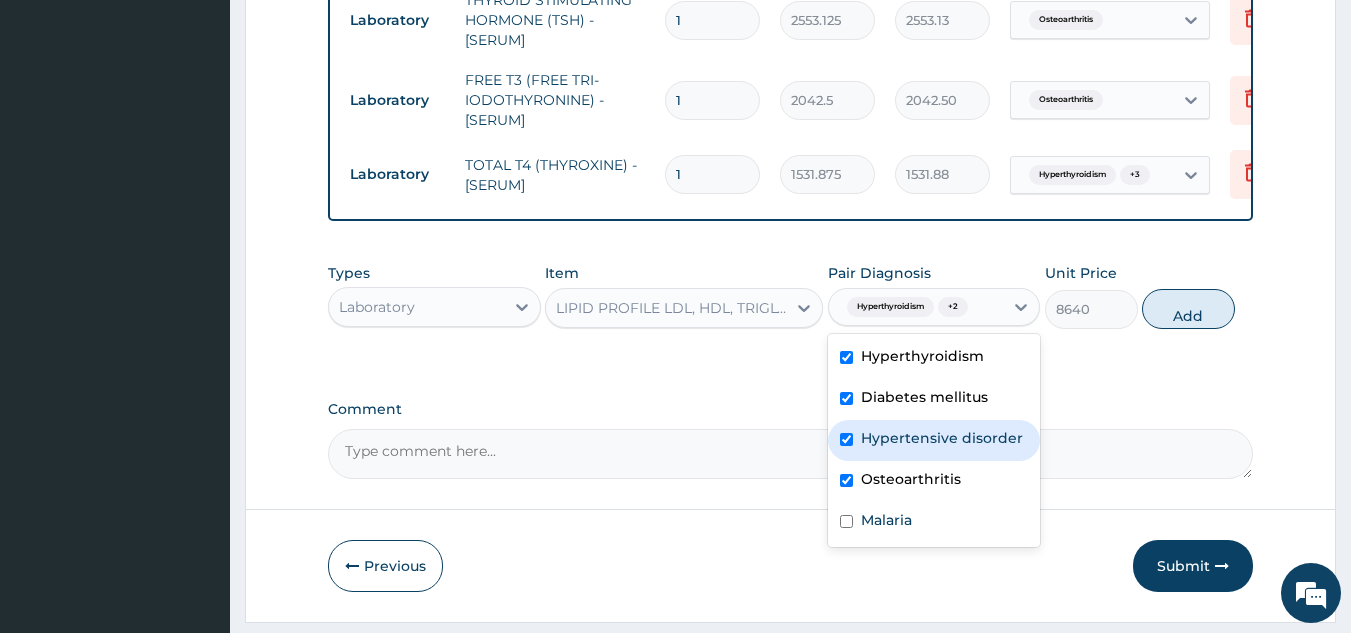 checkbox on "true" 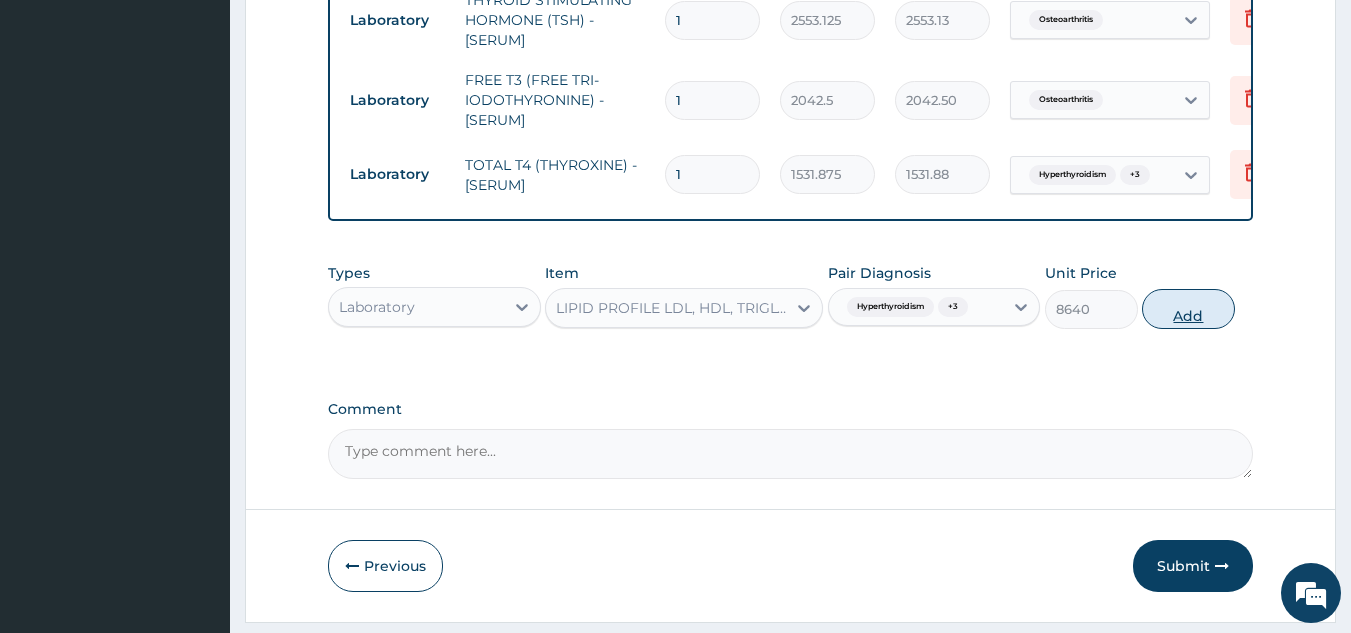 click on "Add" at bounding box center [1188, 309] 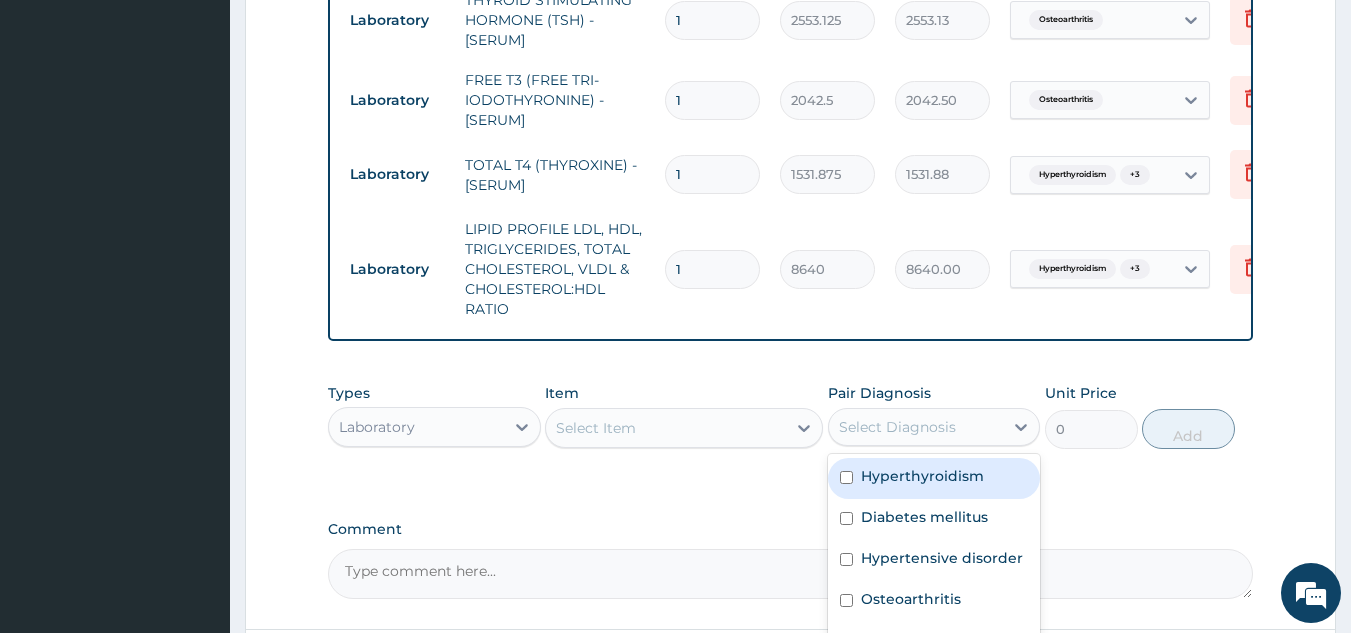click on "Select Diagnosis" at bounding box center [934, 427] 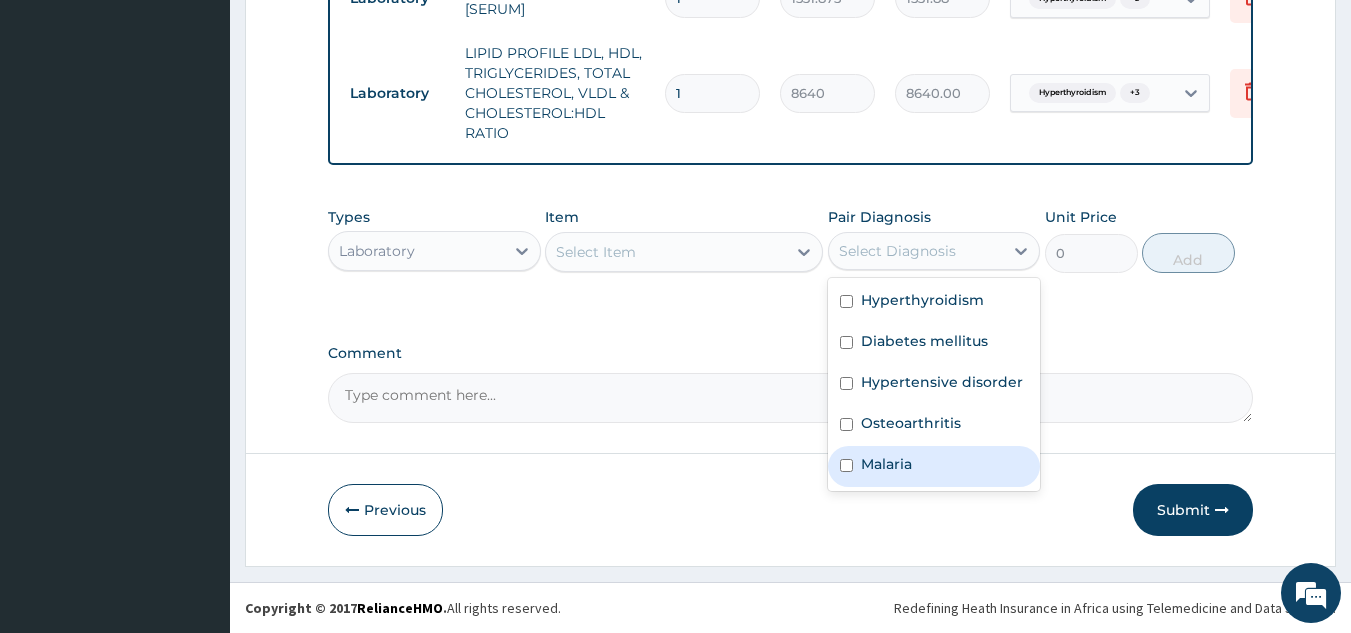 click at bounding box center (846, 465) 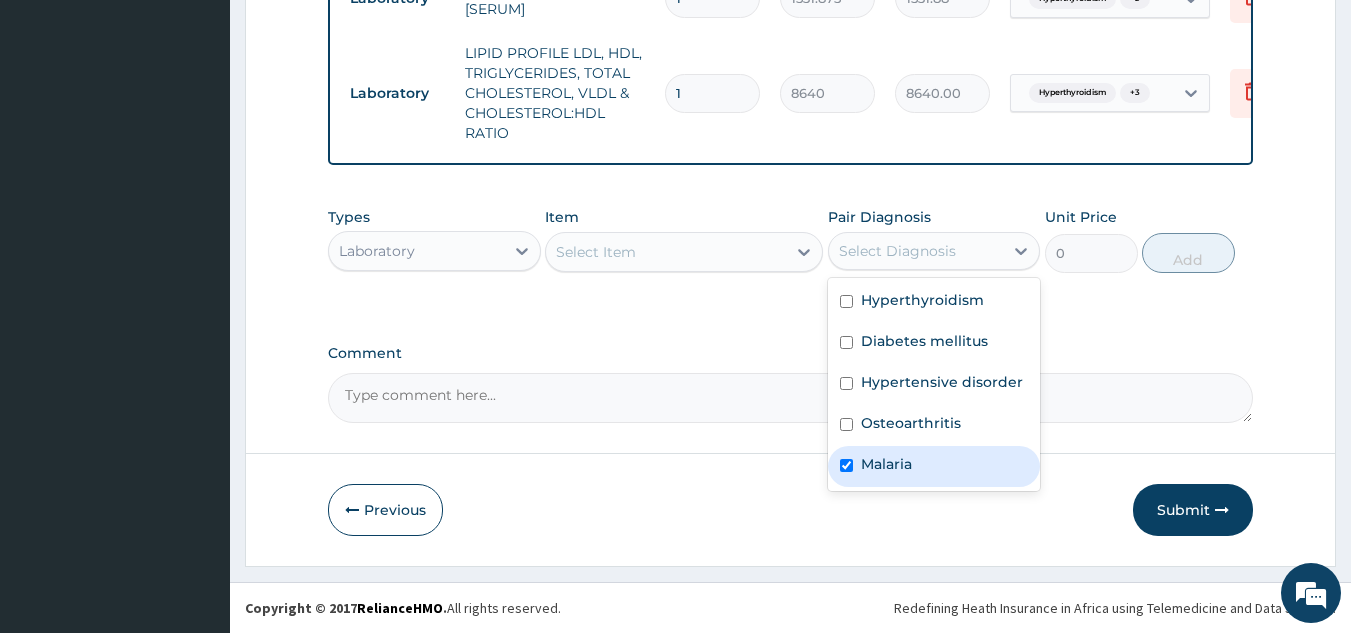 checkbox on "true" 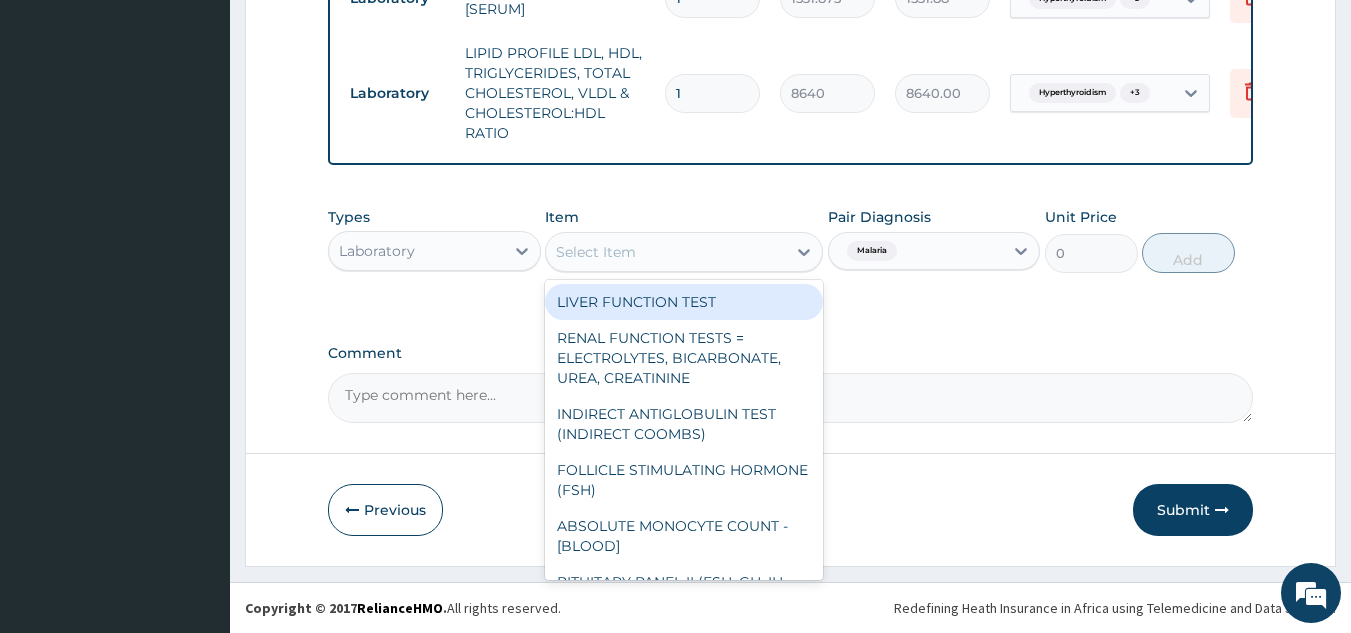 click on "Select Item" at bounding box center [684, 252] 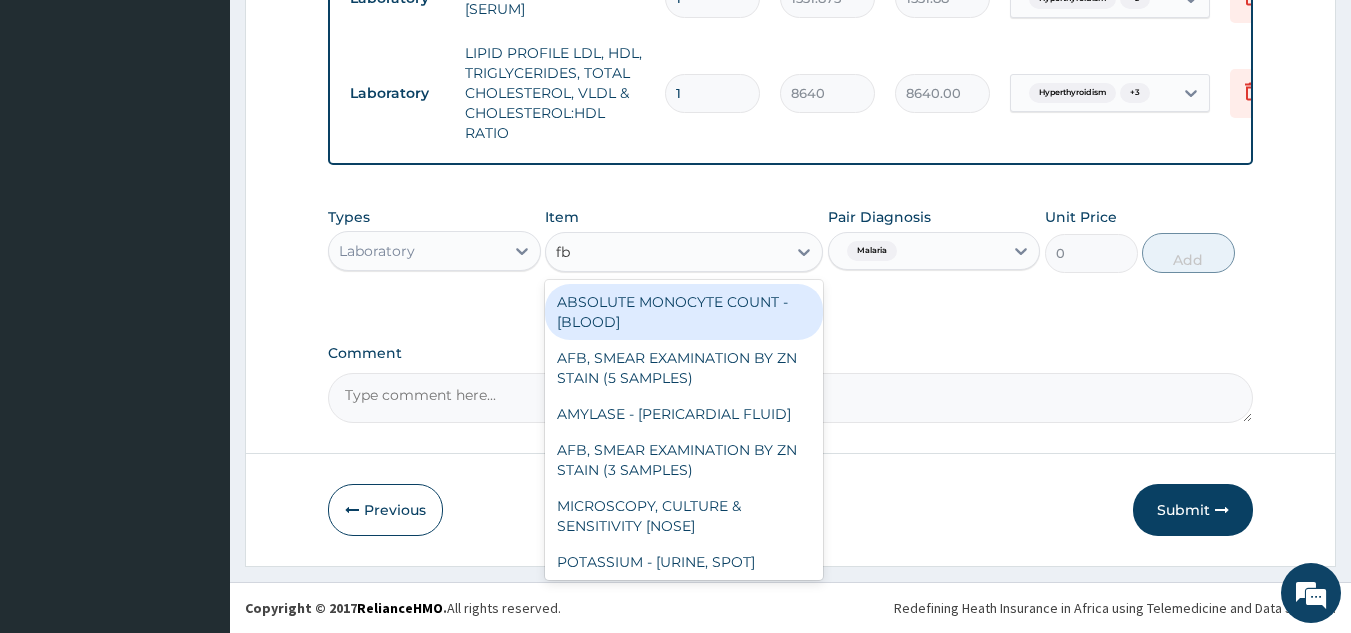 type on "fbc" 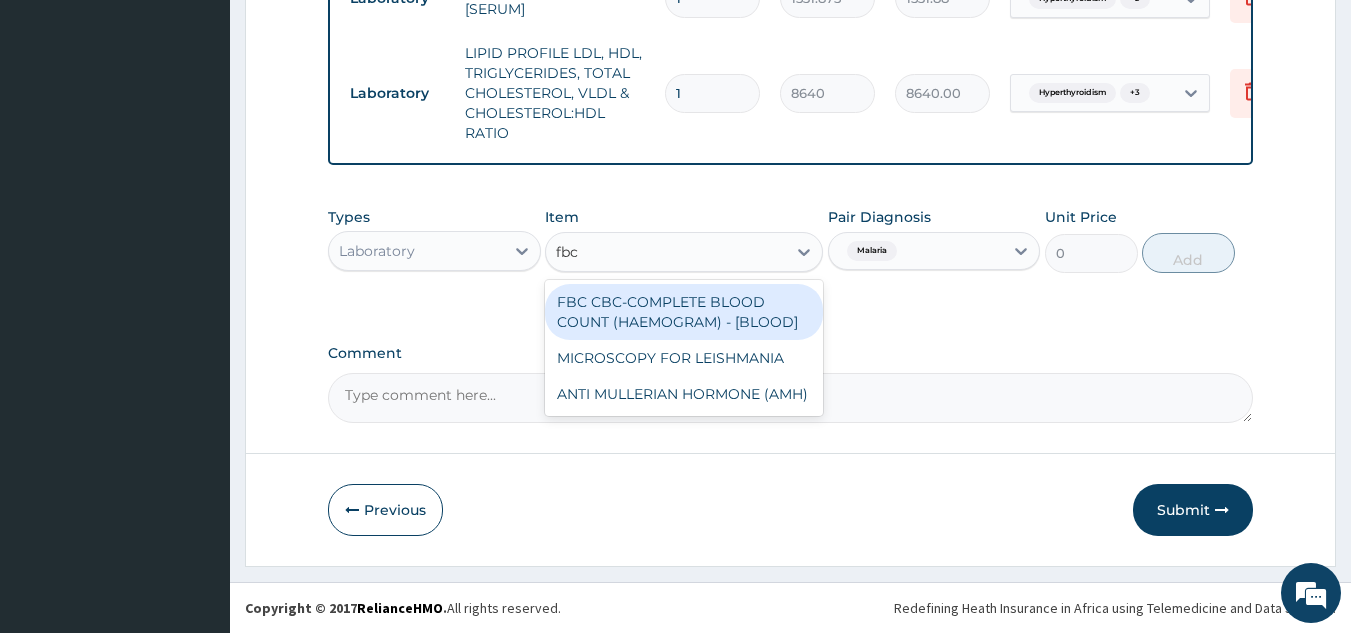 type 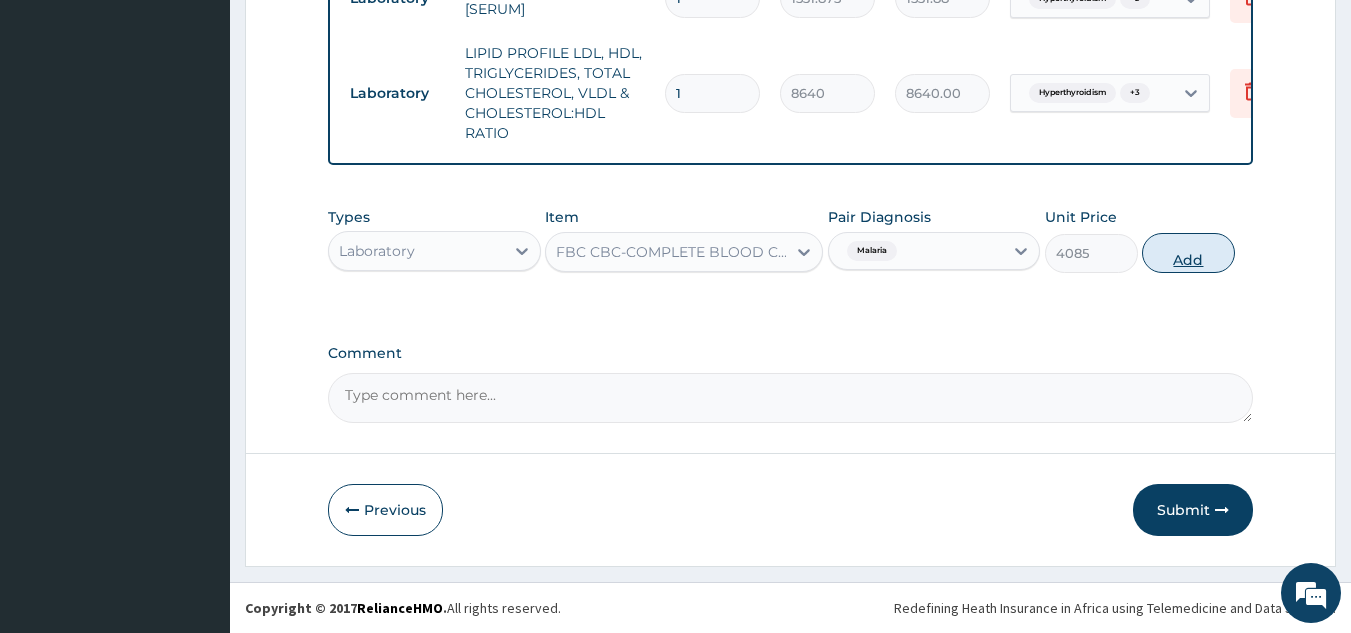click on "Add" at bounding box center [1188, 253] 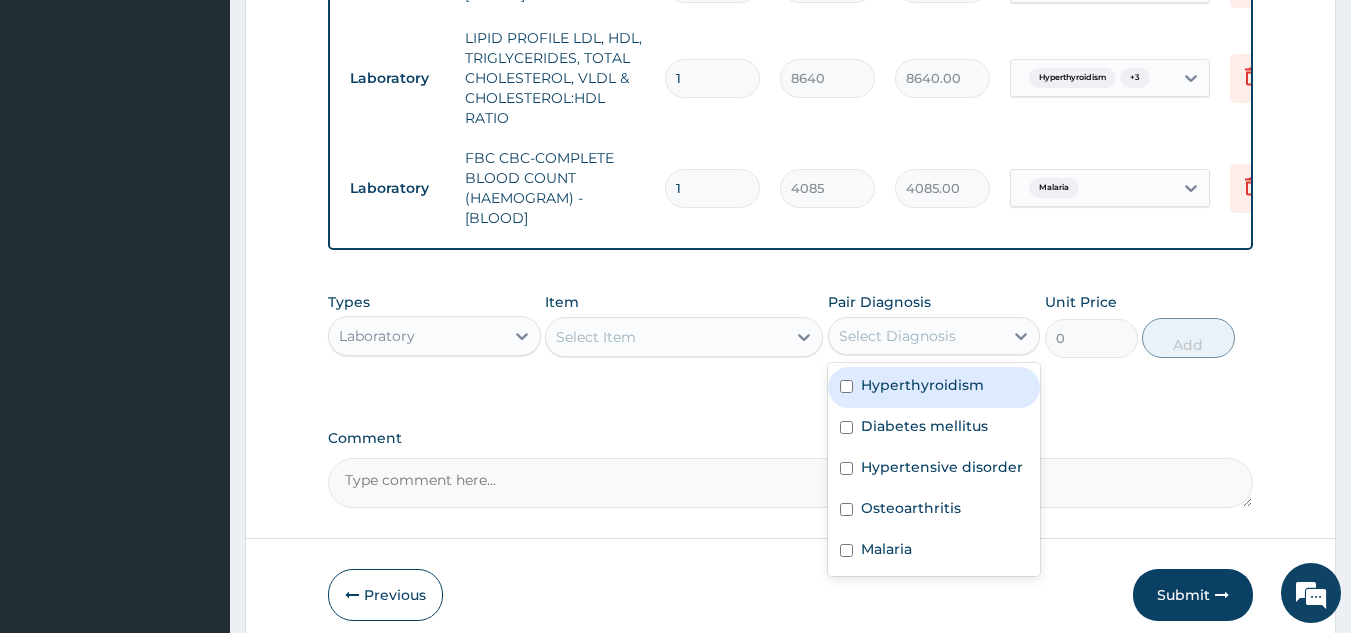 click on "Select Diagnosis" at bounding box center (916, 336) 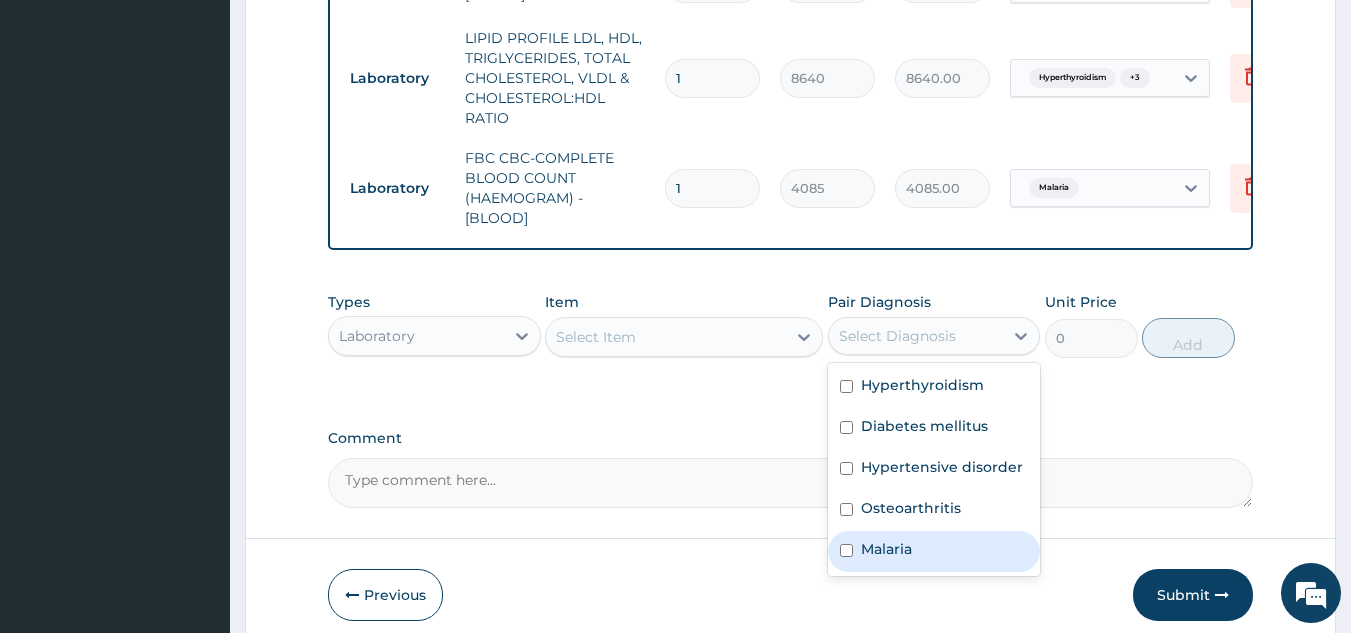 click on "Malaria" at bounding box center (886, 549) 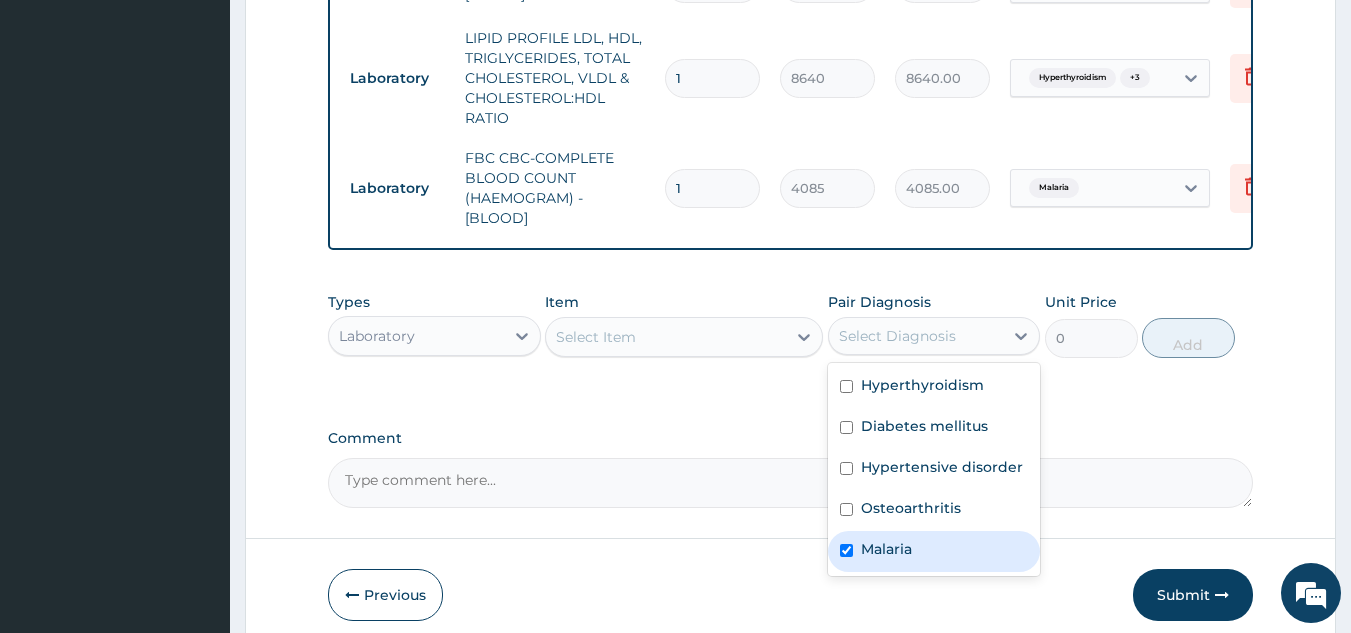 checkbox on "true" 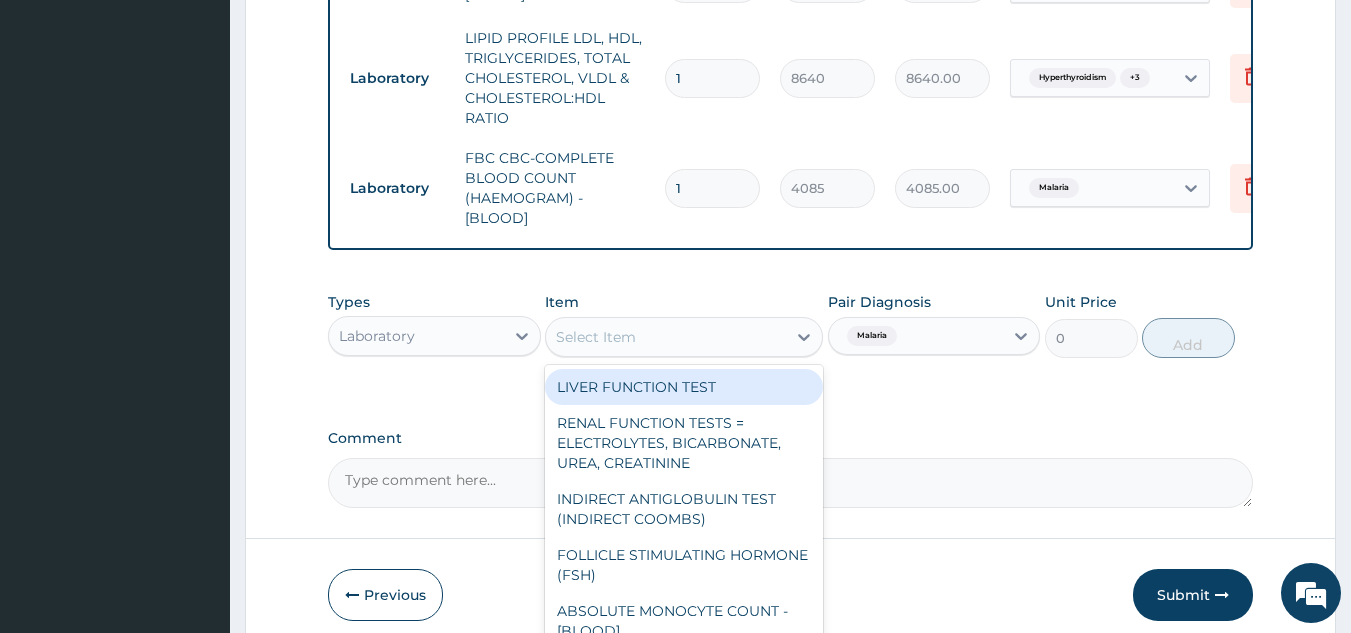 click on "Select Item" at bounding box center [666, 337] 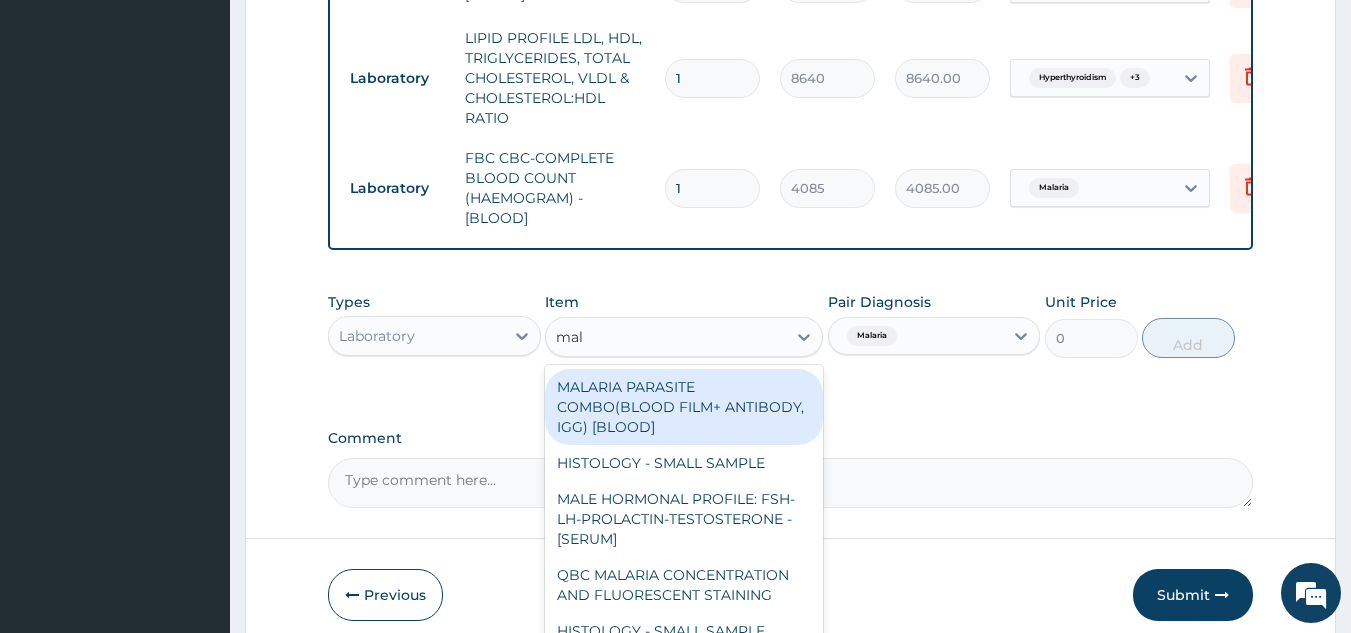 type on "mala" 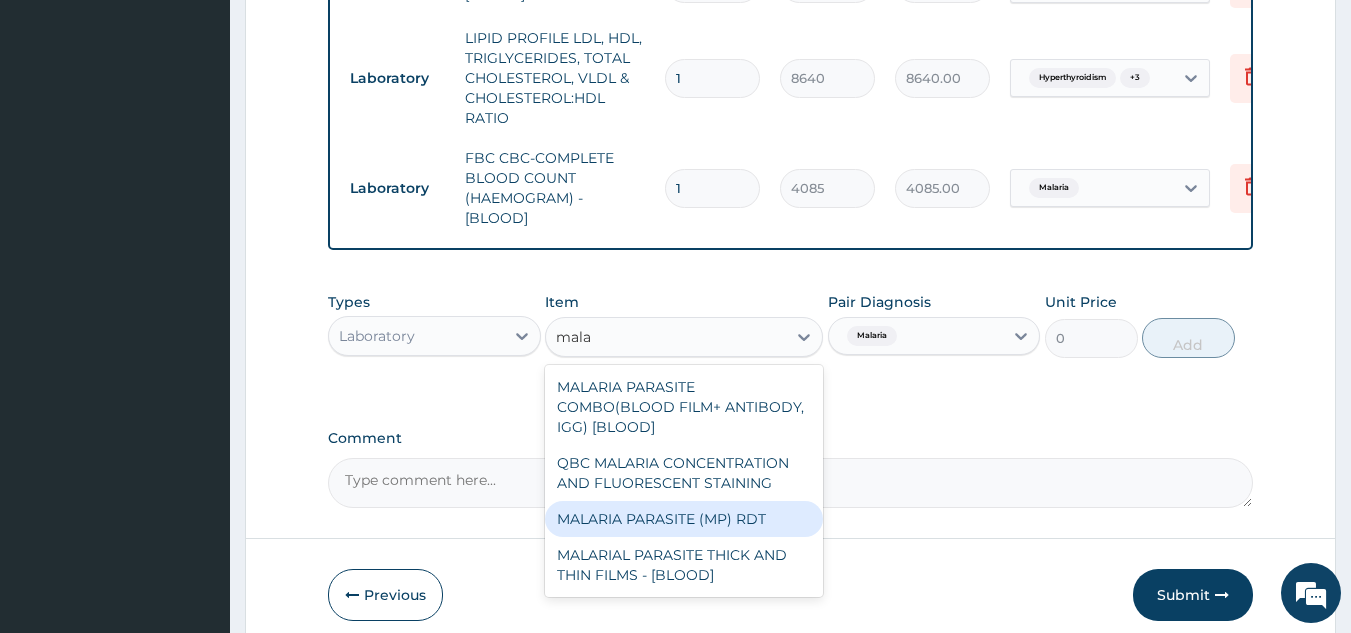 type 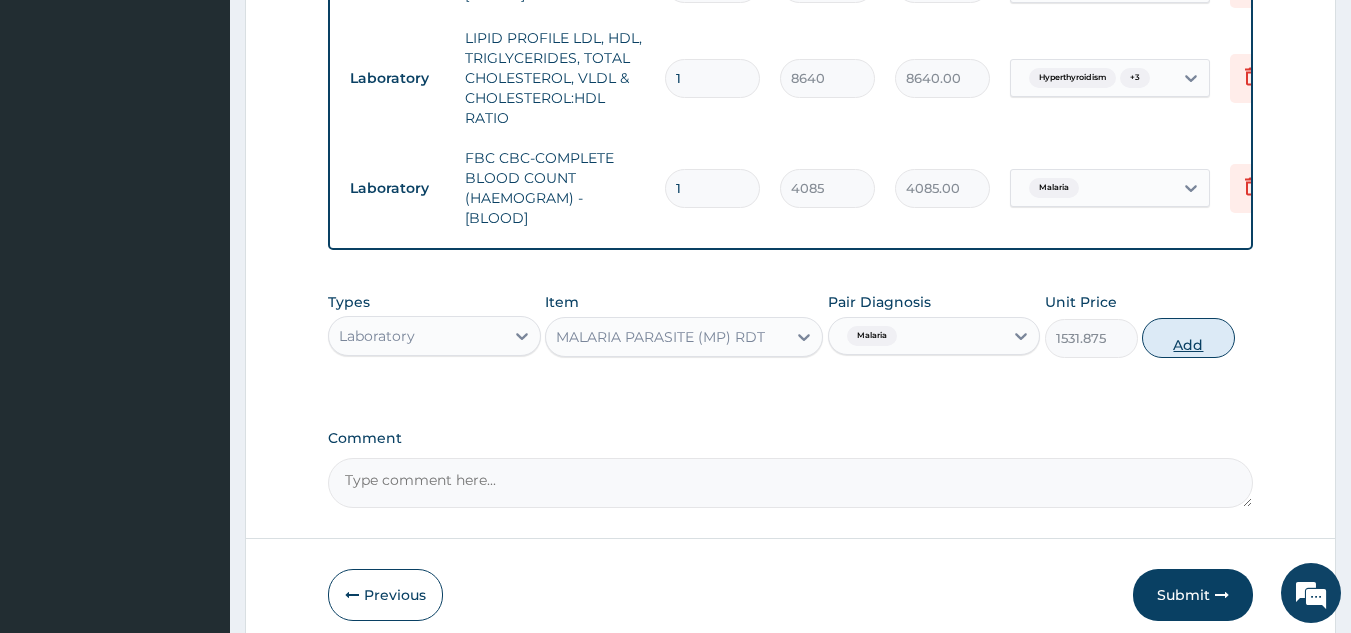 click on "Add" at bounding box center [1188, 338] 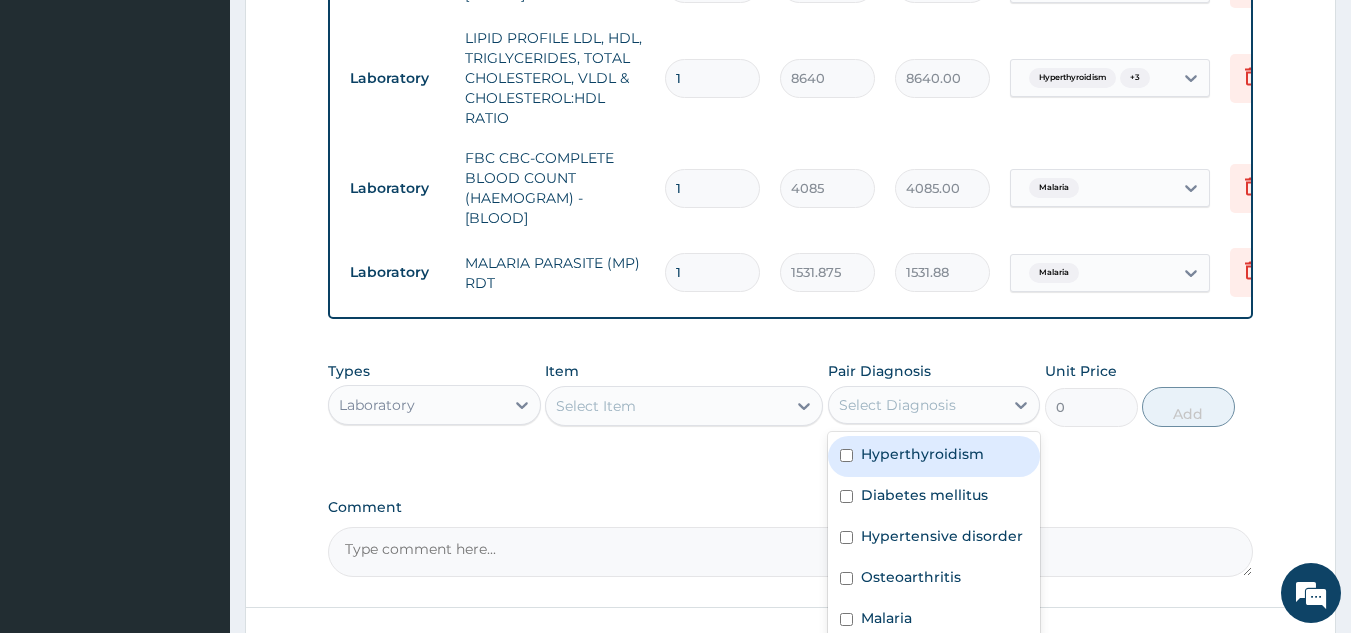 click on "Select Diagnosis" at bounding box center [916, 405] 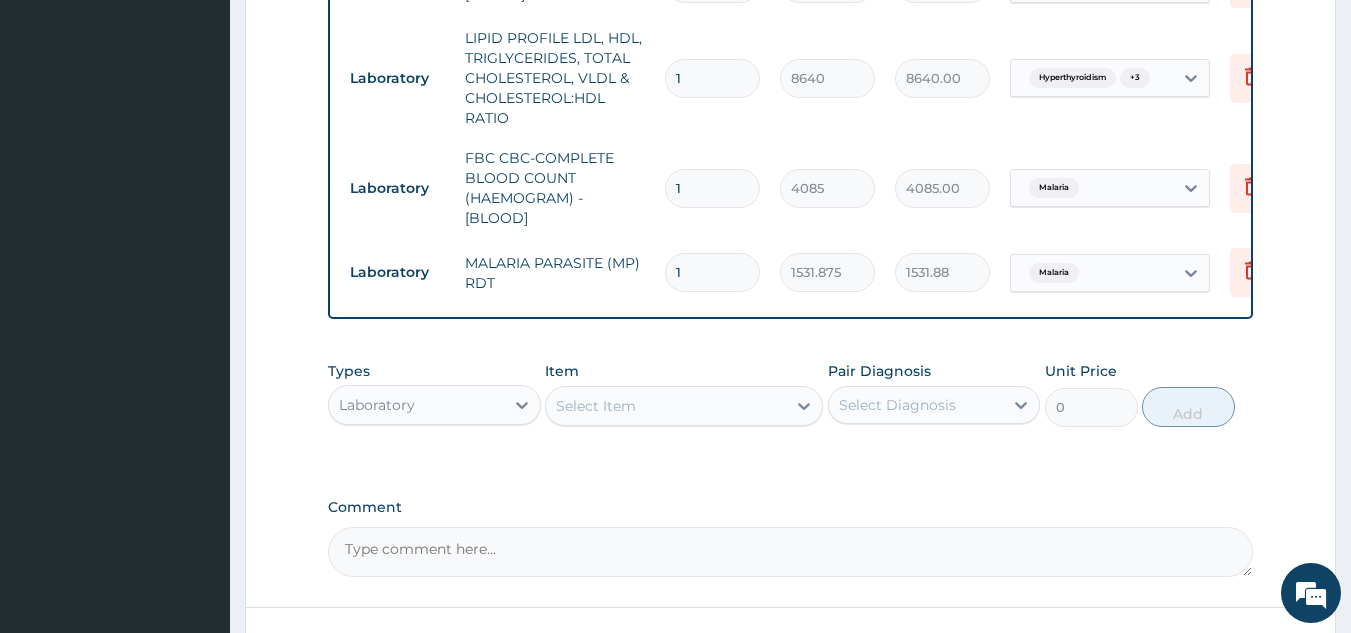 click on "Types Laboratory Item Select Item Pair Diagnosis Select Diagnosis Unit Price 0 Add" at bounding box center (791, 409) 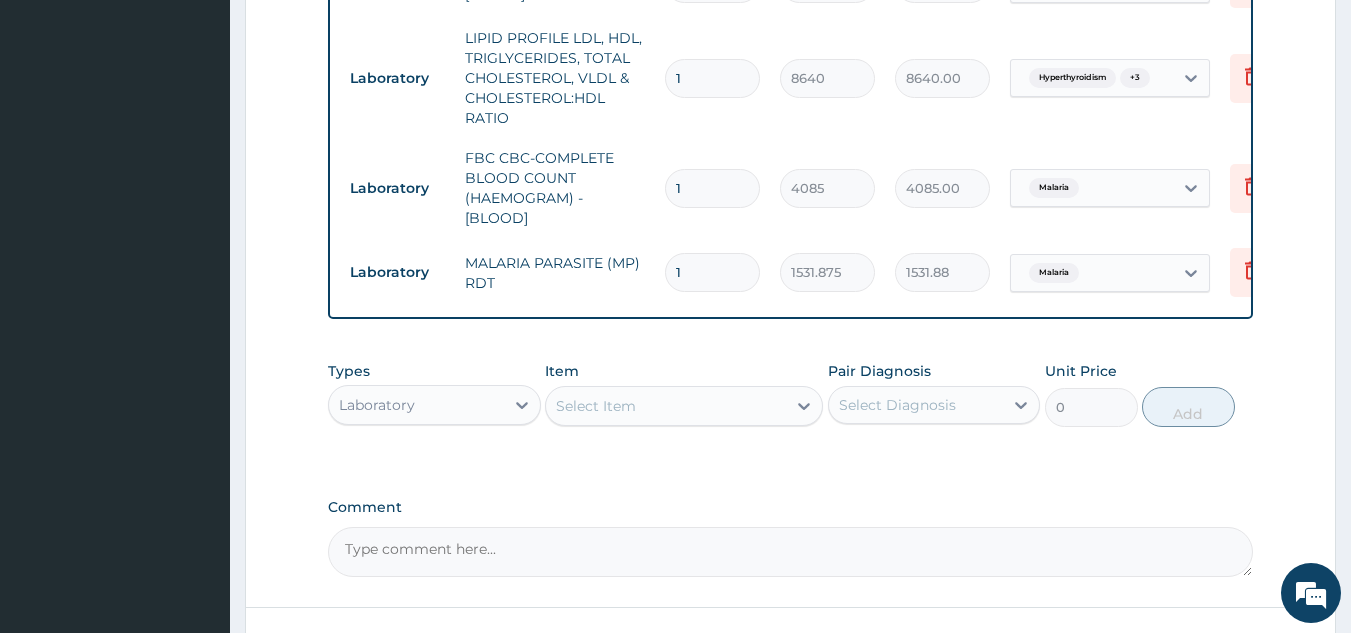 scroll, scrollTop: 1435, scrollLeft: 0, axis: vertical 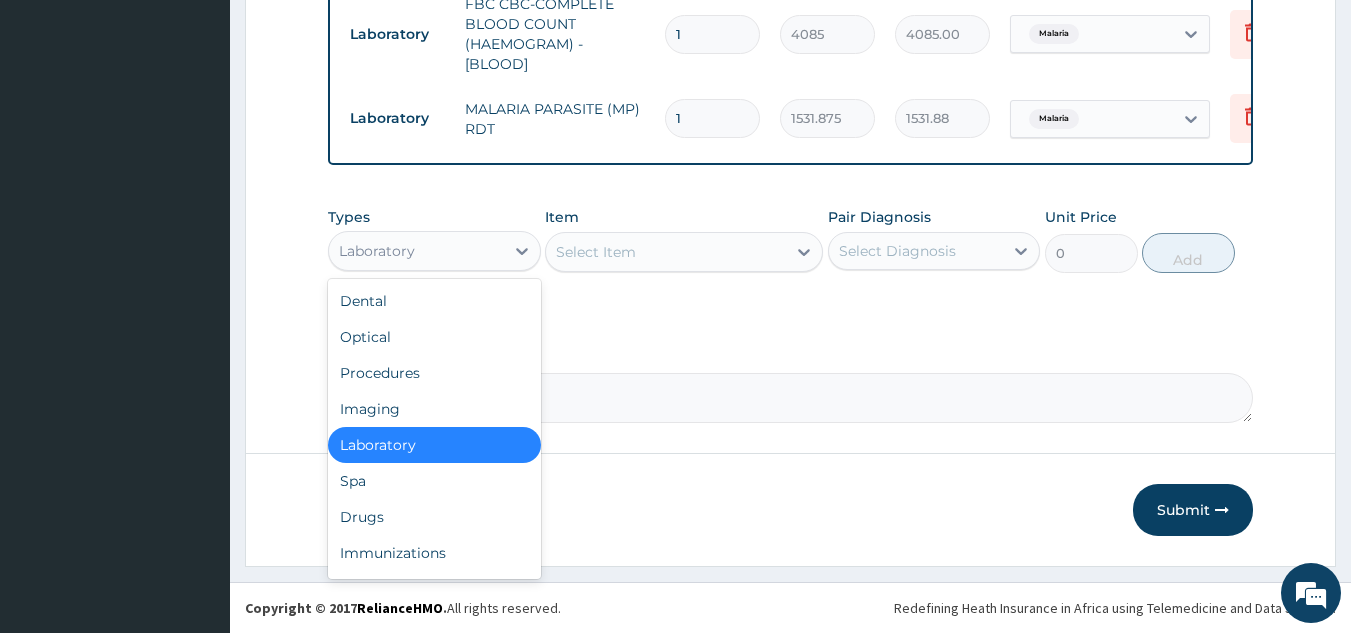 click on "Laboratory" at bounding box center [416, 251] 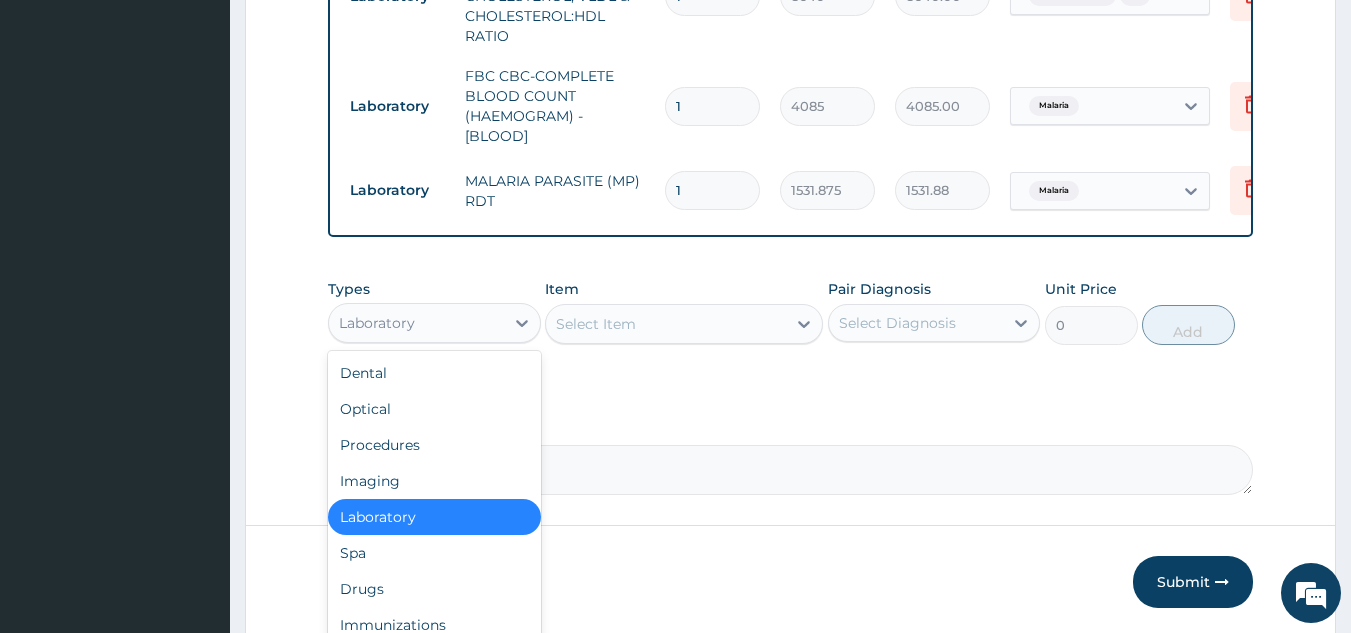scroll, scrollTop: 1435, scrollLeft: 0, axis: vertical 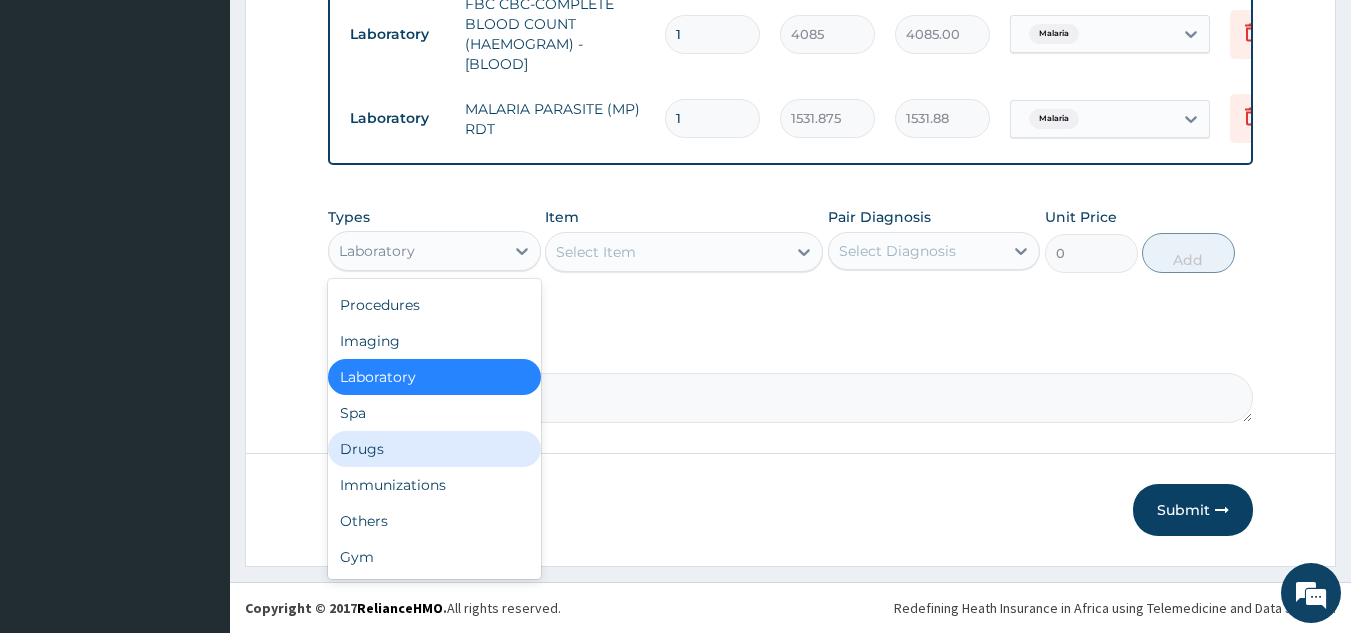 click on "Drugs" at bounding box center (434, 449) 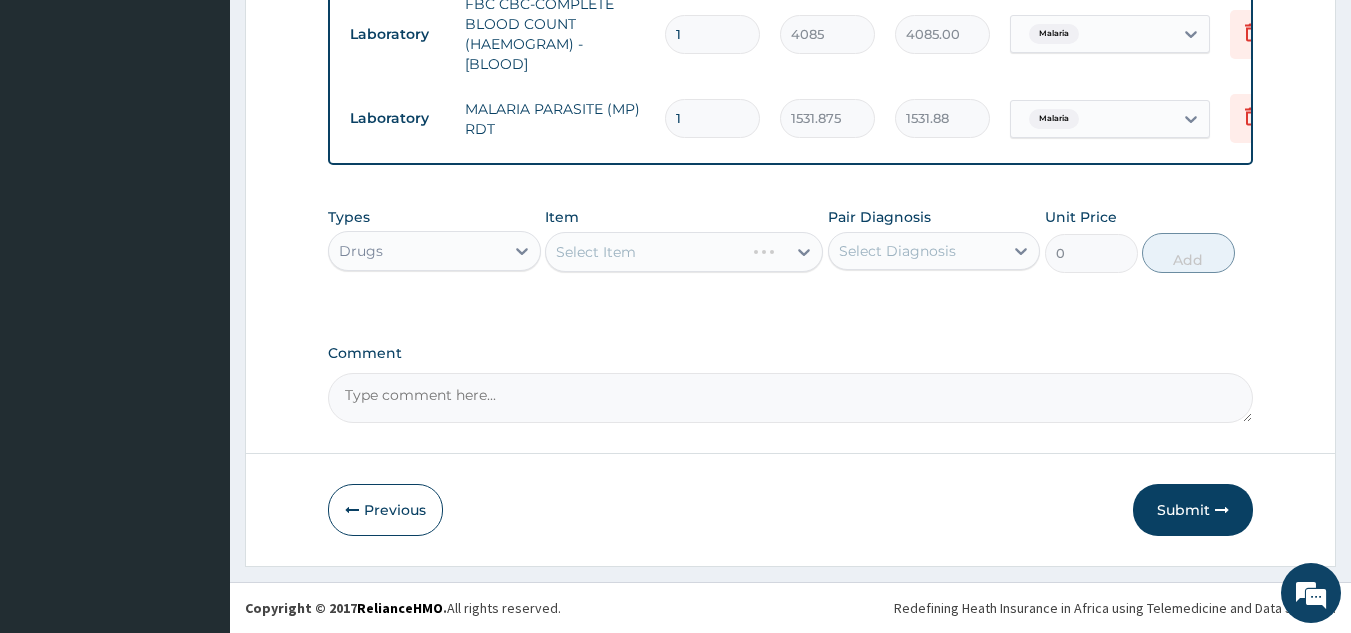 click on "Types Drugs Item Select Item Pair Diagnosis Select Diagnosis Unit Price 0 Add" at bounding box center [791, 255] 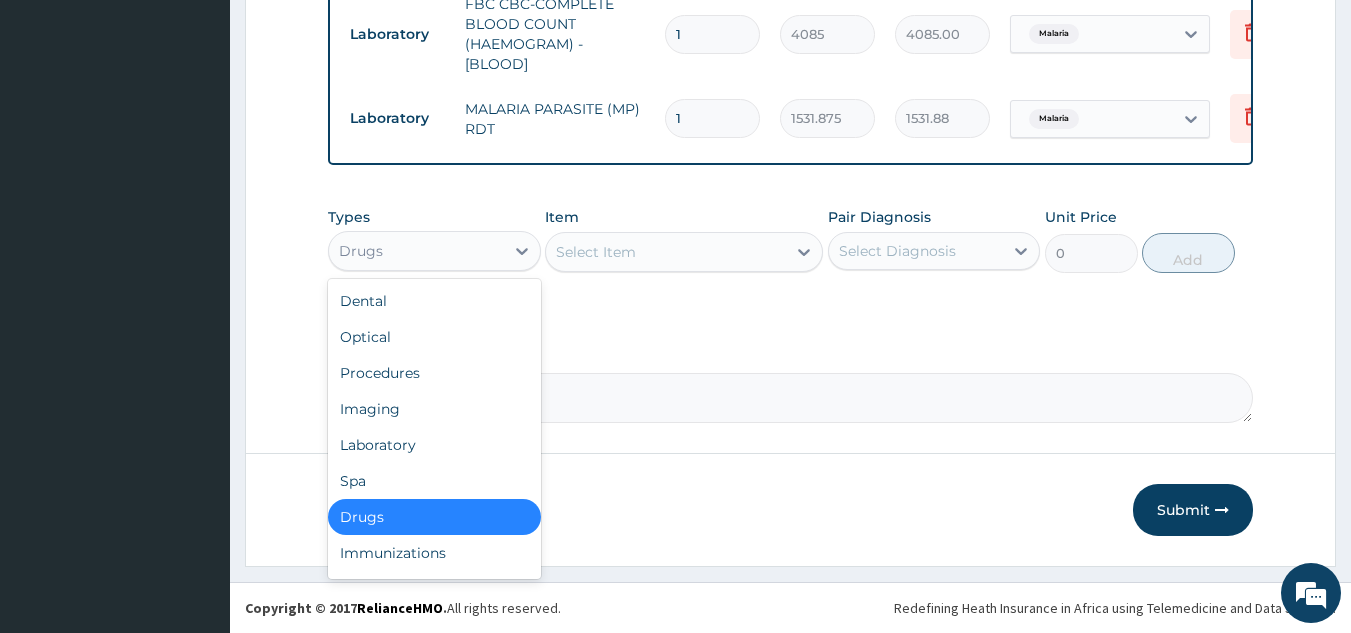 click on "Drugs" at bounding box center [416, 251] 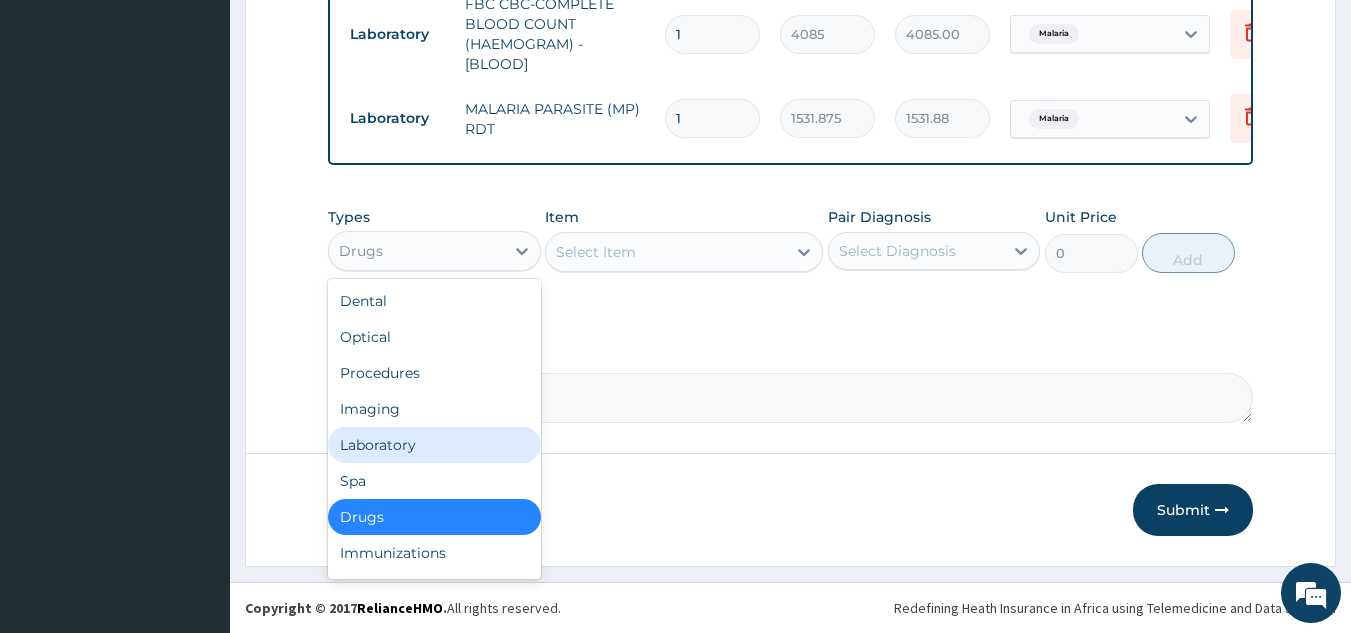 click on "Laboratory" at bounding box center [434, 445] 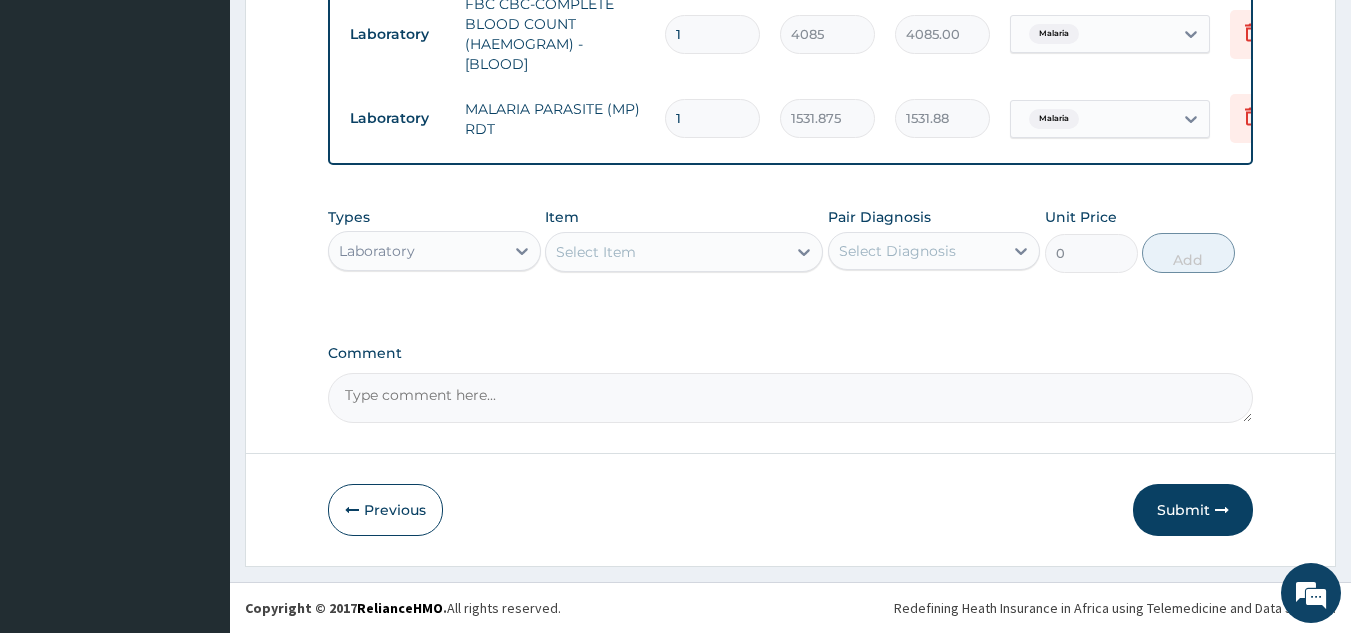 click on "Select Item" at bounding box center [666, 252] 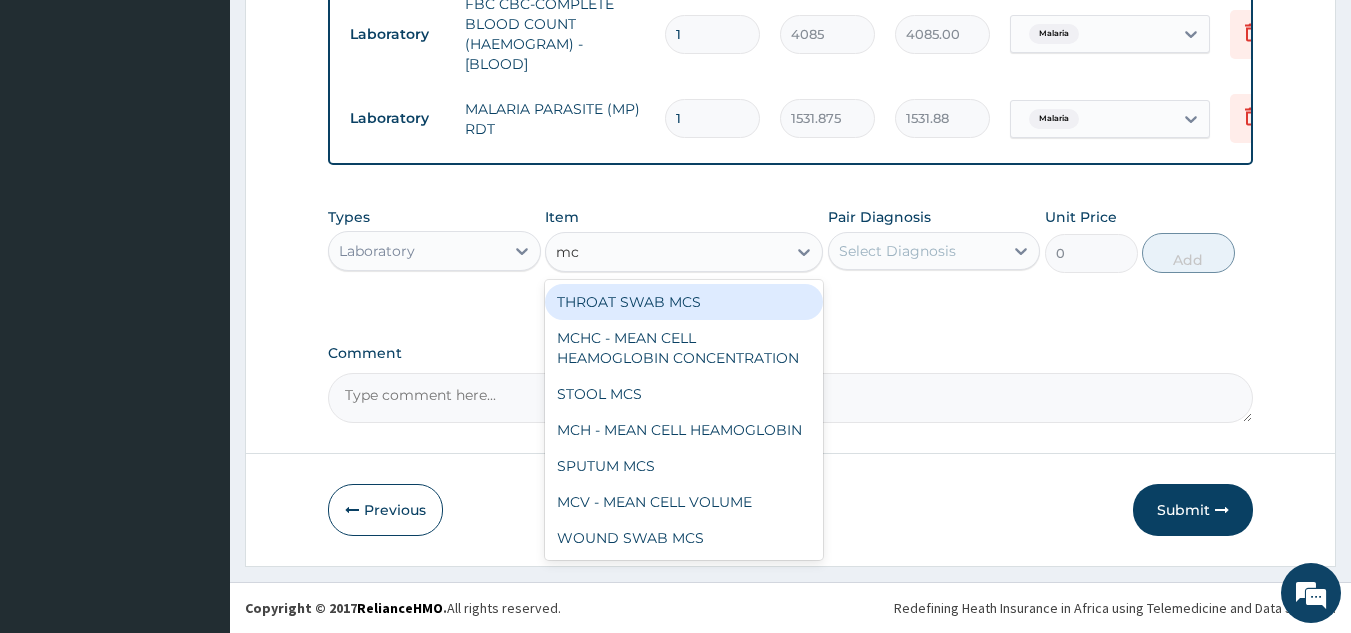 type on "mcs" 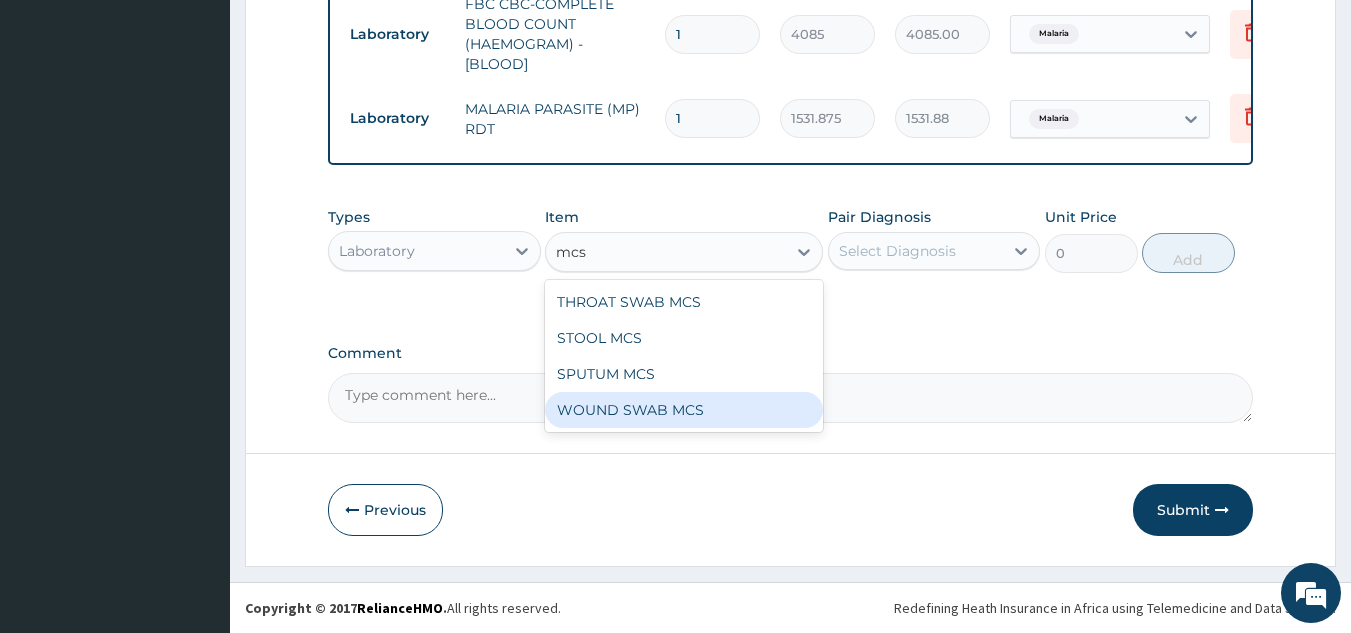click on "WOUND SWAB MCS" at bounding box center [684, 410] 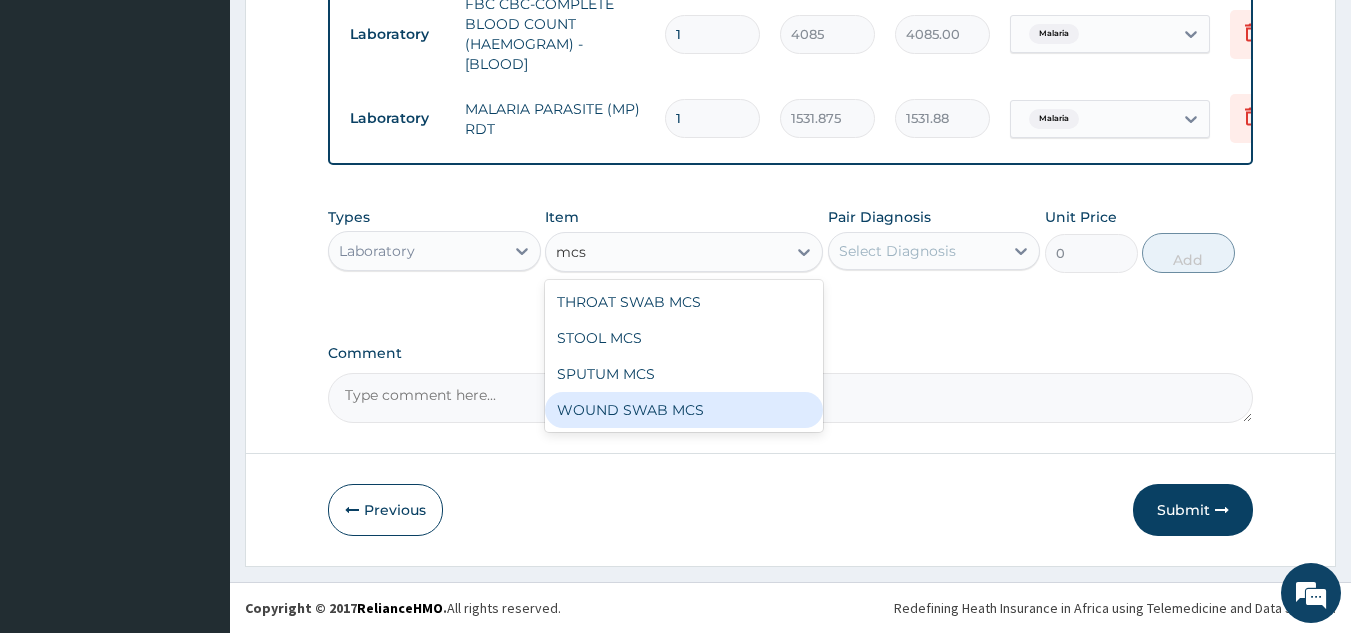type 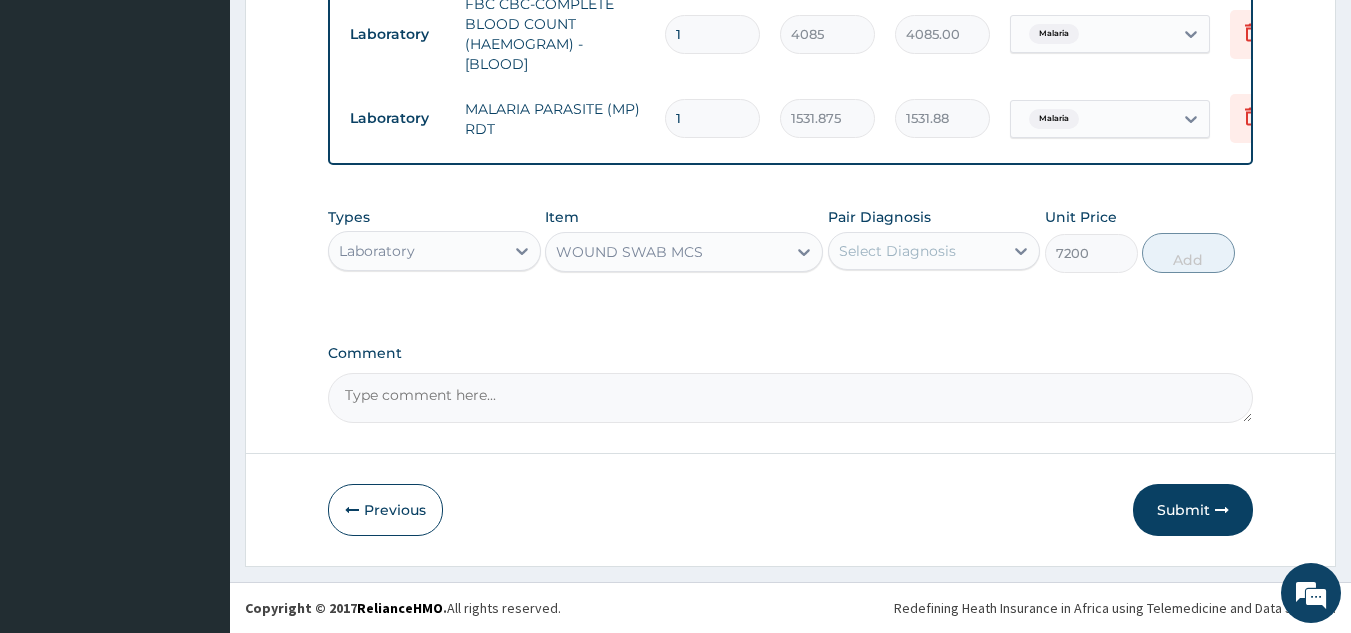 click on "Select Diagnosis" at bounding box center [916, 251] 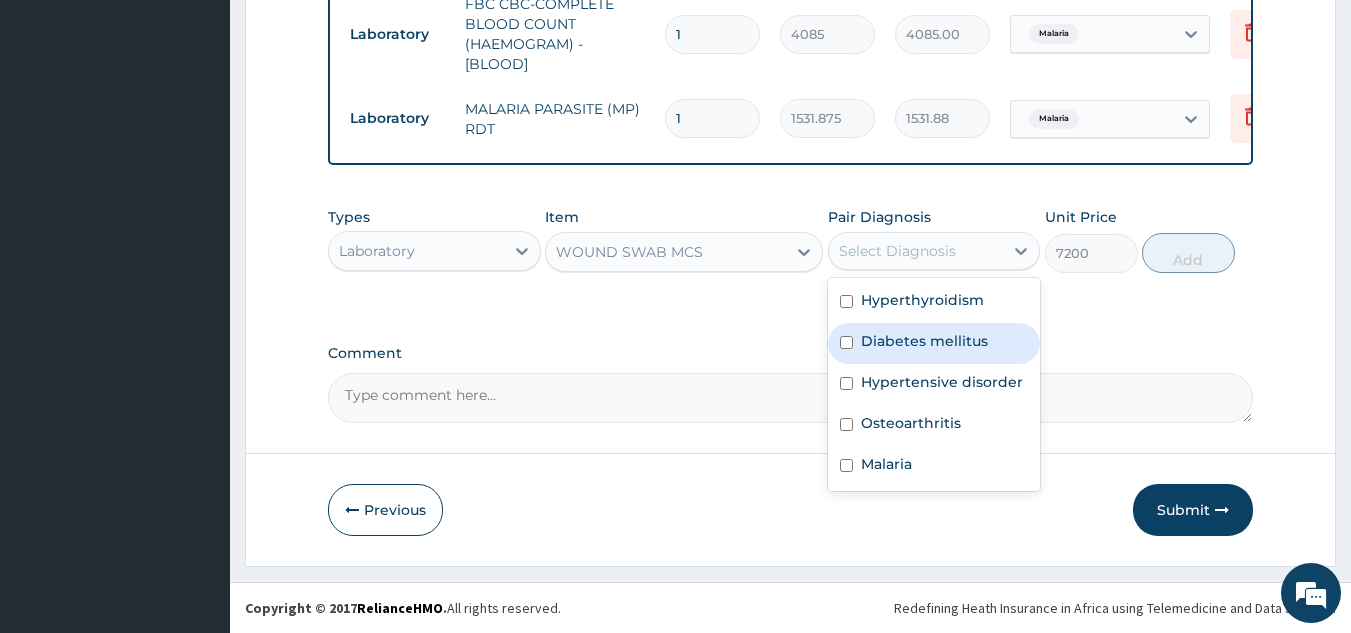 click on "Diabetes mellitus" at bounding box center [924, 341] 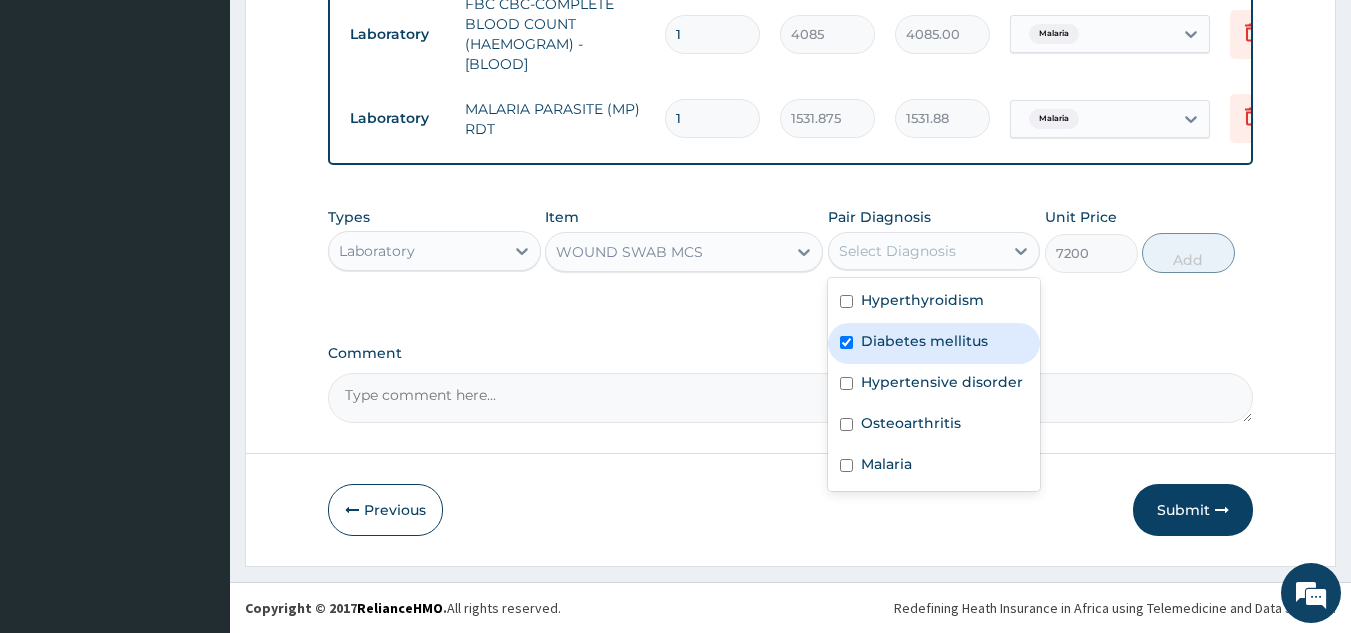 checkbox on "true" 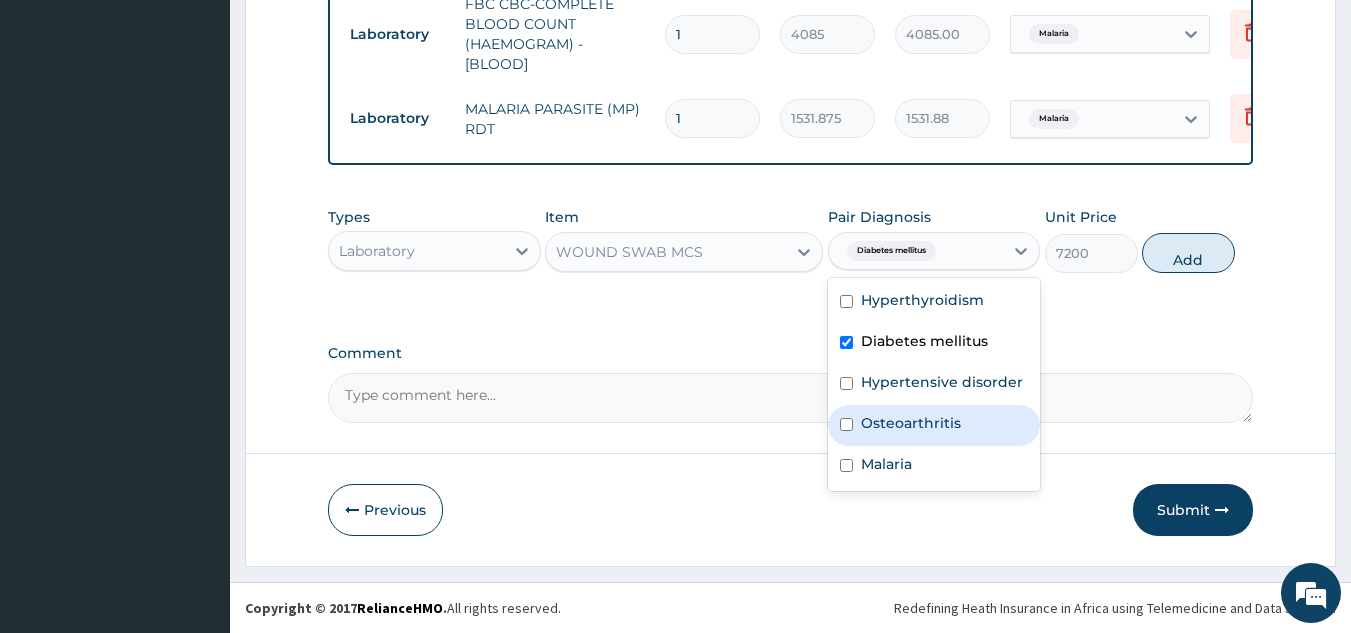 click on "Osteoarthritis" at bounding box center [911, 423] 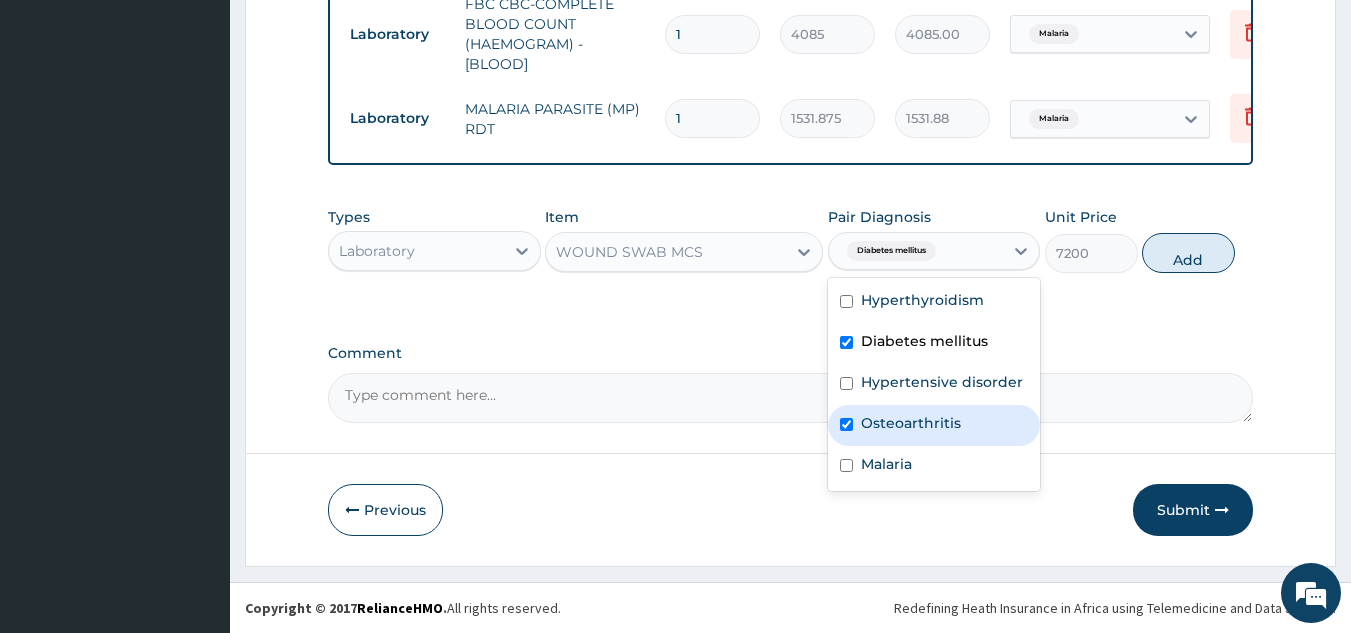 checkbox on "true" 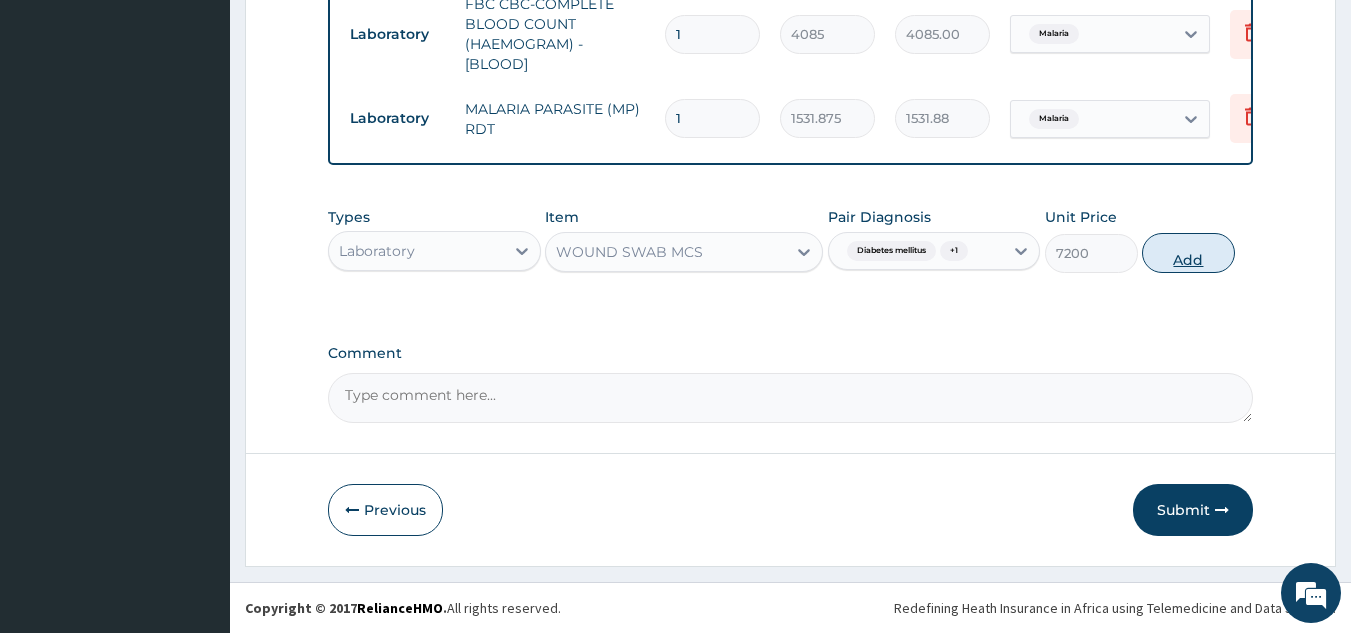 click on "Add" at bounding box center [1188, 253] 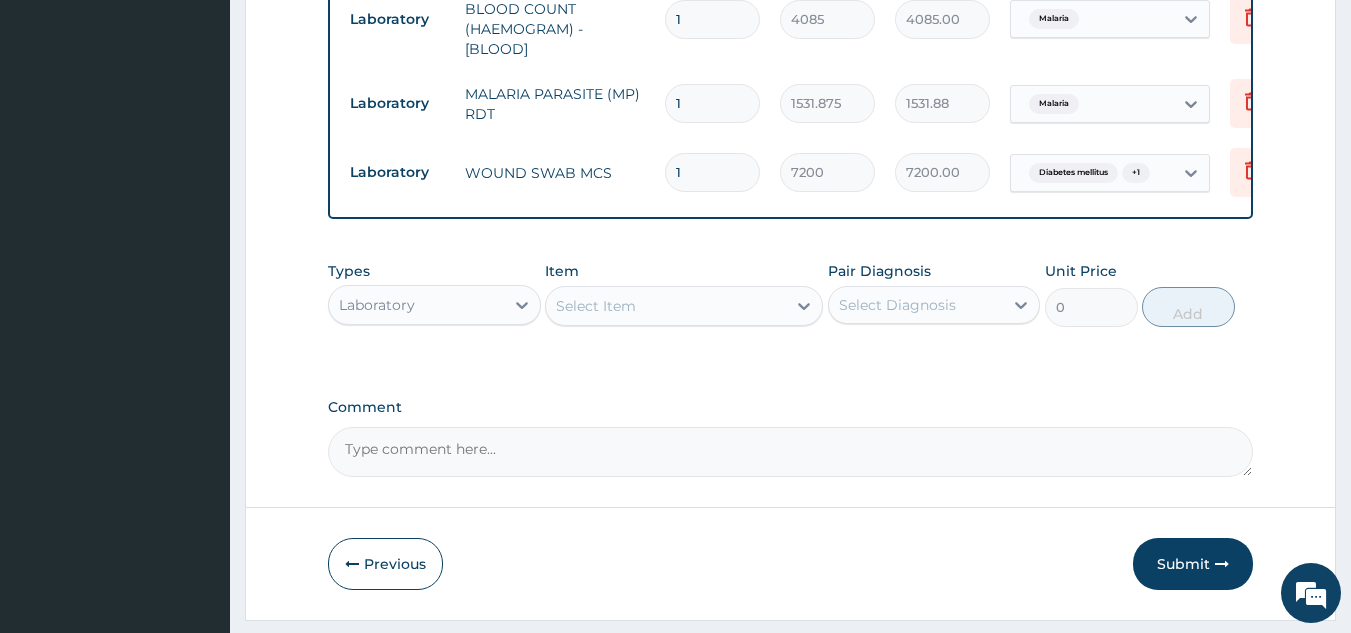 scroll, scrollTop: 1504, scrollLeft: 0, axis: vertical 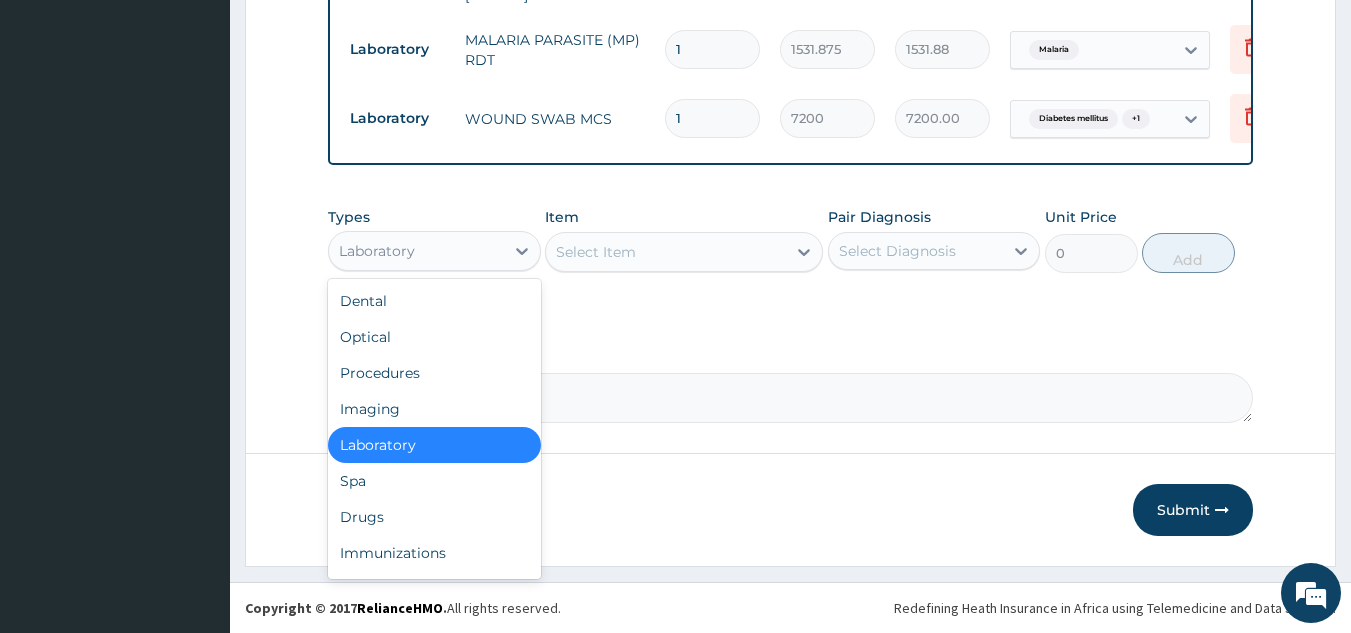 click on "Laboratory" at bounding box center (416, 251) 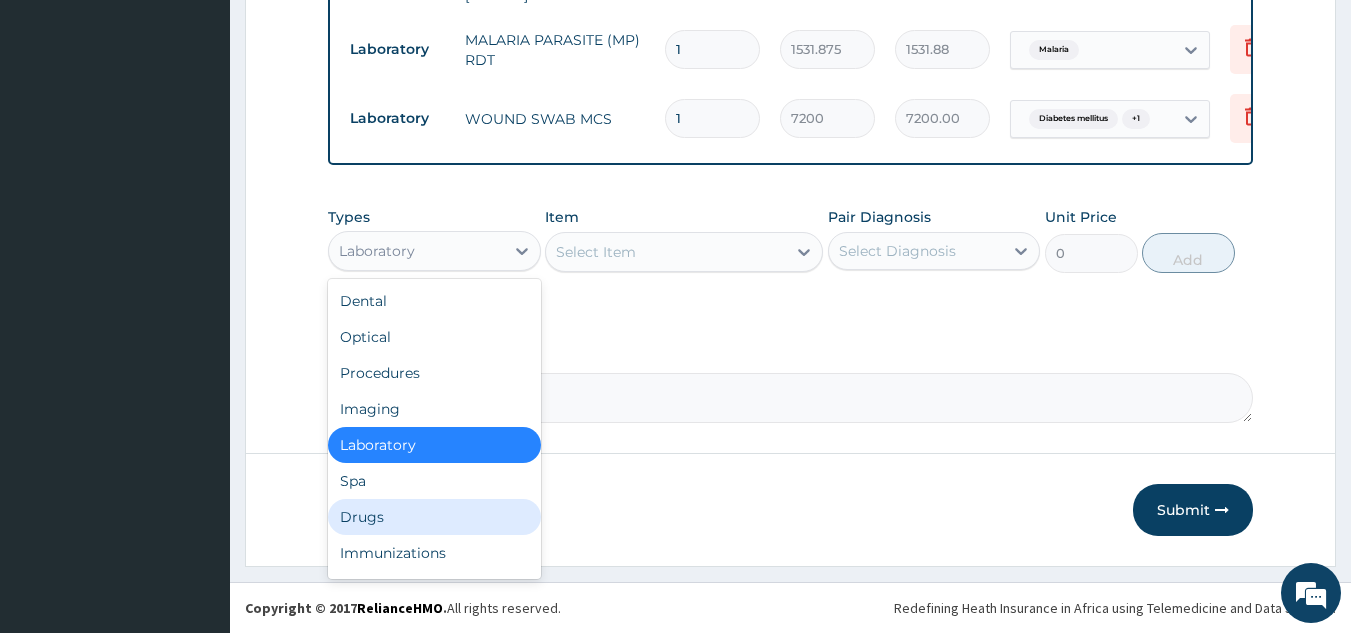 click on "Drugs" at bounding box center [434, 517] 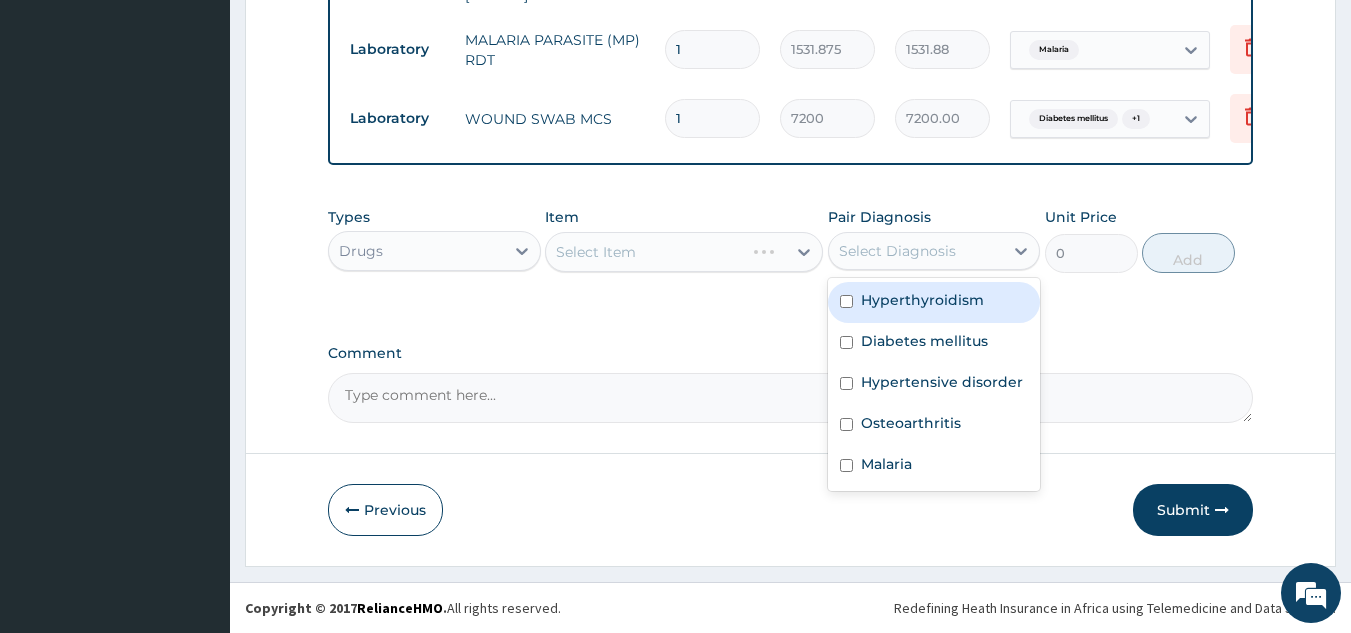 click on "Select Diagnosis" at bounding box center (897, 251) 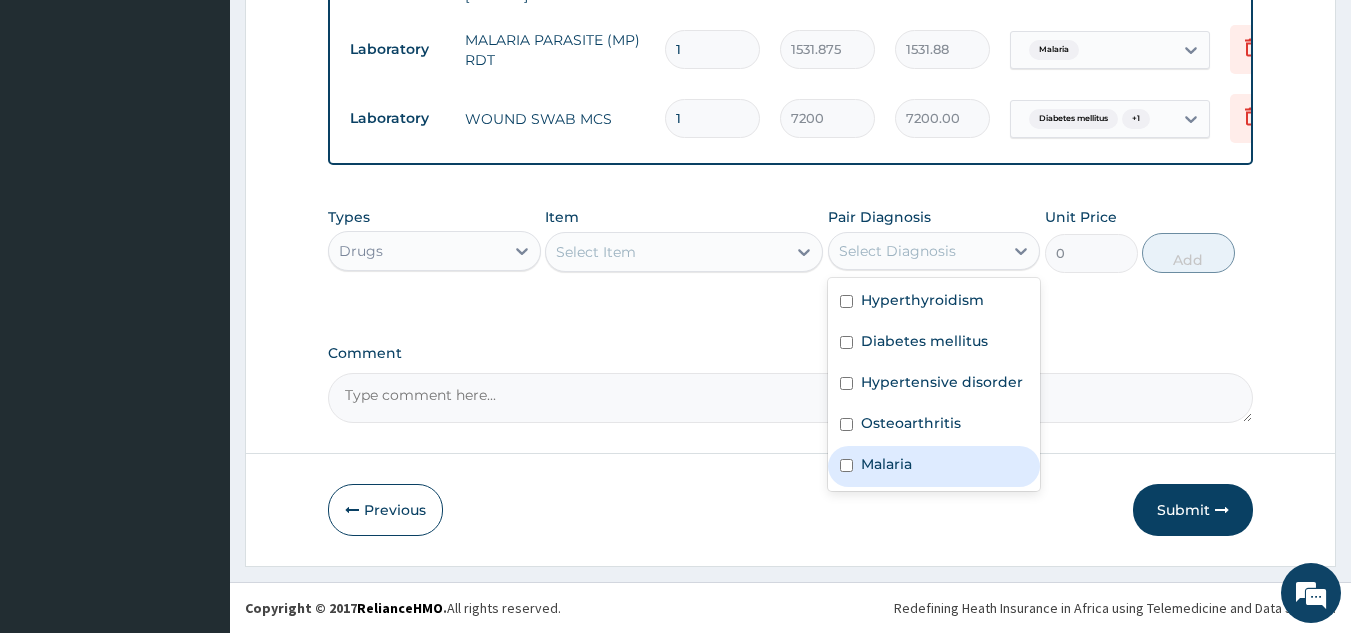 click on "Malaria" at bounding box center [934, 466] 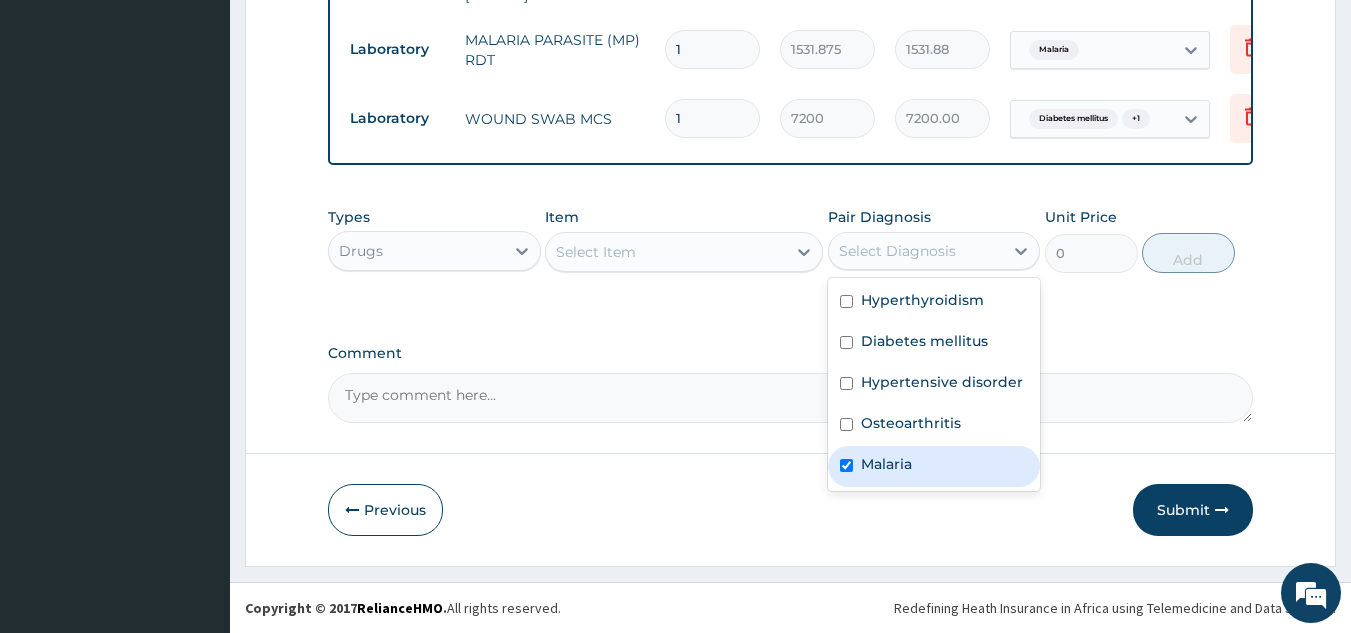checkbox on "true" 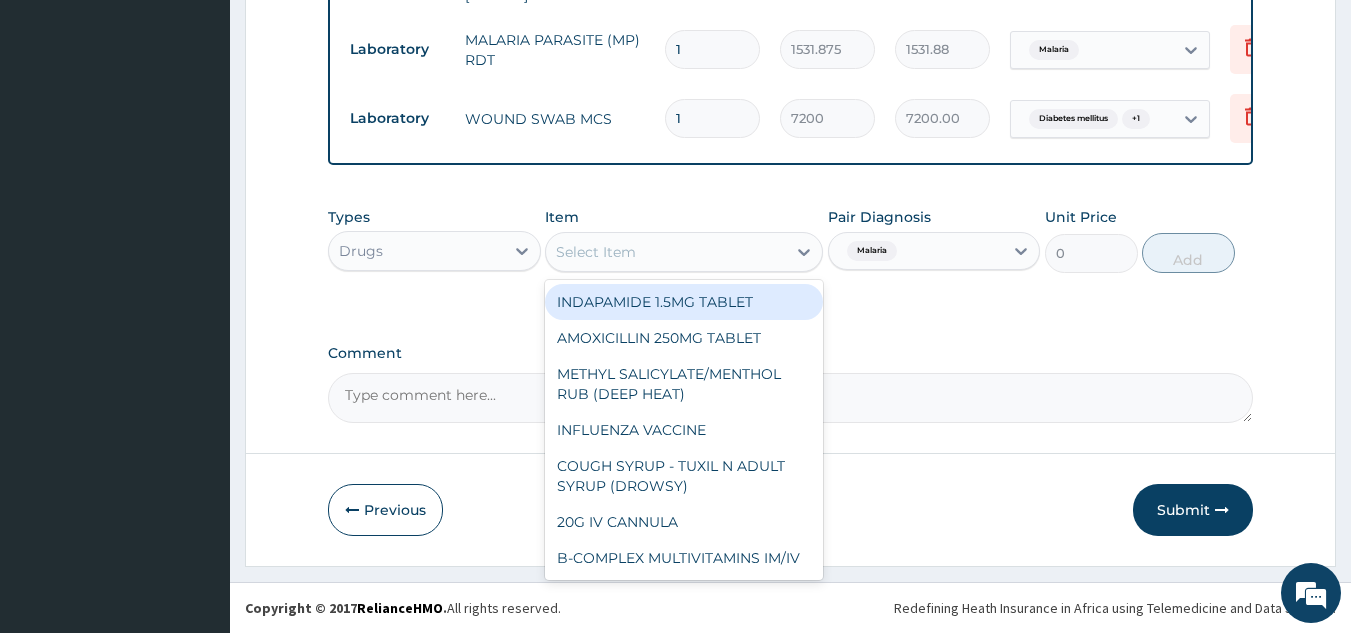 click on "Select Item" at bounding box center [666, 252] 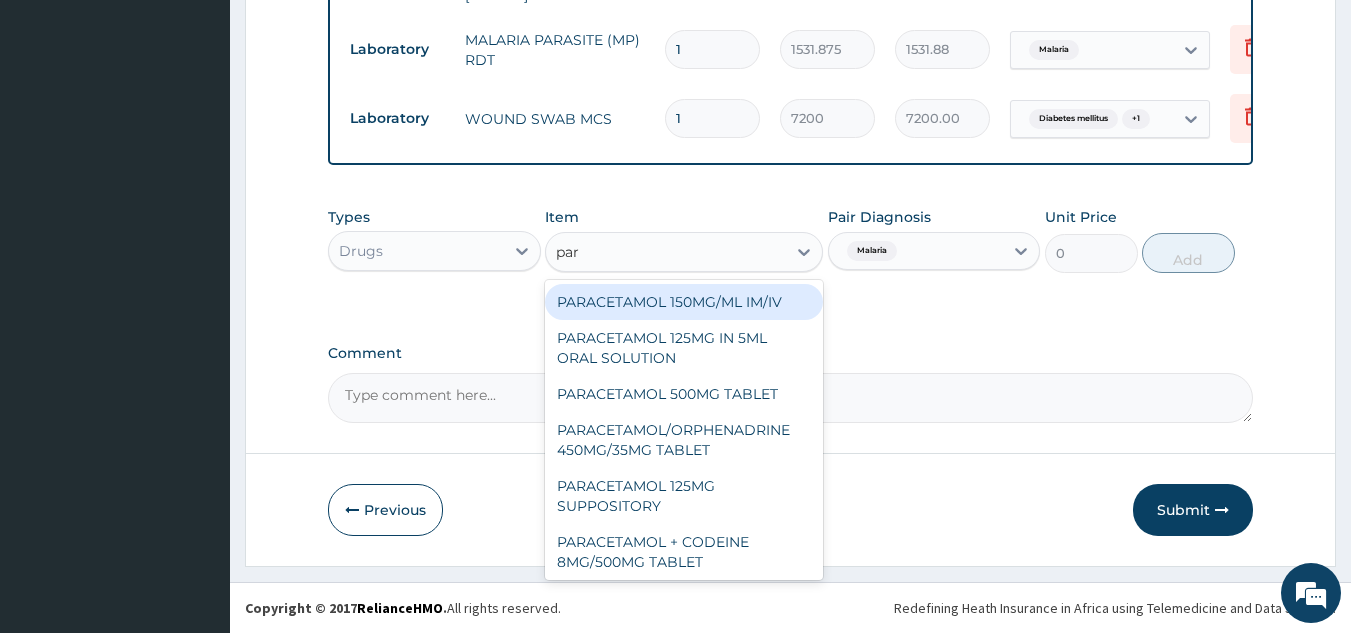 type on "para" 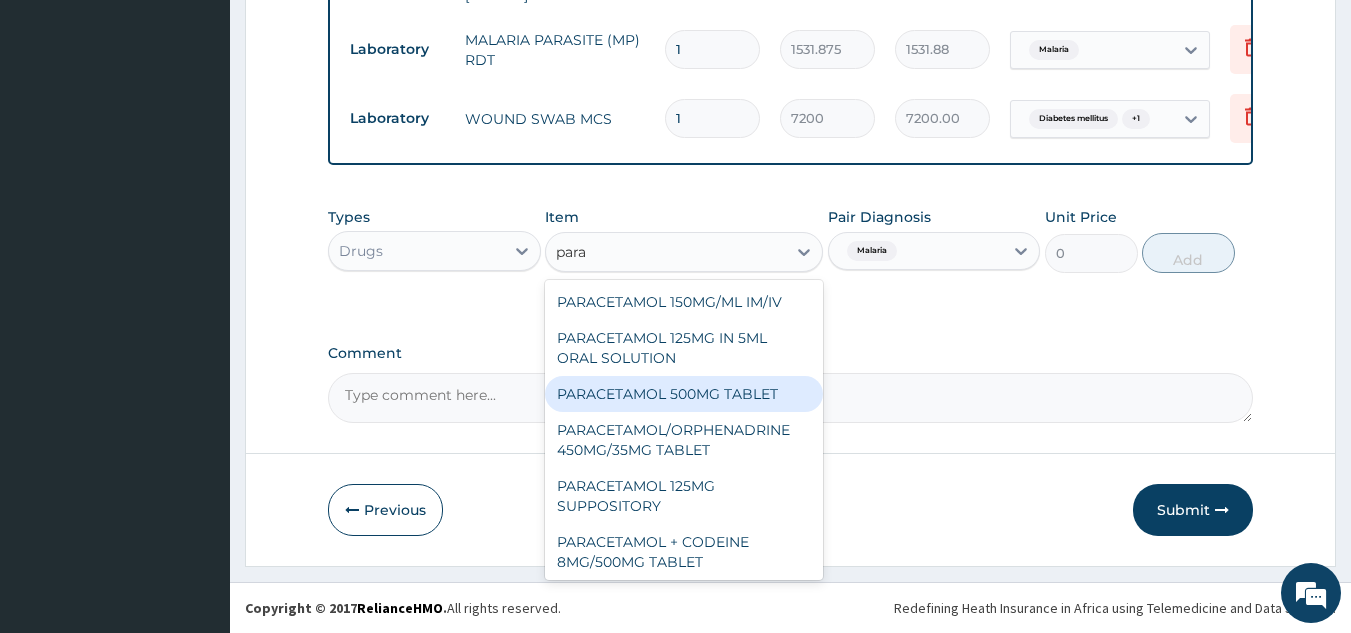 type 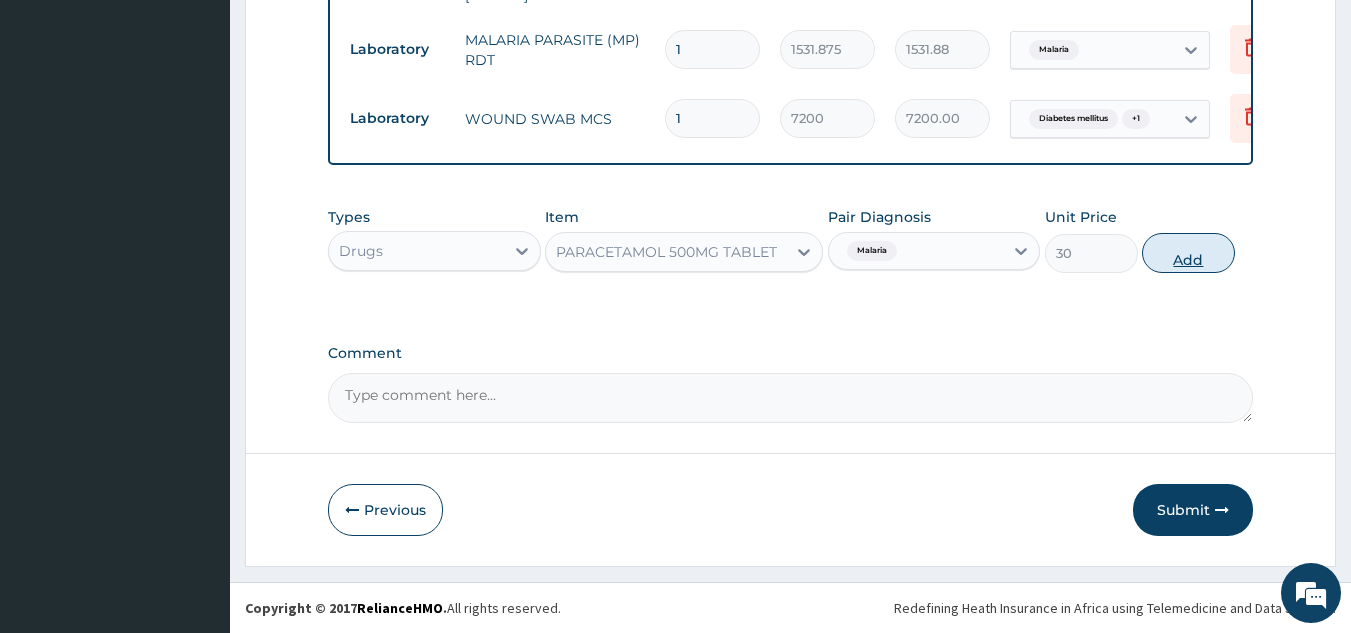 click on "Add" at bounding box center (1188, 253) 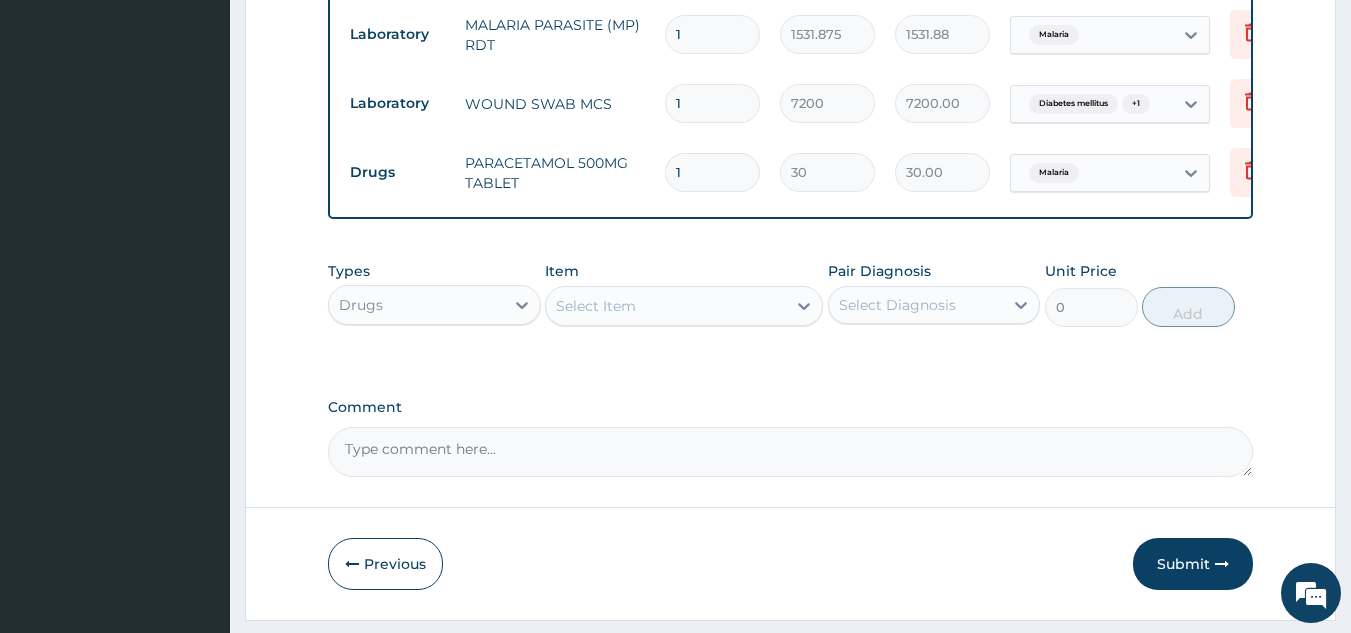 scroll, scrollTop: 1573, scrollLeft: 0, axis: vertical 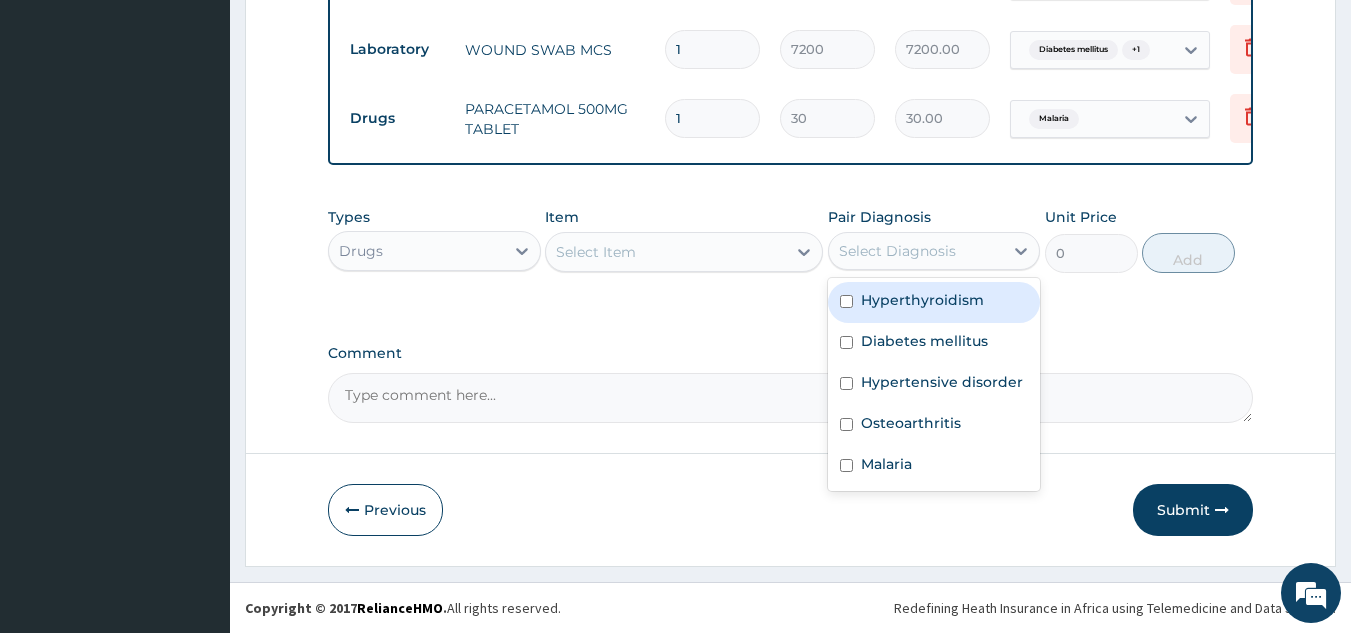 click on "Select Diagnosis" at bounding box center [897, 251] 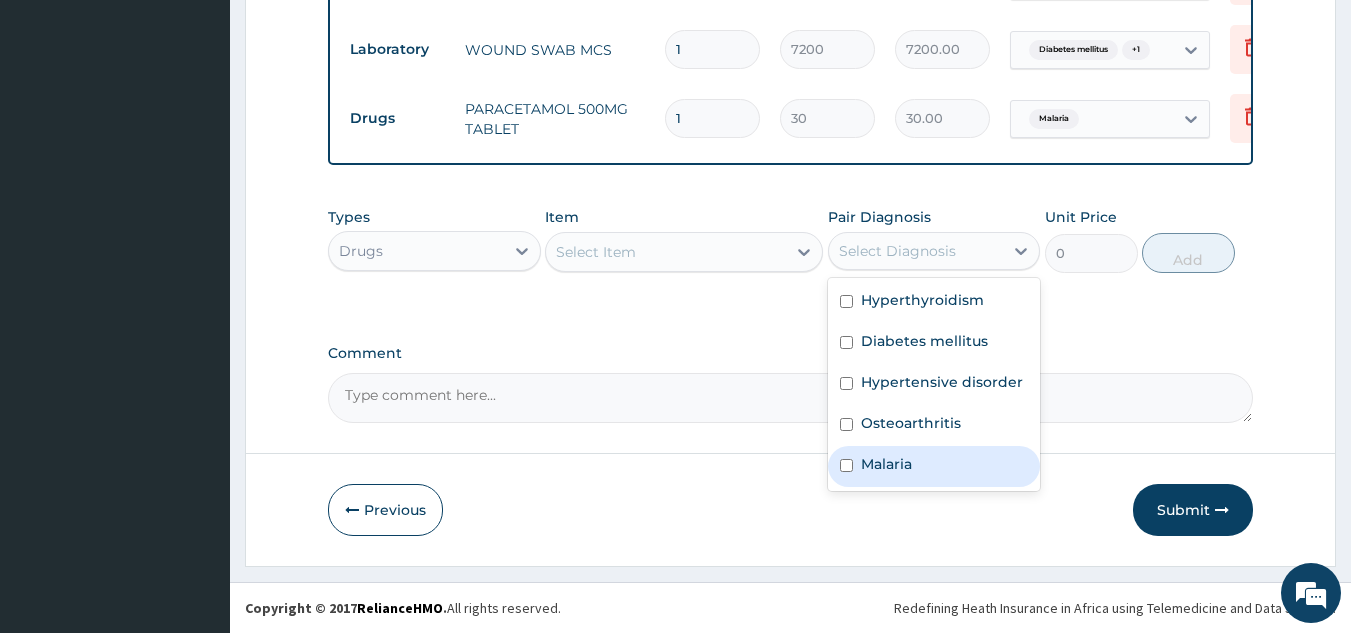 click on "Malaria" at bounding box center (934, 466) 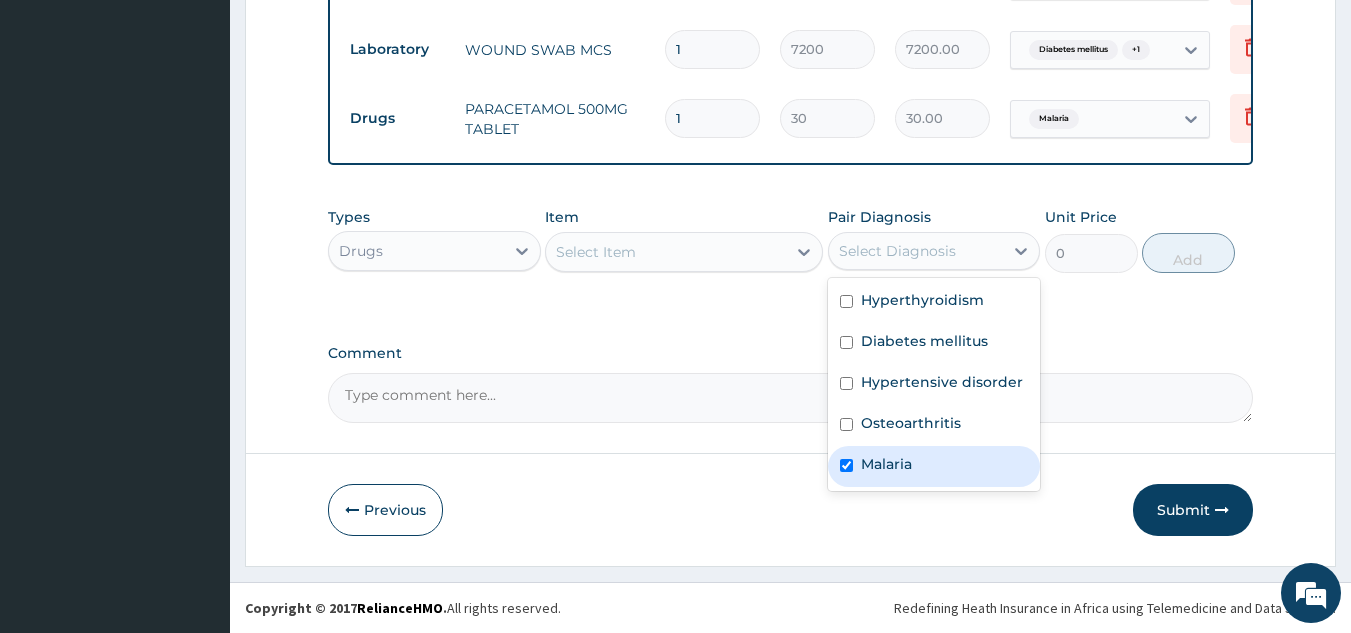 checkbox on "true" 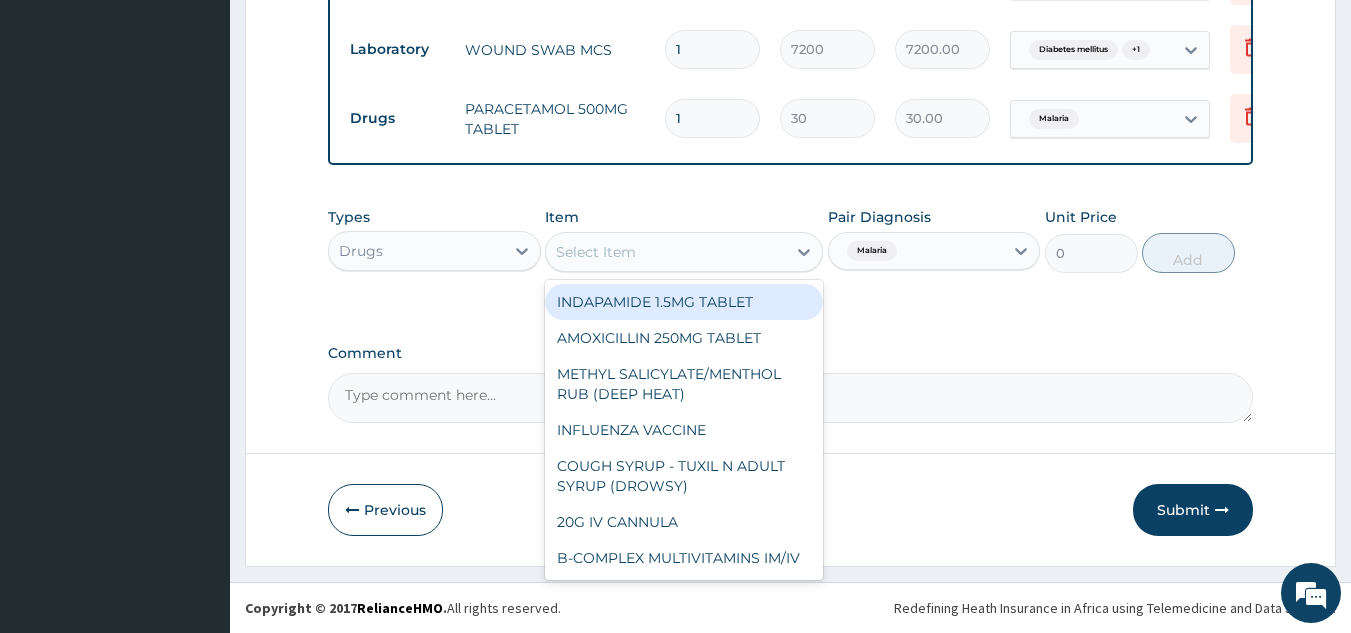 click on "Select Item" at bounding box center [666, 252] 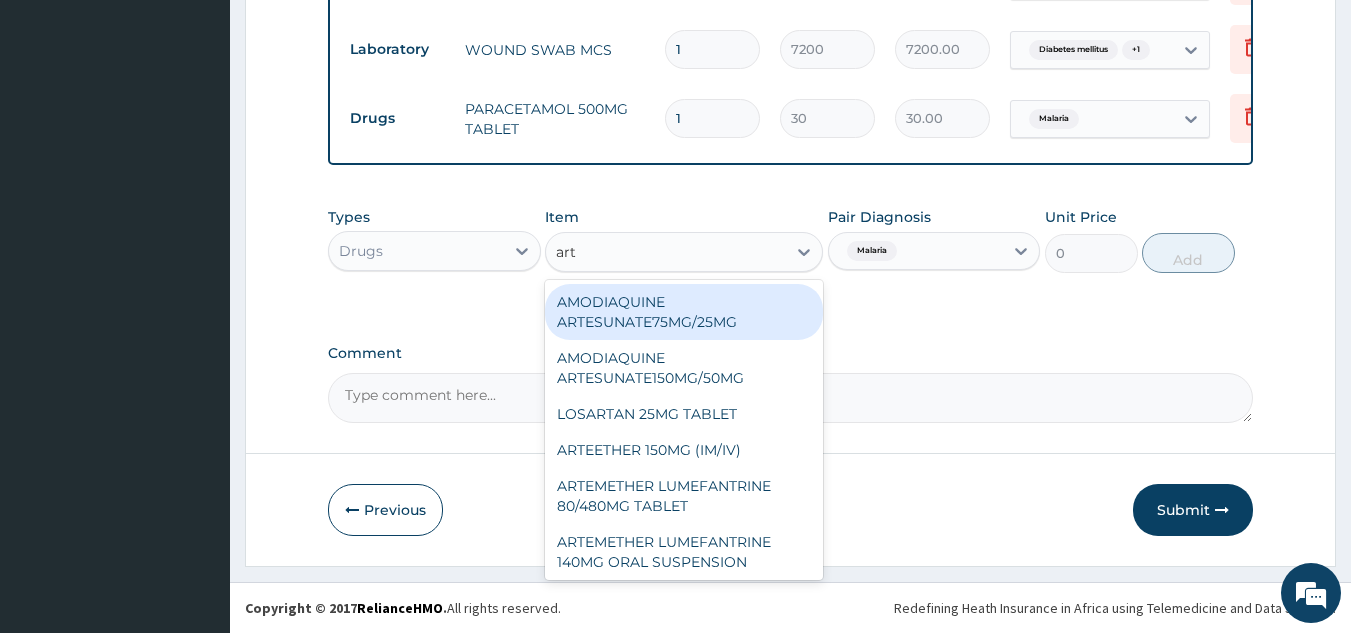type on "arte" 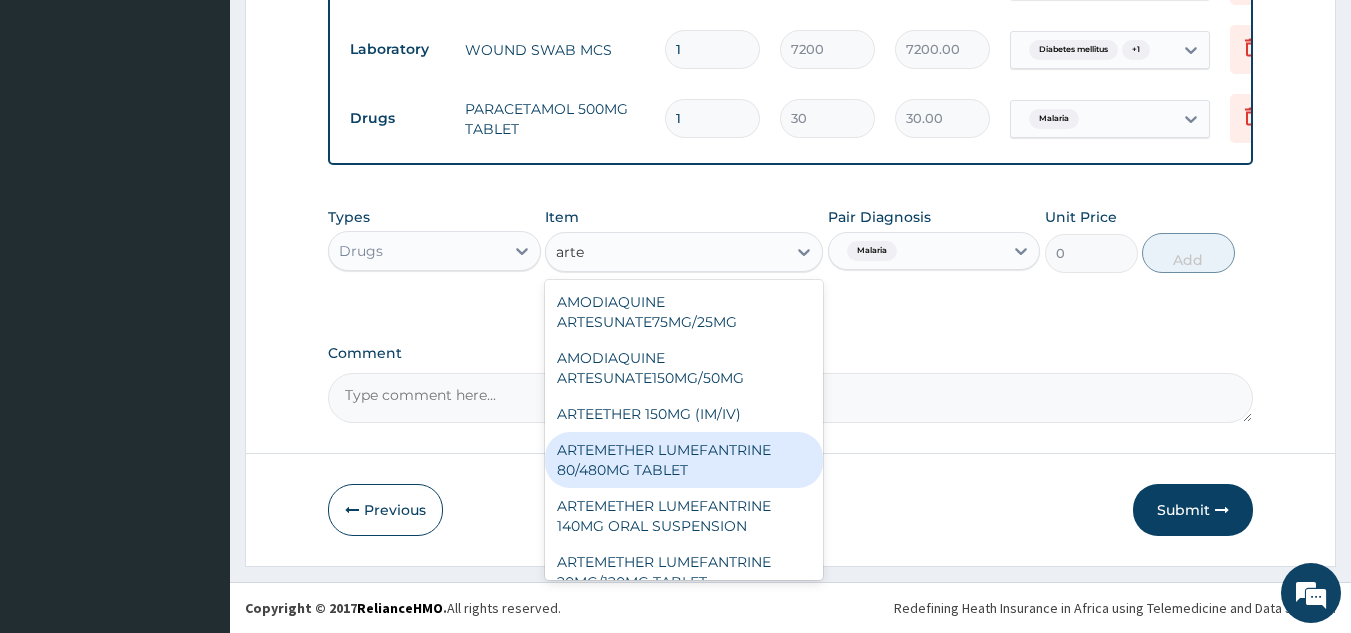 click on "ARTEMETHER LUMEFANTRINE 80/480MG TABLET" at bounding box center [684, 460] 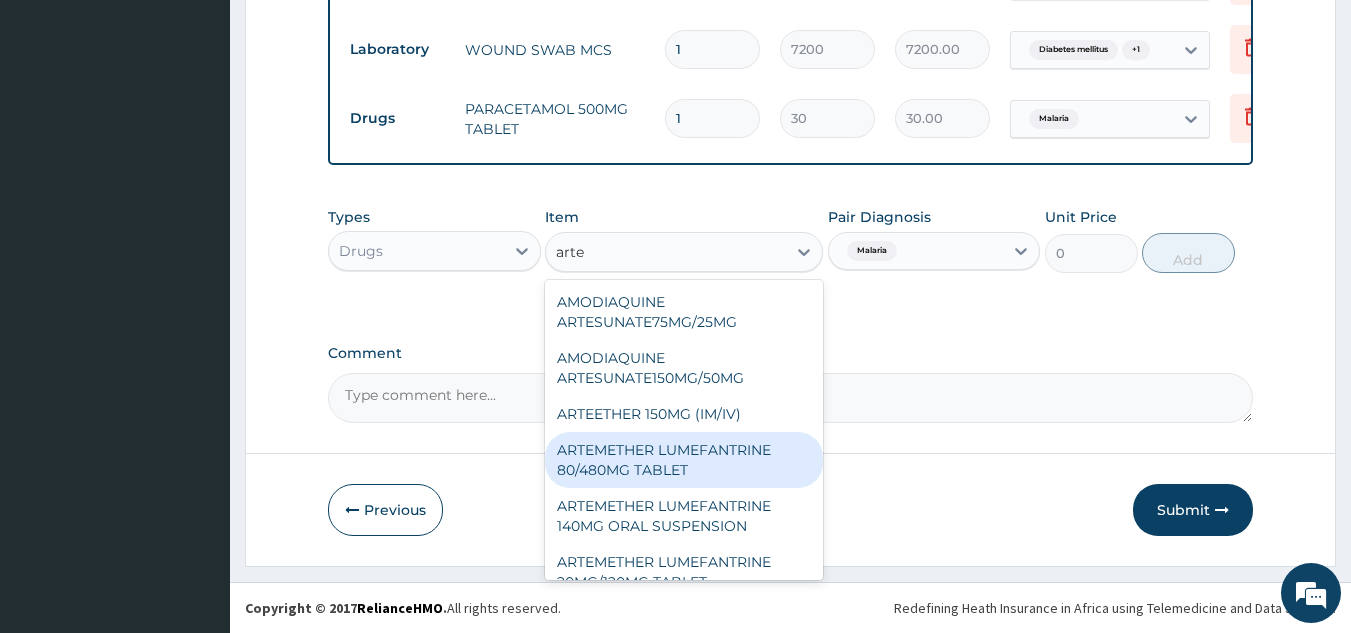 type 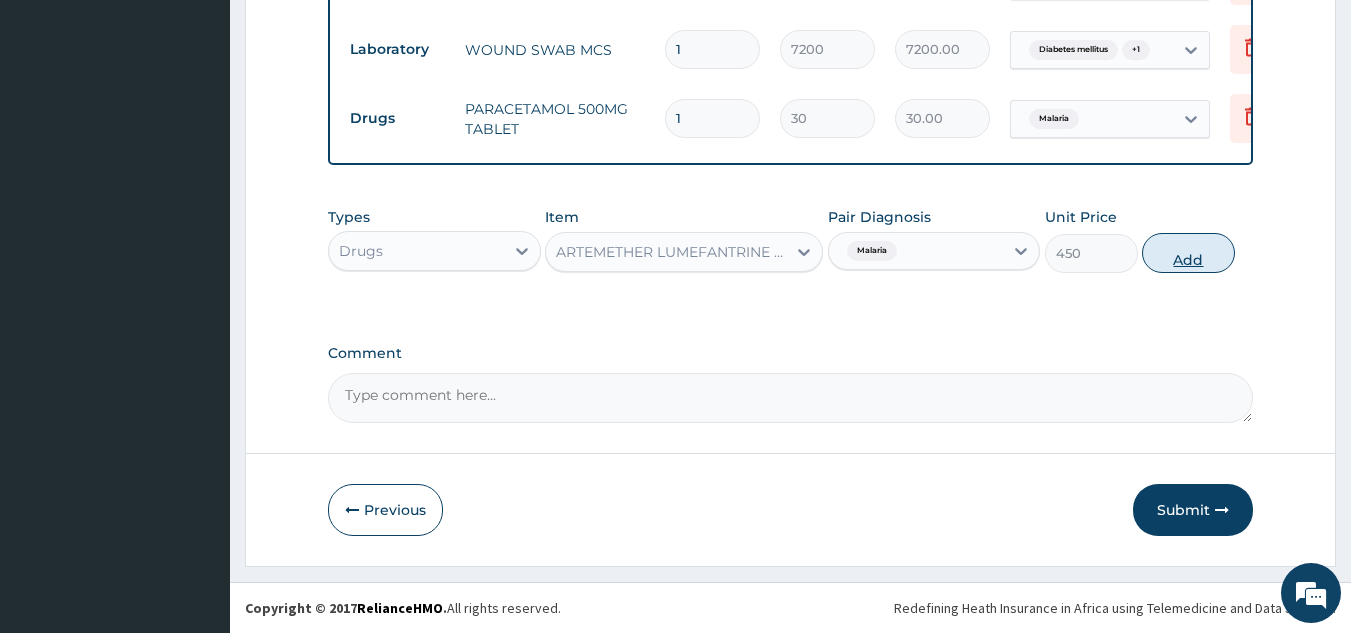 click on "Add" at bounding box center [1188, 253] 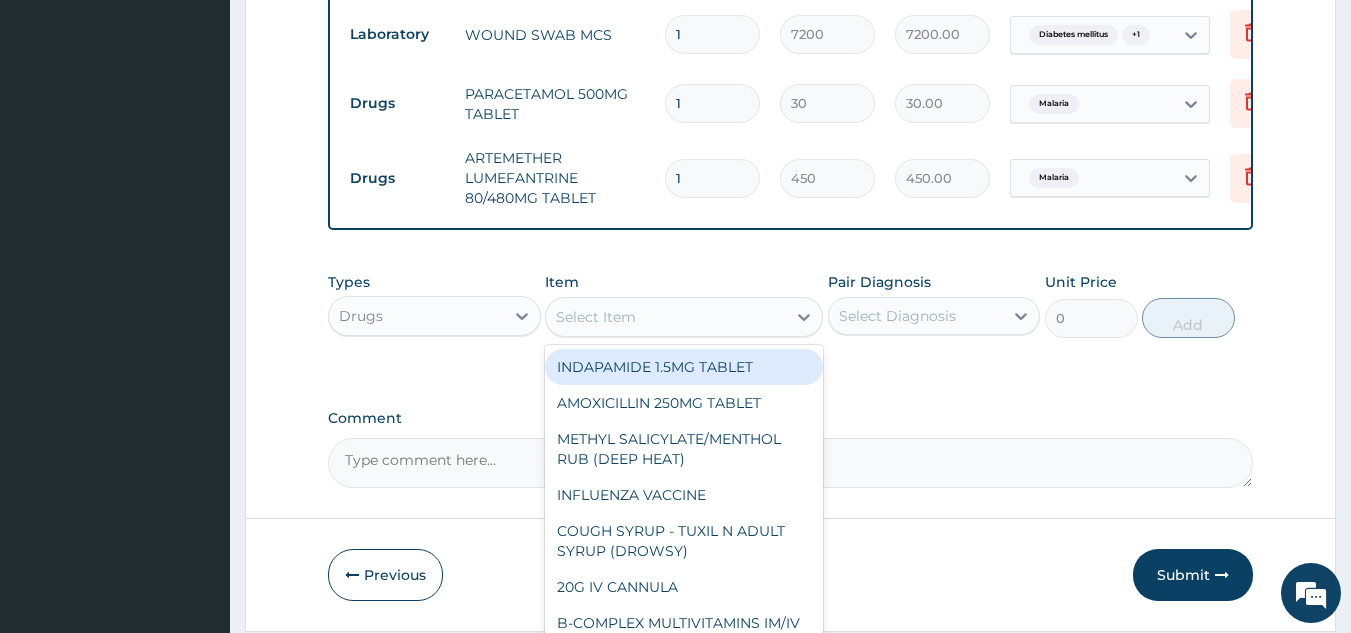 click on "Select Item" at bounding box center [596, 317] 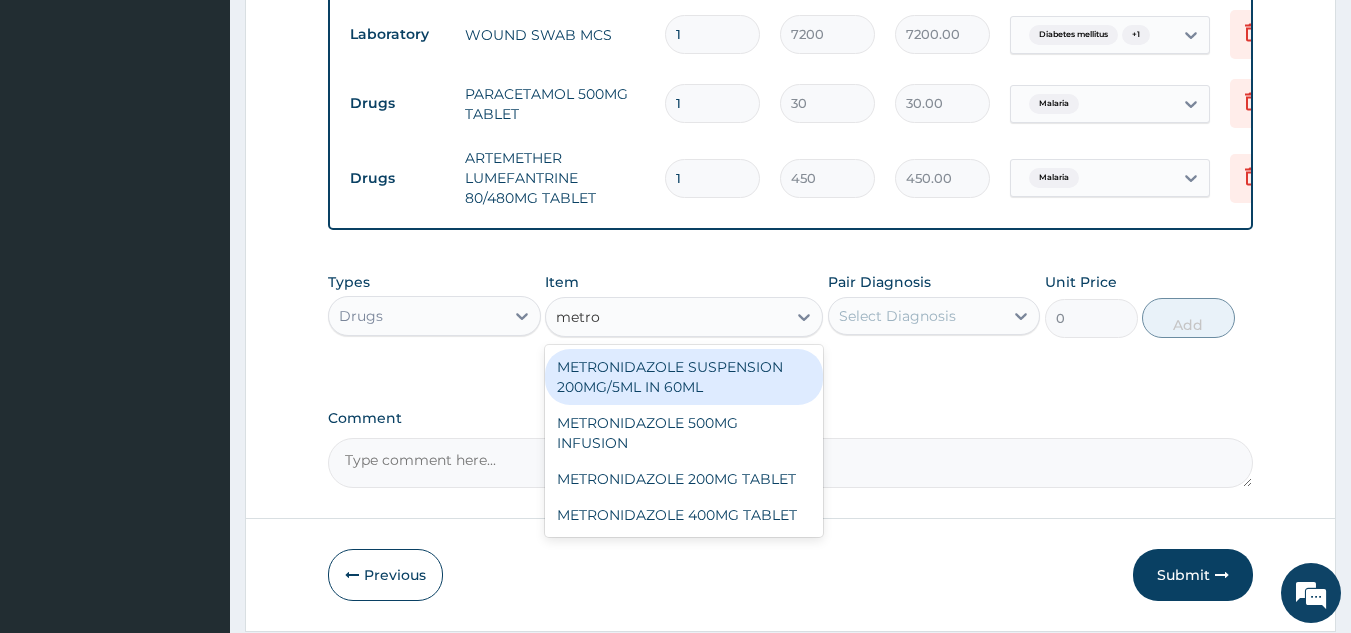 type on "metro" 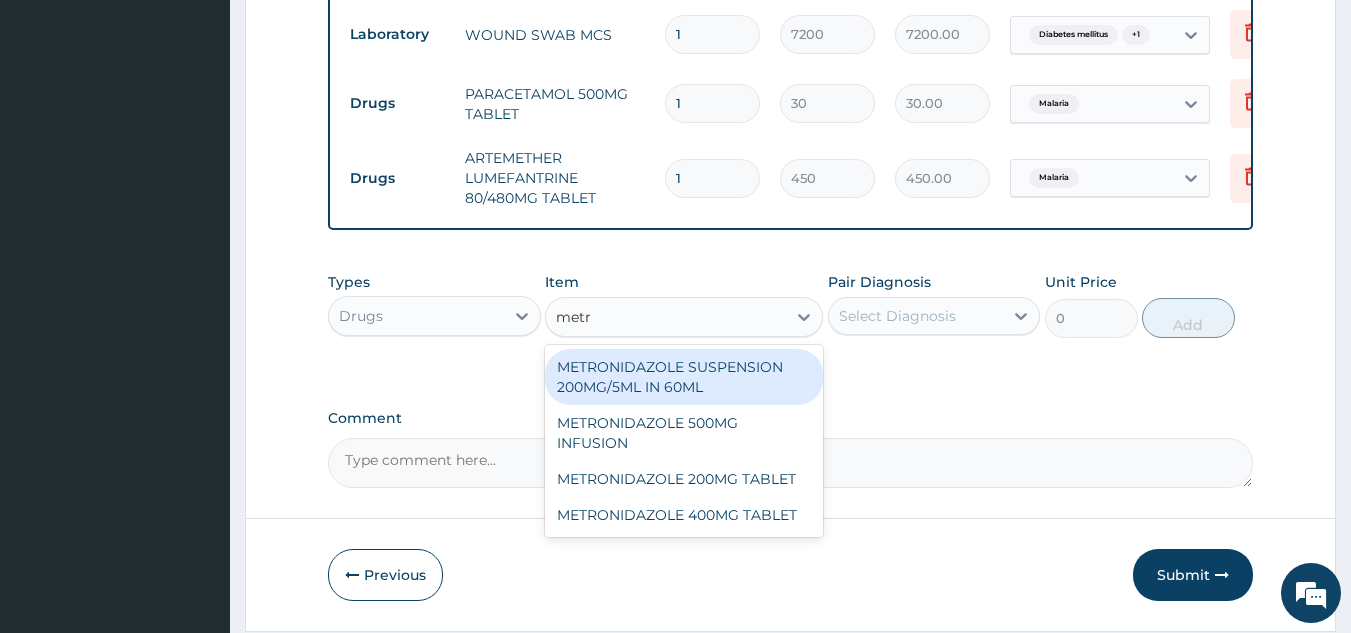 type on "metro" 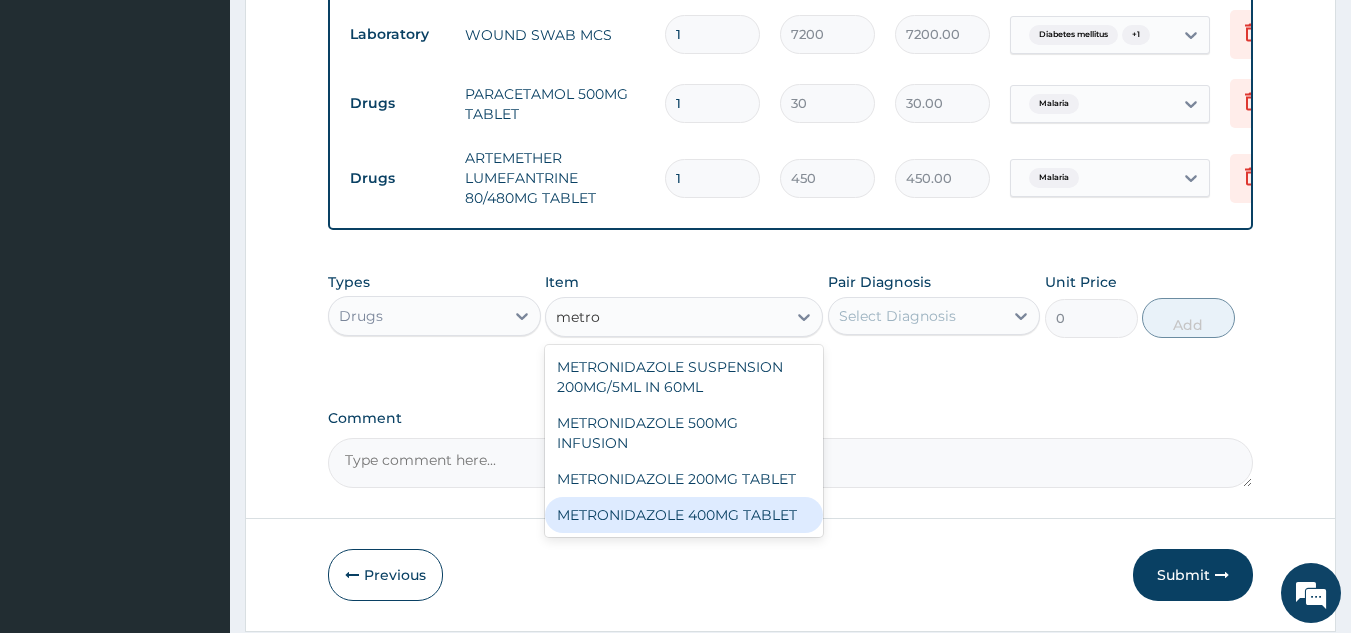 click on "METRONIDAZOLE 400MG TABLET" at bounding box center (684, 515) 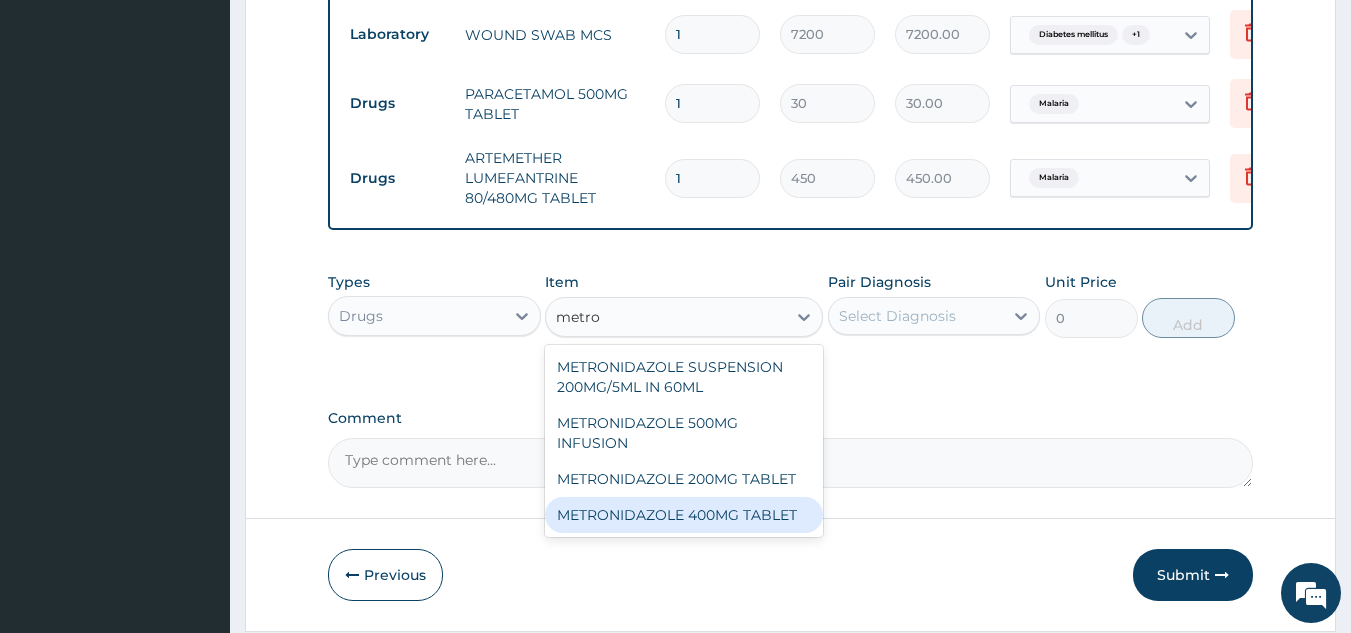 type 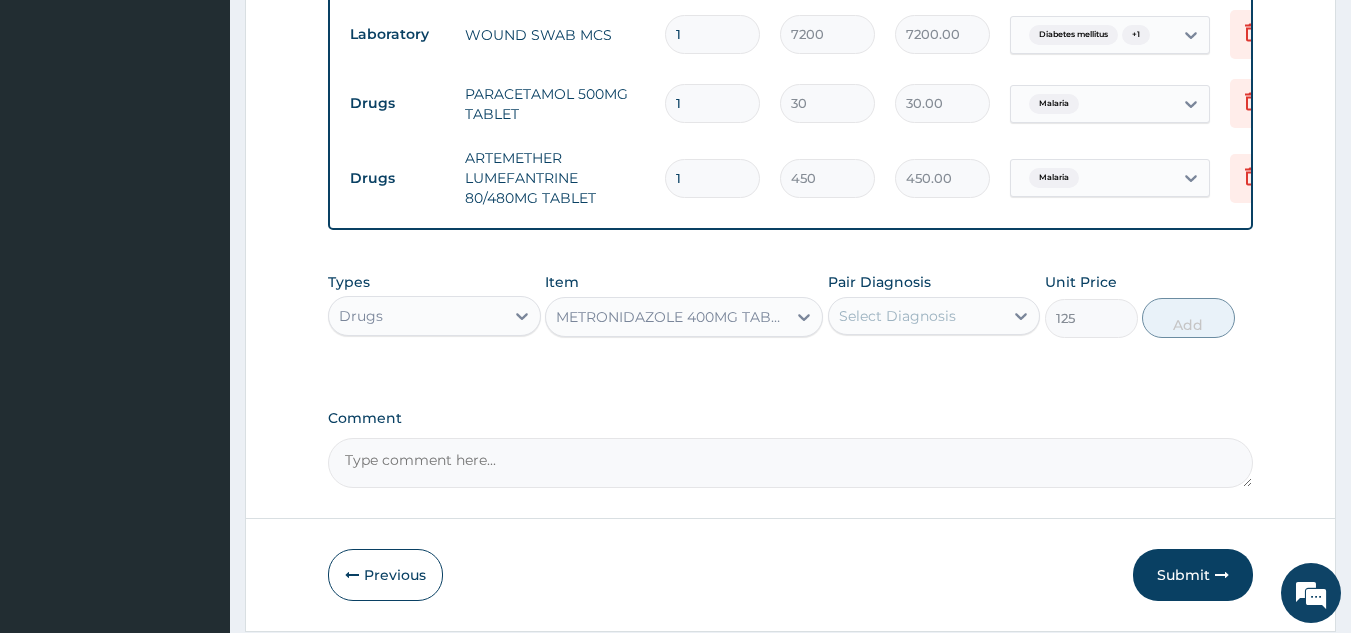 click on "Pair Diagnosis Select Diagnosis" at bounding box center (934, 305) 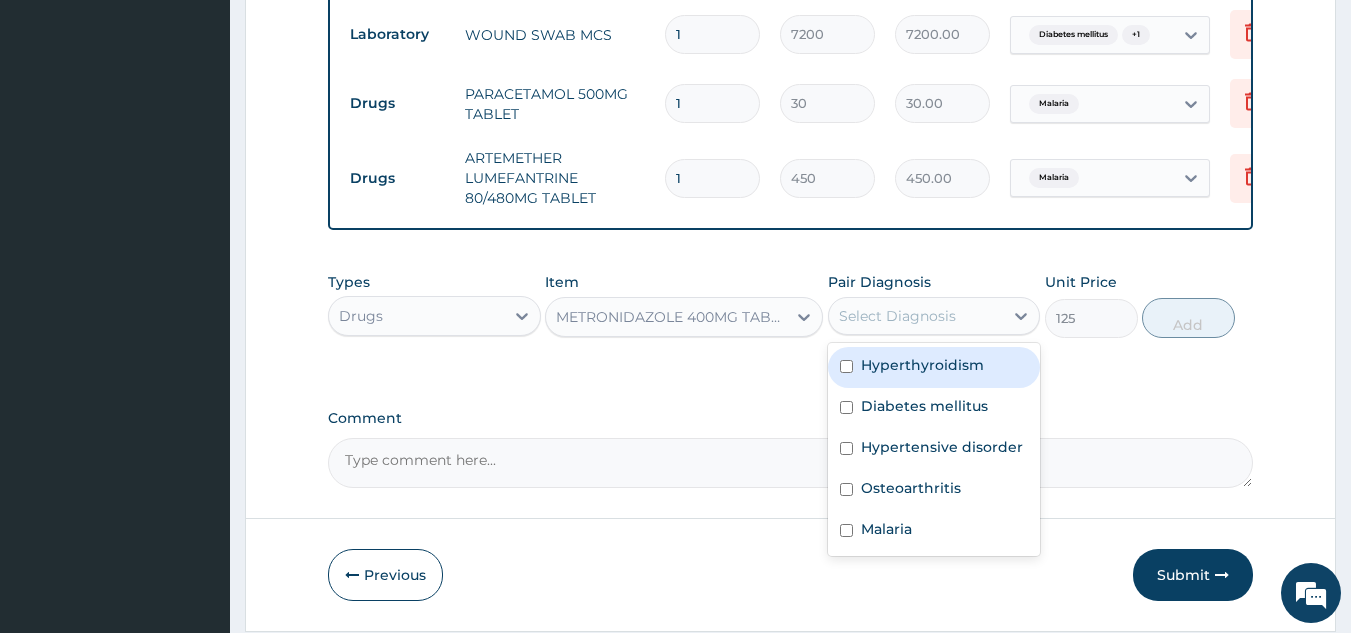 click on "Select Diagnosis" at bounding box center (916, 316) 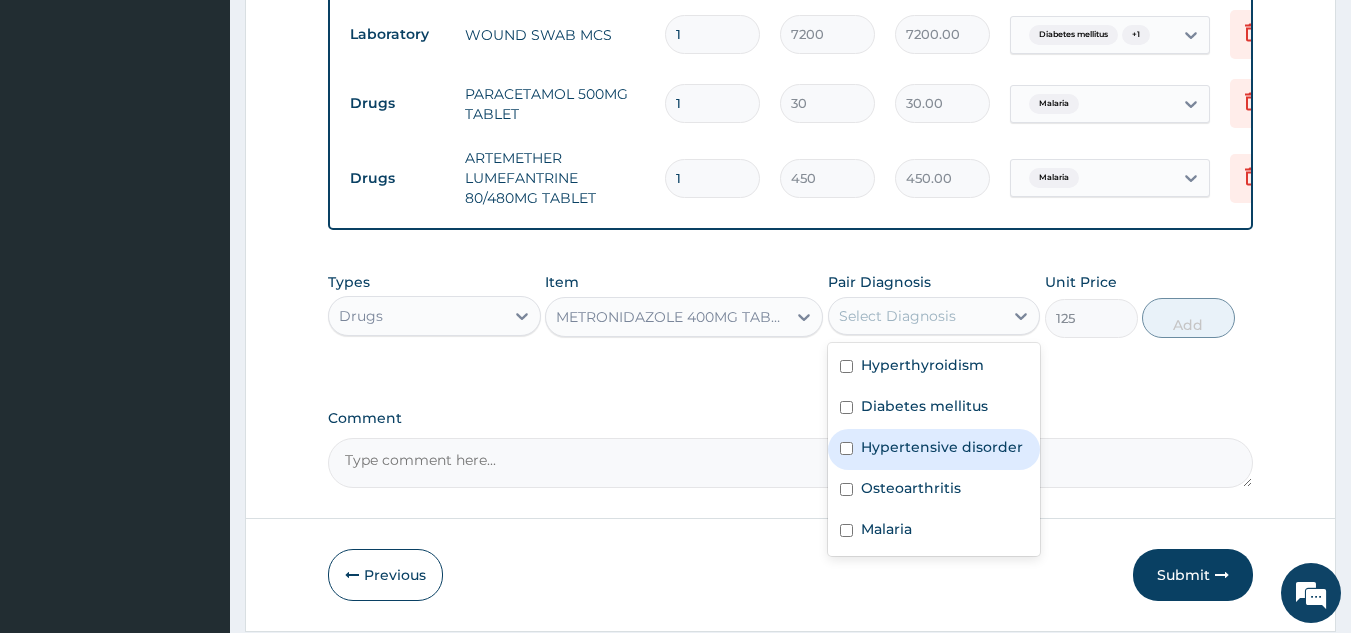 click on "Hypertensive disorder" at bounding box center [942, 447] 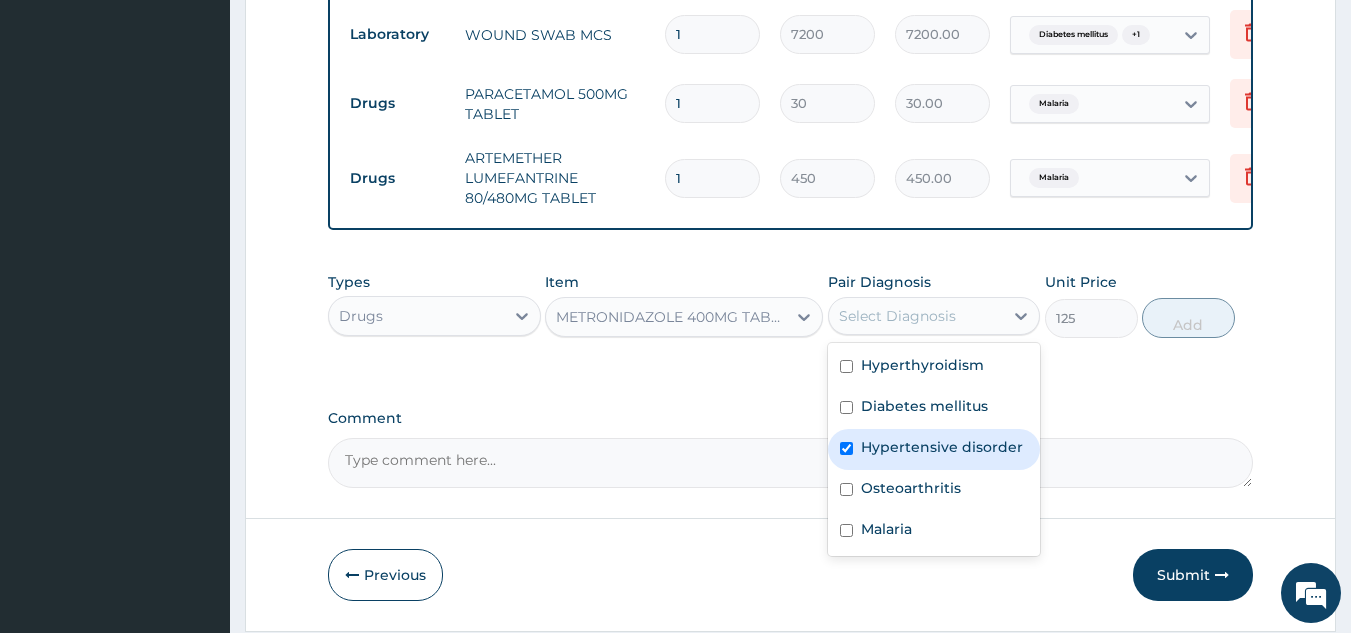 checkbox on "true" 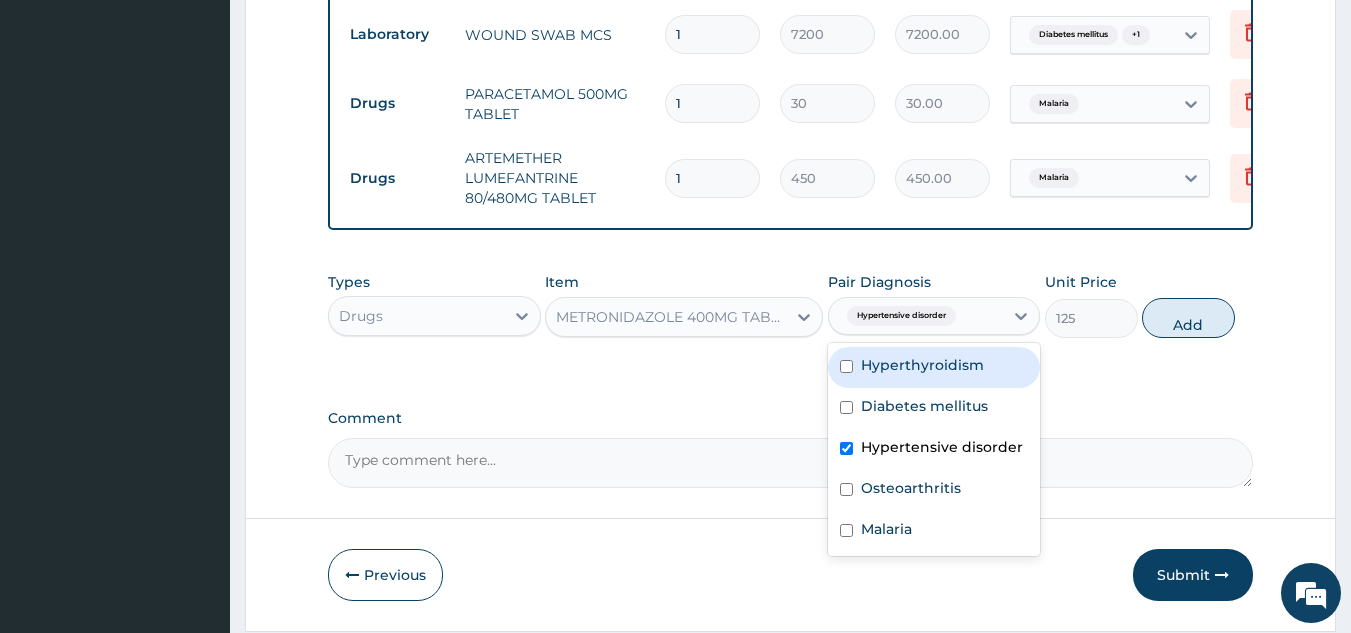 click on "Hyperthyroidism" at bounding box center [934, 367] 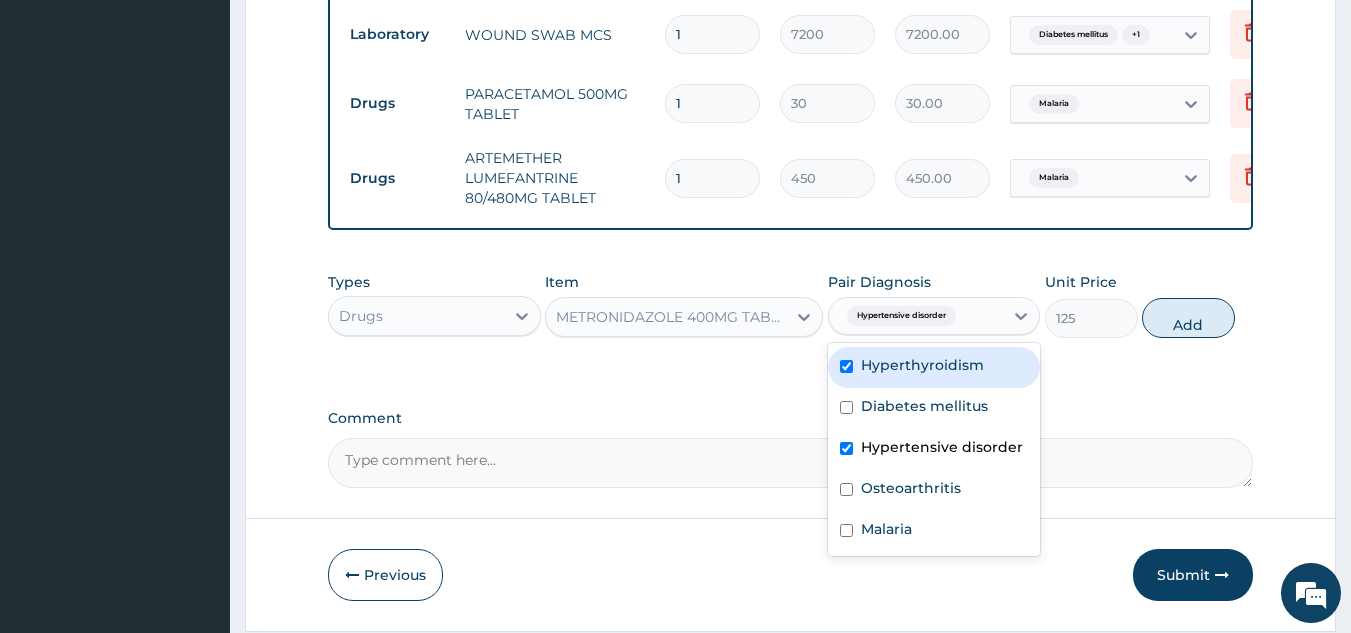 checkbox on "true" 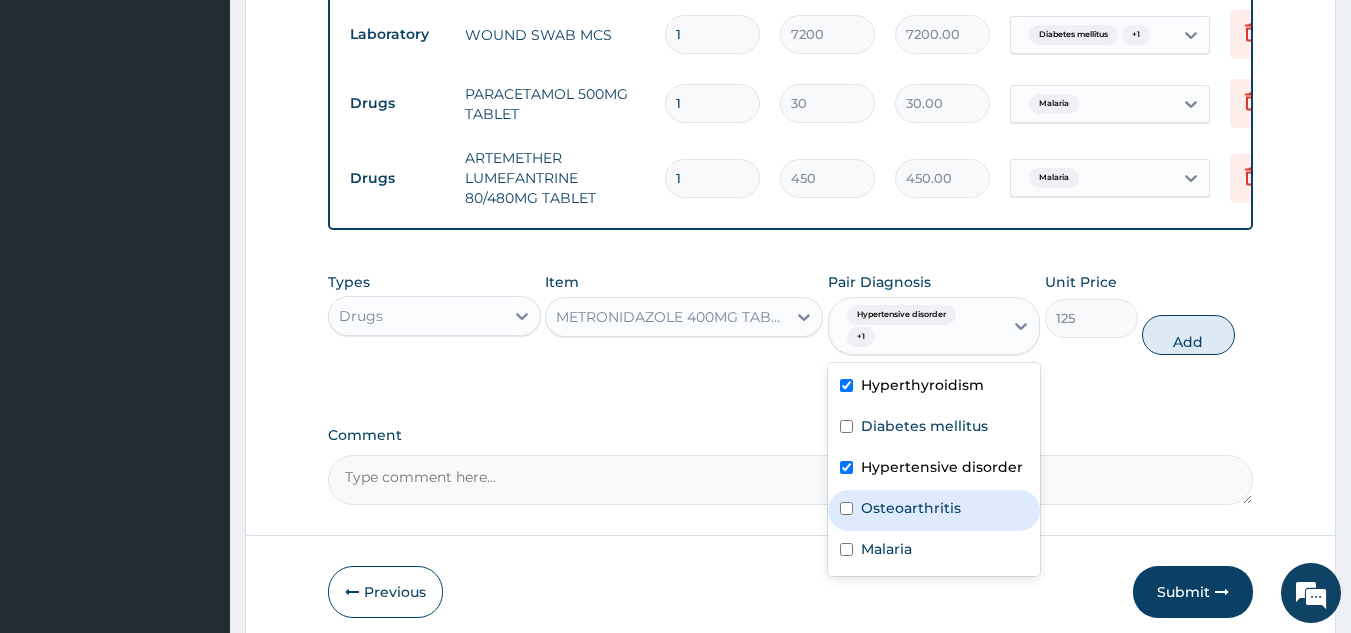 click on "Osteoarthritis" at bounding box center (934, 510) 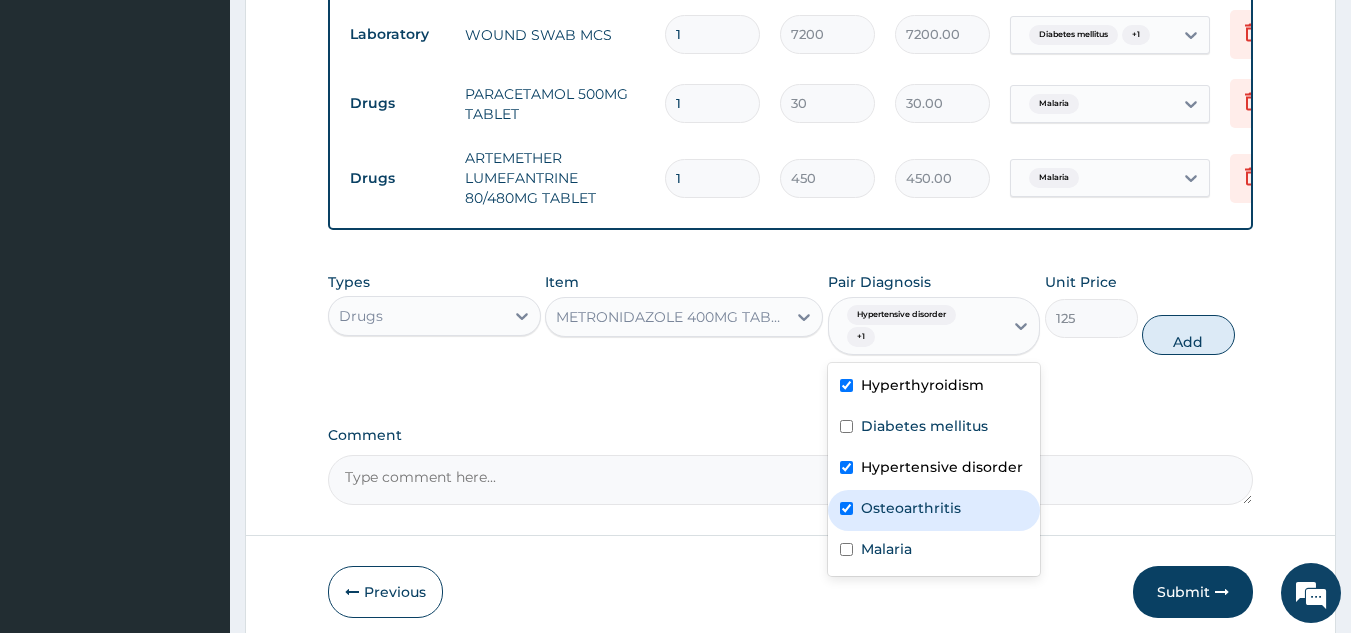checkbox on "true" 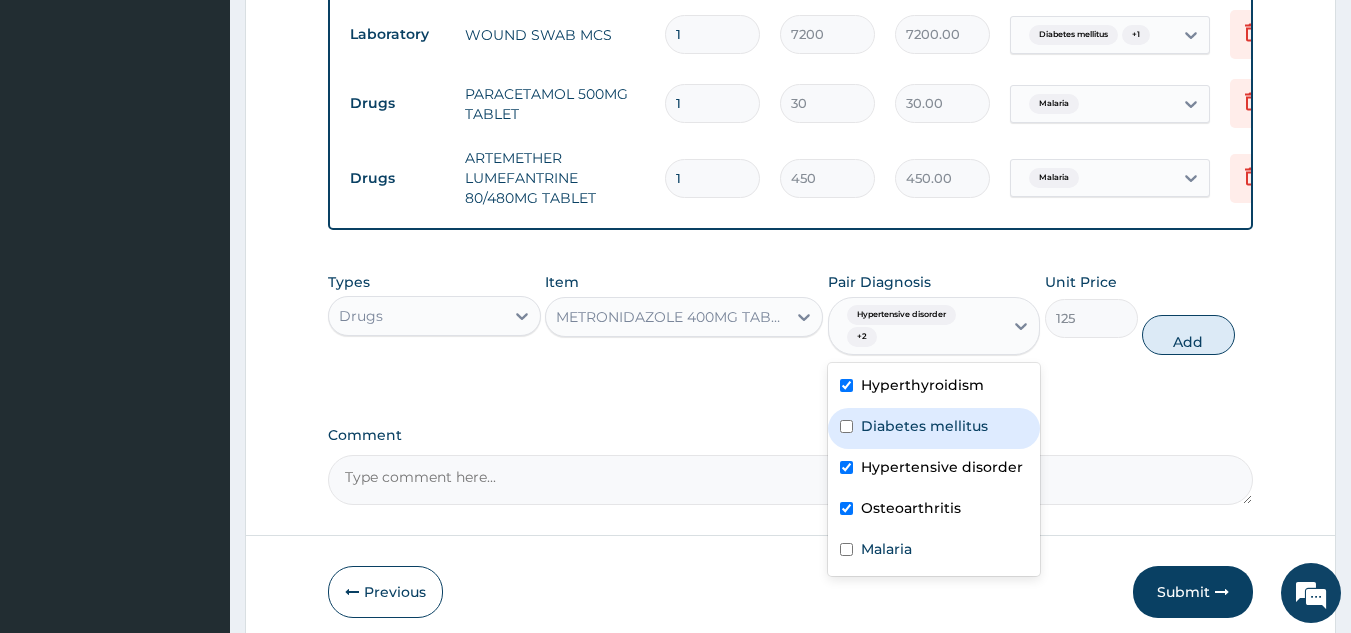 click on "Diabetes mellitus" at bounding box center (924, 426) 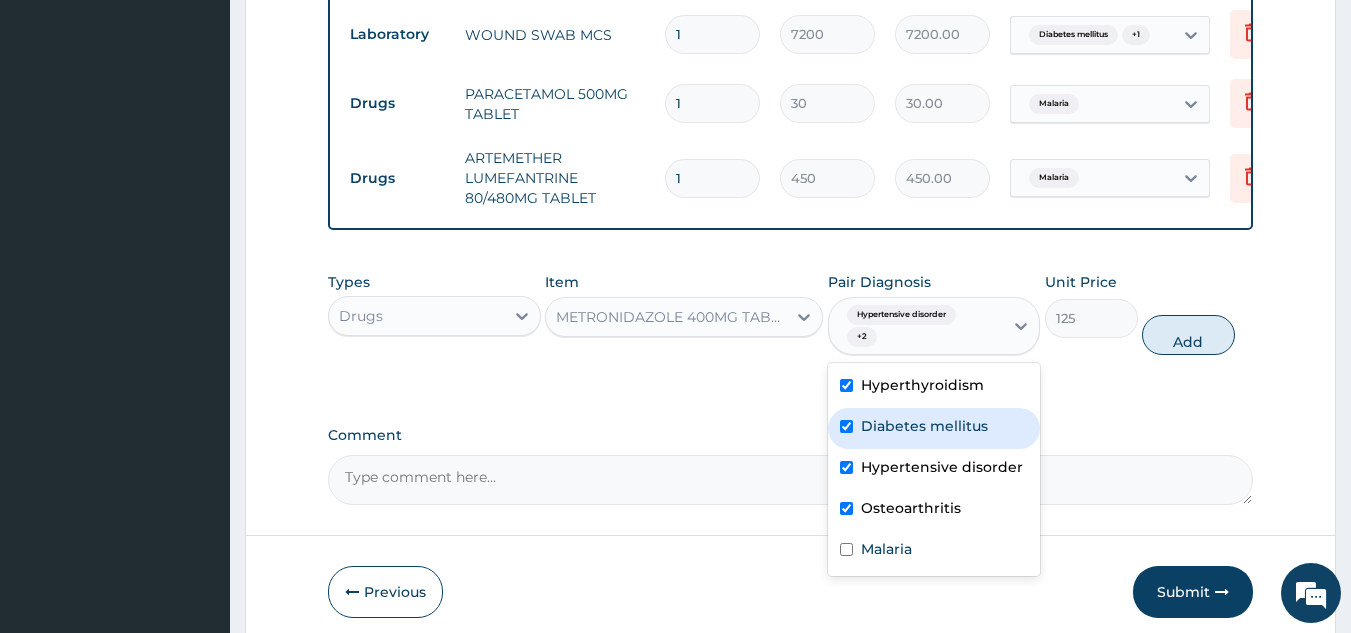 checkbox on "true" 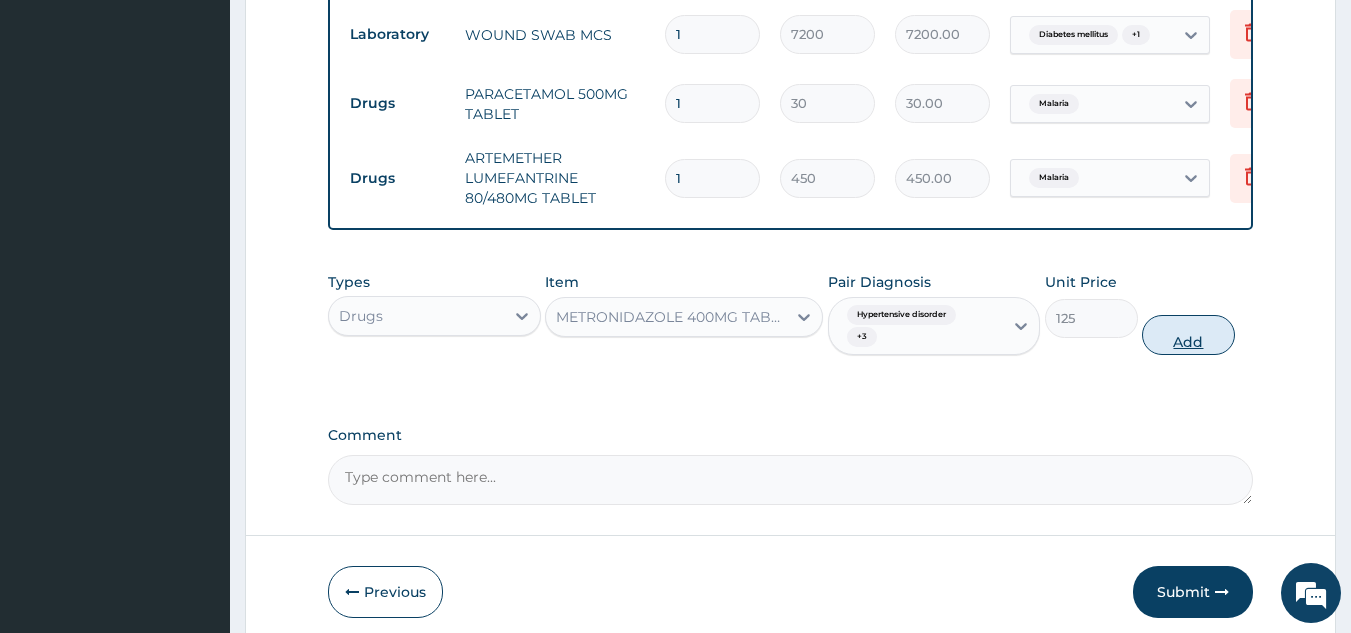 click on "Add" at bounding box center (1188, 335) 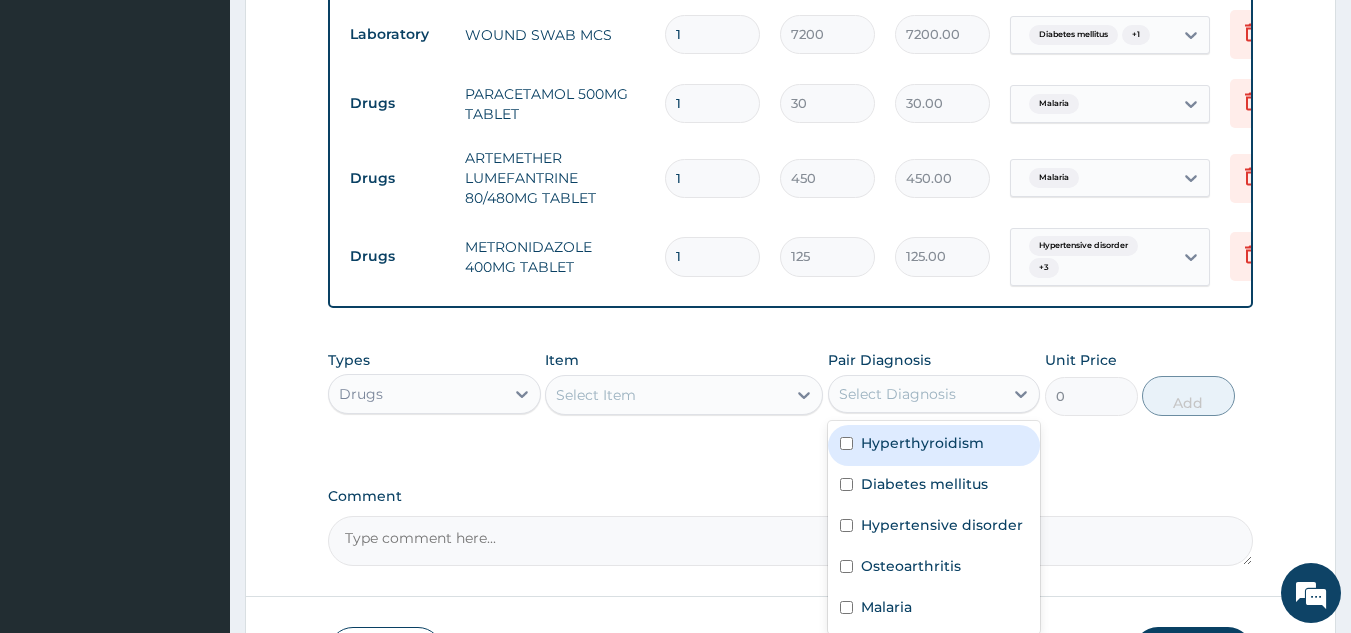 click on "Select Diagnosis" at bounding box center (916, 394) 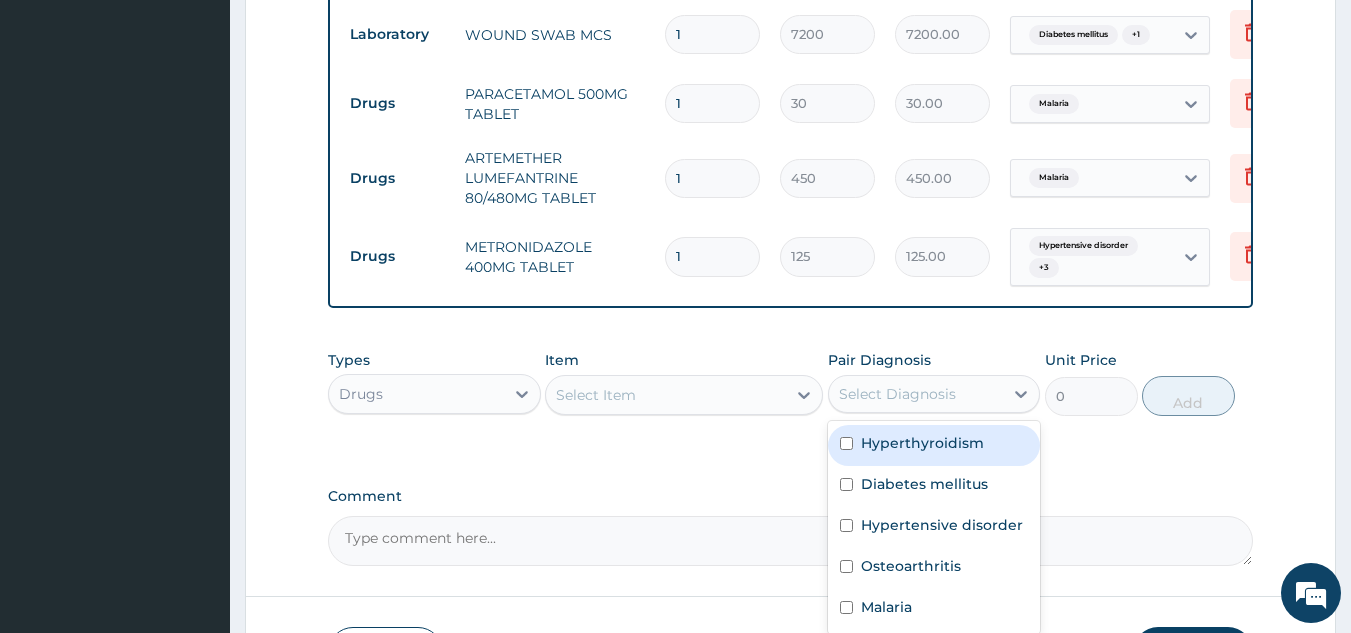 click on "Hyperthyroidism" at bounding box center [934, 445] 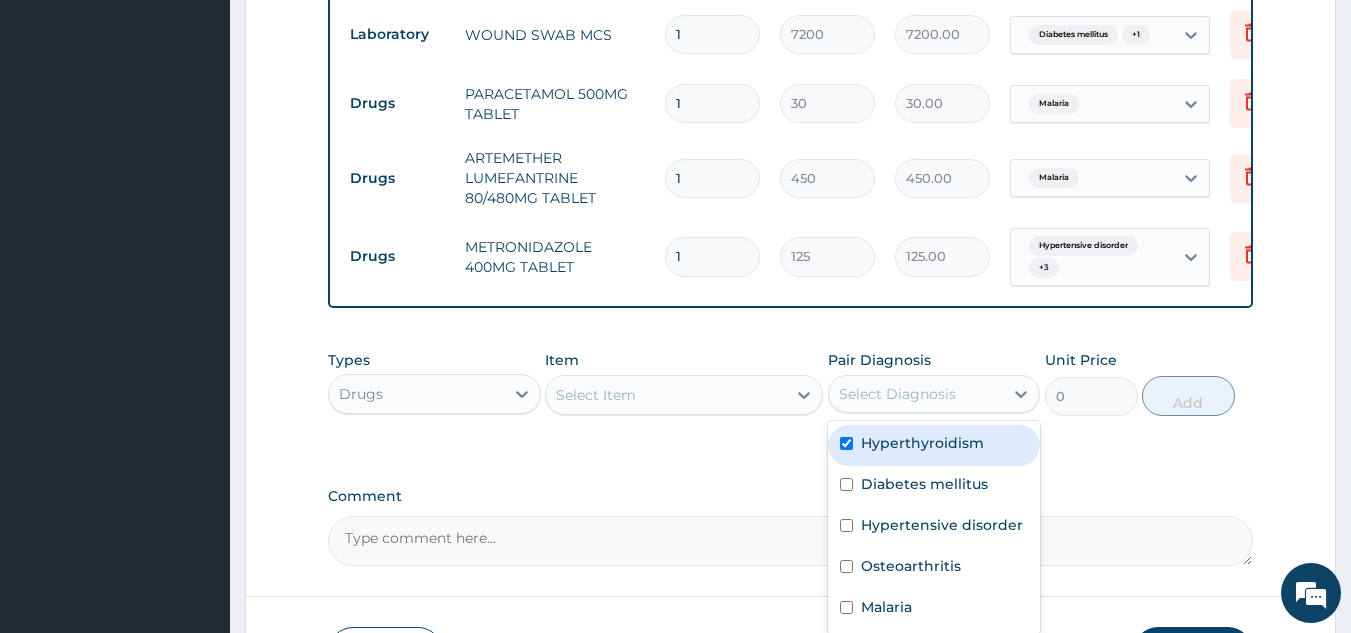 checkbox on "true" 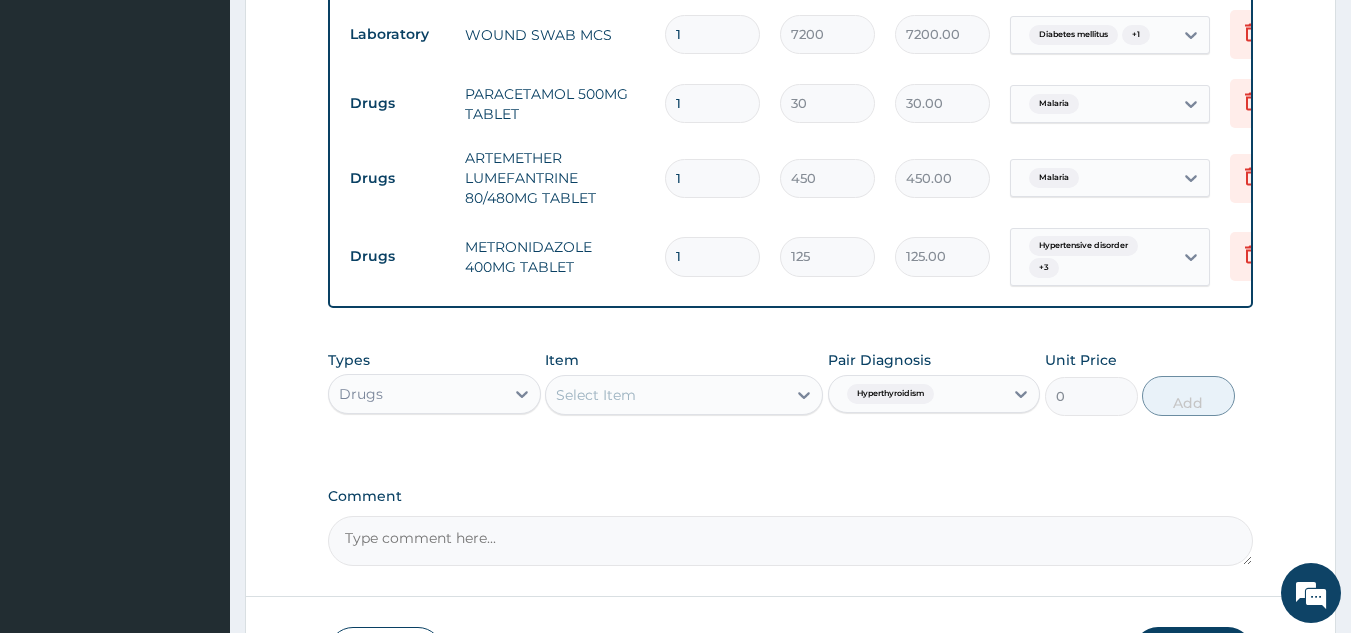 click on "PA Code / Prescription Code Enter Code(Secondary Care Only) Encounter Date 01-08-2025 Important Notice Please enter PA codes before entering items that are not attached to a PA code   All diagnoses entered must be linked to a claim item. Diagnosis & Claim Items that are visible but inactive cannot be edited because they were imported from an already approved PA code. Diagnosis Hyperthyroidism Confirmed Diabetes mellitus Confirmed Hypertensive disorder Confirmed Osteoarthritis Confirmed Malaria Confirmed NB: All diagnosis must be linked to a claim item Claim Items Type Name Quantity Unit Price Total Price Pair Diagnosis Actions Procedures GENERAL PRACTITIONER CONSULTATION FIRST OUTPATIENT CONSULTATION 1 3370.125 3370.13 Hyperthyroidism  + 3 Delete Laboratory BLOOD SUGAR RANDOM - [PLASMA] 1 1800 1800.00 Hypertensive disorder  + 1 Delete Laboratory GLYCATED HAEMOGLOBIN (HBA1C) - [BLOOD] 1 12255 12255.00 Hyperthyroidism Delete Laboratory THYROID STIMULATING HORMONE (TSH) - [SERUM] 1 2553.125 2553.13 Delete 1 1  +" at bounding box center (791, -408) 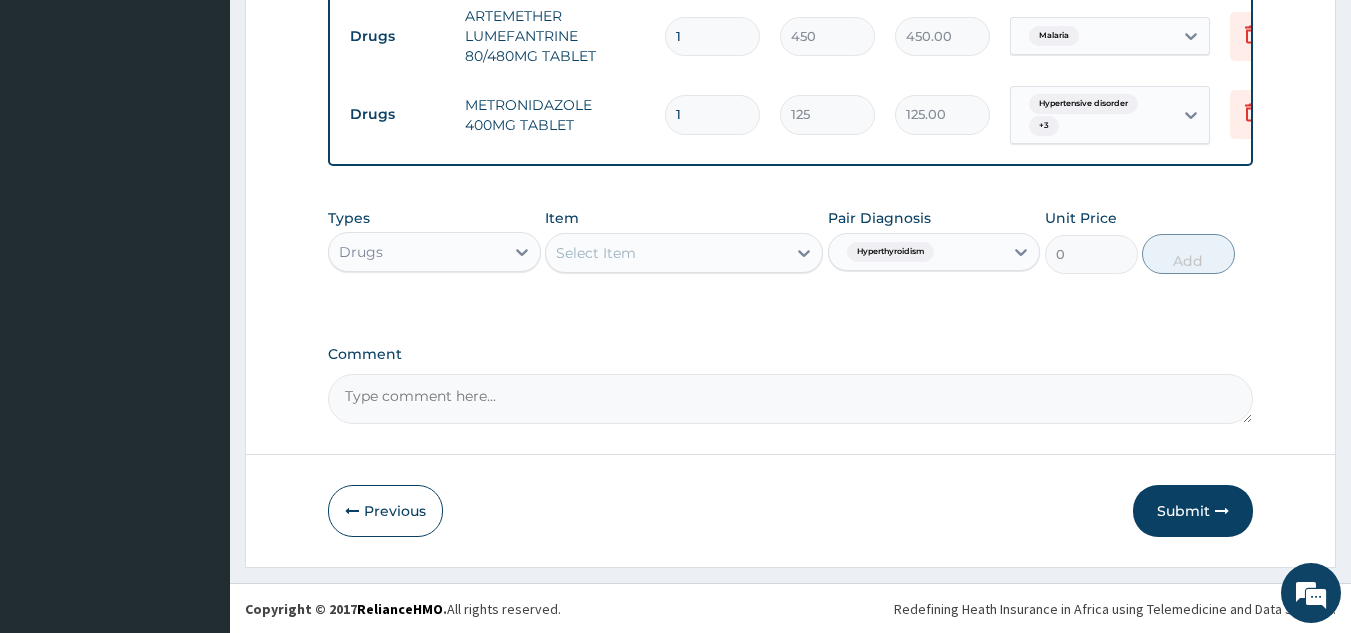 scroll, scrollTop: 1731, scrollLeft: 0, axis: vertical 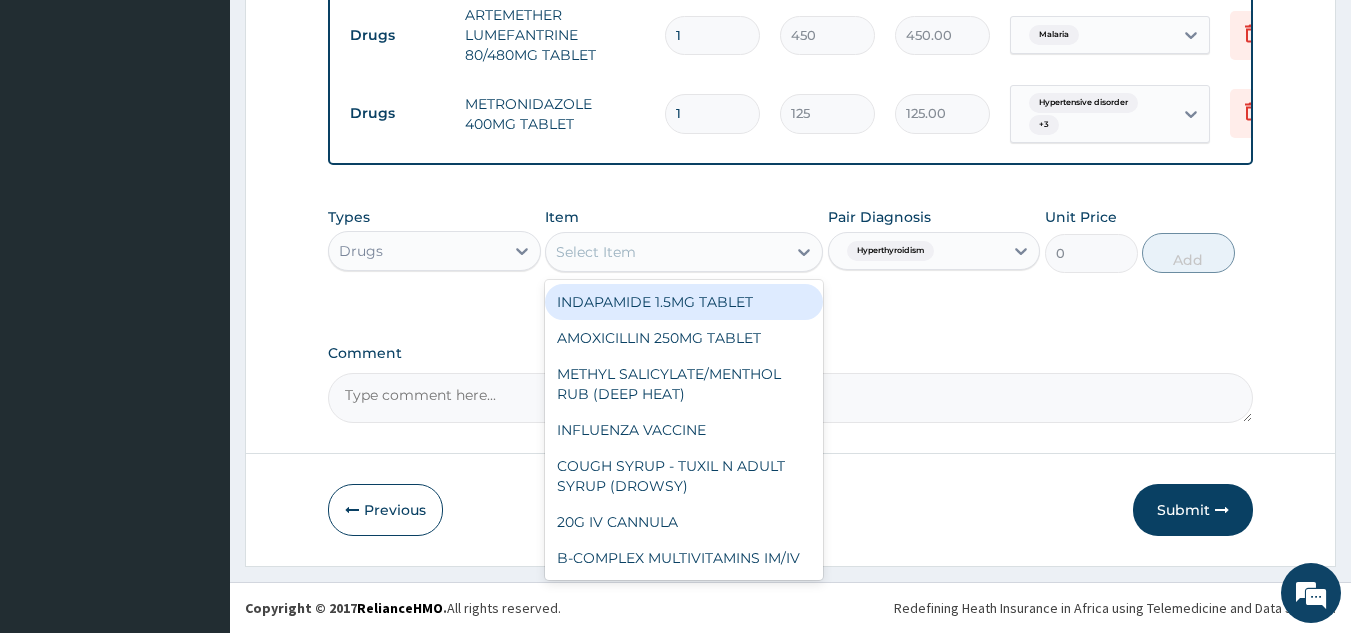 click on "Select Item" at bounding box center (684, 252) 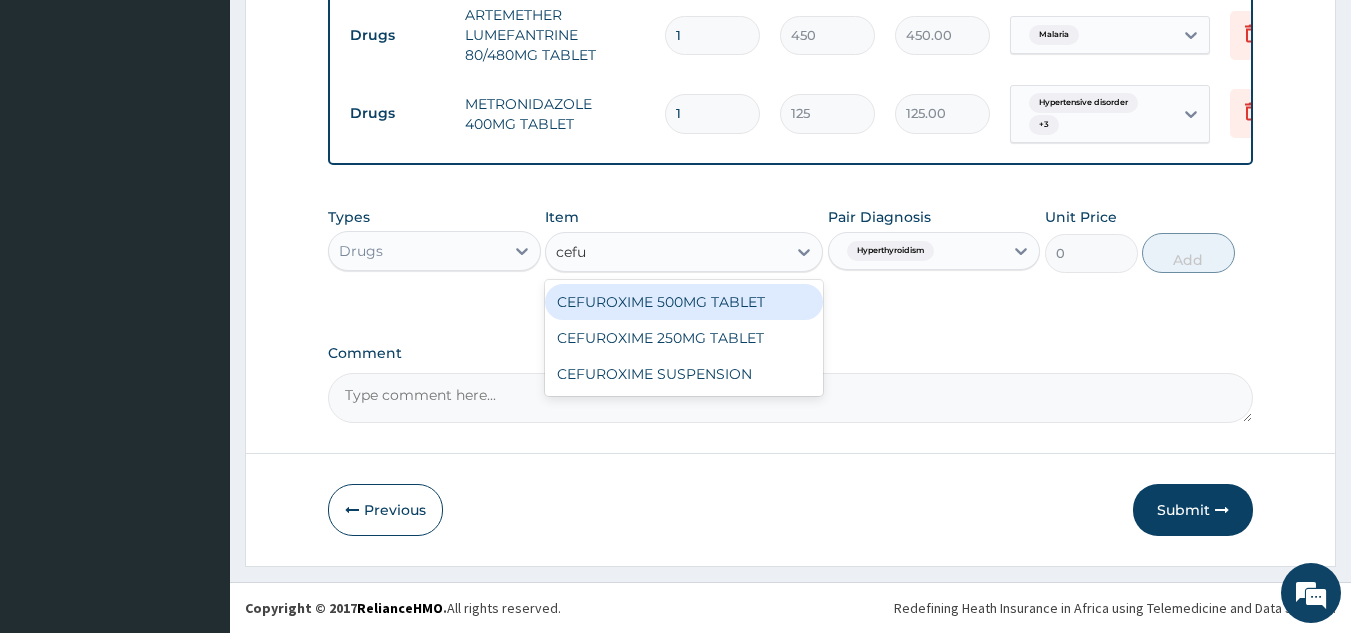 type on "cefu" 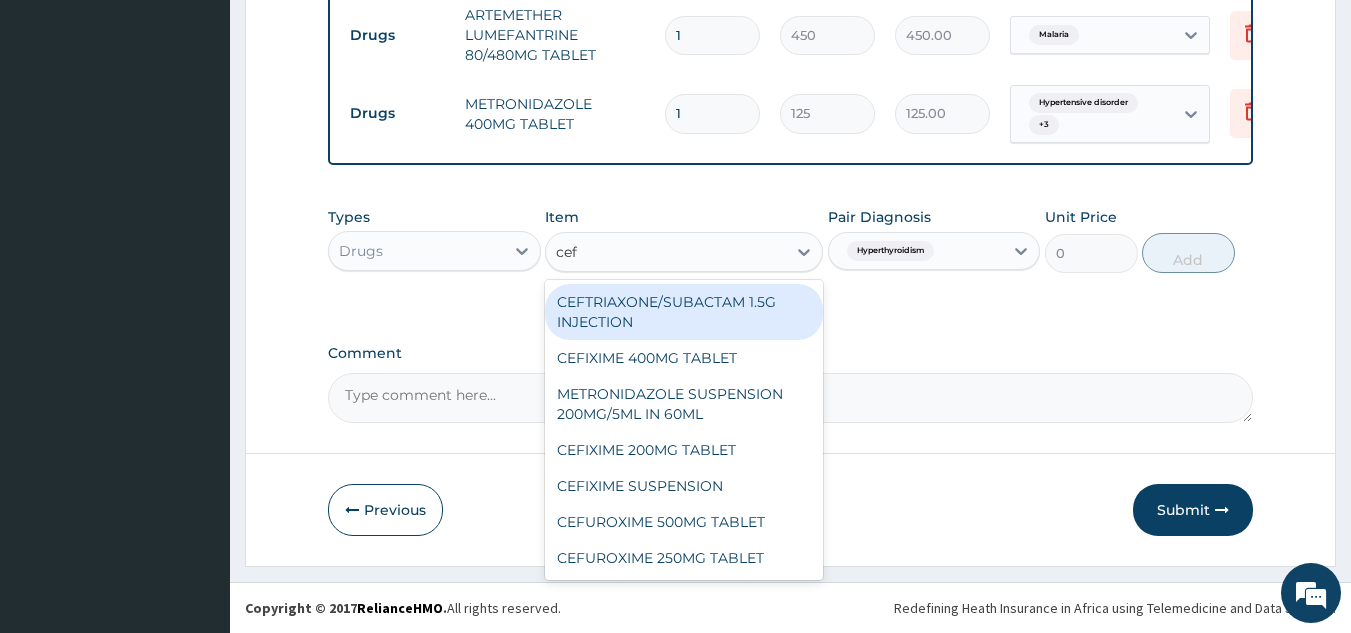 type on "cef" 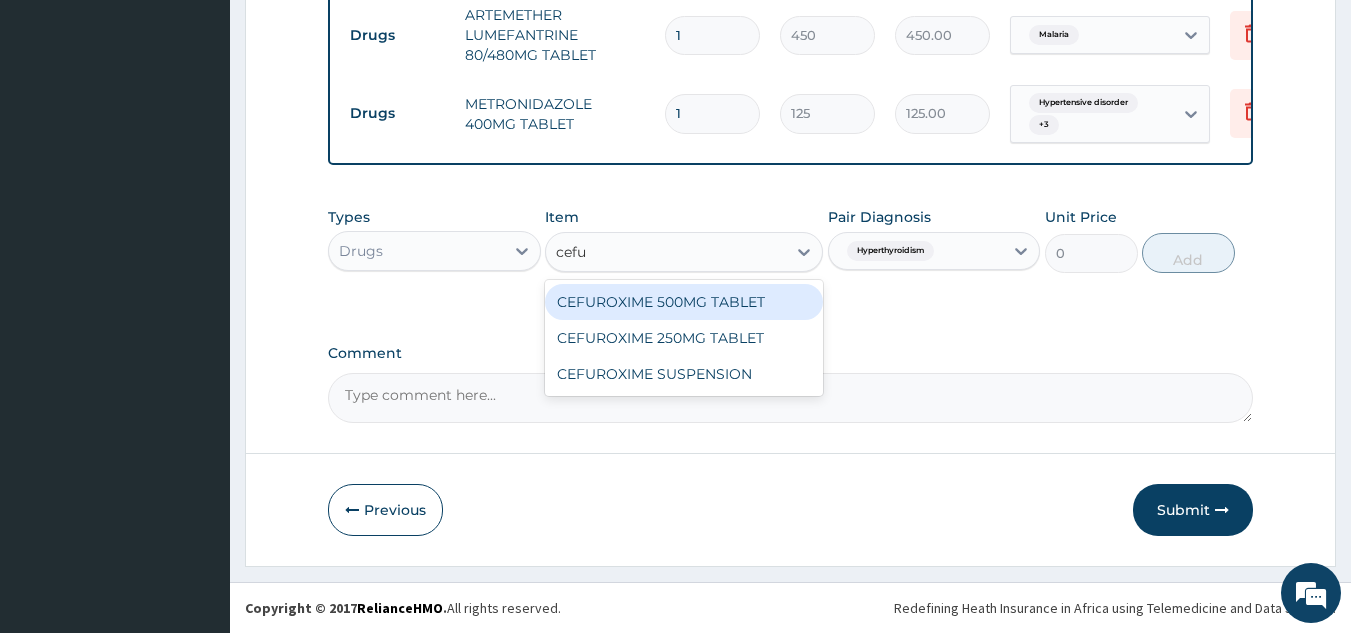type 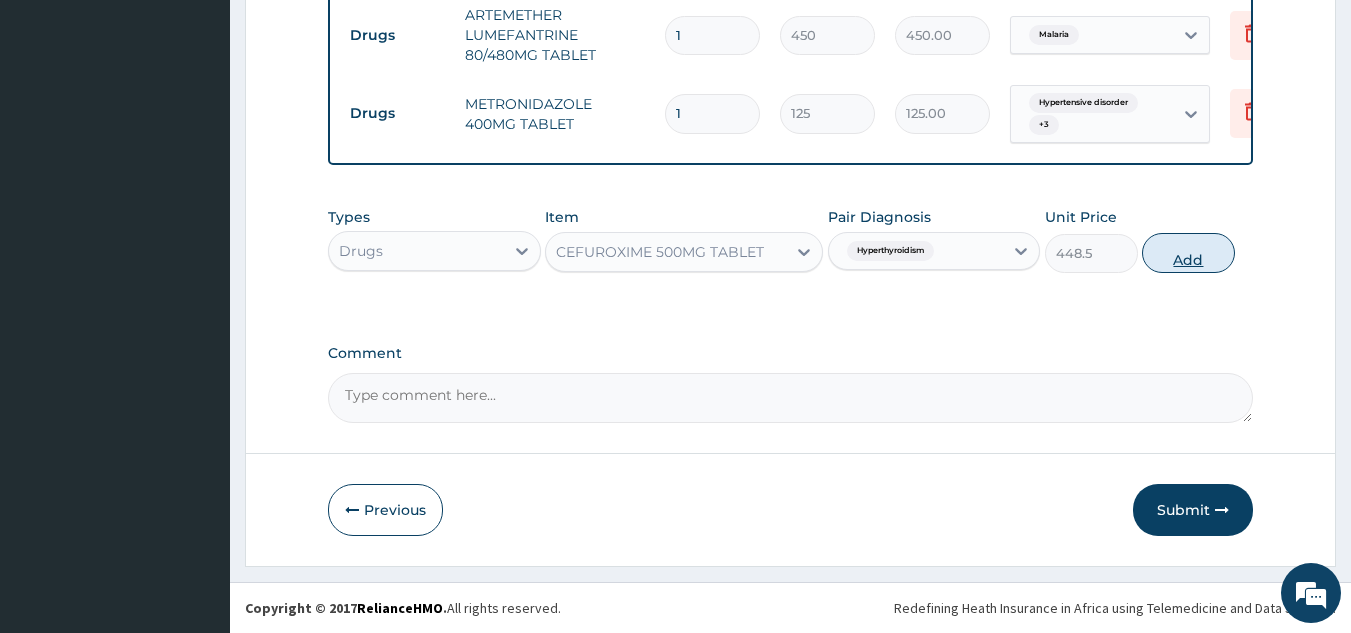 click on "Add" at bounding box center (1188, 253) 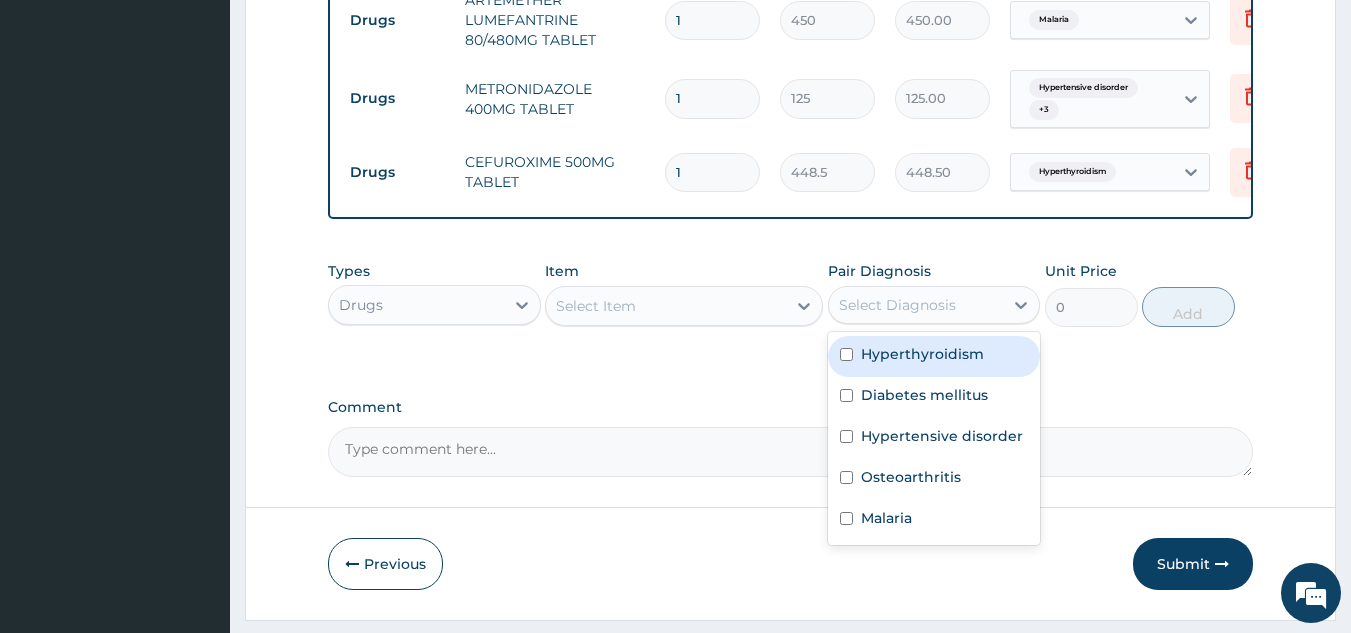 click on "Select Diagnosis" at bounding box center (916, 305) 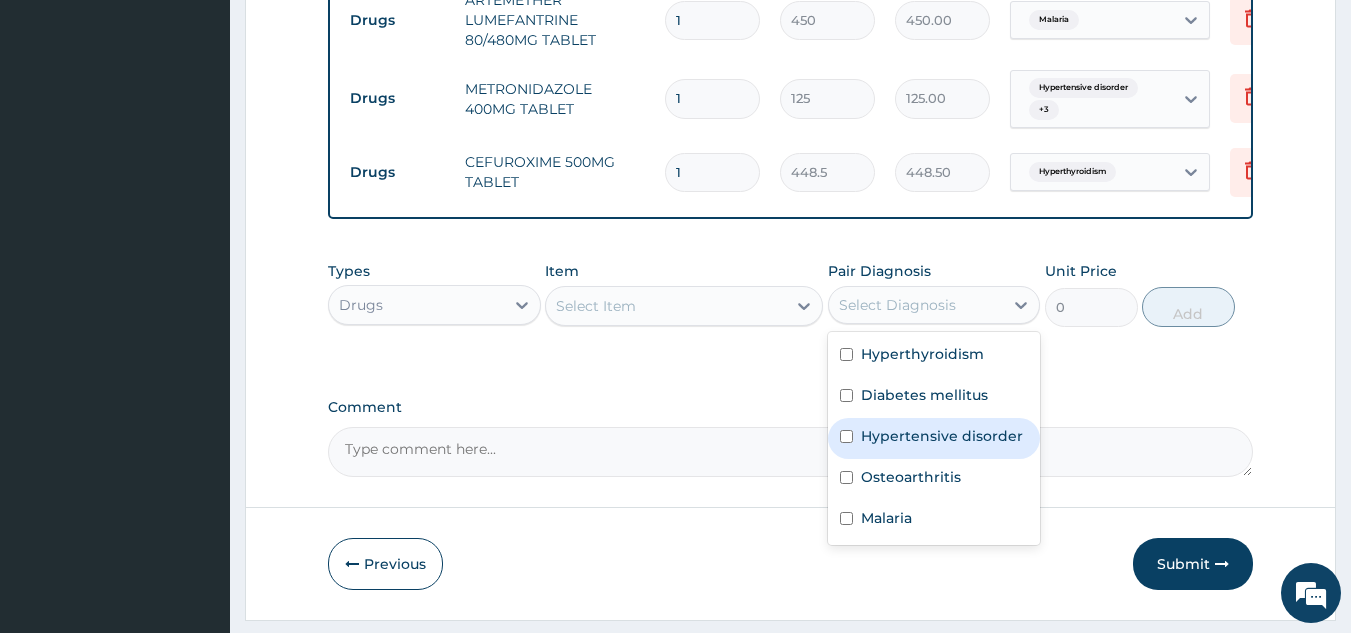 click on "Hypertensive disorder" at bounding box center [942, 436] 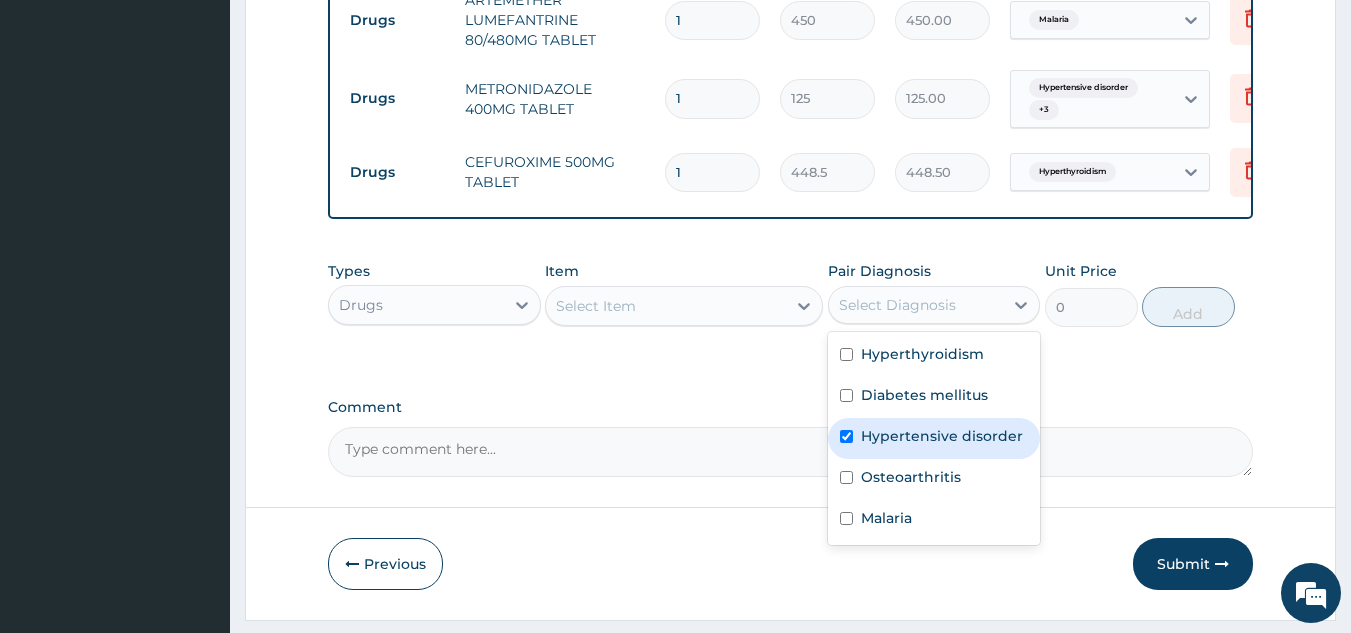 checkbox on "true" 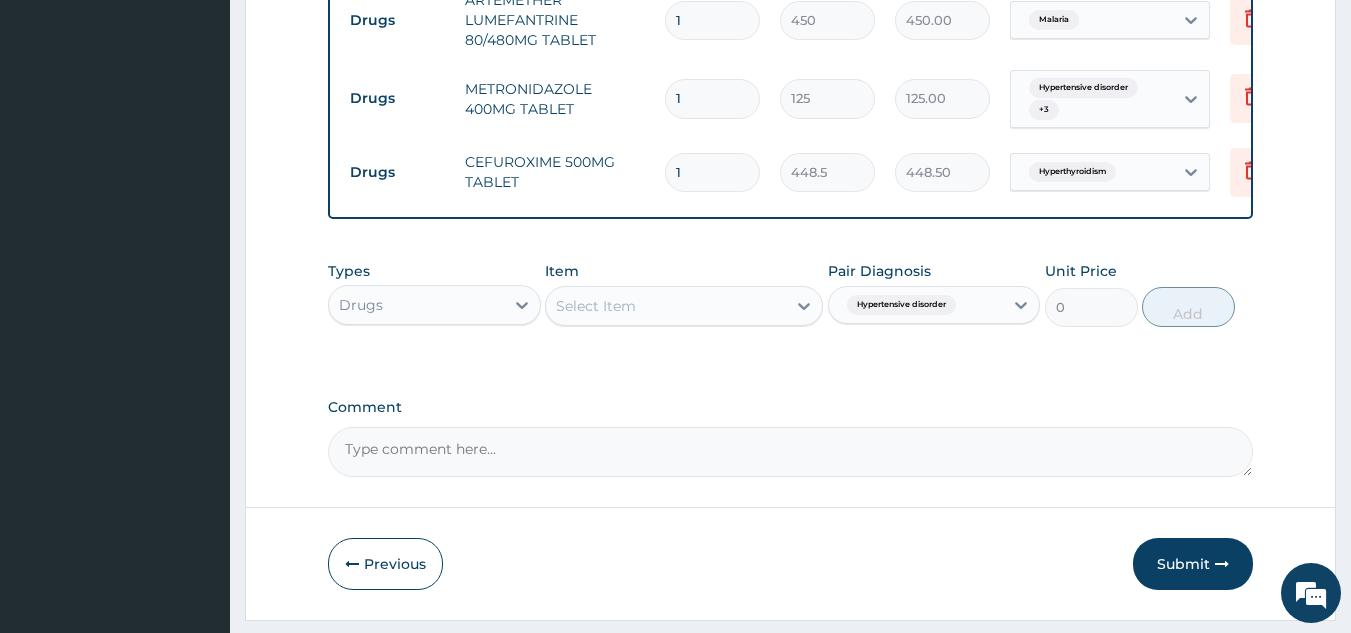 click on "PA Code / Prescription Code Enter Code(Secondary Care Only) Encounter Date 01-08-2025 Important Notice Please enter PA codes before entering items that are not attached to a PA code   All diagnoses entered must be linked to a claim item. Diagnosis & Claim Items that are visible but inactive cannot be edited because they were imported from an already approved PA code. Diagnosis Hyperthyroidism Confirmed Diabetes mellitus Confirmed Hypertensive disorder Confirmed Osteoarthritis Confirmed Malaria Confirmed NB: All diagnosis must be linked to a claim item Claim Items Type Name Quantity Unit Price Total Price Pair Diagnosis Actions Procedures GENERAL PRACTITIONER CONSULTATION FIRST OUTPATIENT CONSULTATION 1 3370.125 3370.13 Hyperthyroidism  + 3 Delete Laboratory BLOOD SUGAR RANDOM - [PLASMA] 1 1800 1800.00 Hypertensive disorder  + 1 Delete Laboratory GLYCATED HAEMOGLOBIN (HBA1C) - [BLOOD] 1 12255 12255.00 Hyperthyroidism Delete Laboratory THYROID STIMULATING HORMONE (TSH) - [SERUM] 1 2553.125 2553.13 Delete 1 1  +" at bounding box center (791, -532) 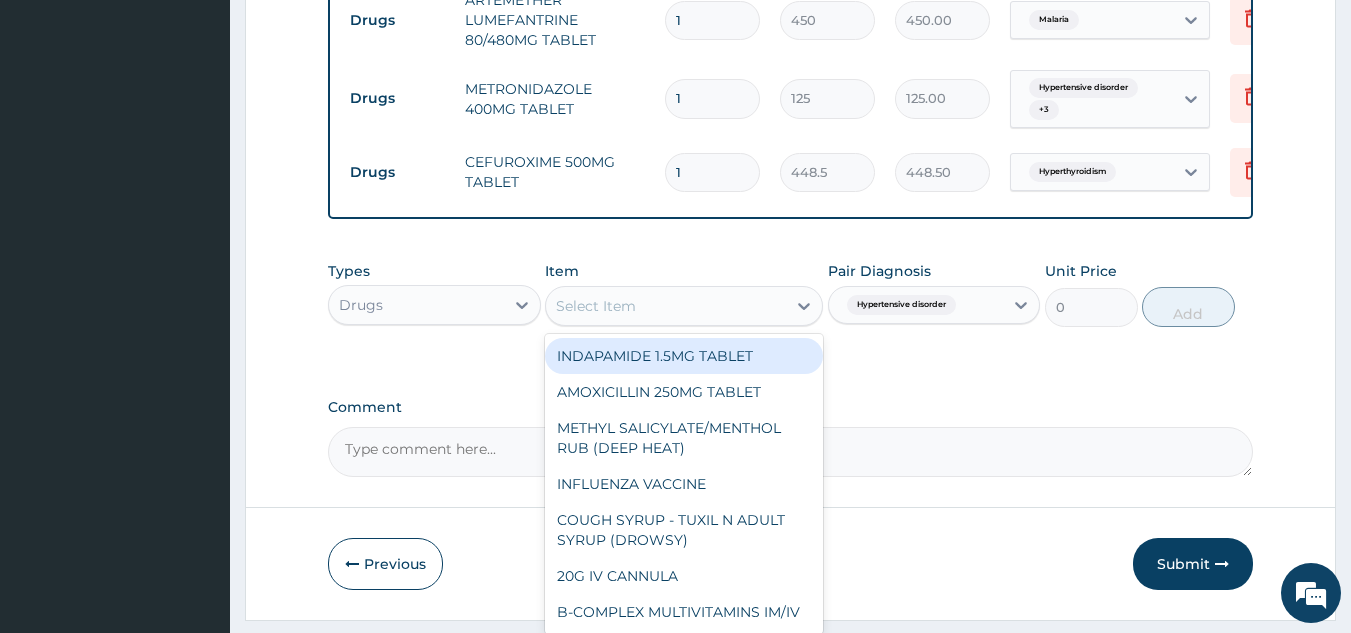 click on "Select Item" at bounding box center [596, 306] 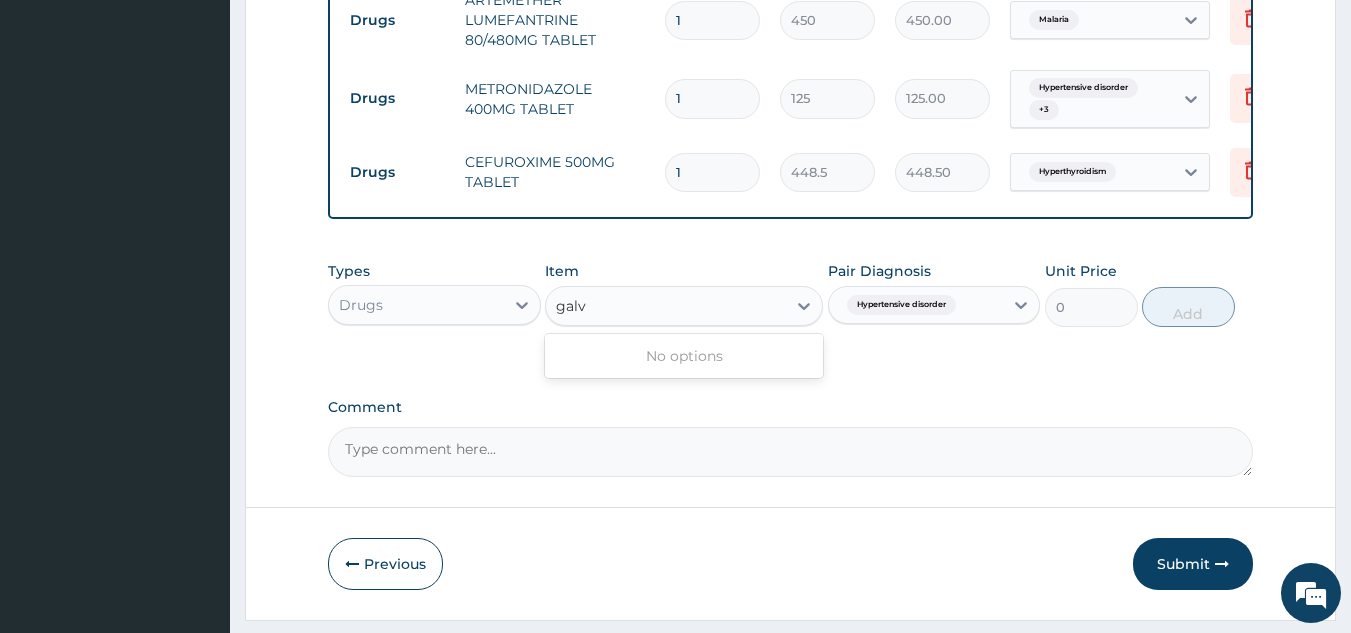 type on "galv" 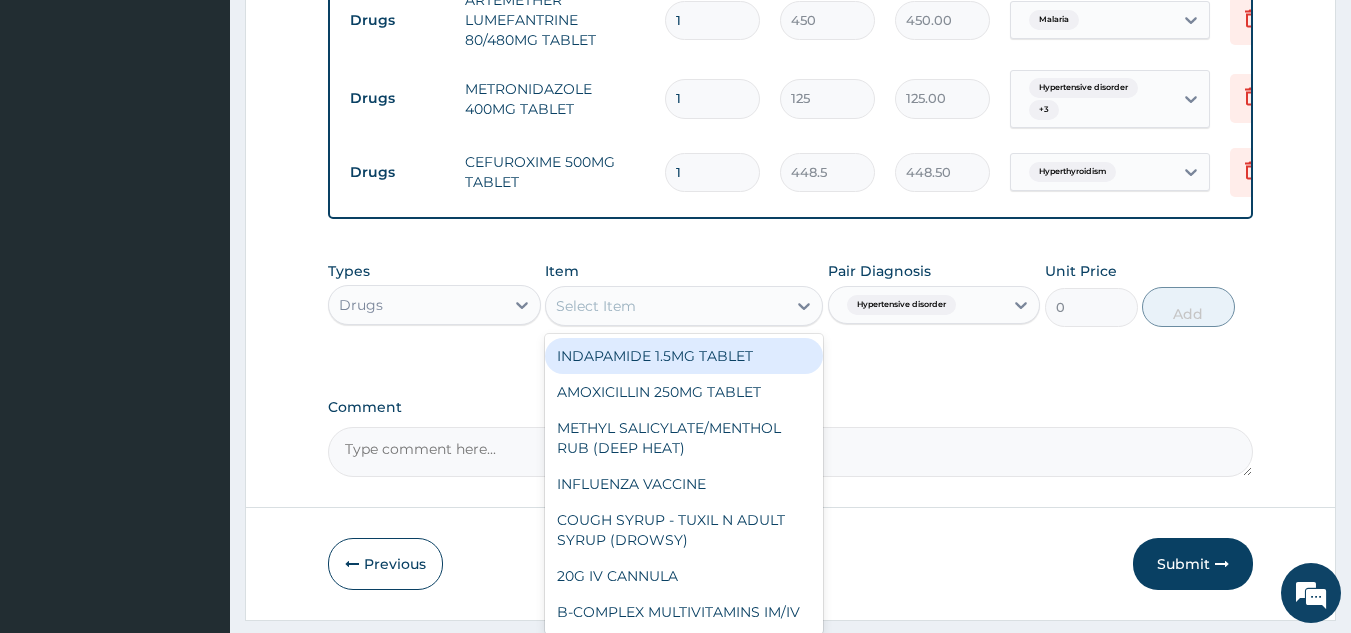 click on "Select Item" at bounding box center [596, 306] 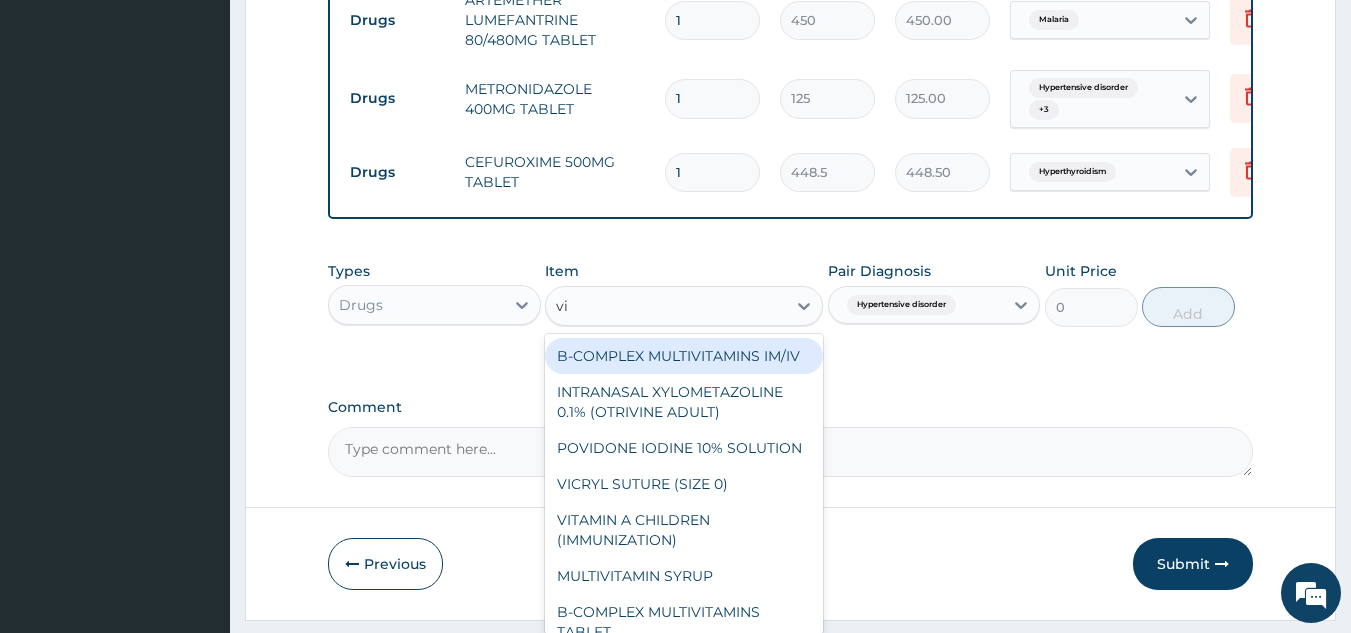 type on "vil" 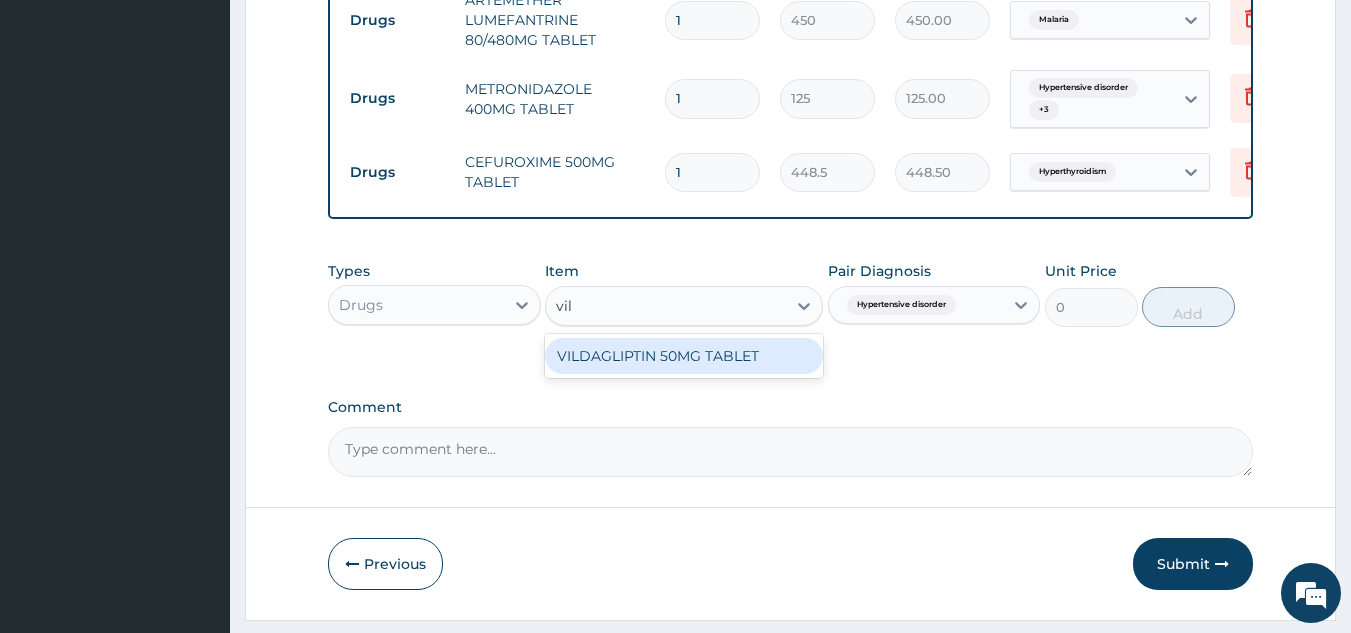 type 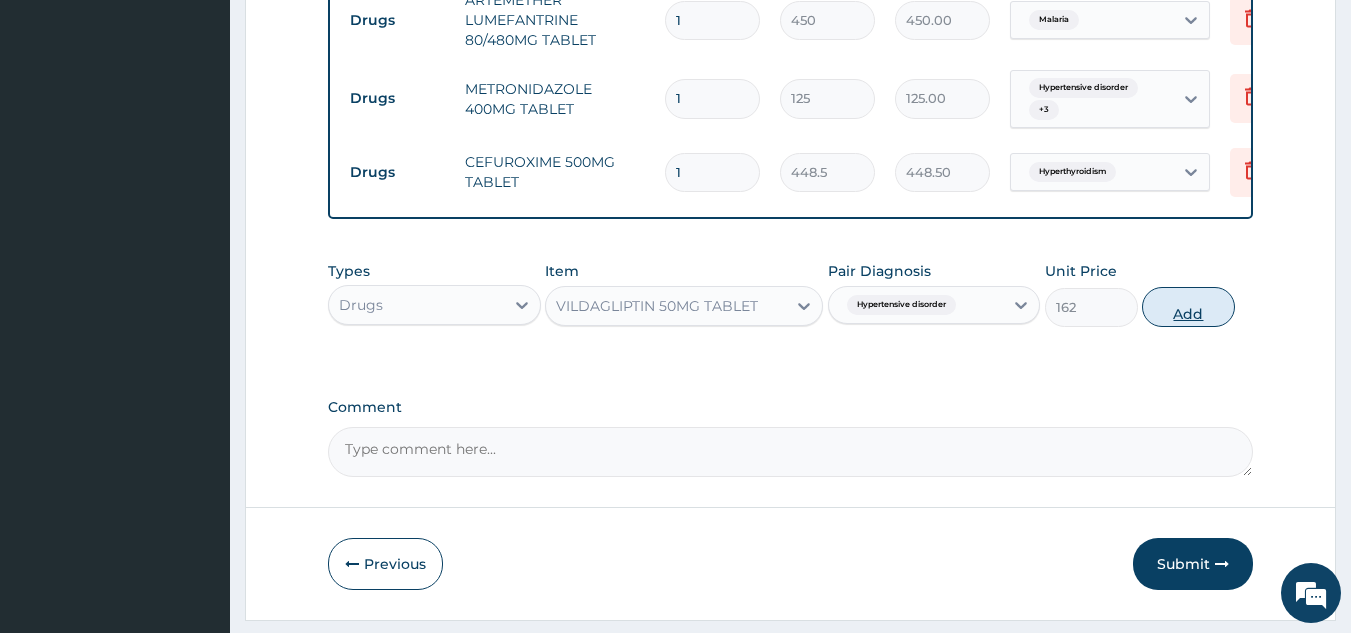 click on "Add" at bounding box center [1188, 307] 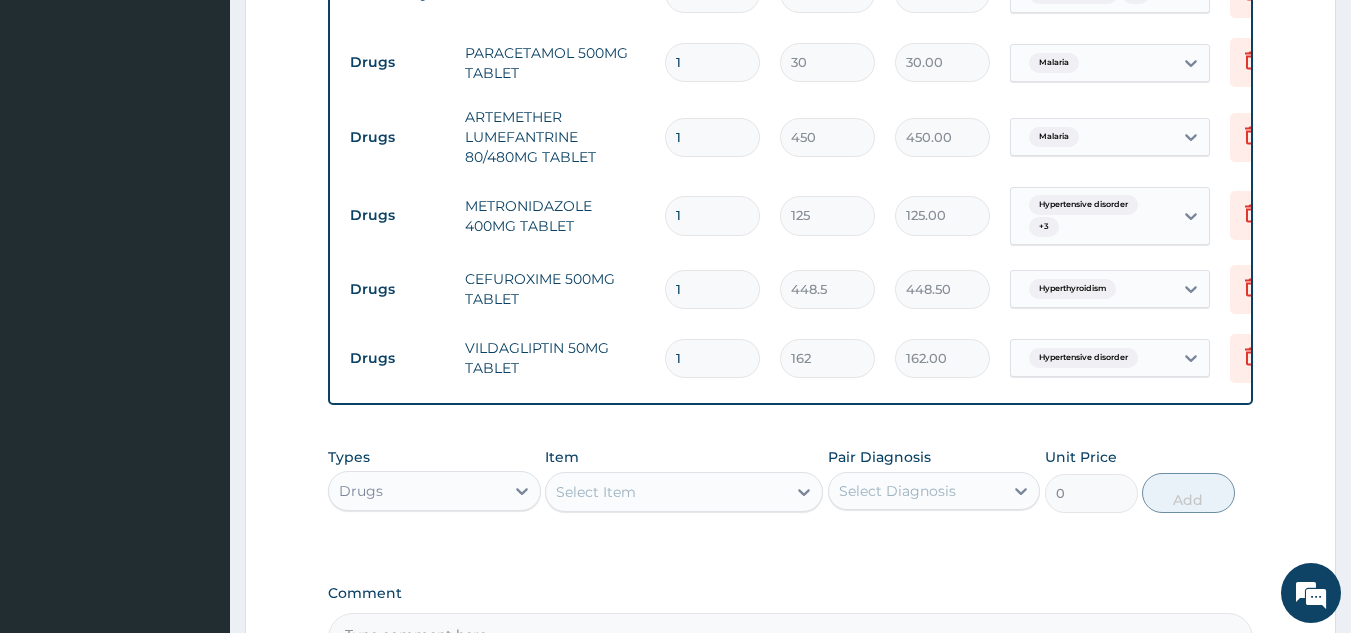 scroll, scrollTop: 1613, scrollLeft: 0, axis: vertical 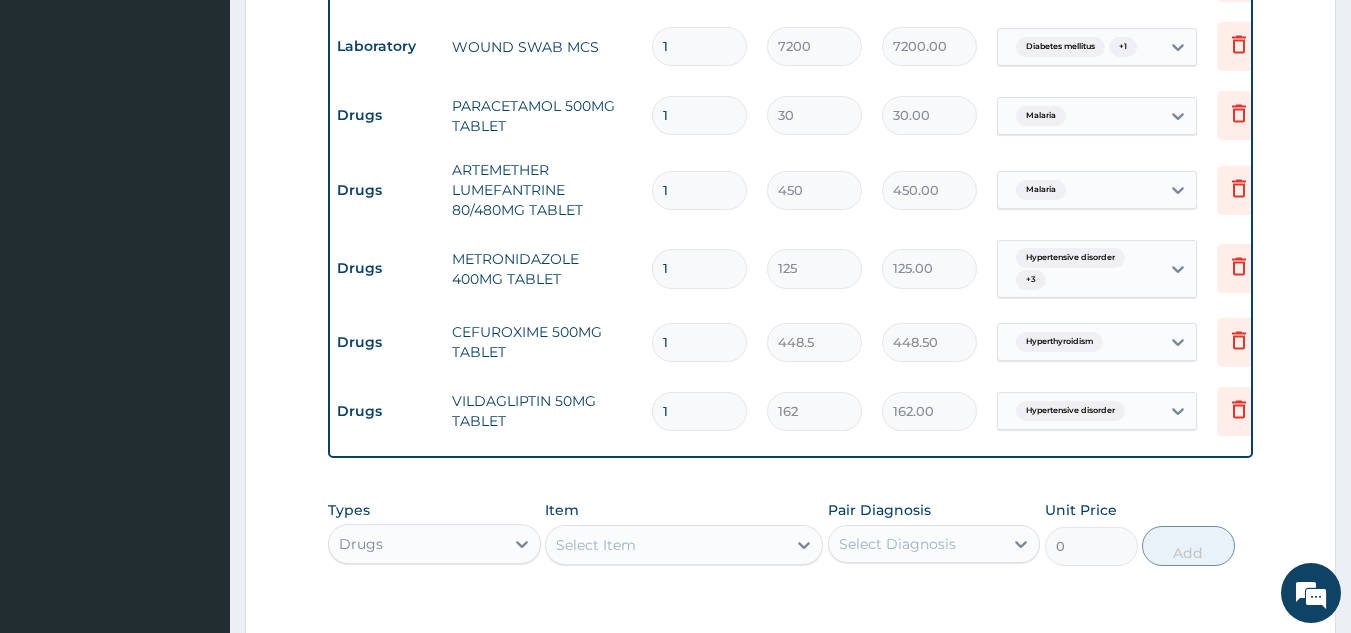 click on "1" at bounding box center (699, 115) 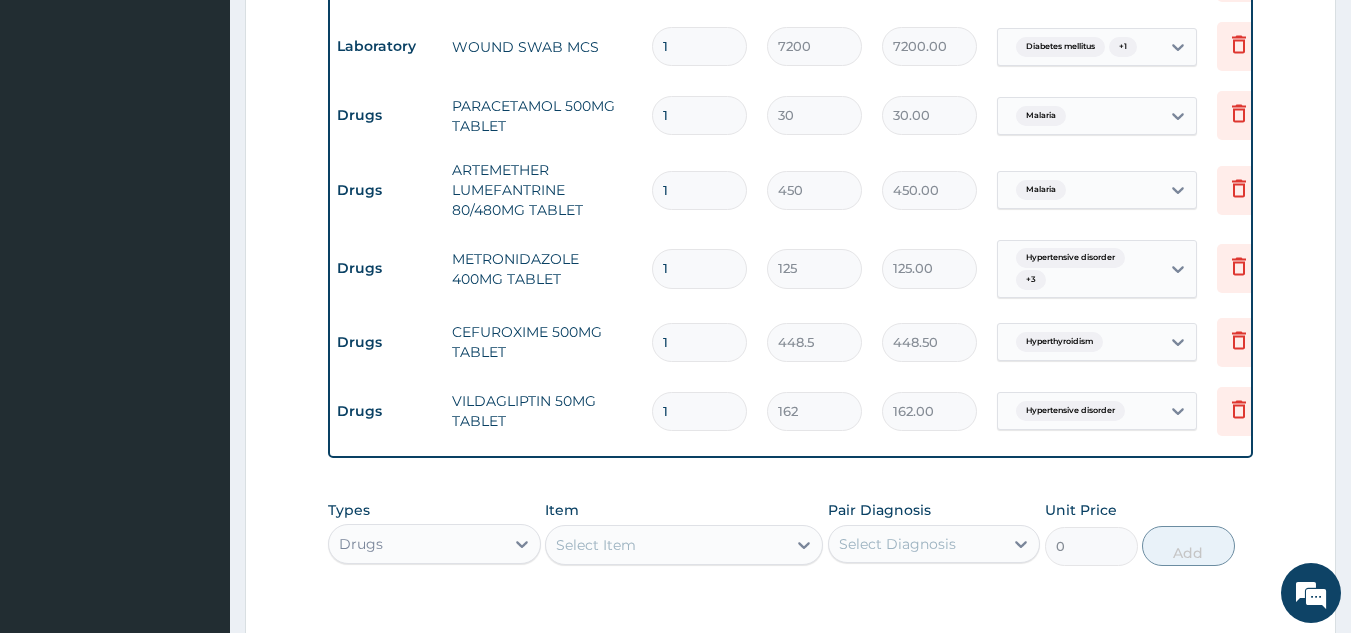 type on "18" 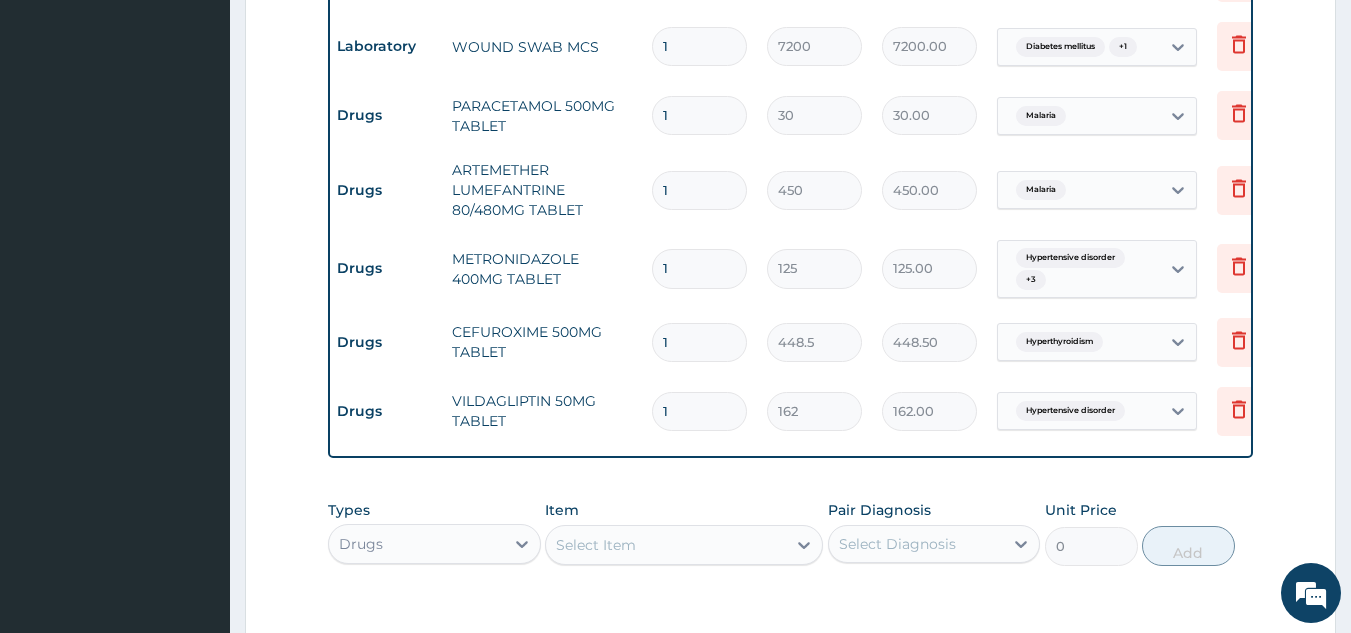 type on "540.00" 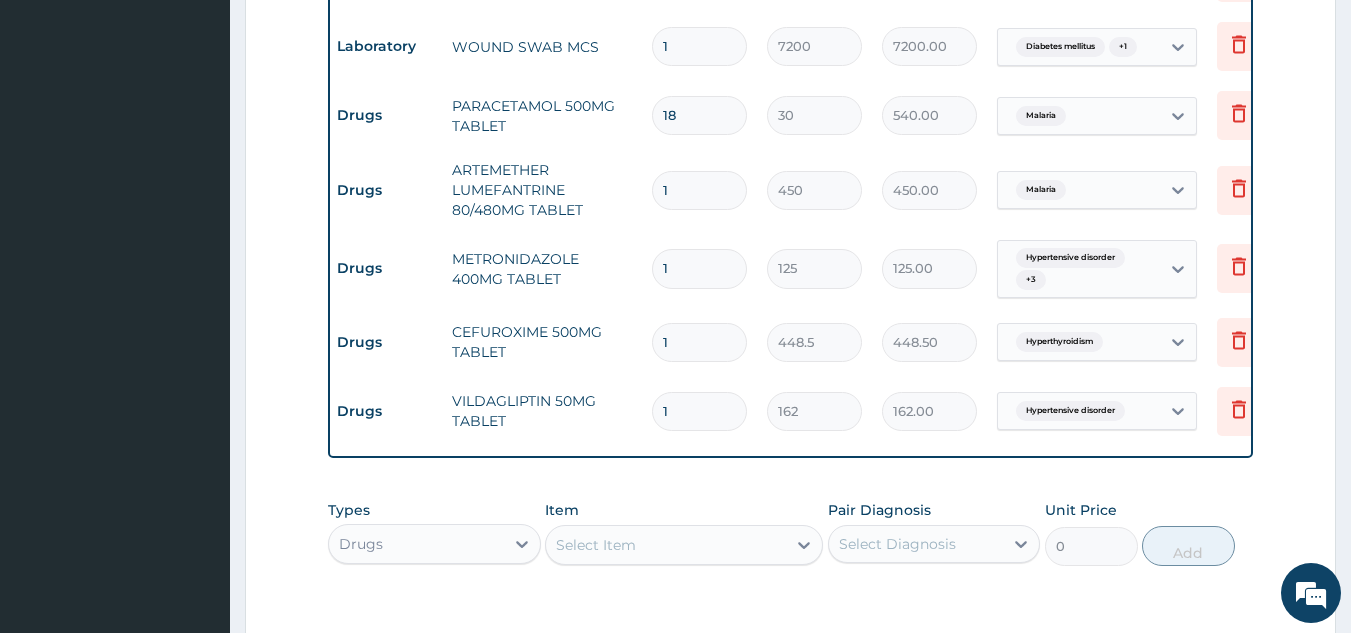type on "18" 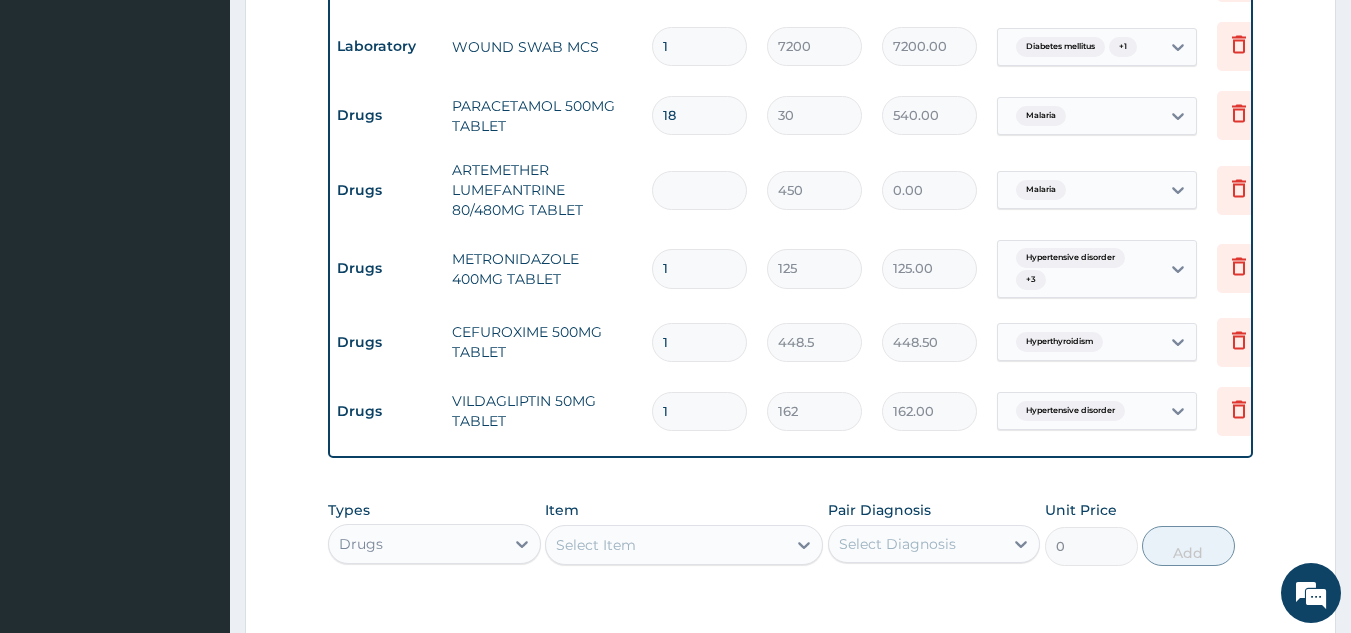 type on "6" 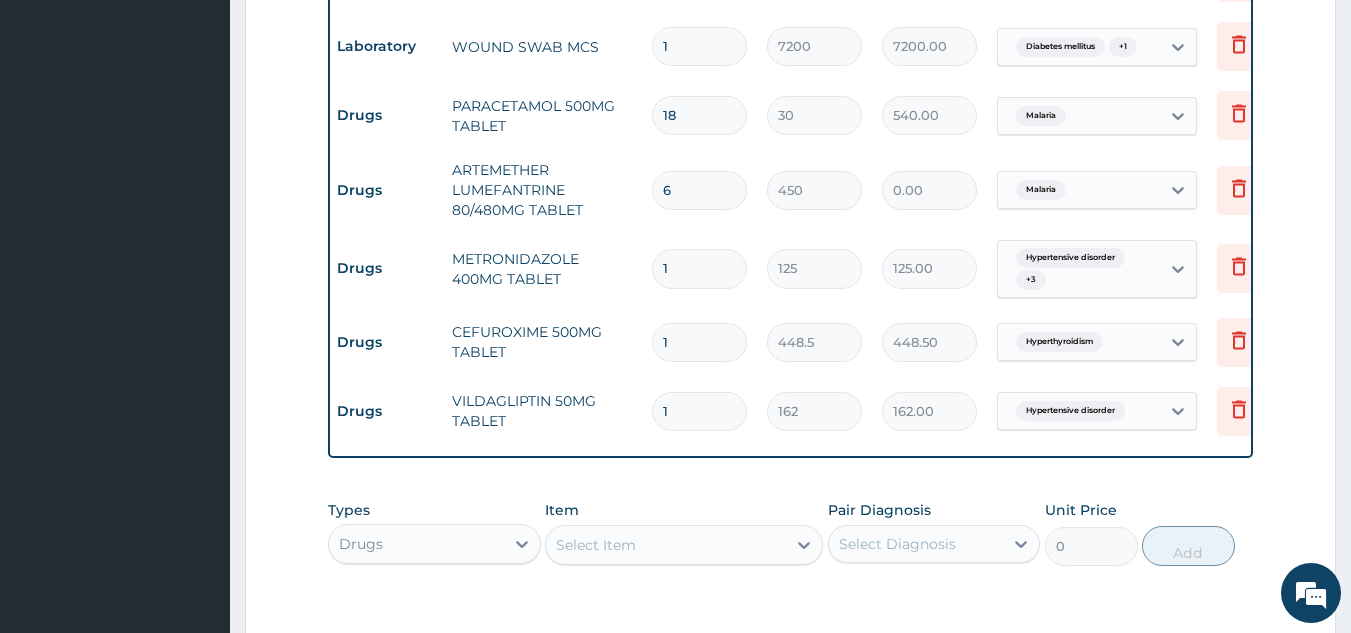 type on "2700.00" 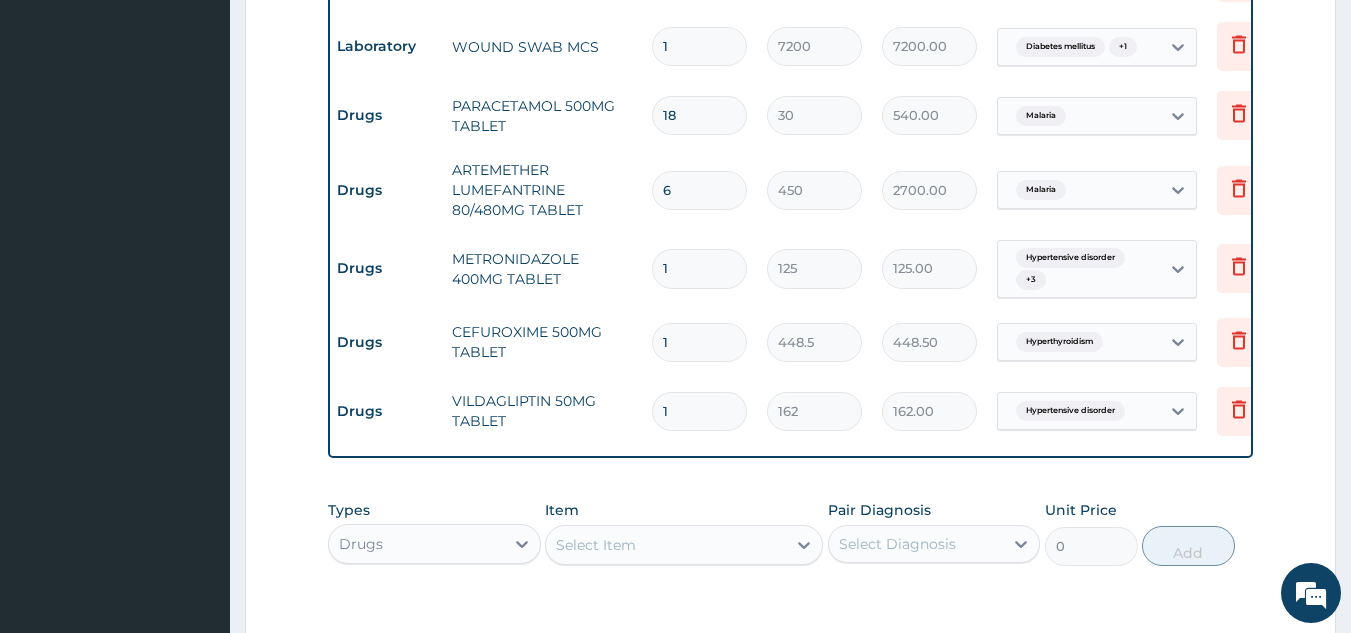type on "6" 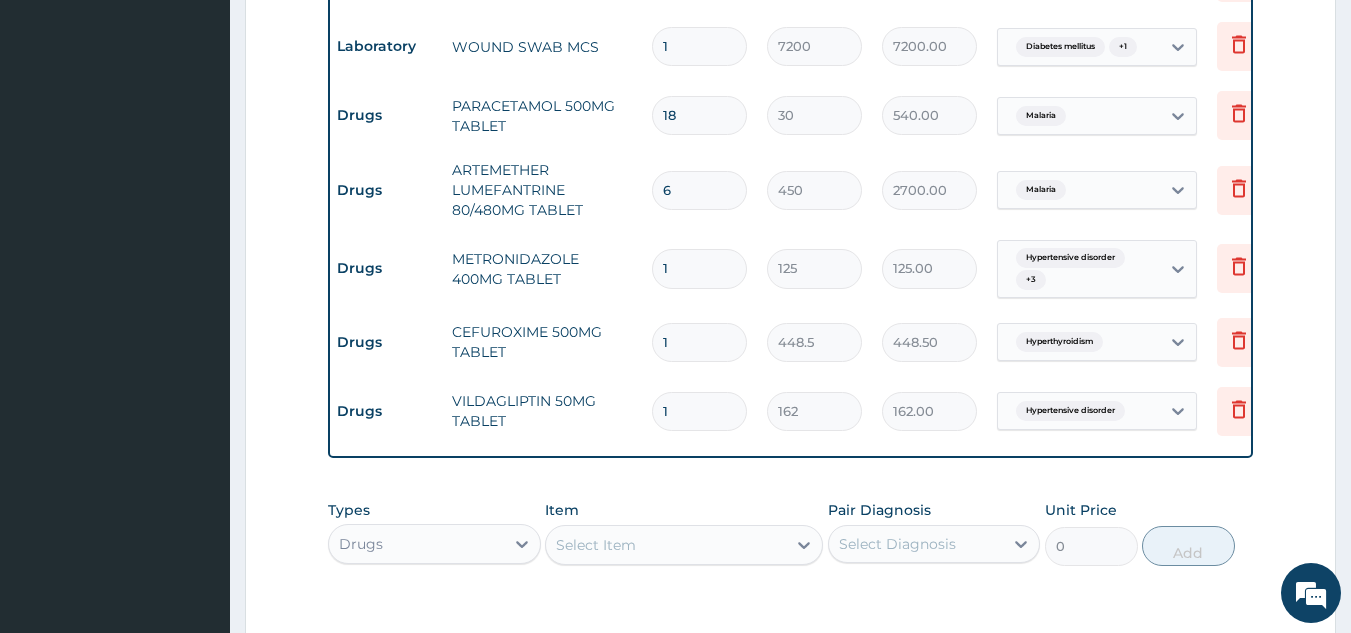 type on "15" 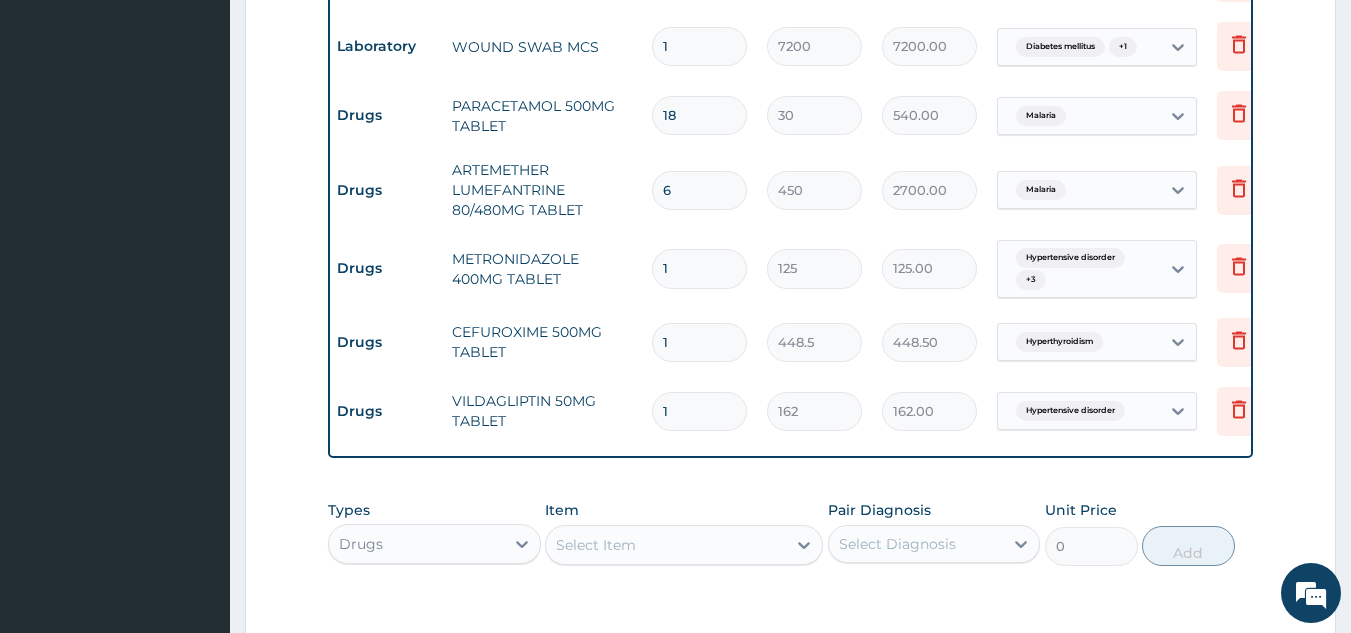 type on "1875.00" 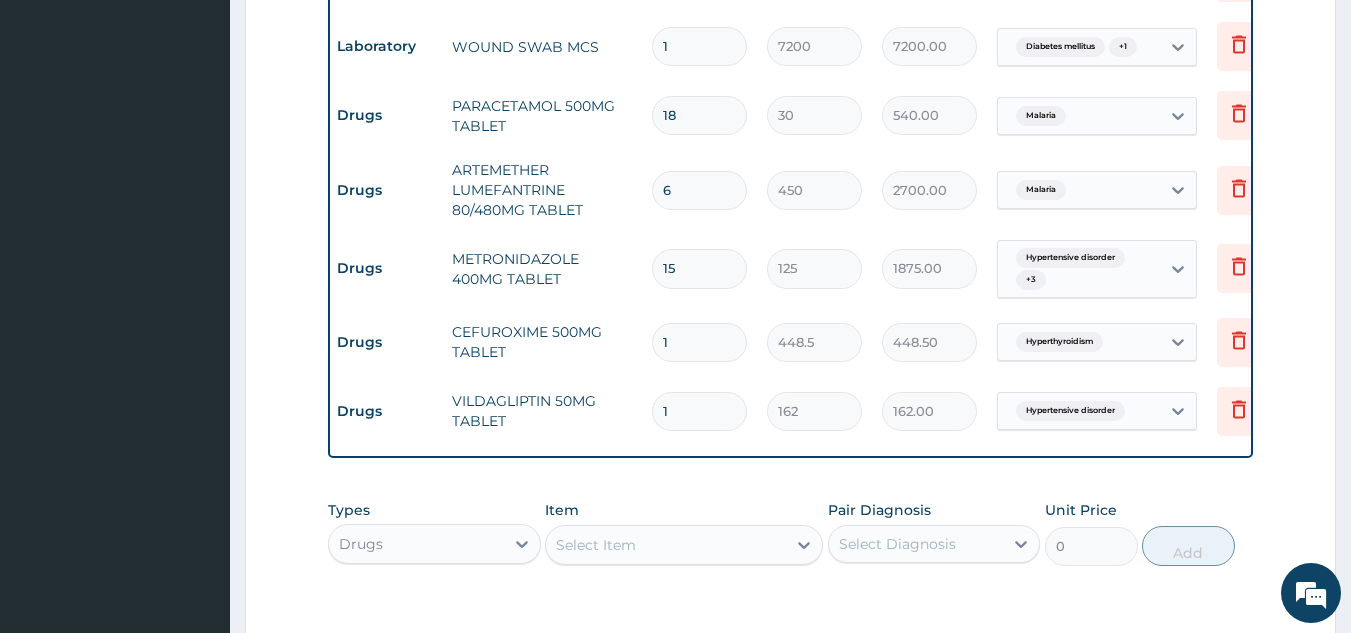 type on "15" 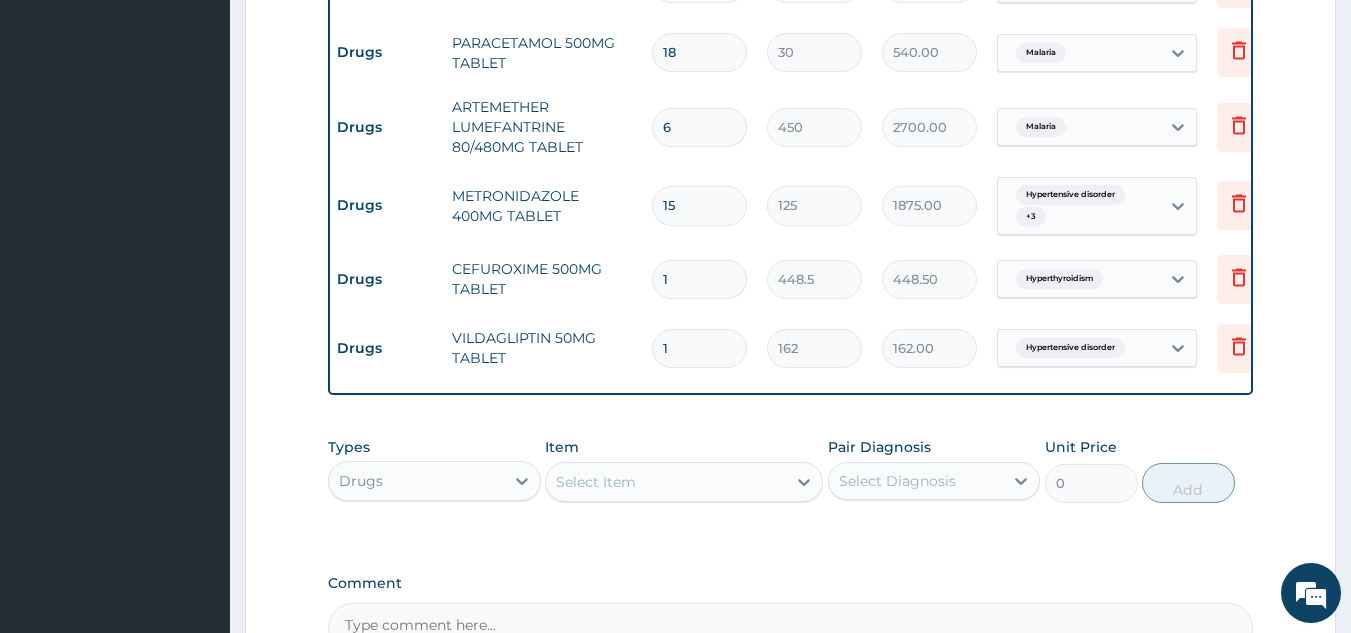 scroll, scrollTop: 1627, scrollLeft: 0, axis: vertical 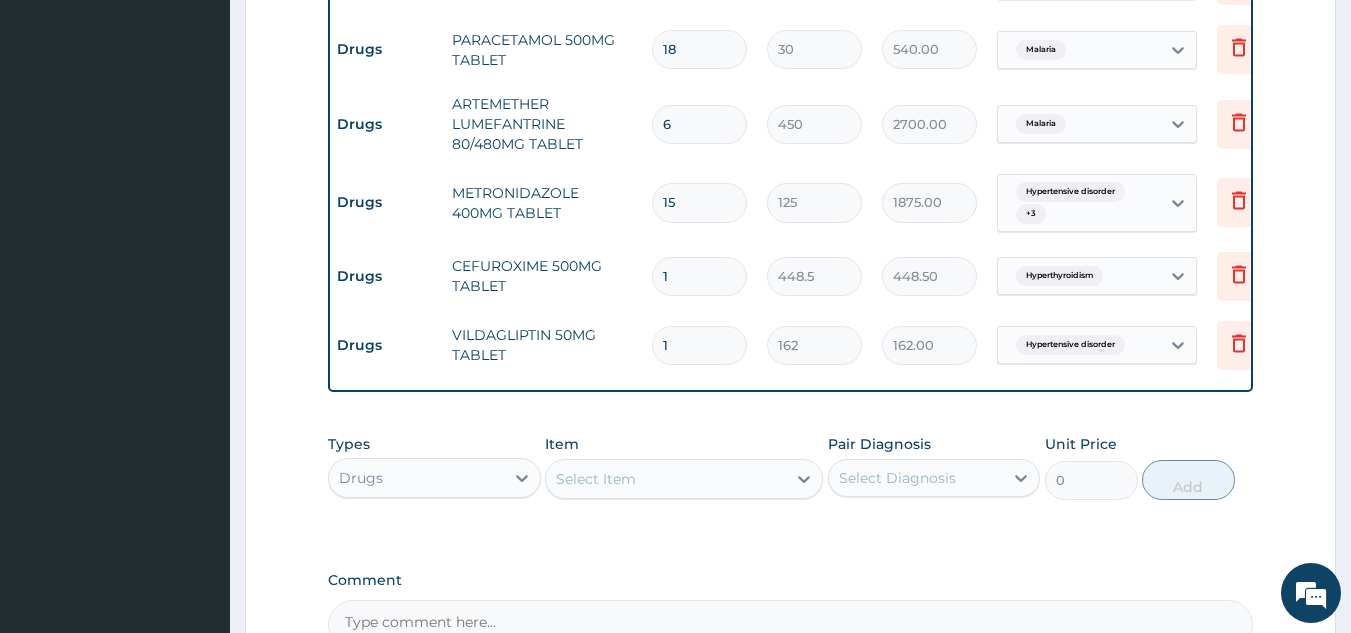 type on "14" 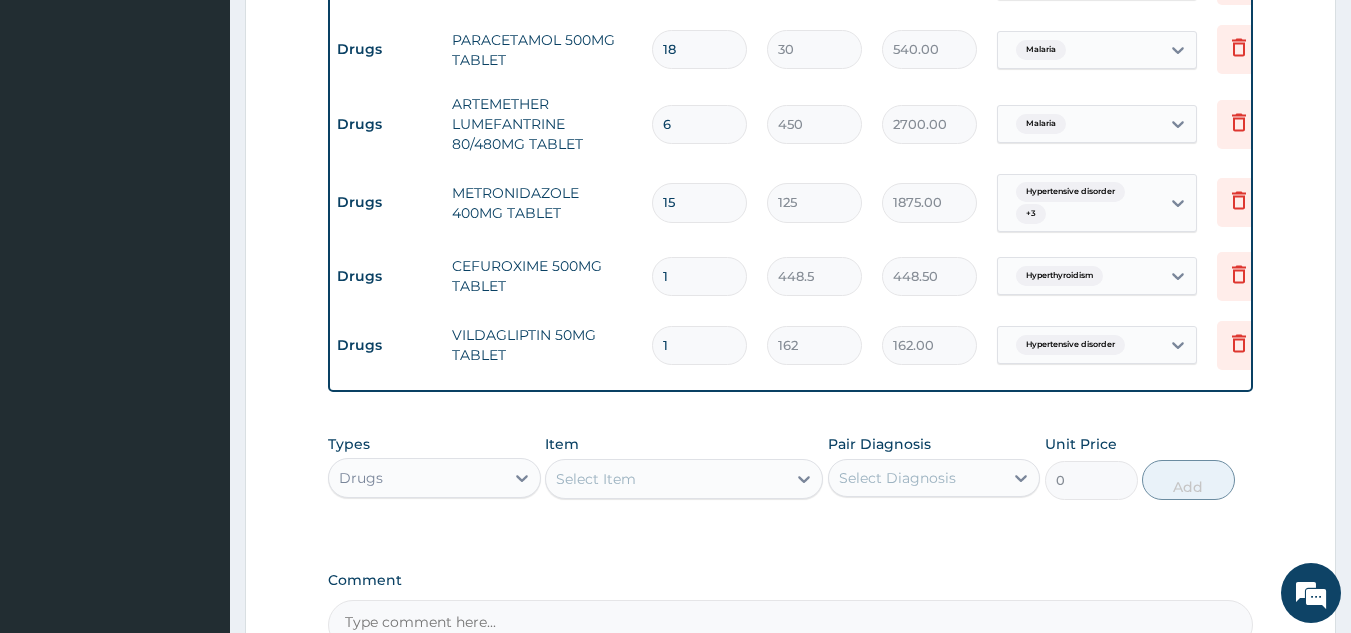 type on "6279.00" 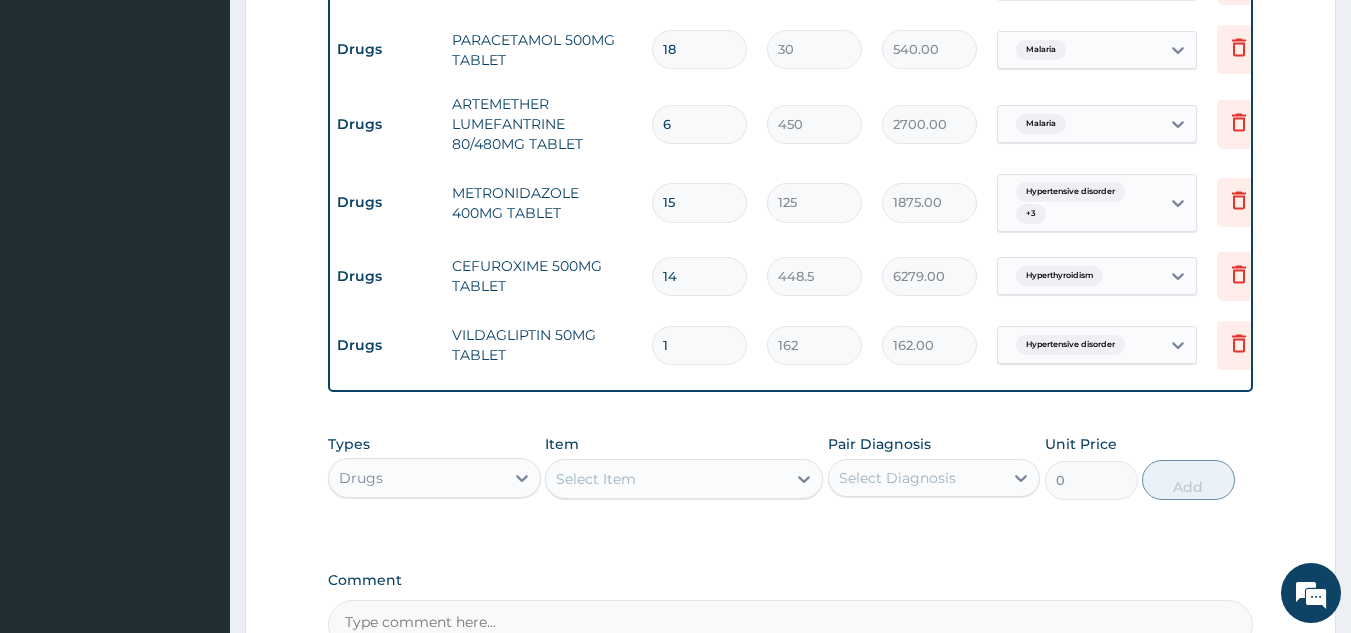 type on "14" 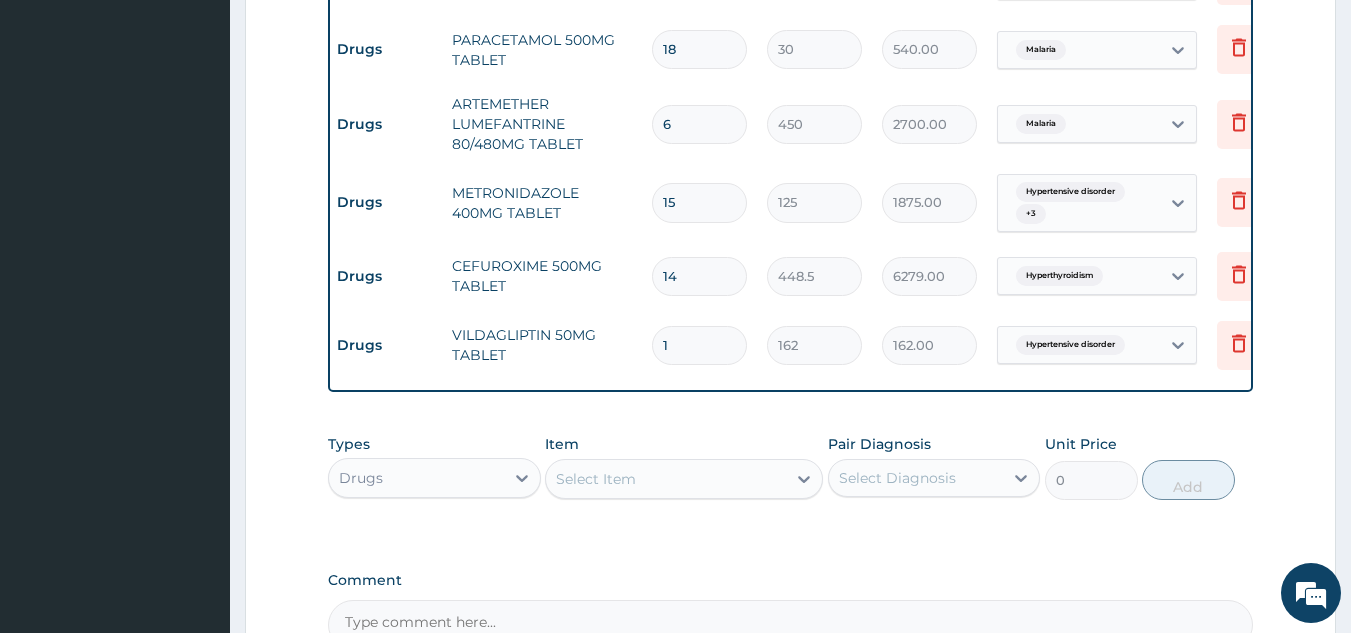 type 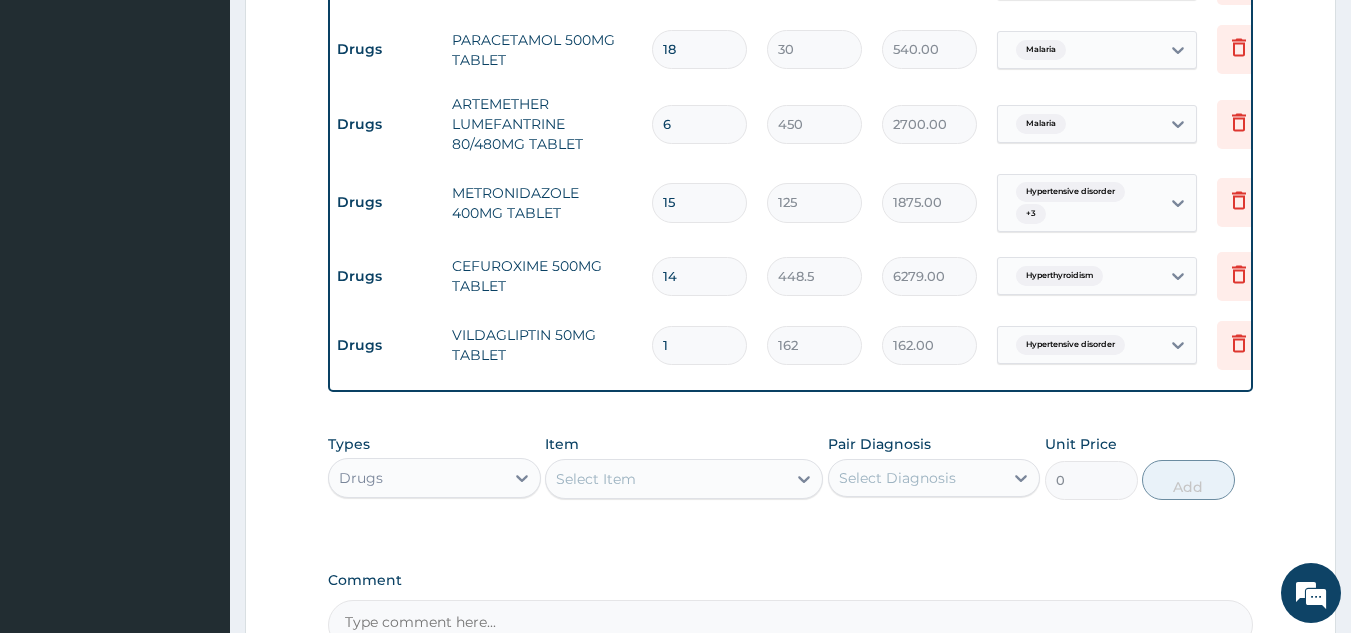 type on "0.00" 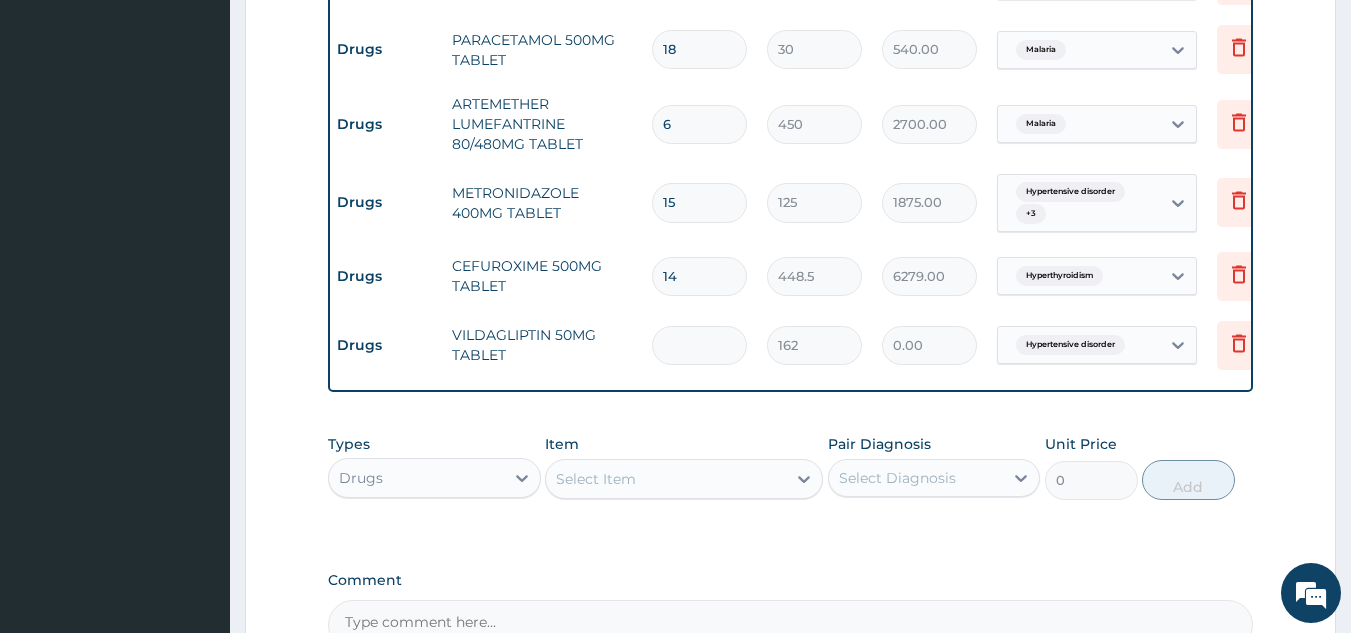 type on "2" 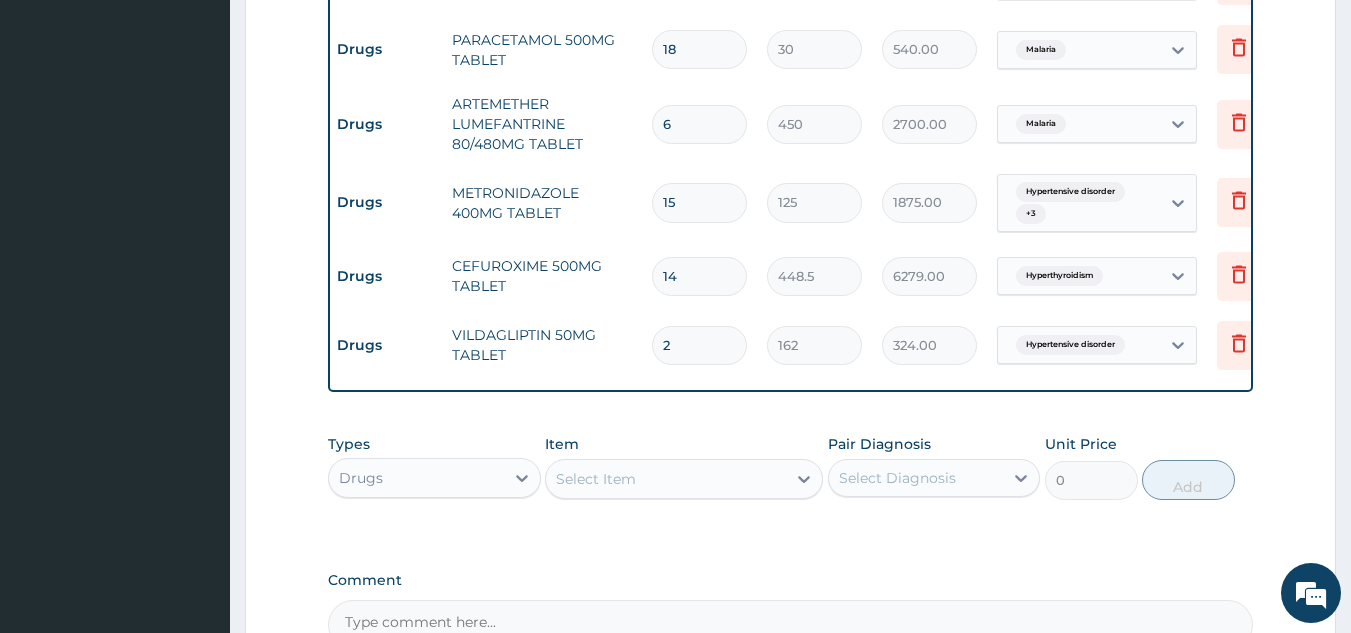 type on "28" 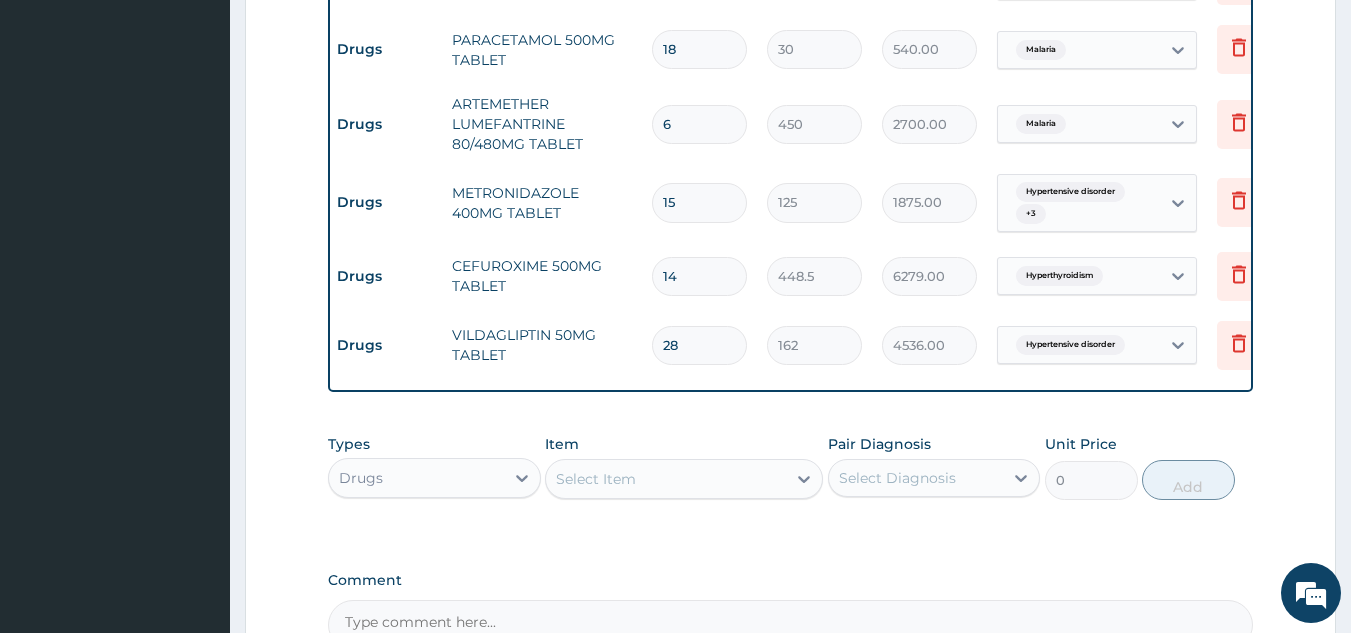 scroll, scrollTop: 1869, scrollLeft: 0, axis: vertical 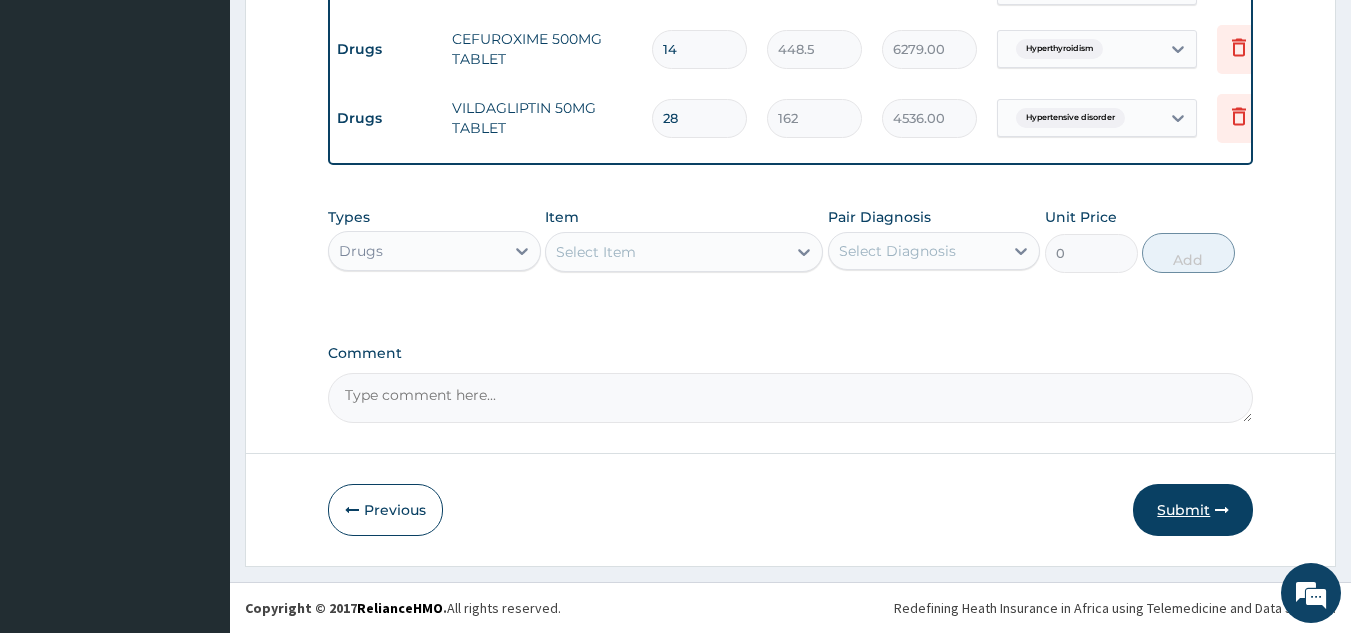 type on "28" 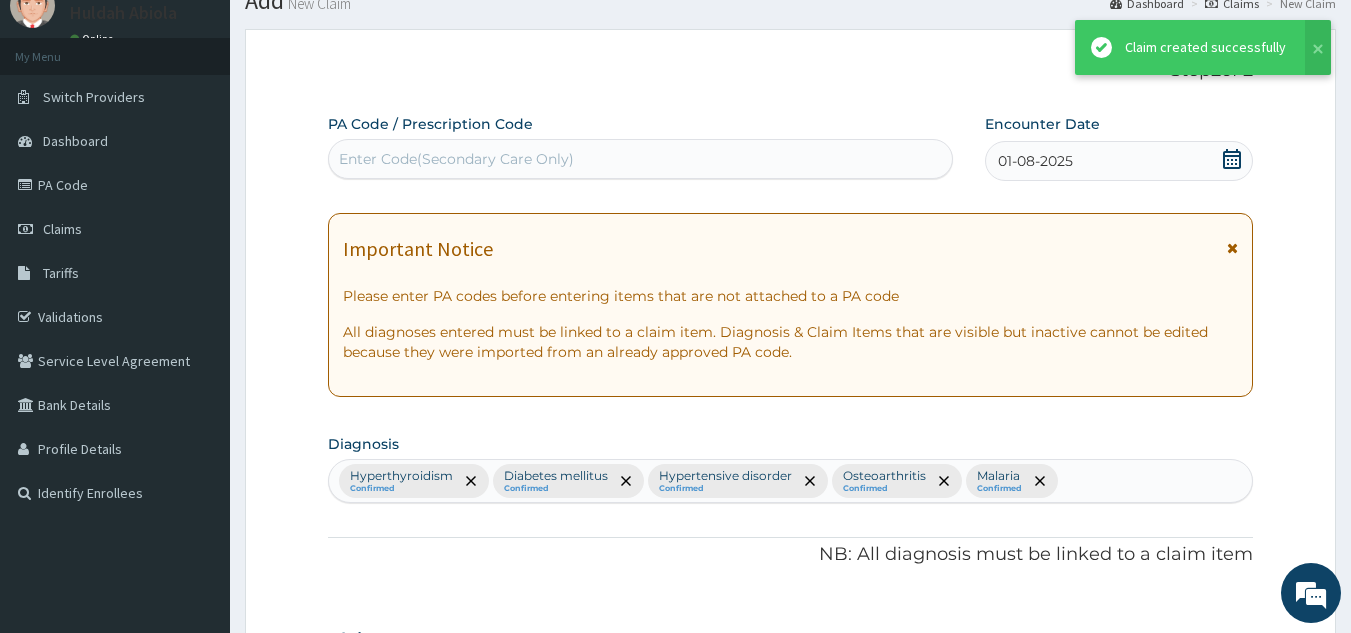 scroll, scrollTop: 1869, scrollLeft: 0, axis: vertical 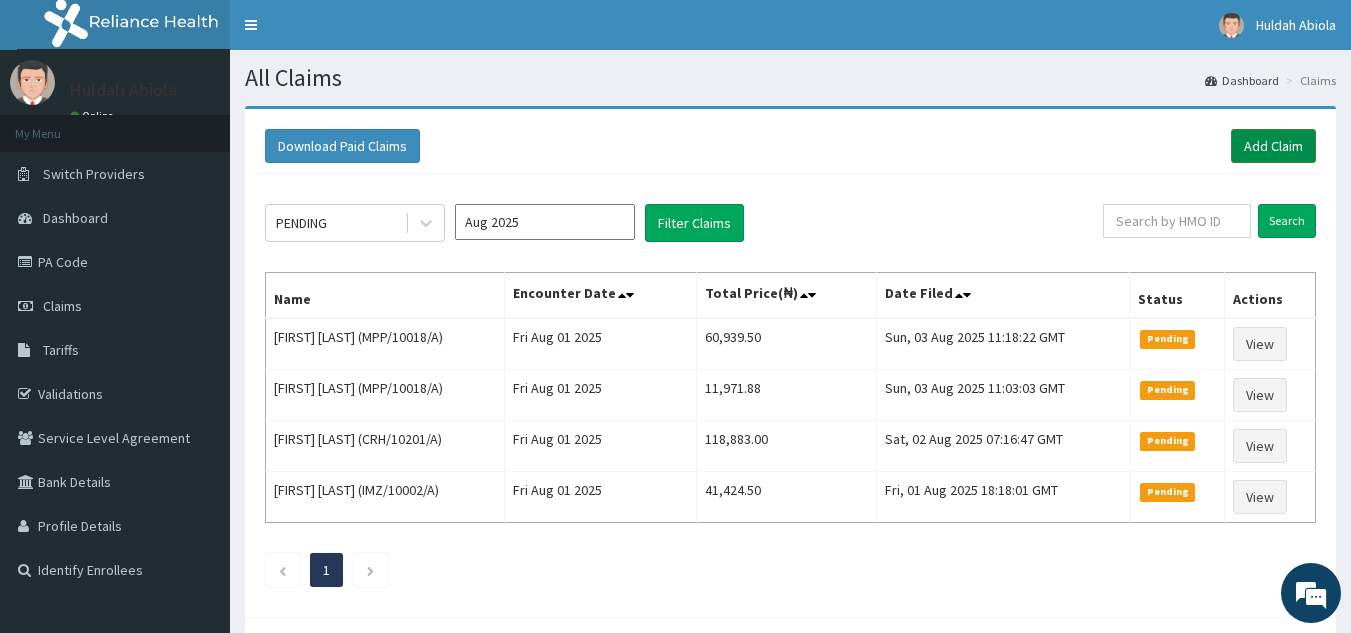 click on "Add Claim" at bounding box center (1273, 146) 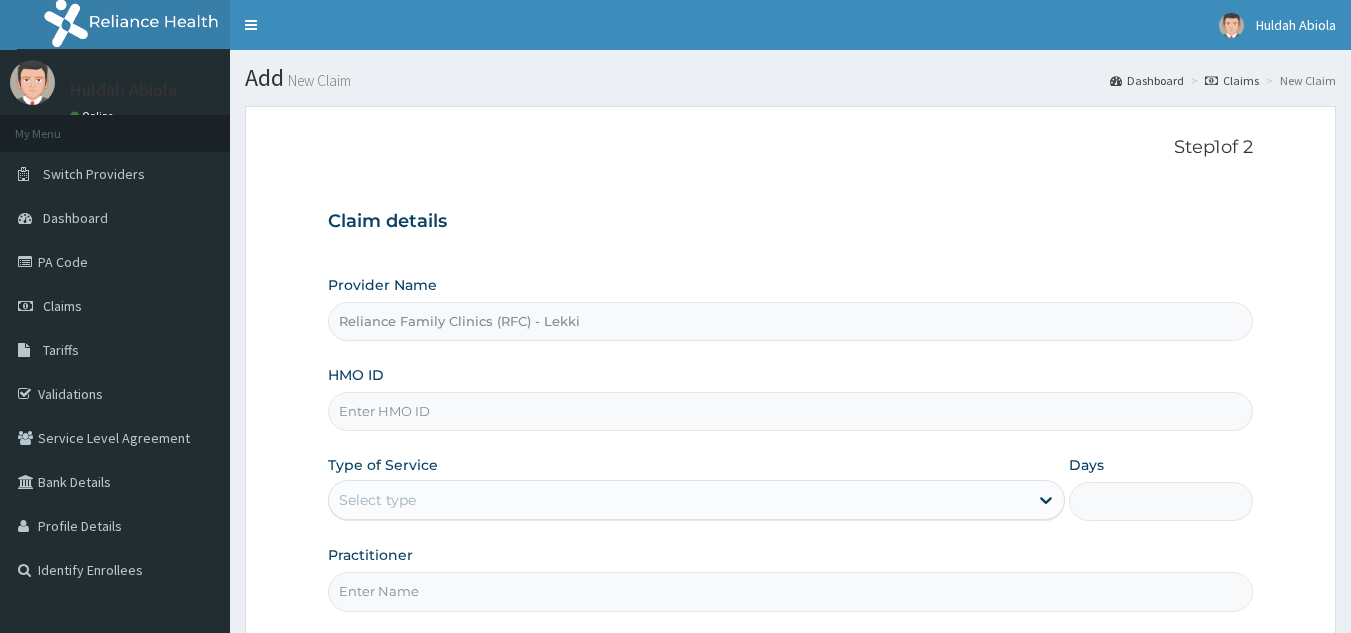 scroll, scrollTop: 0, scrollLeft: 0, axis: both 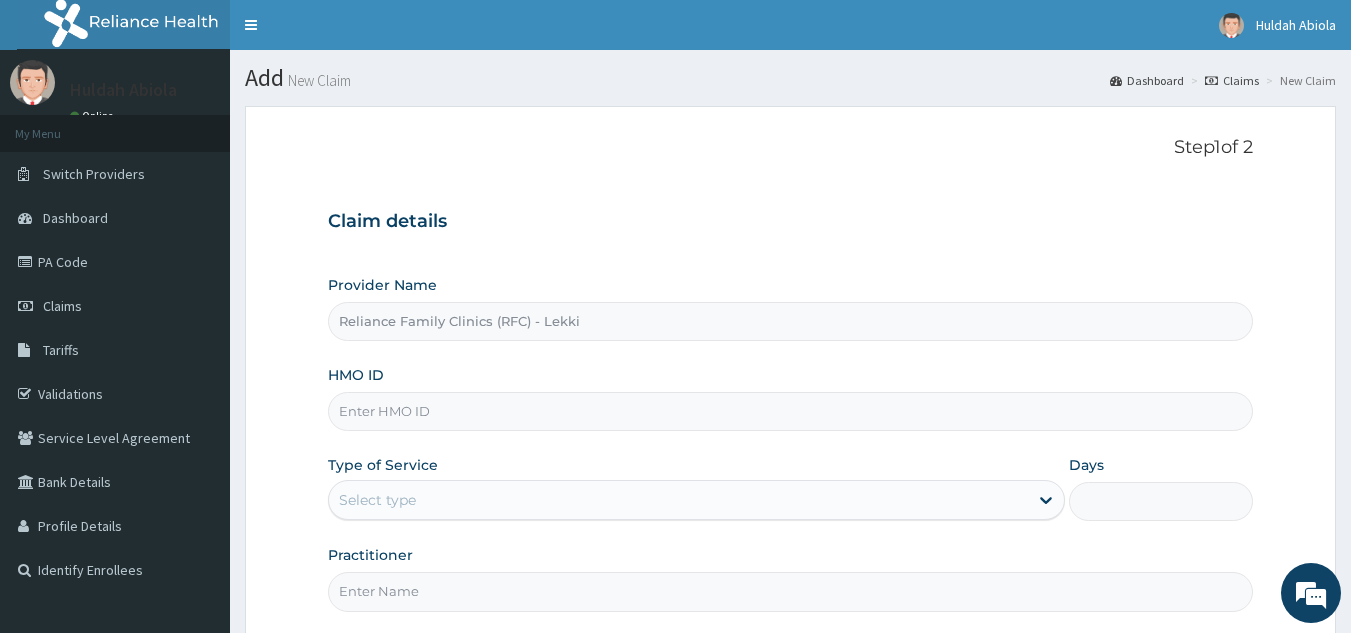 click on "HMO ID" at bounding box center [791, 411] 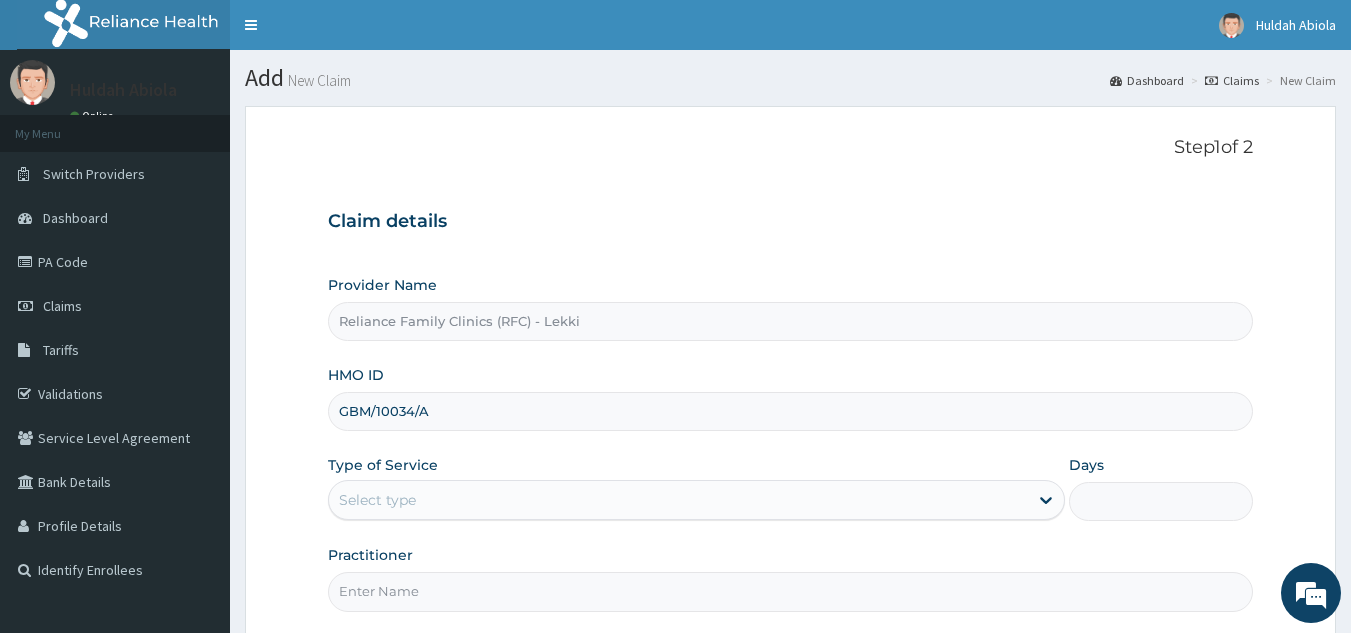 type on "GBM/10034/A" 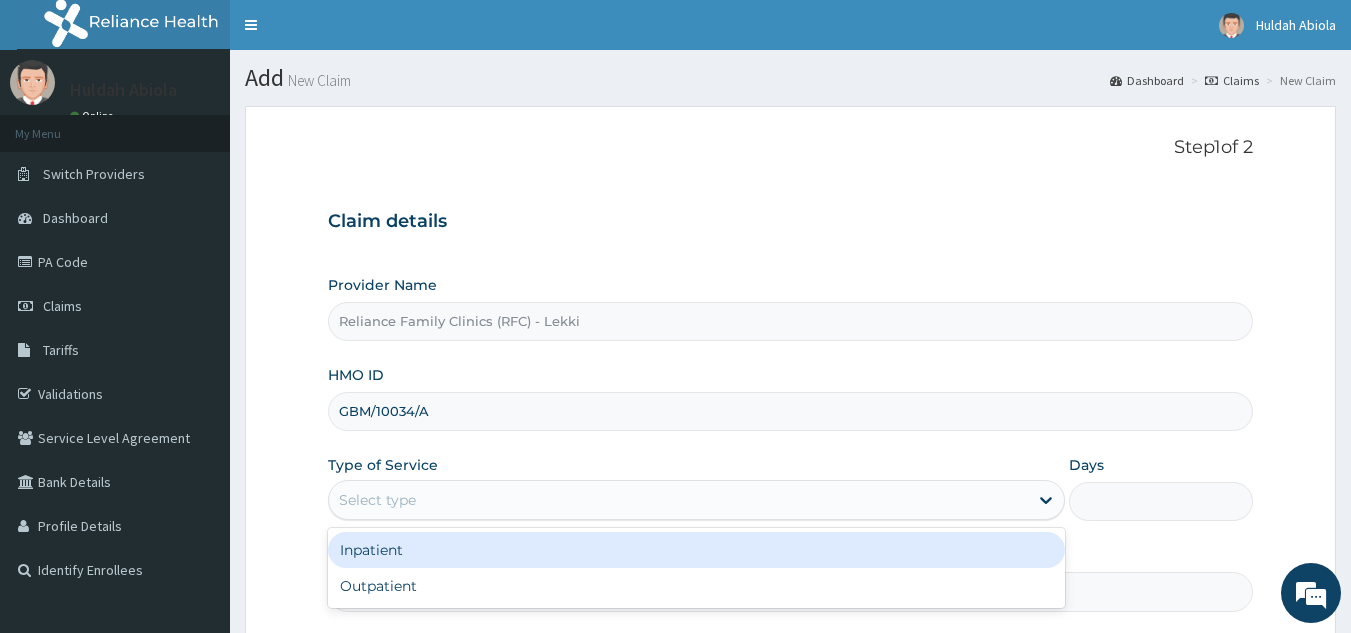 click on "Select type" at bounding box center [678, 500] 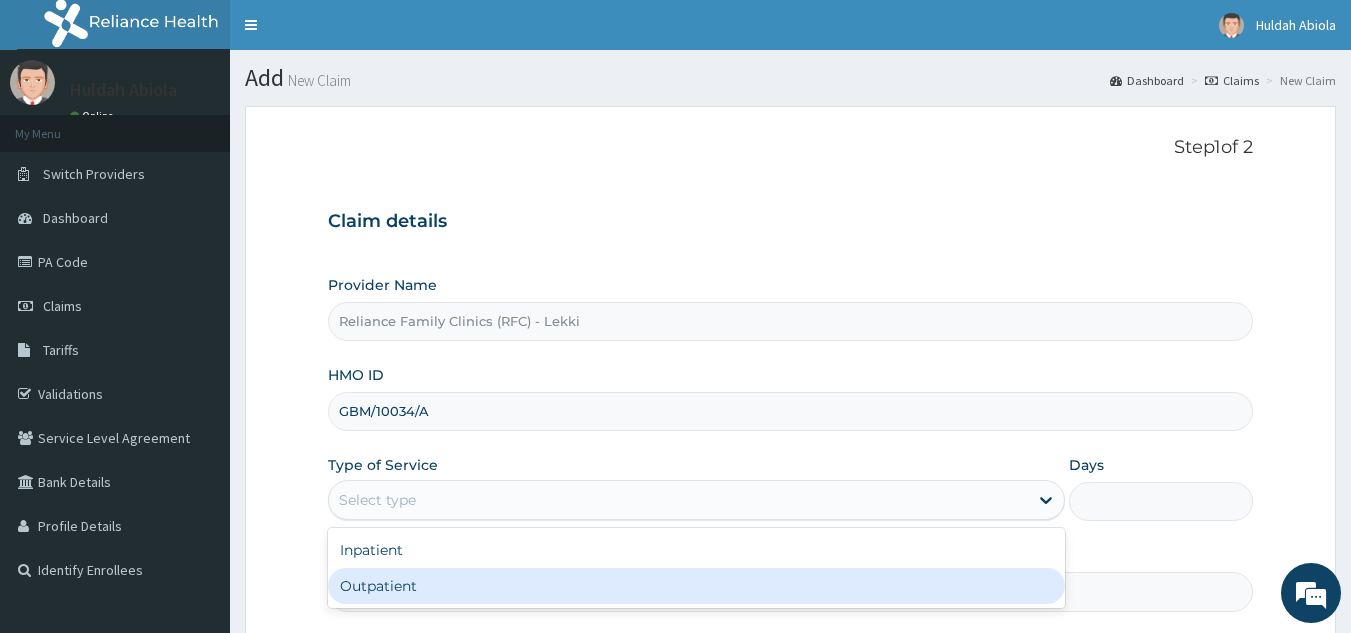 click on "Outpatient" at bounding box center [696, 586] 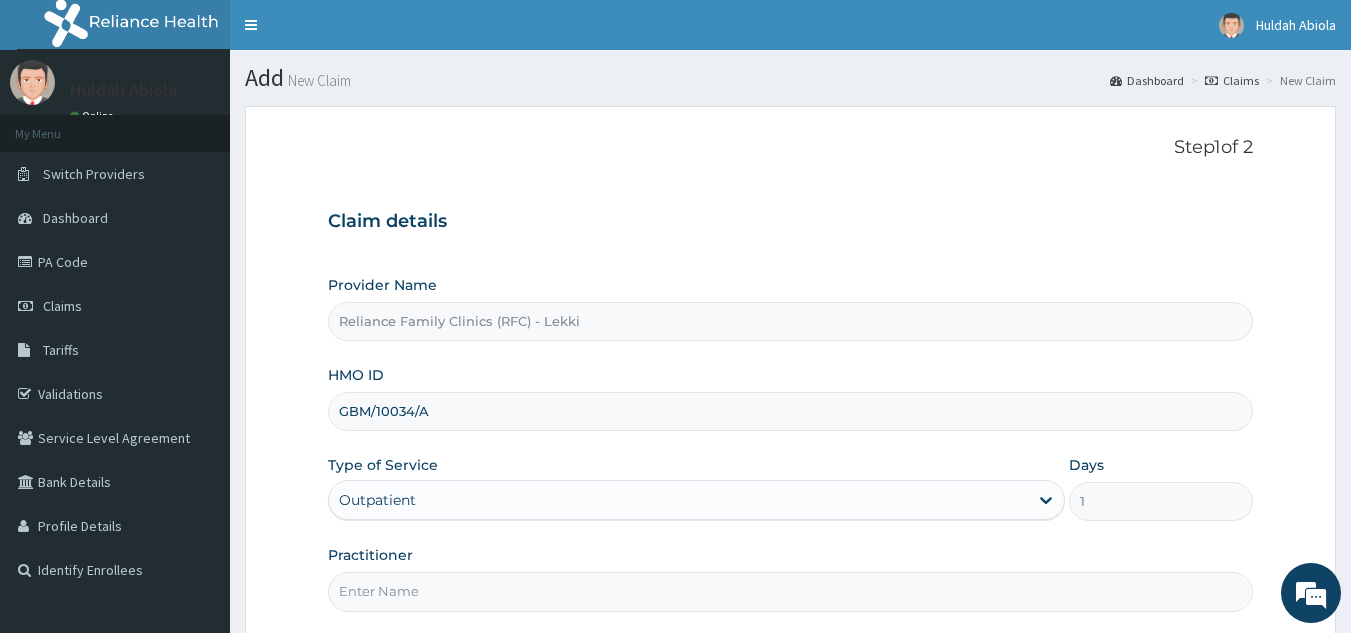 scroll, scrollTop: 189, scrollLeft: 0, axis: vertical 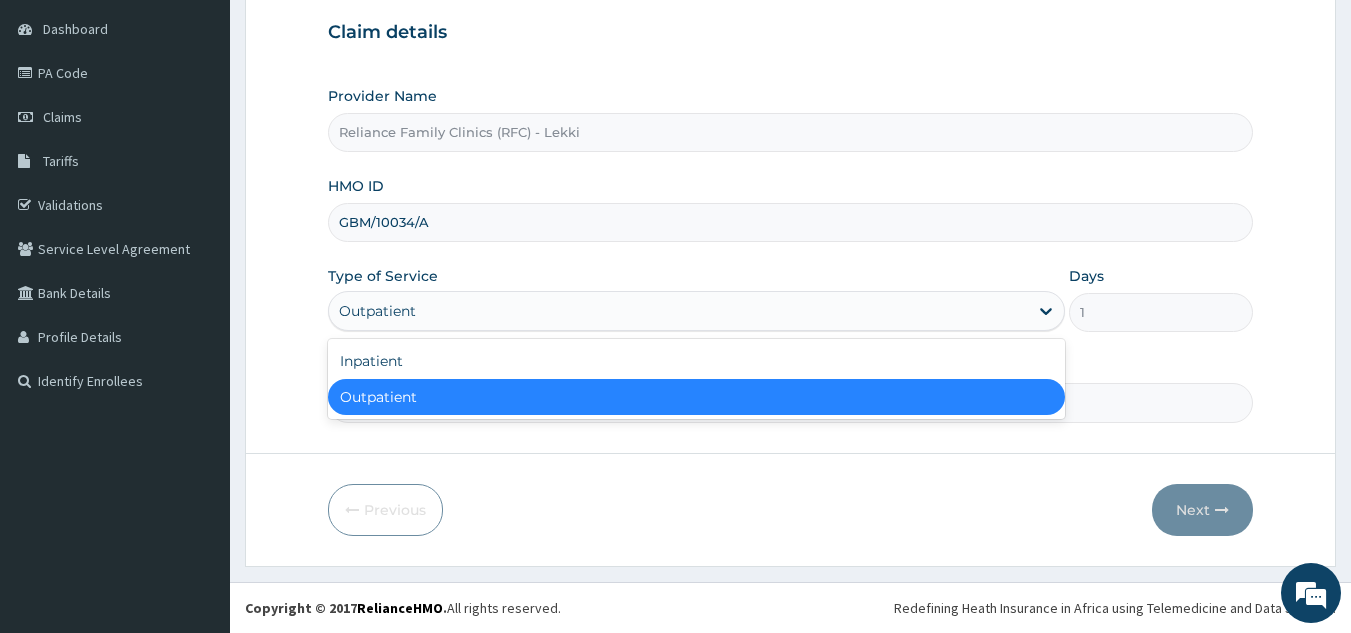 click on "Outpatient" at bounding box center (678, 311) 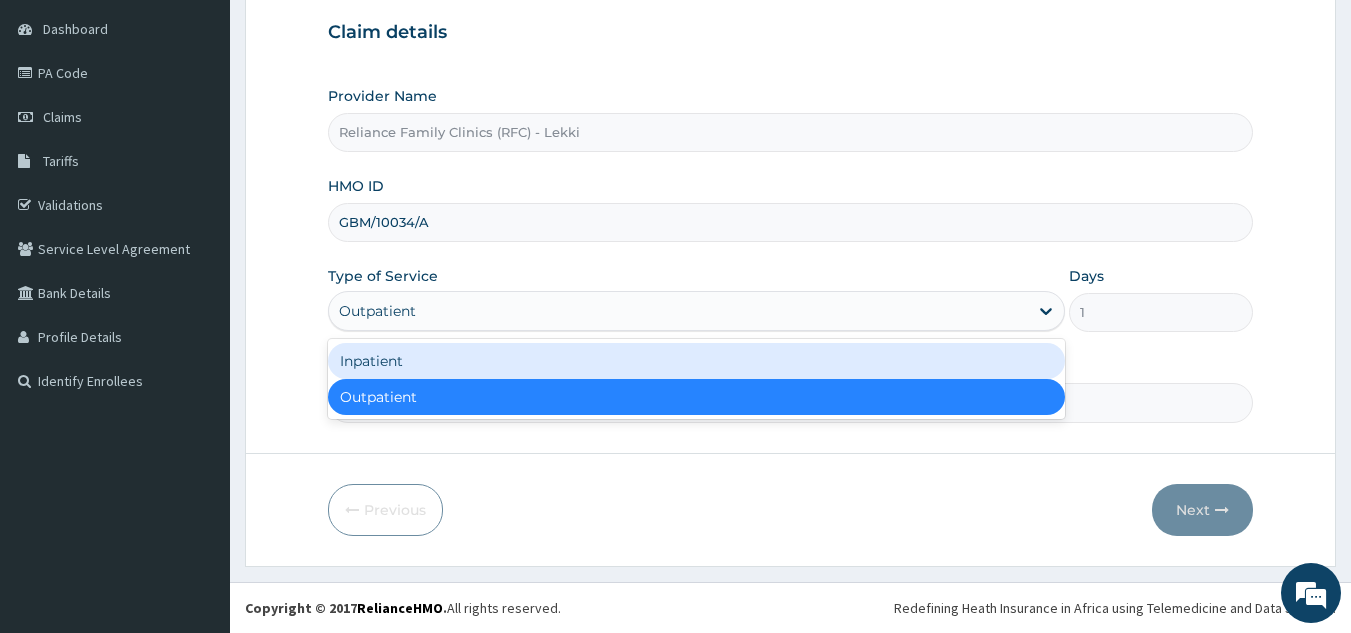 scroll, scrollTop: 0, scrollLeft: 0, axis: both 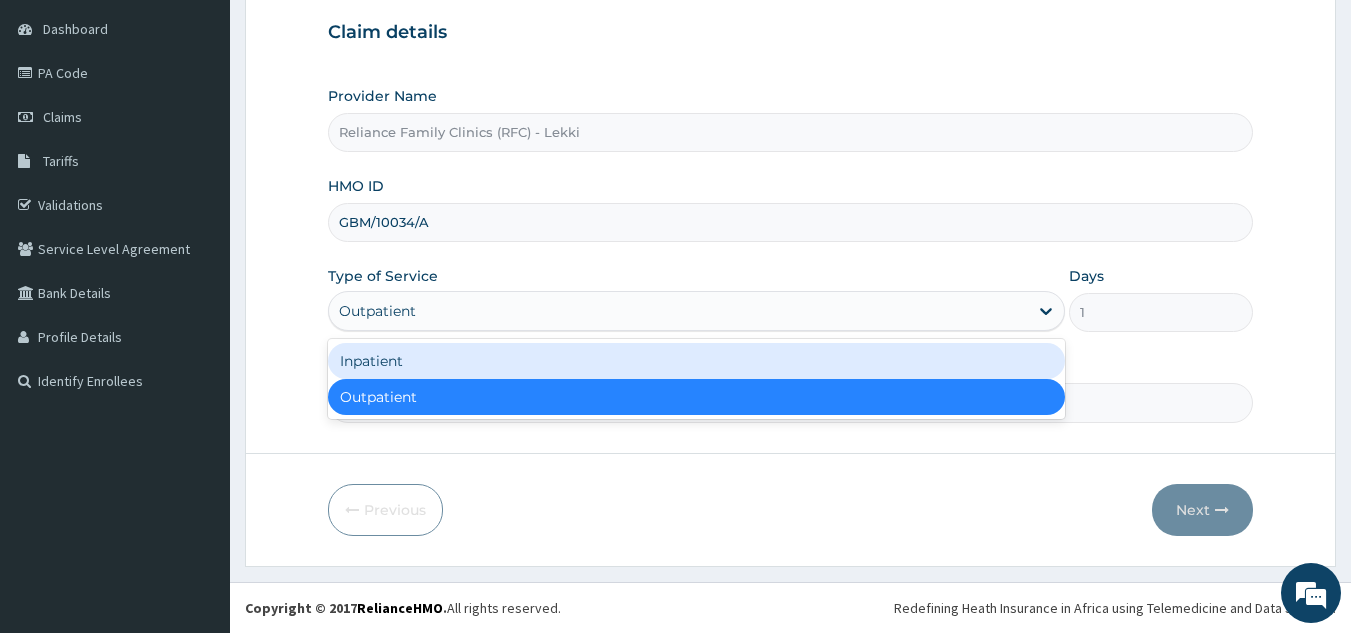 click on "Practitioner" at bounding box center [791, 402] 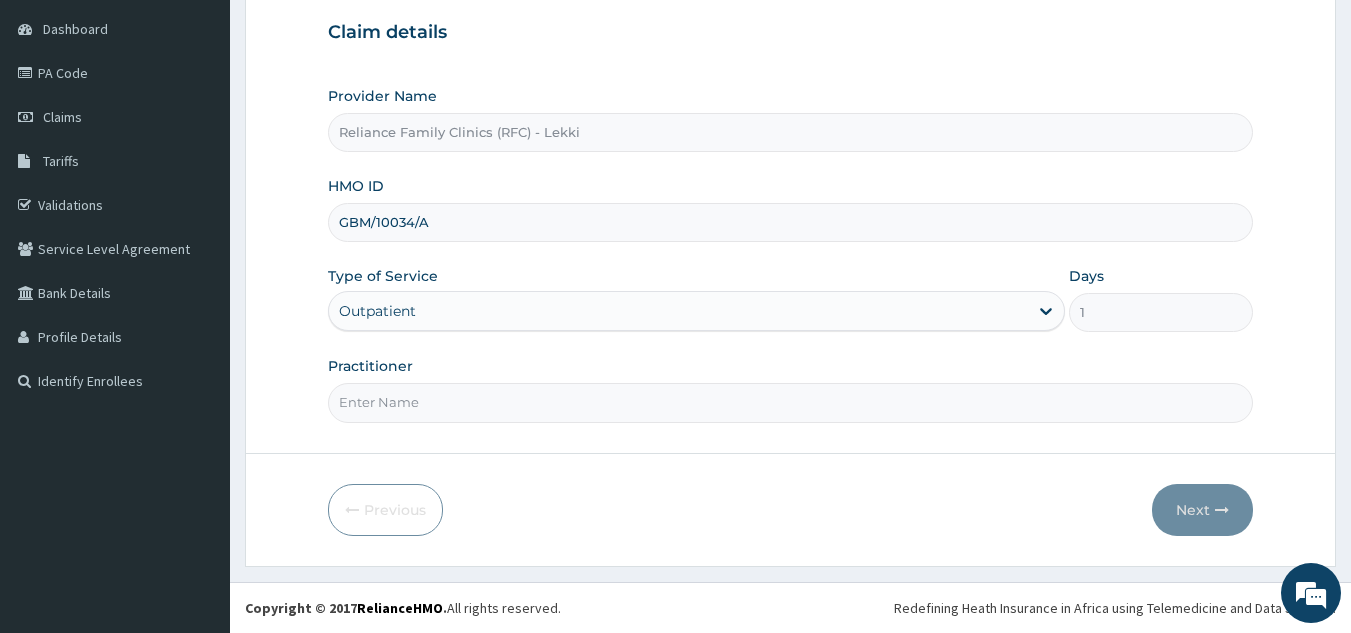 type on "Locum" 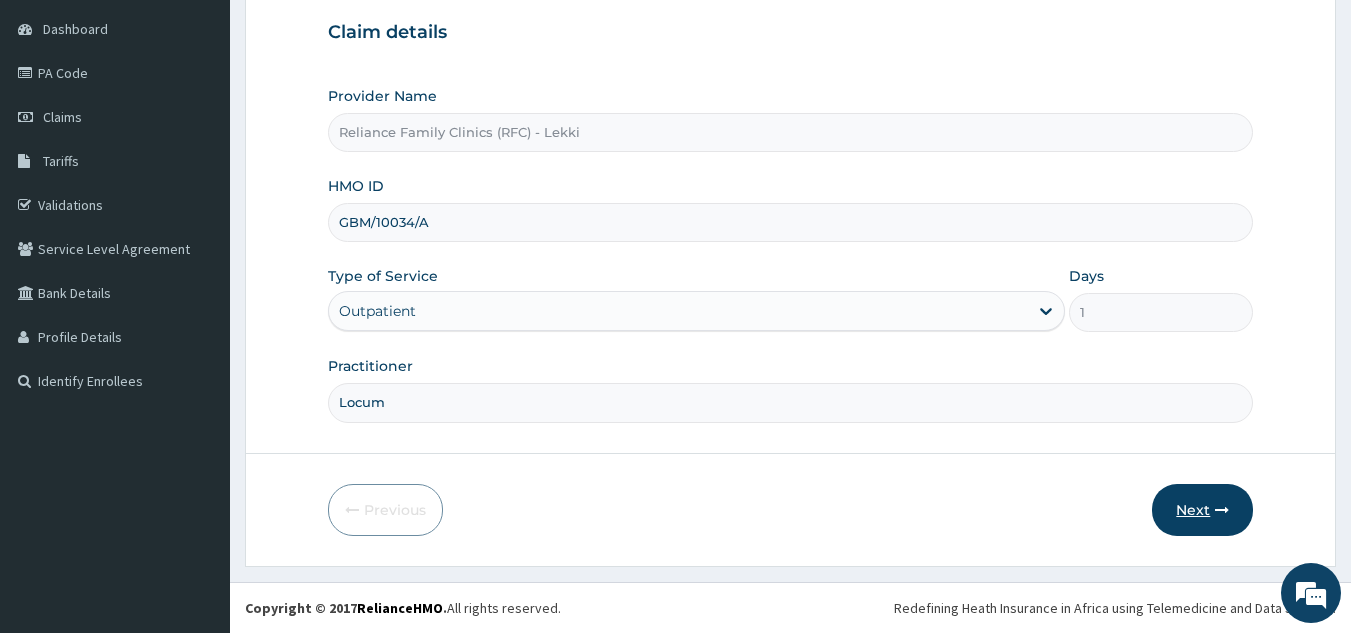click on "Next" at bounding box center (1202, 510) 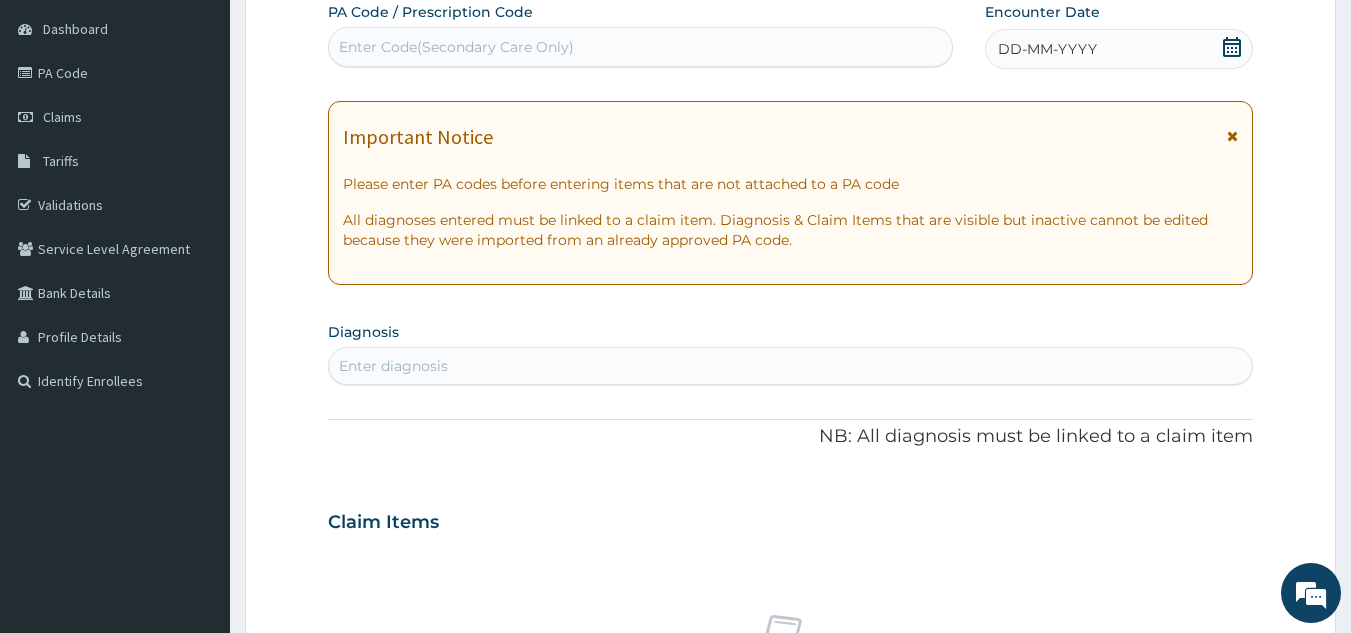 click on "DD-MM-YYYY" at bounding box center (1119, 49) 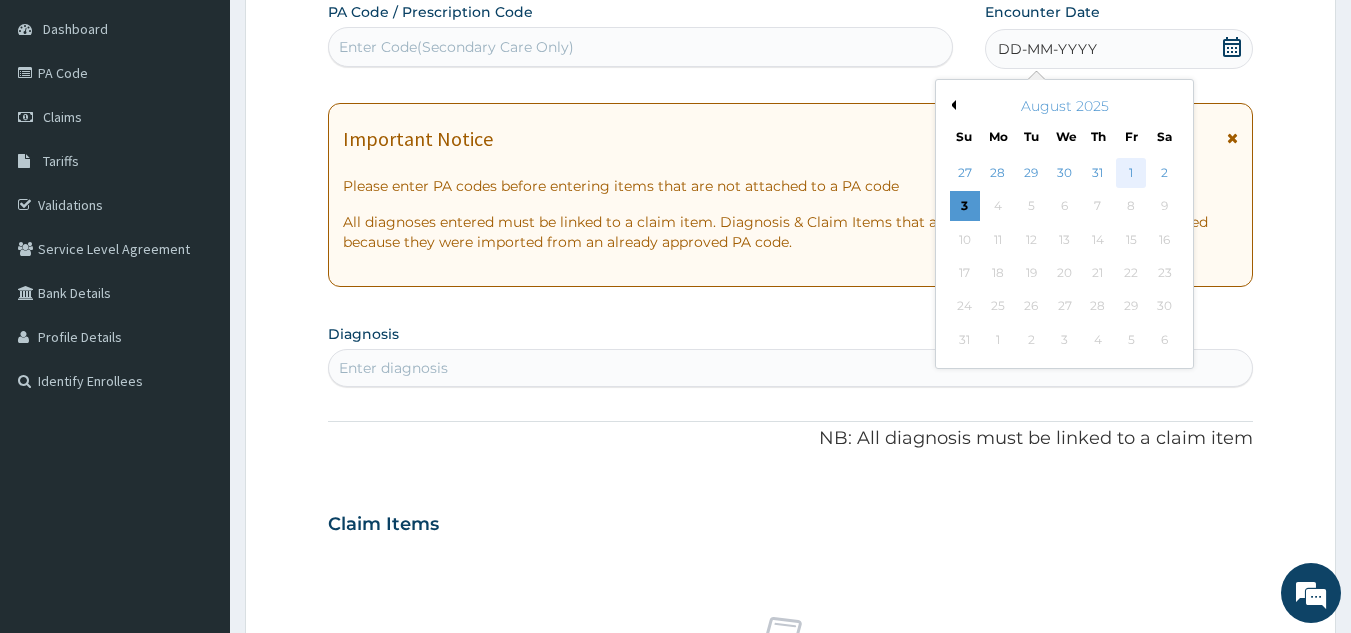 click on "1" at bounding box center [1131, 173] 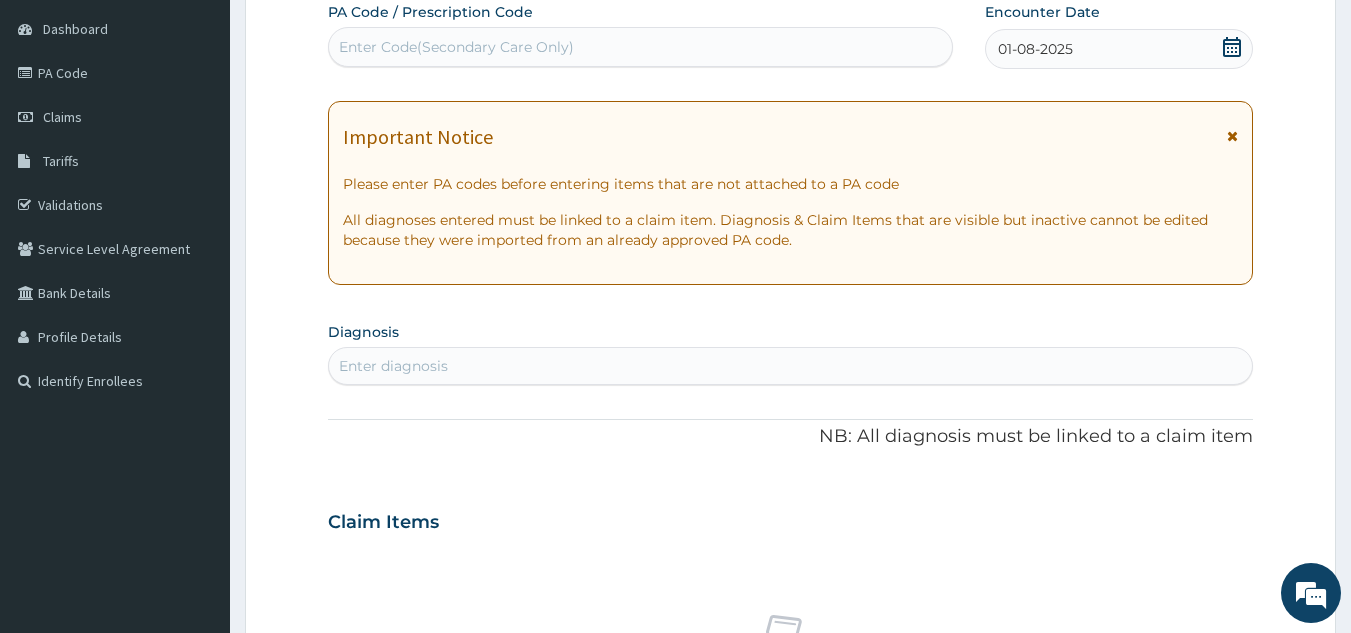 click on "Enter diagnosis" at bounding box center [393, 366] 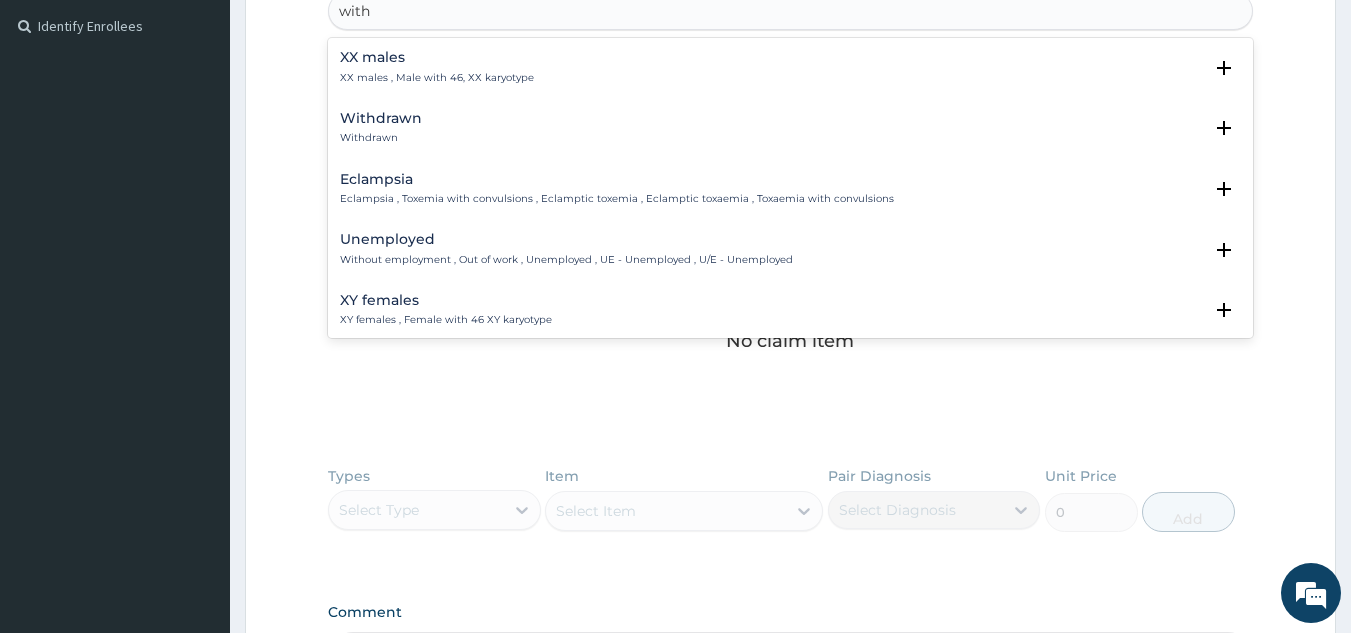 scroll, scrollTop: 545, scrollLeft: 0, axis: vertical 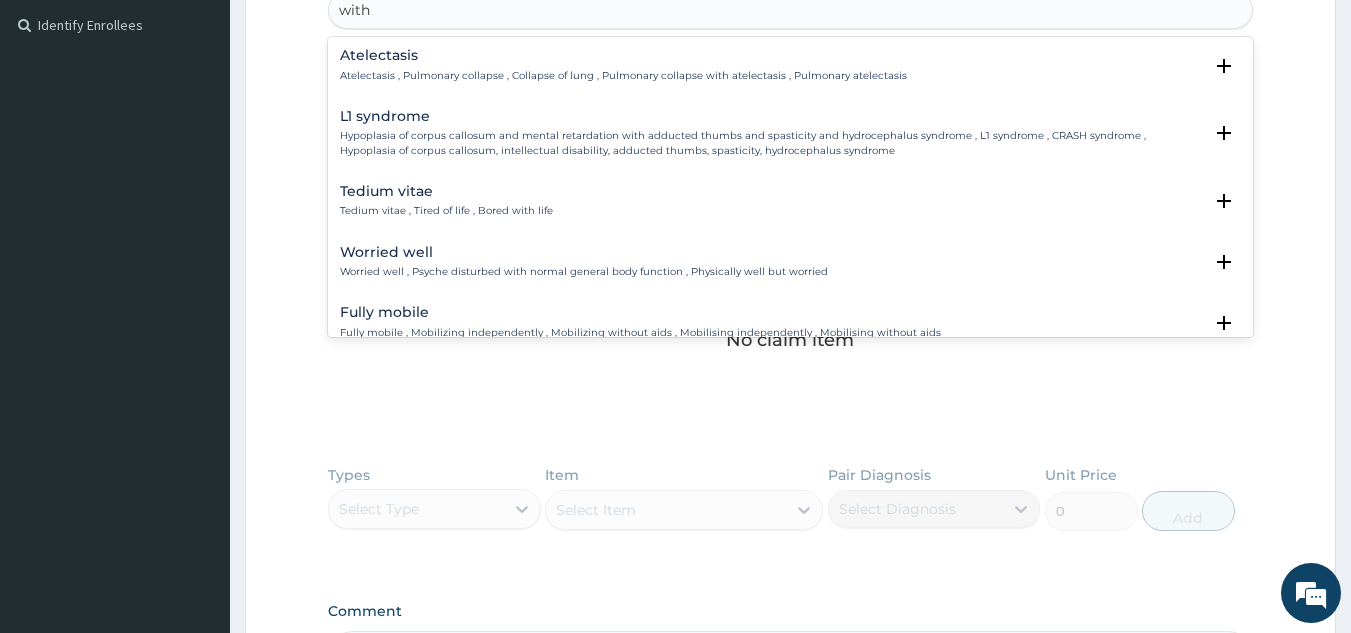 type on "with" 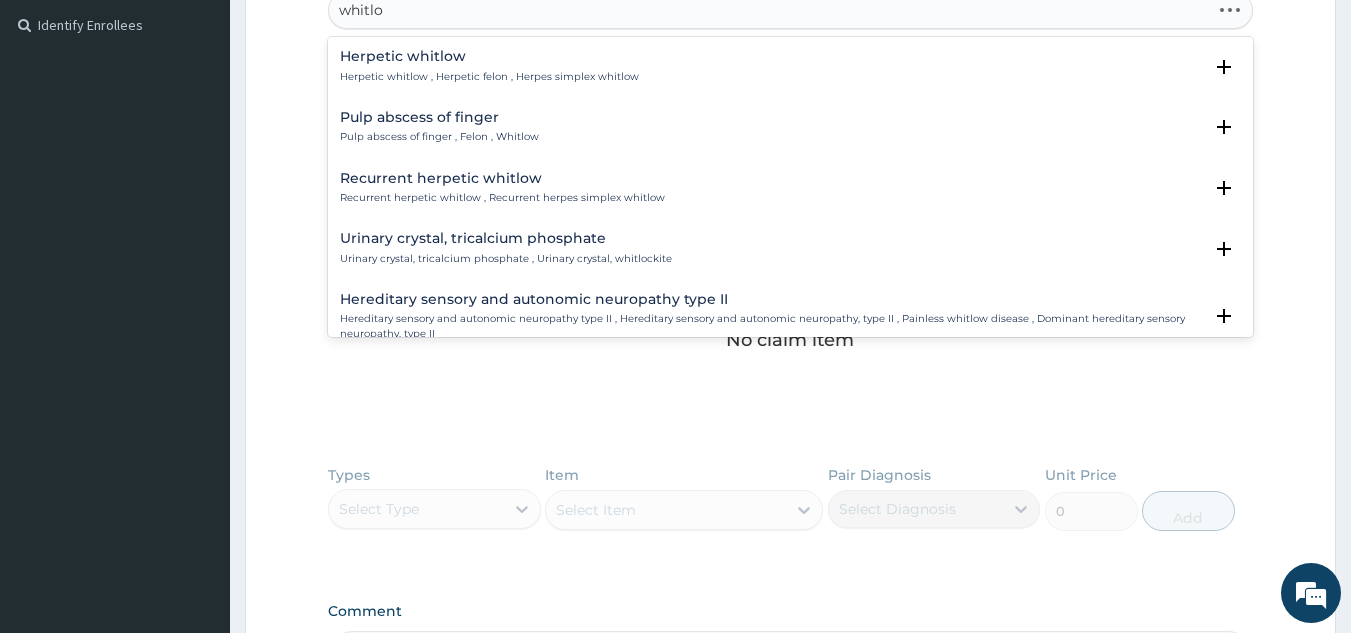 type on "whitlow" 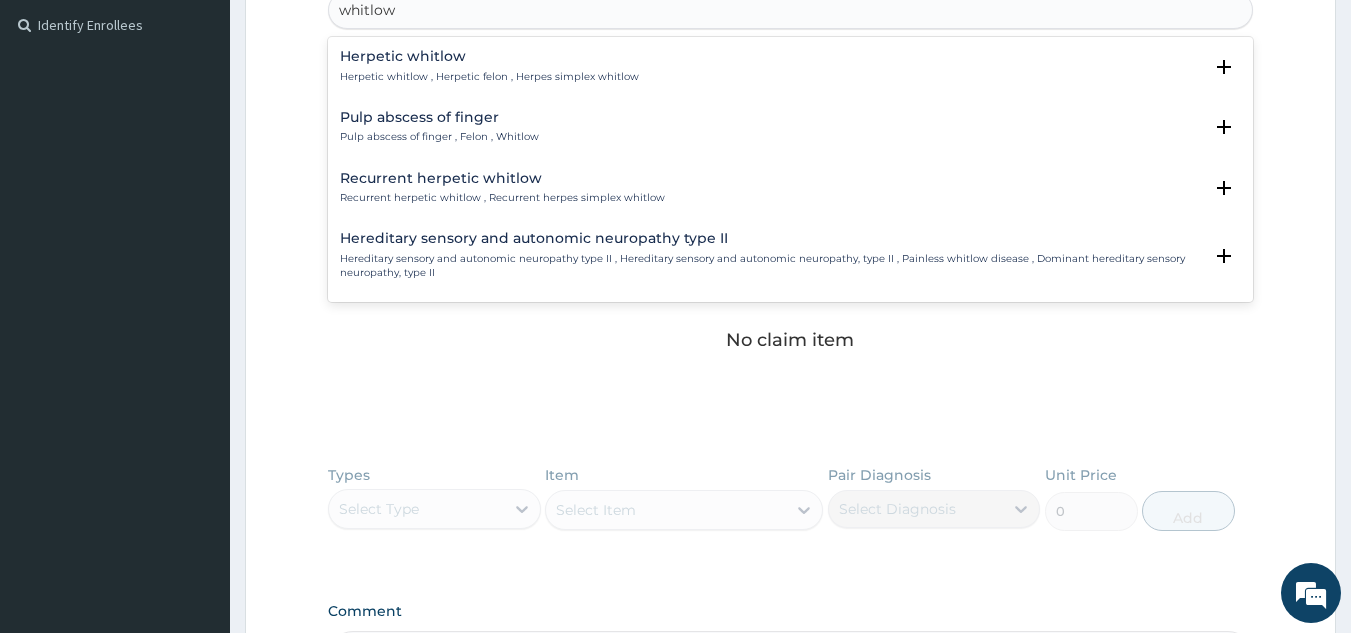 click on "Pulp abscess of finger" at bounding box center (439, 117) 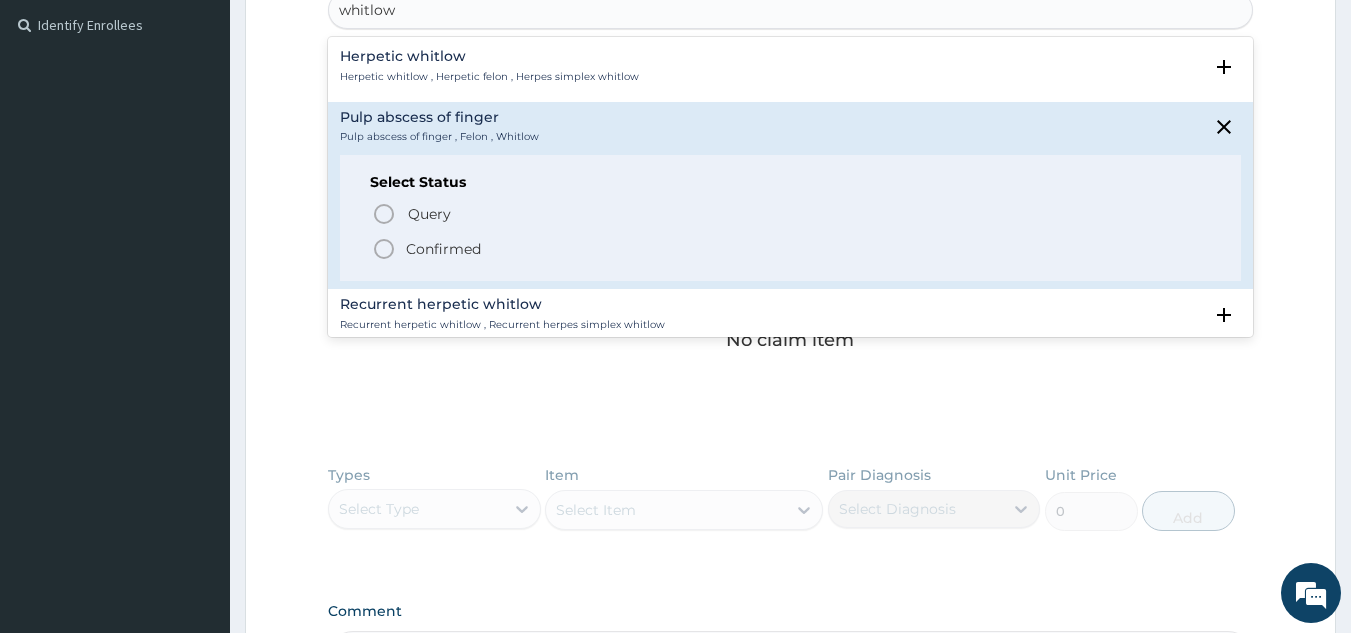 click 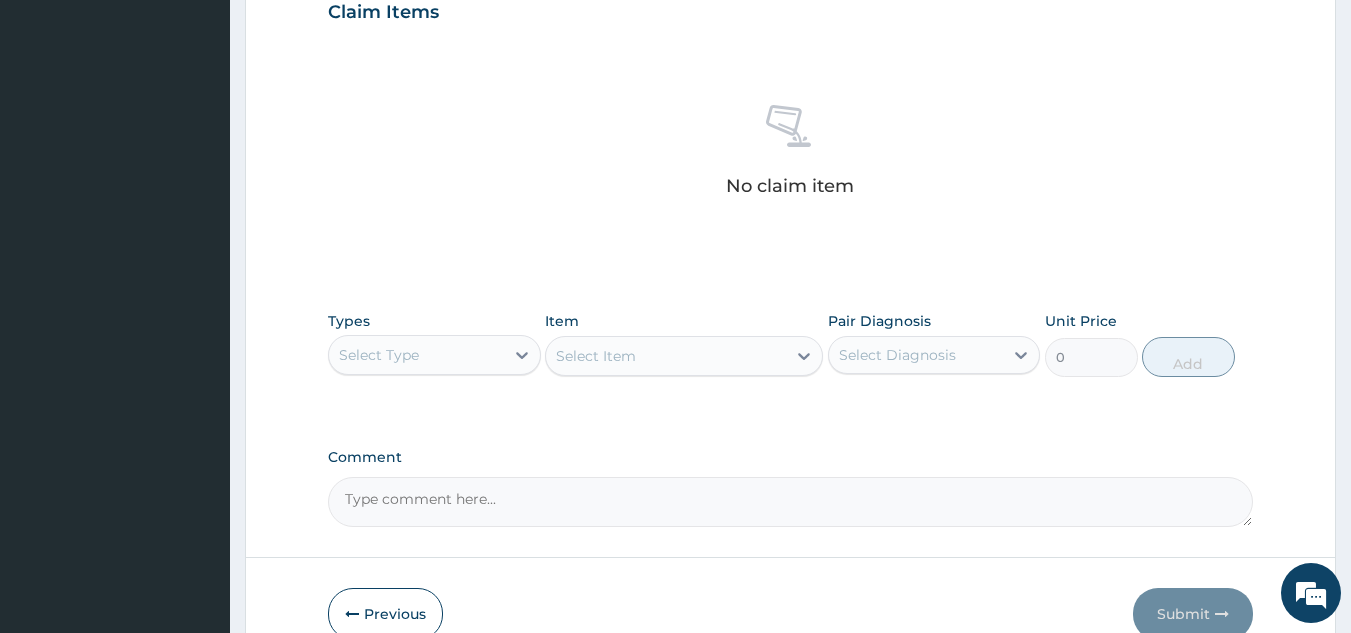 scroll, scrollTop: 809, scrollLeft: 0, axis: vertical 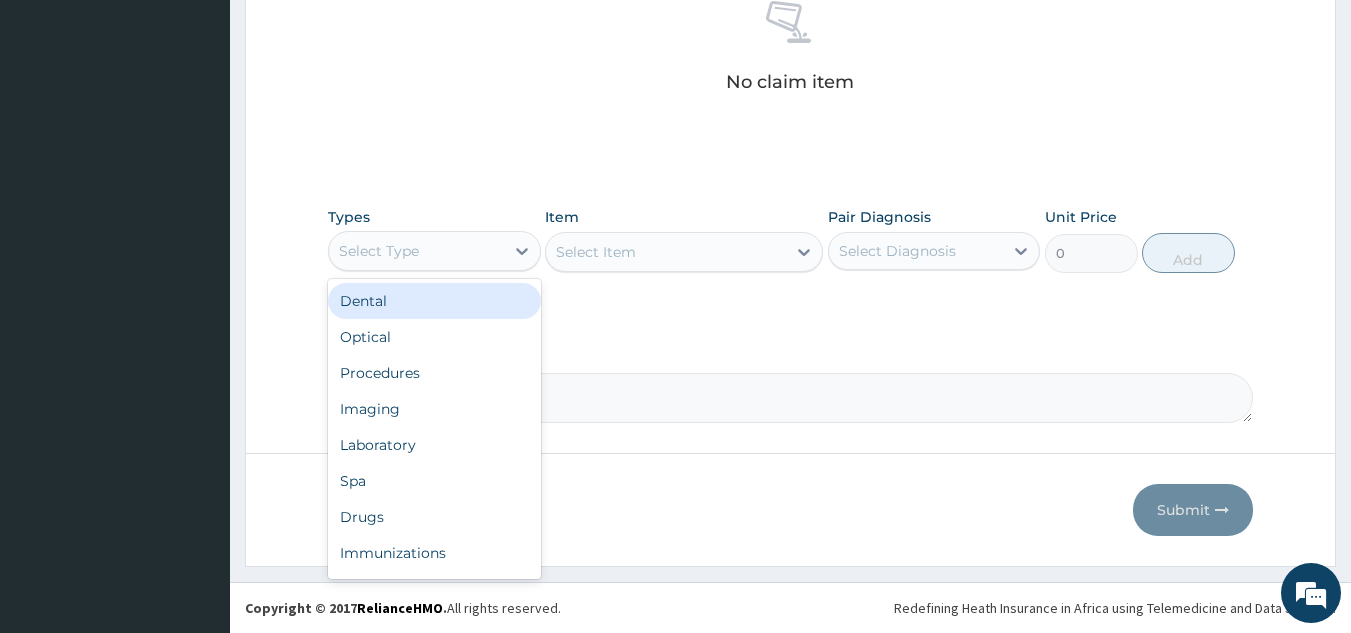 click on "Select Type" at bounding box center [416, 251] 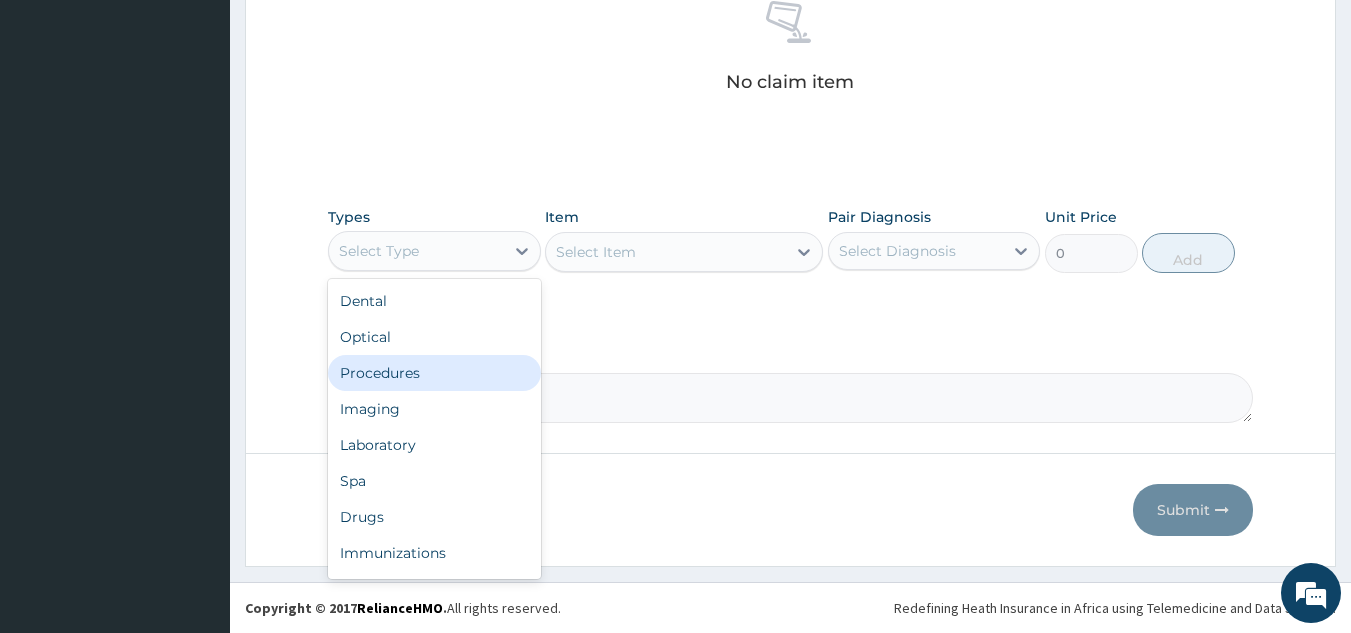 click on "Procedures" at bounding box center (434, 373) 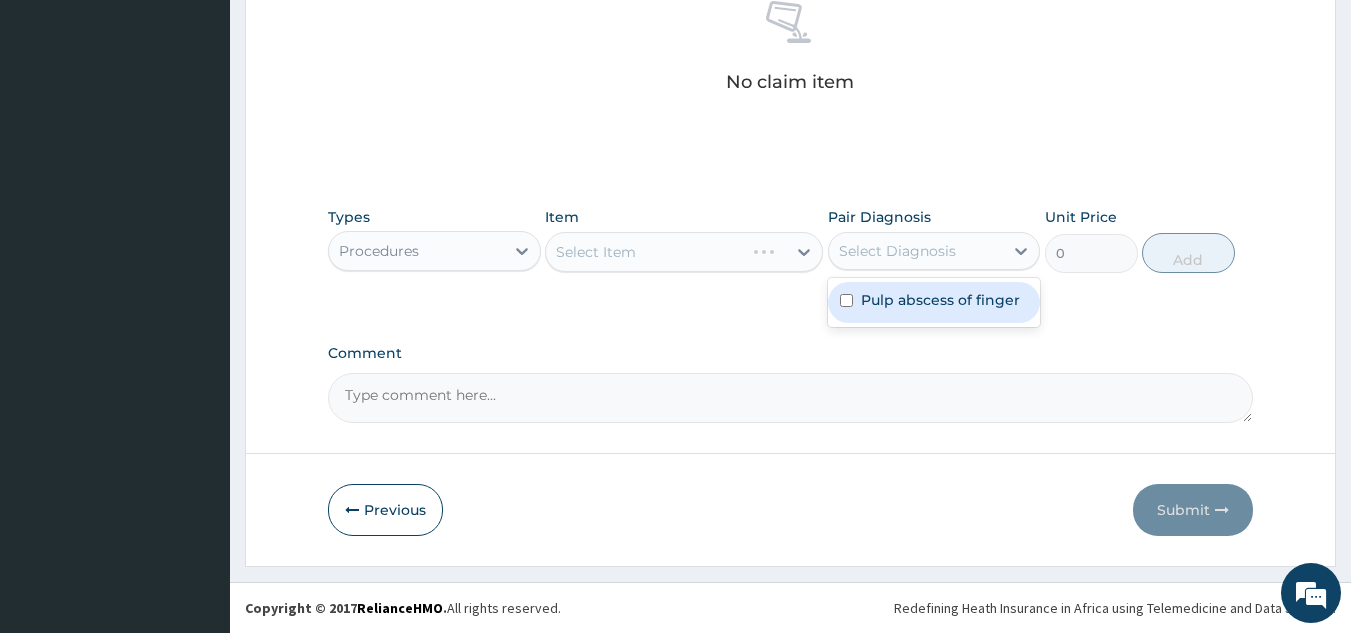 click on "Select Diagnosis" at bounding box center (934, 251) 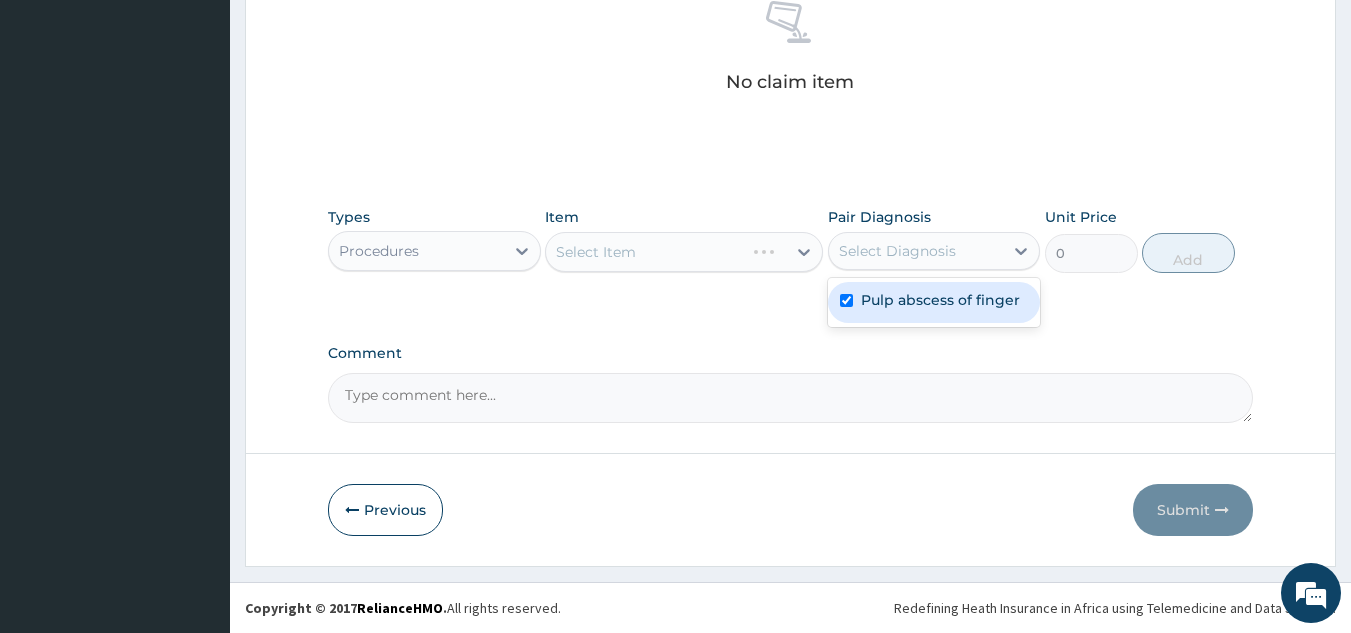 checkbox on "true" 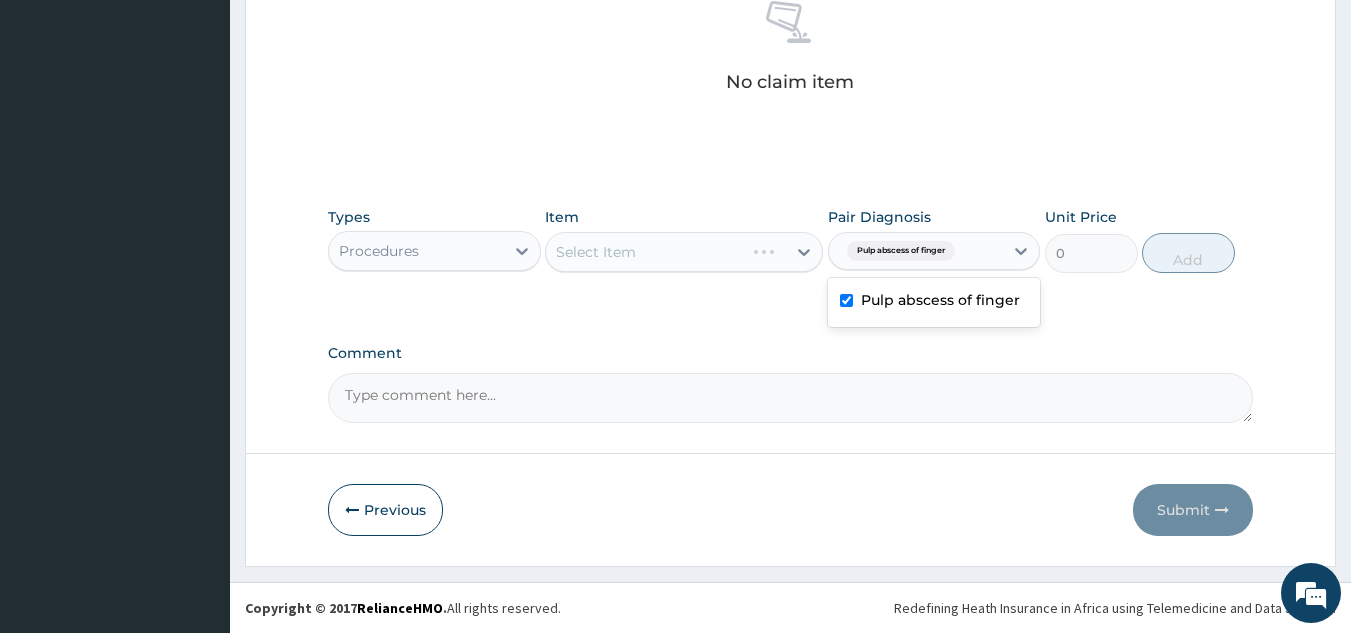 click on "PA Code / Prescription Code Enter Code(Secondary Care Only) Encounter Date 01-08-2025 Important Notice Please enter PA codes before entering items that are not attached to a PA code   All diagnoses entered must be linked to a claim item. Diagnosis & Claim Items that are visible but inactive cannot be edited because they were imported from an already approved PA code. Diagnosis Pulp abscess of finger Confirmed NB: All diagnosis must be linked to a claim item Claim Items No claim item Types Procedures Item Select Item Pair Diagnosis option Pulp abscess of finger, selected. option Pulp abscess of finger selected, 1 of 1. 1 result available. Use Up and Down to choose options, press Enter to select the currently focused option, press Escape to exit the menu, press Tab to select the option and exit the menu. Pulp abscess of finger Pulp abscess of finger Unit Price 0 Add Comment" at bounding box center (791, -98) 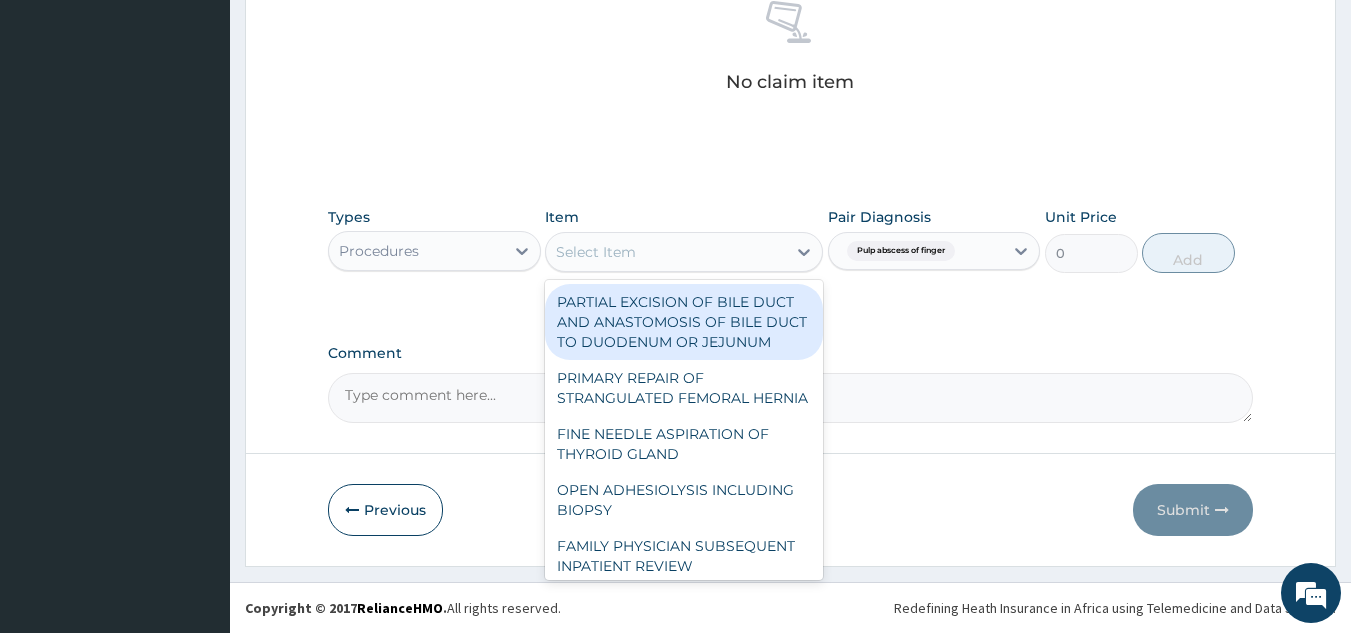 click on "Select Item" at bounding box center [666, 252] 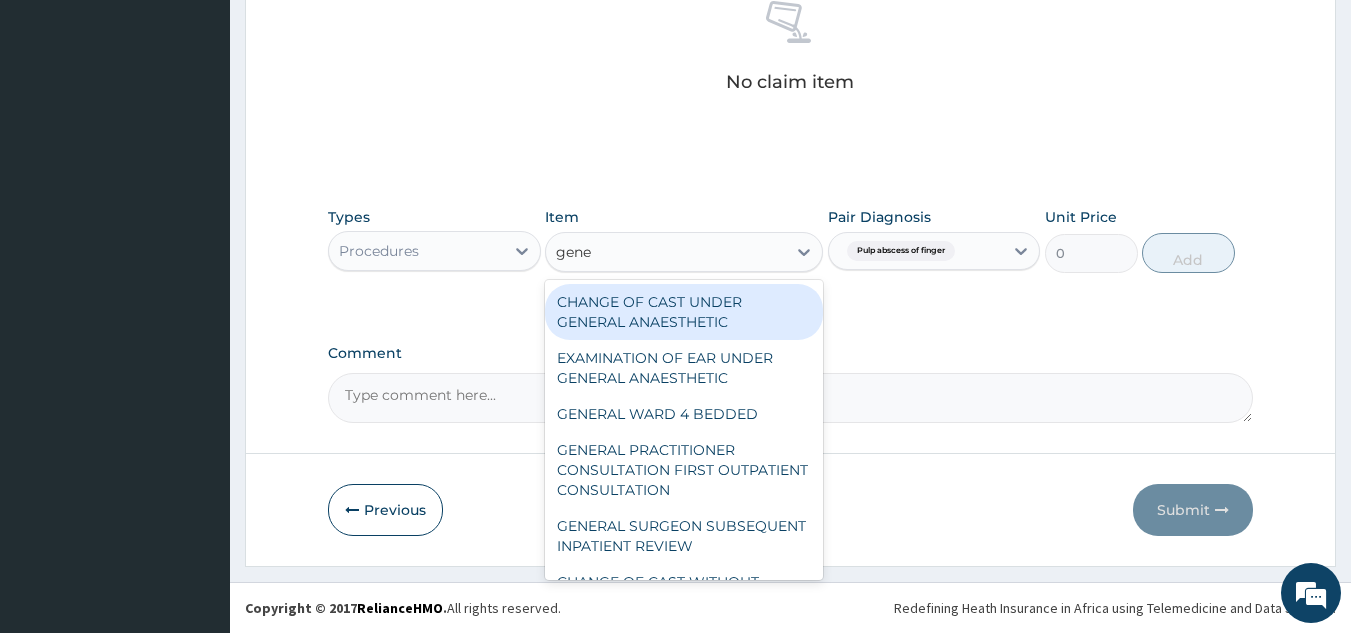 type on "gener" 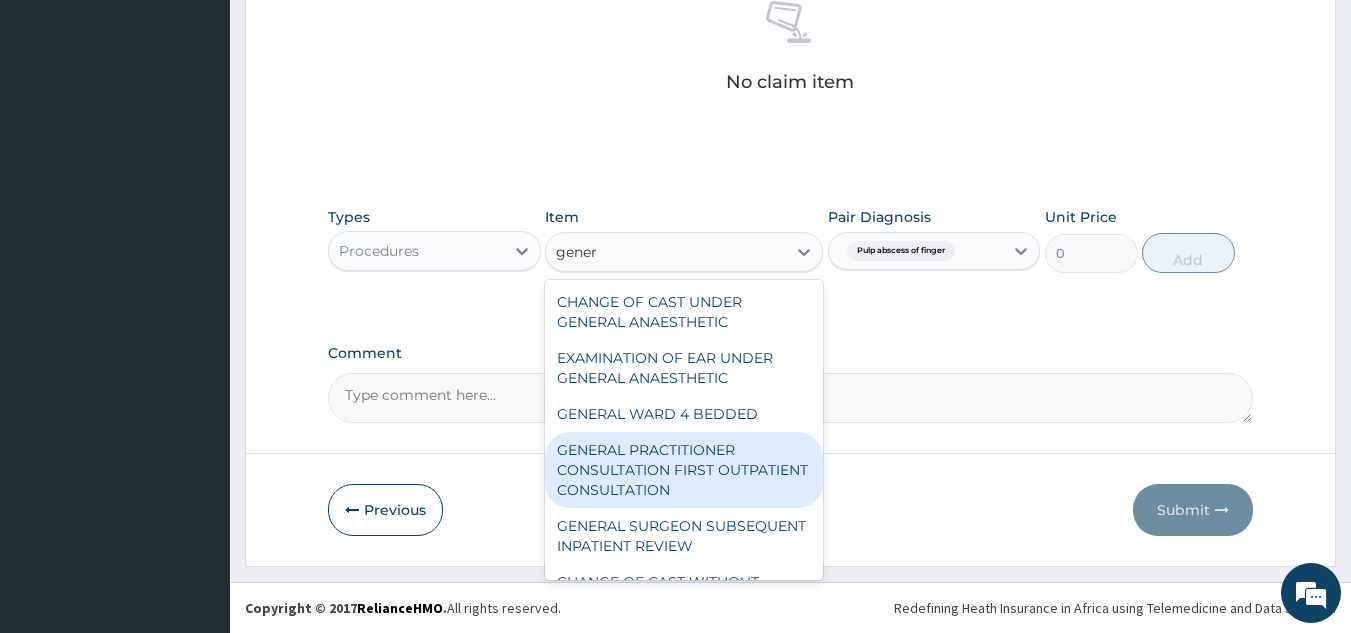 type 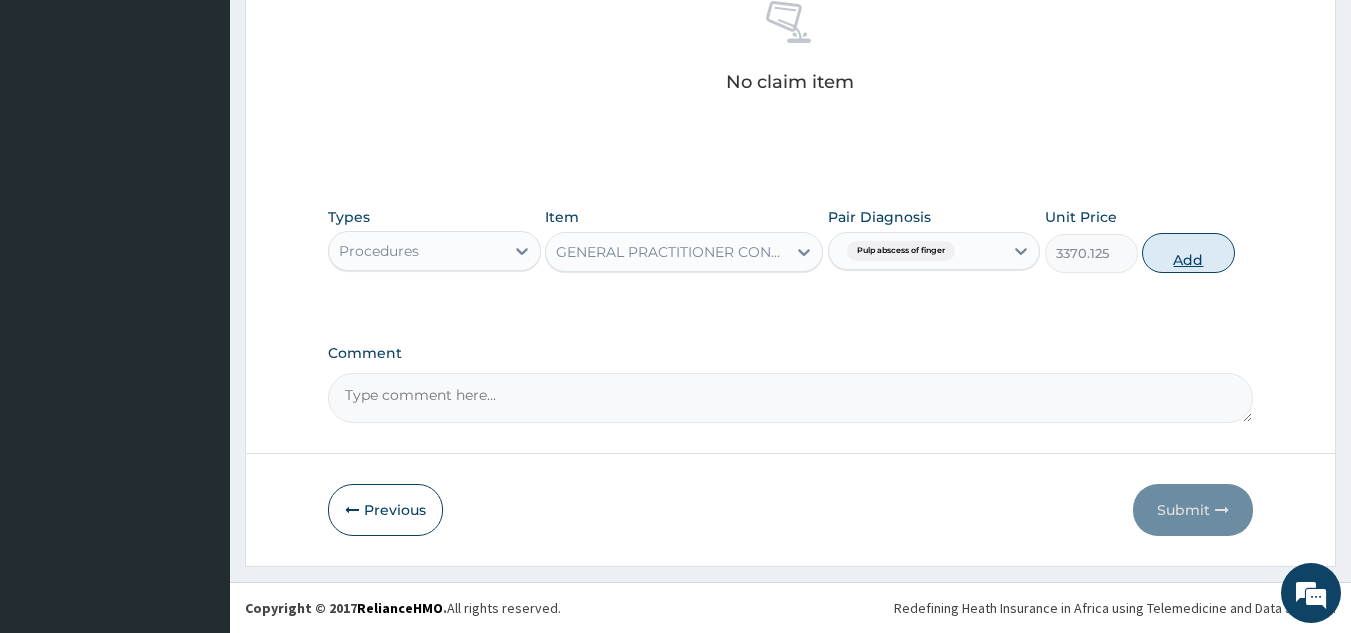click on "Add" at bounding box center (1188, 253) 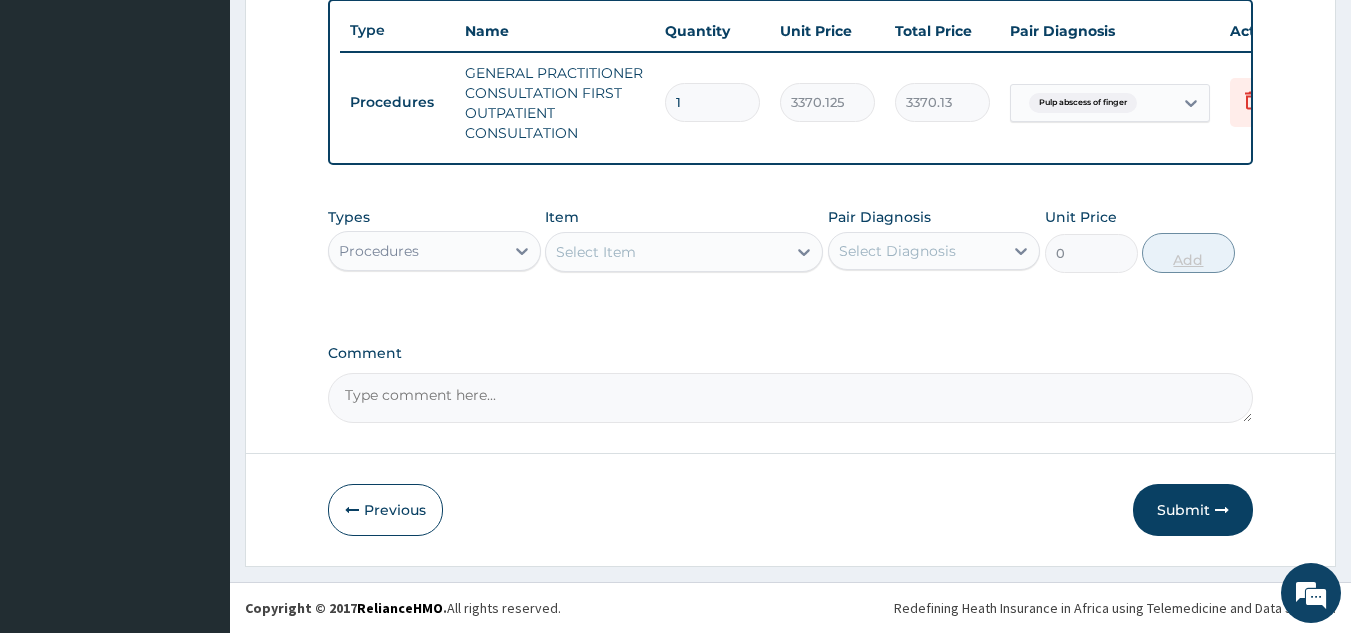 scroll, scrollTop: 760, scrollLeft: 0, axis: vertical 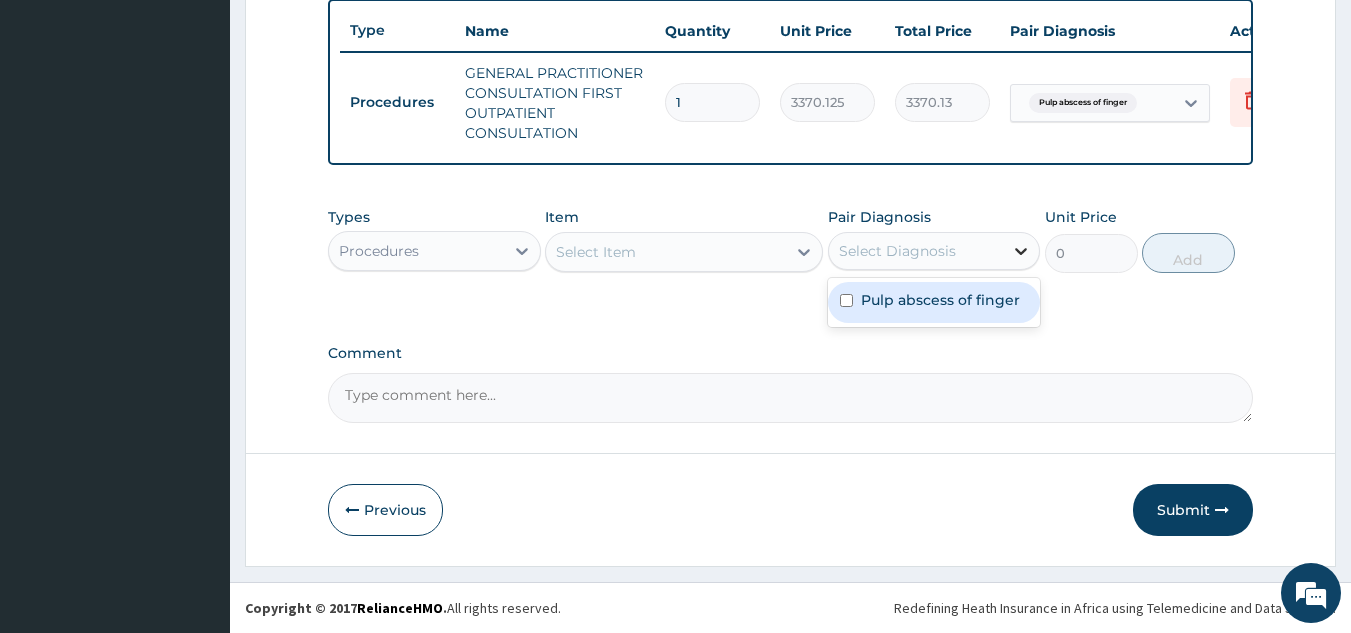 click at bounding box center (1021, 251) 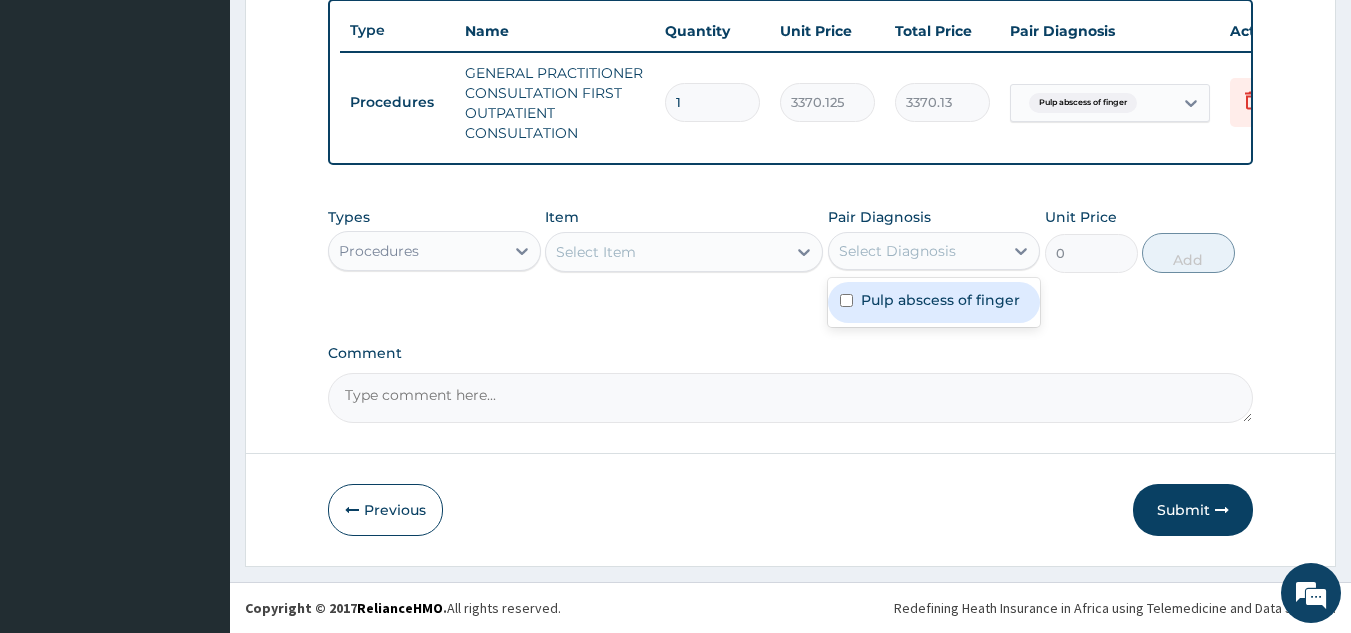 click on "Pulp abscess of finger" at bounding box center [940, 300] 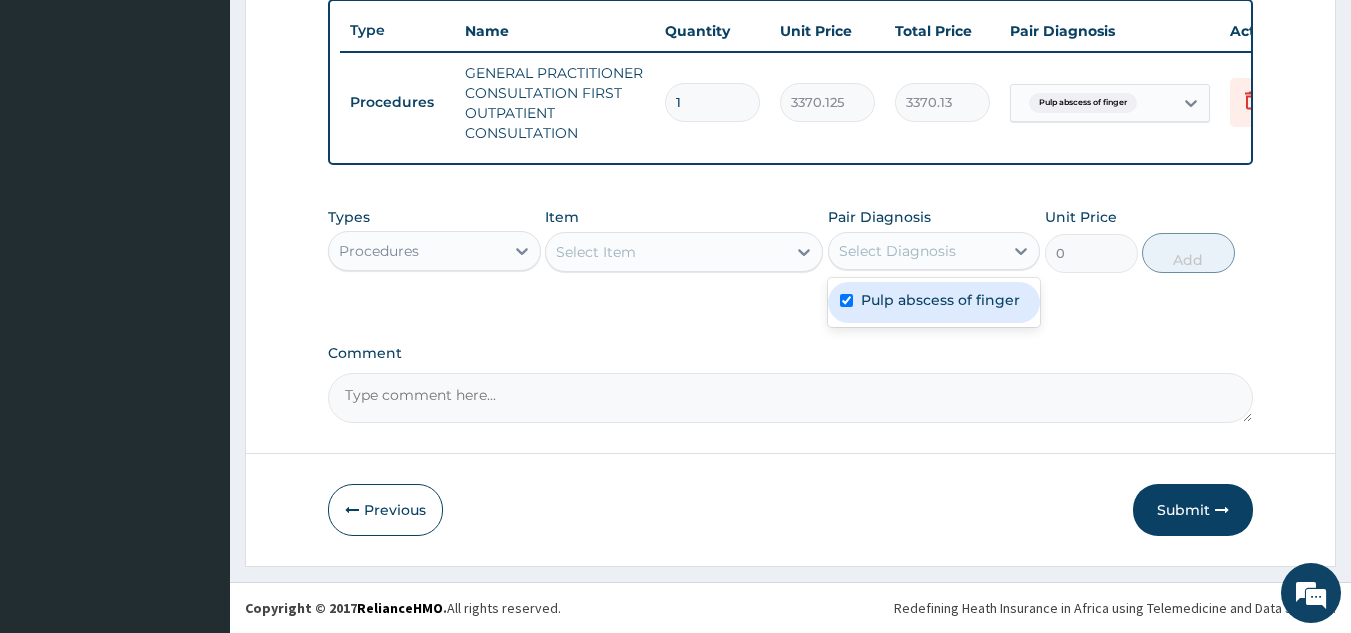 checkbox on "true" 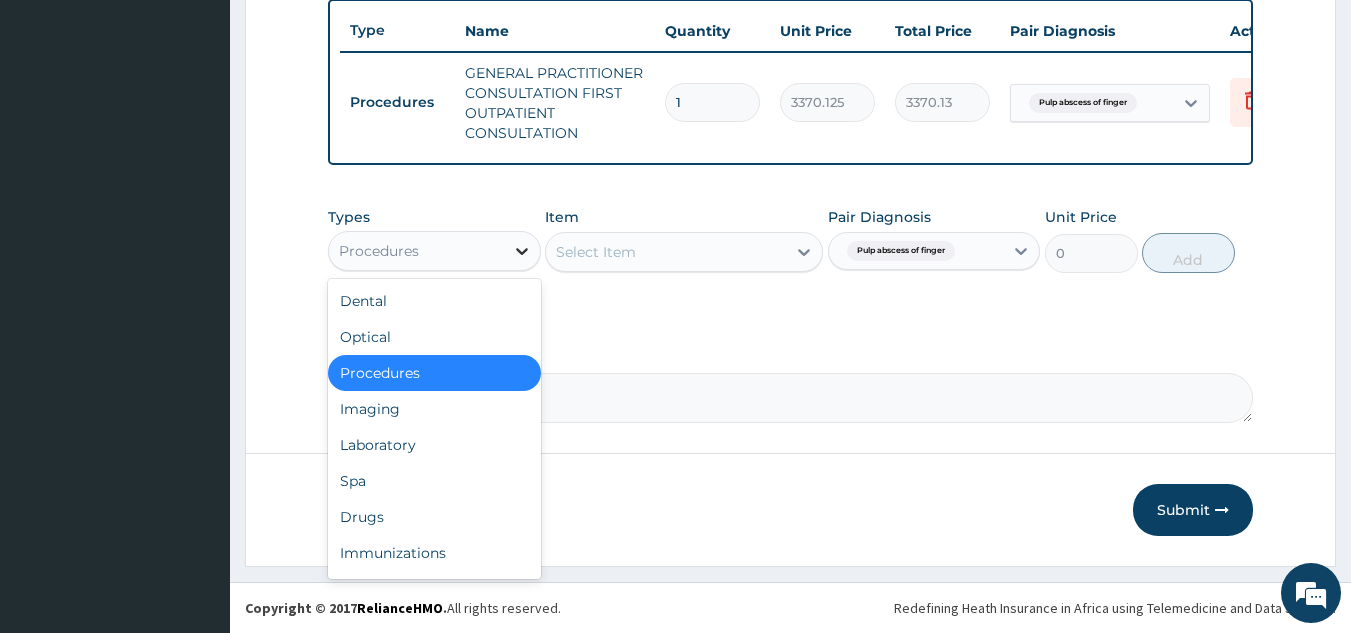 click 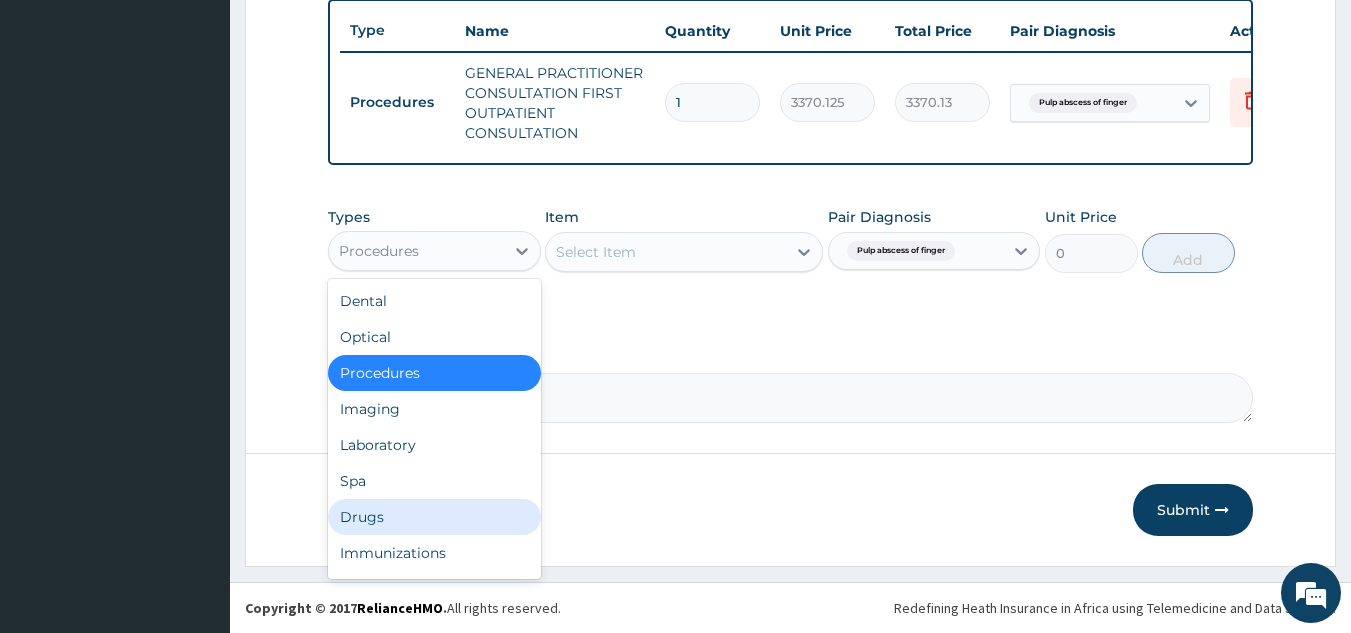 click on "Drugs" at bounding box center [434, 517] 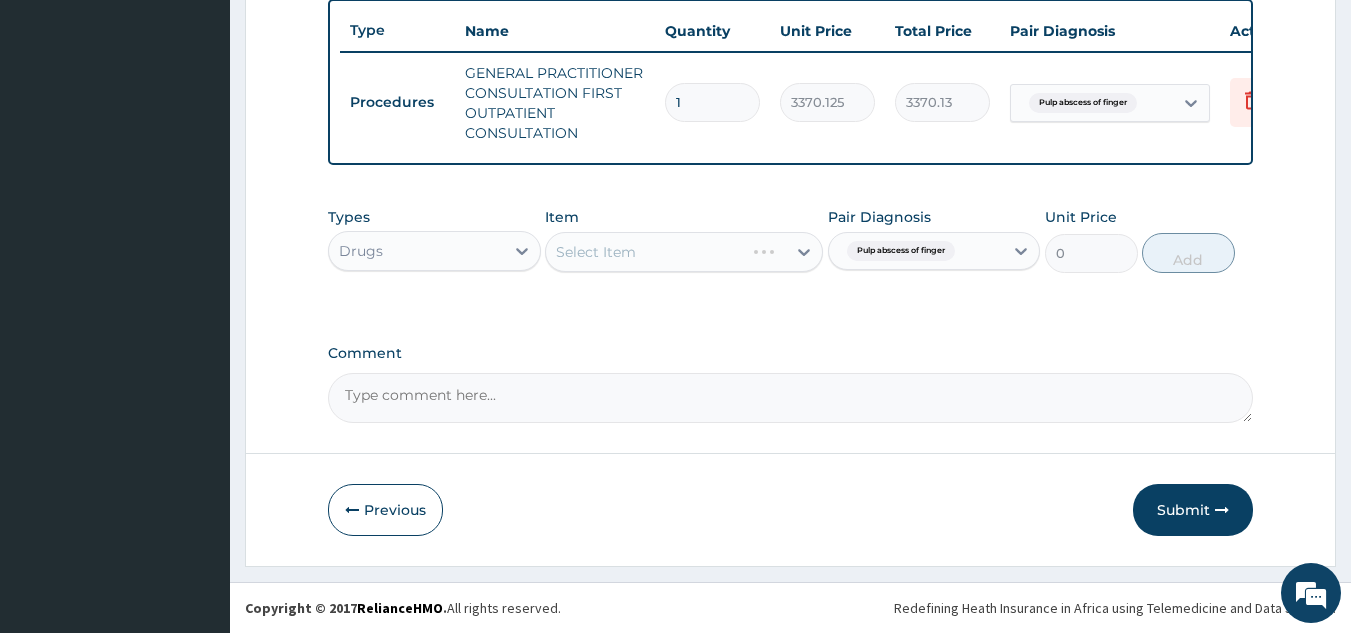 click on "PA Code / Prescription Code Enter Code(Secondary Care Only) Encounter Date 01-08-2025 Important Notice Please enter PA codes before entering items that are not attached to a PA code   All diagnoses entered must be linked to a claim item. Diagnosis & Claim Items that are visible but inactive cannot be edited because they were imported from an already approved PA code. Diagnosis Pulp abscess of finger Confirmed NB: All diagnosis must be linked to a claim item Claim Items Type Name Quantity Unit Price Total Price Pair Diagnosis Actions Procedures GENERAL PRACTITIONER CONSULTATION FIRST OUTPATIENT CONSULTATION 1 3370.125 3370.13 Pulp abscess of finger Delete Types Drugs Item Select Item Pair Diagnosis Pulp abscess of finger Unit Price 0 Add Comment" at bounding box center (791, -66) 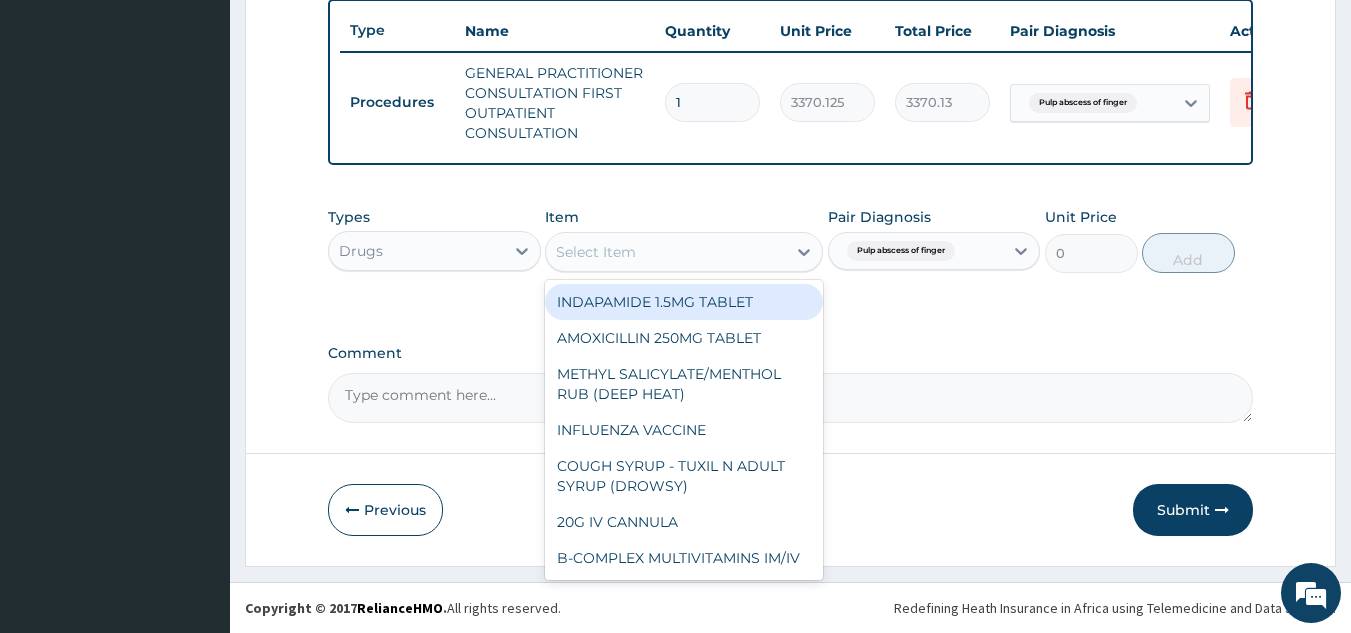click on "Select Item" at bounding box center [666, 252] 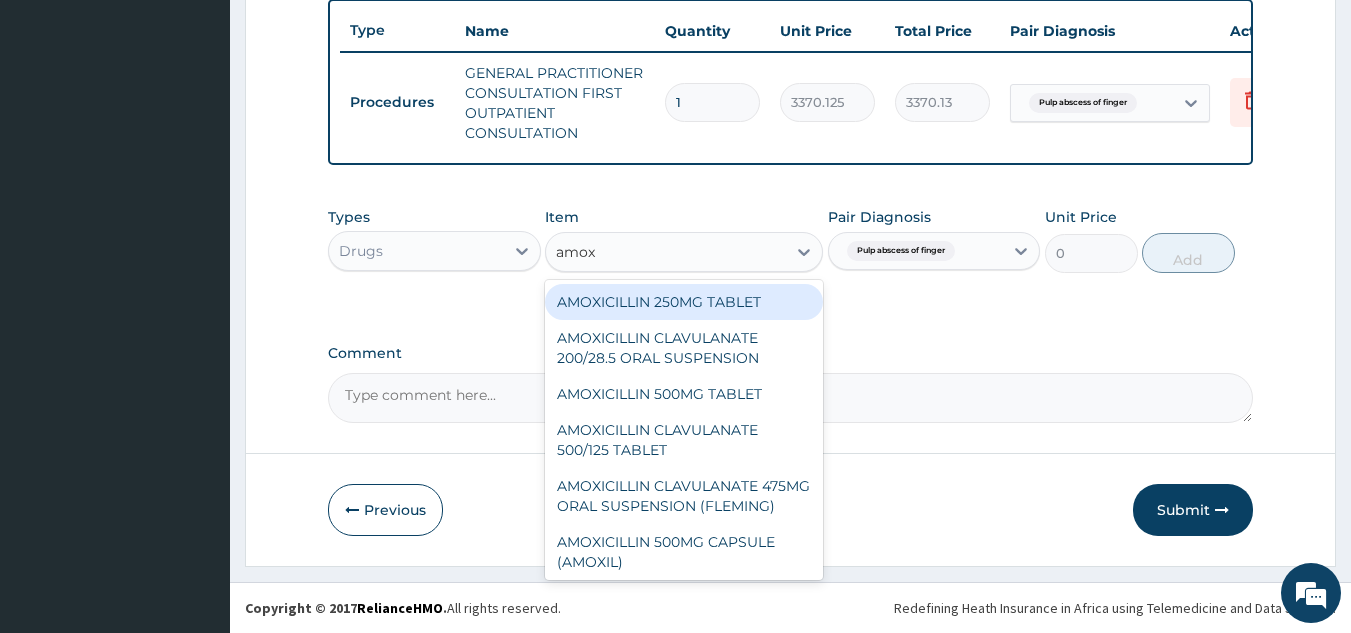type on "amoxi" 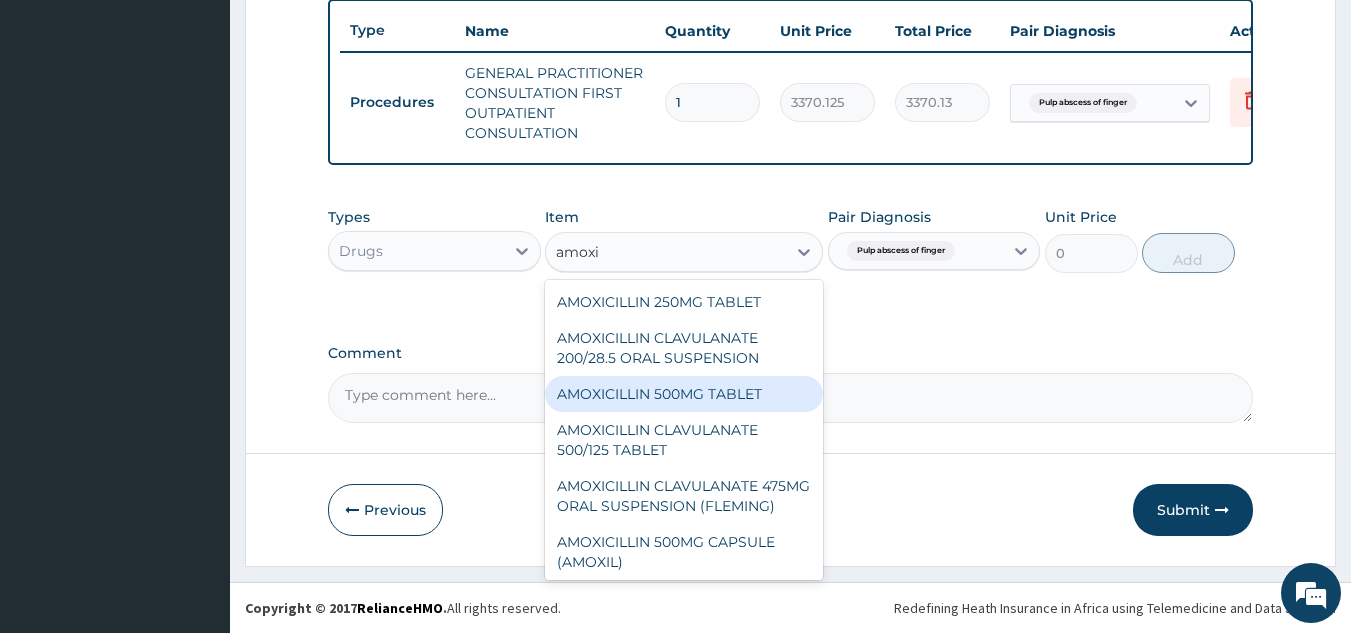 type 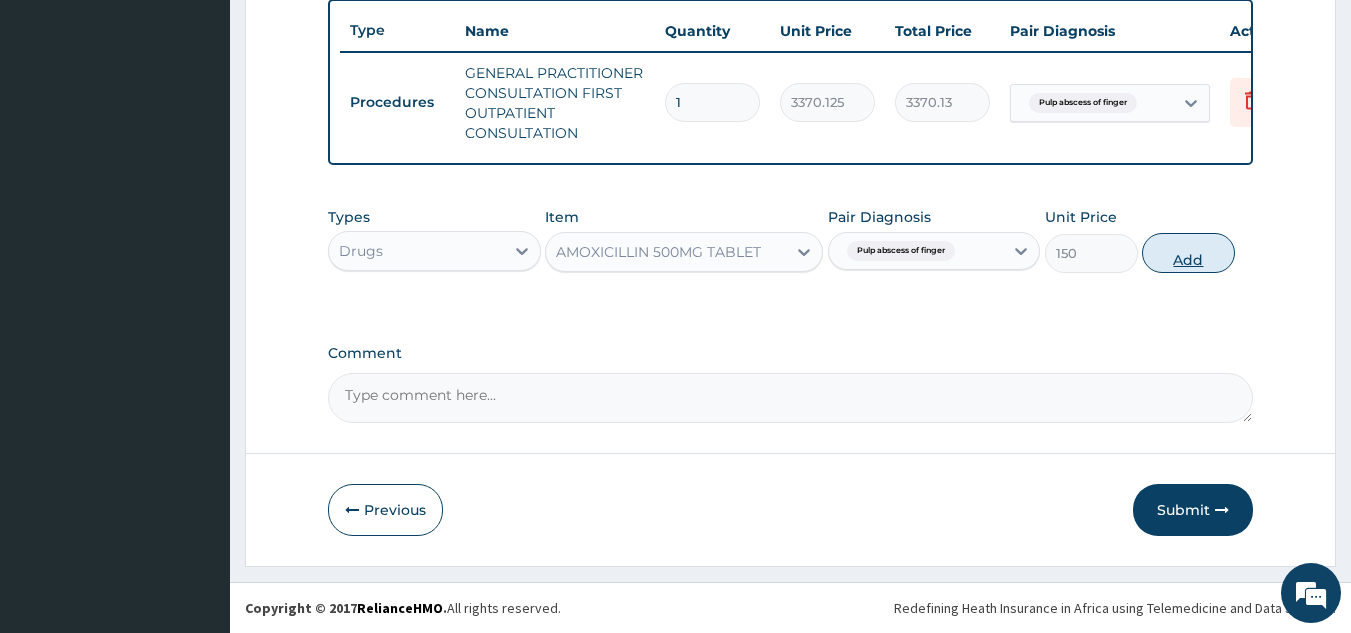 click on "Add" at bounding box center [1188, 253] 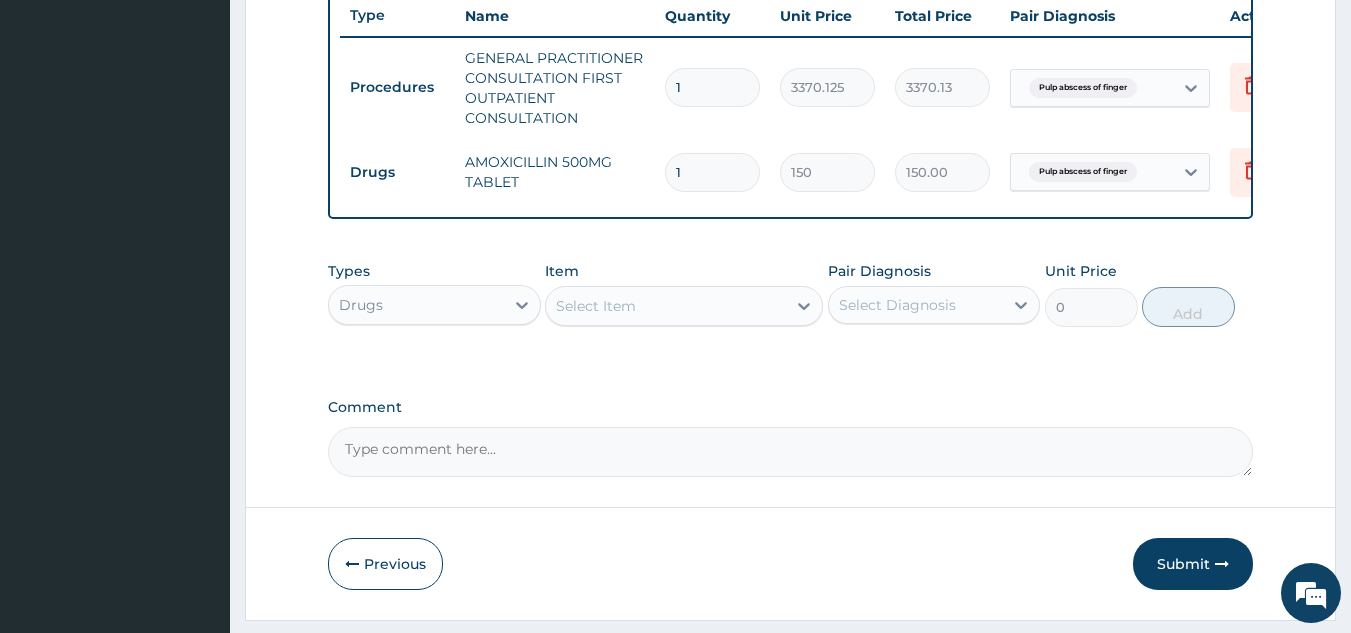 type on "10" 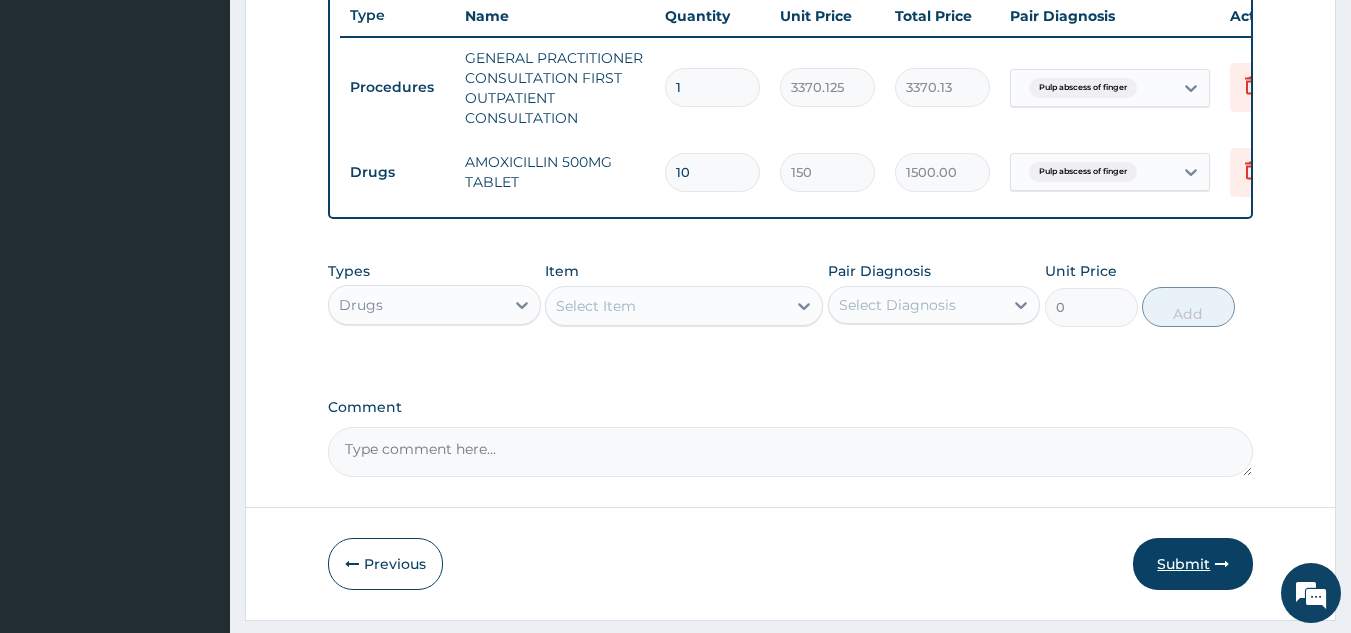 type on "10" 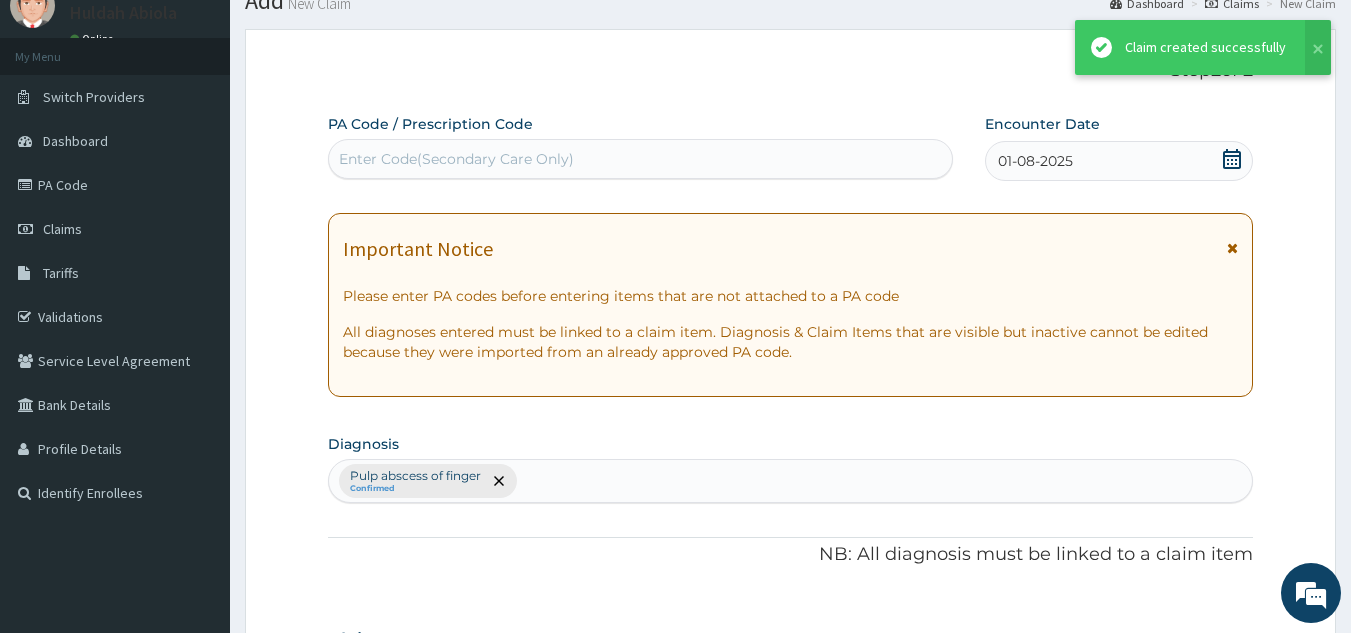 scroll, scrollTop: 760, scrollLeft: 0, axis: vertical 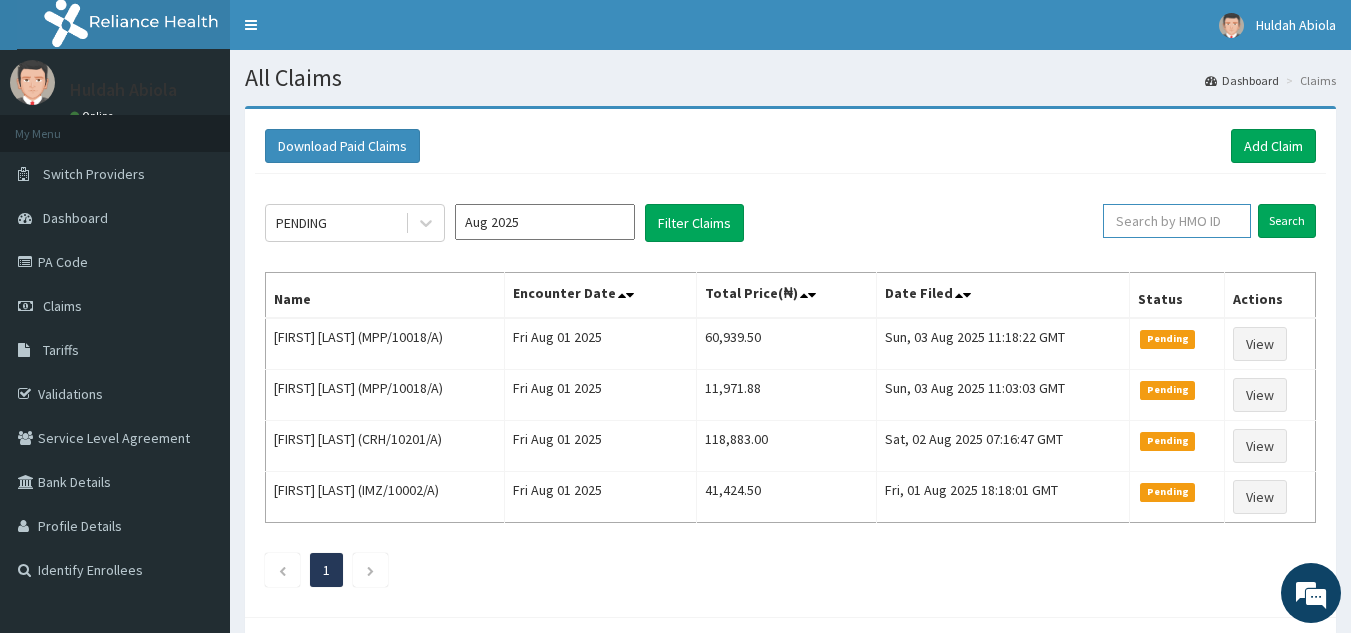 click at bounding box center [1177, 221] 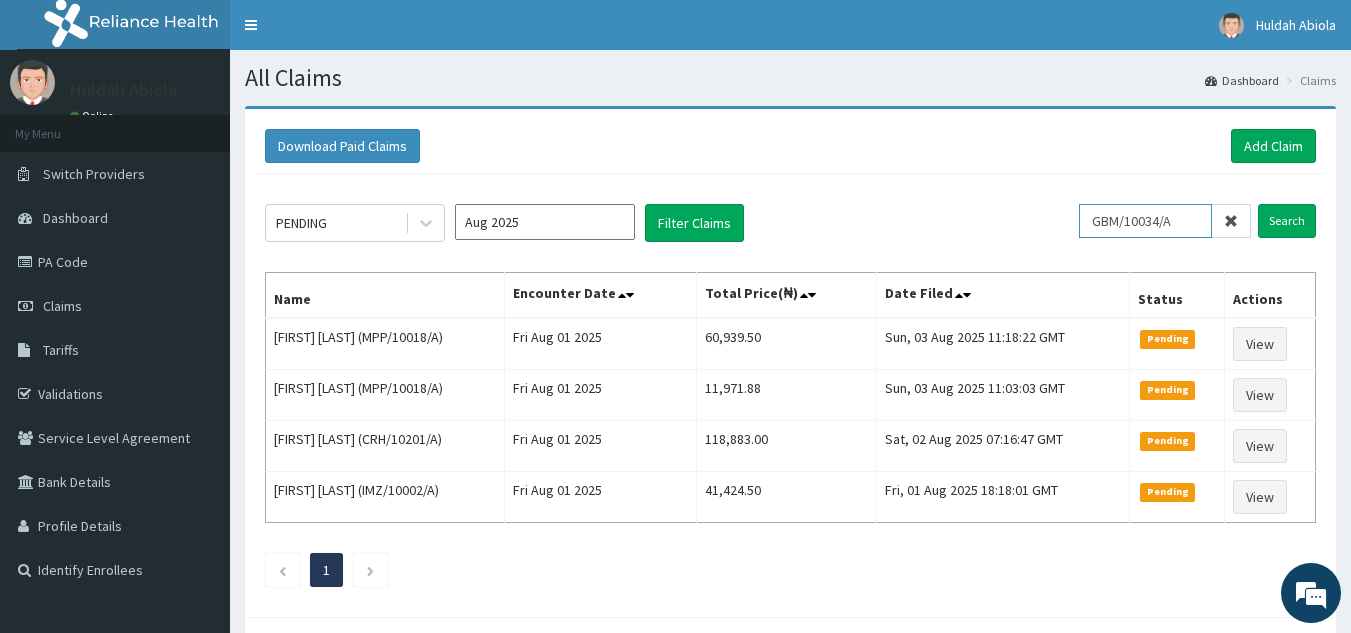 type on "GBM/10034/A" 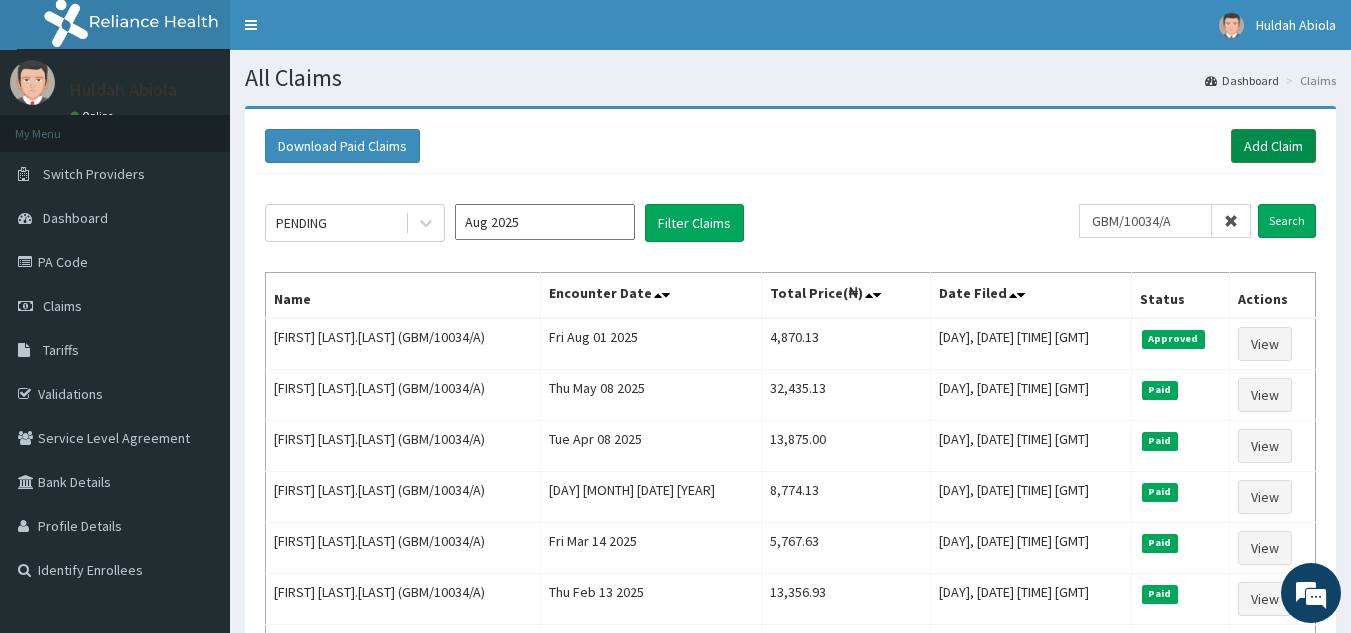 click on "Add Claim" at bounding box center [1273, 146] 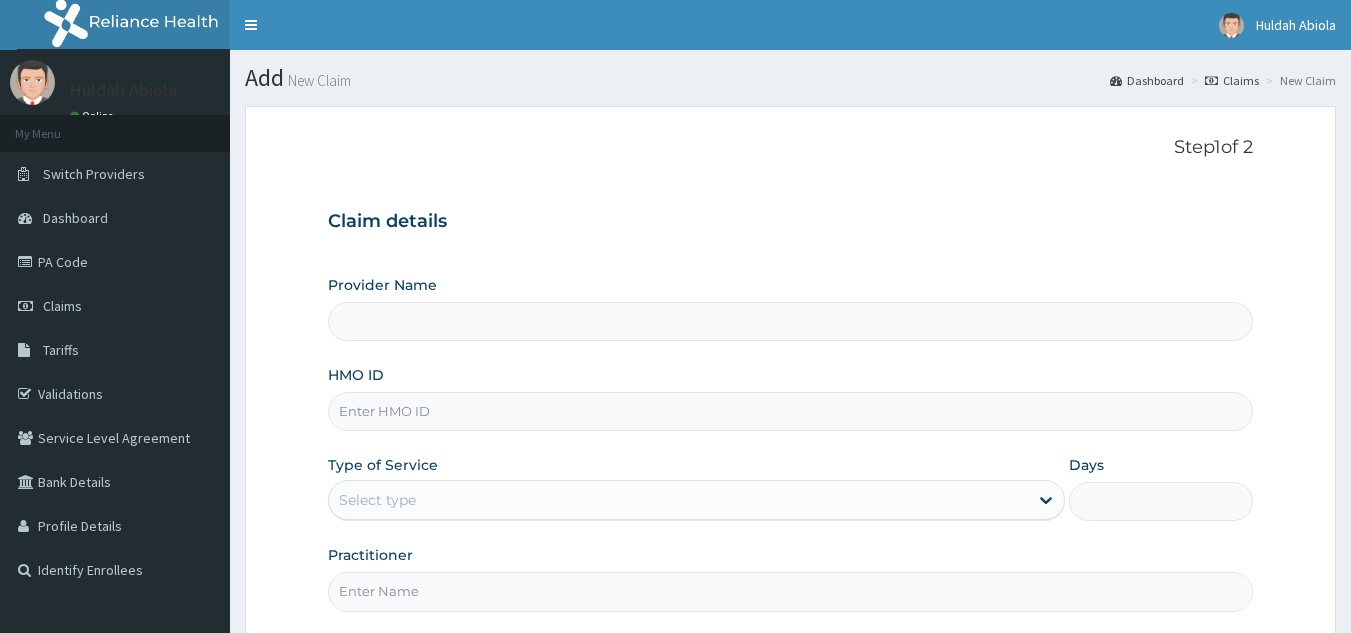 scroll, scrollTop: 0, scrollLeft: 0, axis: both 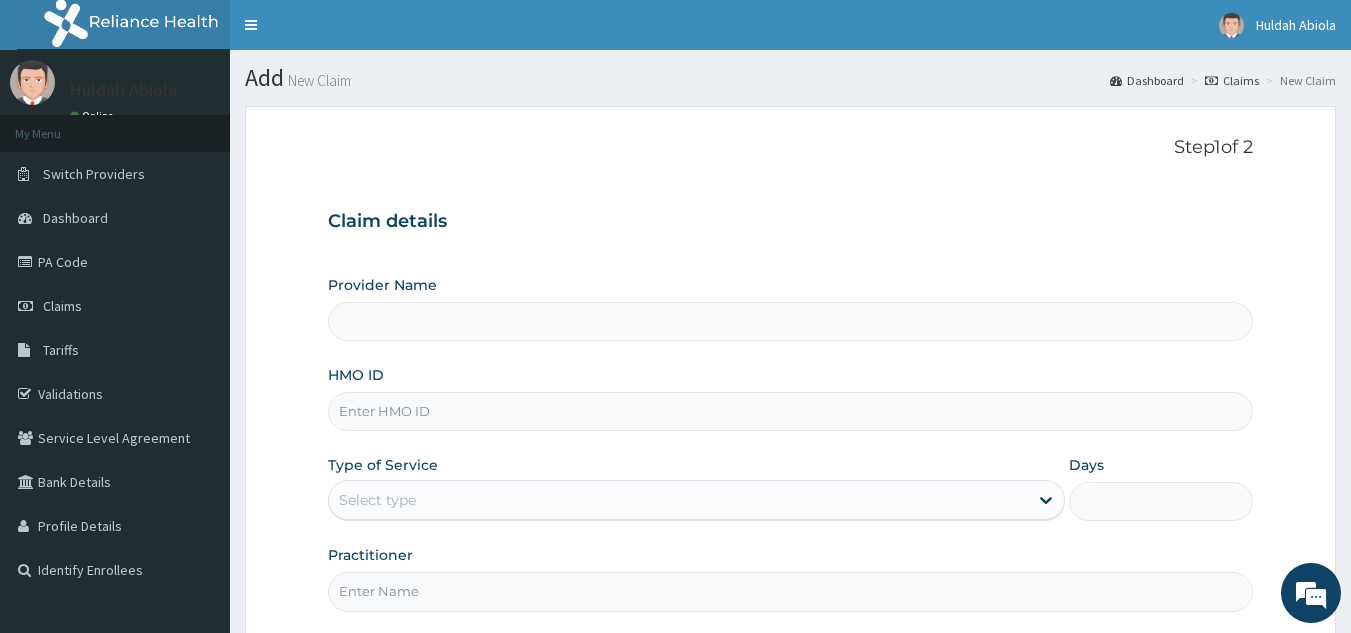 type on "Reliance Family Clinics (RFC) - Lekki" 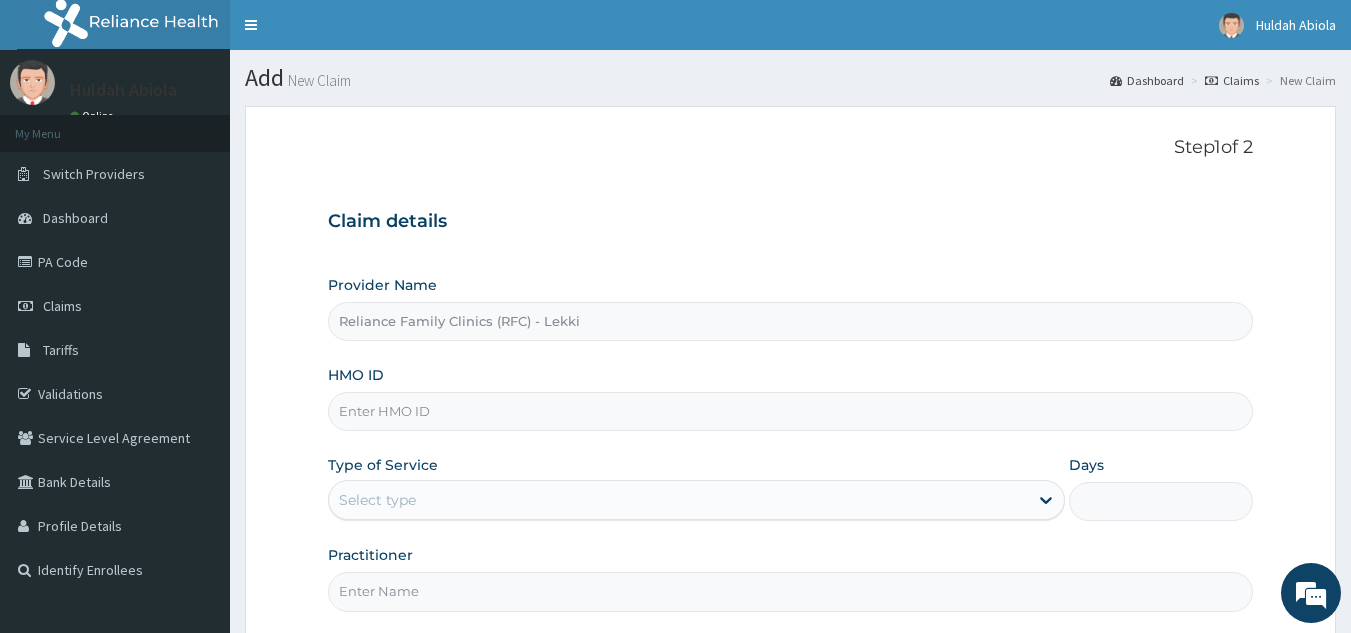 click on "HMO ID" at bounding box center (791, 411) 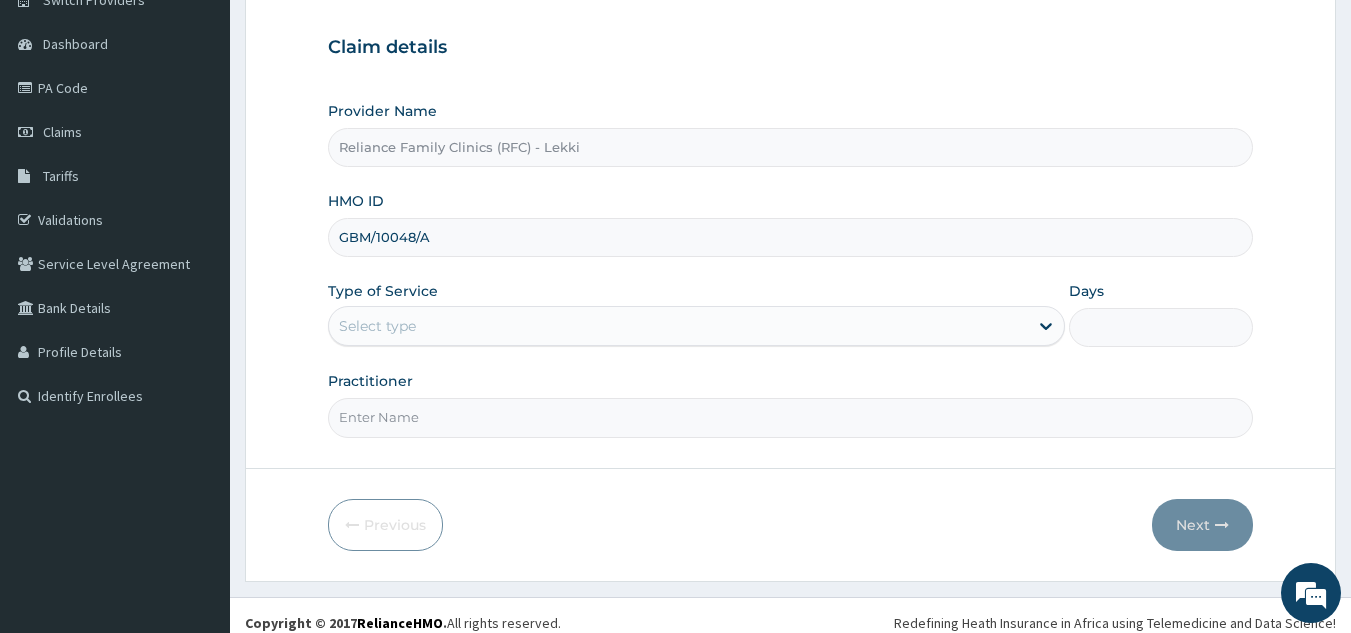 scroll, scrollTop: 178, scrollLeft: 0, axis: vertical 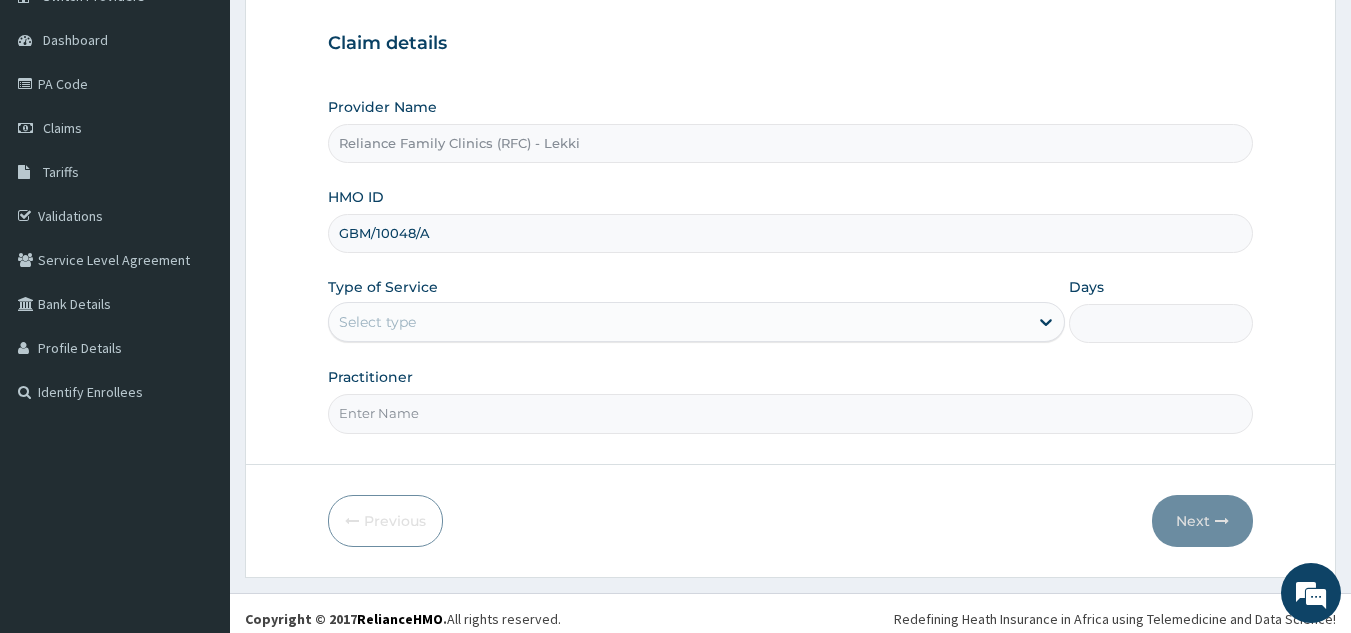 type on "GBM/10048/A" 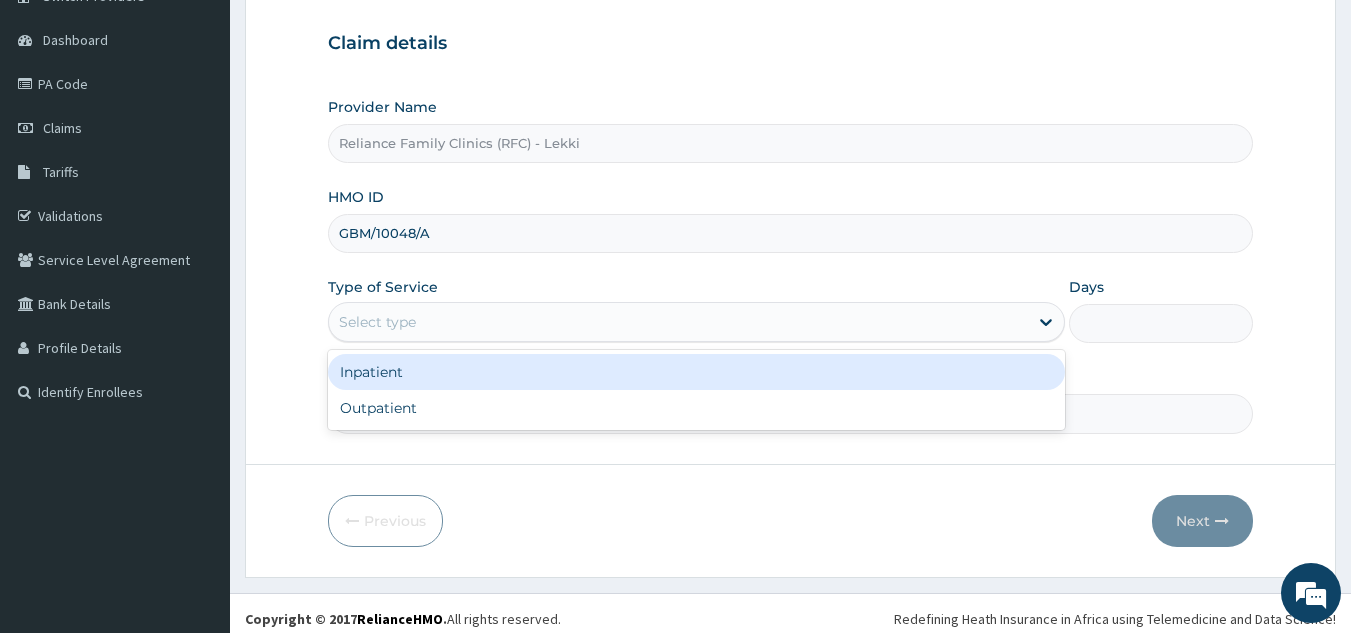 click on "Select type" at bounding box center [678, 322] 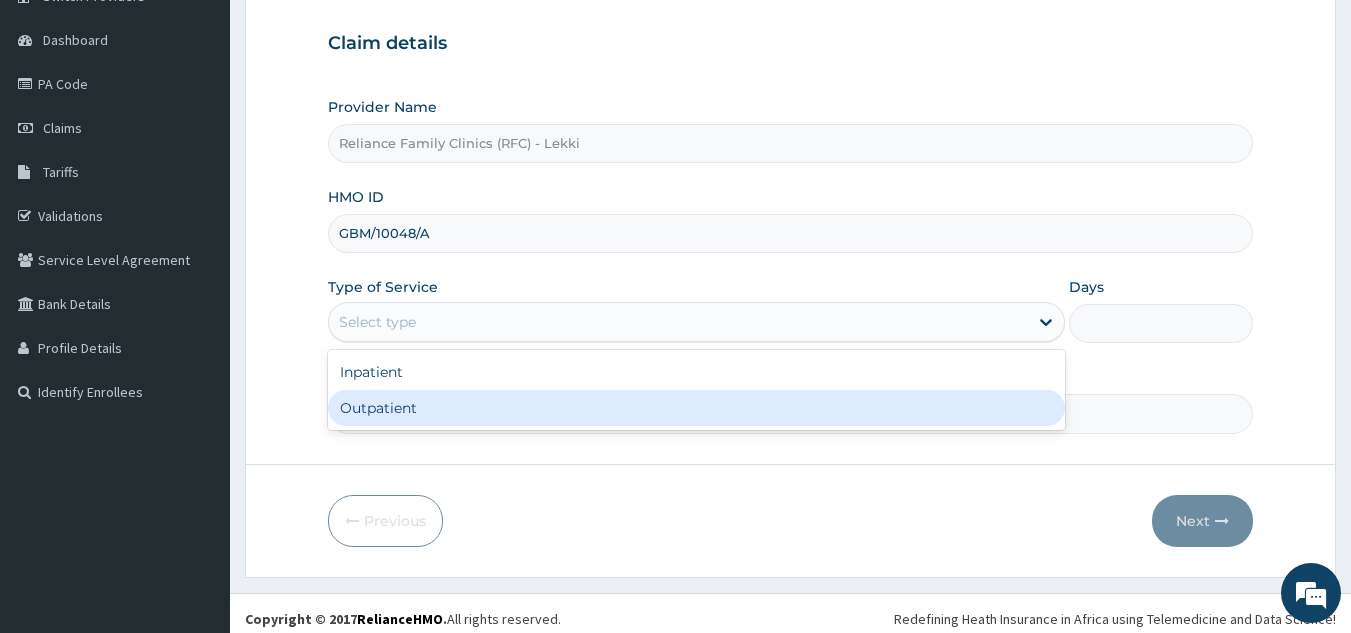 click on "Outpatient" at bounding box center [696, 408] 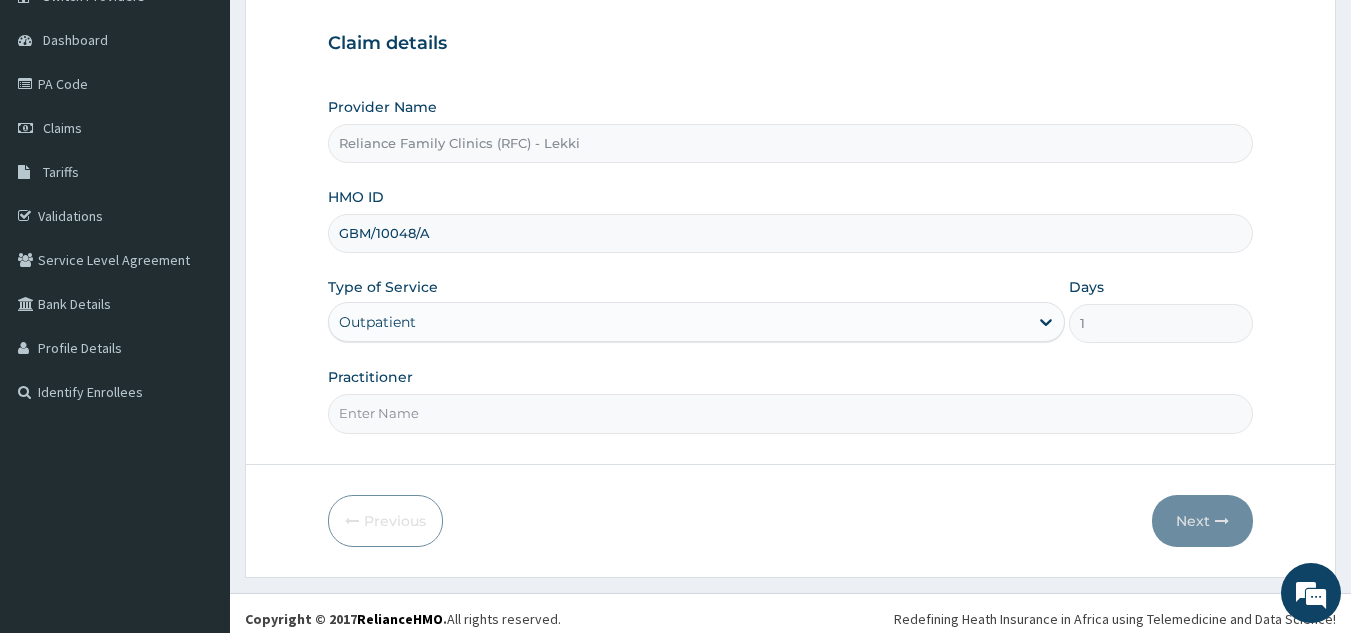 click on "Practitioner" at bounding box center (791, 413) 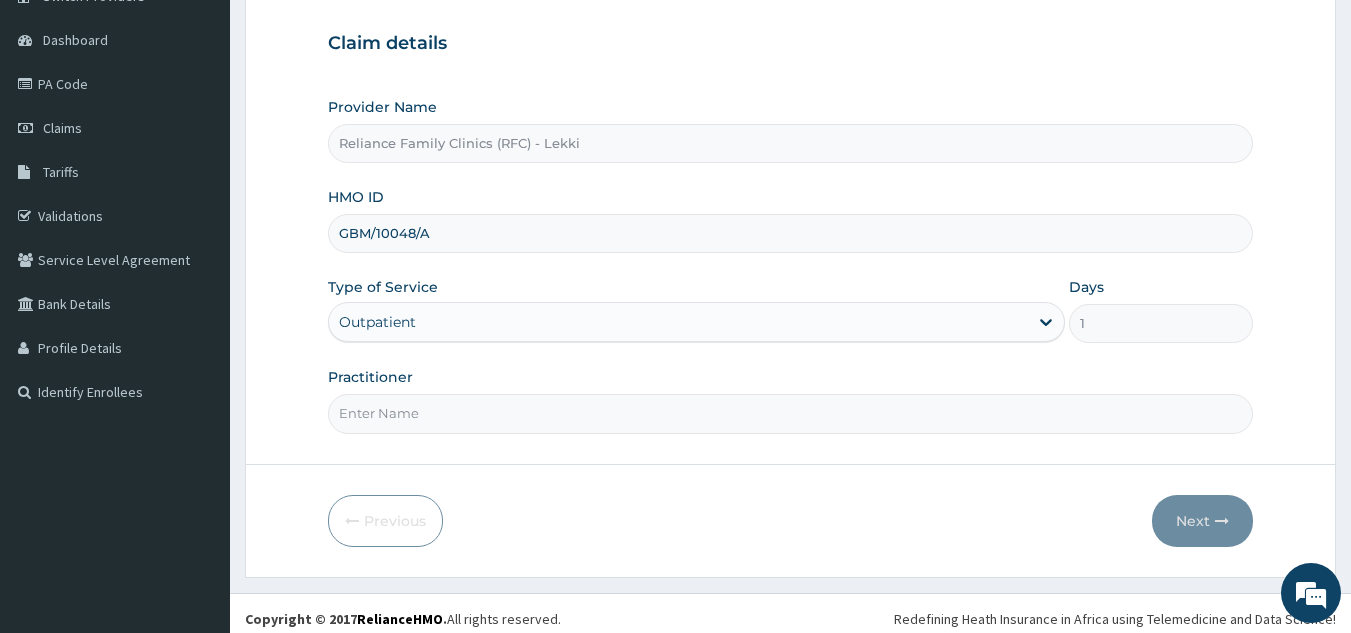 type on "Locum" 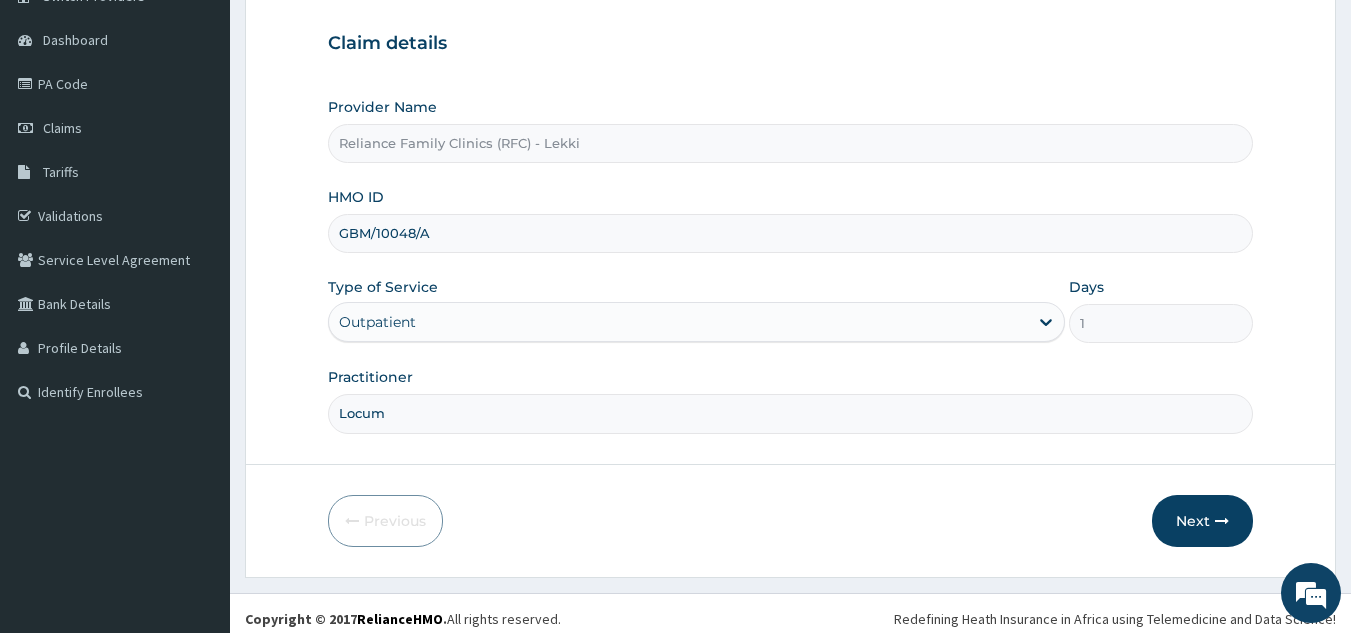 scroll, scrollTop: 0, scrollLeft: 0, axis: both 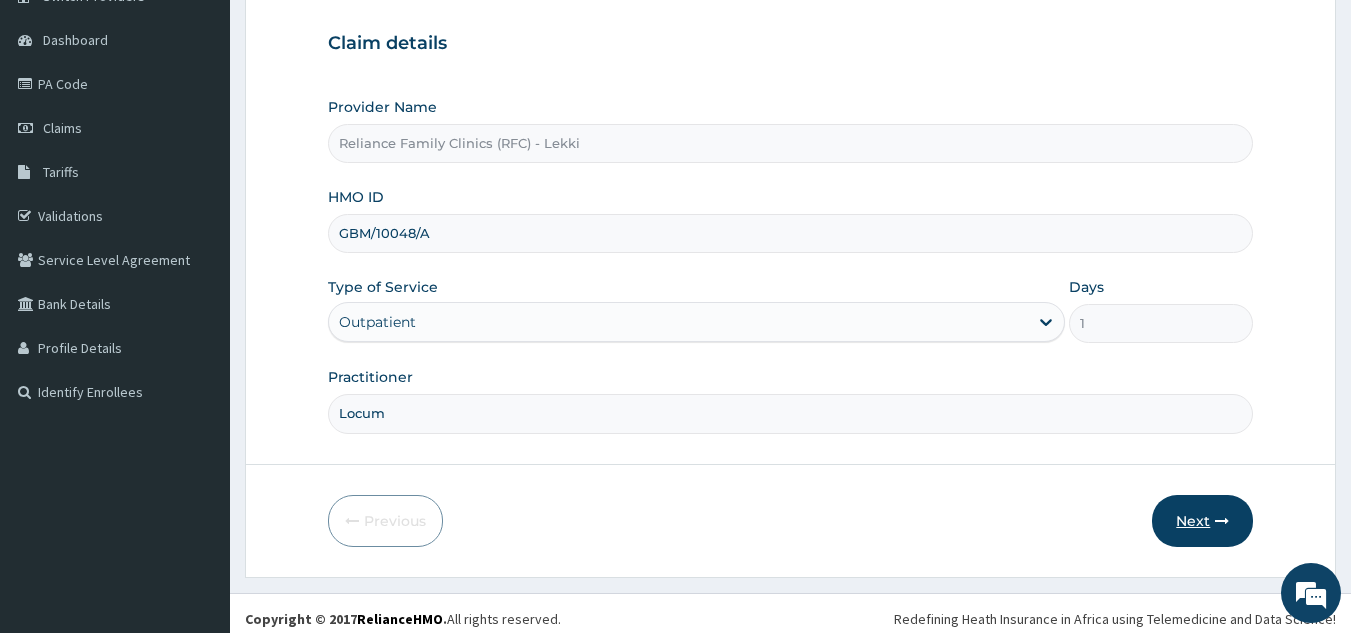 click on "Next" at bounding box center (1202, 521) 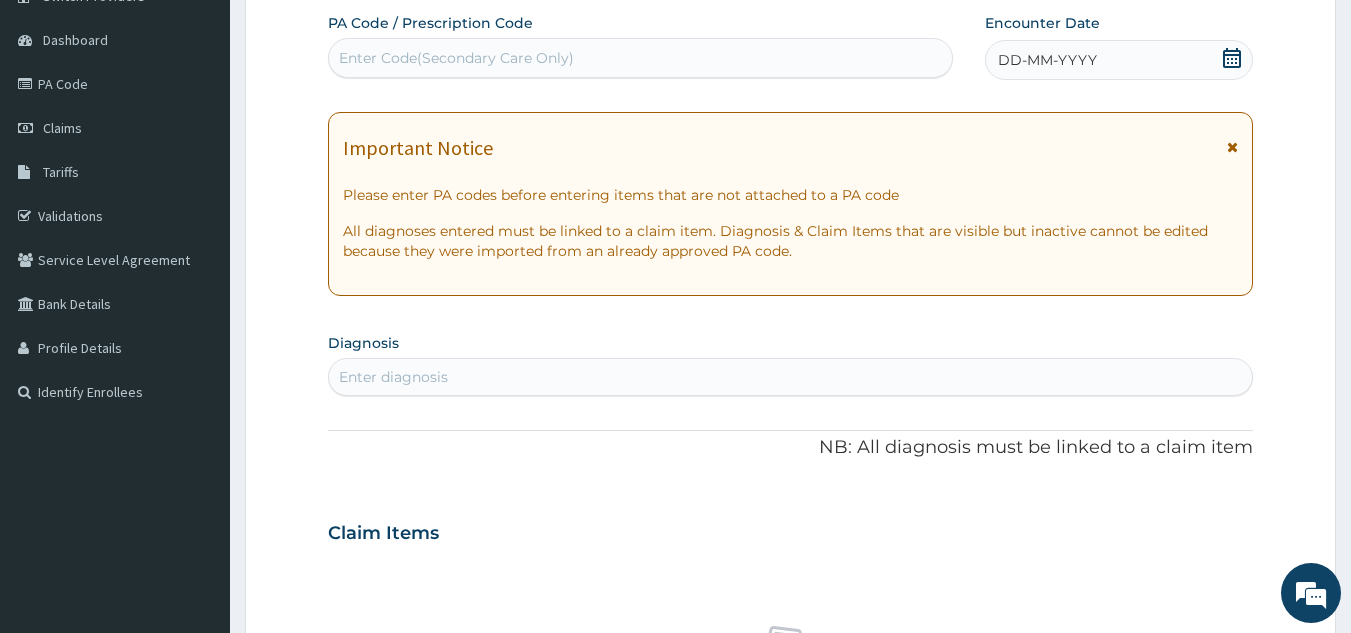 click on "DD-MM-YYYY" at bounding box center [1119, 60] 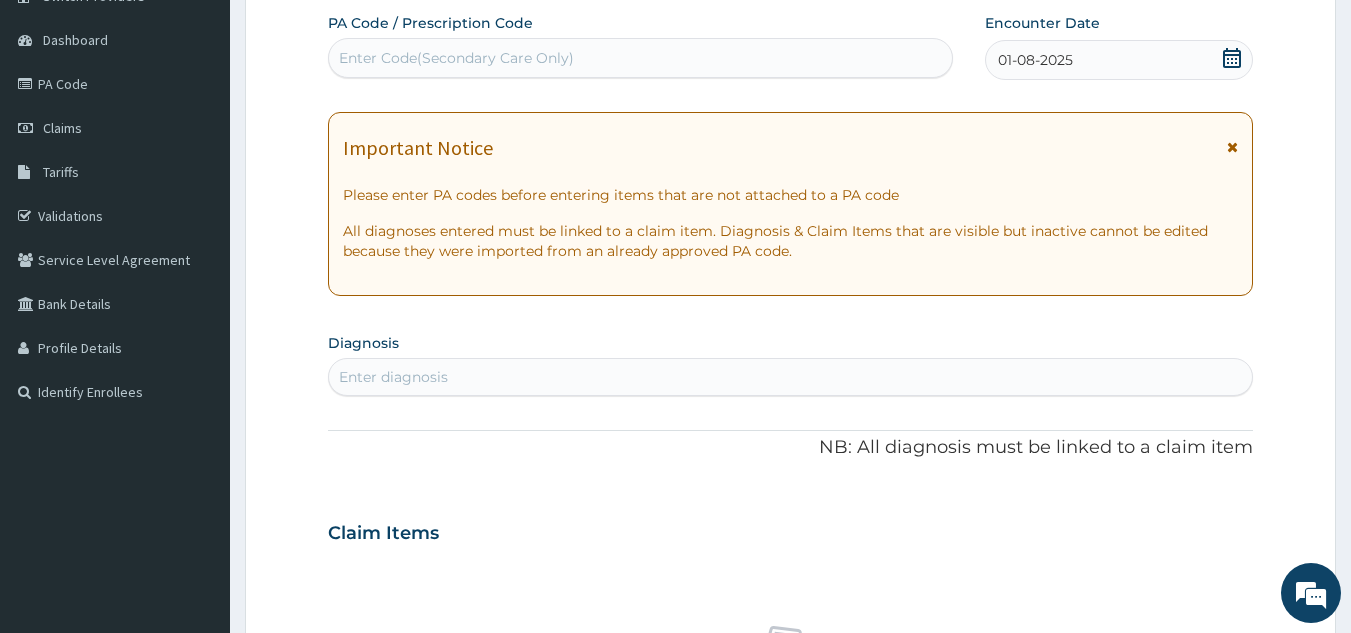 click on "Enter diagnosis" at bounding box center (791, 377) 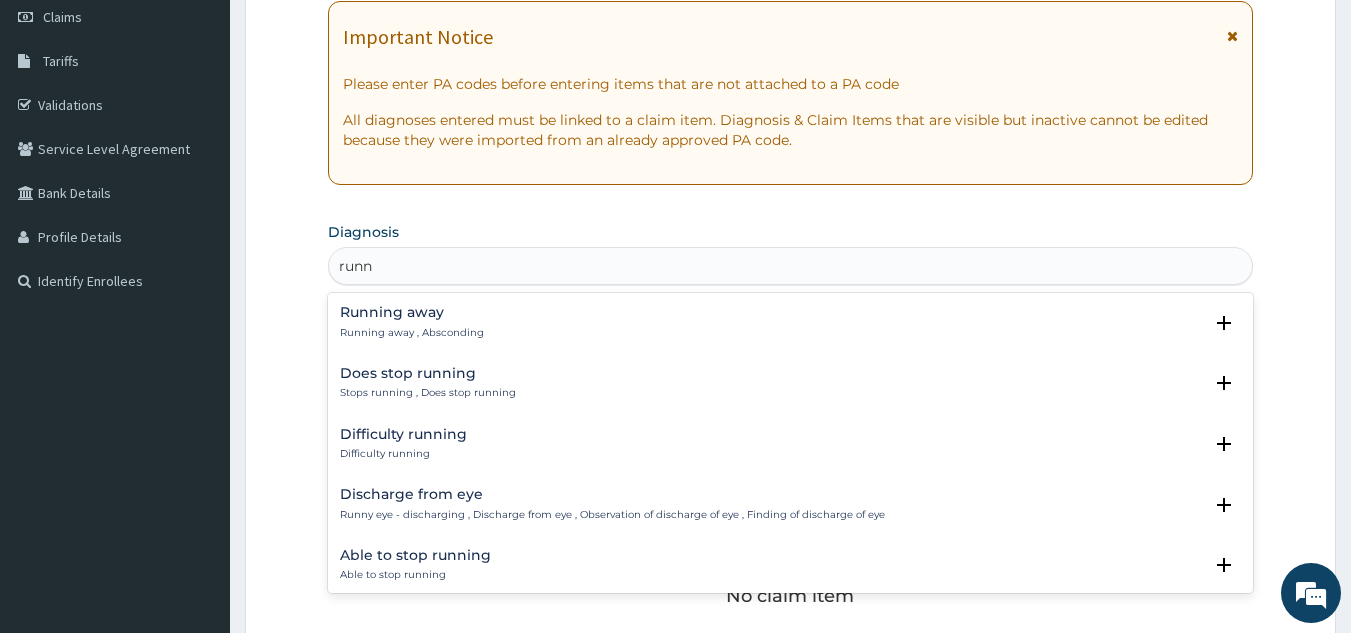 scroll, scrollTop: 292, scrollLeft: 0, axis: vertical 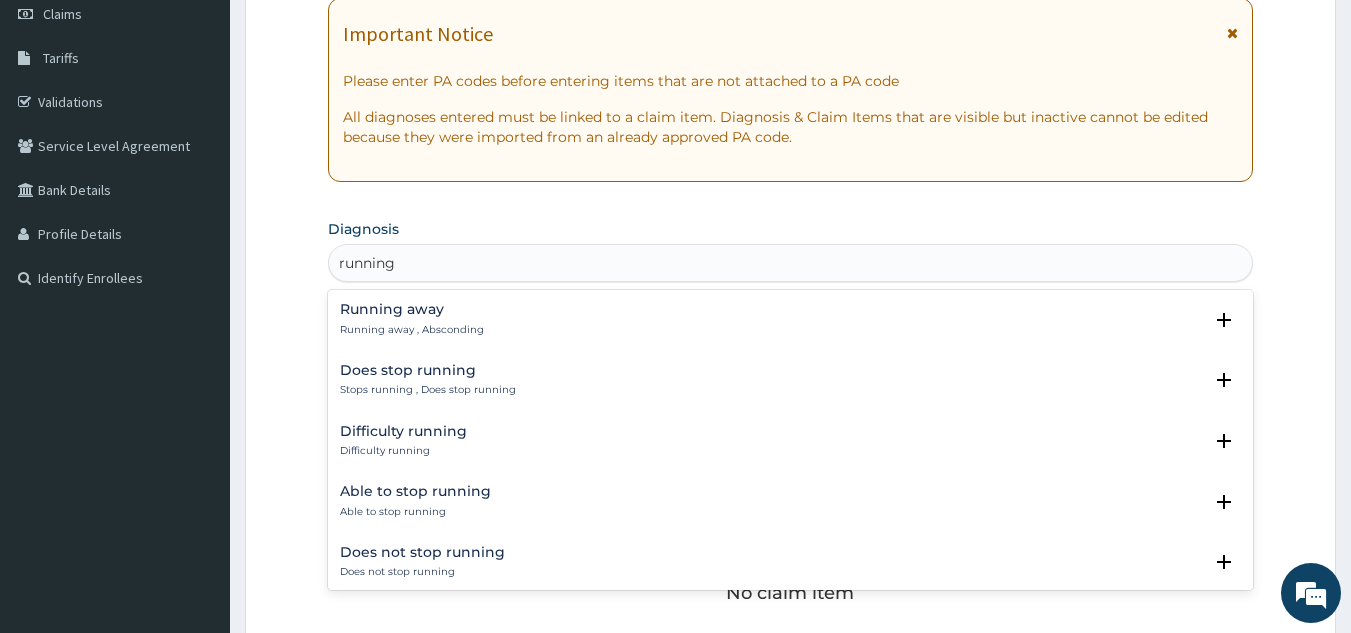 type on "running" 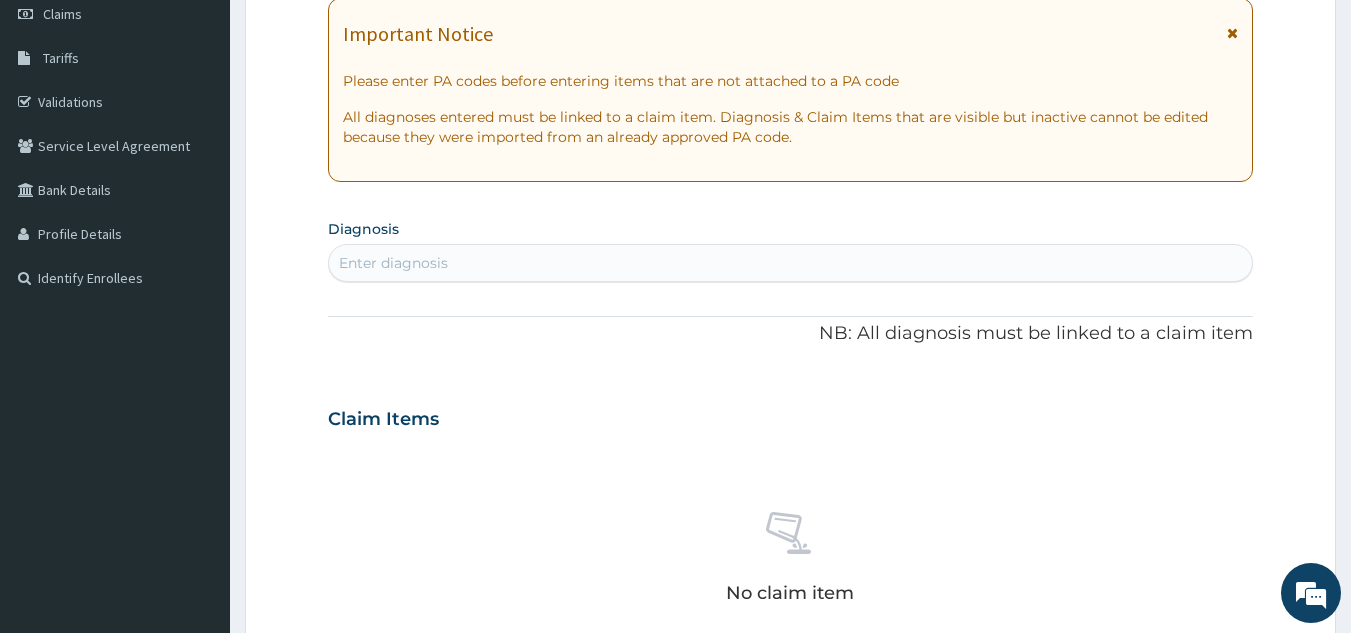 type on "w" 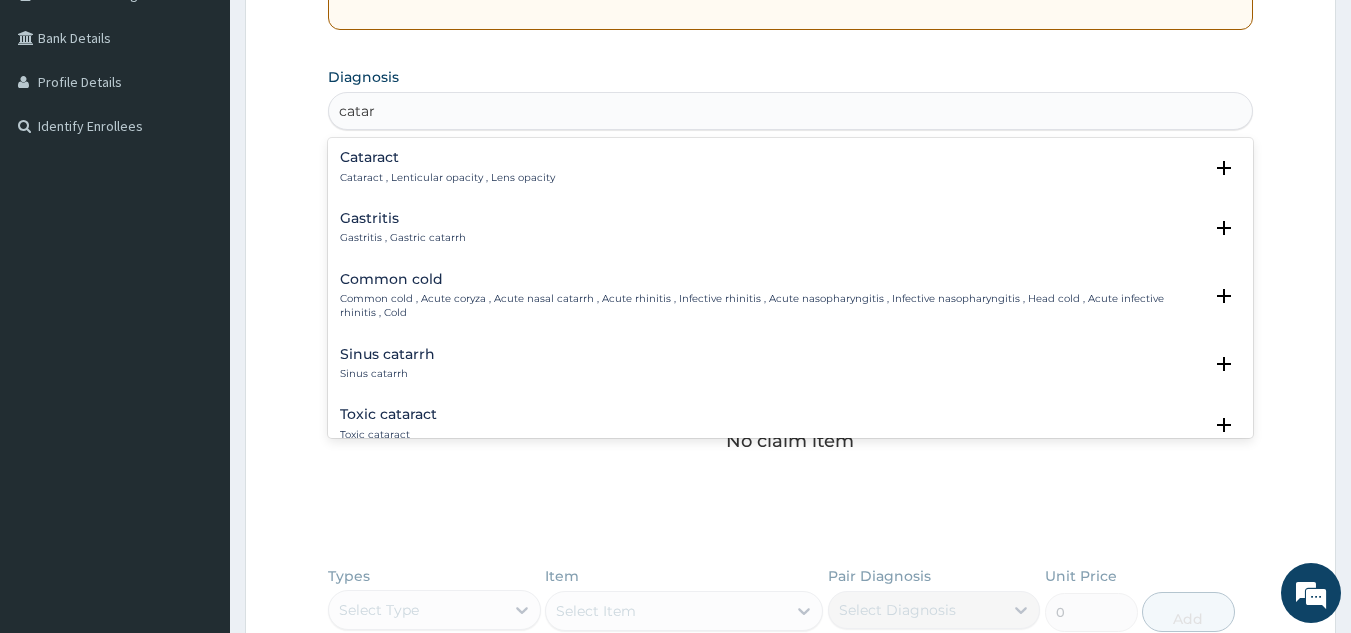 scroll, scrollTop: 445, scrollLeft: 0, axis: vertical 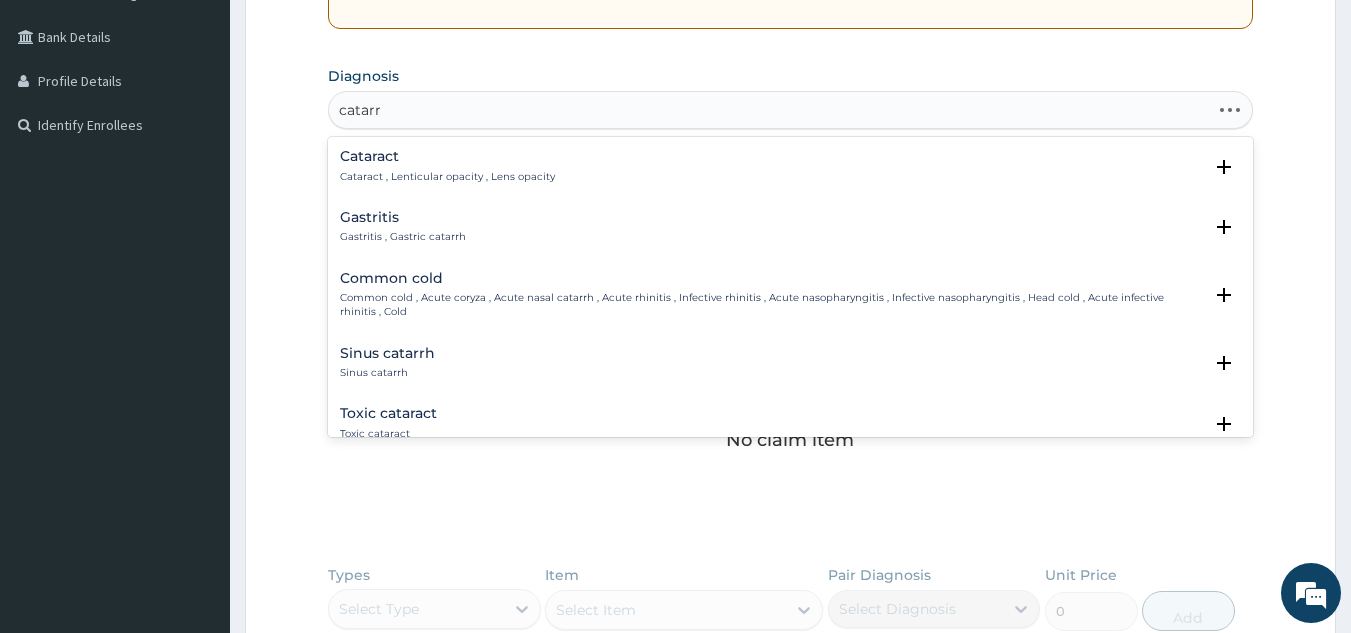 type on "catarrh" 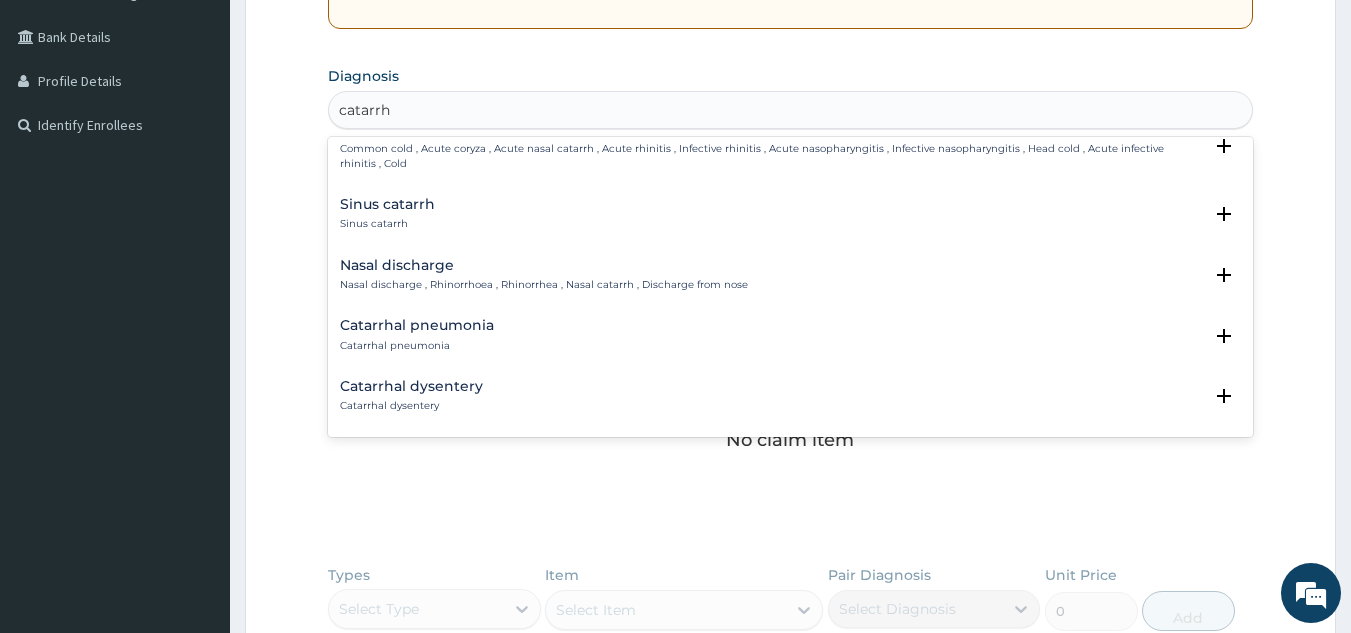 scroll, scrollTop: 0, scrollLeft: 0, axis: both 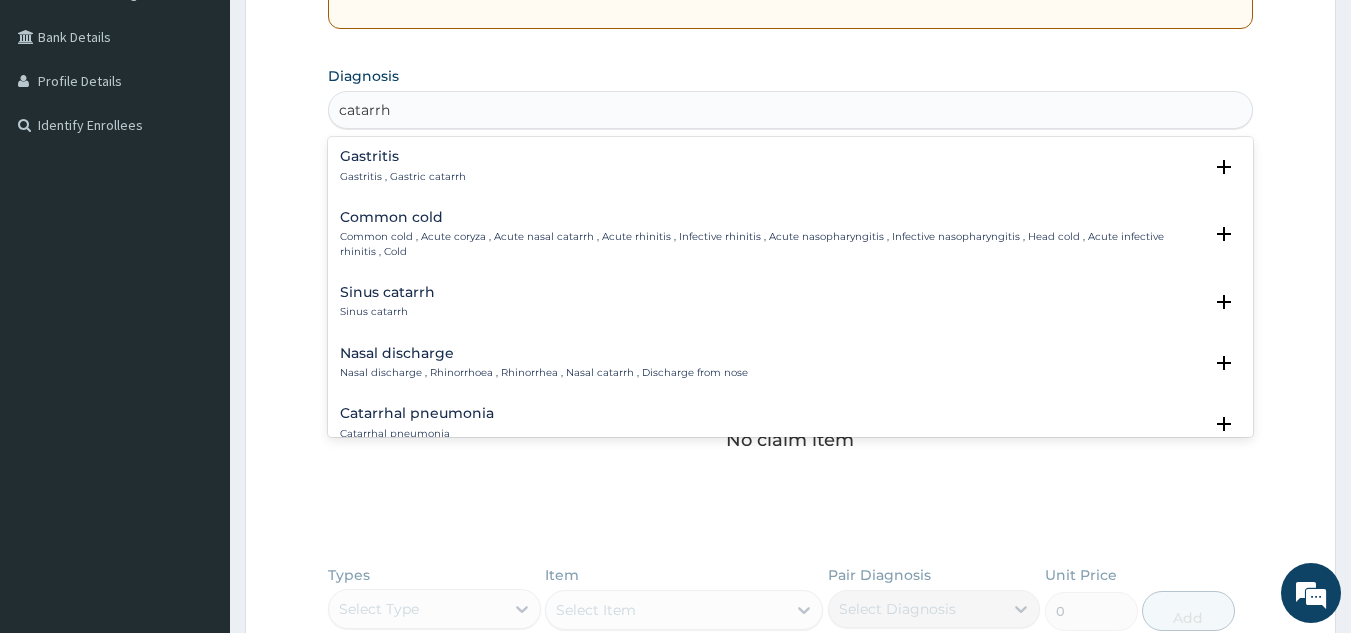 click on "Gastritis" at bounding box center [403, 156] 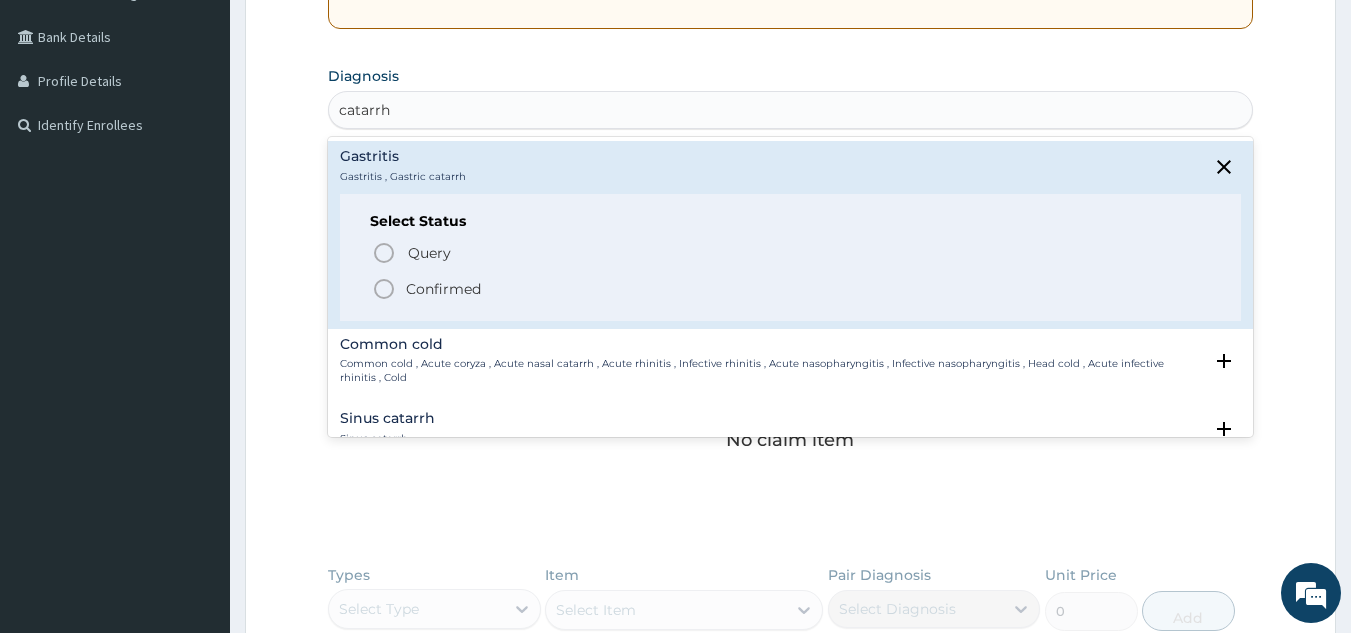 click on "Confirmed" at bounding box center (792, 289) 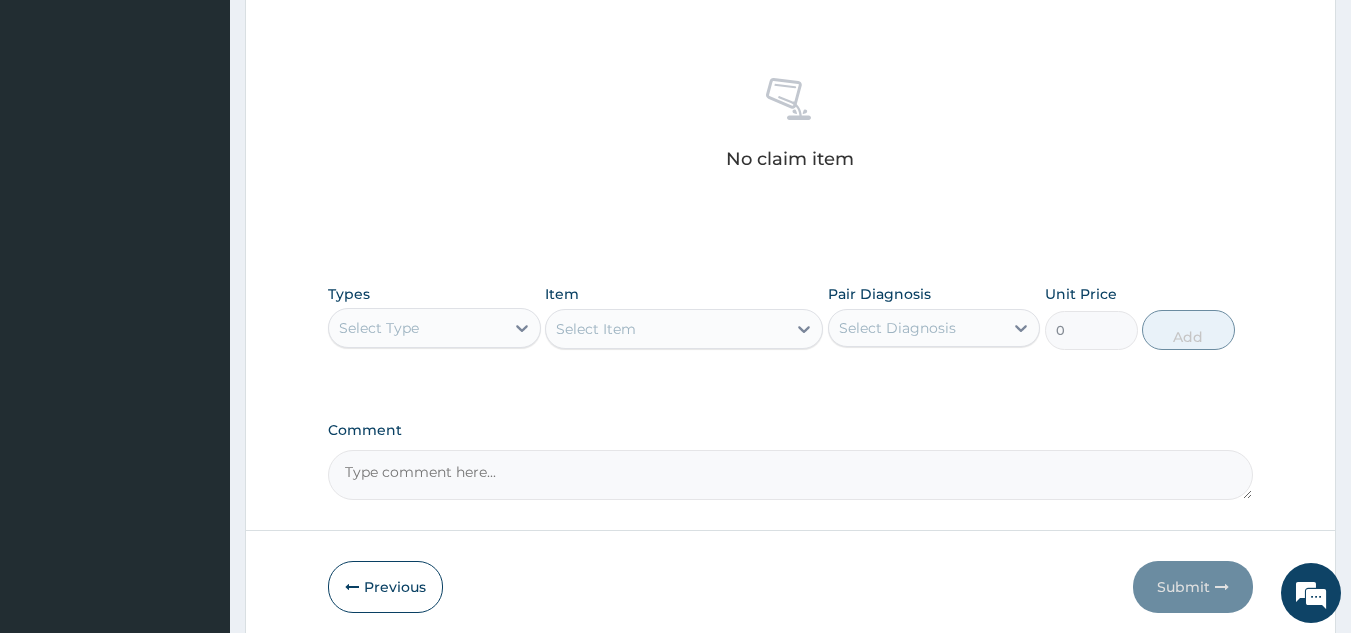 scroll, scrollTop: 747, scrollLeft: 0, axis: vertical 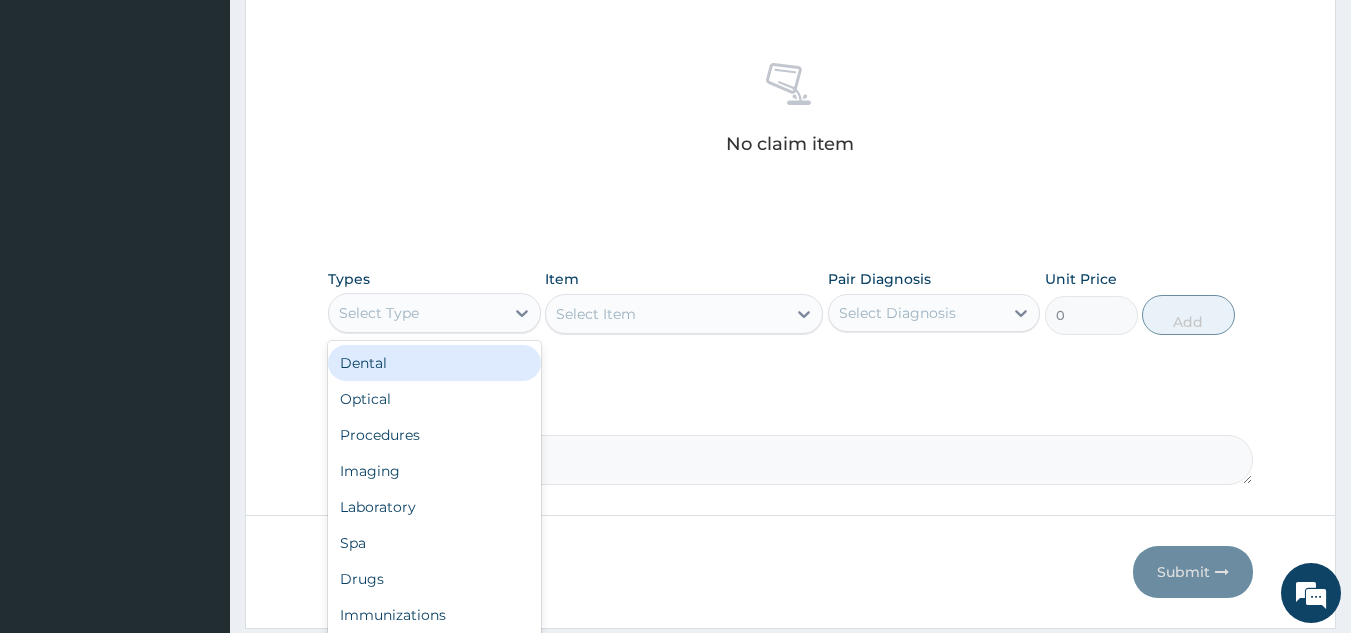 click on "Select Type" at bounding box center [379, 313] 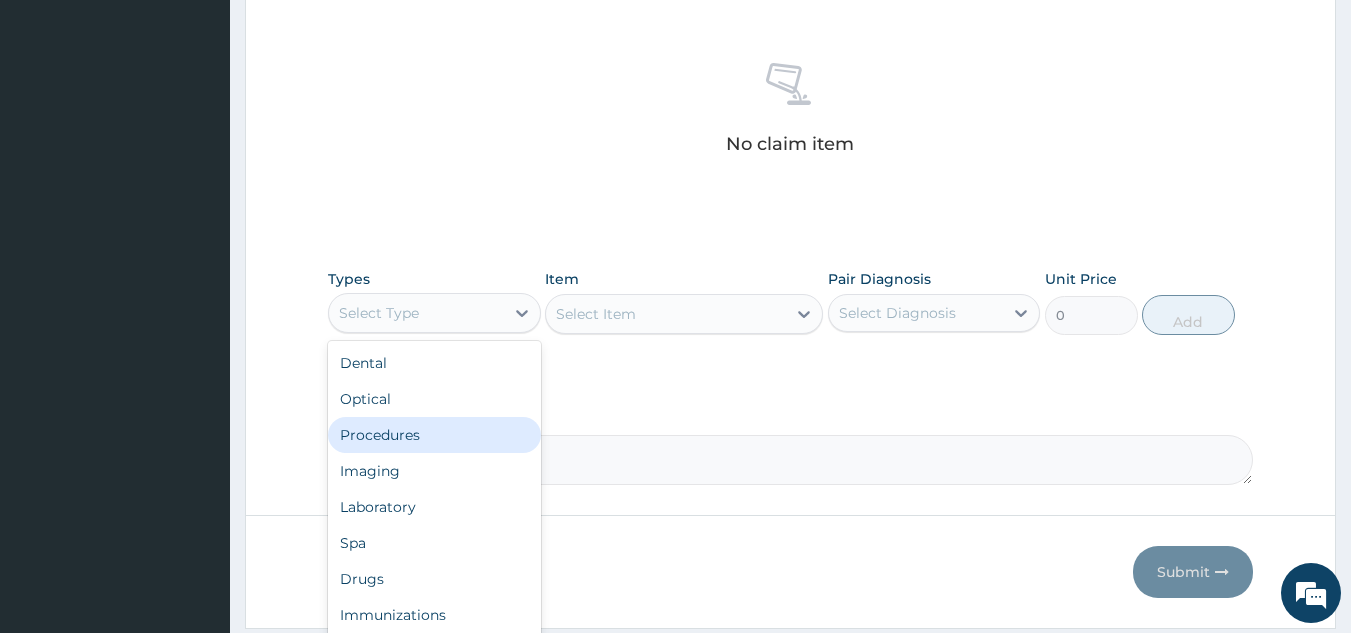 click on "Procedures" at bounding box center (434, 435) 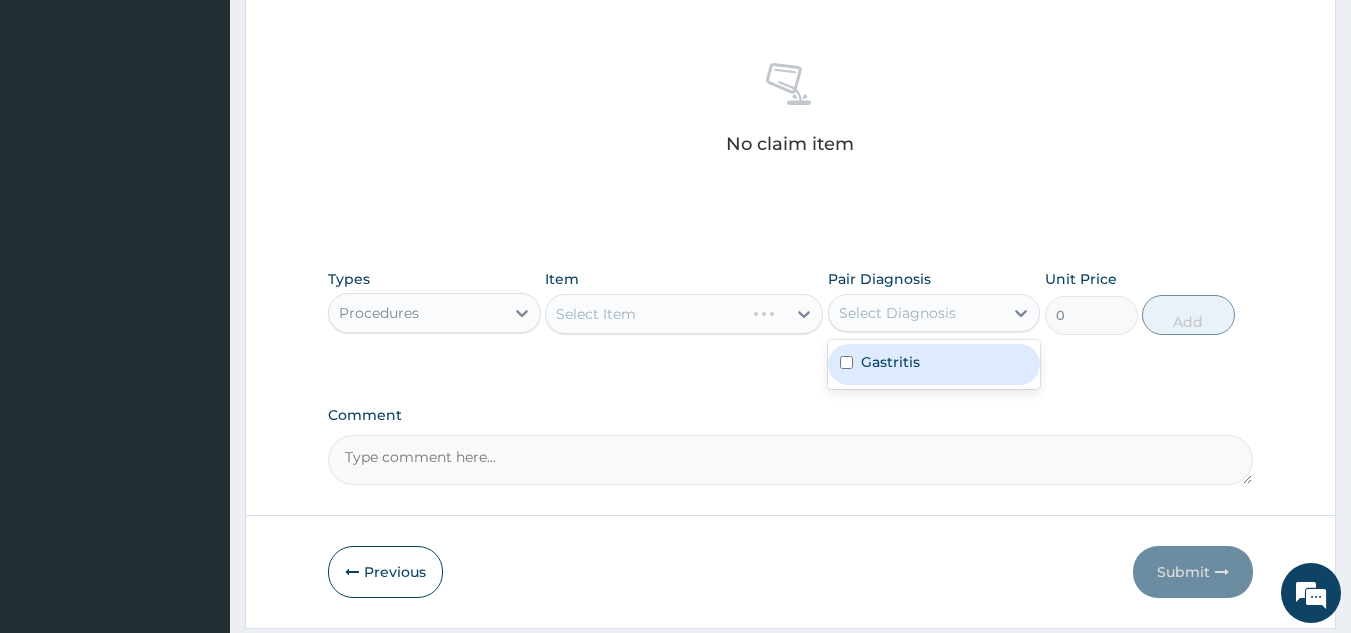 click on "Select Diagnosis" at bounding box center (897, 313) 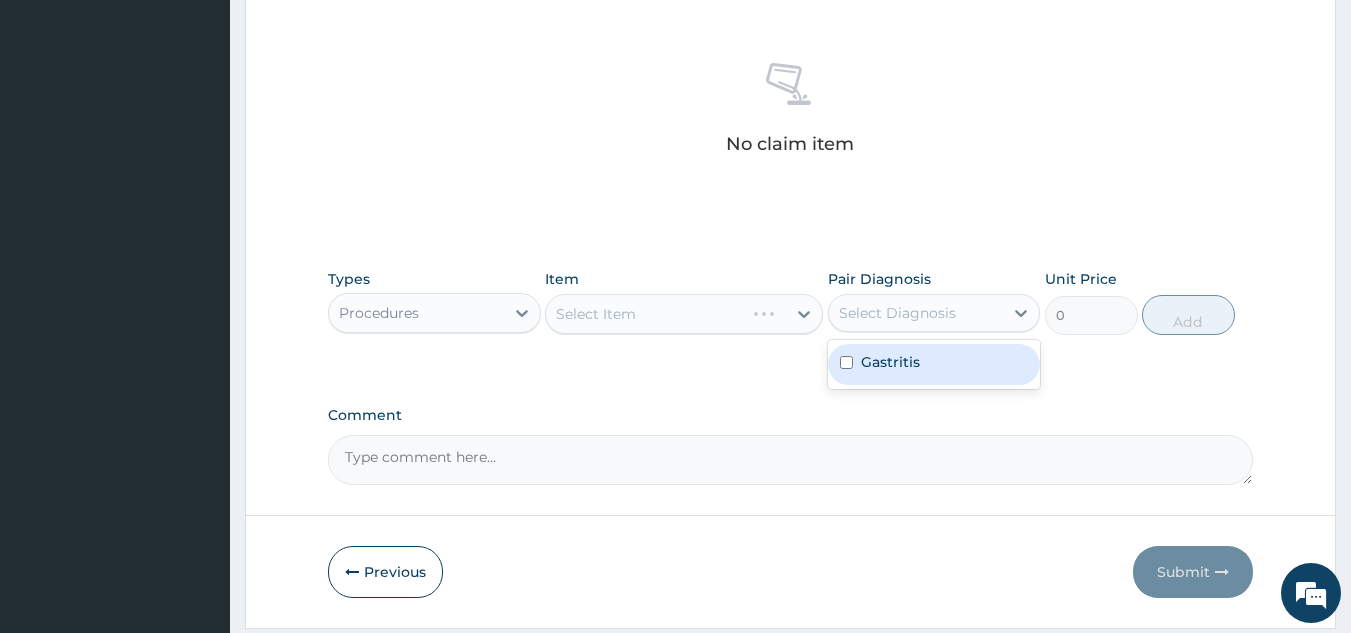 click on "Gastritis" at bounding box center [934, 364] 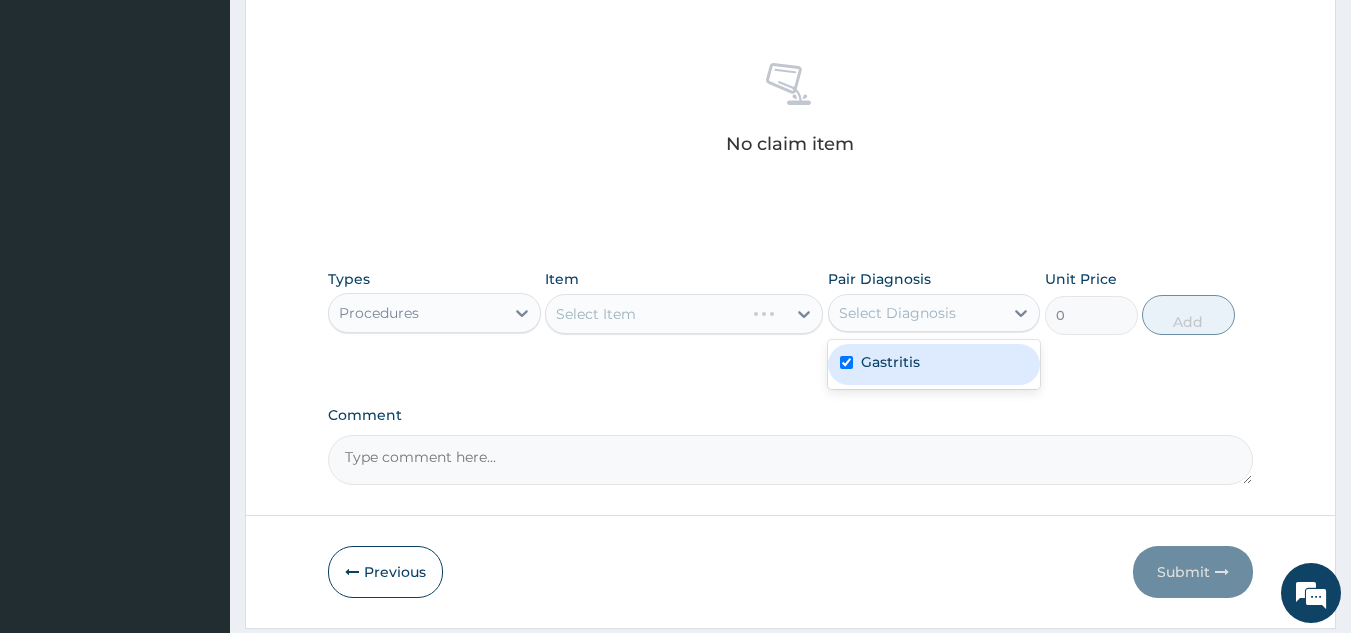 checkbox on "true" 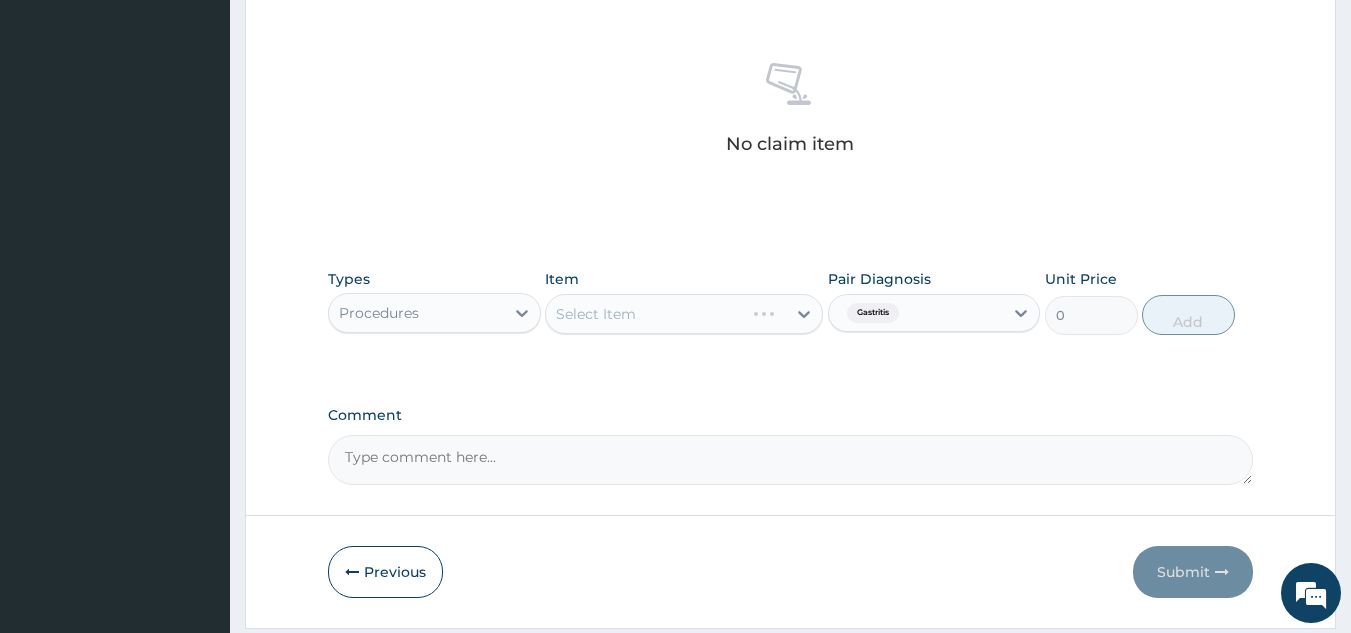 click on "Select Item" at bounding box center (684, 314) 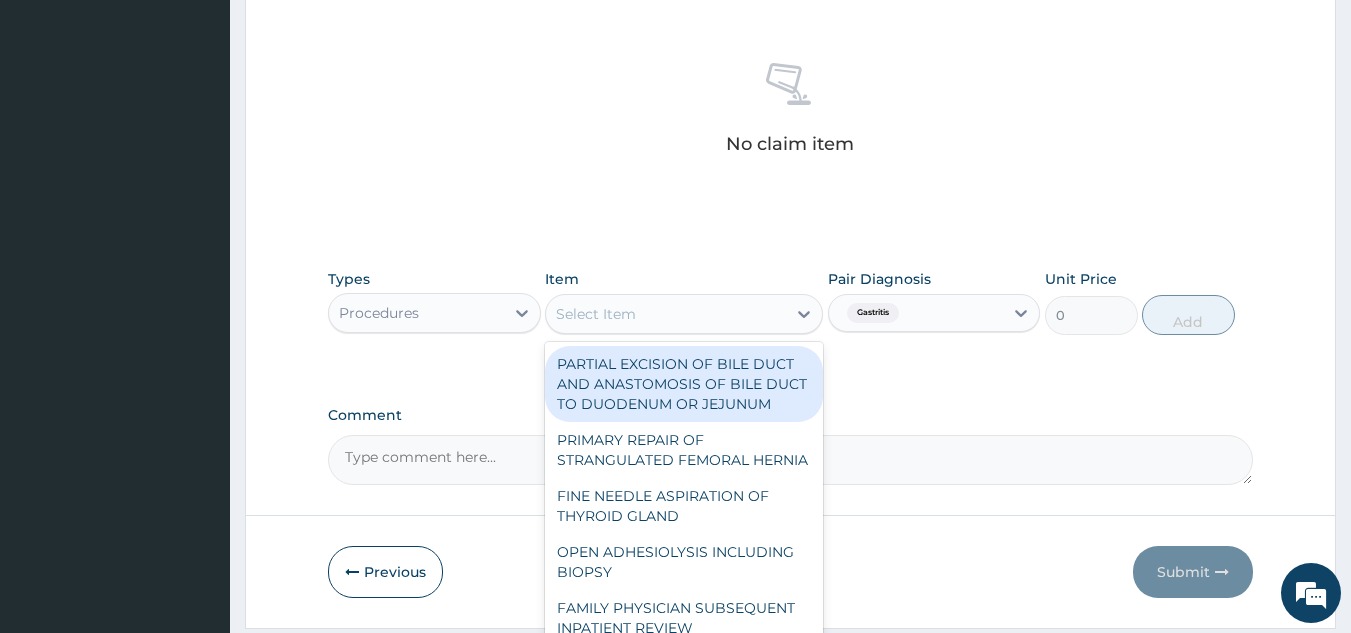 click on "Select Item" at bounding box center [666, 314] 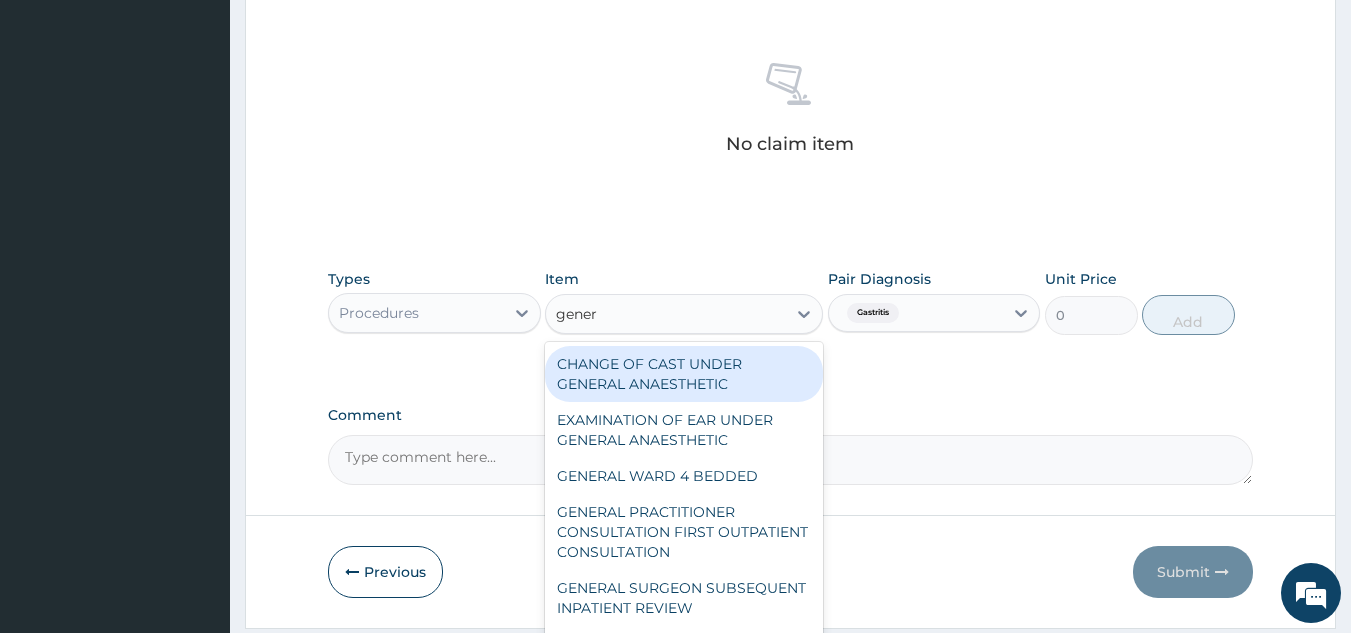 type on "genera" 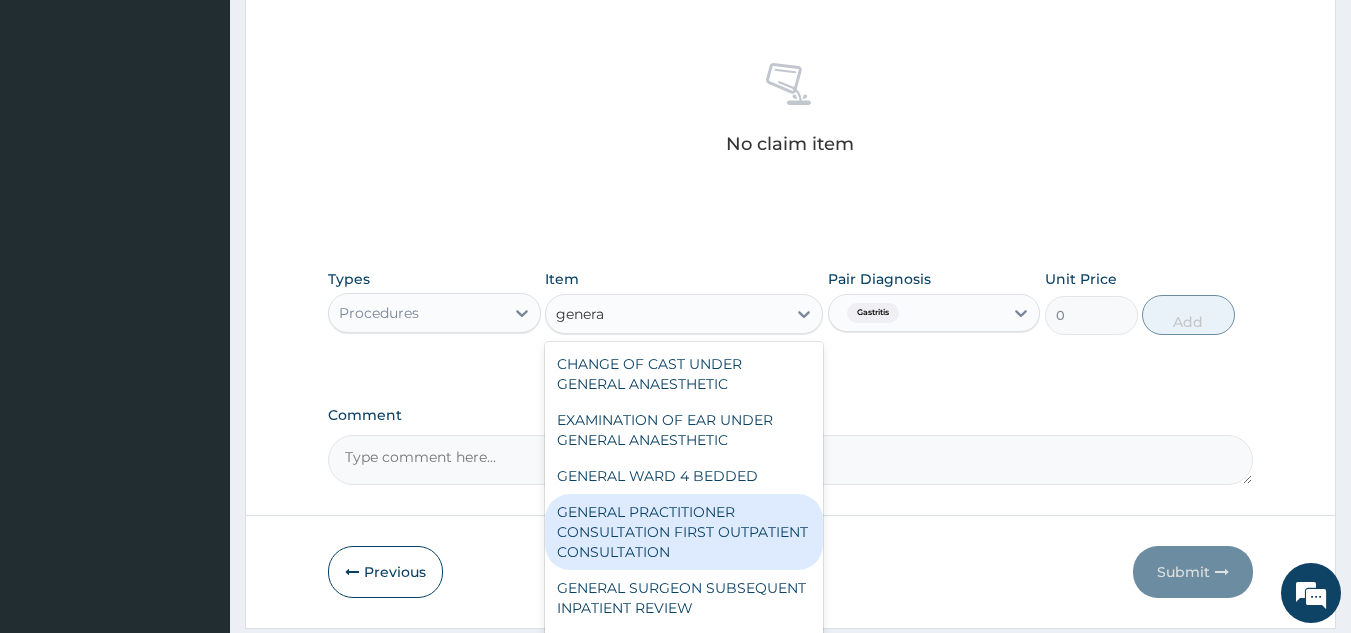 type 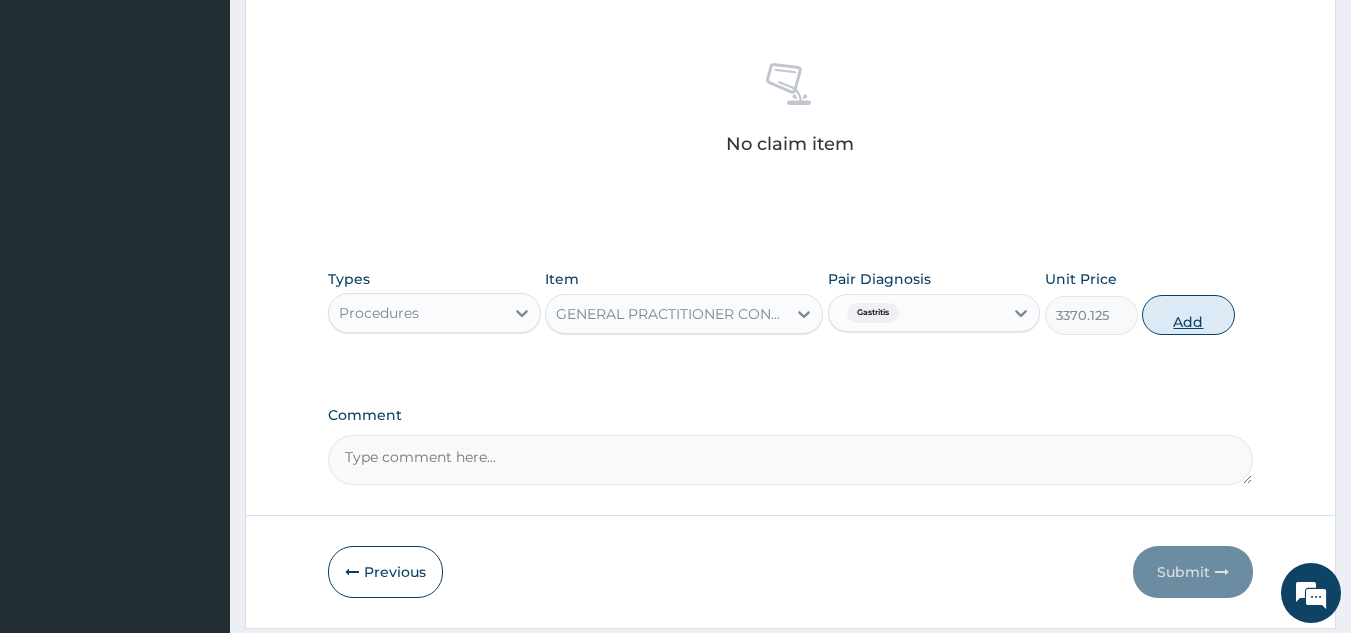 click on "Add" at bounding box center (1188, 315) 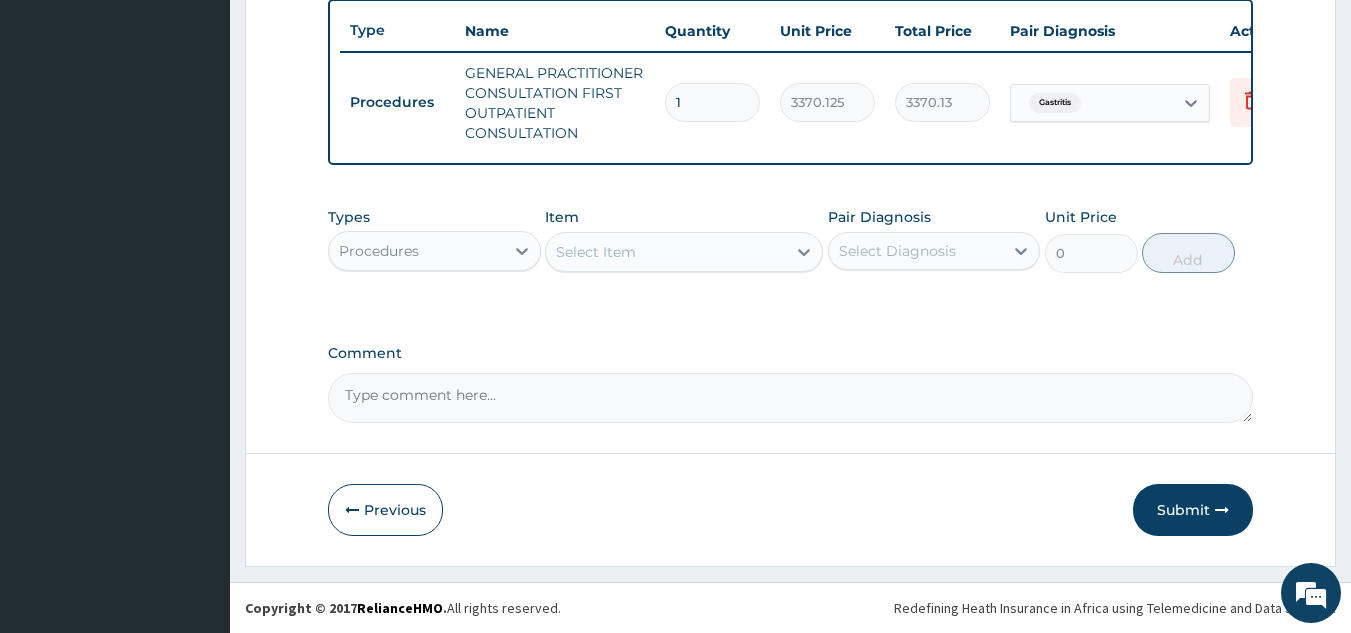 scroll, scrollTop: 760, scrollLeft: 0, axis: vertical 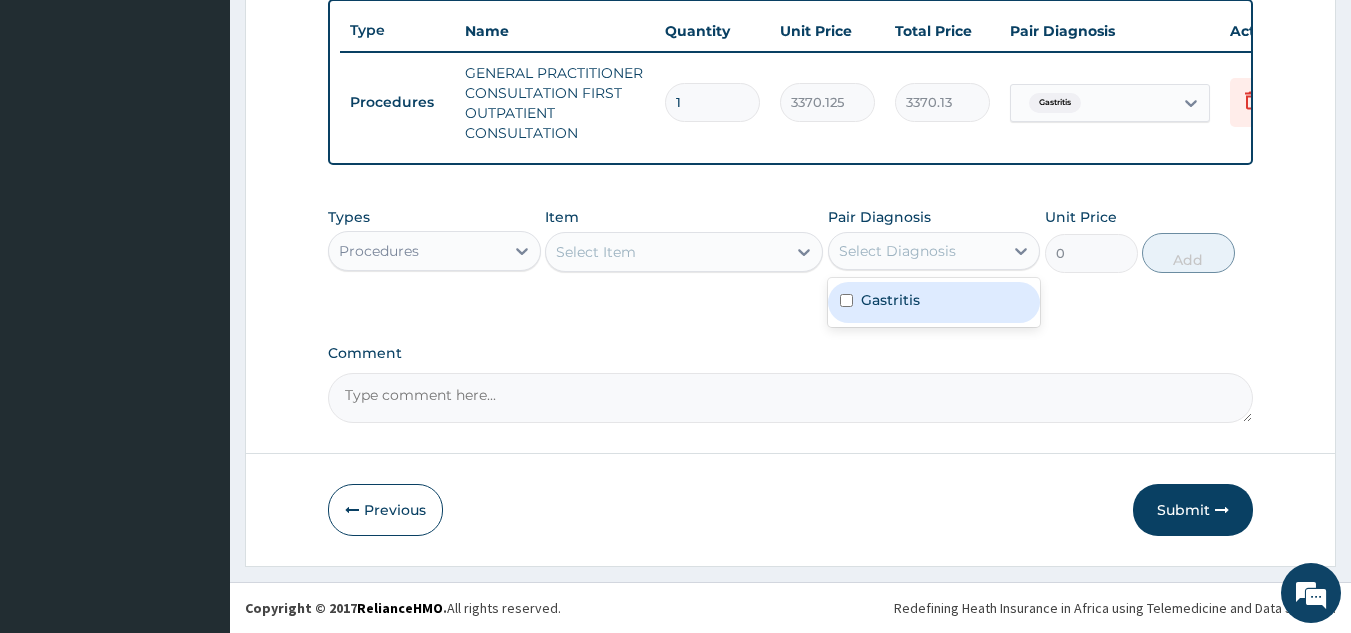 click on "Select Diagnosis" at bounding box center (897, 251) 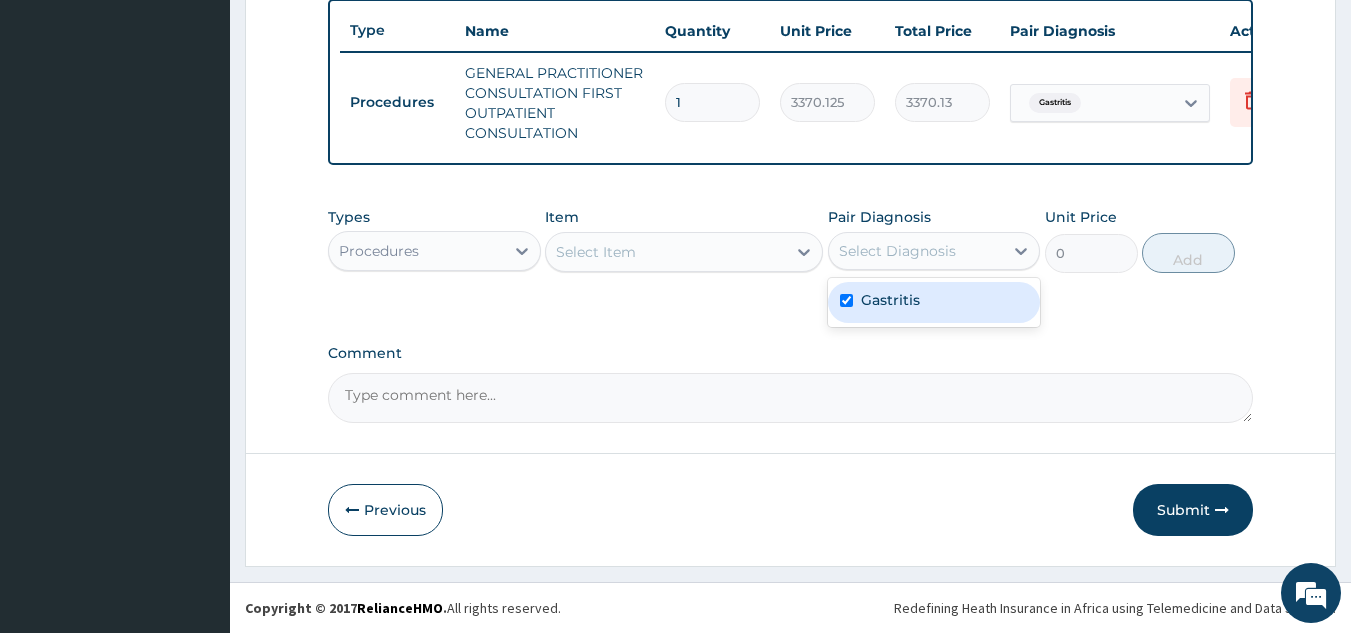 checkbox on "true" 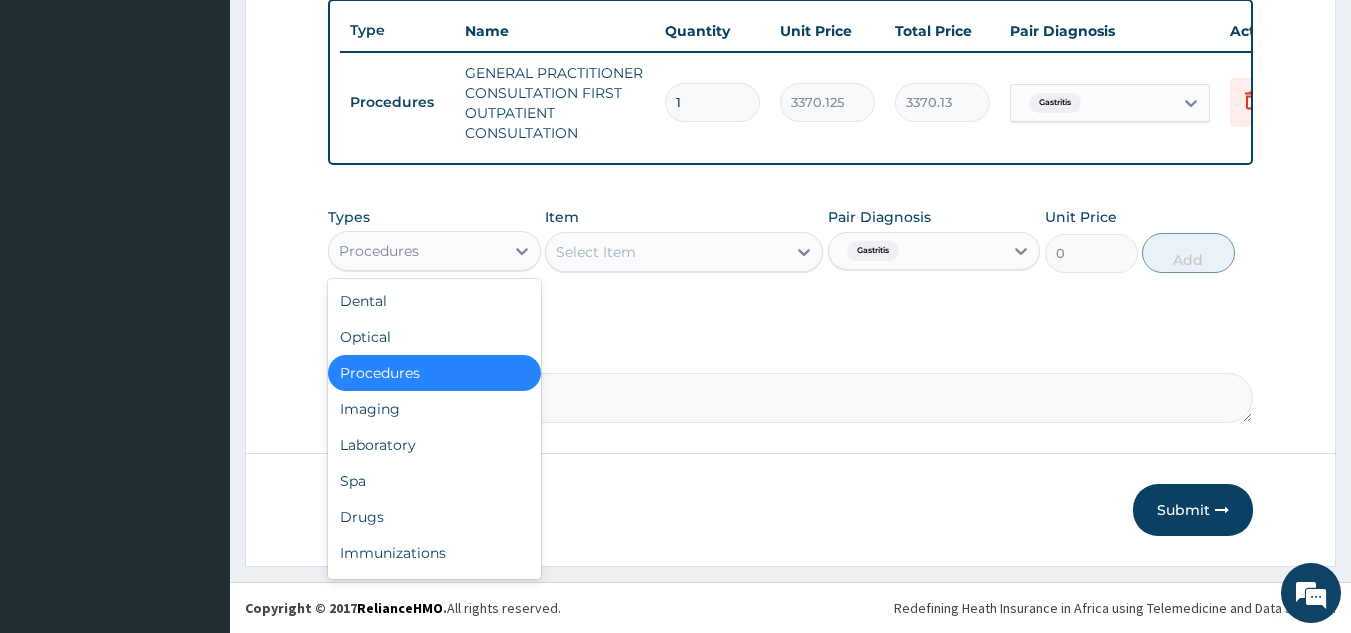 click on "Procedures" at bounding box center (416, 251) 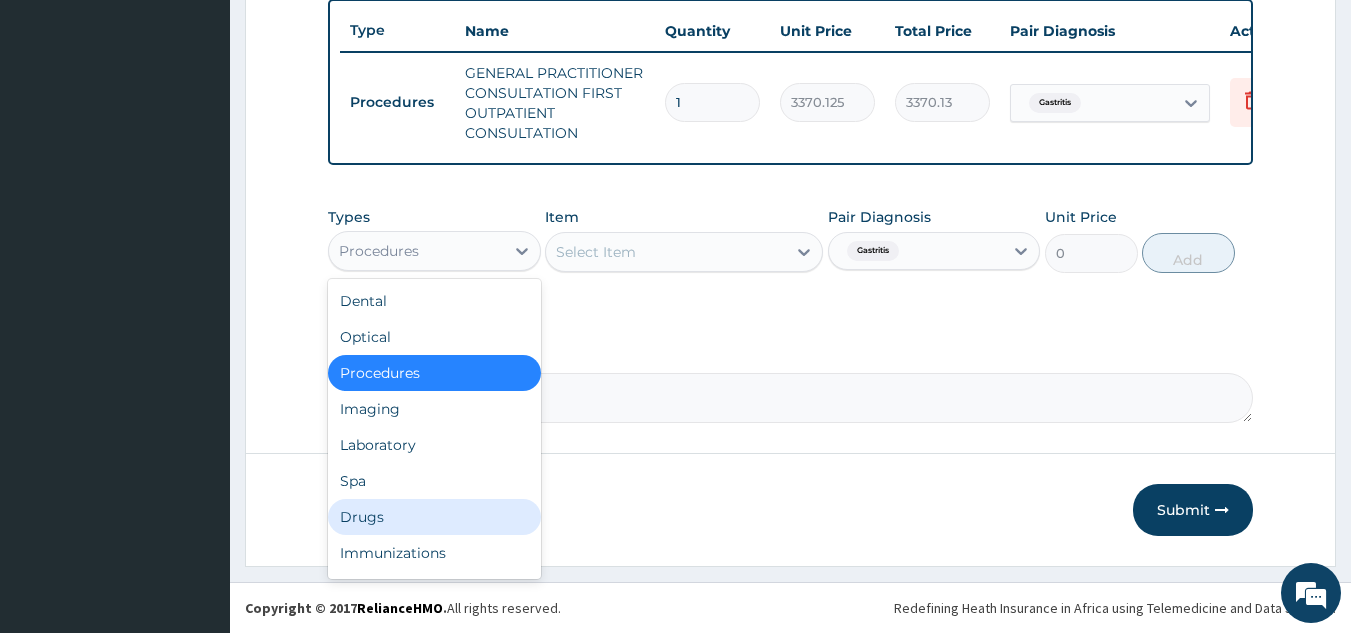 click on "Drugs" at bounding box center [434, 517] 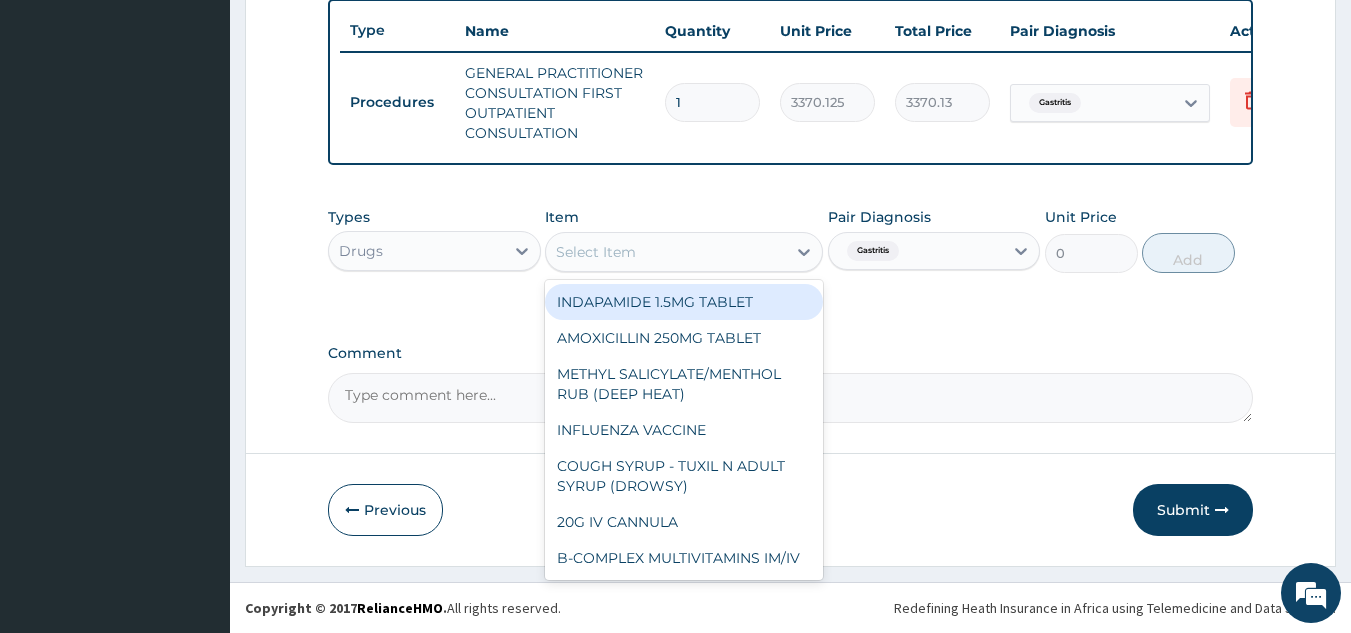 click on "Select Item" at bounding box center (596, 252) 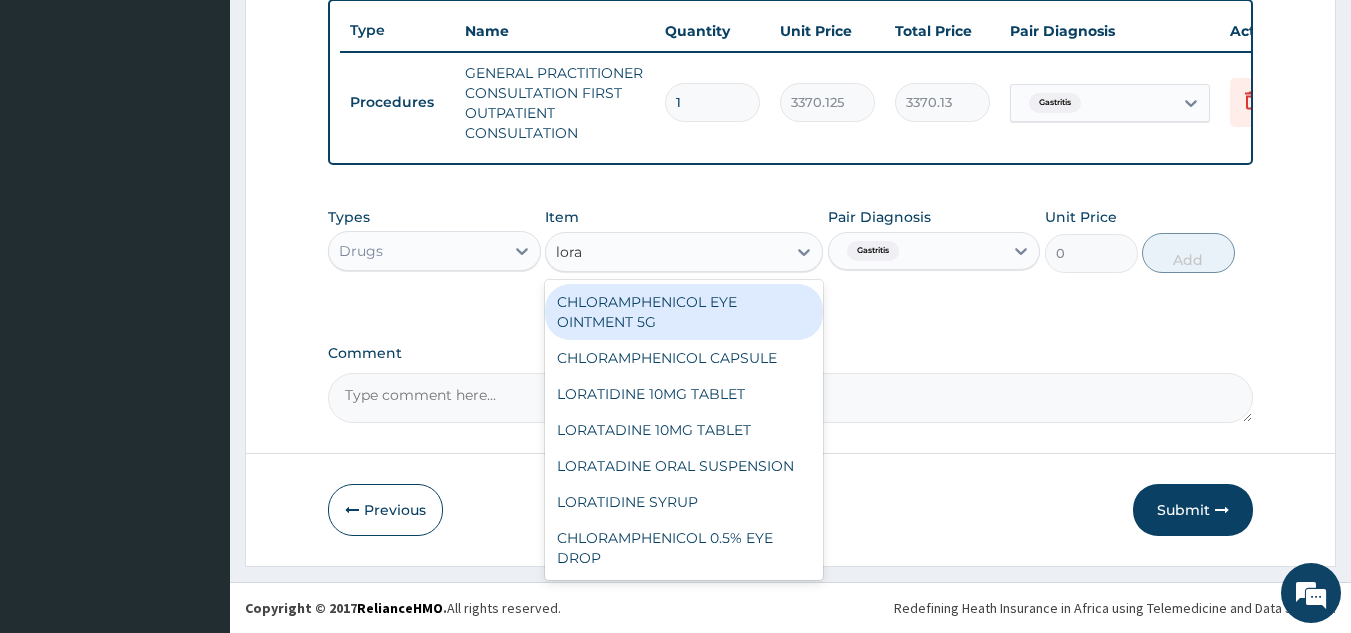 type on "lorat" 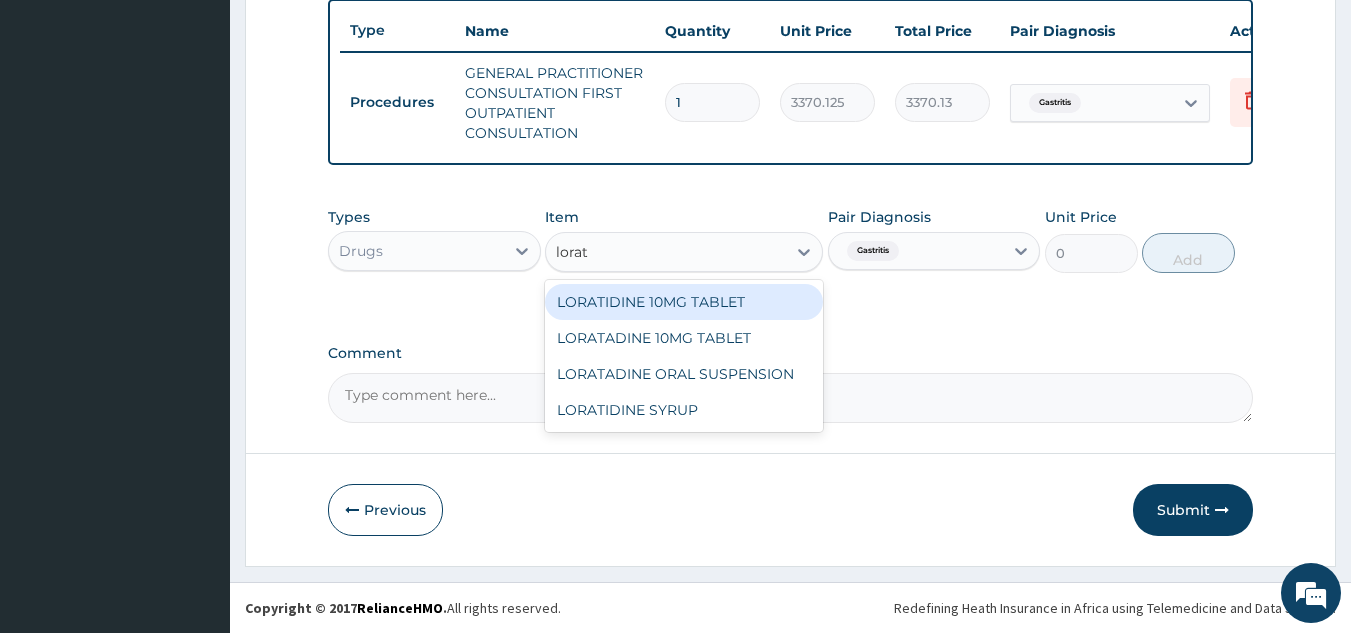 type 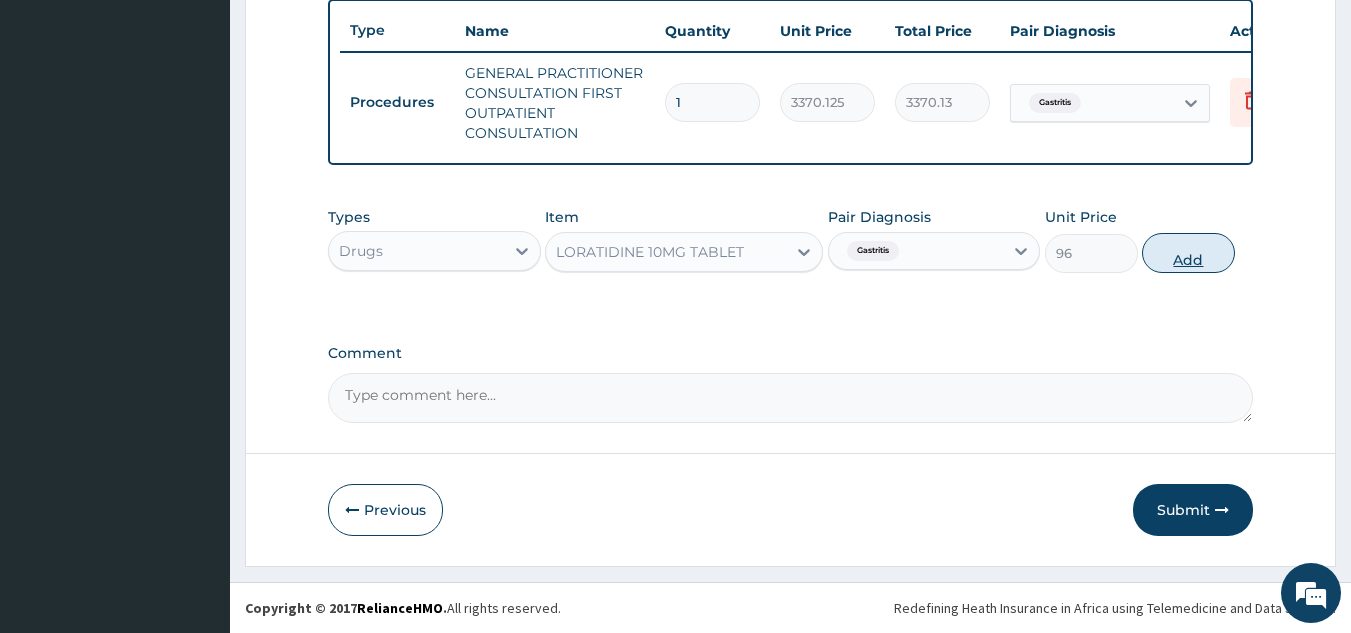 click on "Add" at bounding box center (1188, 253) 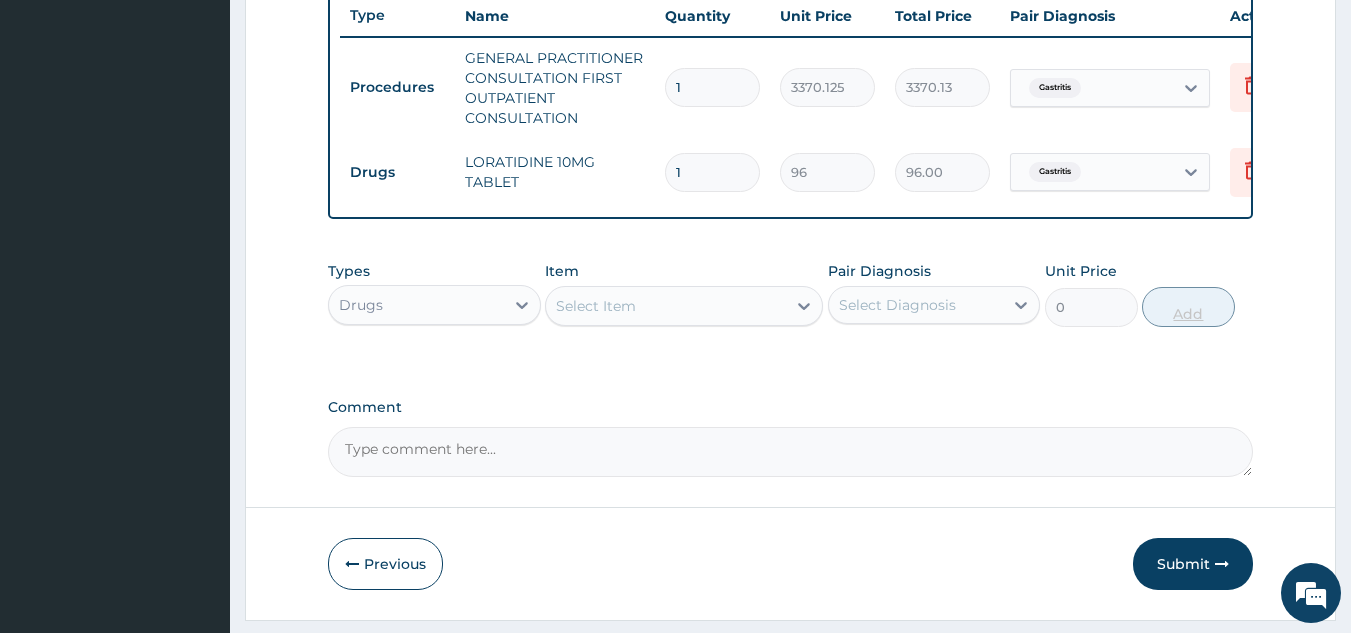 type 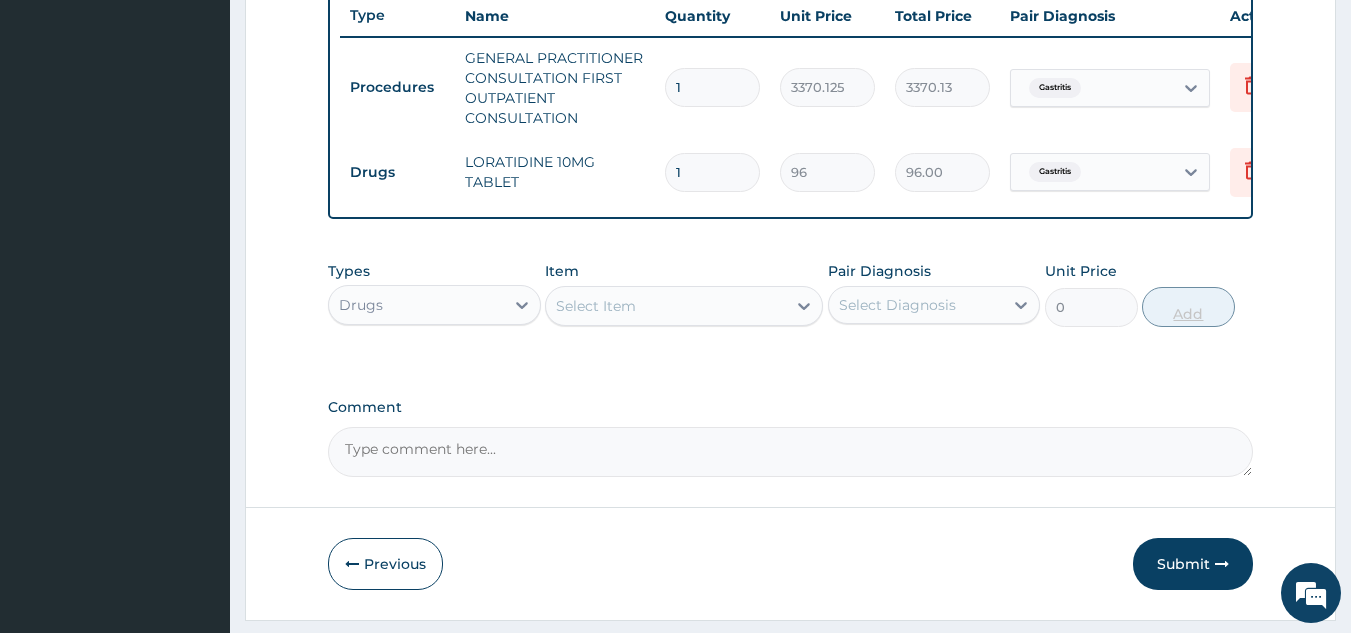 type on "0.00" 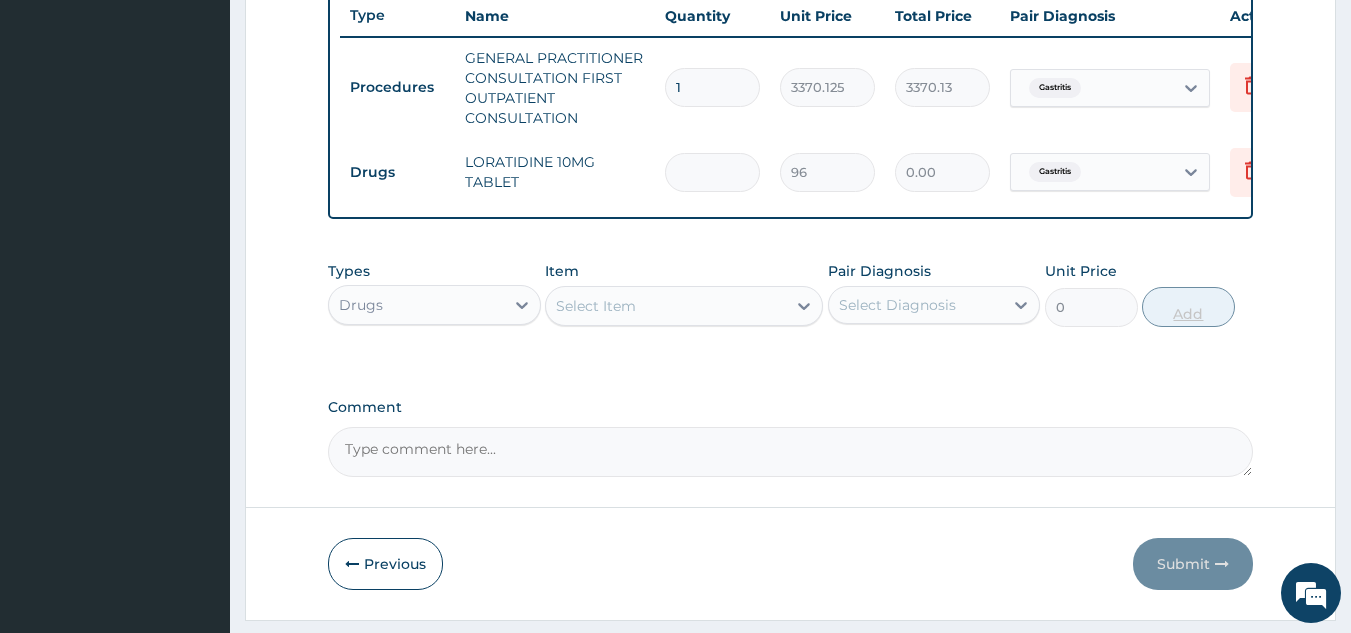 type on "5" 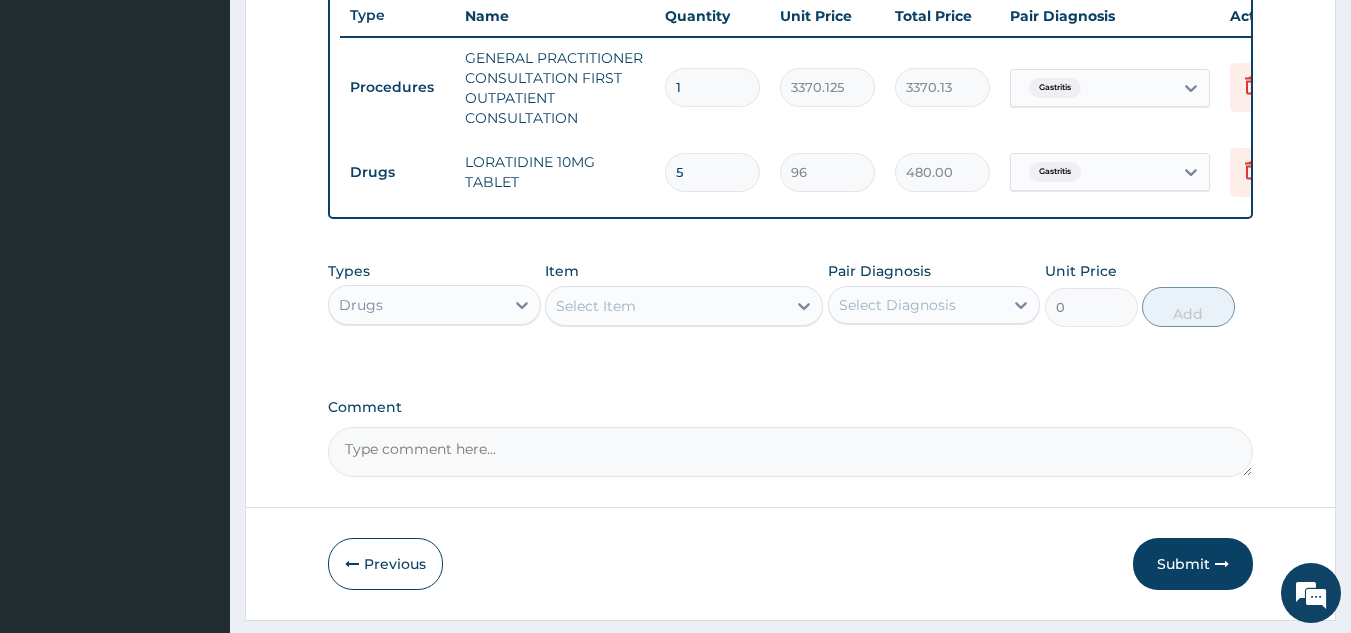 type on "5" 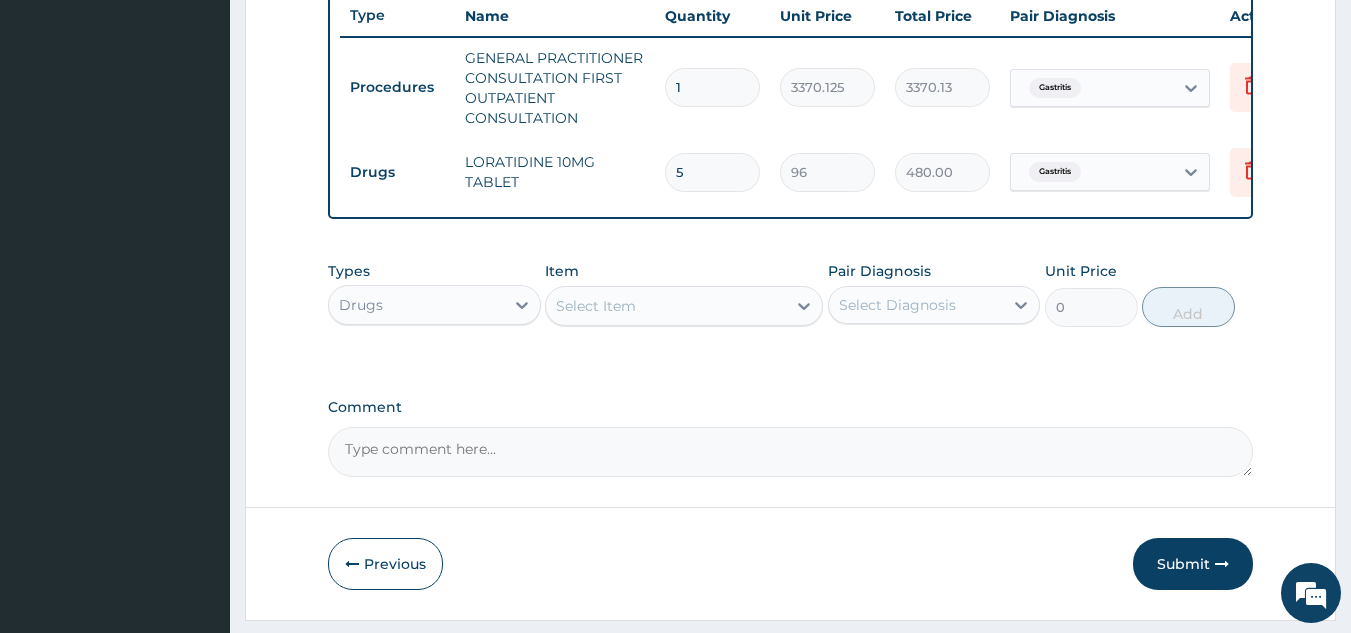 click on "Comment" at bounding box center [791, 407] 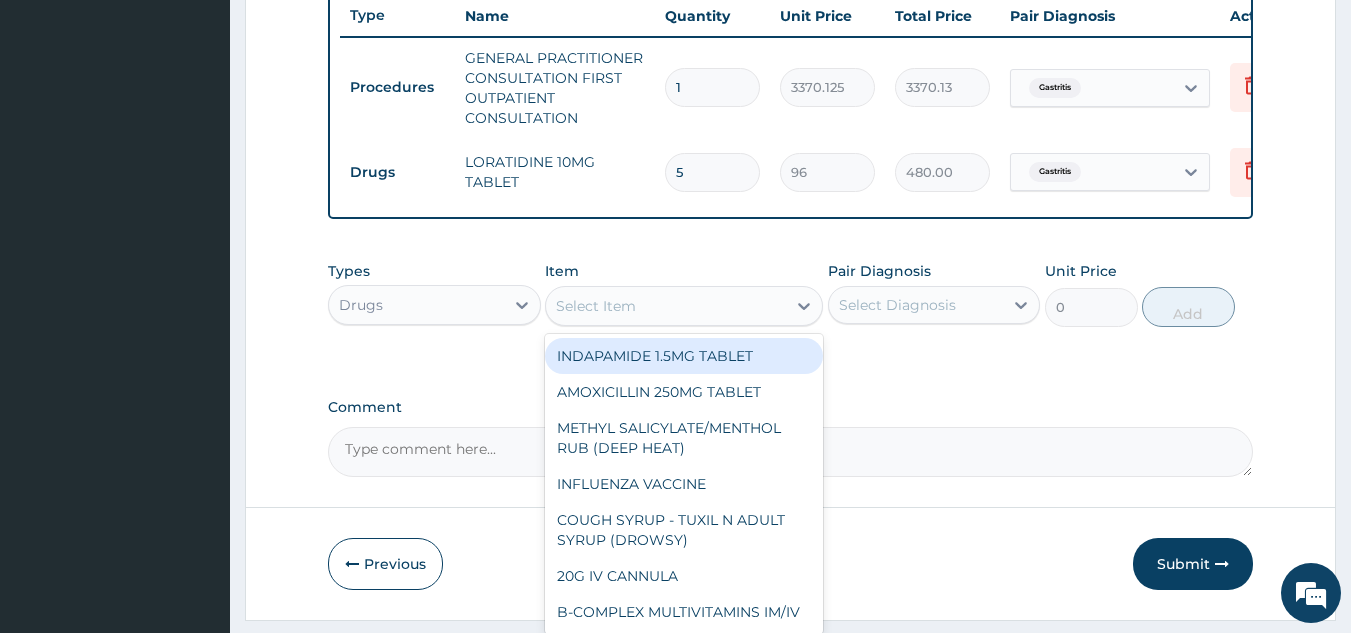 click on "Select Item" at bounding box center (666, 306) 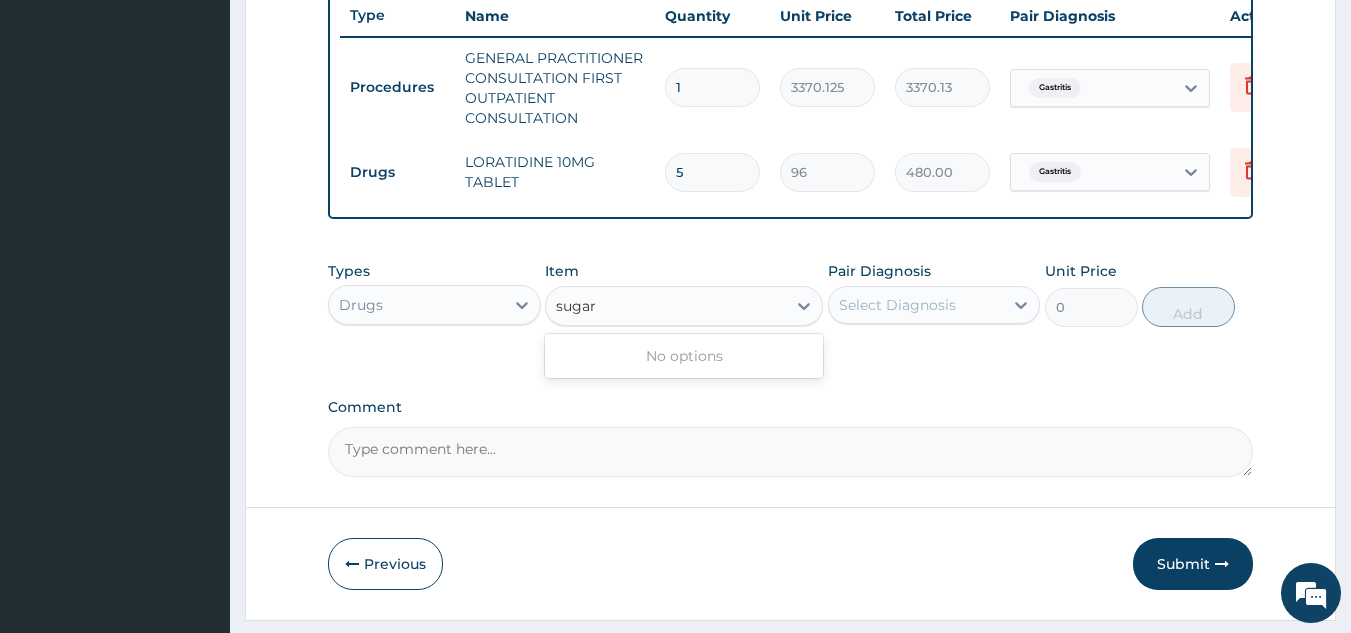 type on "sugar" 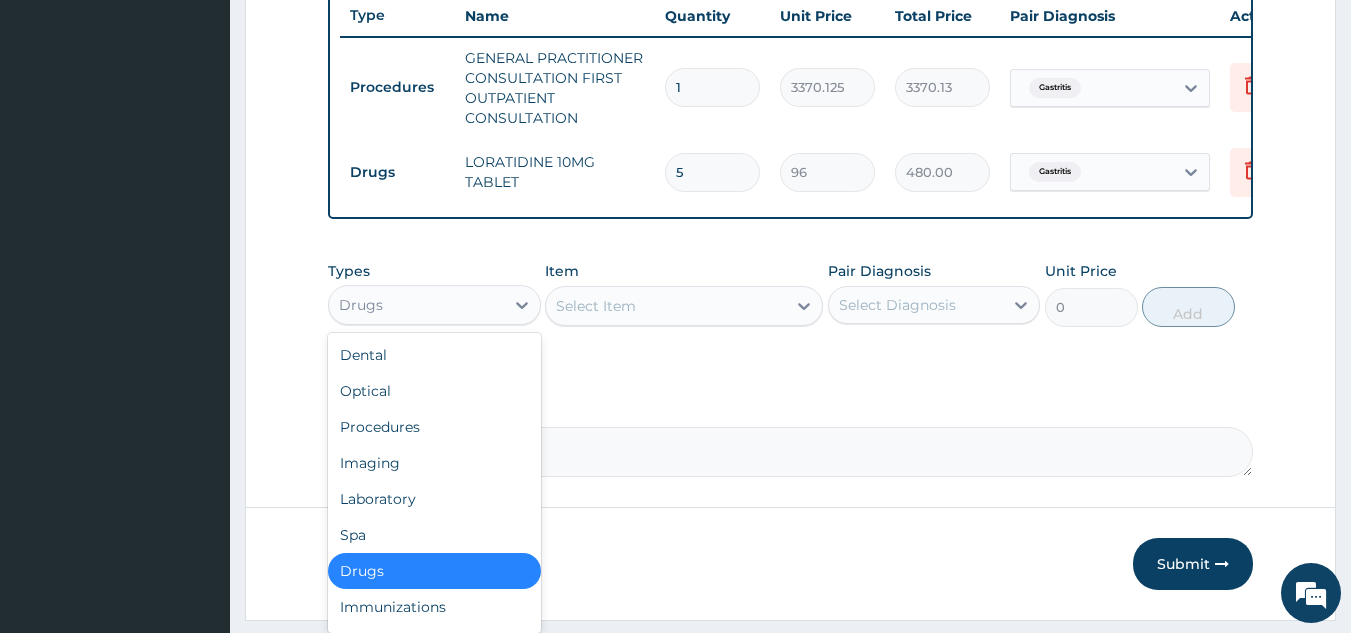 click on "Drugs" at bounding box center [416, 305] 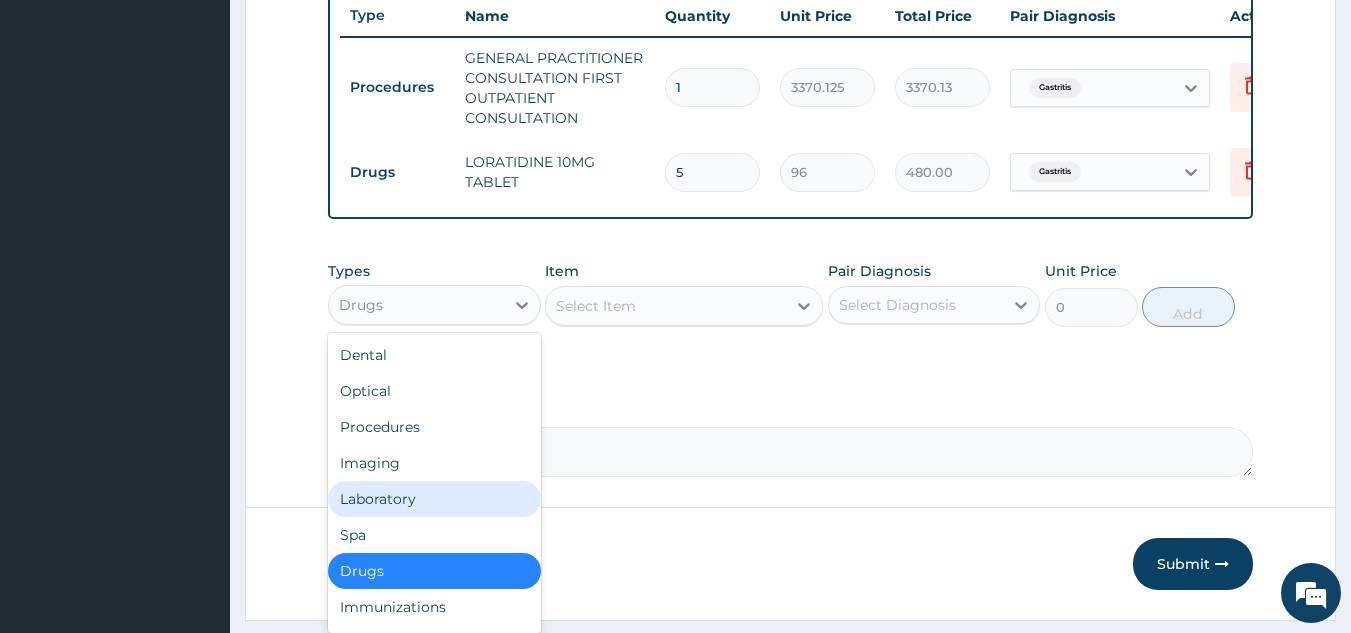 click on "Laboratory" at bounding box center (434, 499) 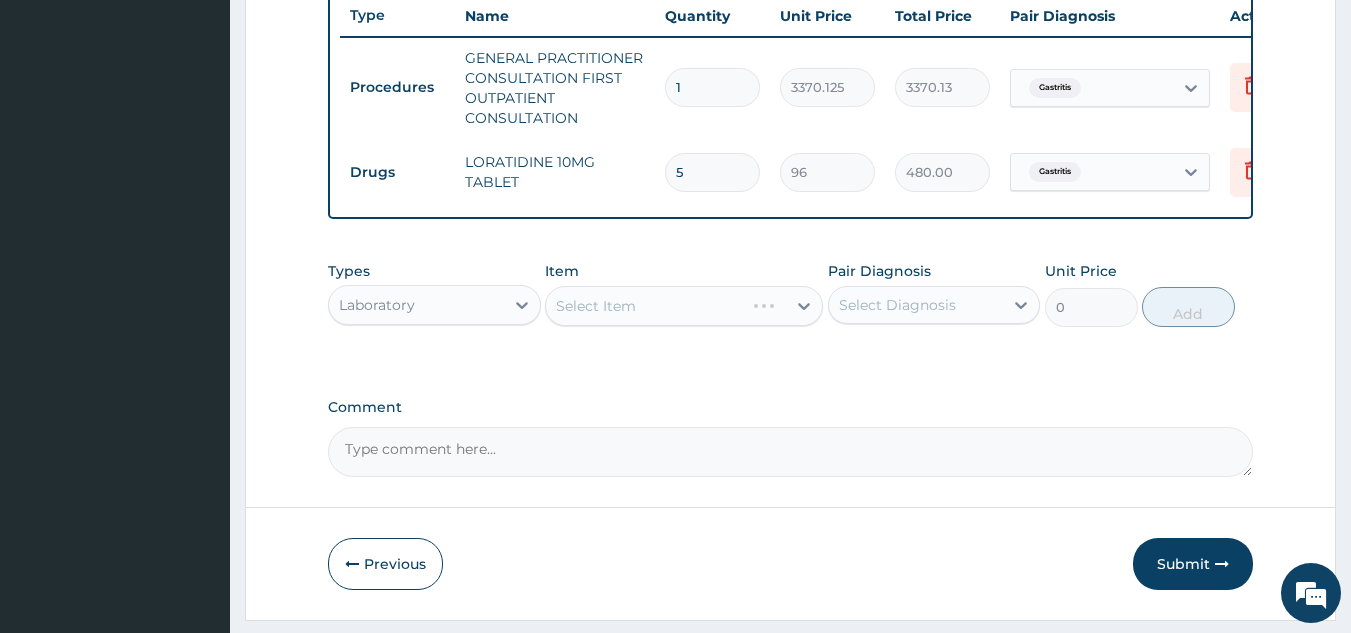click on "Select Item" at bounding box center [684, 306] 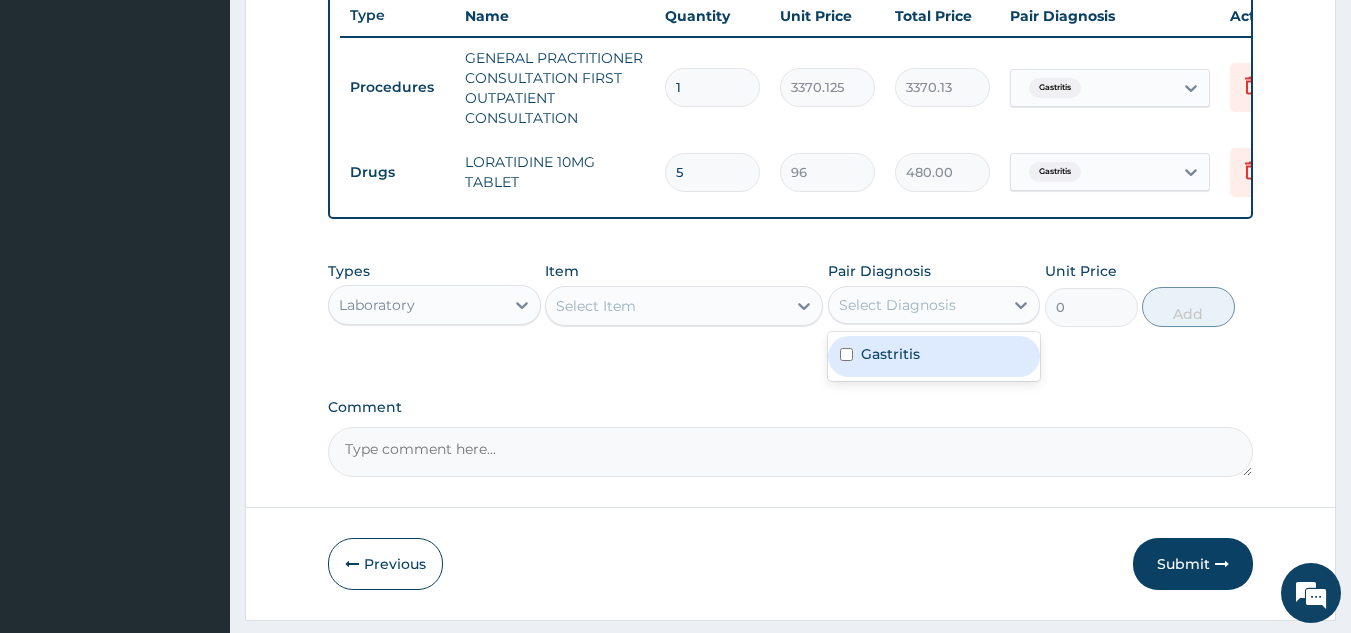 click on "Select Diagnosis" at bounding box center [897, 305] 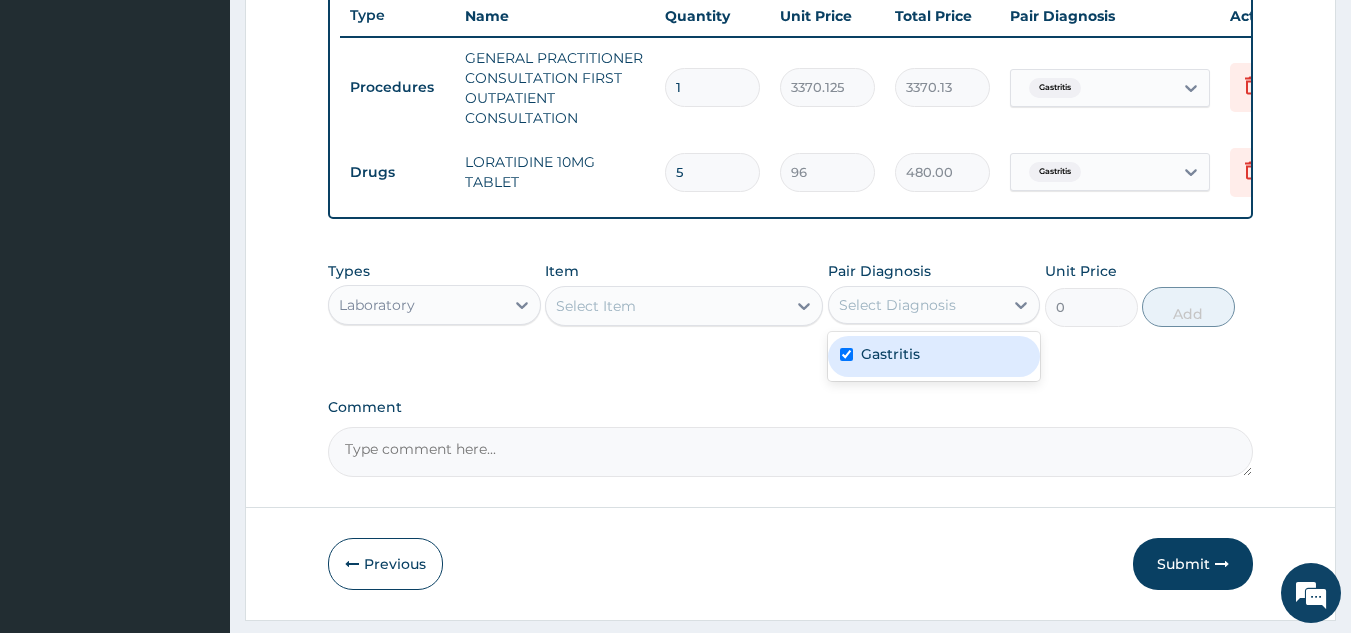 checkbox on "true" 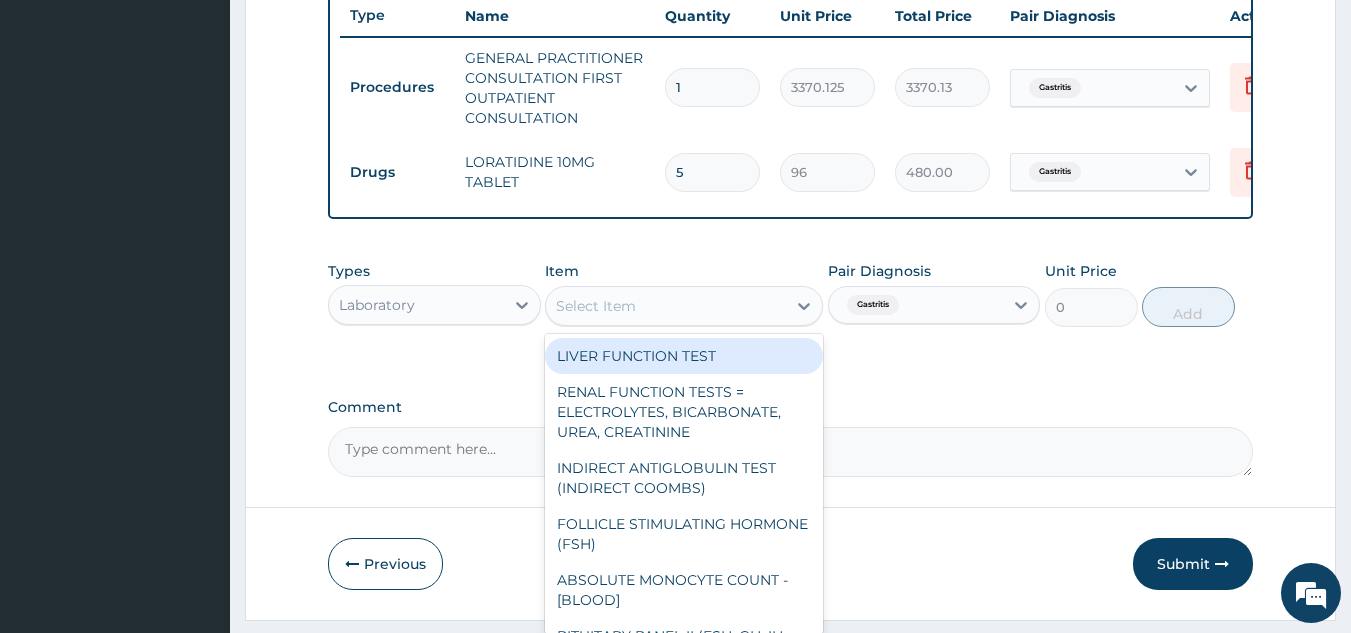 click on "Select Item" at bounding box center (666, 306) 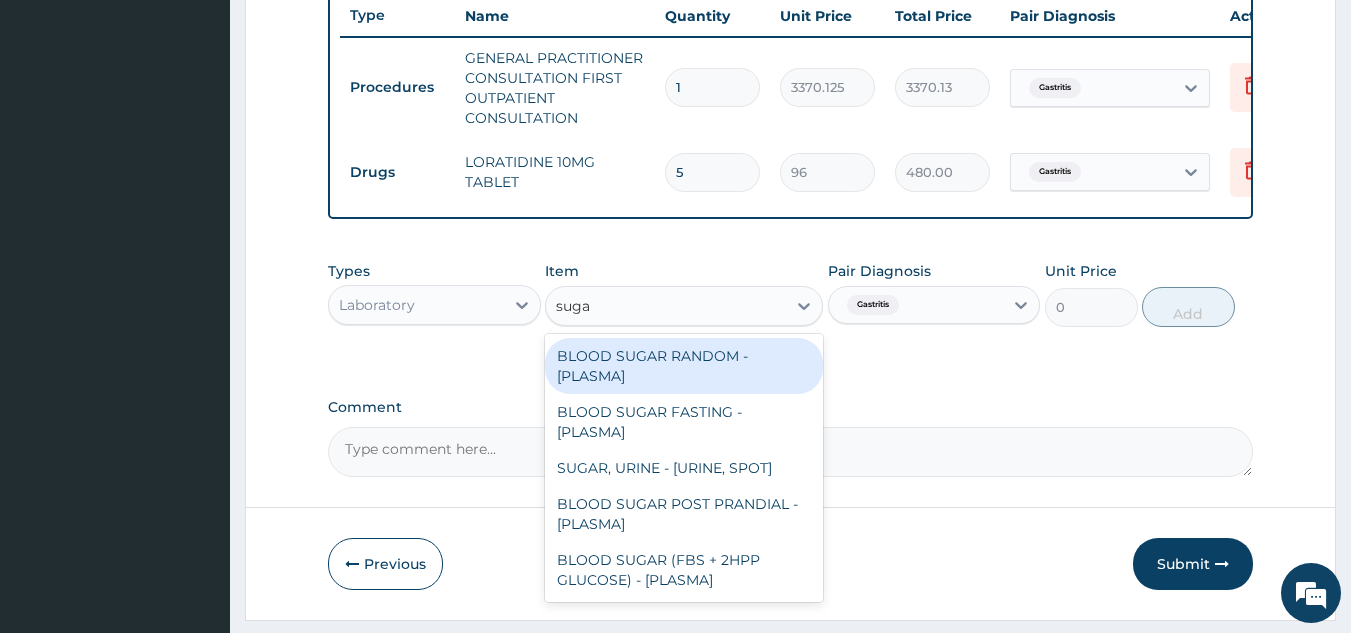 type on "sugar" 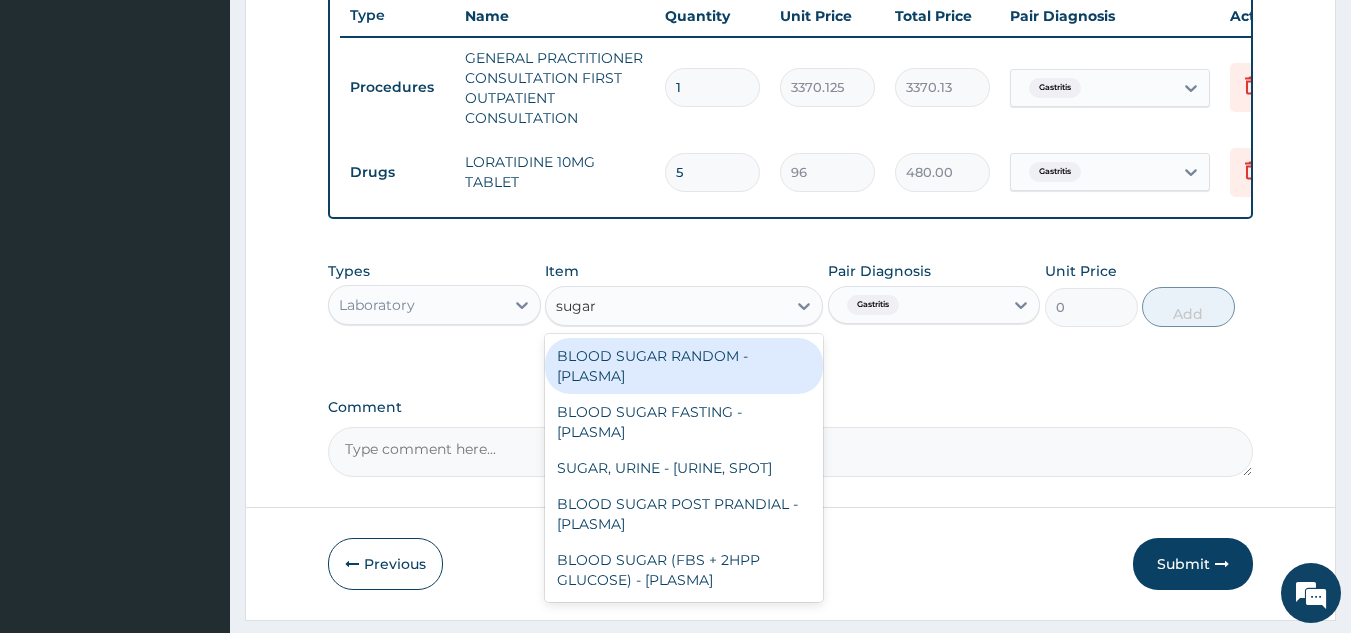 scroll, scrollTop: 829, scrollLeft: 0, axis: vertical 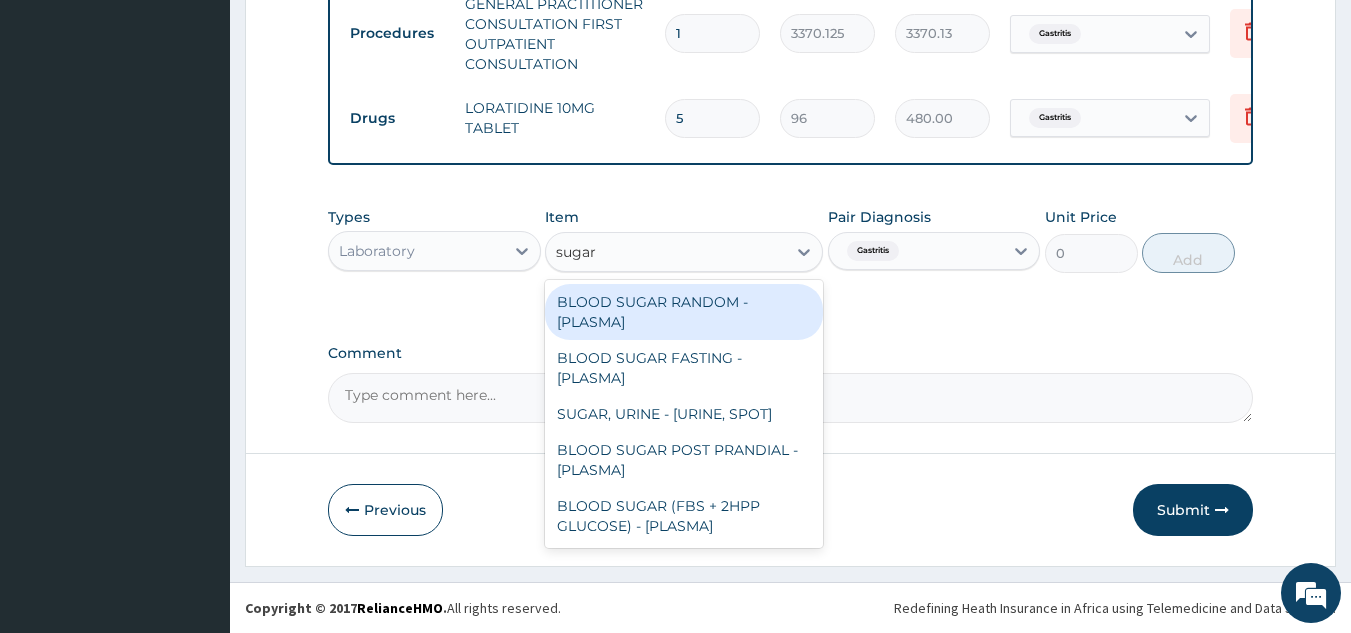 click on "BLOOD SUGAR RANDOM - [PLASMA]" at bounding box center [684, 312] 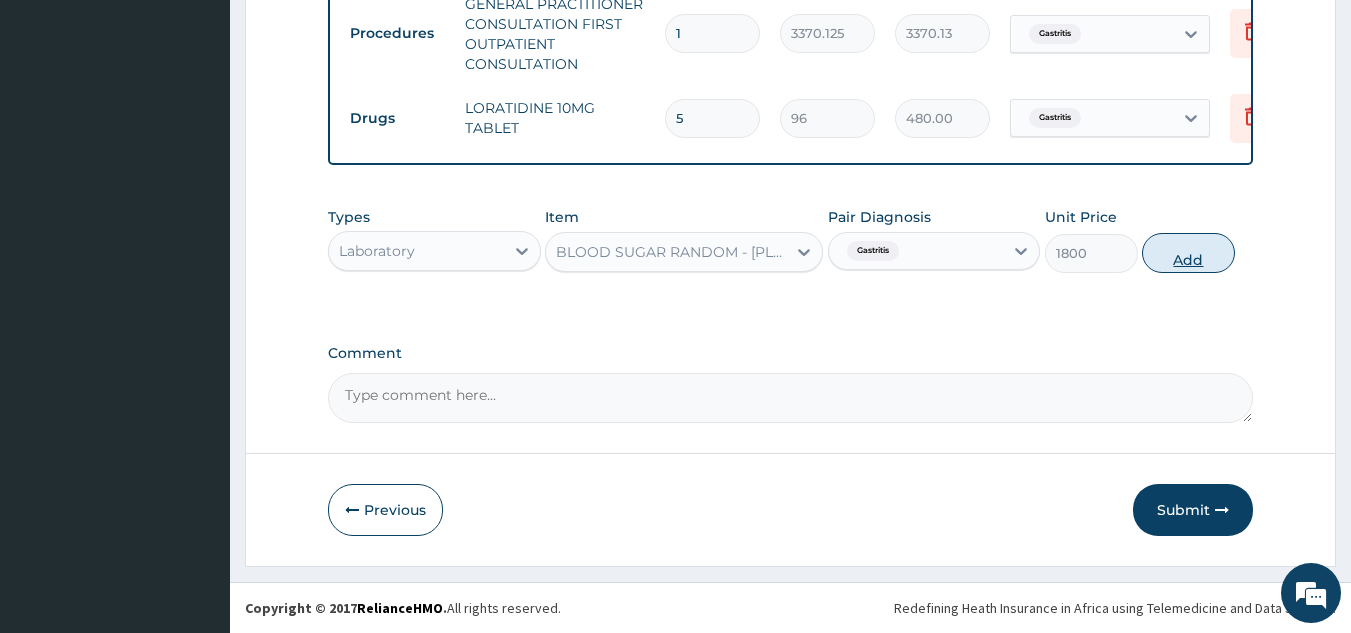 click on "Add" at bounding box center [1188, 253] 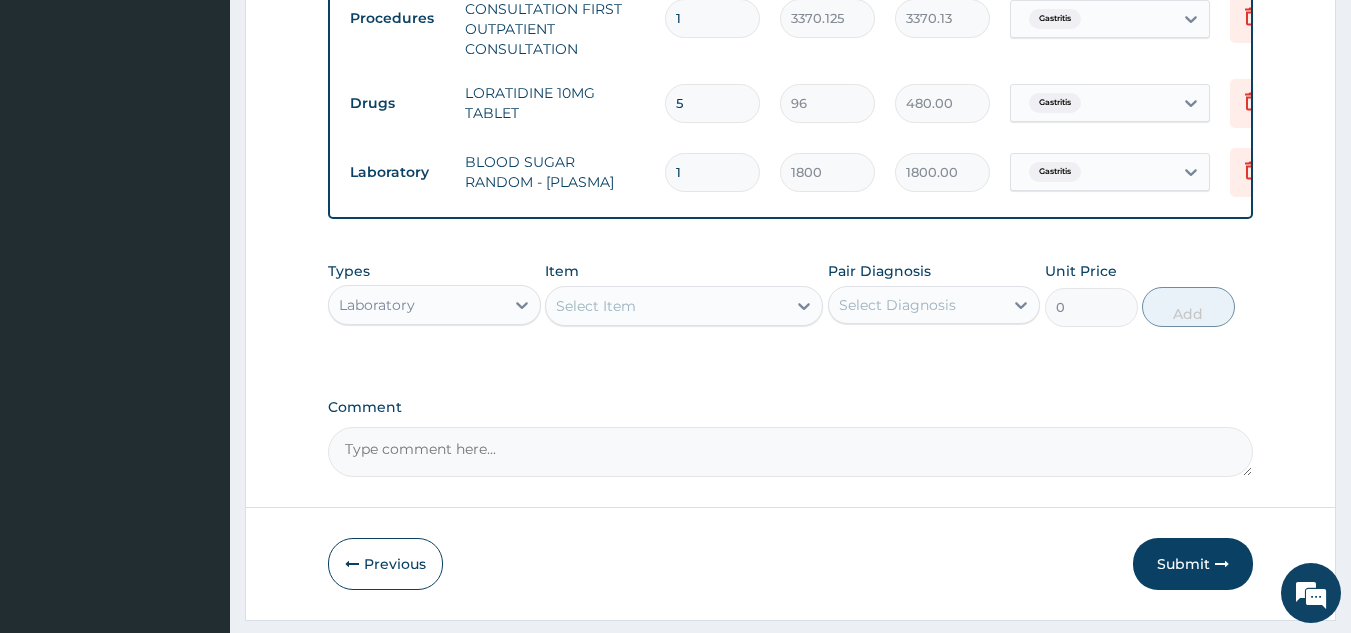 scroll, scrollTop: 898, scrollLeft: 0, axis: vertical 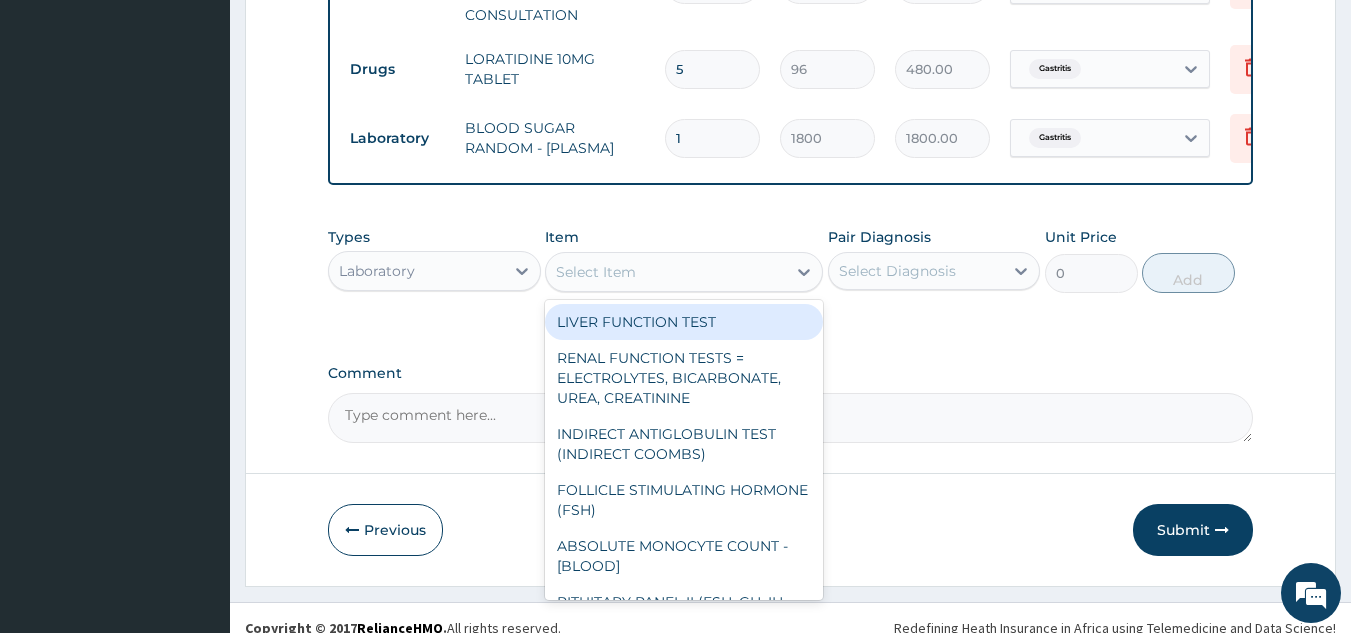 click on "Select Item" at bounding box center [666, 272] 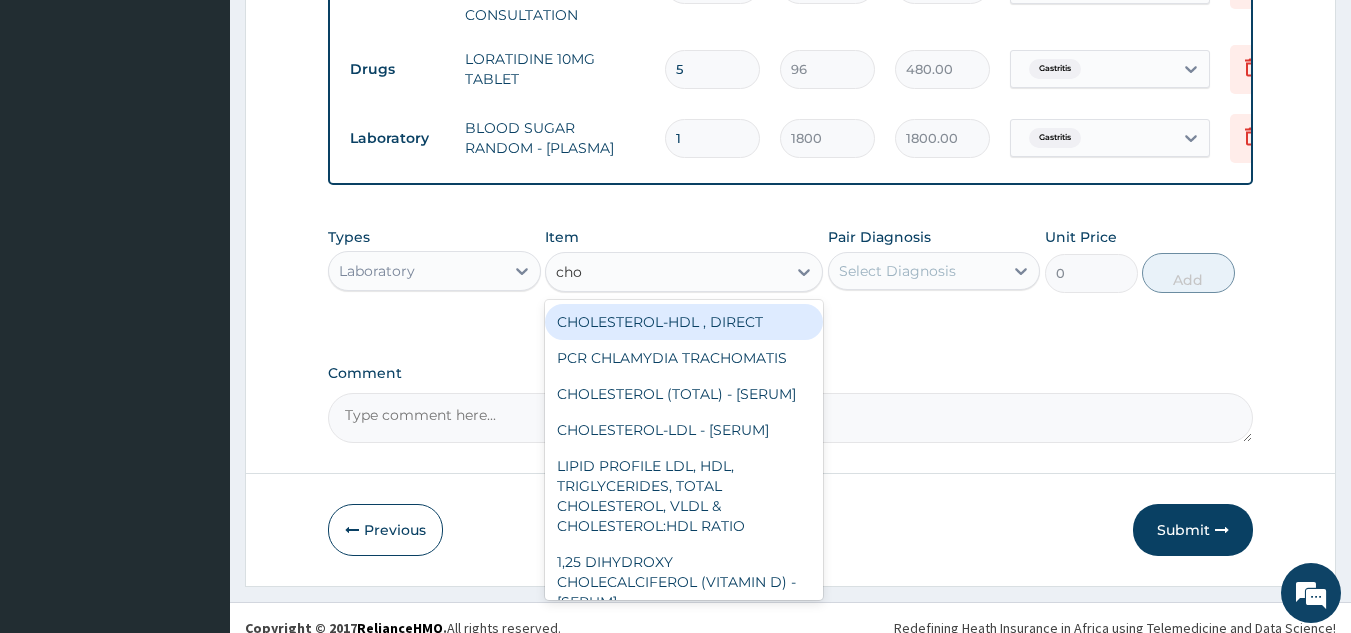 type on "chol" 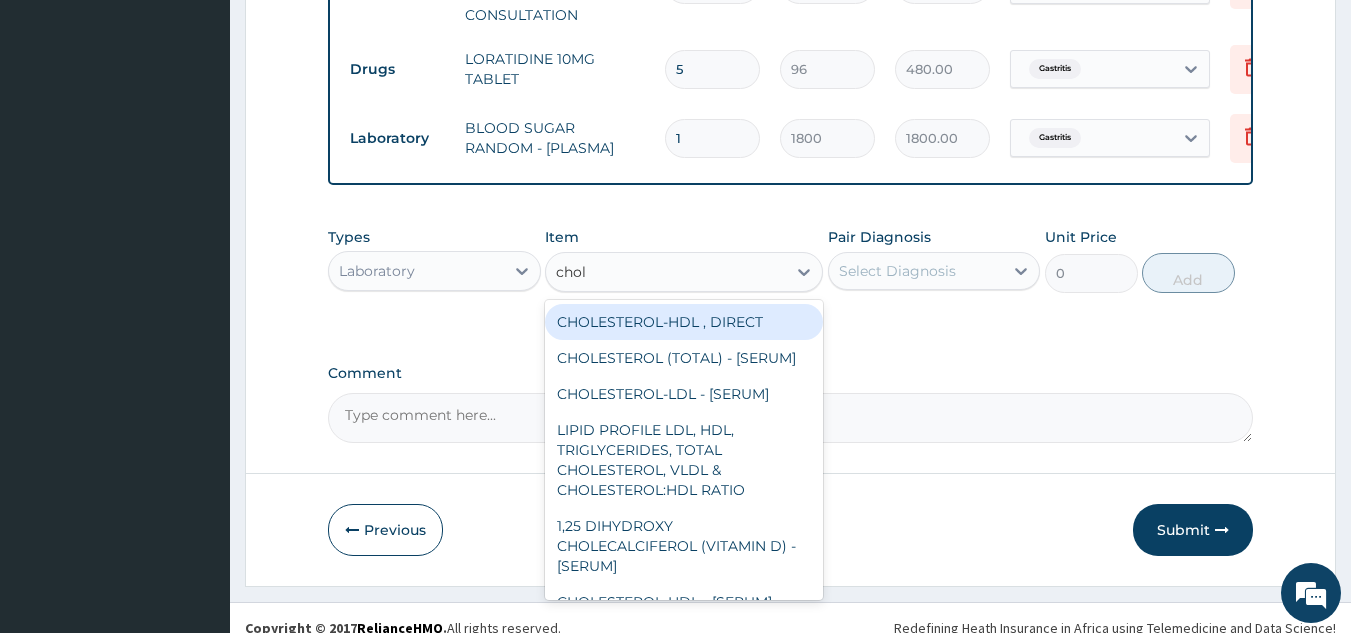 scroll, scrollTop: 898, scrollLeft: 0, axis: vertical 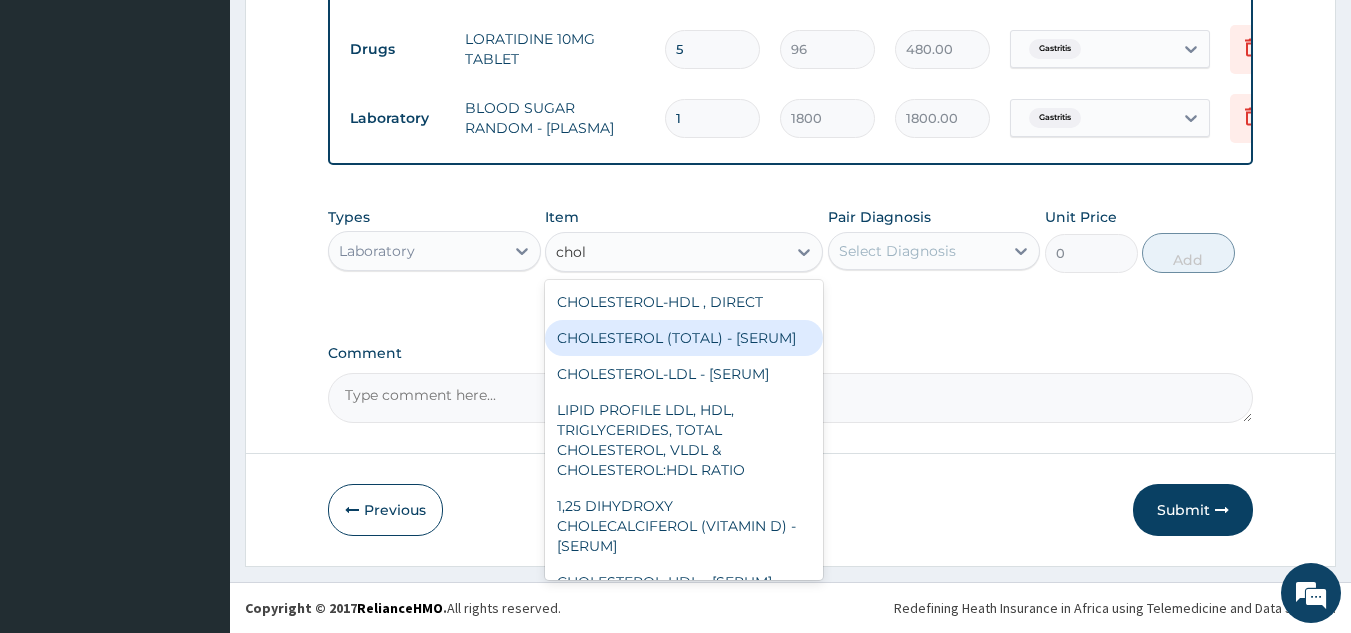 click on "CHOLESTEROL (TOTAL) - [SERUM]" at bounding box center [684, 338] 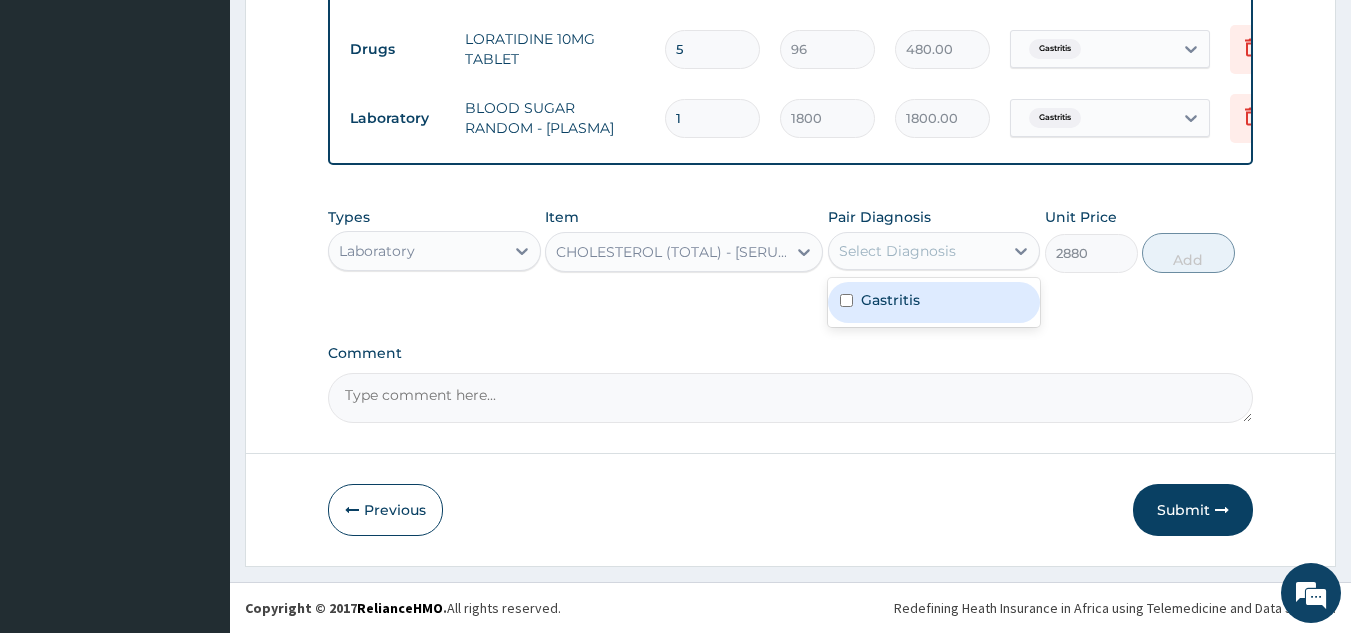 click on "Select Diagnosis" at bounding box center (916, 251) 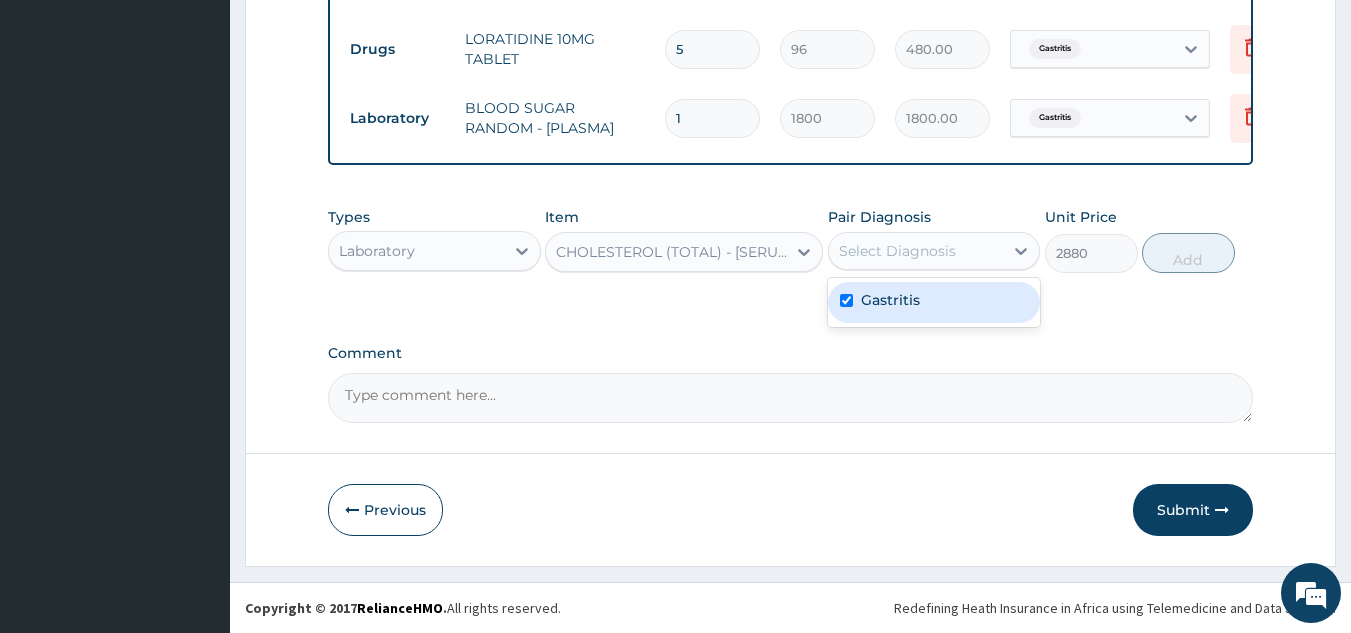 checkbox on "true" 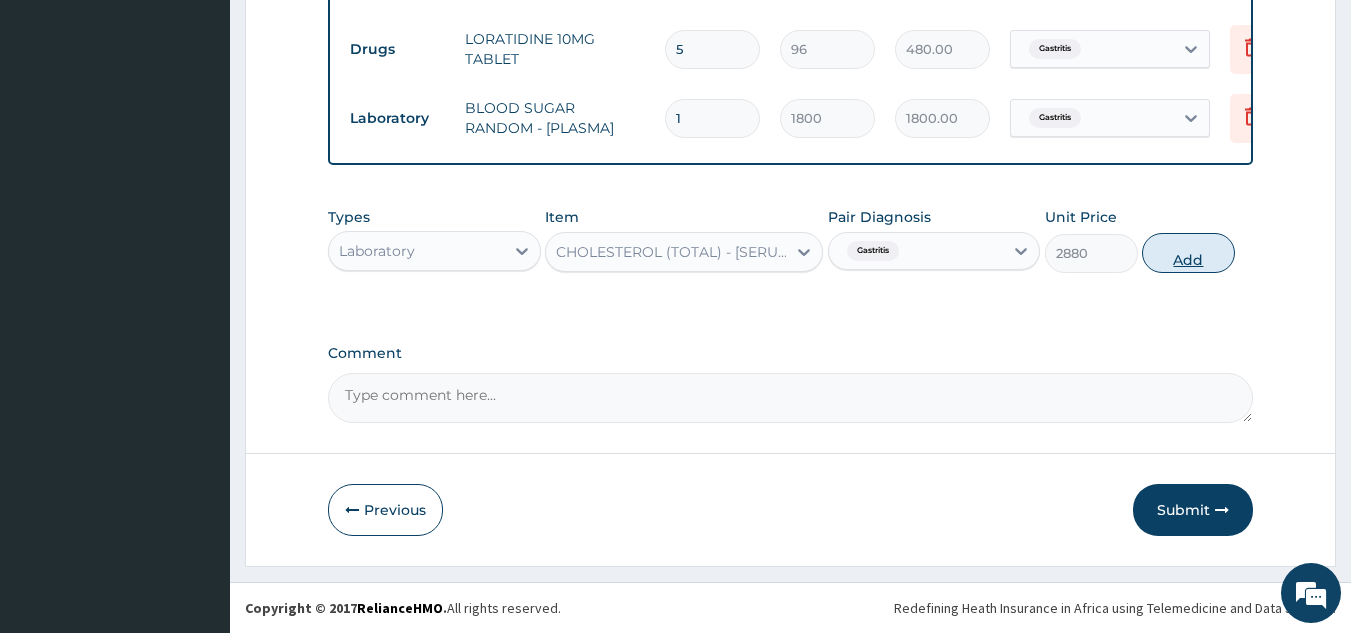 click on "Add" at bounding box center [1188, 253] 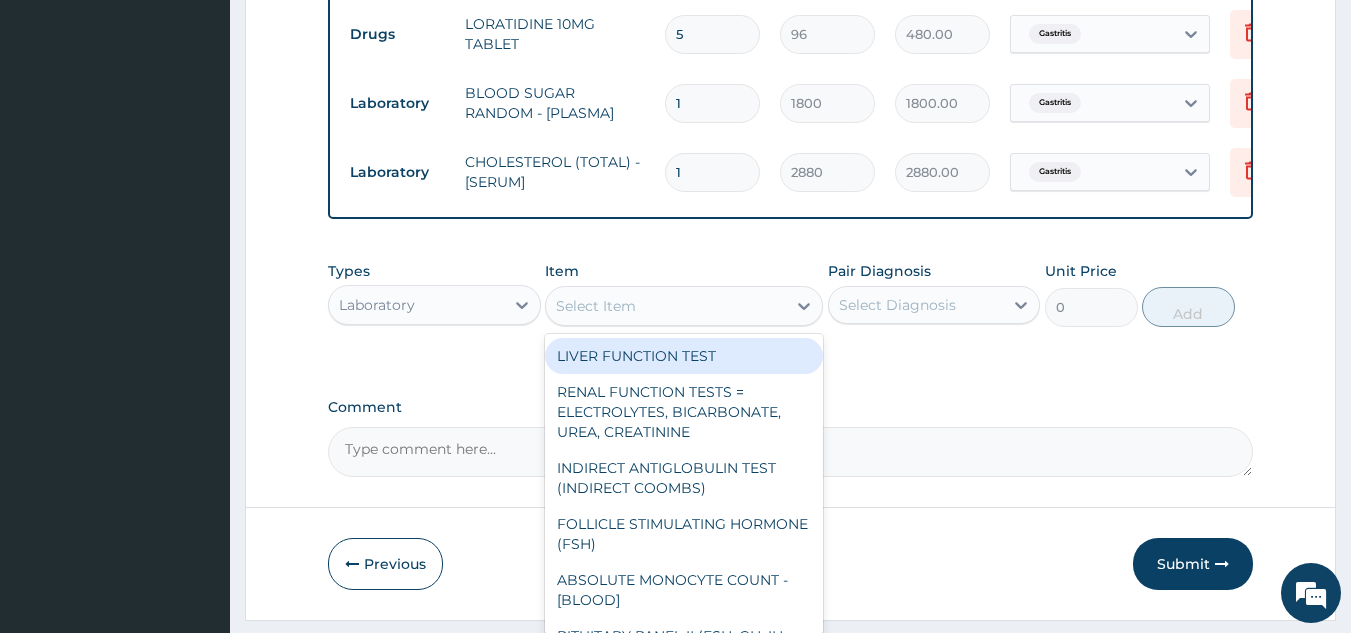 click on "Select Item" at bounding box center (684, 306) 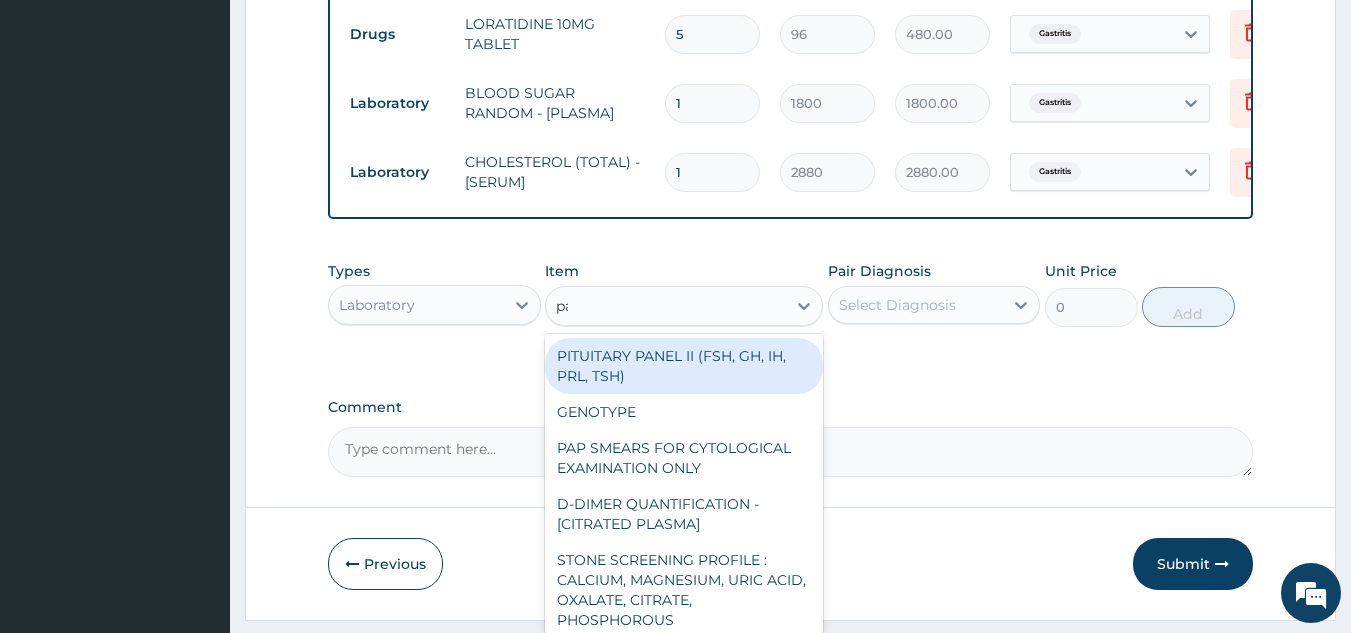 type on "pap" 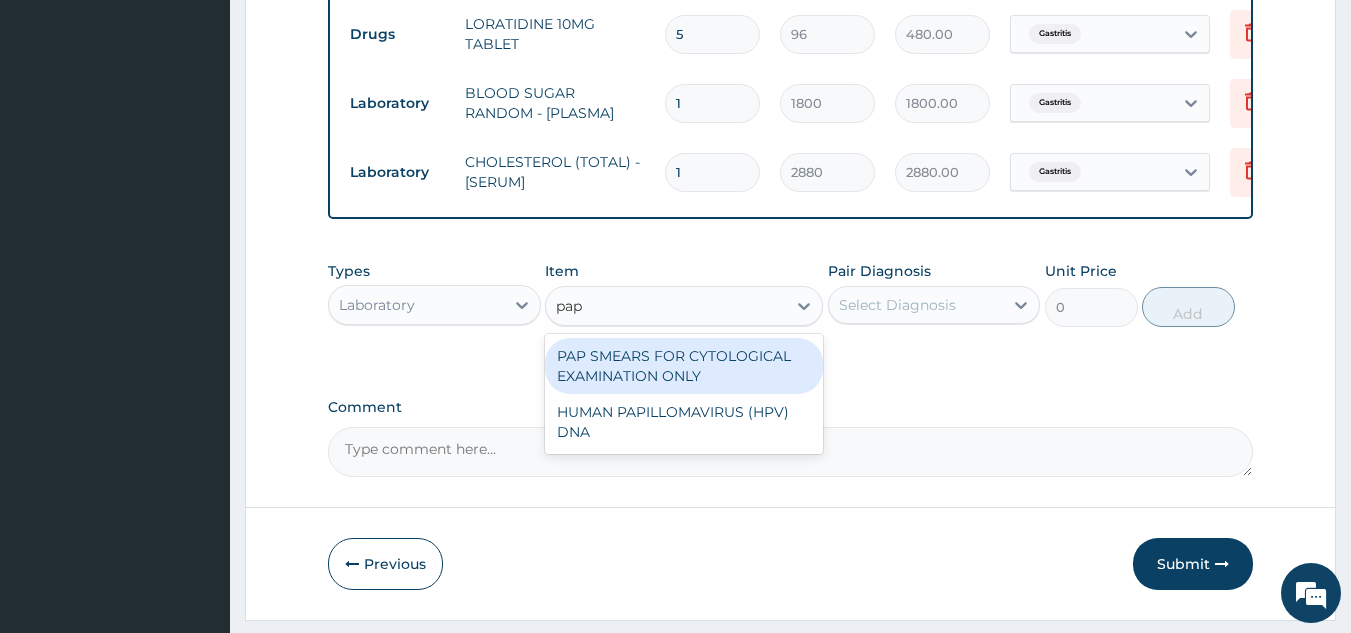 type 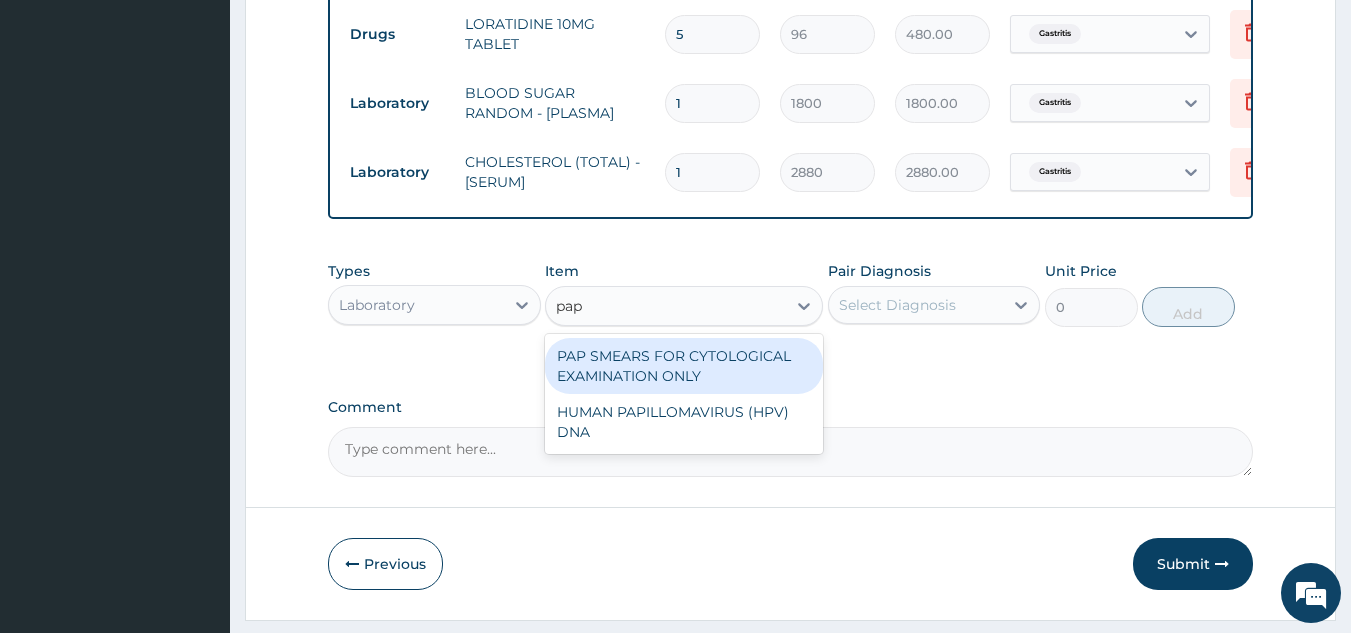 type on "18080" 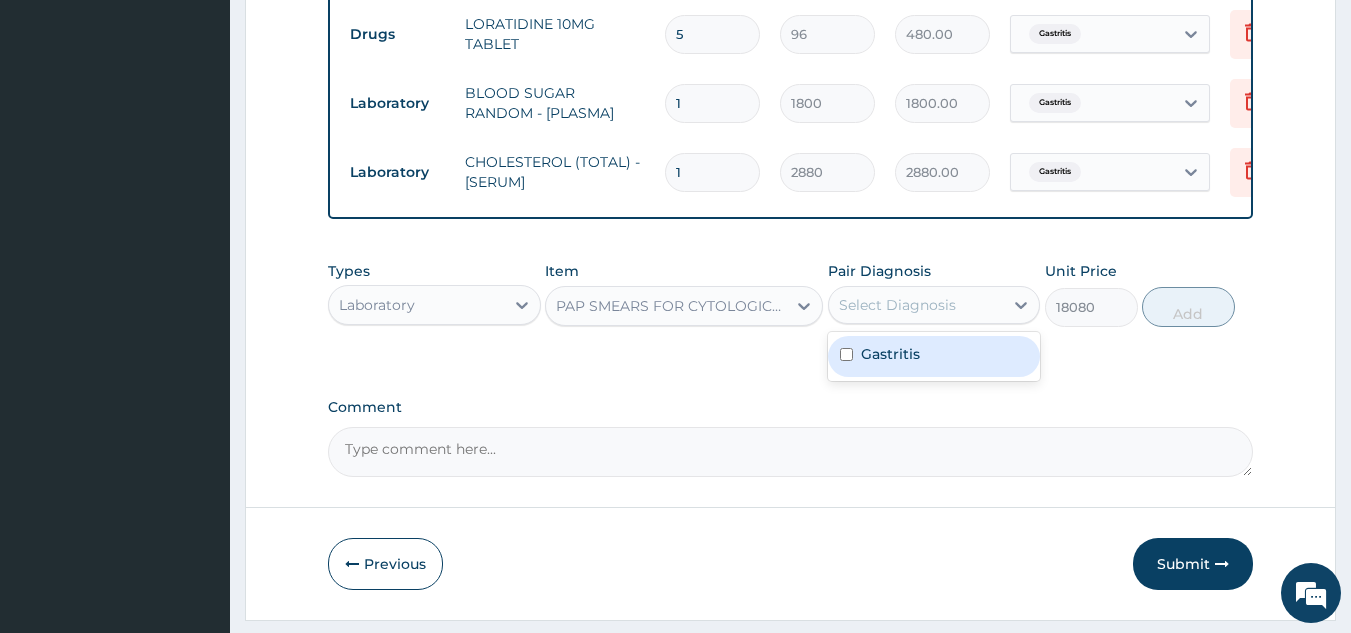 click on "Select Diagnosis" at bounding box center (916, 305) 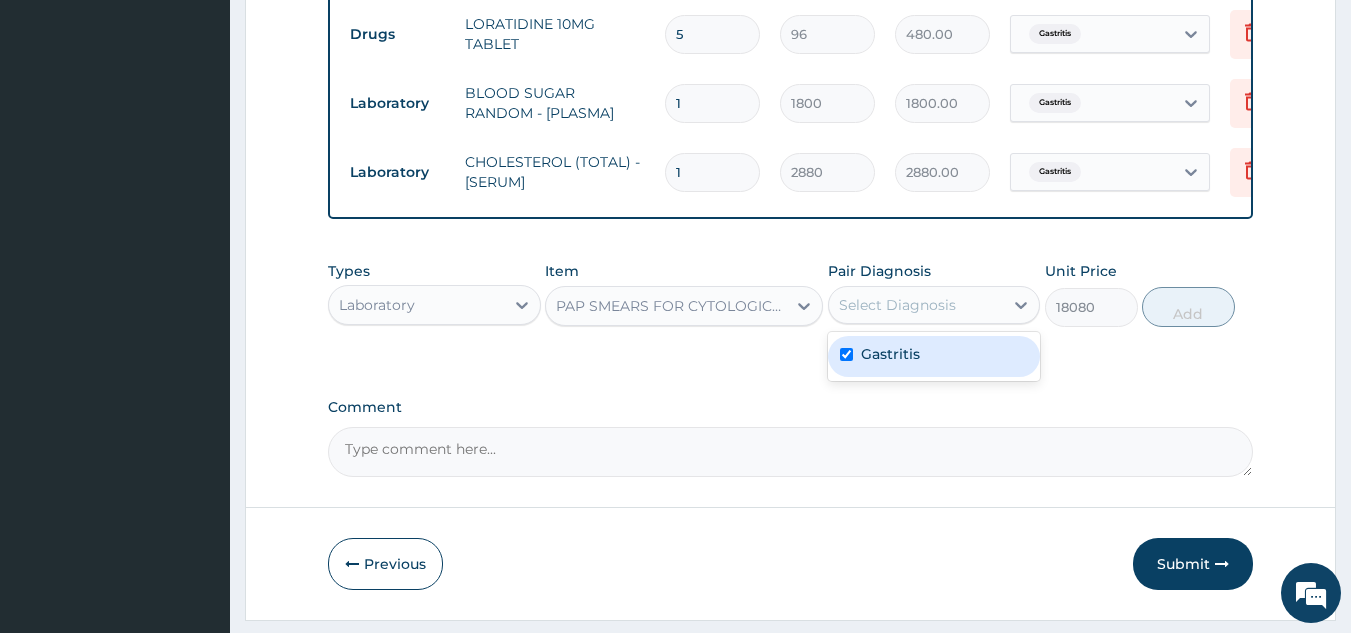 checkbox on "true" 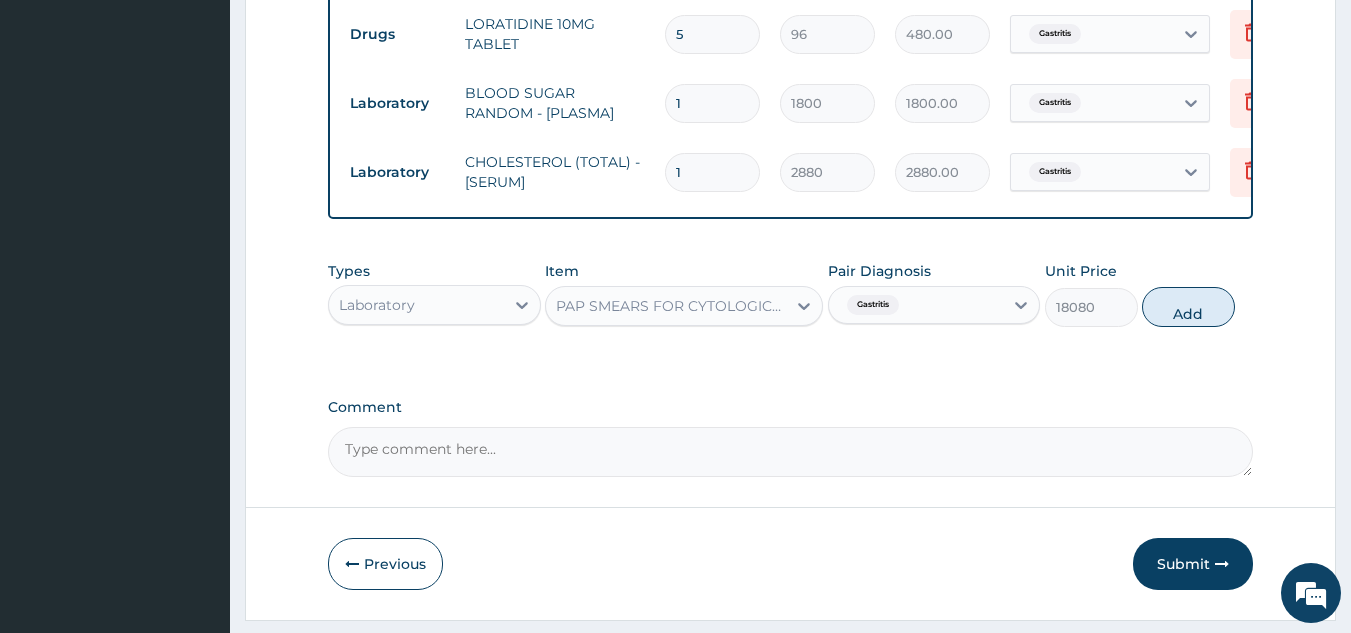 click on "Item PAP SMEARS FOR CYTOLOGICAL EXAMINATION ONLY" at bounding box center (684, 294) 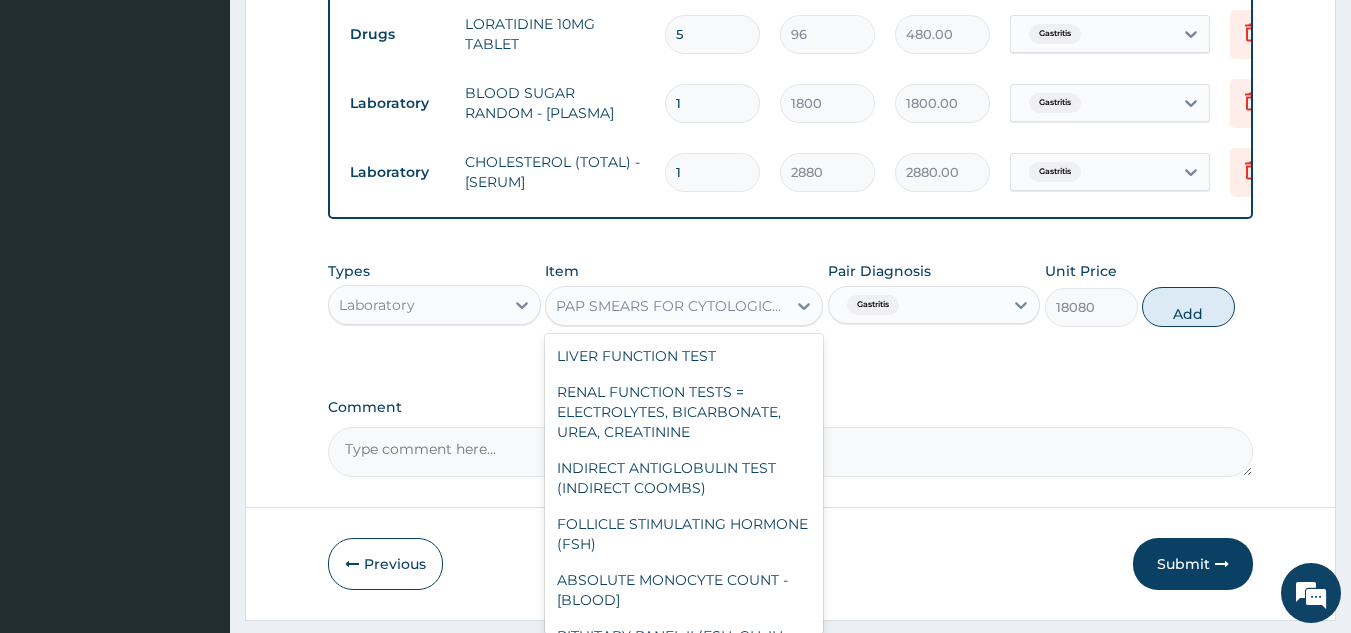 click on "PAP SMEARS FOR CYTOLOGICAL EXAMINATION ONLY" at bounding box center (672, 306) 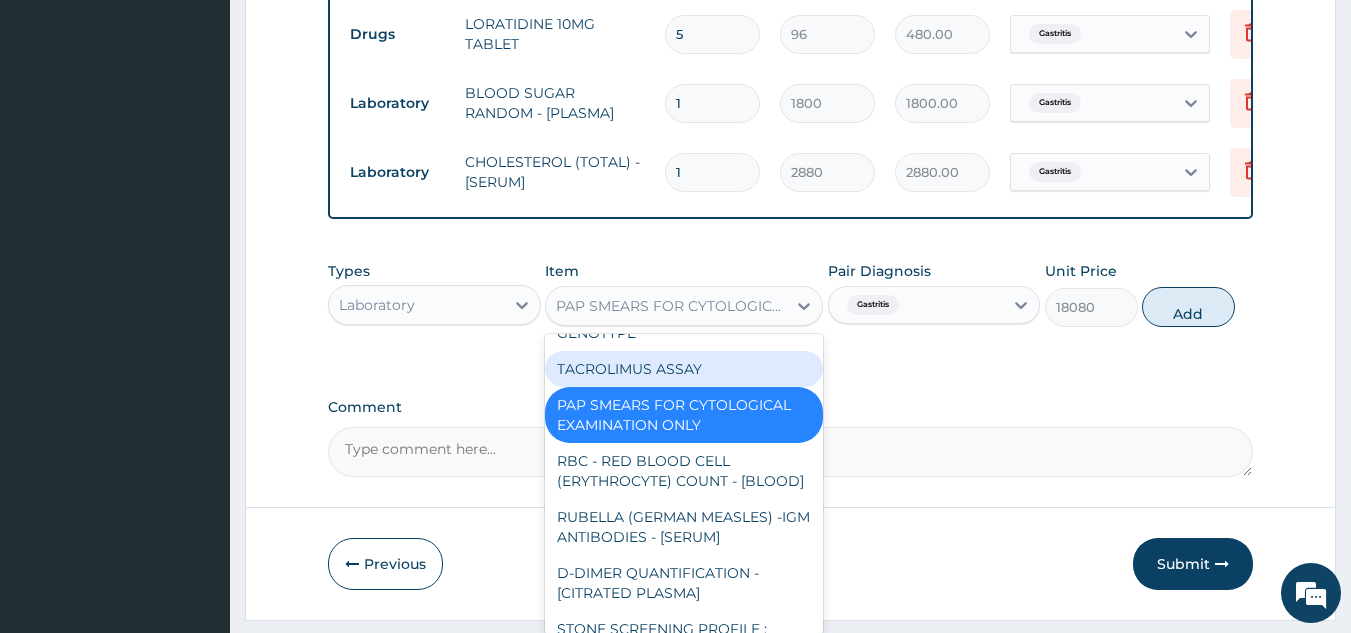 scroll, scrollTop: 360, scrollLeft: 0, axis: vertical 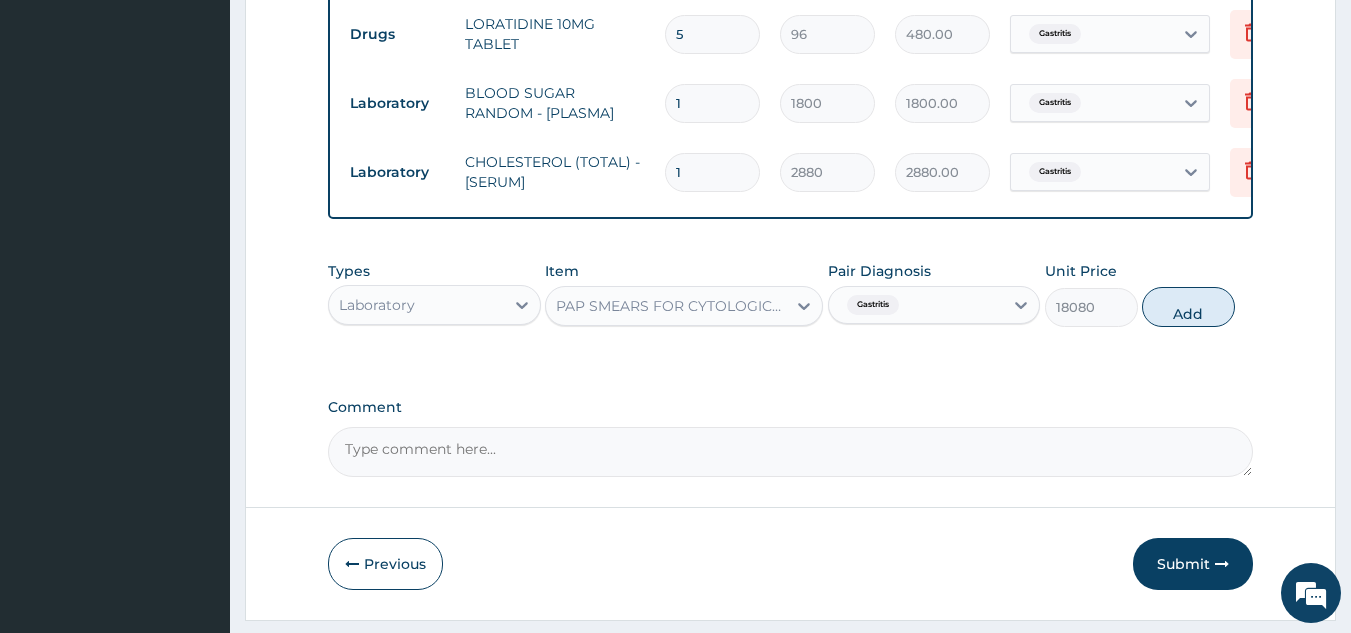 click on "Types Laboratory Item PAP SMEARS FOR CYTOLOGICAL EXAMINATION ONLY Pair Diagnosis Gastritis Unit Price 18080 Add" at bounding box center (791, 309) 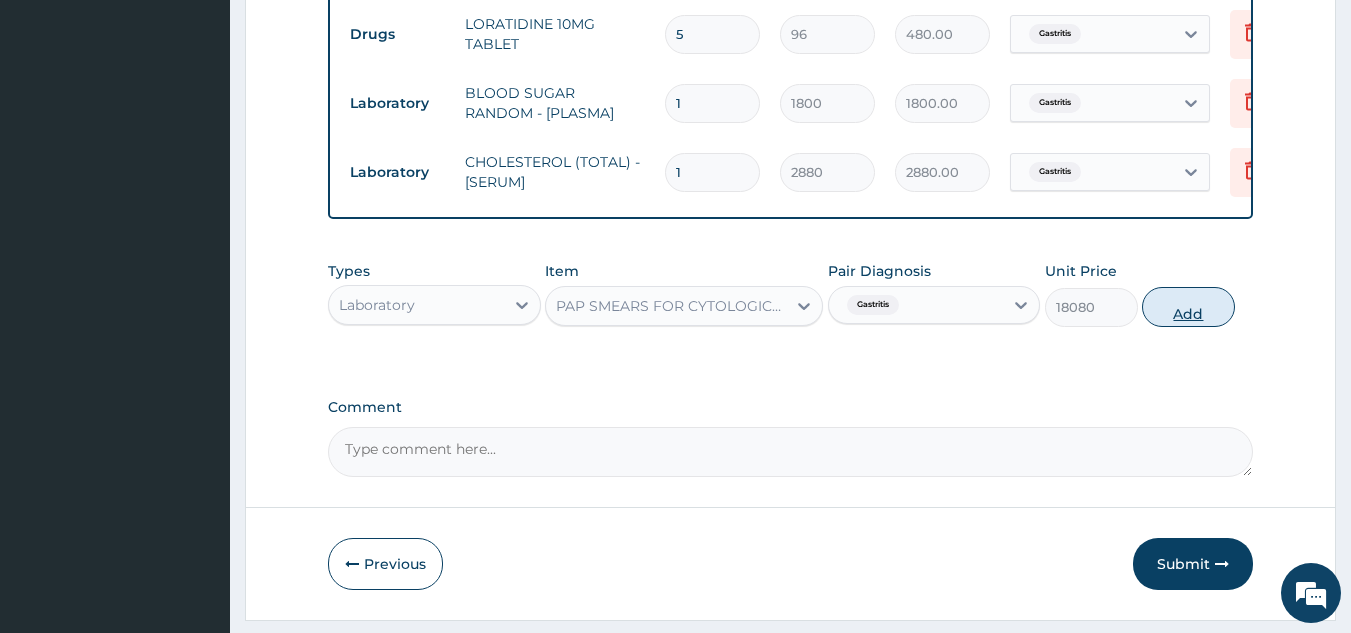click on "Add" at bounding box center [1188, 307] 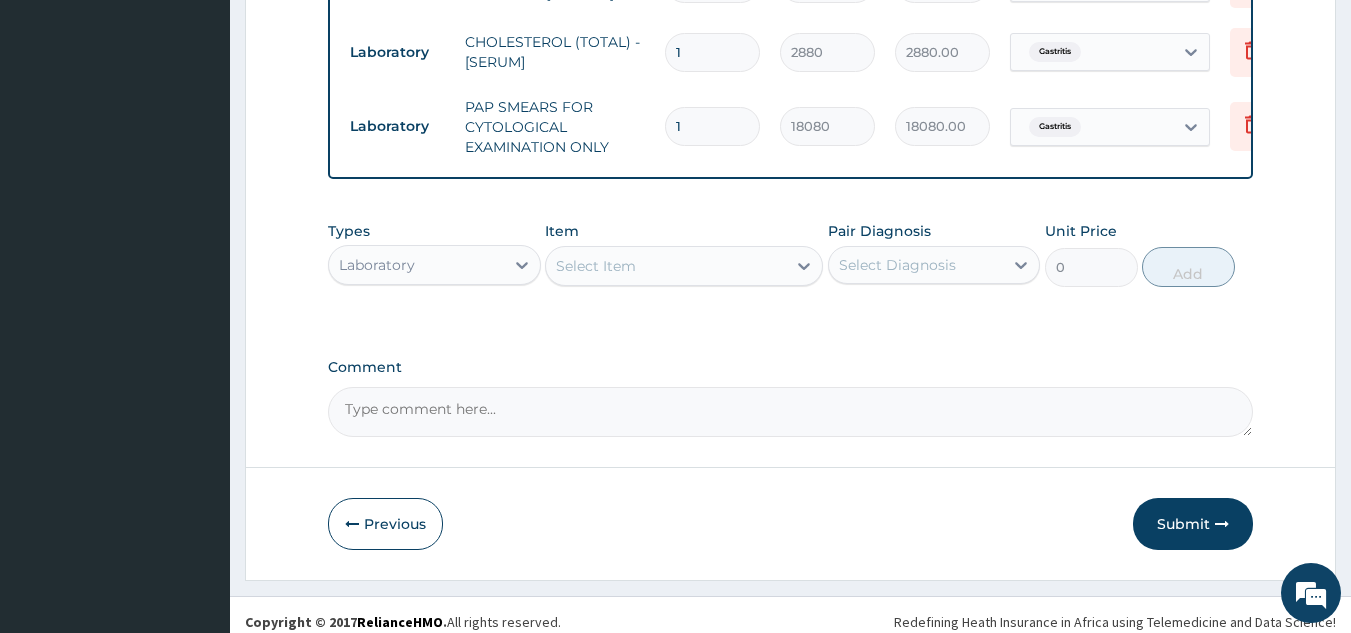scroll, scrollTop: 1047, scrollLeft: 0, axis: vertical 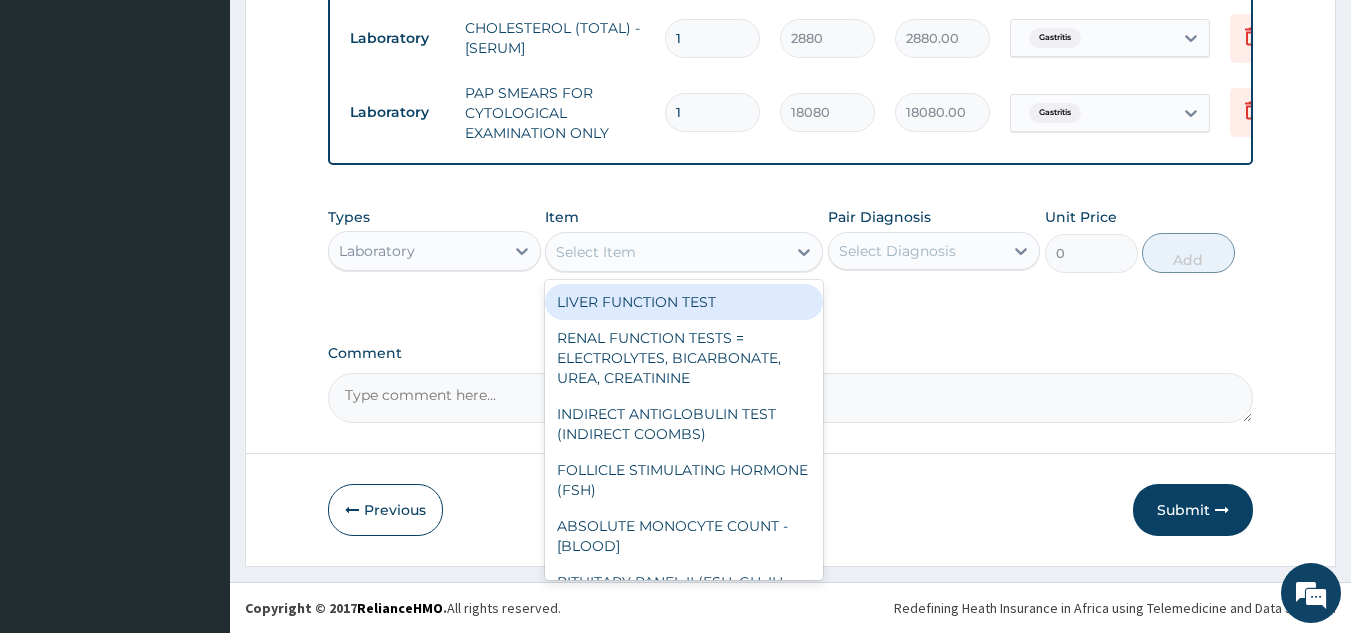 click on "Select Item" at bounding box center [596, 252] 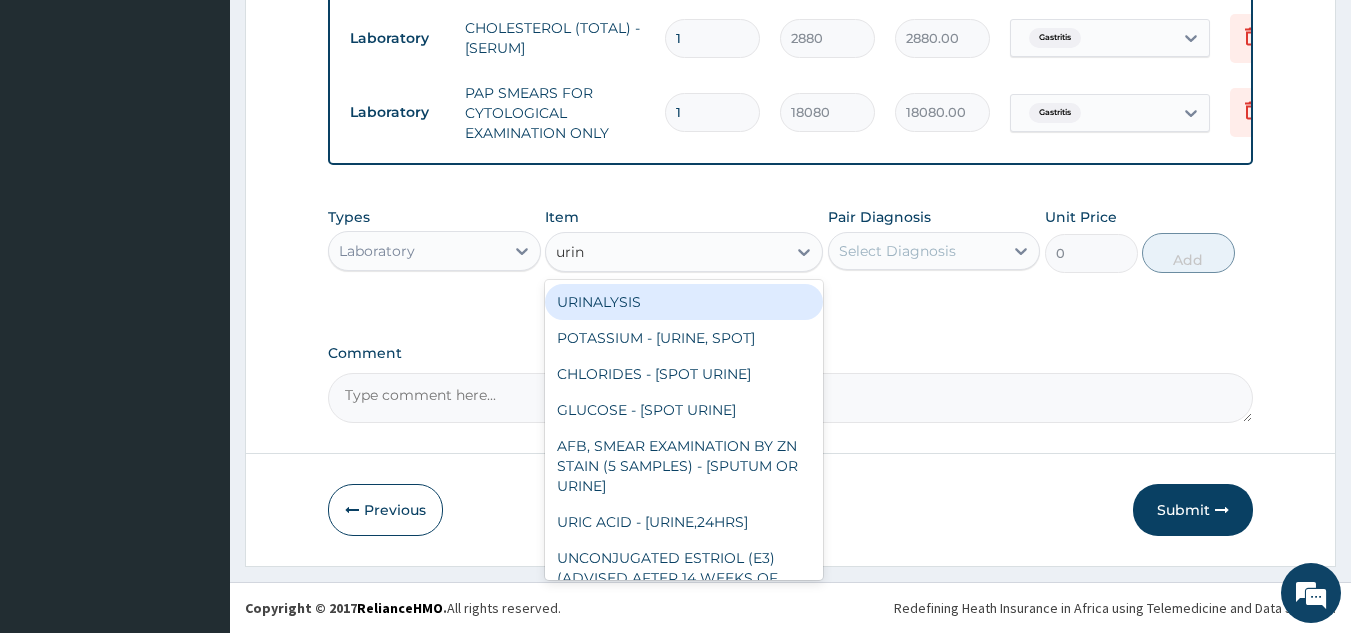 type on "urina" 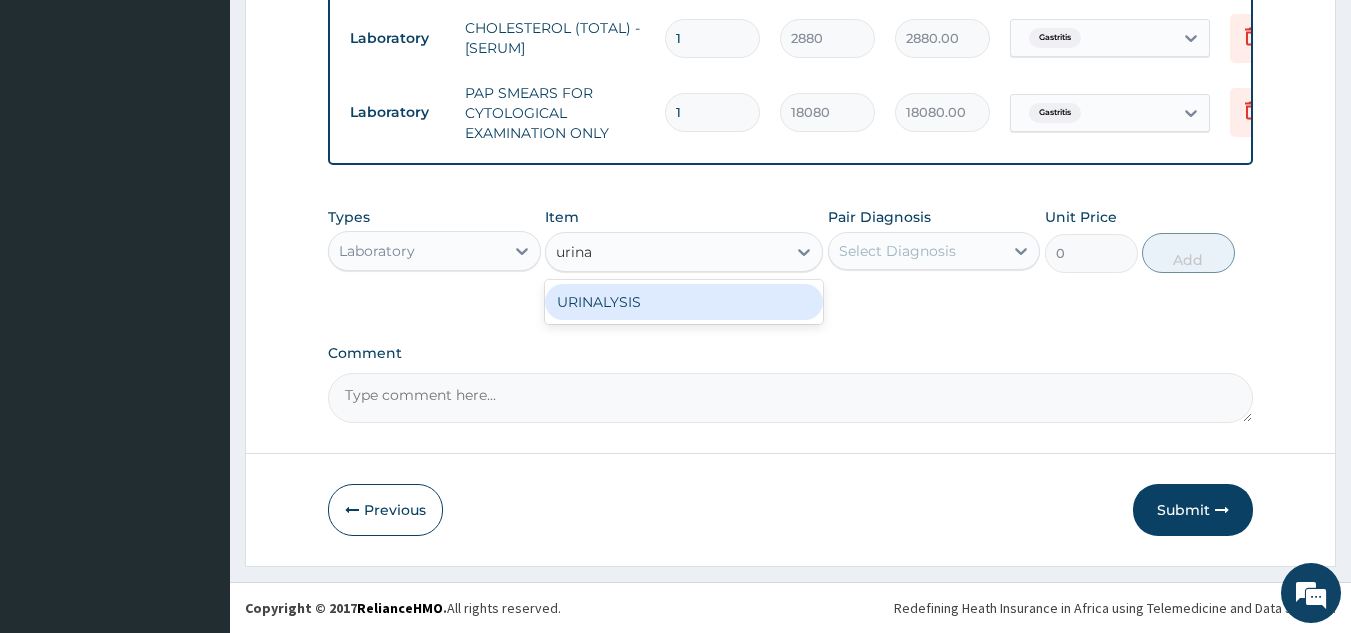type 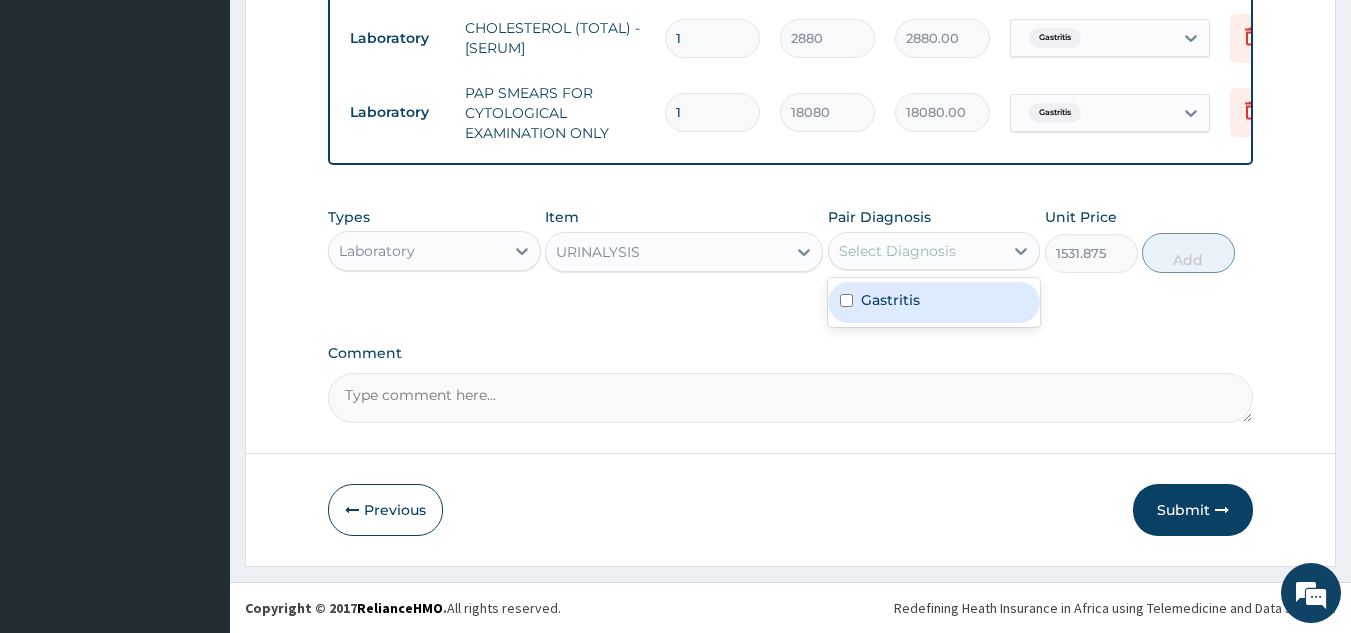 click on "Select Diagnosis" at bounding box center [934, 251] 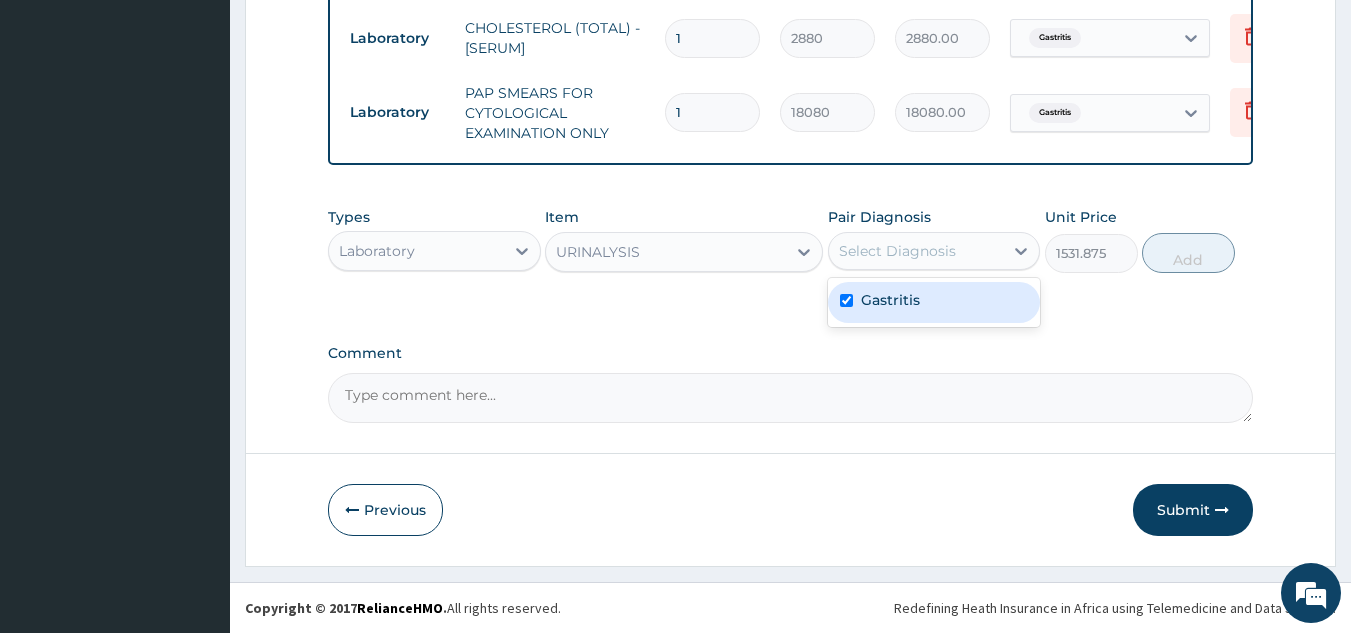 checkbox on "true" 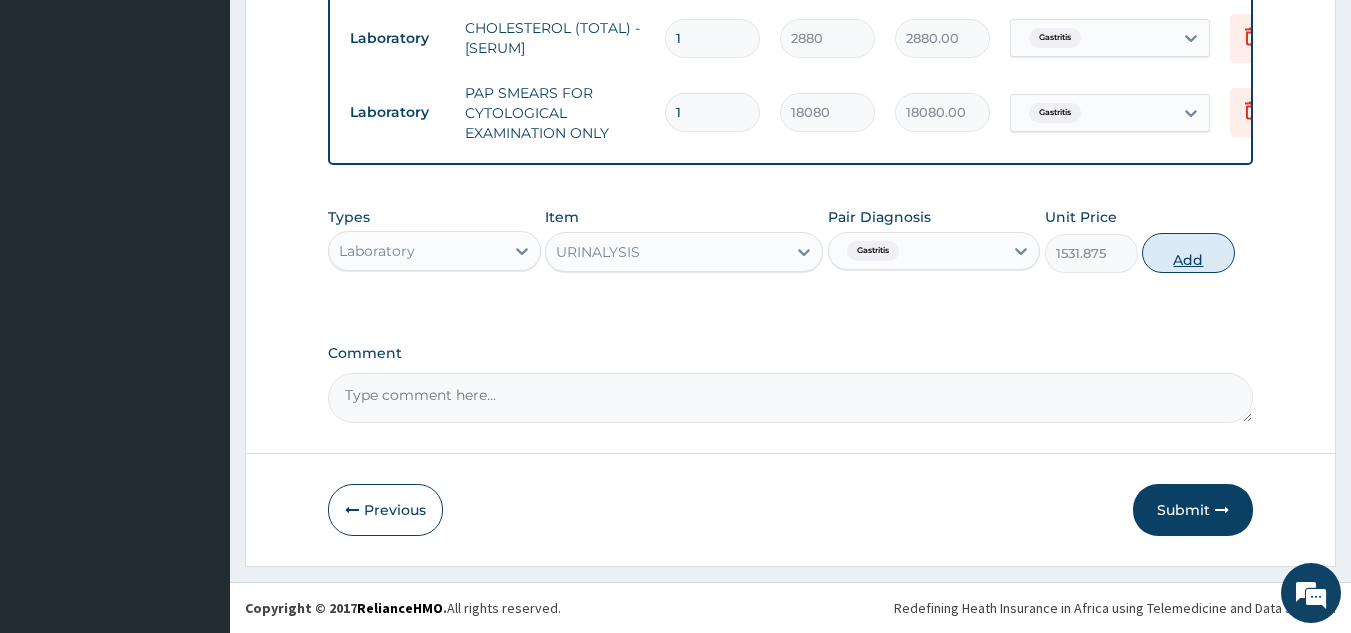 click on "Add" at bounding box center [1188, 253] 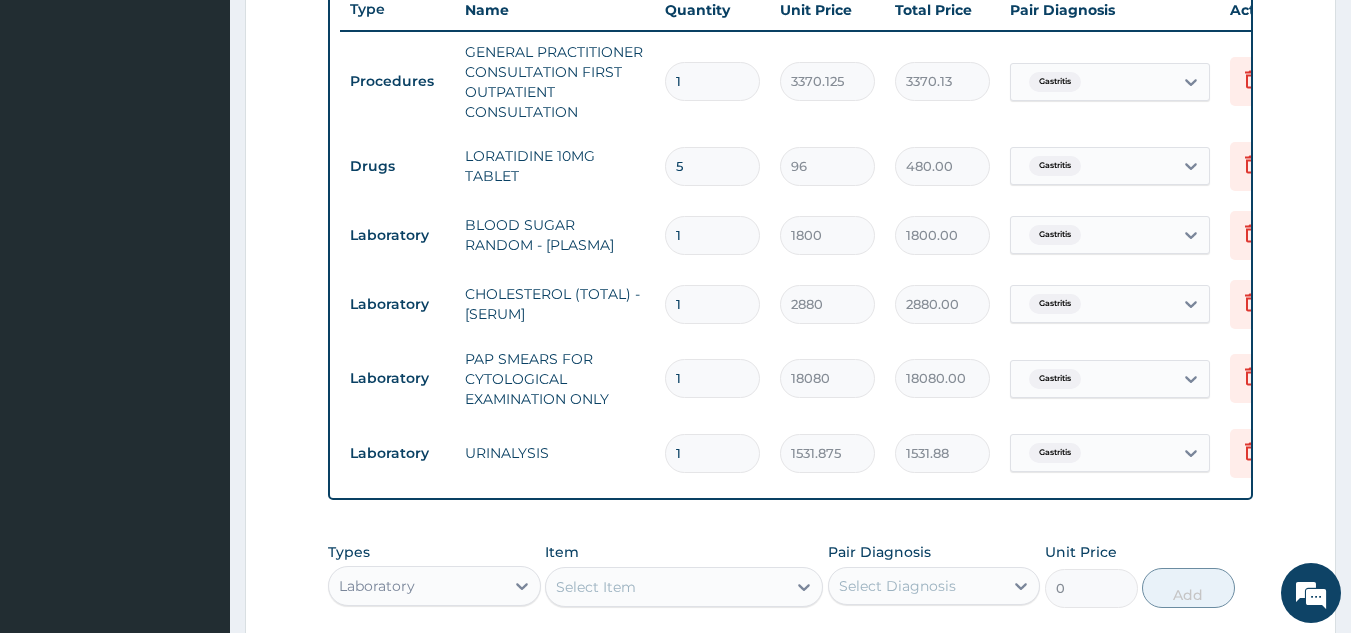 scroll, scrollTop: 1116, scrollLeft: 0, axis: vertical 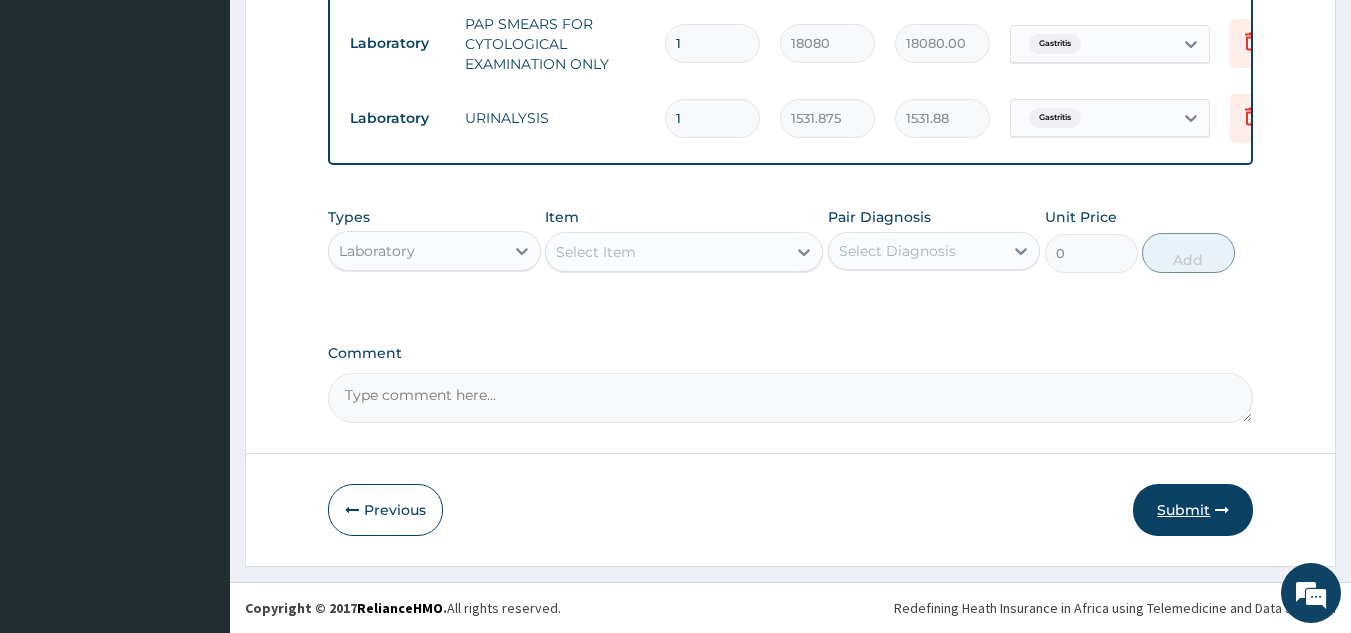 click on "Submit" at bounding box center [1193, 510] 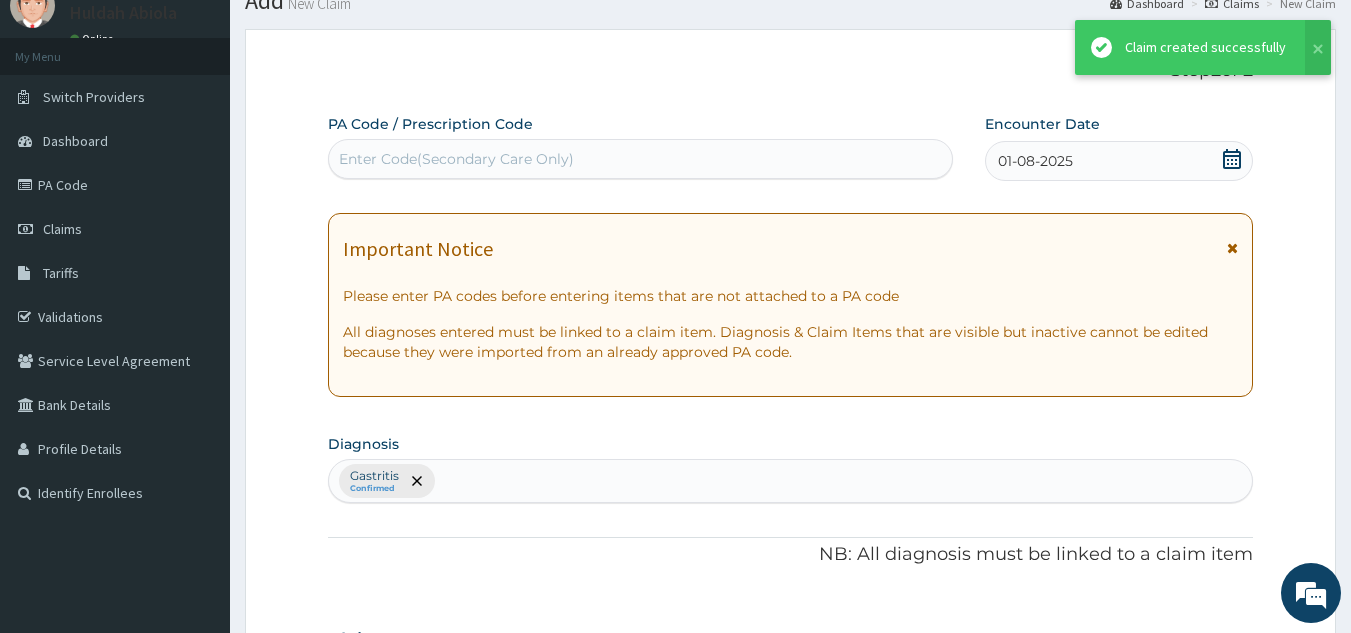 scroll, scrollTop: 1116, scrollLeft: 0, axis: vertical 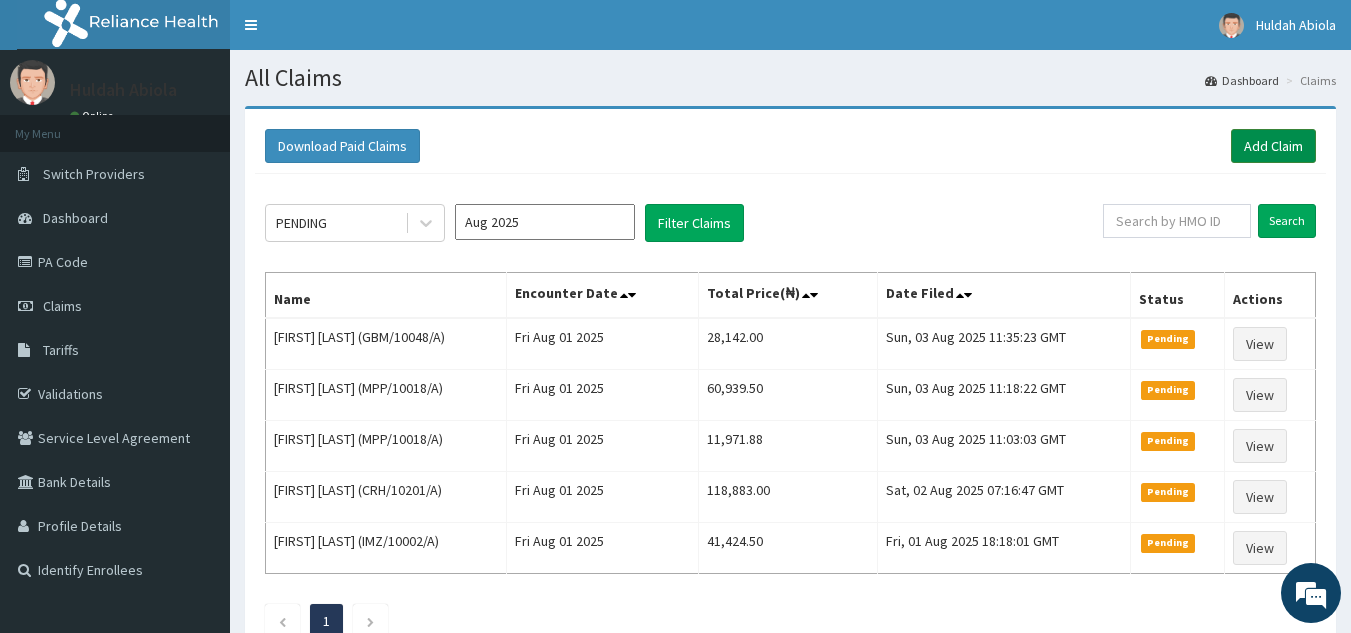 click on "Add Claim" at bounding box center [1273, 146] 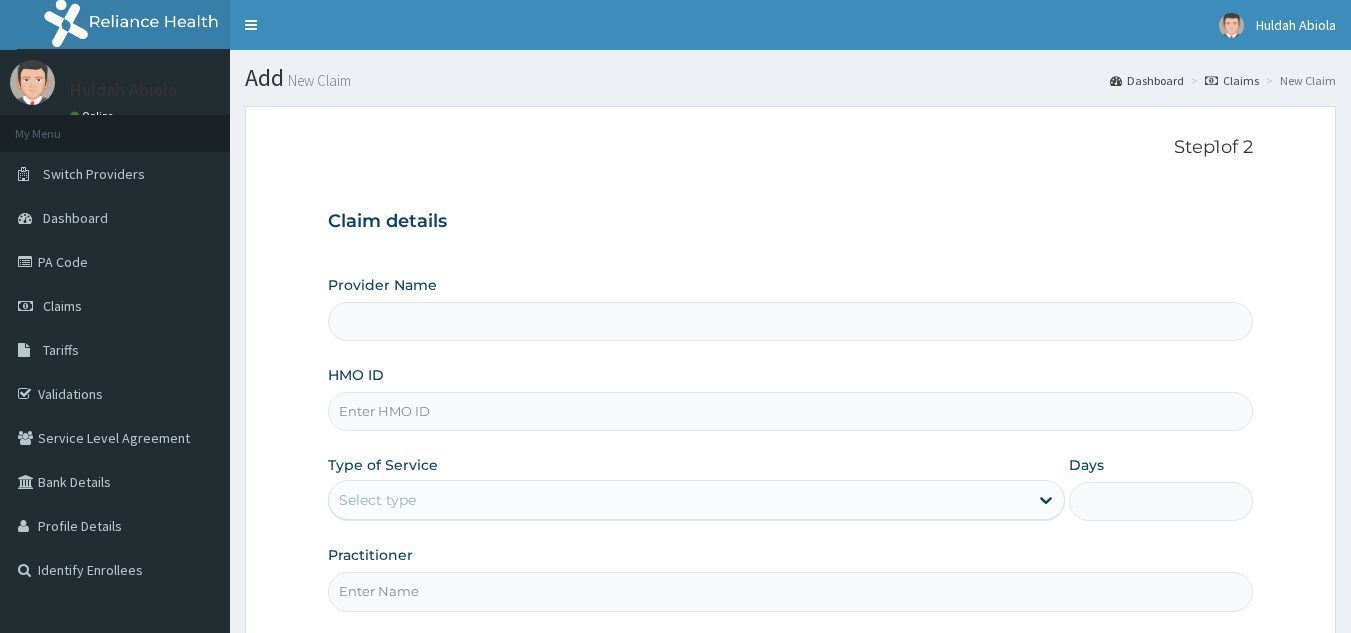 scroll, scrollTop: 0, scrollLeft: 0, axis: both 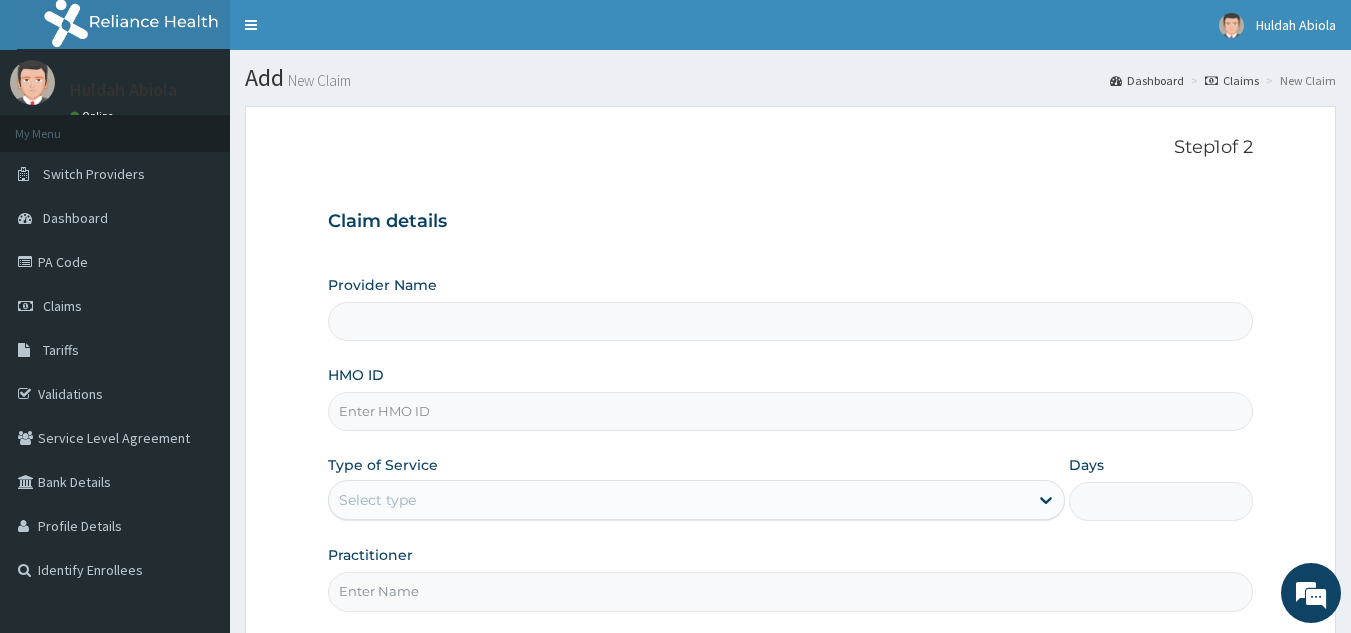 type on "Reliance Family Clinics (RFC) - Lekki" 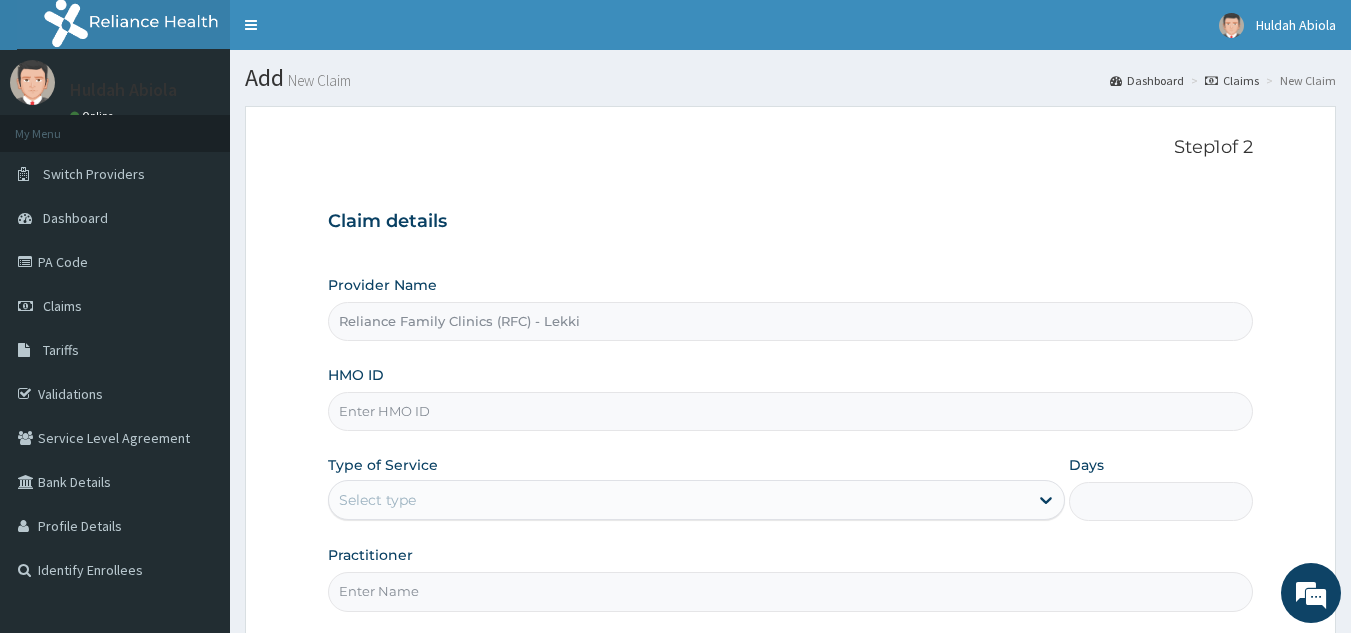 click on "HMO ID" at bounding box center [791, 411] 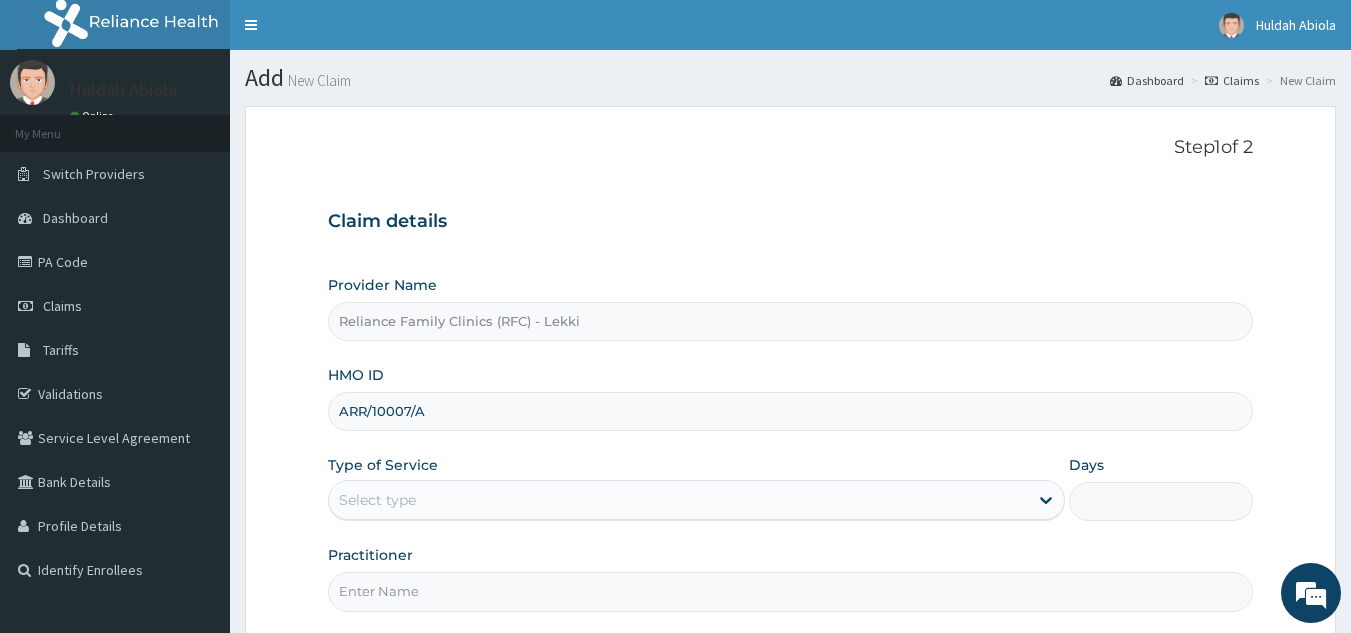 type on "ARR/10007/A" 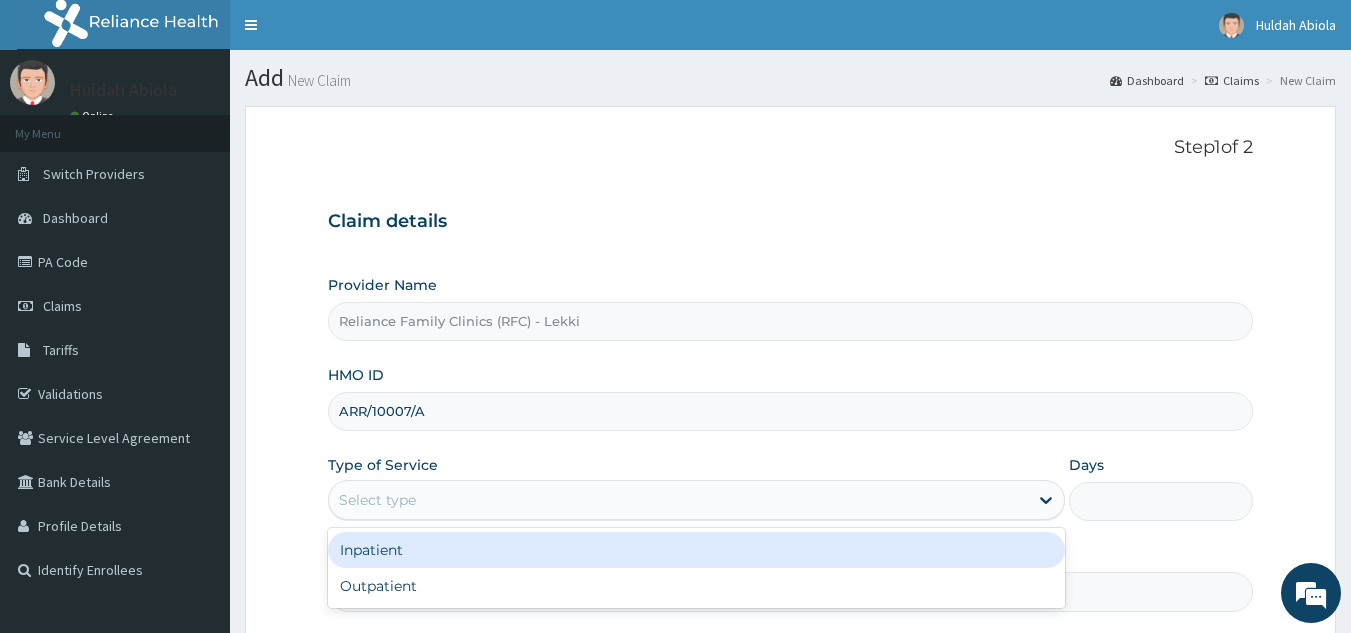 scroll, scrollTop: 0, scrollLeft: 0, axis: both 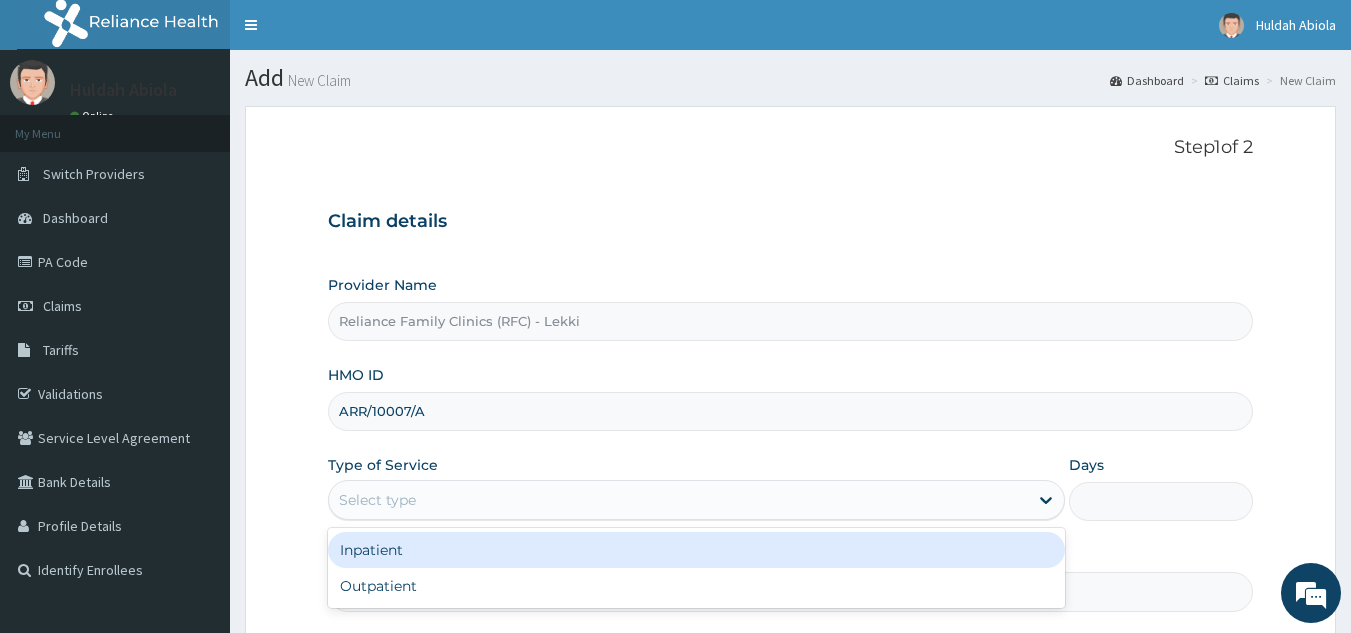click on "Select type" at bounding box center (678, 500) 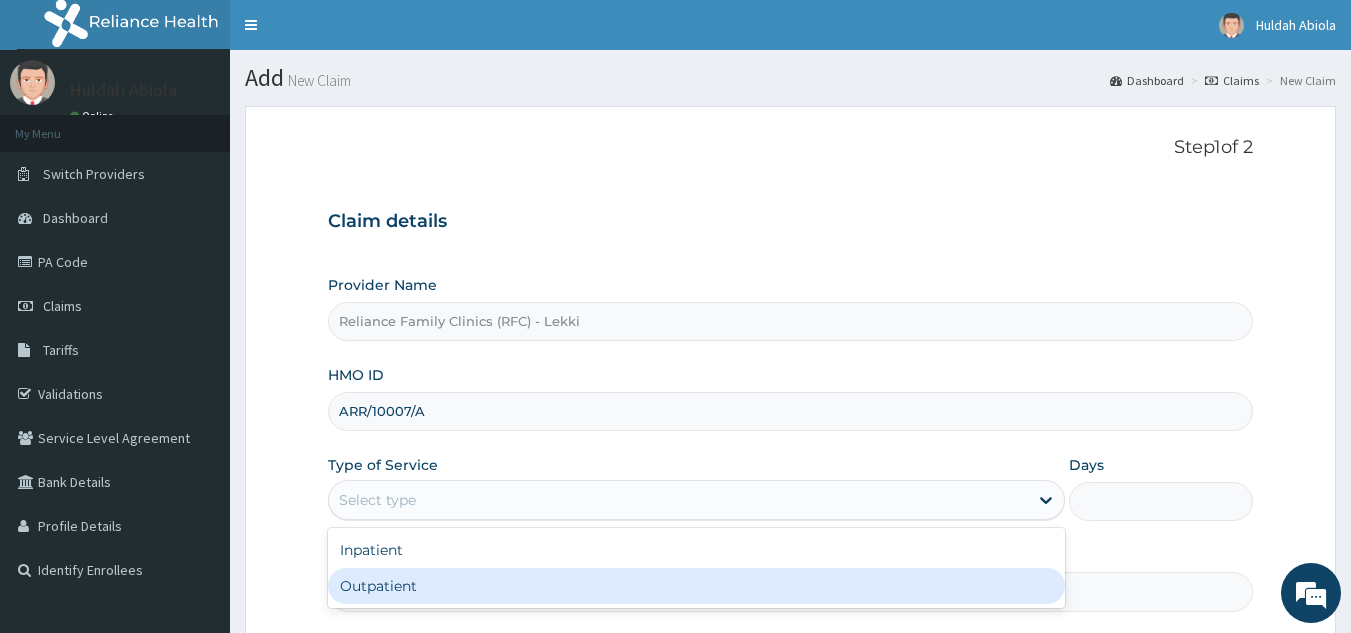 click on "Outpatient" at bounding box center [696, 586] 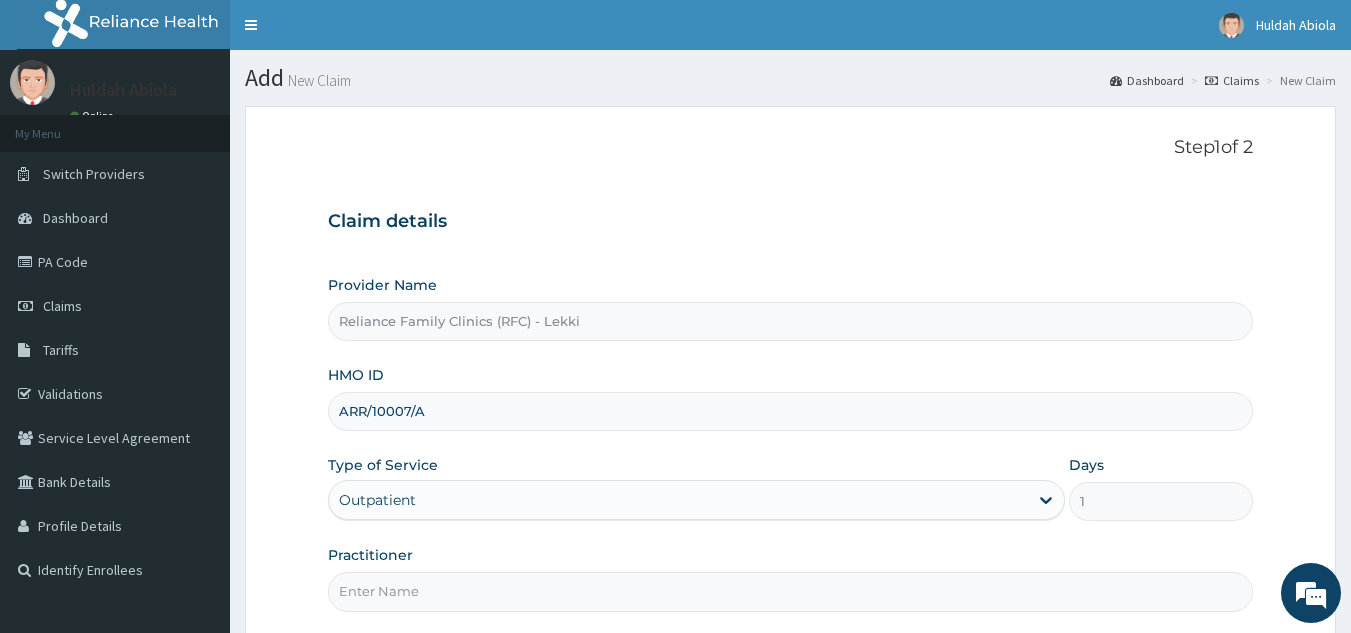 scroll, scrollTop: 189, scrollLeft: 0, axis: vertical 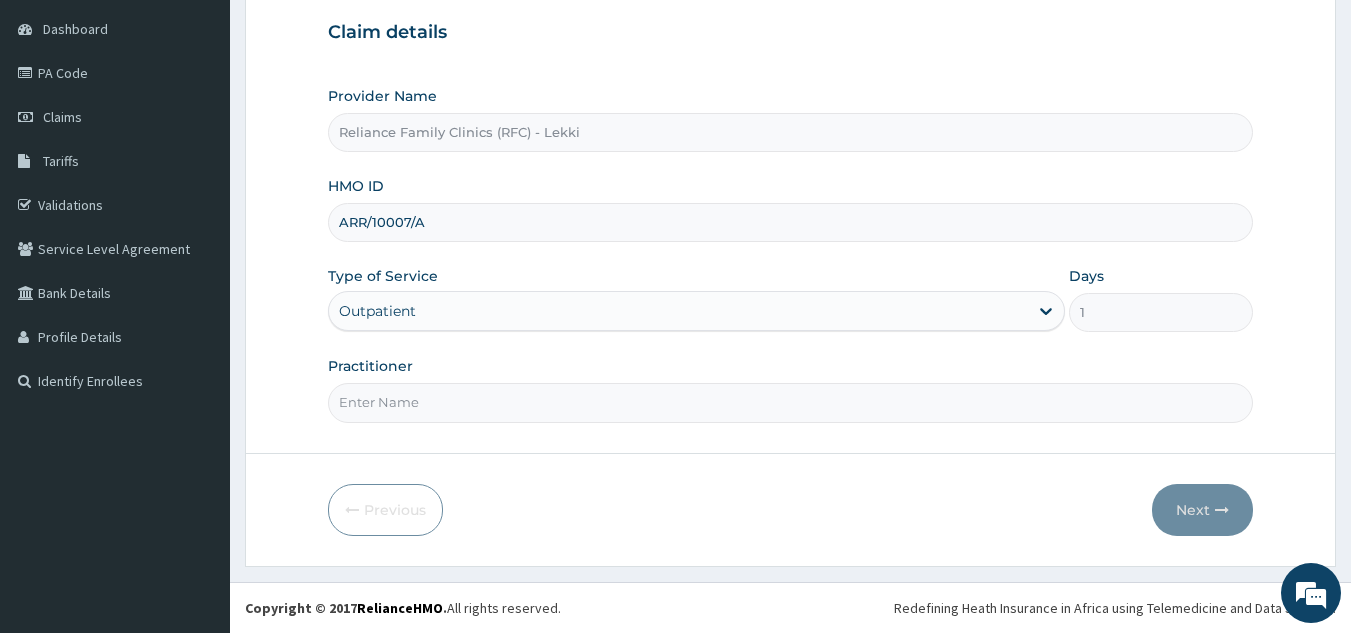 click on "Practitioner" at bounding box center (791, 402) 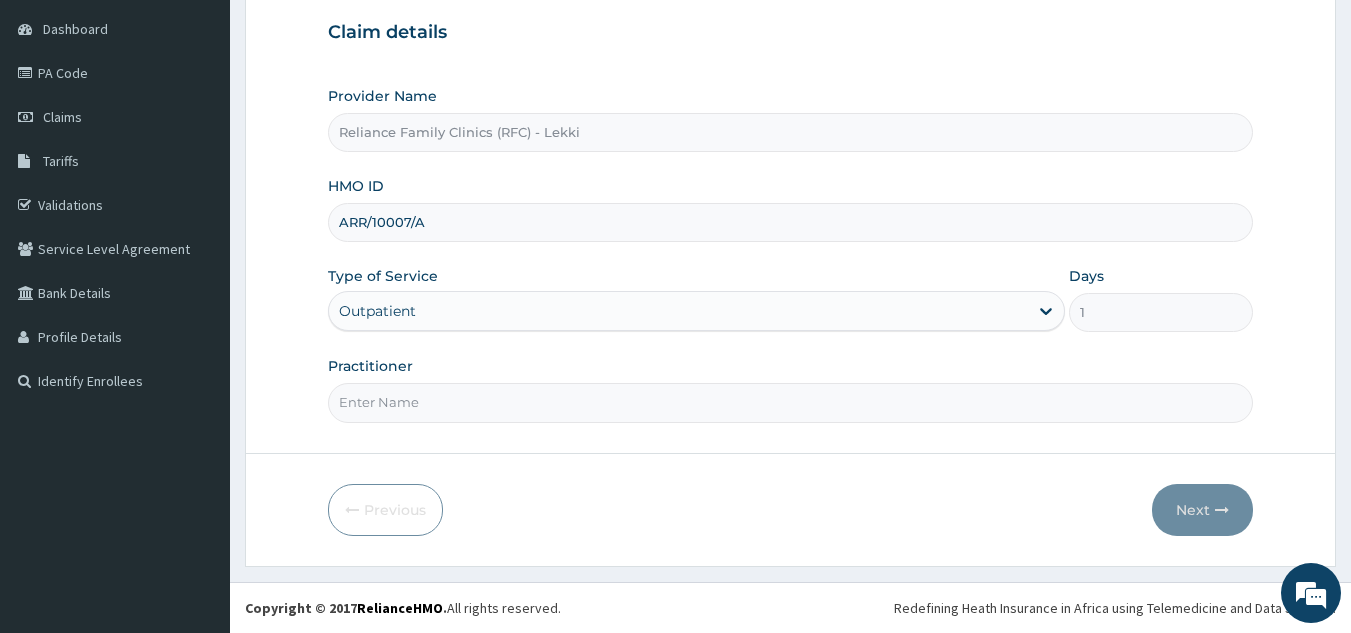 type on "Locum" 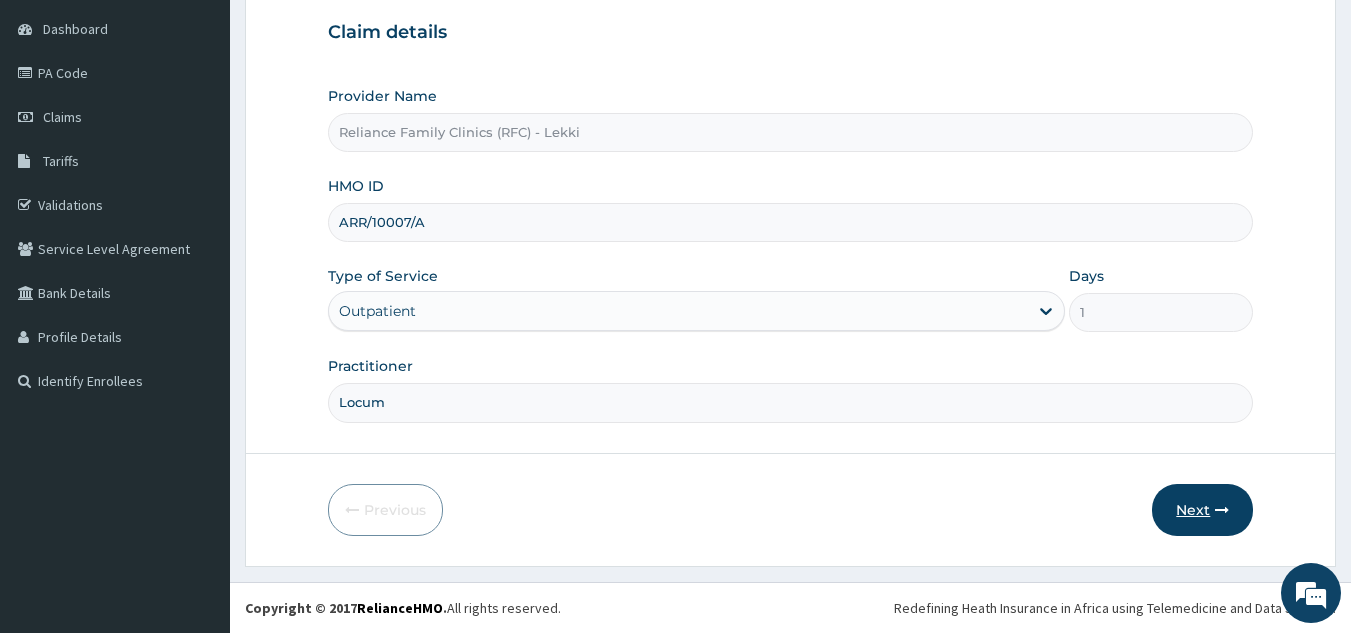 click on "Next" at bounding box center [1202, 510] 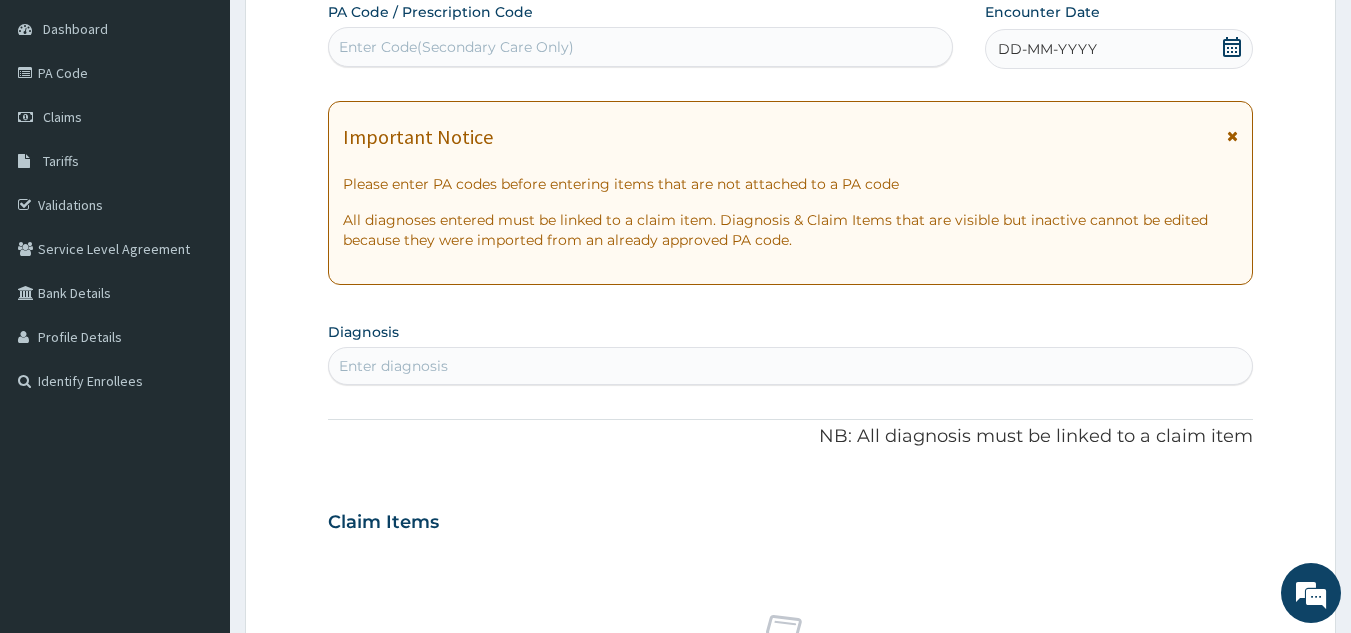 click on "DD-MM-YYYY" at bounding box center (1119, 49) 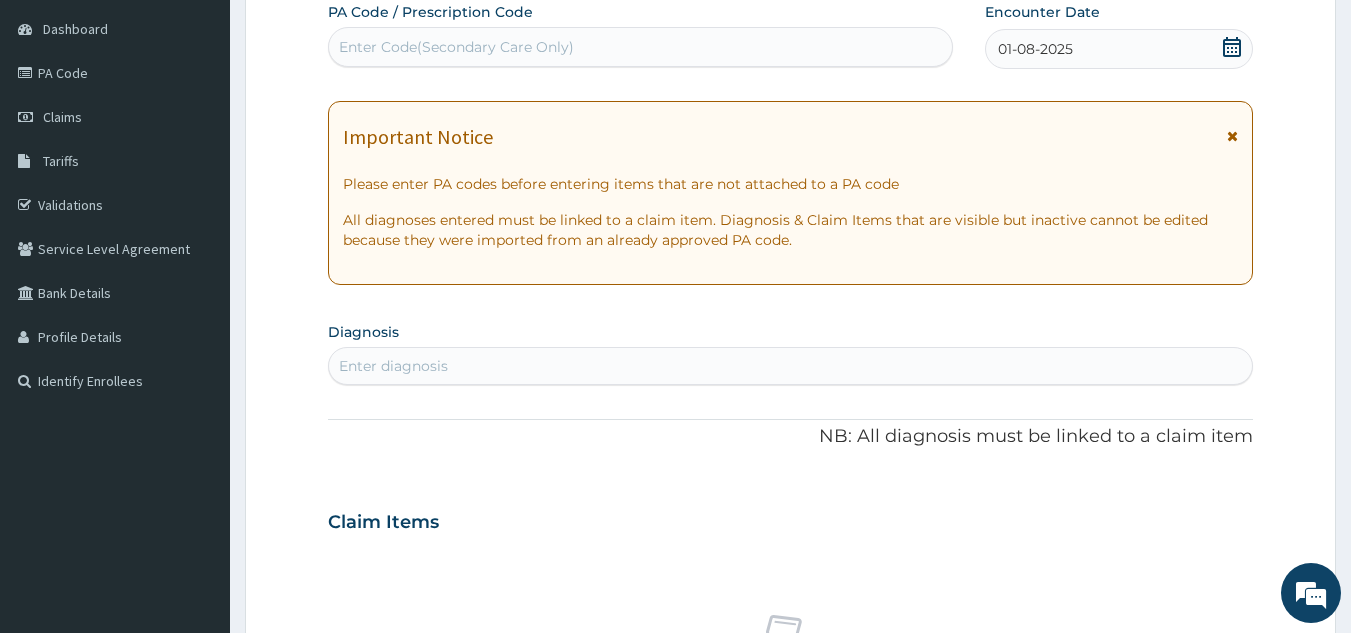 click on "Enter diagnosis" at bounding box center [791, 366] 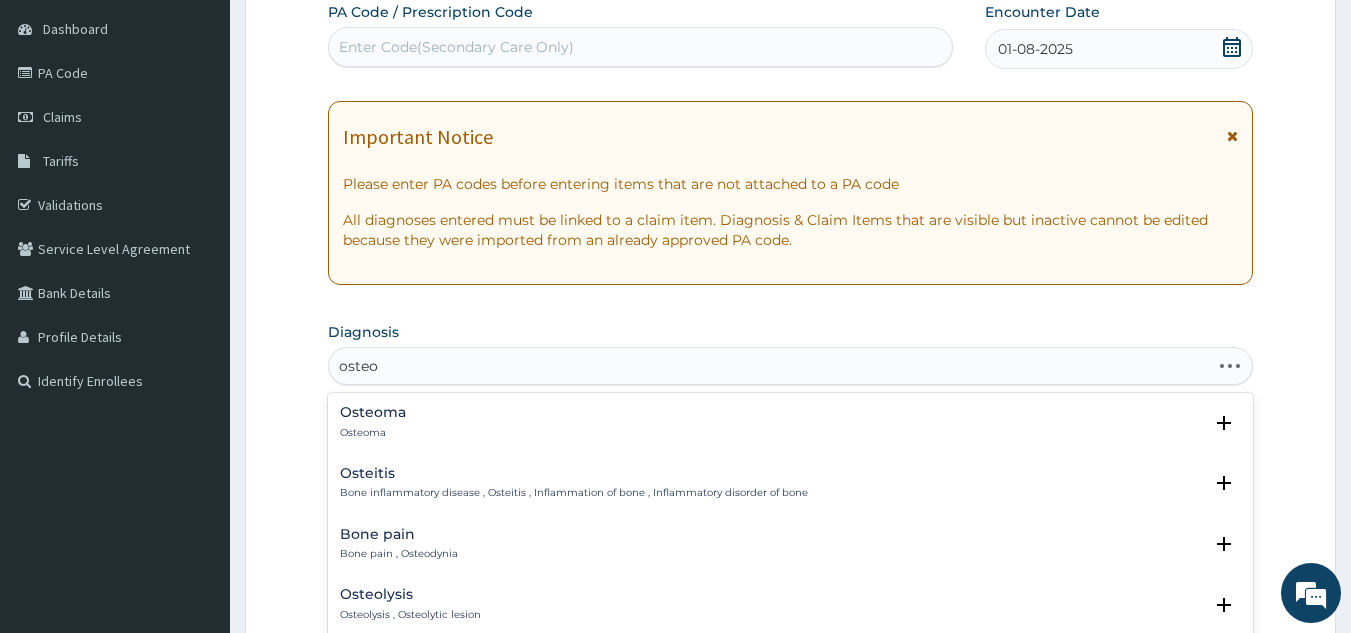 type on "osteoa" 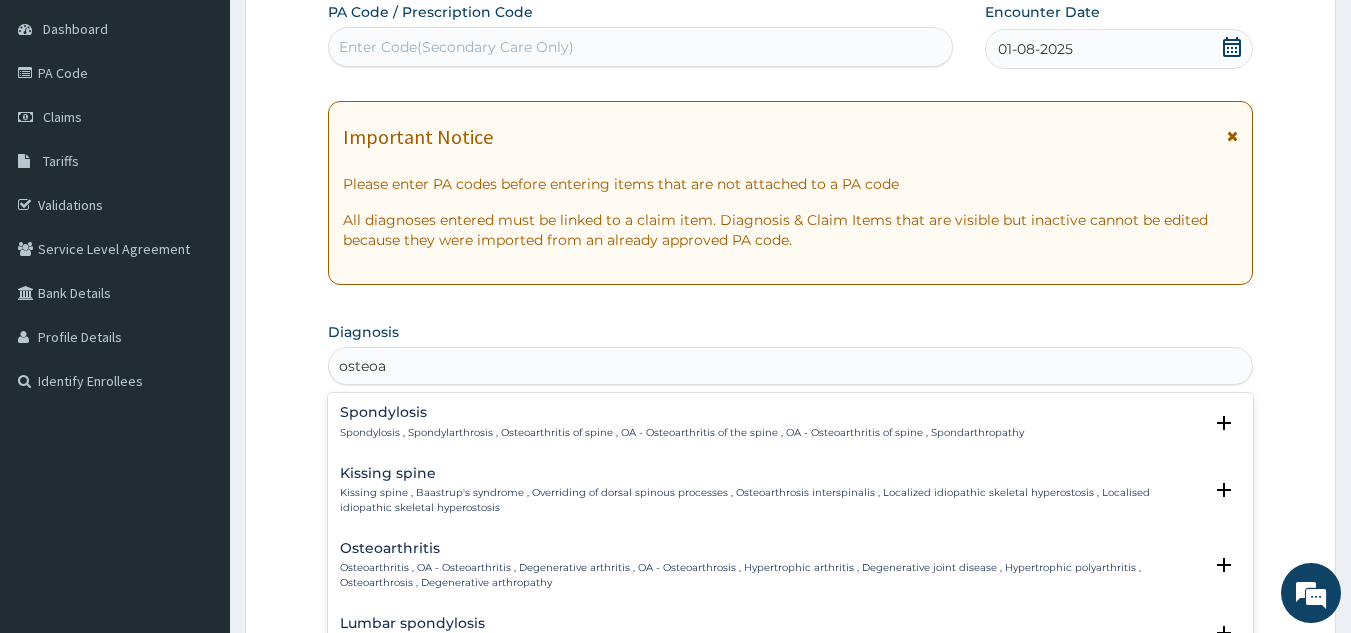 click on "Osteoarthritis , OA - Osteoarthritis , Degenerative arthritis , OA - Osteoarthrosis , Hypertrophic arthritis , Degenerative joint disease , Hypertrophic polyarthritis , Osteoarthrosis , Degenerative arthropathy" at bounding box center [771, 575] 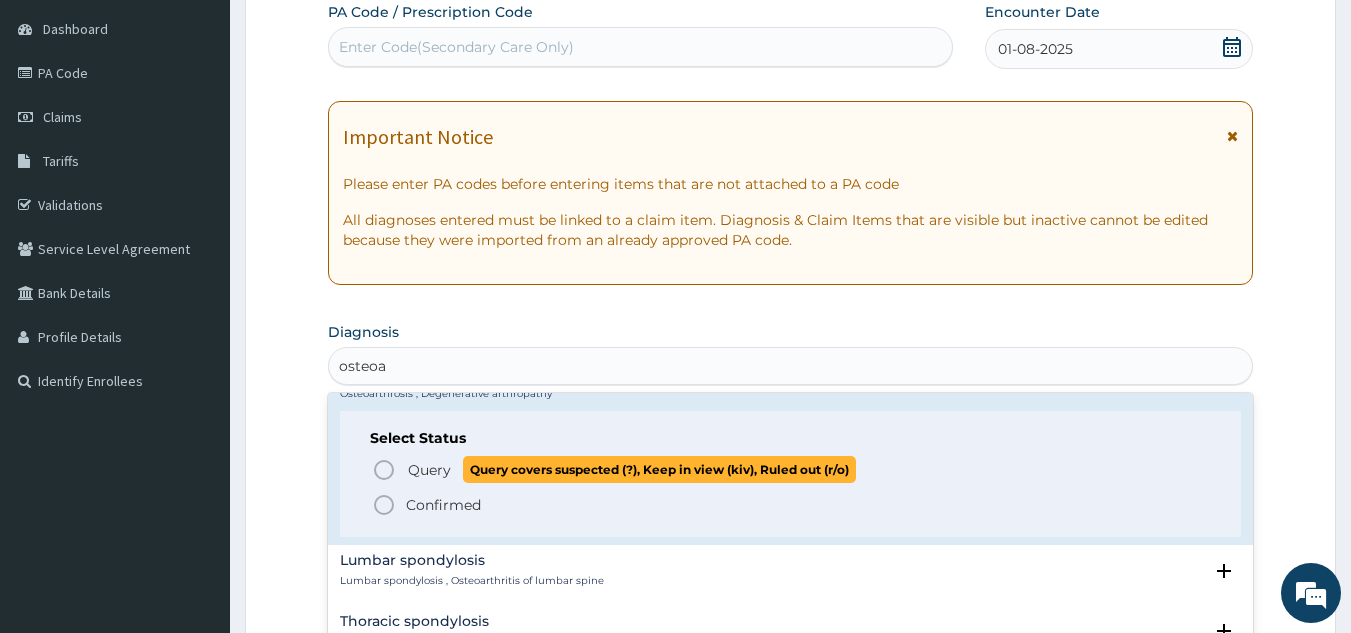 scroll, scrollTop: 191, scrollLeft: 0, axis: vertical 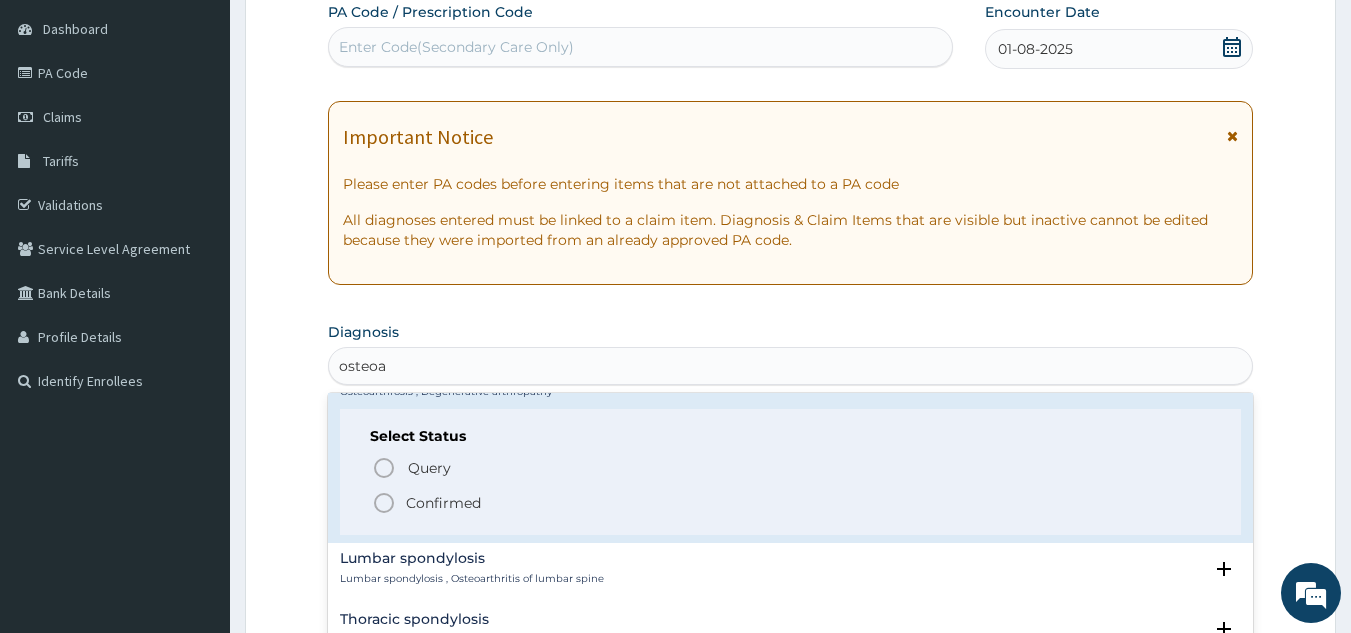 click 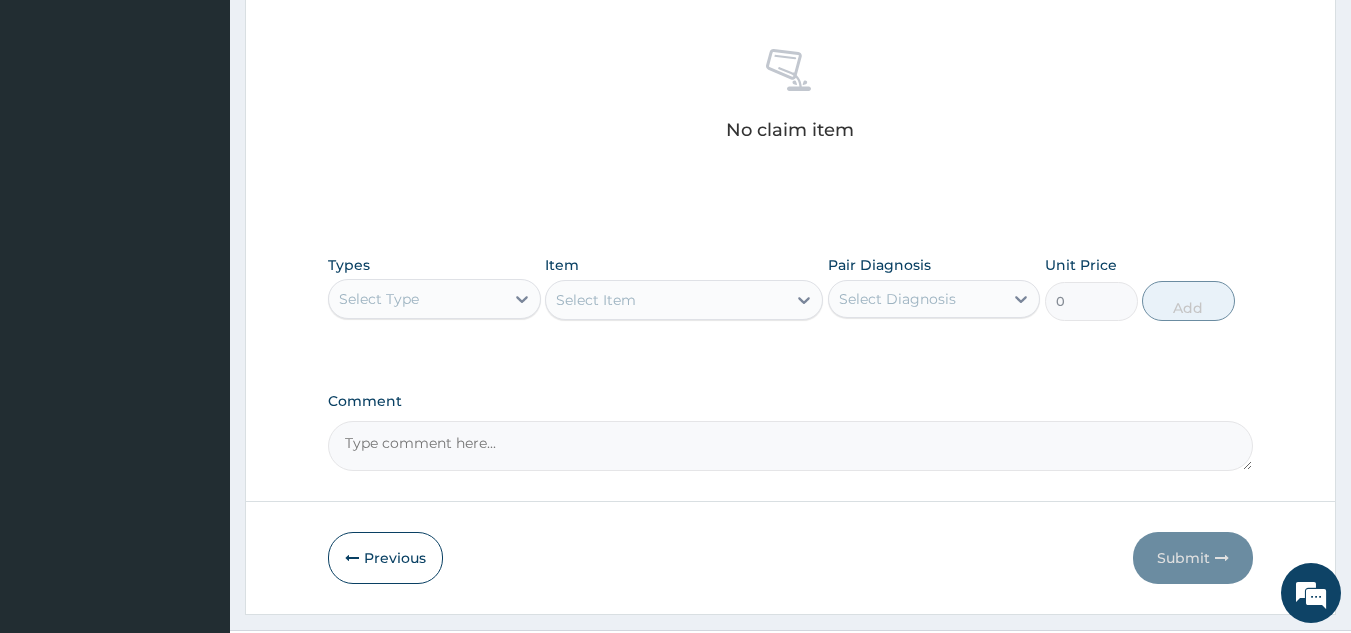 scroll, scrollTop: 764, scrollLeft: 0, axis: vertical 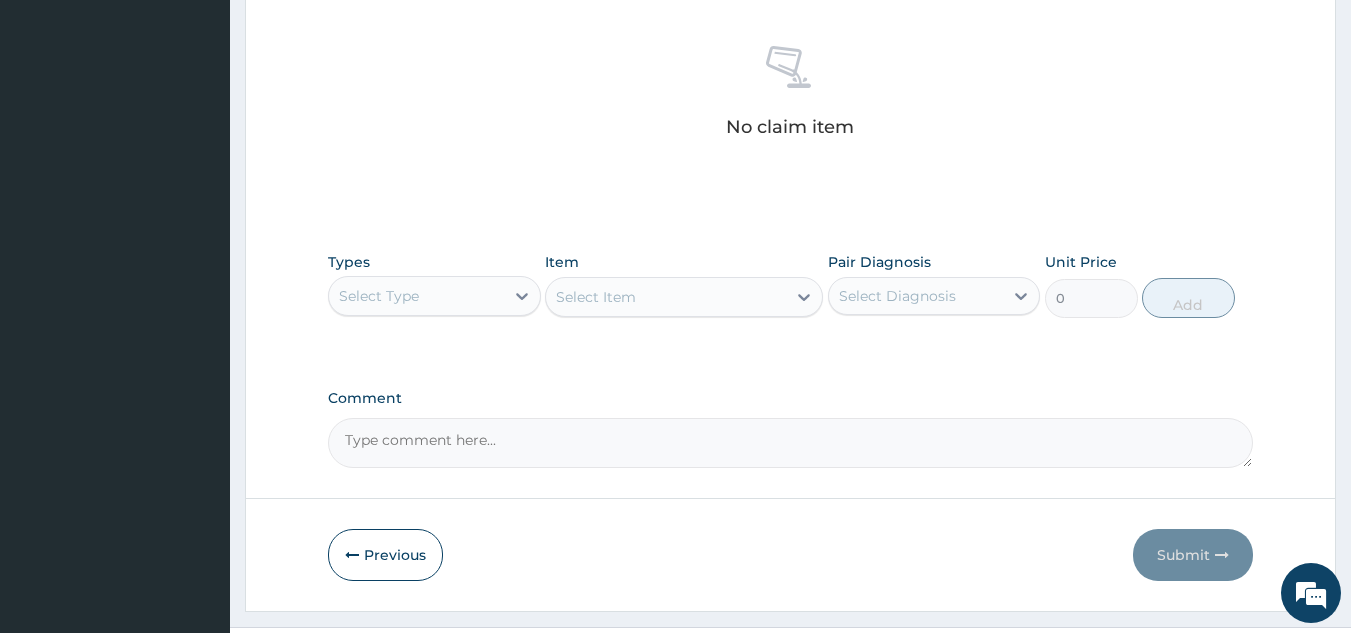 click on "Select Type" at bounding box center (416, 296) 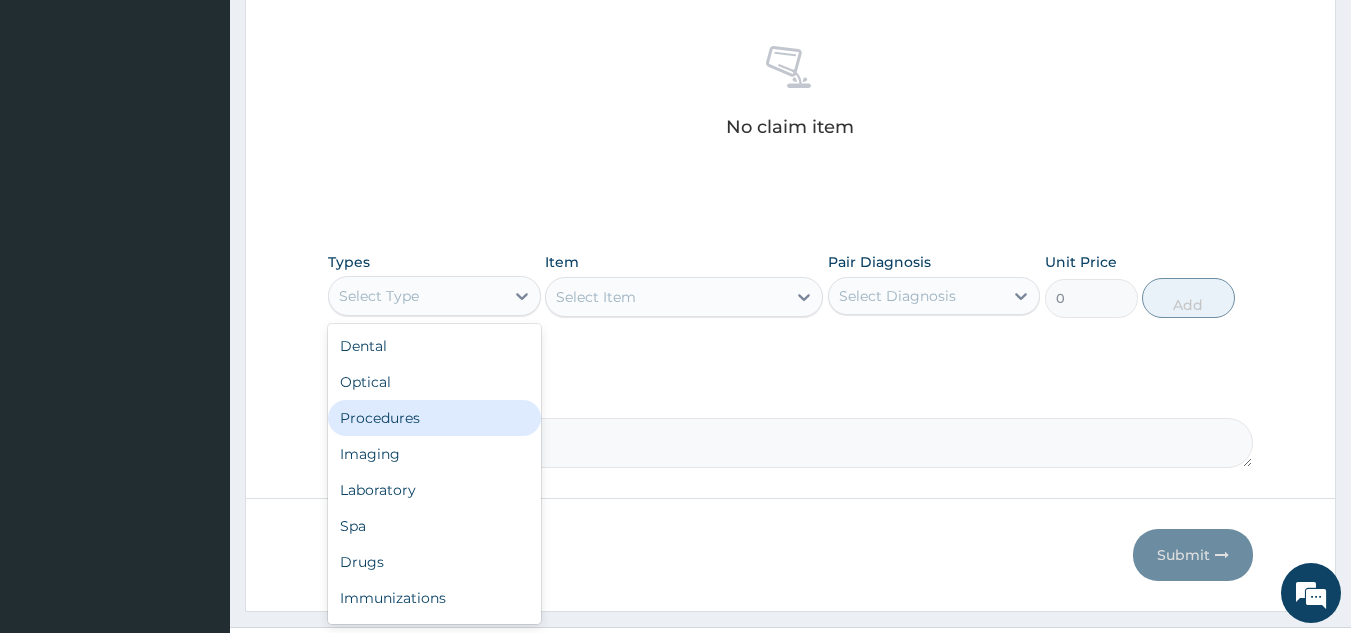 click on "Procedures" at bounding box center [434, 418] 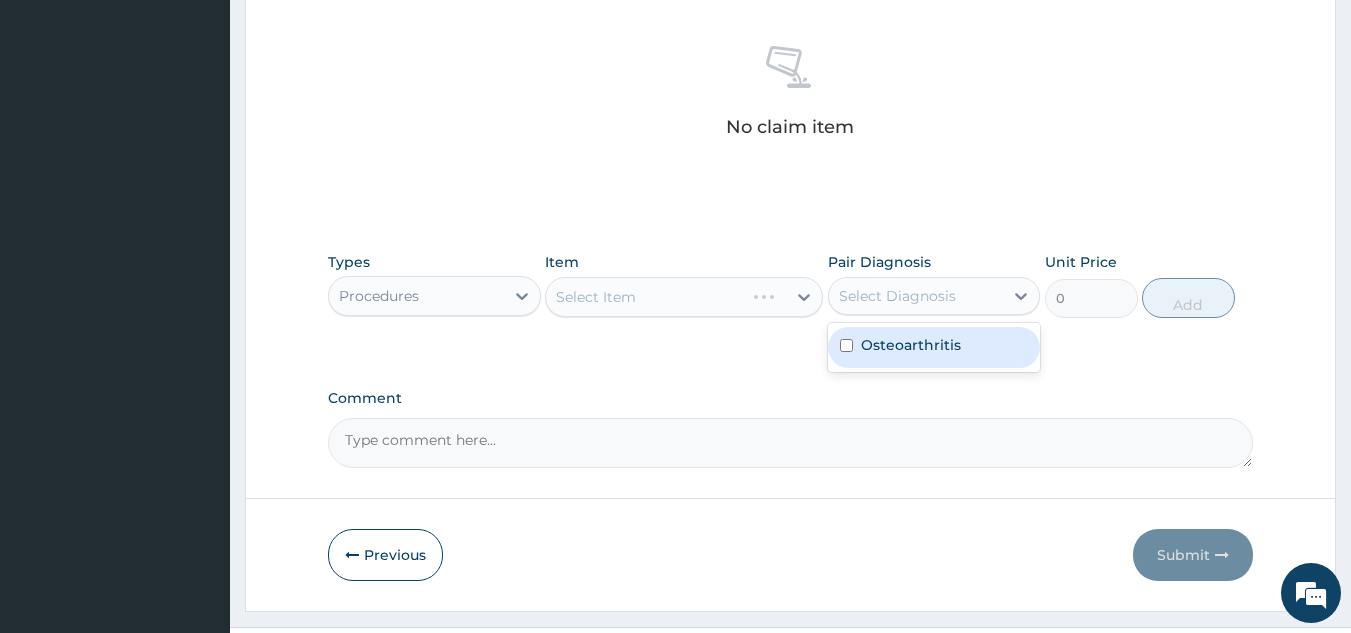 click on "Select Diagnosis" at bounding box center (897, 296) 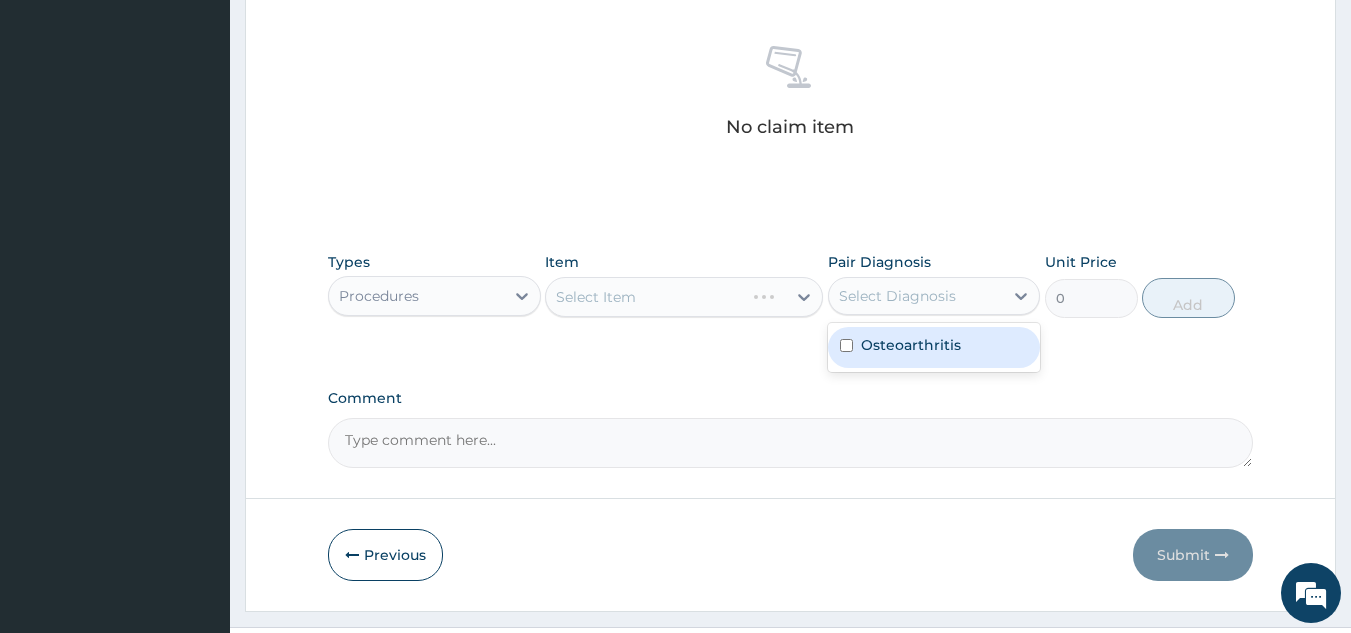 click on "Osteoarthritis" at bounding box center (934, 347) 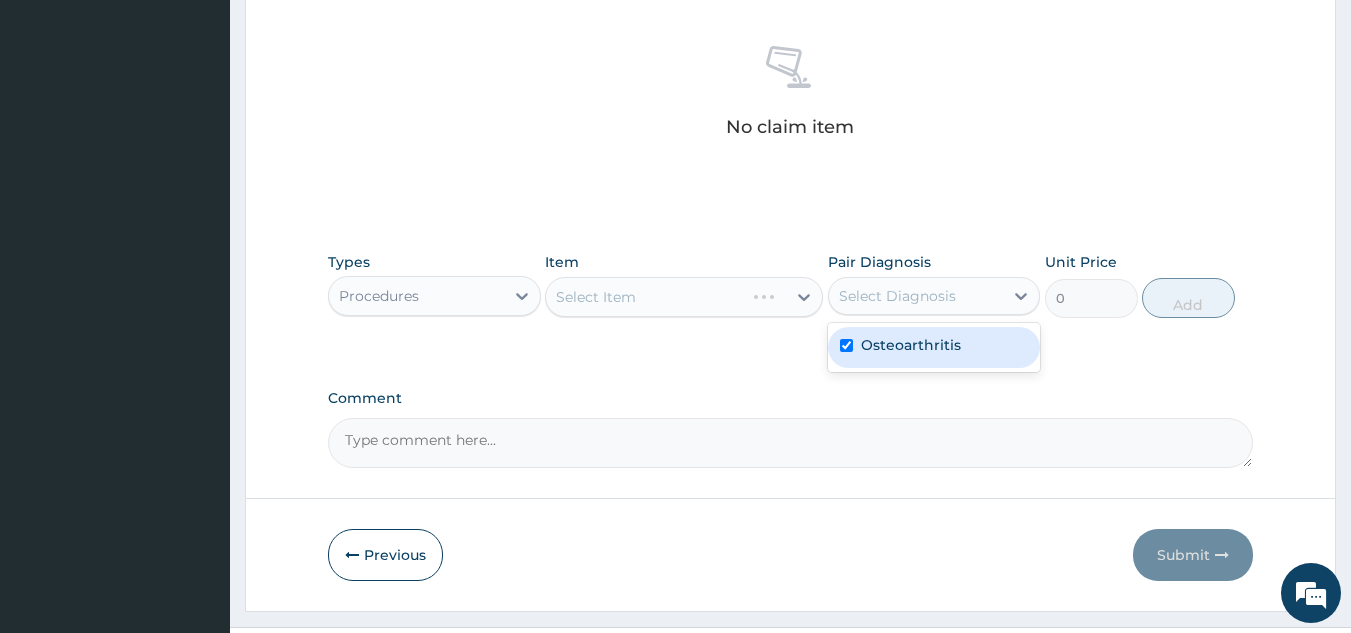 checkbox on "true" 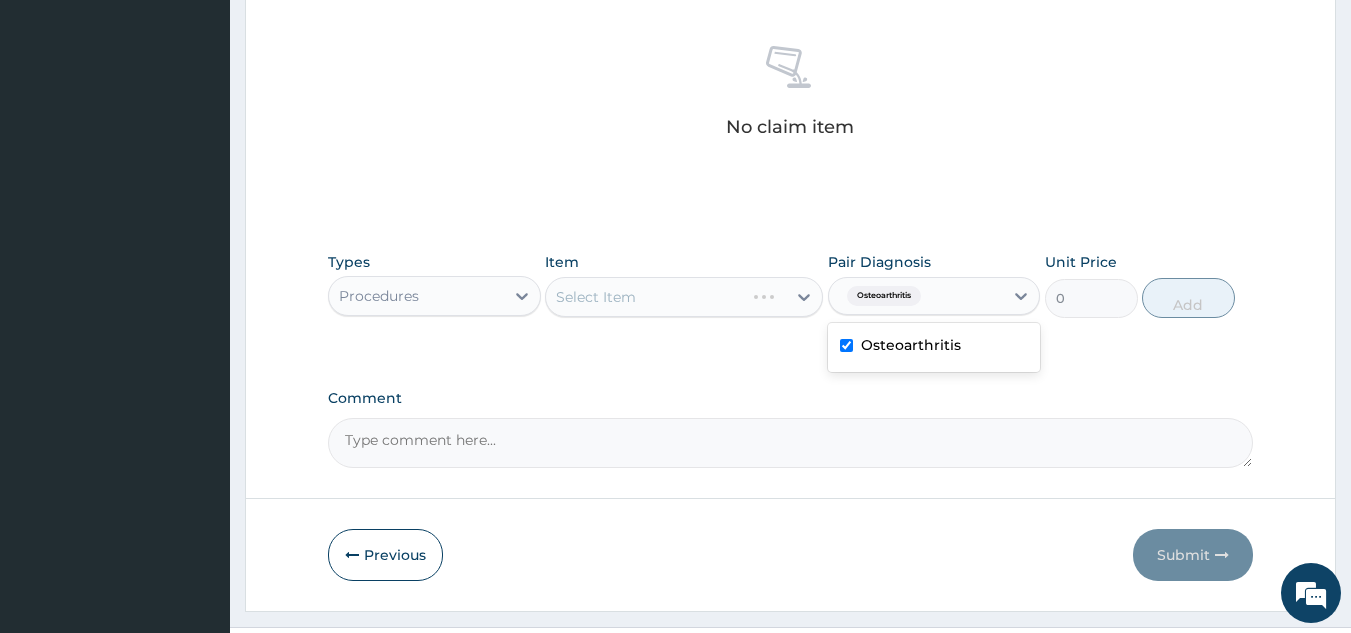 click on "No claim item" at bounding box center (791, 95) 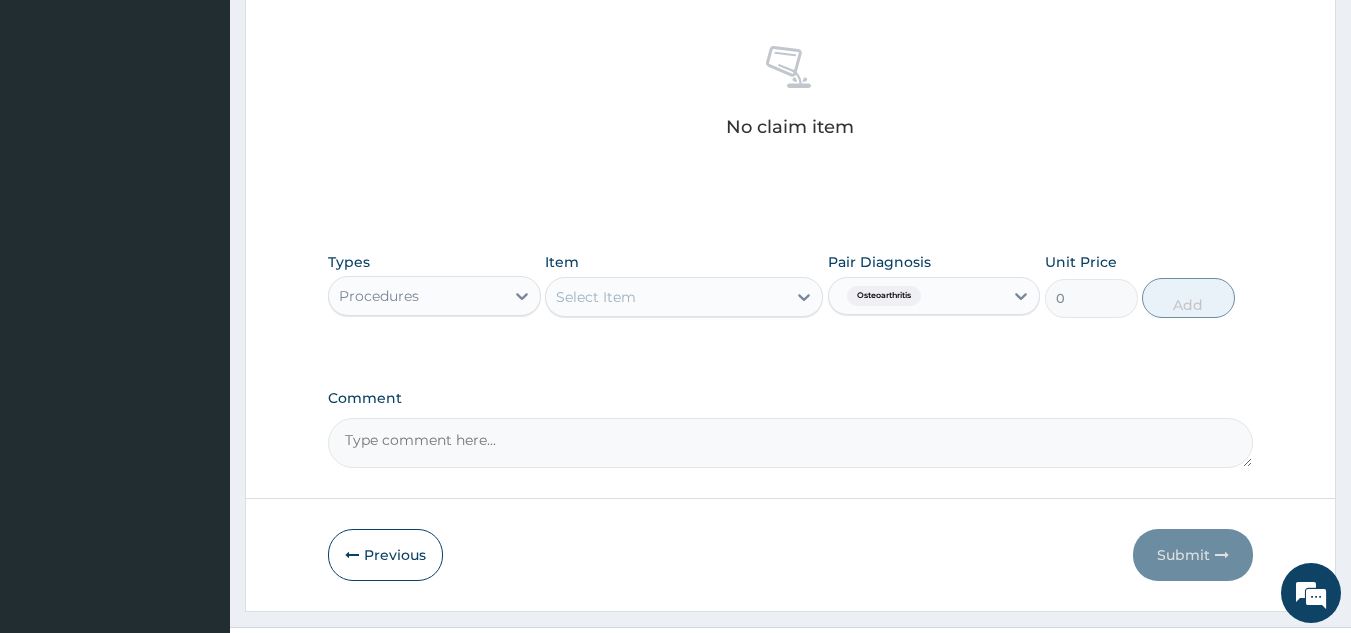 scroll, scrollTop: 809, scrollLeft: 0, axis: vertical 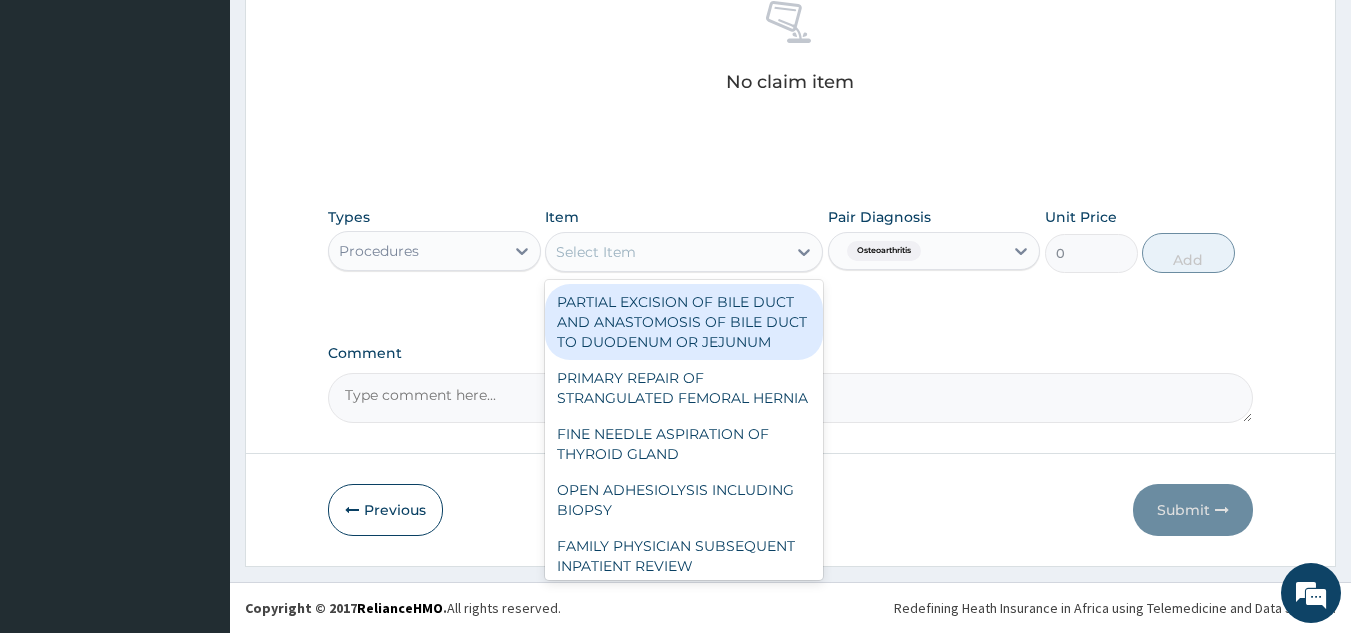 click on "Select Item" at bounding box center [666, 252] 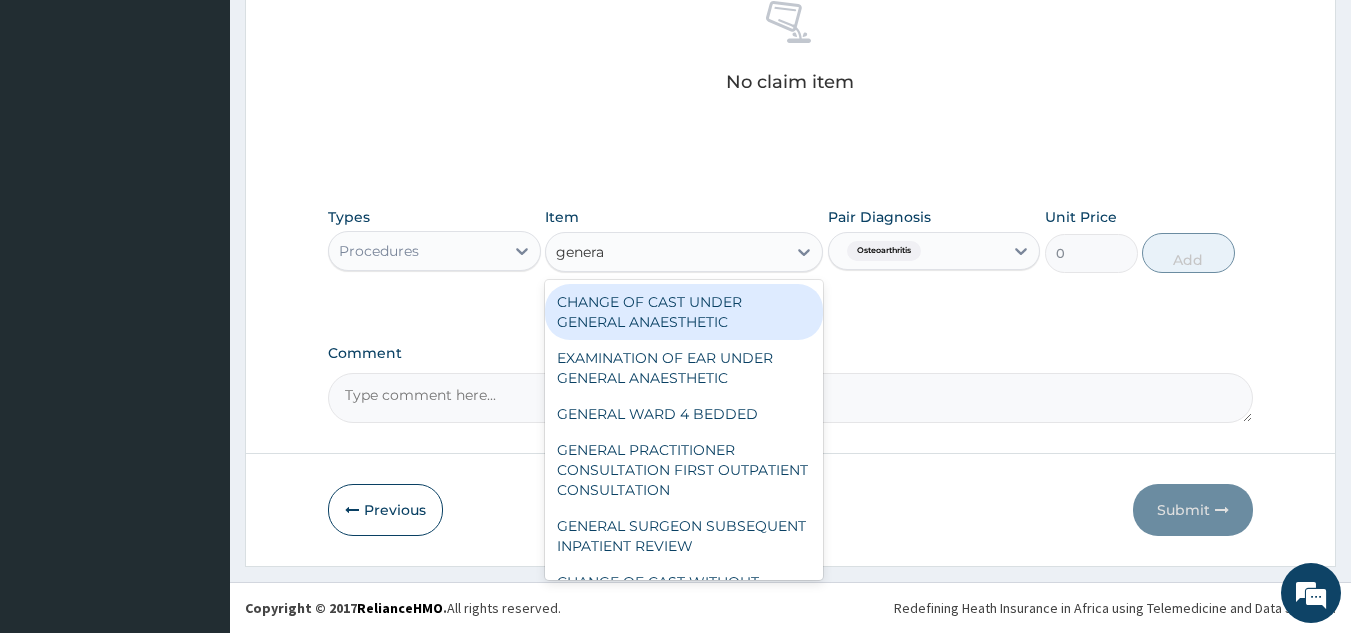type on "general" 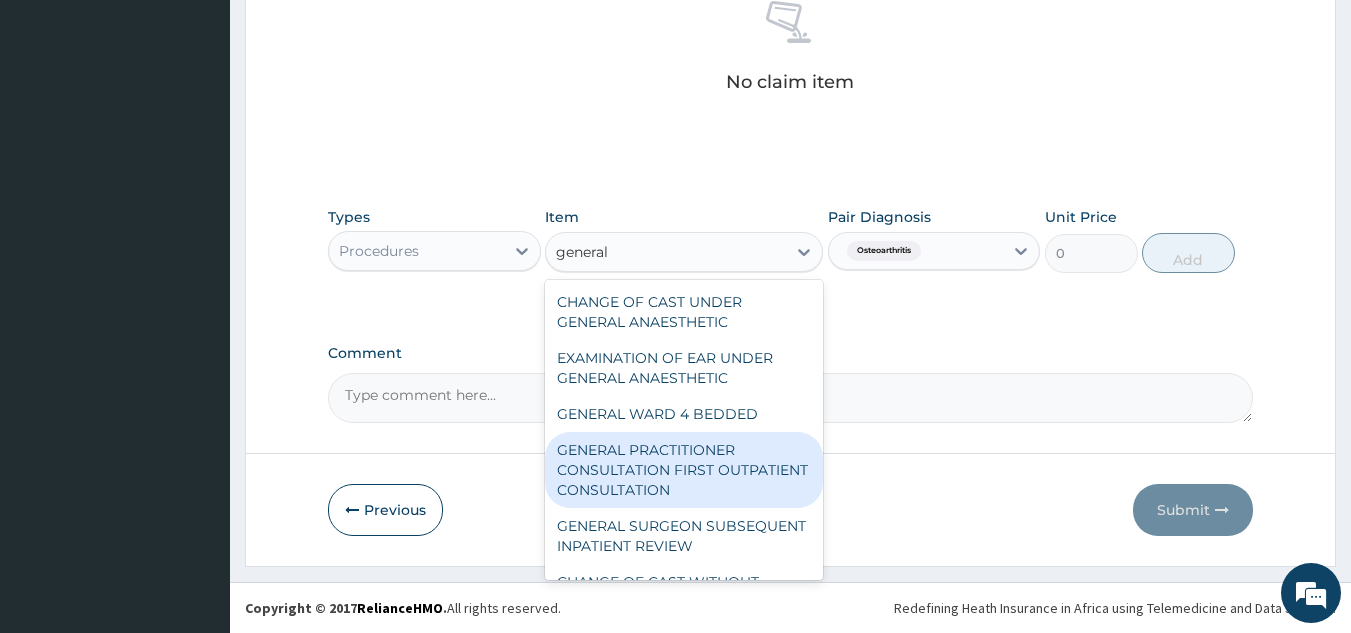 type 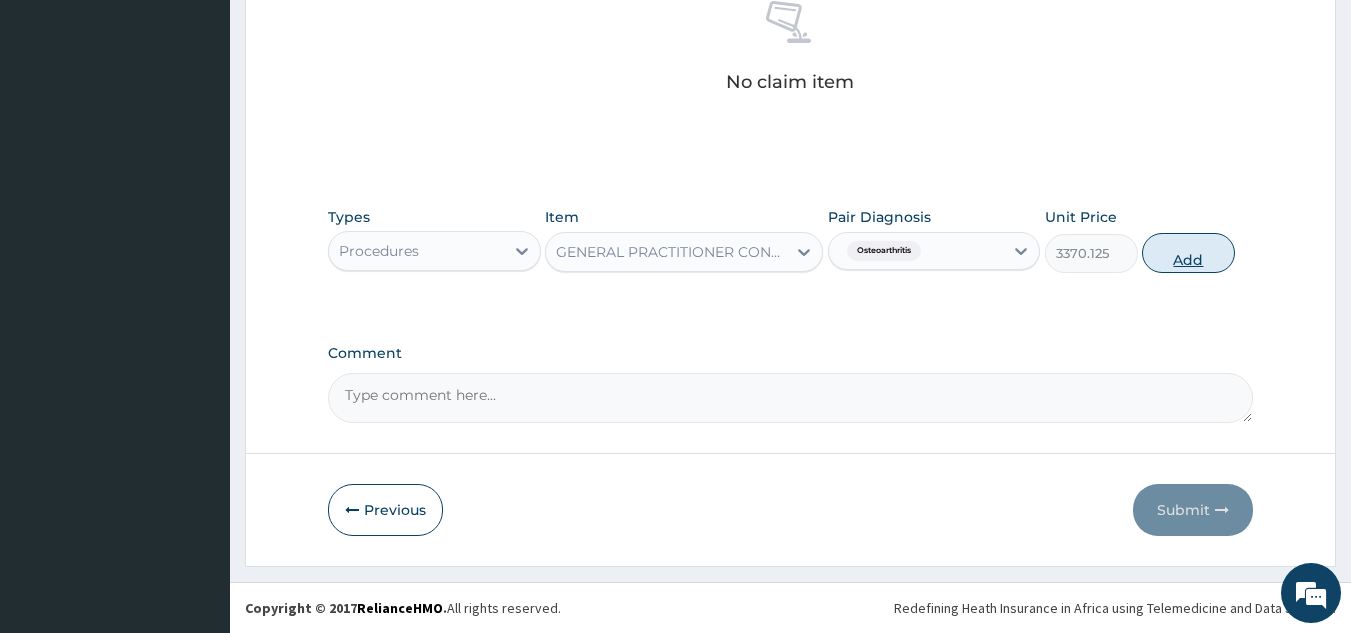 click on "Add" at bounding box center [1188, 253] 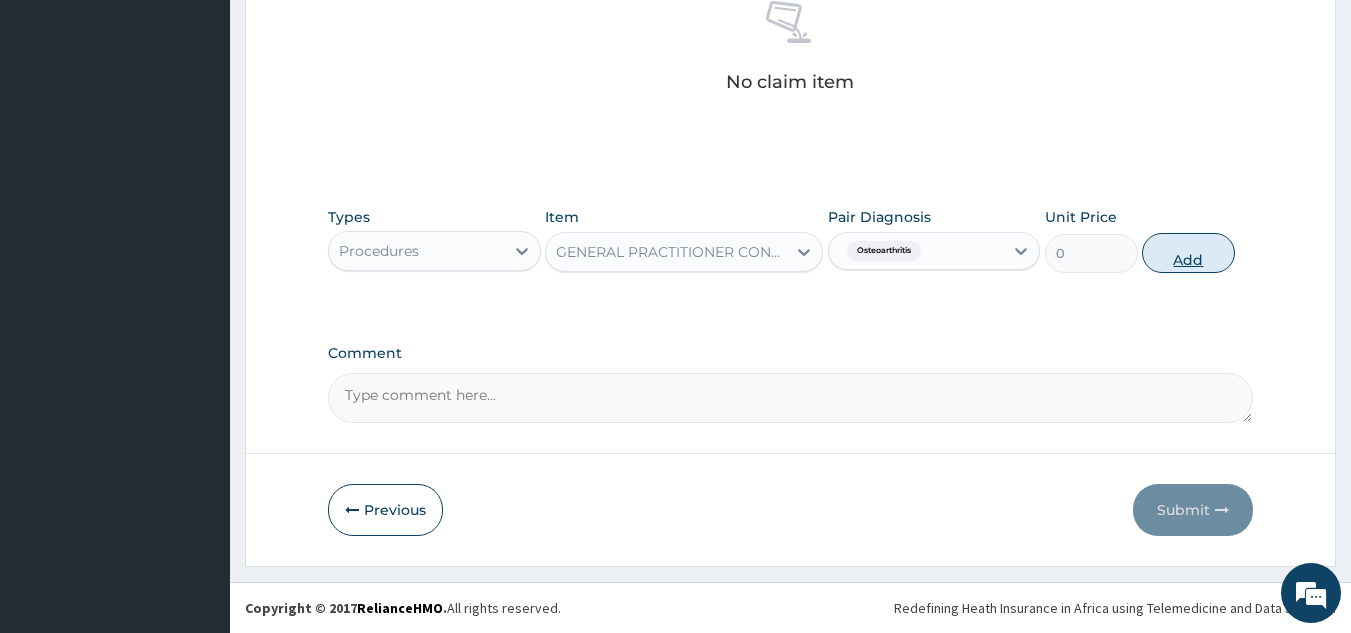 scroll, scrollTop: 760, scrollLeft: 0, axis: vertical 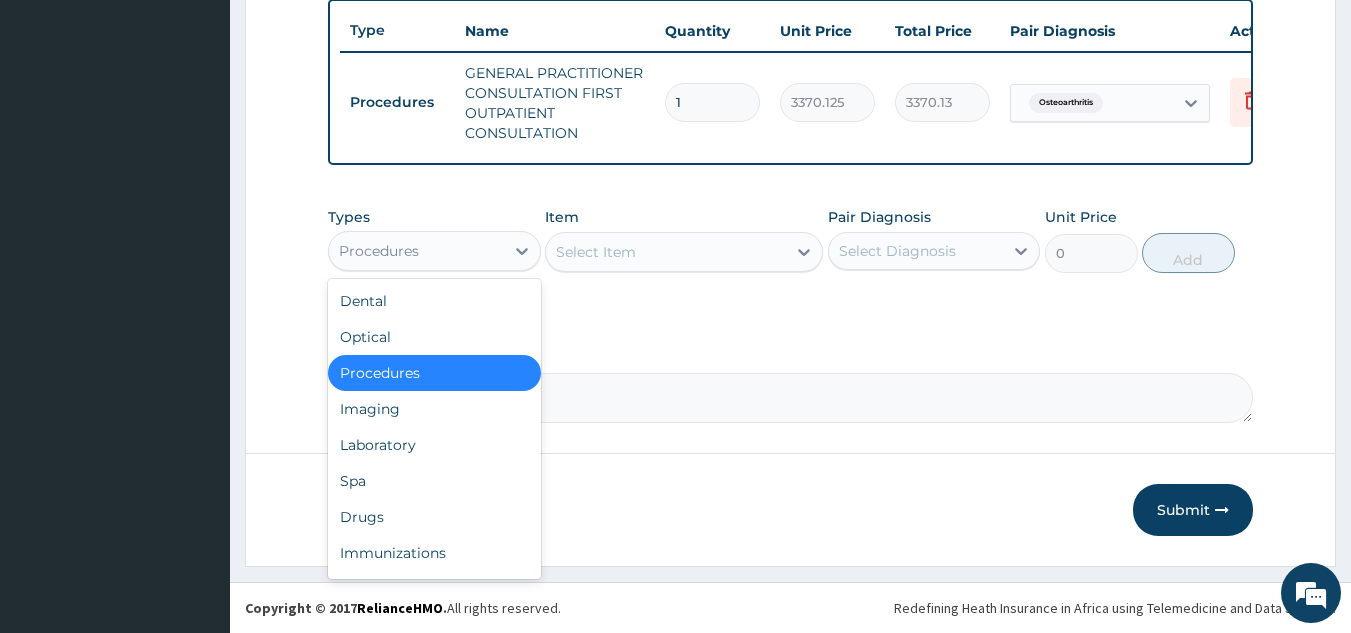 click on "Procedures" at bounding box center [416, 251] 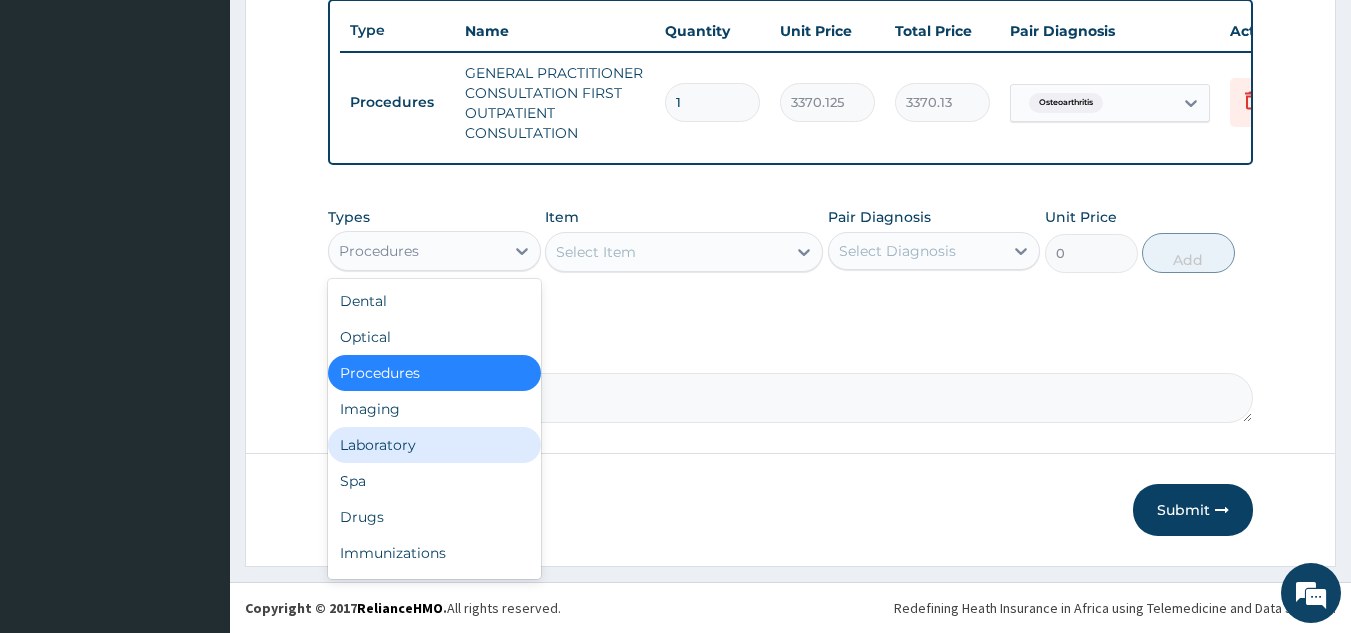 click on "Laboratory" at bounding box center (434, 445) 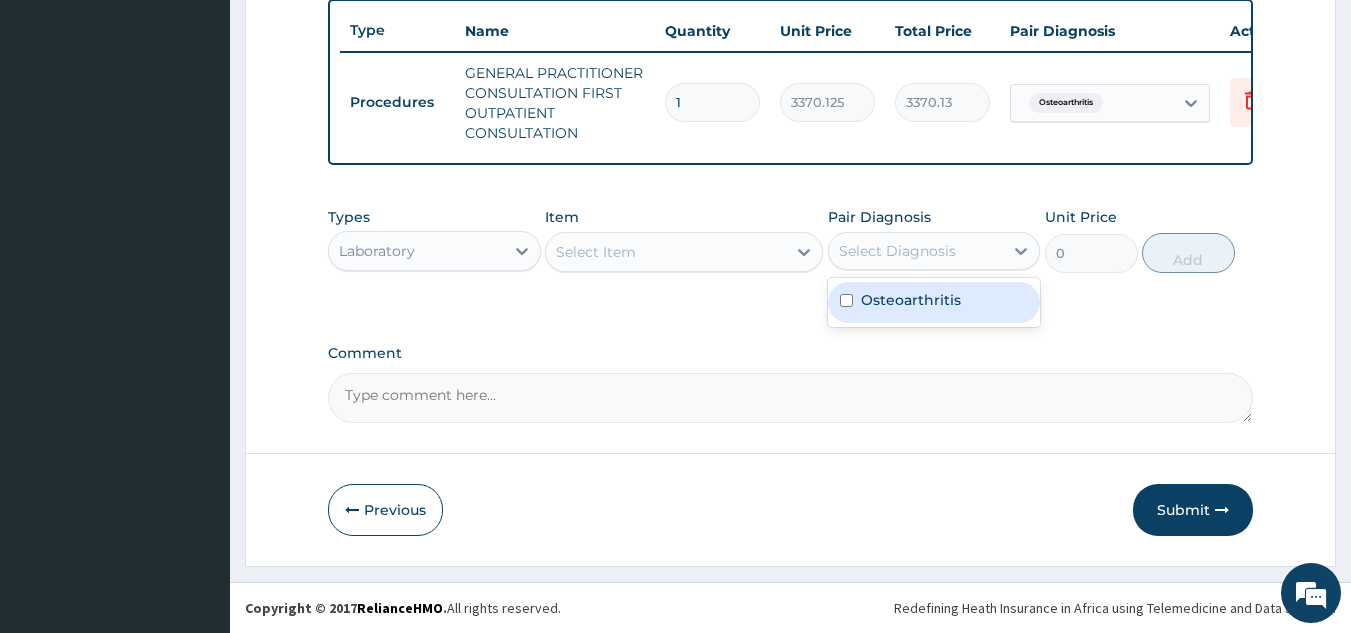 click on "Select Diagnosis" at bounding box center [897, 251] 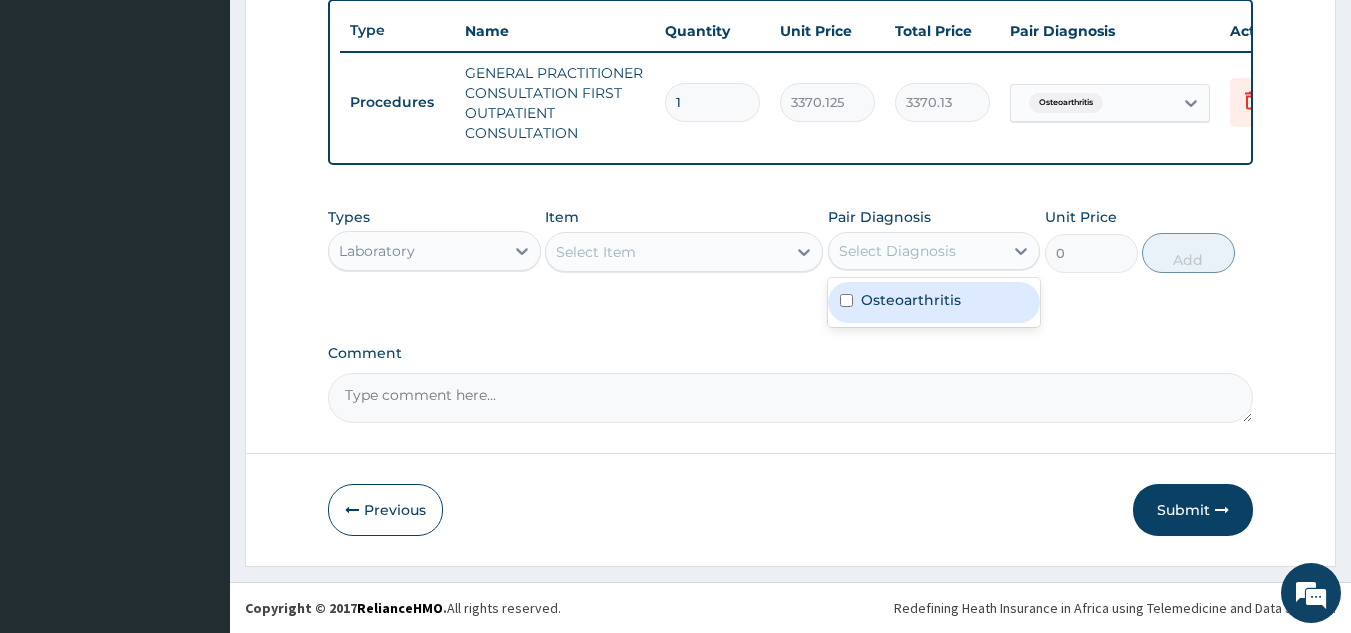 click on "Osteoarthritis" at bounding box center (911, 300) 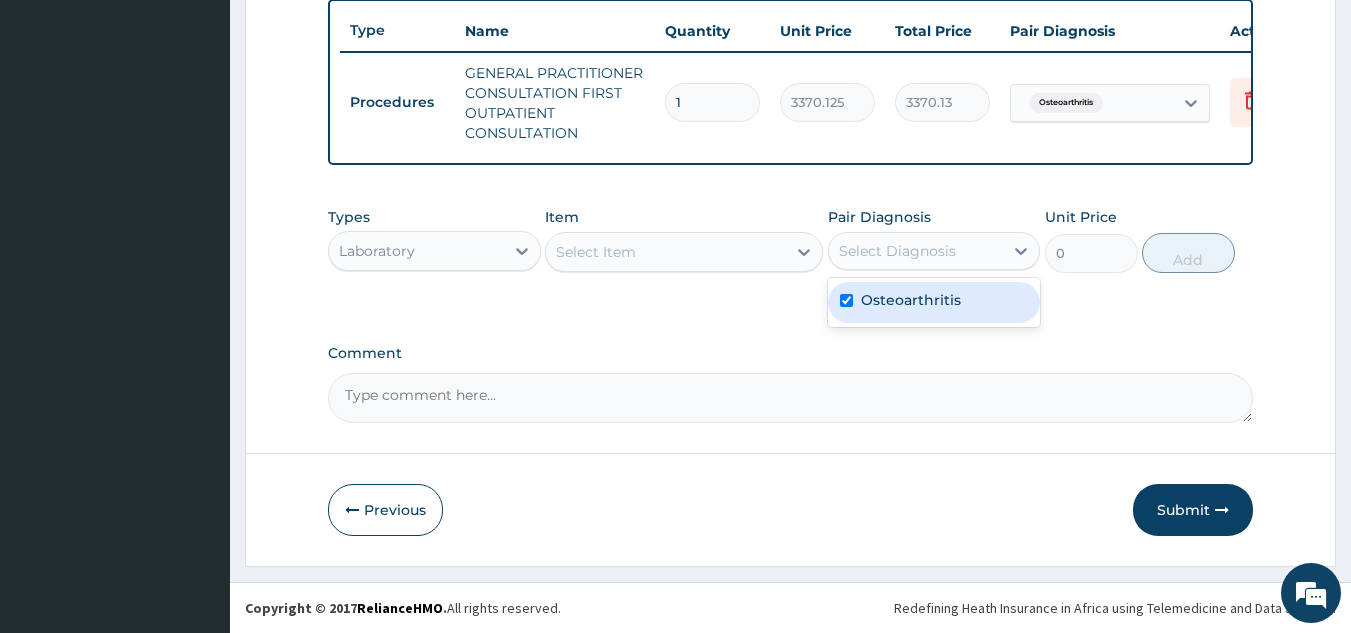 checkbox on "true" 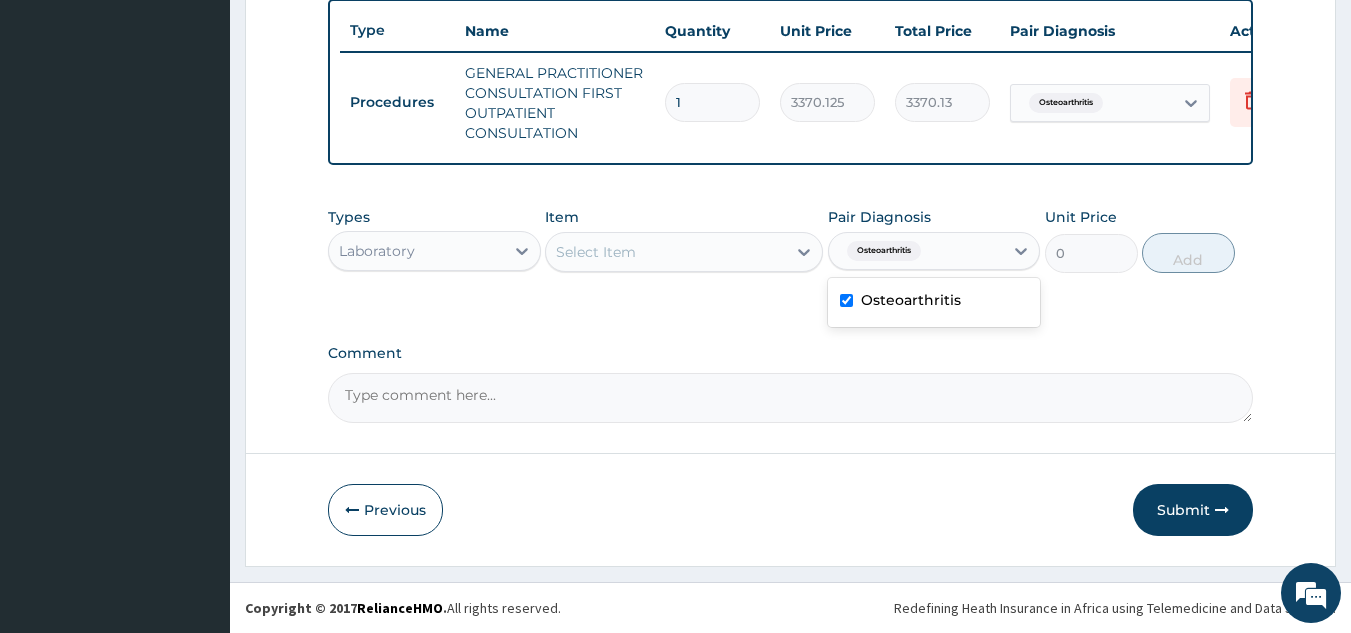 click on "Laboratory" at bounding box center (416, 251) 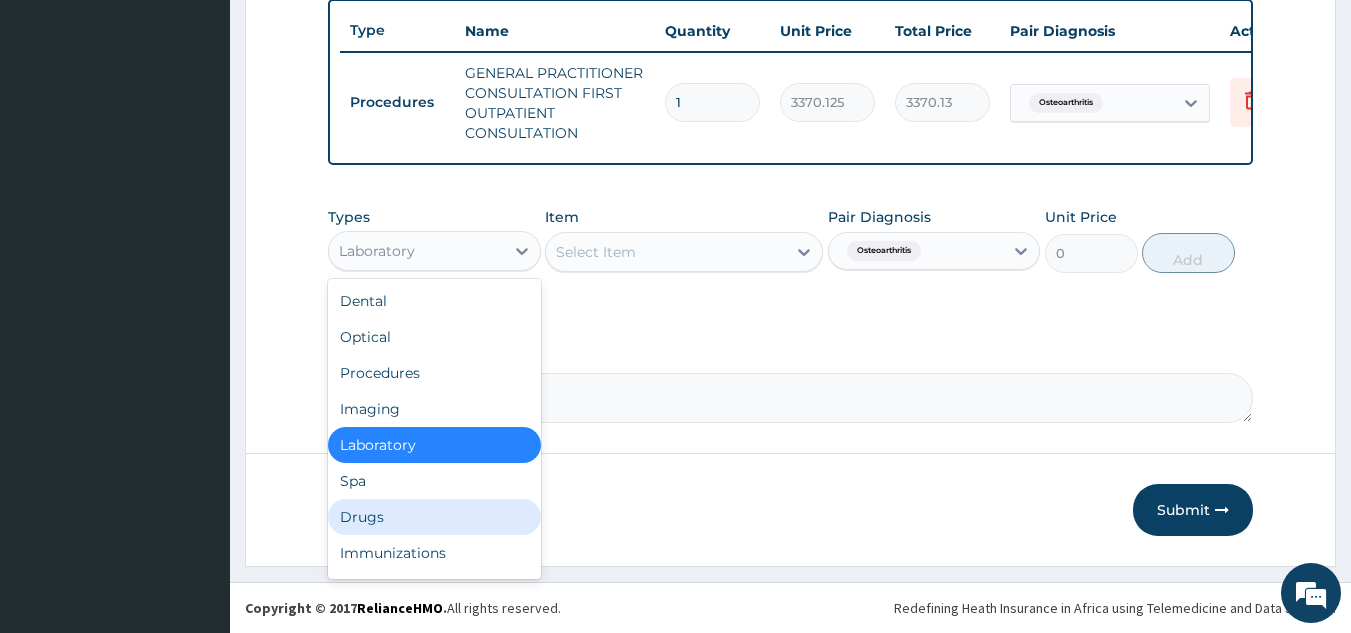click on "Drugs" at bounding box center [434, 517] 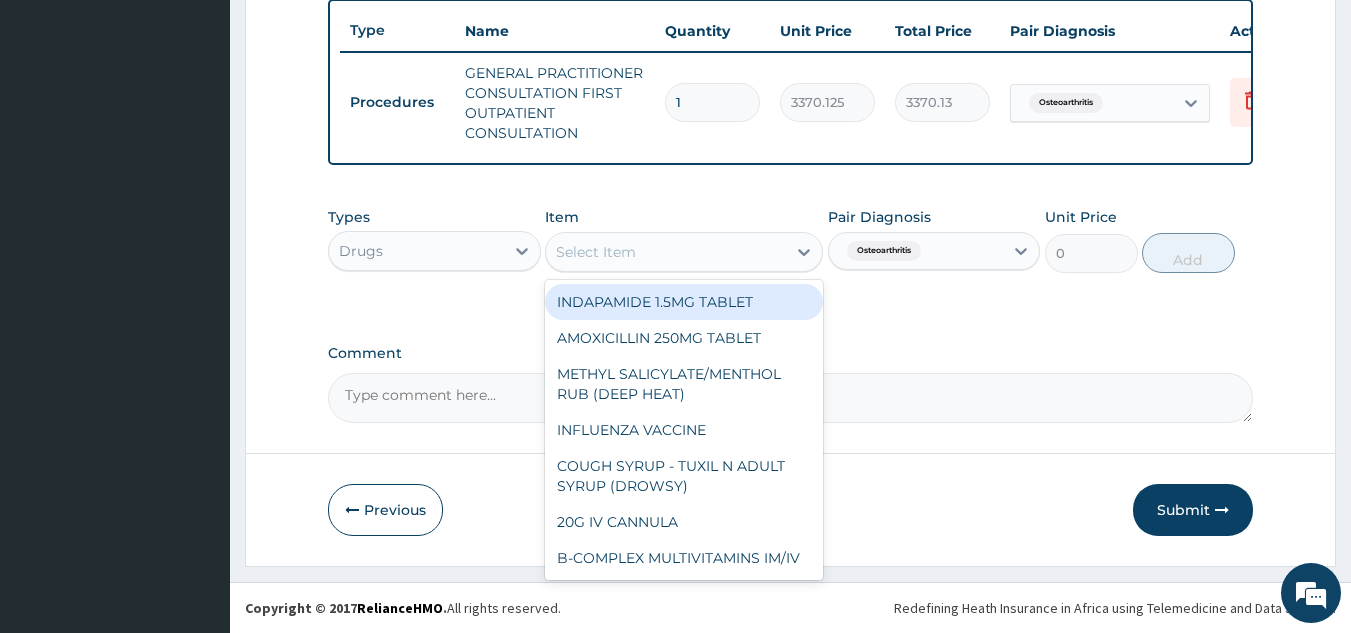 click on "Select Item" at bounding box center (596, 252) 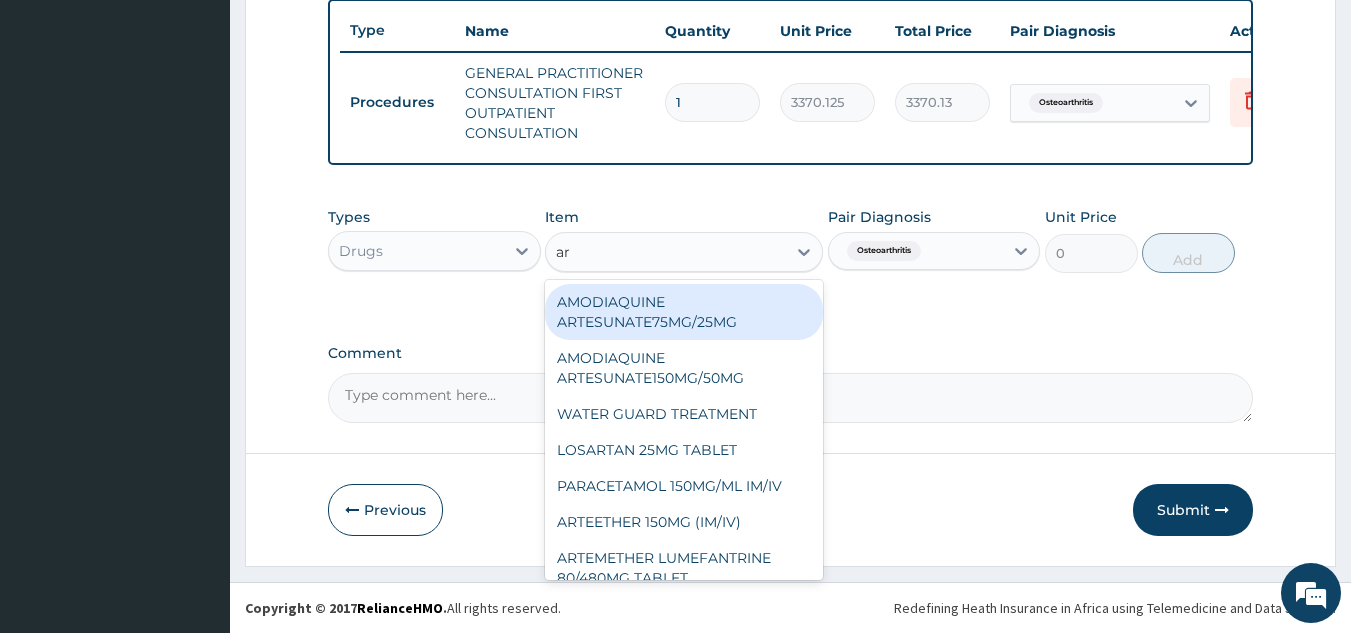 type on "a" 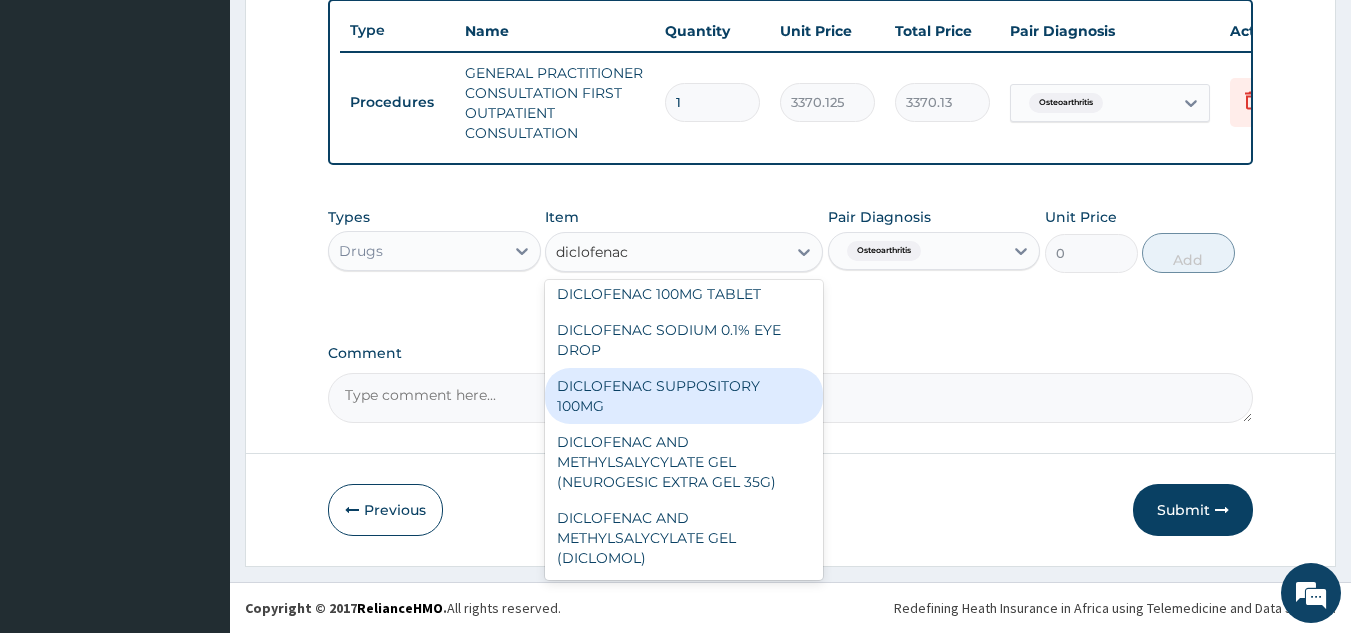 scroll, scrollTop: 0, scrollLeft: 0, axis: both 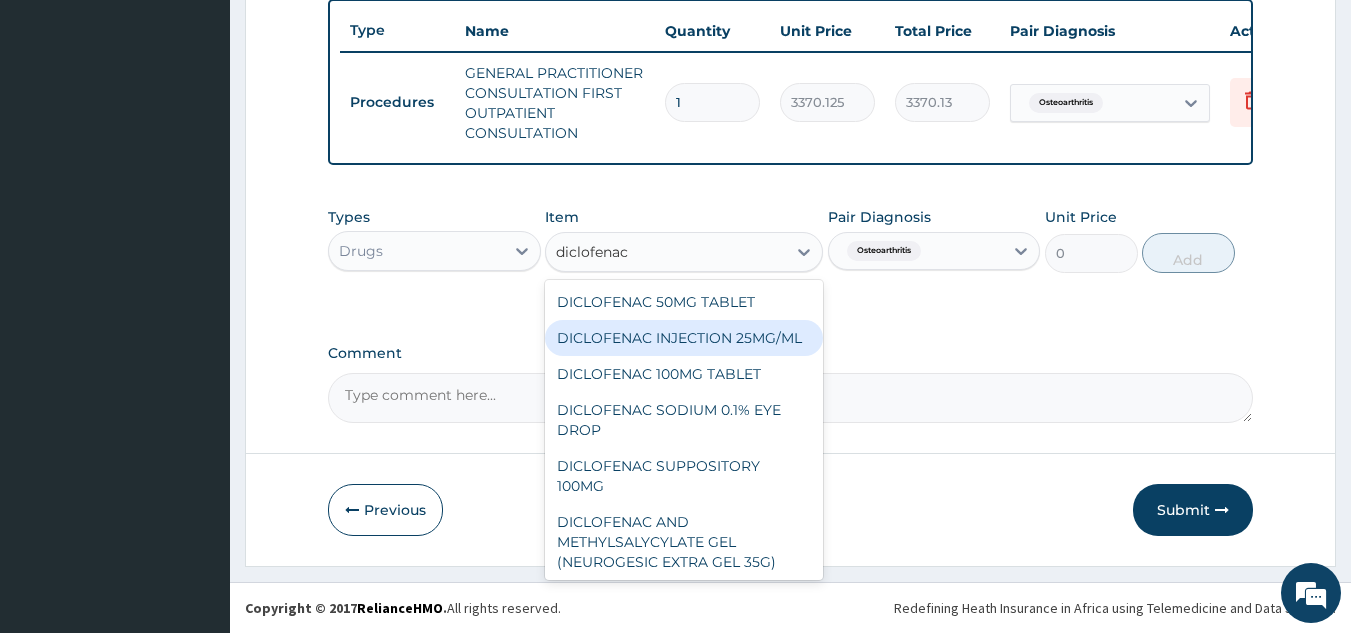 type on "diclofenac" 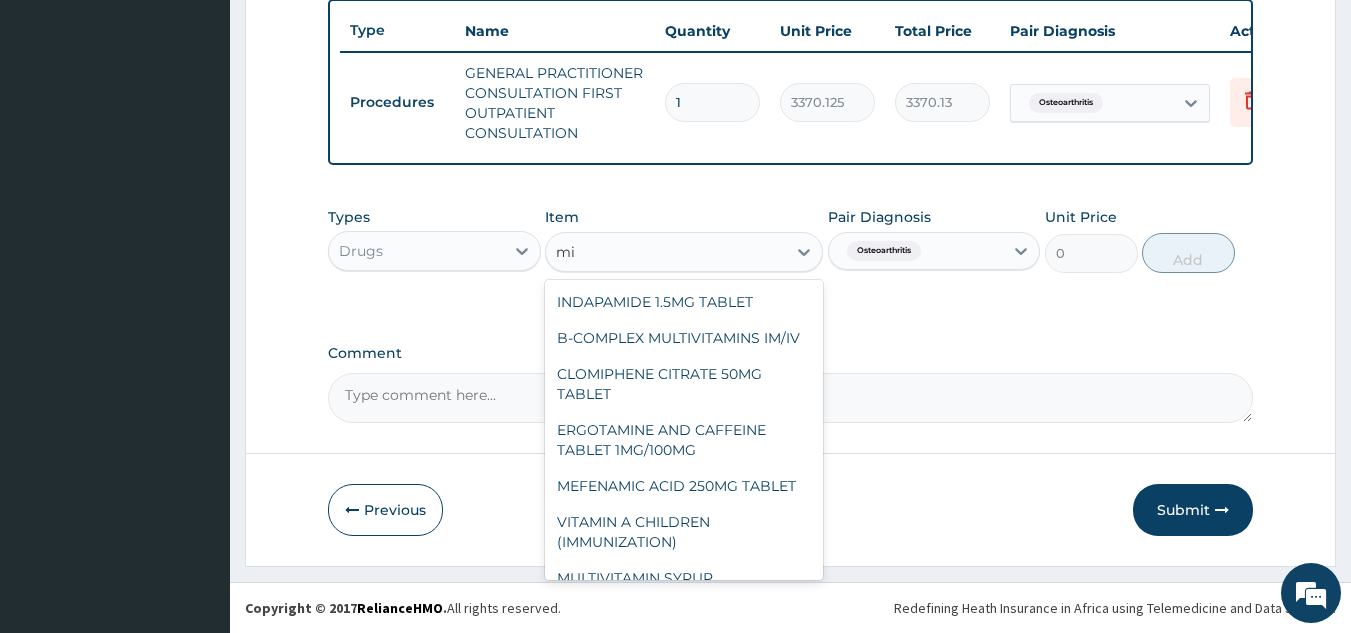 type on "m" 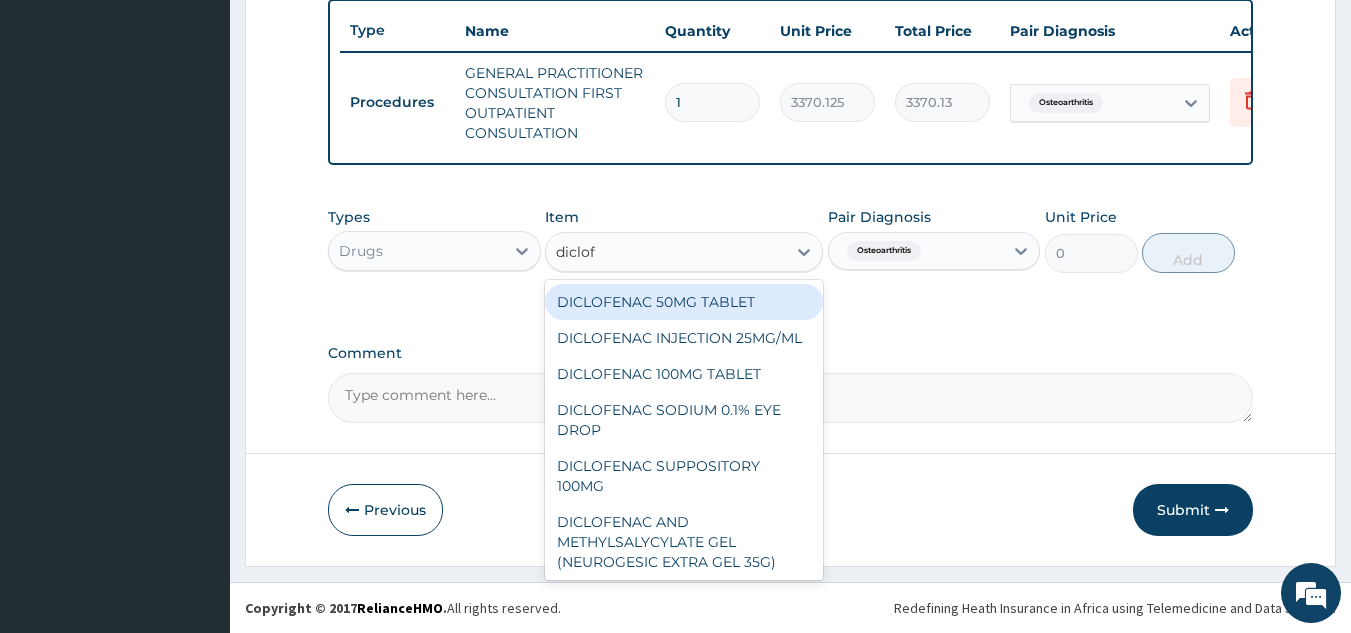 type on "diclofe" 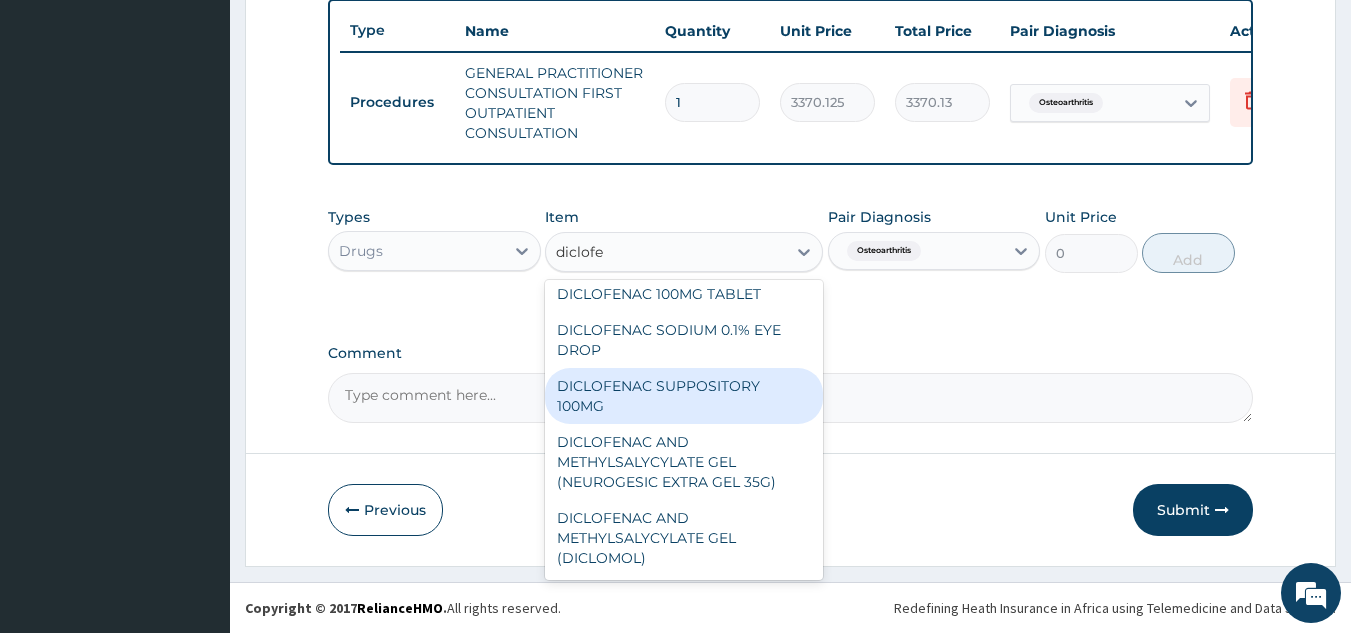 scroll, scrollTop: 0, scrollLeft: 0, axis: both 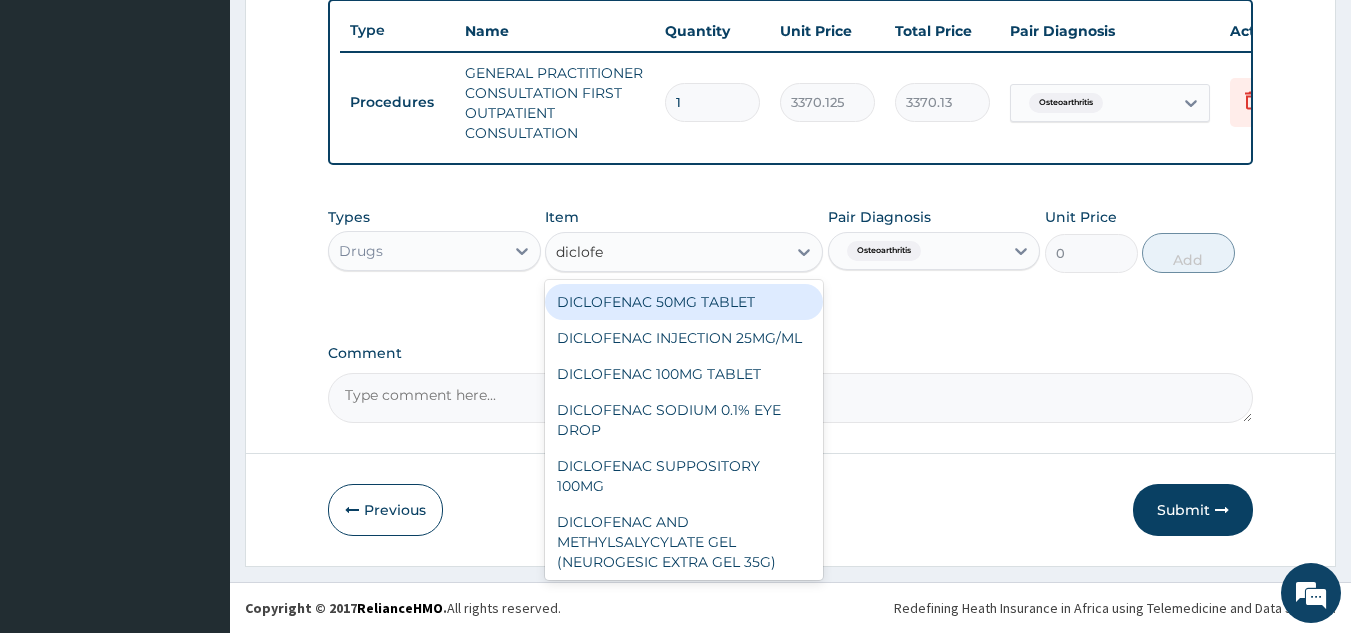 click on "DICLOFENAC 50MG TABLET" at bounding box center (684, 302) 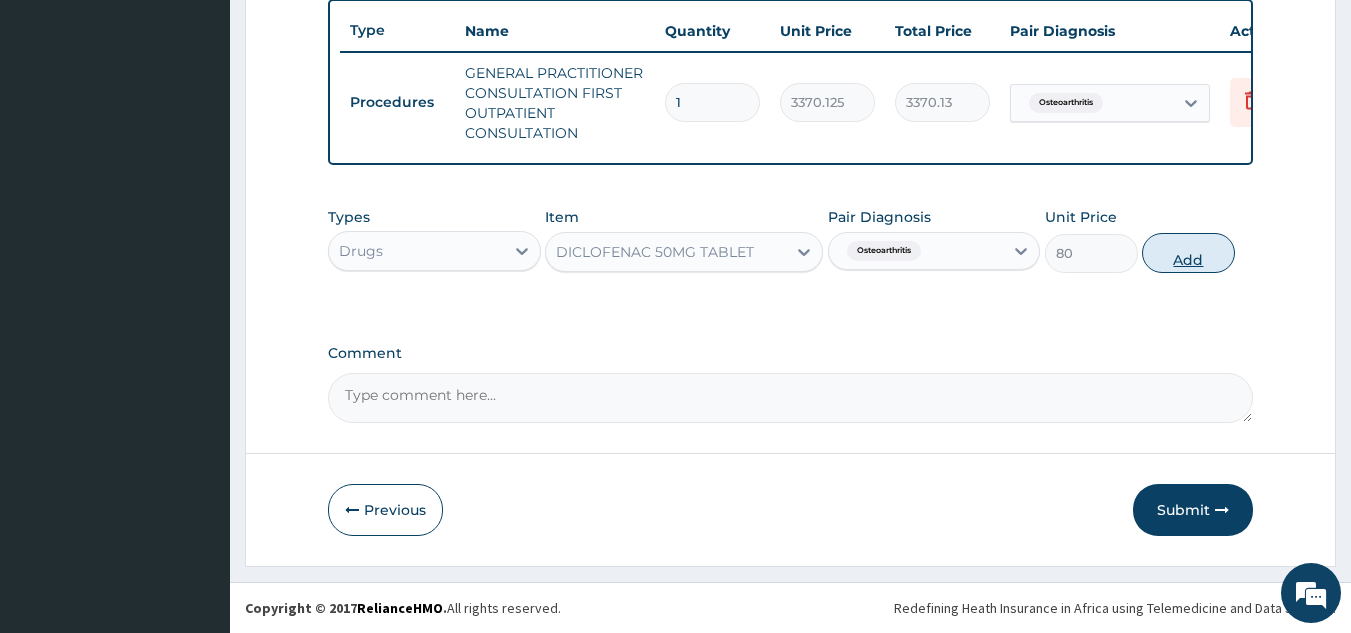 click on "Add" at bounding box center (1188, 253) 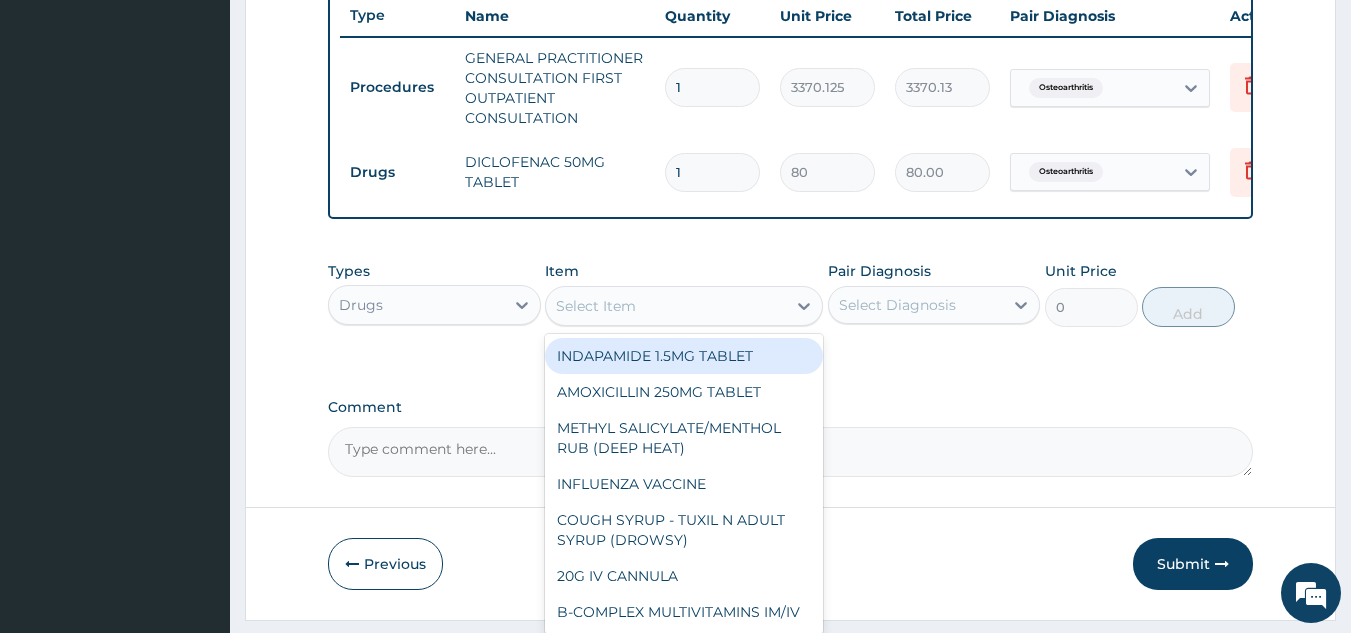 click on "Select Item" at bounding box center [596, 306] 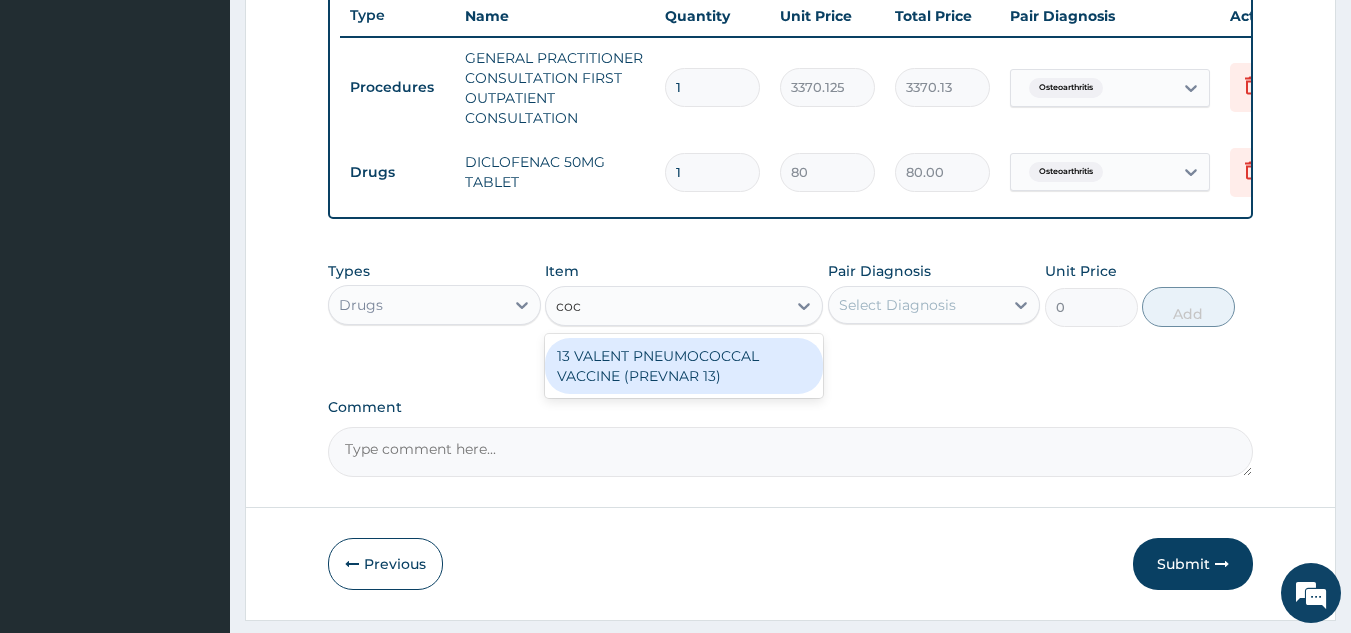 type on "coc" 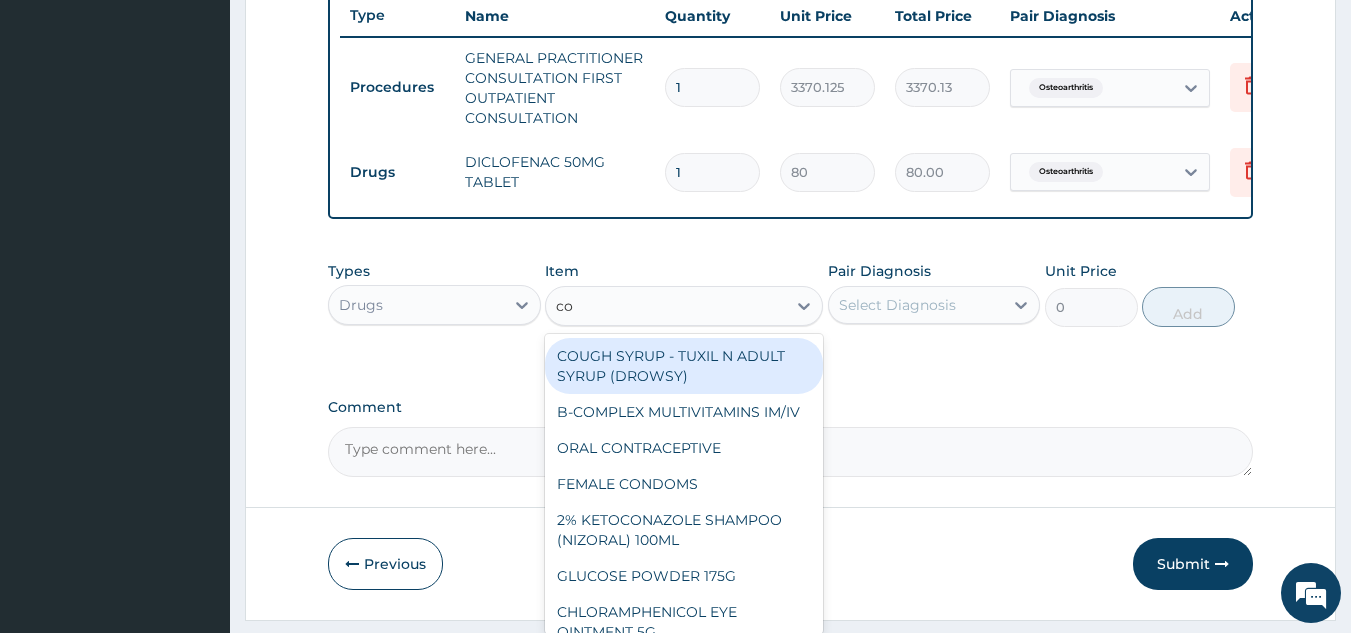 type on "c" 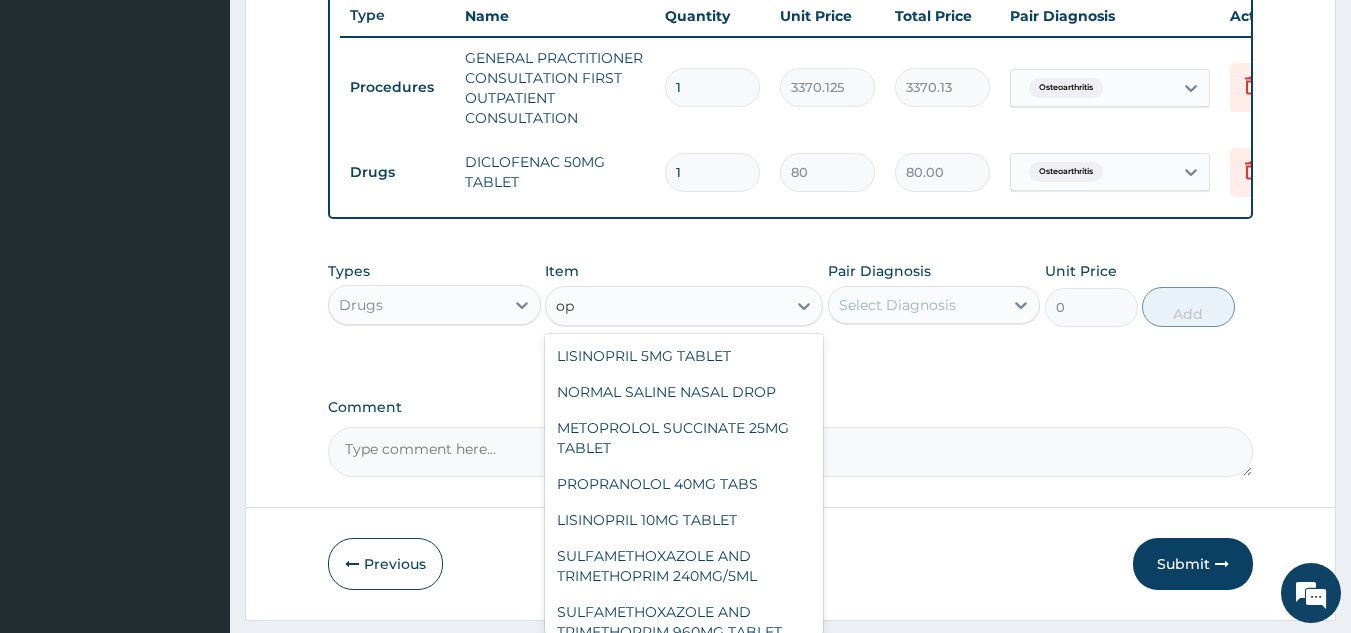 type on "o" 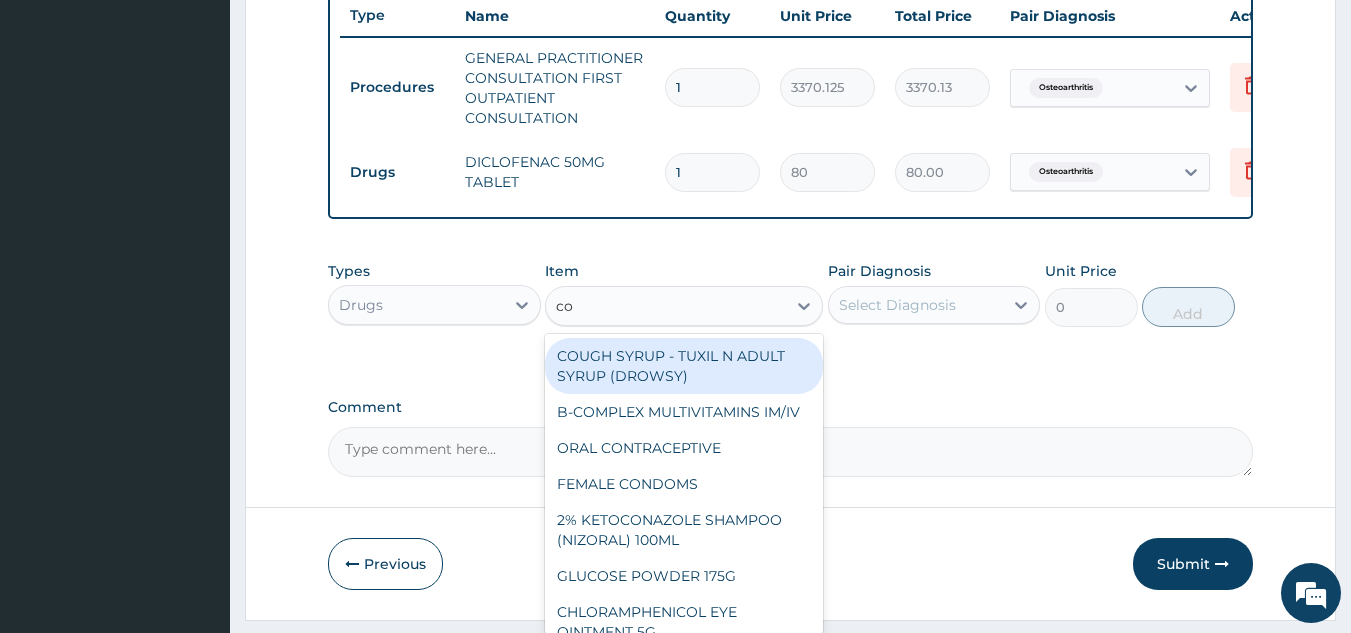type on "coc" 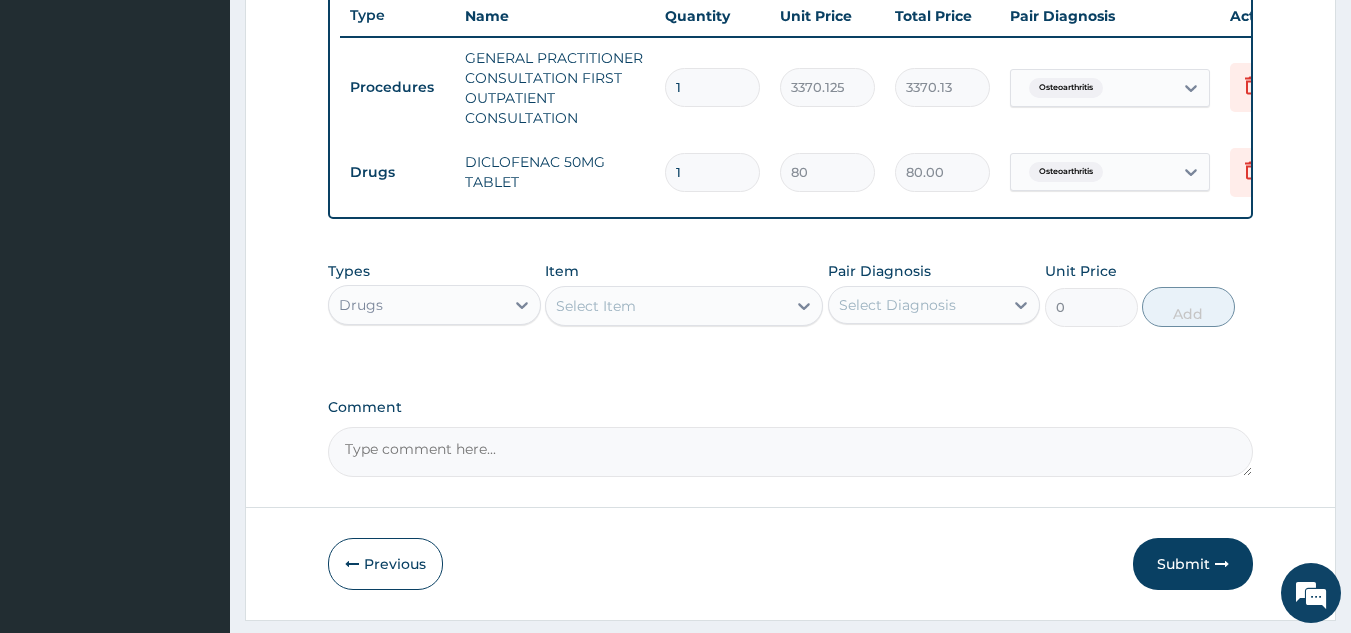 click on "Select Item" at bounding box center [666, 306] 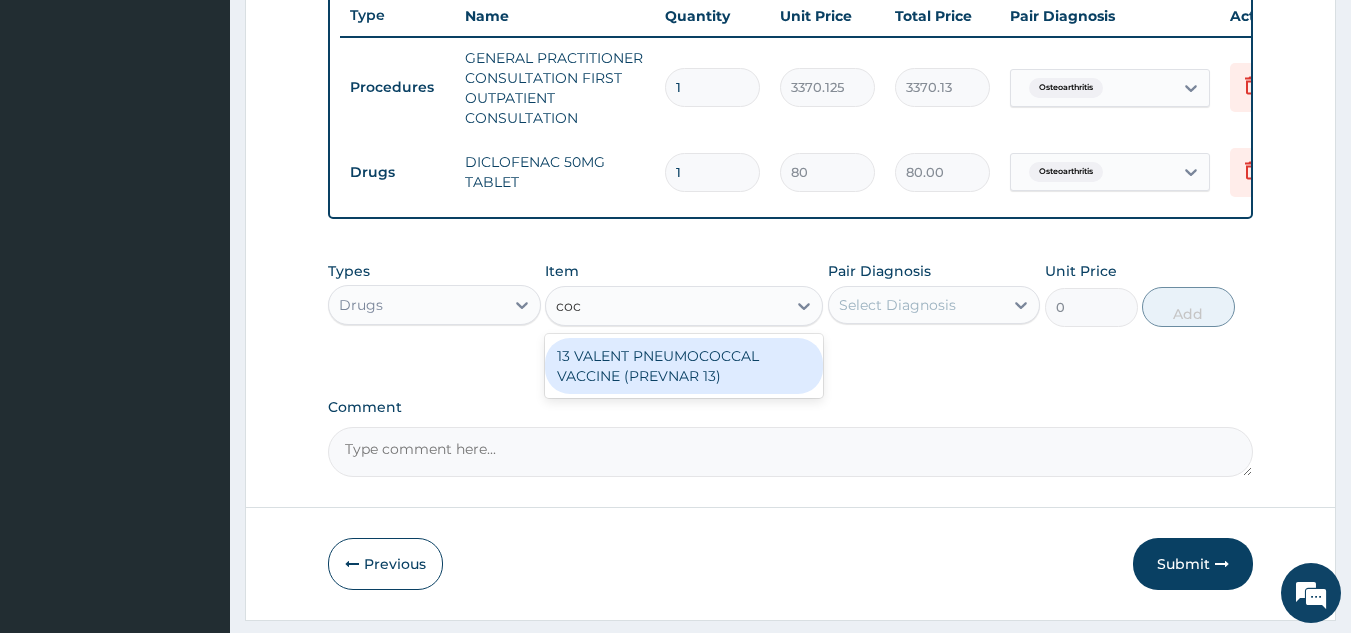 type on "coc" 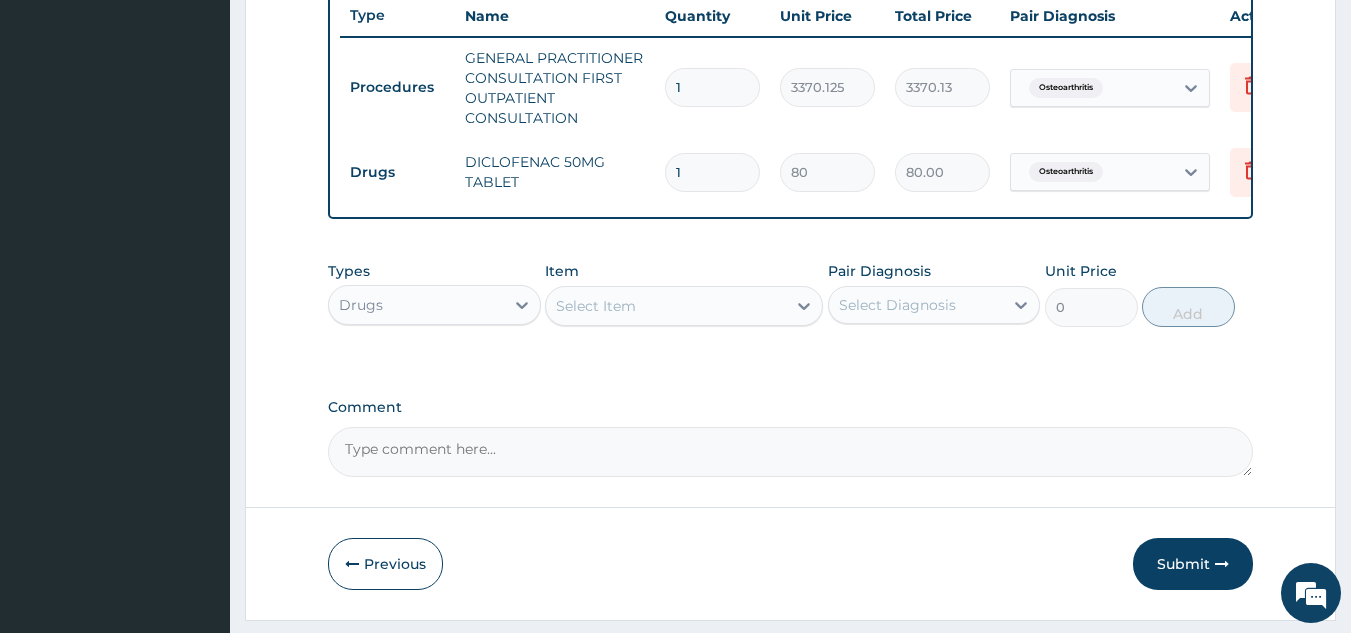 click on "PA Code / Prescription Code Enter Code(Secondary Care Only) Encounter Date 01-08-2025 Important Notice Please enter PA codes before entering items that are not attached to a PA code   All diagnoses entered must be linked to a claim item. Diagnosis & Claim Items that are visible but inactive cannot be edited because they were imported from an already approved PA code. Diagnosis Osteoarthritis Confirmed NB: All diagnosis must be linked to a claim item Claim Items Type Name Quantity Unit Price Total Price Pair Diagnosis Actions Procedures GENERAL PRACTITIONER CONSULTATION FIRST OUTPATIENT CONSULTATION 1 3370.125 3370.13 Osteoarthritis Delete Drugs DICLOFENAC 50MG TABLET 1 80 80.00 Osteoarthritis Delete Types Drugs Item Select Item Pair Diagnosis Select Diagnosis Unit Price 0 Add Comment" at bounding box center (791, -46) 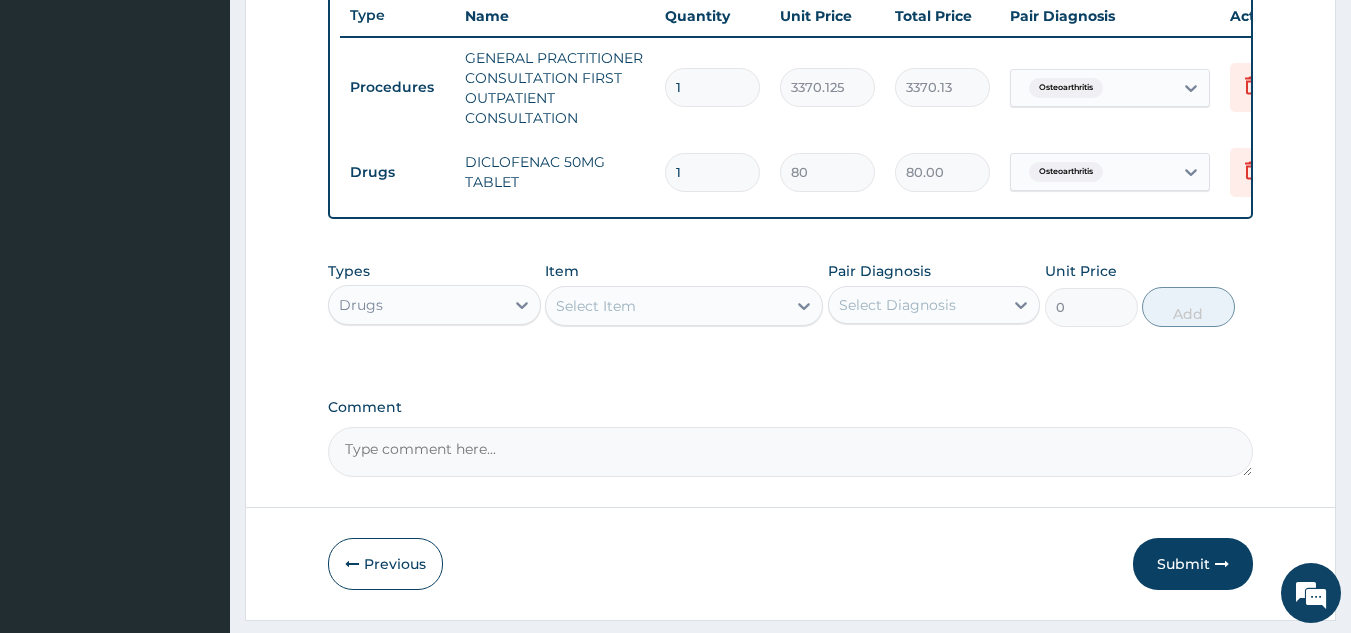 click on "1" at bounding box center [712, 172] 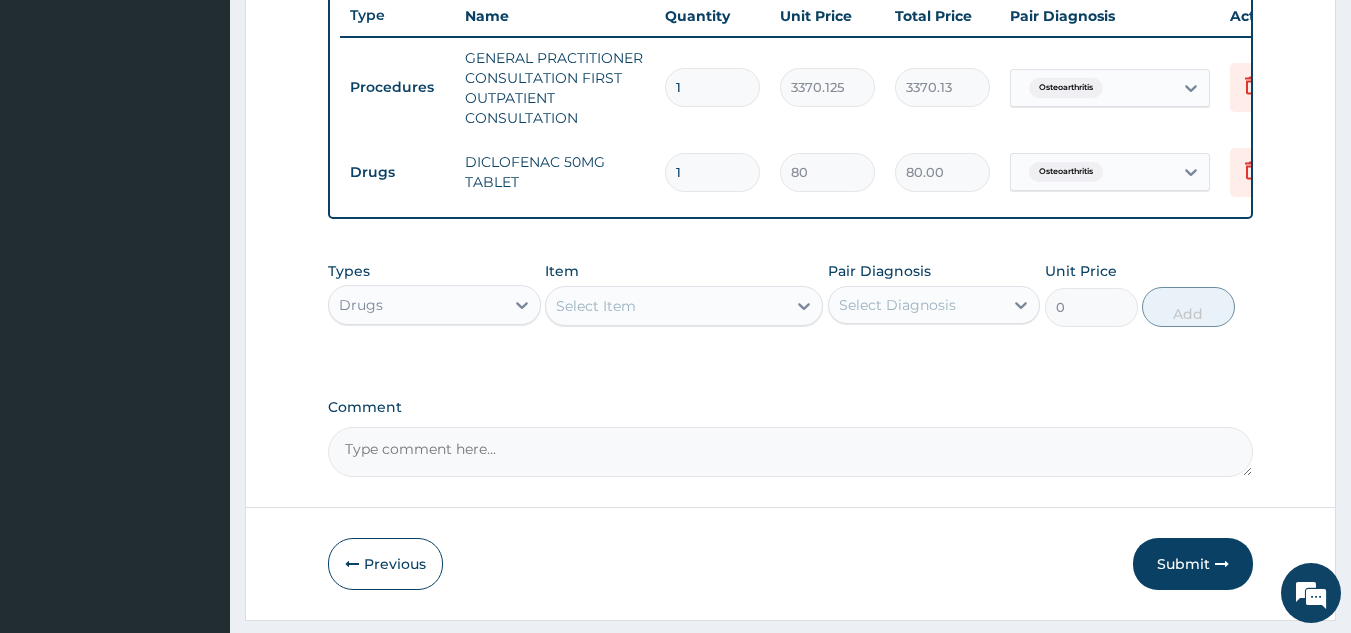 type on "12" 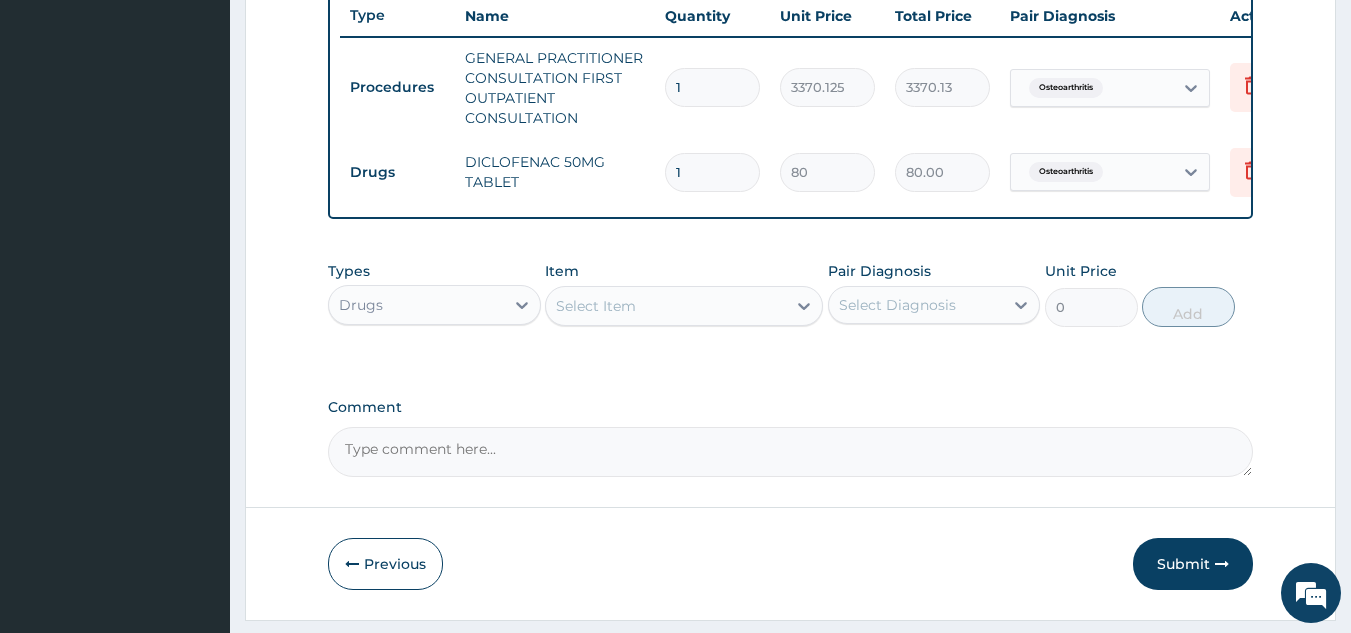 type on "960.00" 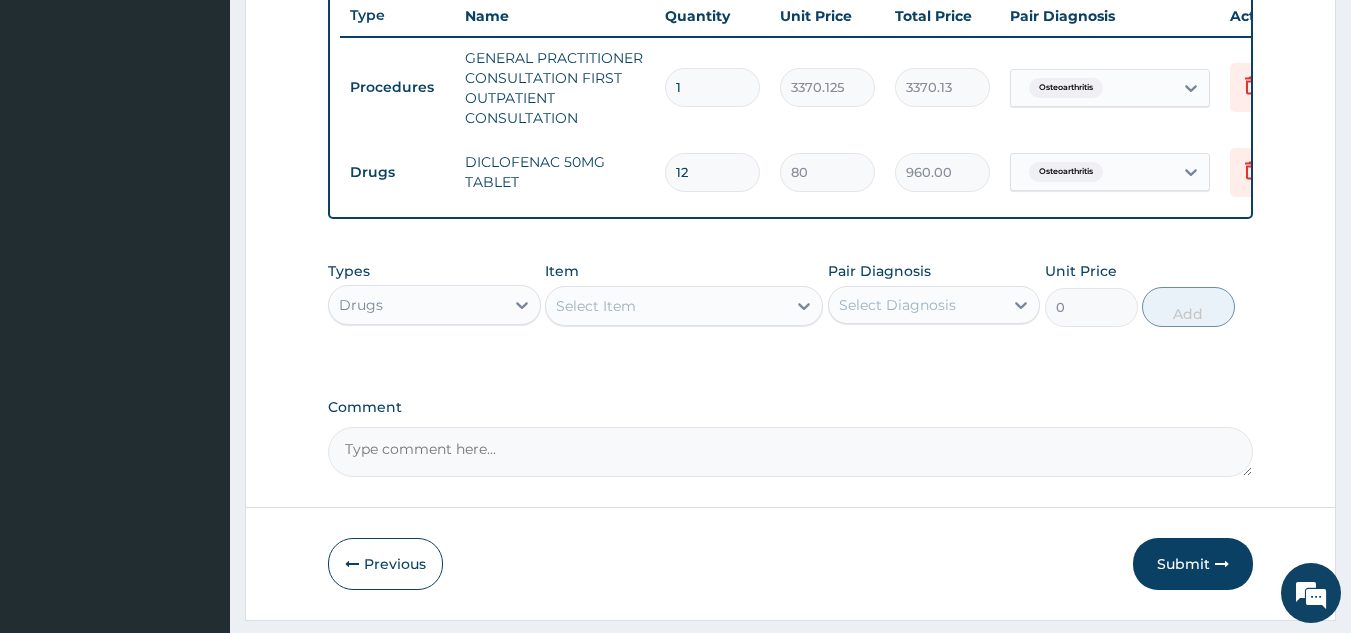 type on "121" 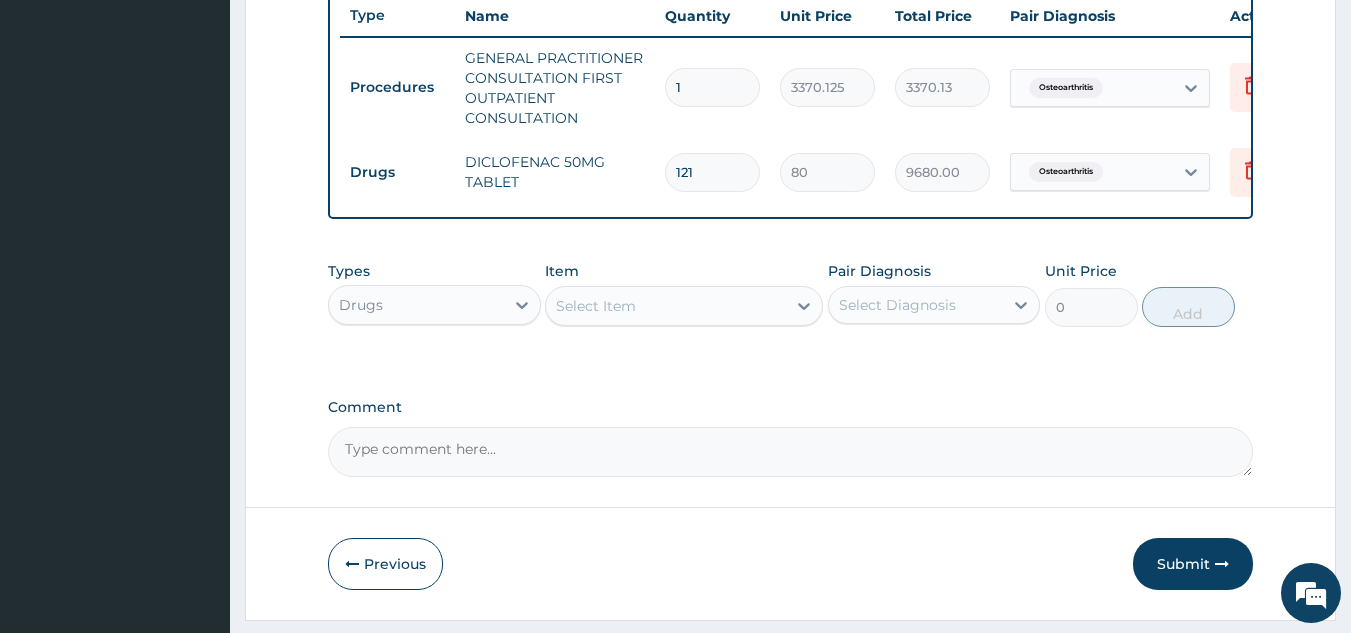 type on "12" 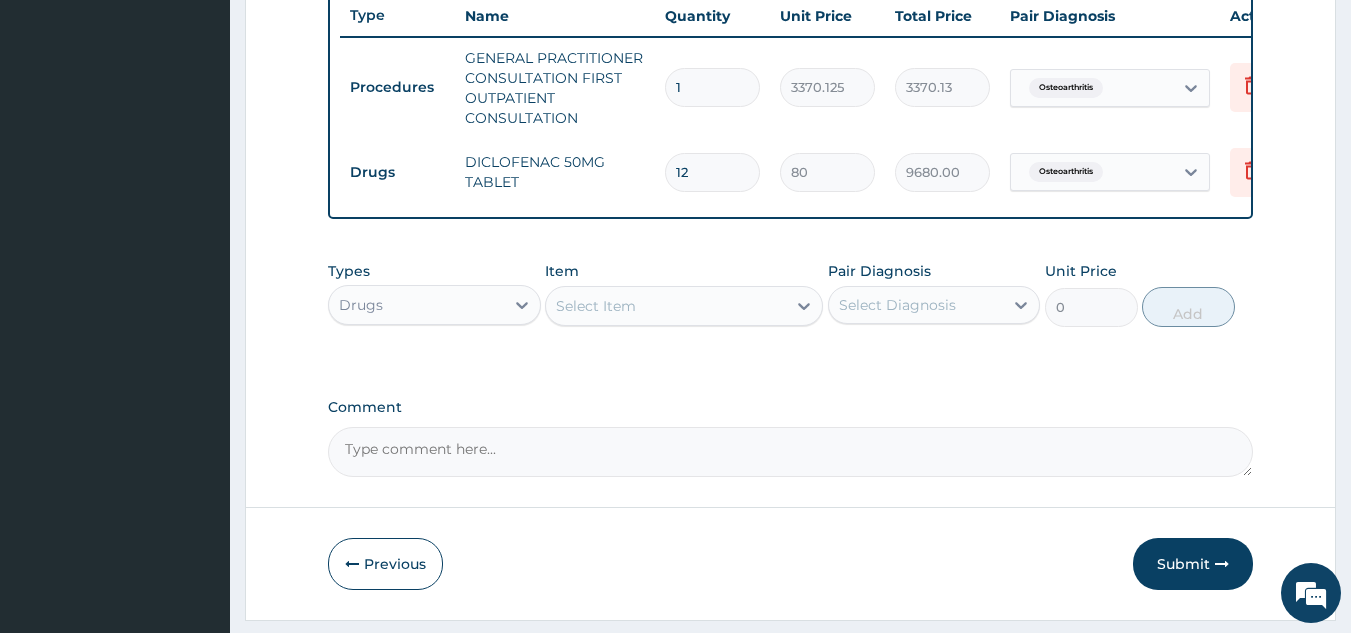 type on "960.00" 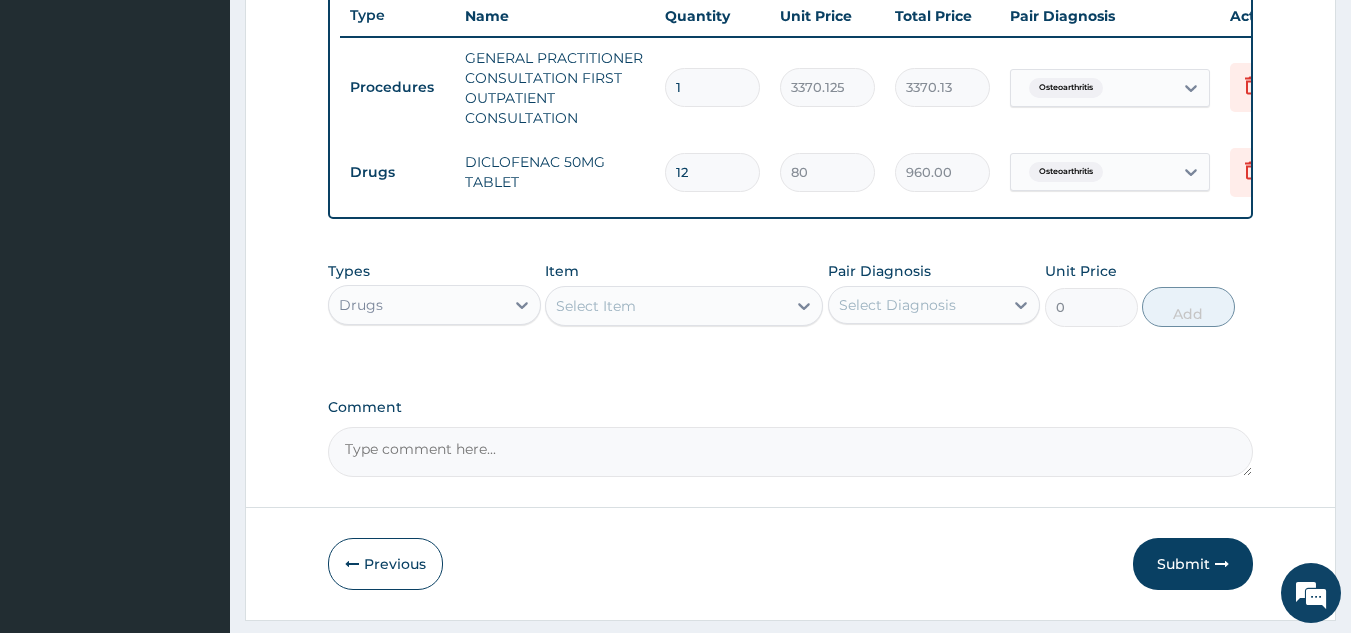 type on "1" 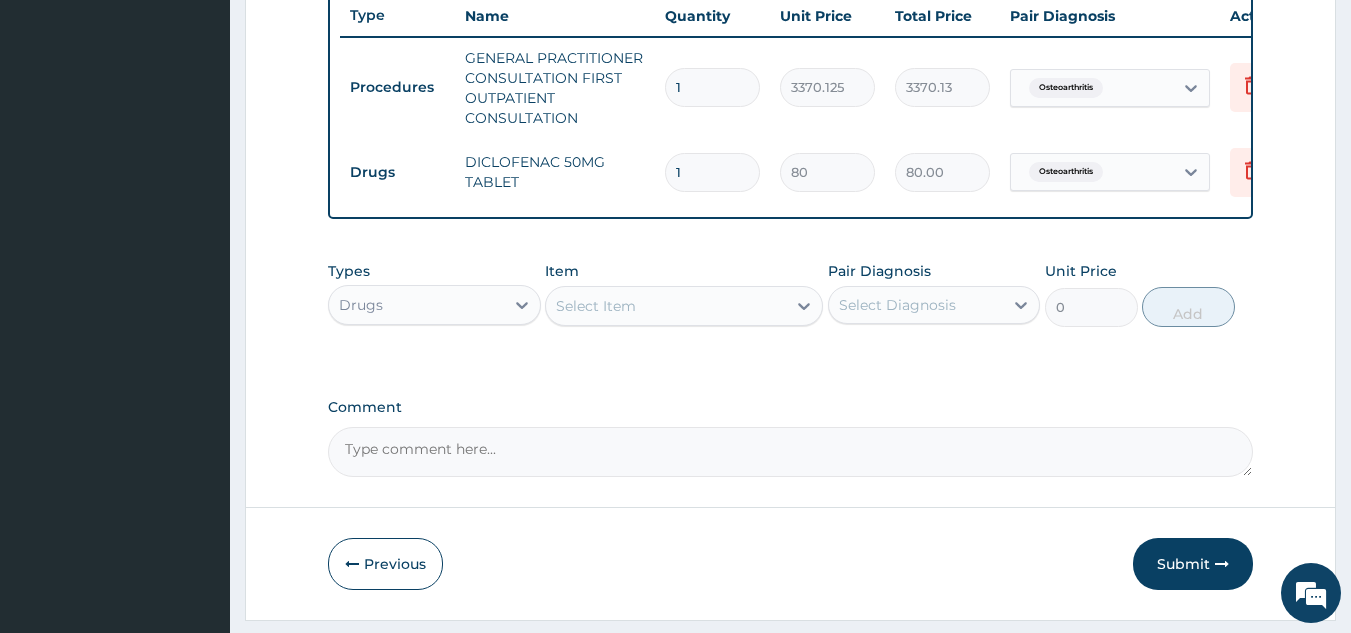 type 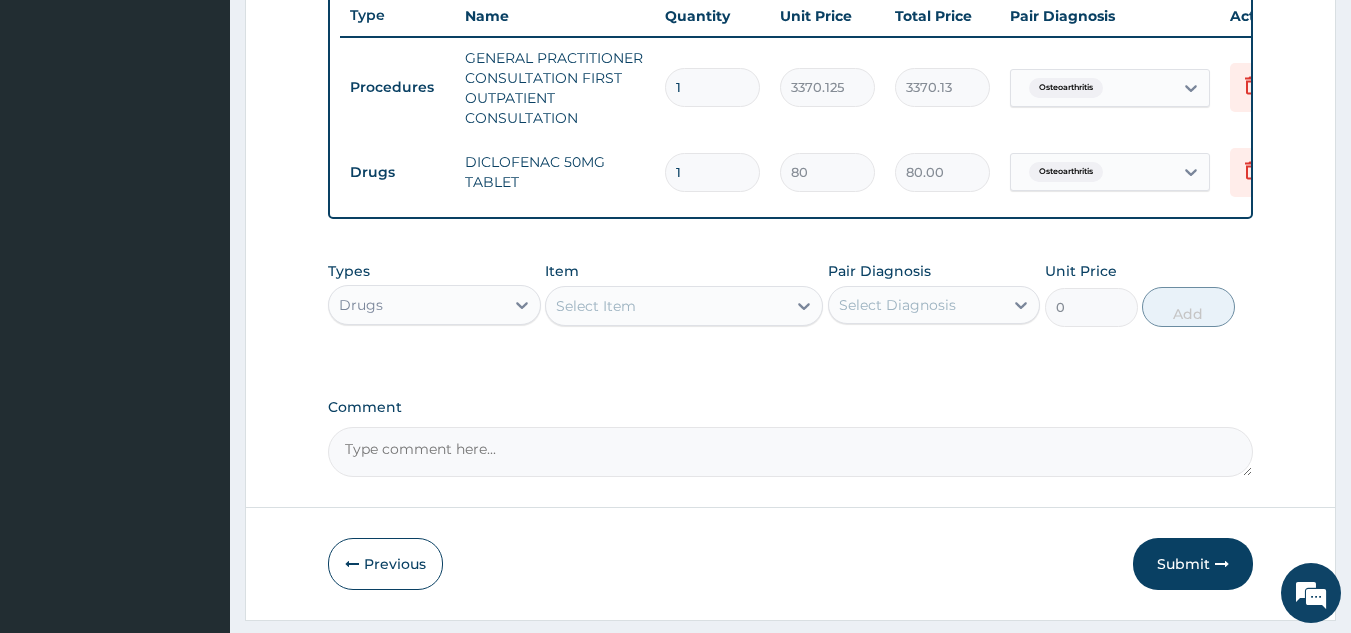 type on "0.00" 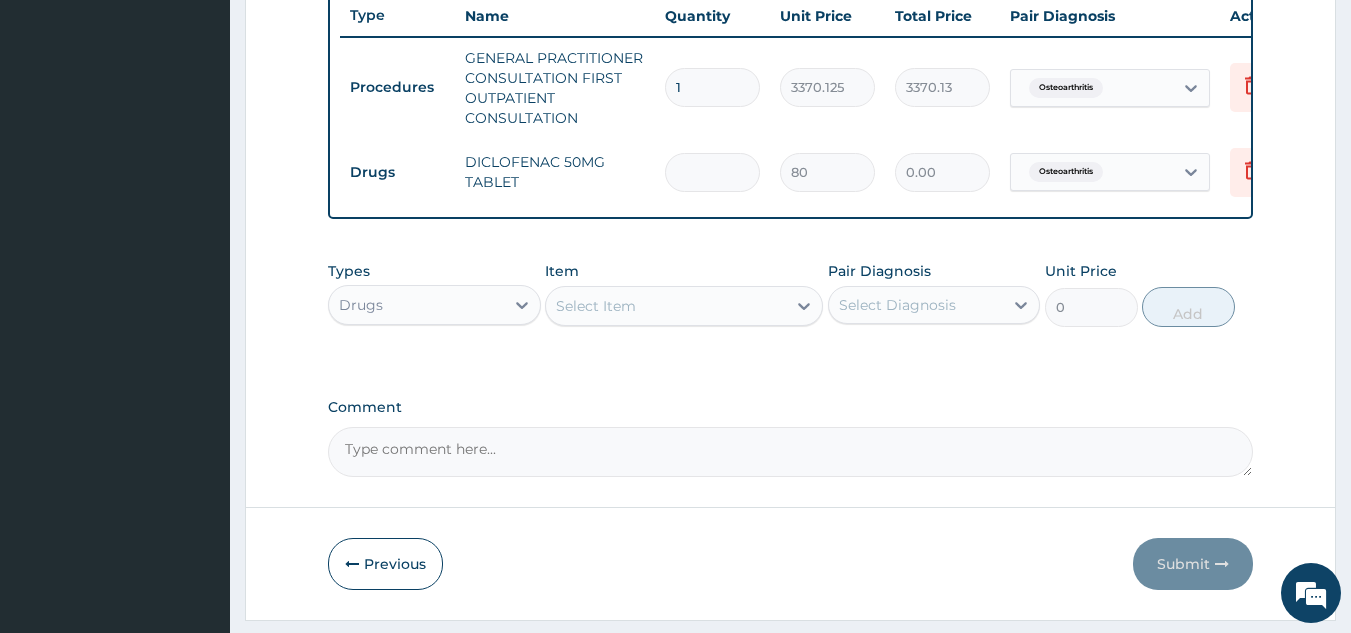 type on "2" 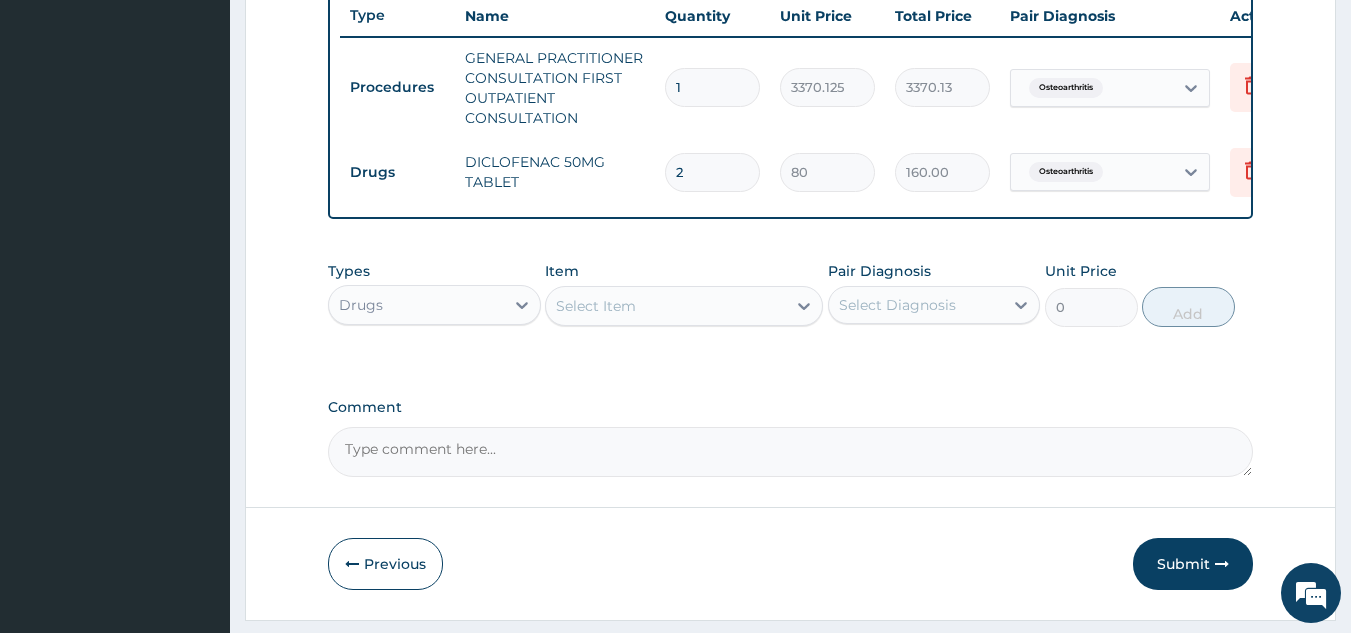 type on "21" 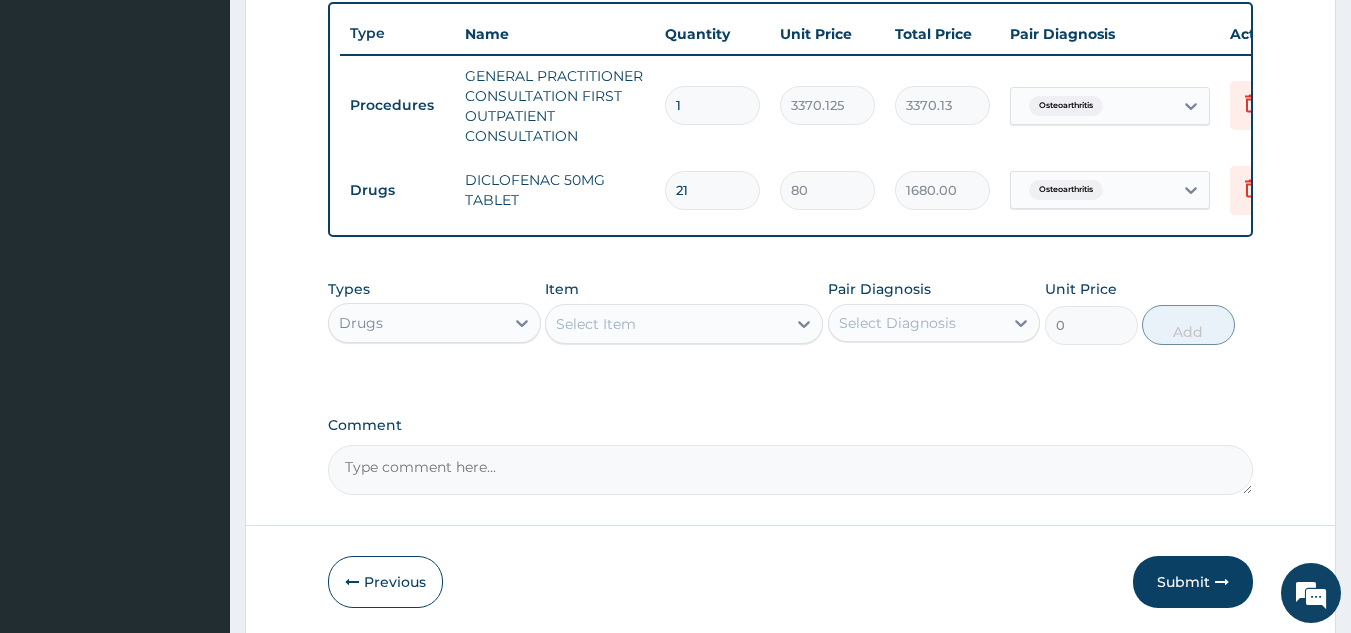 scroll, scrollTop: 741, scrollLeft: 0, axis: vertical 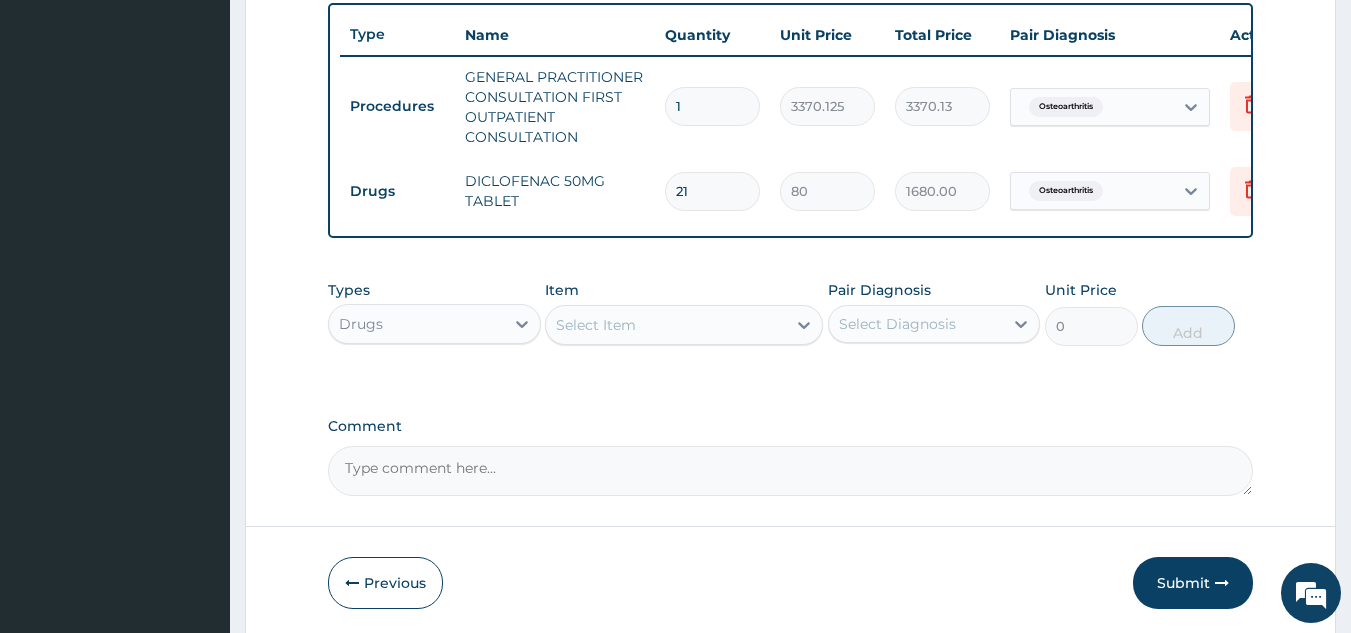 type on "21" 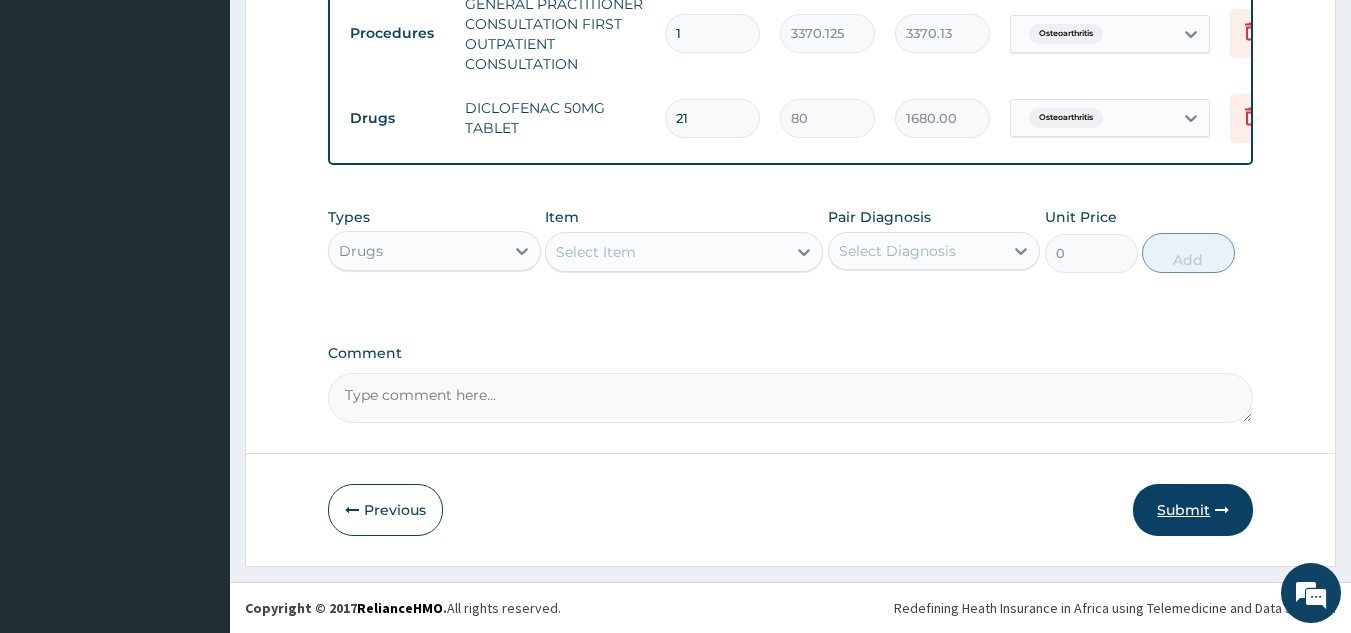 click on "Submit" at bounding box center [1193, 510] 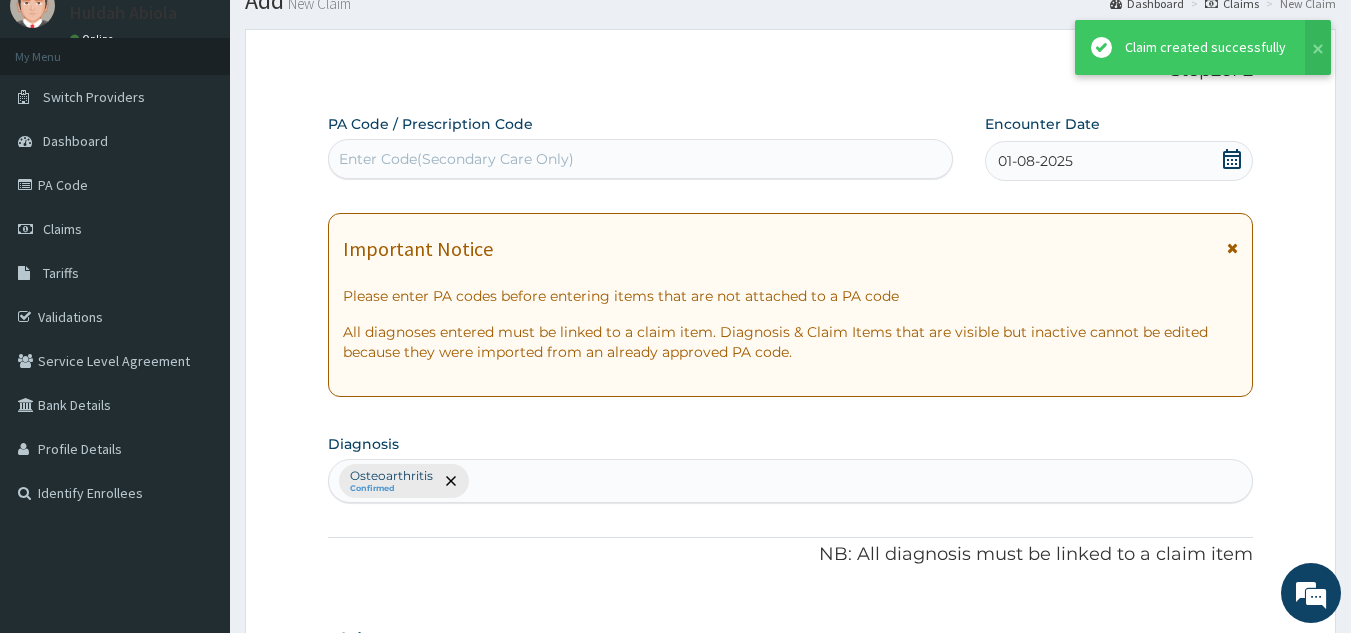 scroll, scrollTop: 829, scrollLeft: 0, axis: vertical 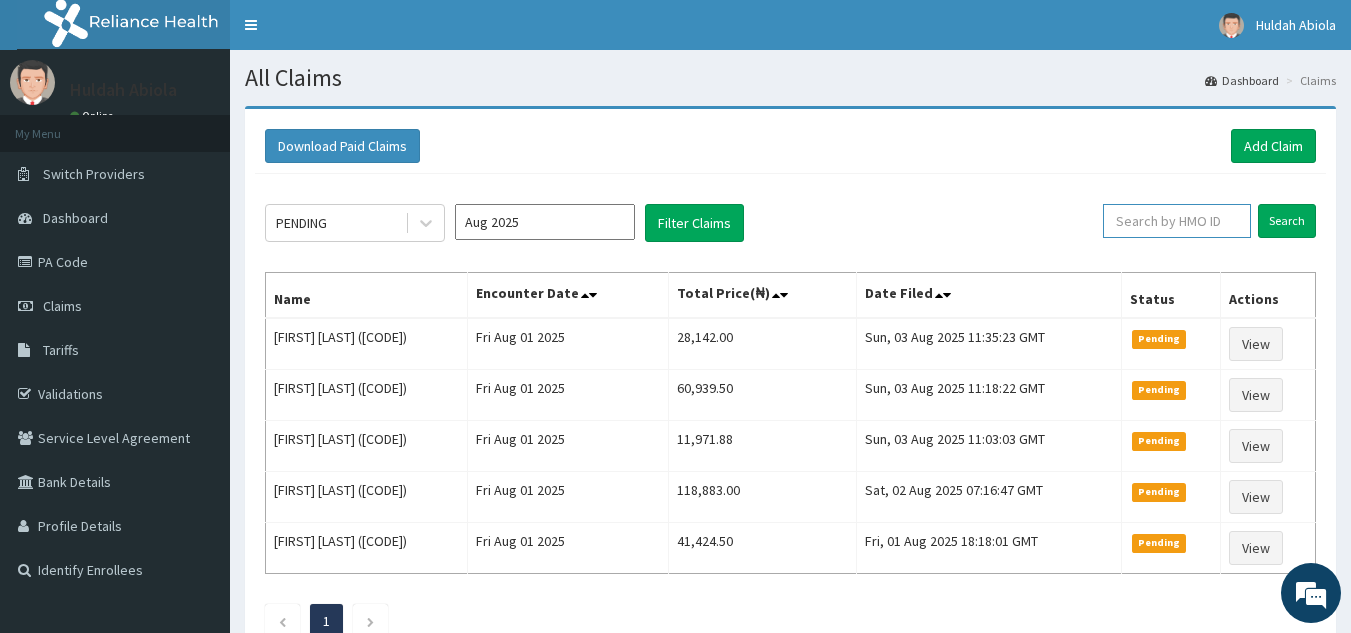 click at bounding box center [1177, 221] 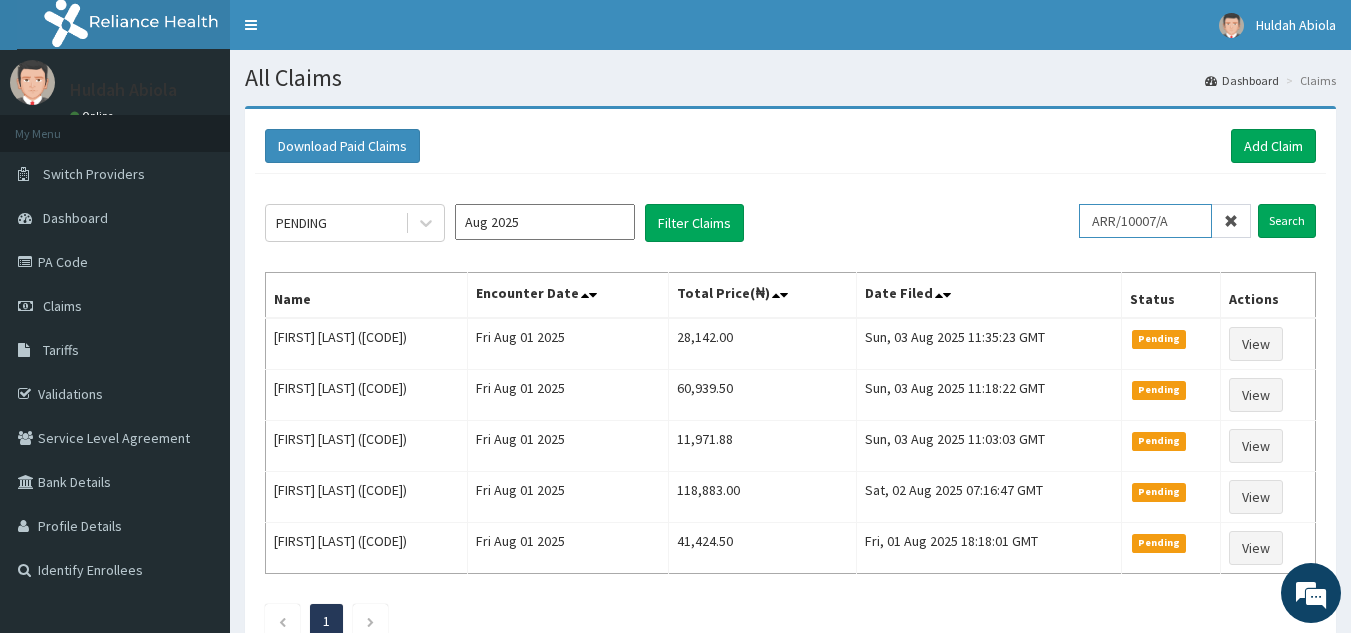 type on "ARR/10007/A" 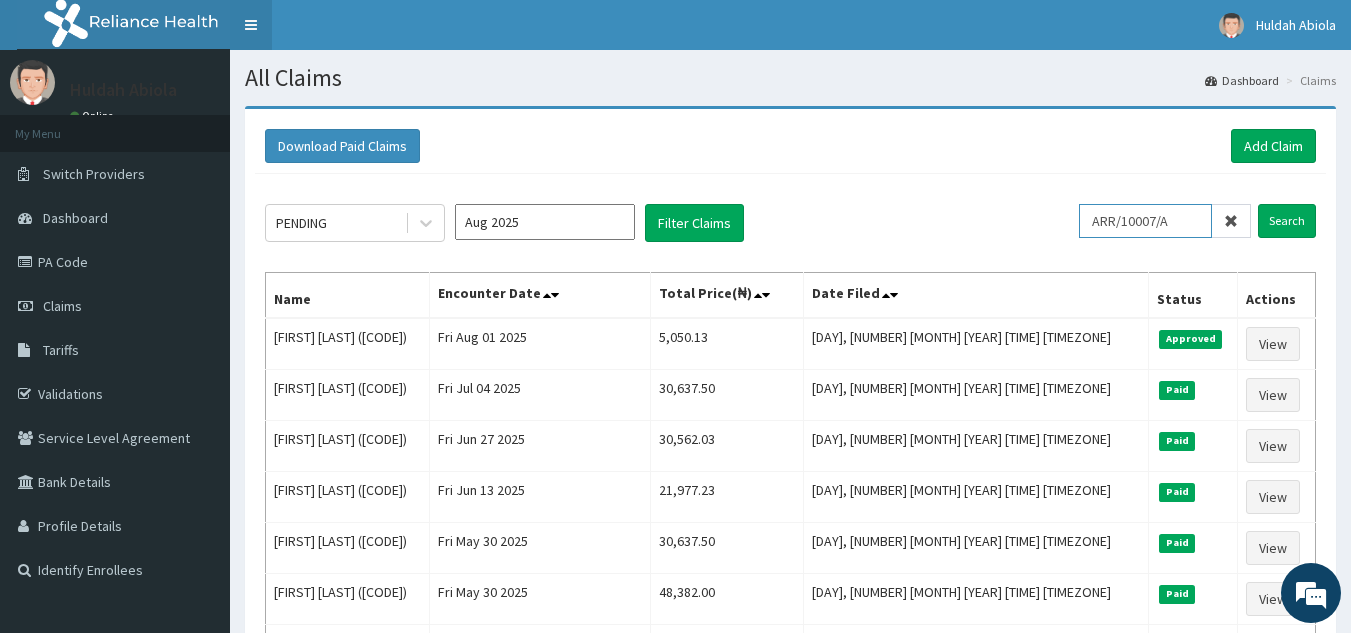 scroll, scrollTop: 0, scrollLeft: 0, axis: both 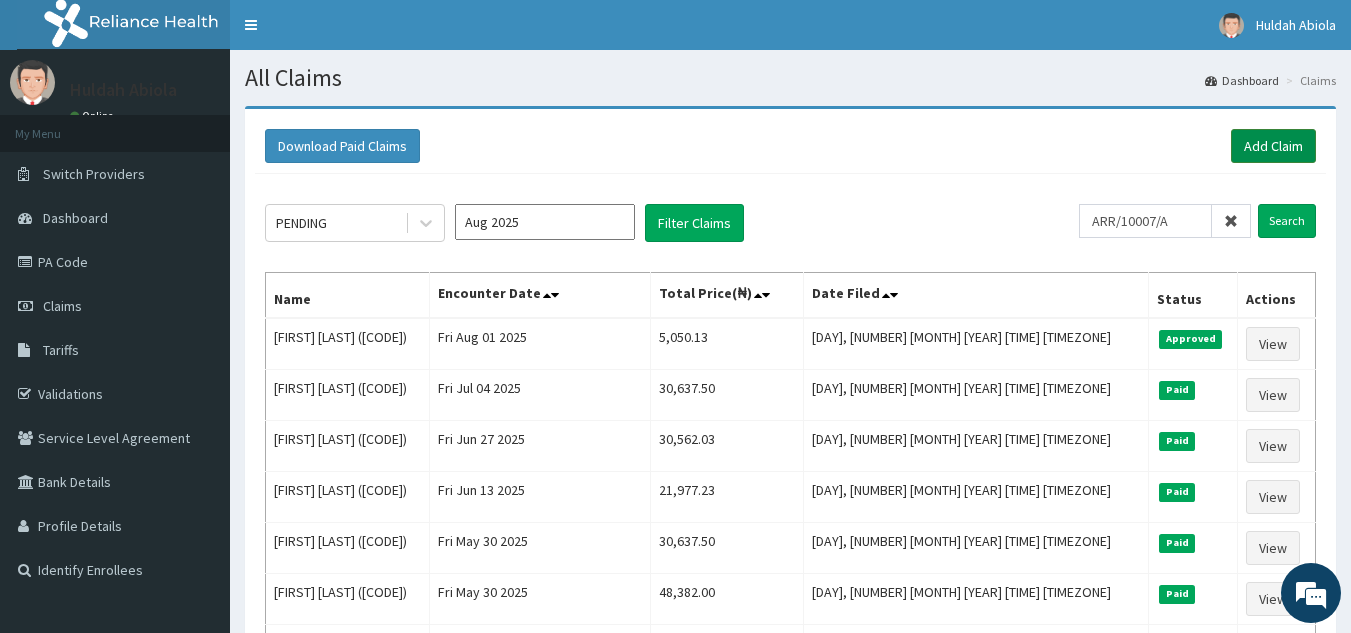 click on "Add Claim" at bounding box center [1273, 146] 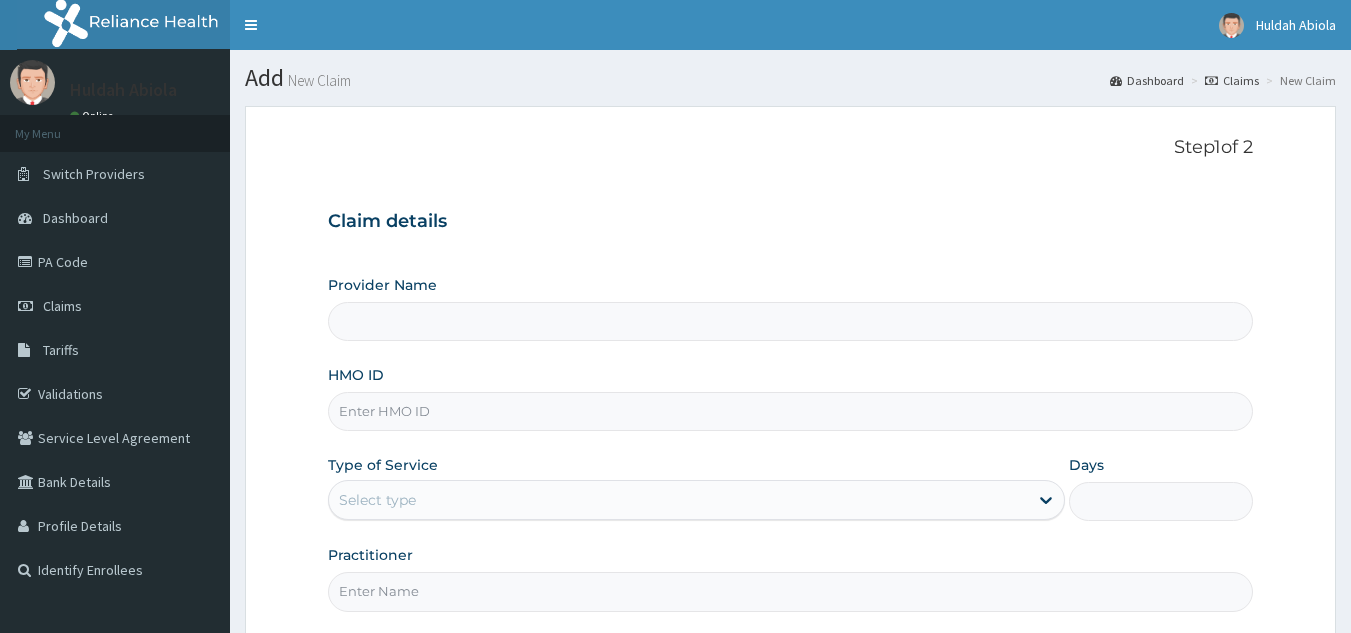 scroll, scrollTop: 0, scrollLeft: 0, axis: both 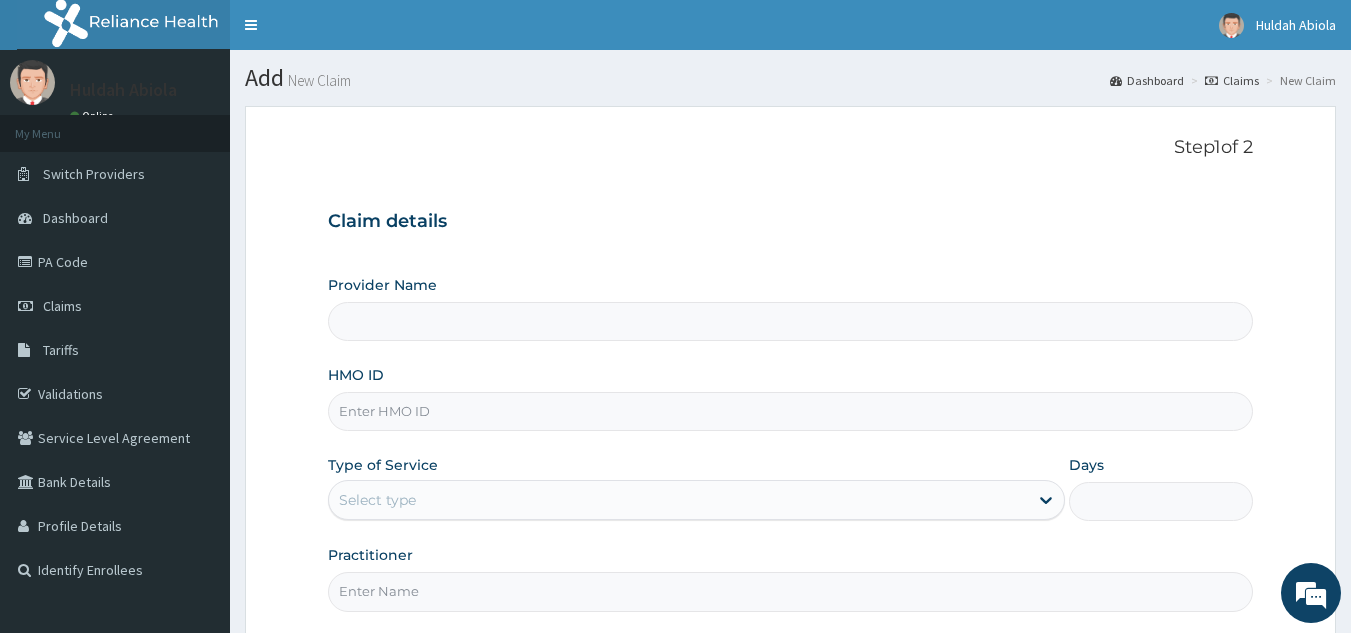 drag, startPoint x: 0, startPoint y: 0, endPoint x: 434, endPoint y: 401, distance: 590.8951 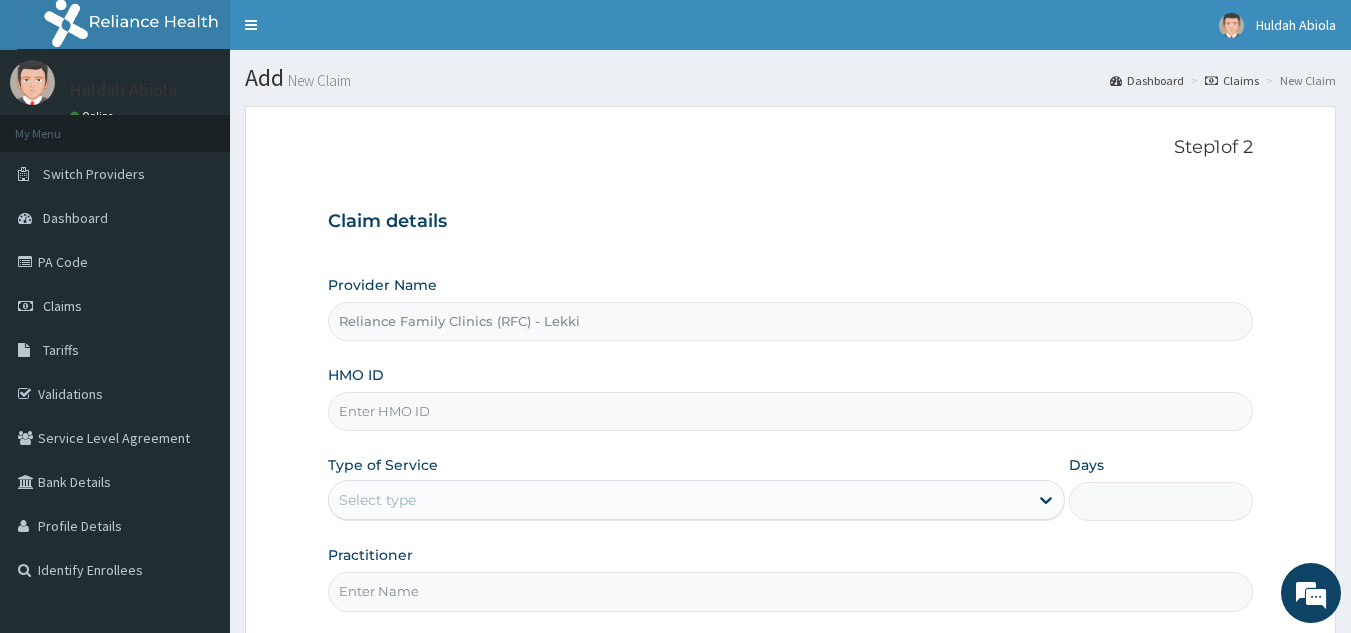 paste on "HMN/10019/A" 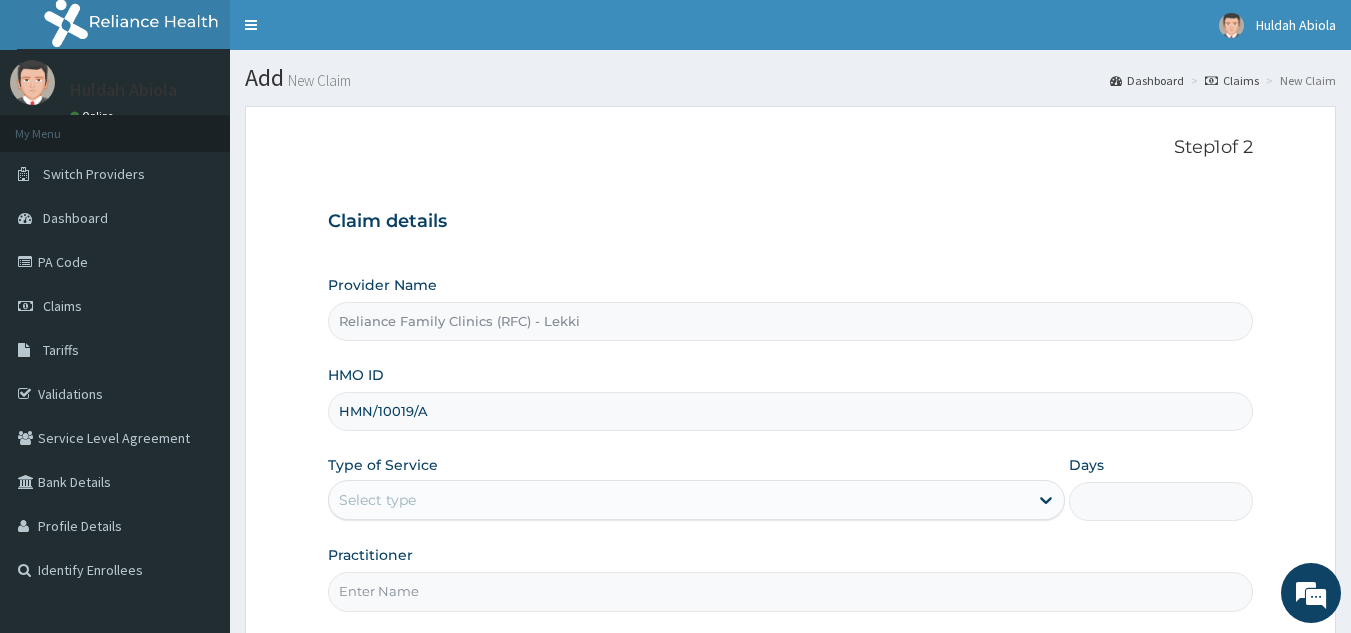 scroll, scrollTop: 189, scrollLeft: 0, axis: vertical 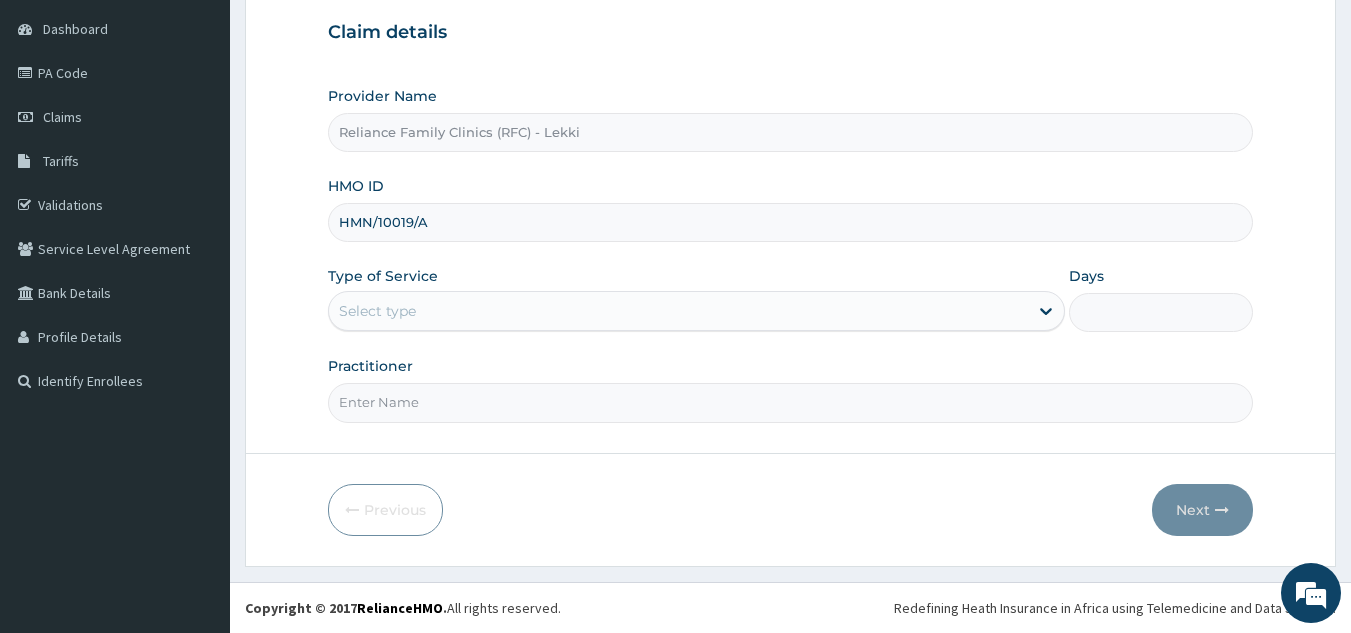 type on "HMN/10019/A" 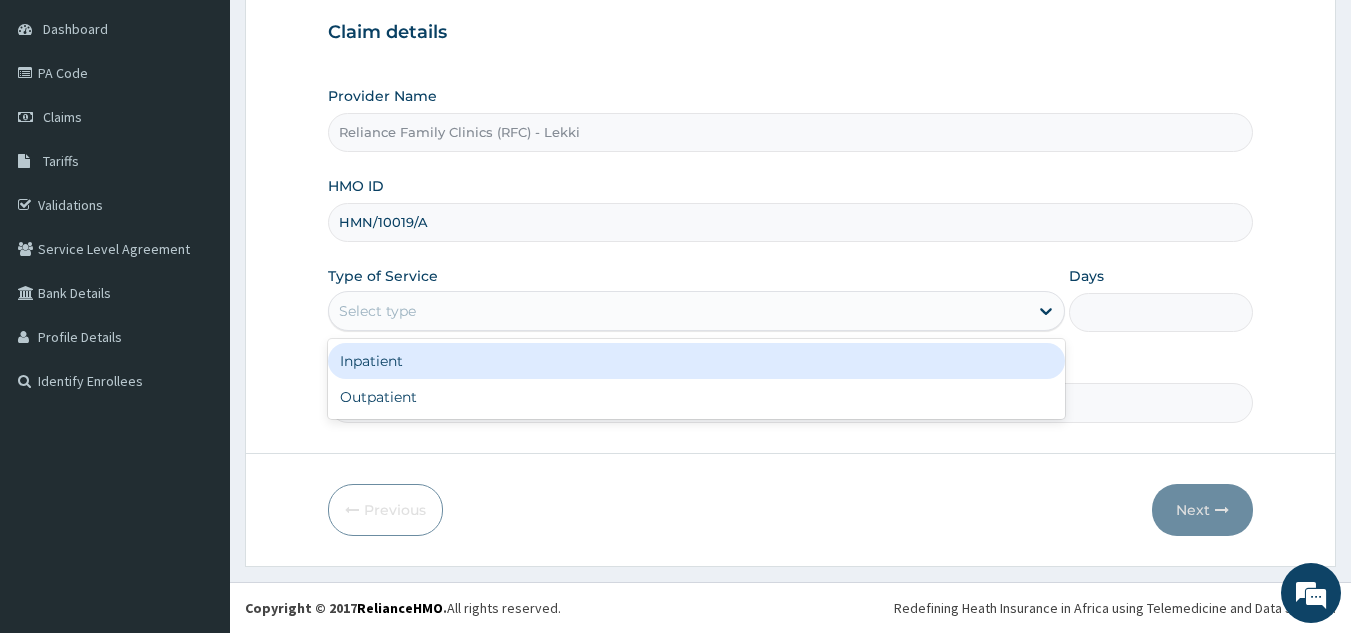 click on "Select type" at bounding box center [678, 311] 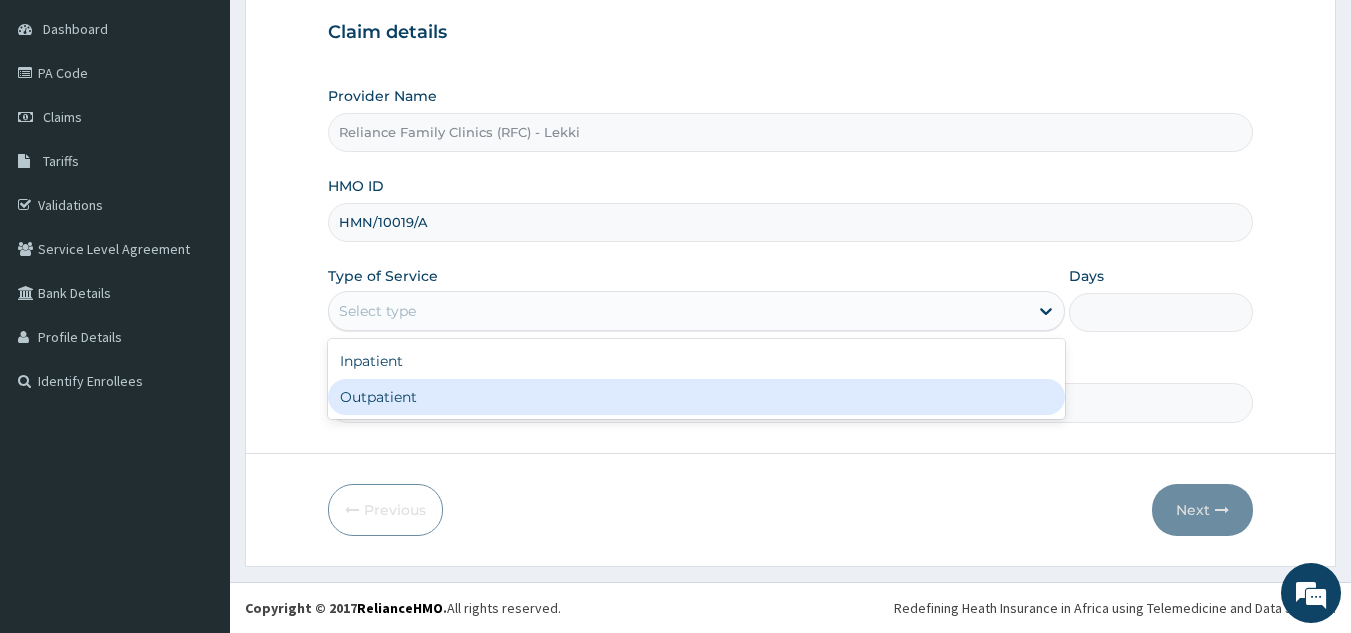 click on "Outpatient" at bounding box center (696, 397) 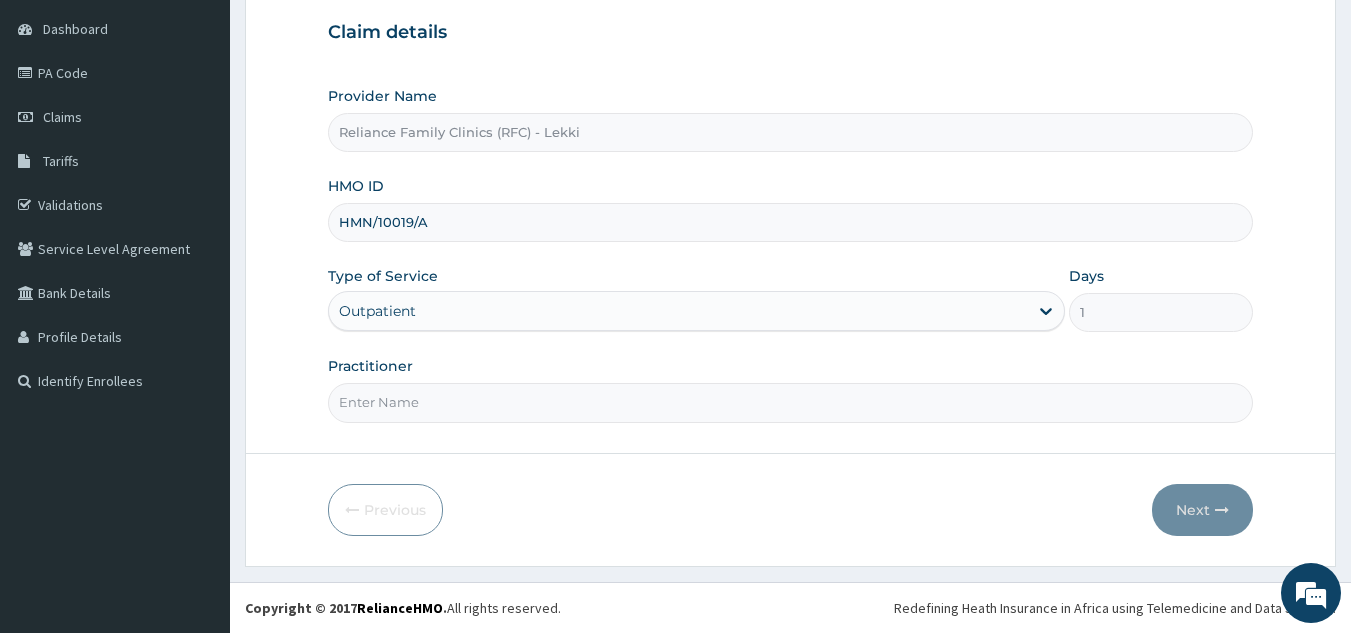 click on "Practitioner" at bounding box center [791, 402] 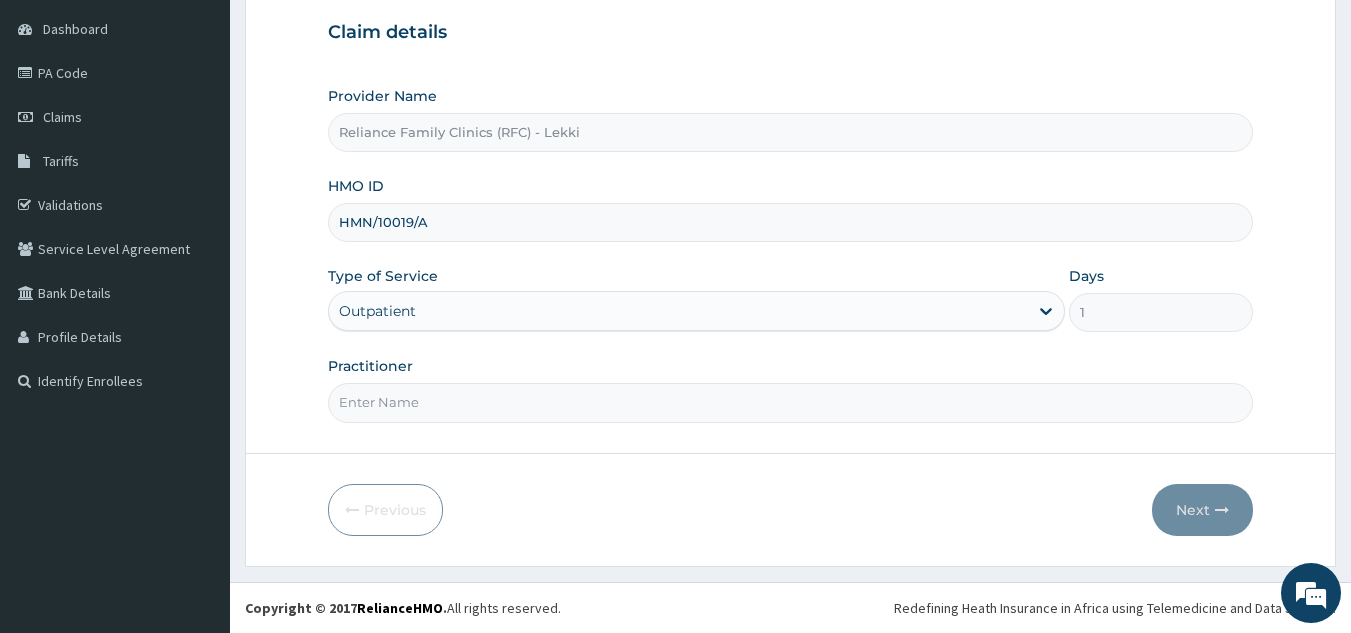 type on "Locum" 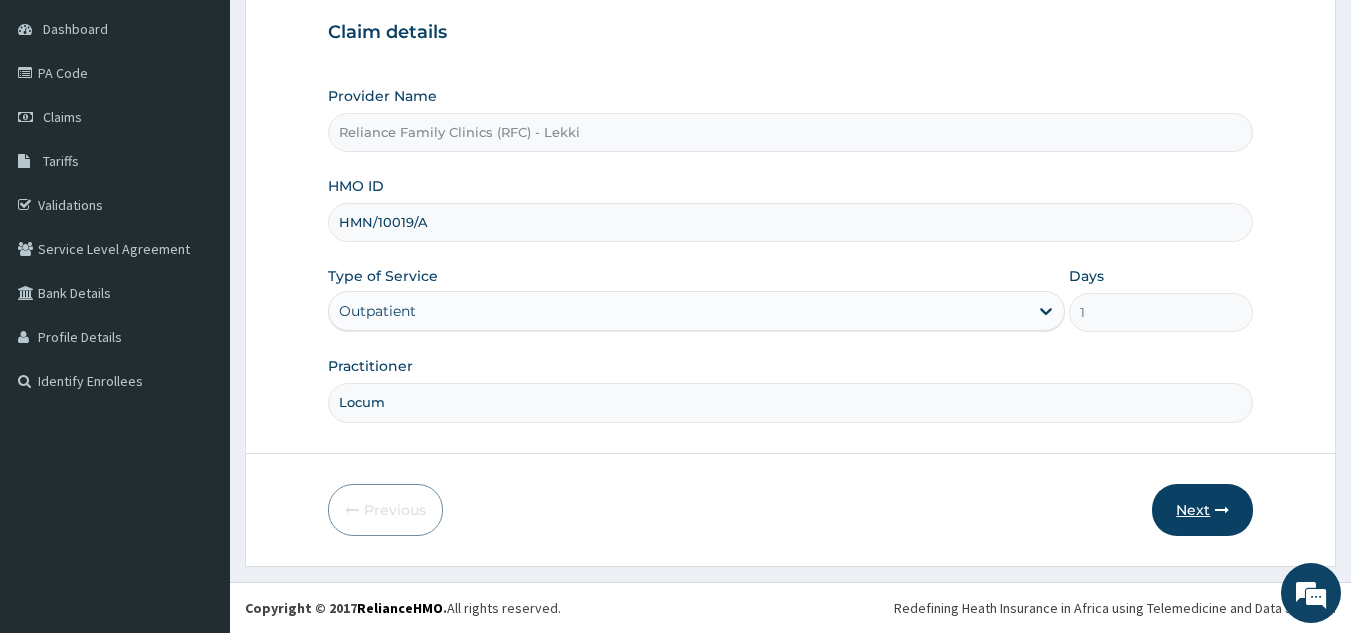 click on "Next" at bounding box center (1202, 510) 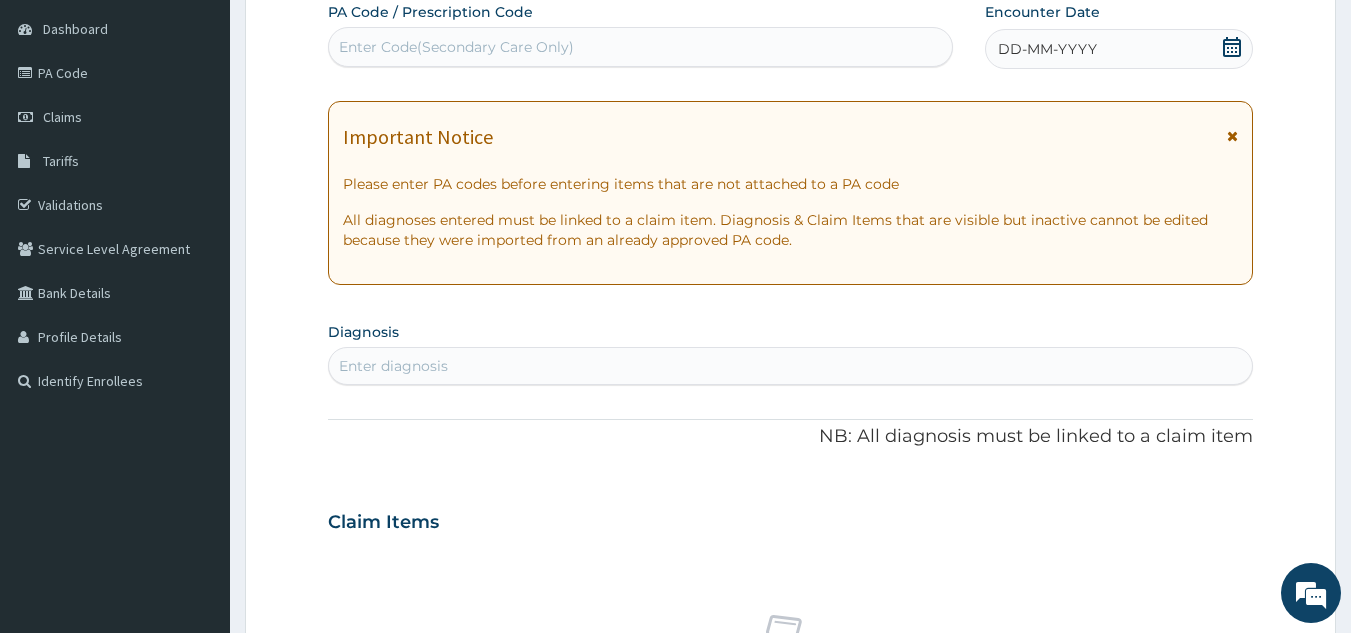 click on "DD-MM-YYYY" at bounding box center [1119, 49] 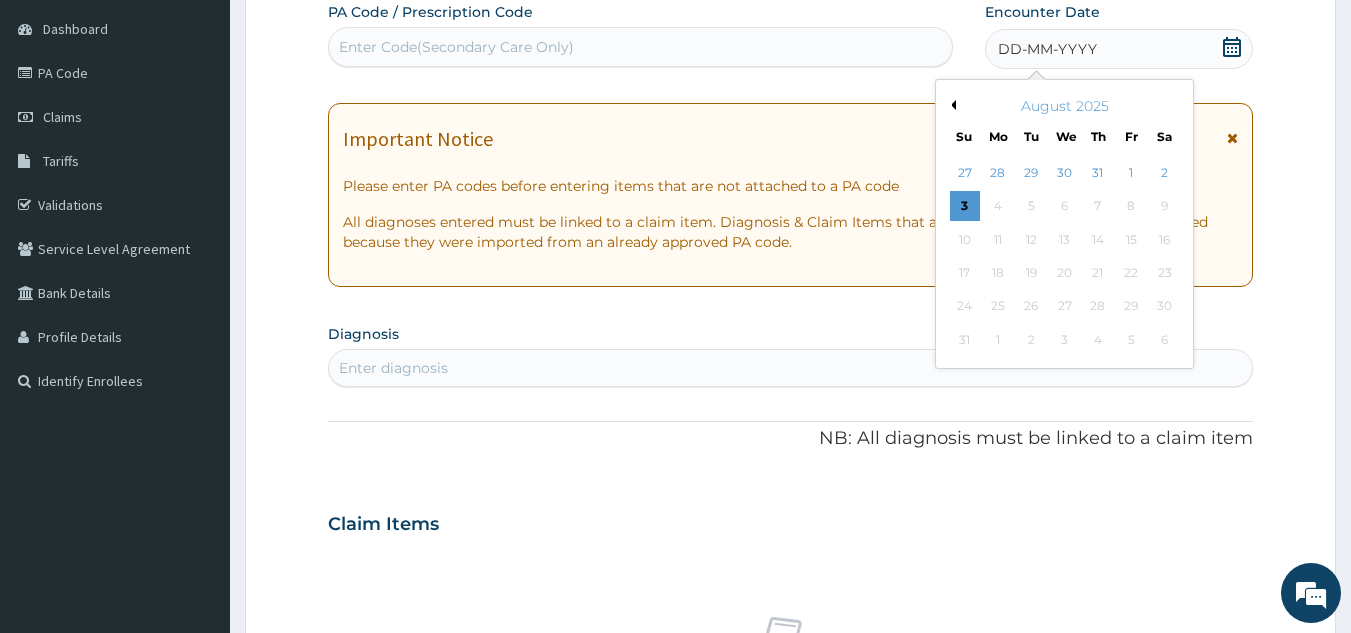 scroll, scrollTop: 0, scrollLeft: 0, axis: both 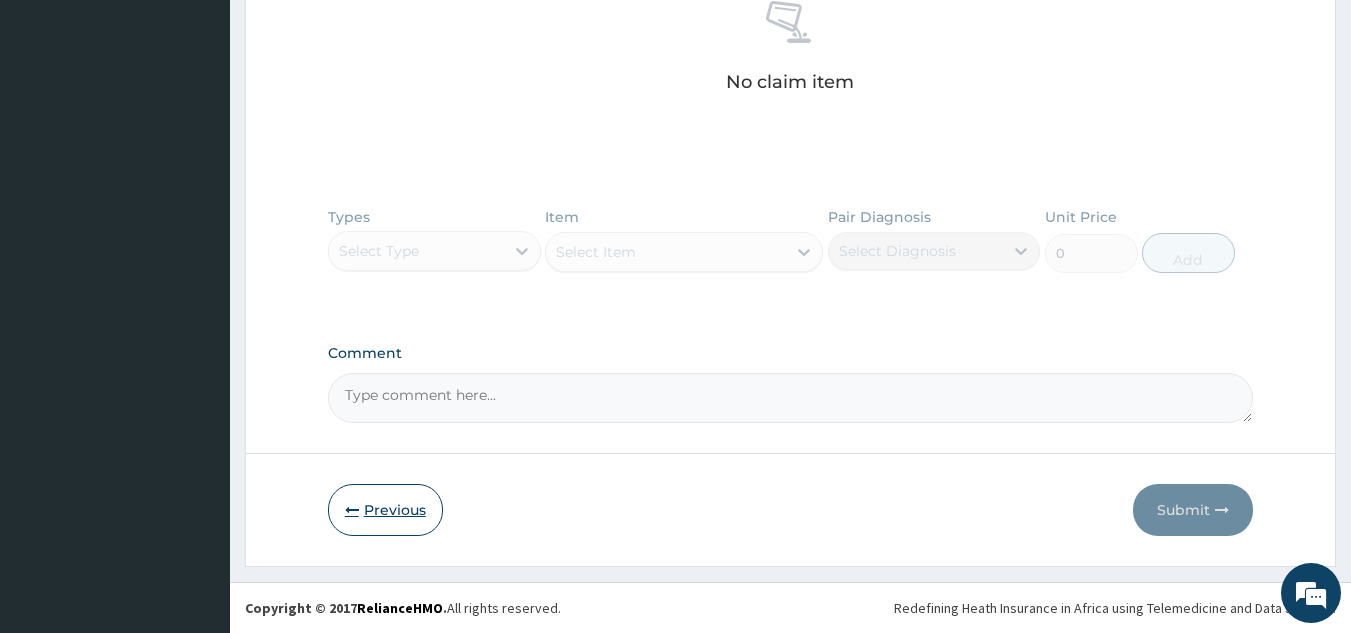 click on "Previous" at bounding box center [385, 510] 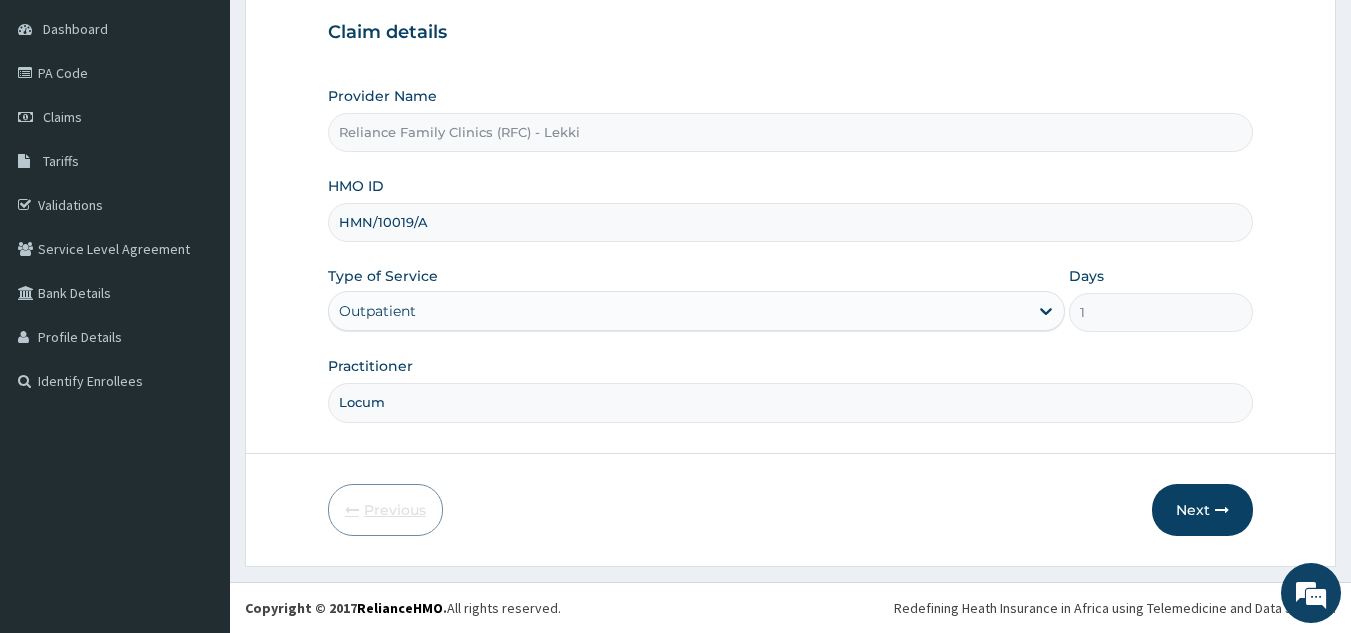 scroll, scrollTop: 189, scrollLeft: 0, axis: vertical 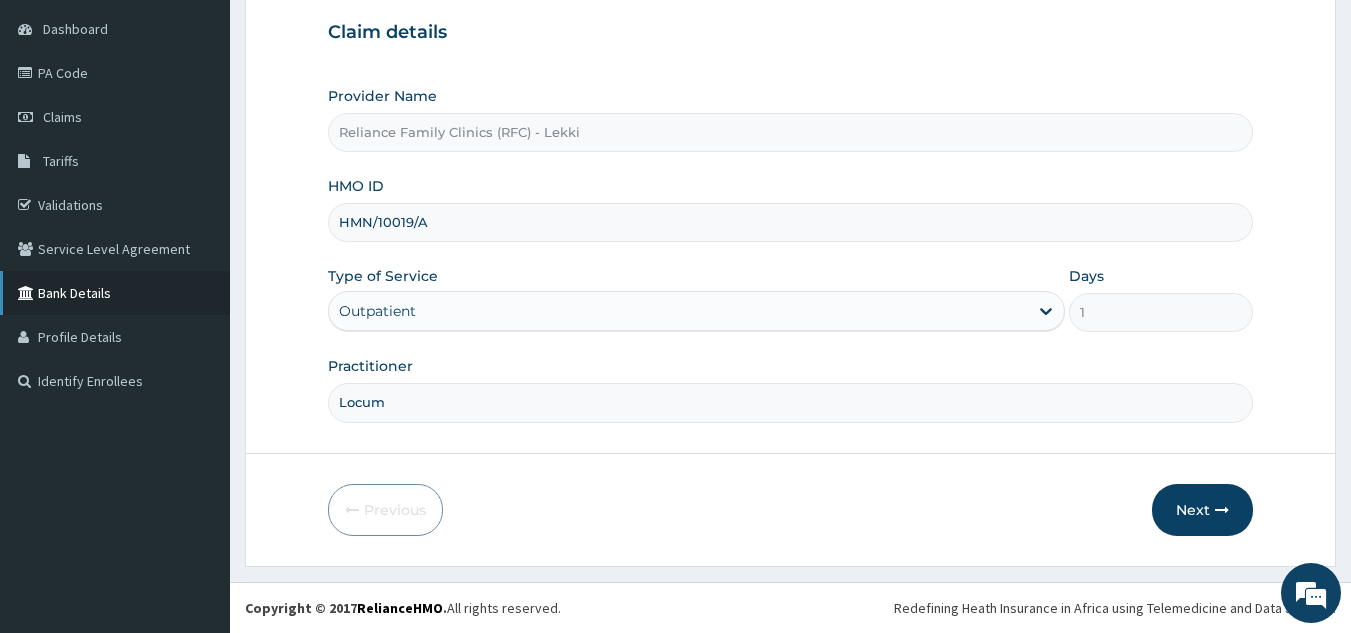 drag, startPoint x: 469, startPoint y: 209, endPoint x: 188, endPoint y: 298, distance: 294.75754 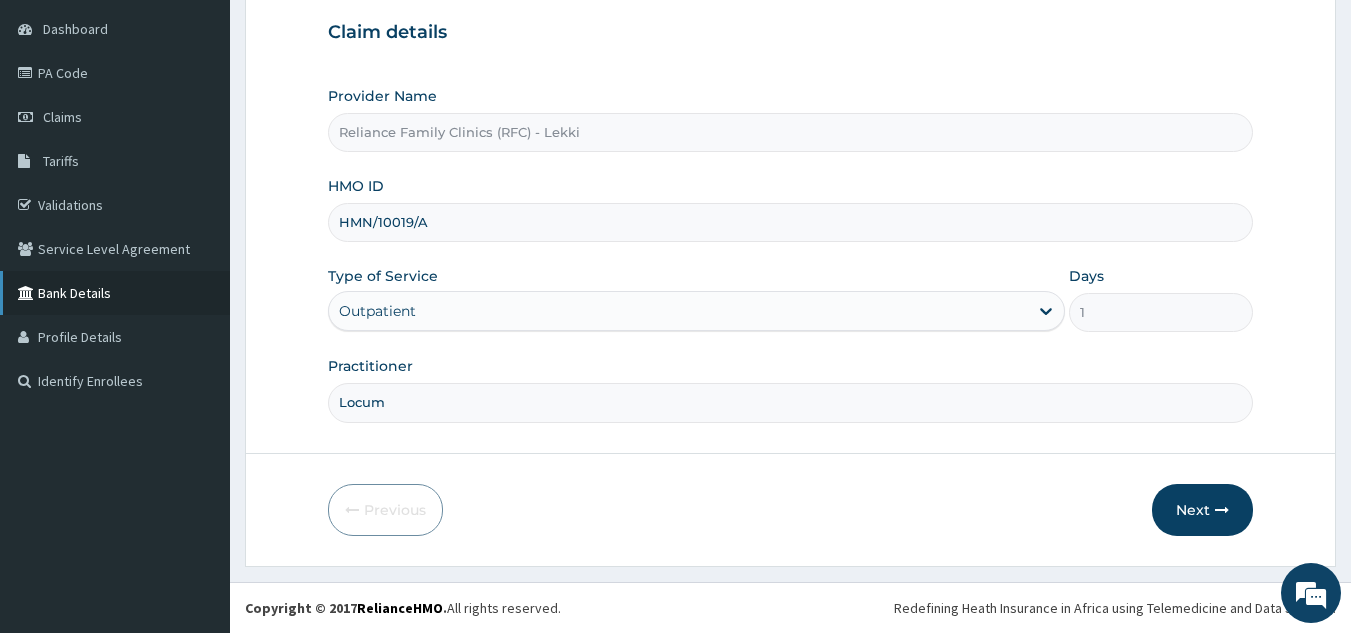 paste on "STM/10060" 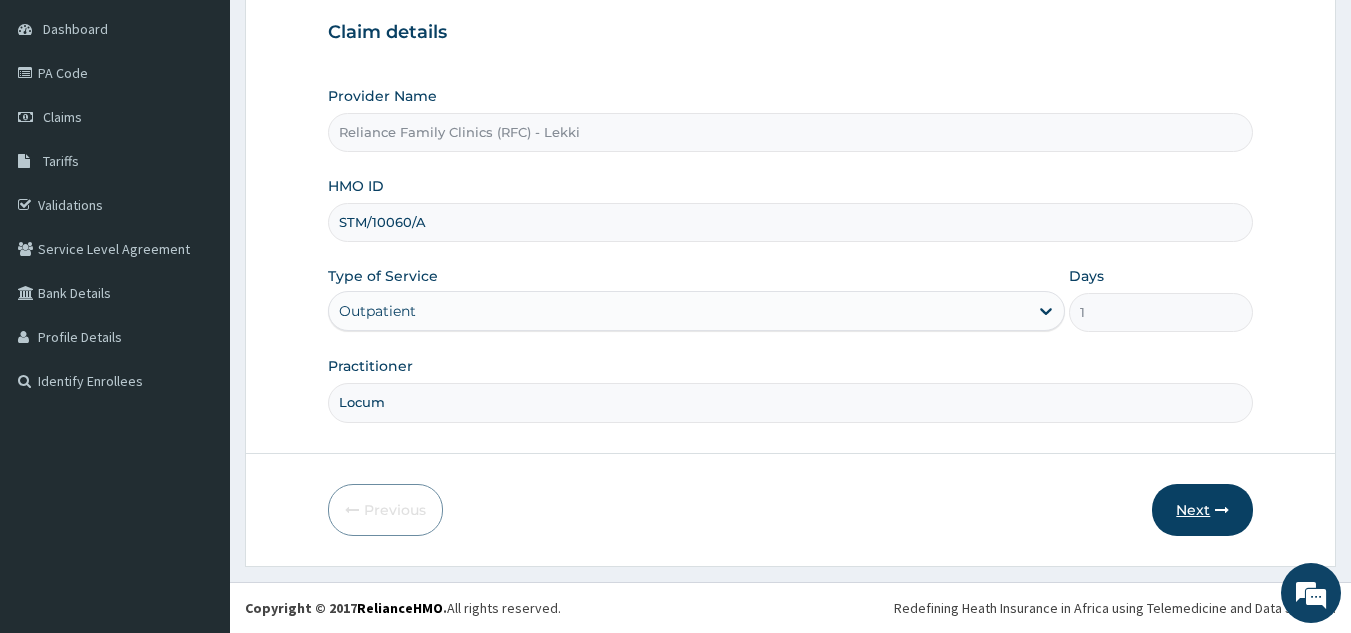 type on "STM/10060/A" 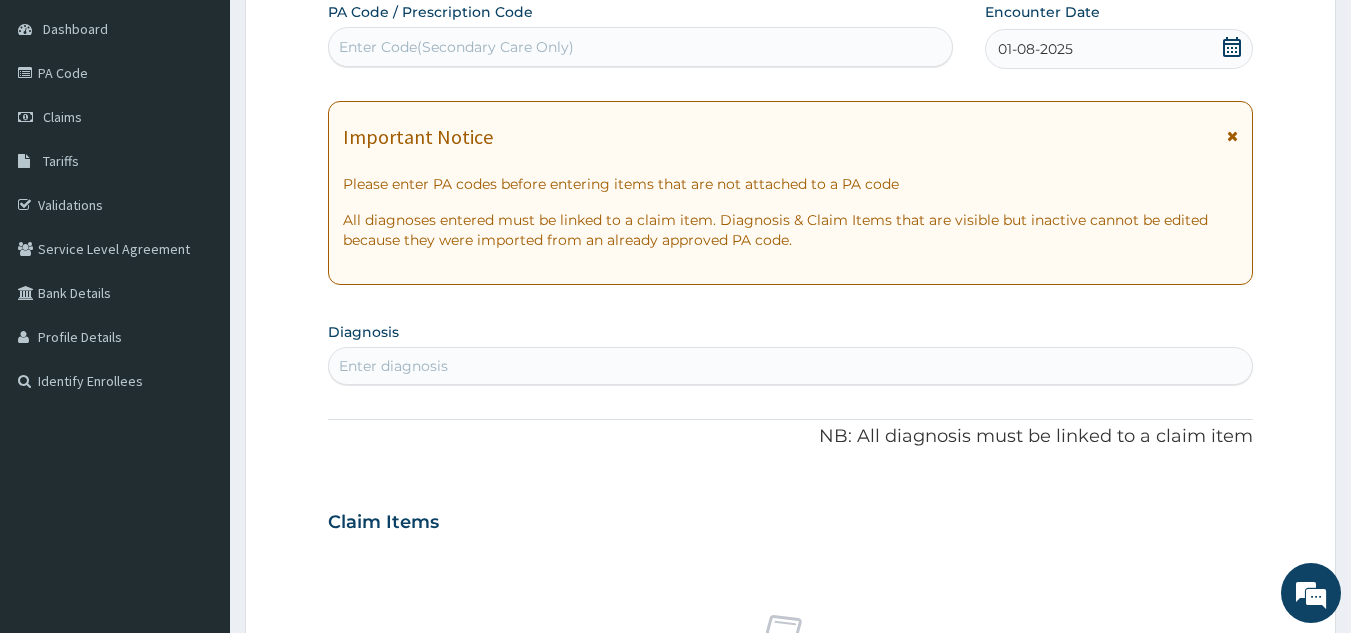 scroll, scrollTop: 803, scrollLeft: 0, axis: vertical 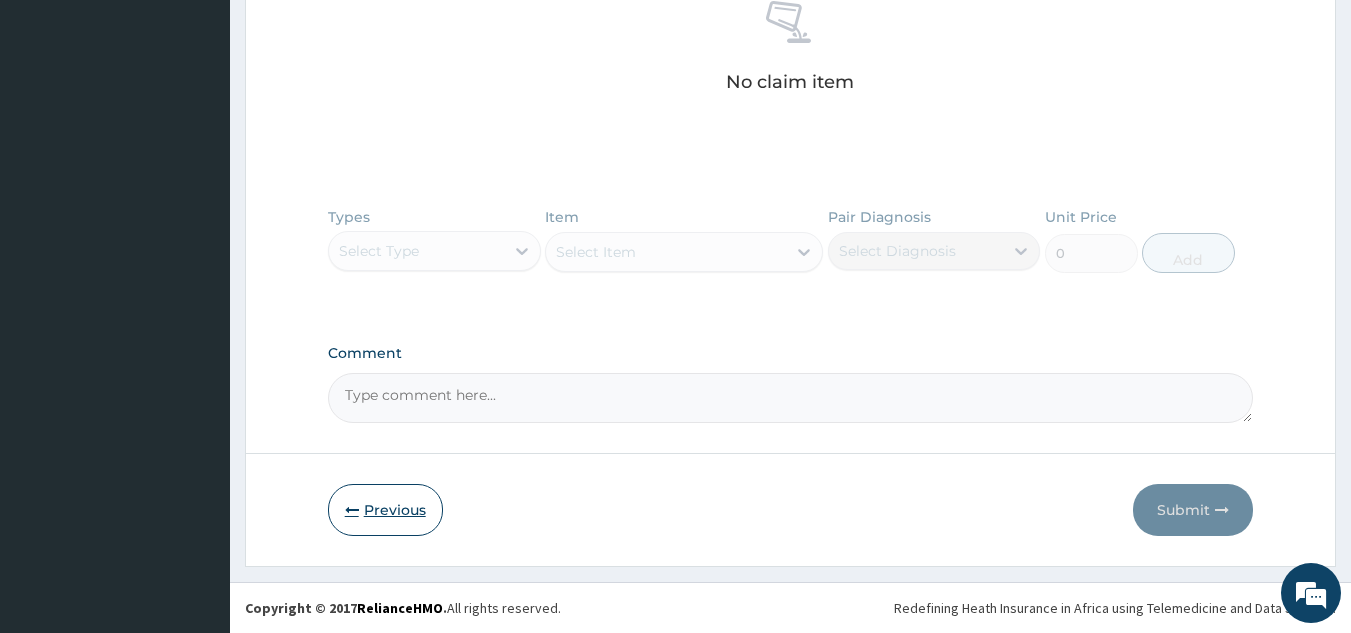 click on "Previous" at bounding box center (385, 510) 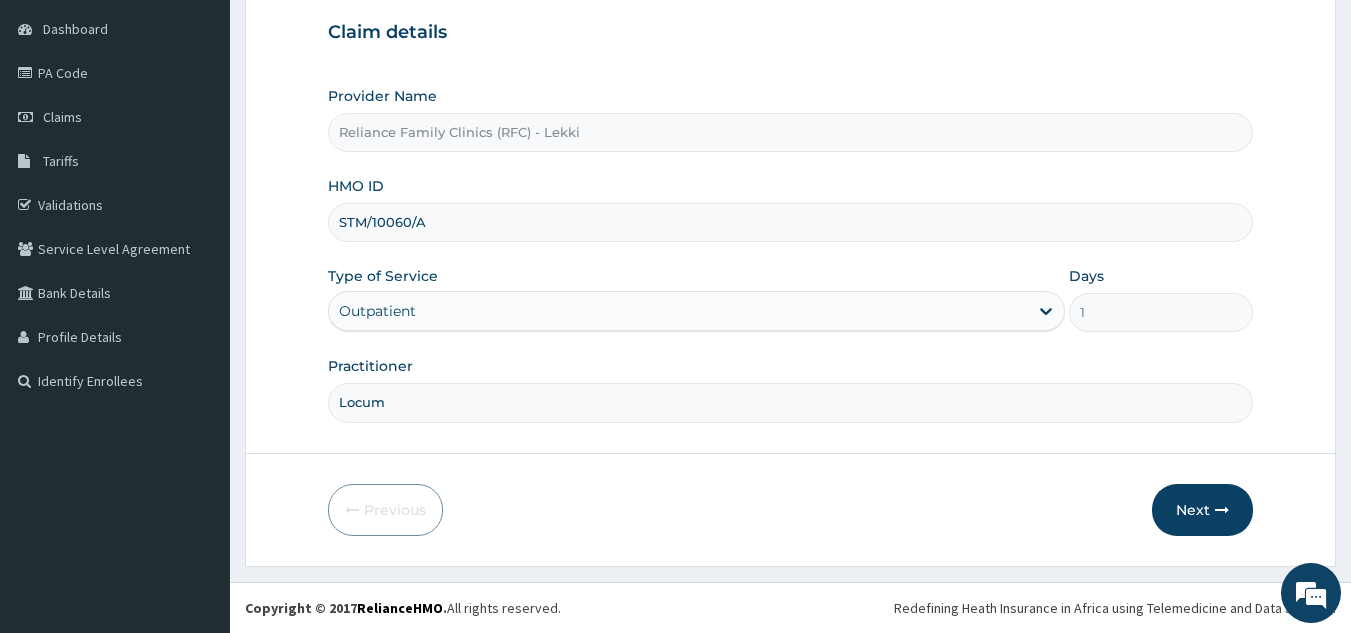 click on "Locum" at bounding box center [791, 402] 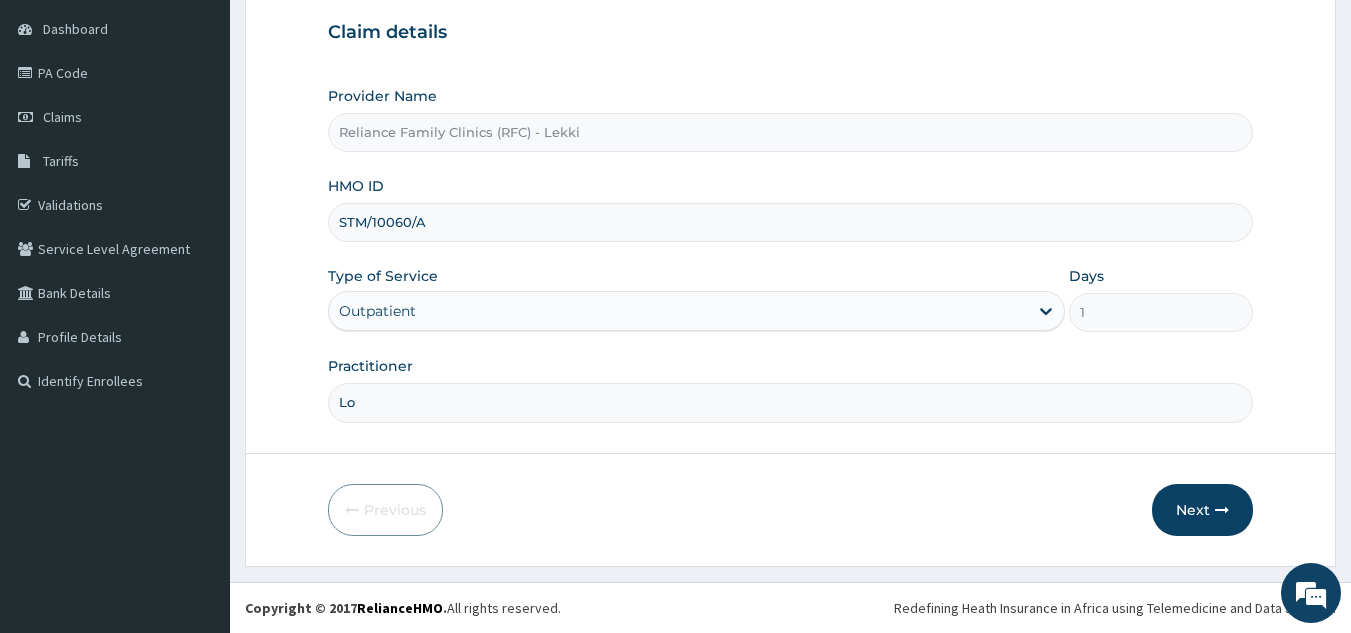 type on "L" 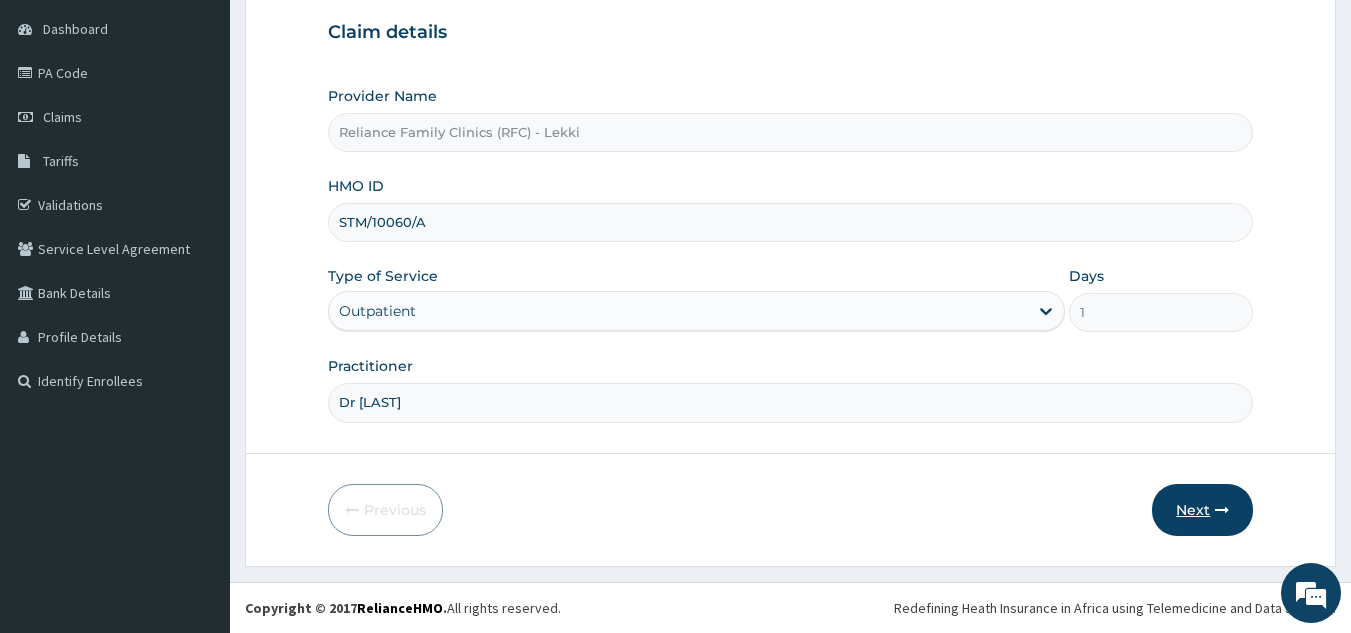 type on "Dr Bunmi" 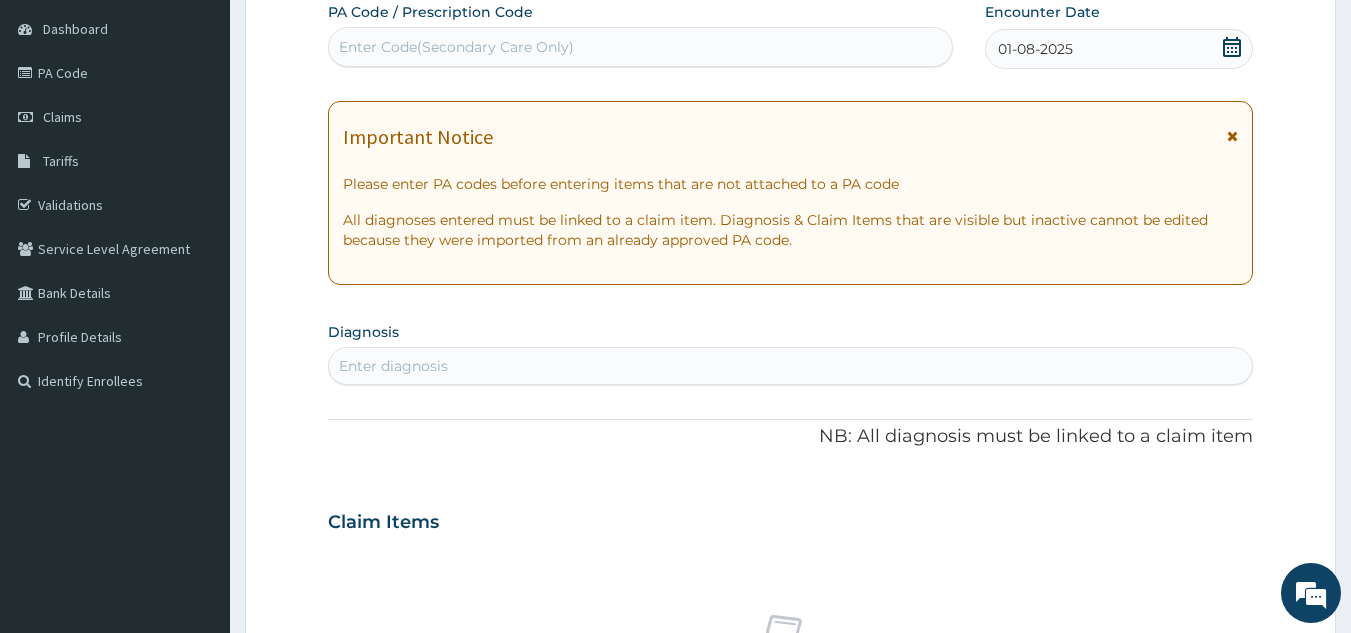 click on "Enter diagnosis" at bounding box center [393, 366] 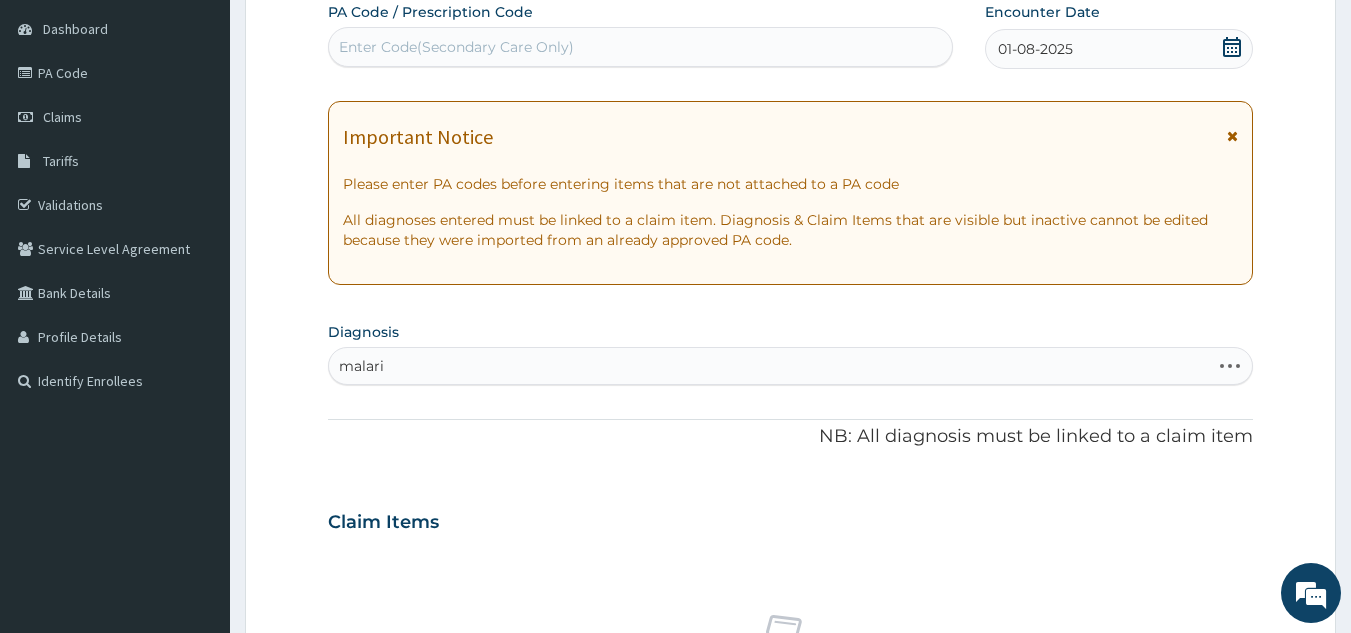 type on "malaria" 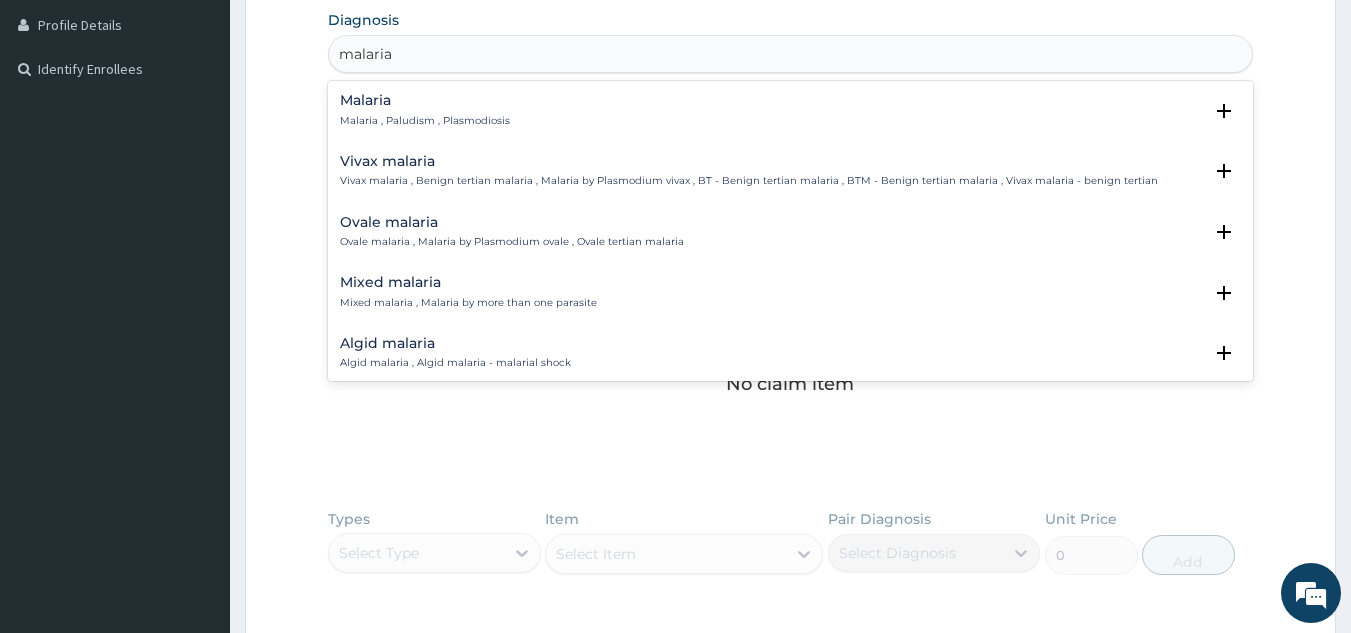 scroll, scrollTop: 507, scrollLeft: 0, axis: vertical 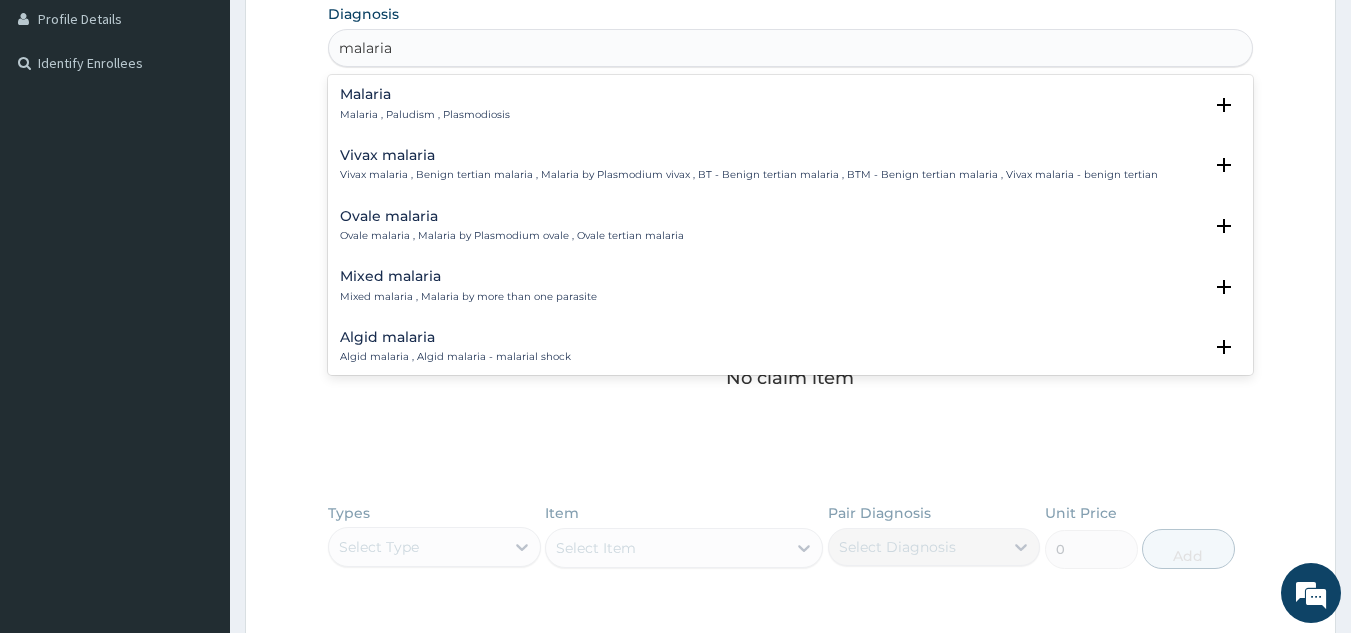 click on "Malaria Malaria , Paludism , Plasmodiosis" at bounding box center [425, 104] 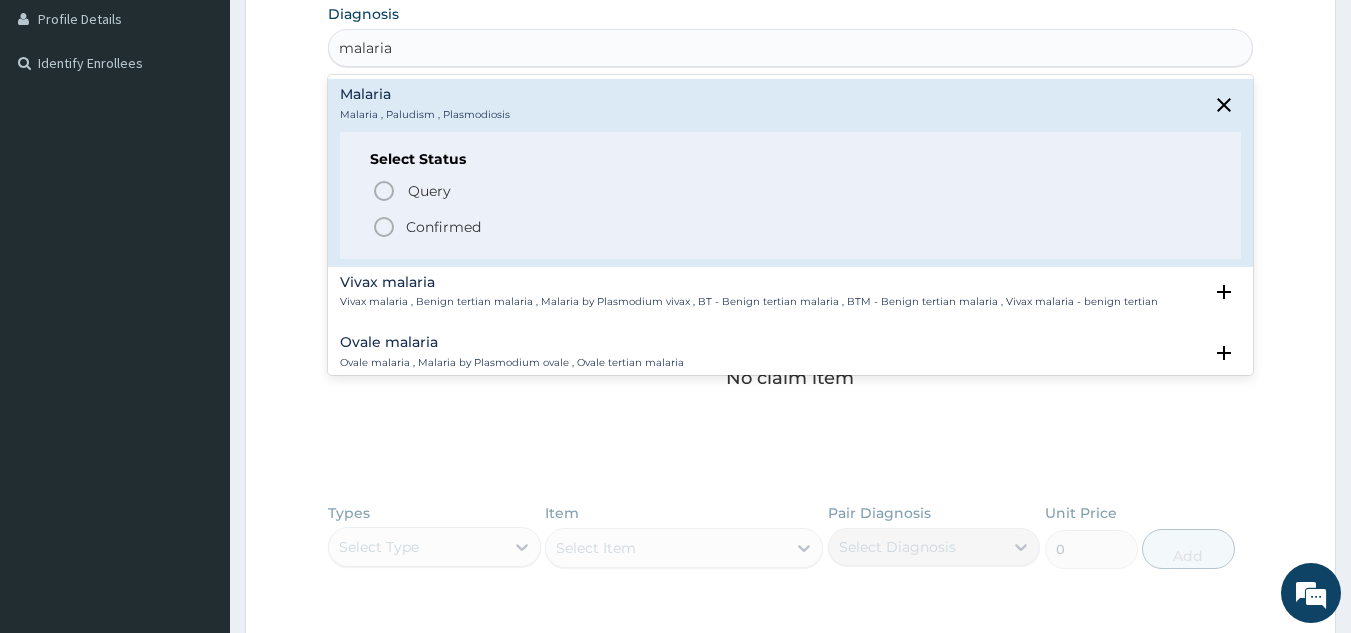 click 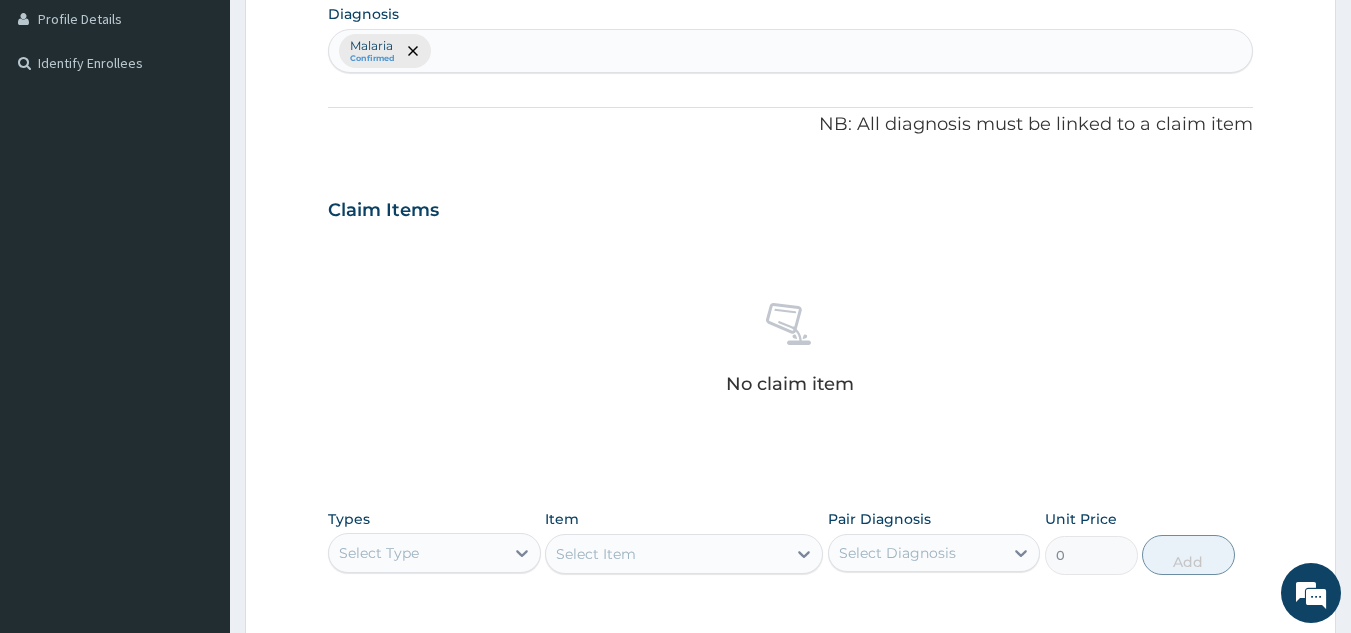 scroll, scrollTop: 809, scrollLeft: 0, axis: vertical 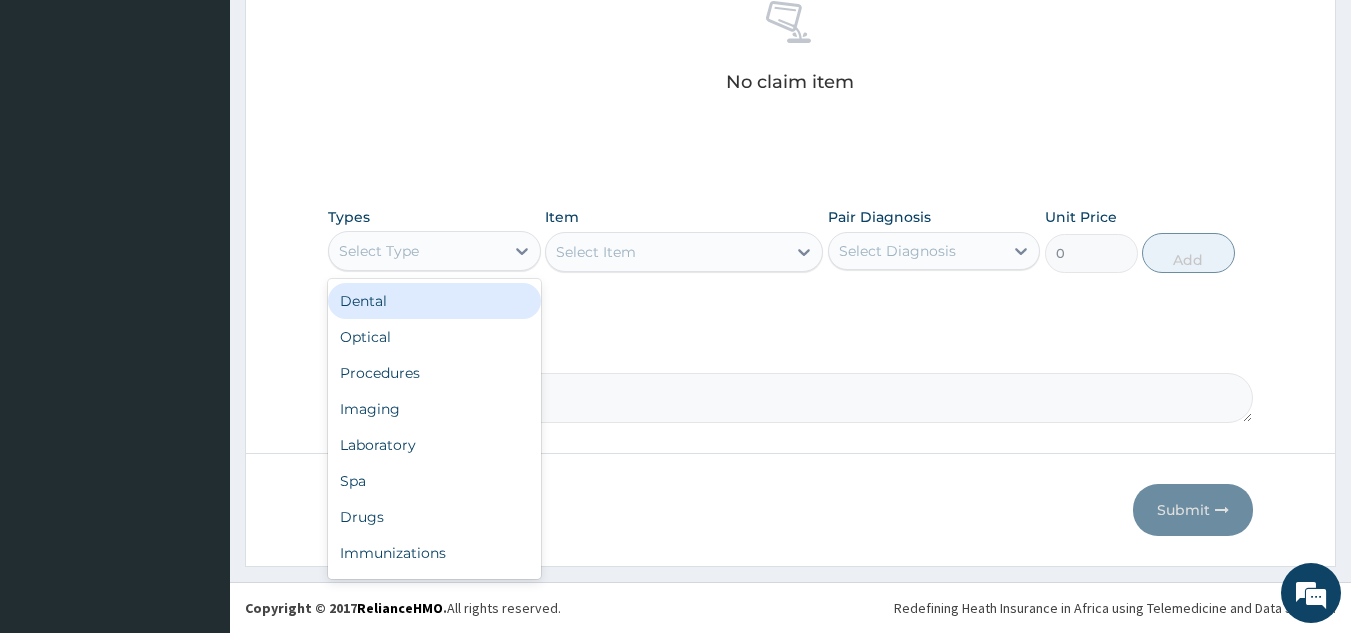 click on "Select Type" at bounding box center [416, 251] 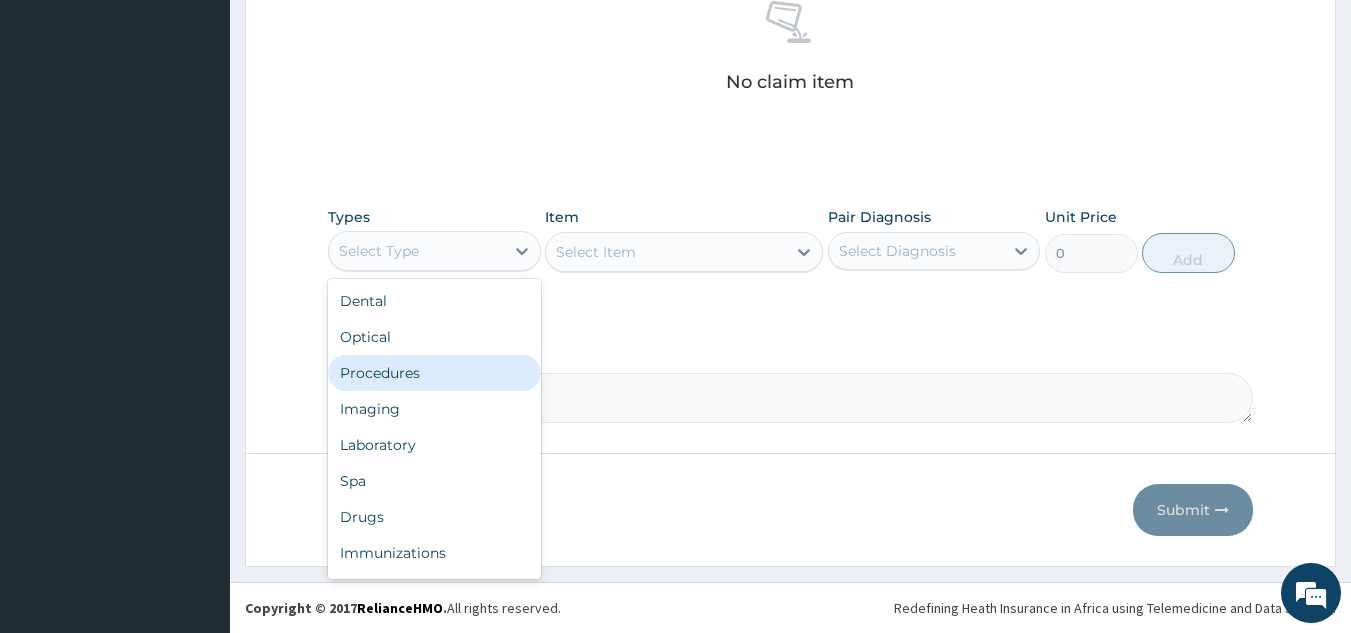 click on "Procedures" at bounding box center [434, 373] 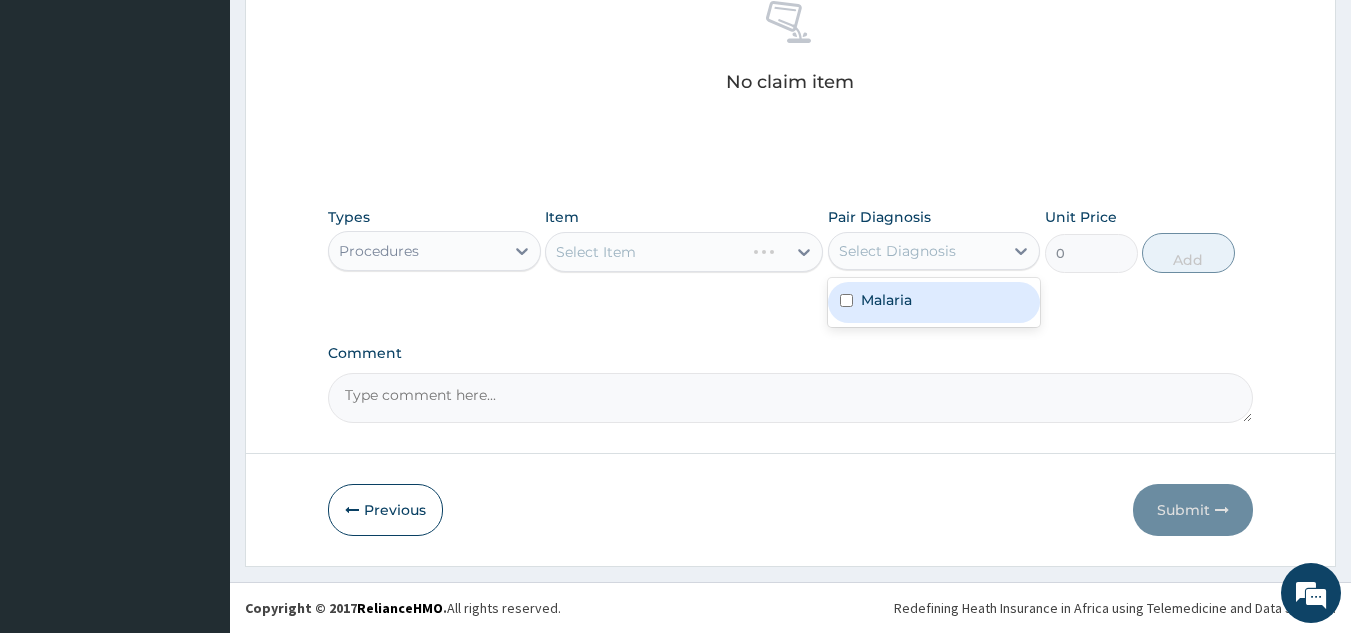 click on "Select Diagnosis" at bounding box center (916, 251) 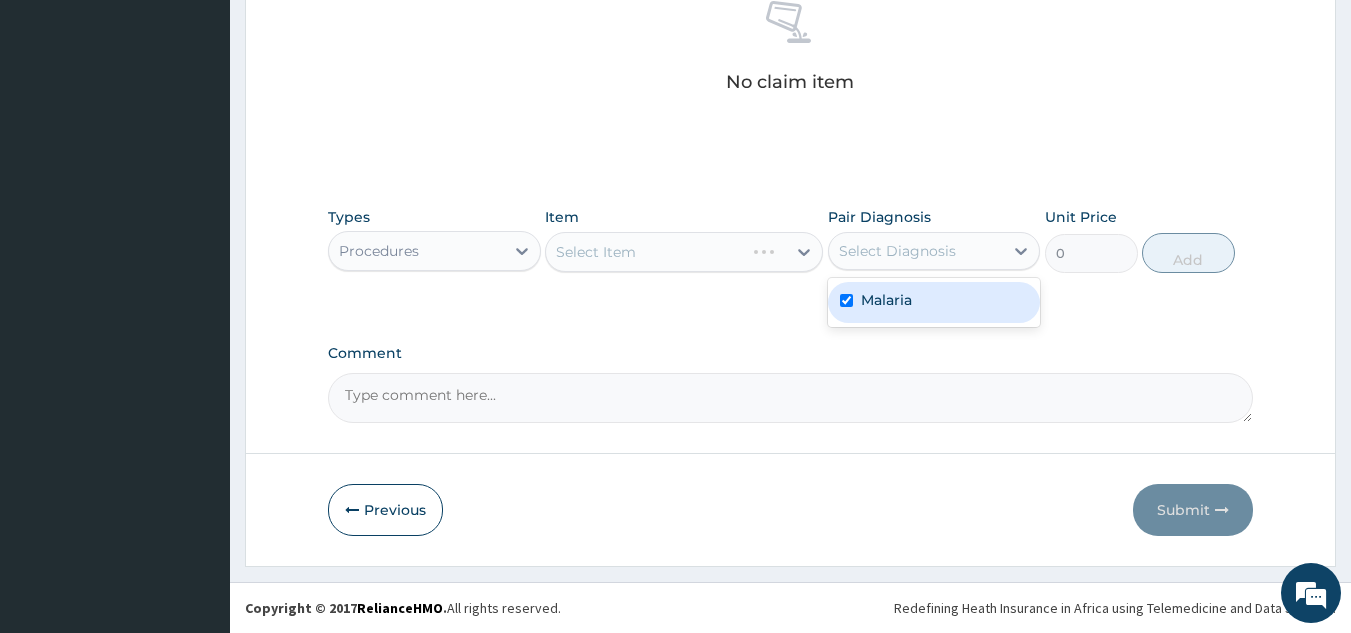checkbox on "true" 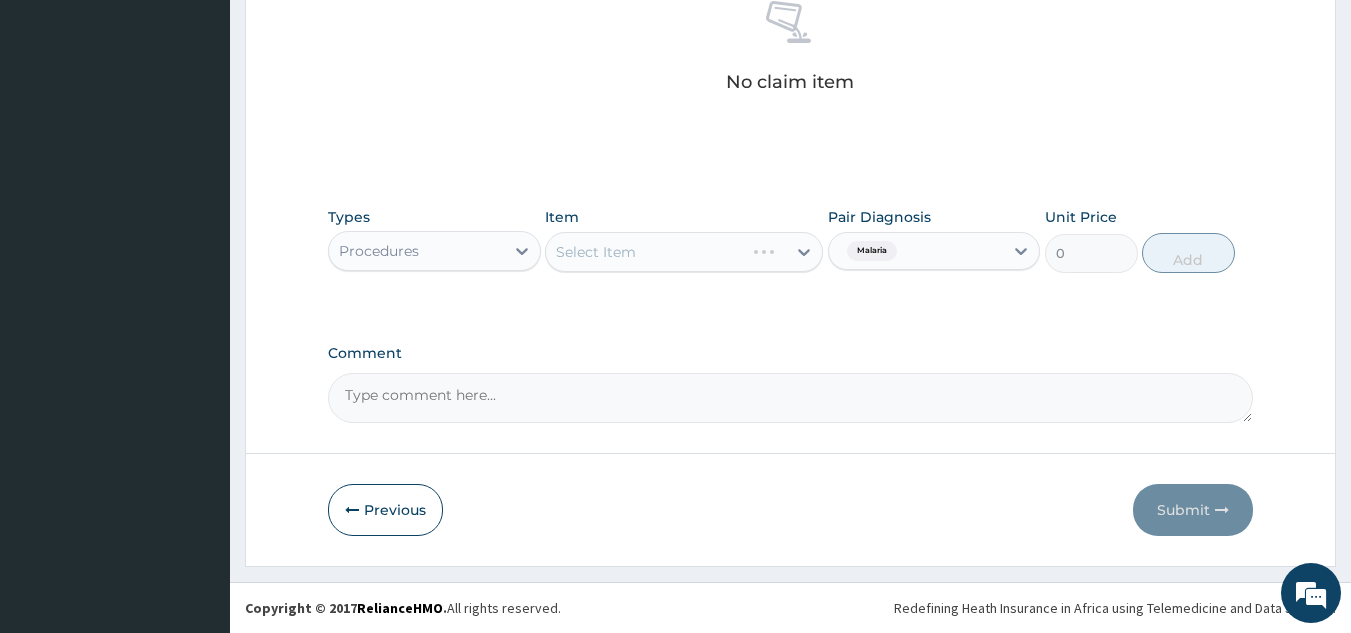 click on "No claim item" at bounding box center [791, 50] 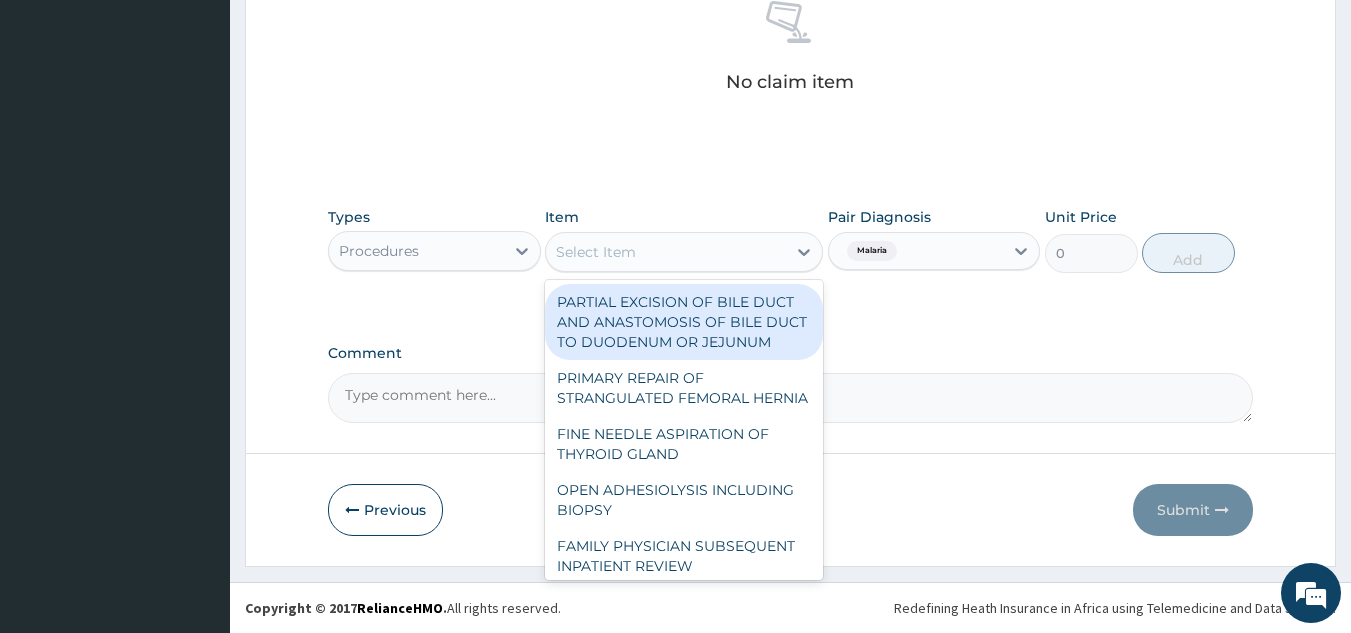 click on "Select Item" at bounding box center (666, 252) 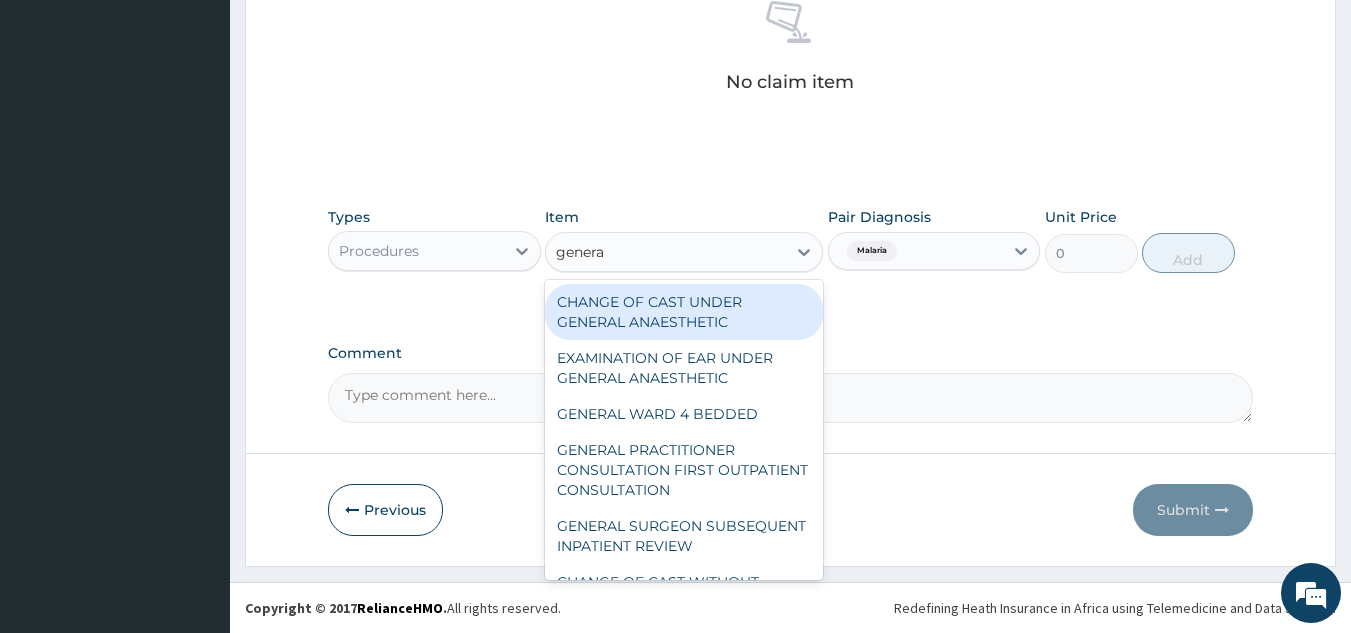 type on "general" 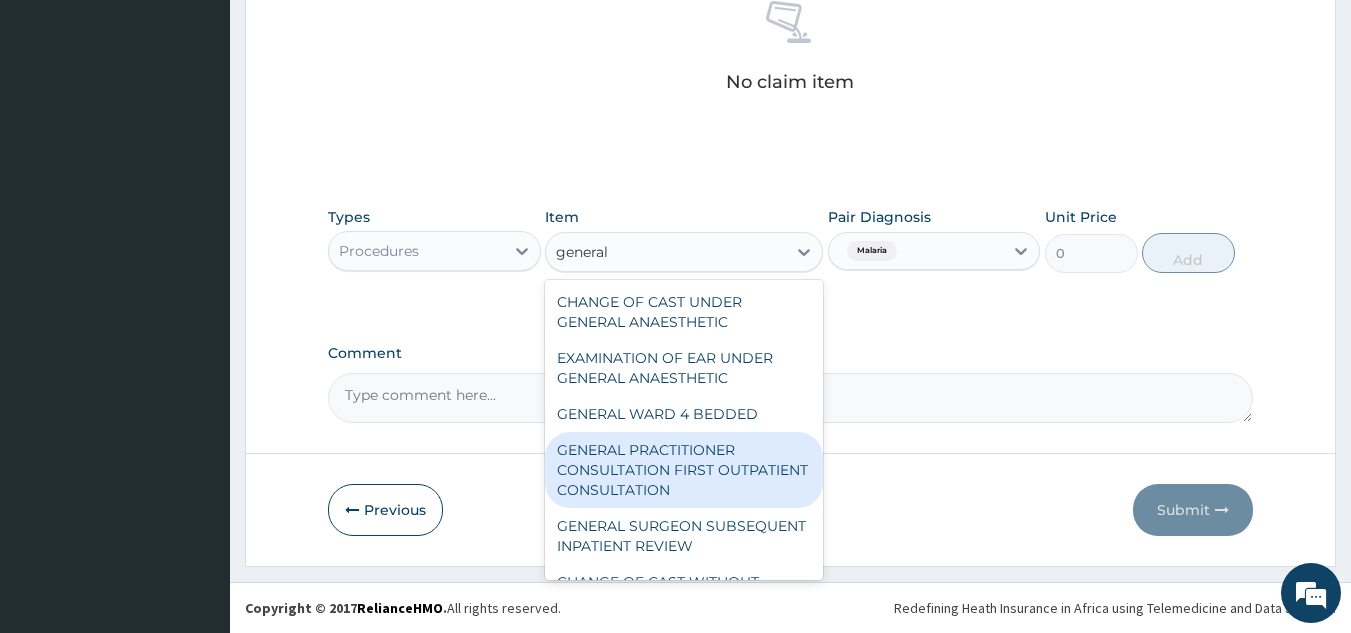 type 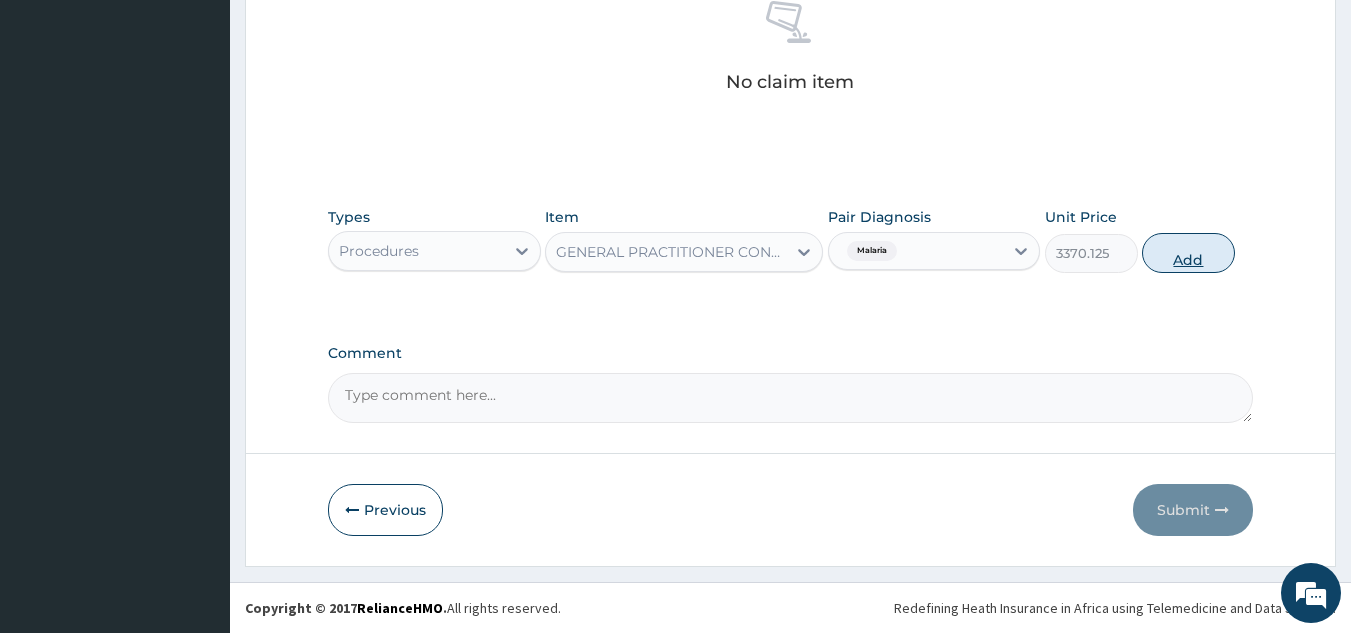 click on "Add" at bounding box center [1188, 253] 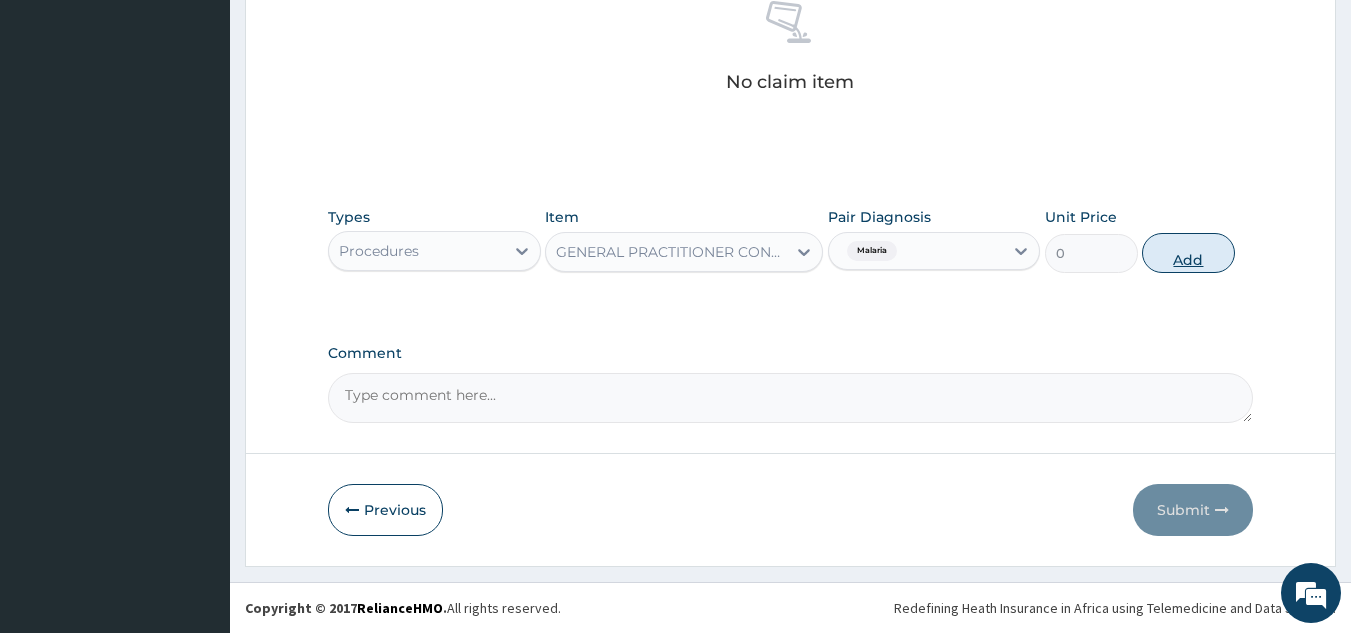 scroll, scrollTop: 760, scrollLeft: 0, axis: vertical 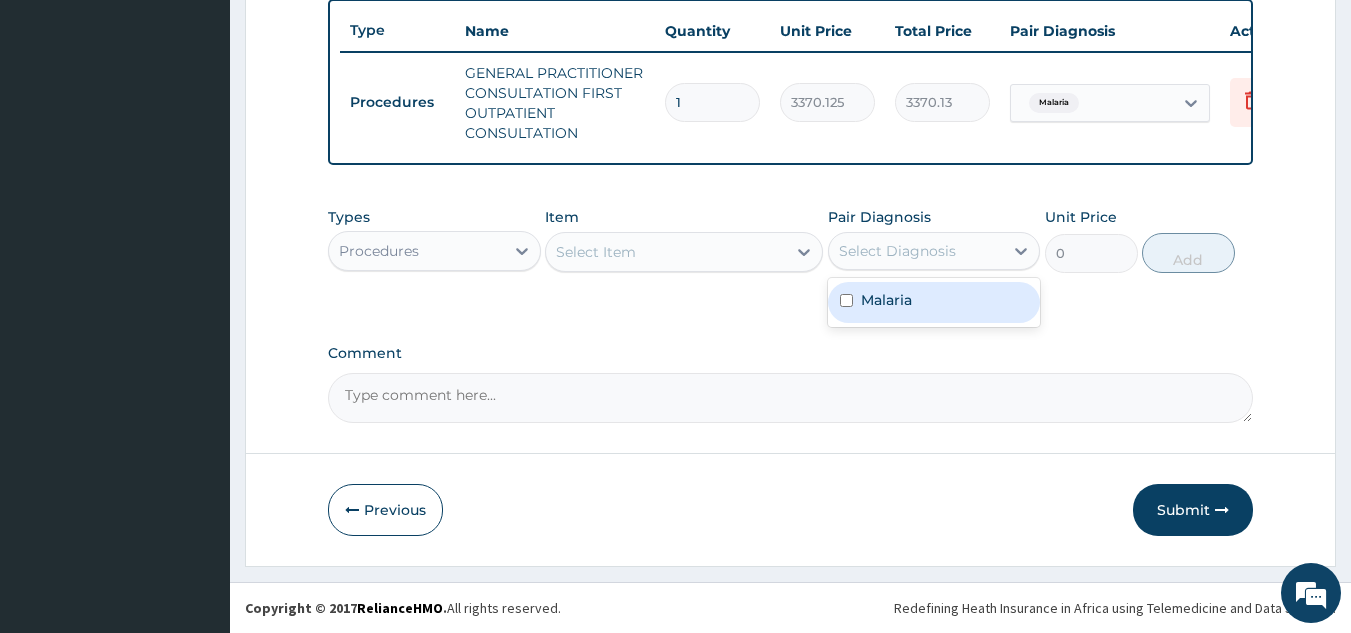 drag, startPoint x: 889, startPoint y: 248, endPoint x: 880, endPoint y: 279, distance: 32.280025 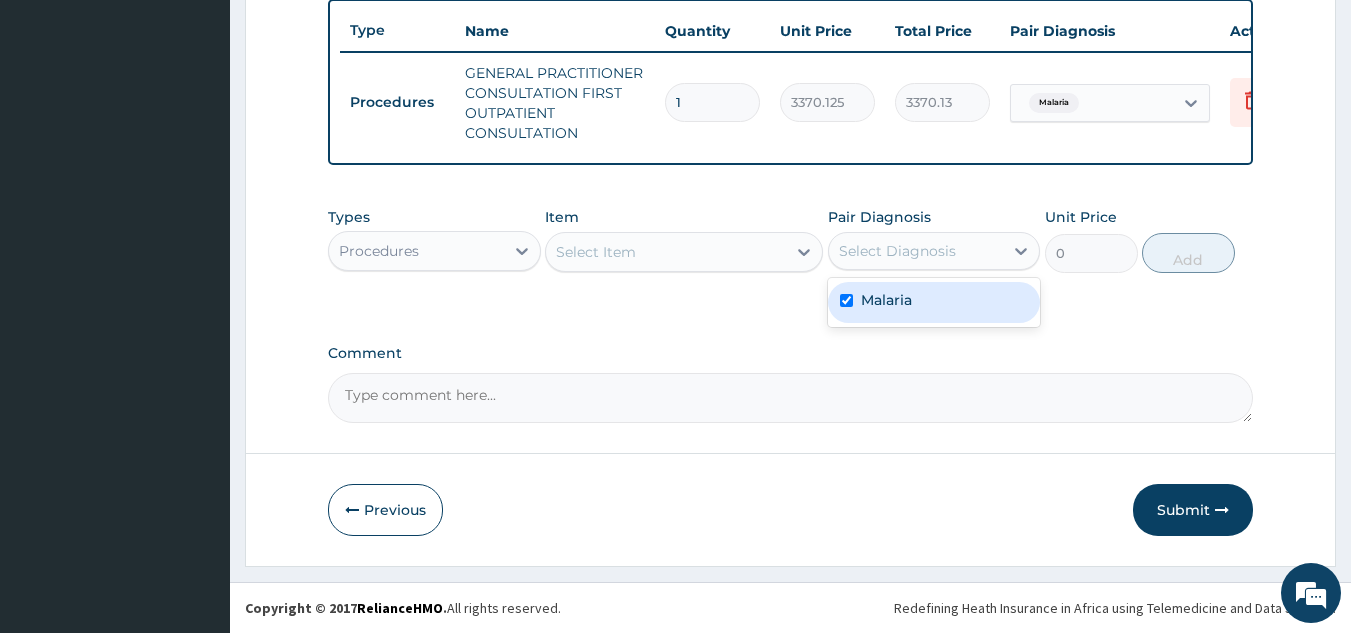 checkbox on "true" 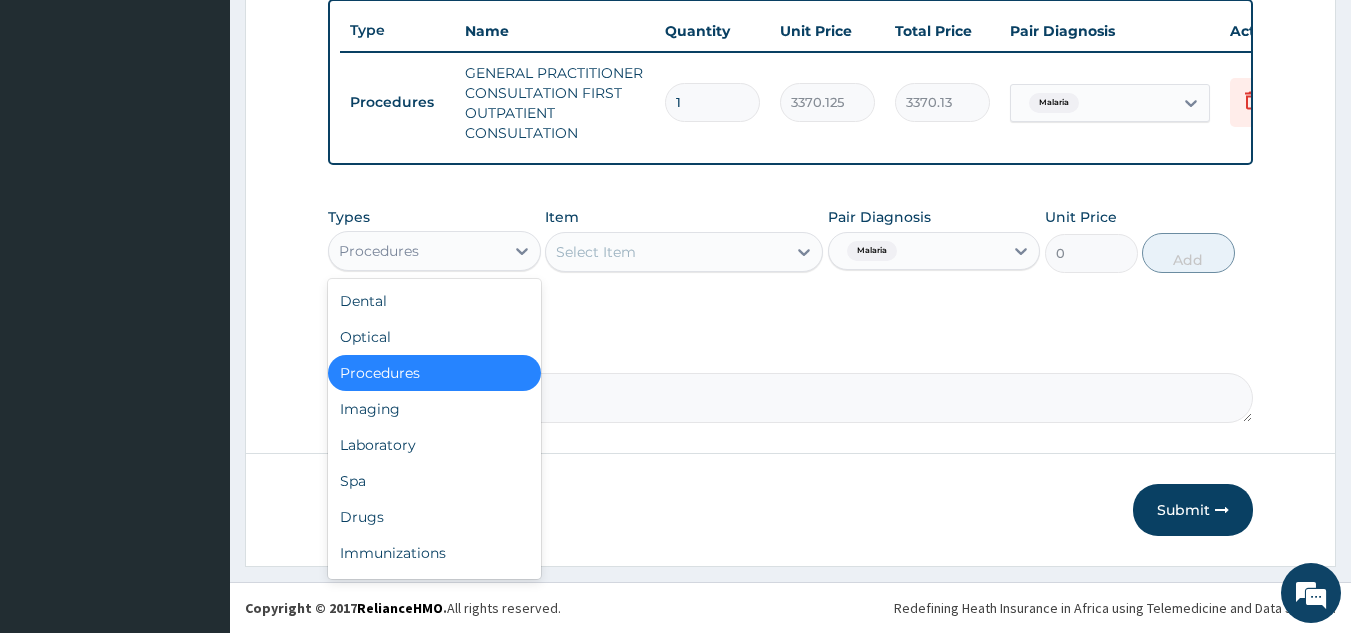 drag, startPoint x: 513, startPoint y: 246, endPoint x: 456, endPoint y: 443, distance: 205.08047 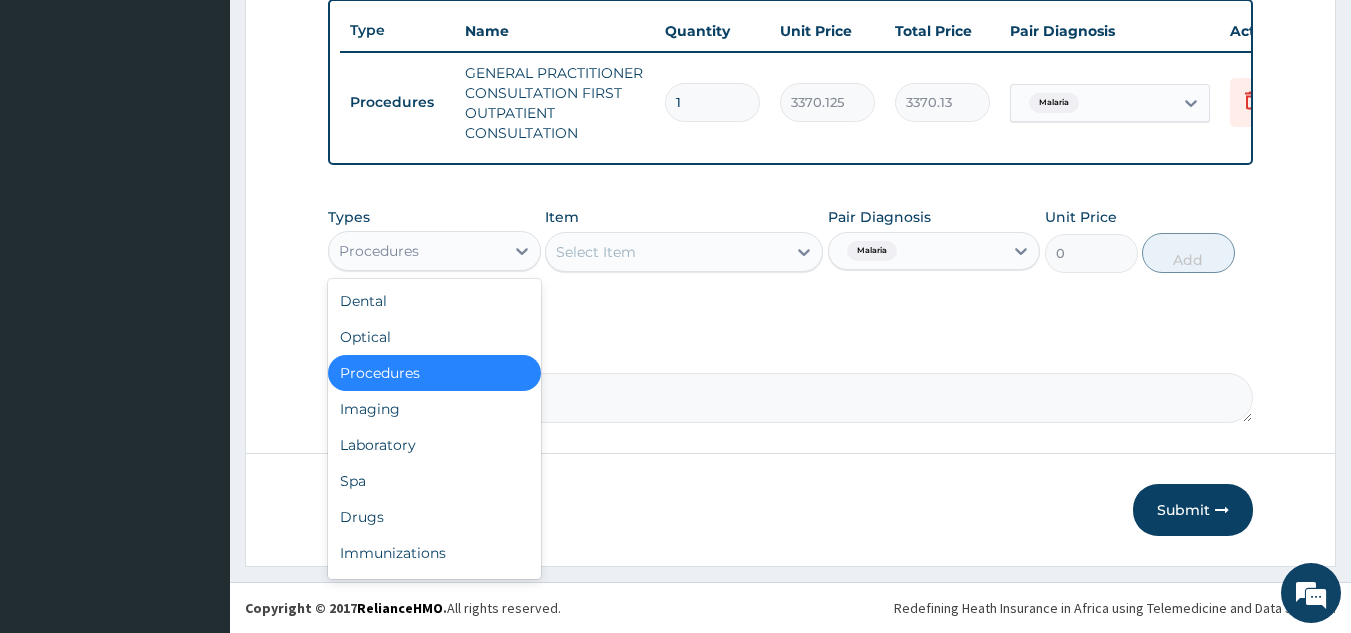 click on "option Procedures, selected. option Procedures selected, 3 of 10. 10 results available. Use Up and Down to choose options, press Enter to select the currently focused option, press Escape to exit the menu, press Tab to select the option and exit the menu. Procedures Dental Optical Procedures Imaging Laboratory Spa Drugs Immunizations Others Gym" at bounding box center (434, 251) 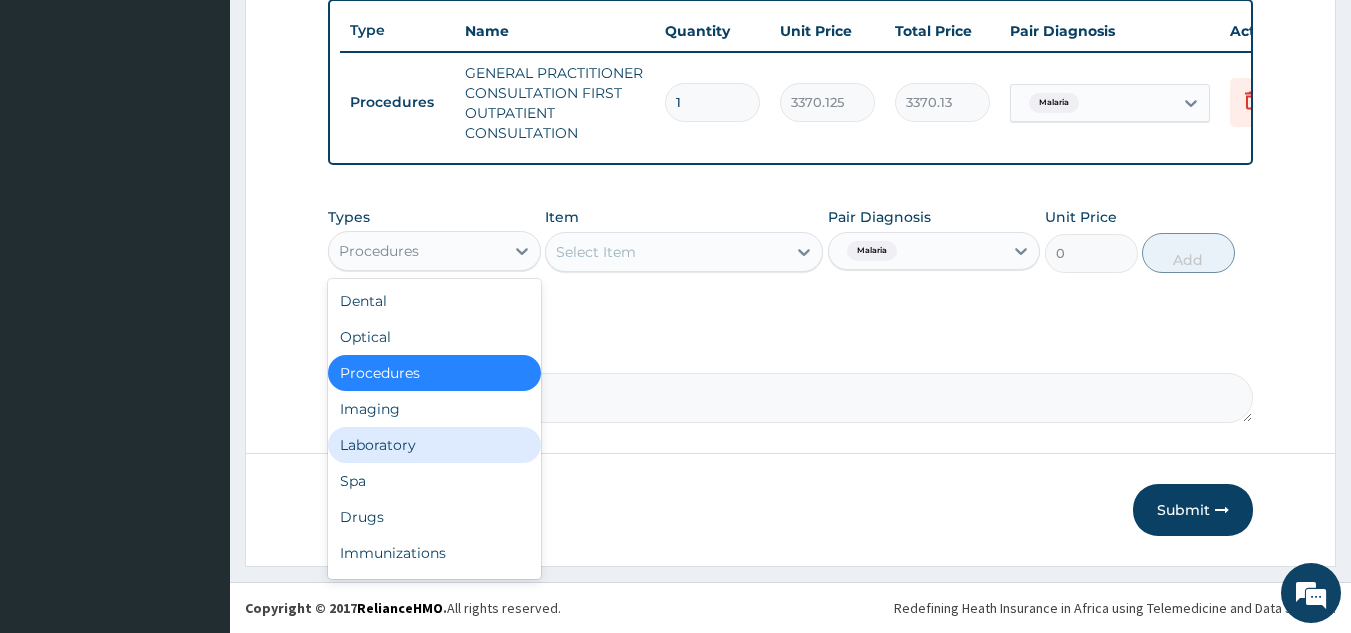 click on "Laboratory" at bounding box center (434, 445) 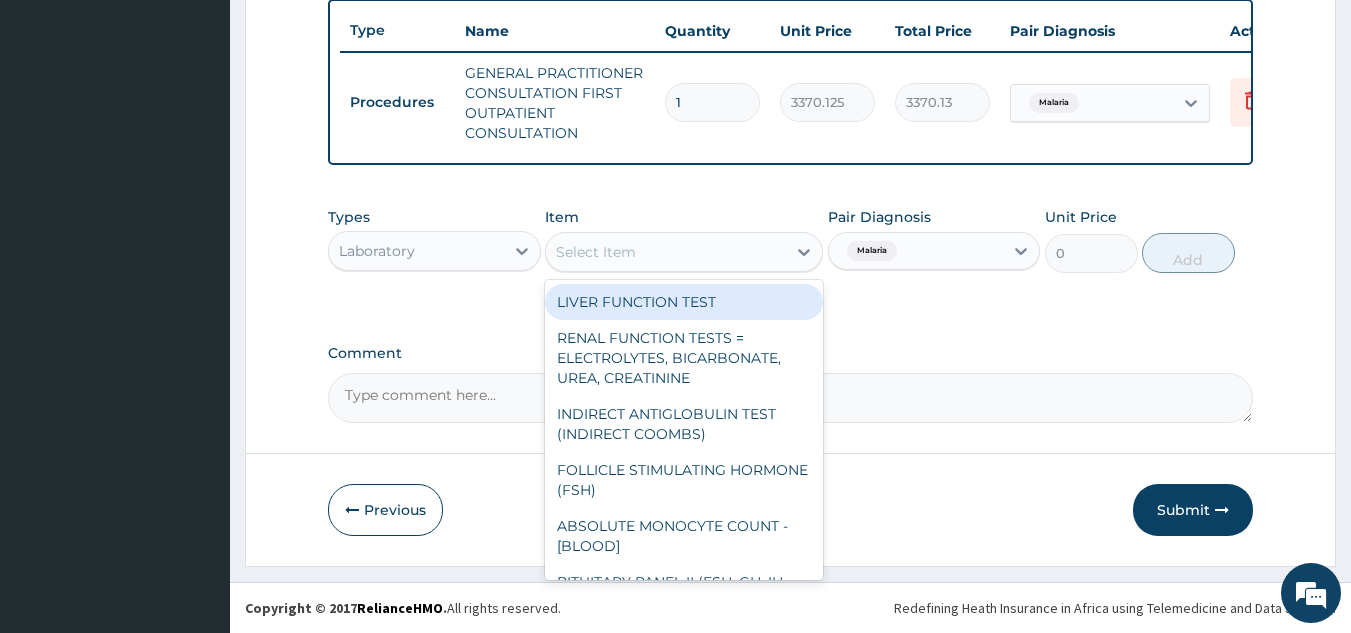 click on "Select Item" at bounding box center [684, 252] 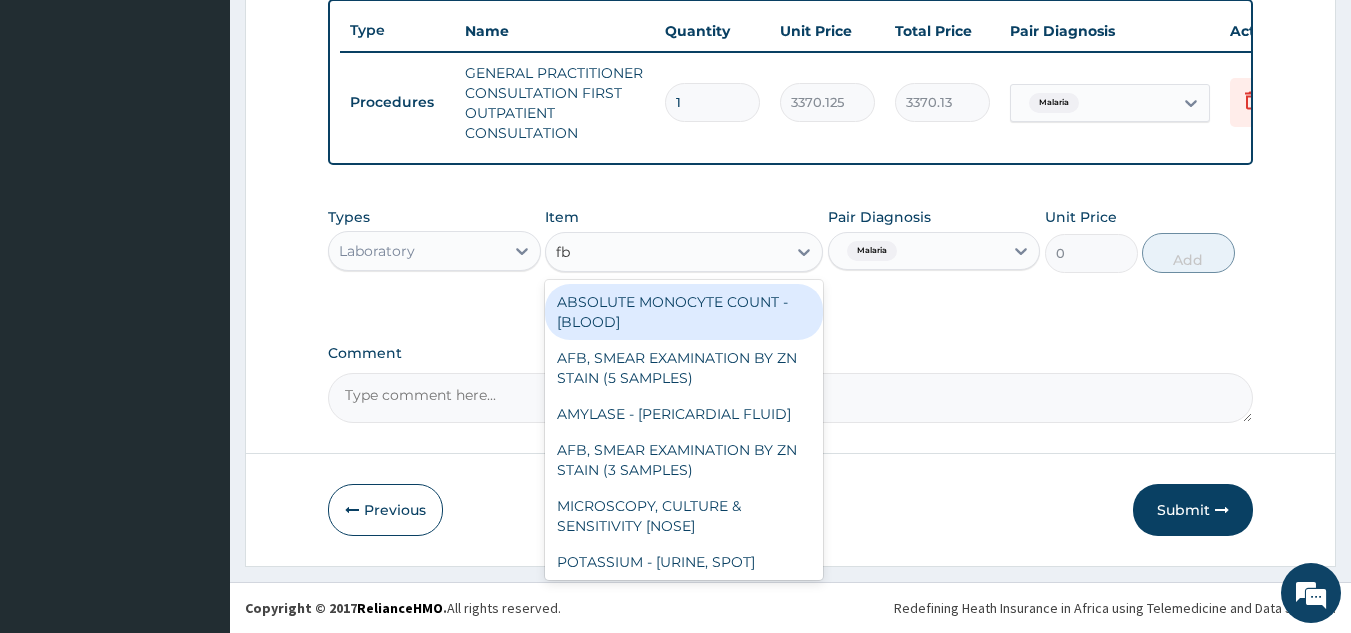 type on "fbc" 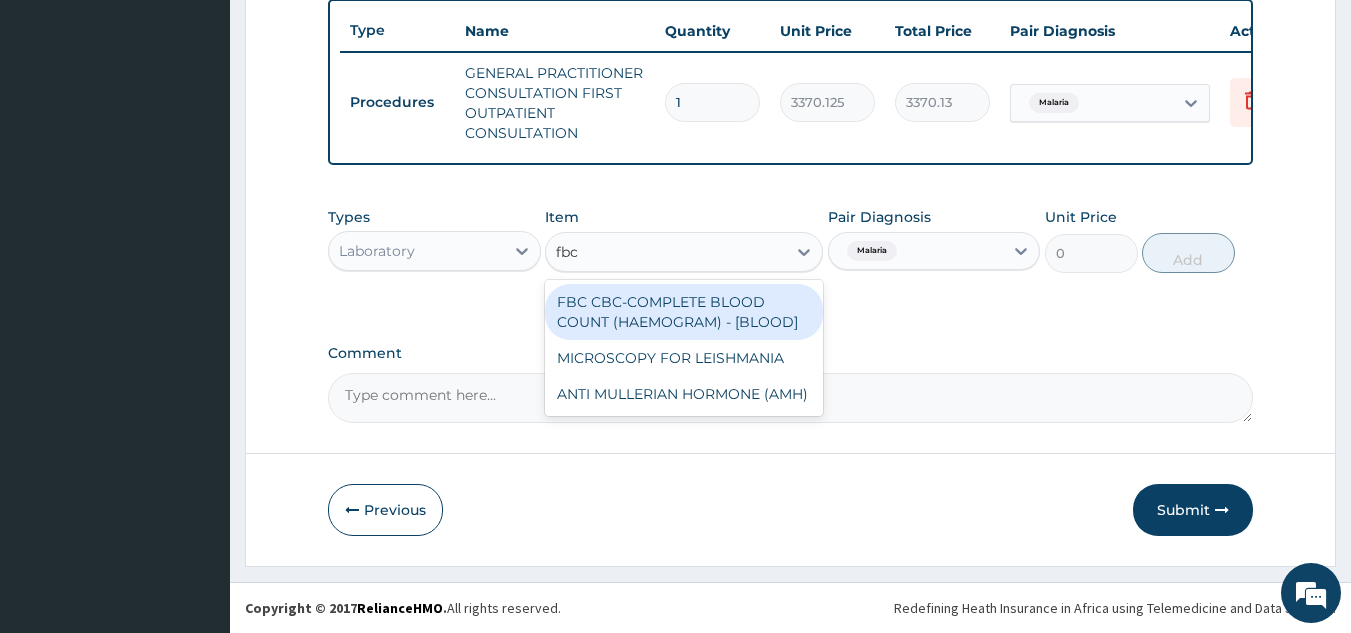 type 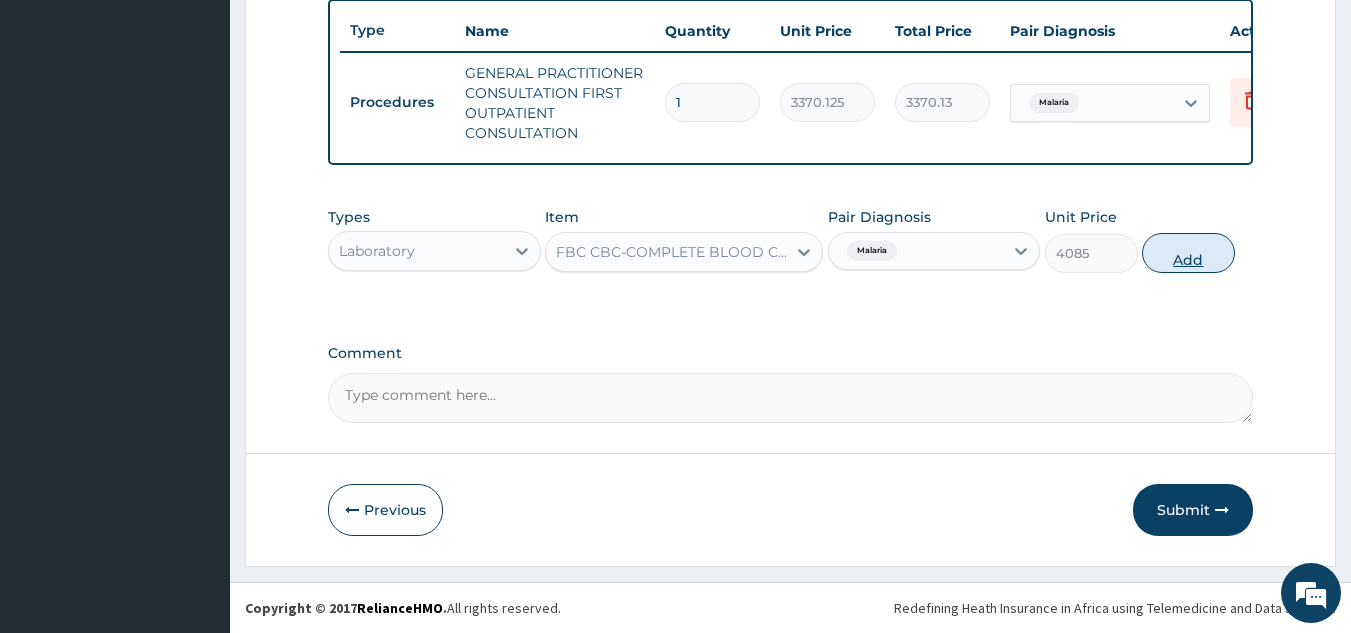 click on "Add" at bounding box center (1188, 253) 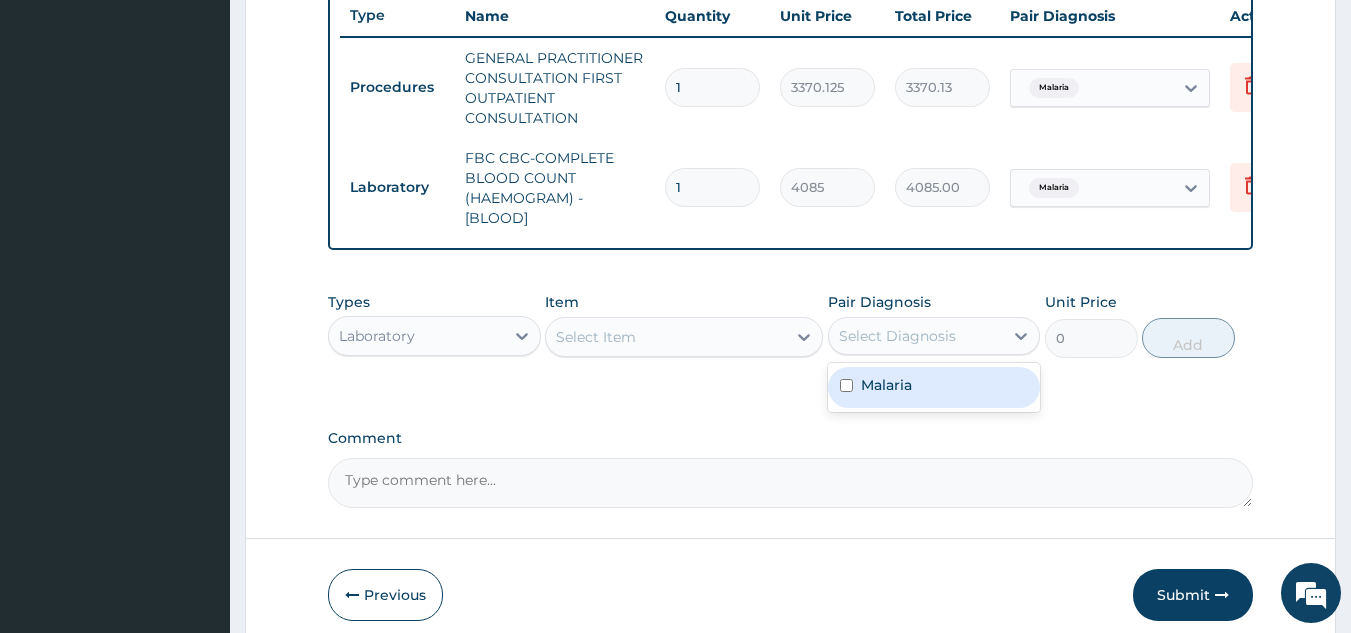 click on "Select Diagnosis" at bounding box center (897, 336) 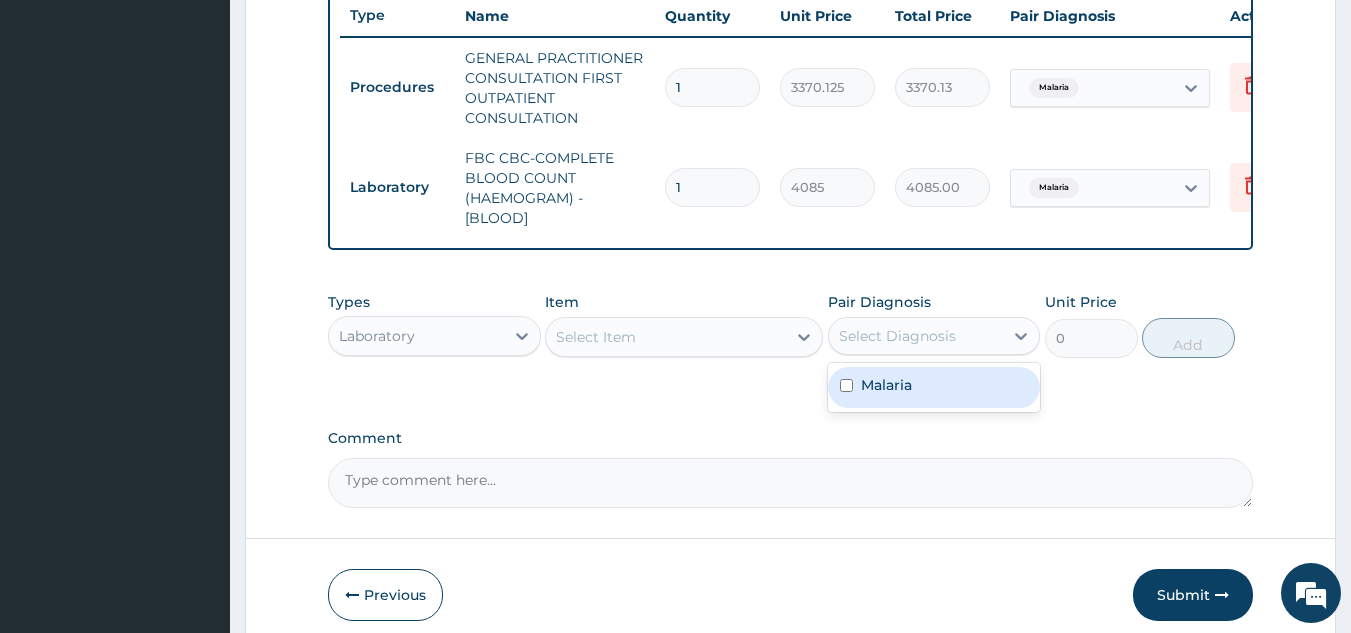 click at bounding box center (846, 385) 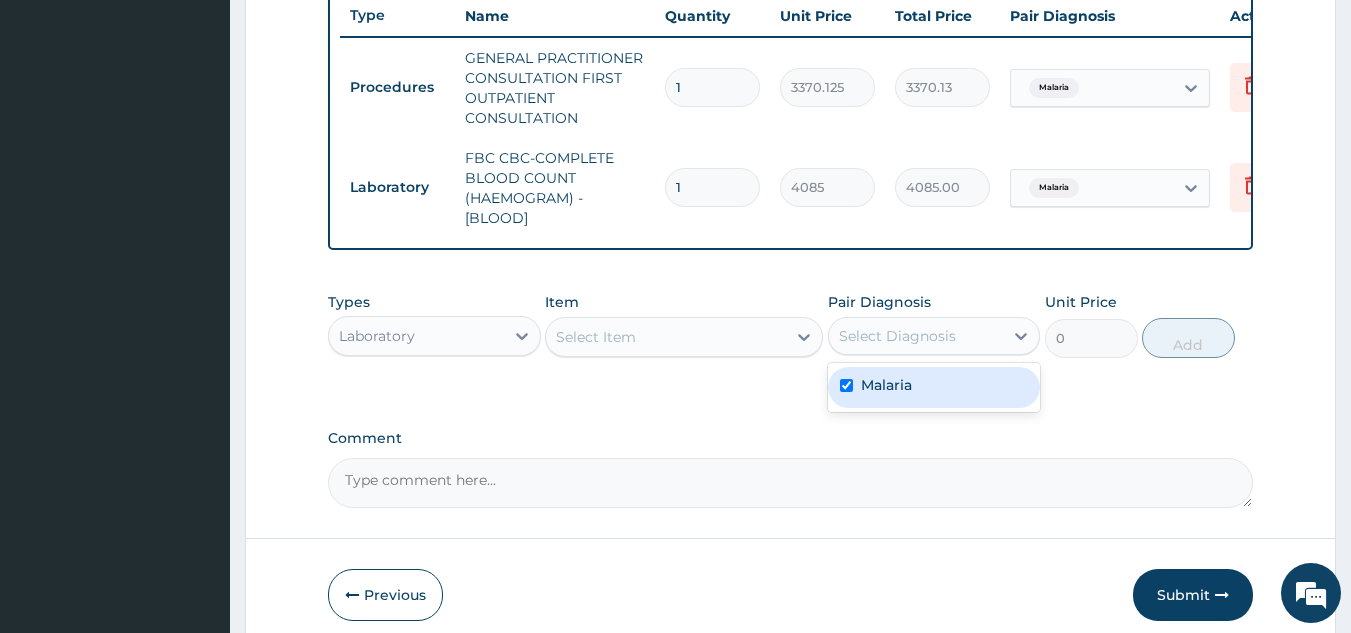 checkbox on "true" 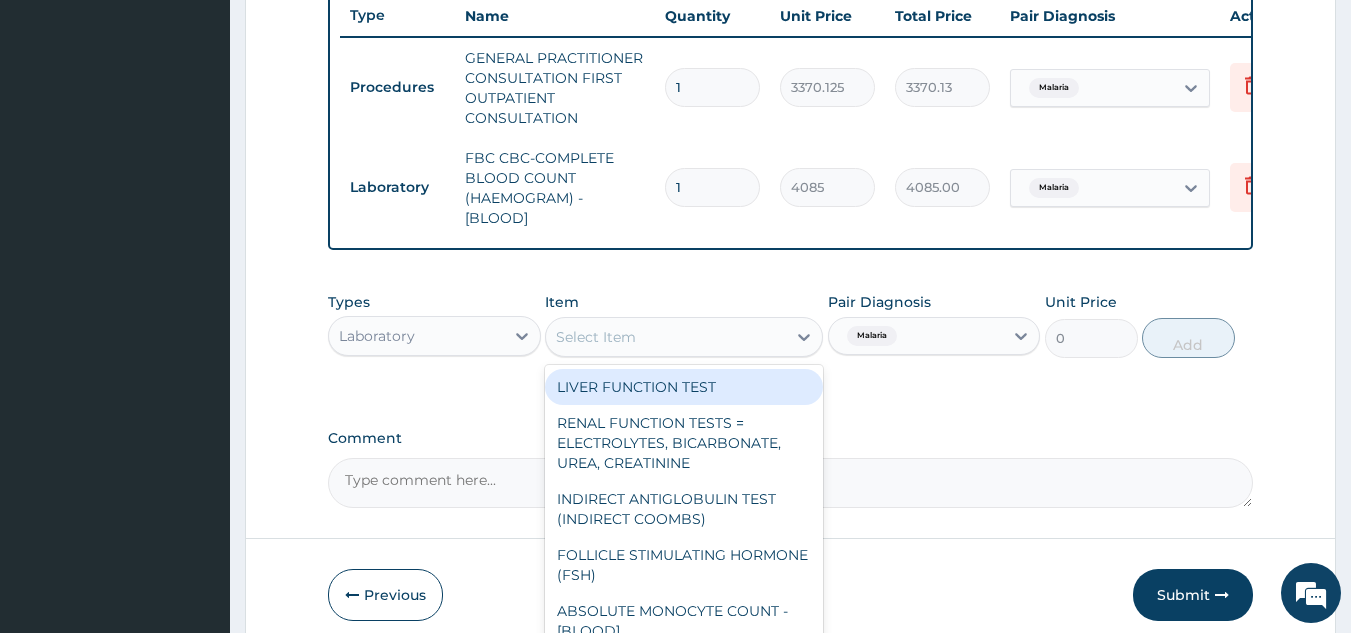 click on "Select Item" at bounding box center [666, 337] 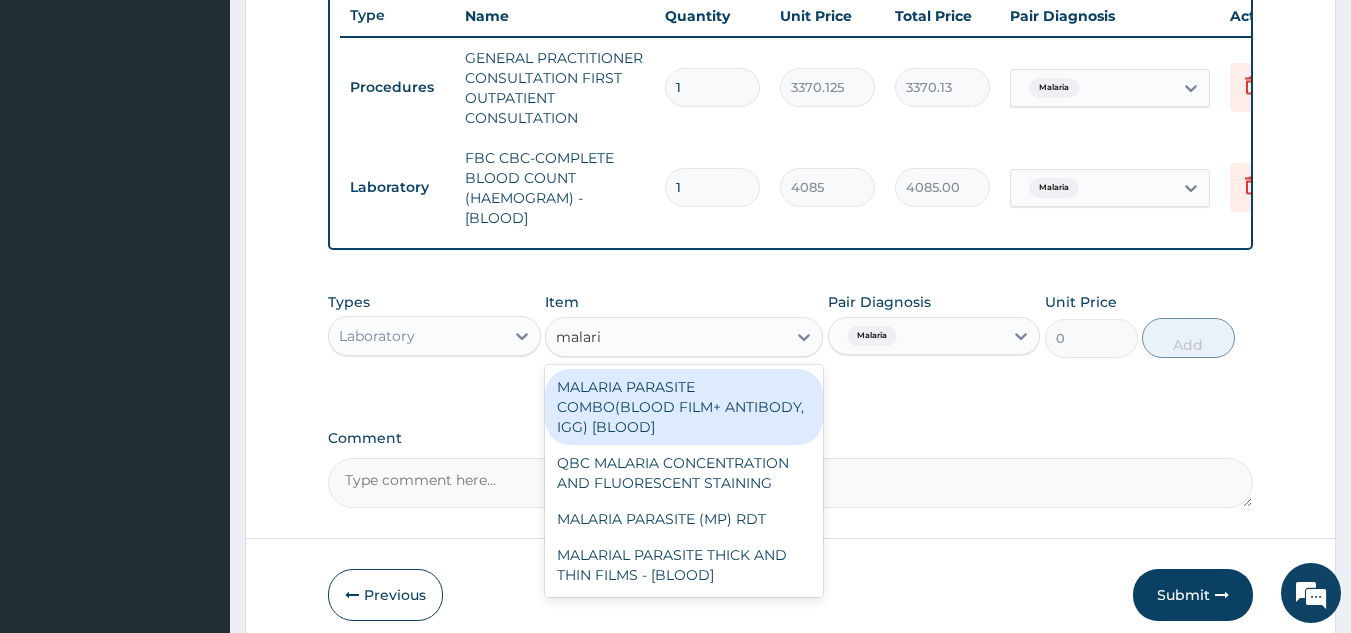 type on "malaria" 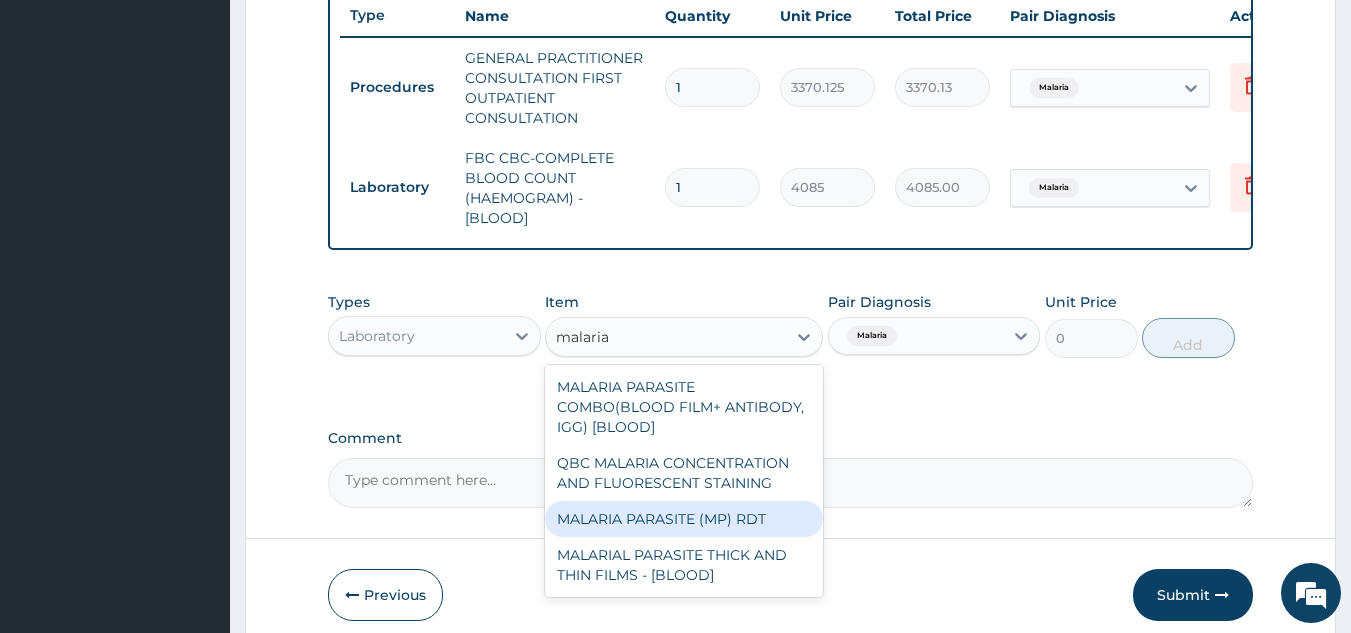 type 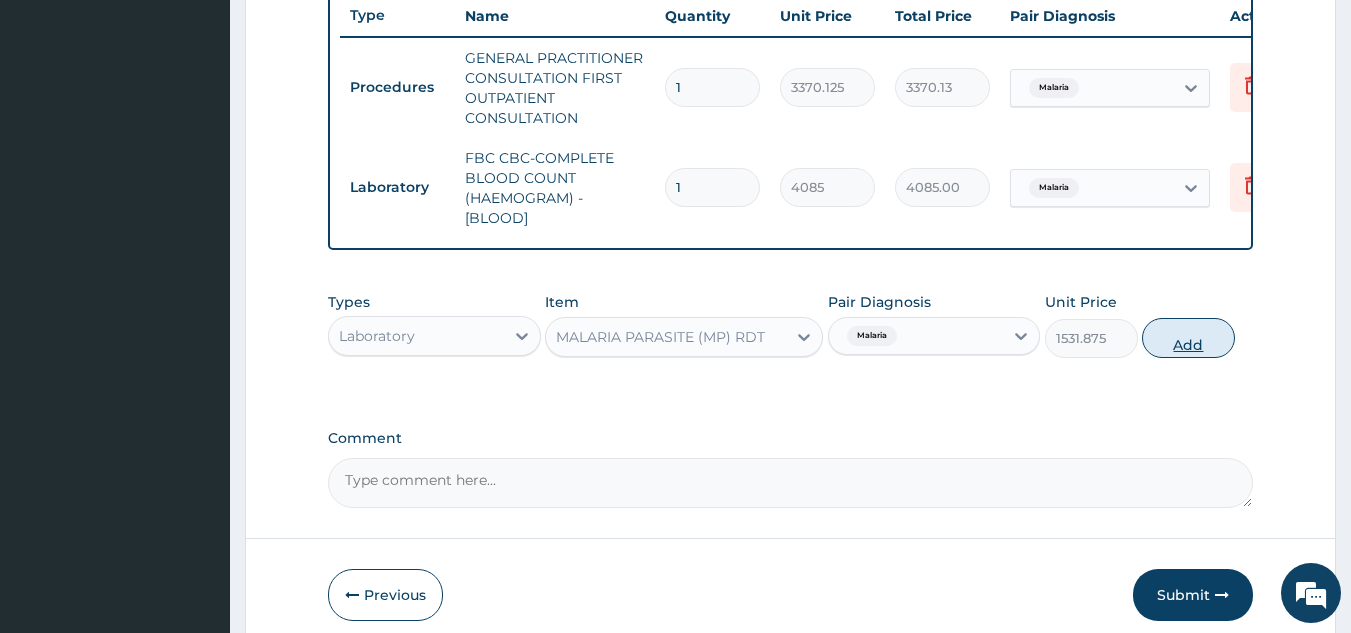 click on "Add" at bounding box center [1188, 338] 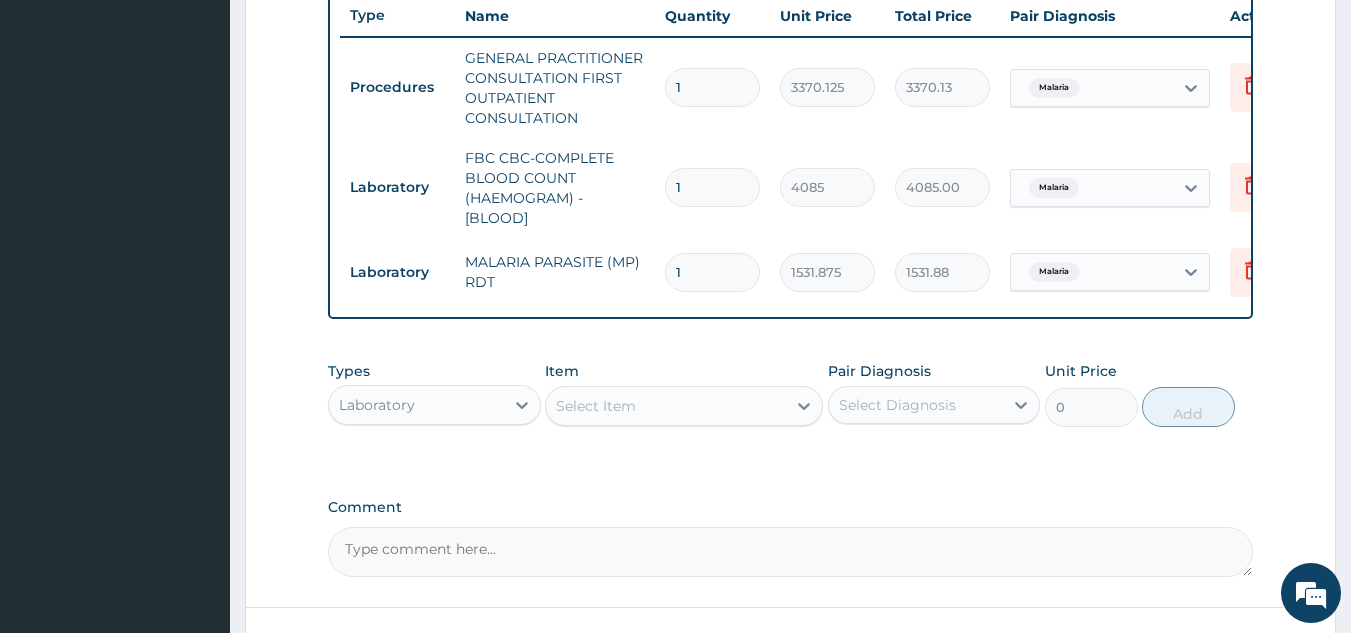 scroll, scrollTop: 929, scrollLeft: 0, axis: vertical 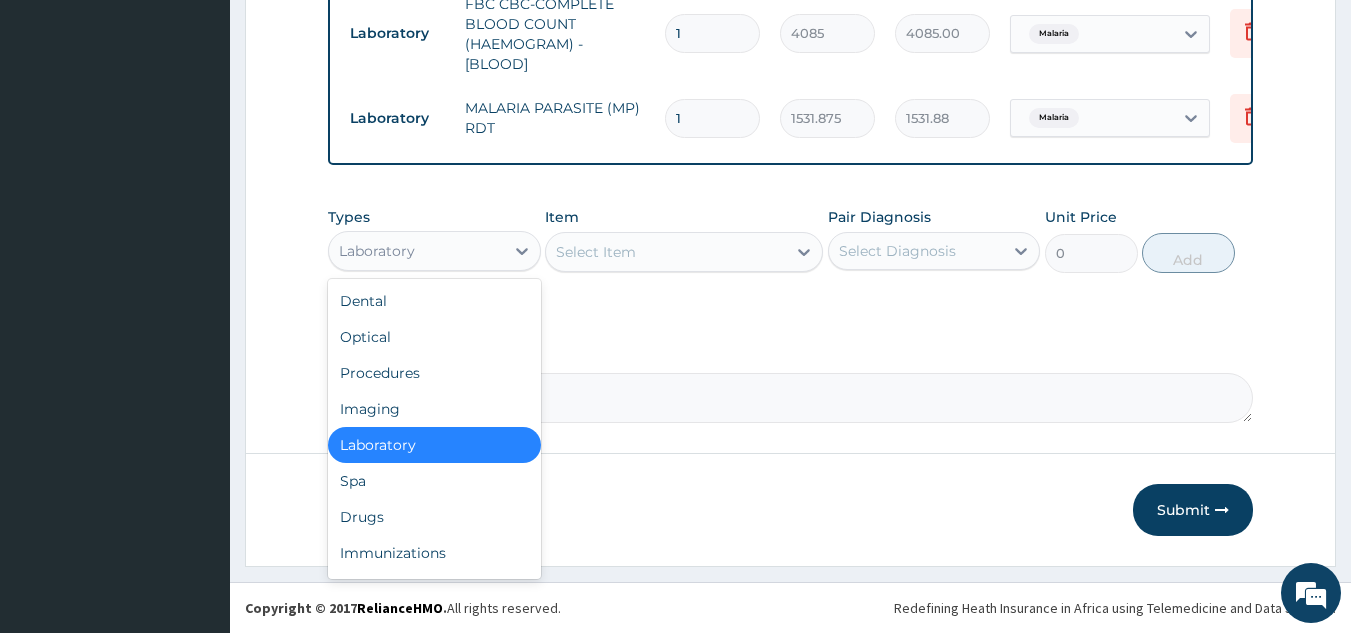 click on "Laboratory" at bounding box center [416, 251] 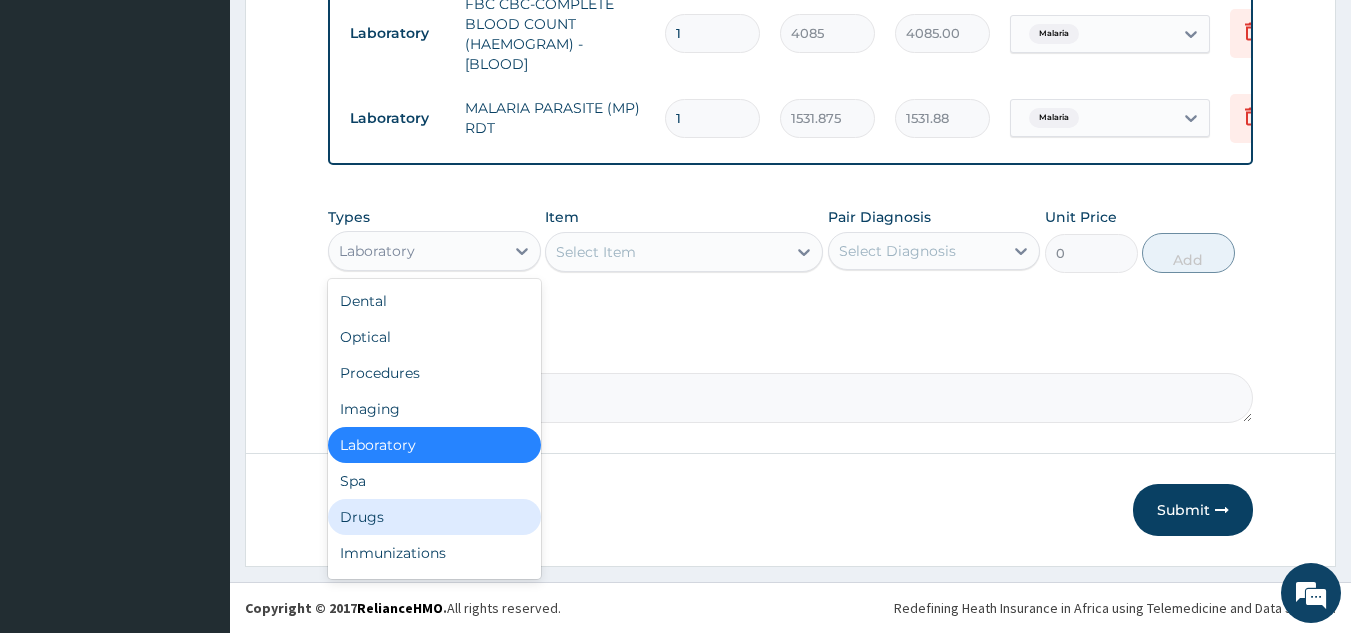 click on "Drugs" at bounding box center (434, 517) 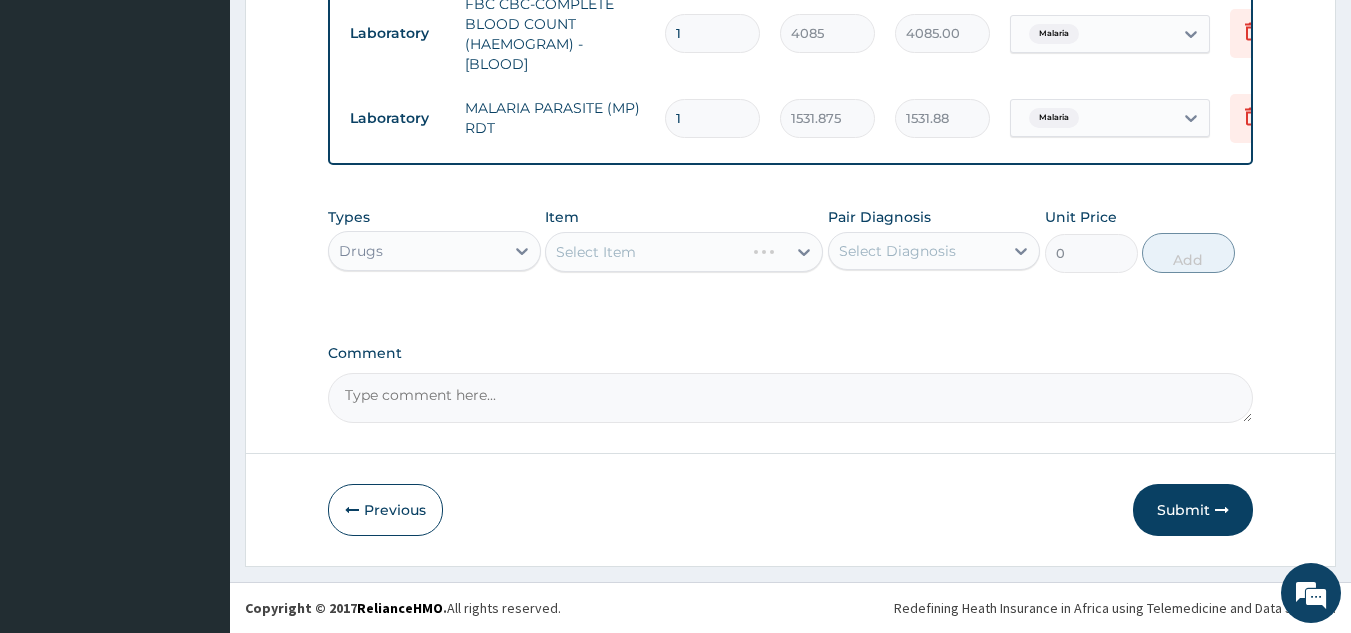 click on "Select Diagnosis" at bounding box center [897, 251] 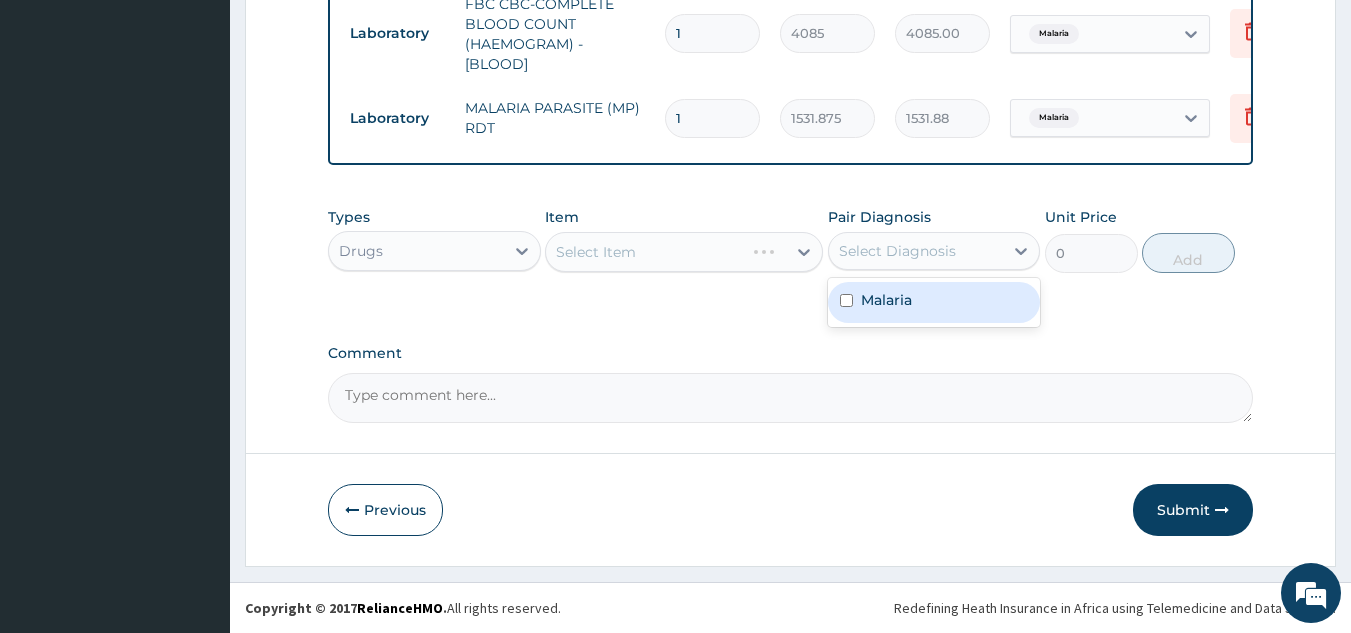 click on "Malaria" at bounding box center (886, 300) 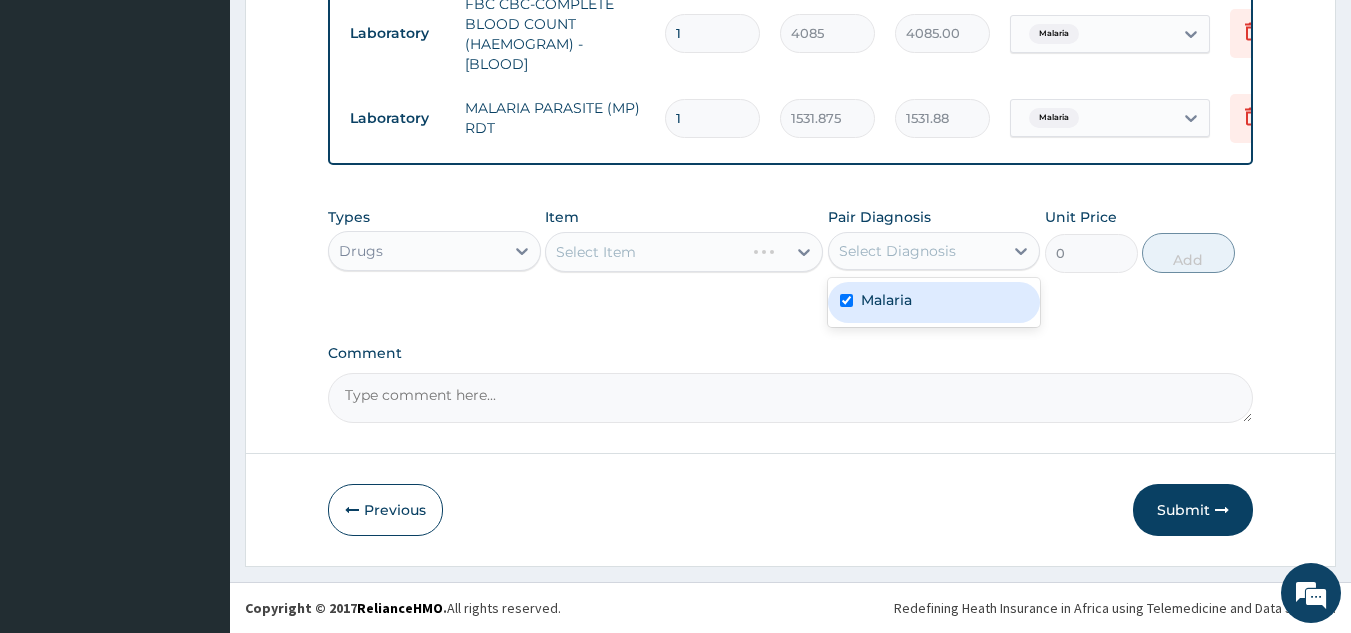 checkbox on "true" 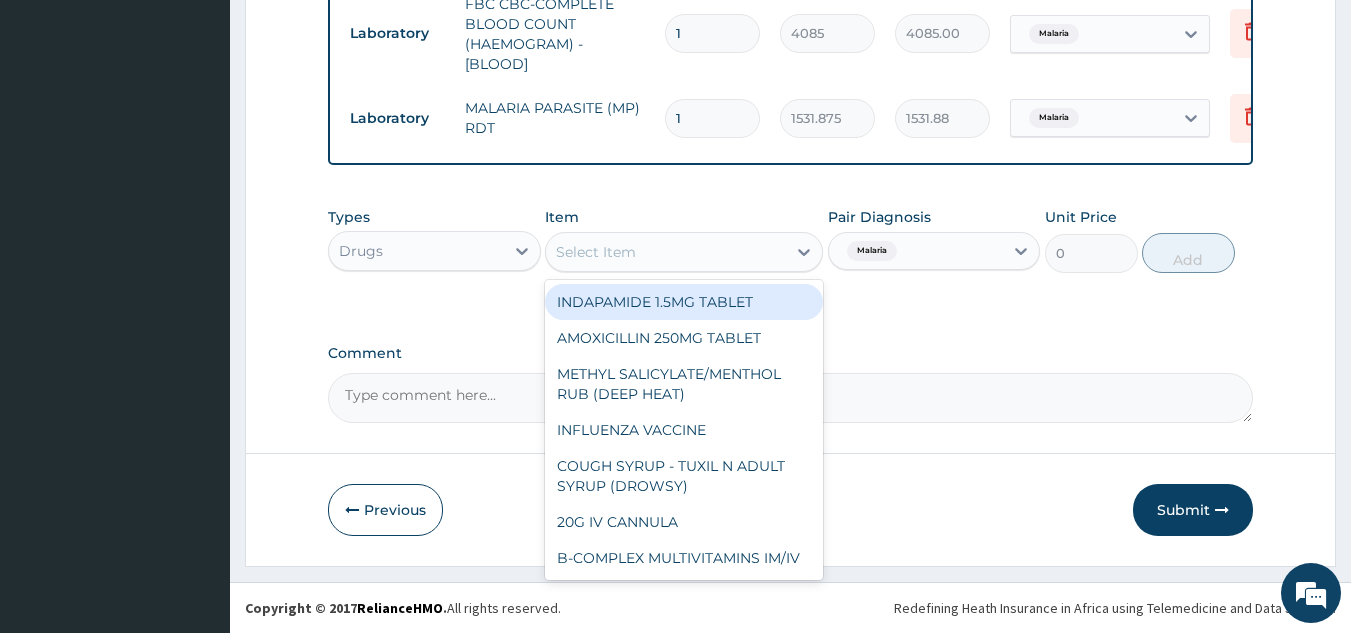 click on "Select Item" at bounding box center [666, 252] 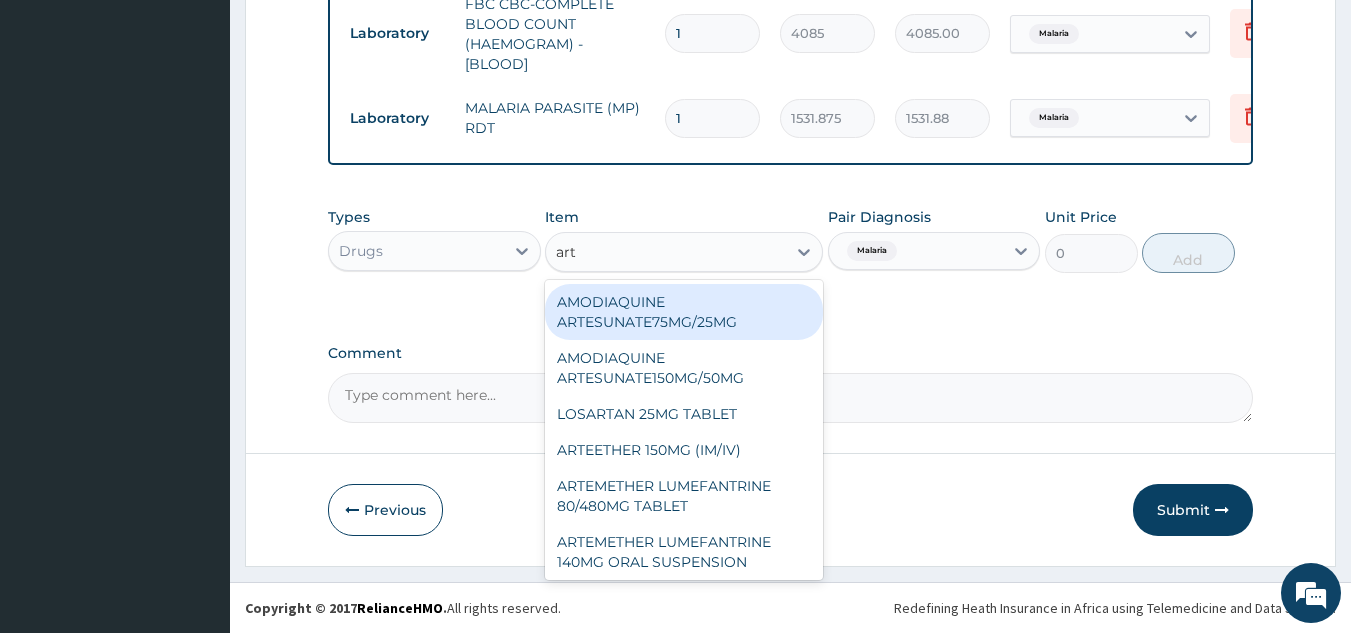 type on "arte" 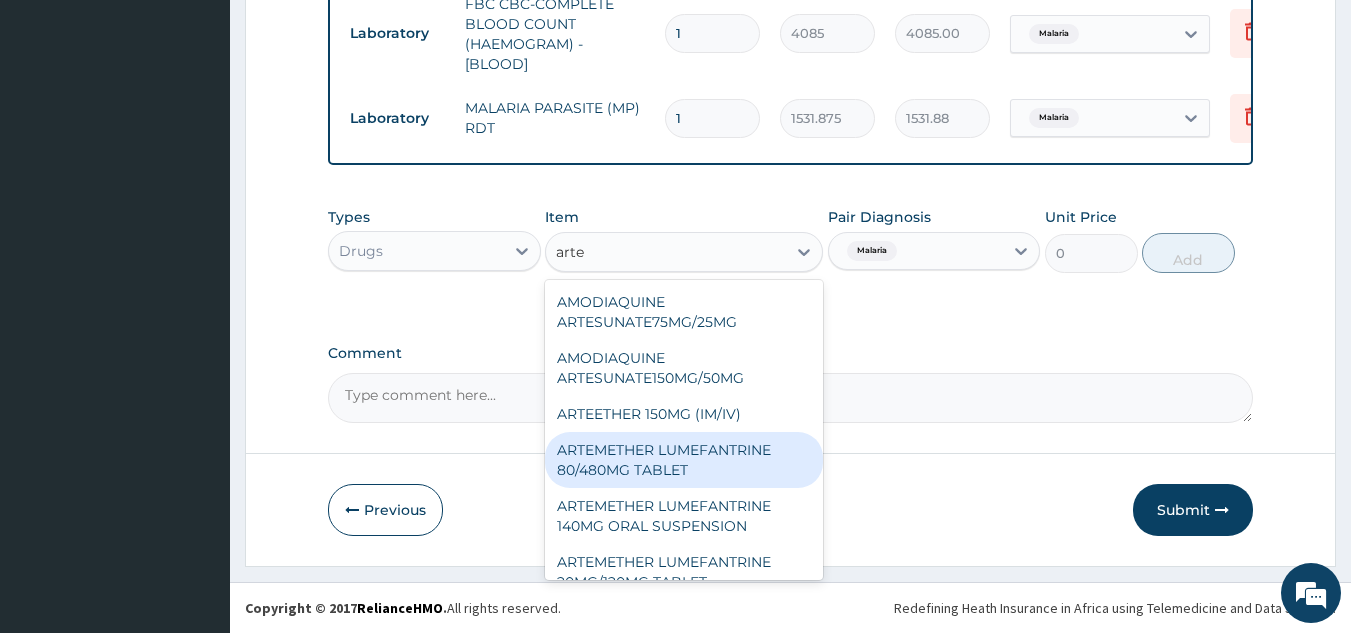 click on "ARTEMETHER LUMEFANTRINE 80/480MG TABLET" at bounding box center [684, 460] 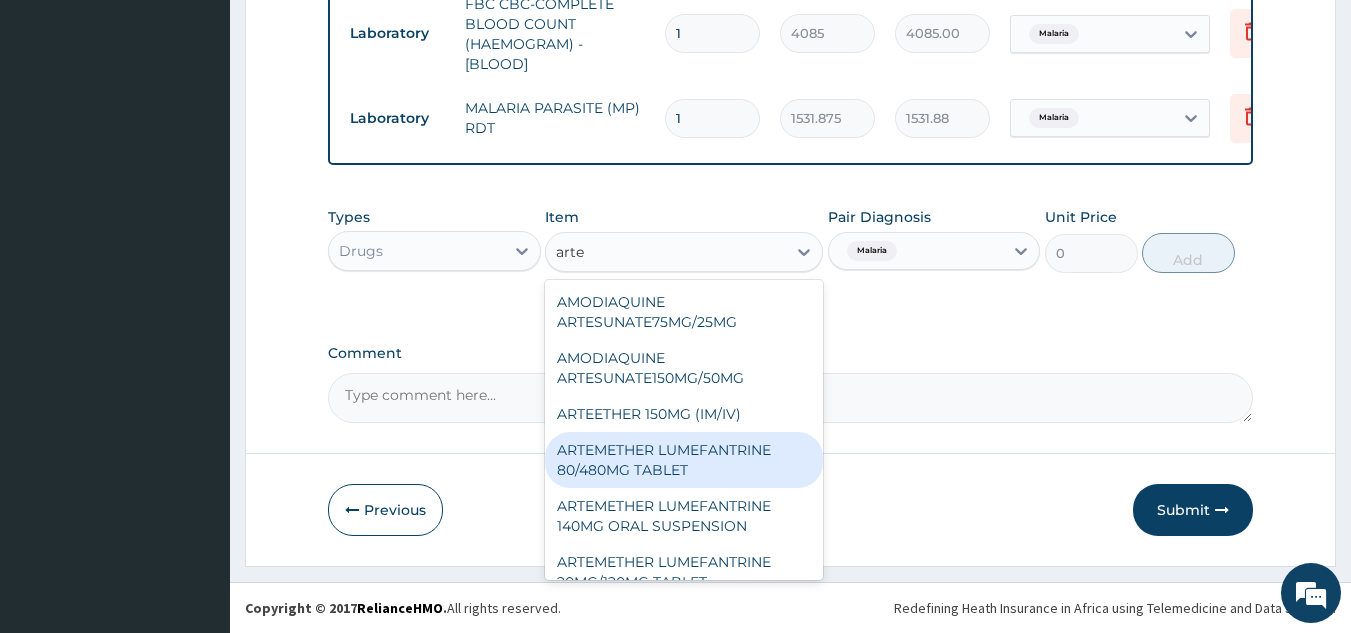 type 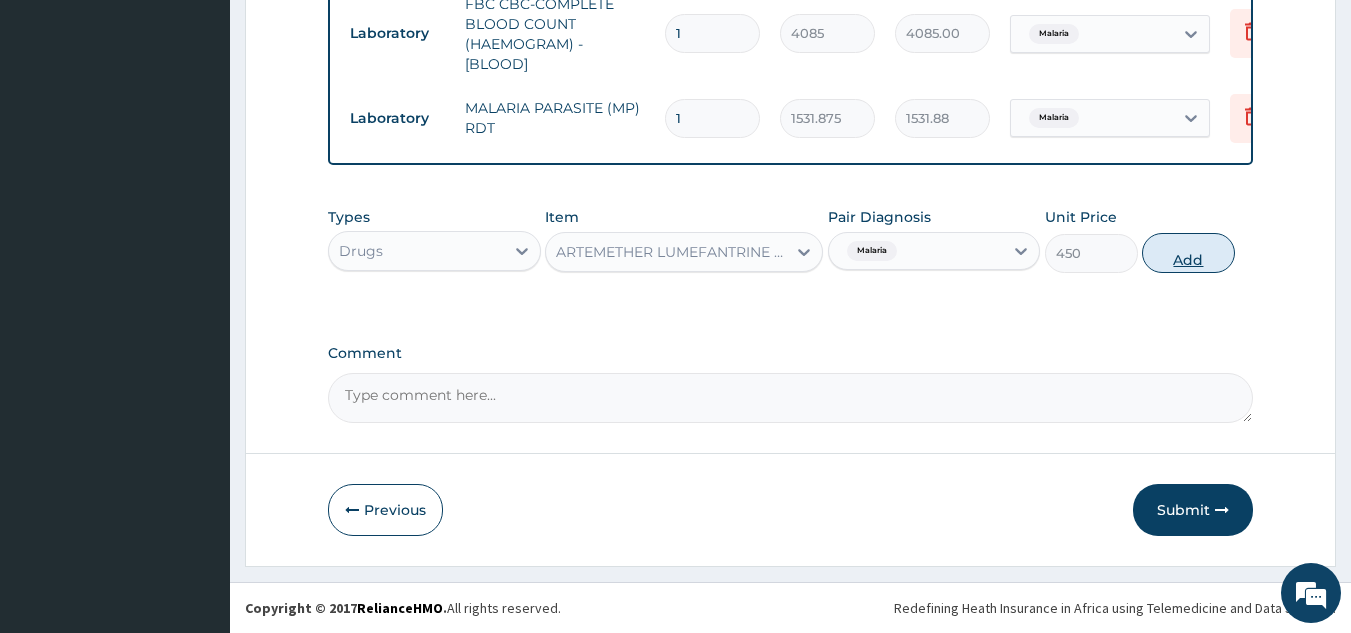 click on "Add" at bounding box center (1188, 253) 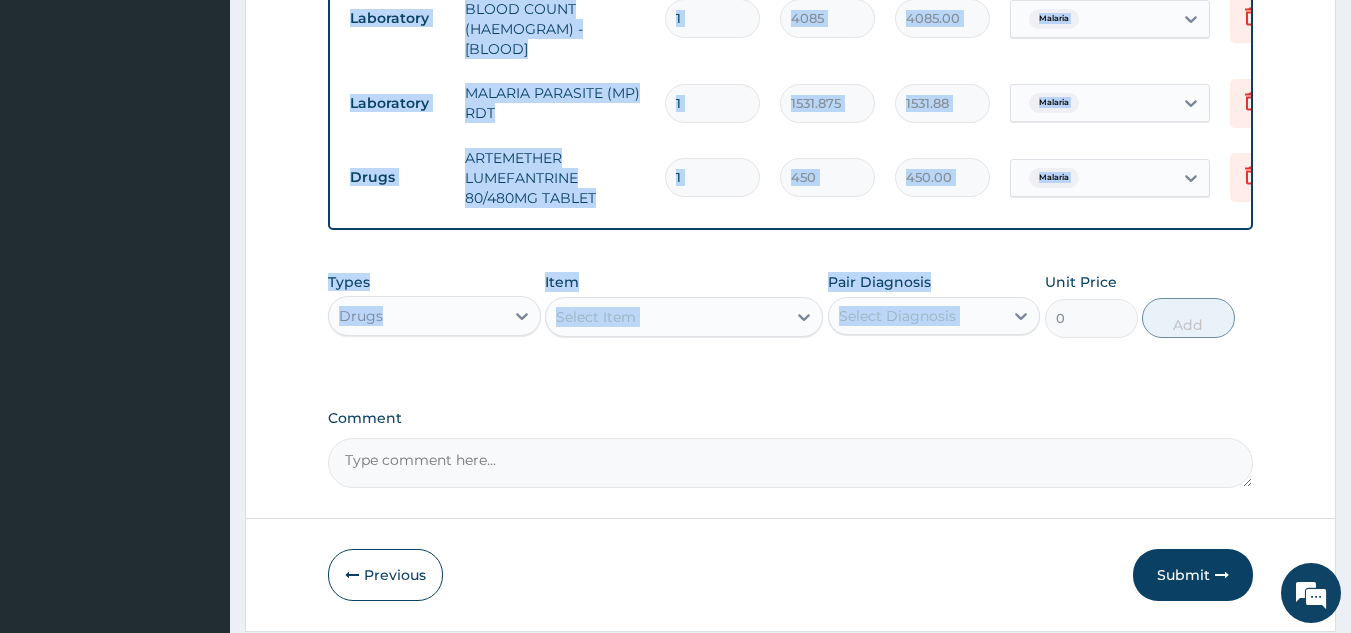 drag, startPoint x: 1180, startPoint y: 247, endPoint x: 939, endPoint y: 317, distance: 250.96016 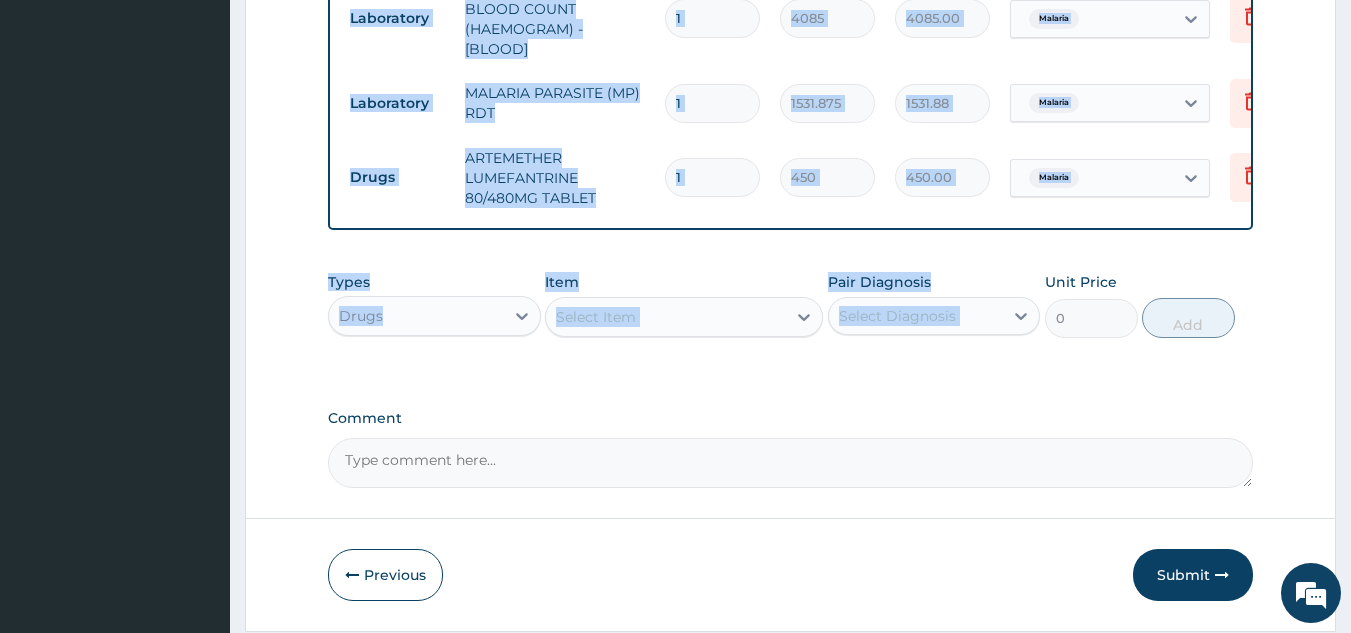 click on "PA Code / Prescription Code Enter Code(Secondary Care Only) Encounter Date 01-08-2025 Important Notice Please enter PA codes before entering items that are not attached to a PA code   All diagnoses entered must be linked to a claim item. Diagnosis & Claim Items that are visible but inactive cannot be edited because they were imported from an already approved PA code. Diagnosis Malaria Confirmed NB: All diagnosis must be linked to a claim item Claim Items Type Name Quantity Unit Price Total Price Pair Diagnosis Actions Procedures GENERAL PRACTITIONER CONSULTATION FIRST OUTPATIENT CONSULTATION 1 3370.125 3370.13 Malaria Delete Laboratory FBC CBC-COMPLETE BLOOD COUNT (HAEMOGRAM) - [BLOOD] 1 4085 4085.00 Malaria Delete Laboratory MALARIA PARASITE (MP) RDT 1 1531.875 1531.88 Malaria Delete Drugs ARTEMETHER LUMEFANTRINE 80/480MG TABLET 1 450 450.00 Malaria Delete Types Drugs Item Select Item Pair Diagnosis Select Diagnosis Unit Price 0 Add Comment" at bounding box center [791, -125] 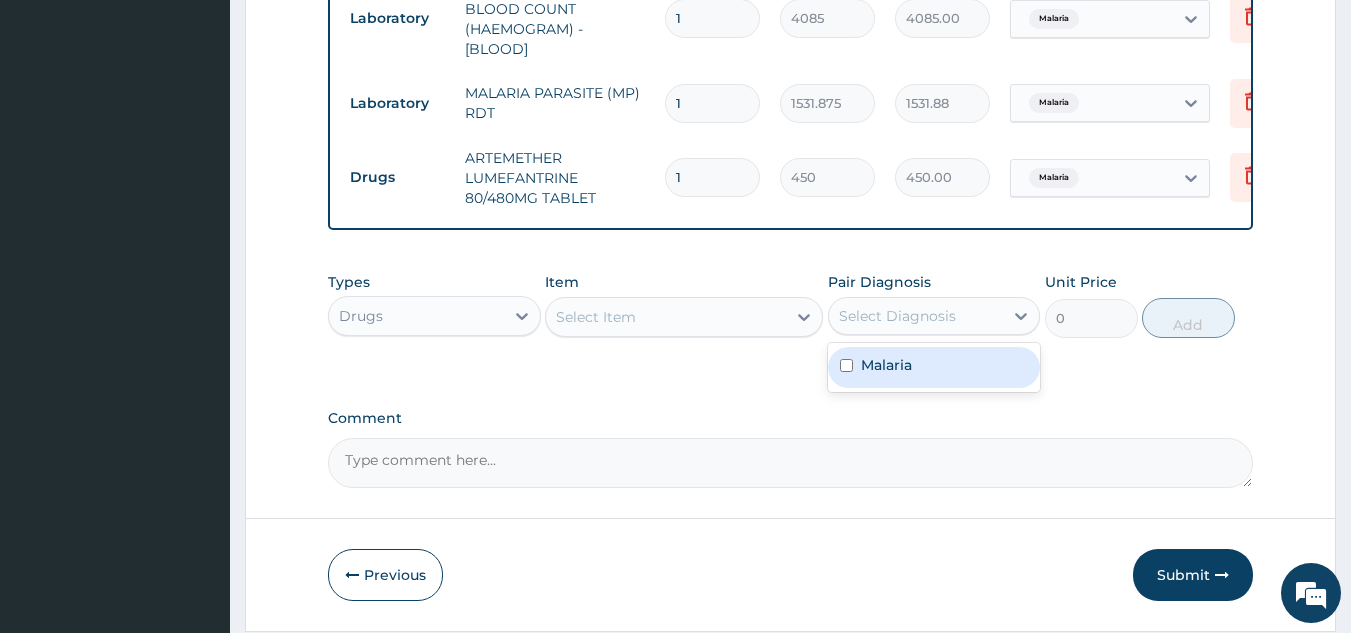 click on "Select Diagnosis" at bounding box center (916, 316) 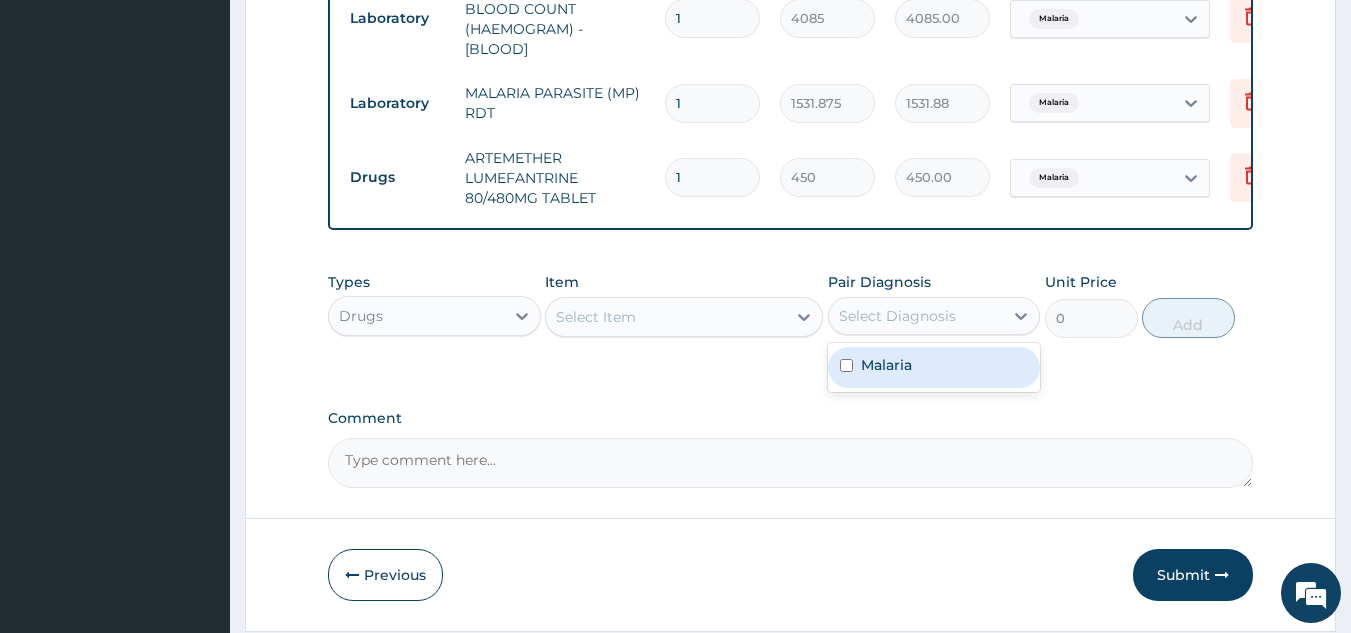 click on "Malaria" at bounding box center [886, 365] 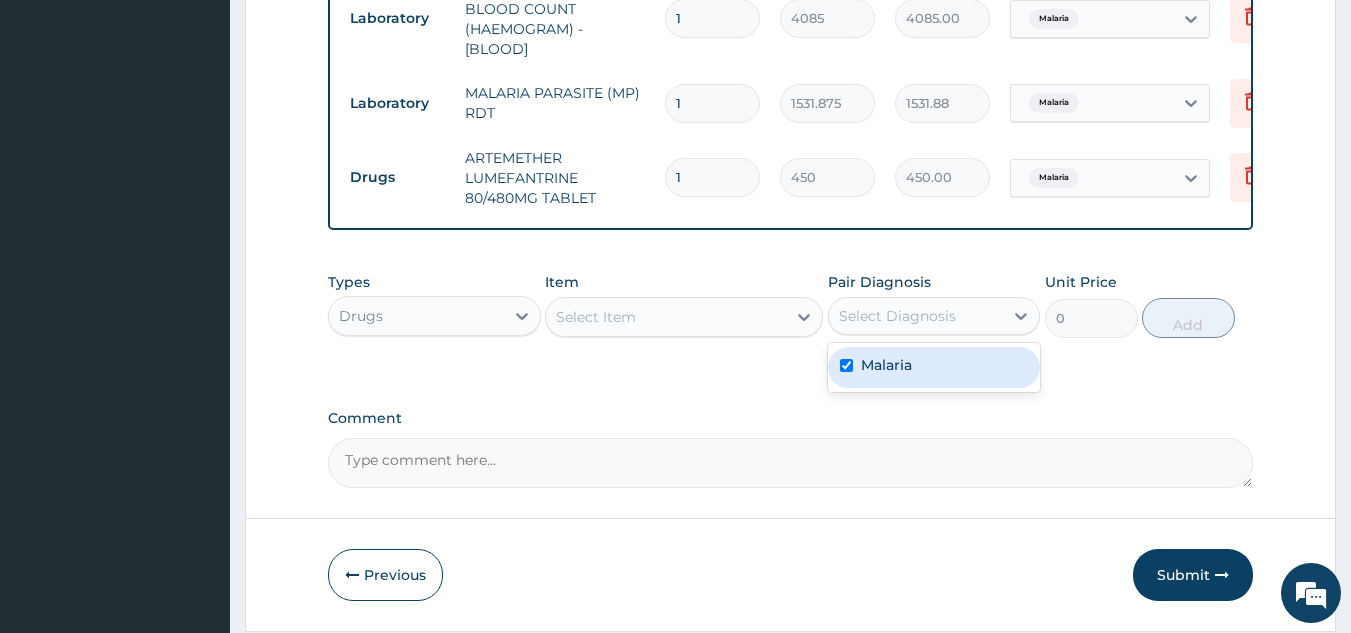 checkbox on "true" 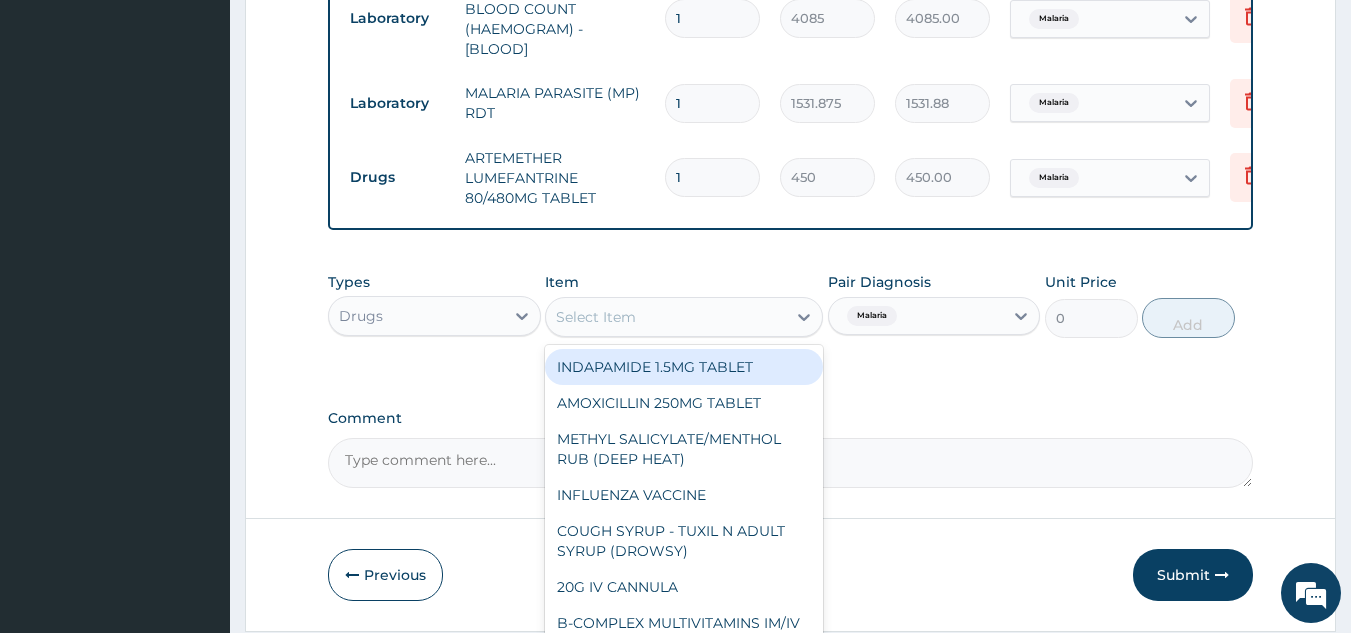 click on "Select Item" at bounding box center (666, 317) 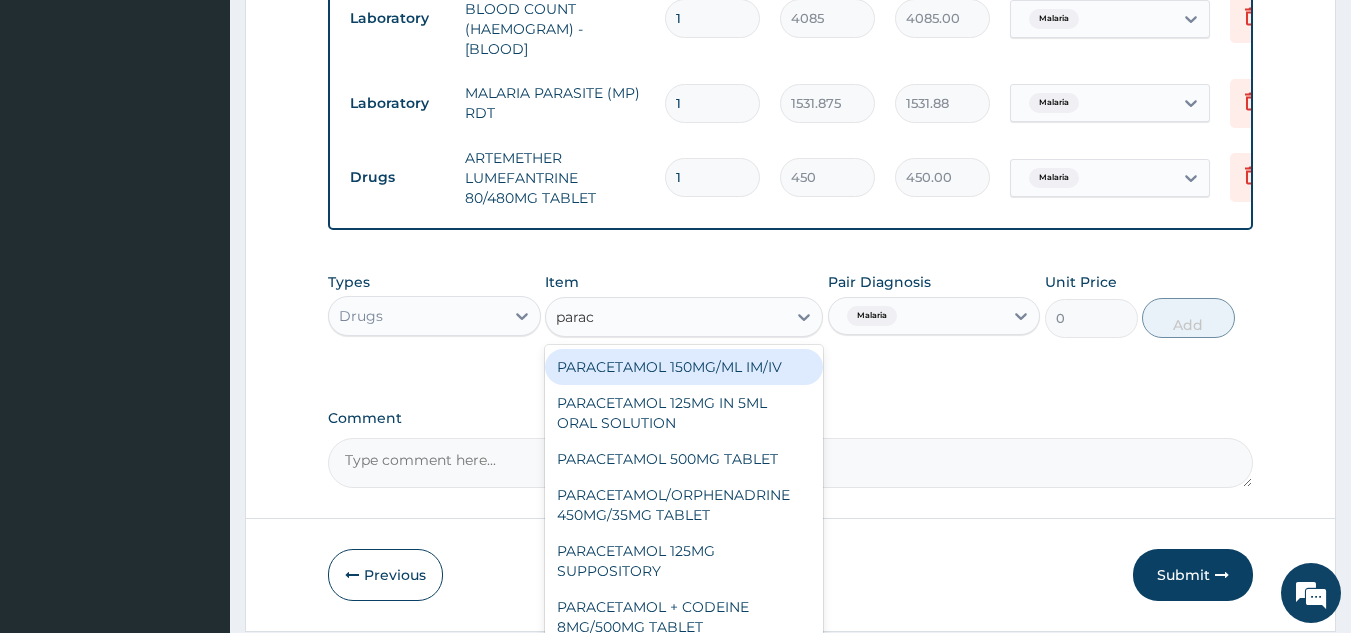 type on "parace" 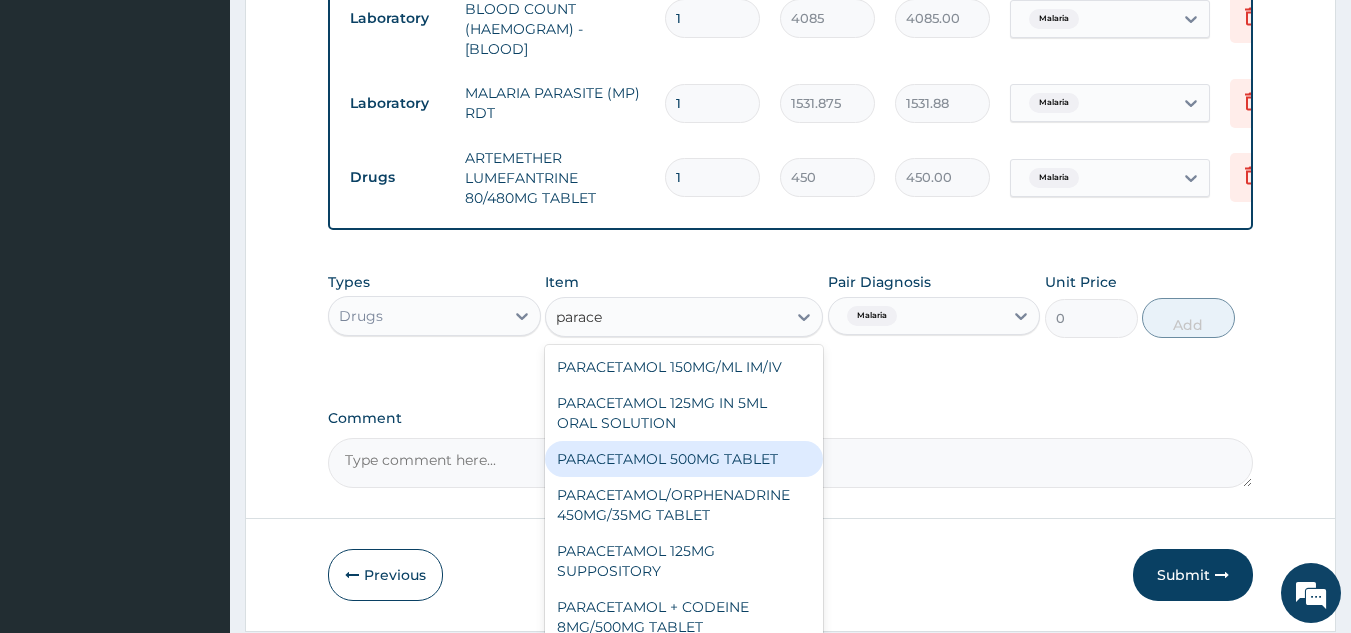 type 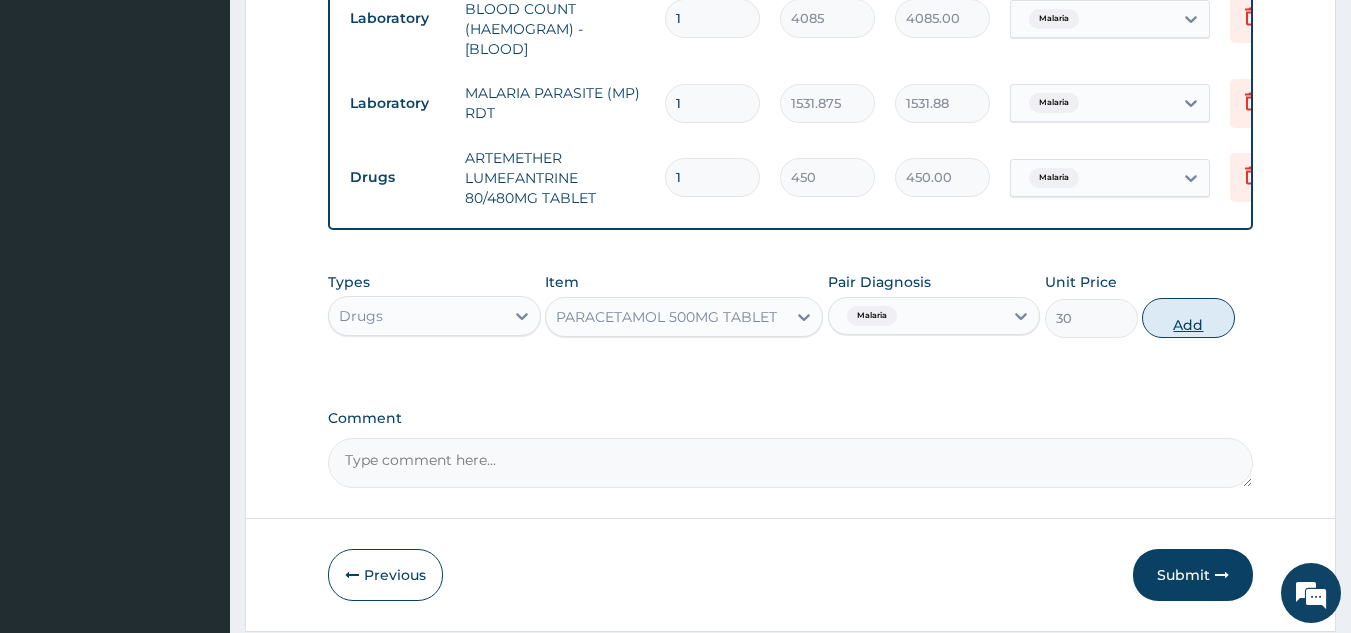 click on "Add" at bounding box center (1188, 318) 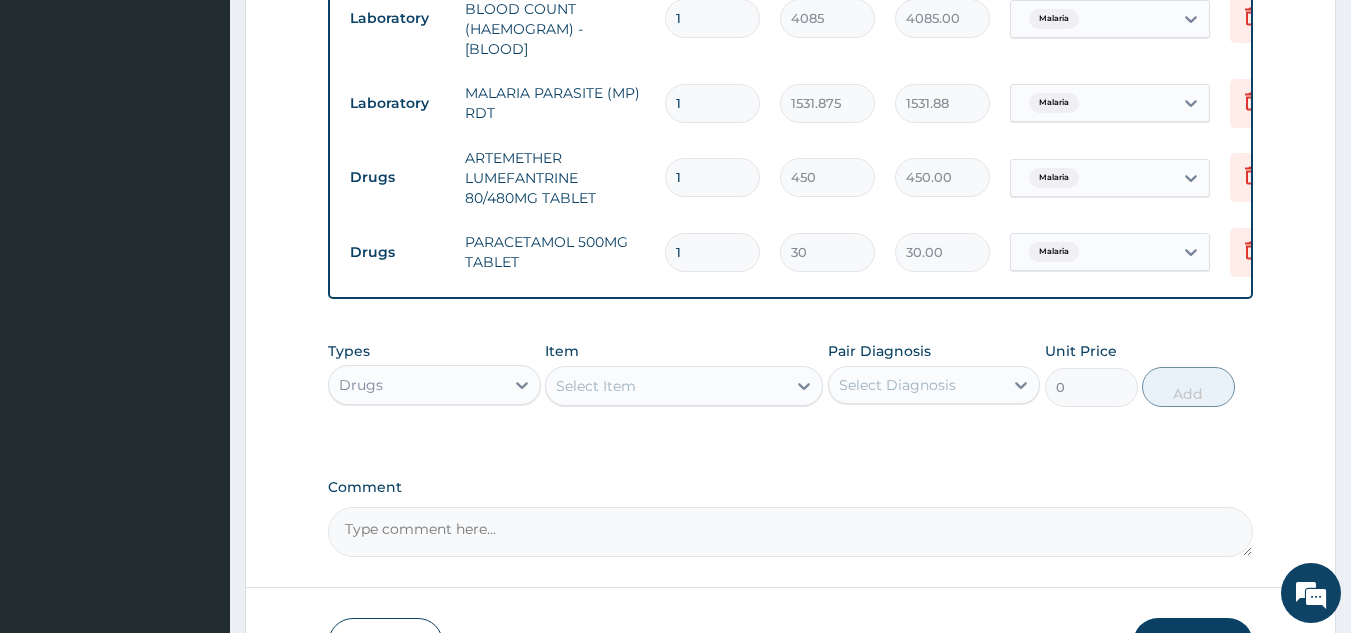 type on "18" 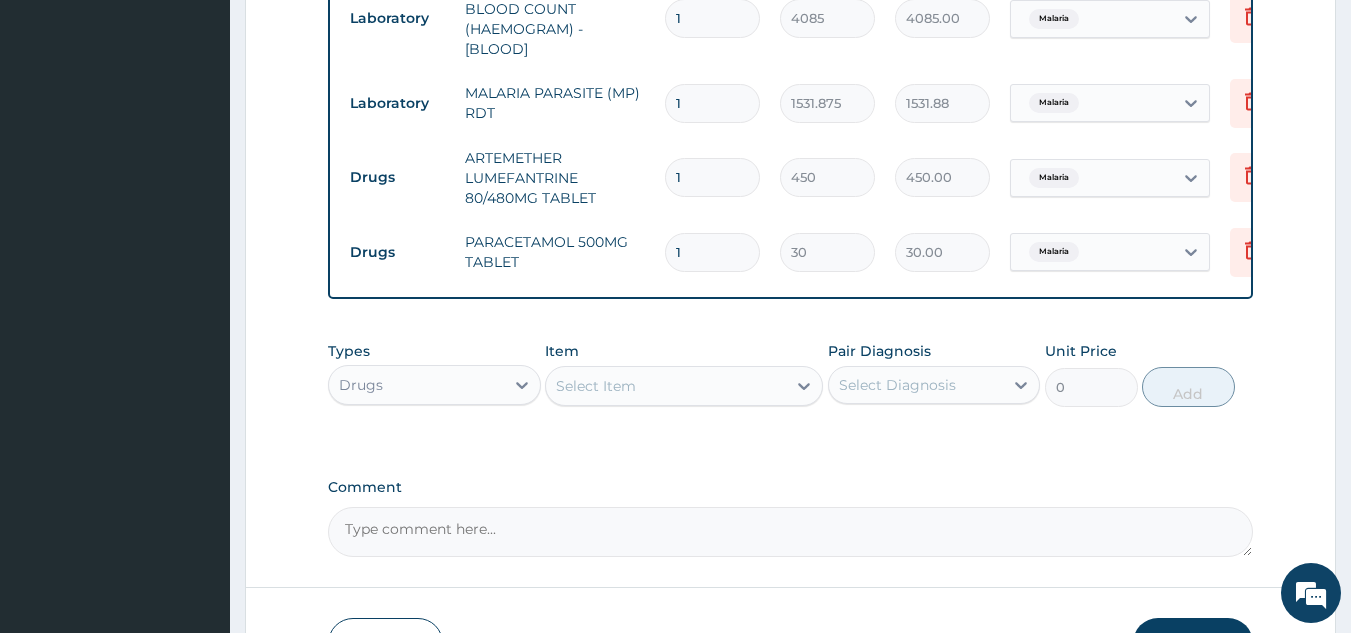 type on "540.00" 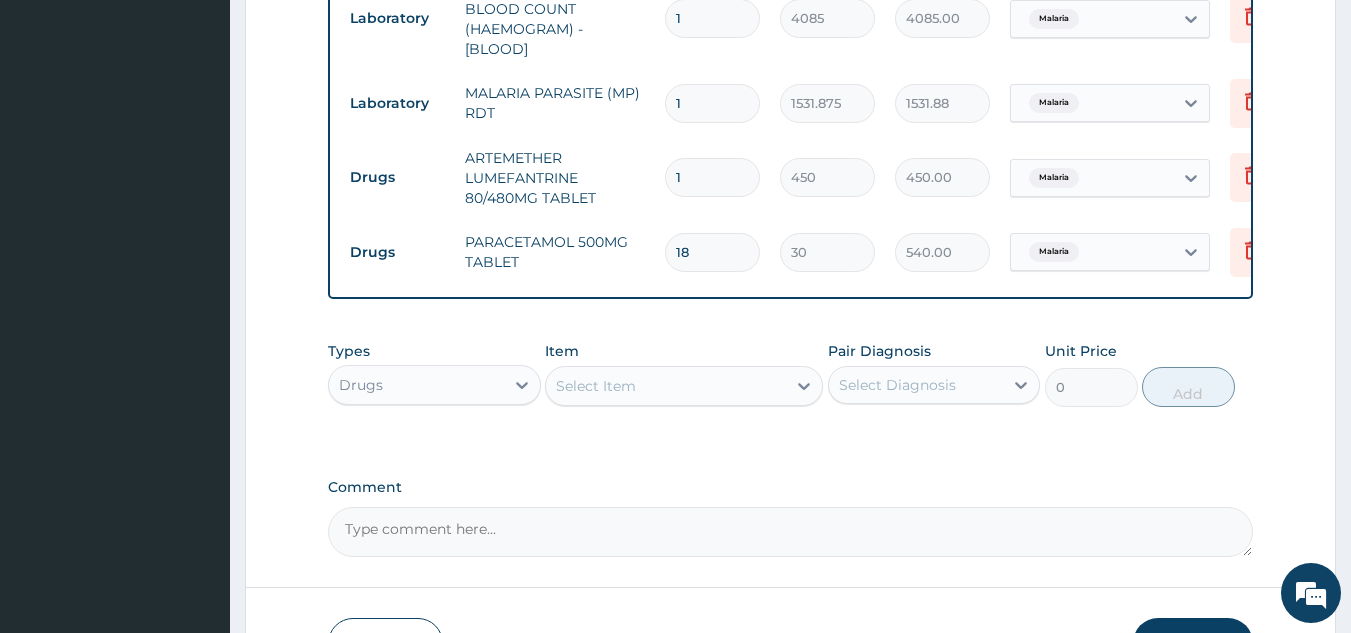 type on "1" 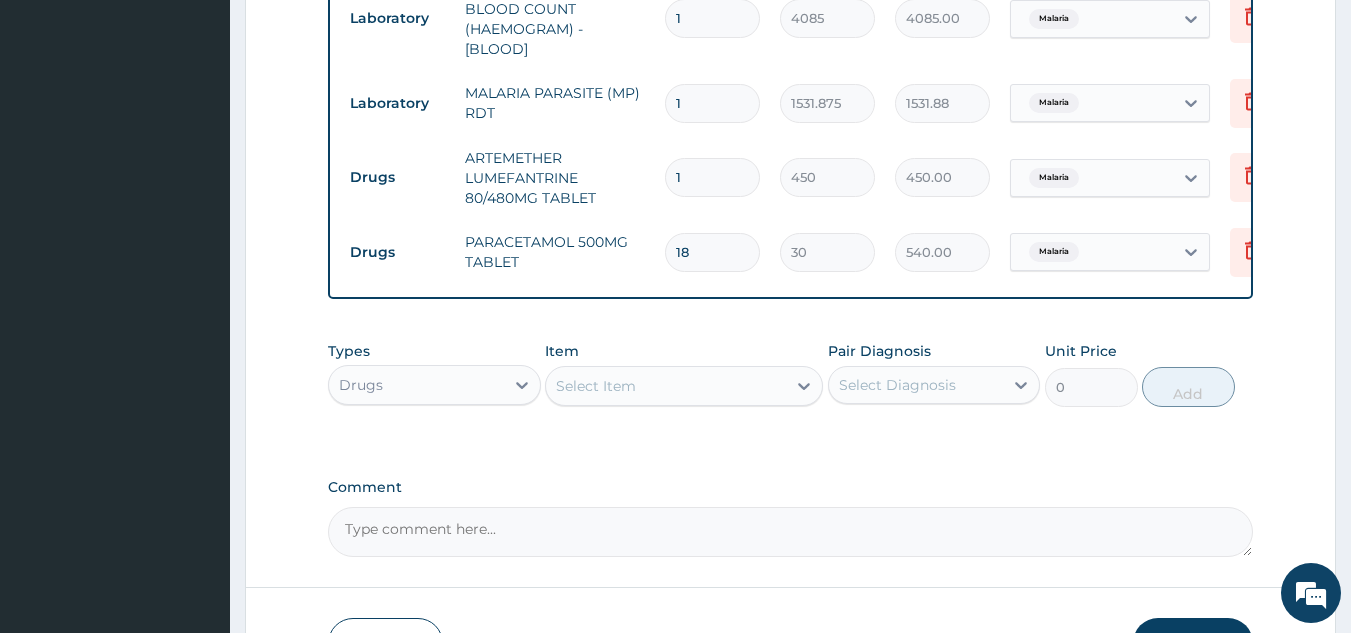 type on "30.00" 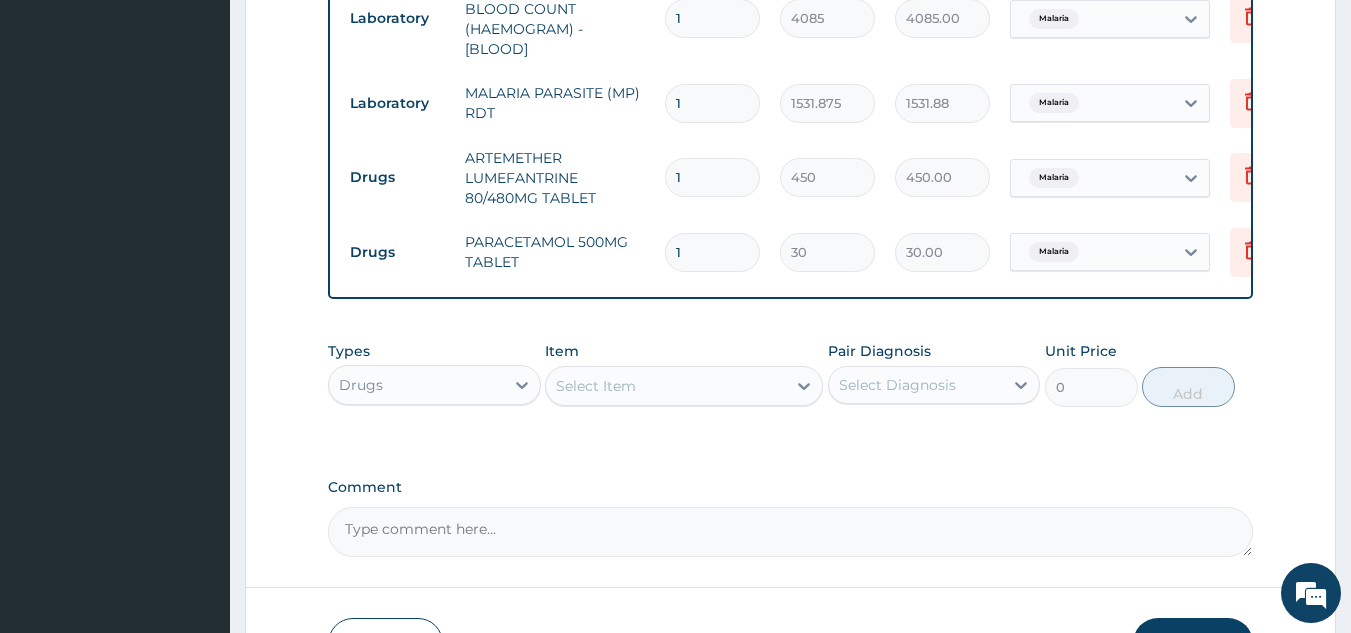 type on "16" 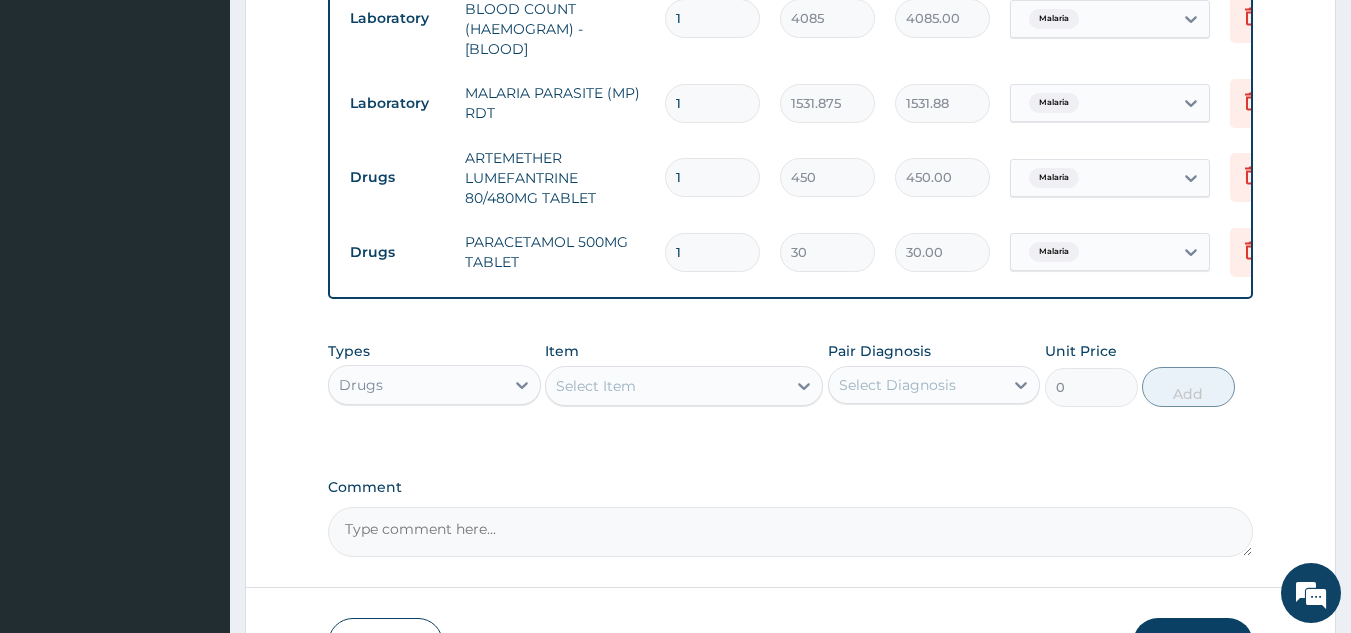 type on "480.00" 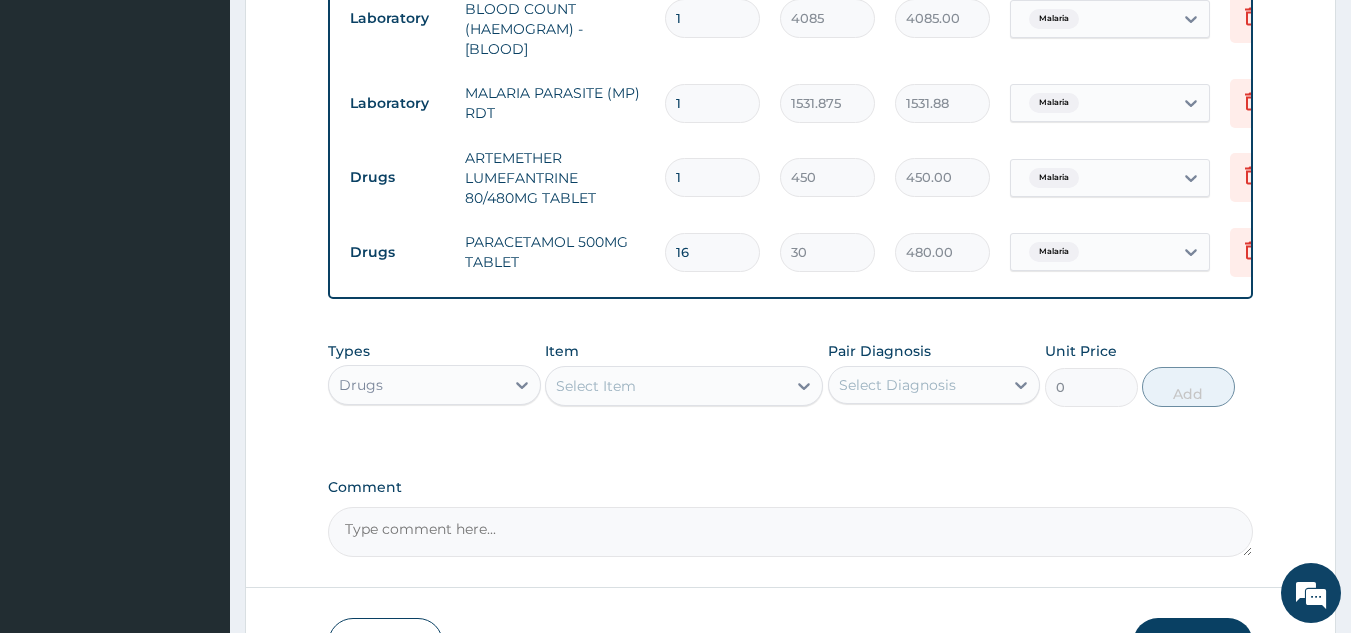 type on "1" 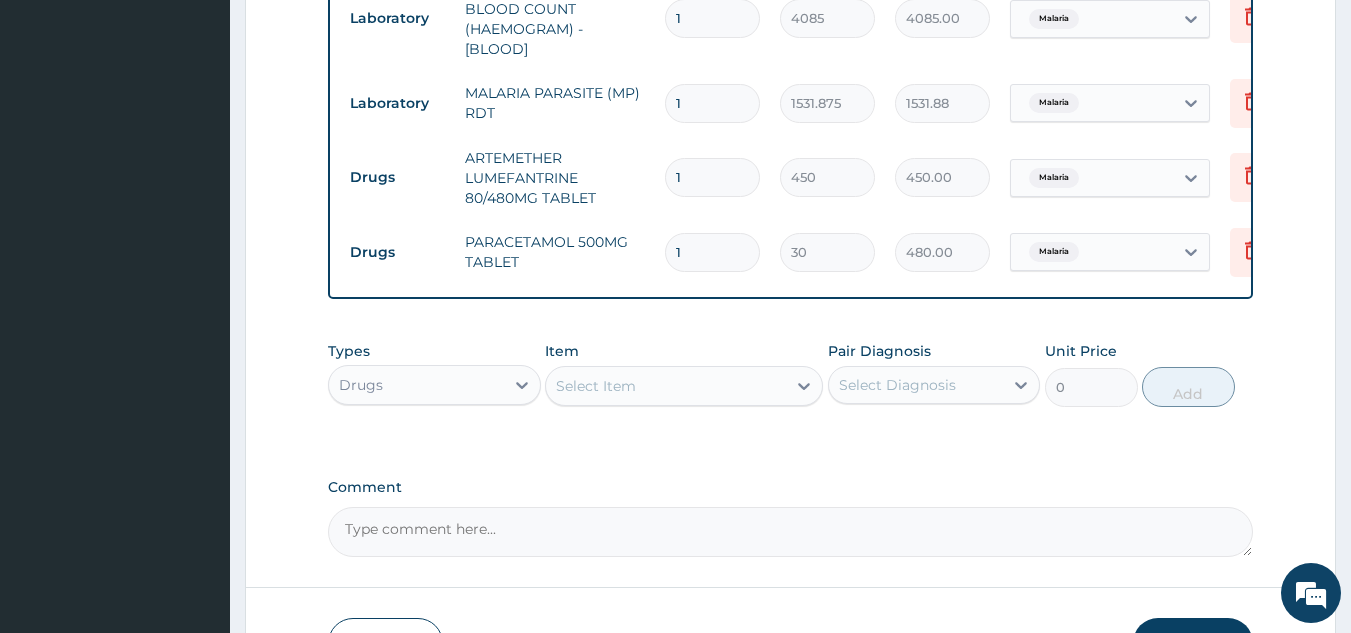 type on "30.00" 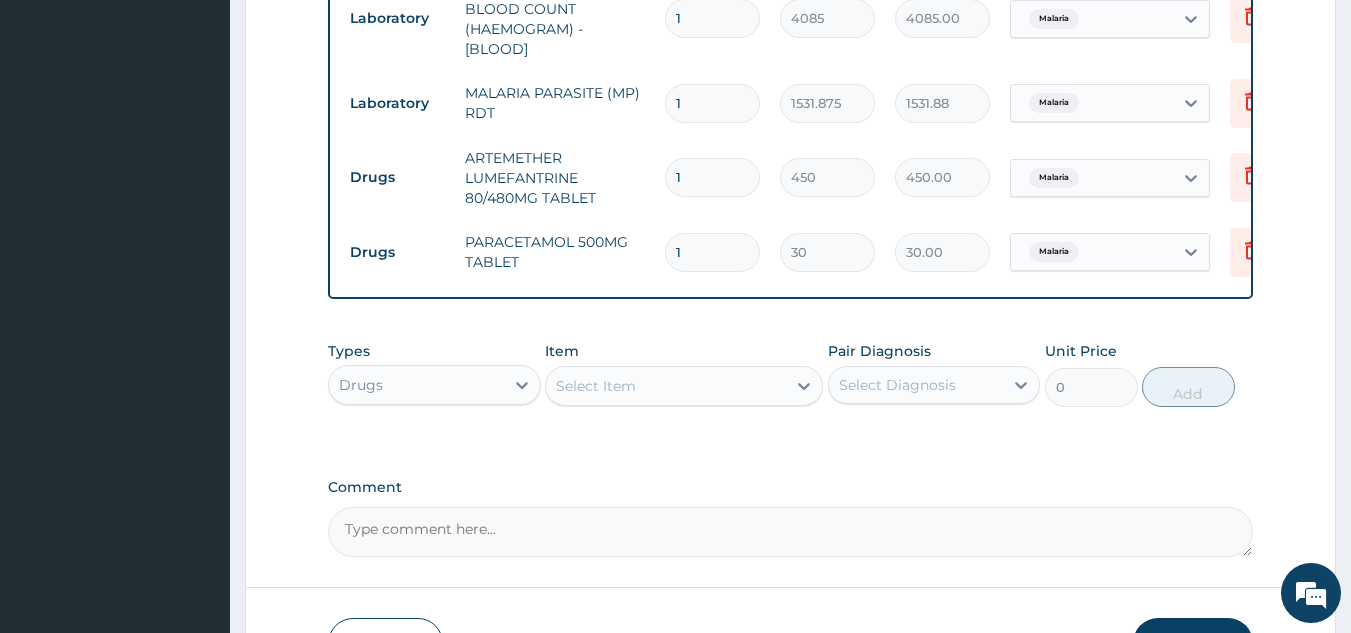 type on "18" 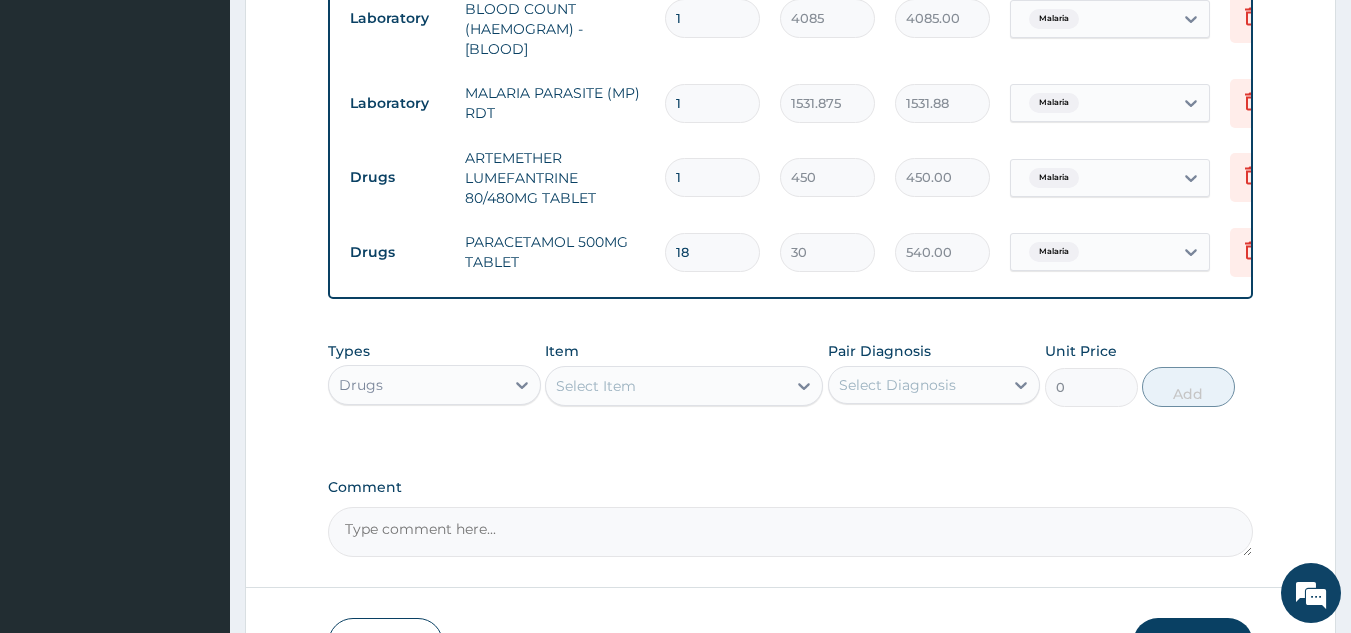 type on "18" 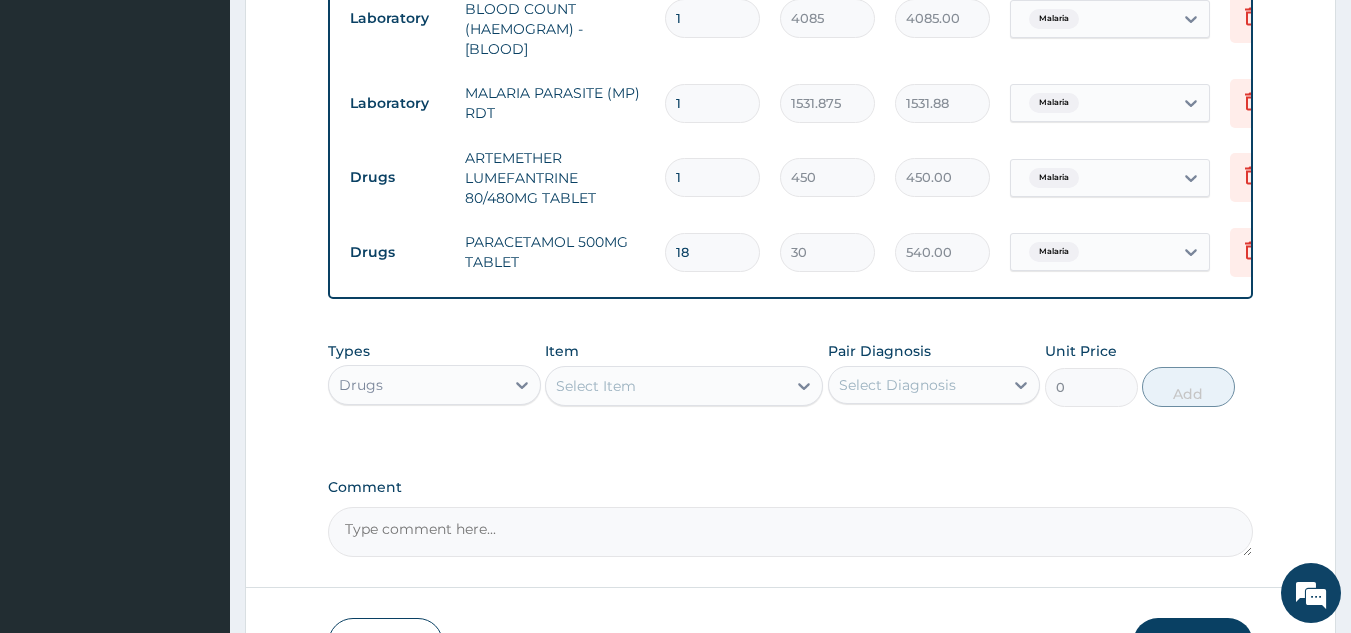 click on "1" at bounding box center [712, 177] 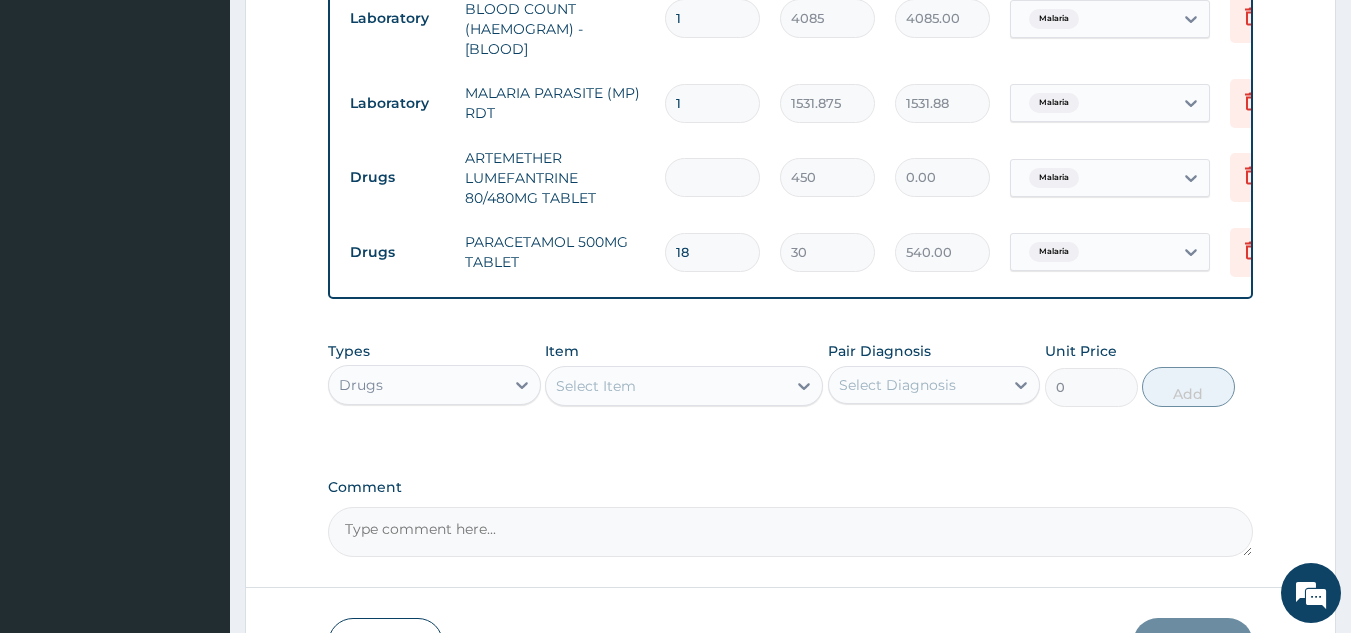 type on "6" 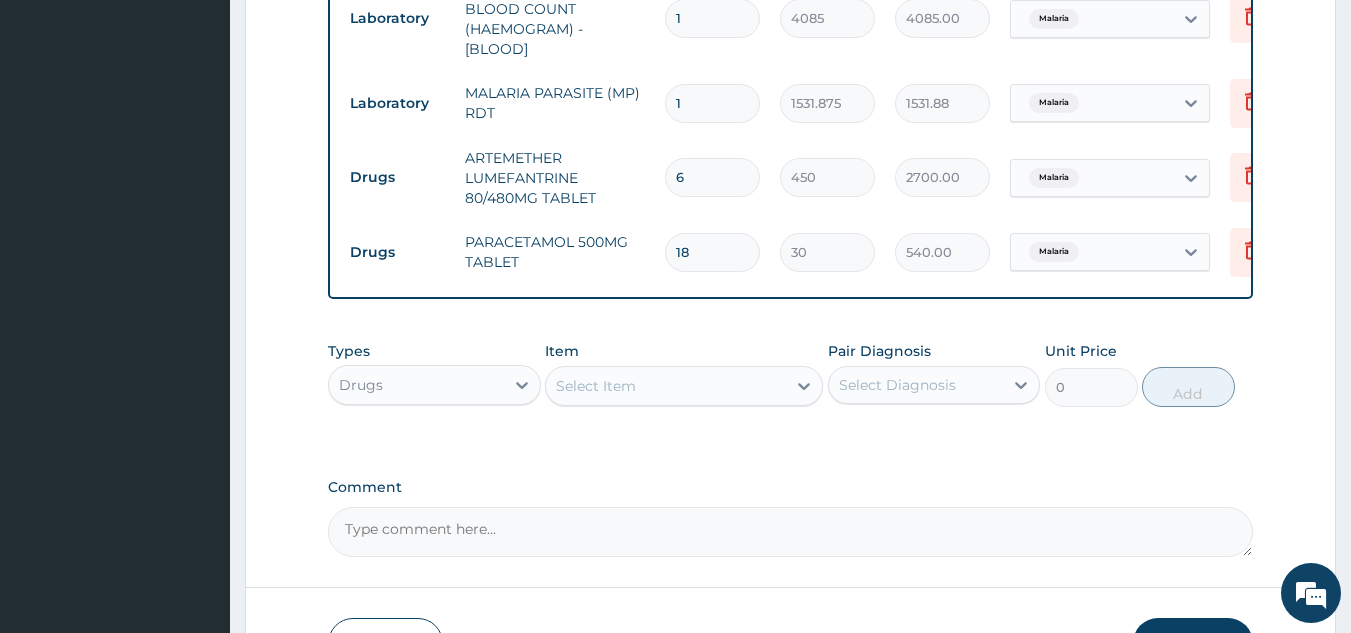 type on "5" 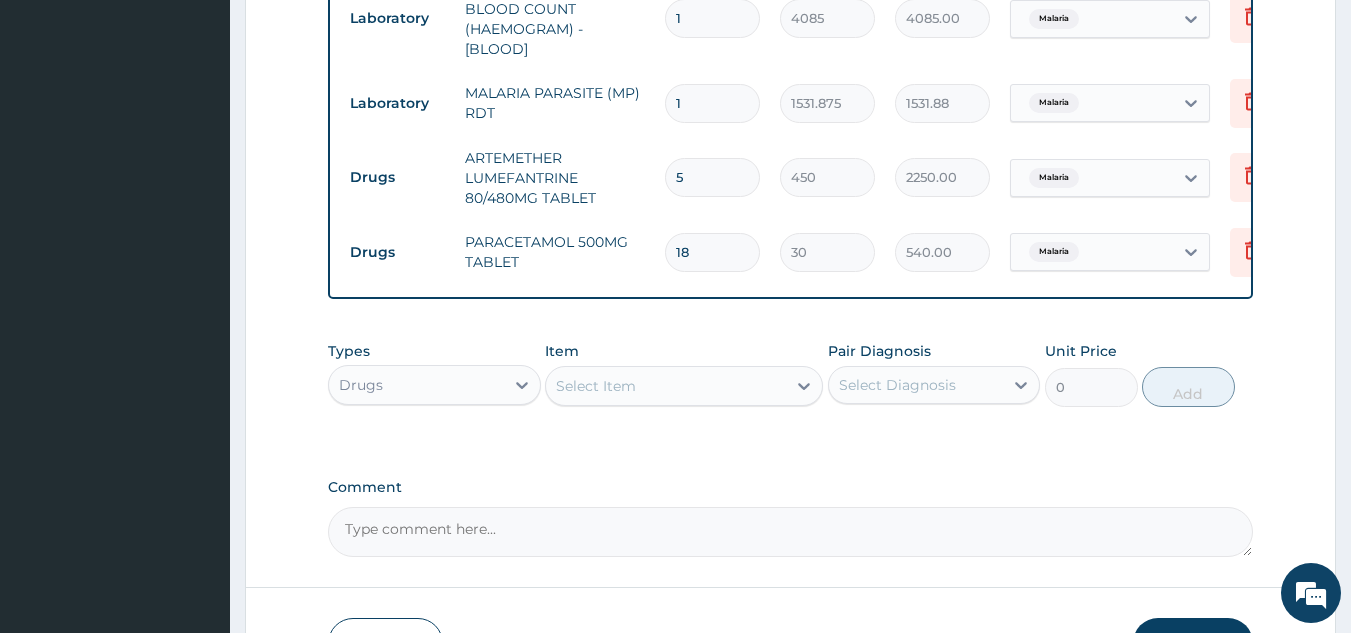 scroll, scrollTop: 1078, scrollLeft: 0, axis: vertical 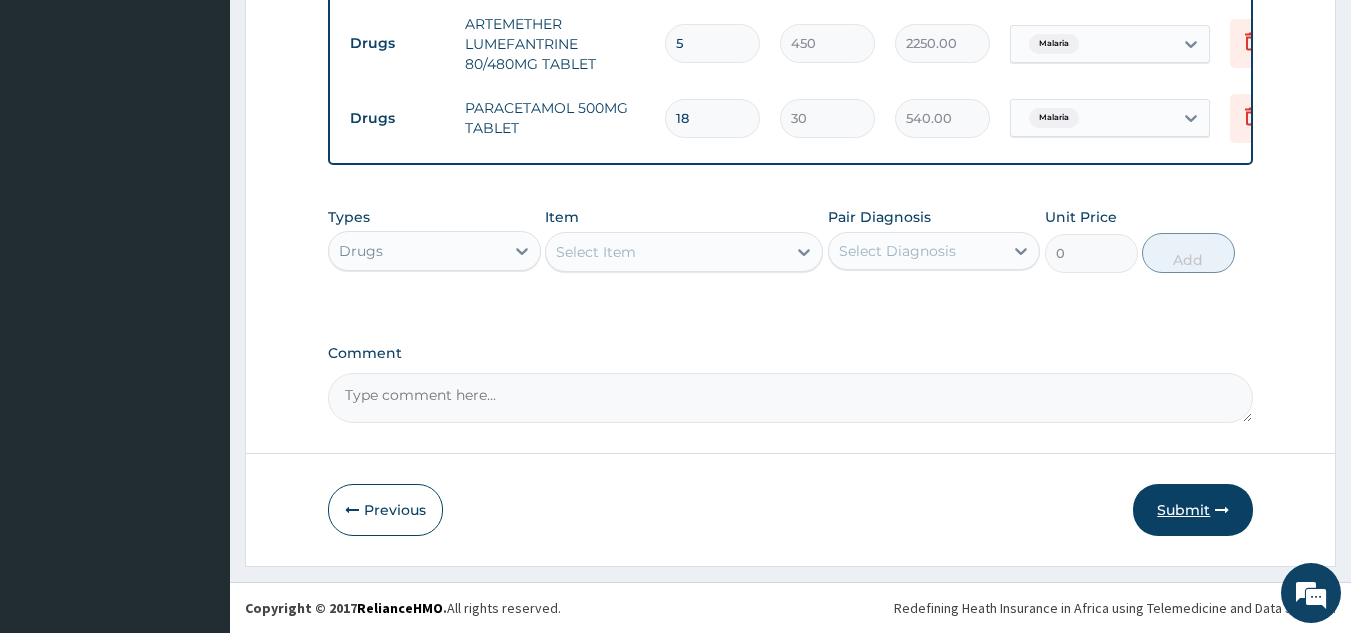 type on "5" 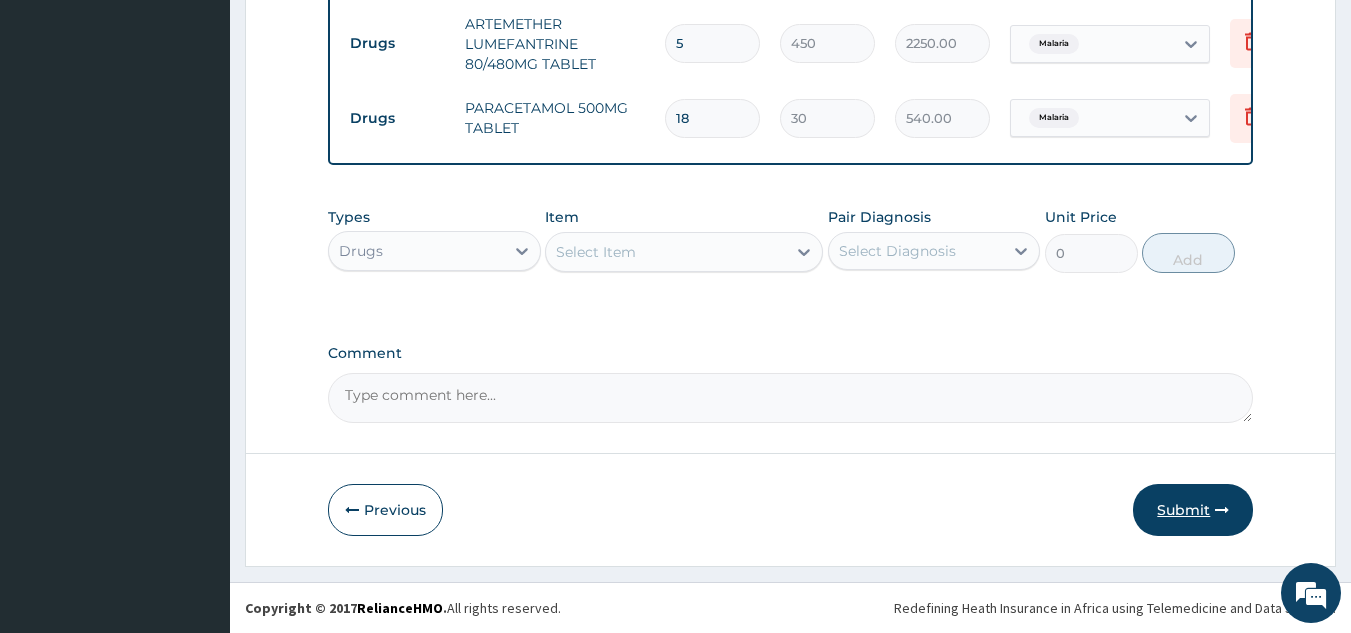 click on "Submit" at bounding box center (1193, 510) 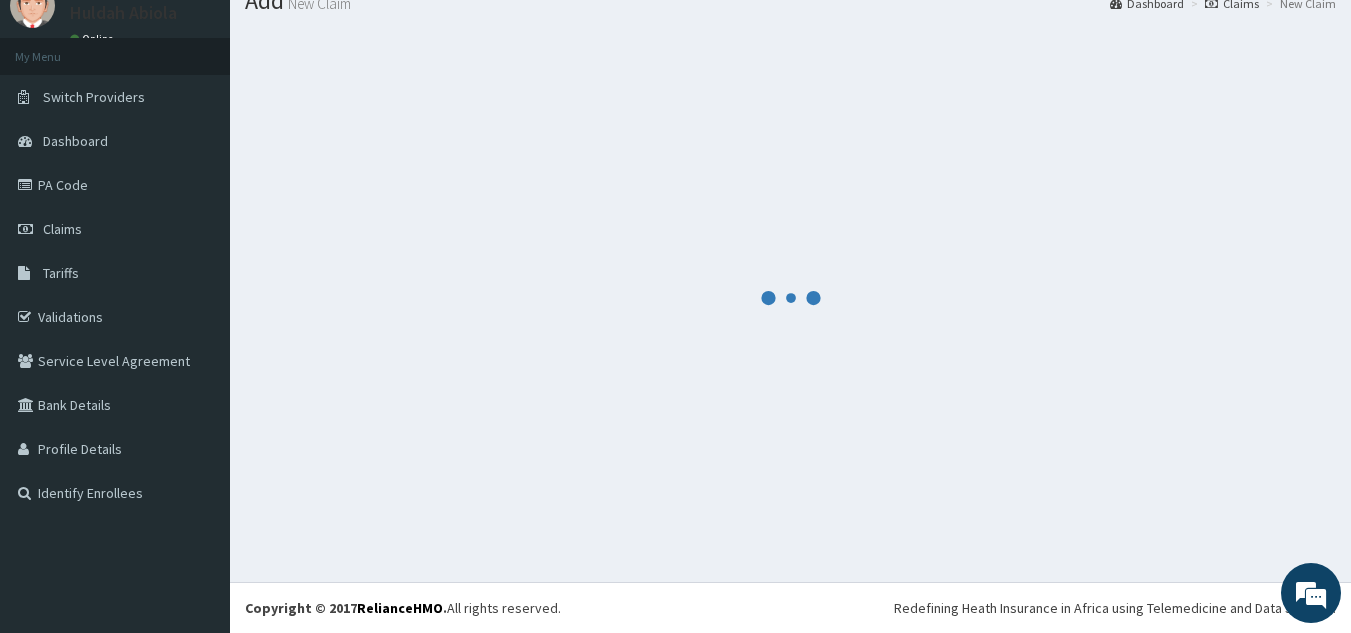scroll, scrollTop: 0, scrollLeft: 0, axis: both 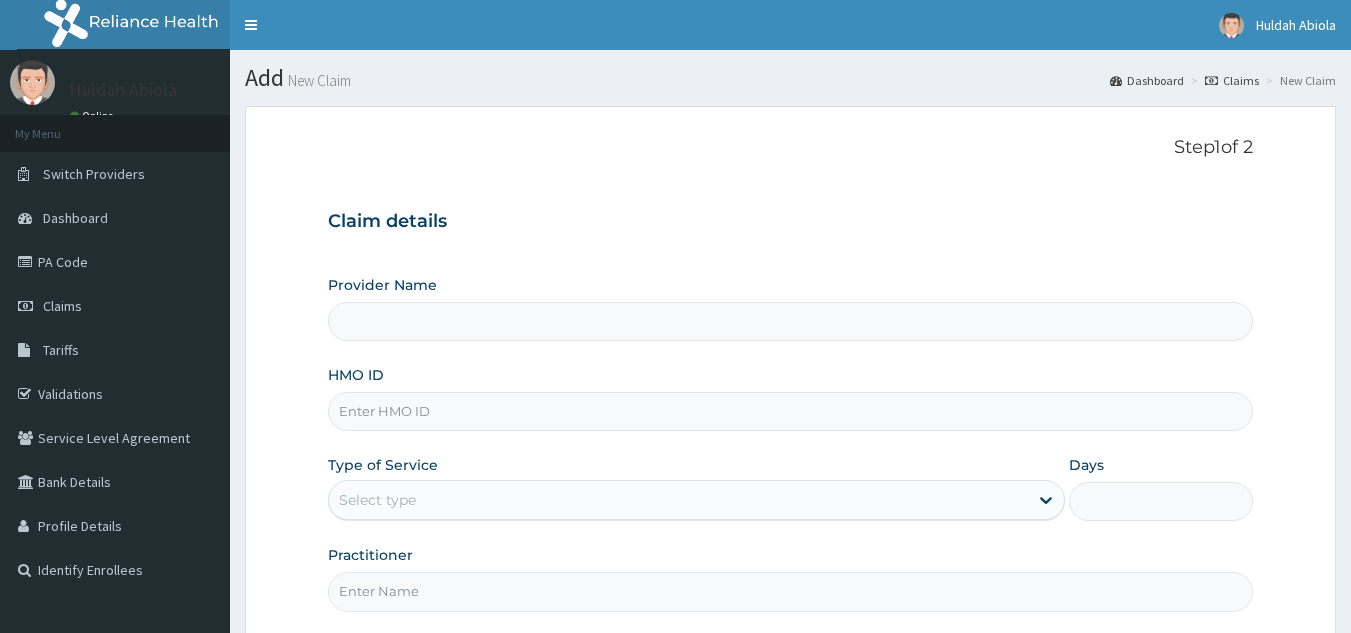 click on "HMO ID" at bounding box center (791, 411) 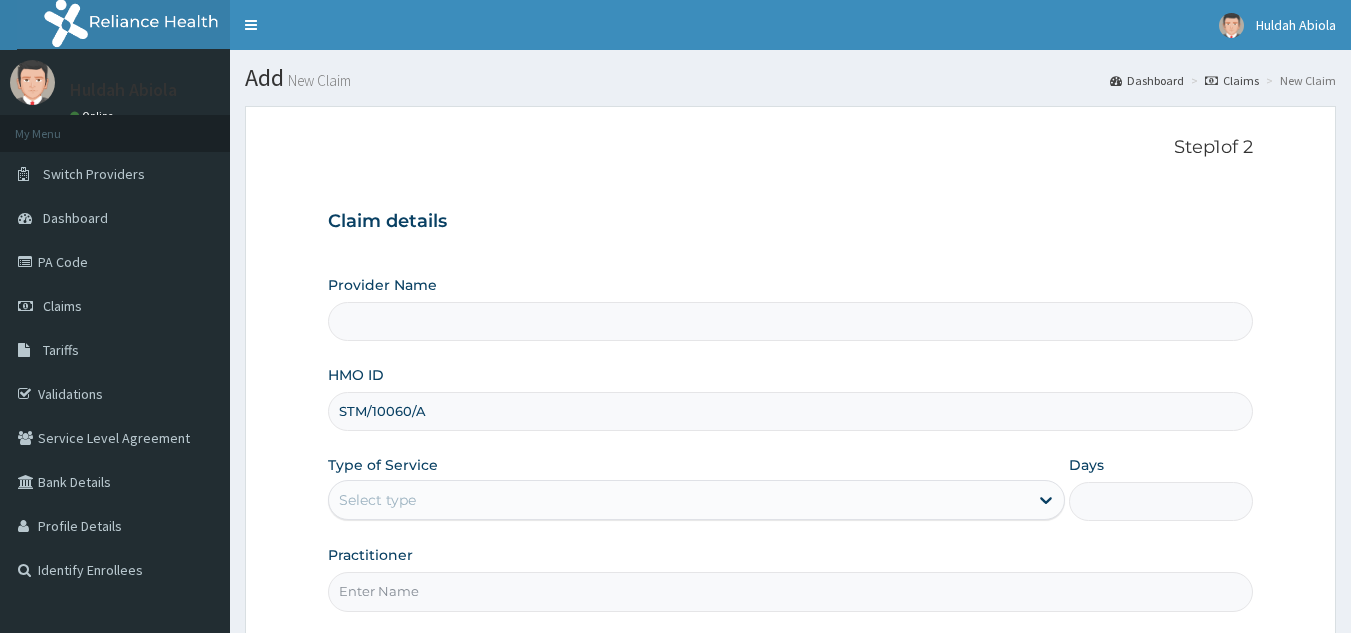 type on "Reliance Family Clinics (RFC) - Lekki" 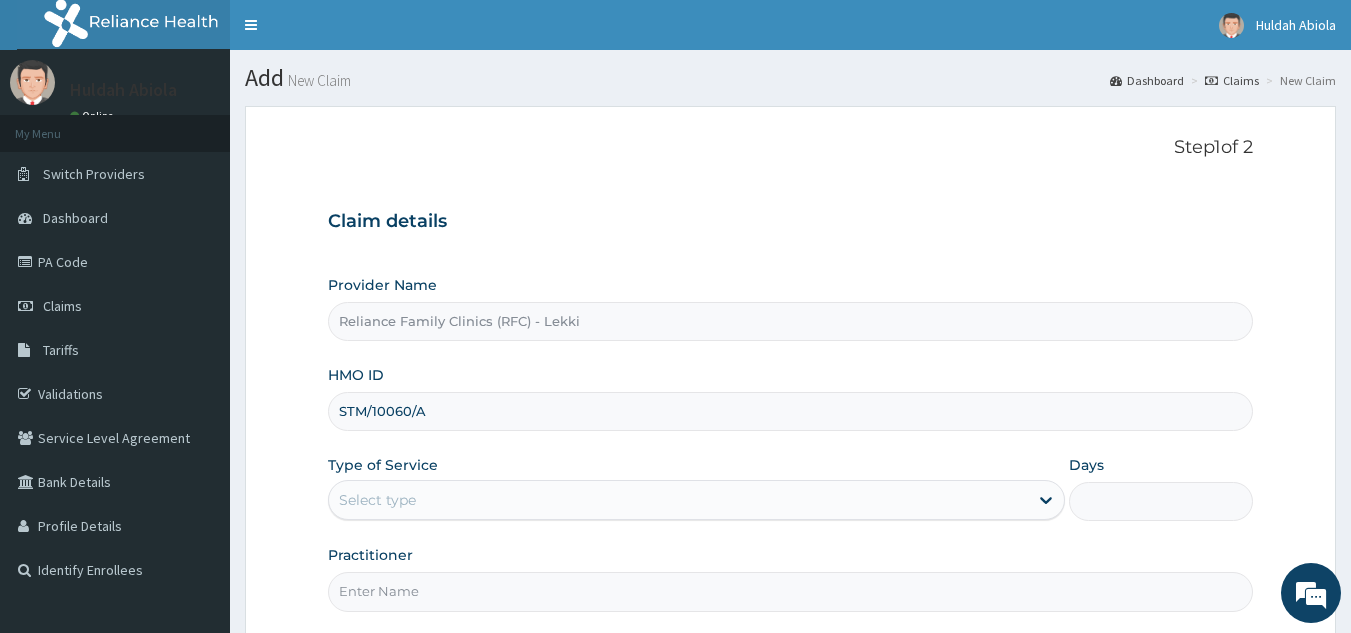 type on "STM/10060/A" 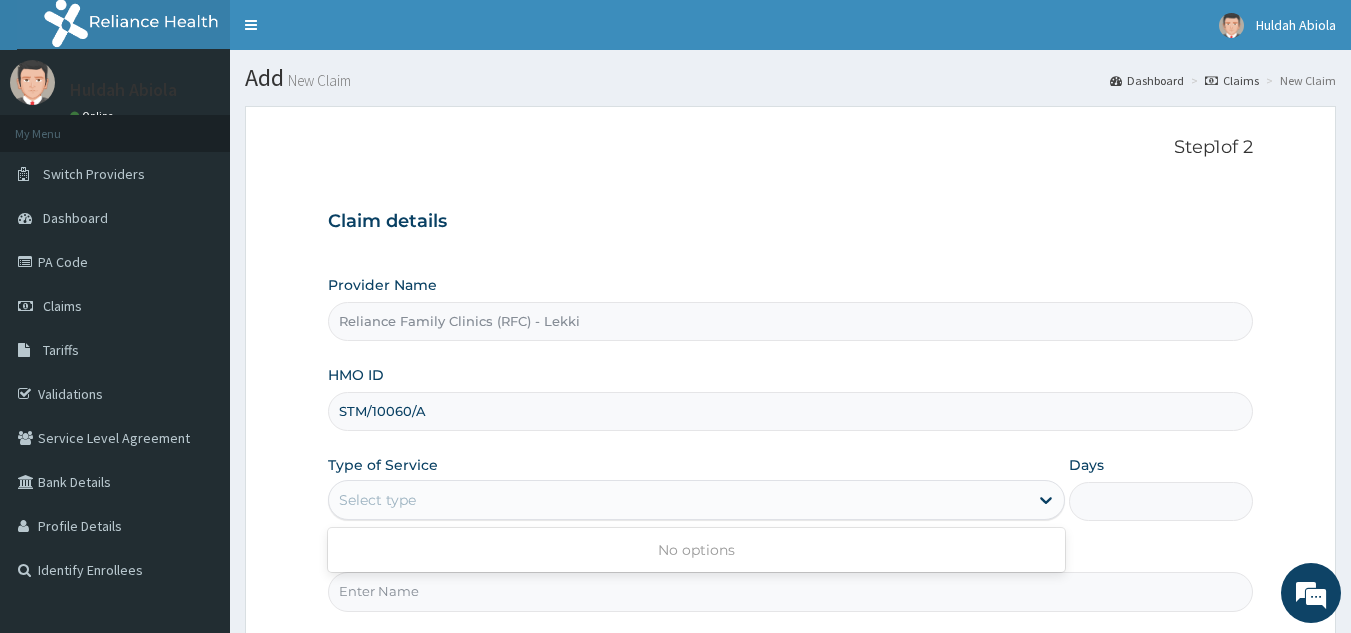 click on "Select type" at bounding box center [678, 500] 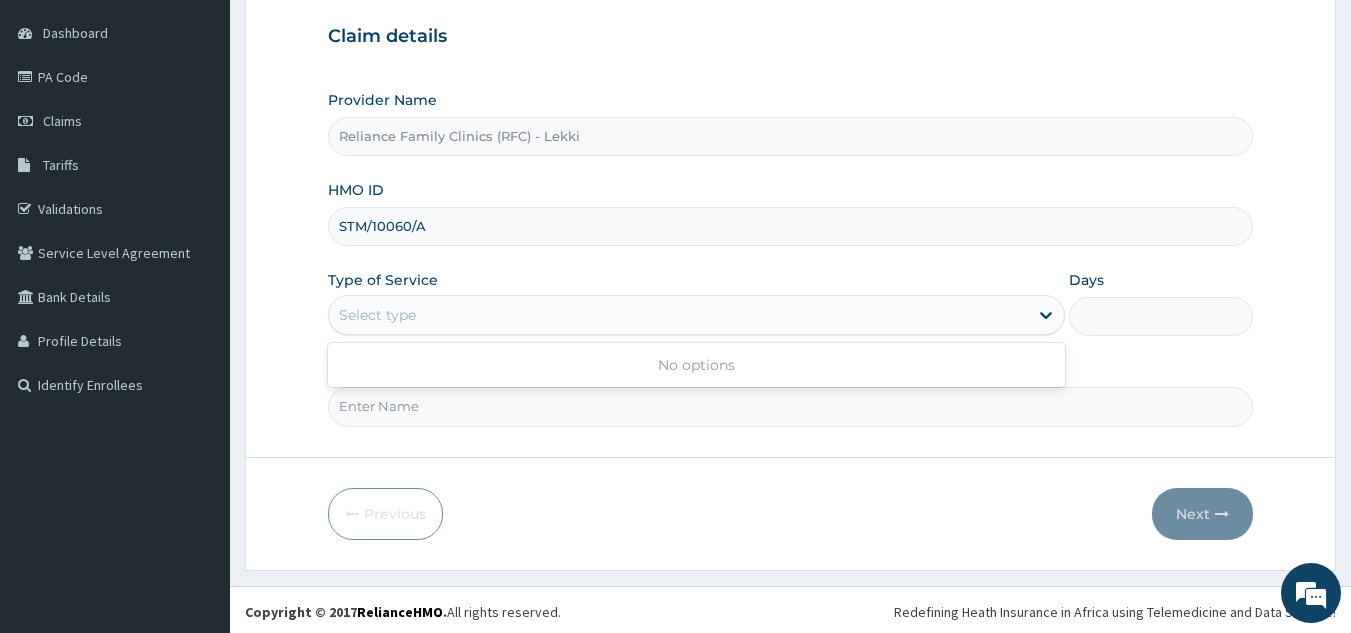 scroll, scrollTop: 189, scrollLeft: 0, axis: vertical 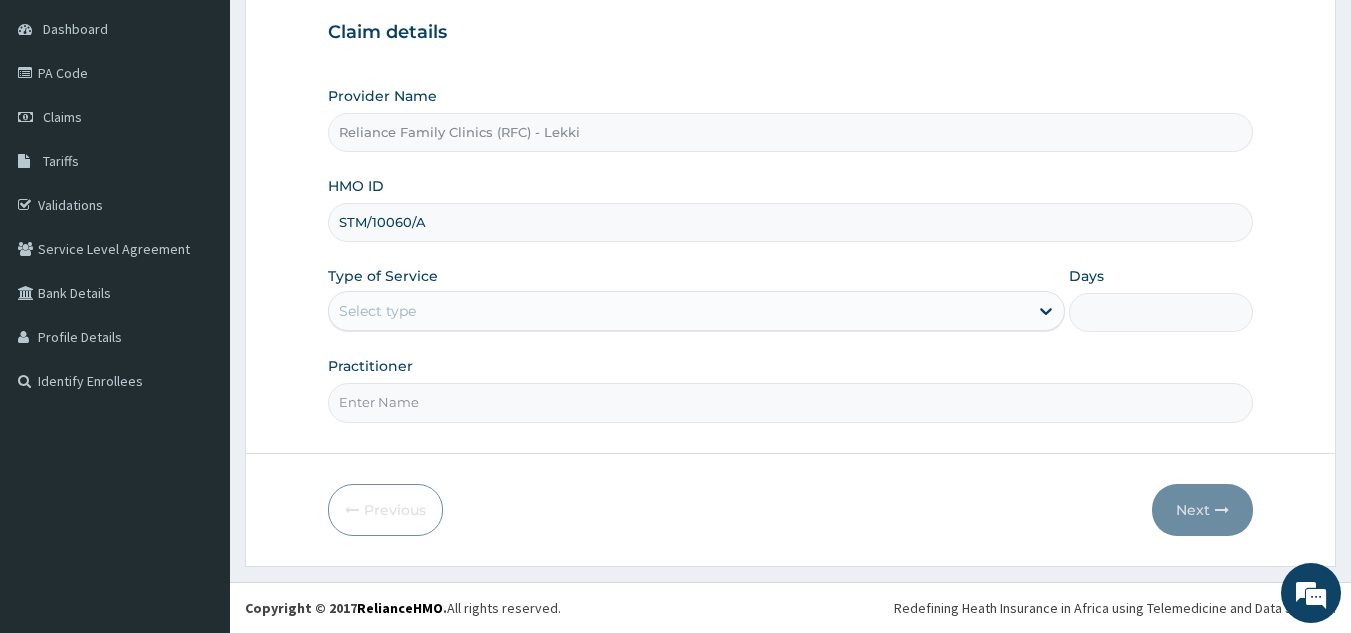 click on "Type of Service Select type" at bounding box center (696, 299) 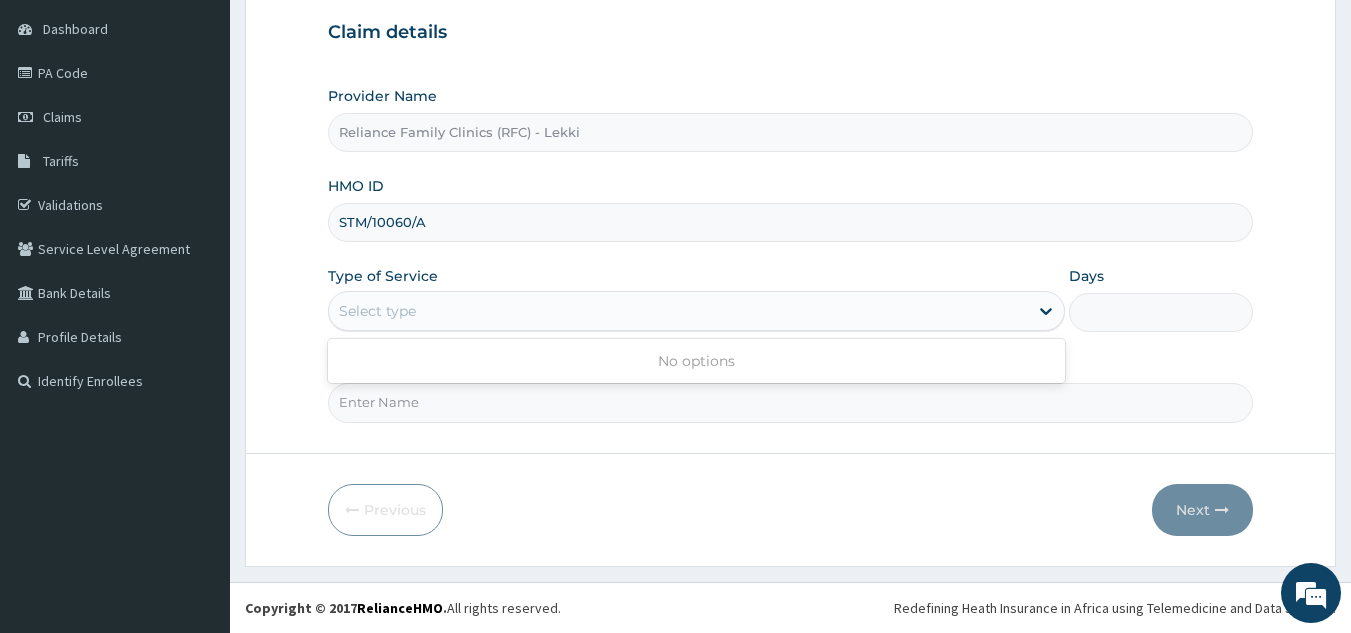 click on "Select type" at bounding box center (678, 311) 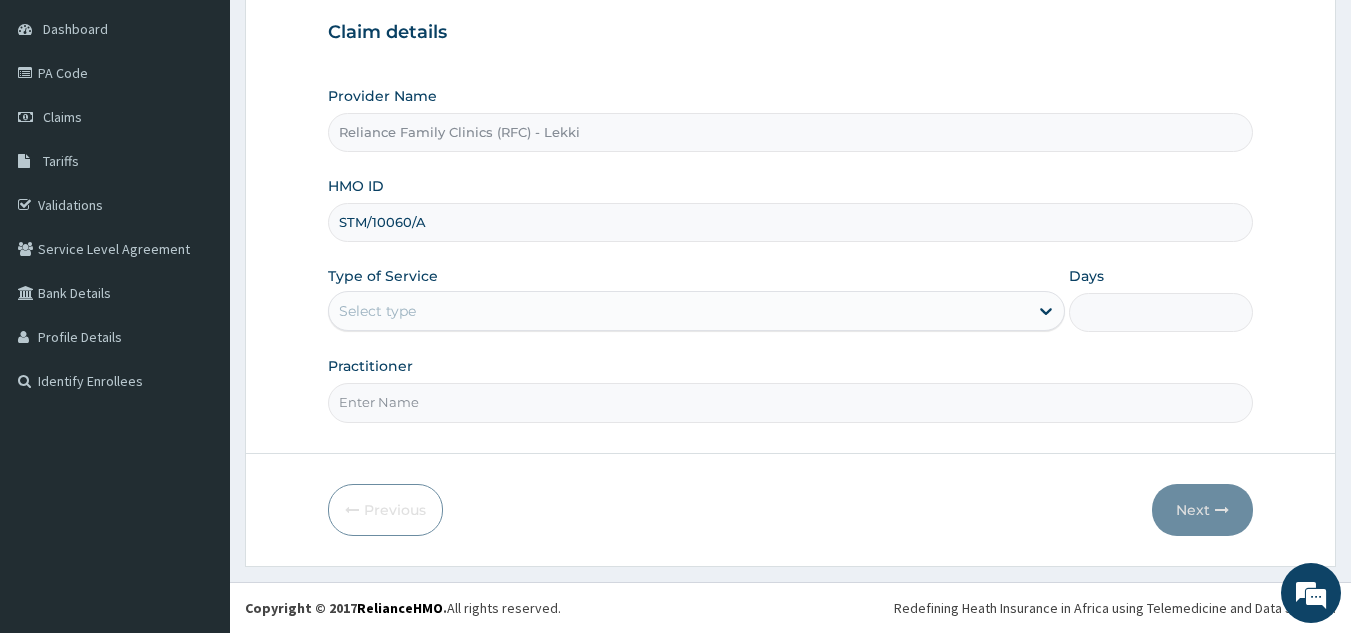 click on "Select type" at bounding box center (678, 311) 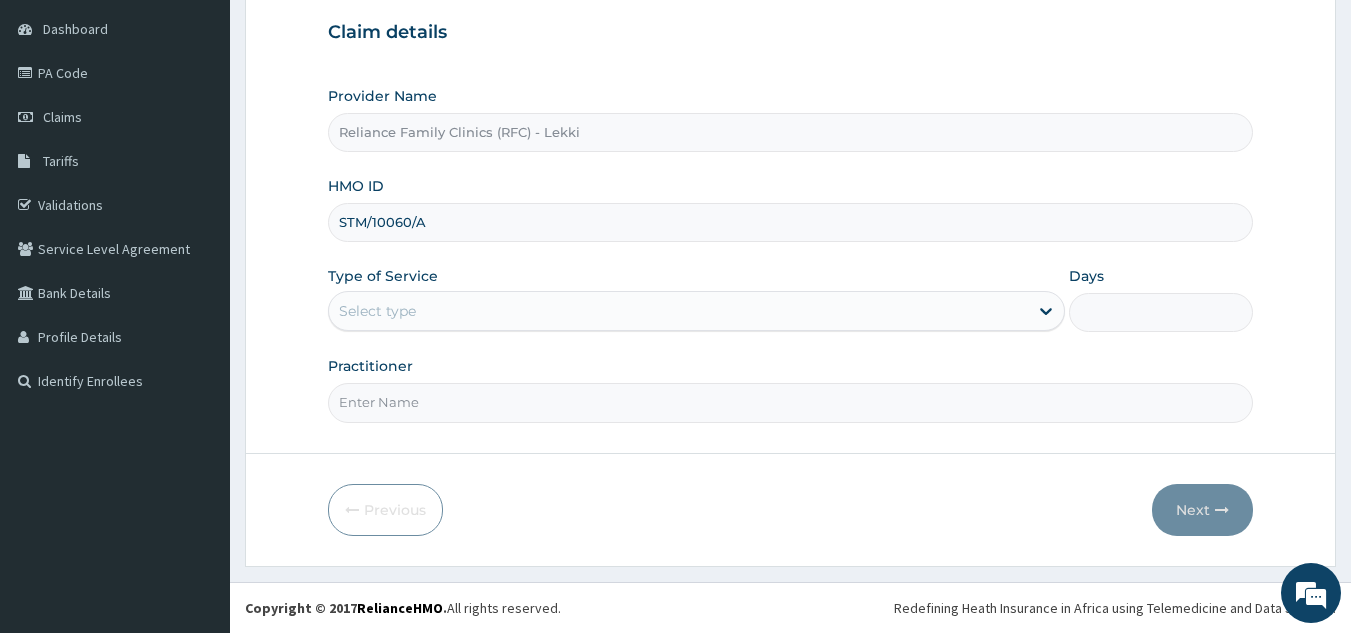 scroll, scrollTop: 0, scrollLeft: 0, axis: both 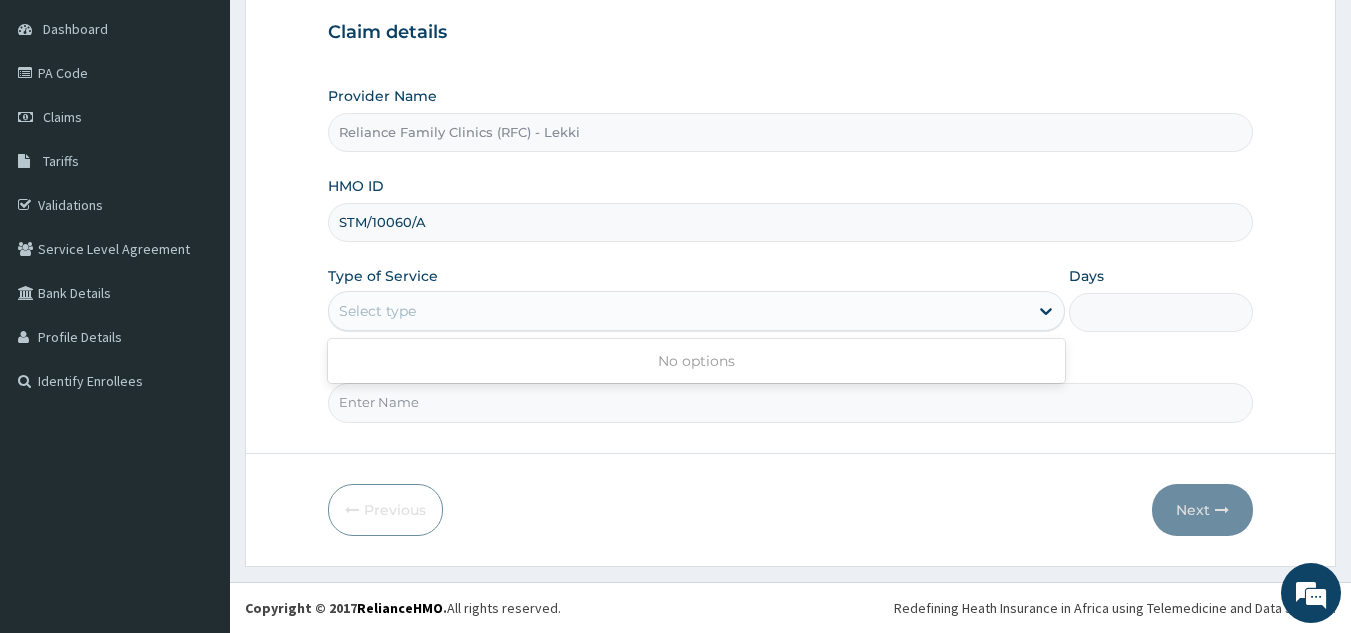 click on "Select type" at bounding box center (678, 311) 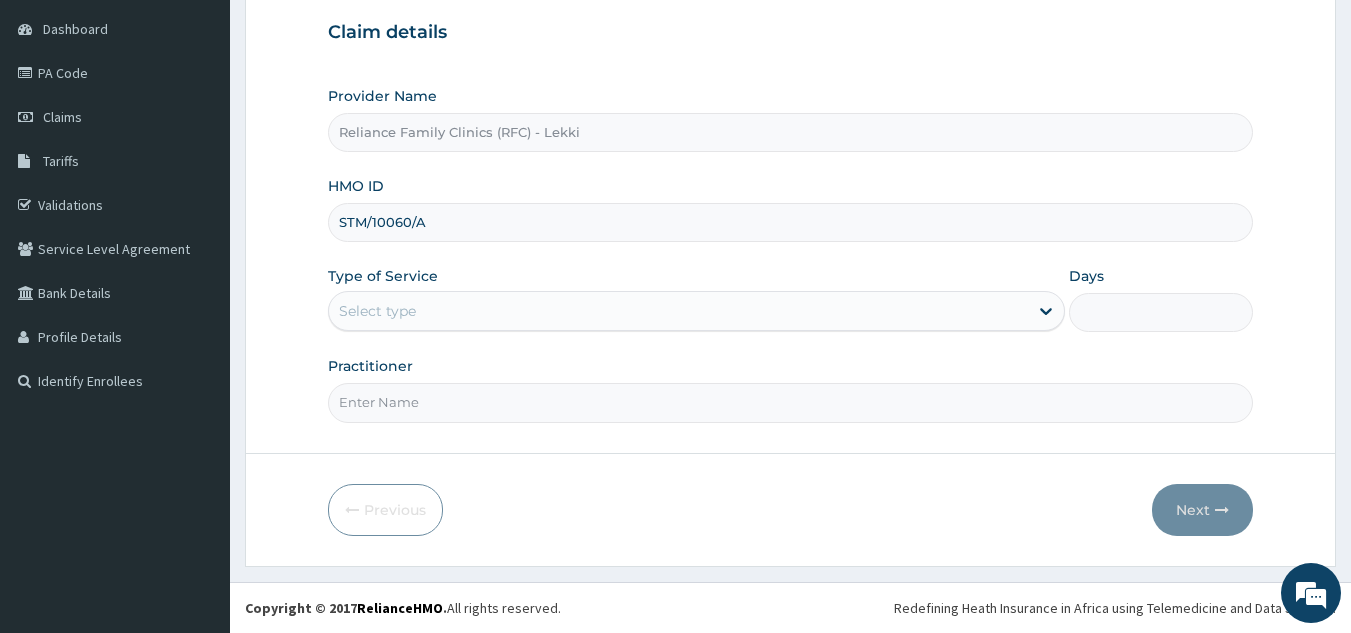 click on "Previous   Next" at bounding box center [791, 510] 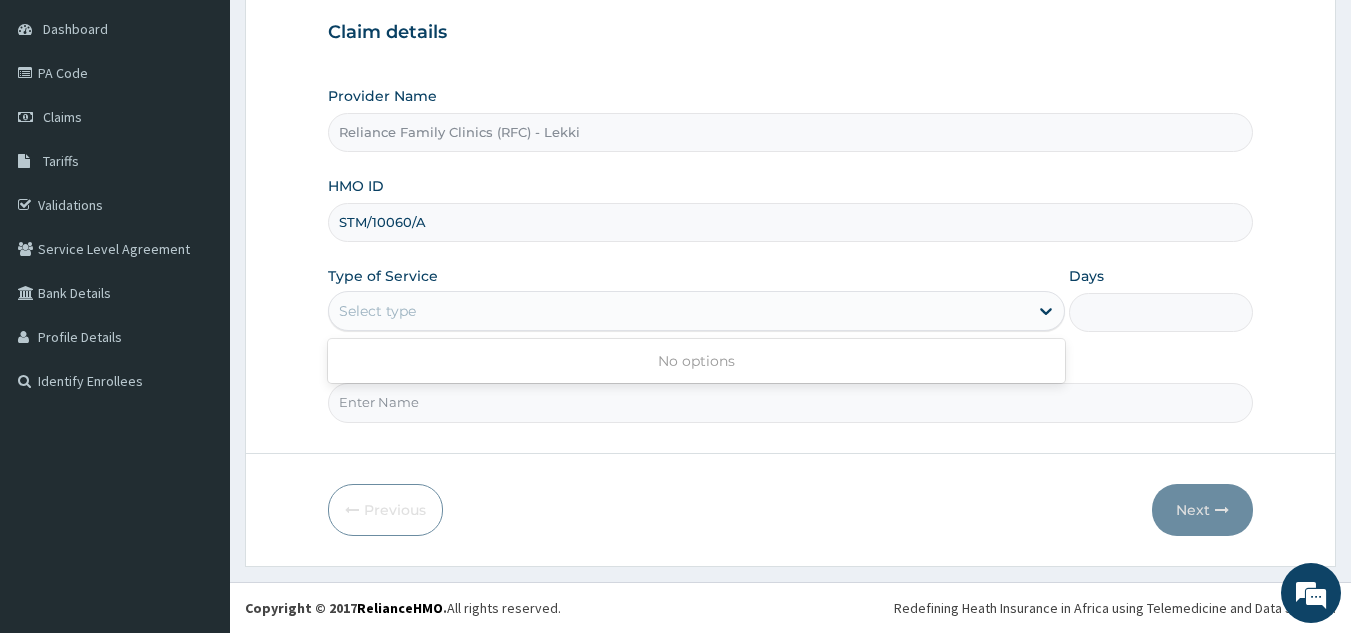 click on "Select type" at bounding box center (678, 311) 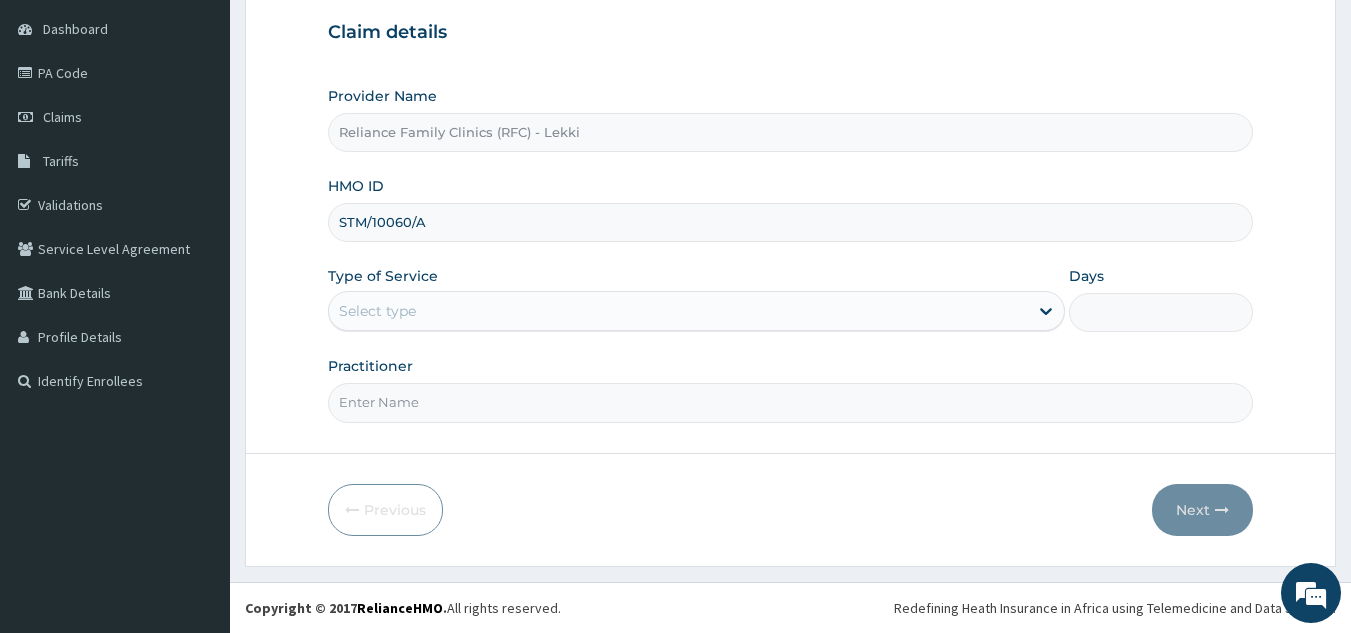 click on "Step  1  of 2 Claim details Provider Name Reliance Family Clinics (RFC) - Lekki HMO ID STM/10060/A Type of Service Select type Days Practitioner     Previous   Next" at bounding box center [790, 242] 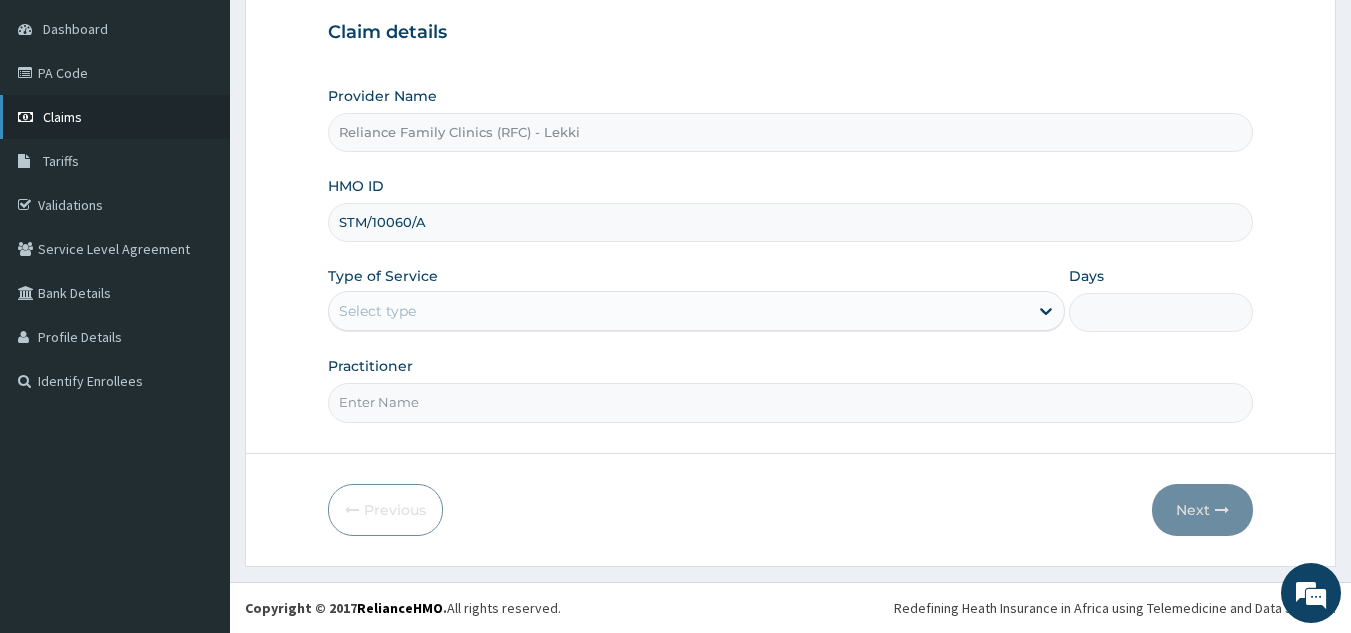 click on "Claims" at bounding box center [115, 117] 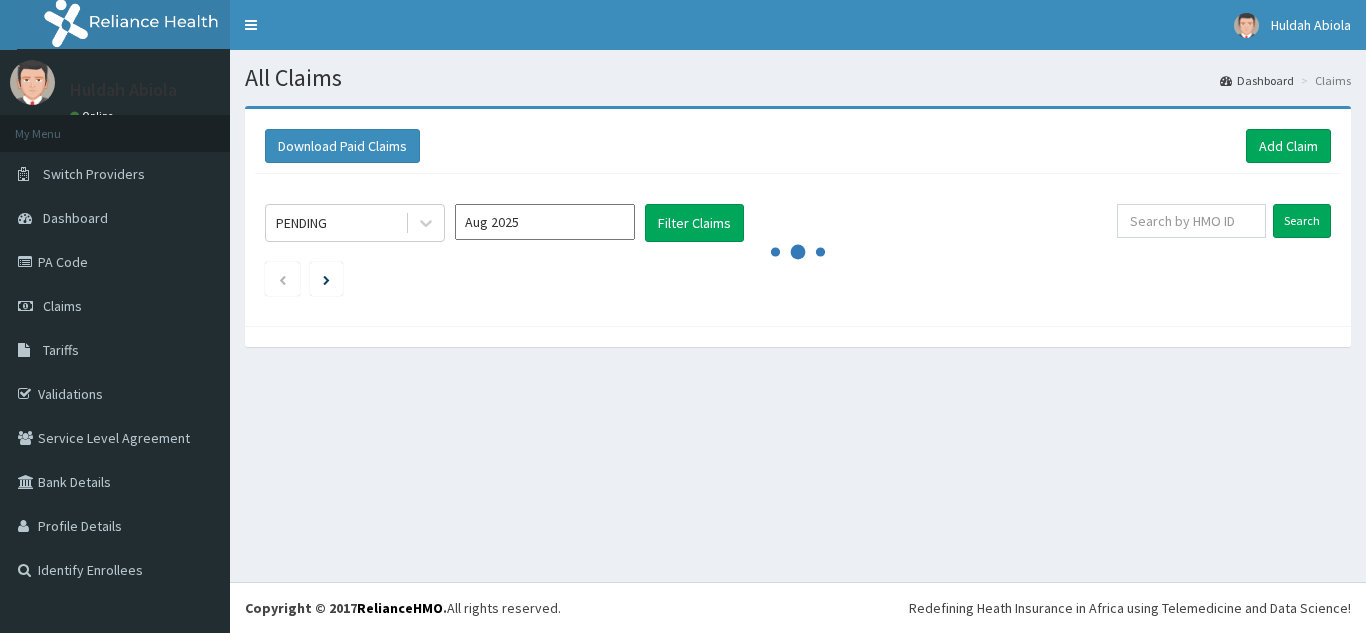 scroll, scrollTop: 0, scrollLeft: 0, axis: both 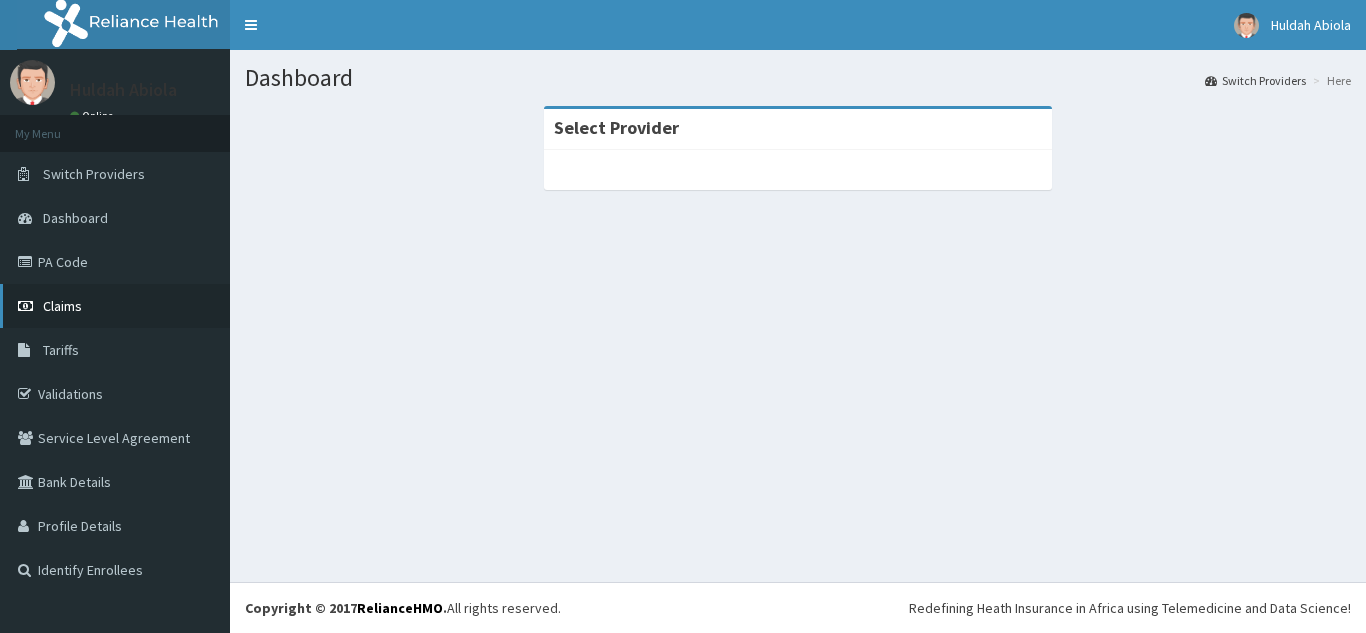 click on "Claims" at bounding box center [115, 306] 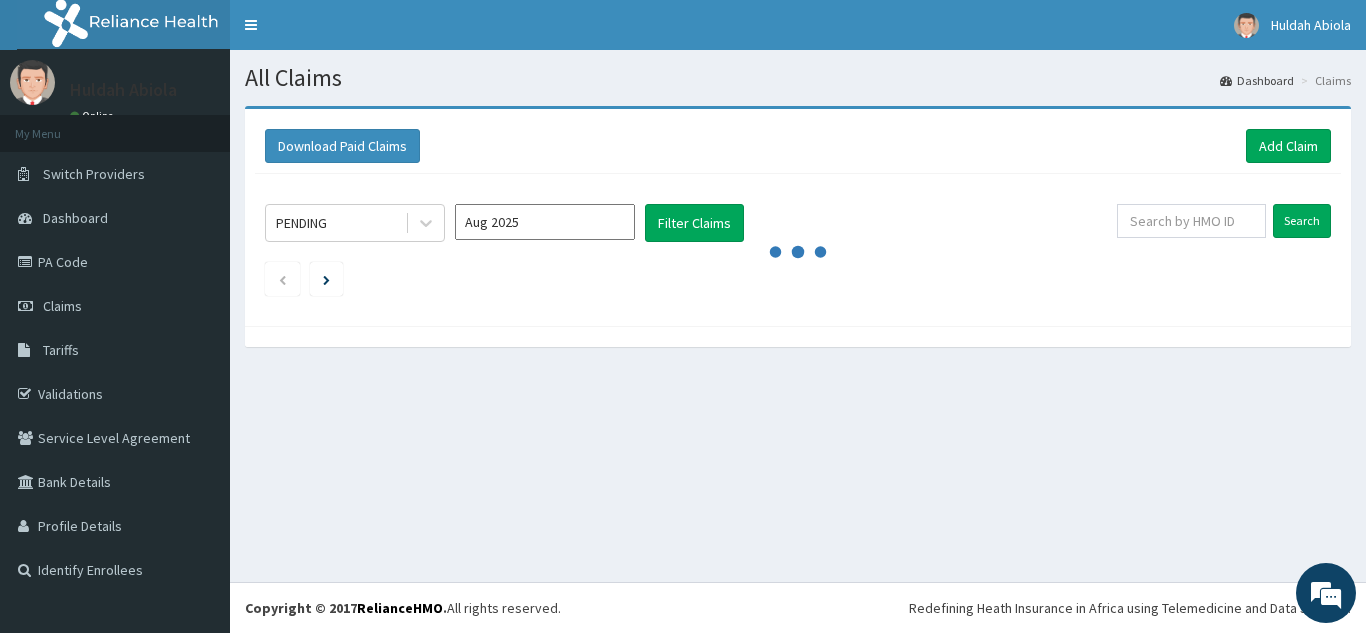 scroll, scrollTop: 0, scrollLeft: 0, axis: both 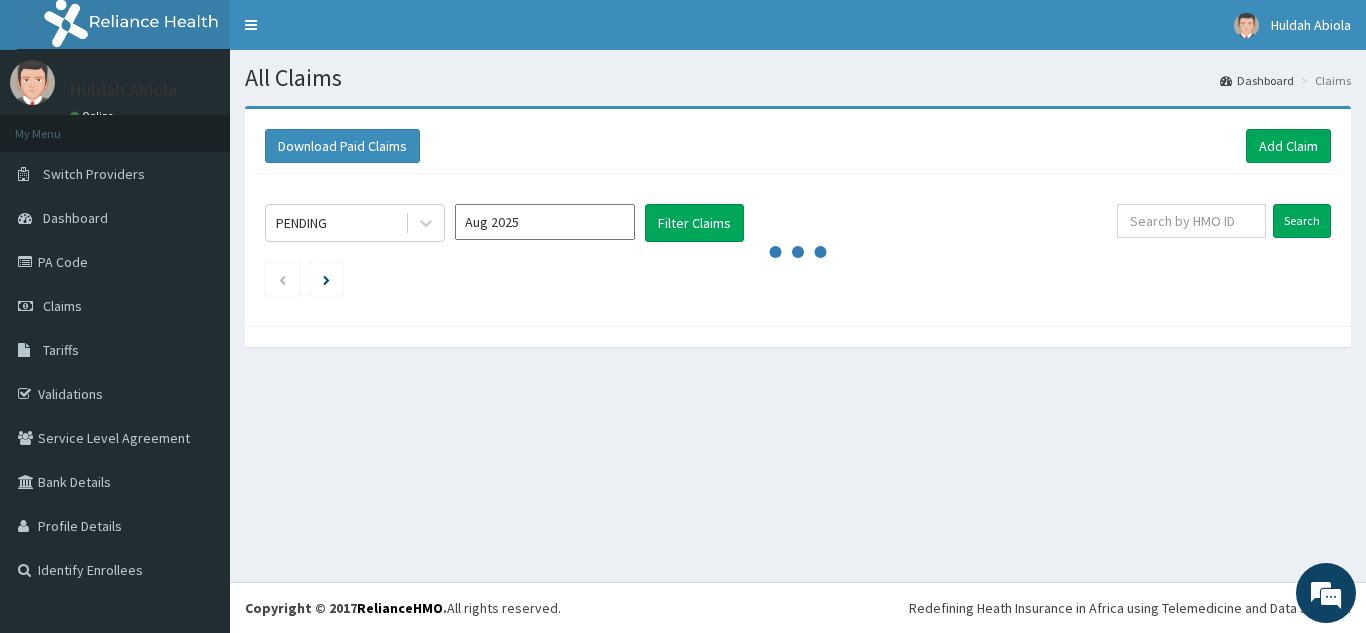 click on "Download Paid Claims Add Claim × Note you can only download claims within a maximum of 1 year and the dates will auto-adjust when you select range that is greater than 1 year From [DATE] To [DATE] Close Download PENDING [MONTH] [YEAR] Filter Claims Search" at bounding box center (798, 217) 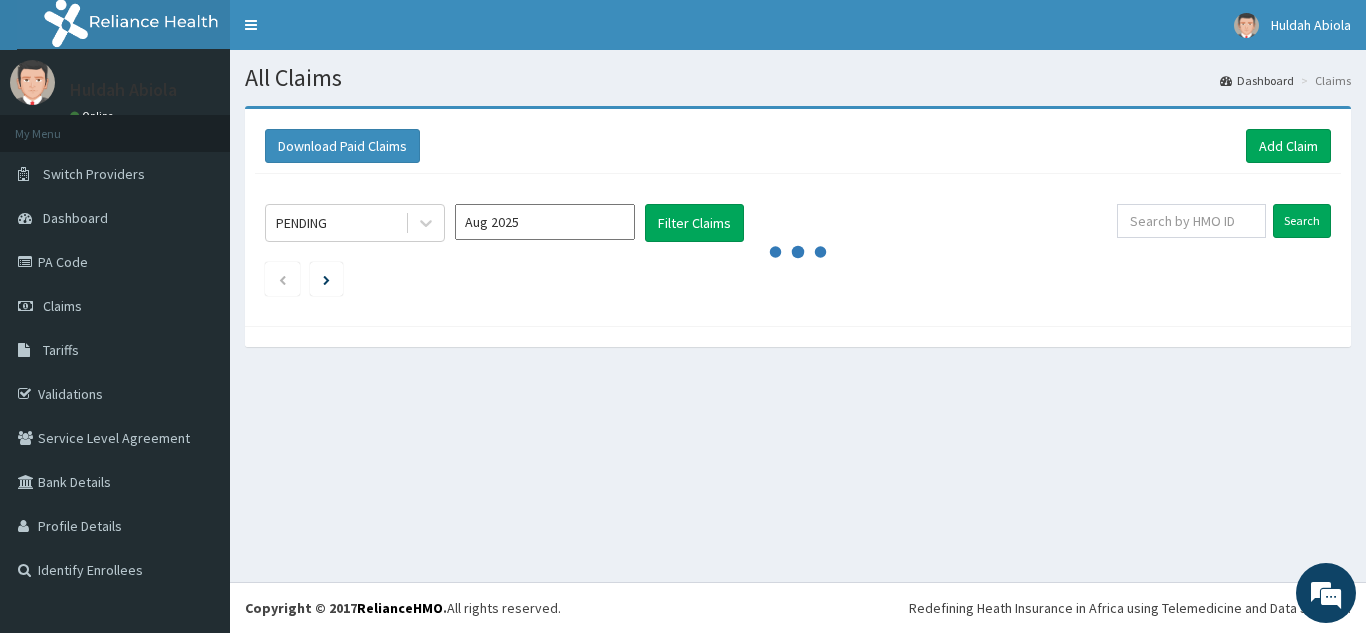 scroll, scrollTop: 0, scrollLeft: 0, axis: both 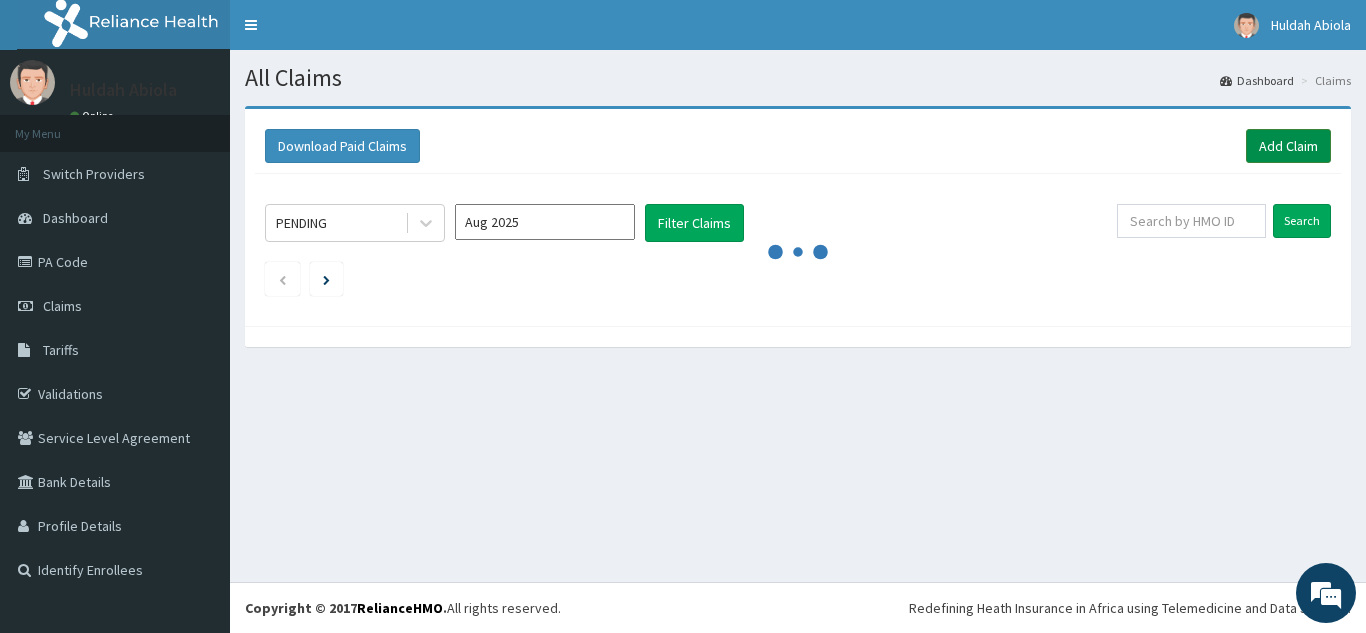 click on "Add Claim" at bounding box center [1288, 146] 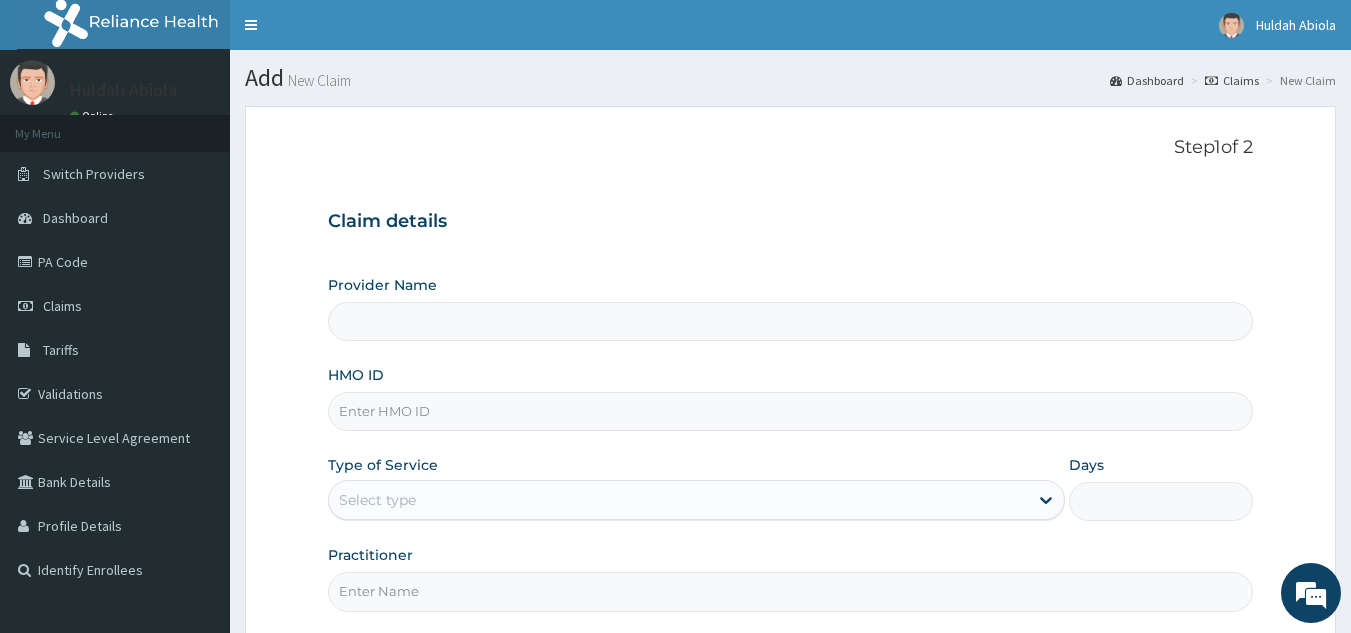 scroll, scrollTop: 0, scrollLeft: 0, axis: both 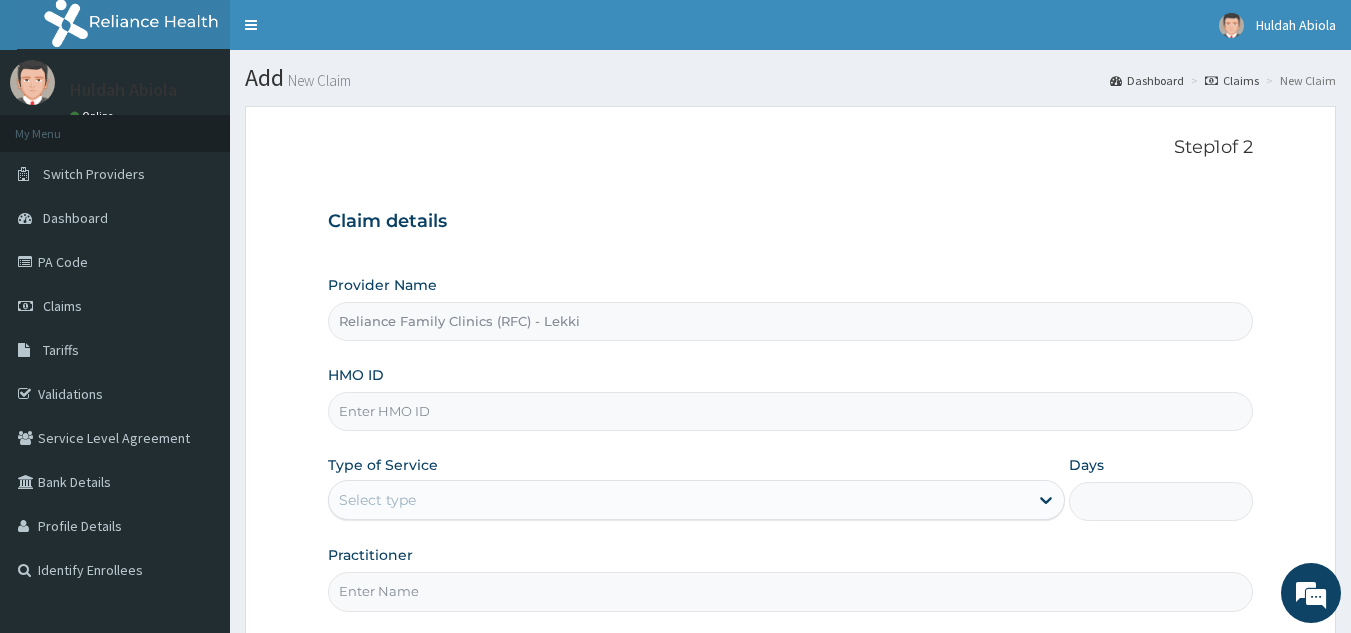 paste on "STM/10060/A" 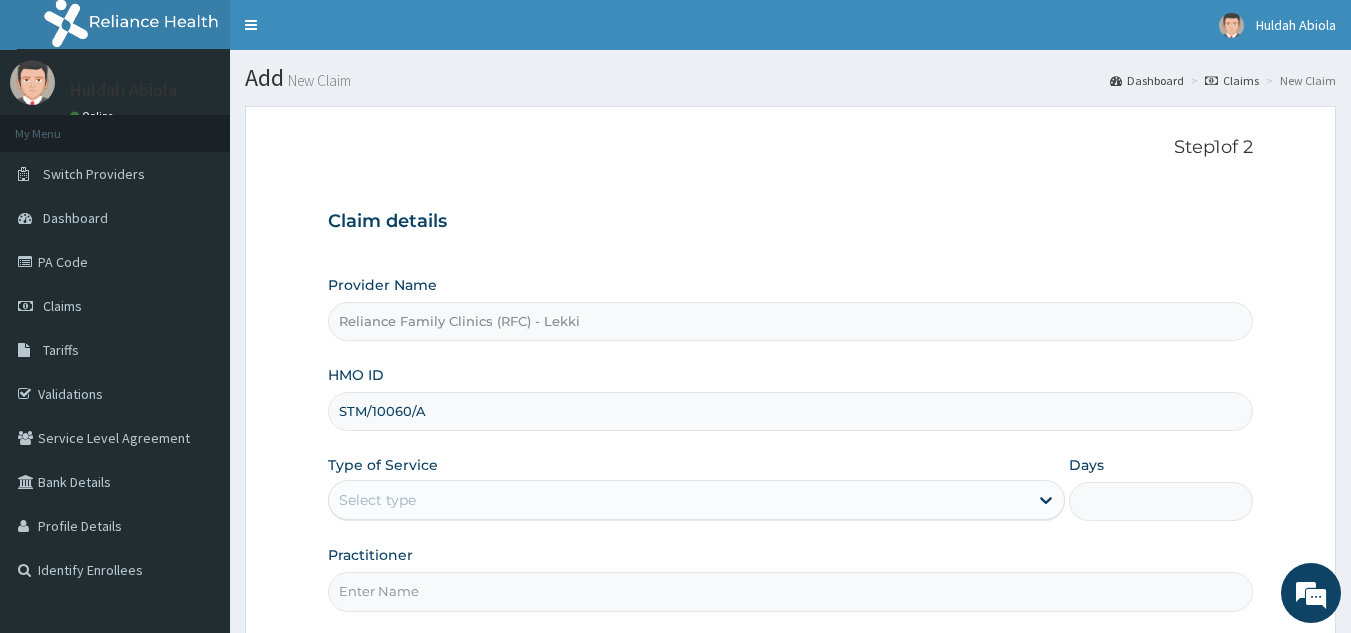 type on "STM/10060/A" 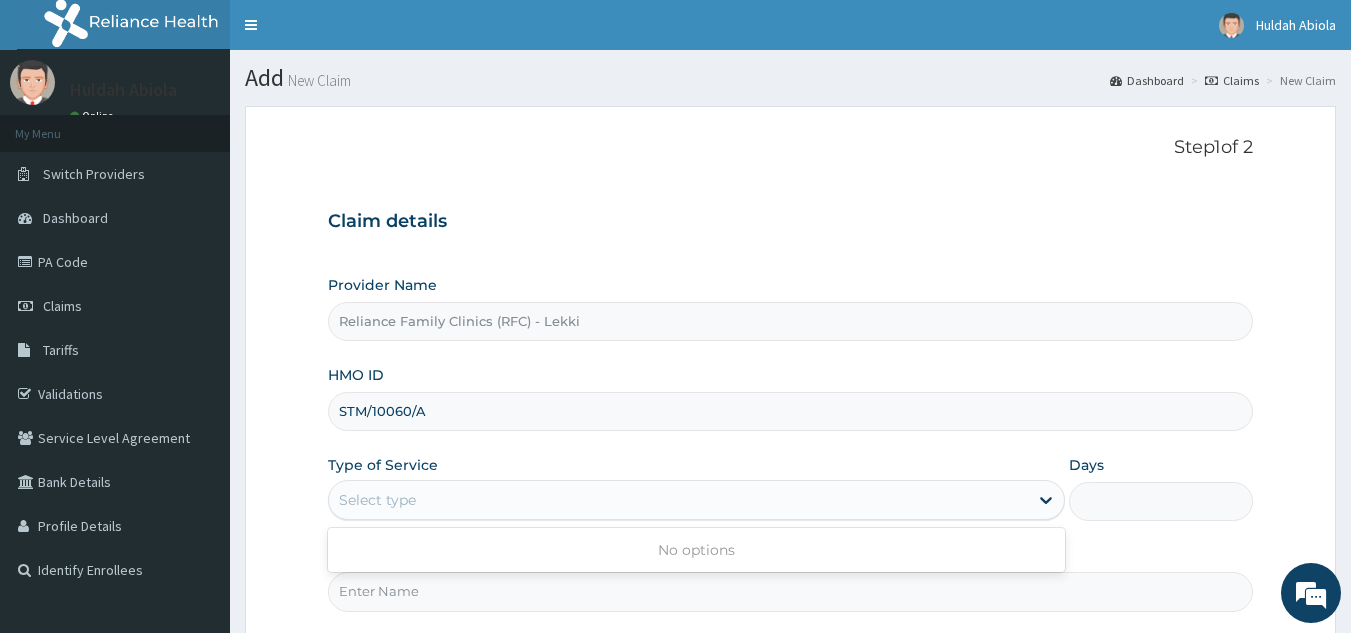 click on "Select type" at bounding box center [678, 500] 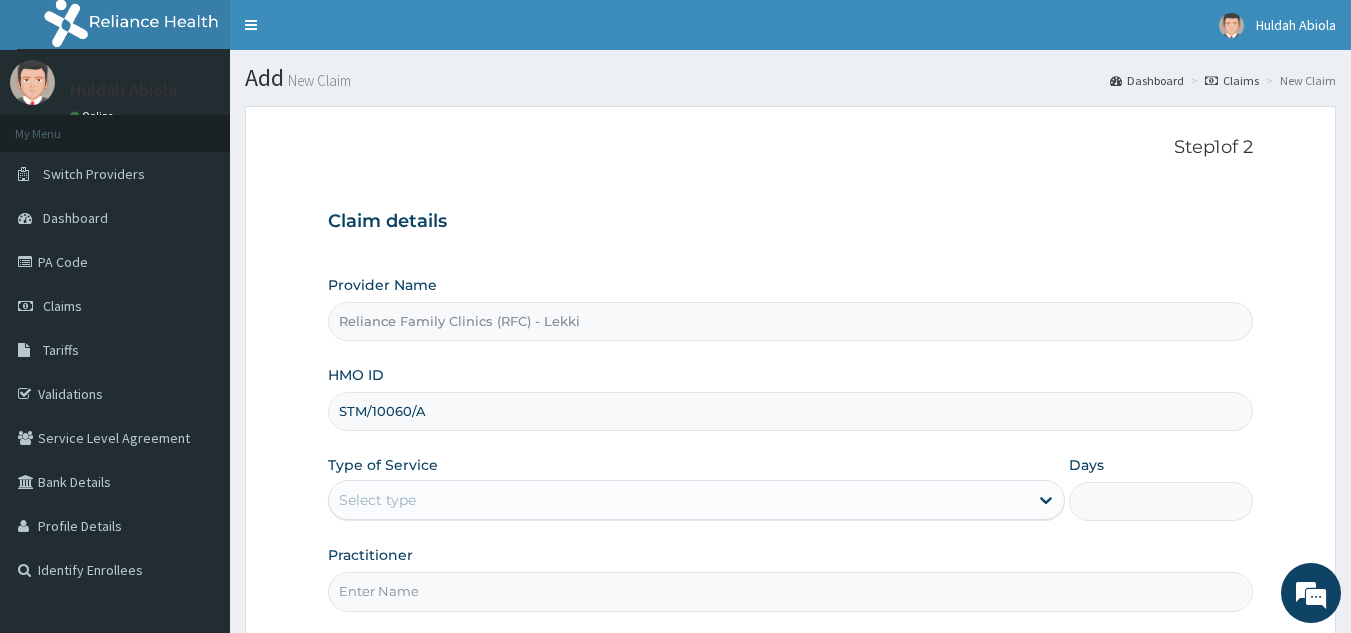 click on "Select type" at bounding box center (678, 500) 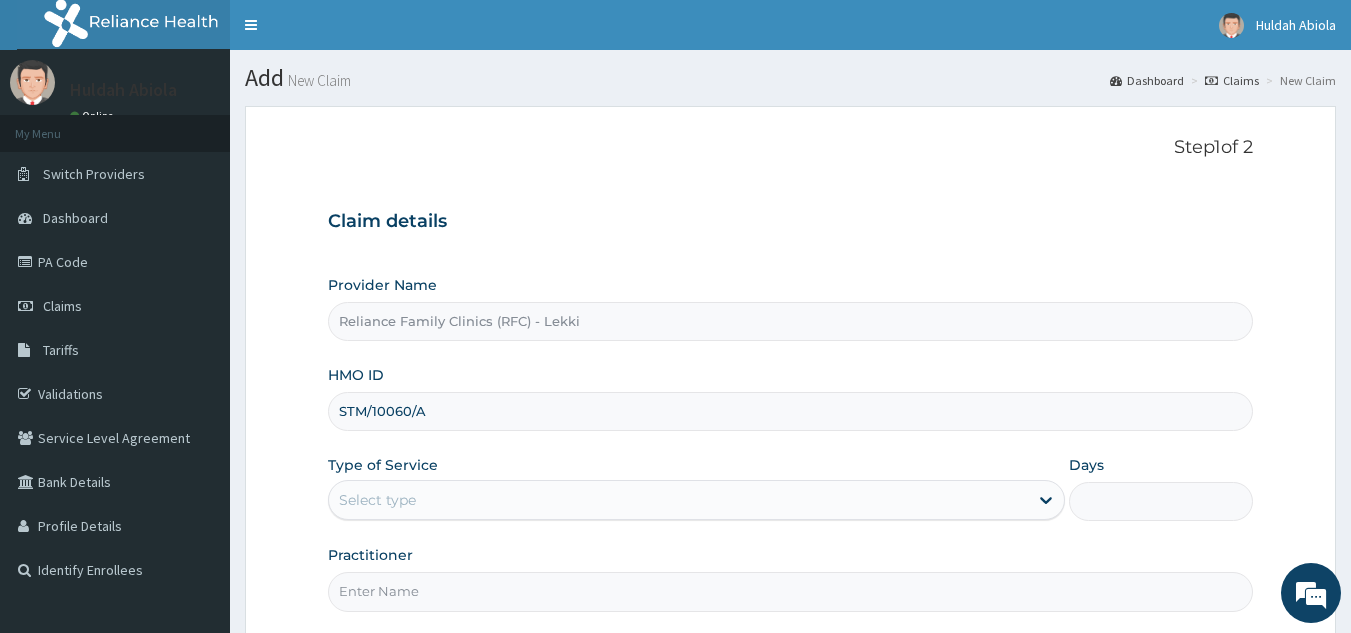 scroll, scrollTop: 189, scrollLeft: 0, axis: vertical 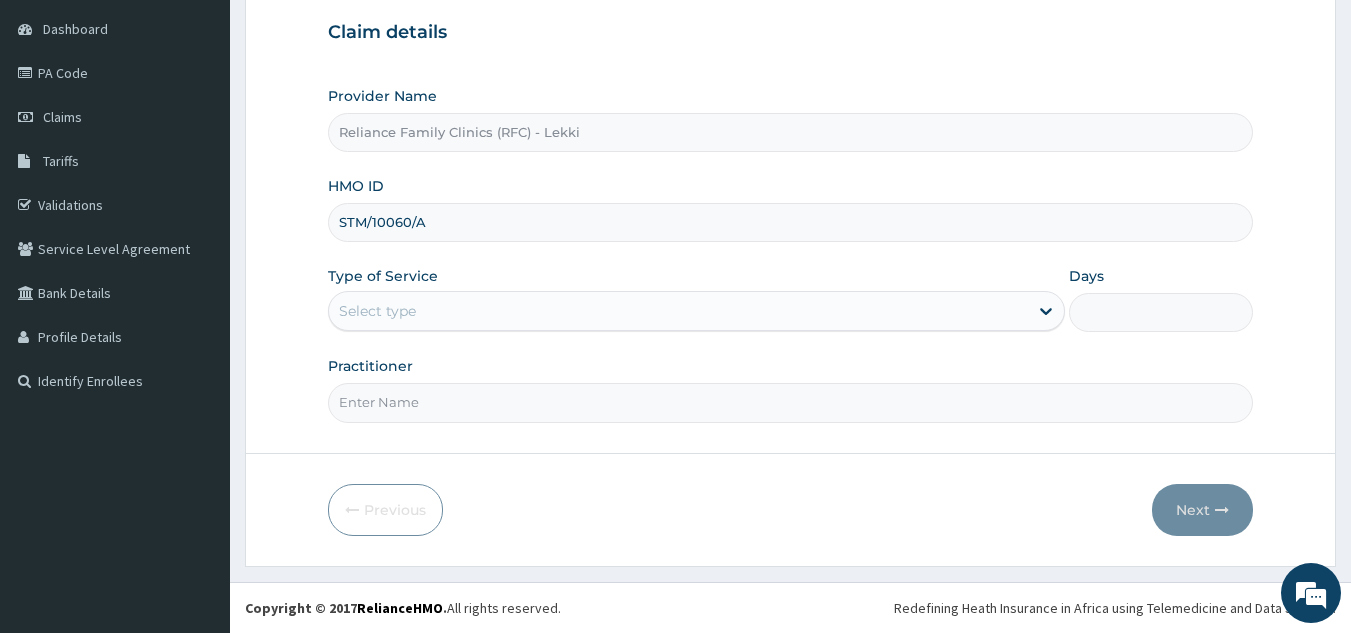 click on "Practitioner" at bounding box center (791, 402) 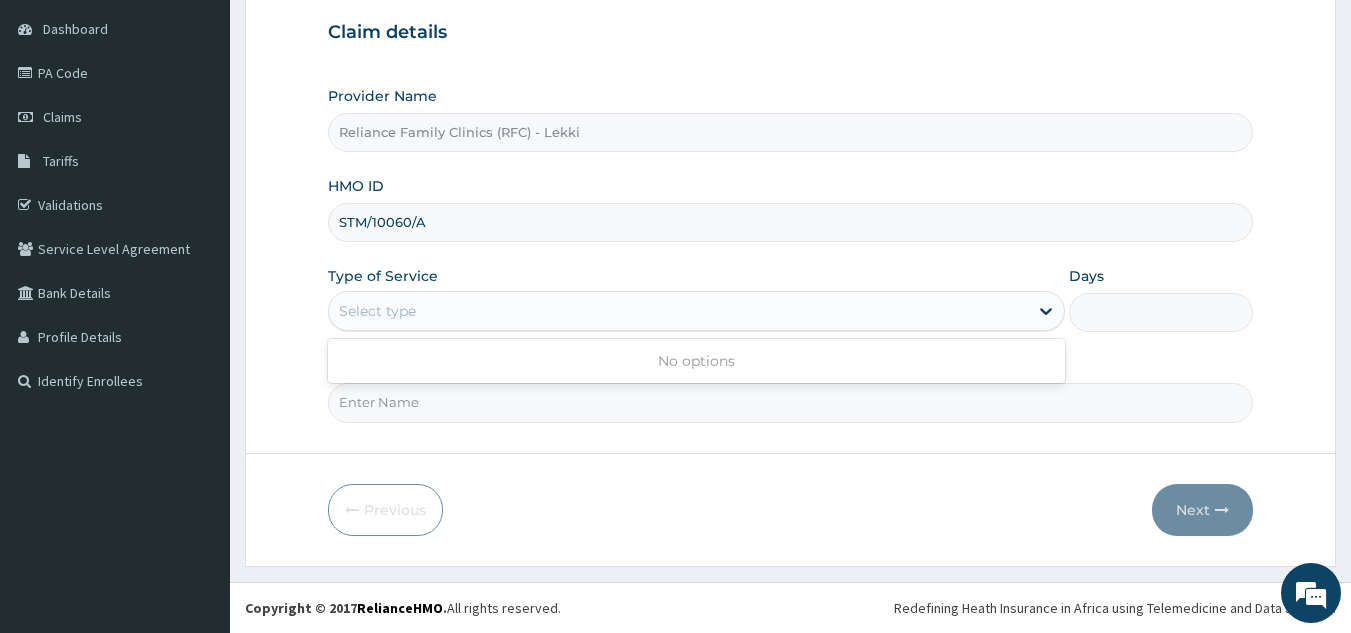 click on "Select type" at bounding box center (678, 311) 